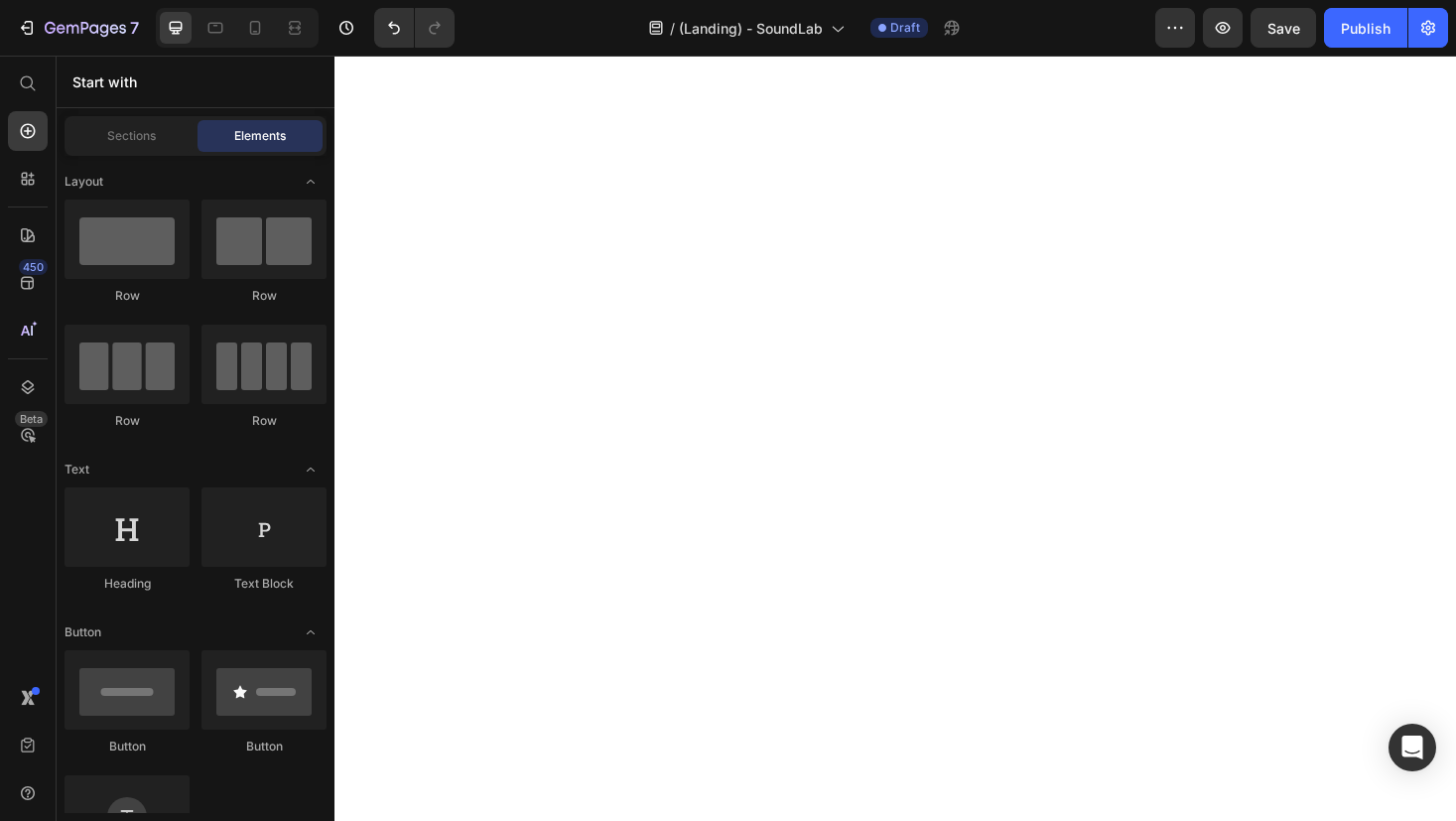 scroll, scrollTop: 0, scrollLeft: 0, axis: both 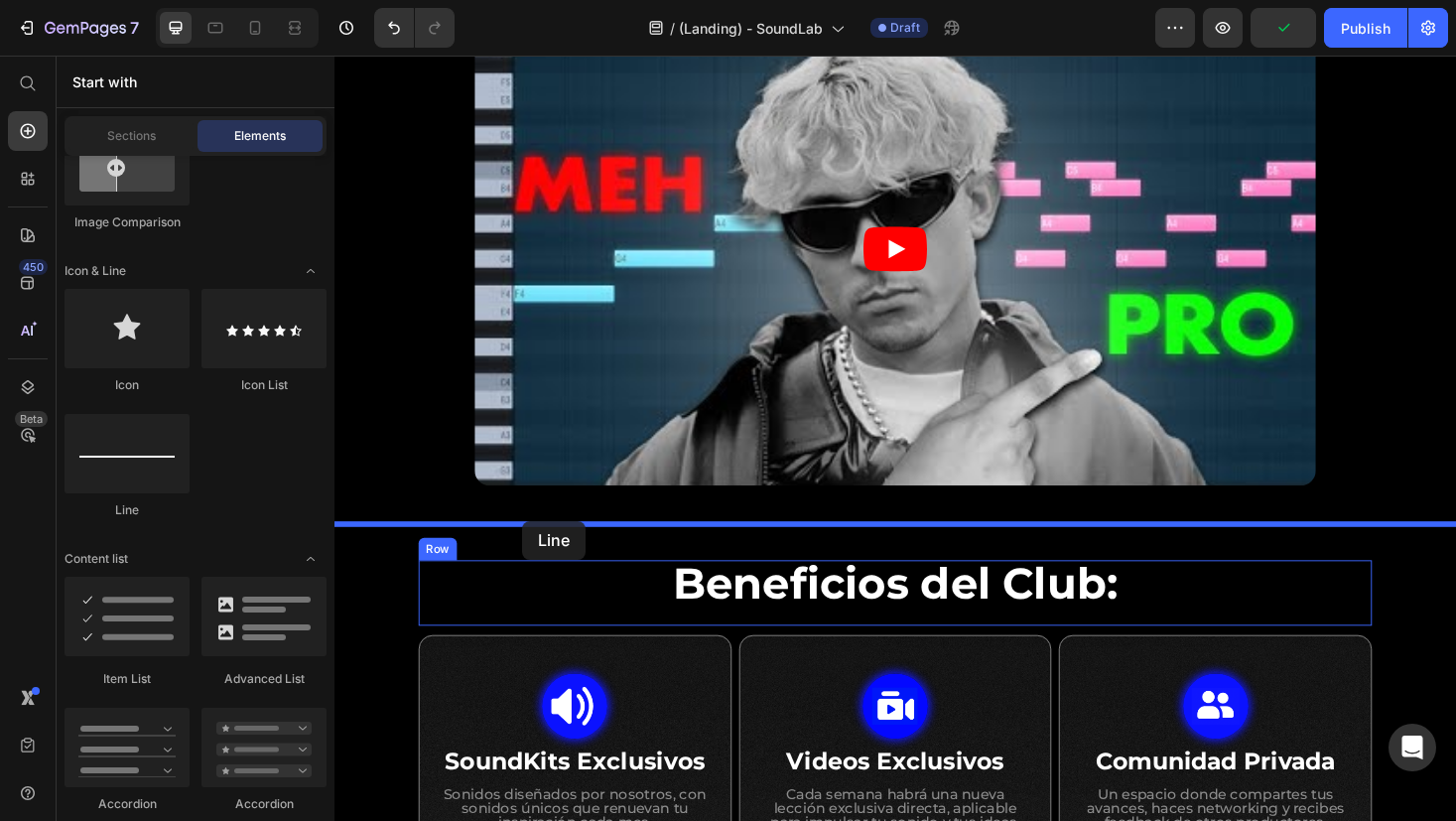 drag, startPoint x: 474, startPoint y: 521, endPoint x: 535, endPoint y: 556, distance: 70.327804 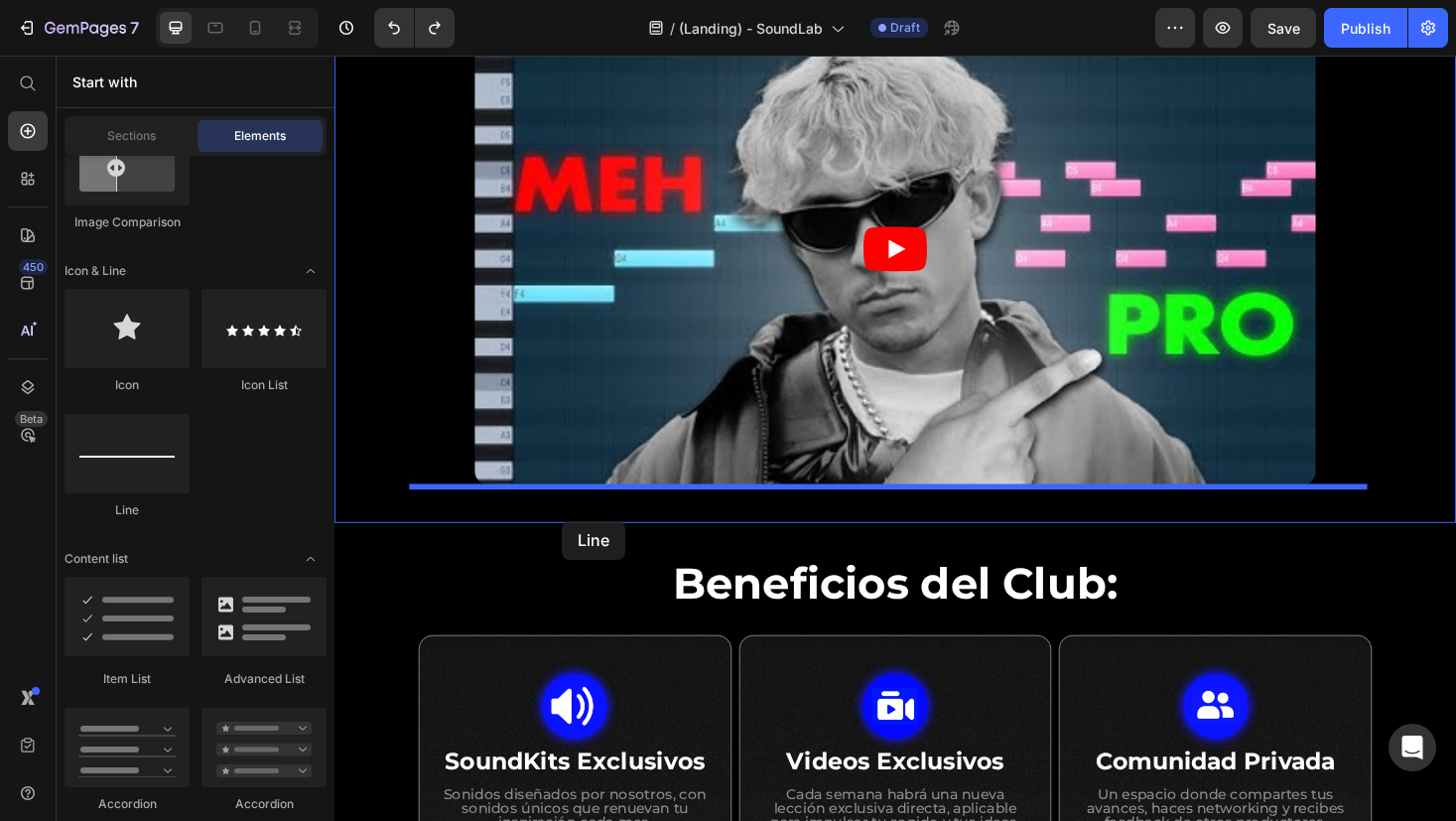 drag, startPoint x: 469, startPoint y: 504, endPoint x: 576, endPoint y: 550, distance: 116.46888 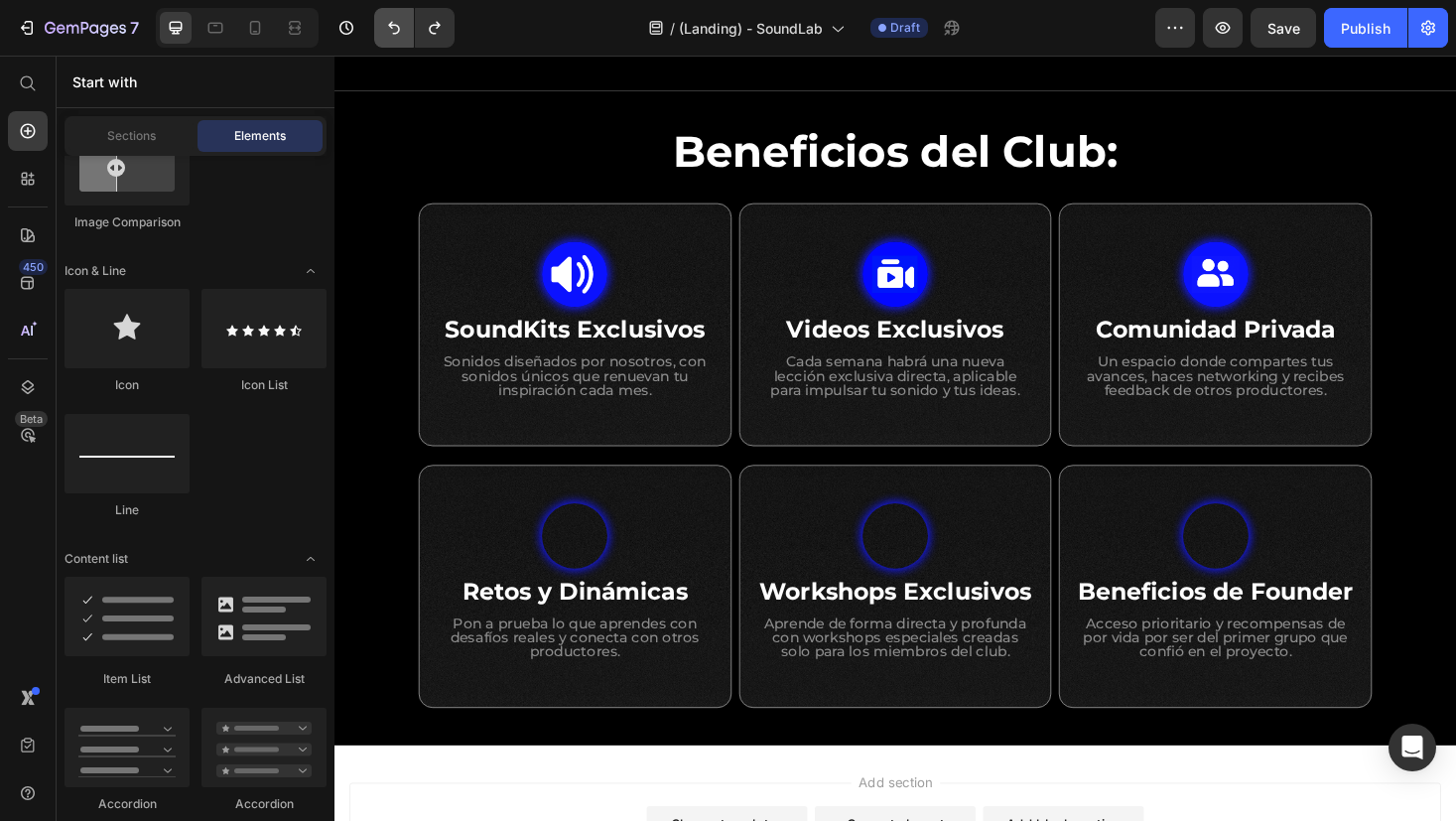 scroll, scrollTop: 869, scrollLeft: 0, axis: vertical 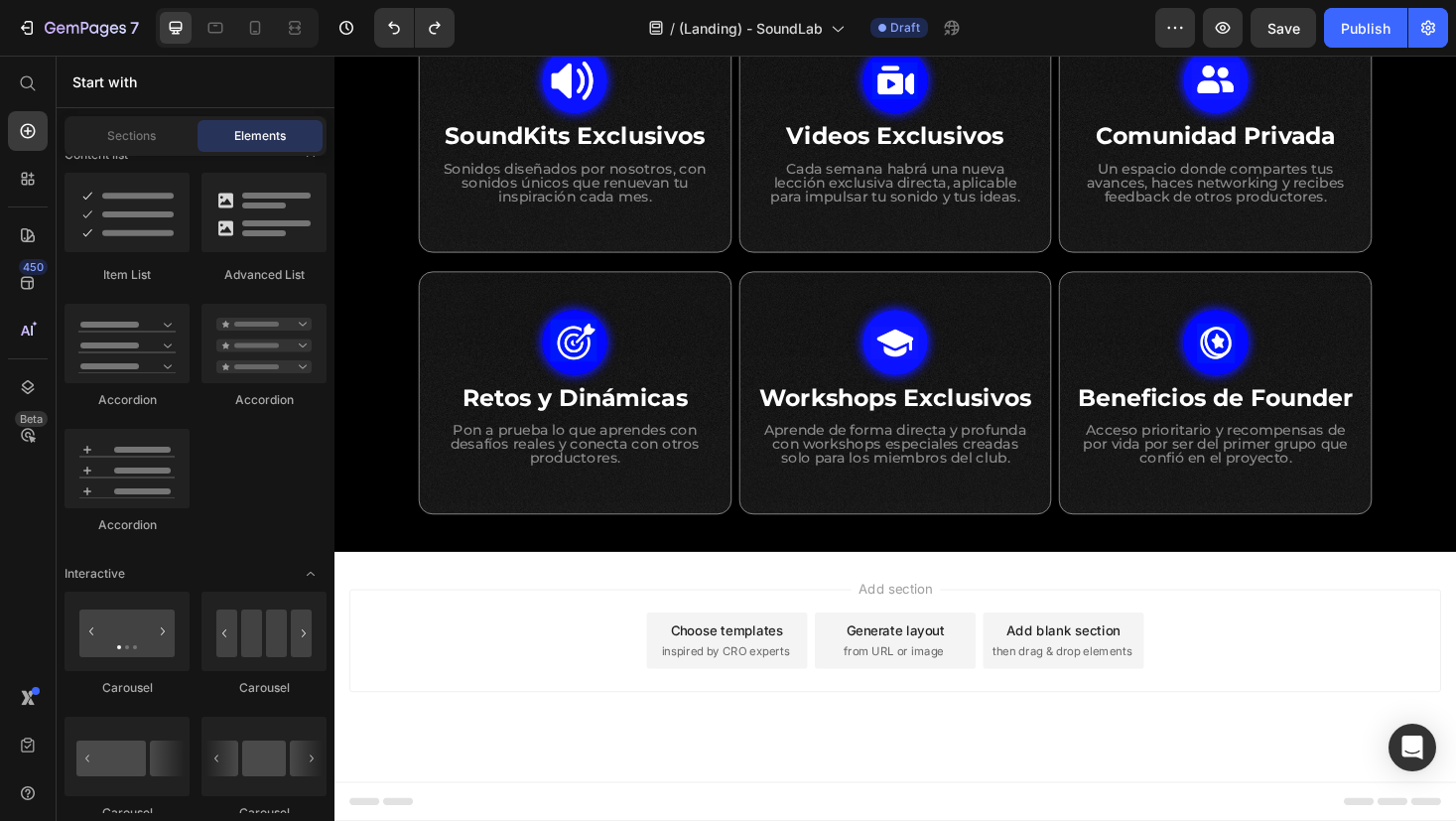 click on "Add section Choose templates inspired by CRO experts Generate layout from URL or image Add blank section then drag & drop elements" at bounding box center (930, 705) 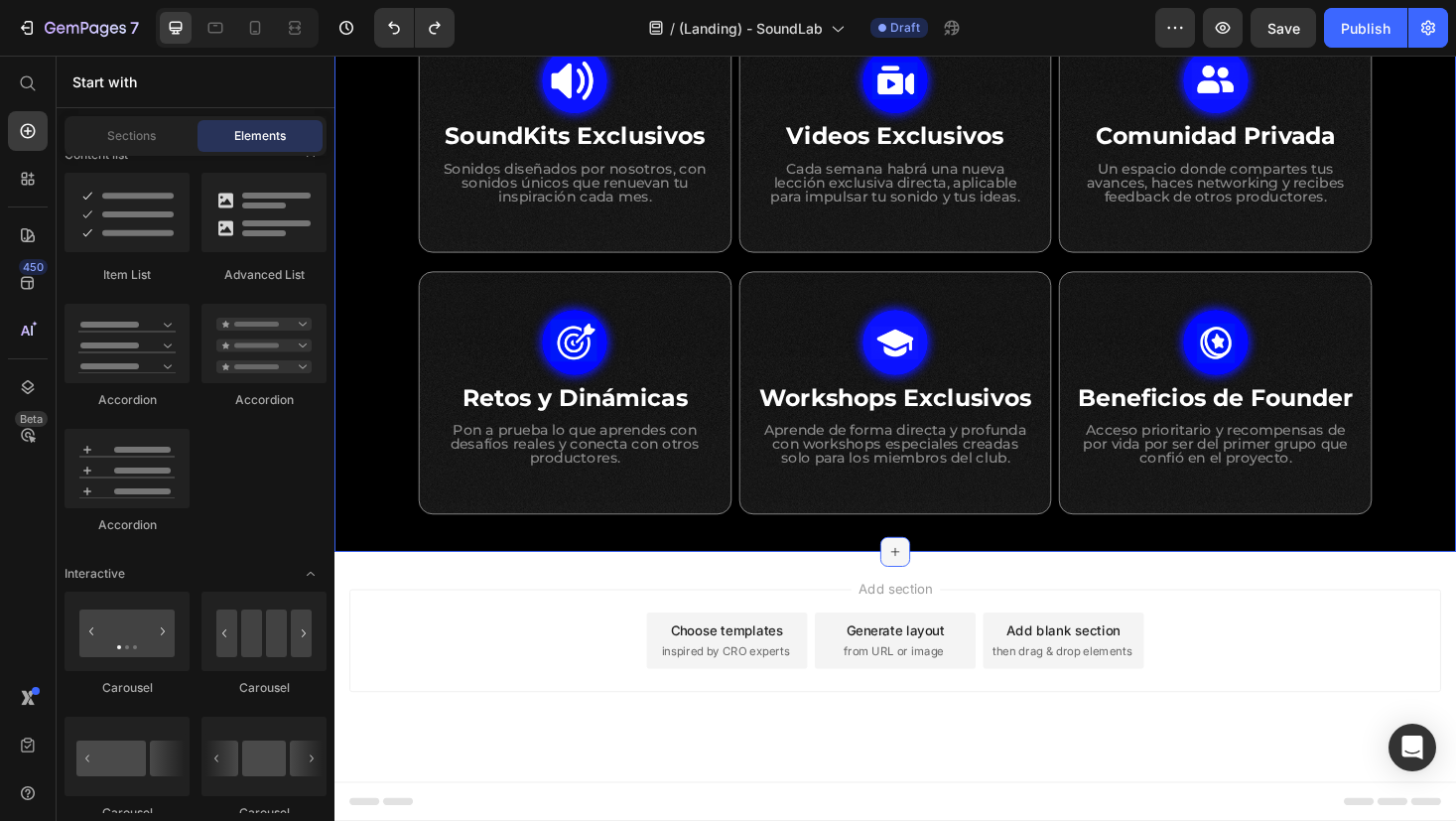 click 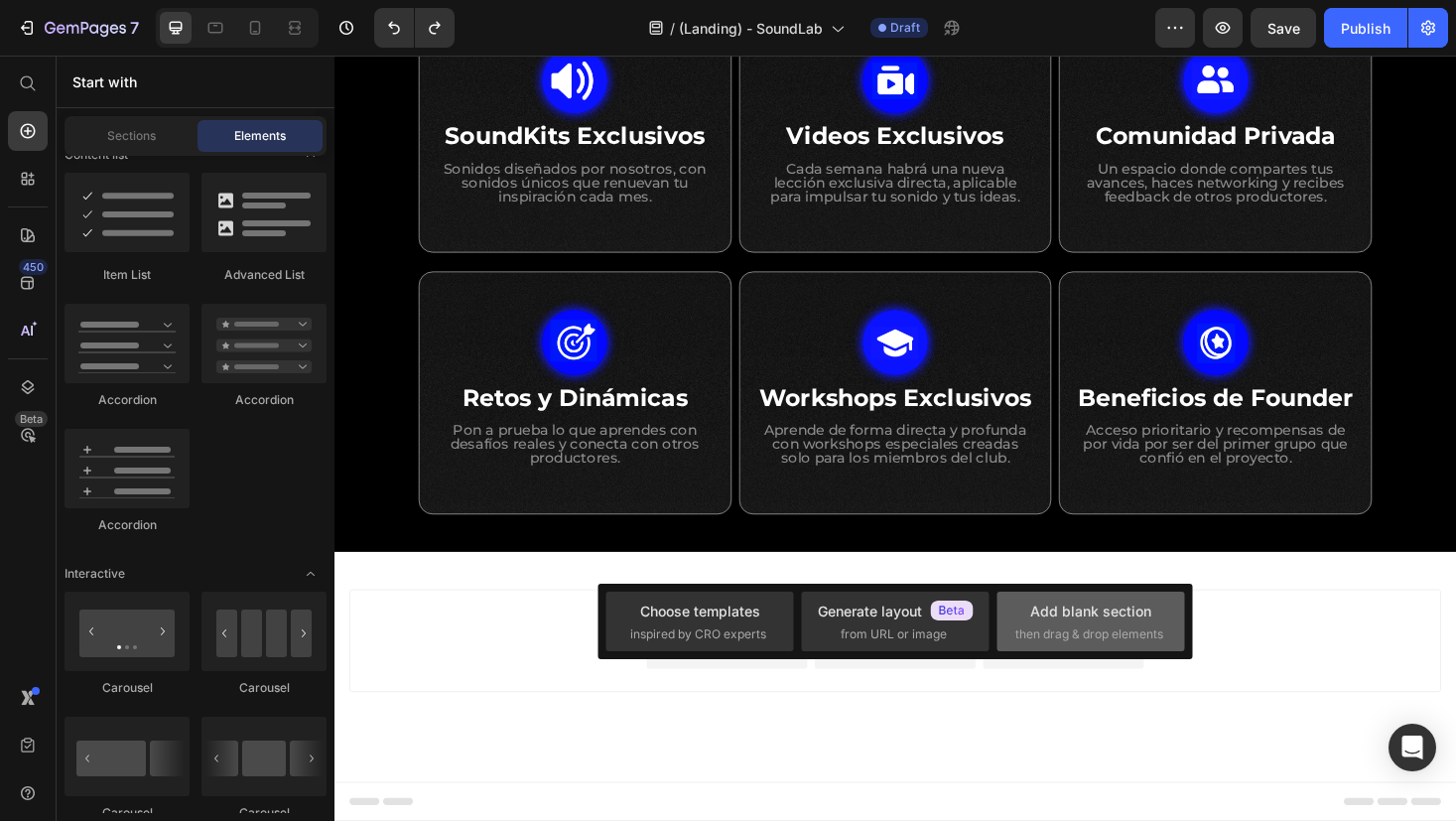 click on "then drag & drop elements" at bounding box center (1089, 634) 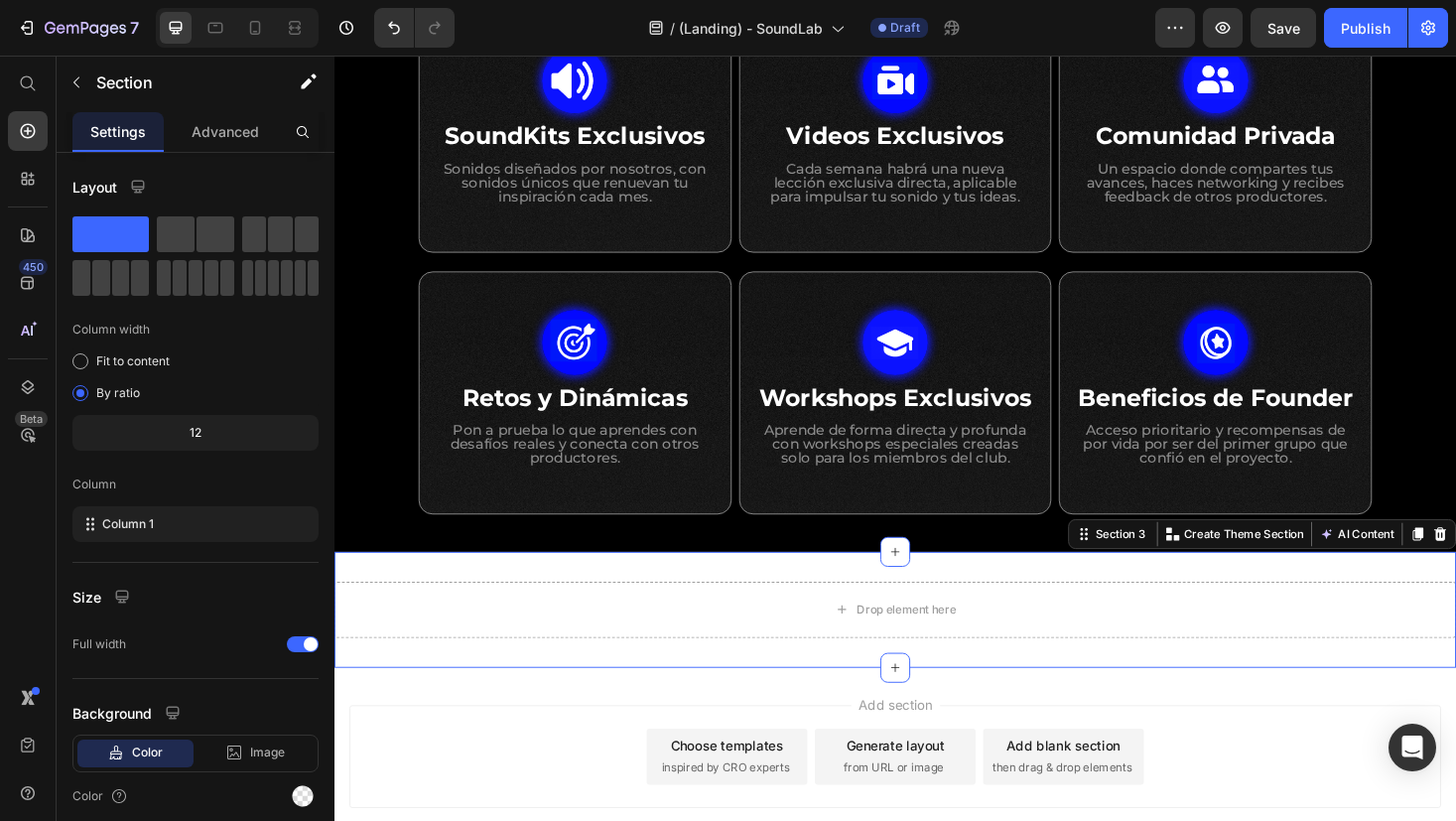 click on "Drop element here Section 3   Create Theme Section AI Content Write with [PERSON_NAME] What would you like to describe here? Tone and Voice Persuasive Product Workshop - Aprende Sound Design en Menos de 2 Horas Show more Generate" at bounding box center (930, 644) 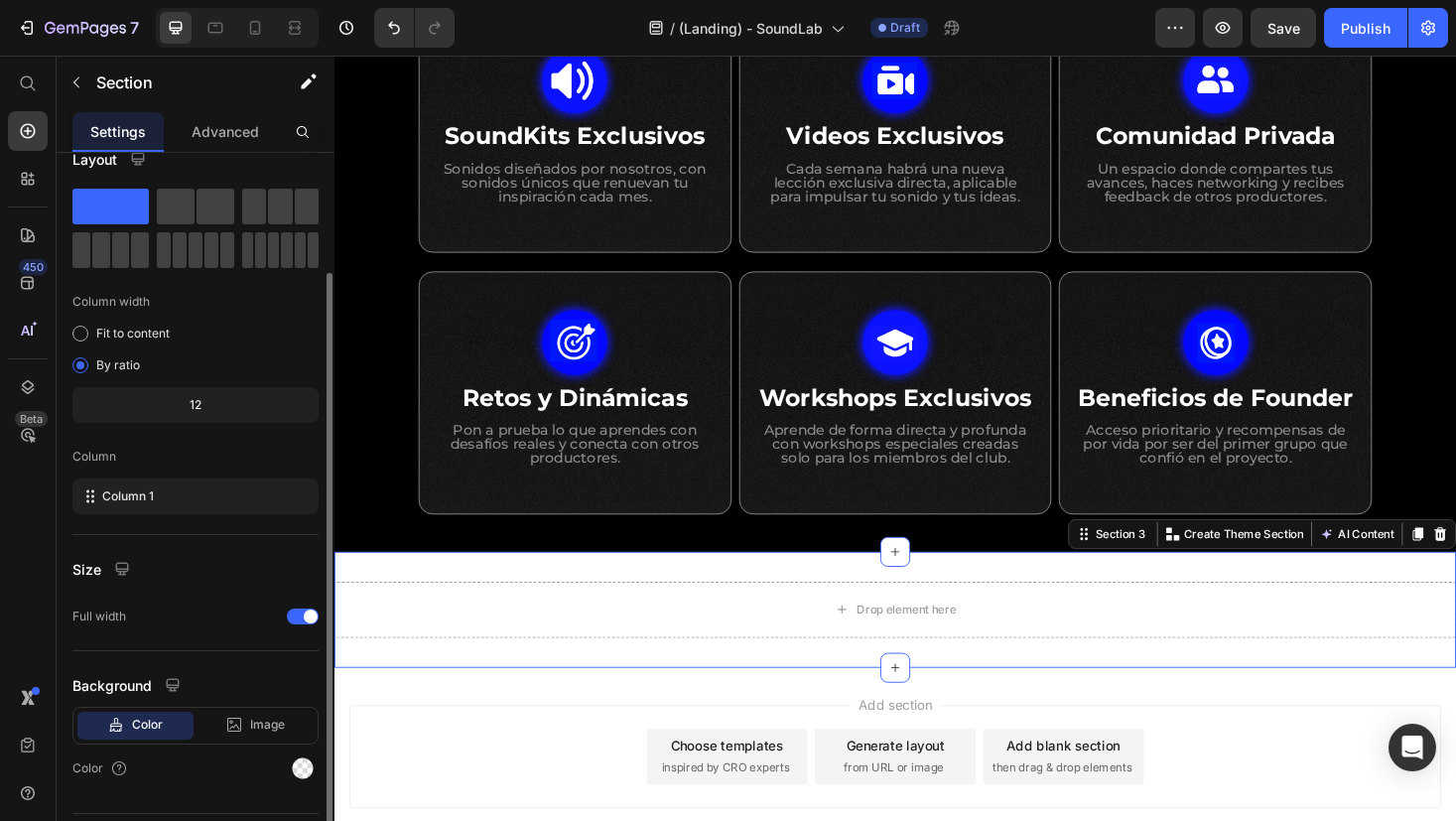 scroll, scrollTop: 77, scrollLeft: 0, axis: vertical 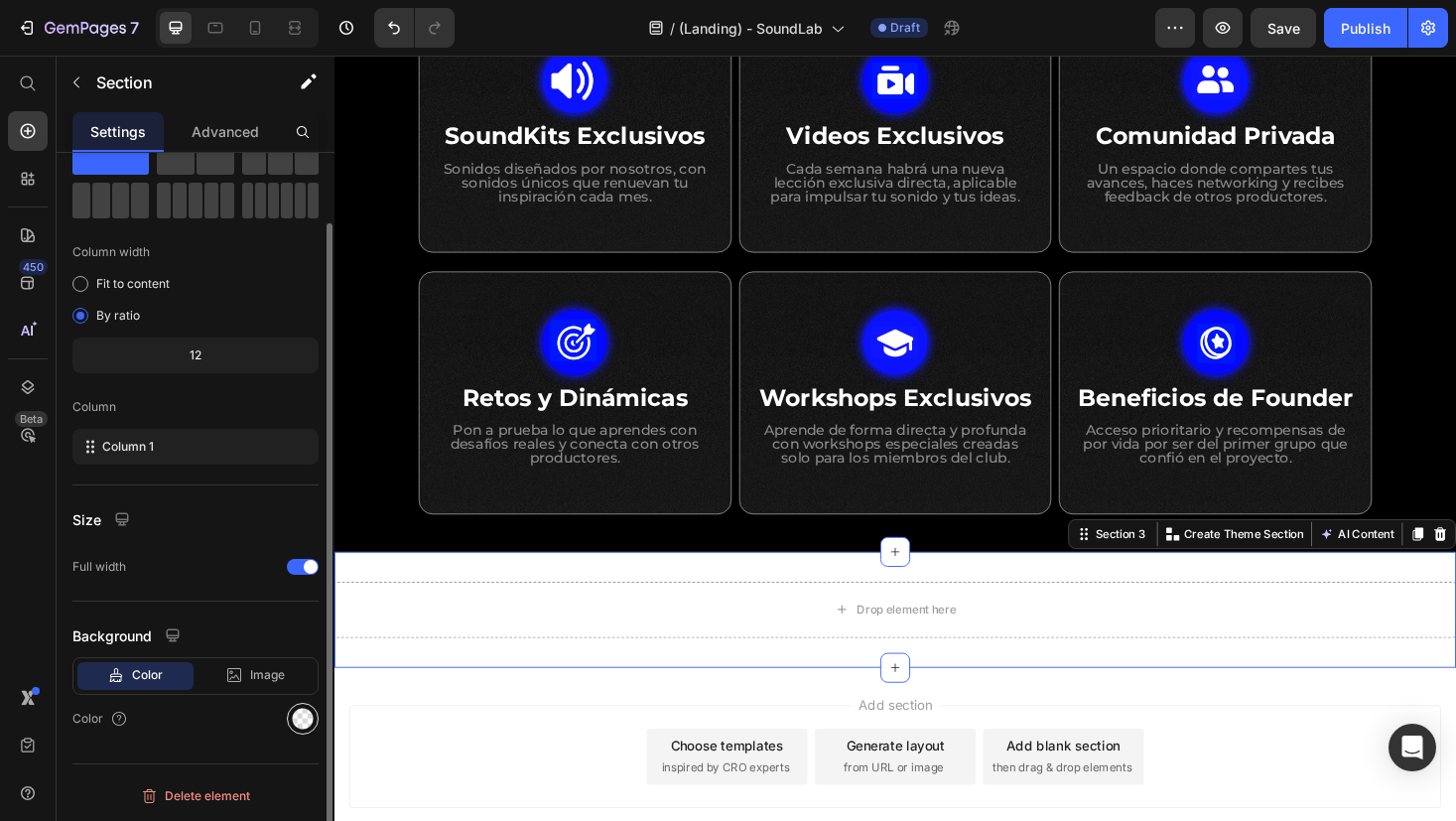 click at bounding box center (303, 719) 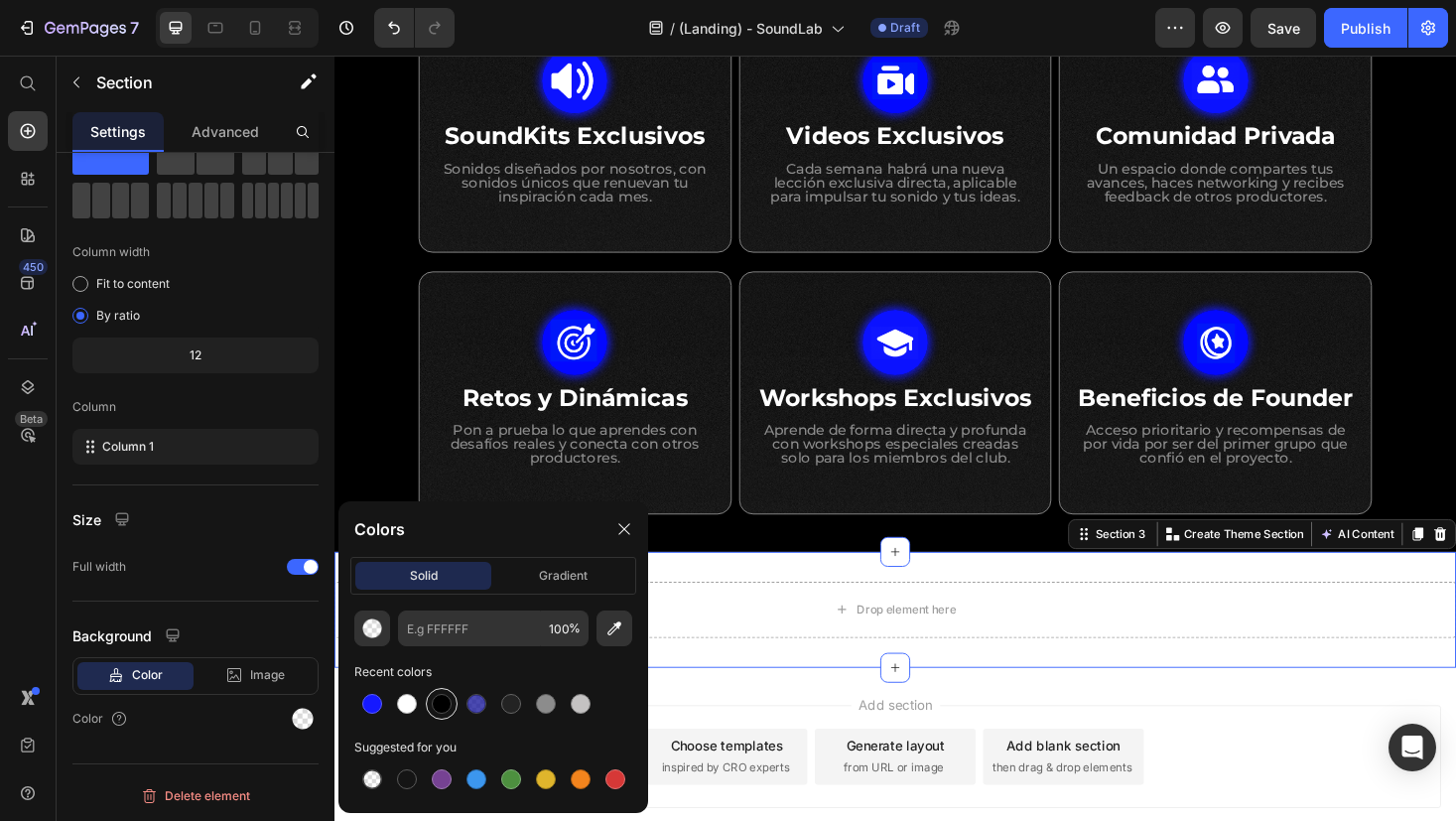 click at bounding box center [442, 704] 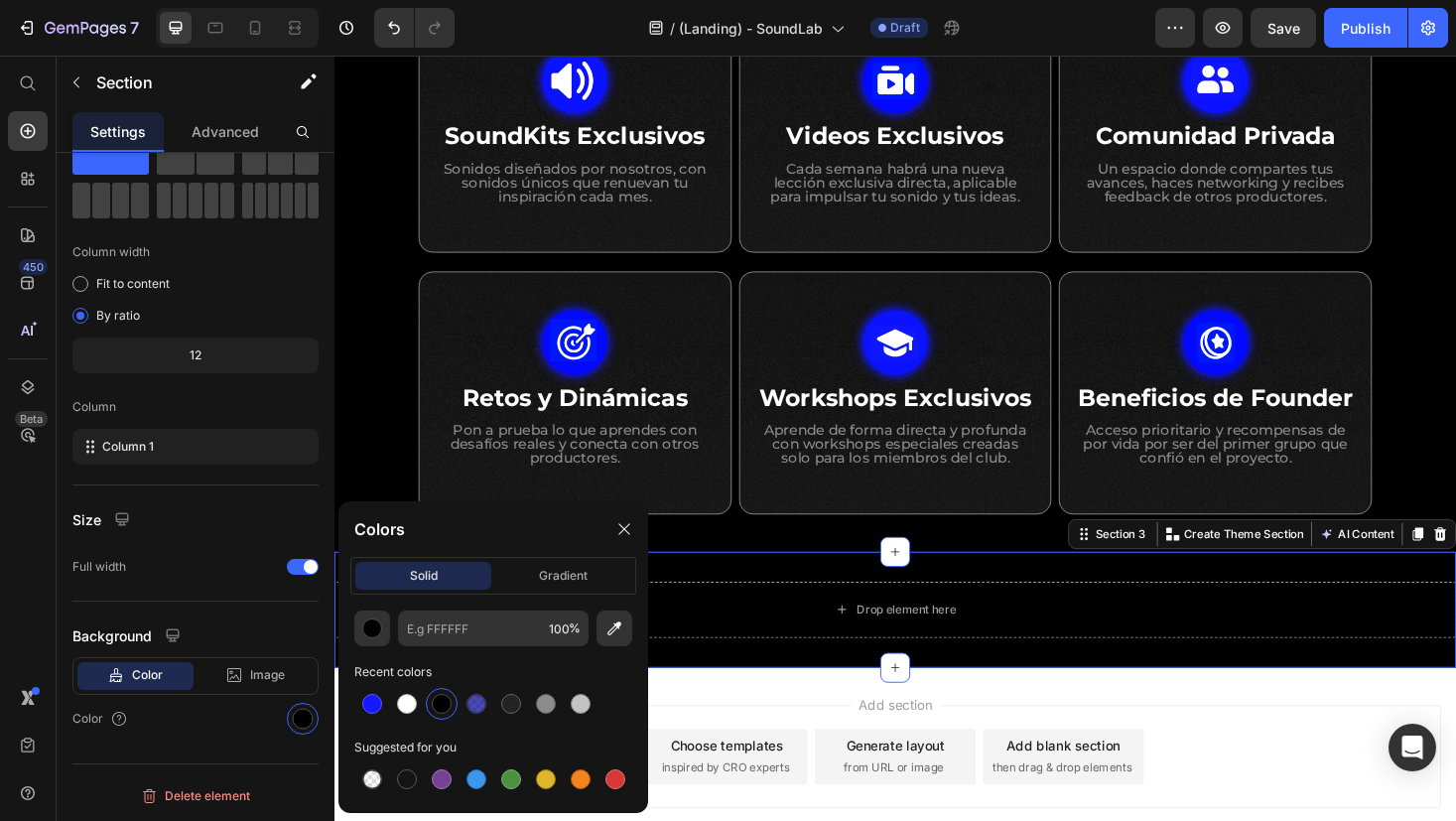click on "Add section Choose templates inspired by CRO experts Generate layout from URL or image Add blank section then drag & drop elements" at bounding box center (930, 828) 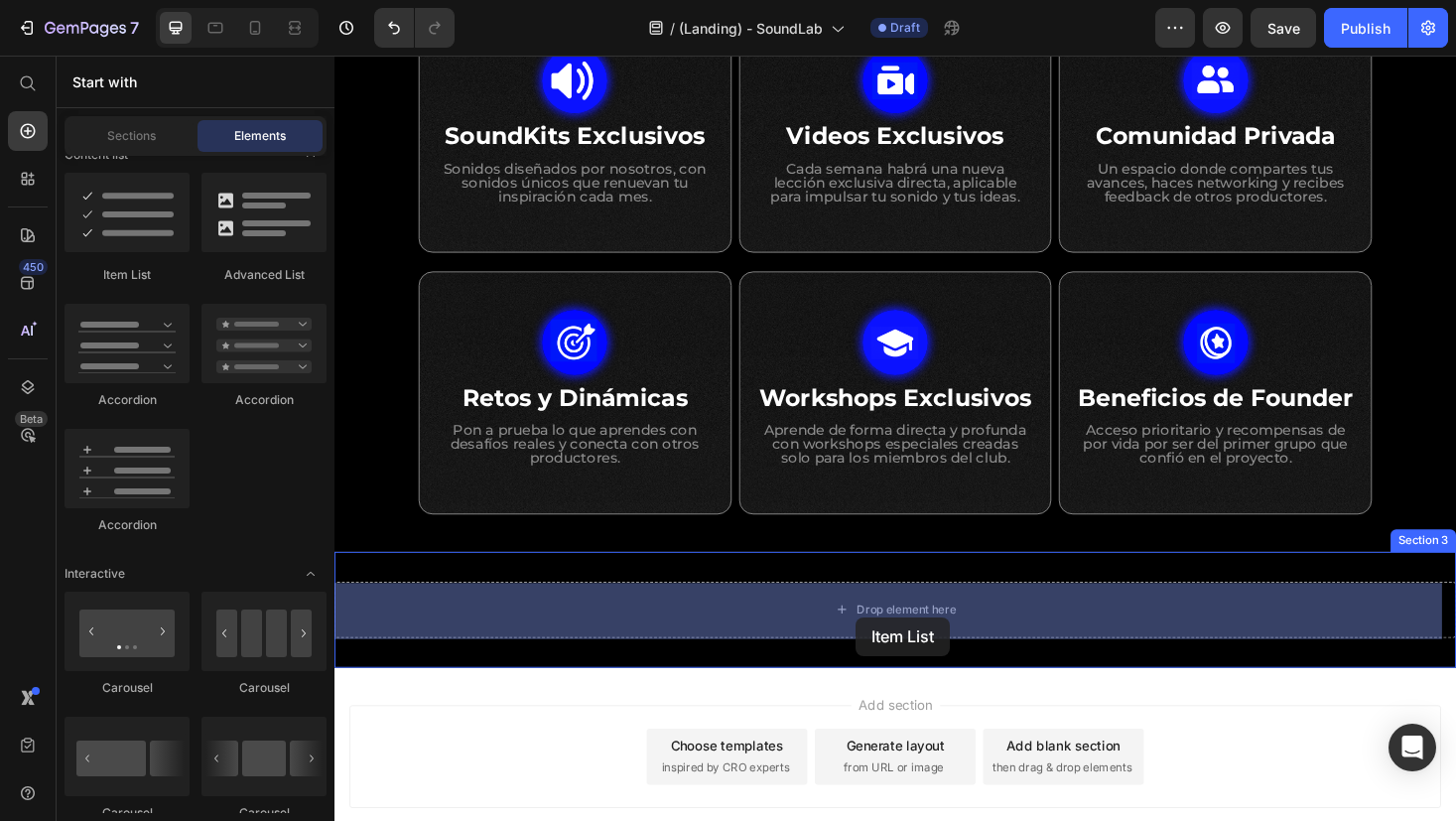 drag, startPoint x: 454, startPoint y: 283, endPoint x: 888, endPoint y: 652, distance: 569.66394 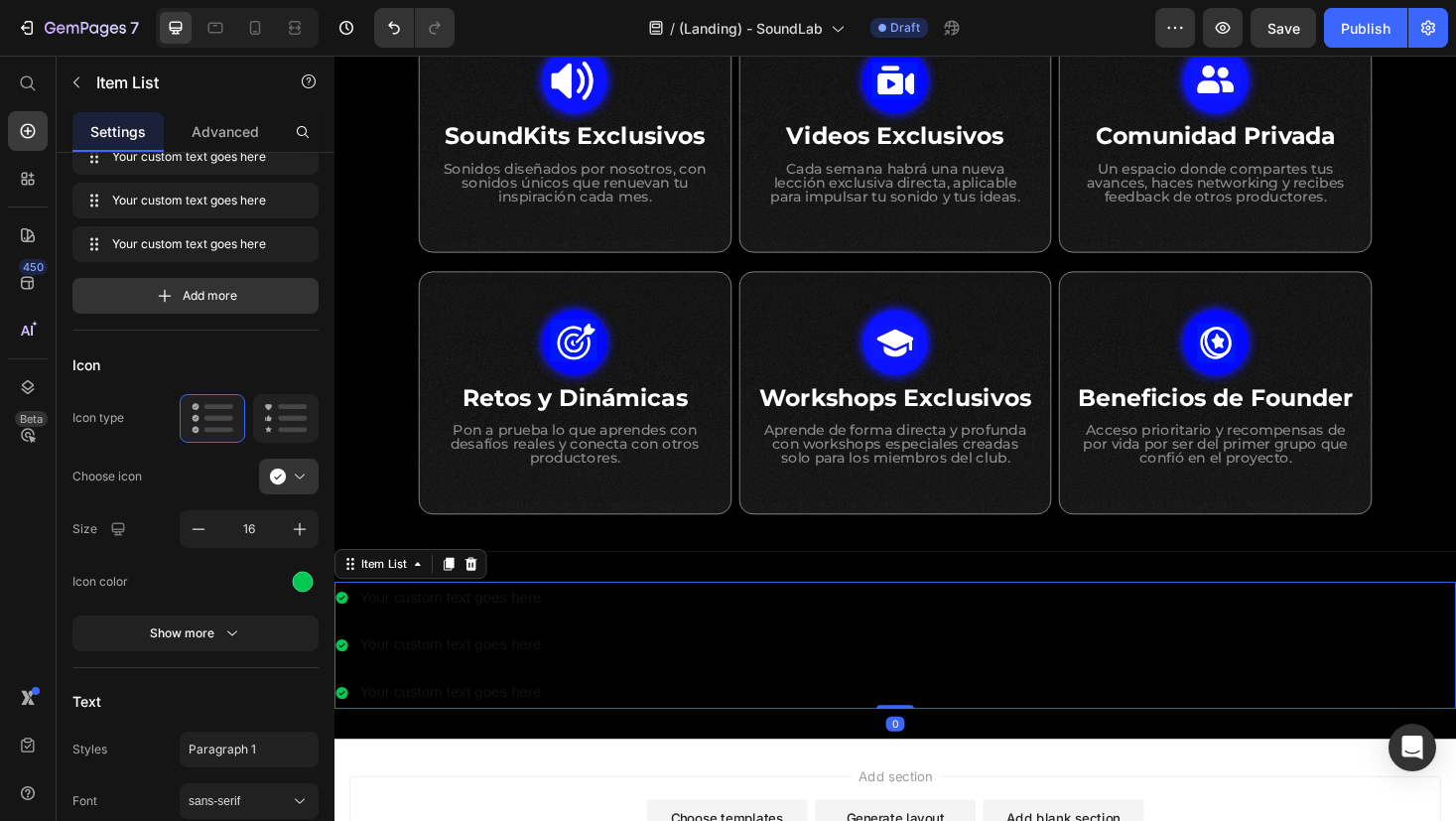 scroll, scrollTop: 0, scrollLeft: 0, axis: both 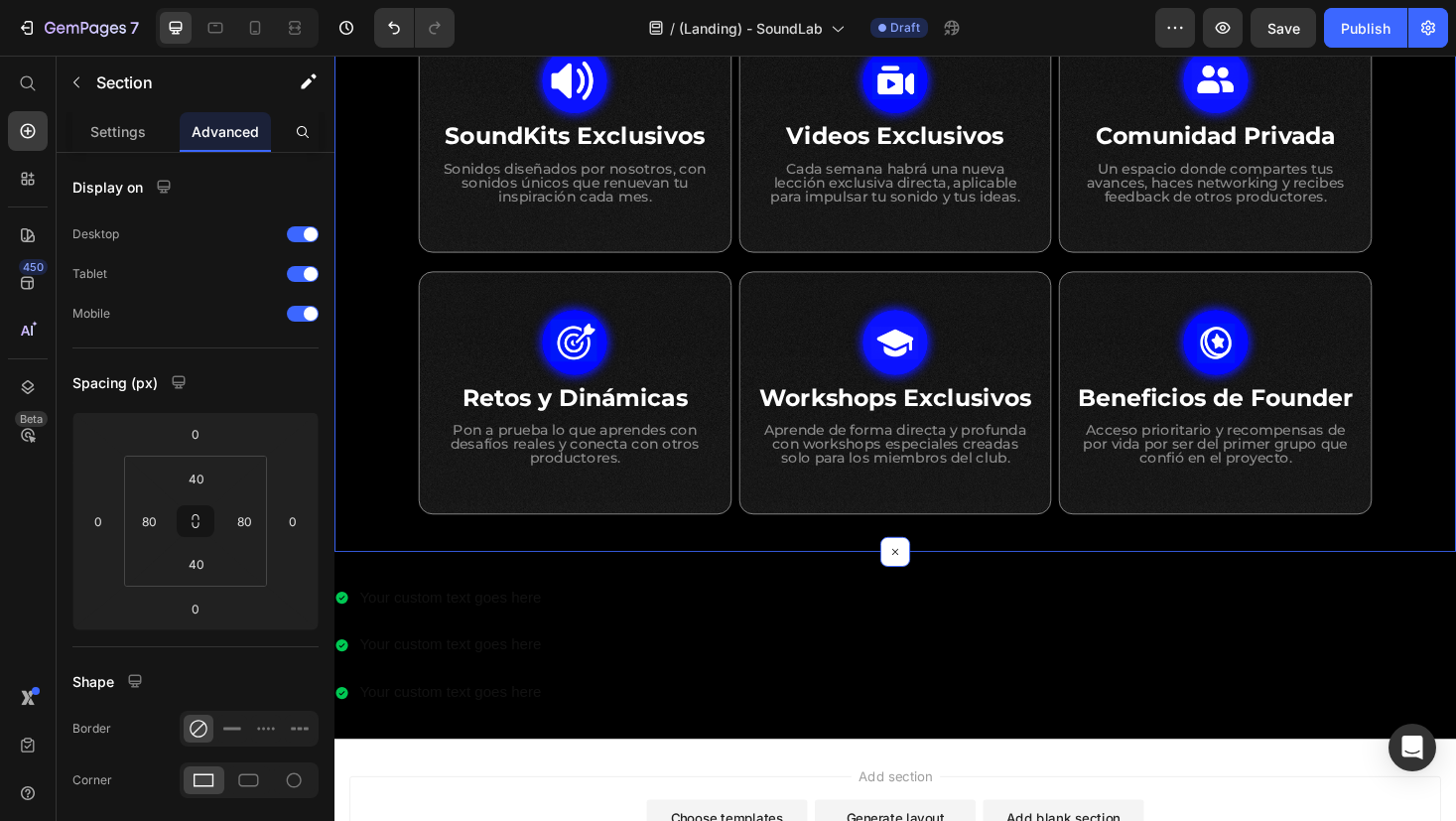 click on "Beneficios del Club: Heading Row Row Image SoundKits Exclusivos Heading Sonidos diseñados por nosotros, con sonidos únicos que renuevan tu inspiración cada mes. Text Block Row Image Videos Exclusivos Heading Cada semana habrá una nueva lección exclusiva directa, aplicable para impulsar tu sonido y tus ideas. Text Block Row Image Comunidad Privada Heading Un espacio donde compartes tus avances, haces networking y recibes feedback de otros productores. Text Block Row Row Row Image Retos y Dinámicas Heading Pon a prueba lo que aprendes con desafíos reales y conecta con otros productores. Text Block Row Image Workshops Exclusivos Heading Aprende de forma directa y profunda con workshops especiales creadas solo para los miembros del club. Text Block Row Image Beneficios de Founder Heading Acceso prioritario y recompensas de por vida por ser del primer grupo que confió en el proyecto. Text Block Row Row Row Section 2   Create Theme Section AI Content Write with [PERSON_NAME] What would you like to describe here?" at bounding box center (930, 235) 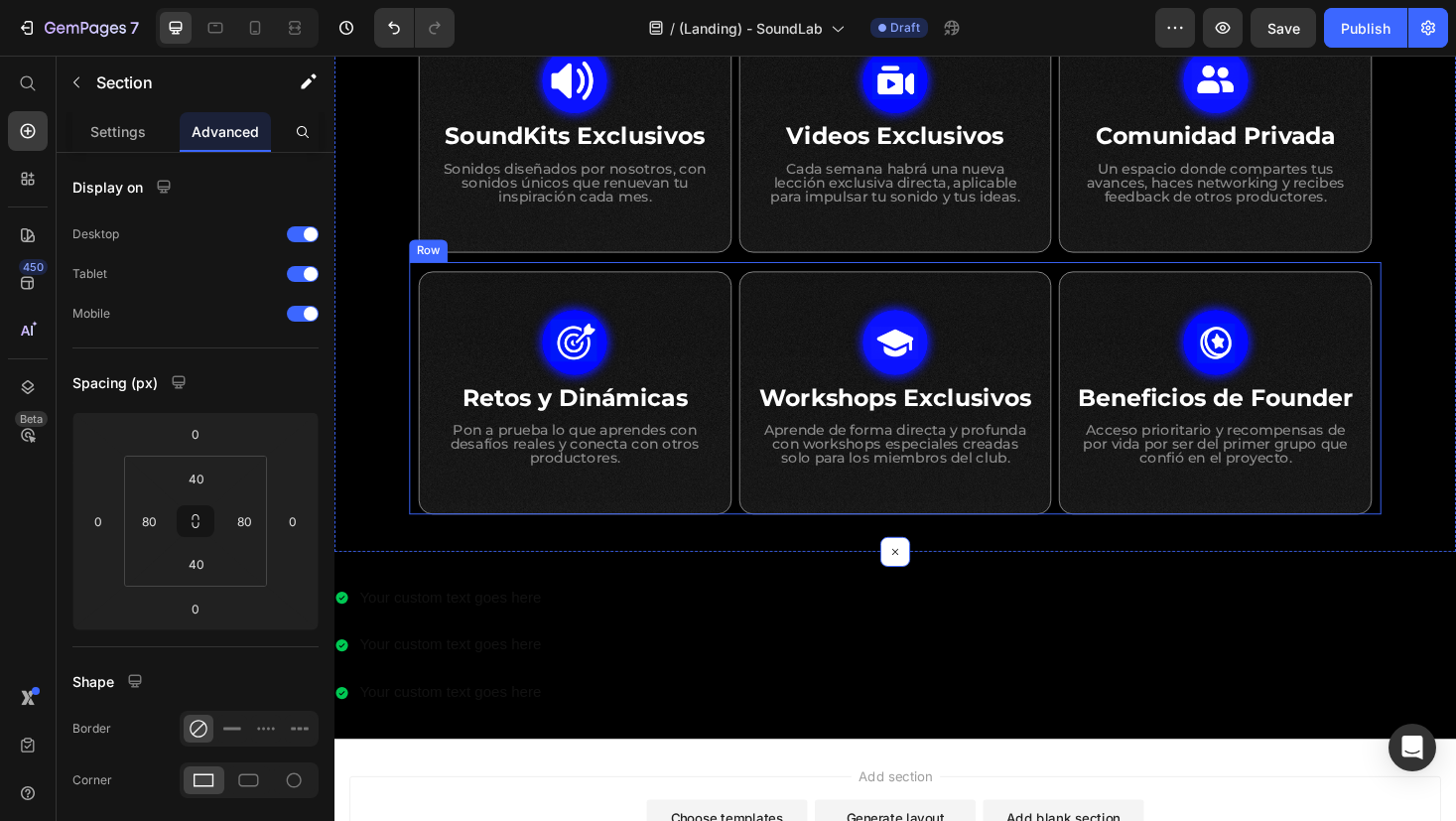 click on "Image Retos y Dinámicas Heading Pon a prueba lo que aprendes con desafíos reales y conecta con otros productores. Text Block Row Image Workshops Exclusivos Heading Aprende de forma directa y profunda con workshops especiales creadas solo para los miembros del club. Text Block Row Image Beneficios de Founder Heading Acceso prioritario y recompensas de por vida por ser del primer grupo que confió en el proyecto. Text [GEOGRAPHIC_DATA]" at bounding box center [930, 409] 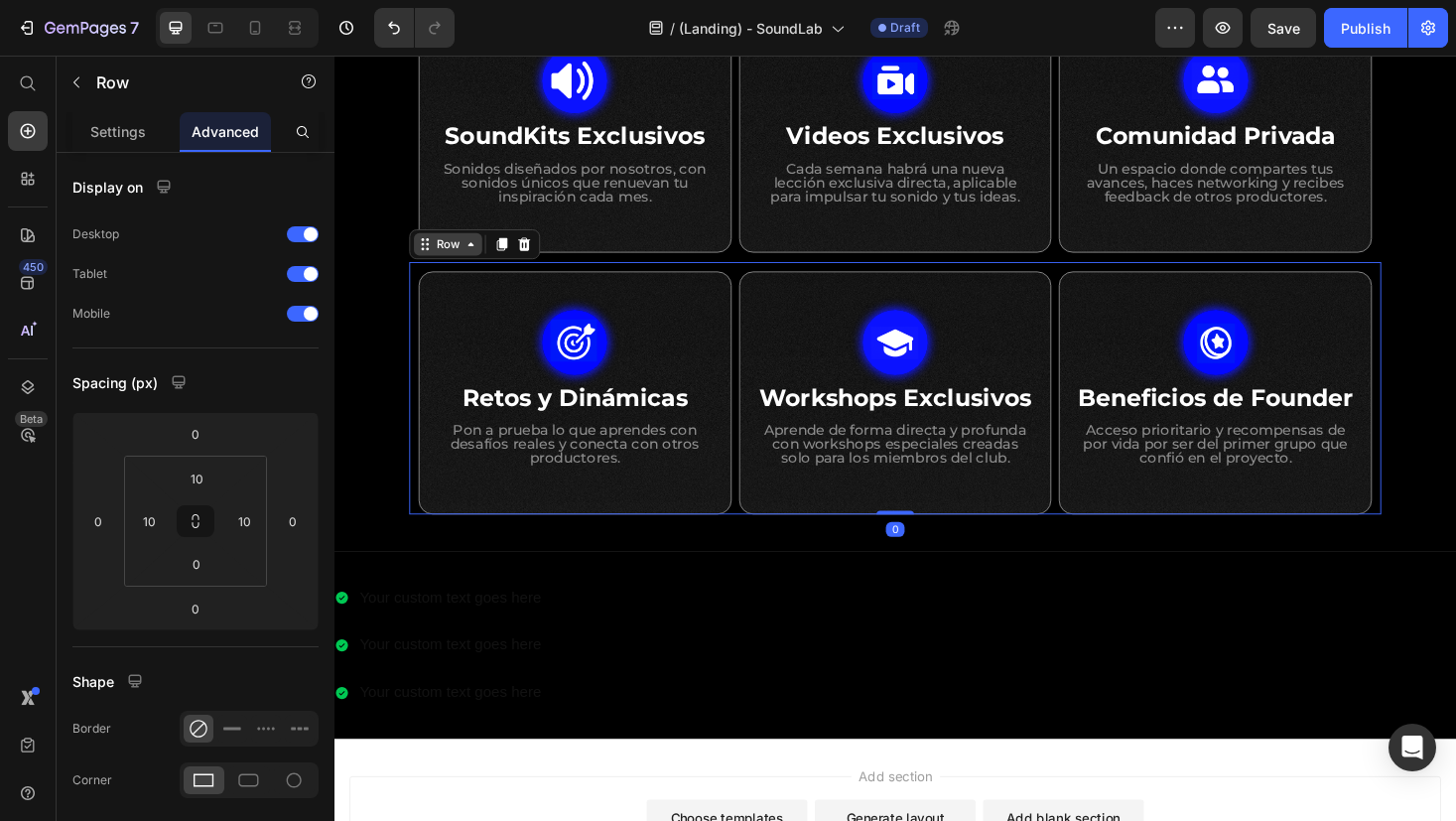 click on "Row" at bounding box center (455, 256) 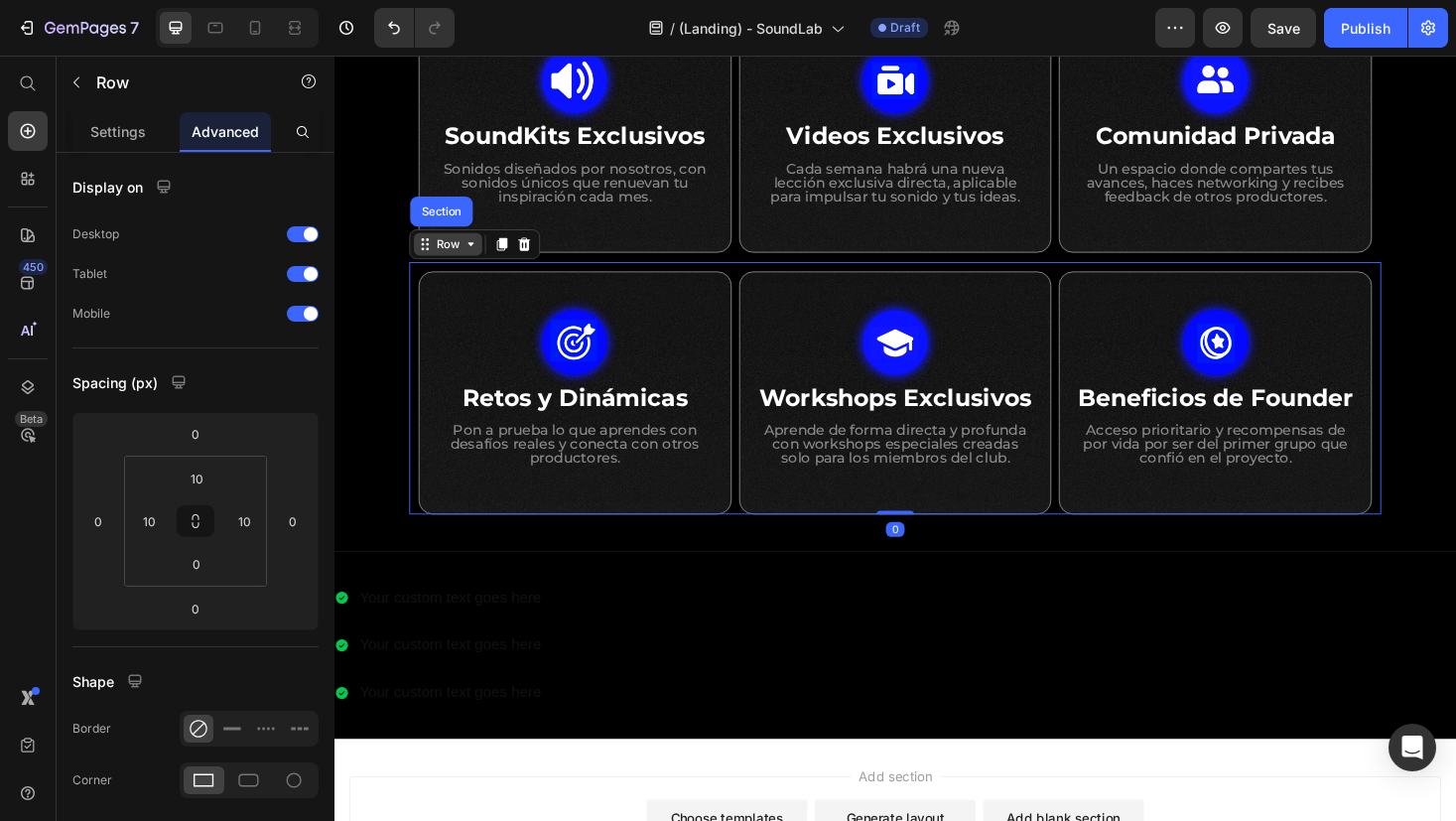 click on "Row" at bounding box center (455, 256) 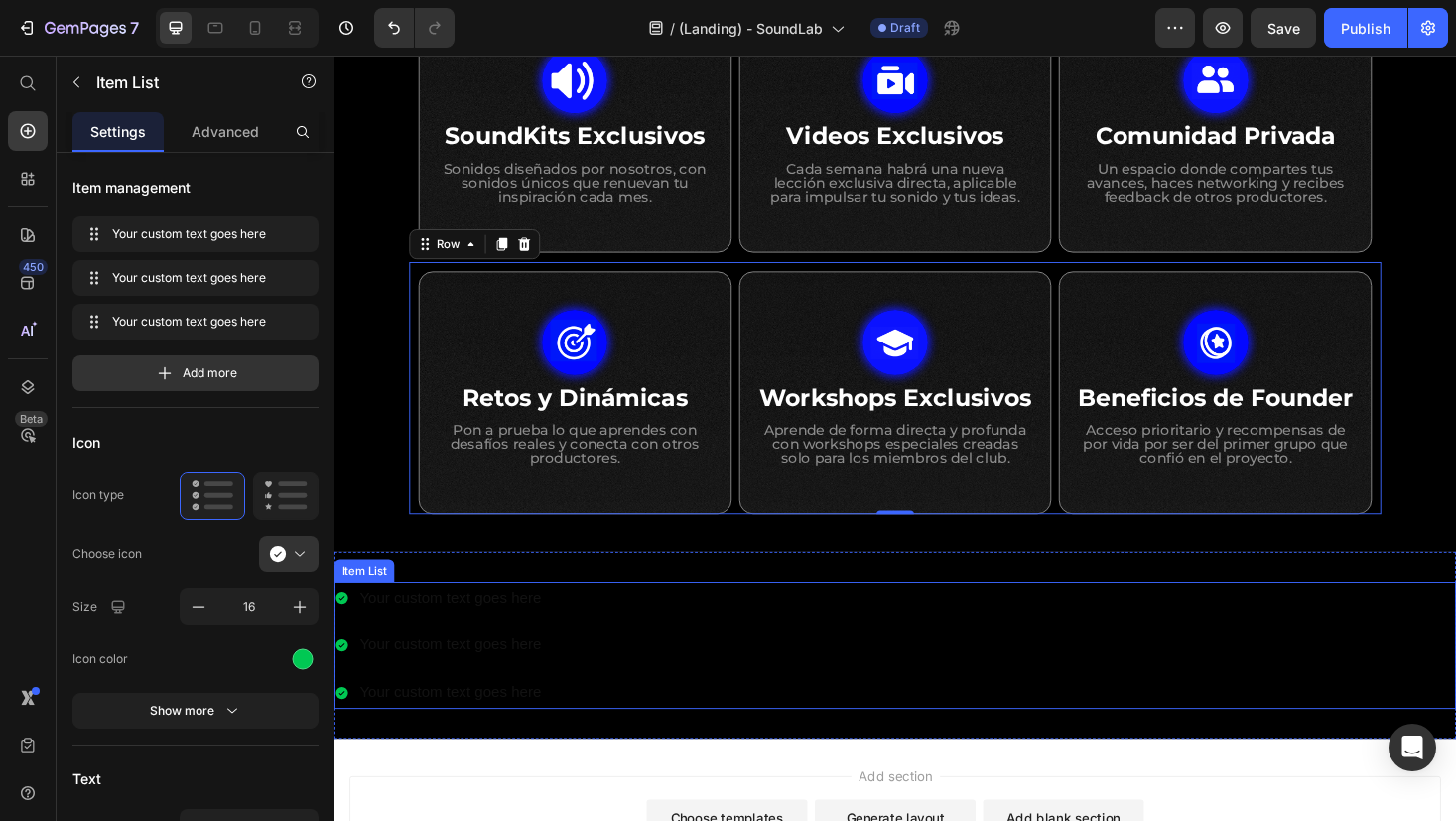 click on "Your custom text goes here Your custom text goes here Your custom text goes here" at bounding box center (930, 682) 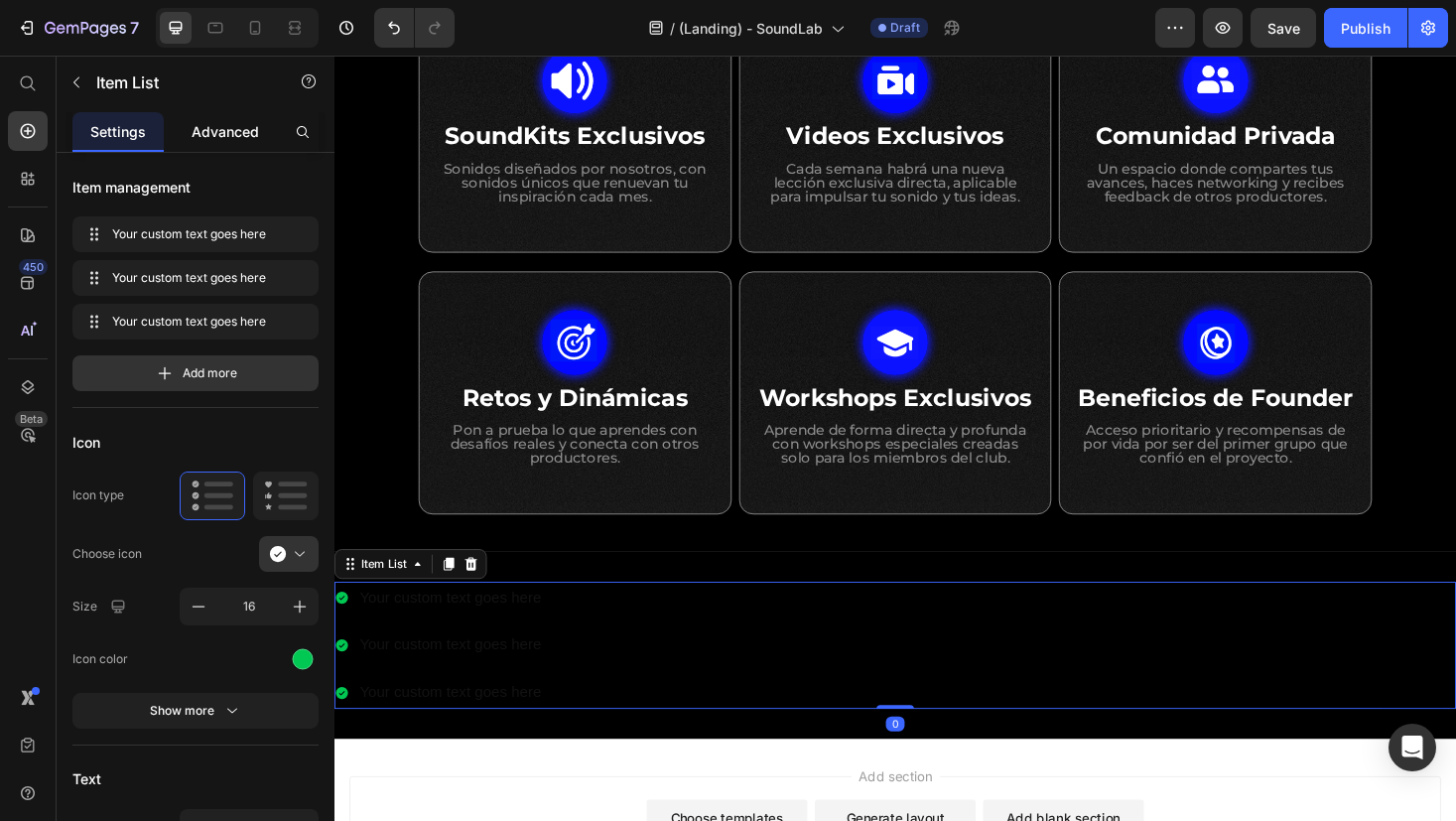 click on "Advanced" 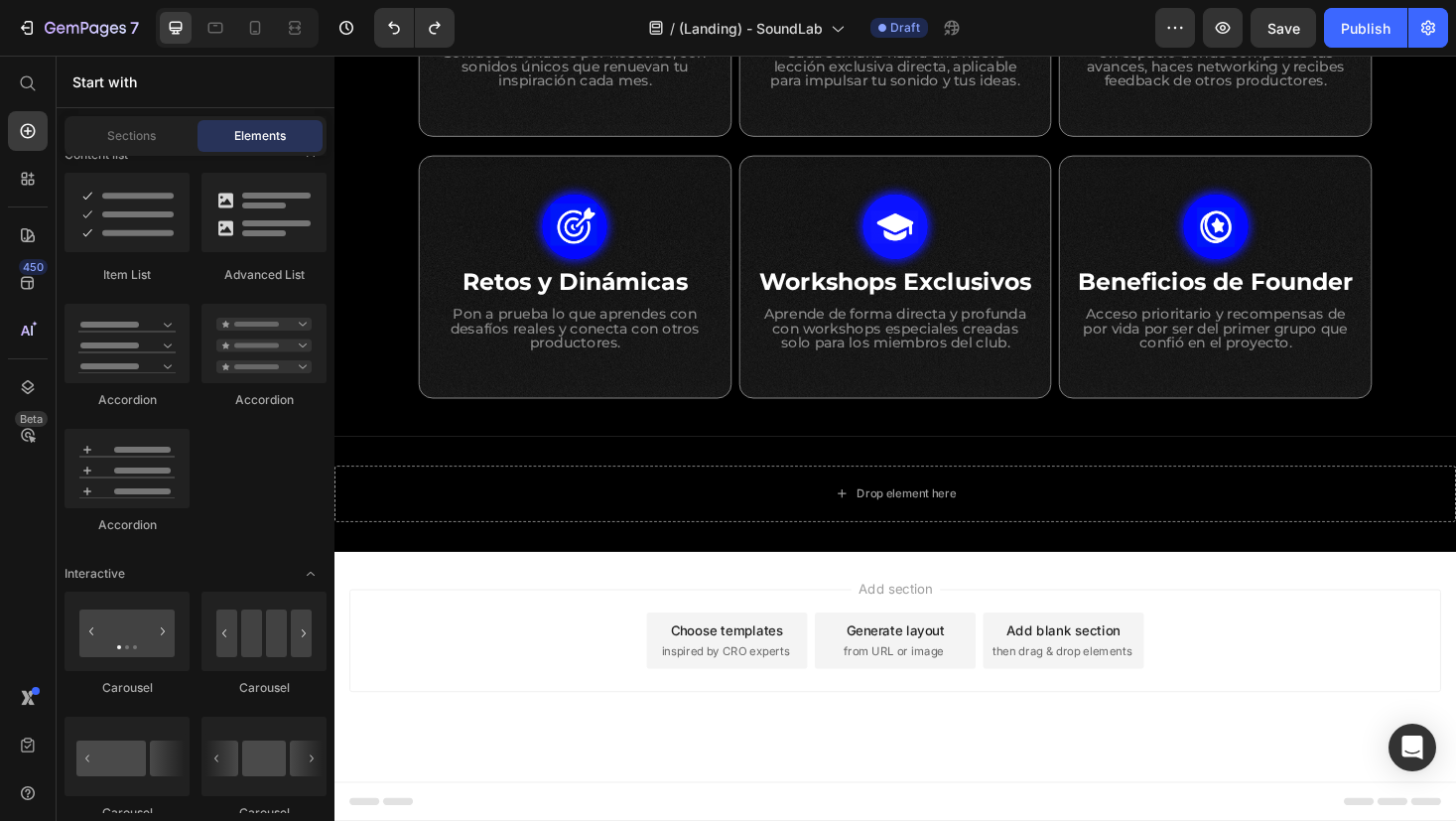 scroll, scrollTop: 1192, scrollLeft: 0, axis: vertical 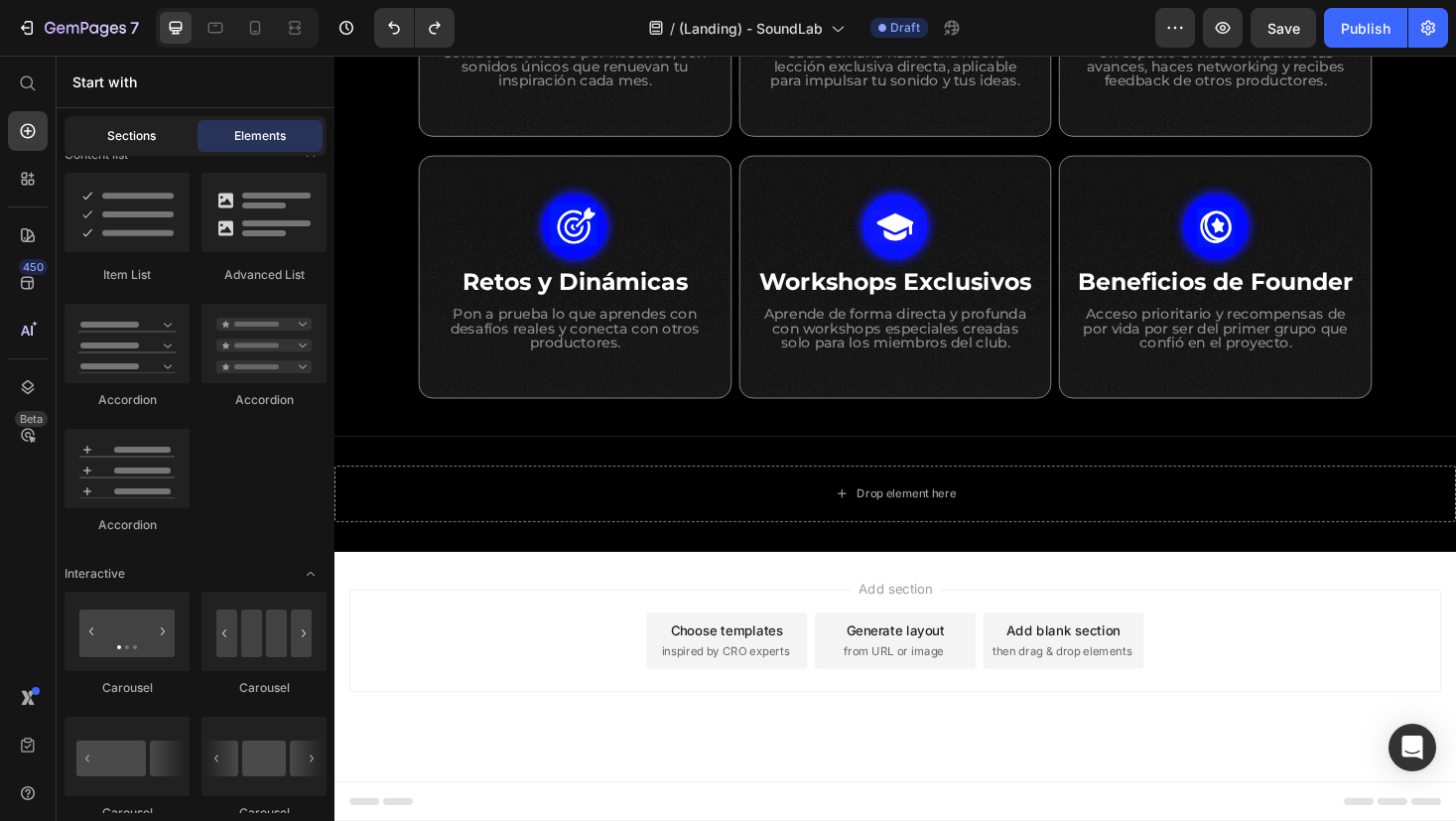 click on "Sections" at bounding box center (131, 136) 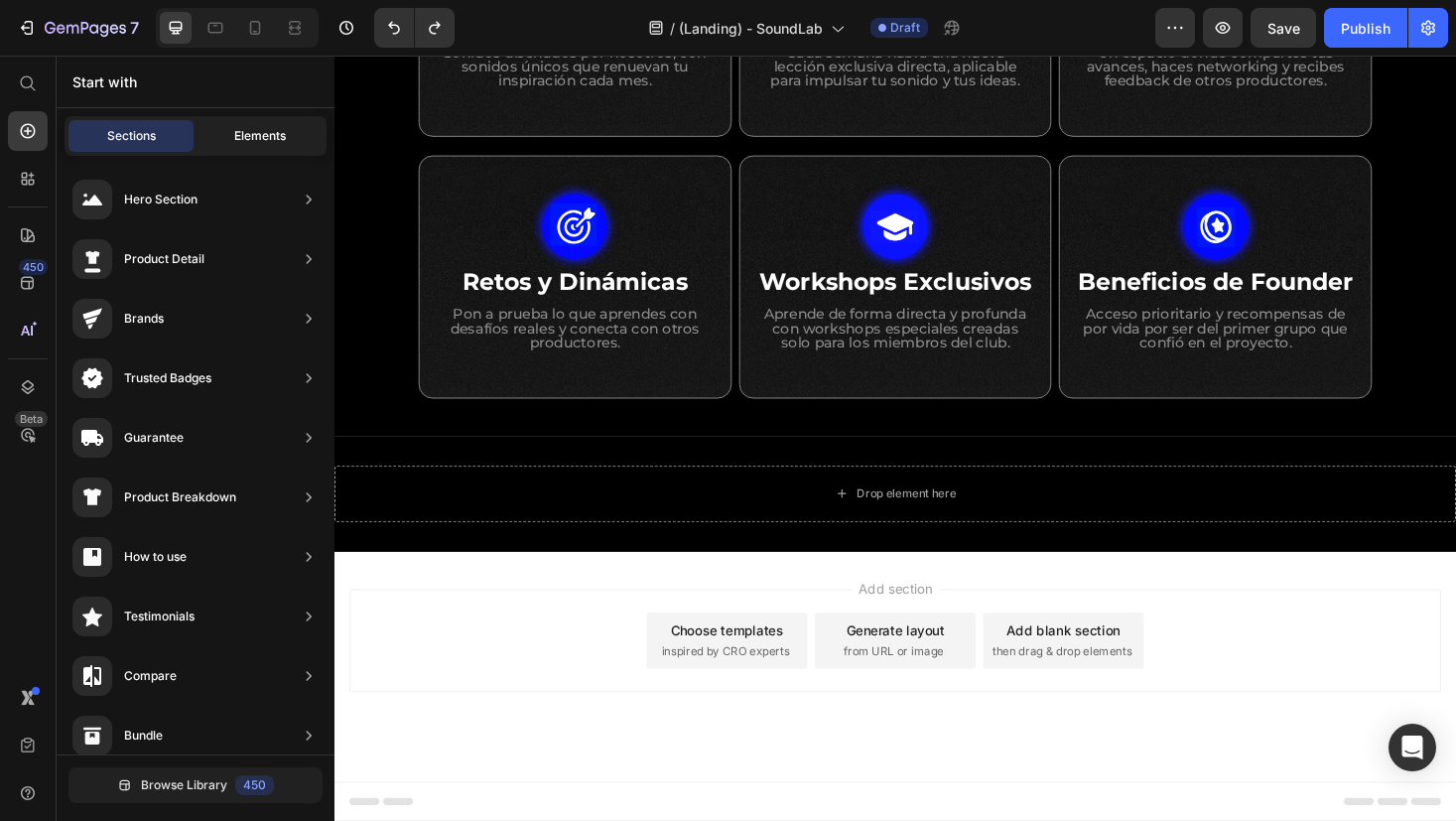 click on "Elements" at bounding box center (260, 136) 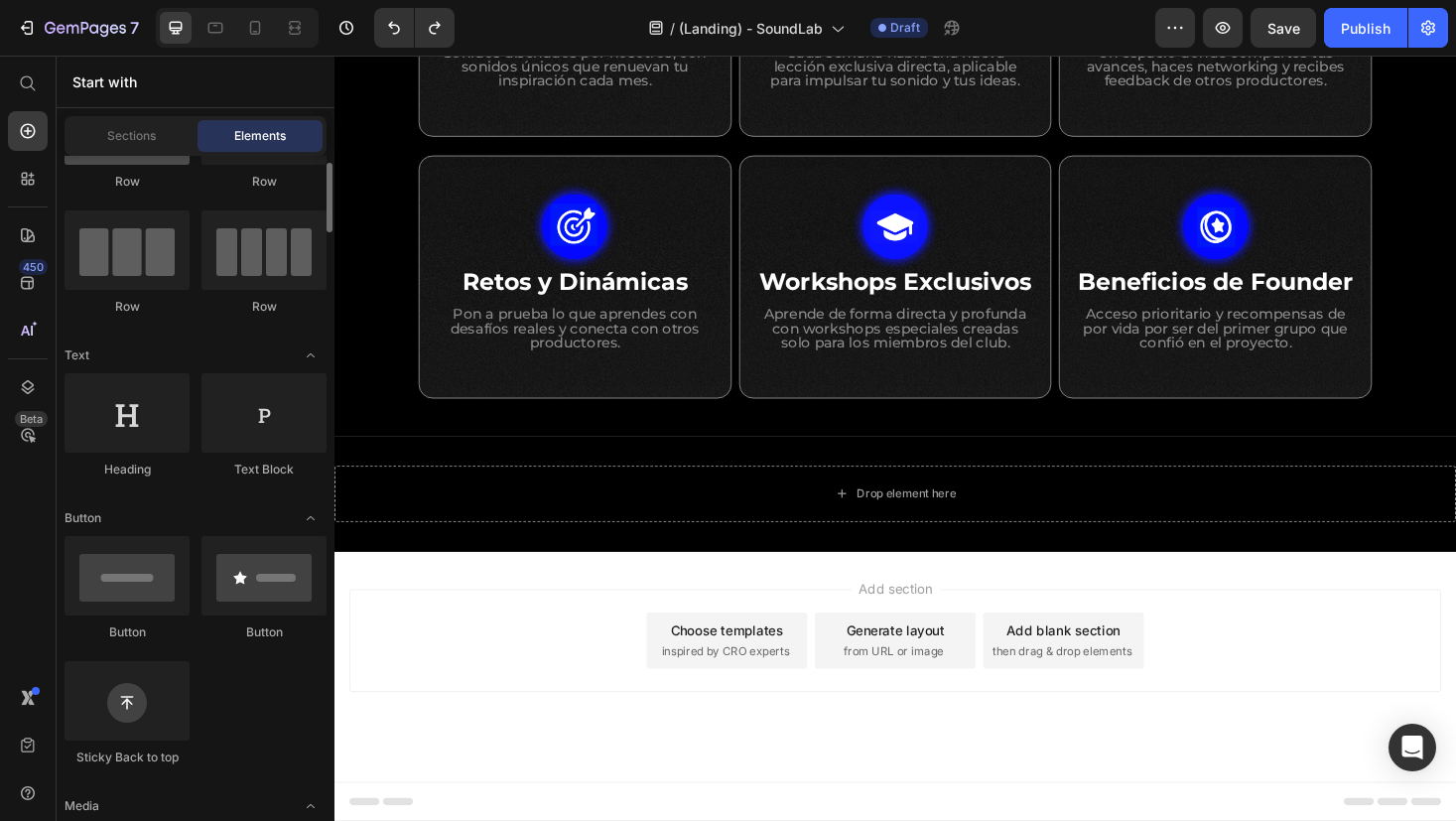 scroll, scrollTop: 0, scrollLeft: 0, axis: both 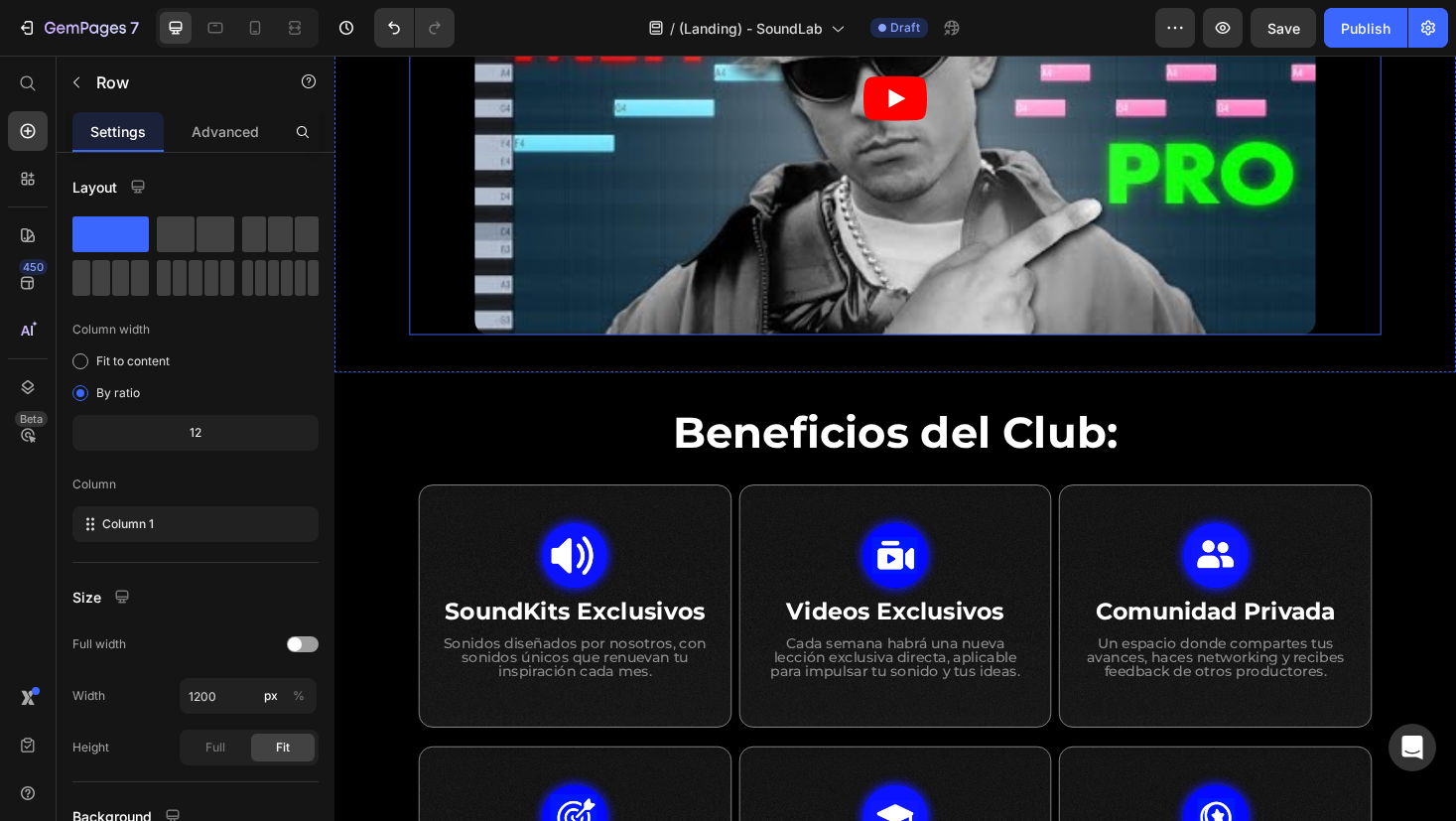 click on "Deja de sonar como todos, Empieza a sonar  como tú . Heading Desarrolla las bases que todo productor necesita: una identidad sonora, claridad creativa y dirección profesional. Una comunidad donde no solo mejoras tus beats, sino todo lo que hay detrás de tu sonido. Heading Únete a SoundLab Button Video Row" at bounding box center [930, -49] 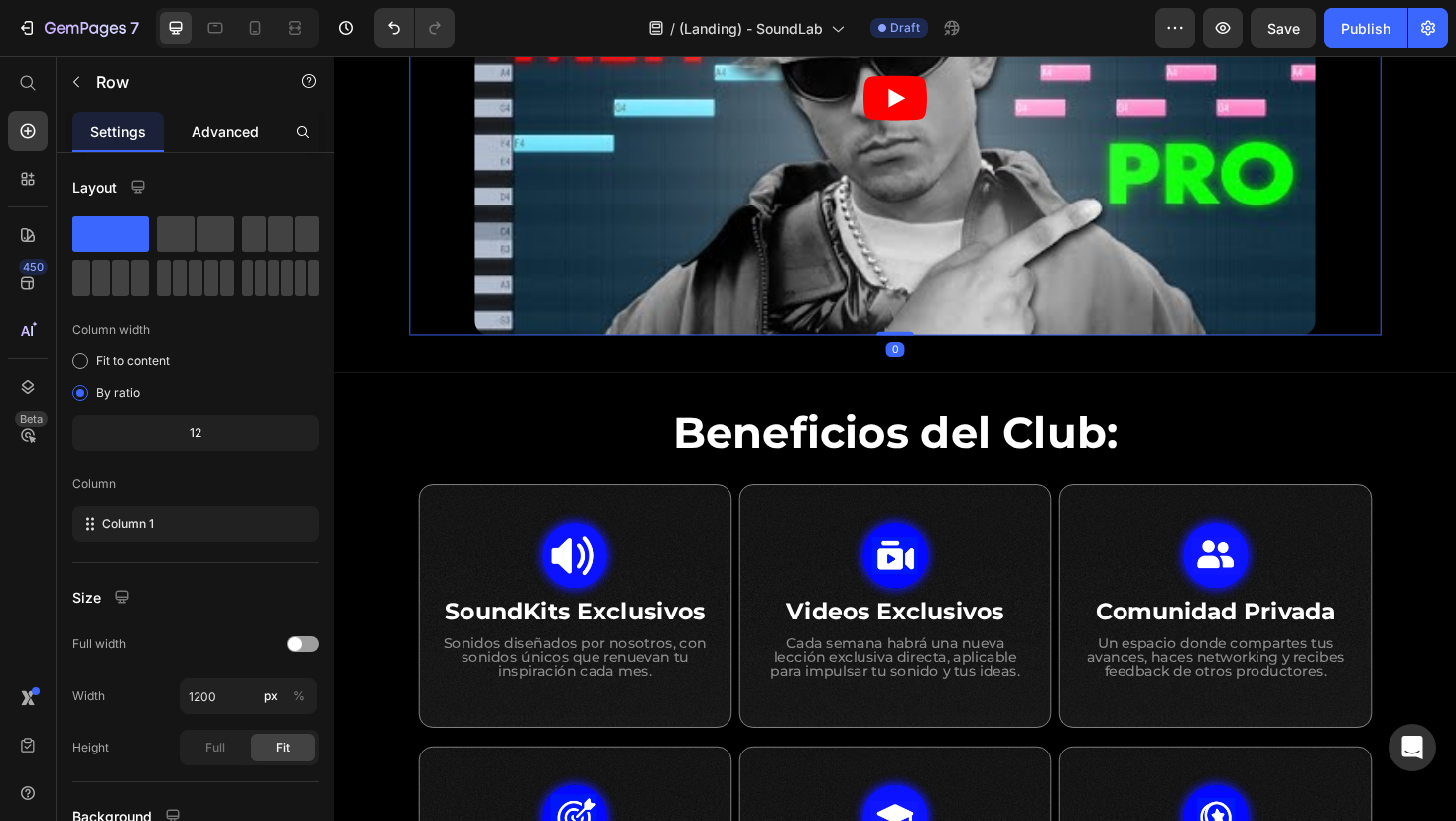 click on "Advanced" at bounding box center [225, 131] 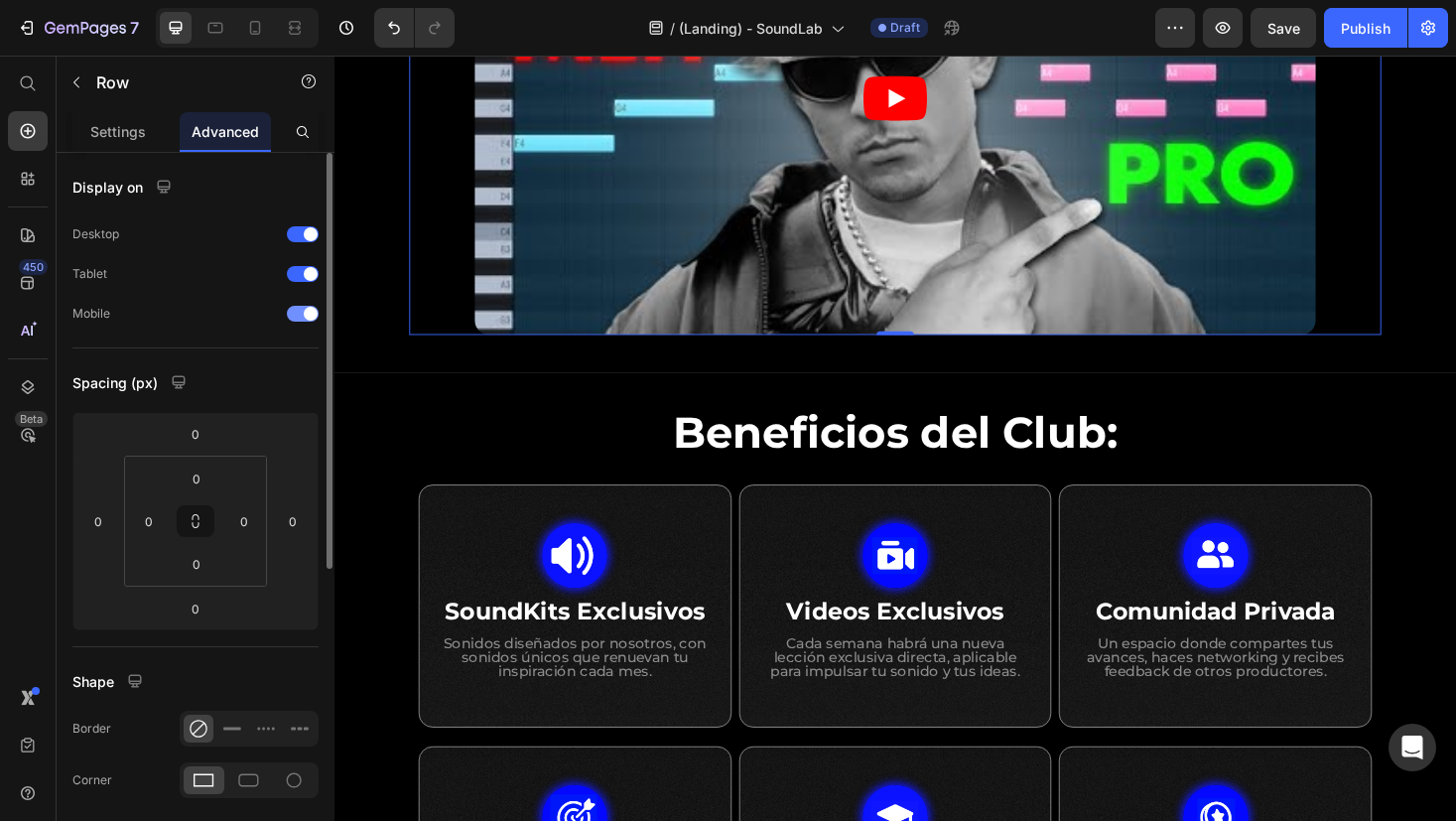 scroll, scrollTop: 535, scrollLeft: 0, axis: vertical 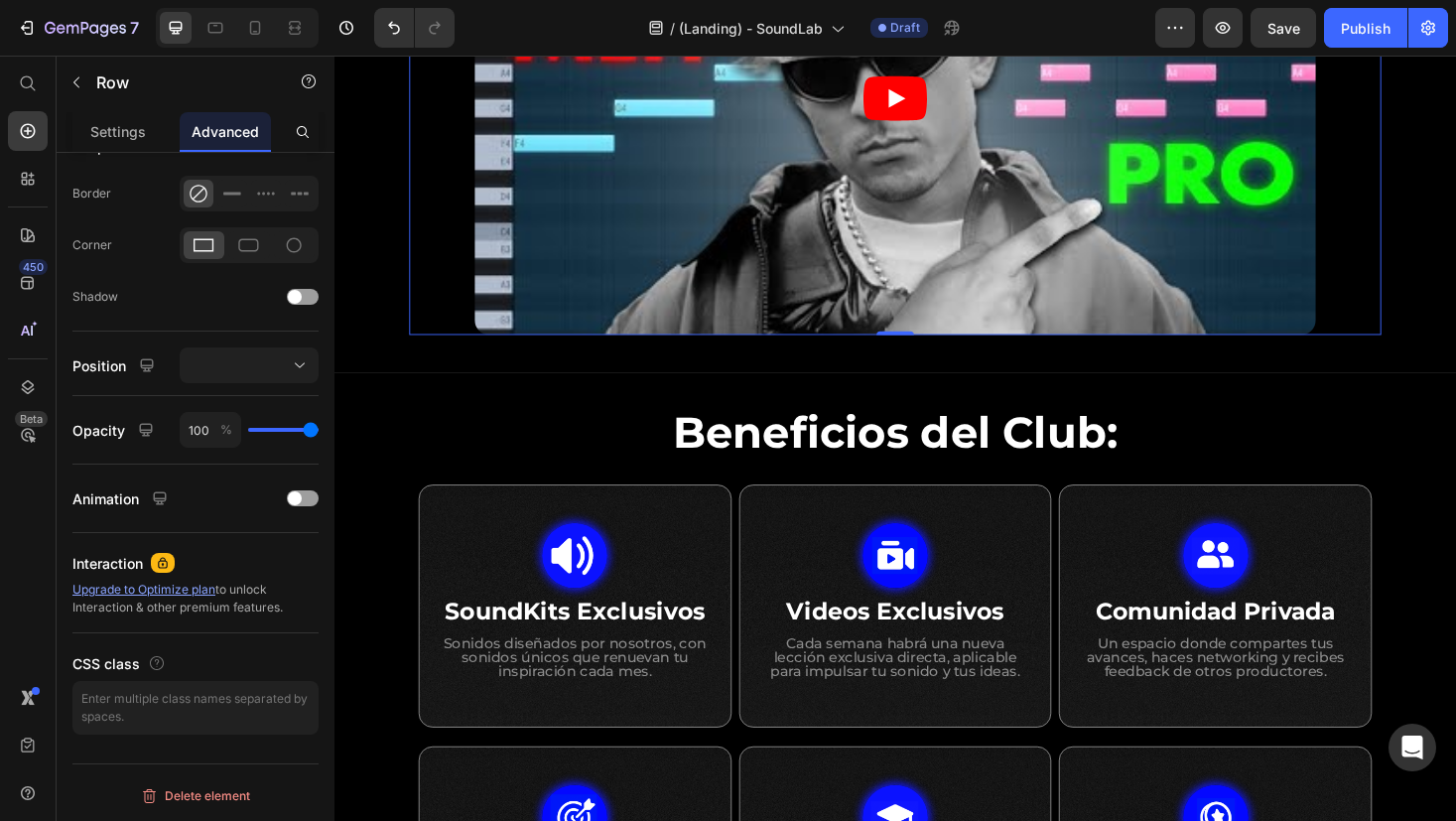 click on "Deja de sonar como todos, Empieza a sonar  como tú . Heading Desarrolla las bases que todo productor necesita: una identidad sonora, claridad creativa y dirección profesional. Una comunidad donde no solo mejoras tus beats, sino todo lo que hay detrás de tu sonido. Heading Únete a SoundLab Button Video Row" at bounding box center [930, -49] 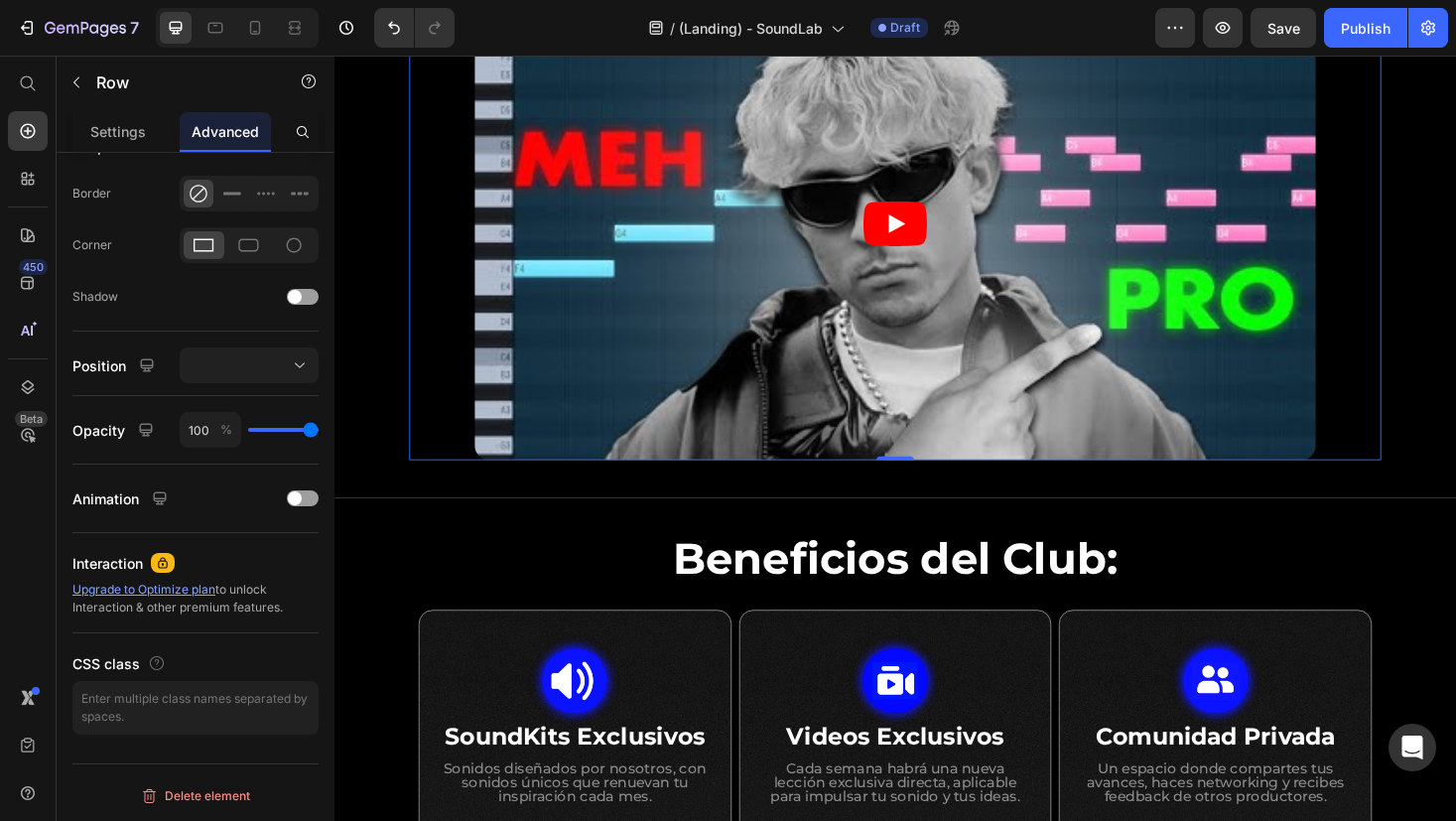scroll, scrollTop: 186, scrollLeft: 0, axis: vertical 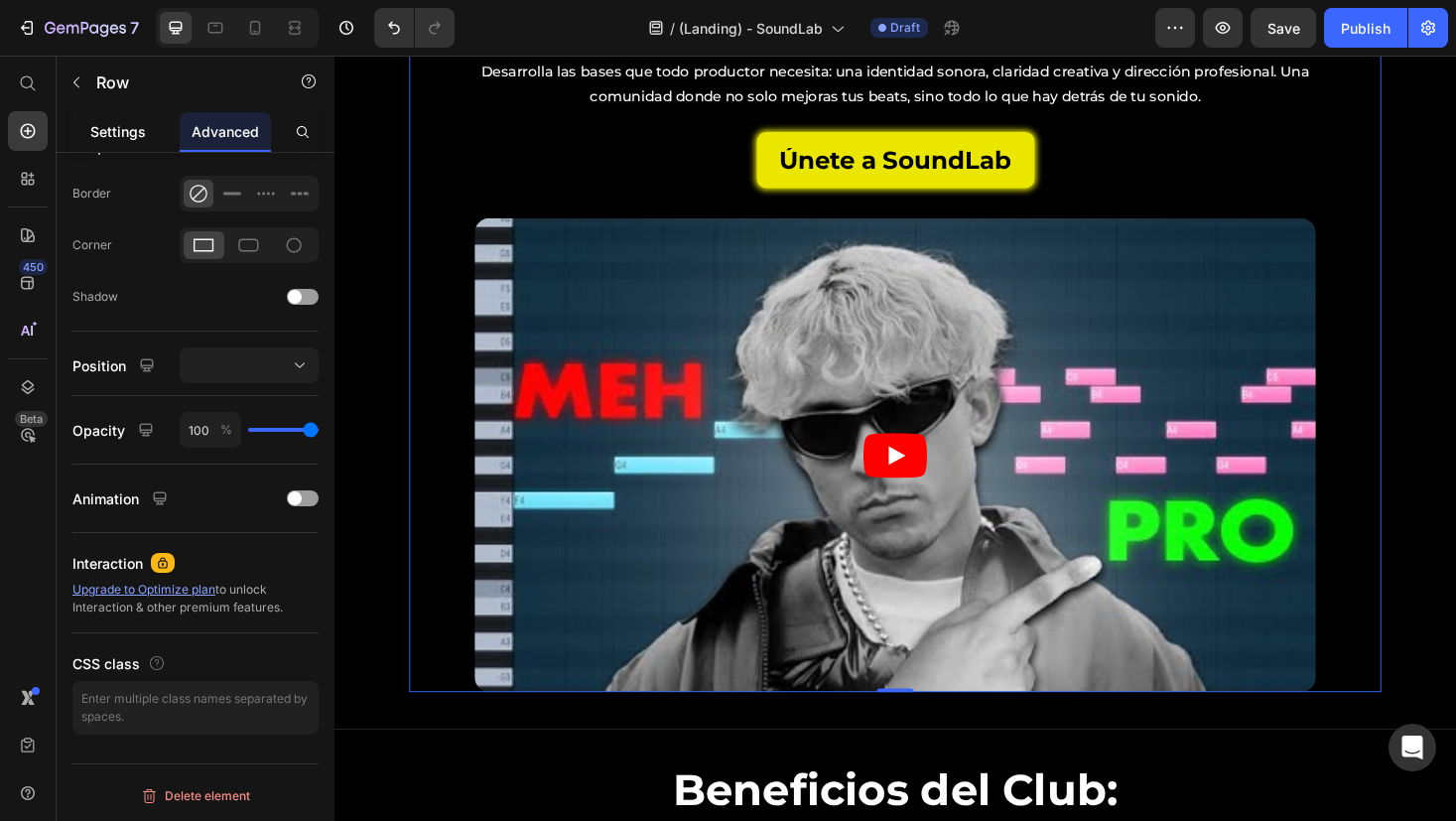 click on "Settings" at bounding box center (118, 131) 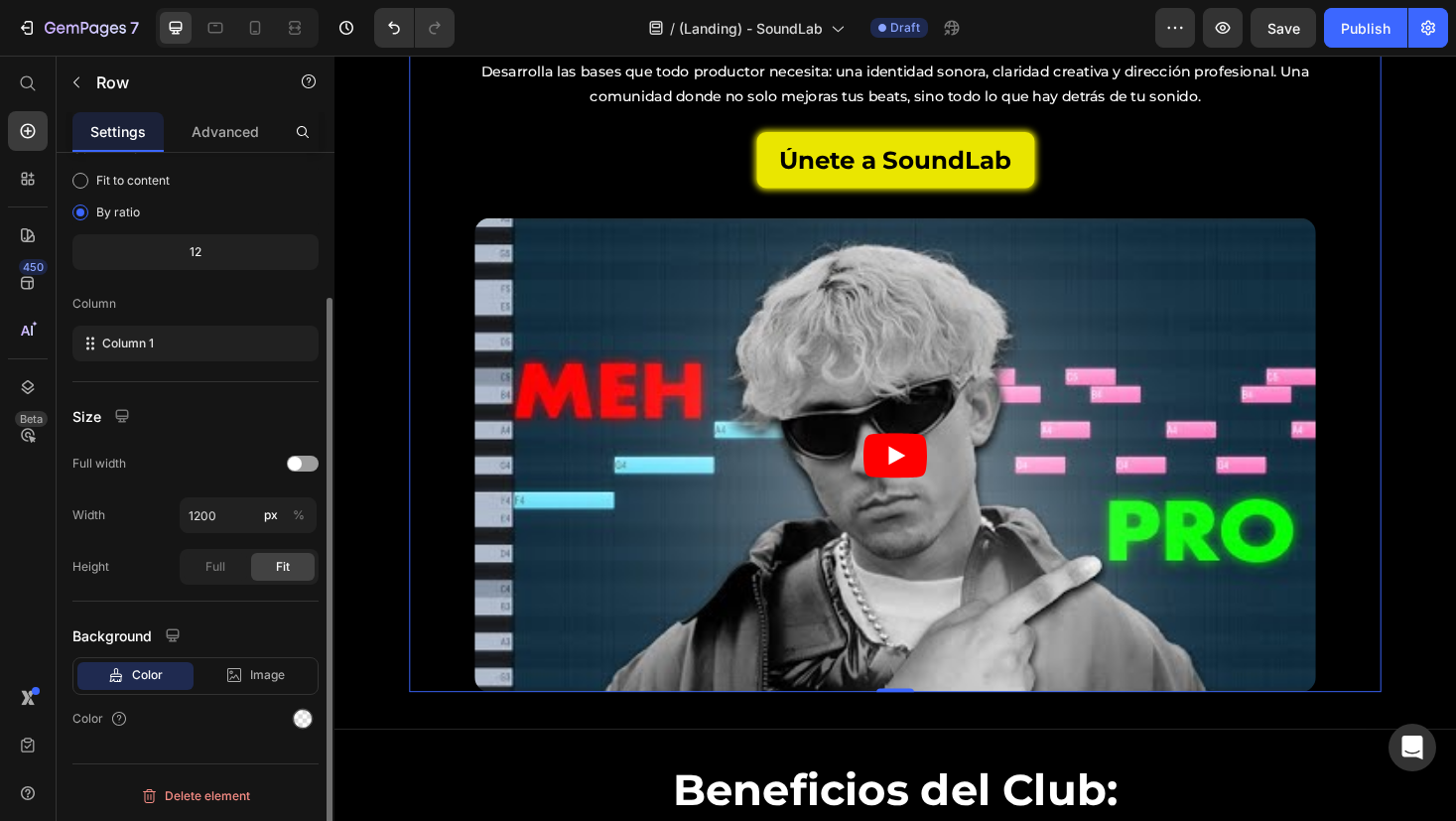 scroll, scrollTop: 0, scrollLeft: 0, axis: both 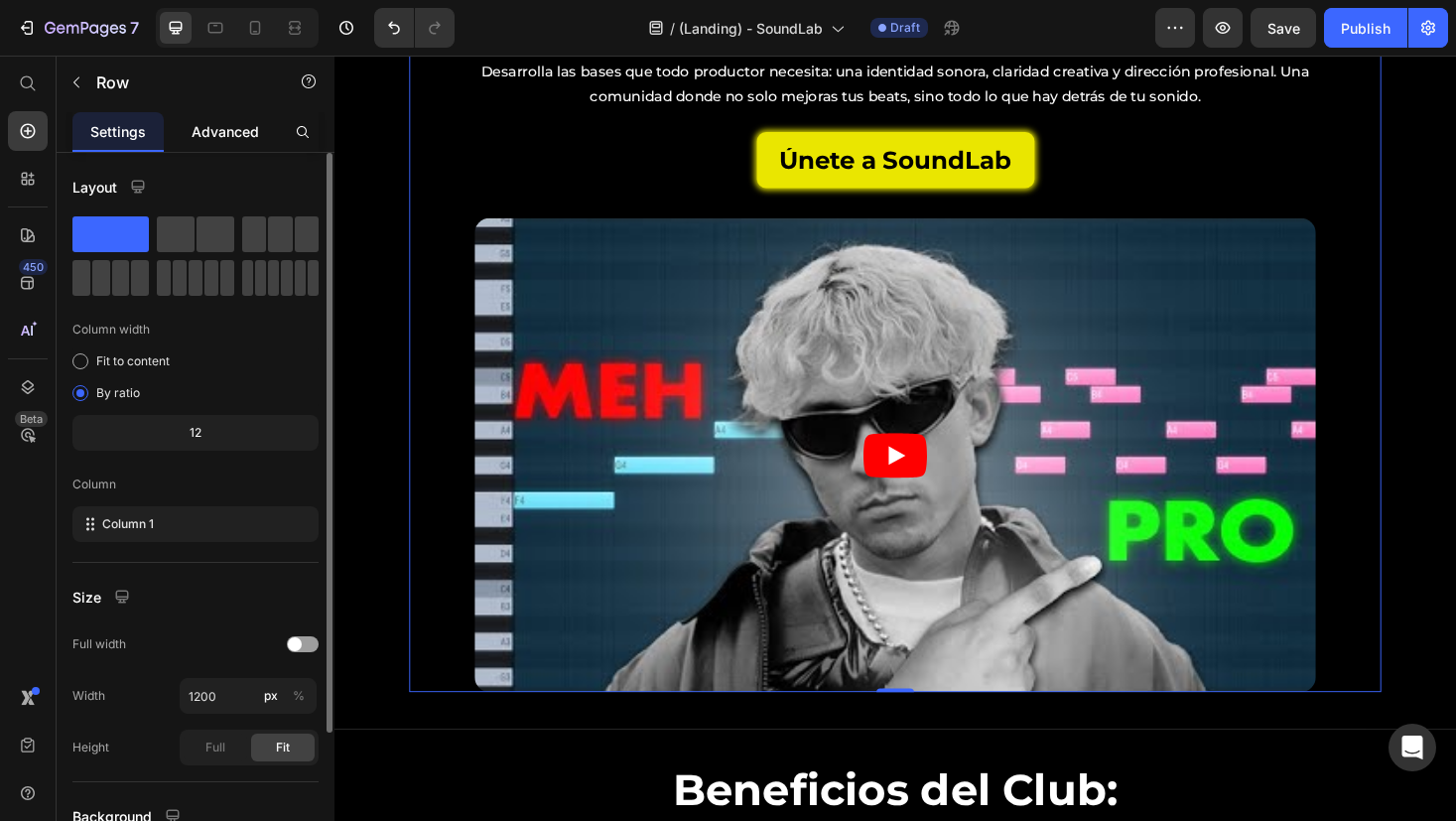 click on "Advanced" at bounding box center [225, 131] 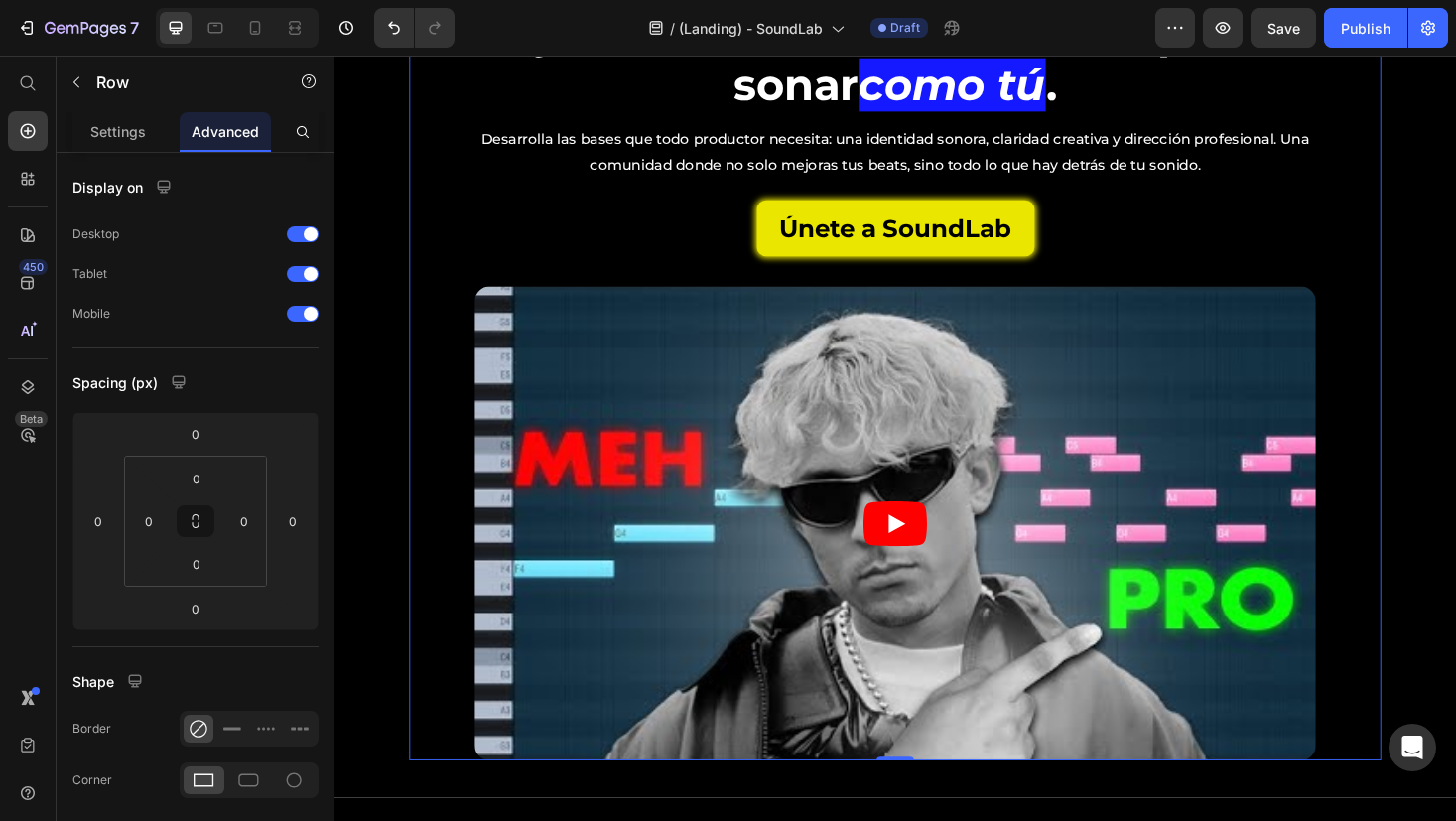 scroll, scrollTop: 0, scrollLeft: 0, axis: both 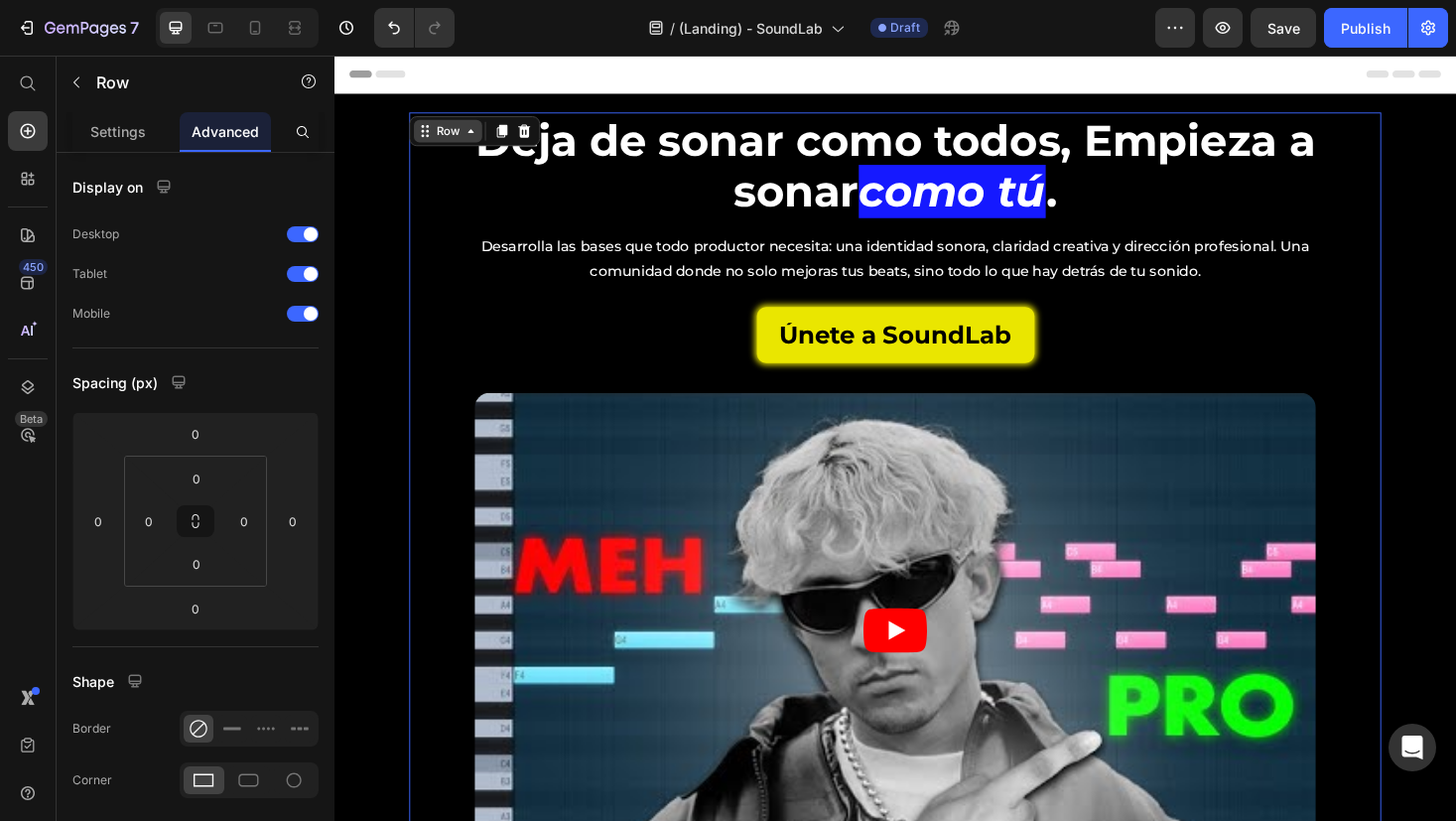 click on "Row" at bounding box center [455, 136] 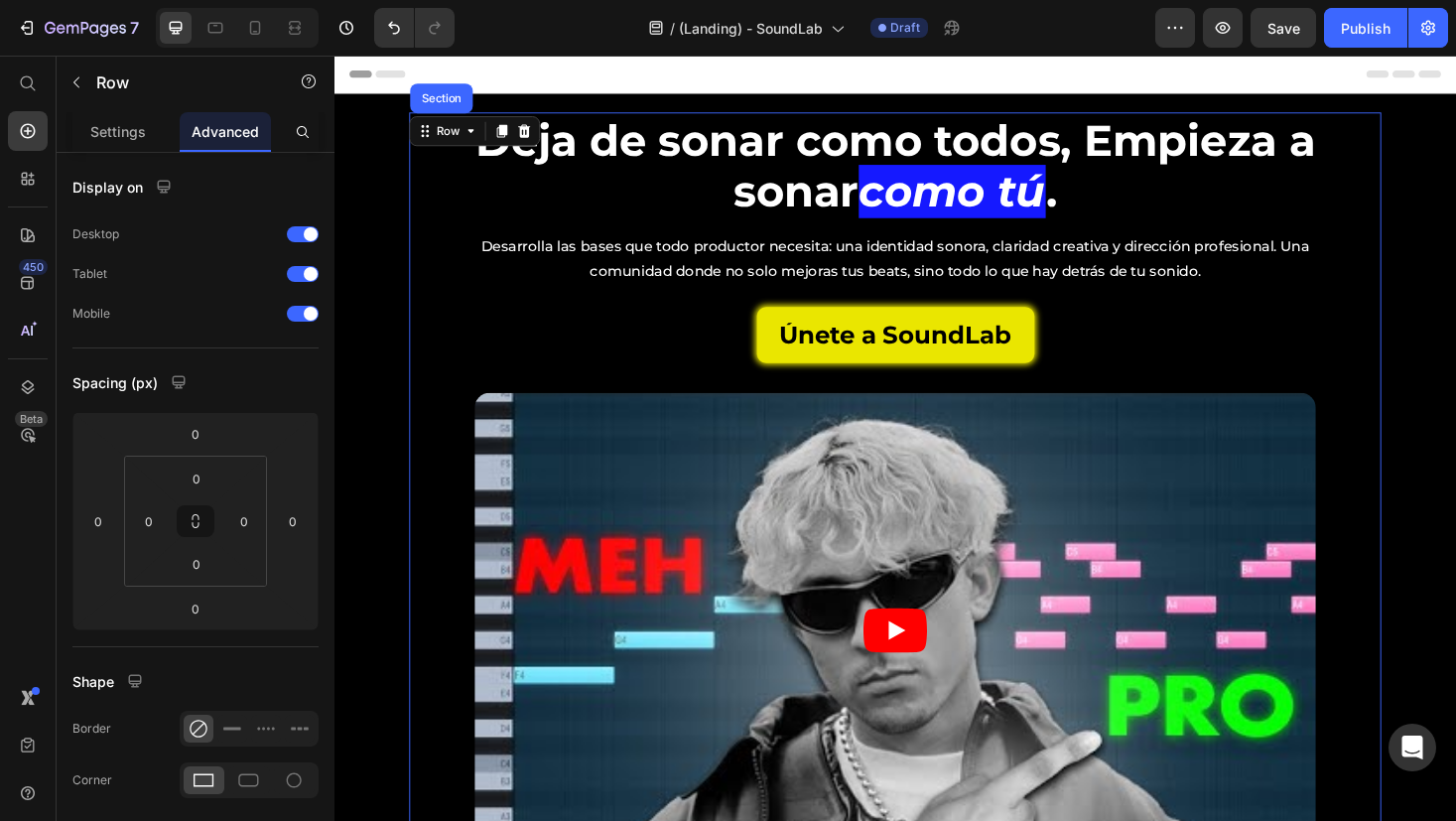 click on "Deja de sonar como todos, Empieza a sonar  como tú . Heading Desarrolla las bases que todo productor necesita: una identidad sonora, claridad creativa y dirección profesional. Una comunidad donde no solo mejoras tus beats, sino todo lo que hay detrás de tu sonido. Heading Únete a SoundLab Button Video Row" at bounding box center (930, 516) 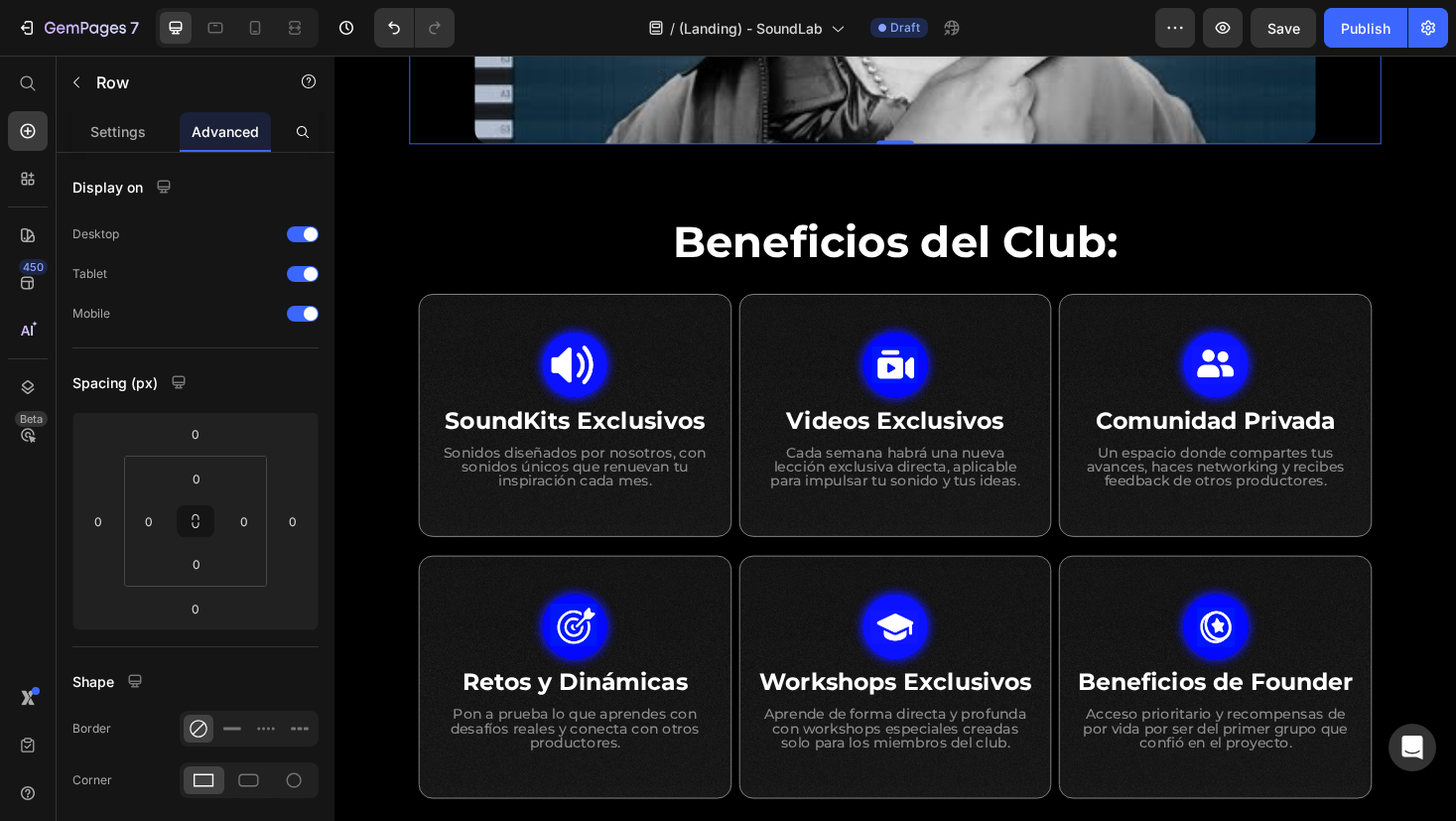 scroll, scrollTop: 939, scrollLeft: 0, axis: vertical 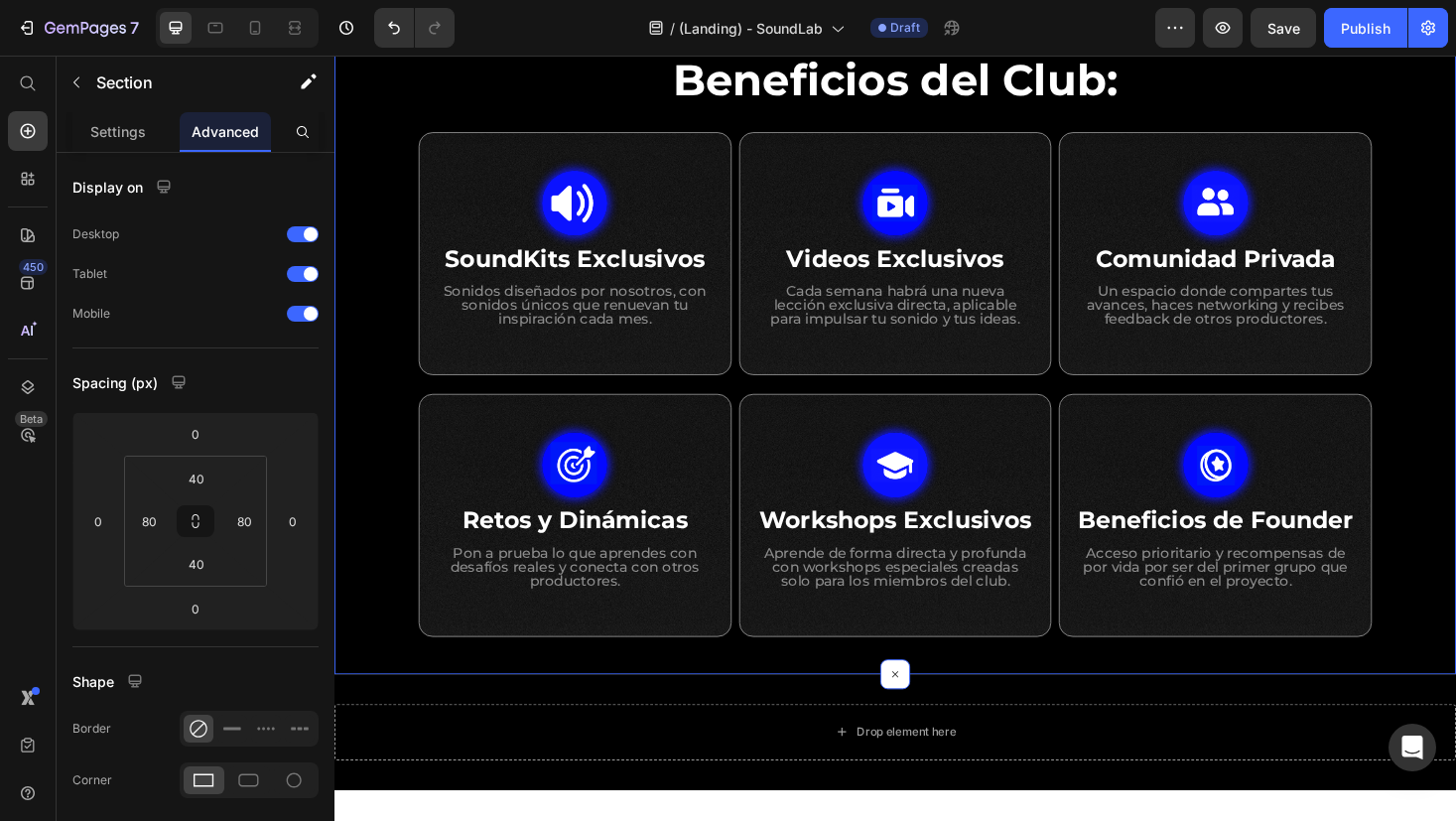 click on "Beneficios del Club: Heading Row Row Image SoundKits Exclusivos Heading Sonidos diseñados por nosotros, con sonidos únicos que renuevan tu inspiración cada mes. Text Block Row Image Videos Exclusivos Heading Cada semana habrá una nueva lección exclusiva directa, aplicable para impulsar tu sonido y tus ideas. Text Block Row Image Comunidad Privada Heading Un espacio donde compartes tus avances, haces networking y recibes feedback de otros productores. Text Block Row Row Row Image Retos y Dinámicas Heading Pon a prueba lo que aprendes con desafíos reales y conecta con otros productores. Text Block Row Image Workshops Exclusivos Heading Aprende de forma directa y profunda con workshops especiales creadas solo para los miembros del club. Text Block Row Image Beneficios de Founder Heading Acceso prioritario y recompensas de por vida por ser del primer grupo que confió en el proyecto. Text Block Row Row Row Section 2" at bounding box center [930, 365] 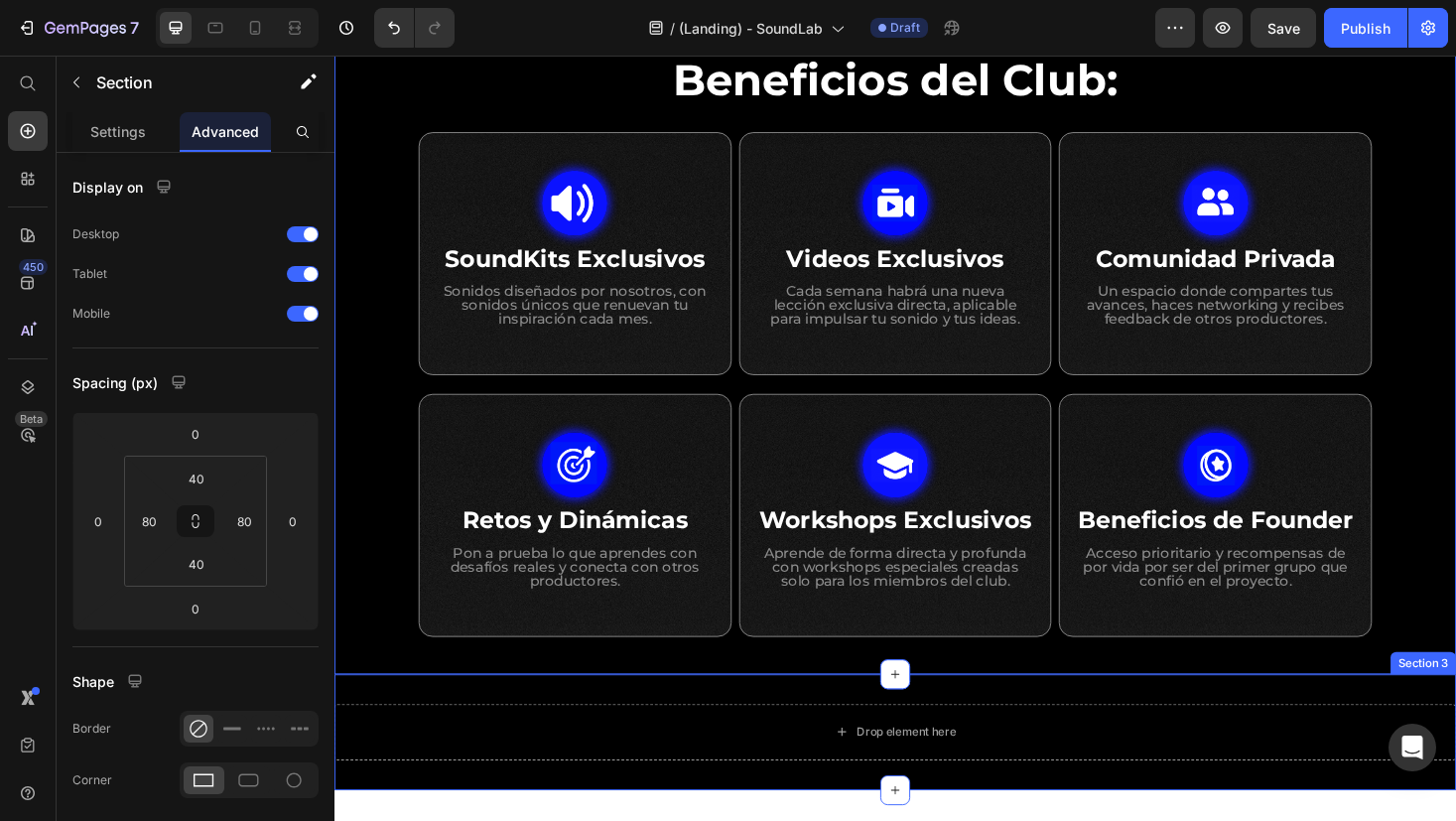 click on "Drop element here Row Section 3" at bounding box center [930, 774] 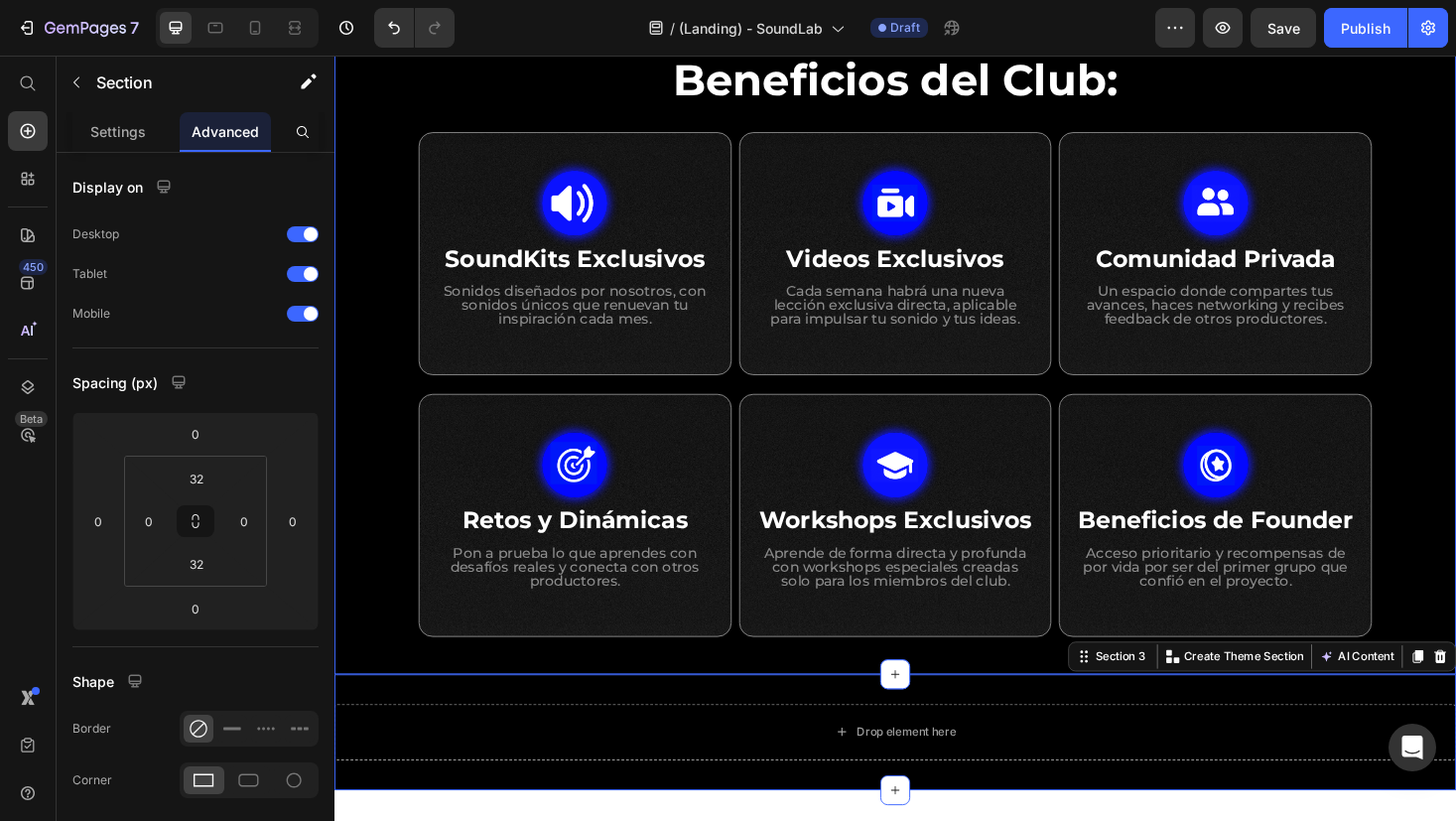 click on "Beneficios del Club: Heading Row Row Image SoundKits Exclusivos Heading Sonidos diseñados por nosotros, con sonidos únicos que renuevan tu inspiración cada mes. Text Block Row Image Videos Exclusivos Heading Cada semana habrá una nueva lección exclusiva directa, aplicable para impulsar tu sonido y tus ideas. Text Block Row Image Comunidad Privada Heading Un espacio donde compartes tus avances, haces networking y recibes feedback de otros productores. Text Block Row Row Row Image Retos y Dinámicas Heading Pon a prueba lo que aprendes con desafíos reales y conecta con otros productores. Text Block Row Image Workshops Exclusivos Heading Aprende de forma directa y profunda con workshops especiales creadas solo para los miembros del club. Text Block Row Image Beneficios de Founder Heading Acceso prioritario y recompensas de por vida por ser del primer grupo que confió en el proyecto. Text Block Row Row Row Section 2" at bounding box center [930, 365] 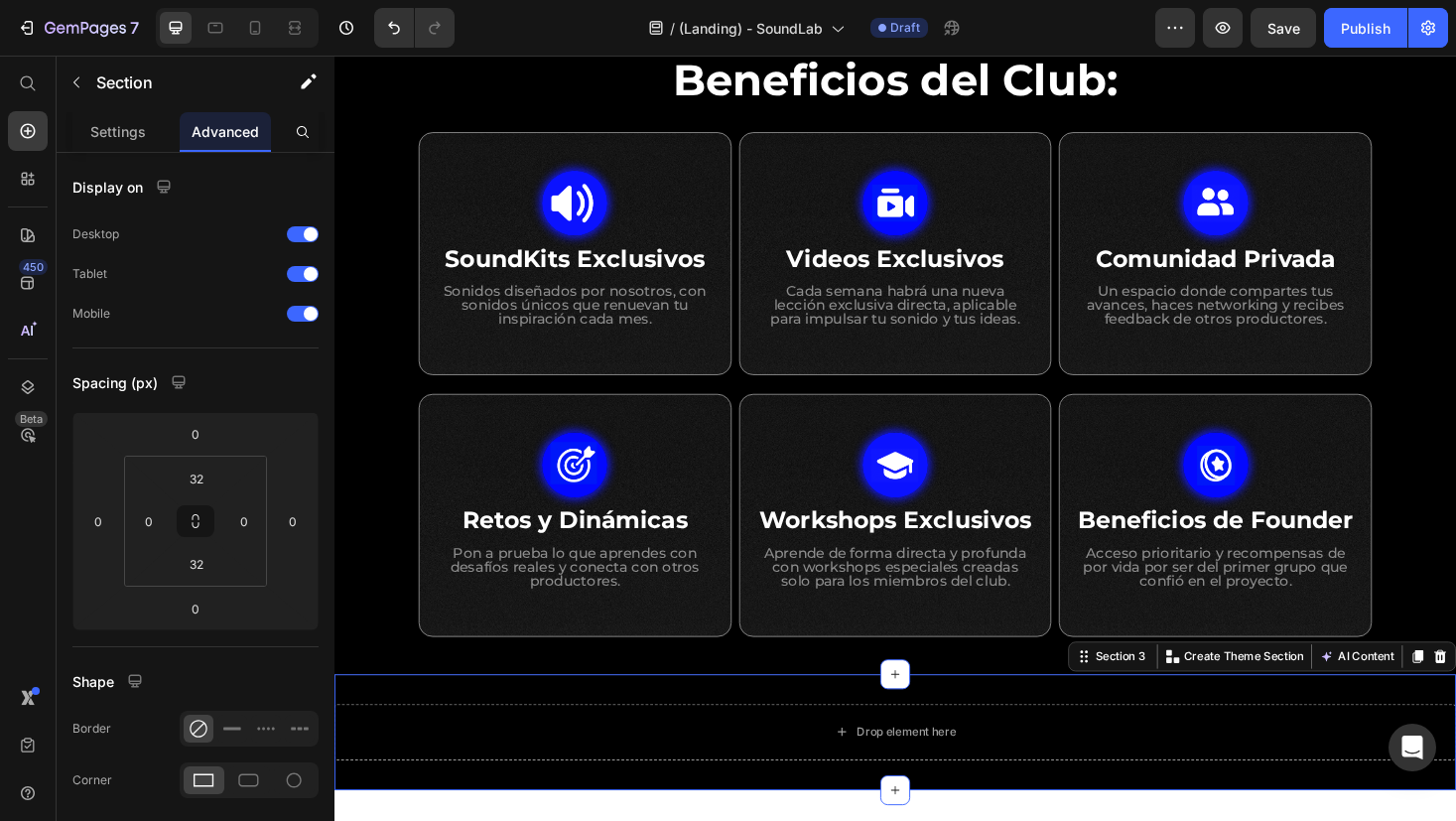 drag, startPoint x: 356, startPoint y: 724, endPoint x: 616, endPoint y: 668, distance: 265.9624 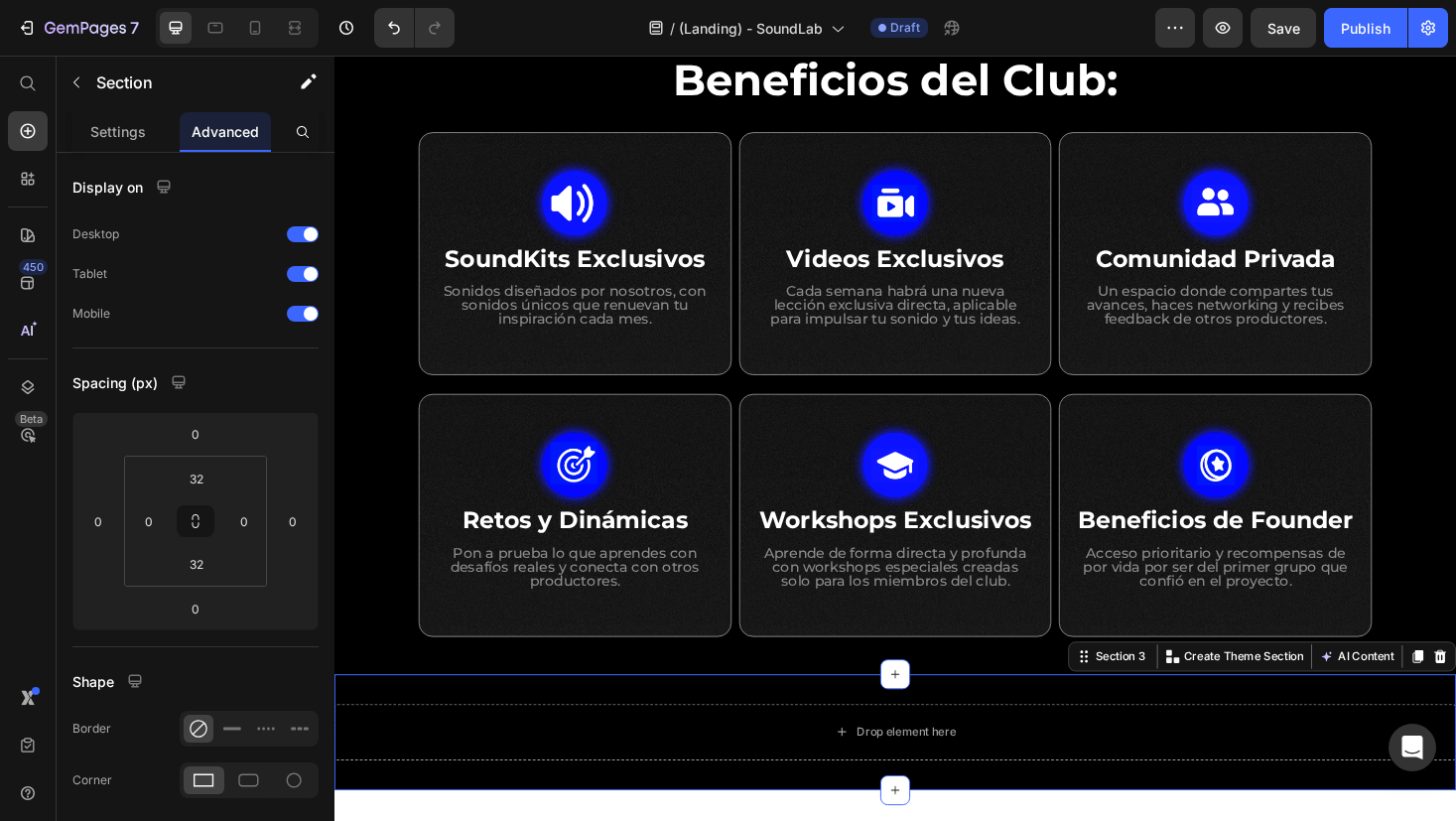 click on "Drop element here Row Section 3   Create Theme Section AI Content Write with [PERSON_NAME] What would you like to describe here? Tone and Voice Persuasive Product Workshop - Aprende Sound Design en Menos de 2 Horas Show more Generate" at bounding box center (930, 774) 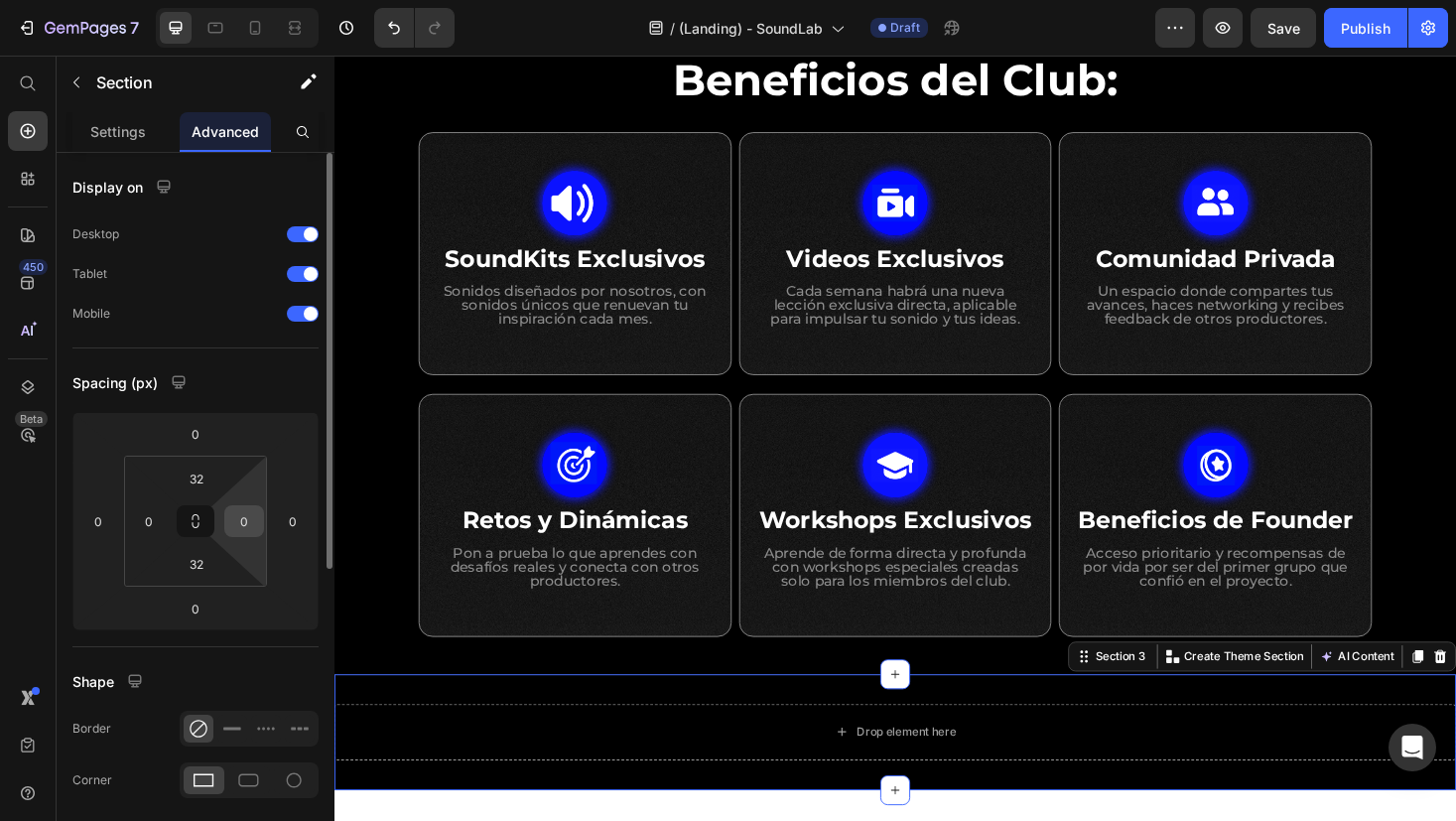 click on "0" at bounding box center (244, 521) 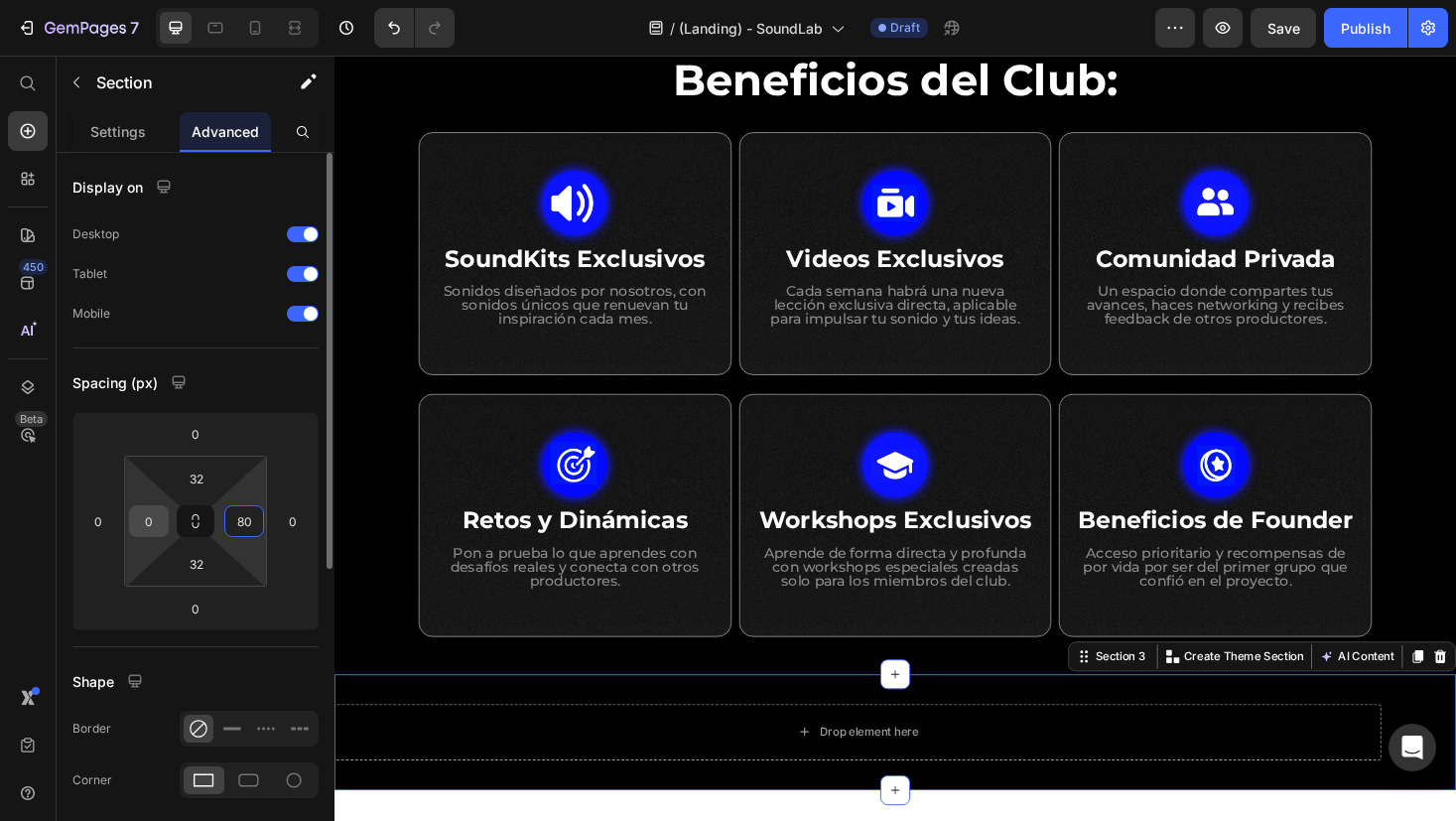 type on "80" 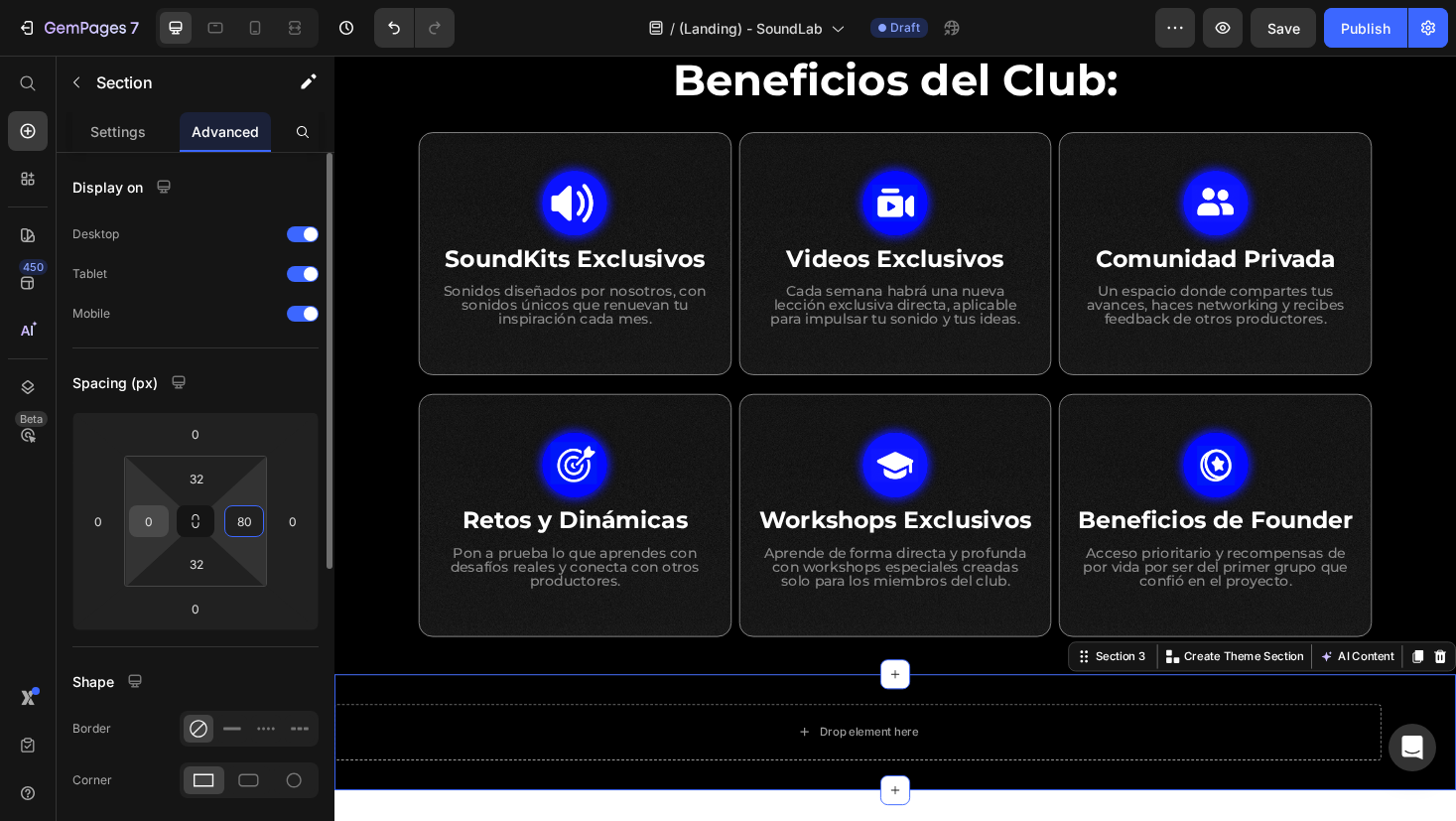 click on "0" at bounding box center (149, 521) 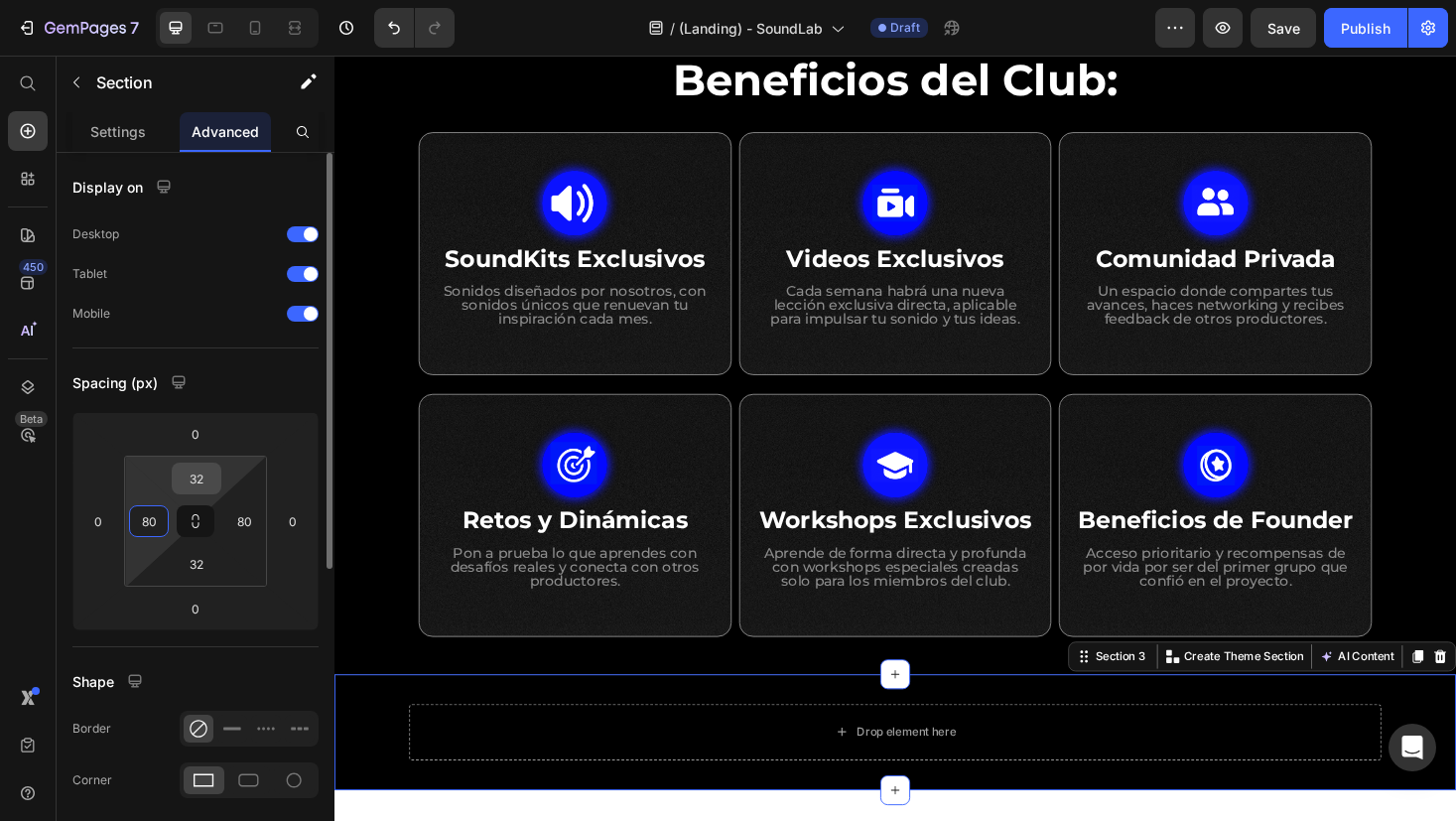 type on "80" 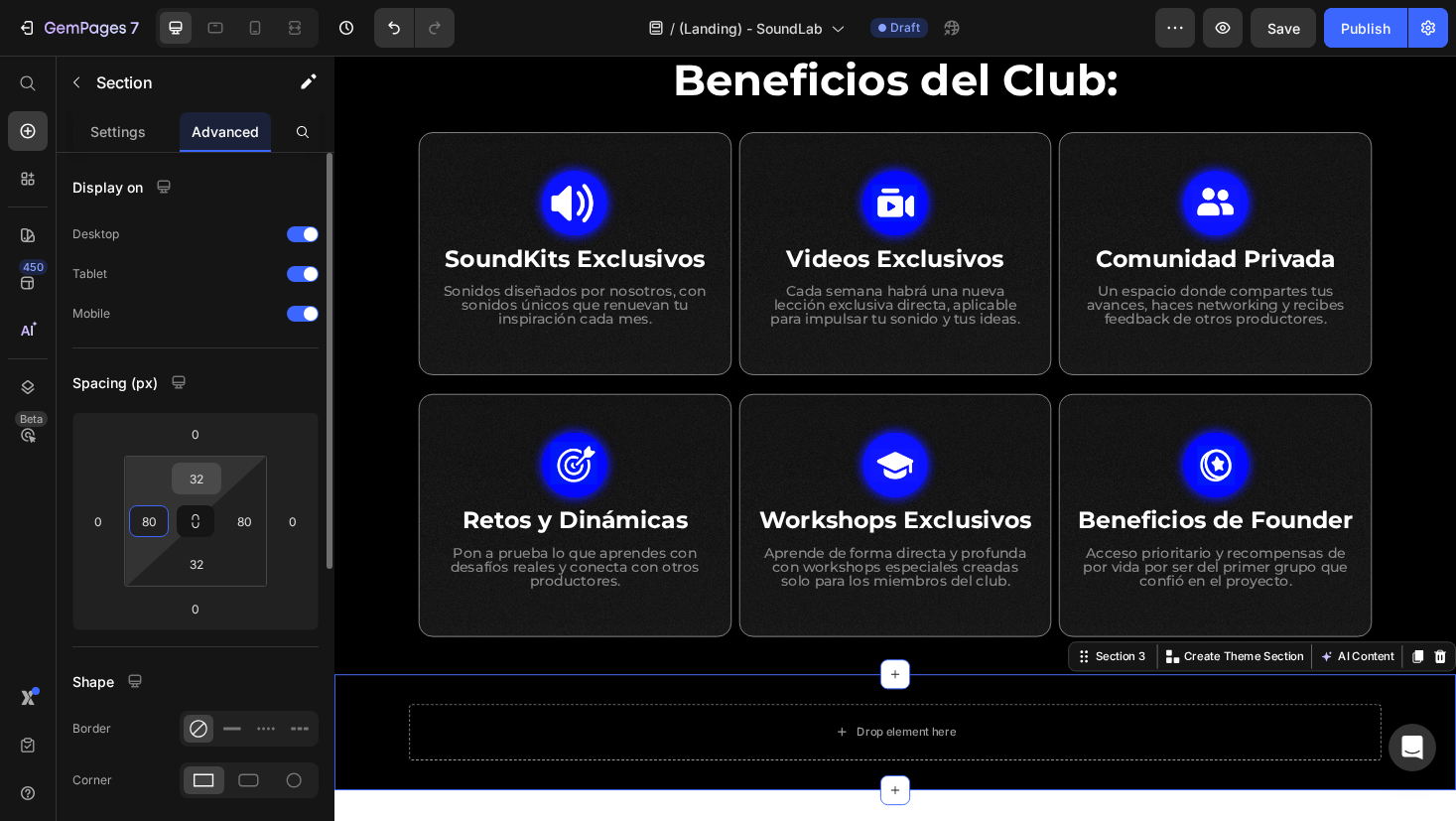 click on "32" at bounding box center (197, 479) 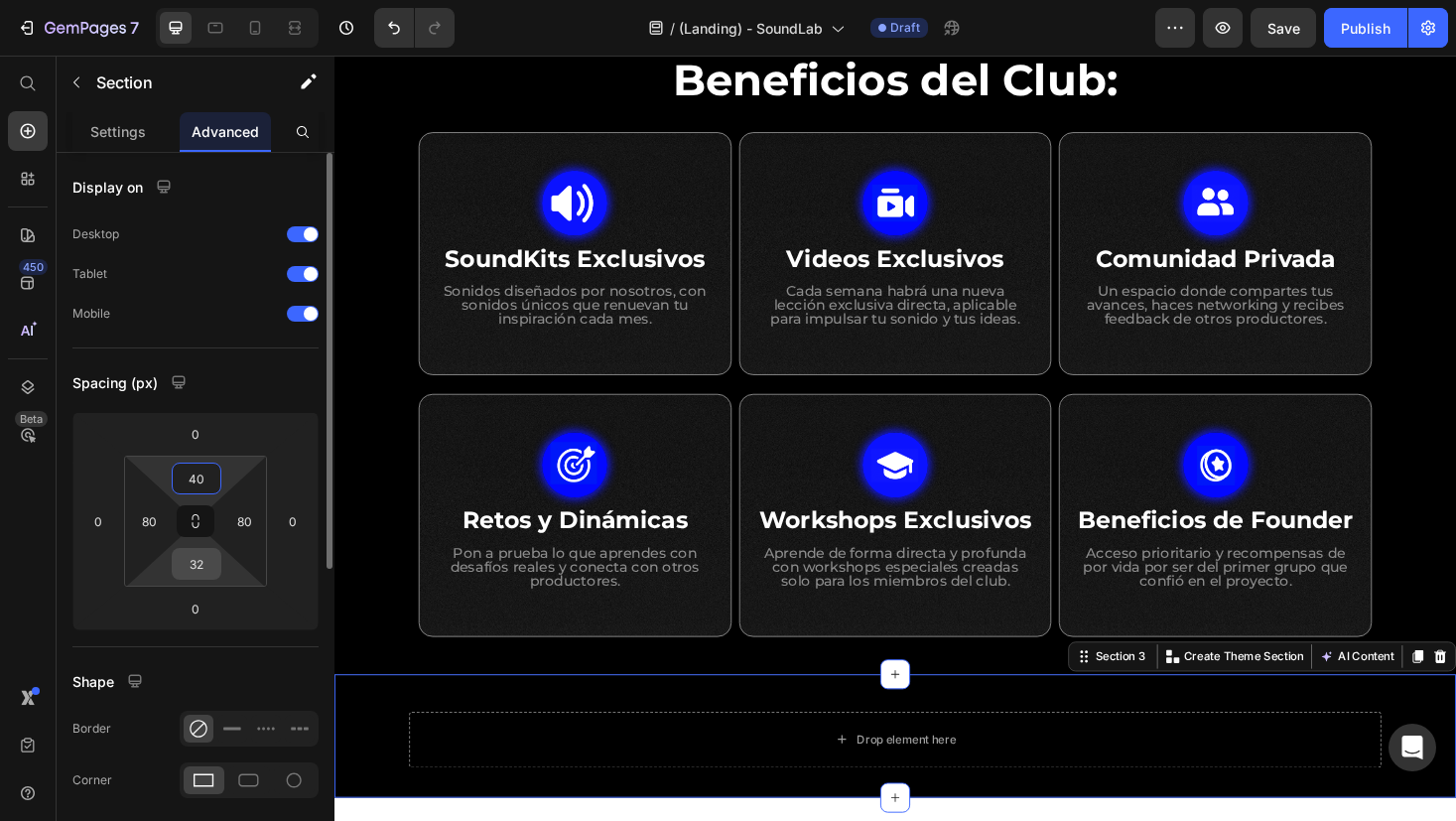 type on "40" 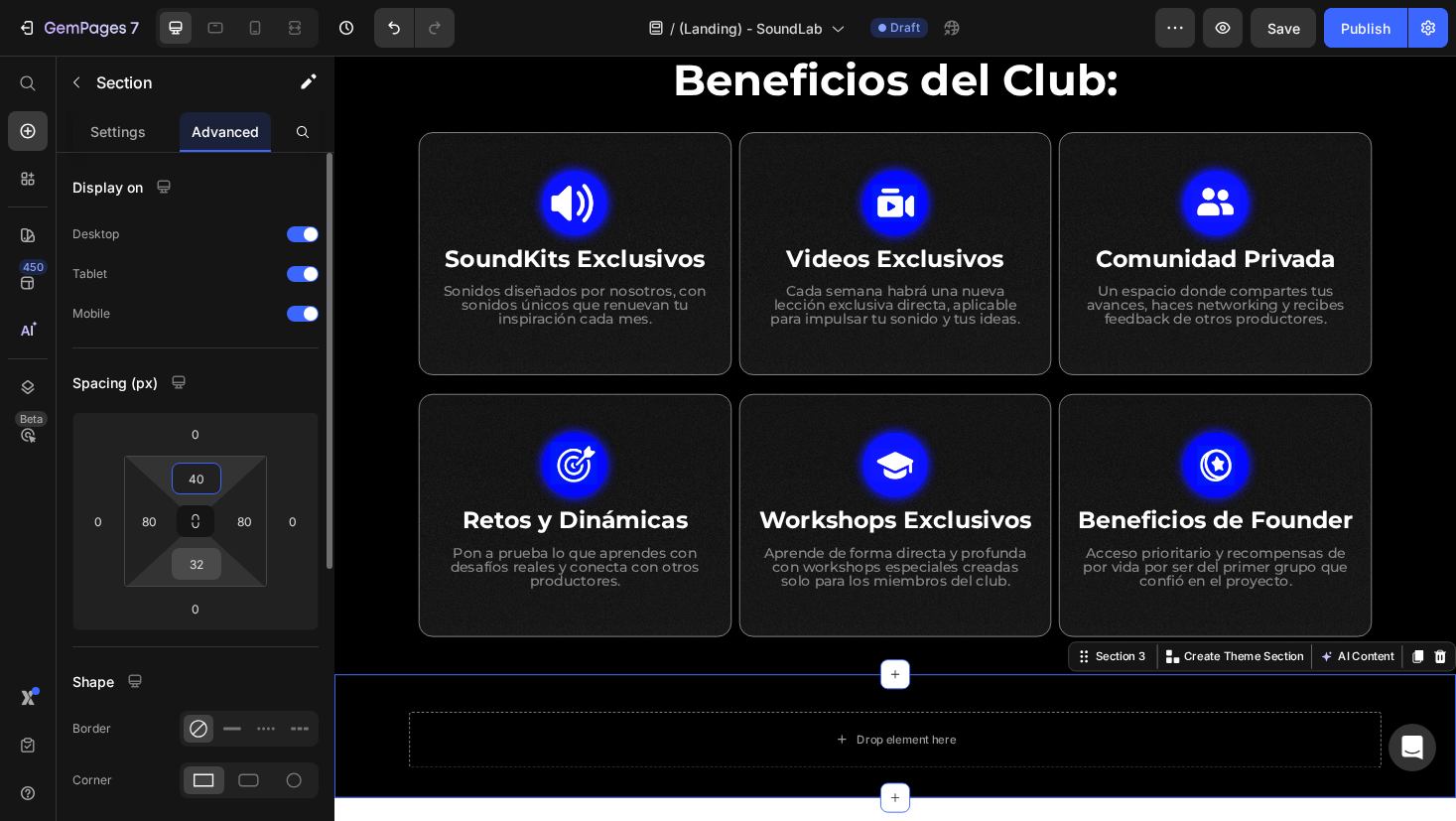 click on "32" at bounding box center (197, 564) 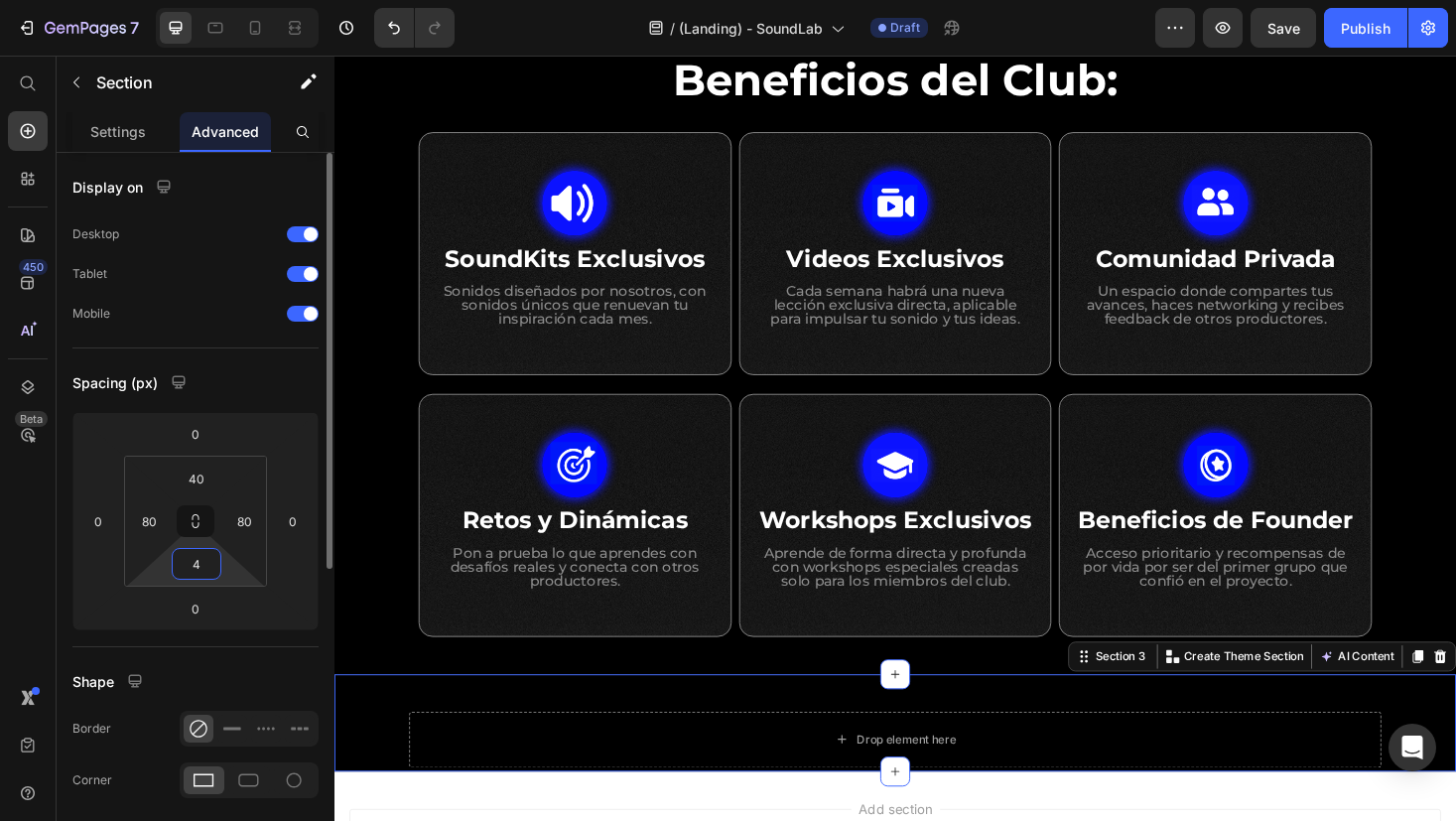 type on "40" 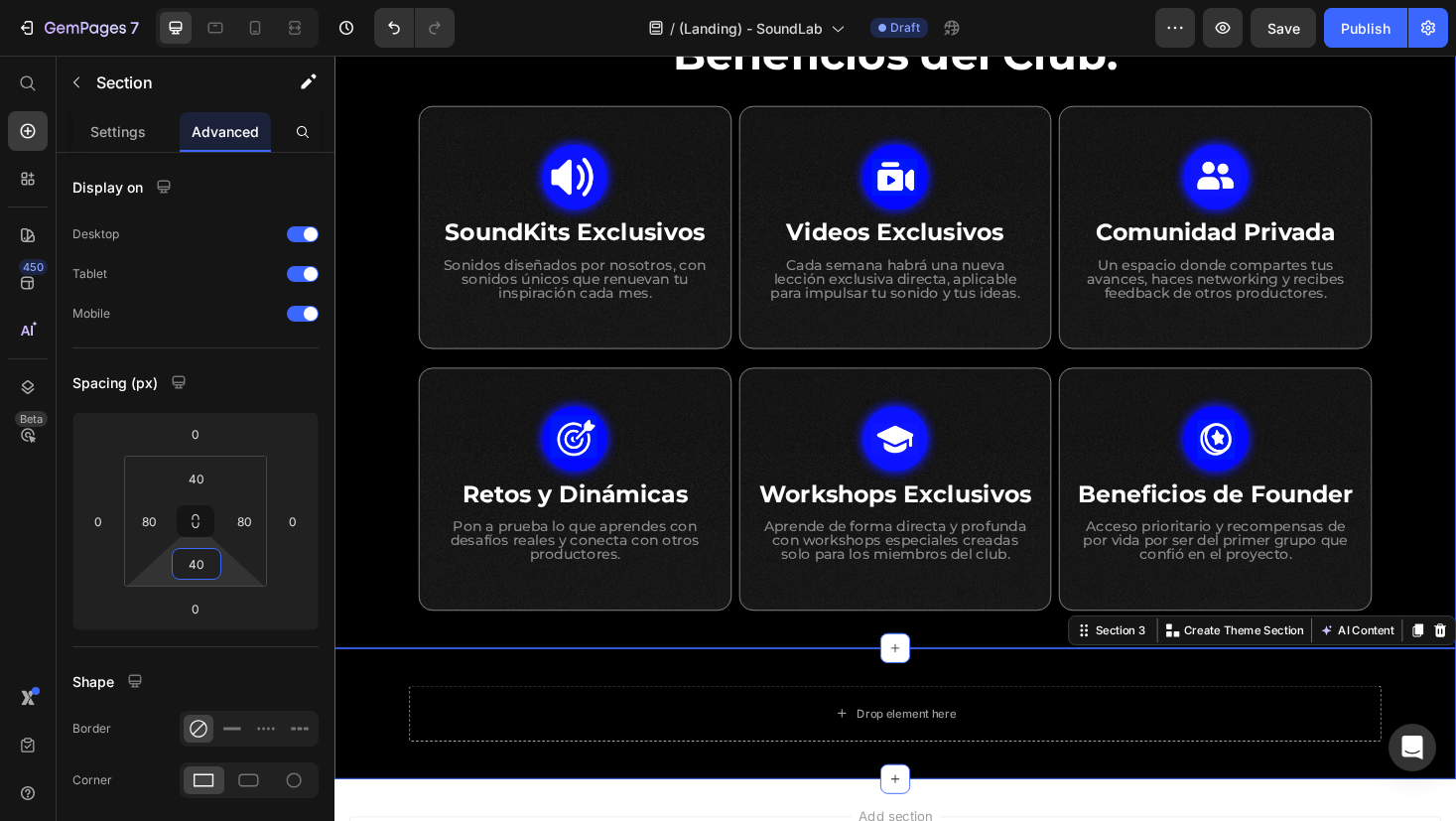 scroll, scrollTop: 1208, scrollLeft: 0, axis: vertical 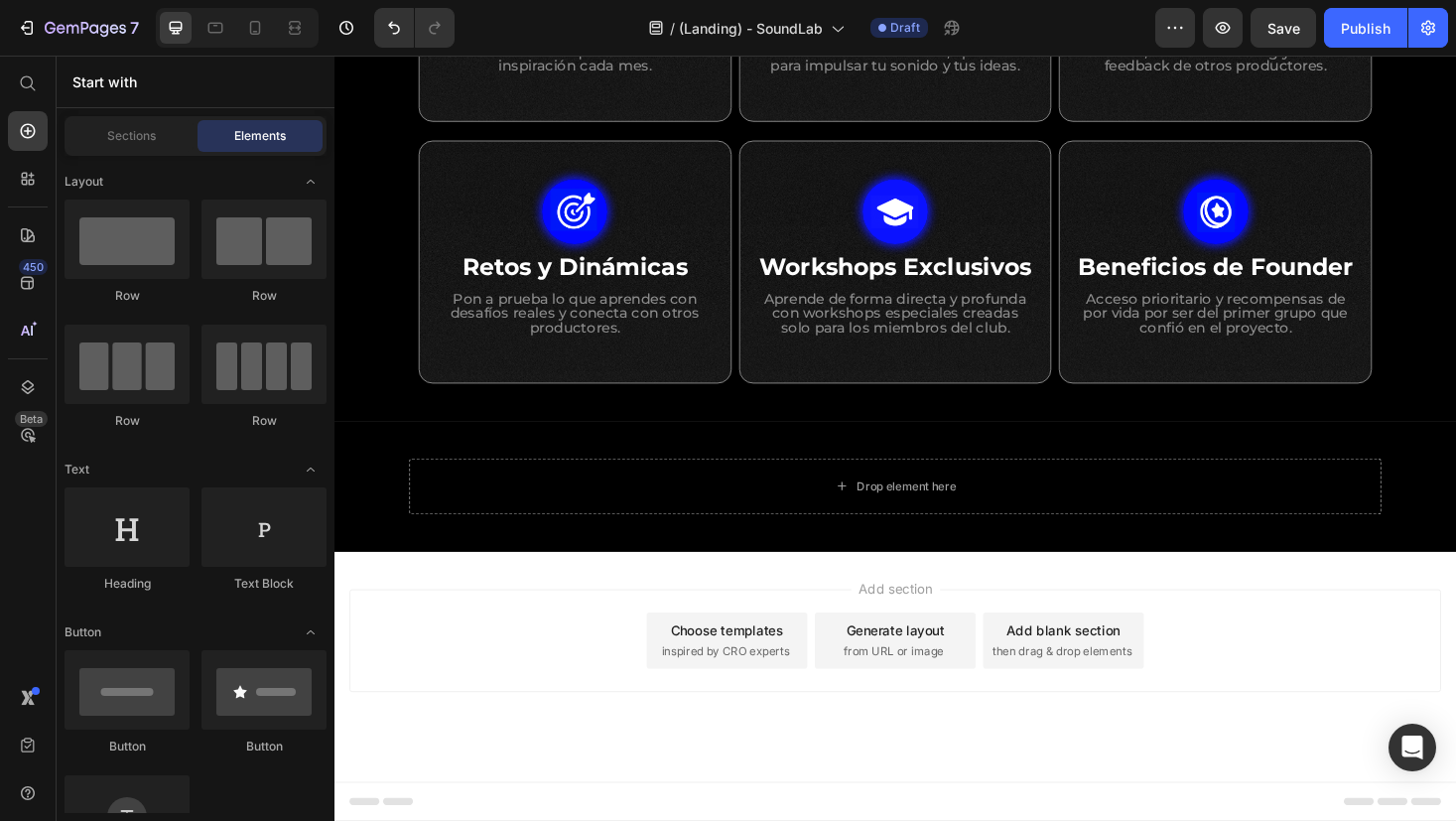 click on "Add section Choose templates inspired by CRO experts Generate layout from URL or image Add blank section then drag & drop elements" at bounding box center (930, 705) 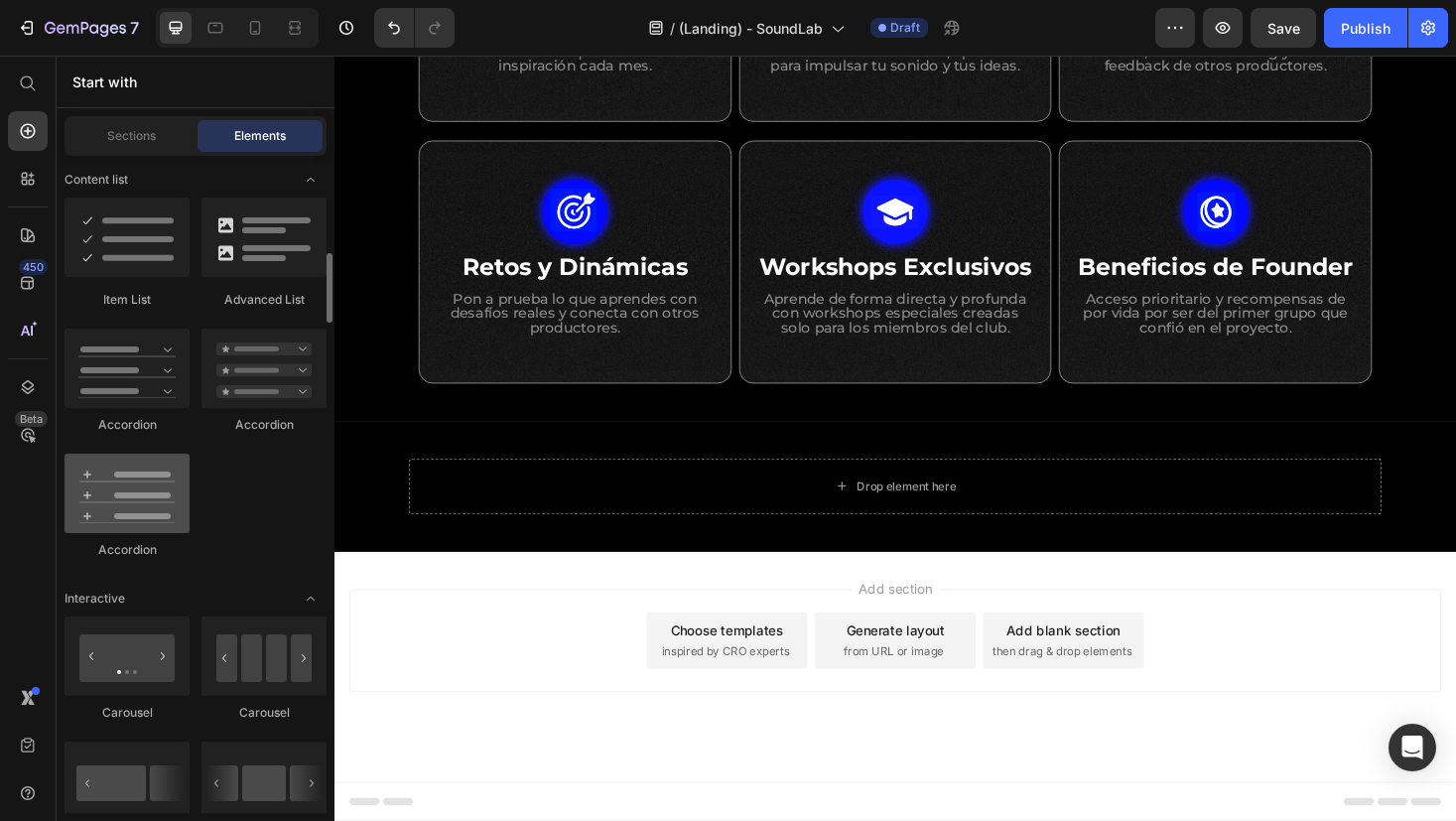 scroll, scrollTop: 1616, scrollLeft: 0, axis: vertical 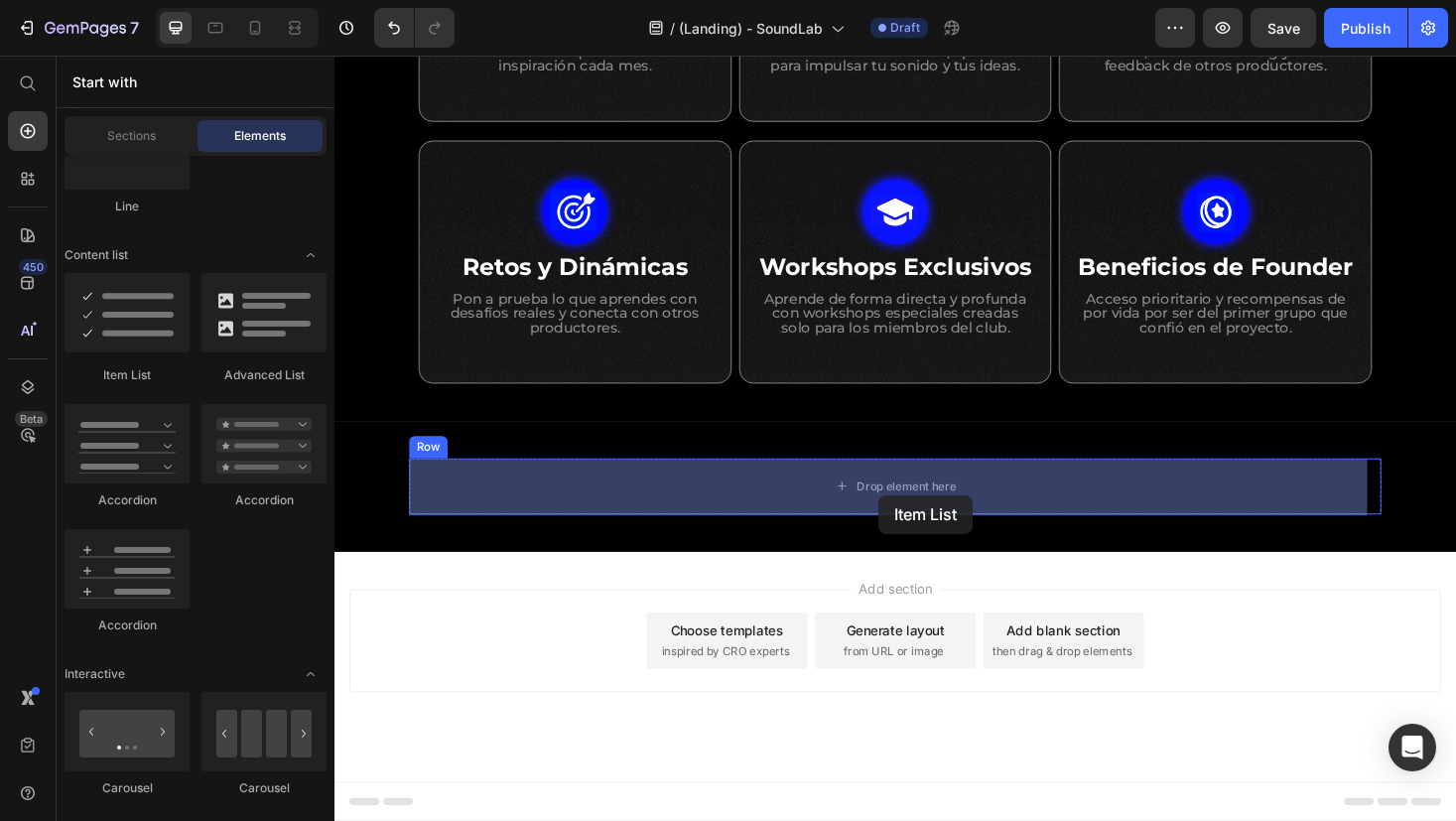 drag, startPoint x: 443, startPoint y: 382, endPoint x: 909, endPoint y: 516, distance: 484.8835 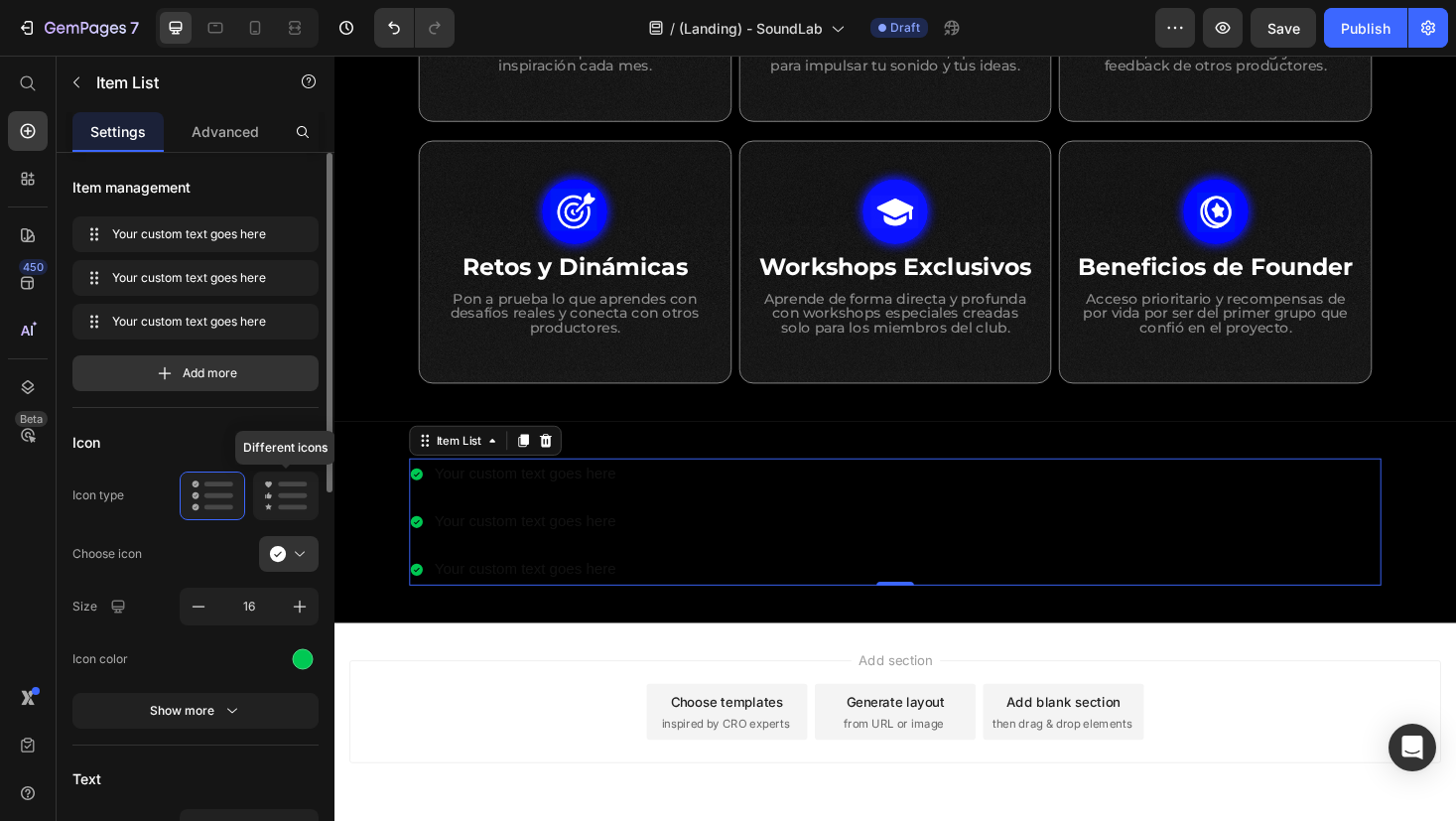 click 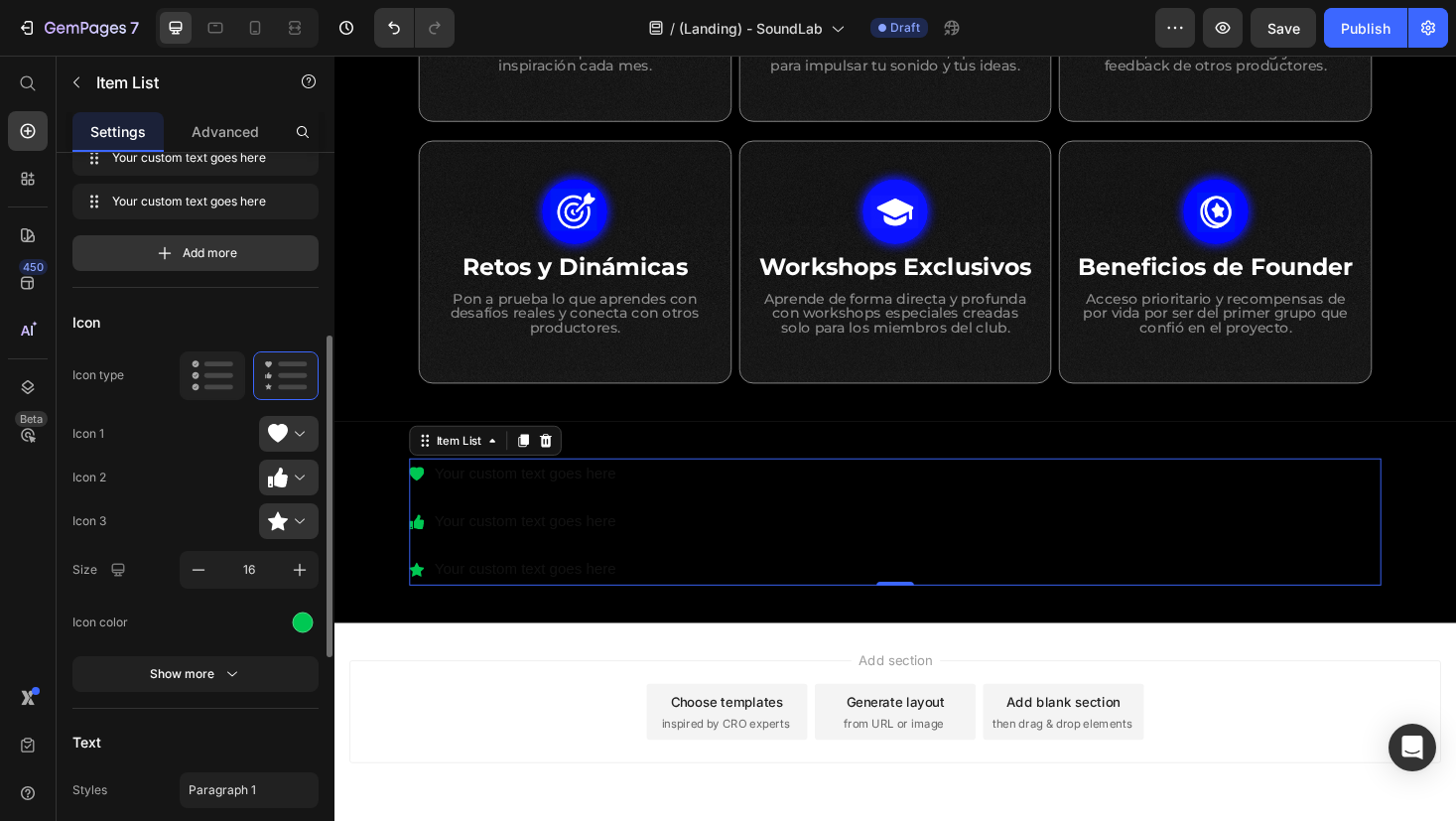scroll, scrollTop: 209, scrollLeft: 0, axis: vertical 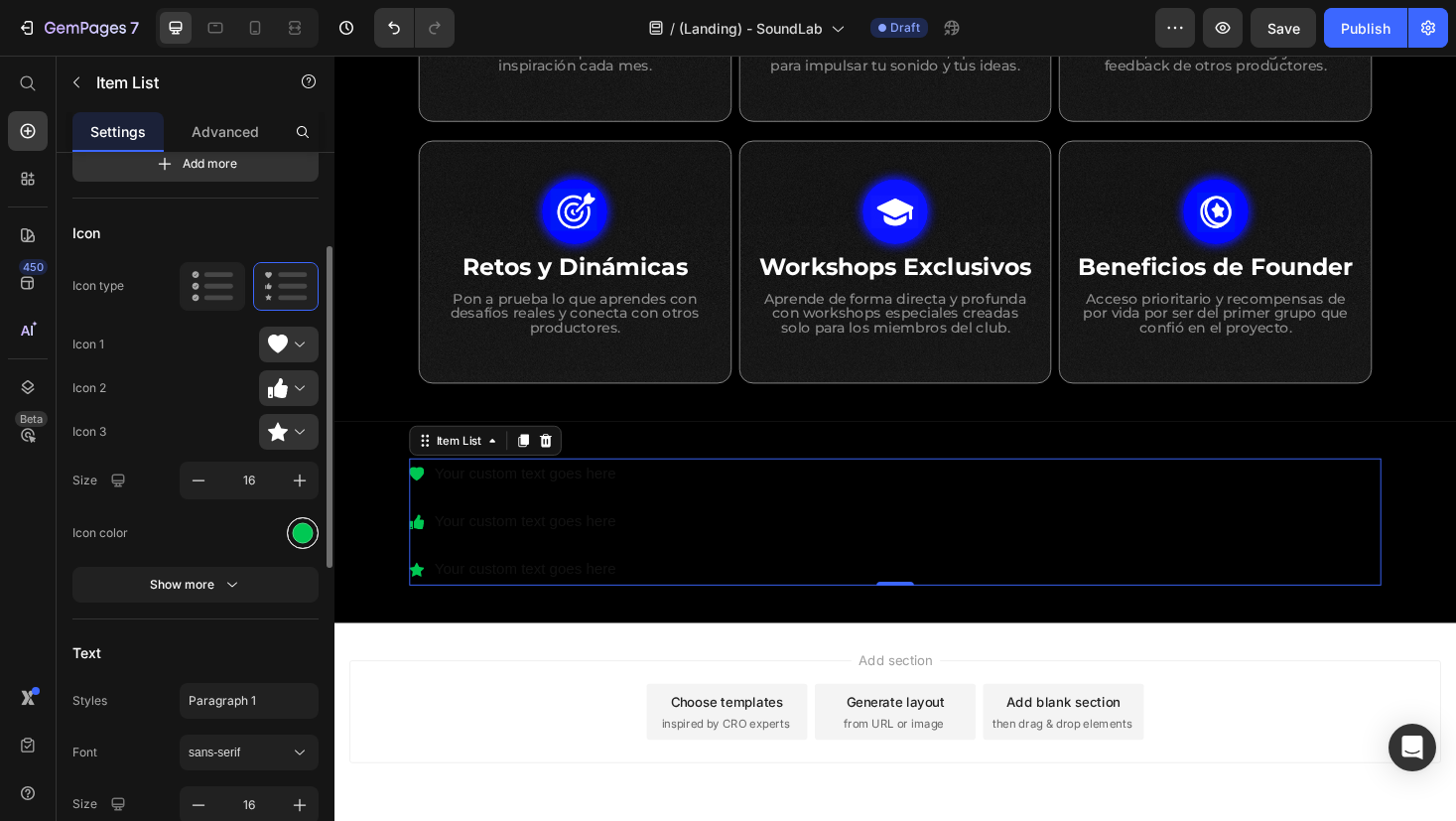 click at bounding box center (303, 532) 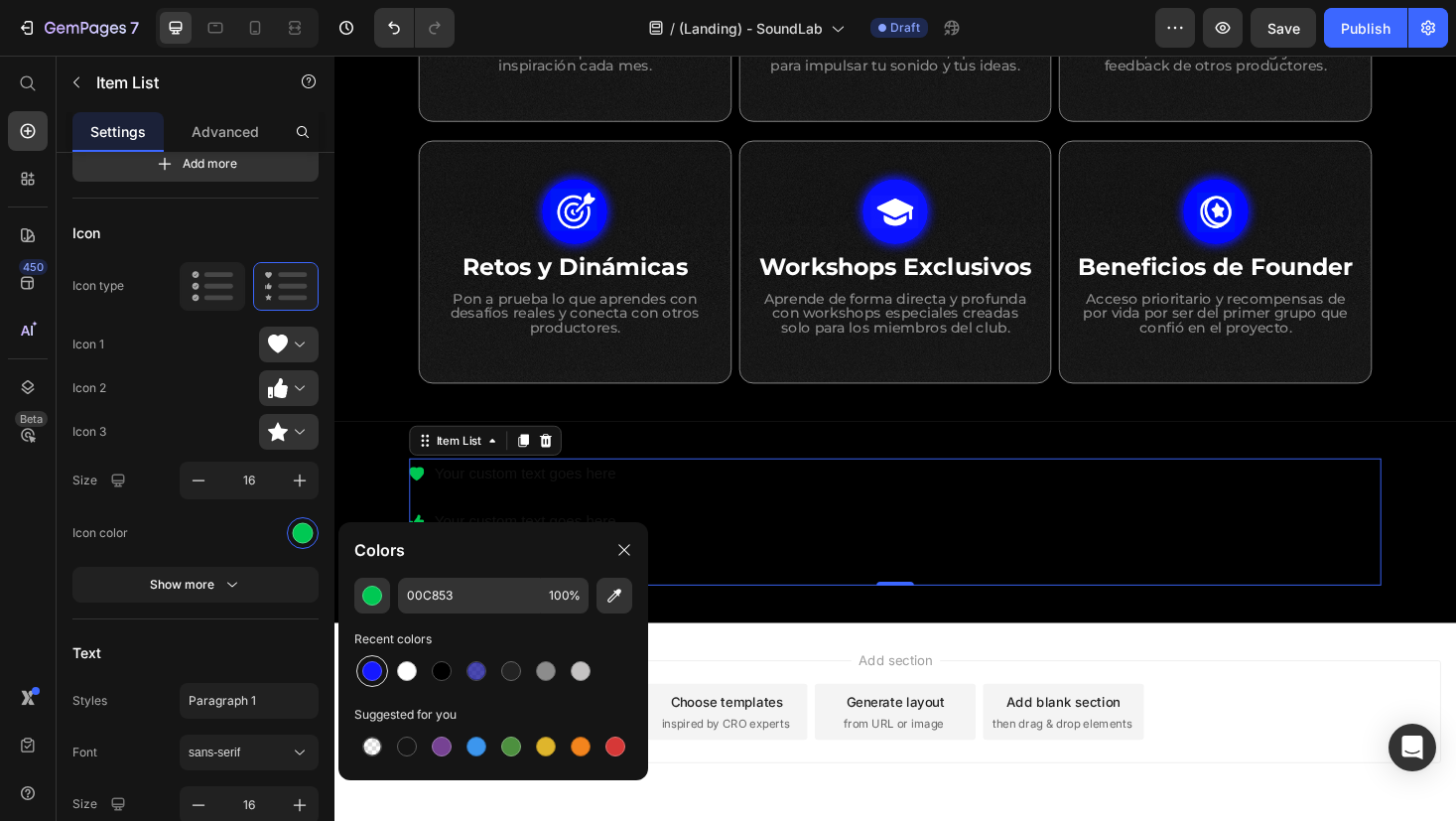click at bounding box center (372, 671) 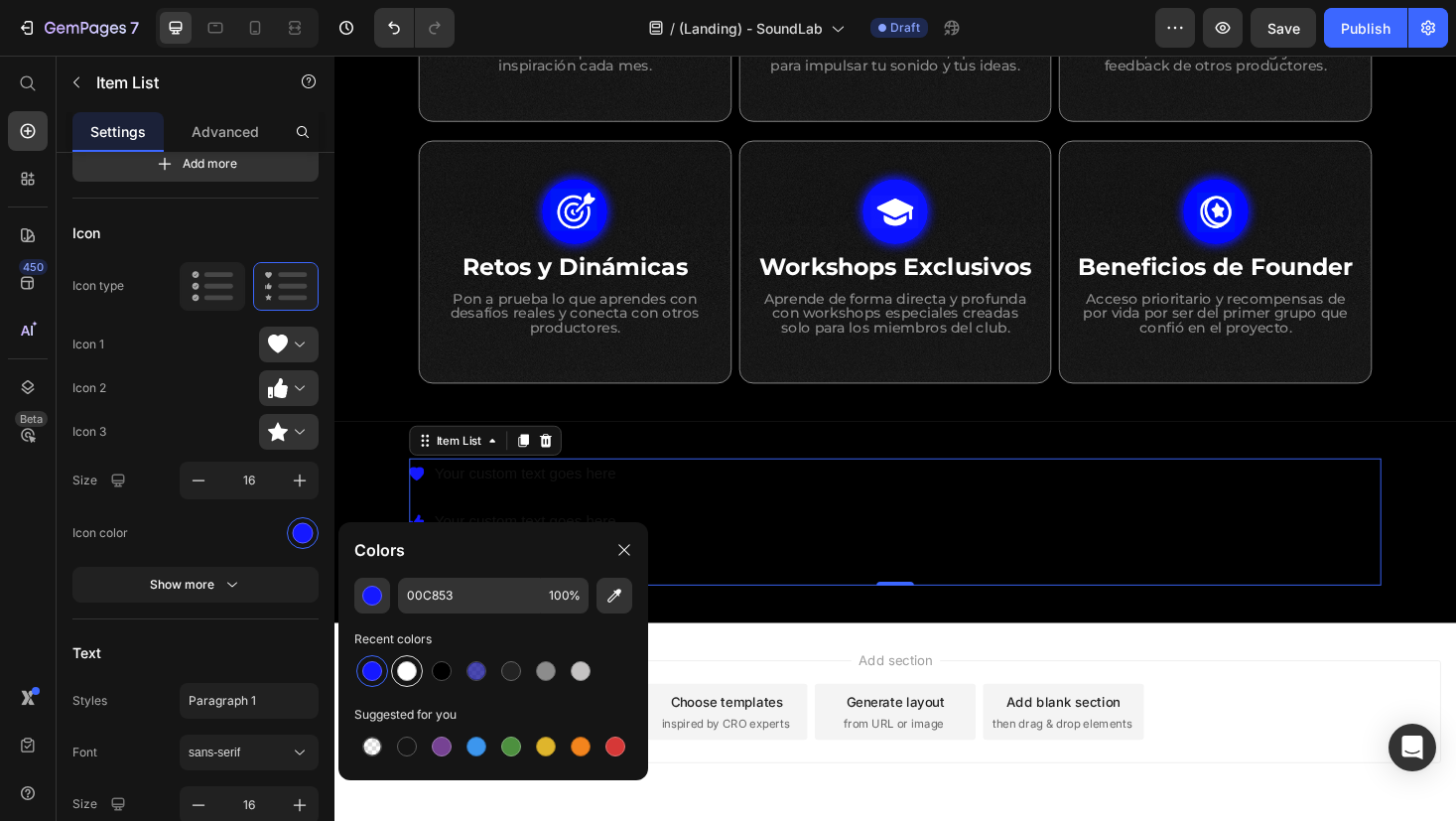 click at bounding box center [407, 671] 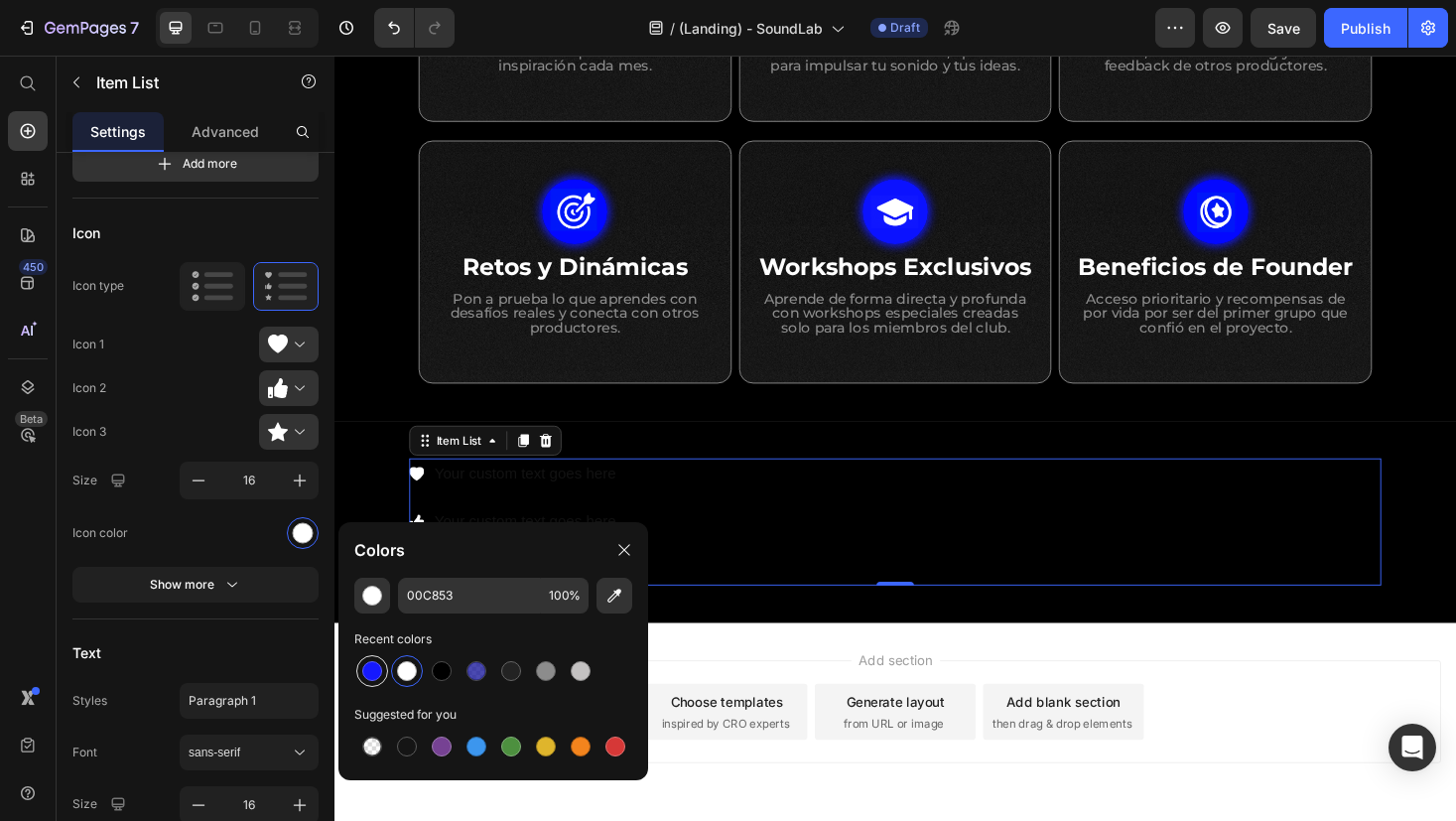 click at bounding box center (372, 671) 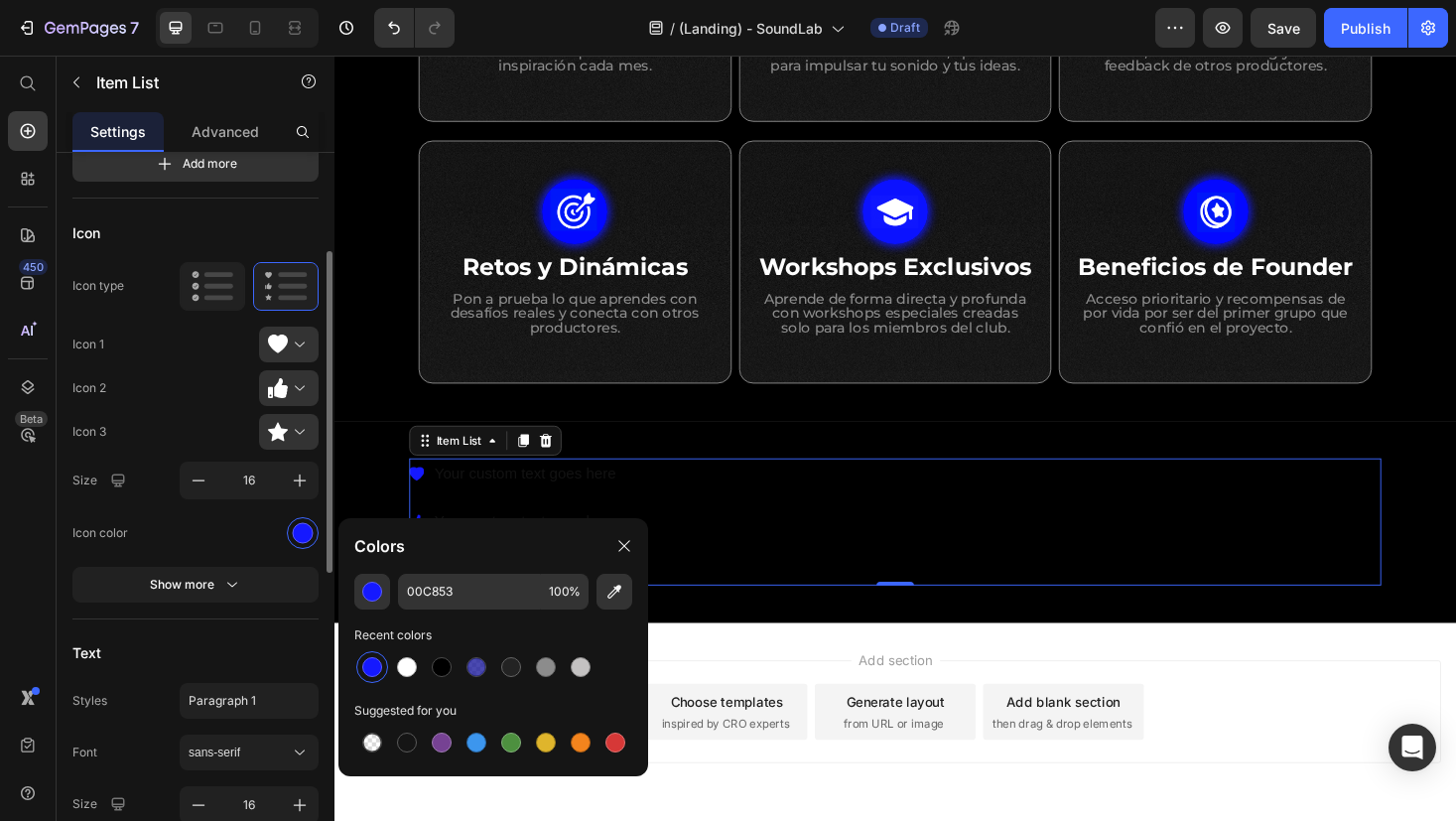 scroll, scrollTop: 213, scrollLeft: 0, axis: vertical 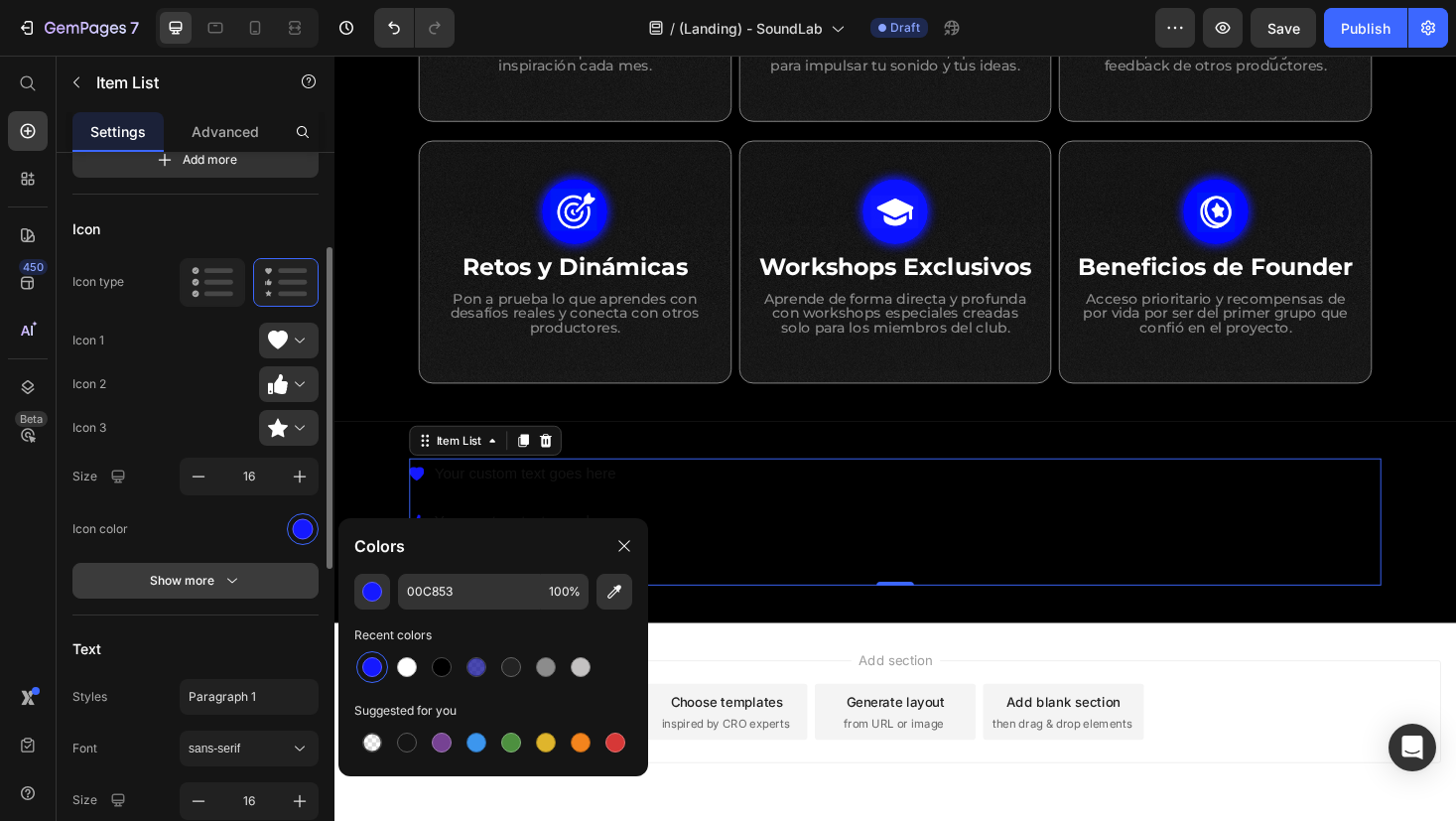 click on "Show more" at bounding box center [196, 581] 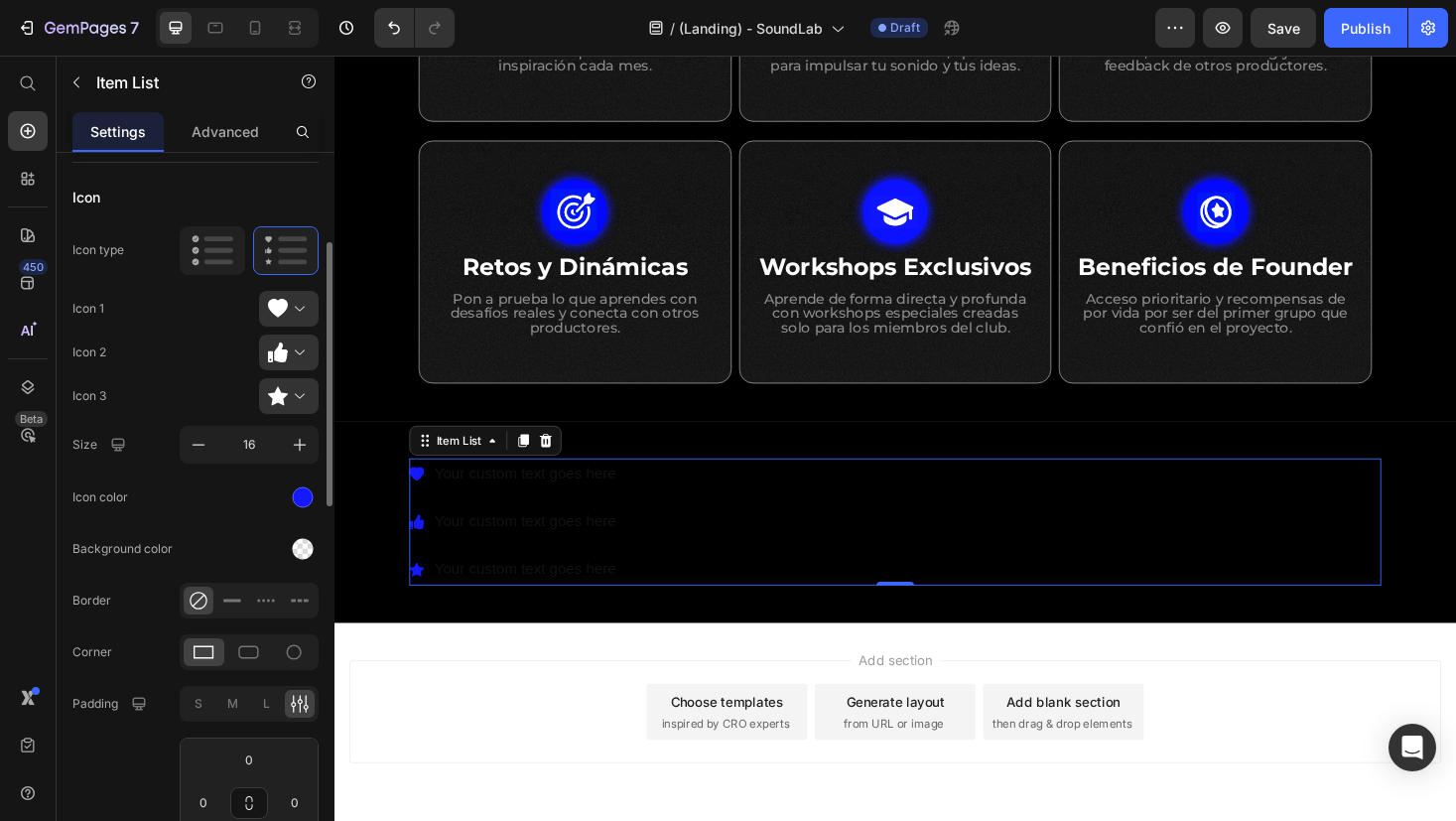 scroll, scrollTop: 333, scrollLeft: 0, axis: vertical 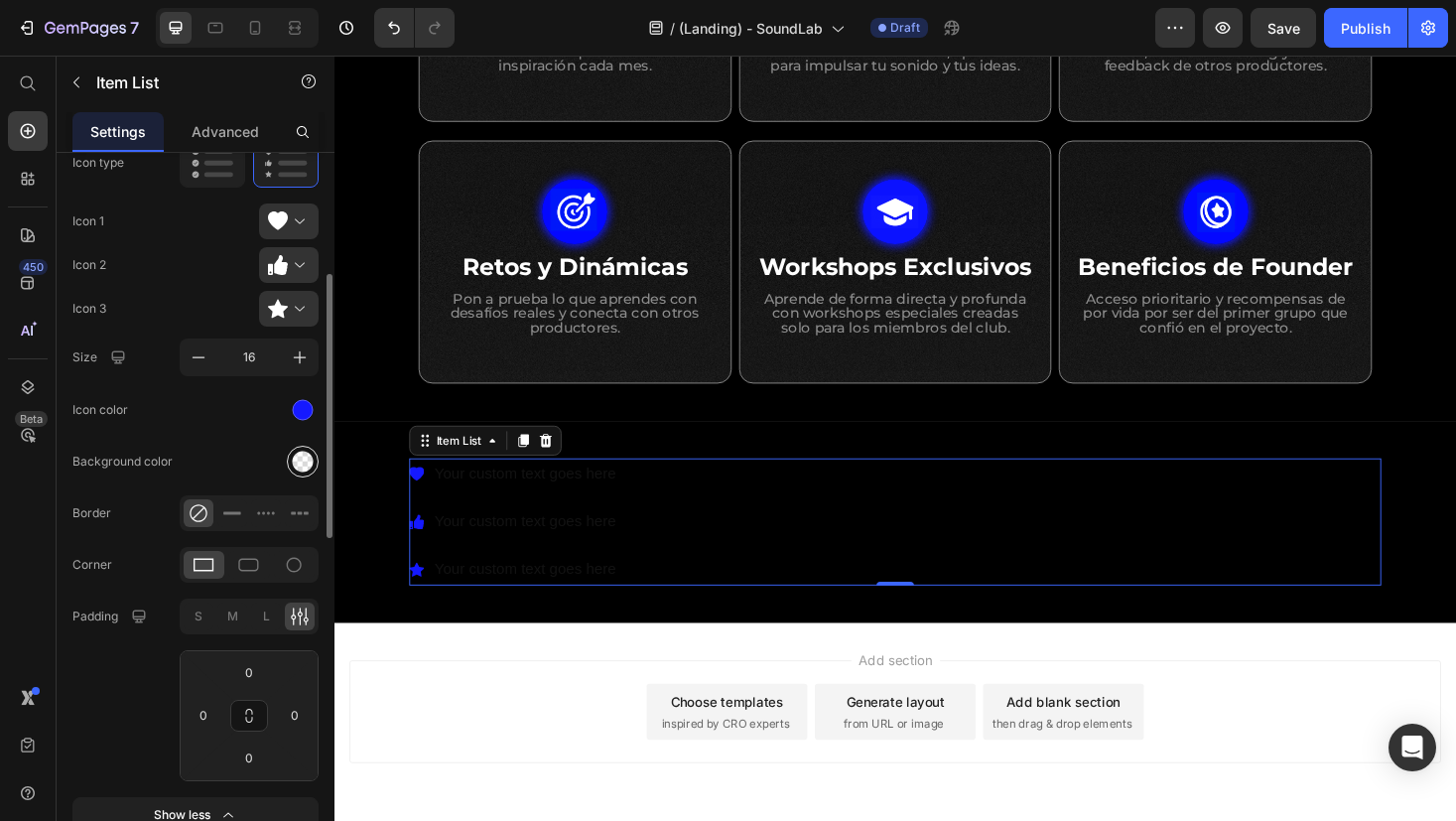 click at bounding box center (303, 462) 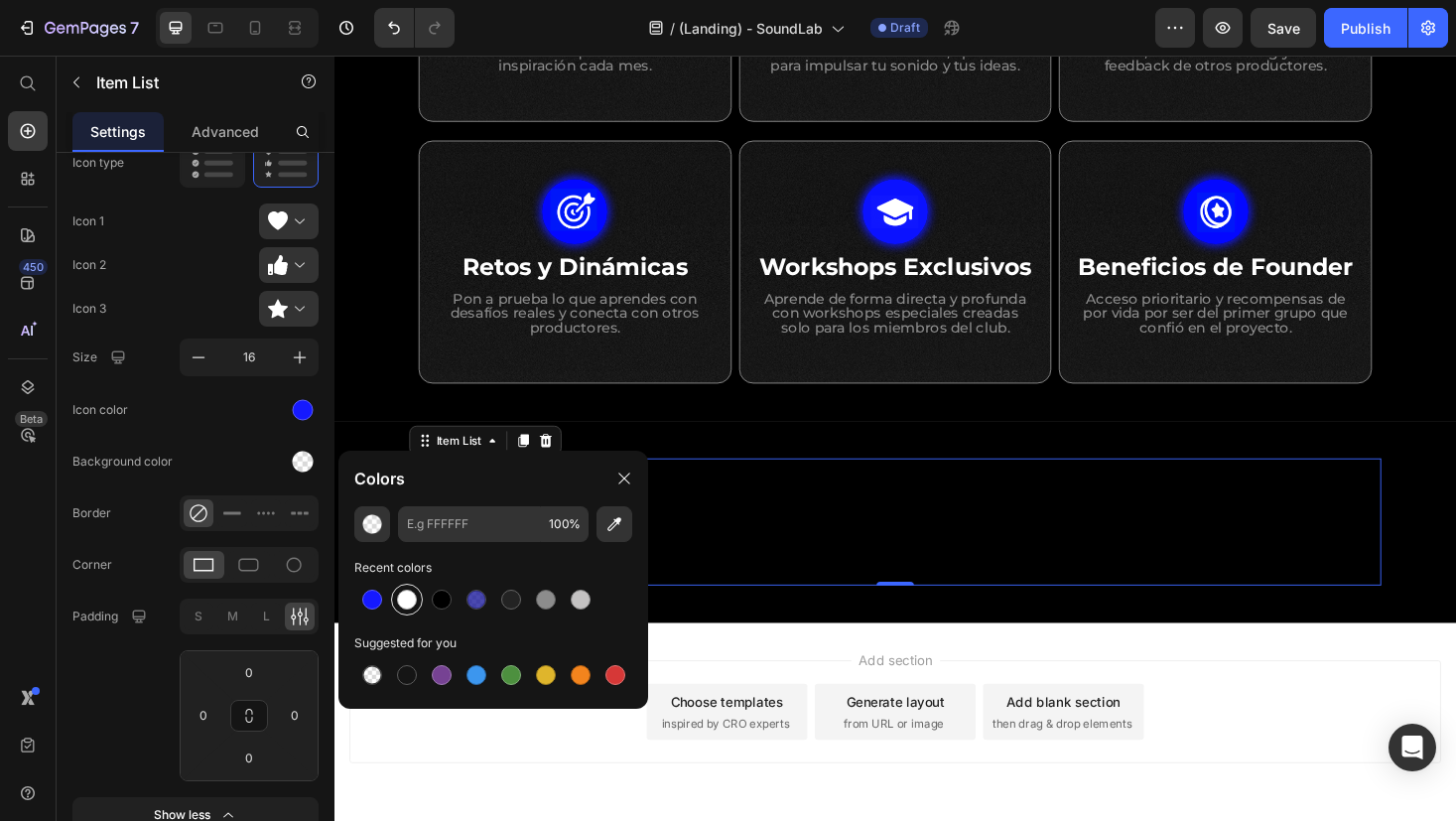 click at bounding box center (407, 600) 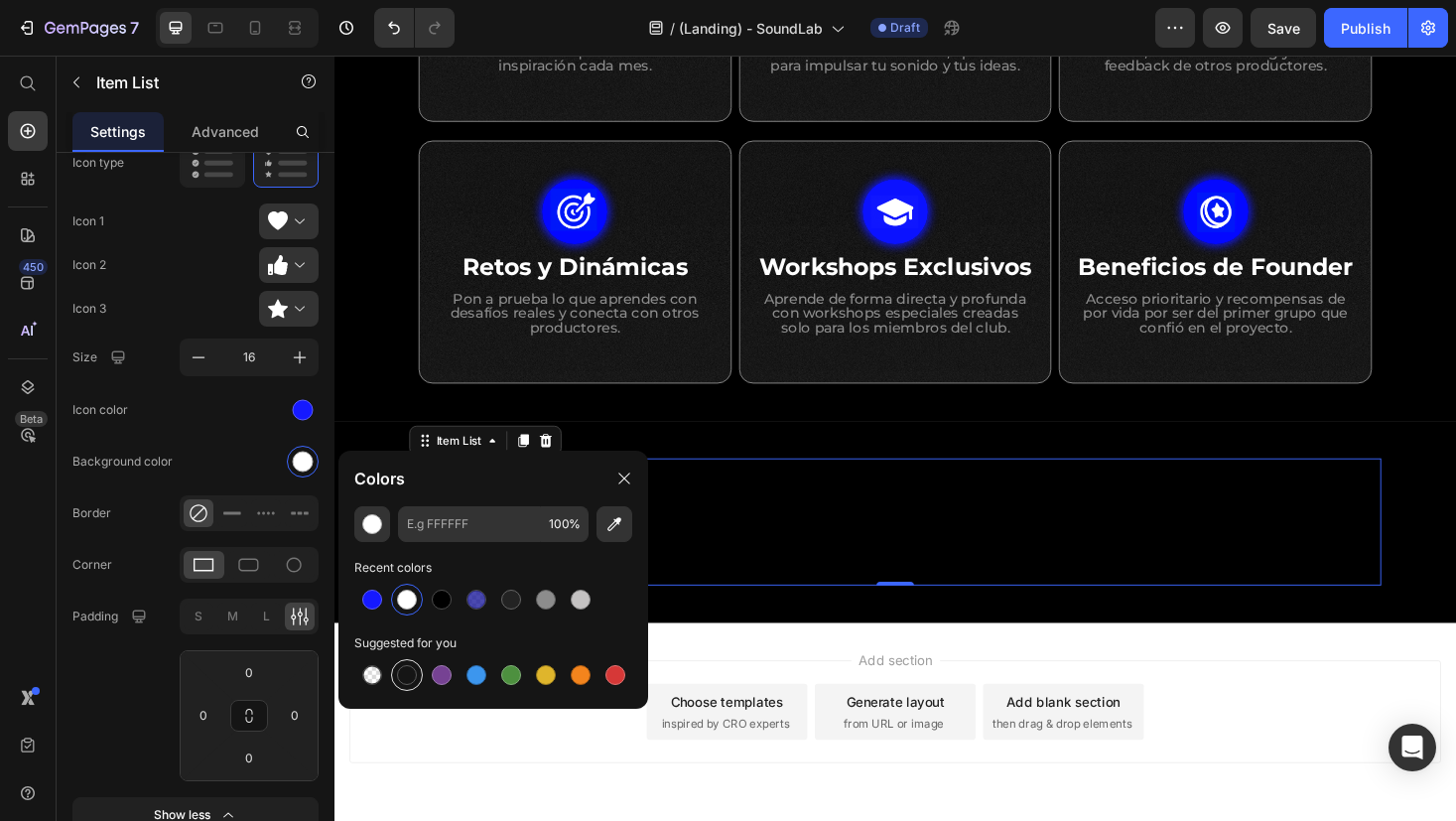 click at bounding box center [407, 675] 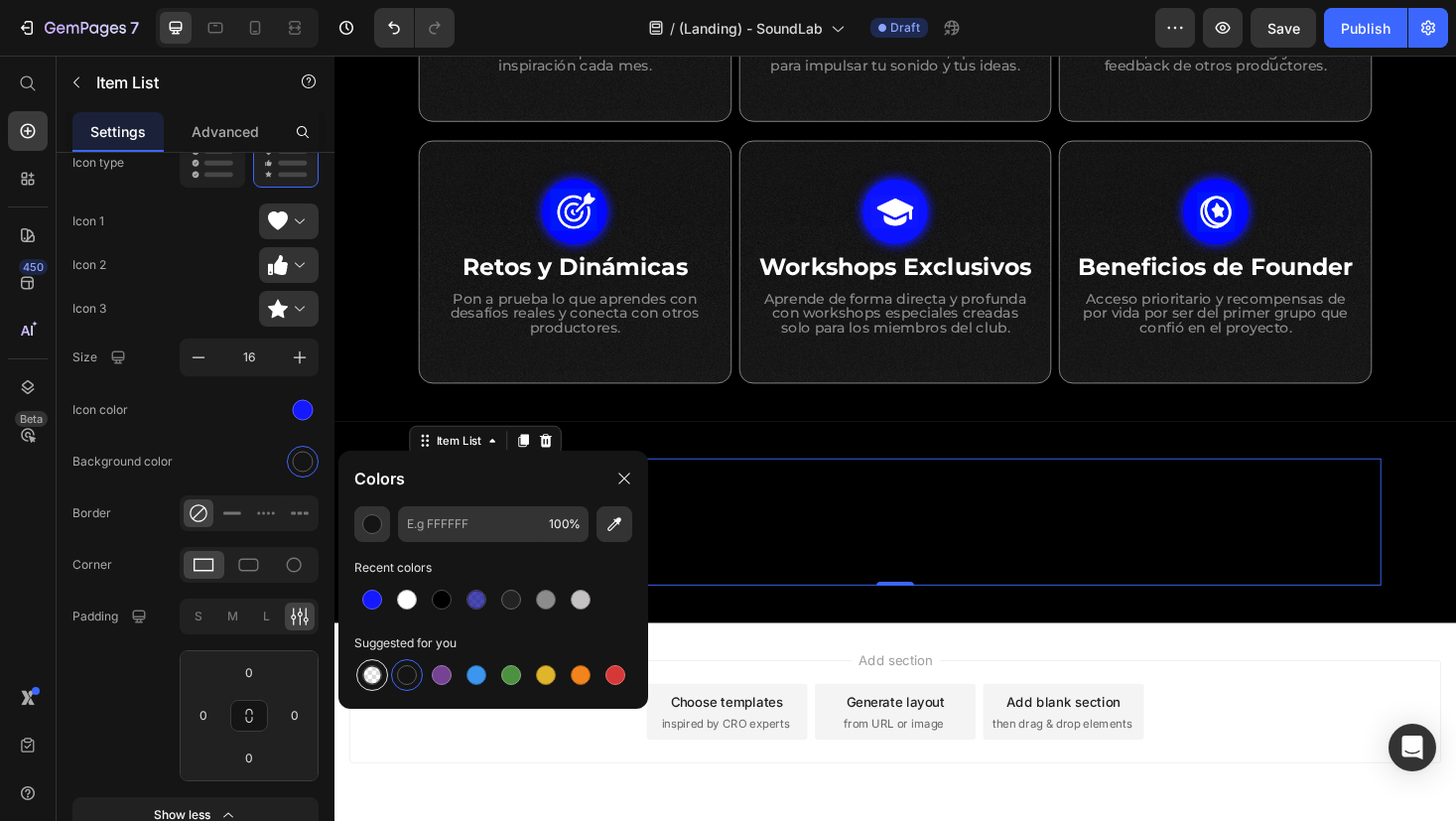click at bounding box center (372, 675) 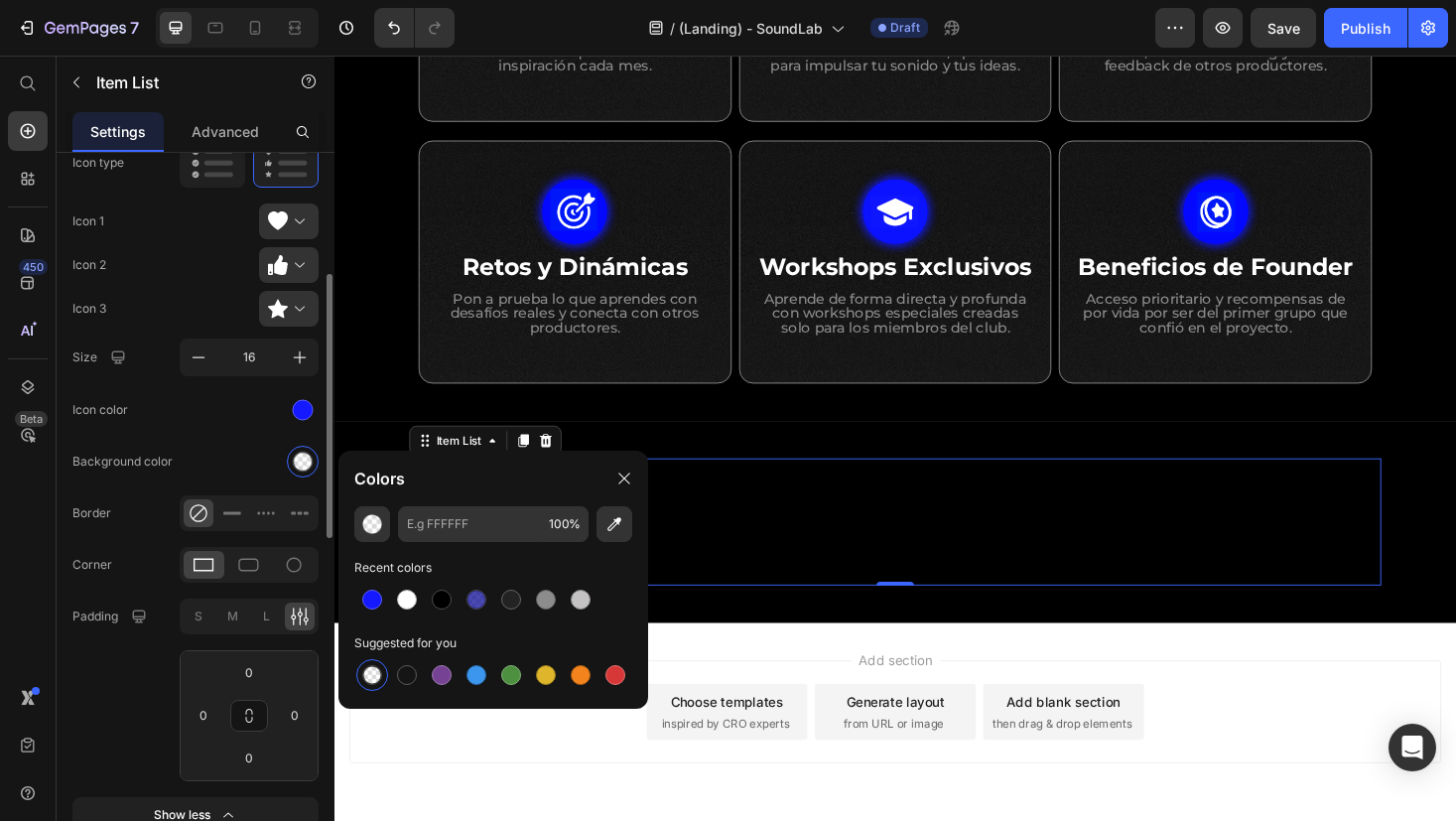 click on "Icon Icon type  Icon 1 Icon 2 Icon 3 Size 16 Icon color Background color Border Corner Padding S M L 0 0 0 0 Show less" 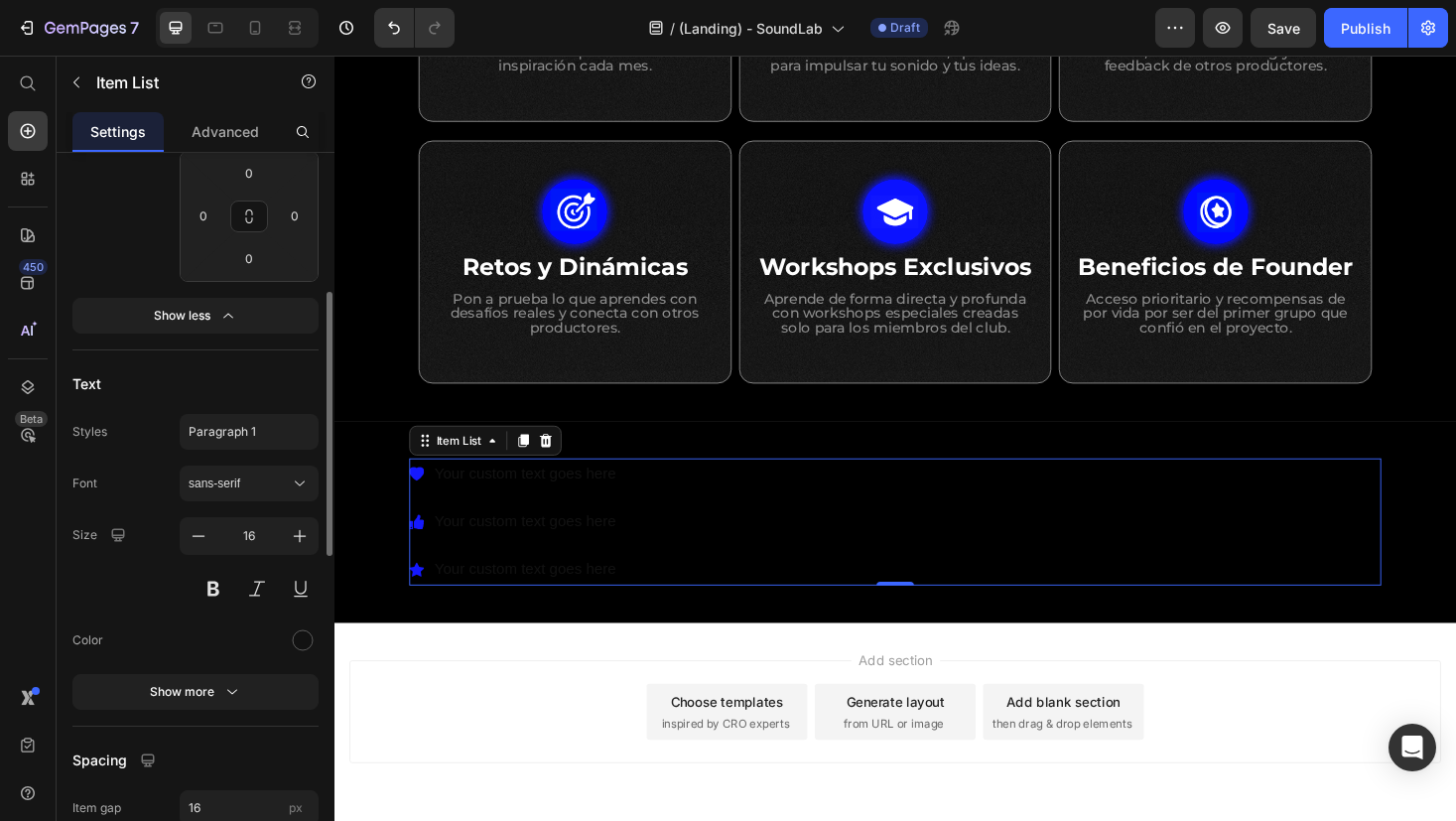 scroll, scrollTop: 971, scrollLeft: 0, axis: vertical 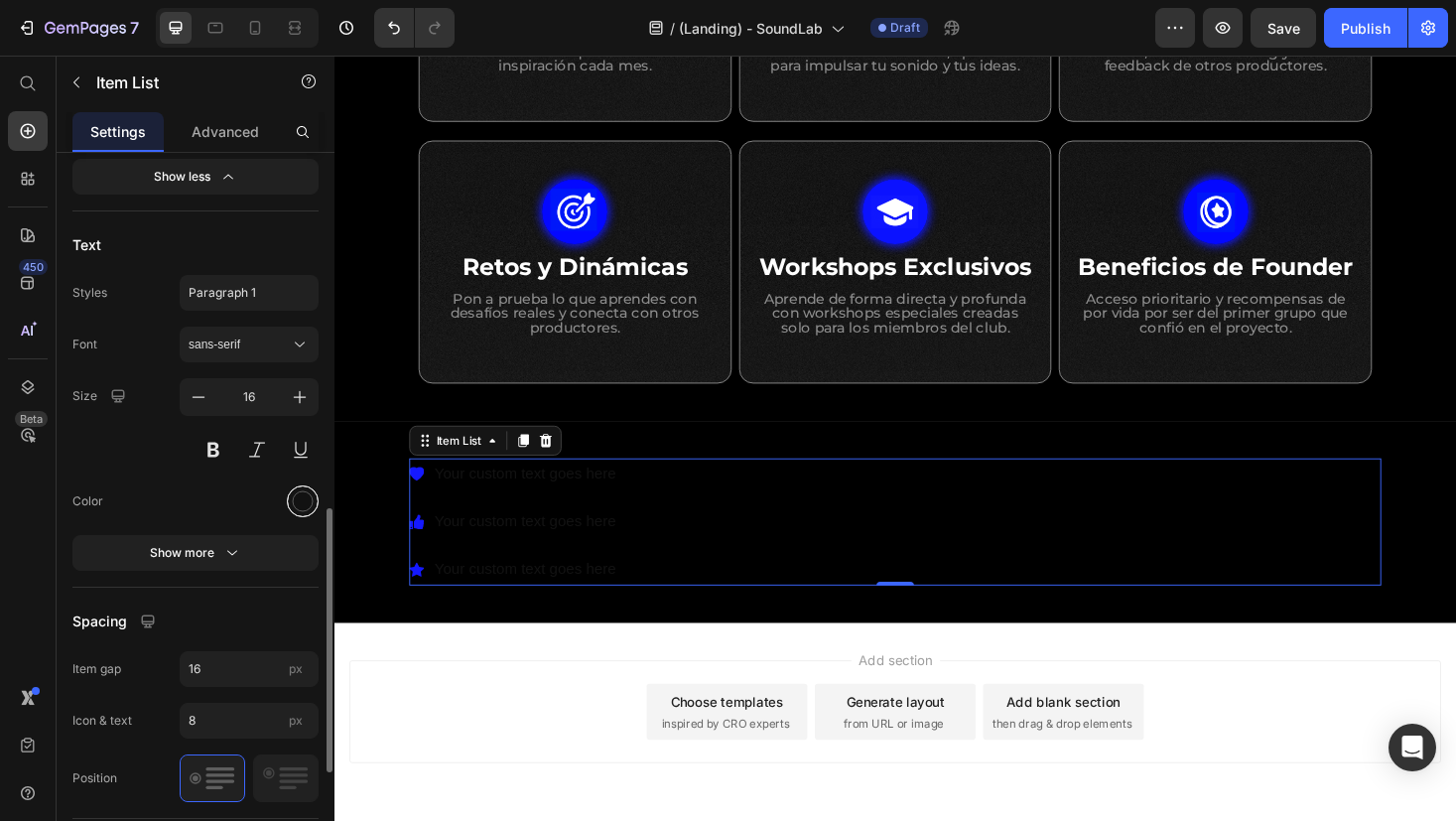 click at bounding box center [303, 500] 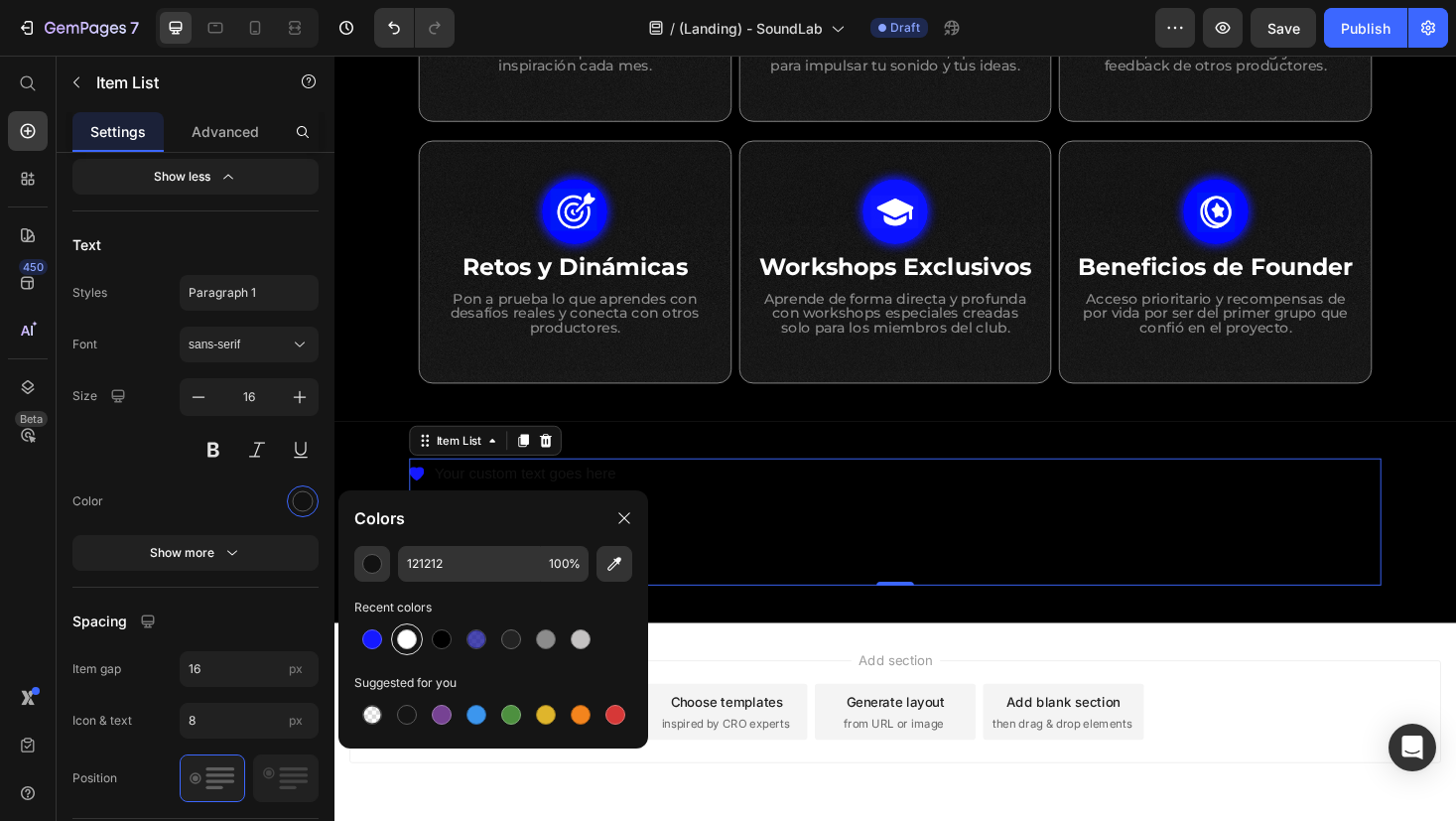 click at bounding box center (407, 639) 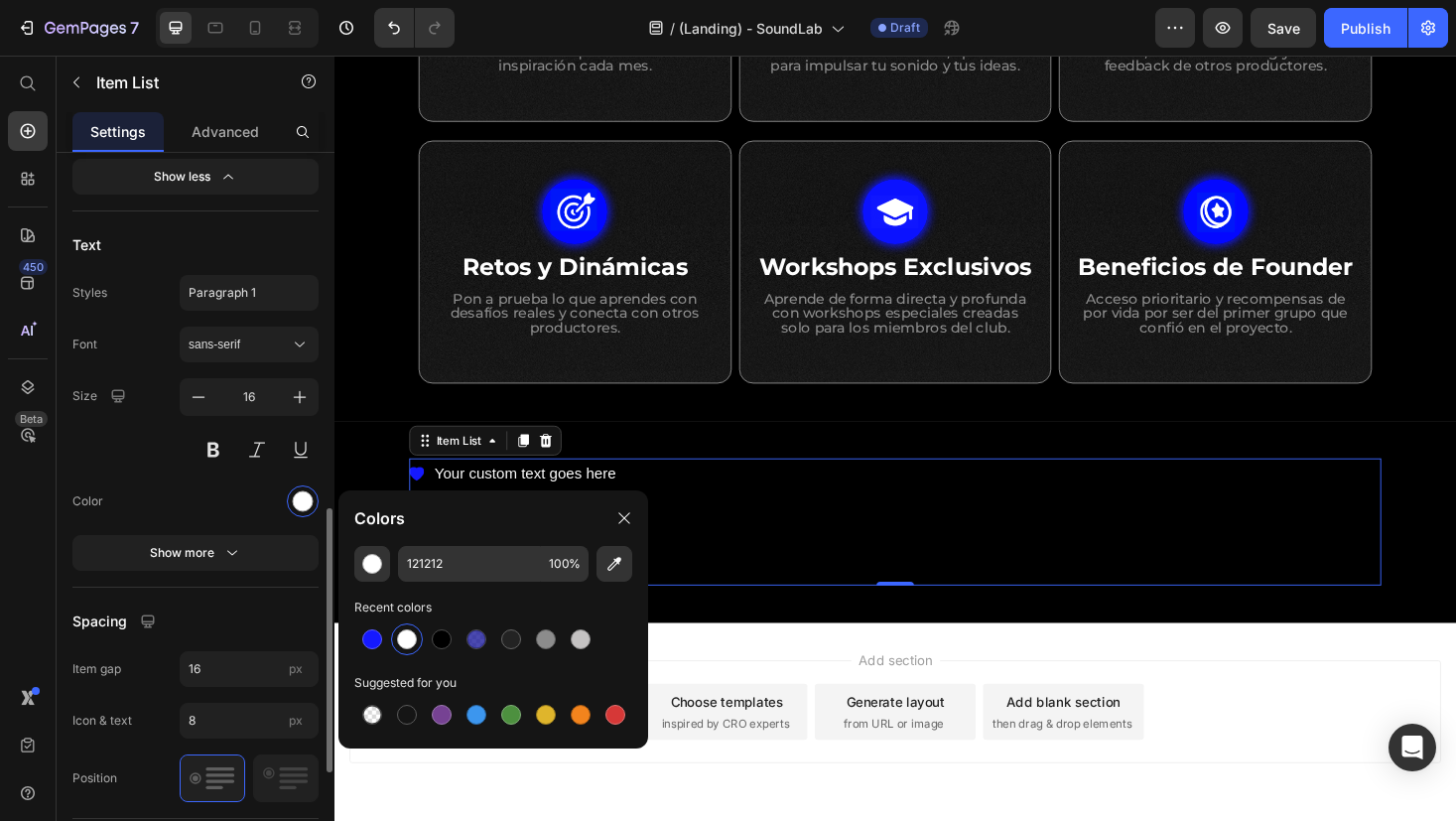 click on "Size 16" at bounding box center (196, 423) 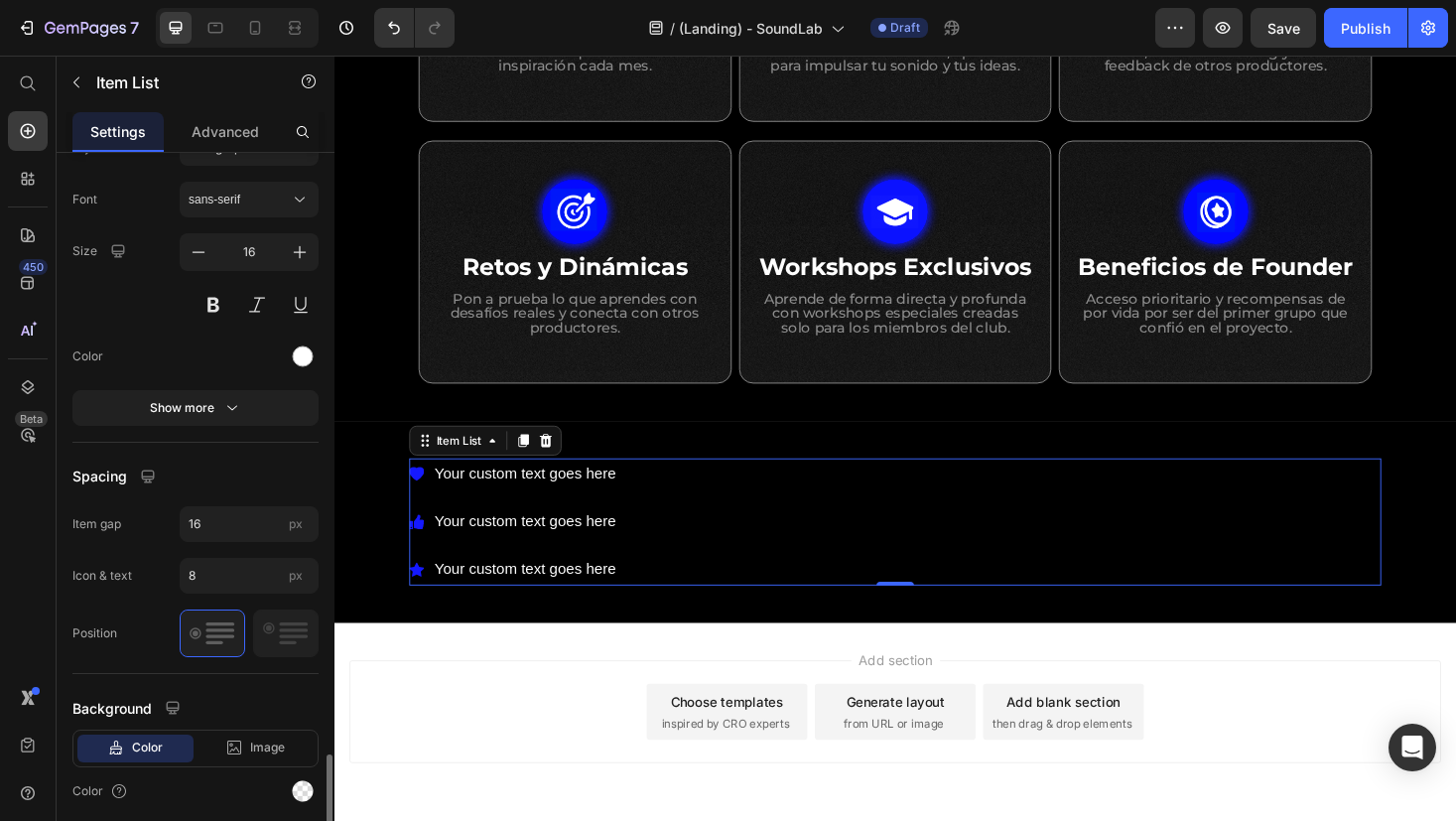 scroll, scrollTop: 1257, scrollLeft: 0, axis: vertical 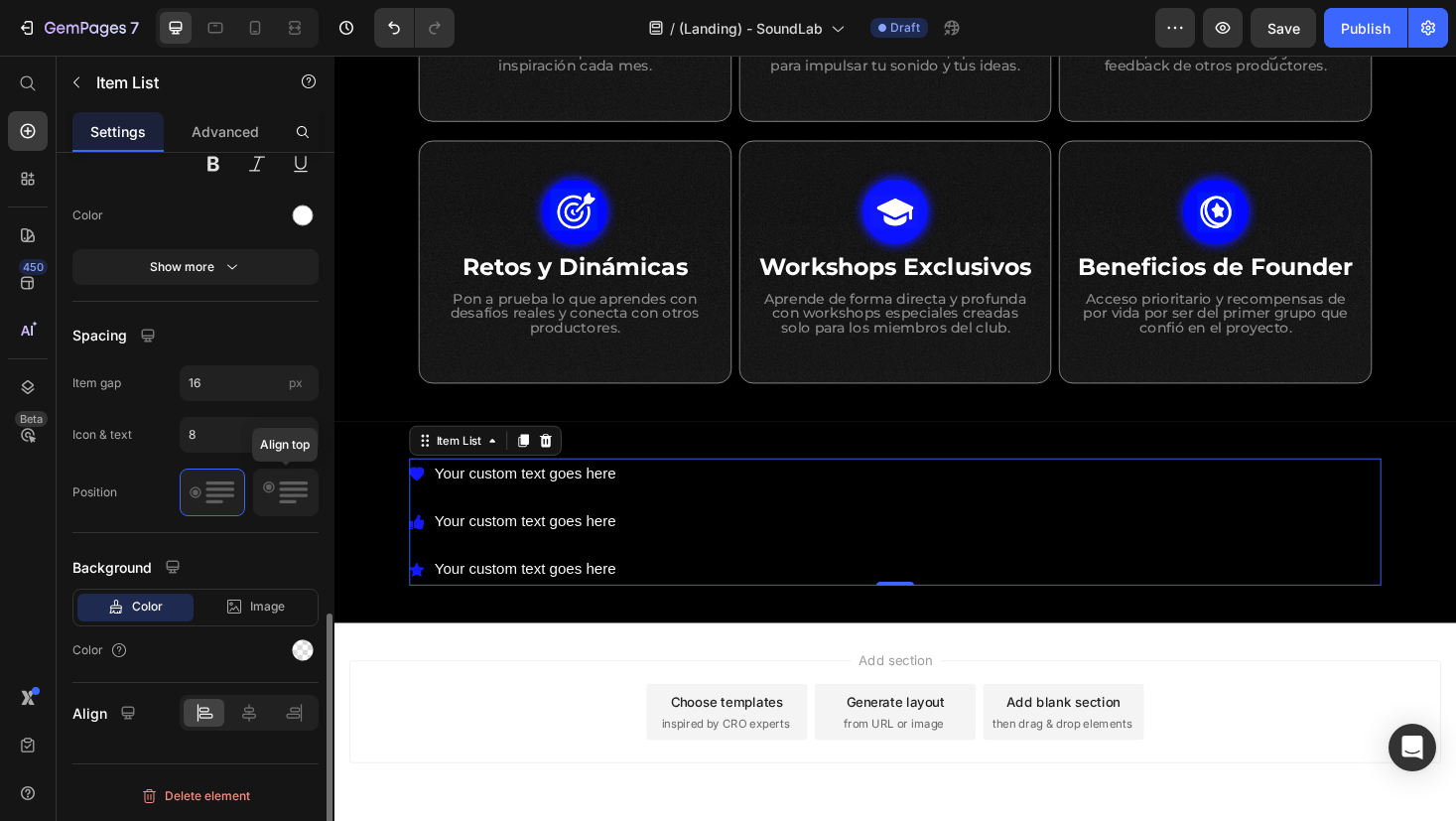 click 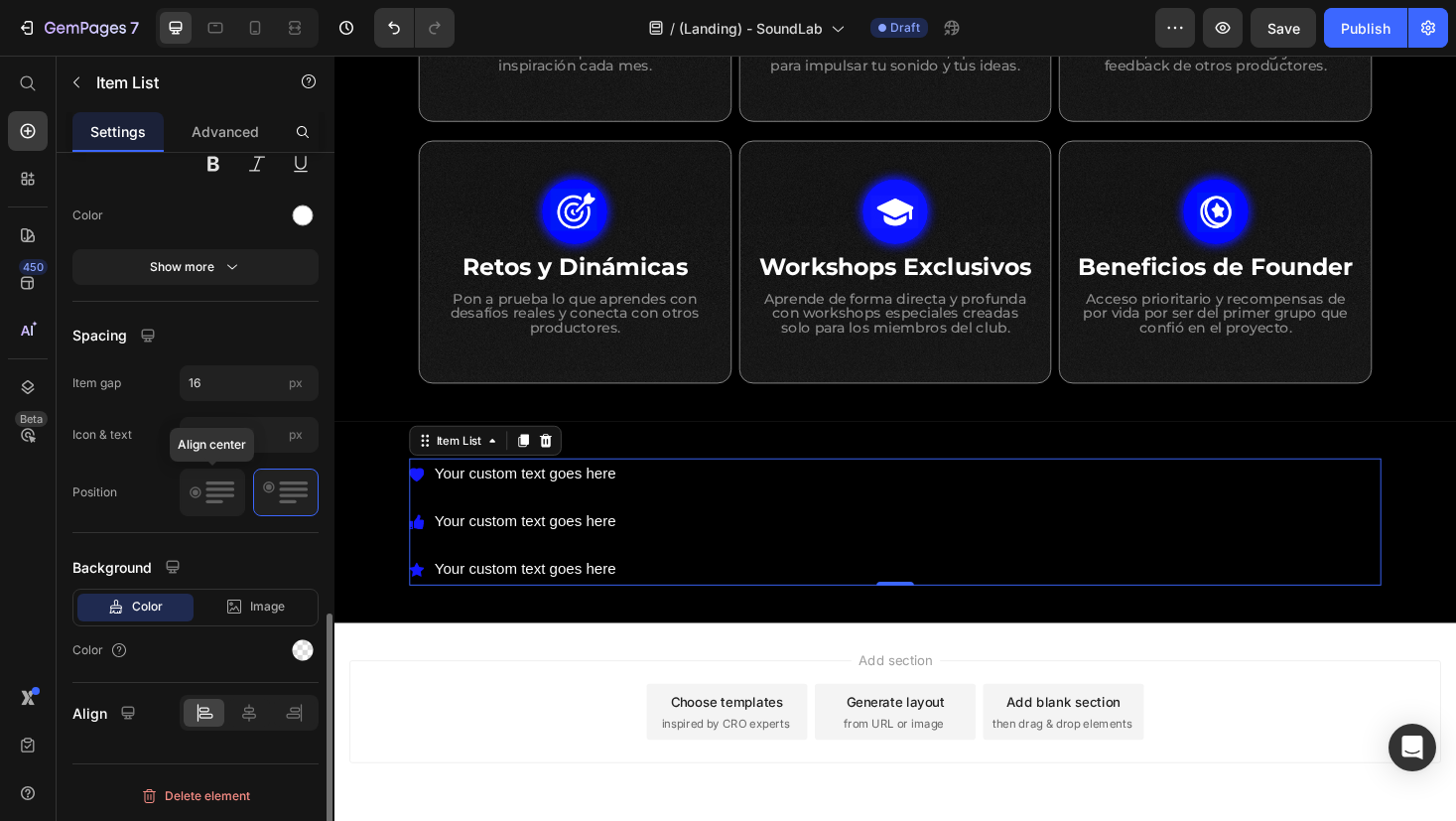 click 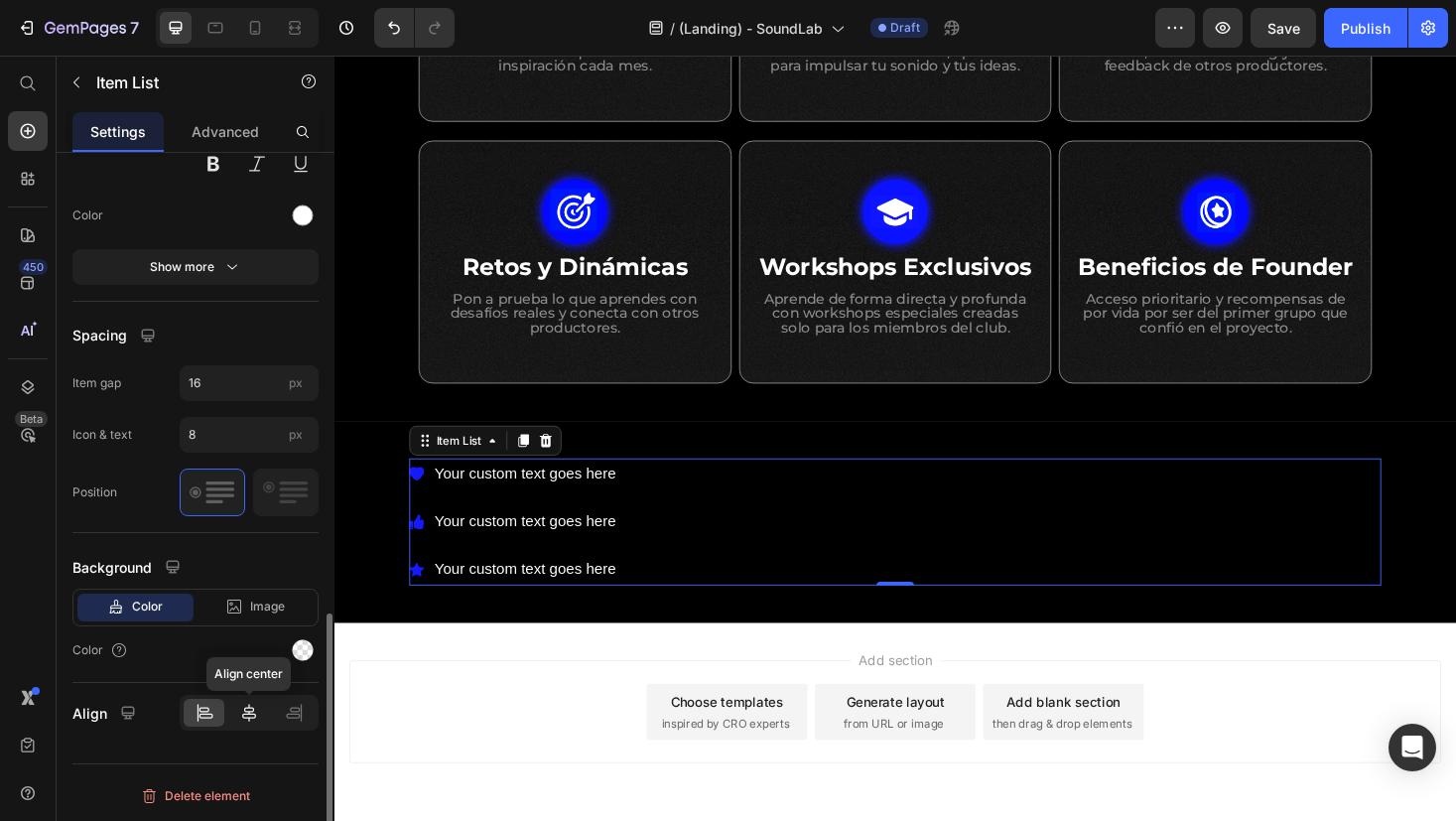 click 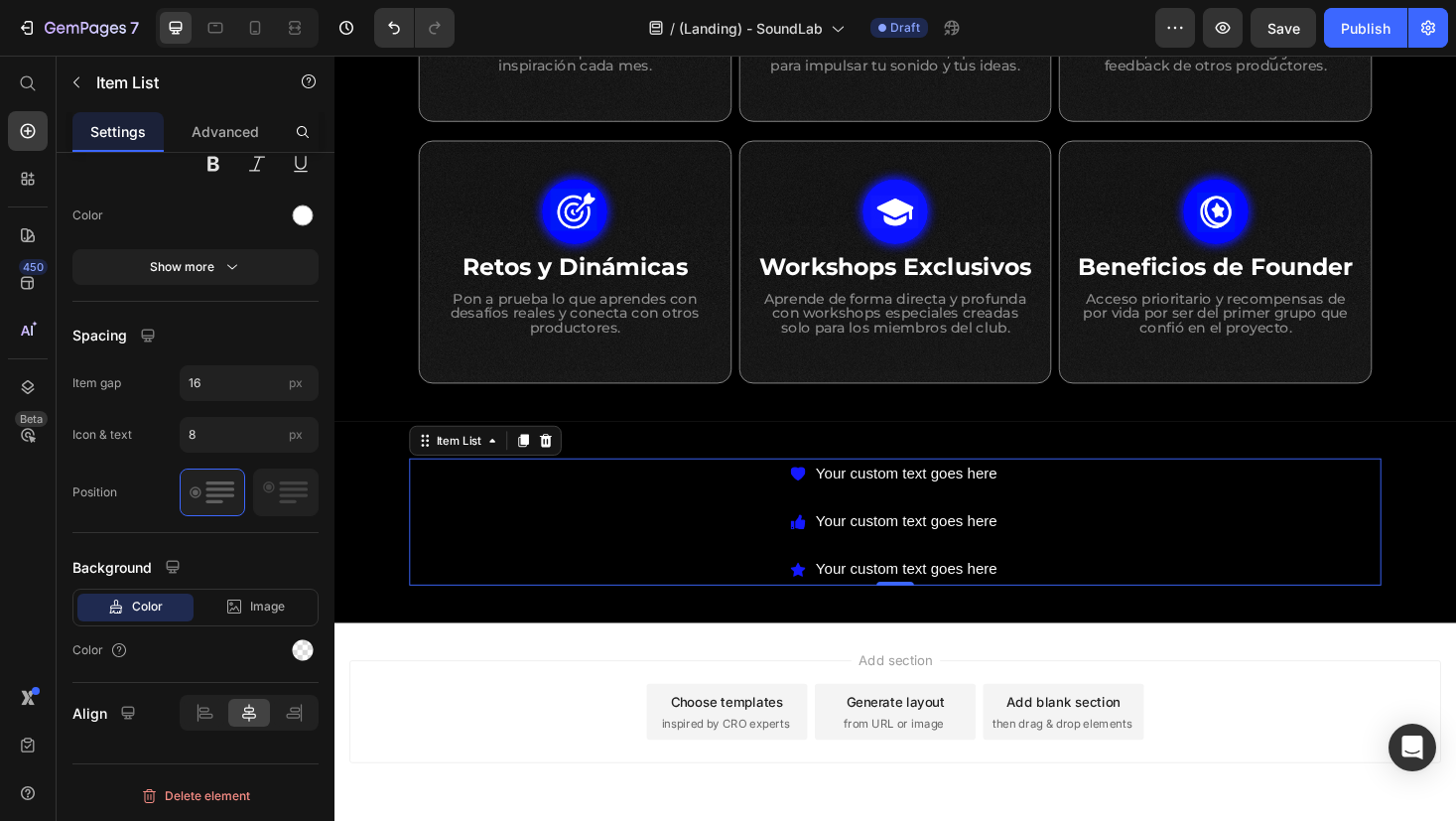 click on "Your custom text goes here" at bounding box center [942, 500] 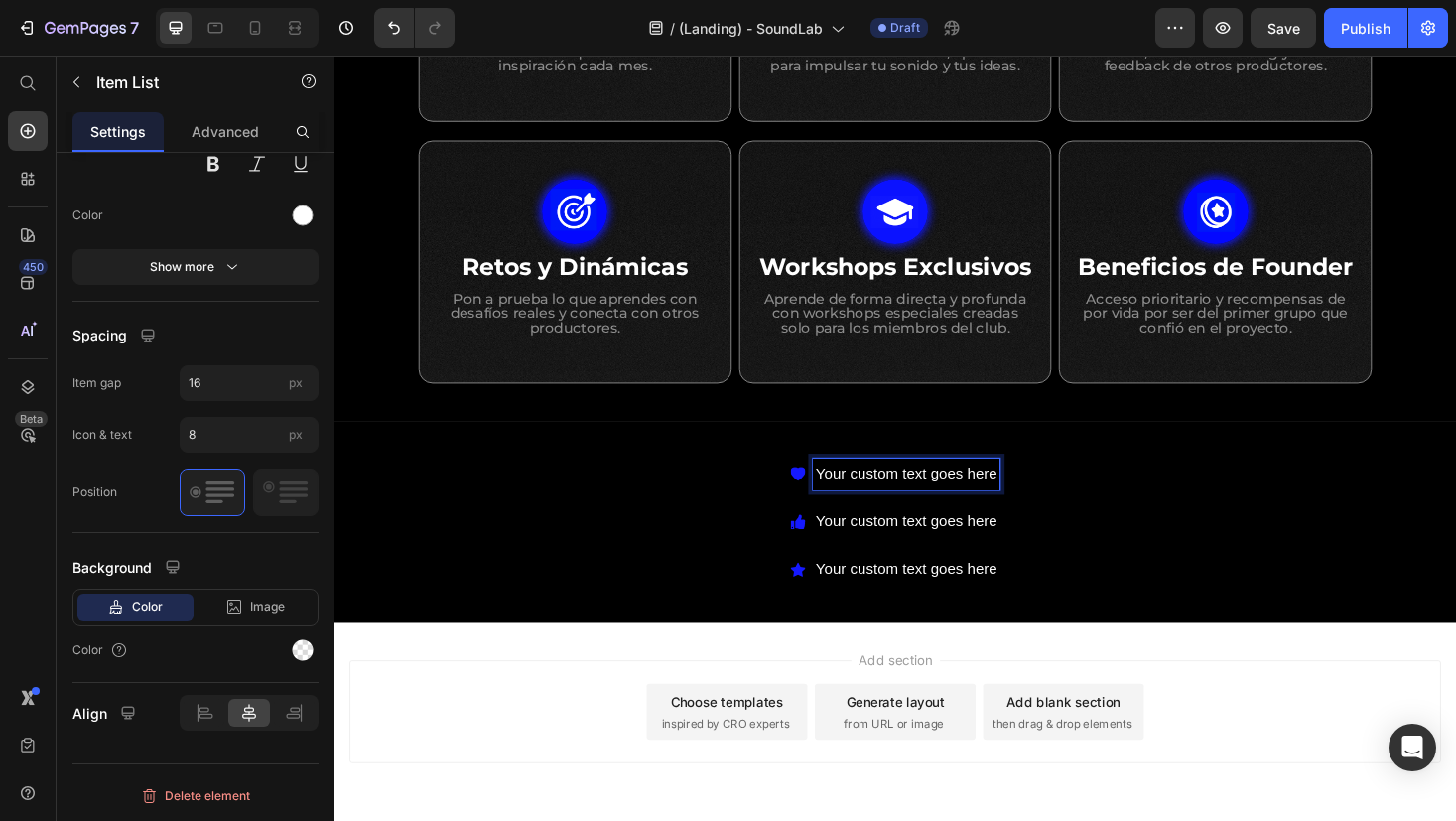 click on "Your custom text goes here" at bounding box center (942, 500) 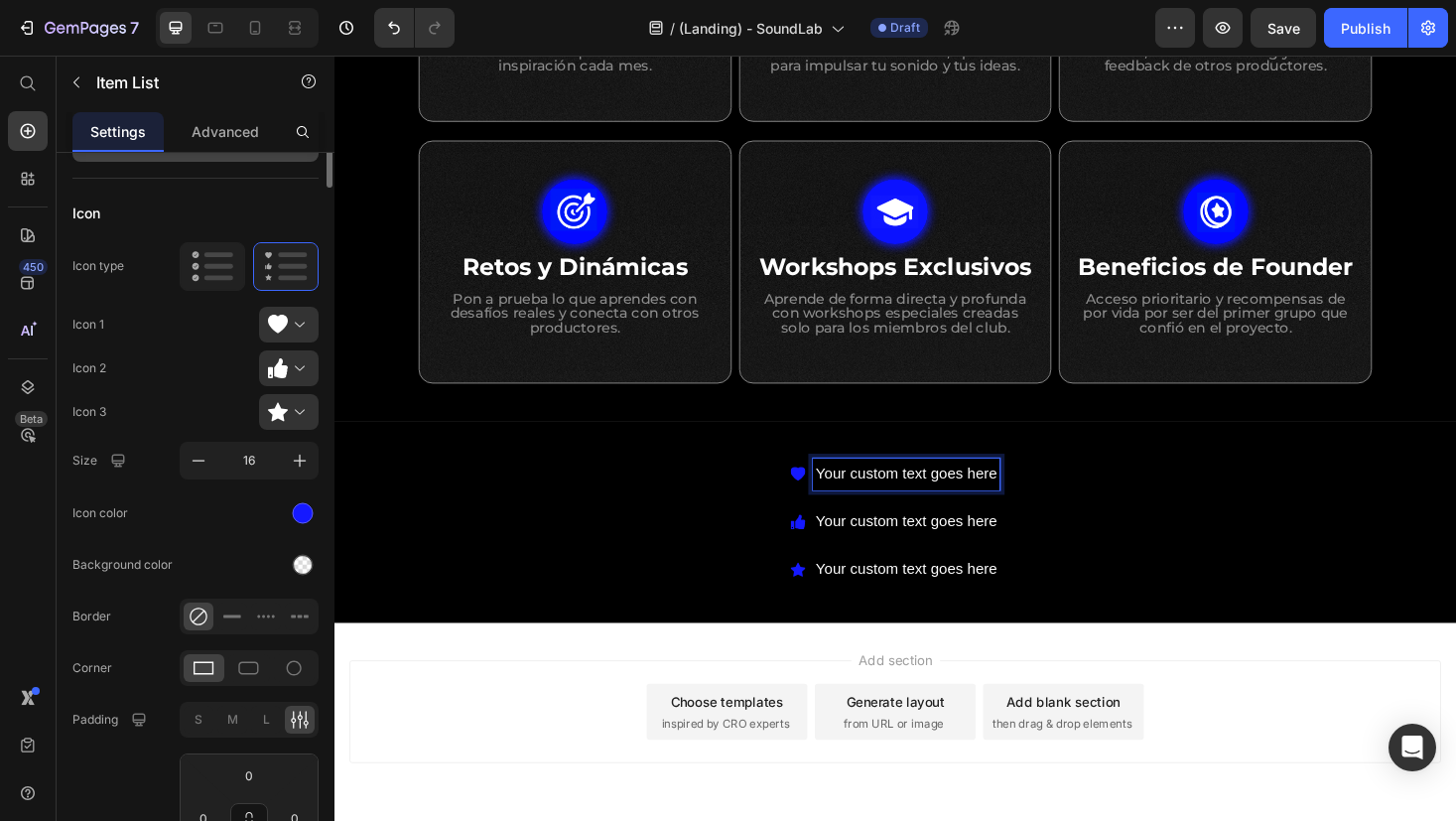 scroll, scrollTop: 0, scrollLeft: 0, axis: both 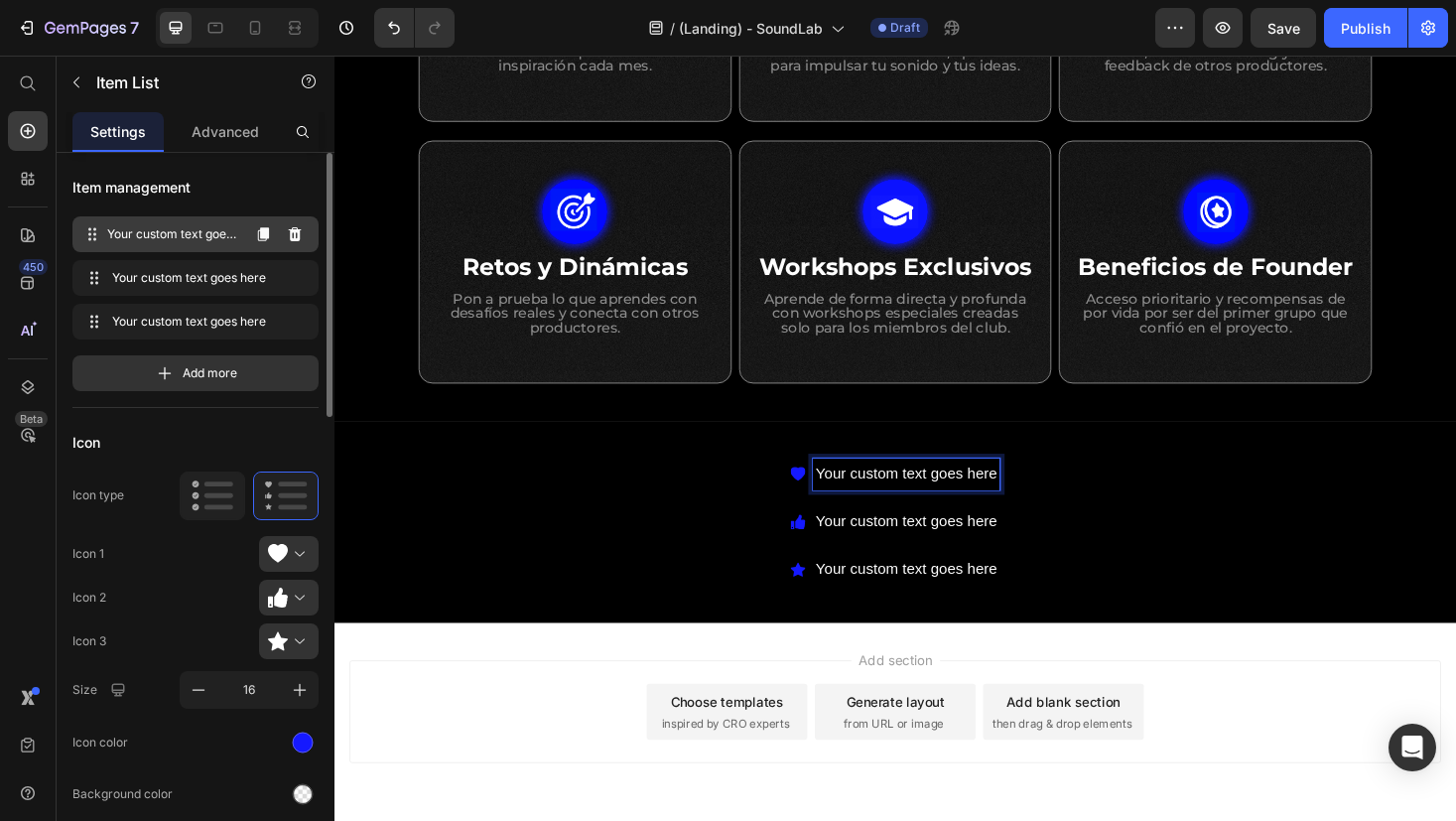 click on "Your custom text goes here" at bounding box center (173, 234) 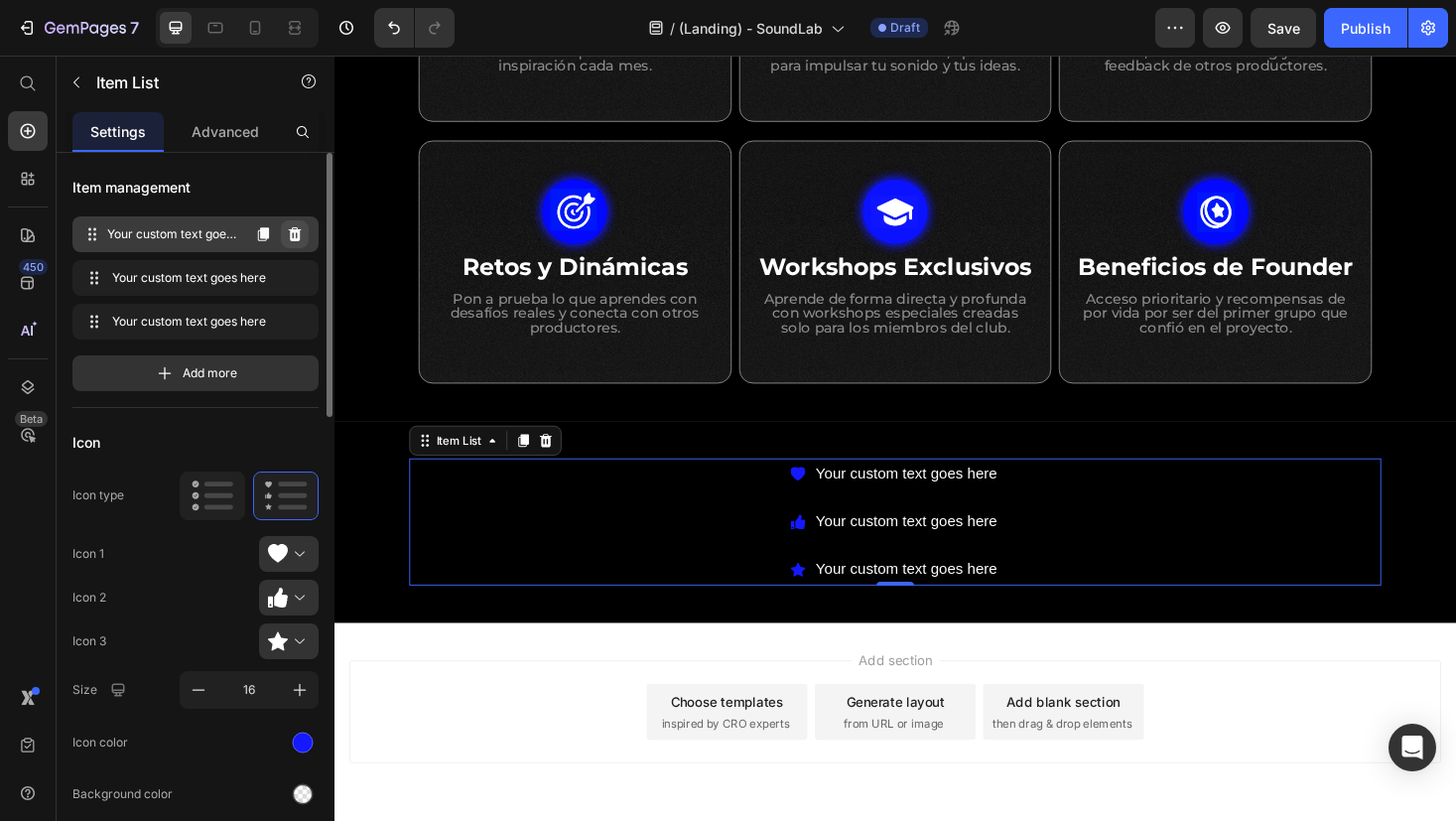 click 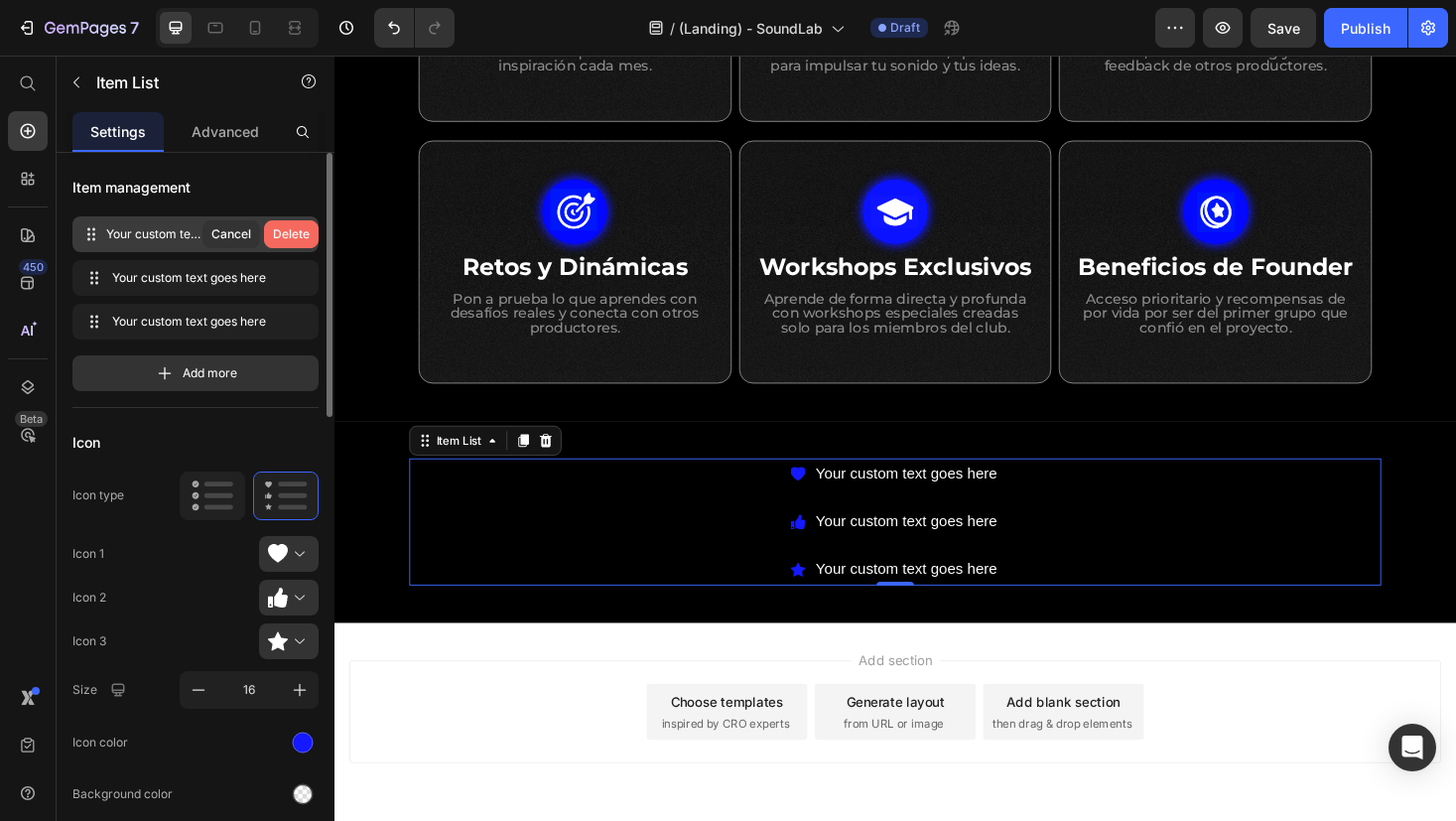 click on "Delete" at bounding box center [291, 234] 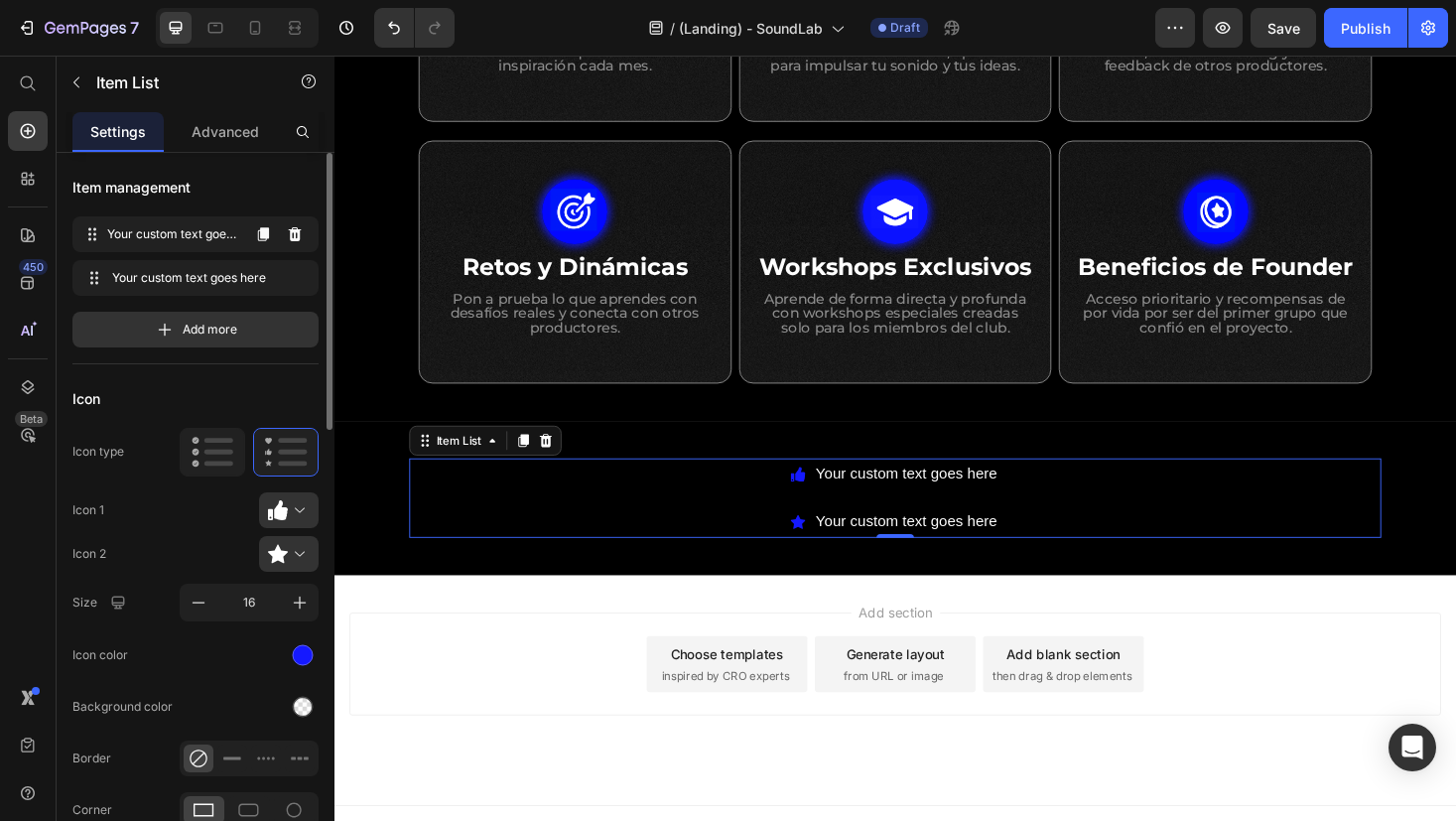 click 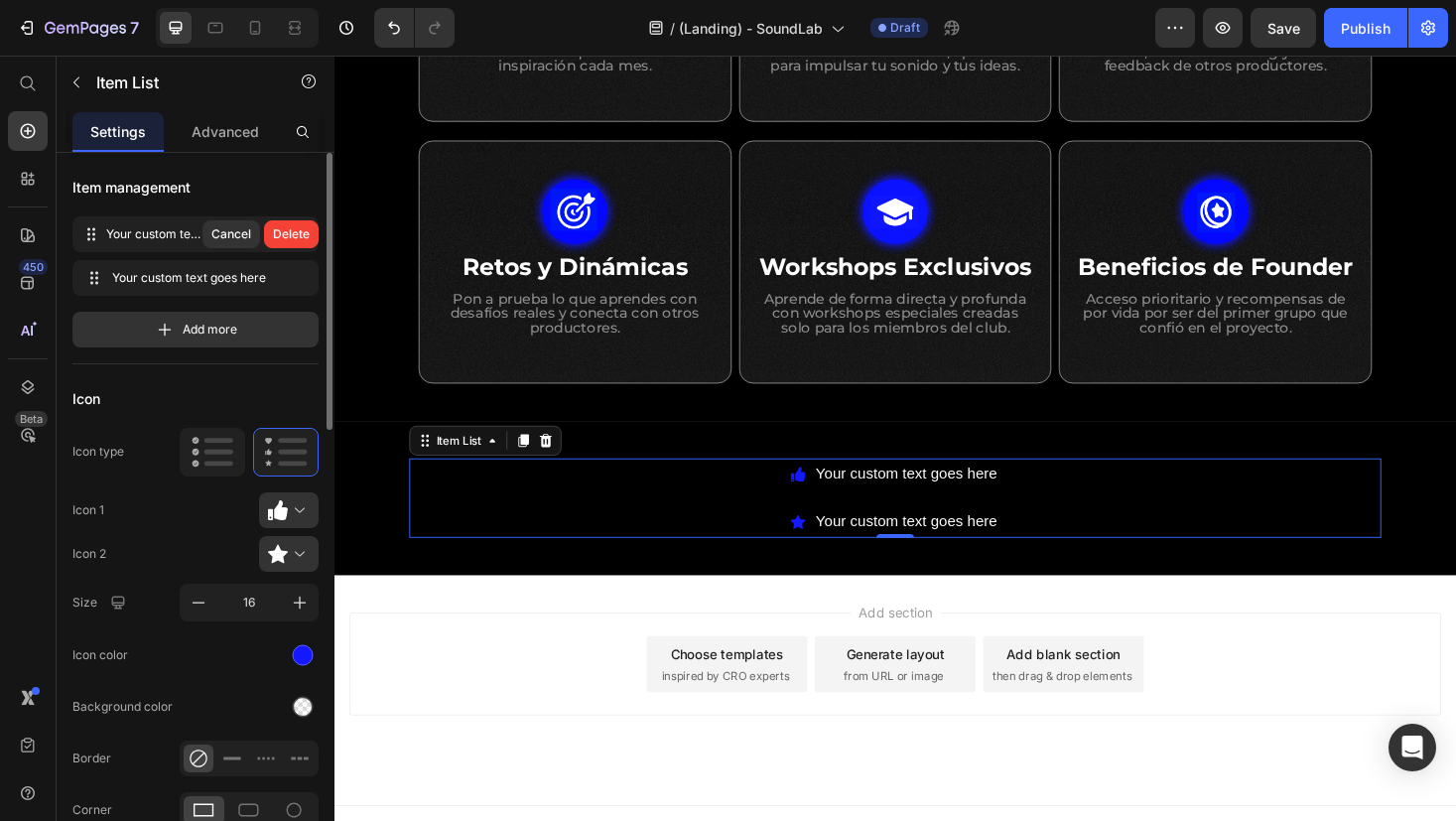 click on "Delete" at bounding box center [291, 234] 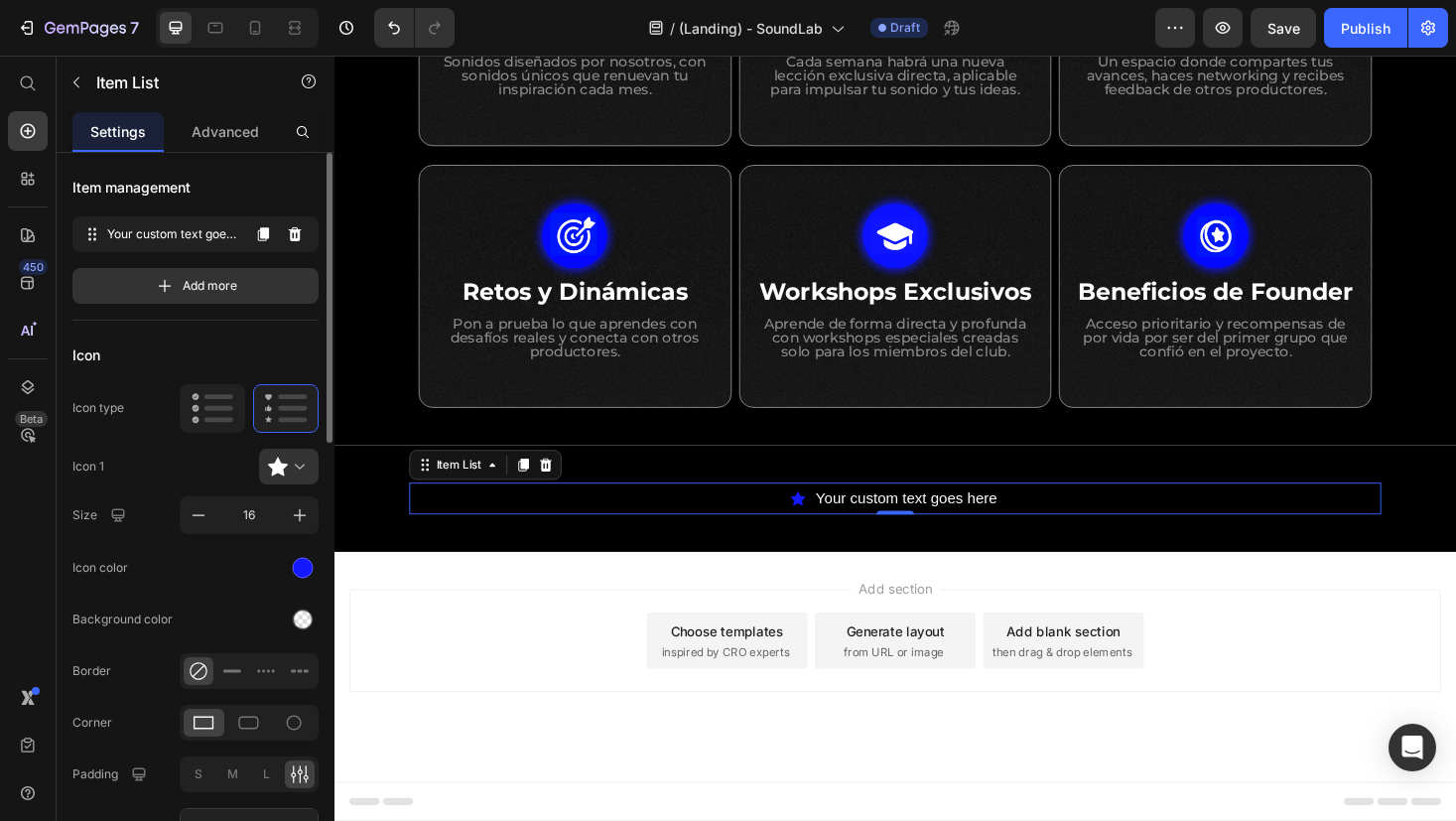 scroll, scrollTop: 1183, scrollLeft: 0, axis: vertical 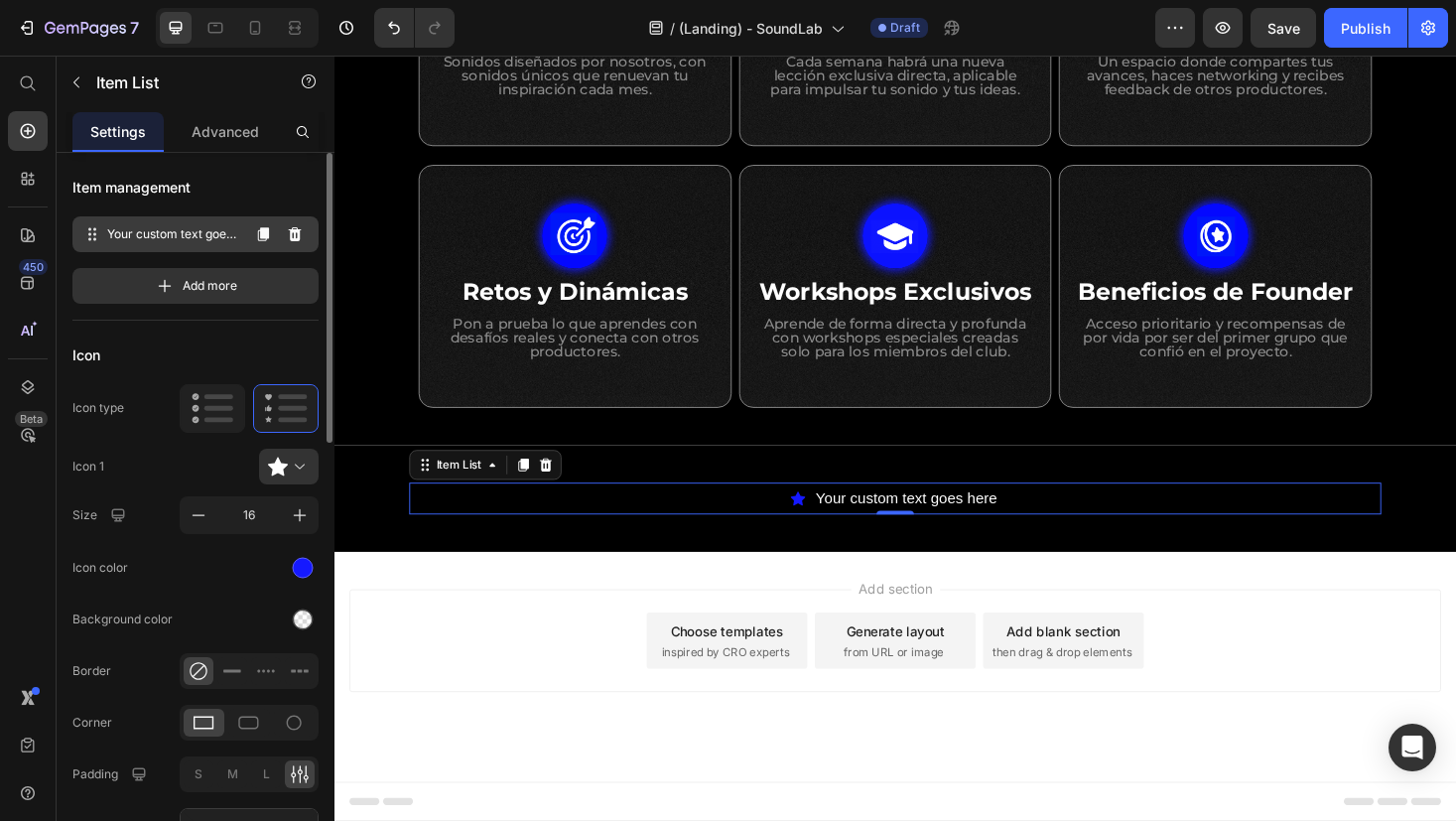 click on "Your custom text goes here Your custom text goes here" at bounding box center [160, 234] 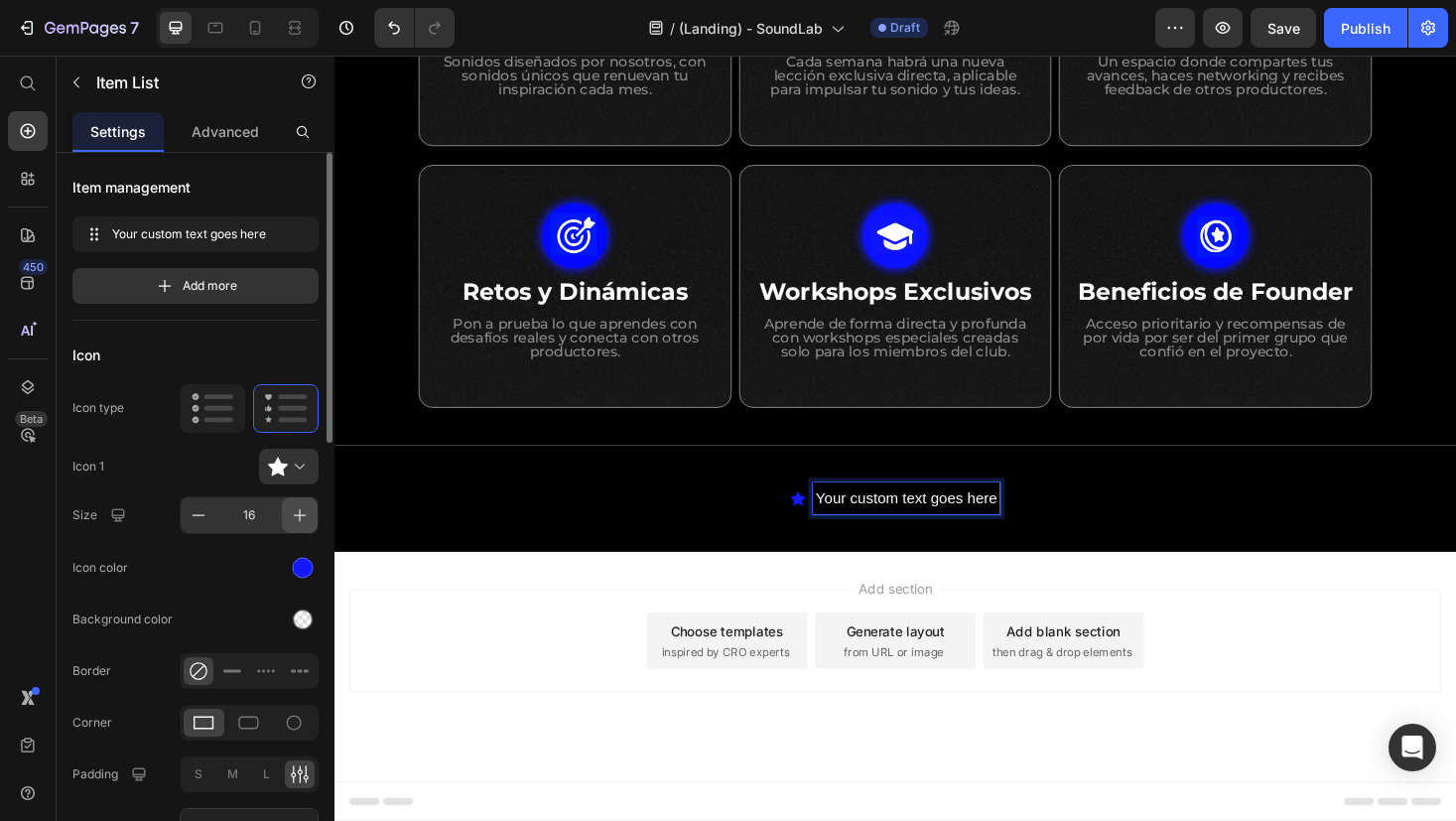 click 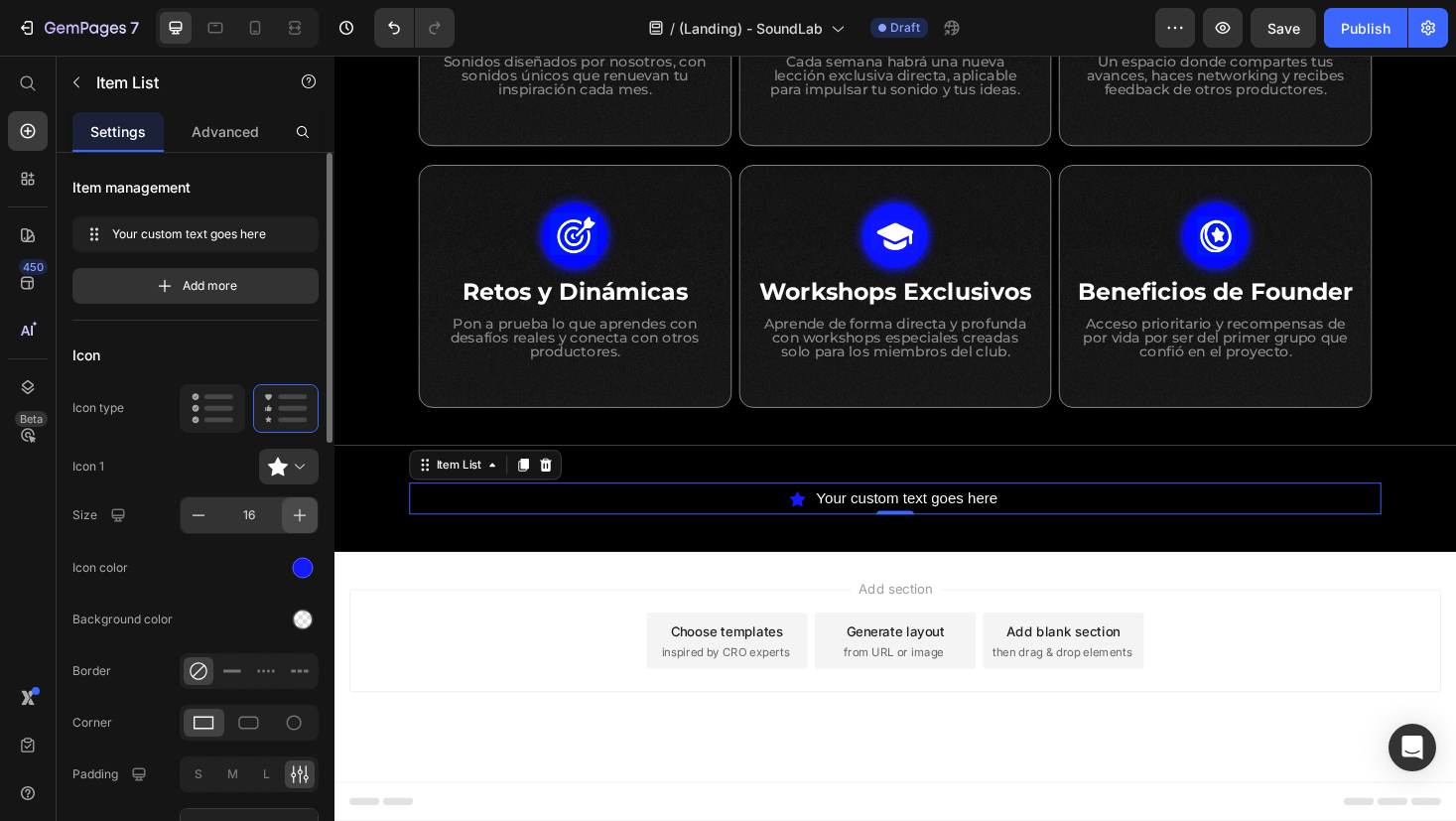 click 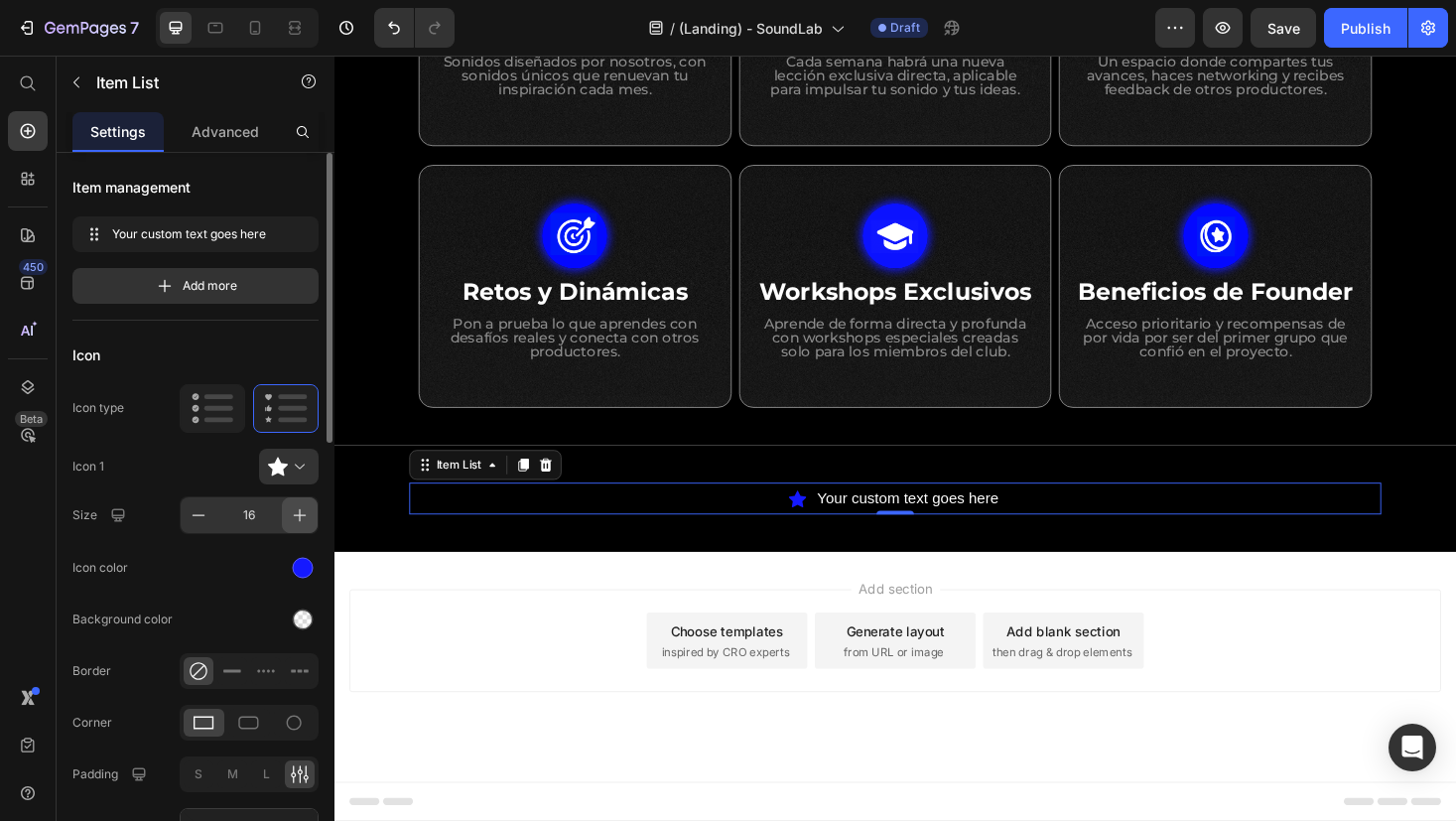 click 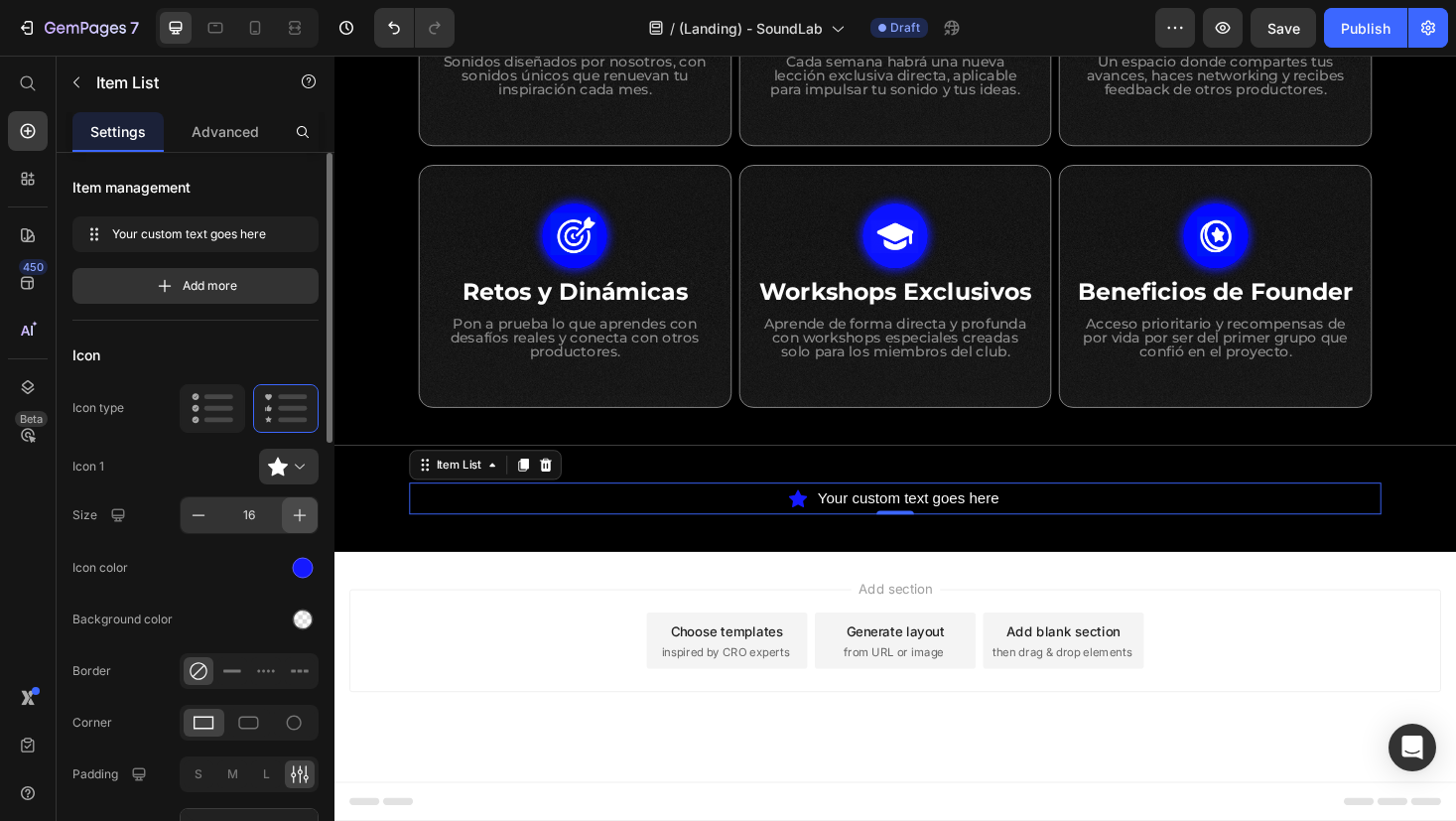 click 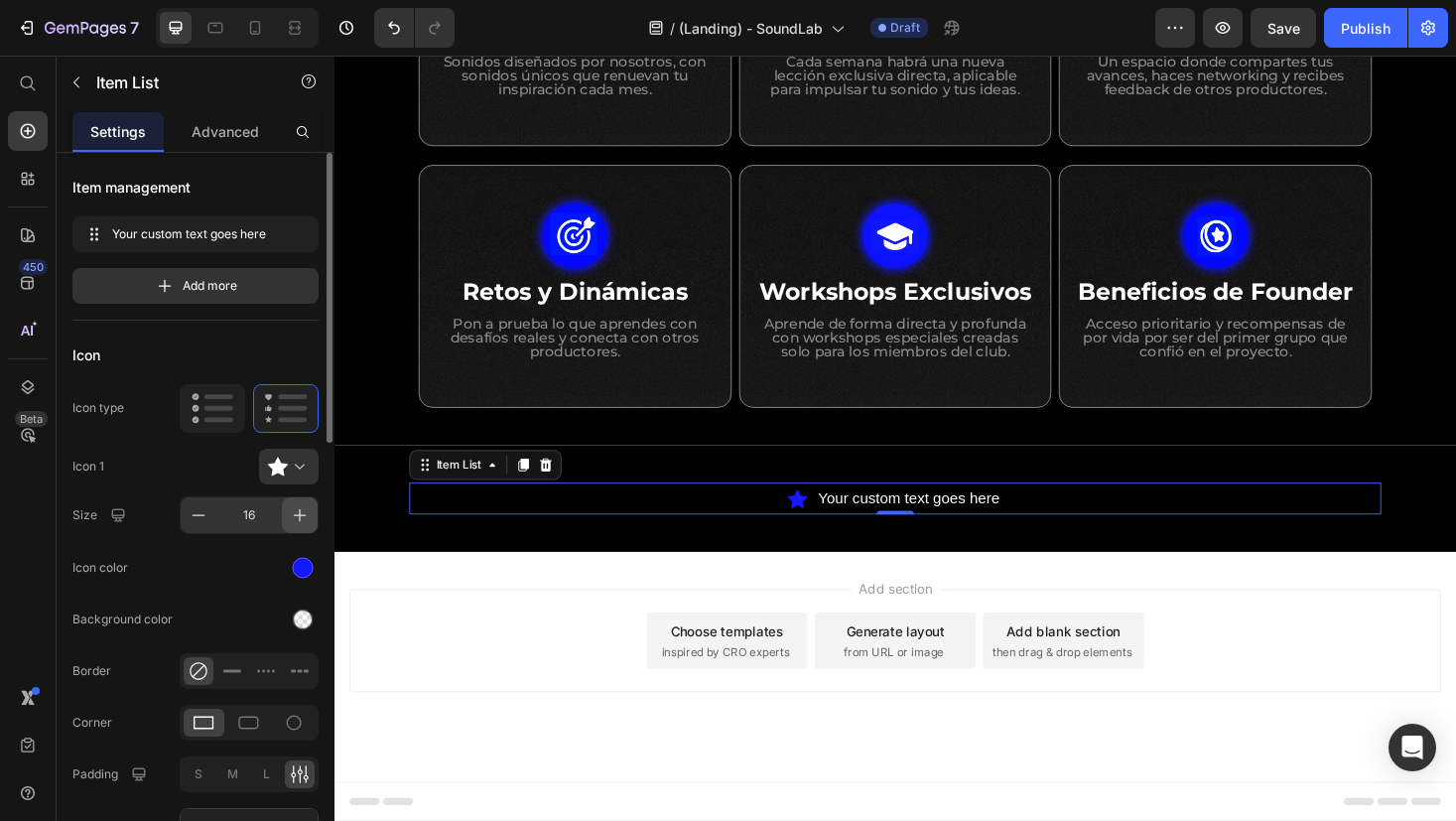 click 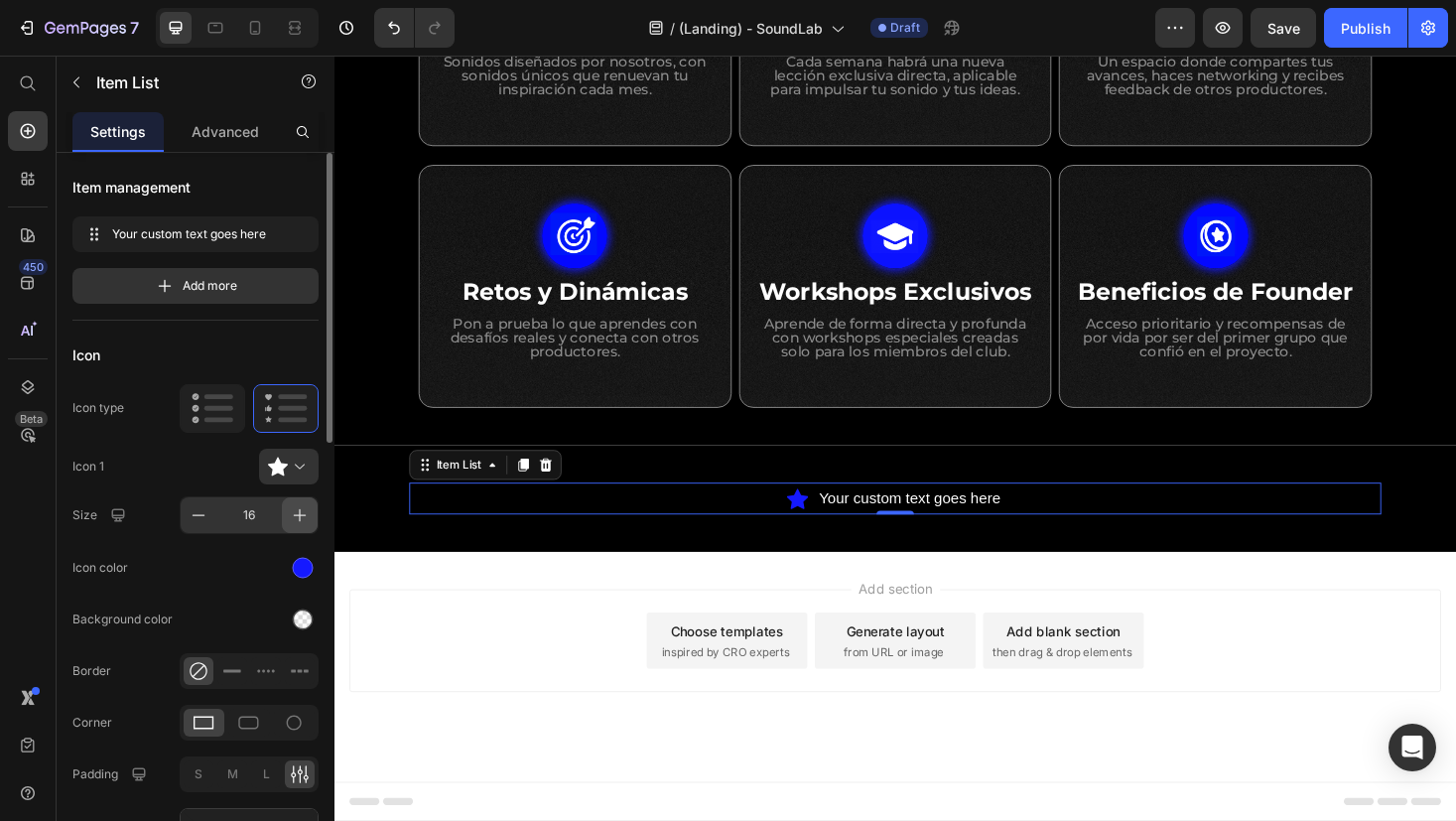 click 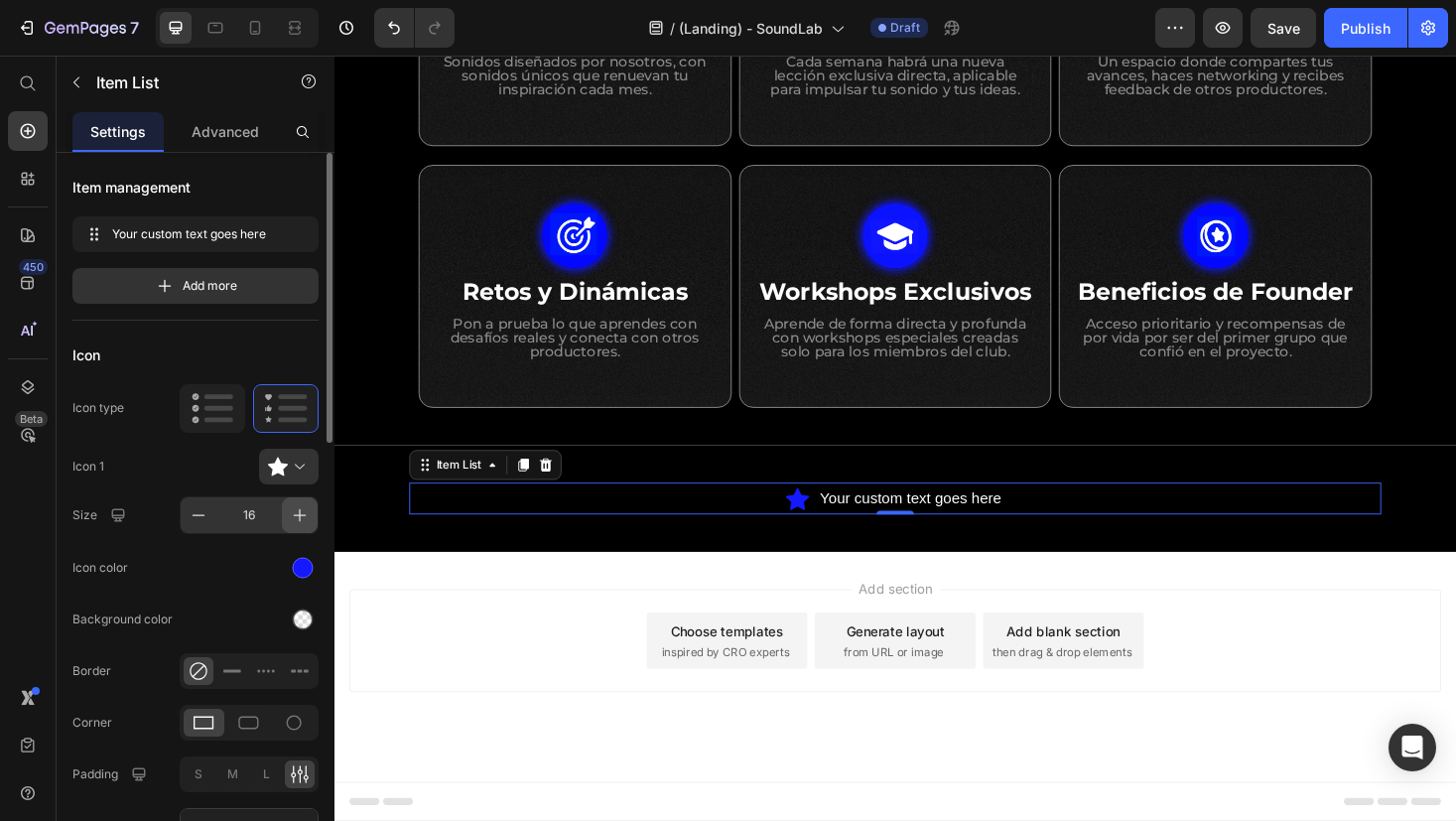 click 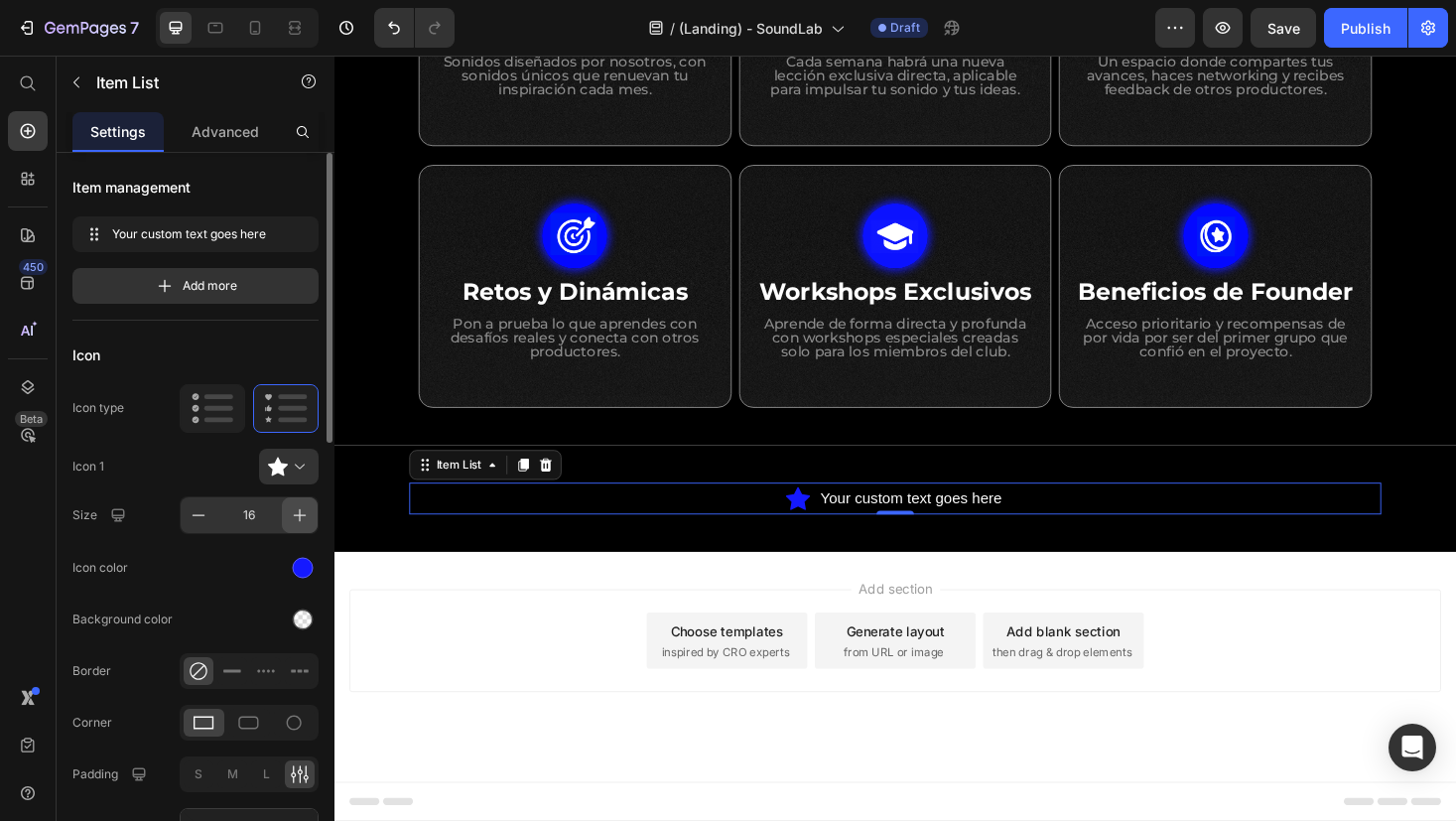 click 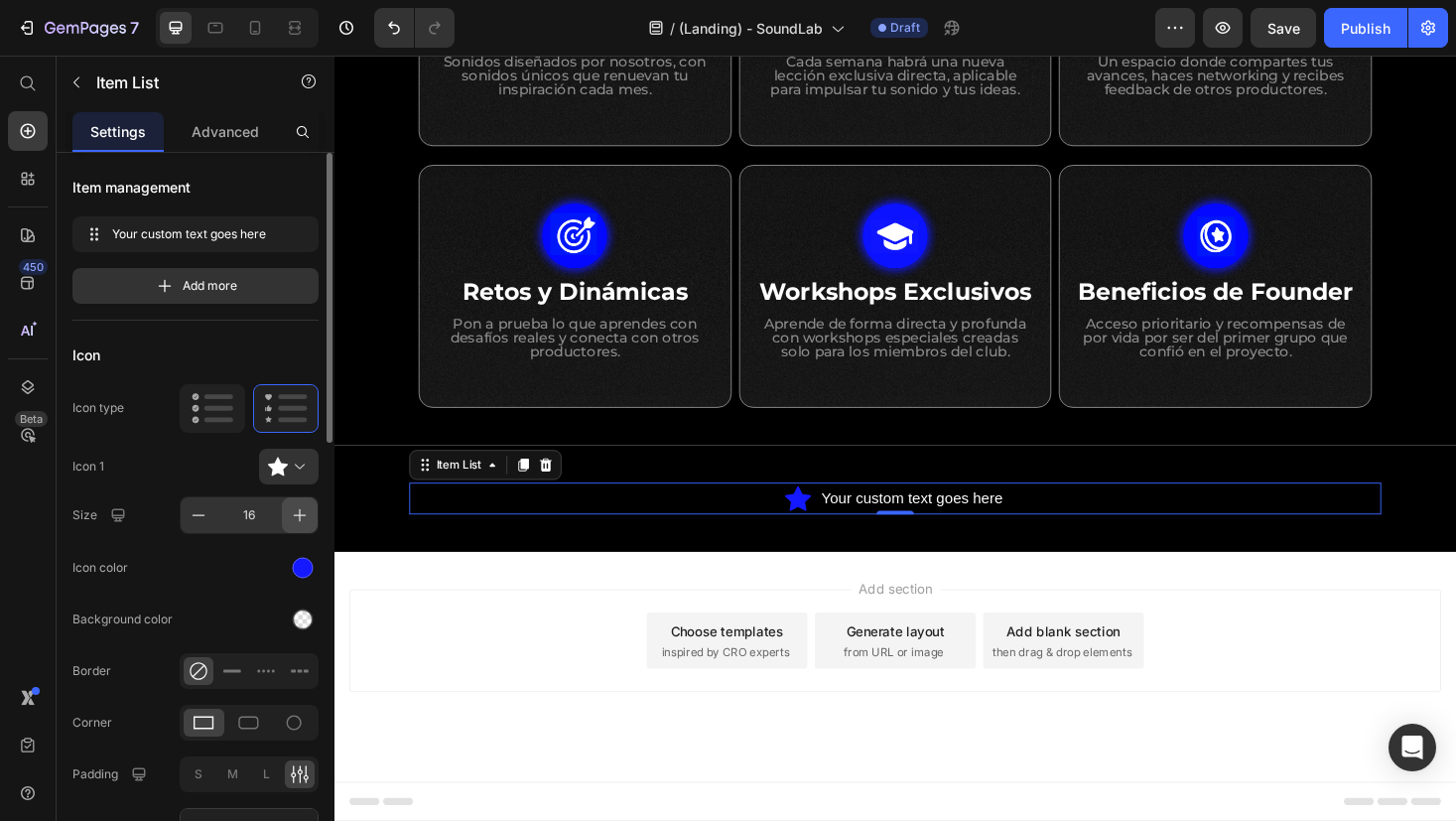 click 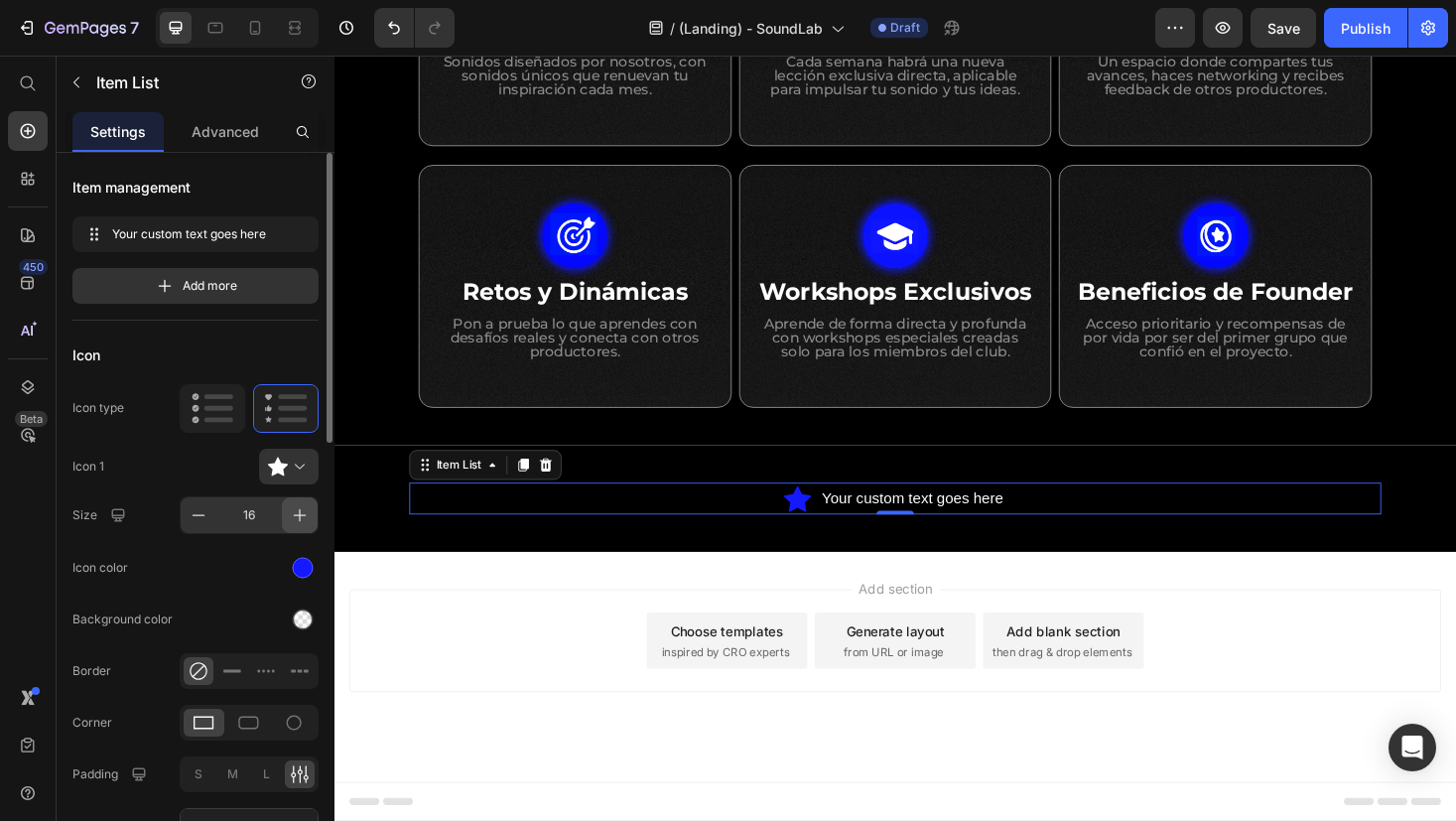 click 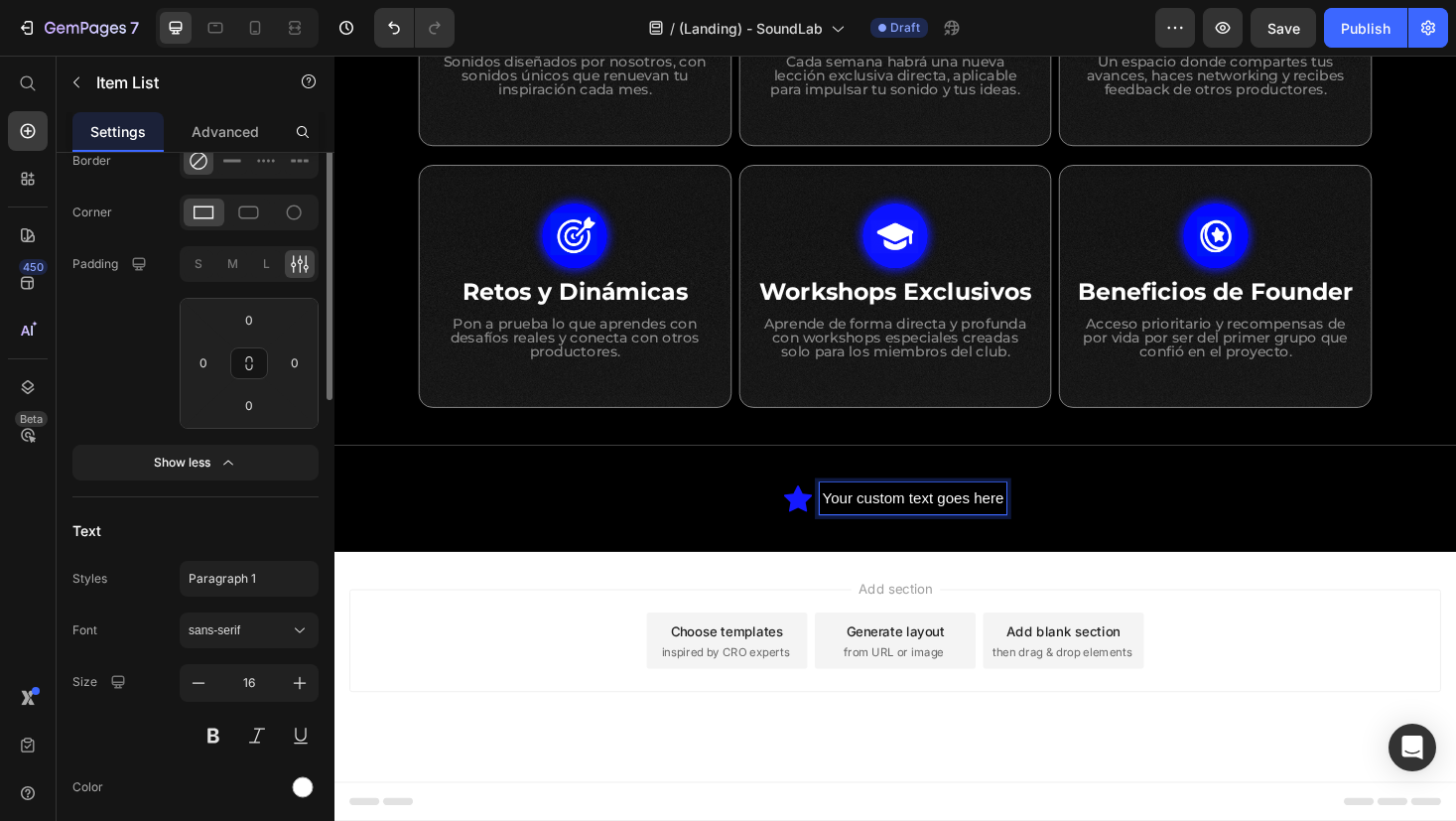 scroll, scrollTop: 711, scrollLeft: 0, axis: vertical 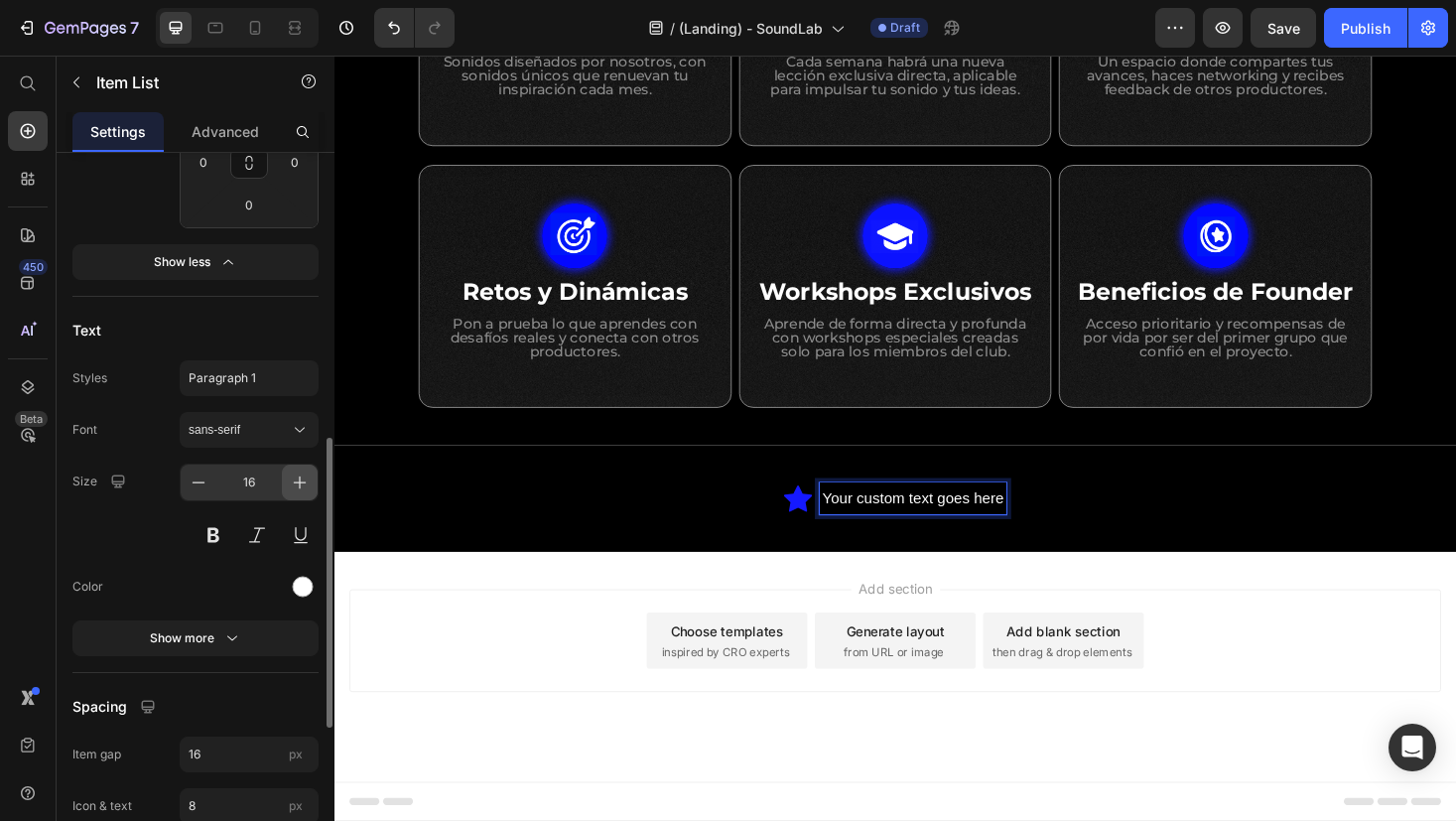 click 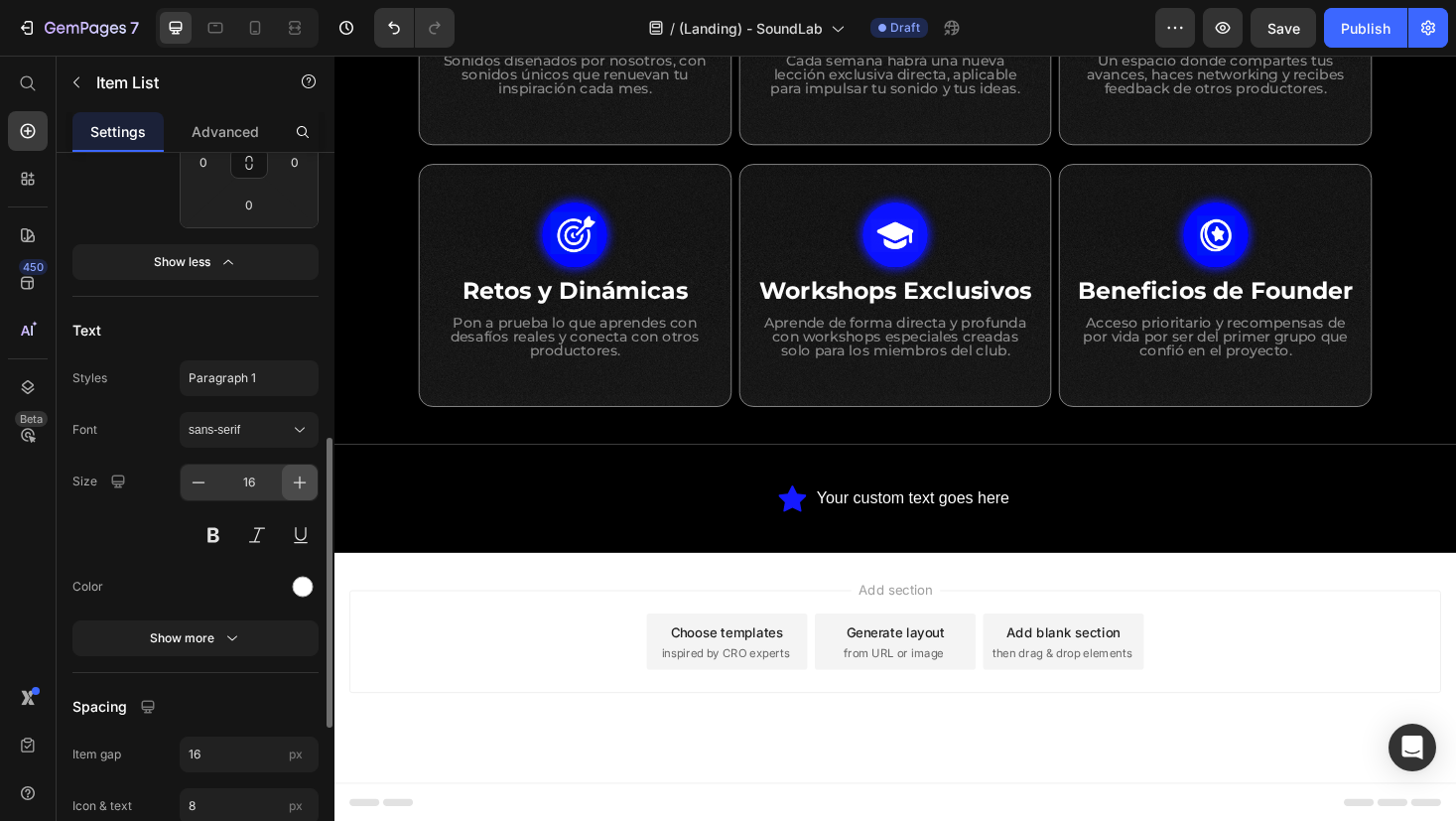 click 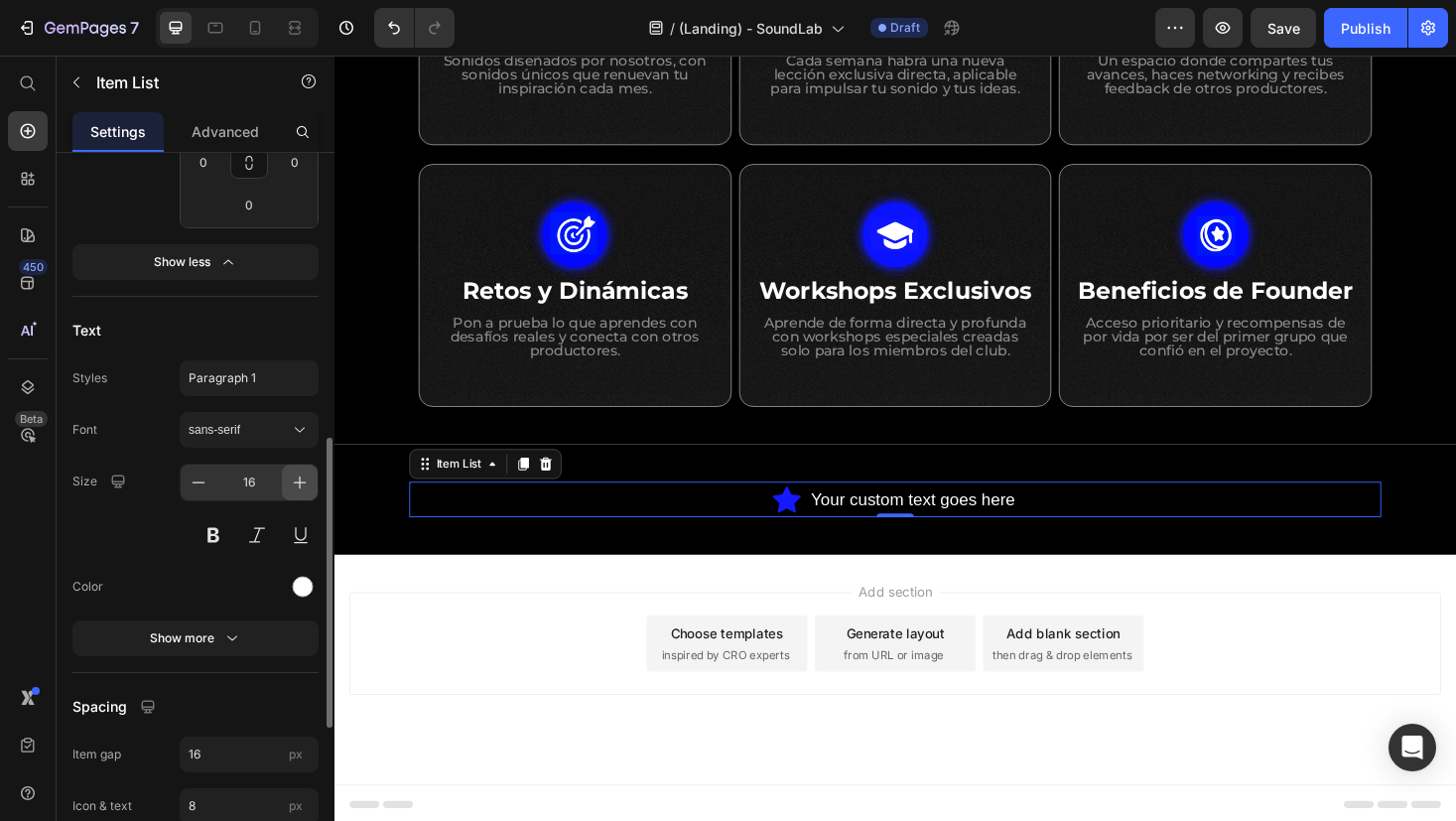click 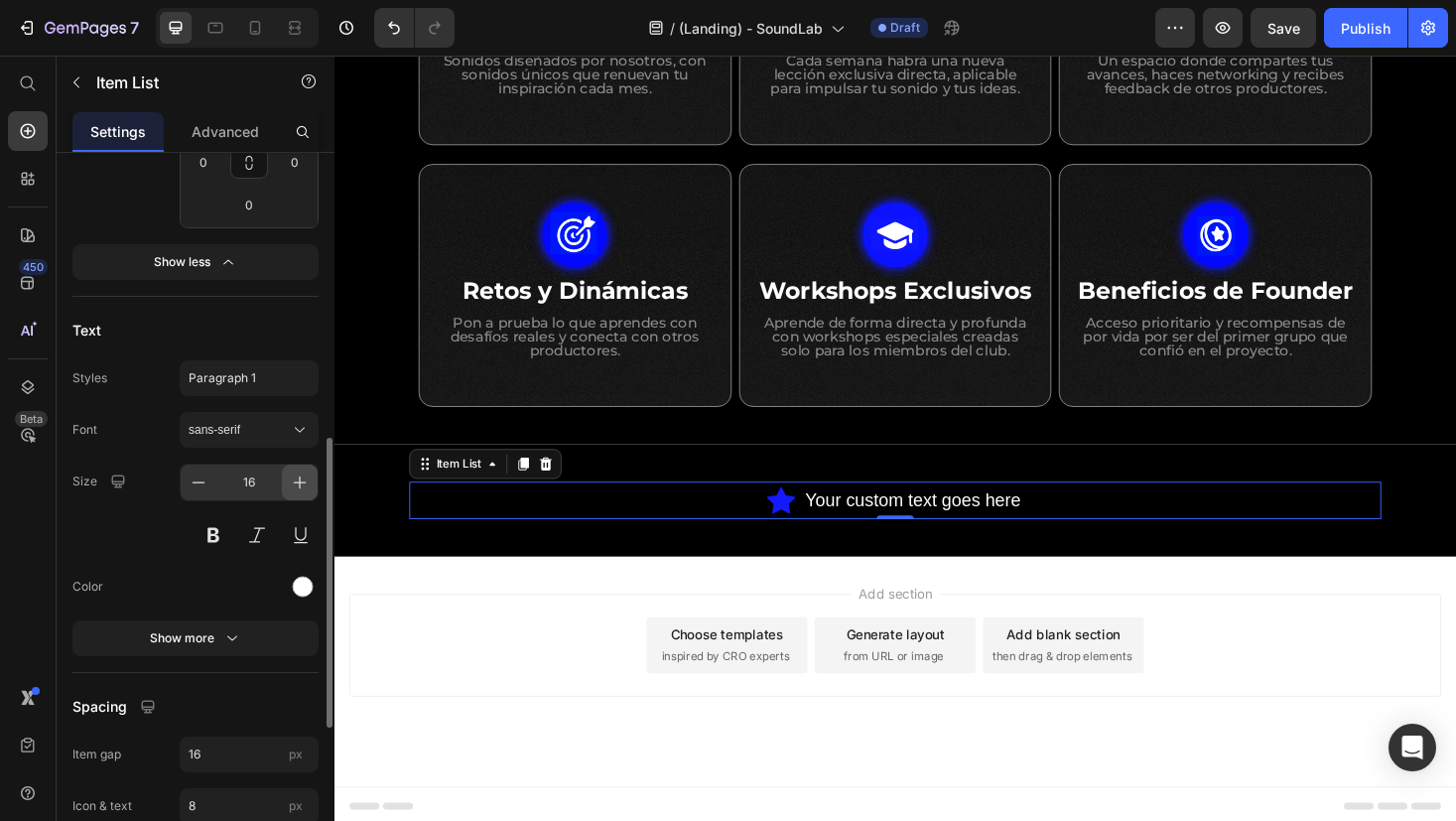click 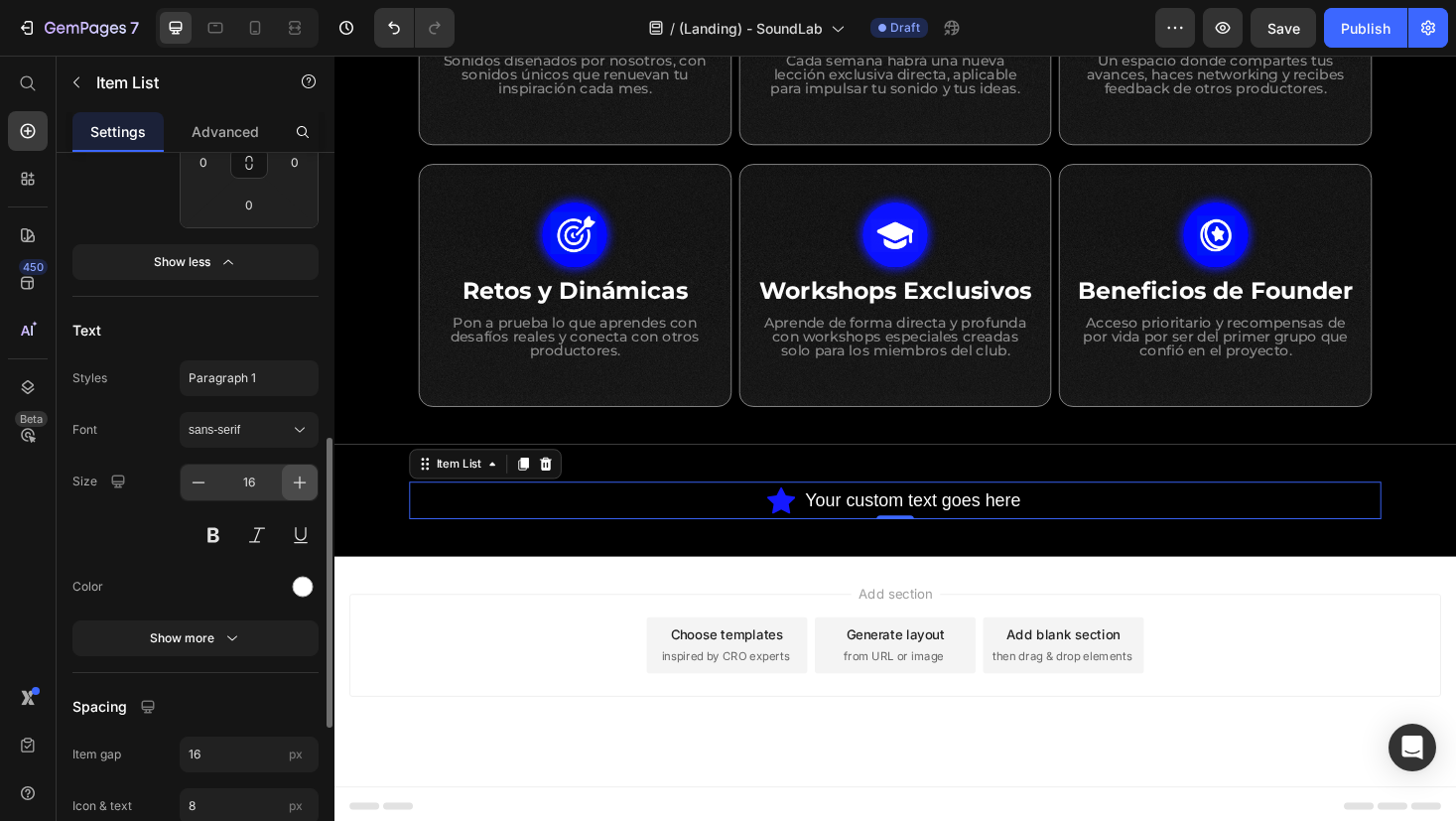 click 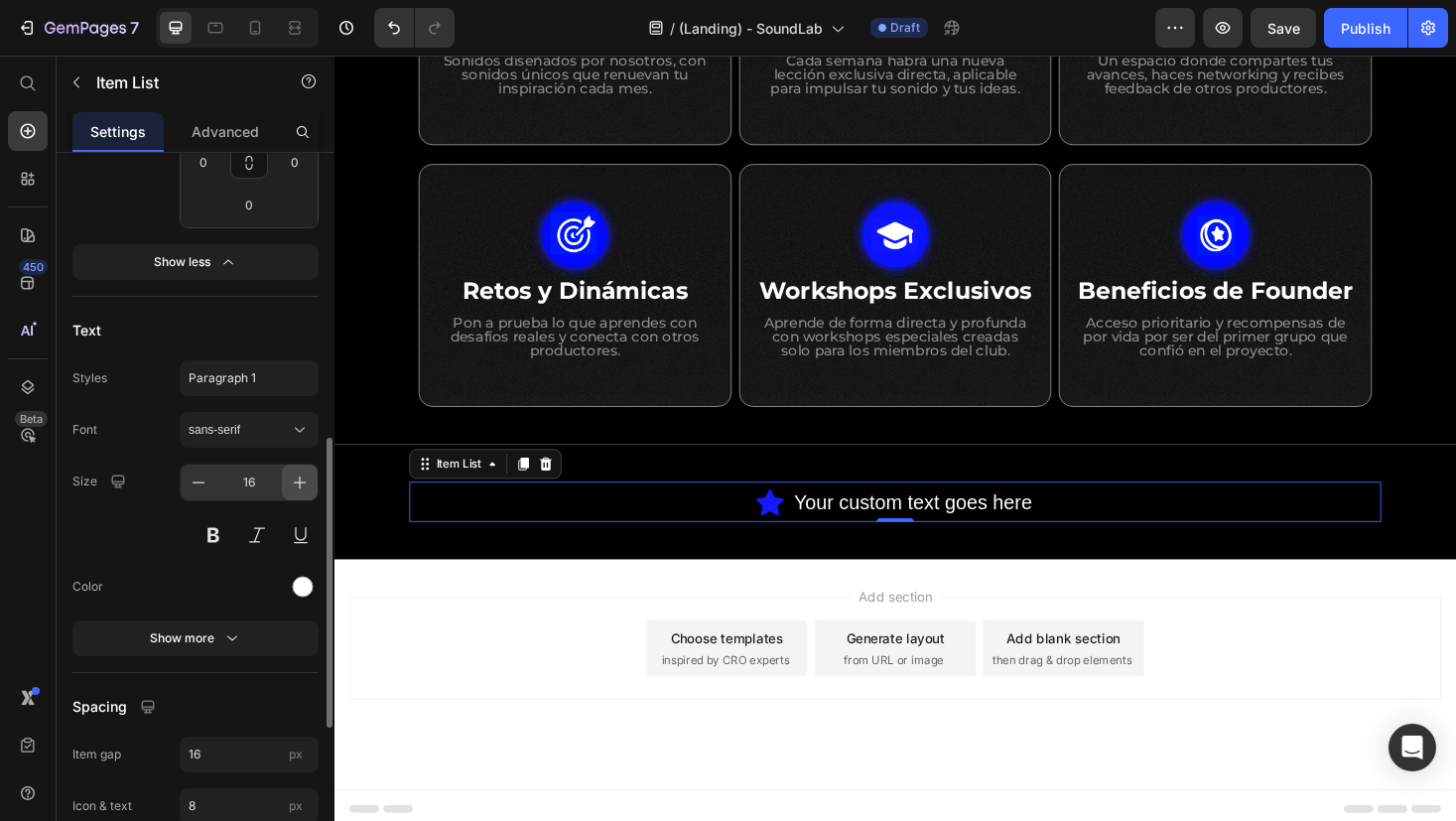click 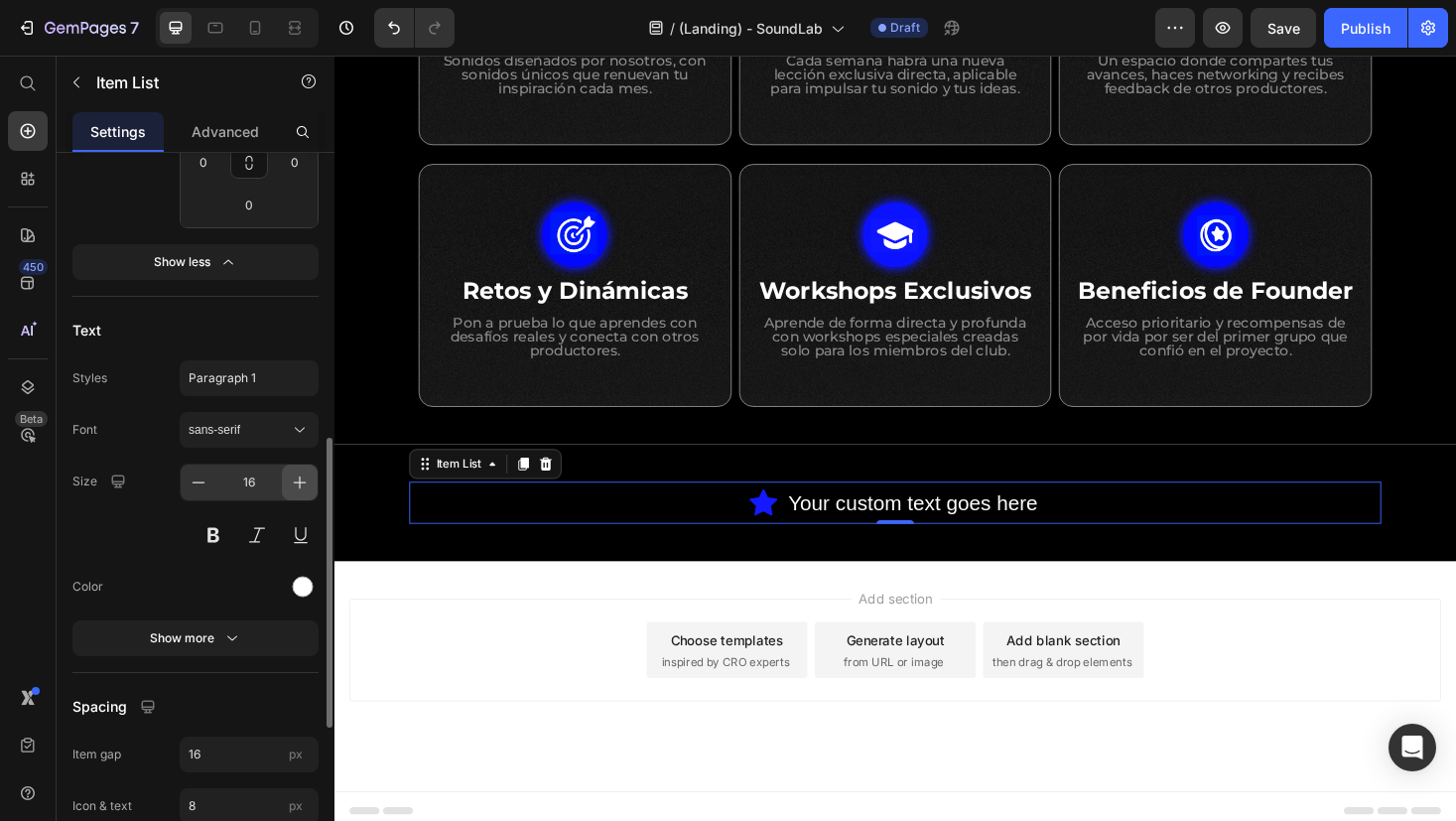 click 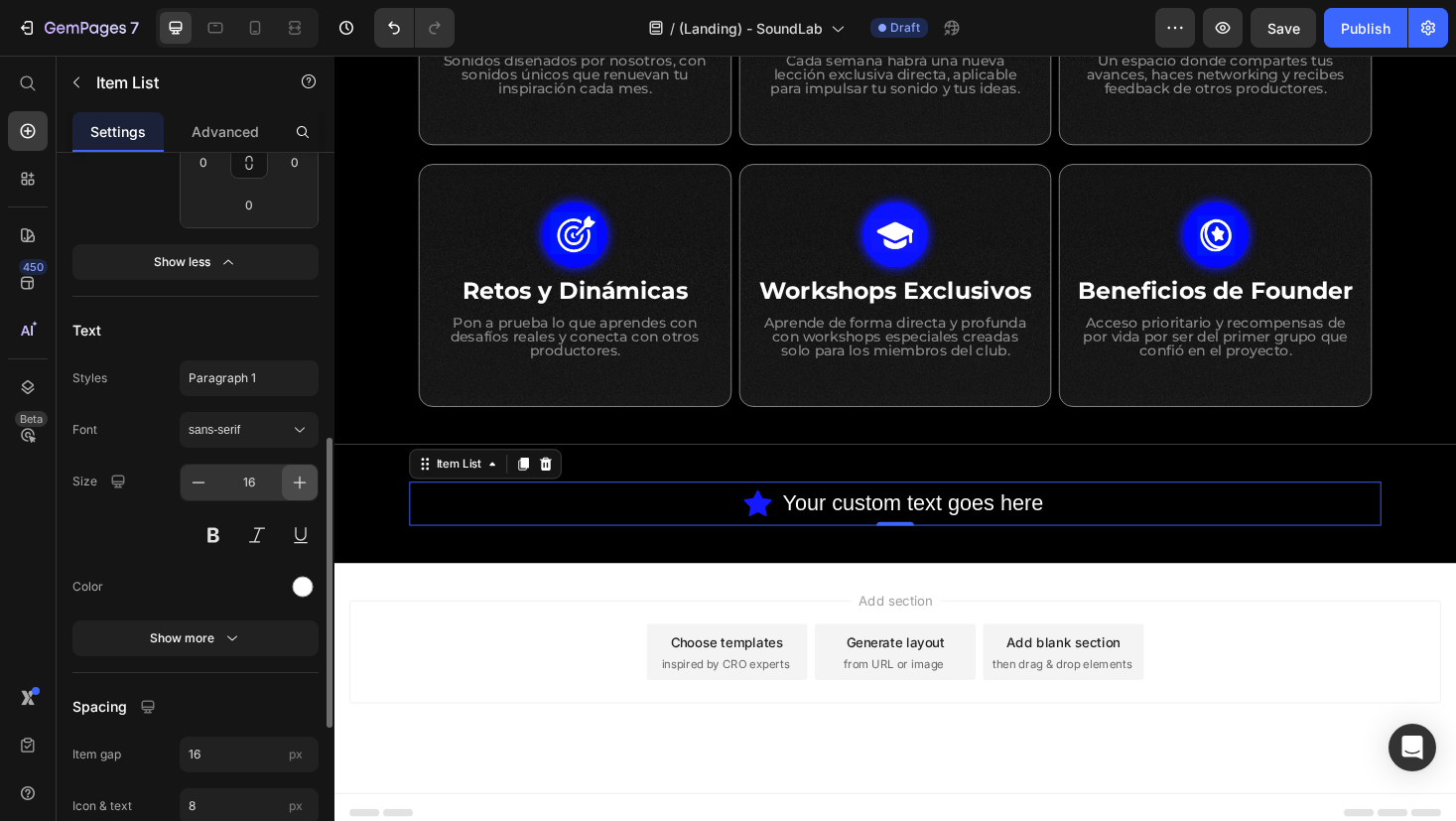 click 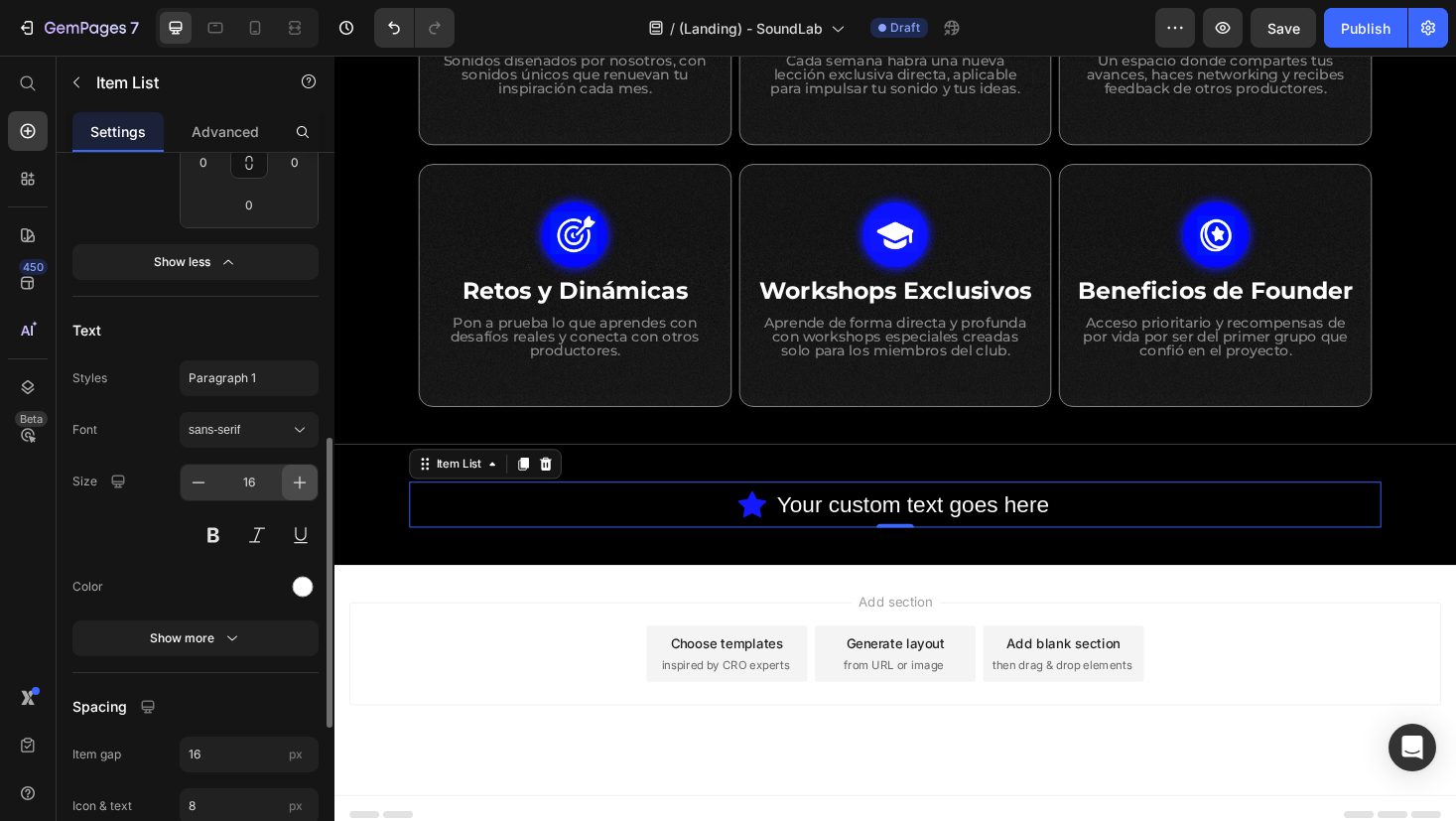 click 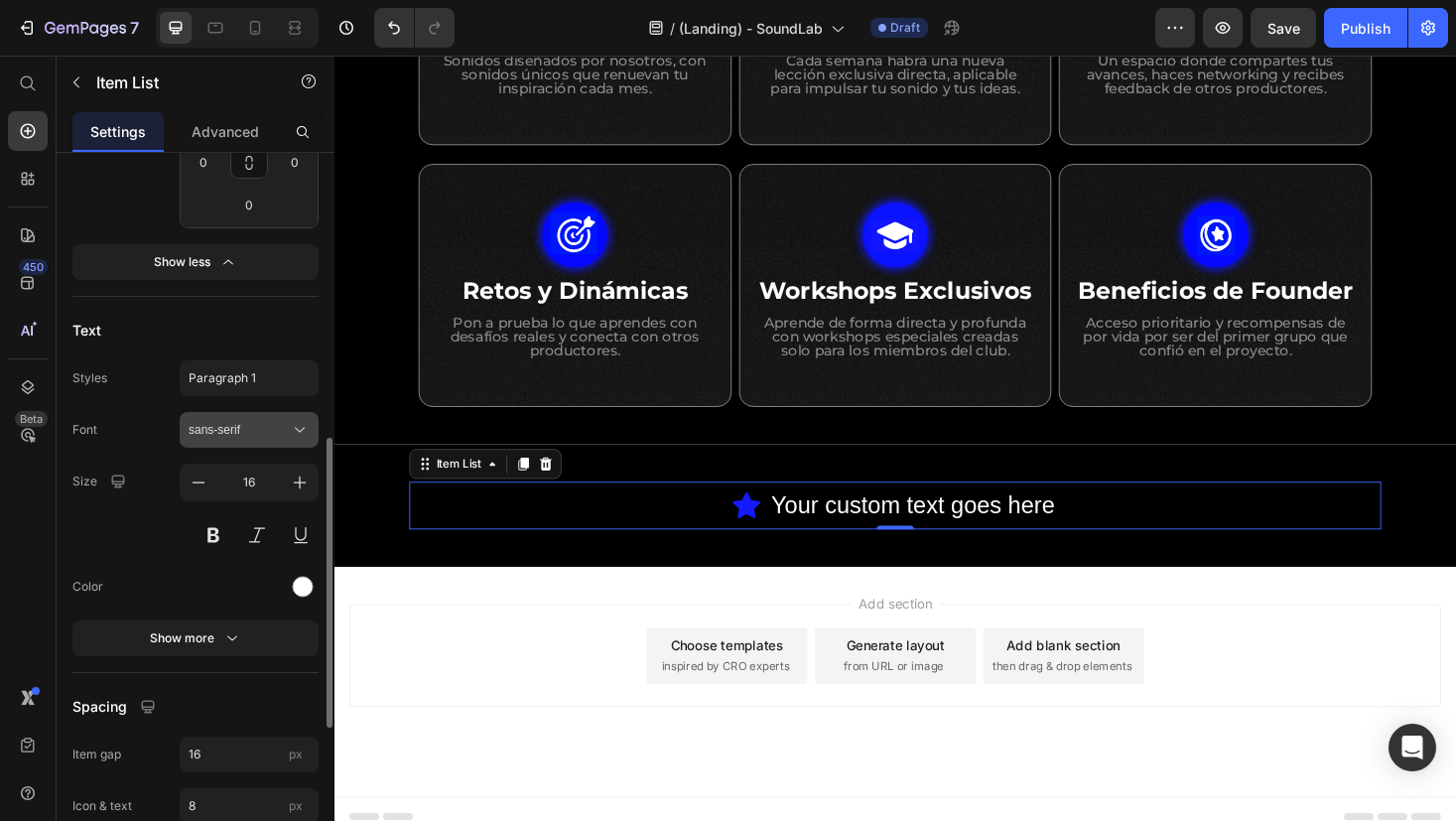 click on "sans-serif" at bounding box center (239, 430) 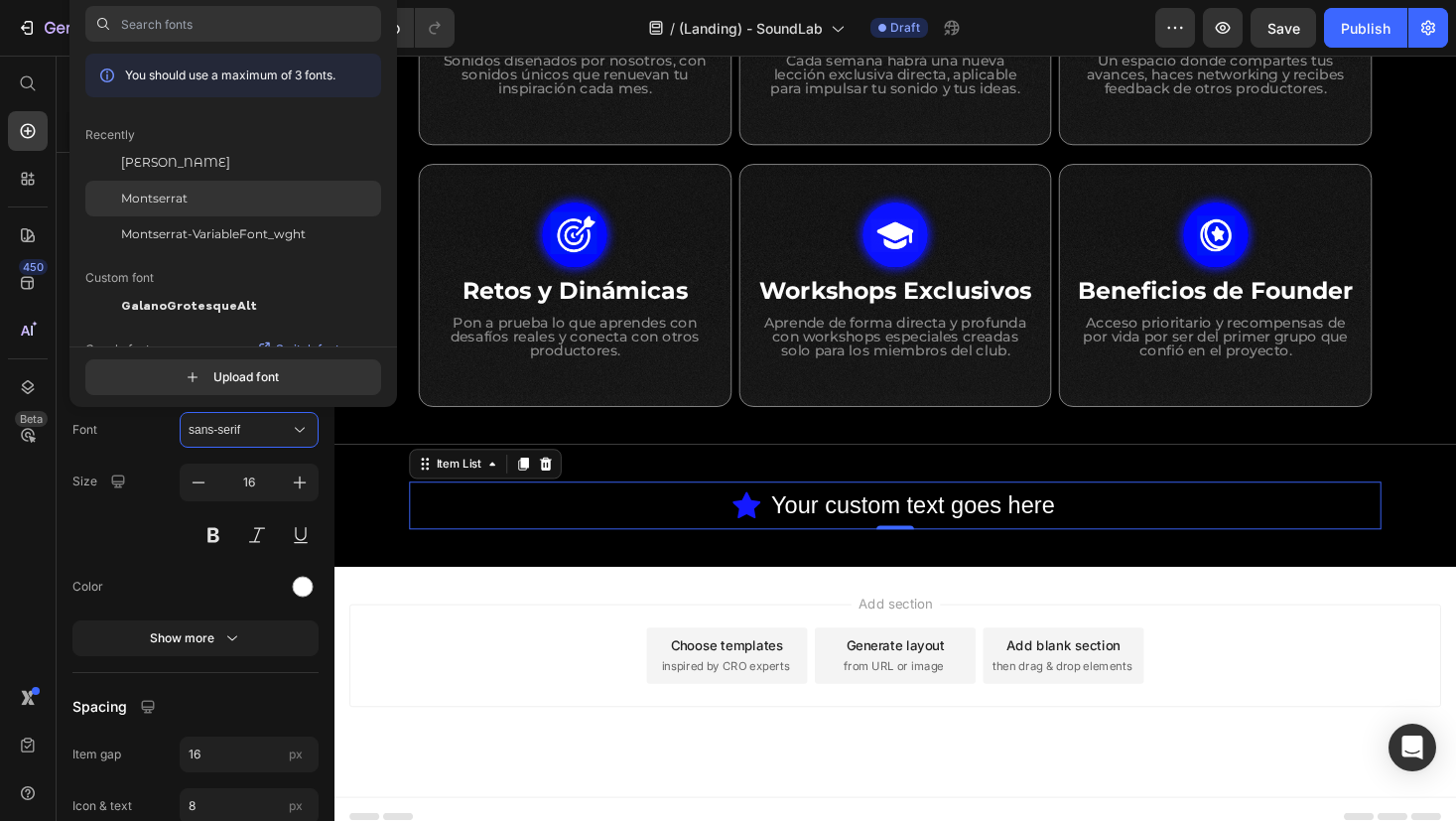 click on "Montserrat" 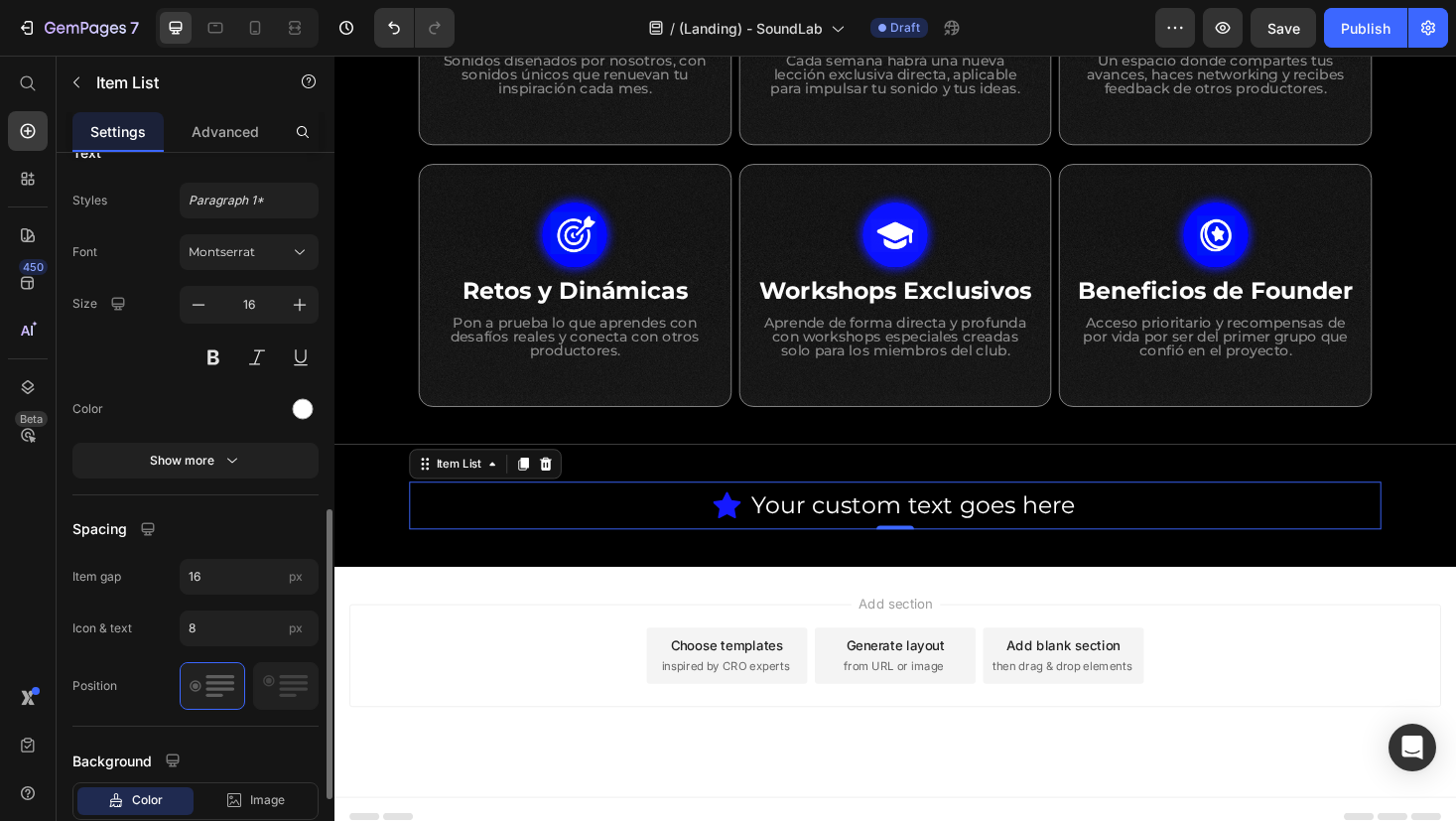 scroll, scrollTop: 1047, scrollLeft: 0, axis: vertical 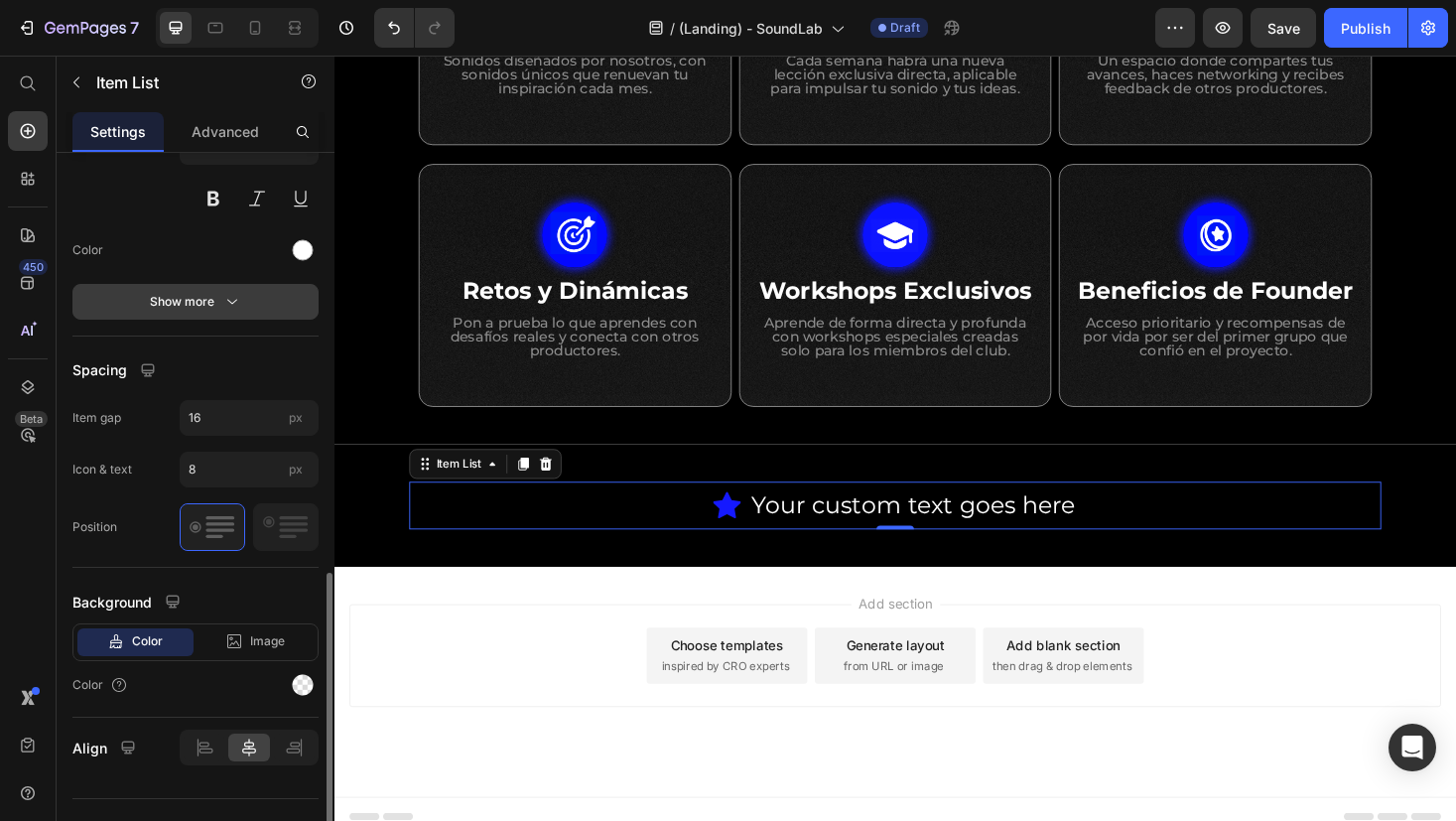 click on "Show more" at bounding box center [196, 302] 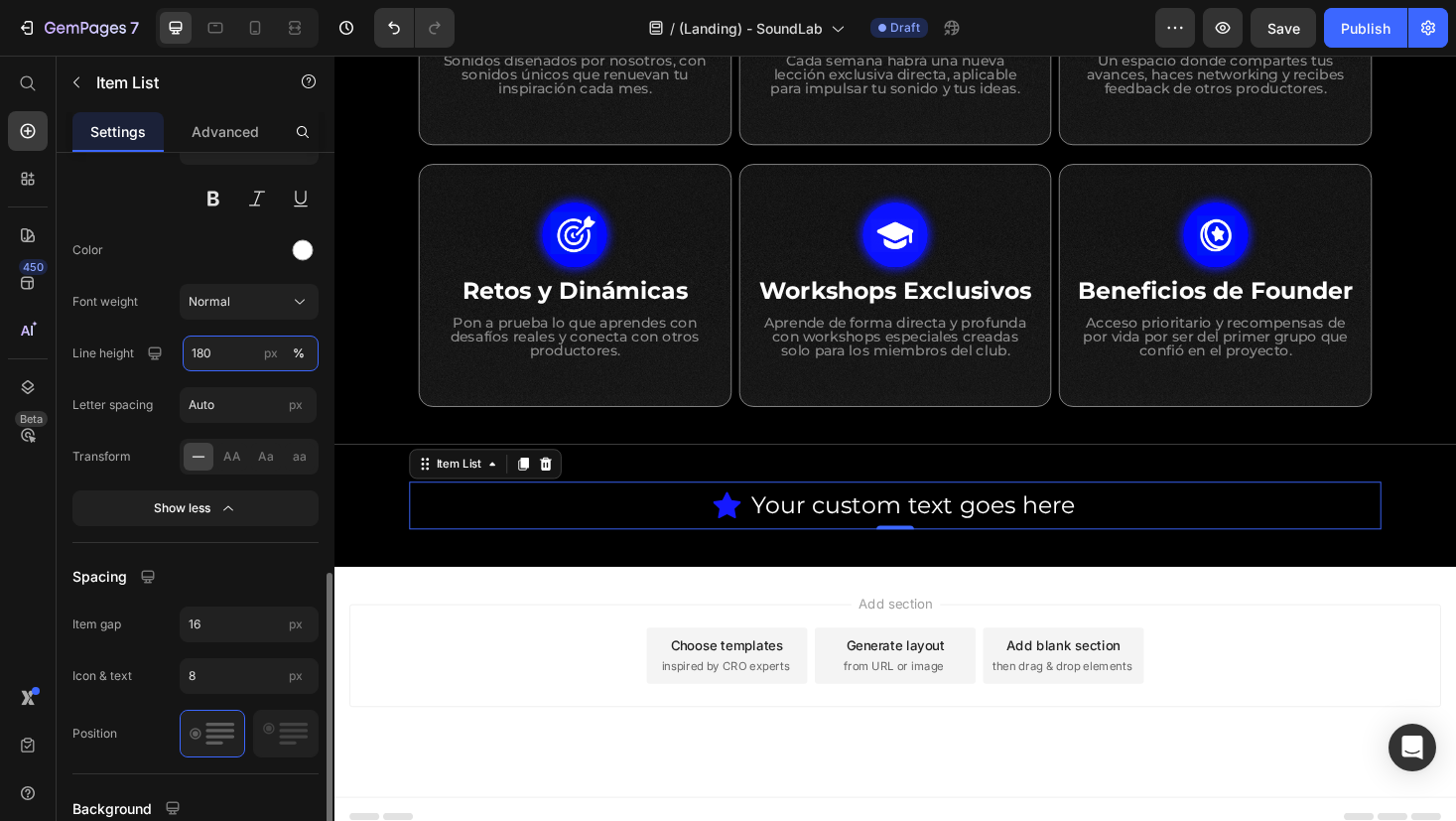 click on "180" at bounding box center [250, 353] 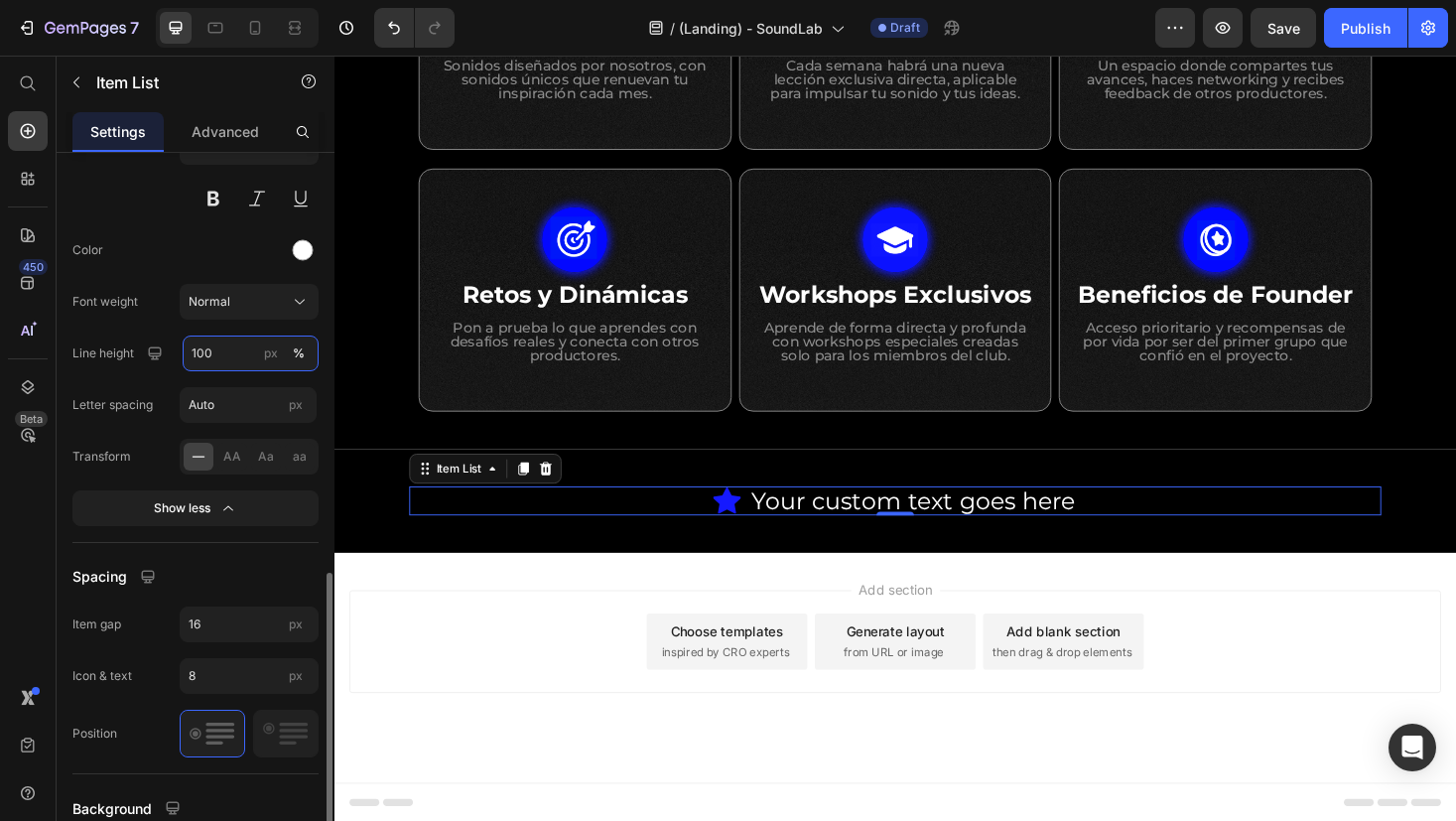 scroll, scrollTop: 1179, scrollLeft: 0, axis: vertical 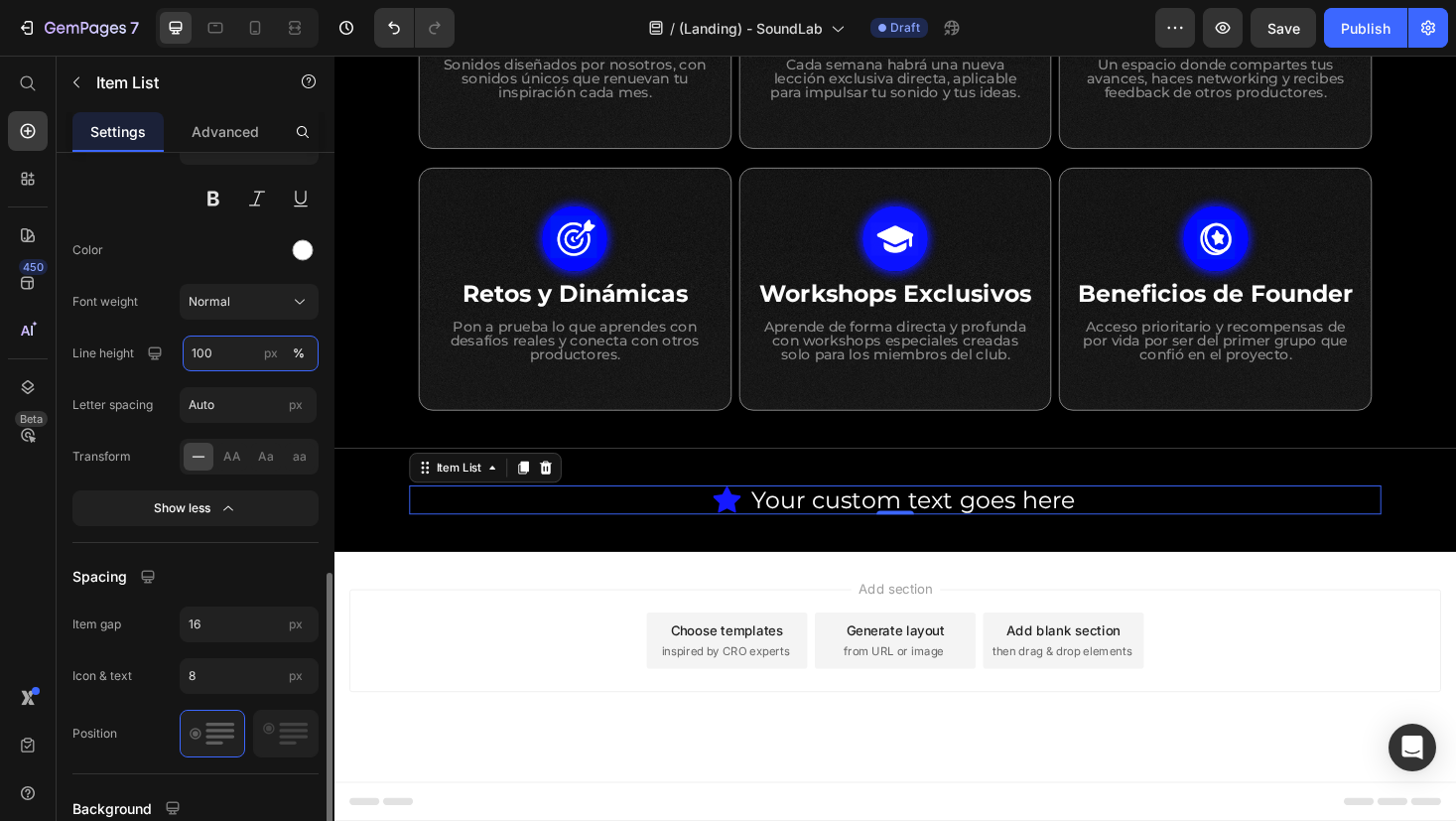 type on "100" 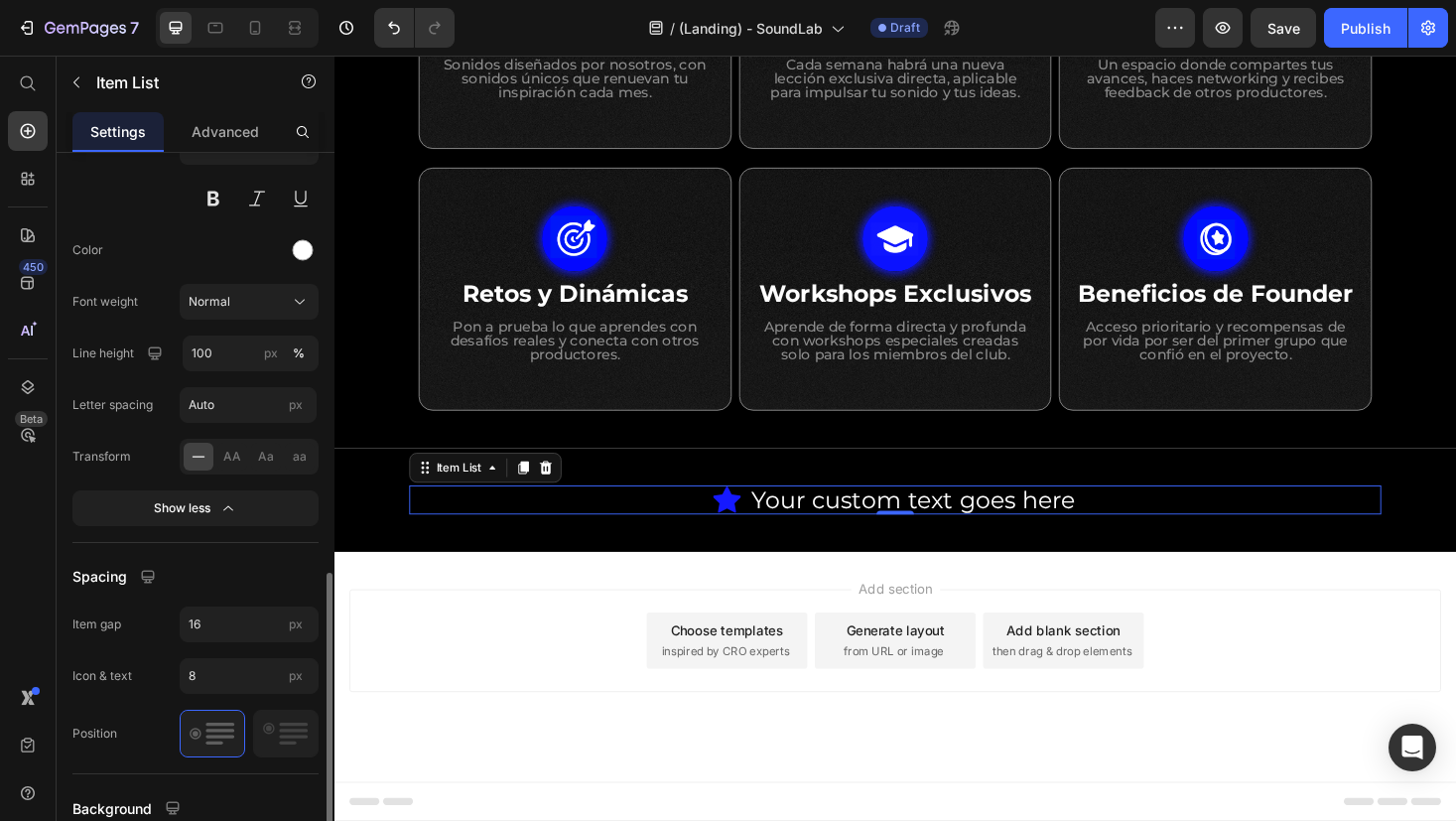 click on "Letter spacing Auto px" 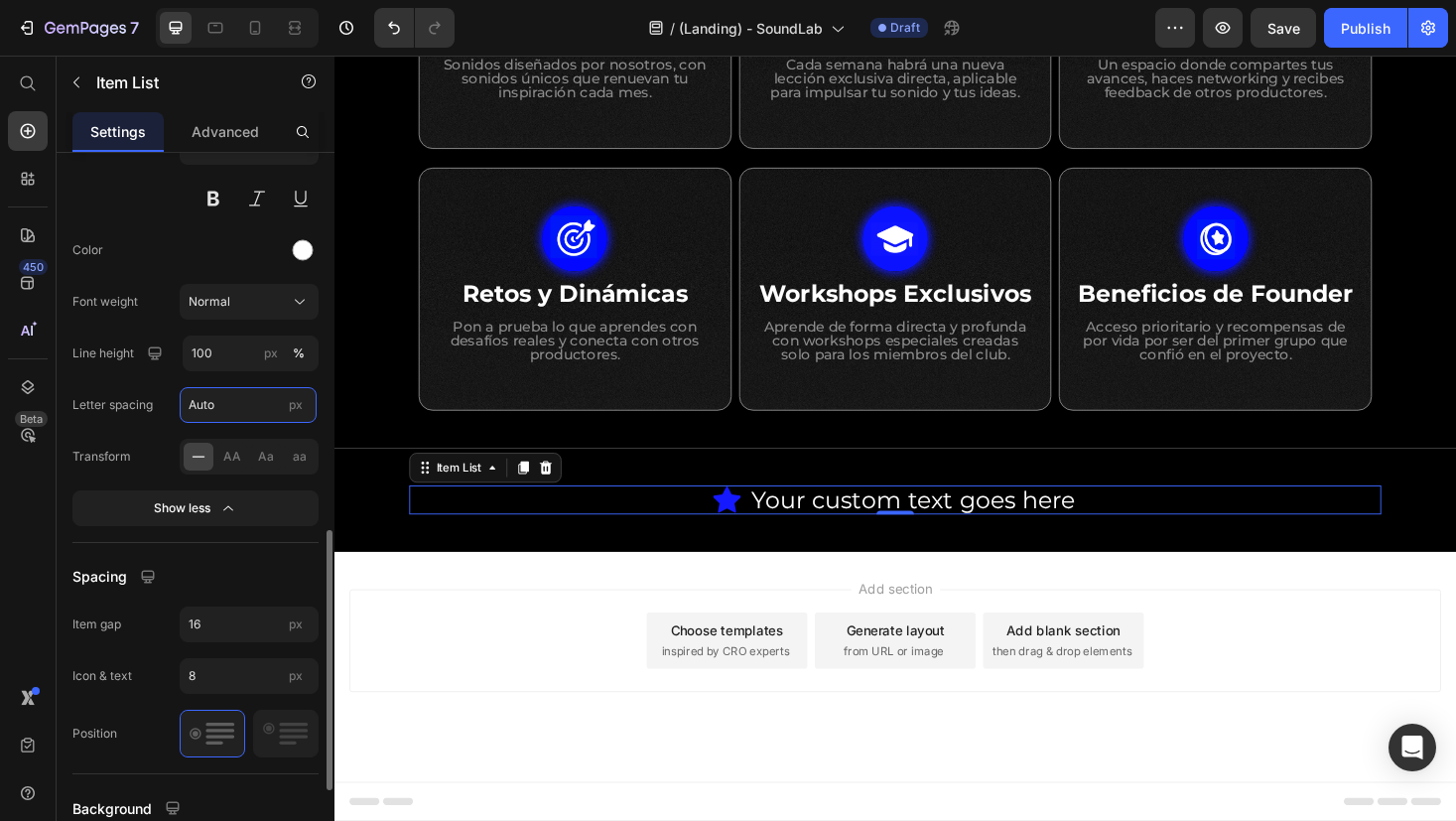 click on "Auto" at bounding box center [248, 405] 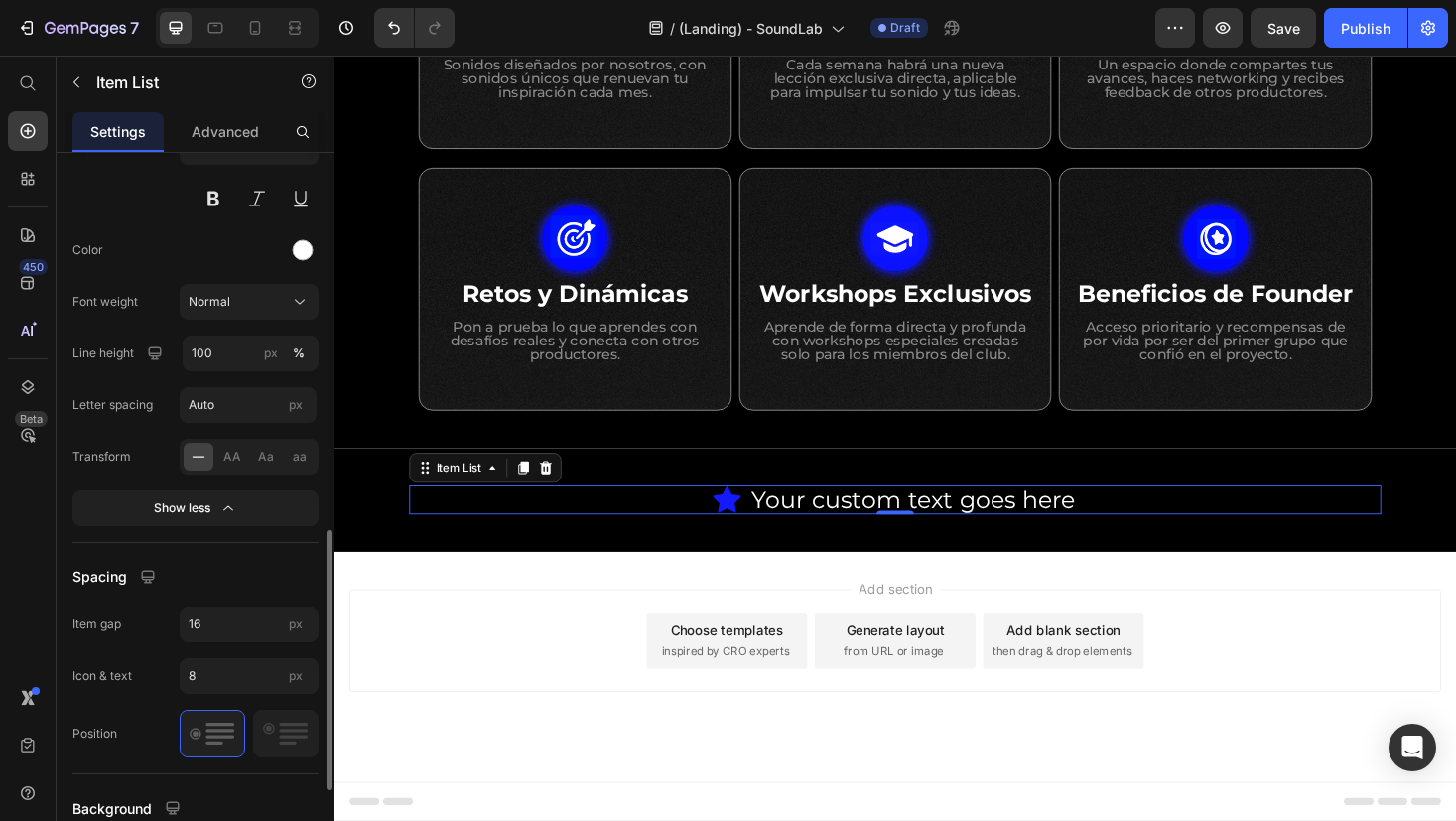 click on "Transform
AA Aa aa" 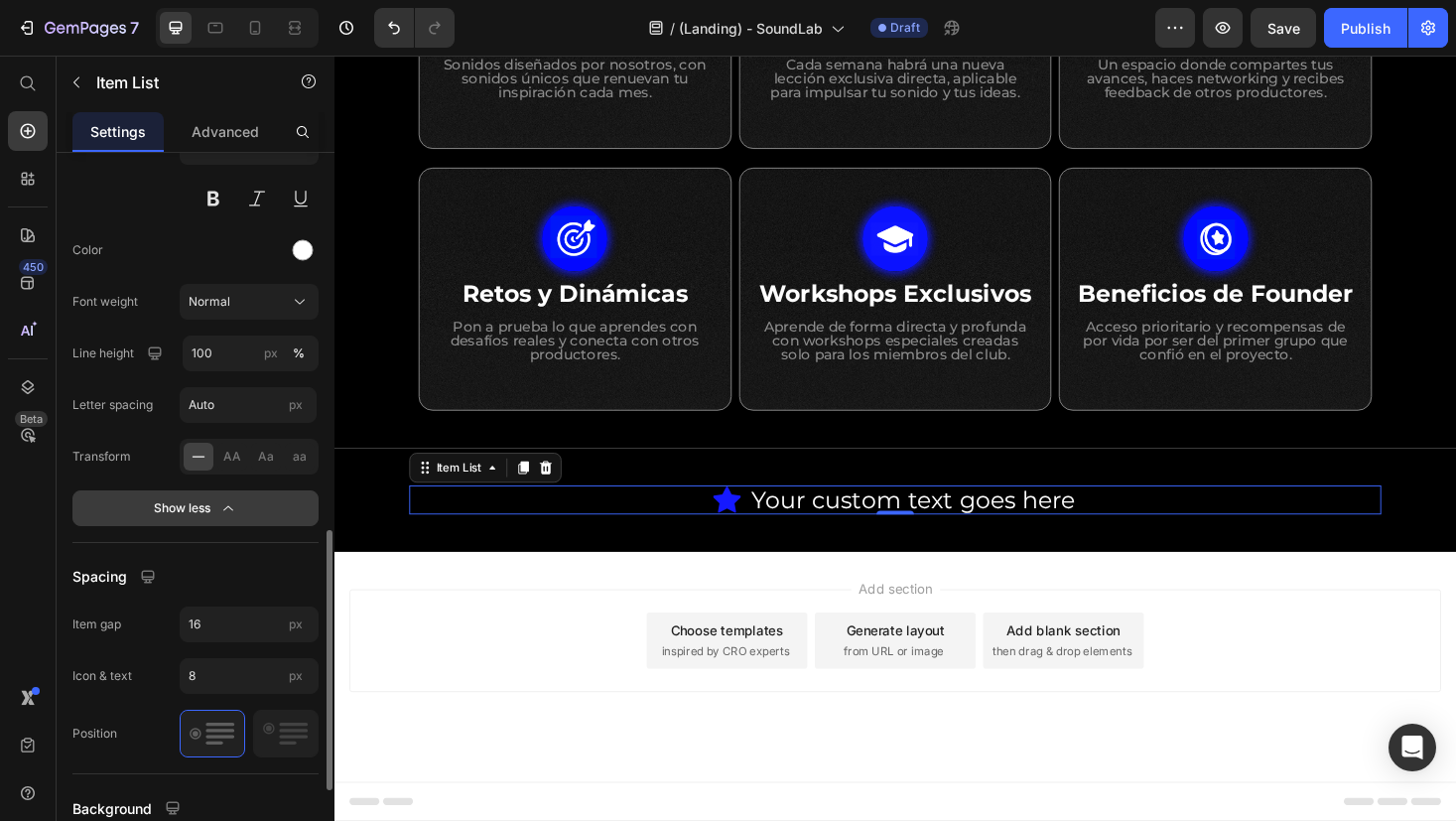 click on "Show less" at bounding box center [196, 508] 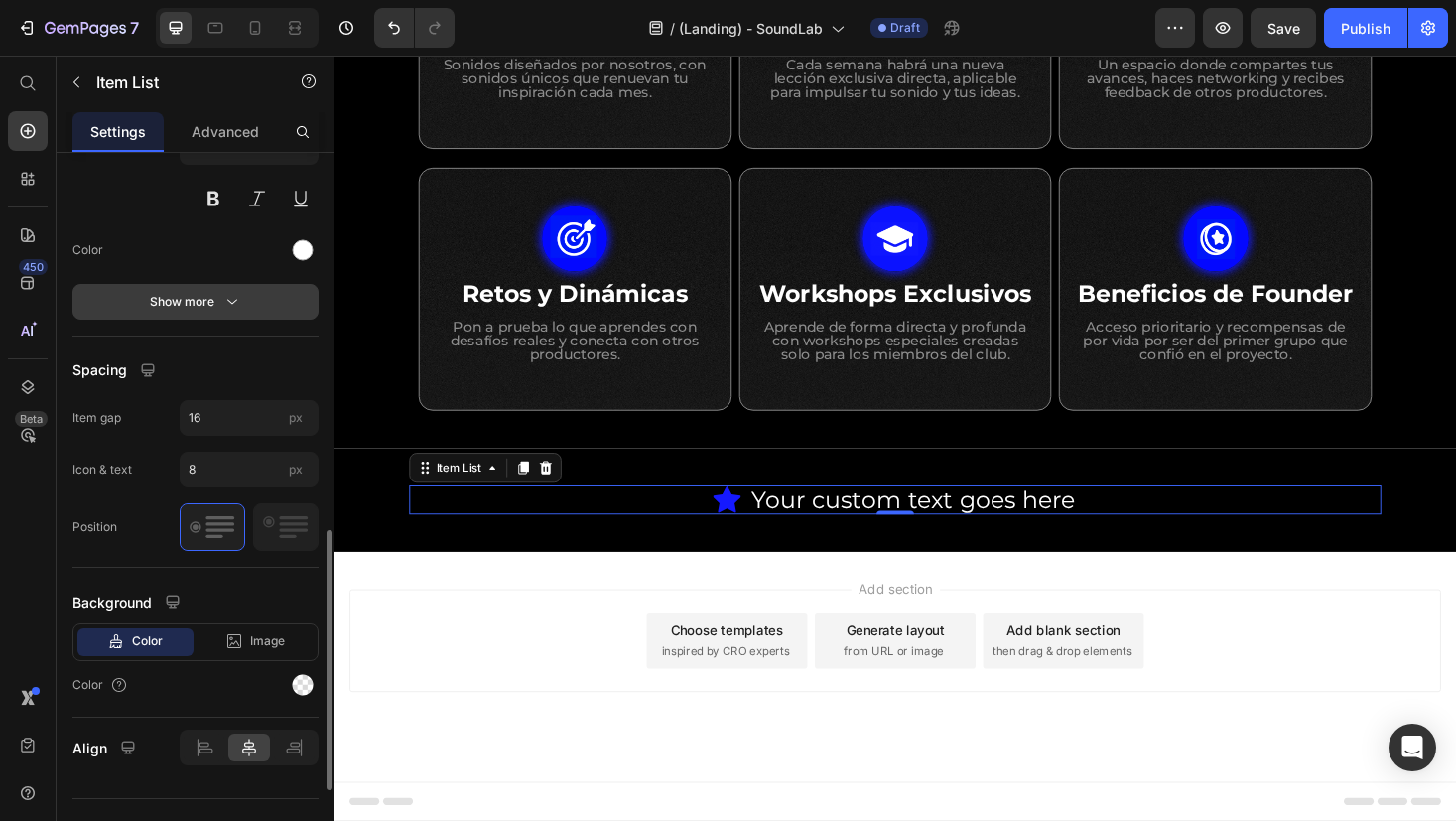 click on "Show more" at bounding box center (196, 302) 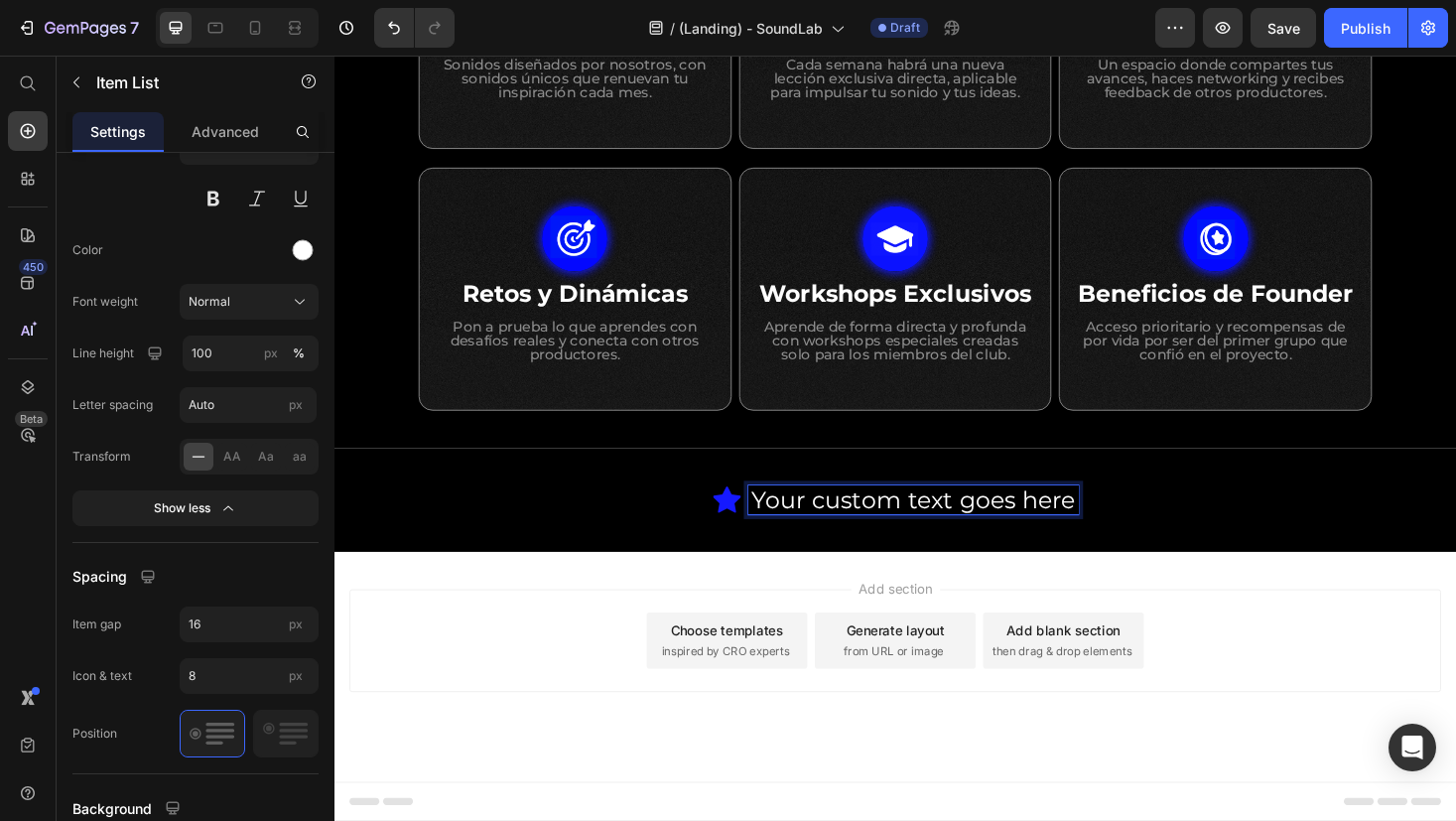 click on "Your custom text goes here" at bounding box center (949, 527) 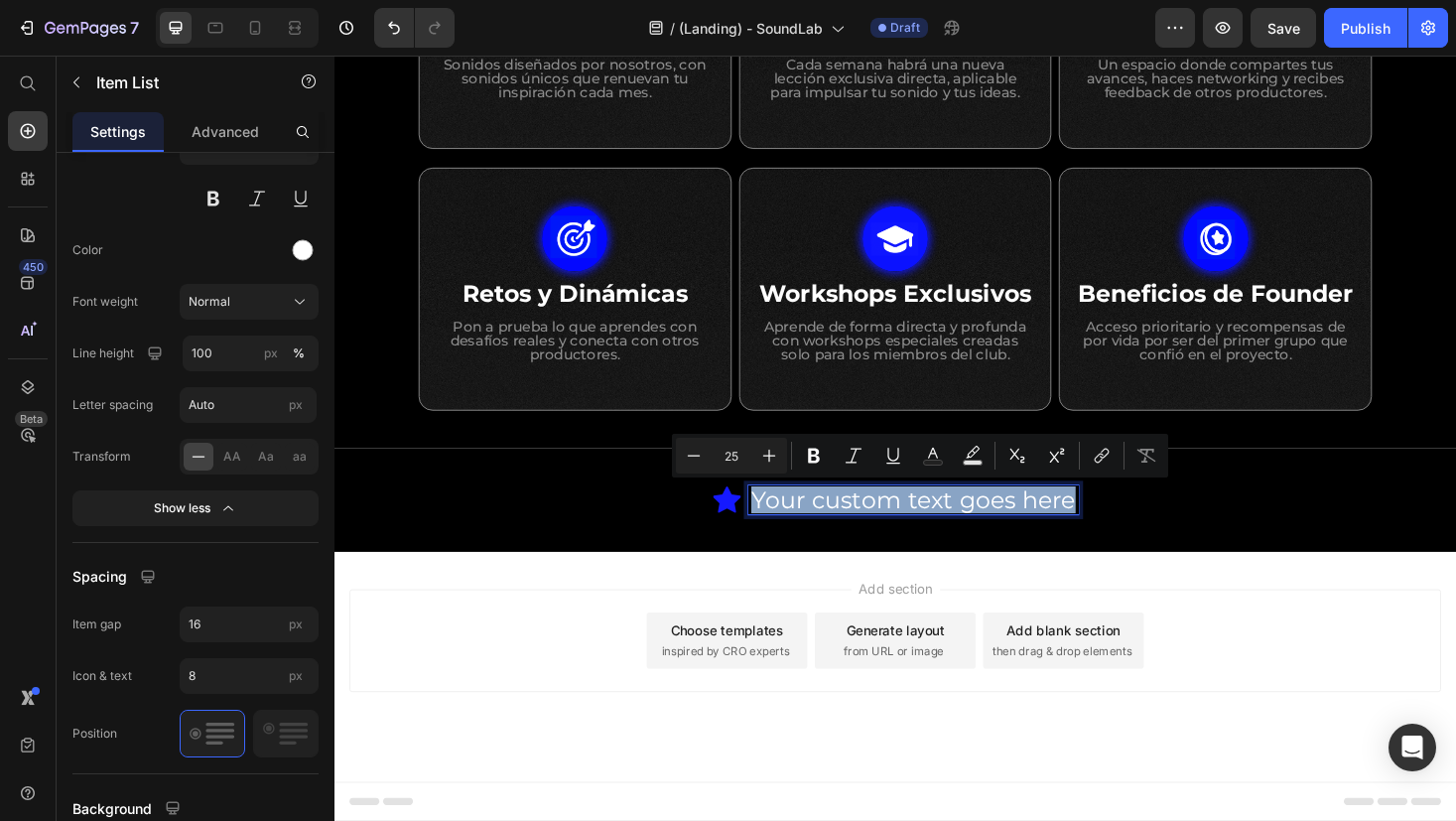 drag, startPoint x: 1108, startPoint y: 527, endPoint x: 757, endPoint y: 521, distance: 351.051 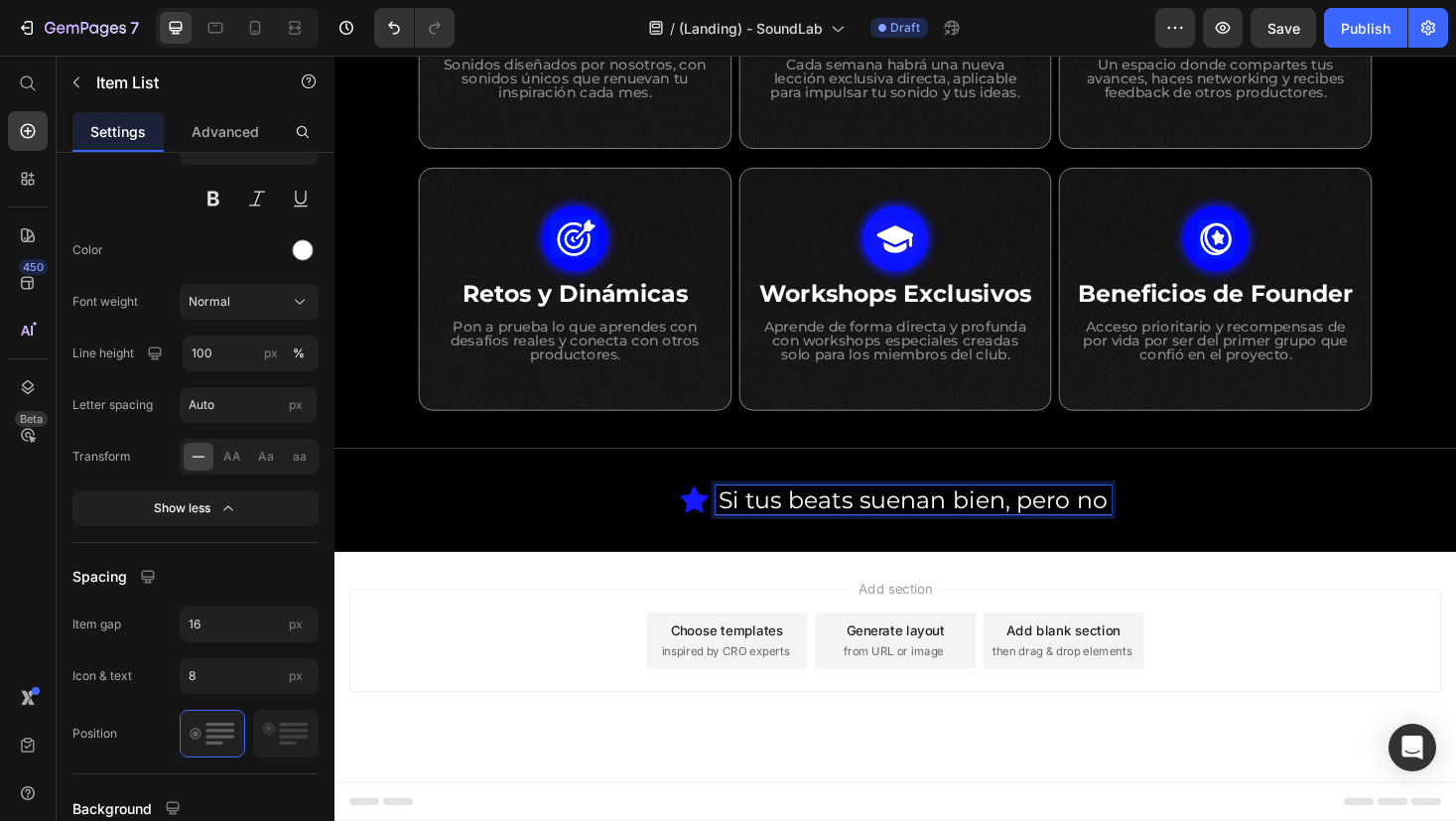 type 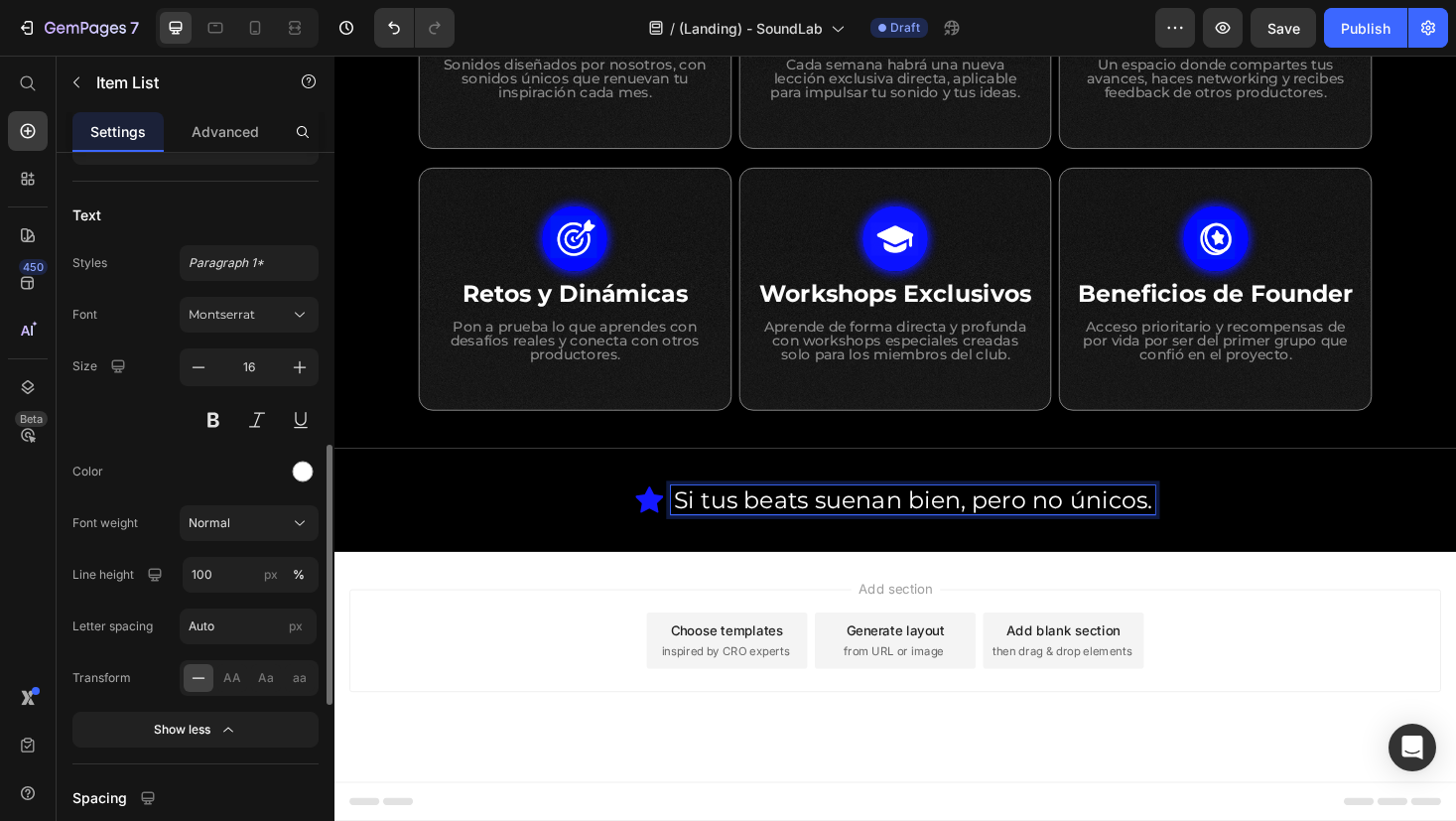 scroll, scrollTop: 722, scrollLeft: 0, axis: vertical 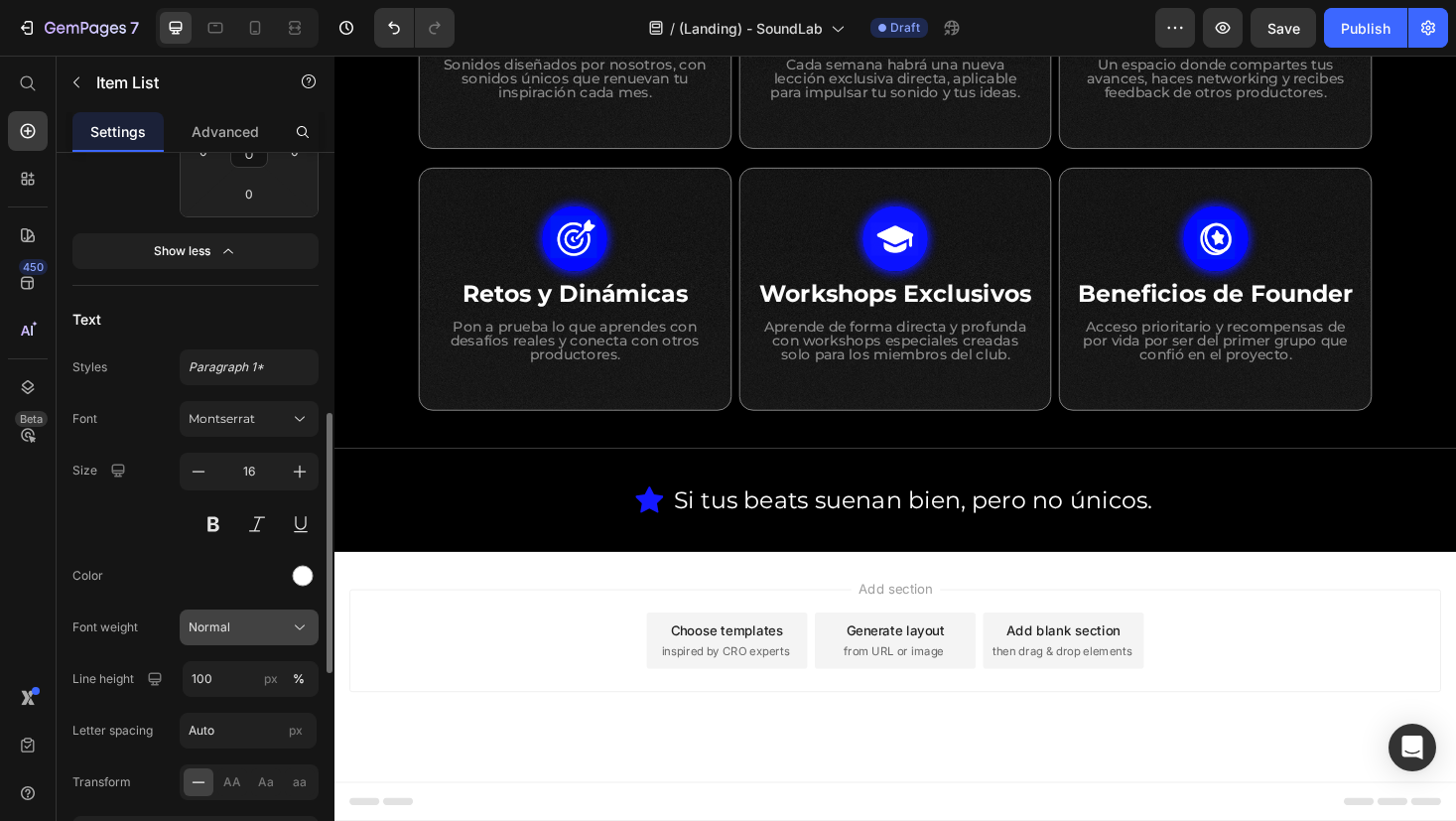 click on "Normal" at bounding box center (209, 627) 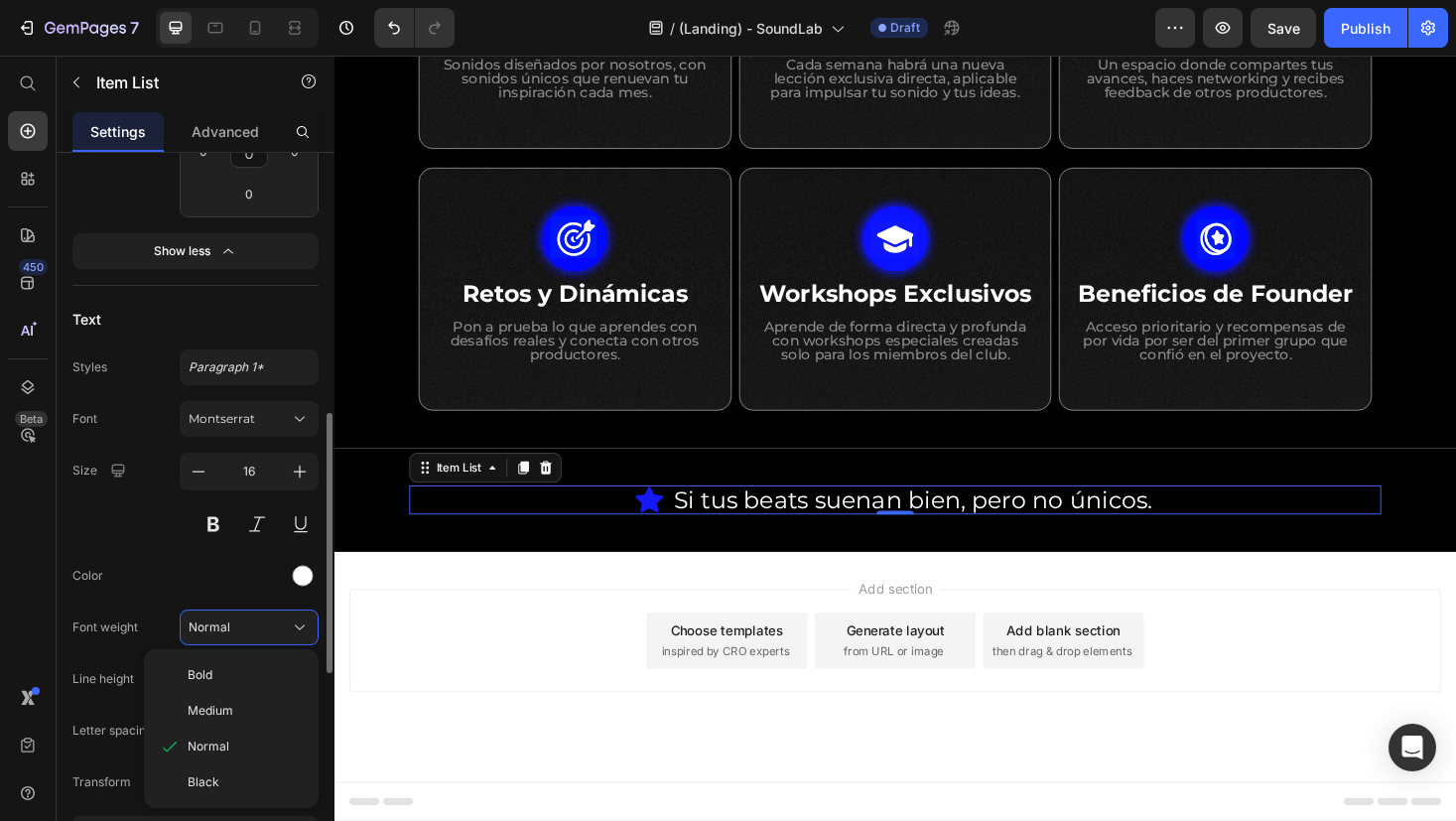 click on "Medium" at bounding box center [210, 711] 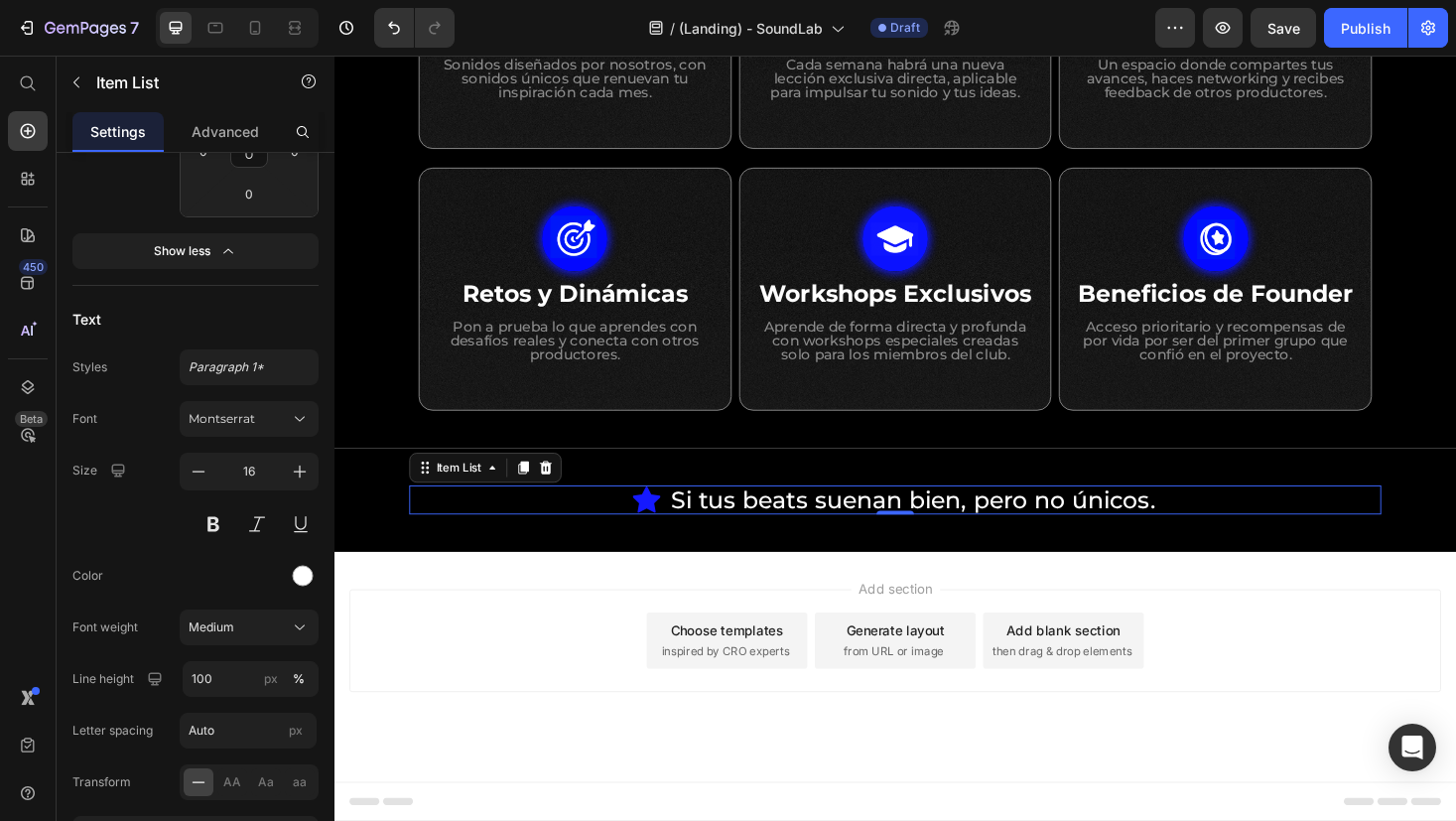 click 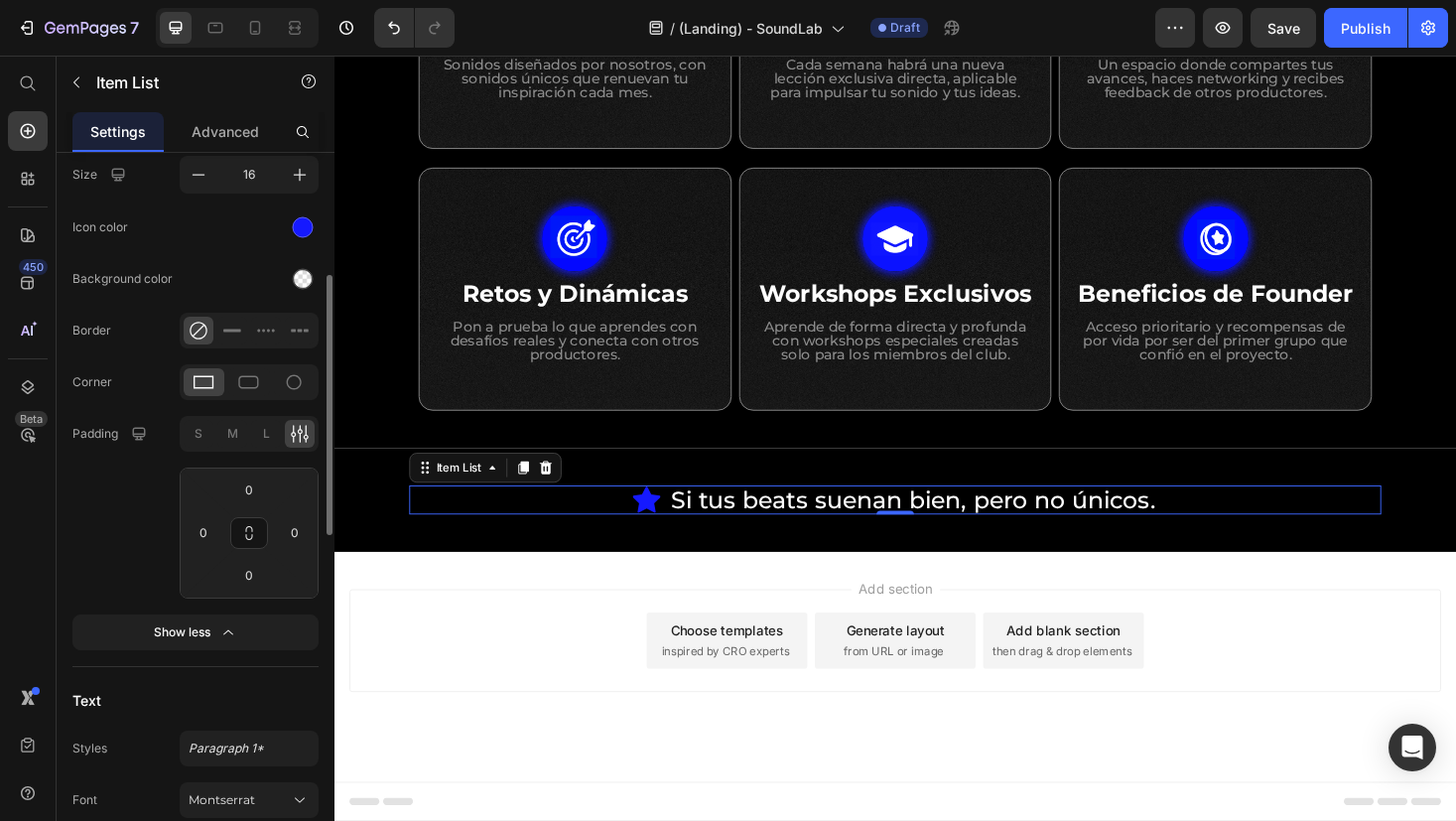 scroll, scrollTop: 148, scrollLeft: 0, axis: vertical 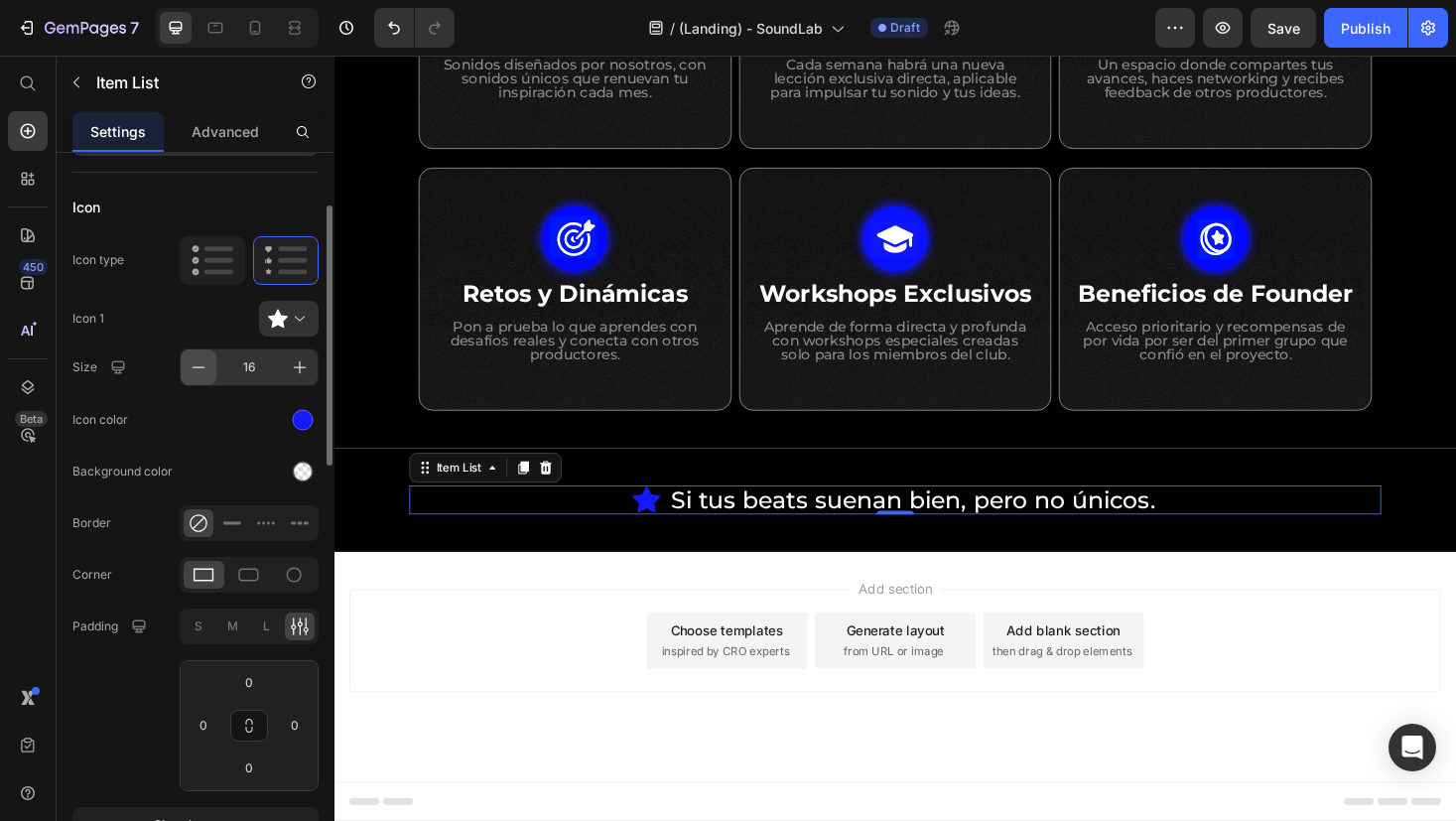click 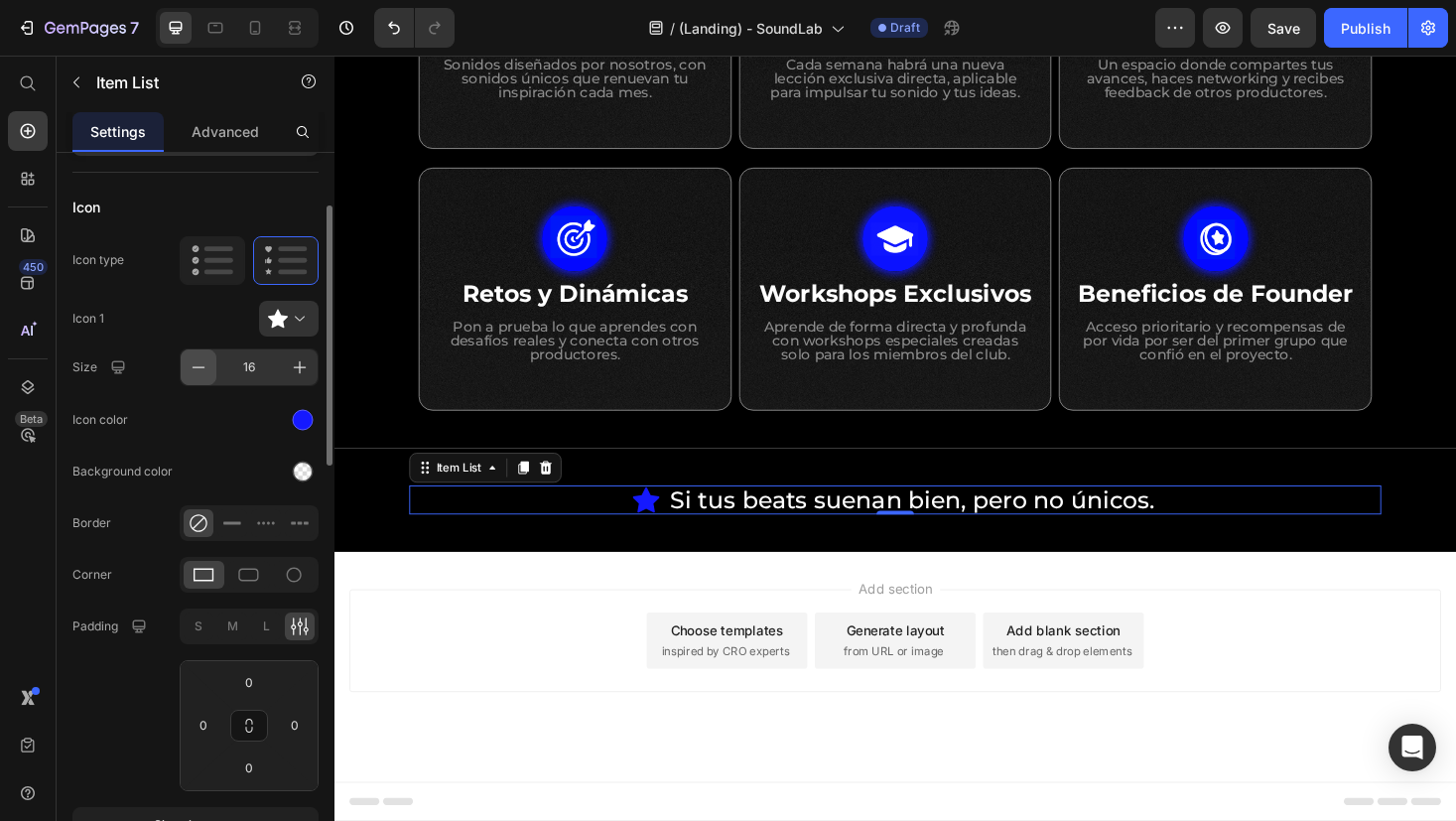 click 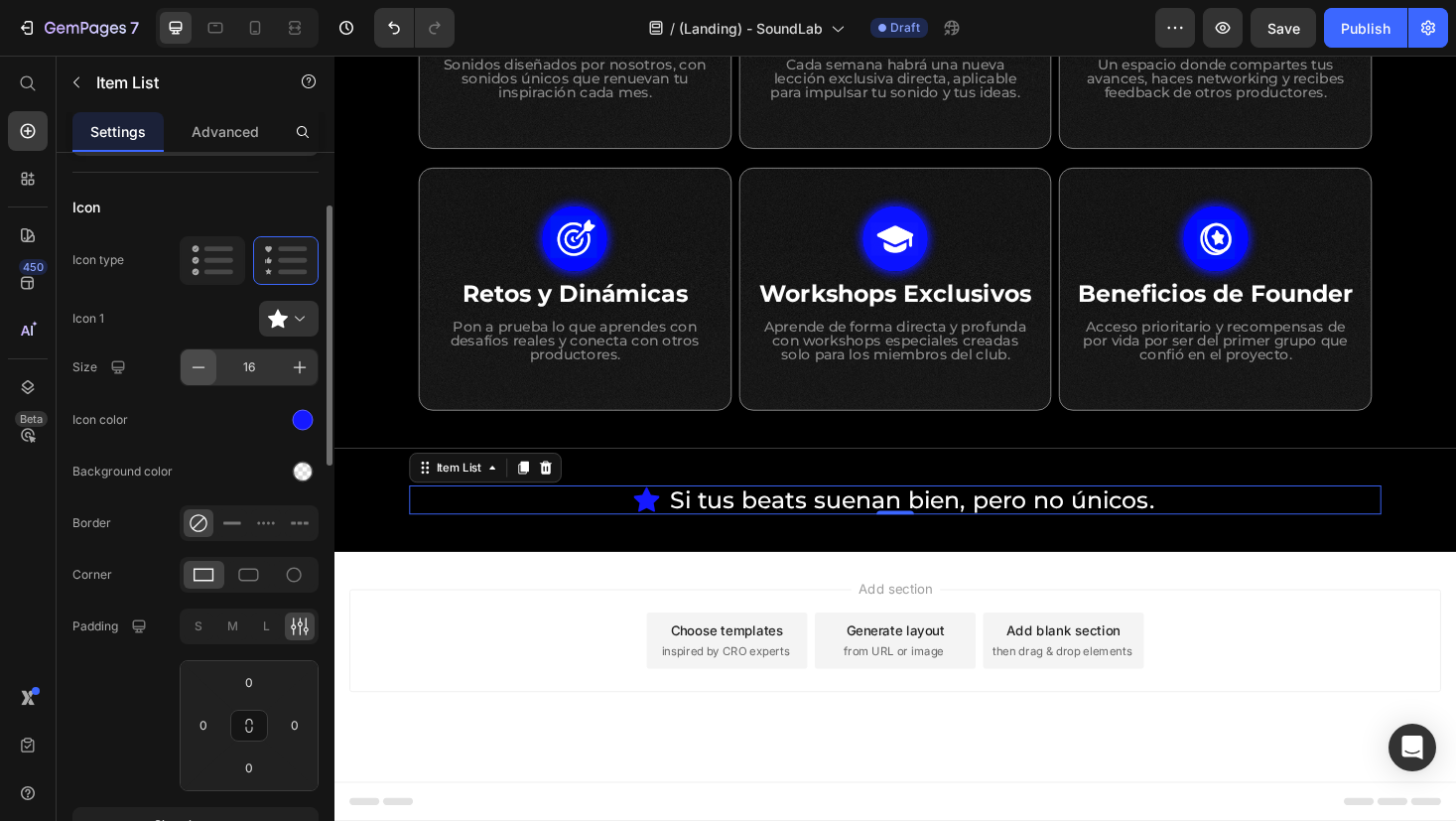 click 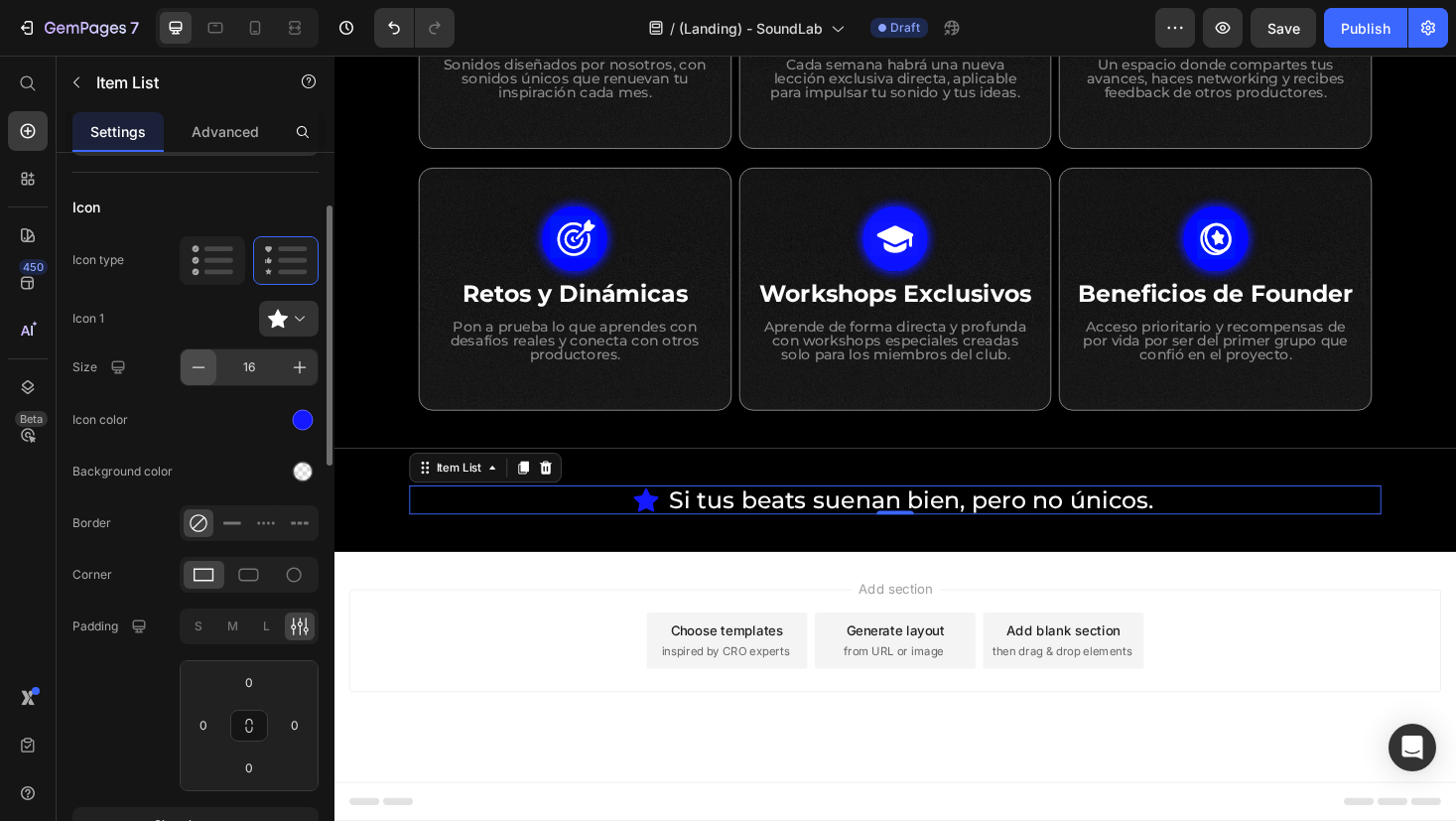 click 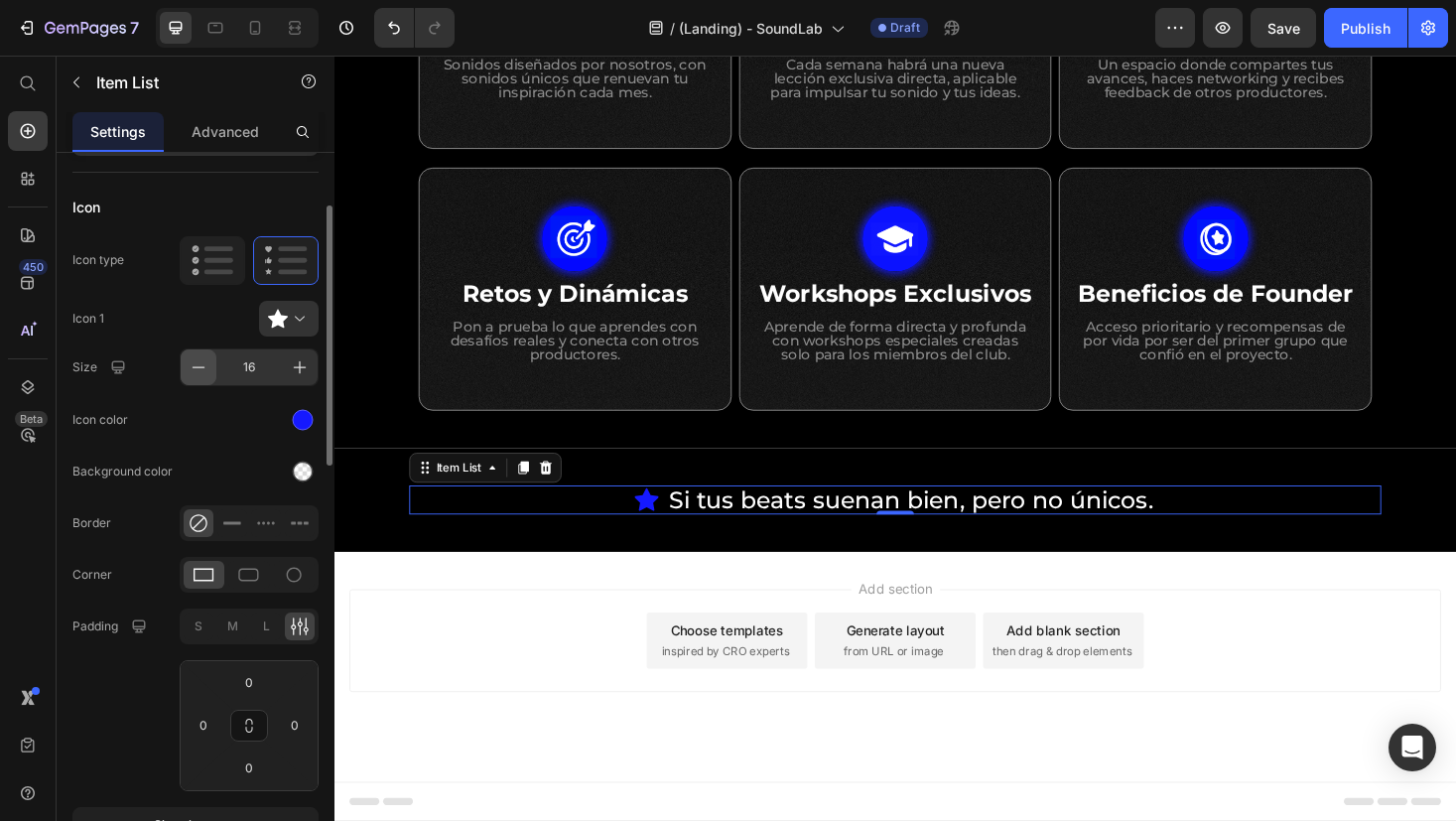 click 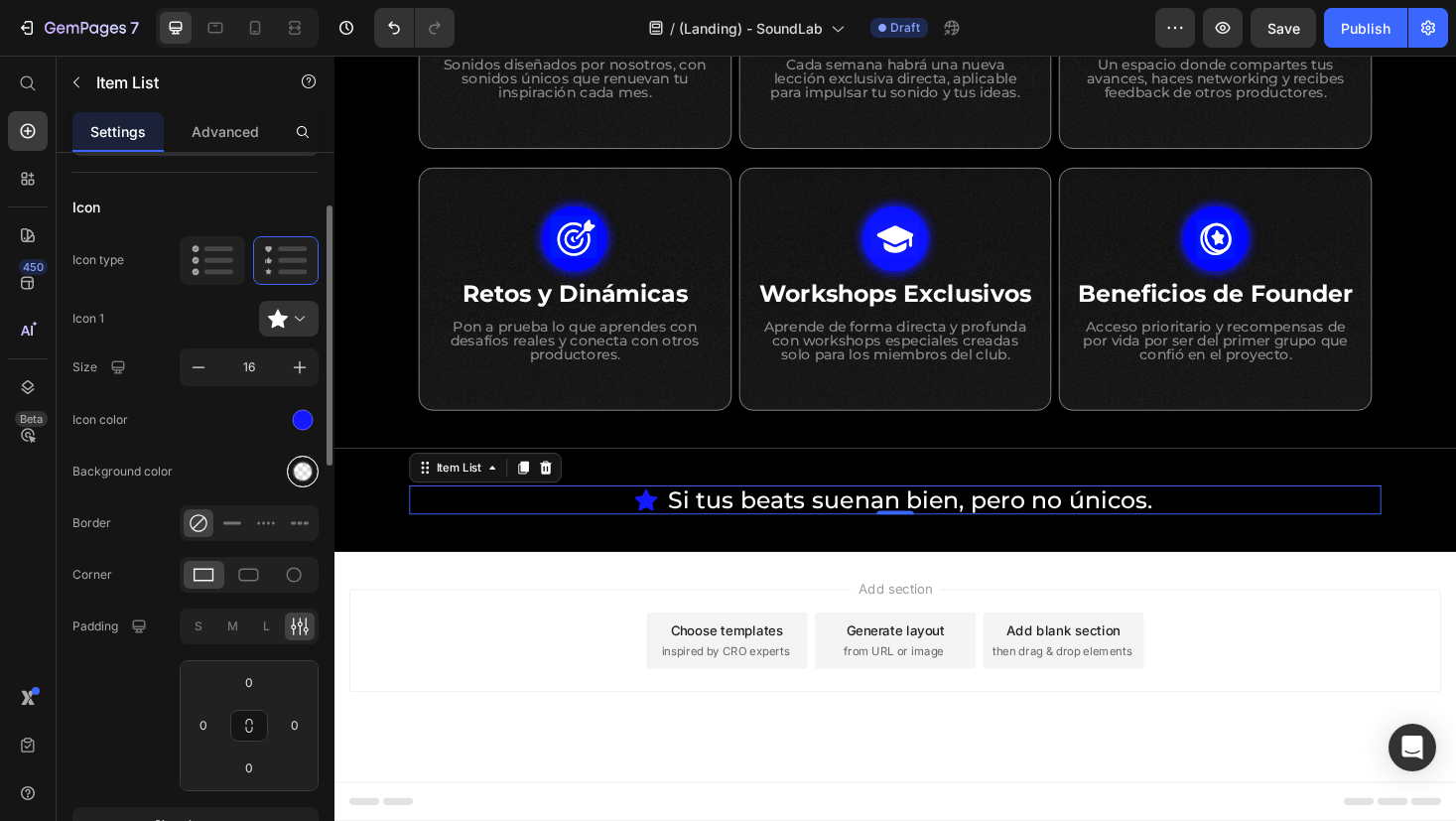 click at bounding box center [303, 471] 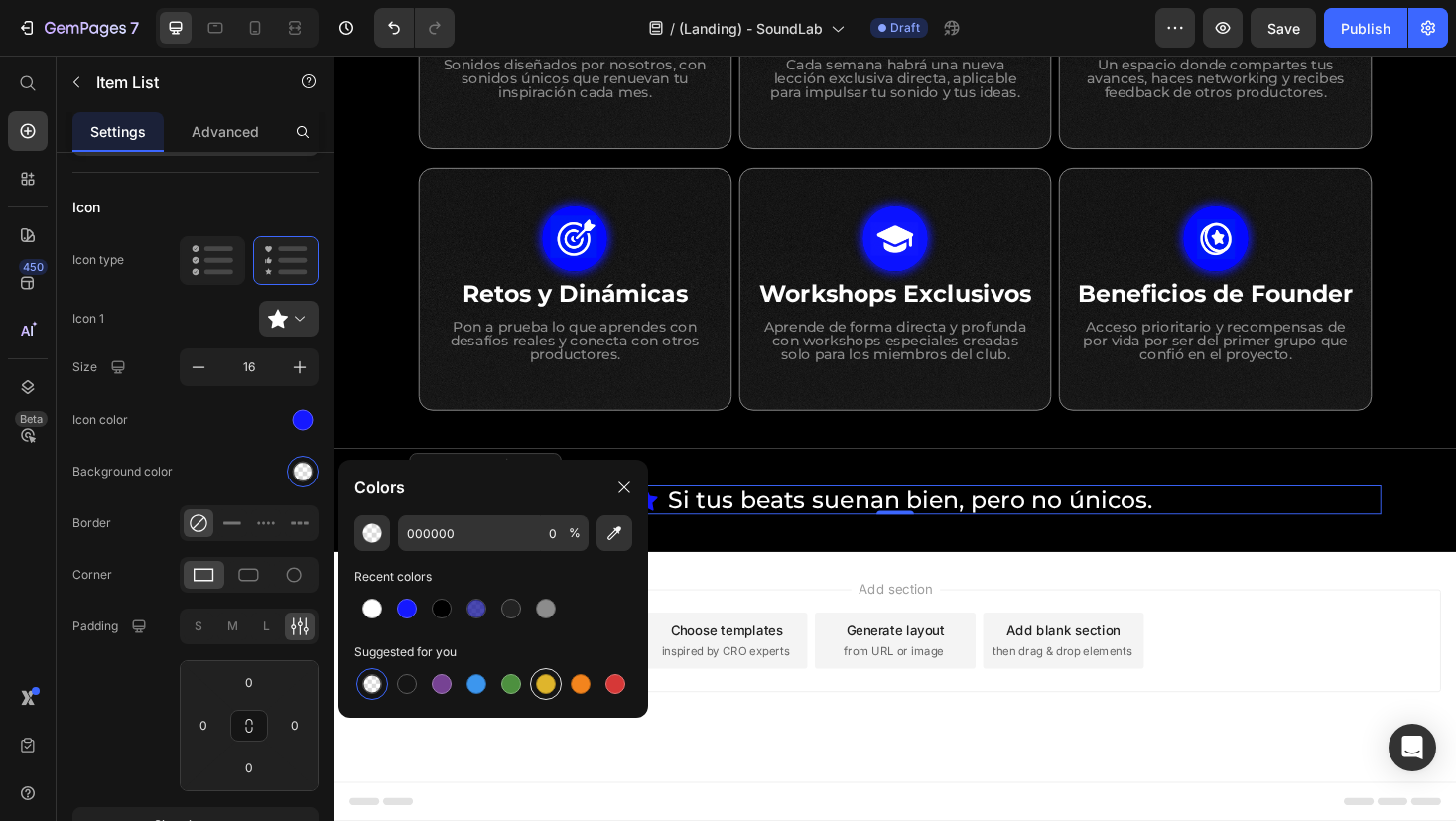 click at bounding box center (546, 684) 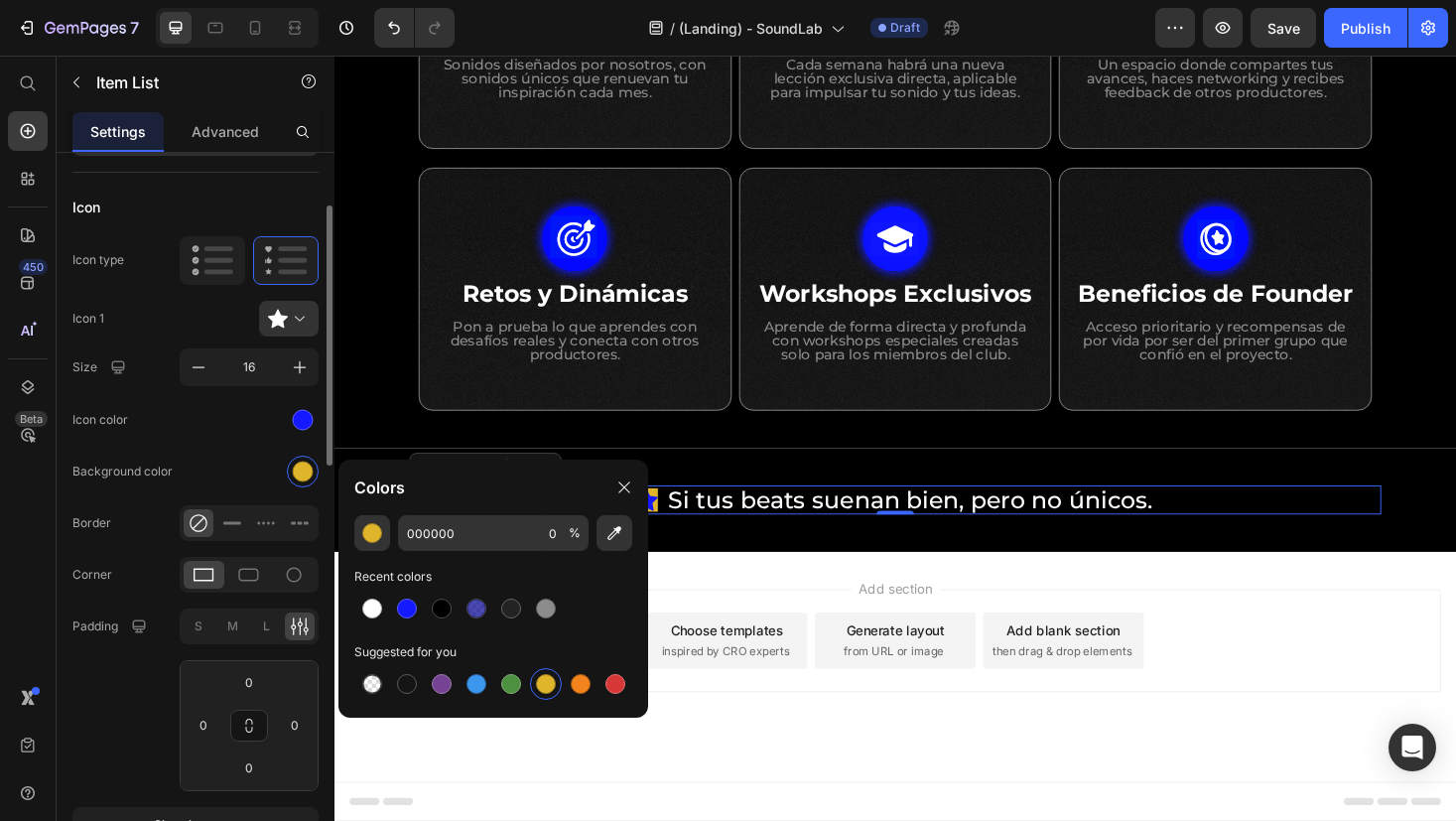 click on "Background color" 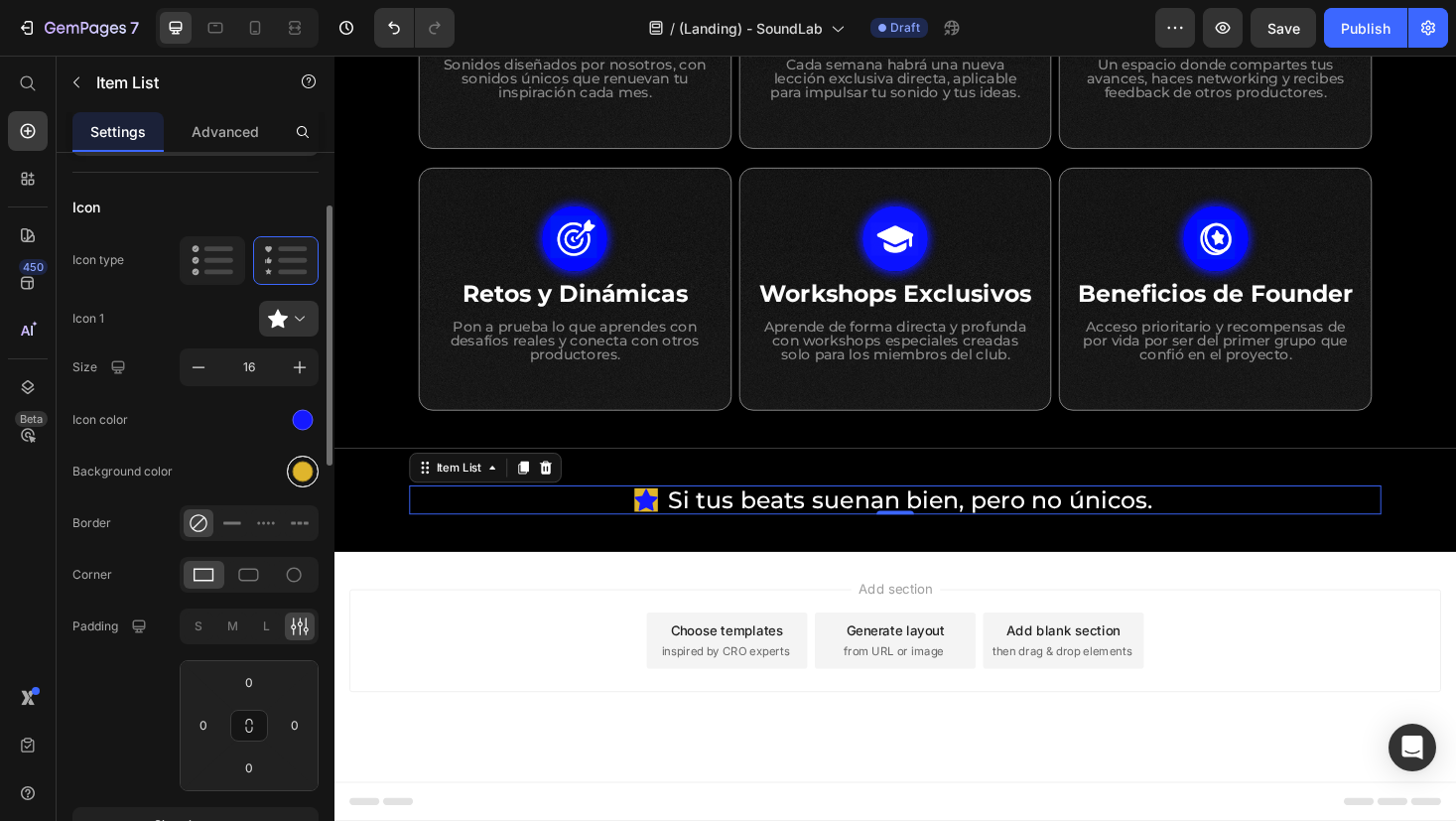 click at bounding box center (303, 471) 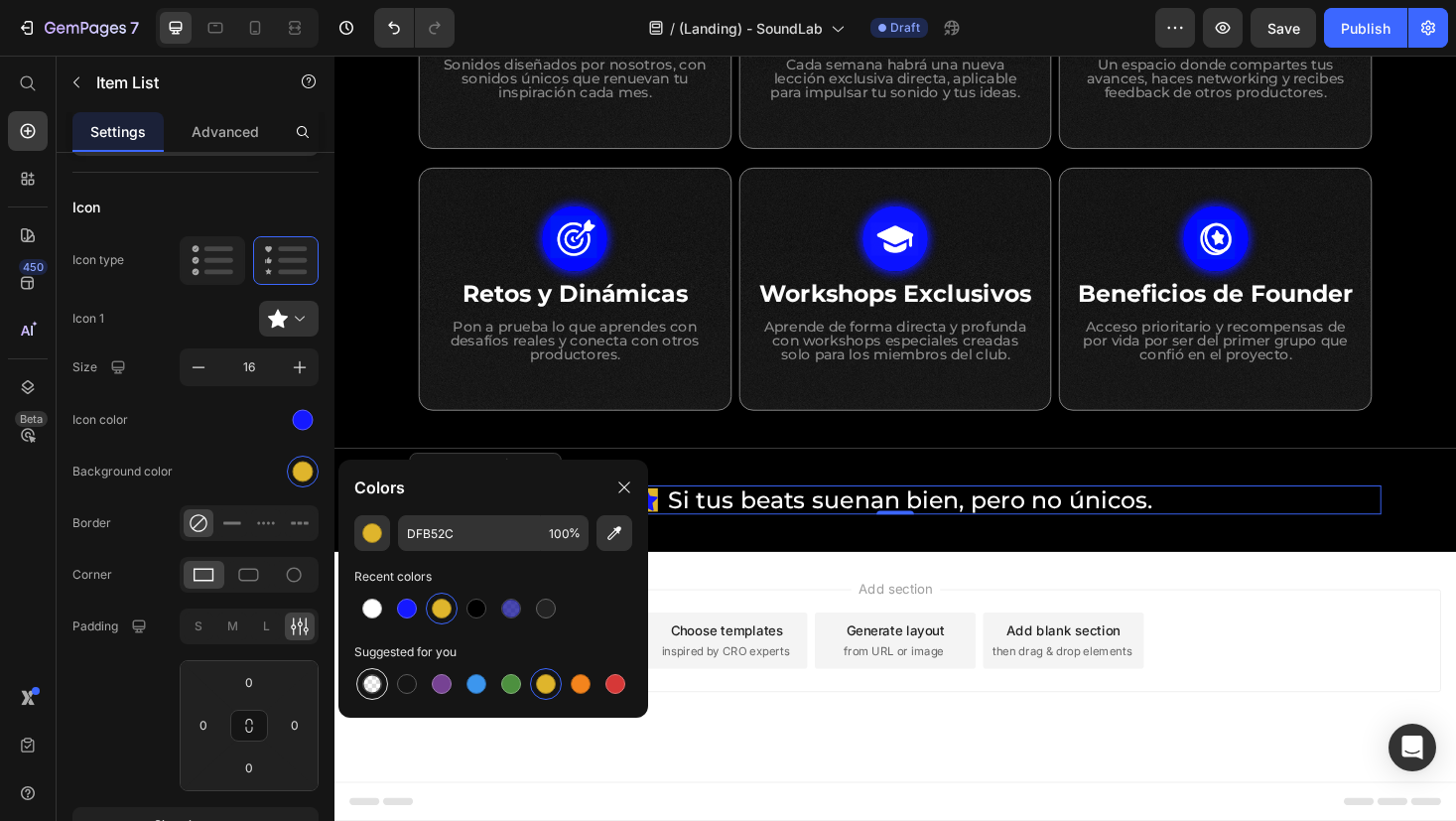 click at bounding box center [372, 684] 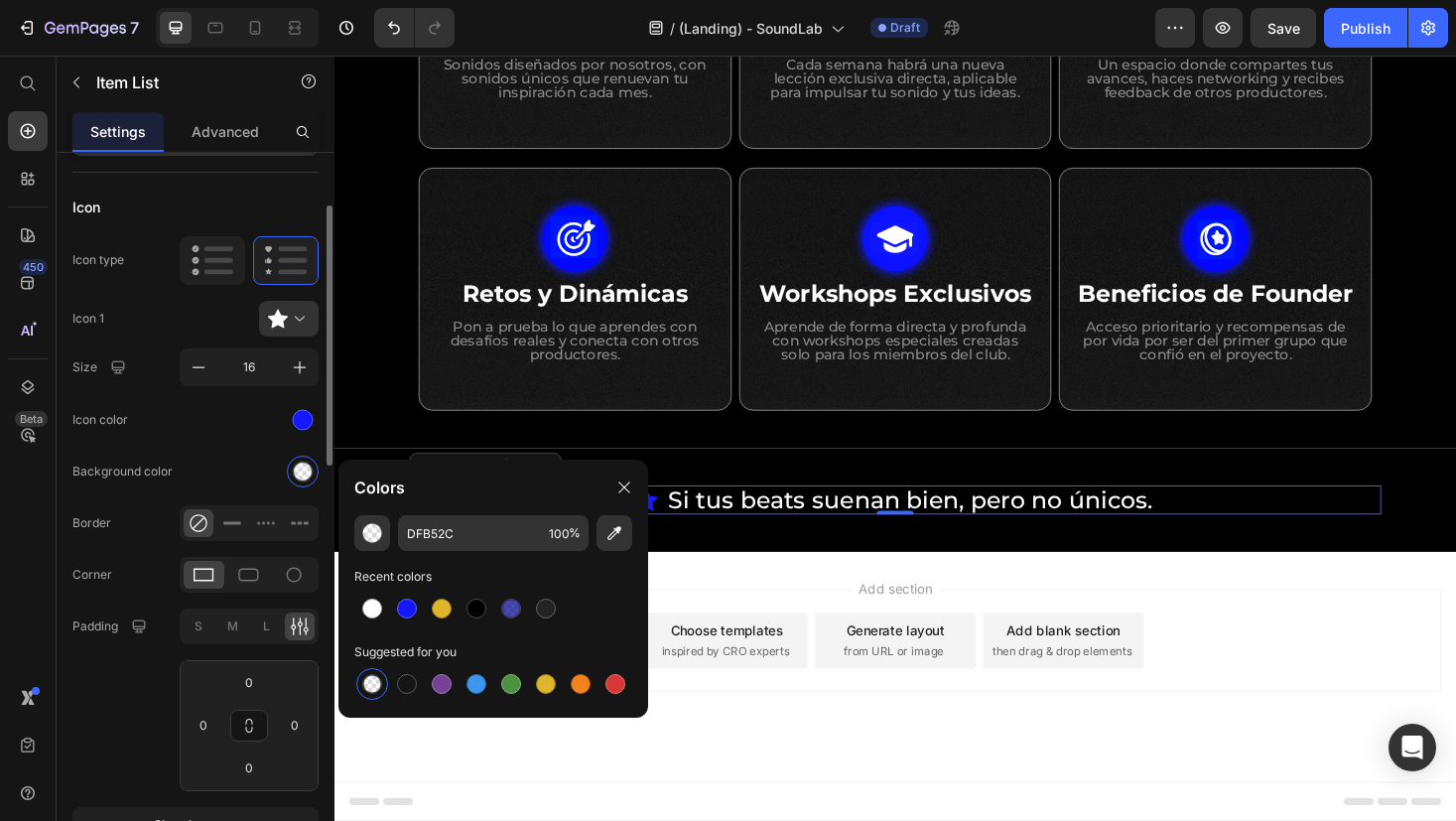 click on "Background color" 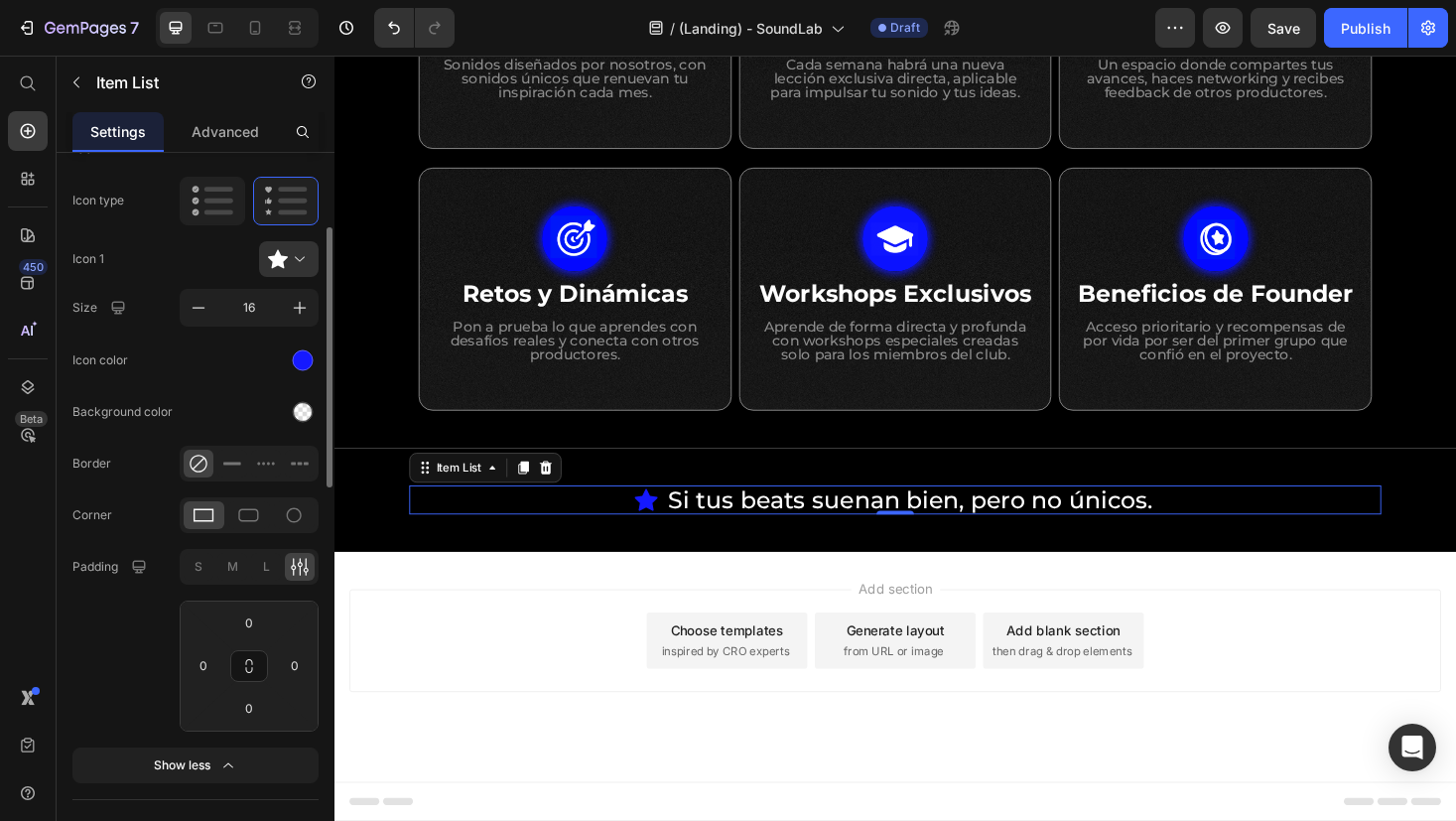 scroll, scrollTop: 77, scrollLeft: 0, axis: vertical 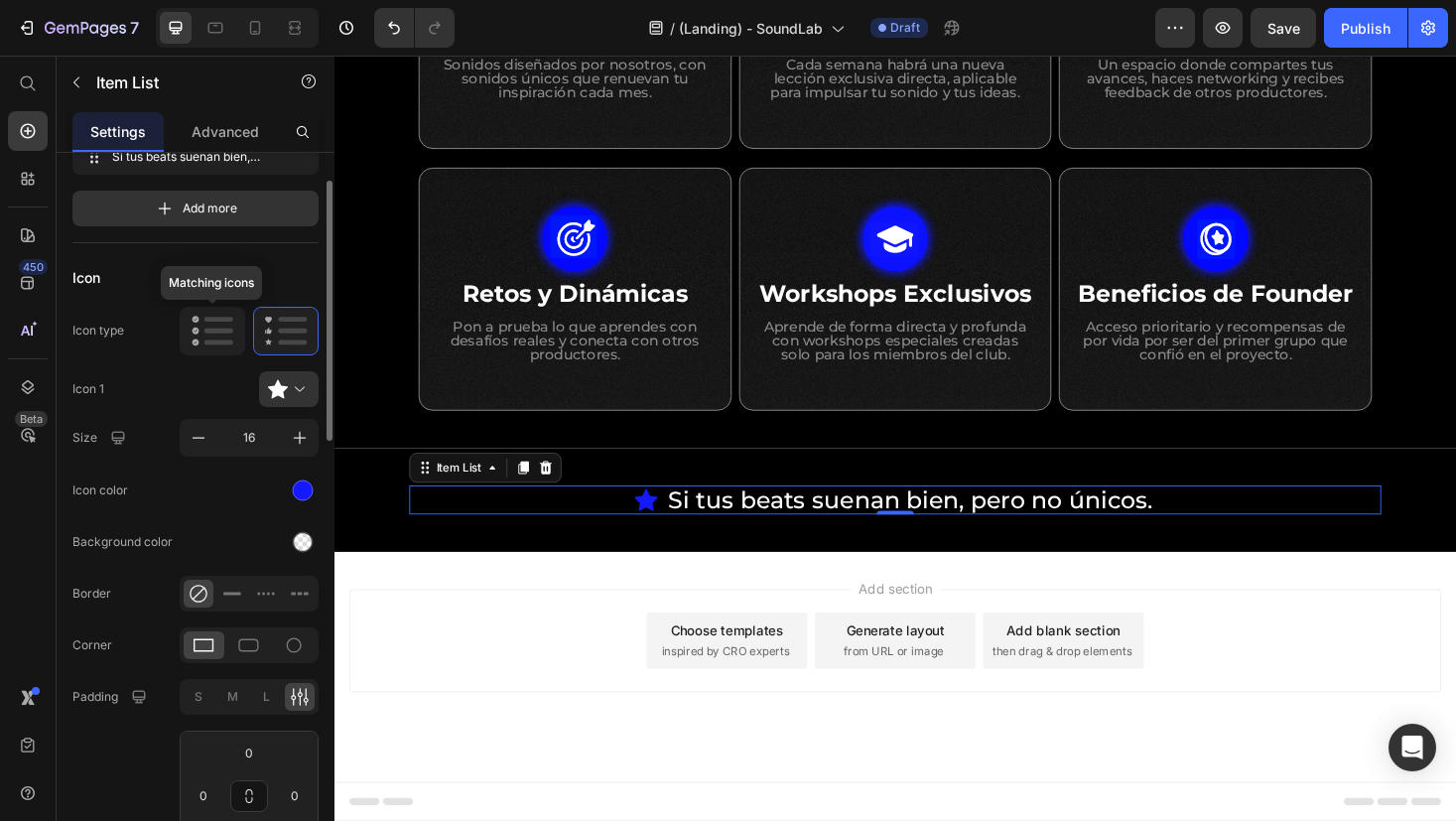 click 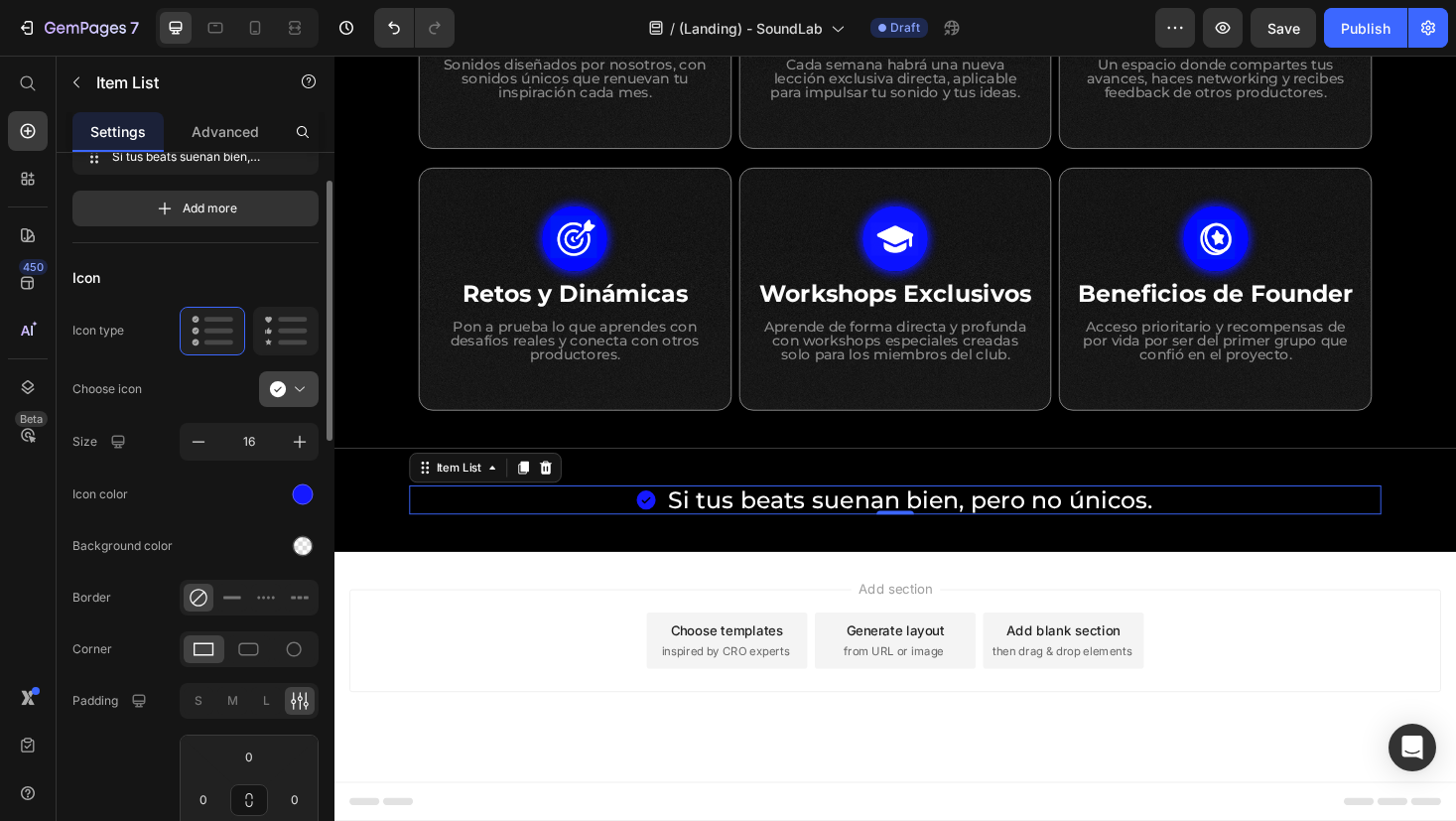 click at bounding box center [297, 389] 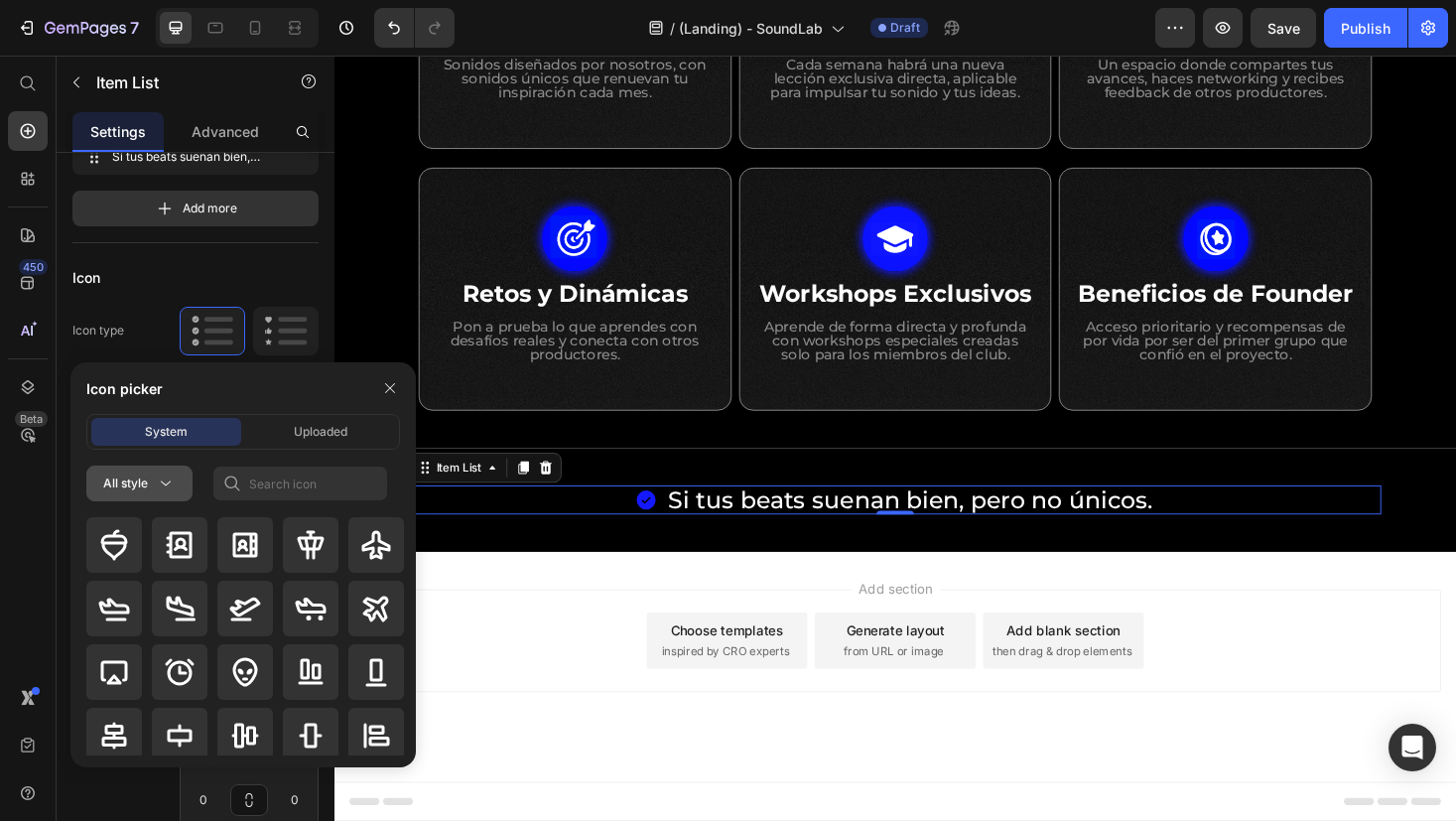 click 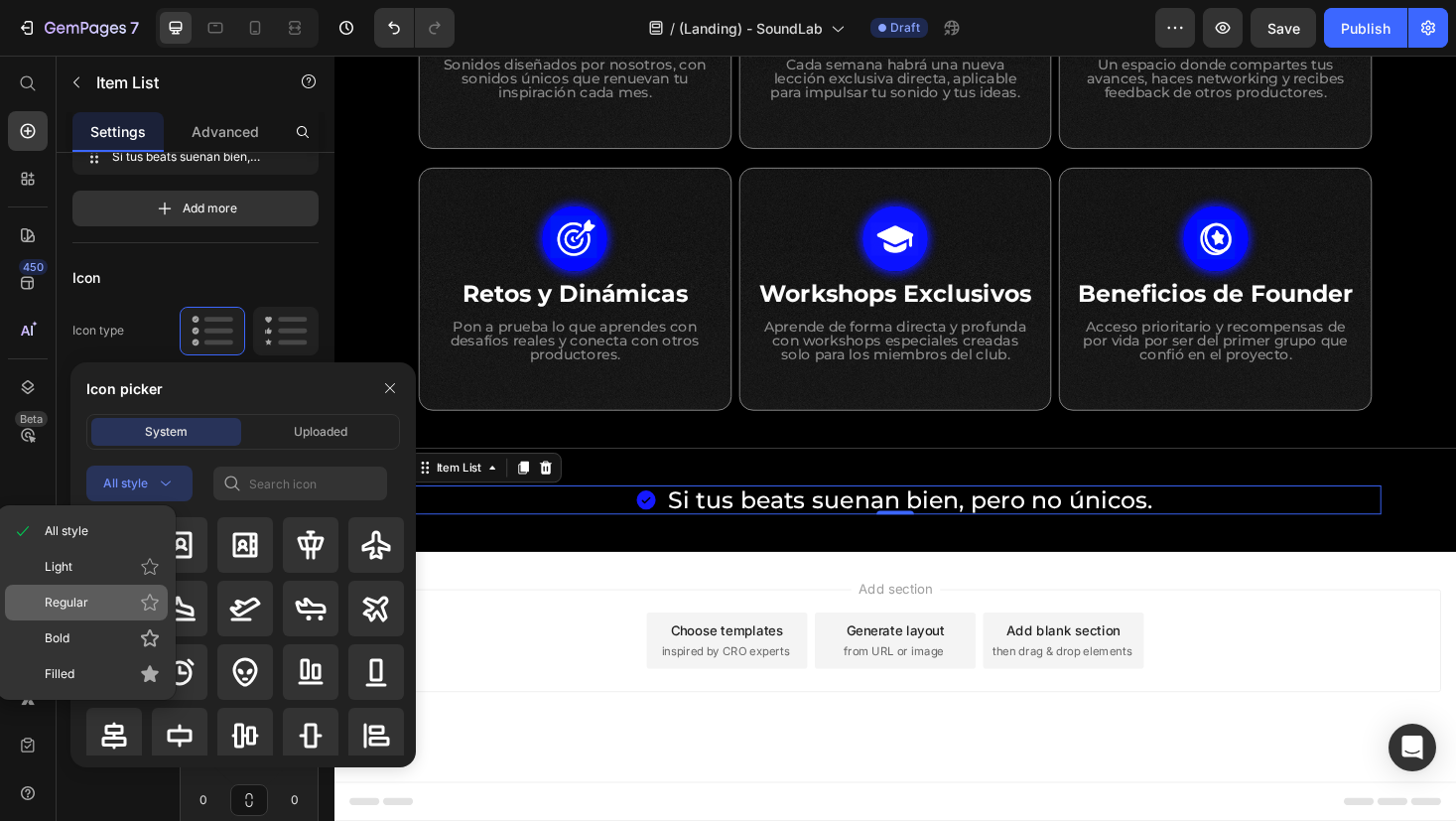 click on "Regular" at bounding box center [102, 603] 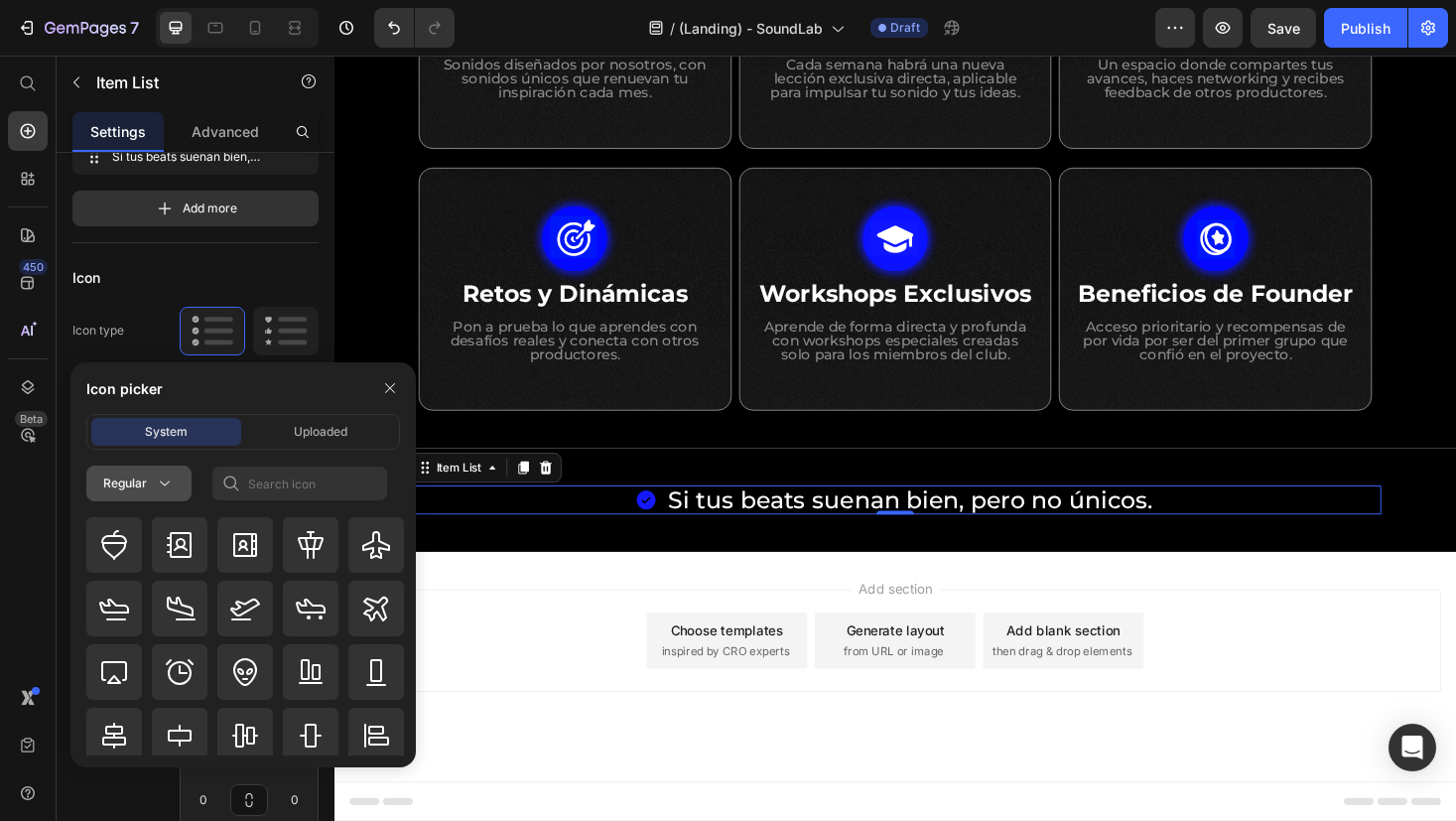 click 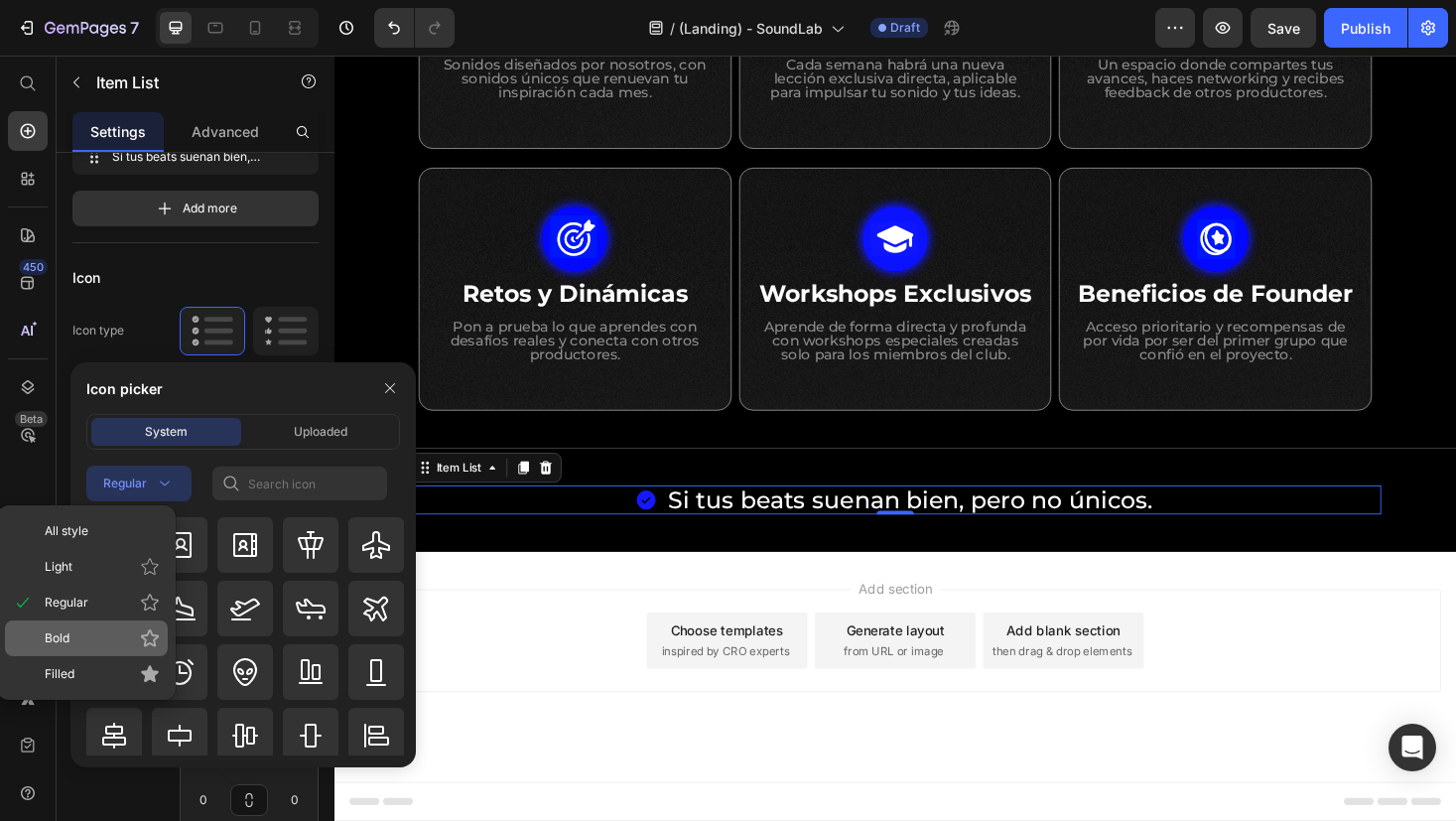 click on "Bold" at bounding box center (102, 638) 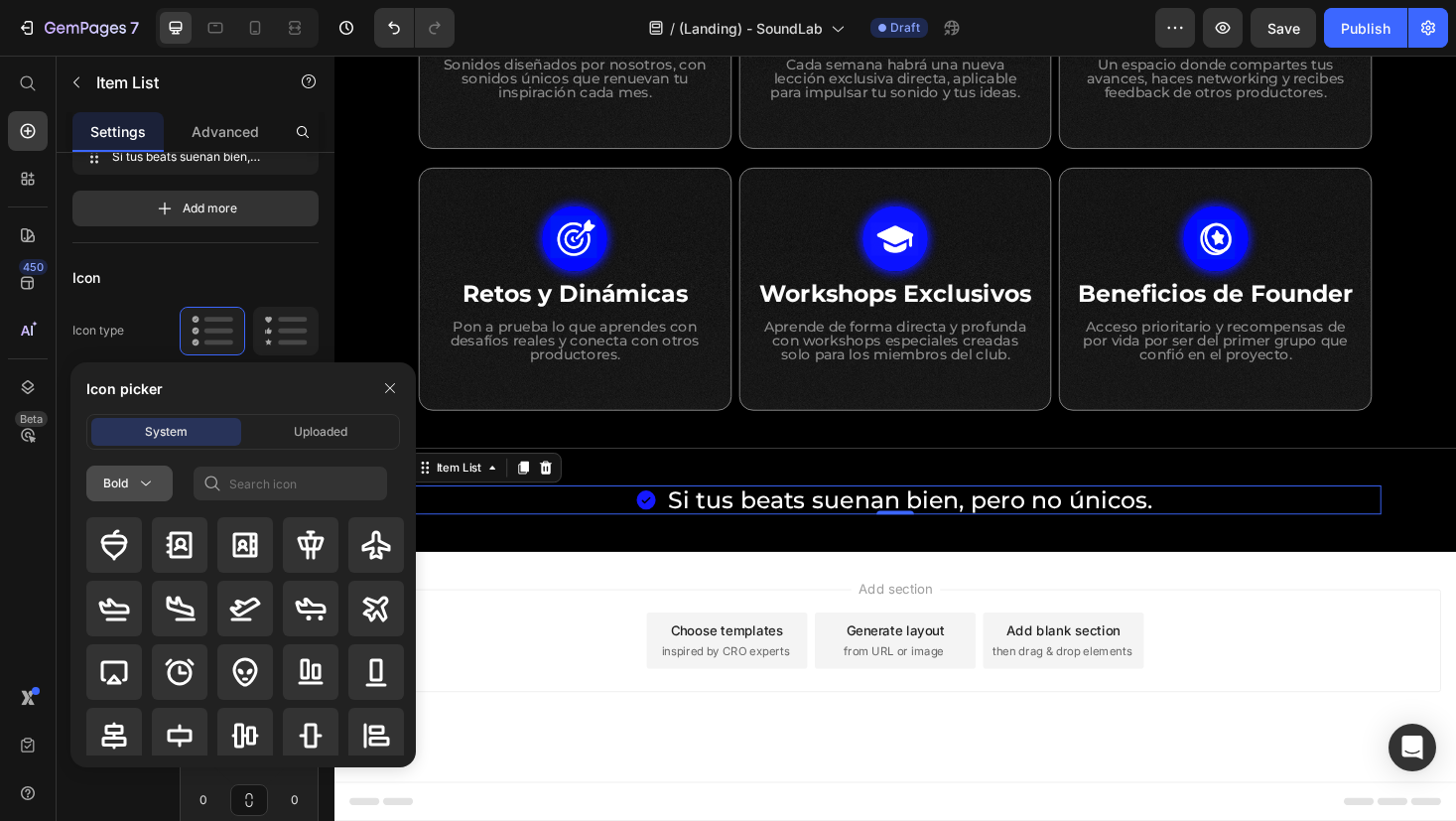 click on "Bold" at bounding box center [129, 483] 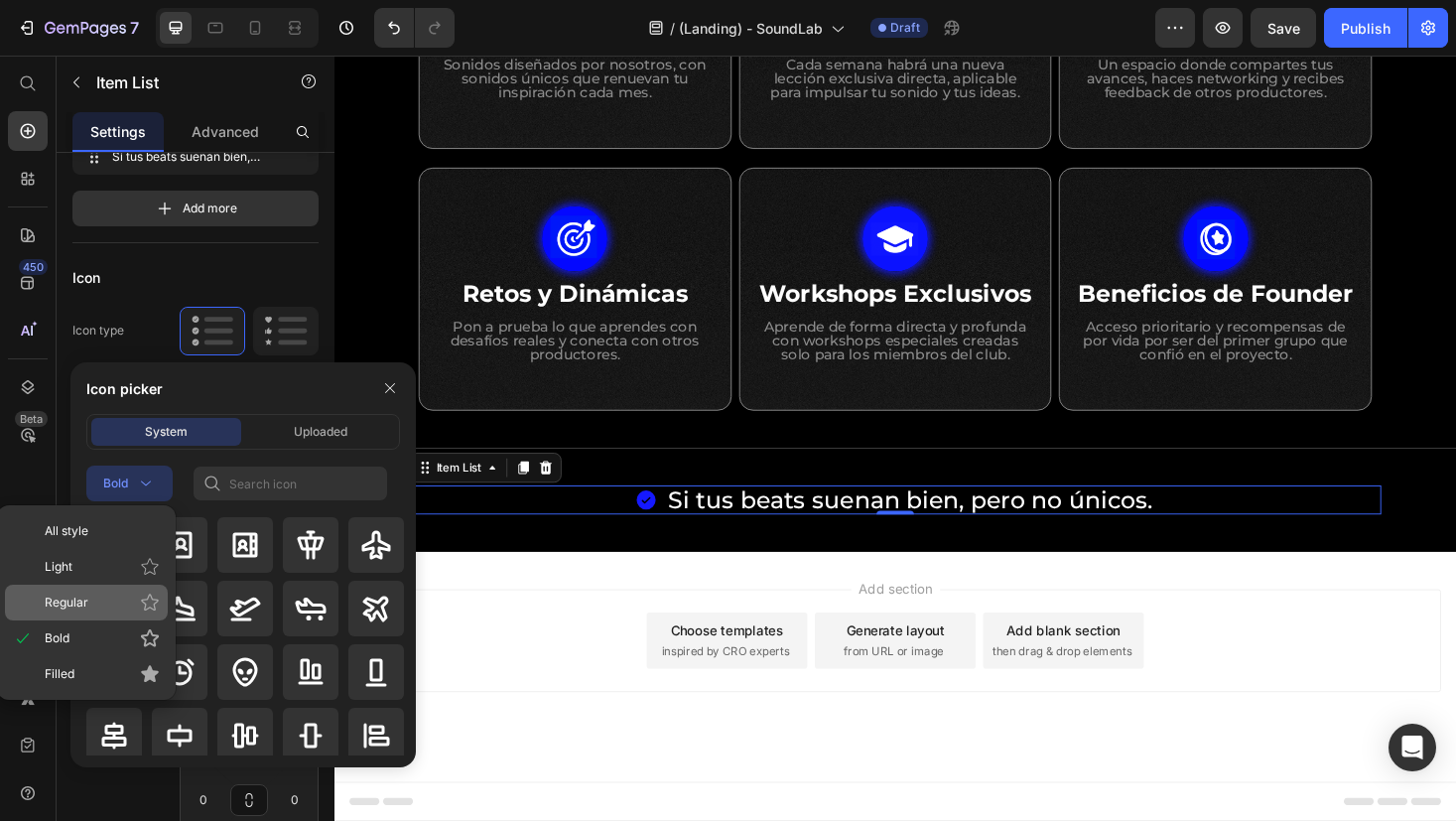 click on "Regular" at bounding box center (102, 603) 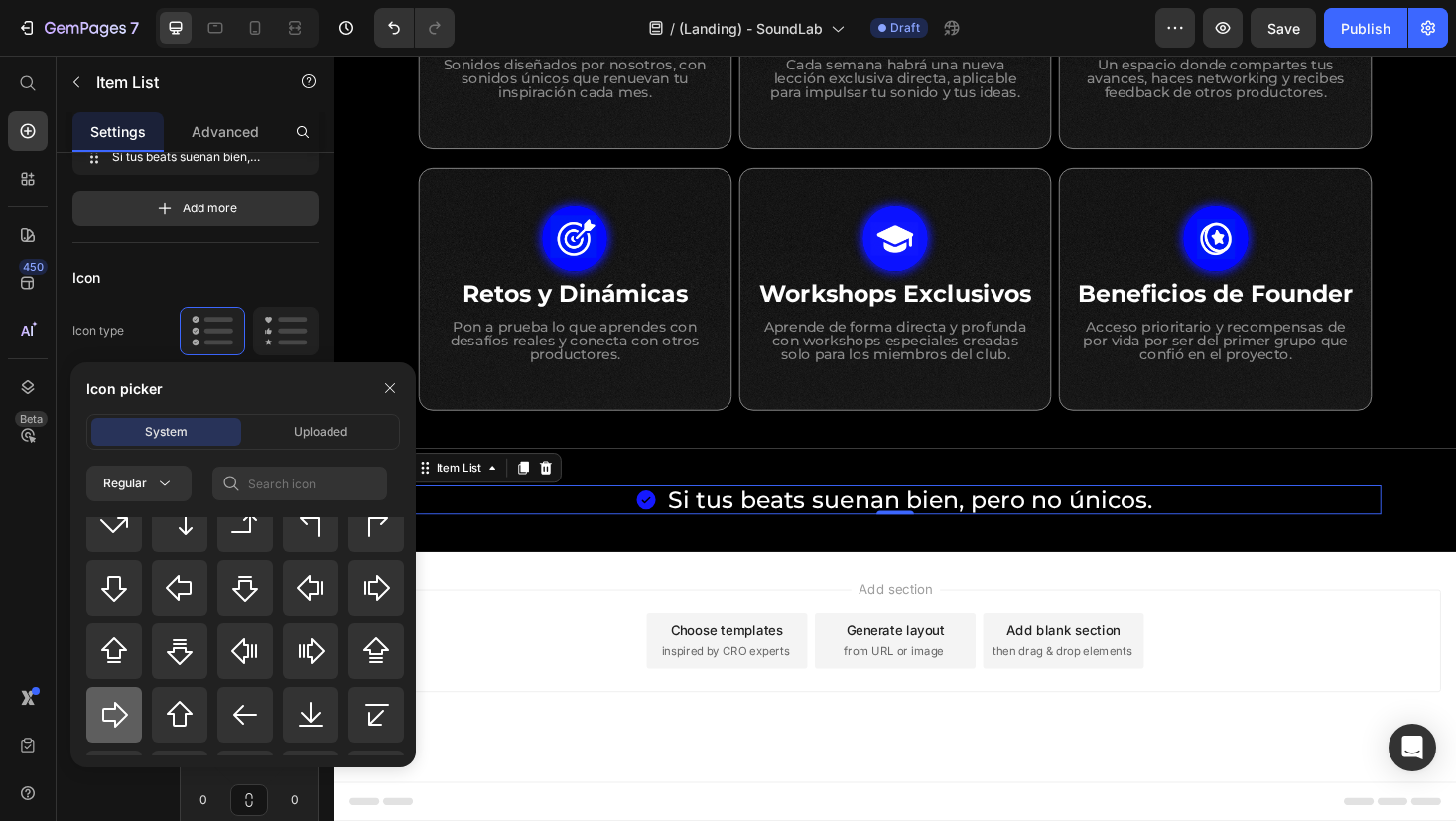 scroll, scrollTop: 827, scrollLeft: 0, axis: vertical 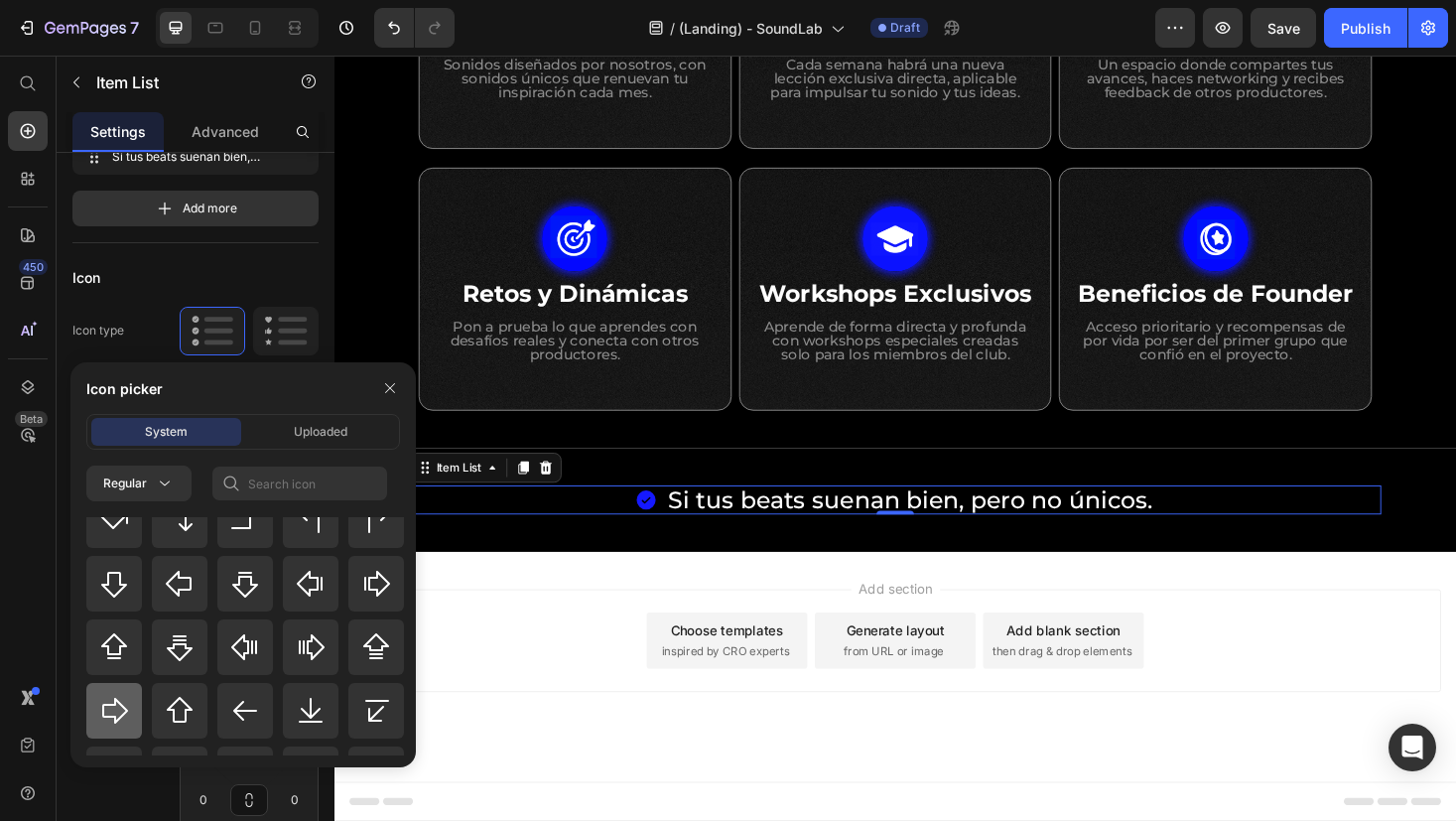 click 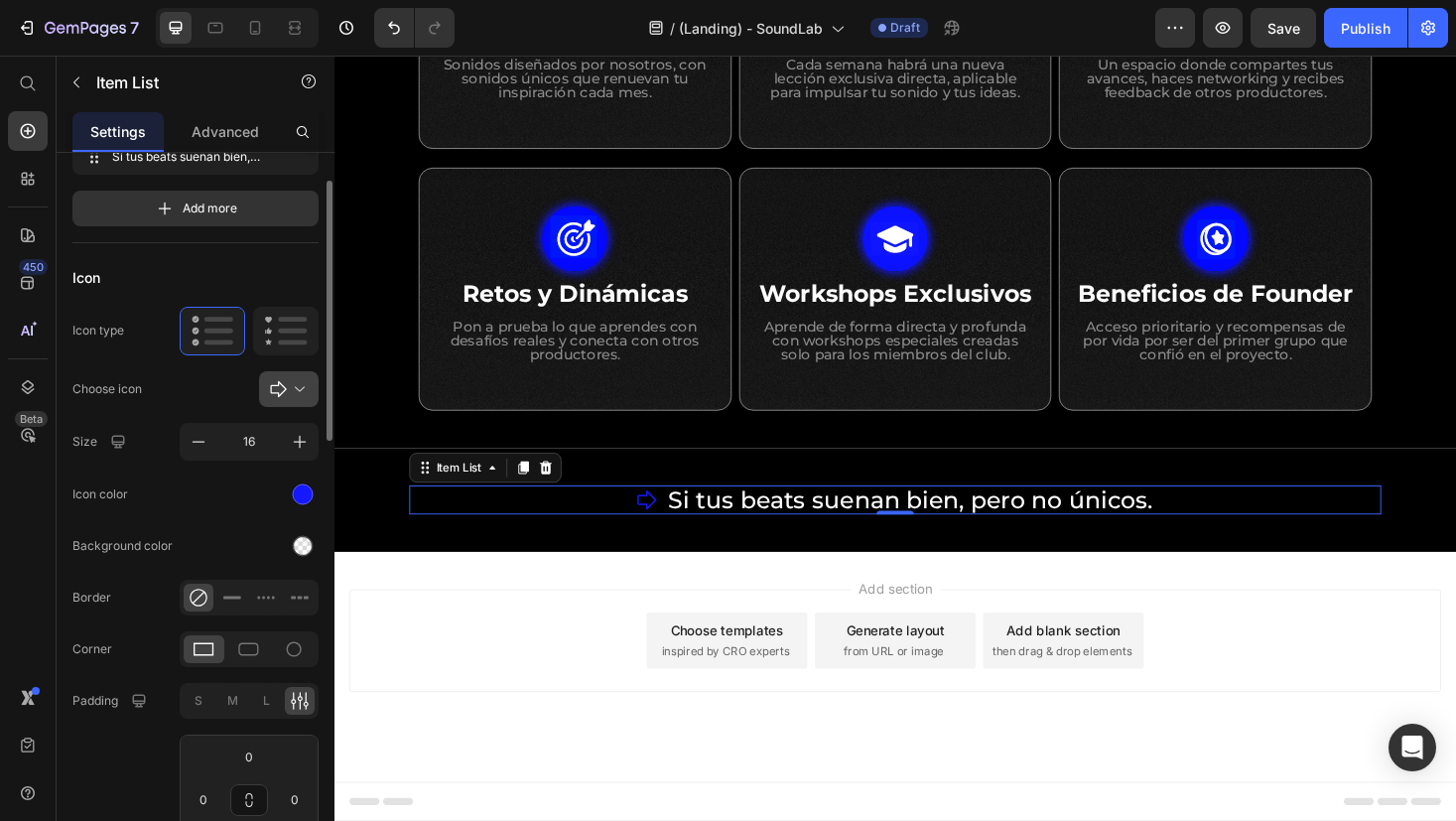 click at bounding box center (297, 389) 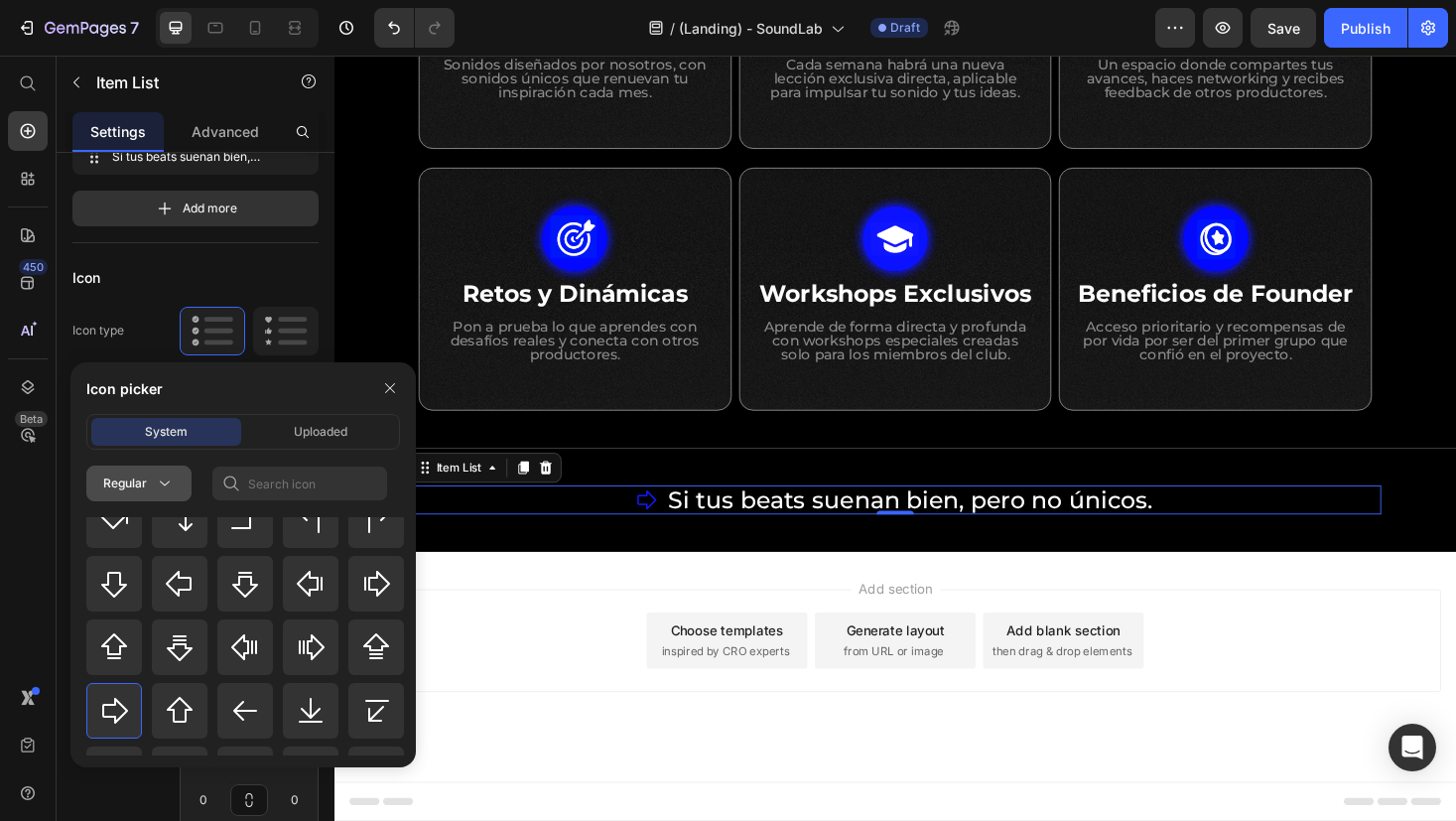 click on "Regular" at bounding box center [139, 483] 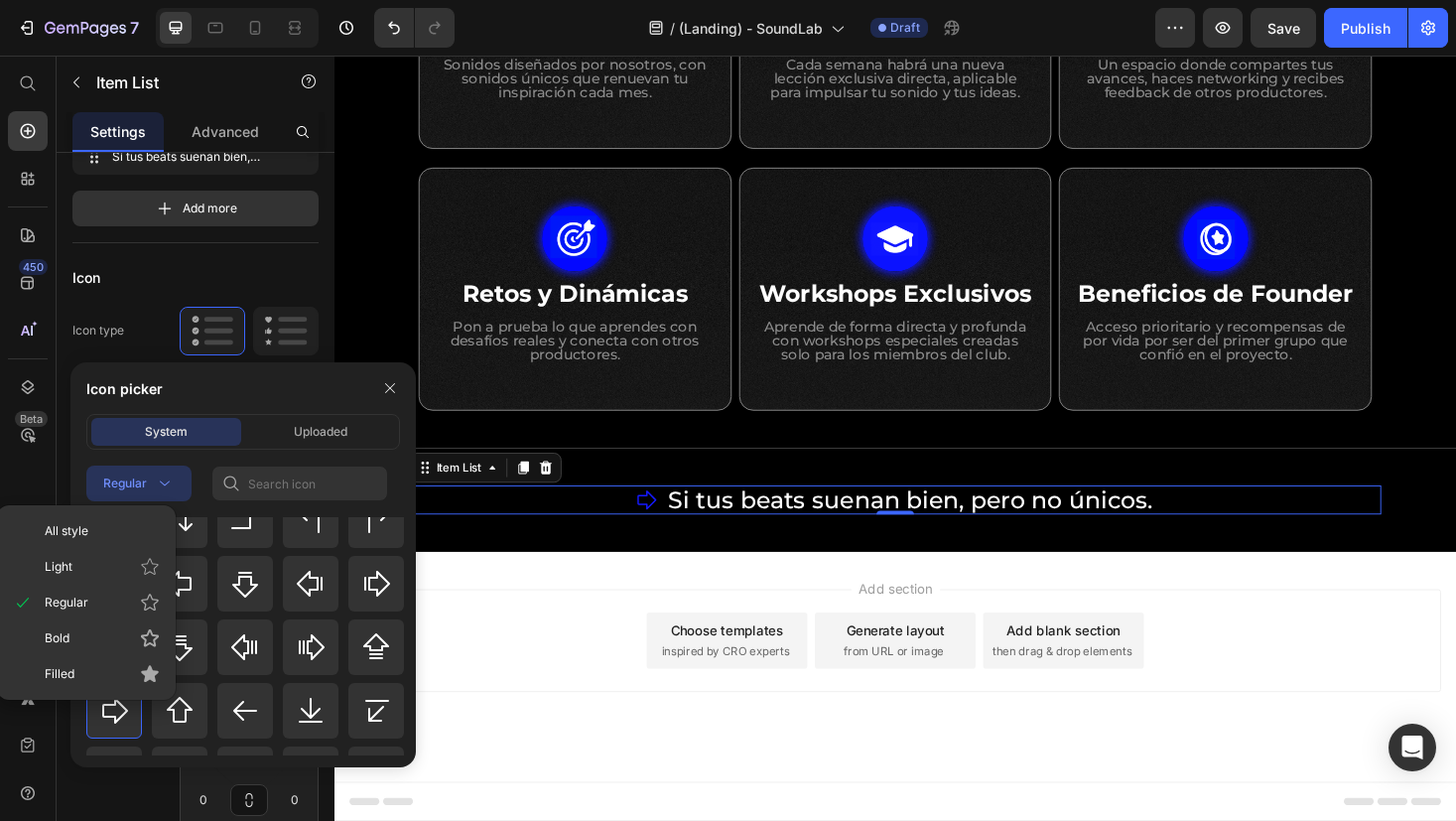 click on "Bold" at bounding box center [102, 638] 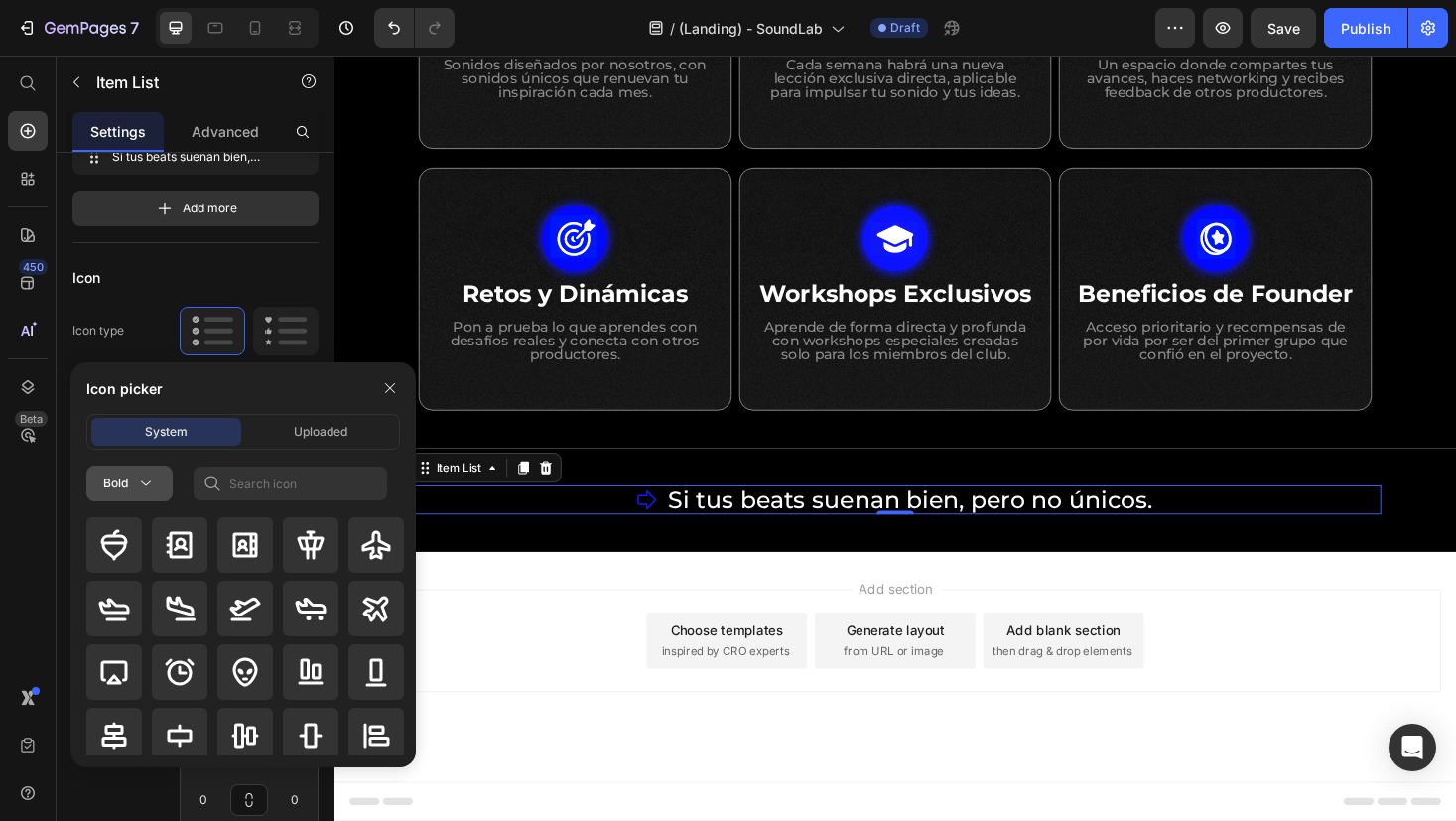click on "Bold" at bounding box center [129, 483] 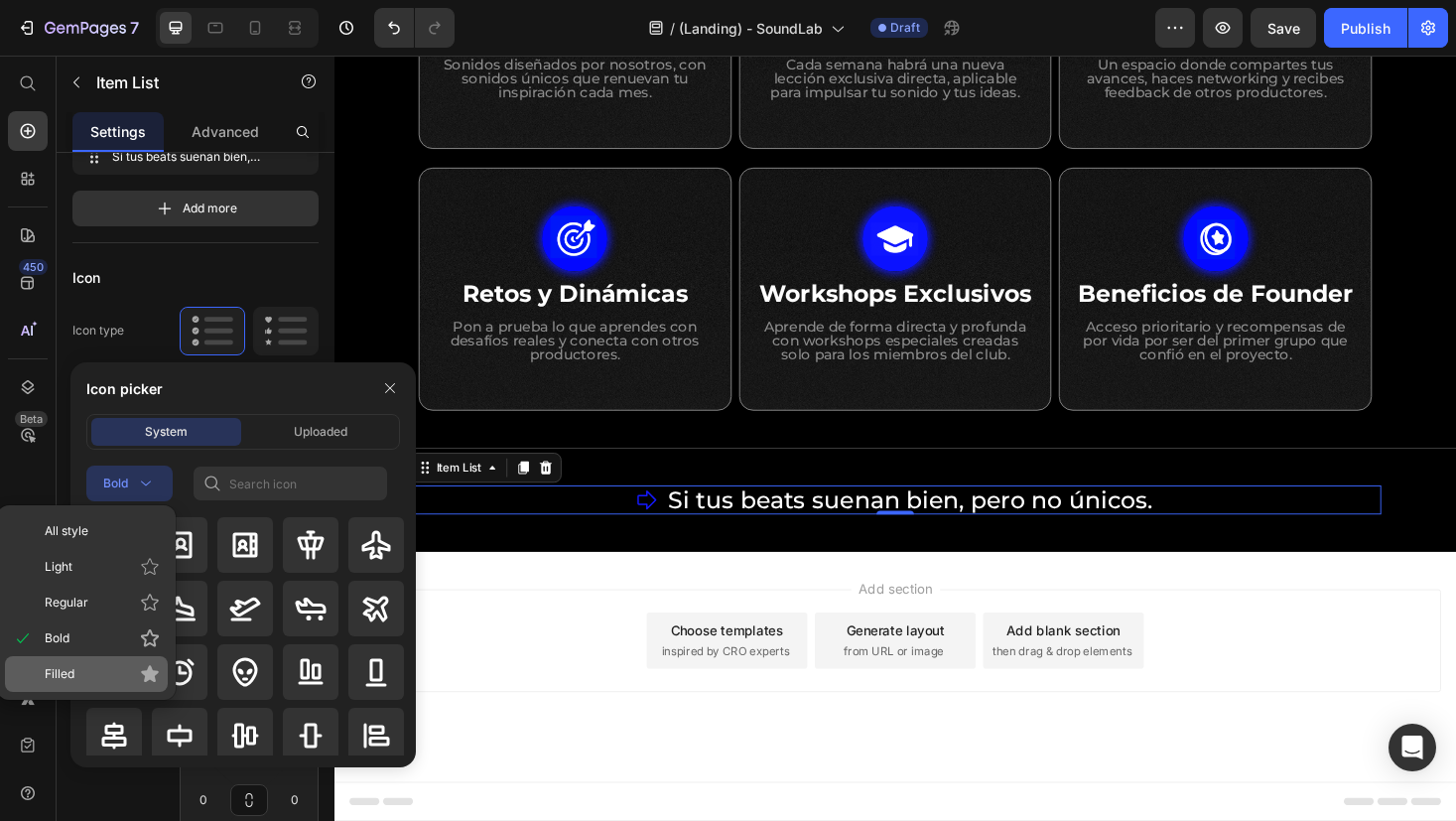 click on "Filled" at bounding box center (102, 674) 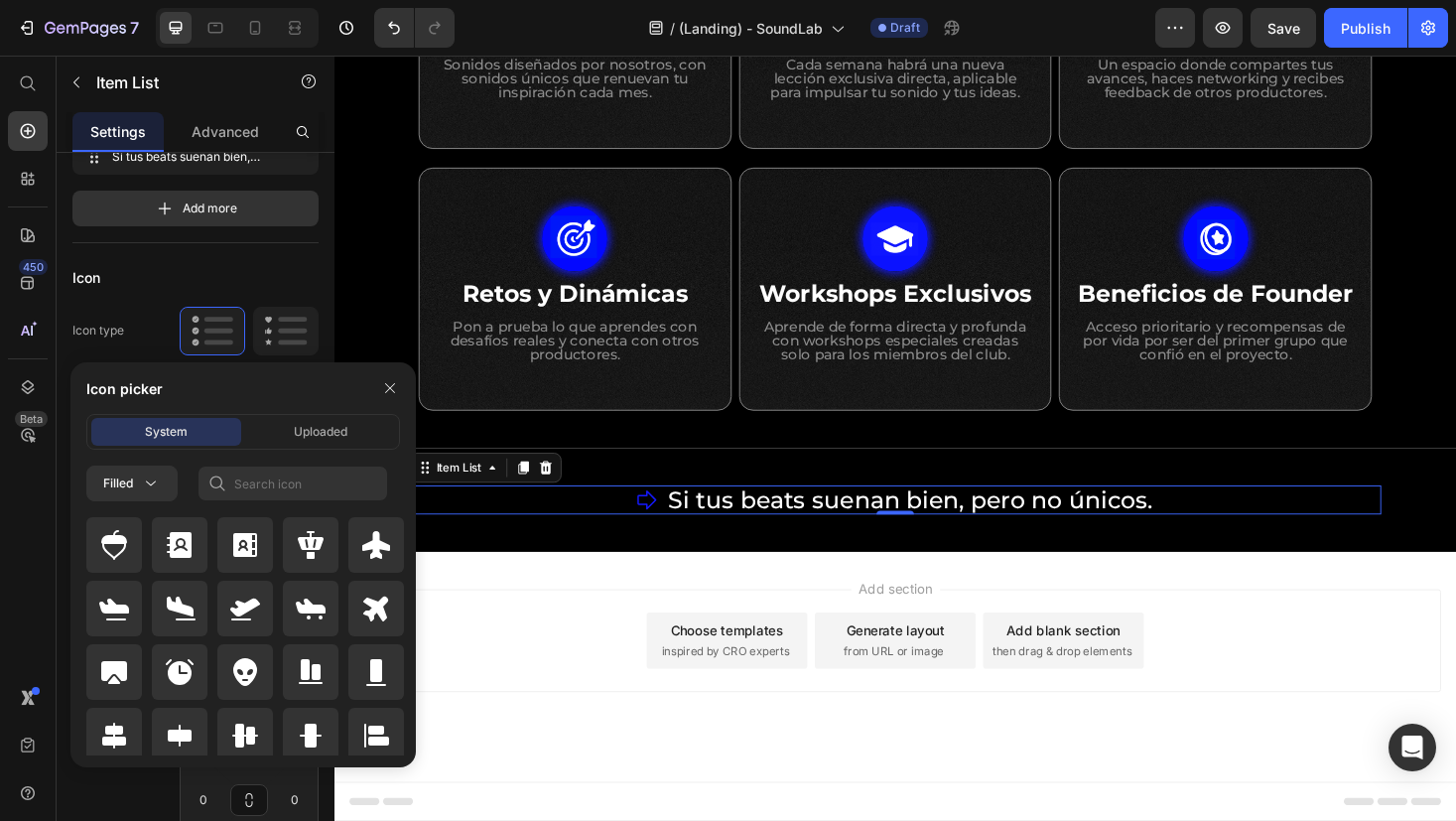 click 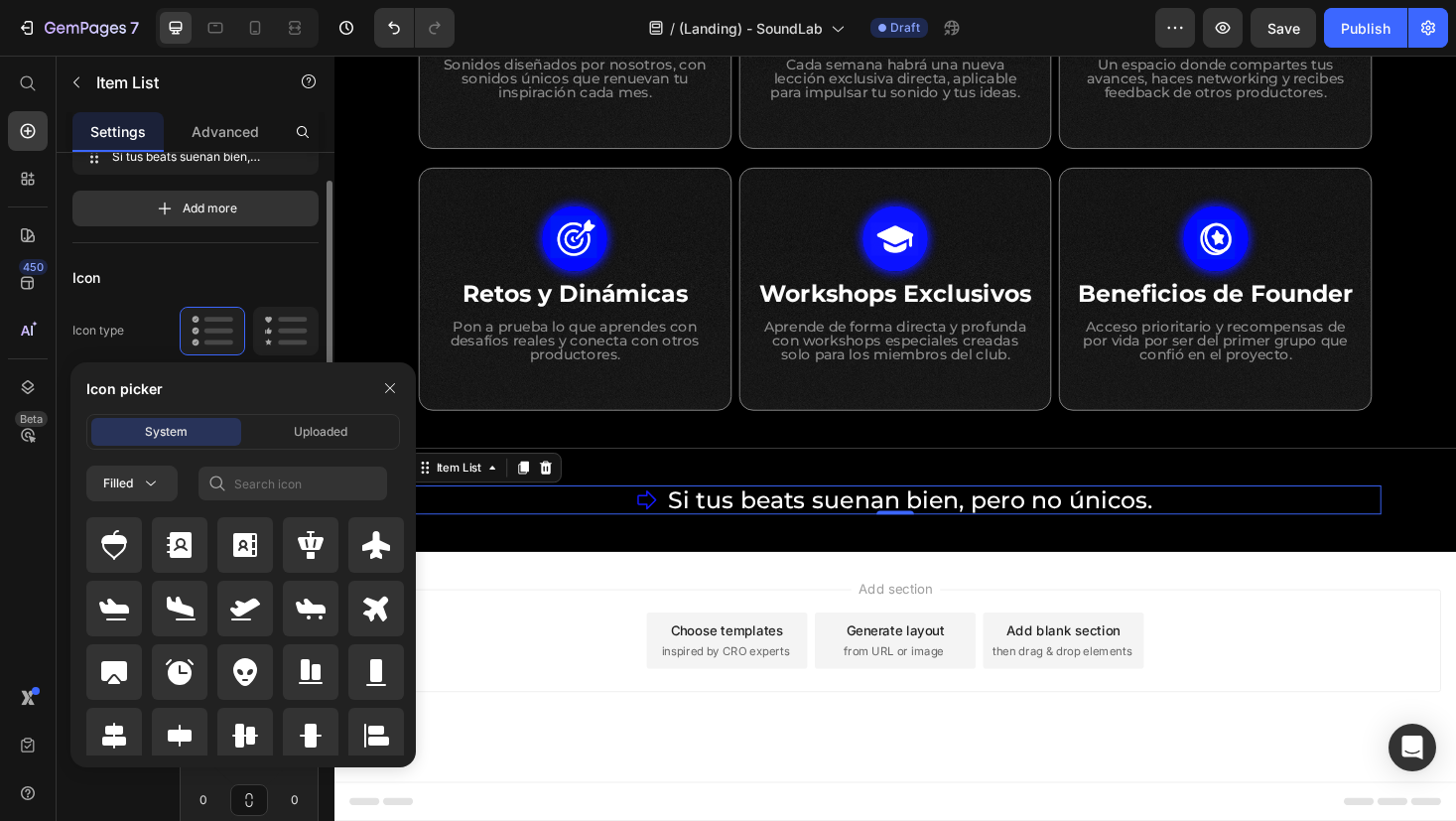 click on "Icon" at bounding box center [196, 277] 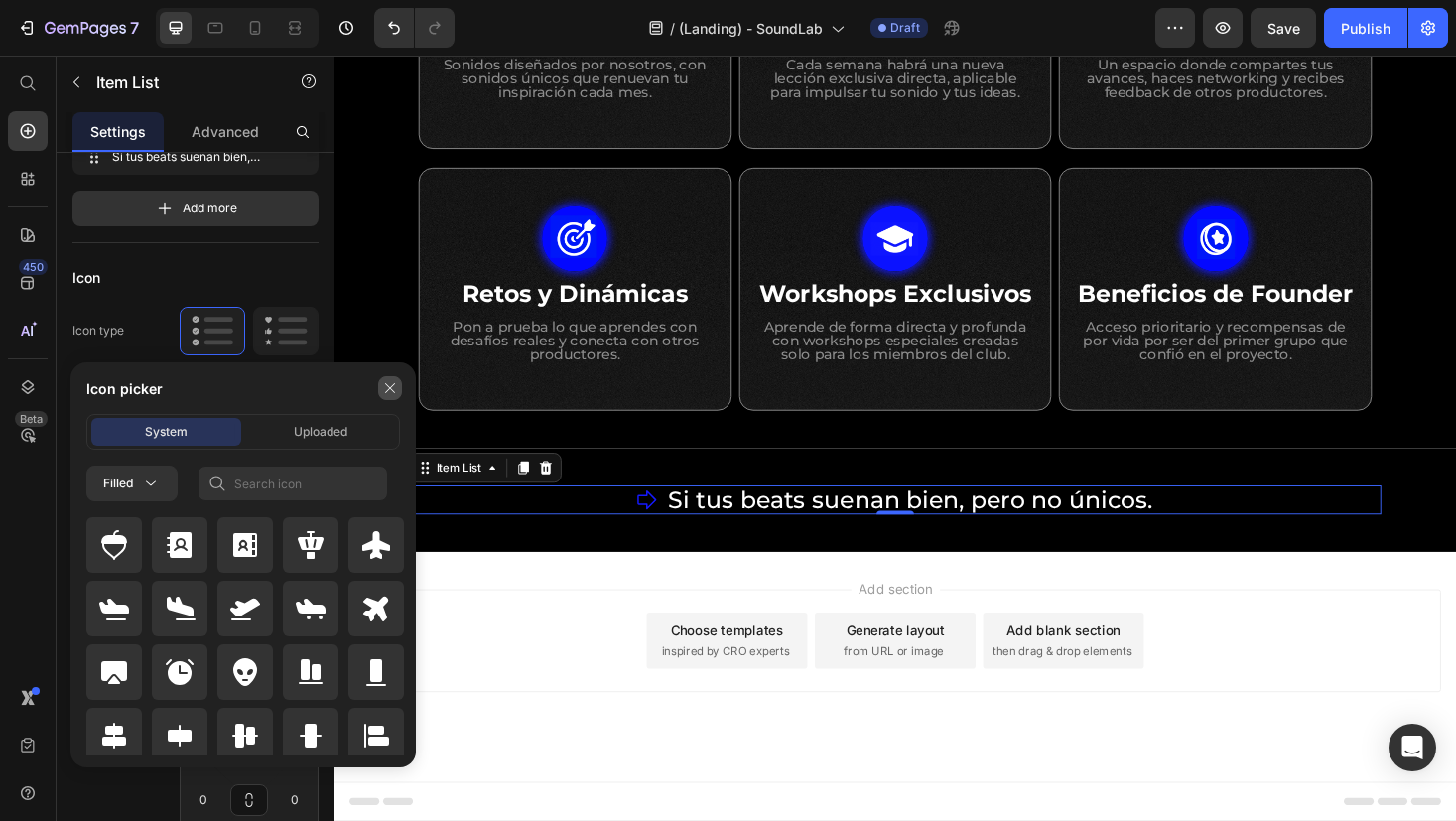 click 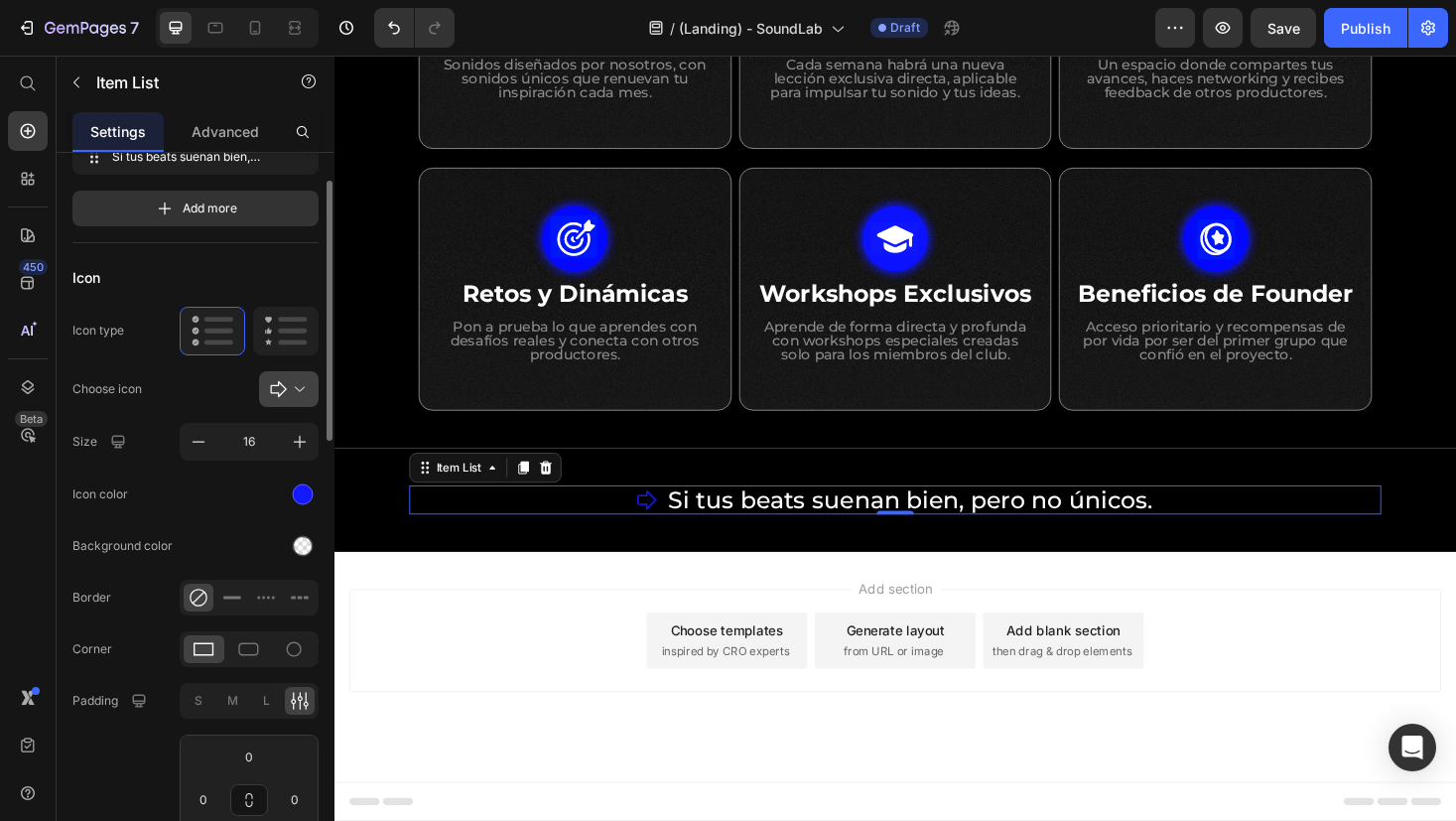 click at bounding box center [297, 389] 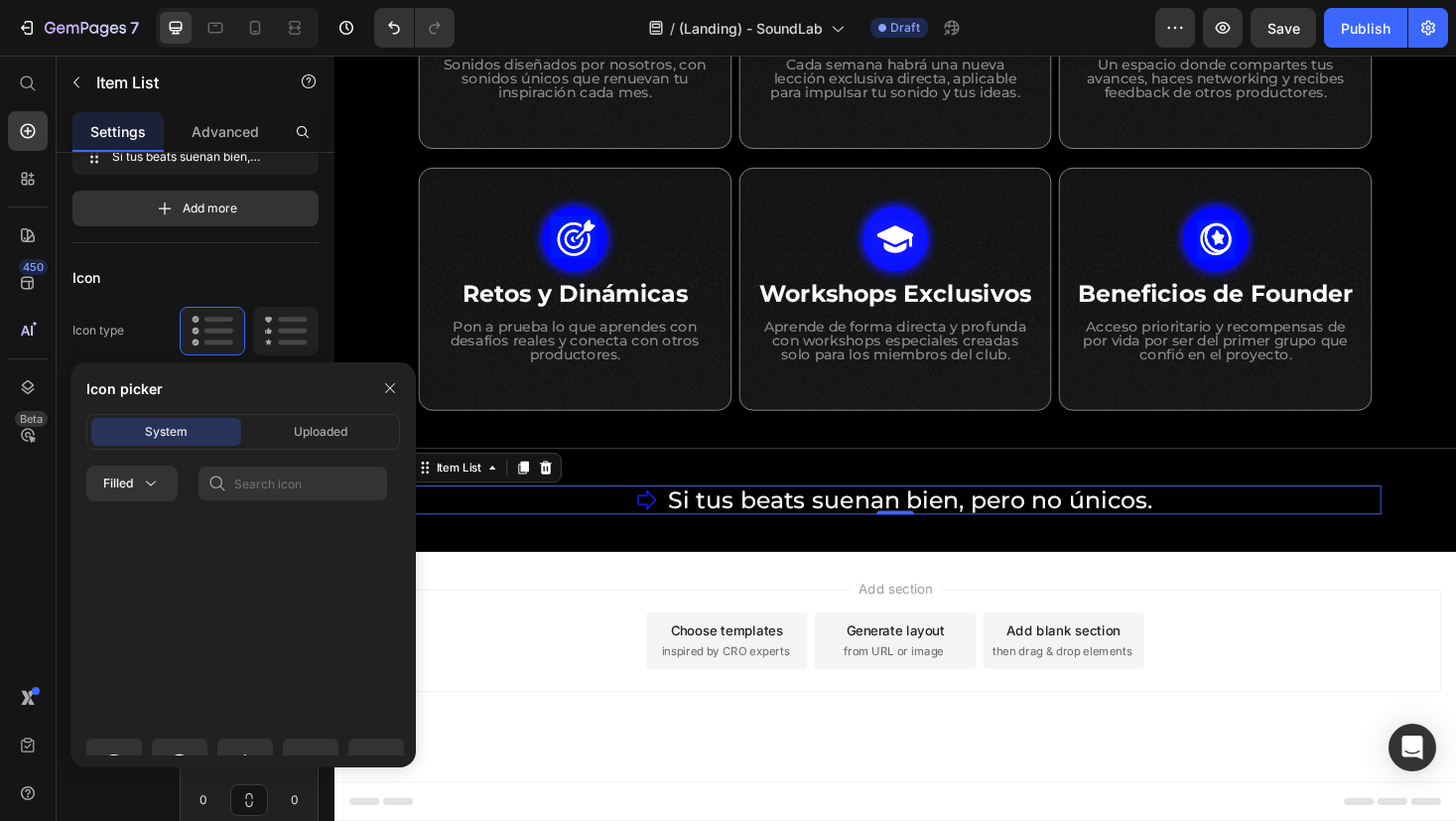 scroll, scrollTop: 874, scrollLeft: 0, axis: vertical 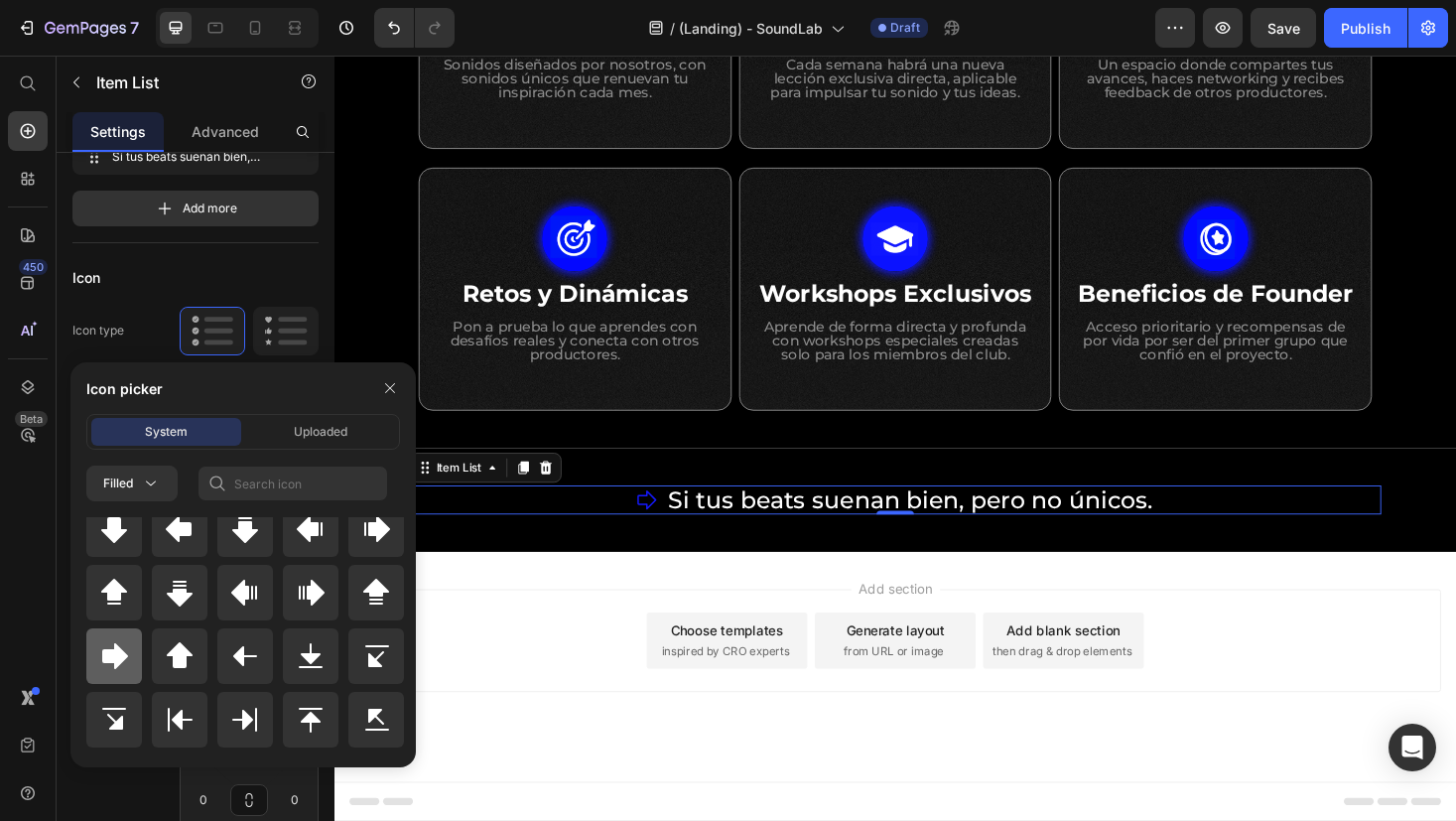 click 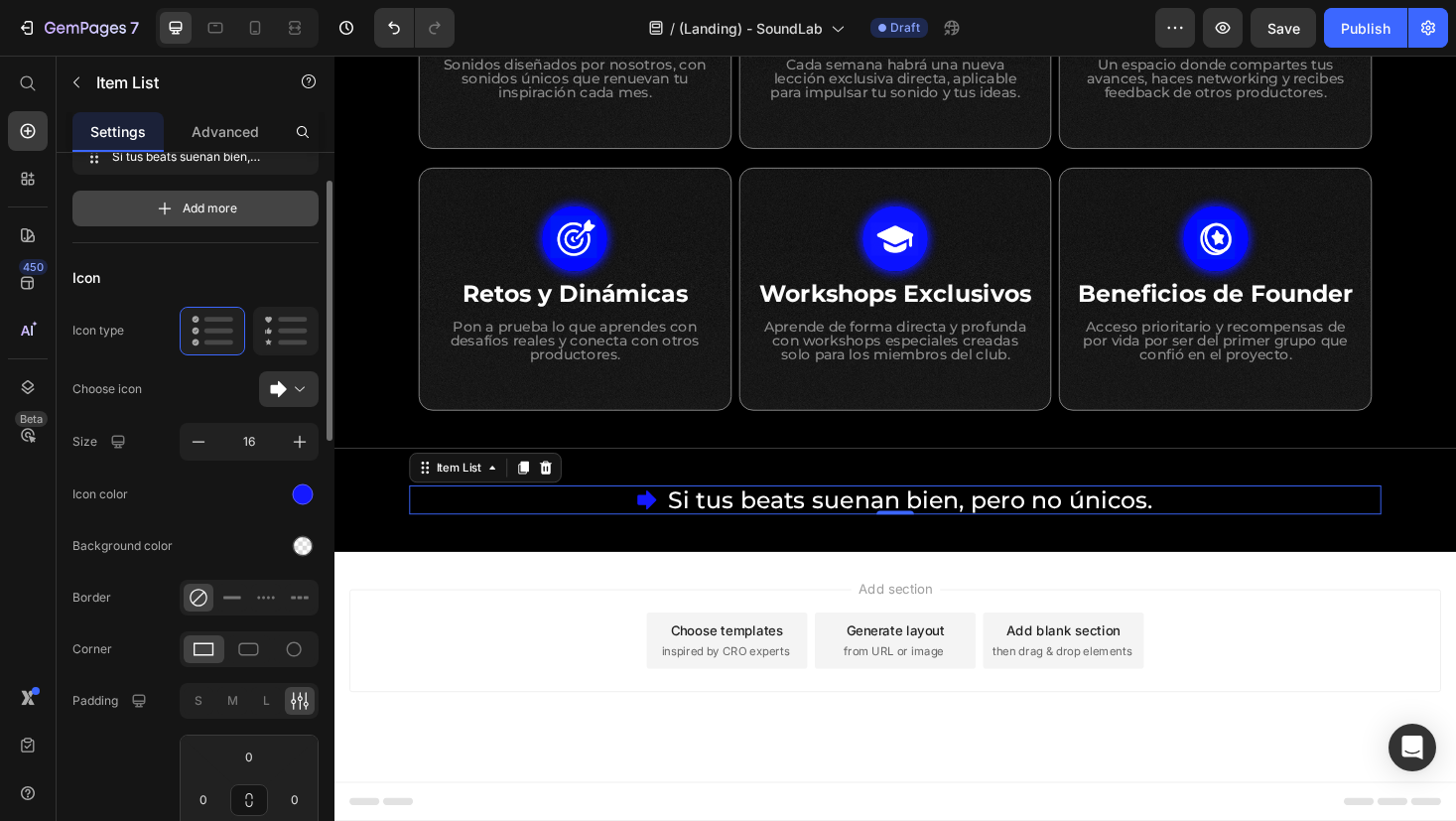 click on "Add more" at bounding box center (209, 208) 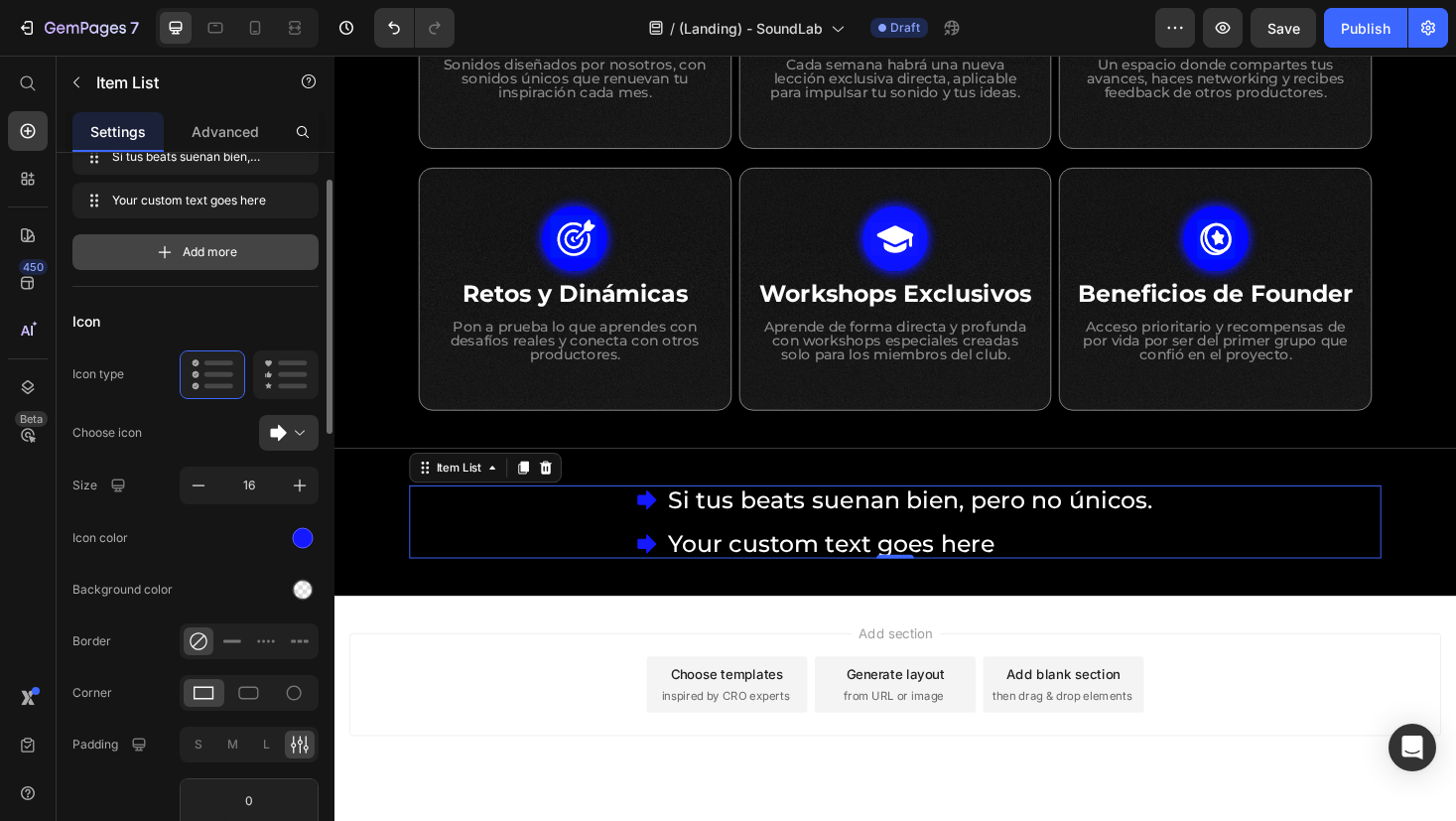 click on "Add more" at bounding box center [209, 252] 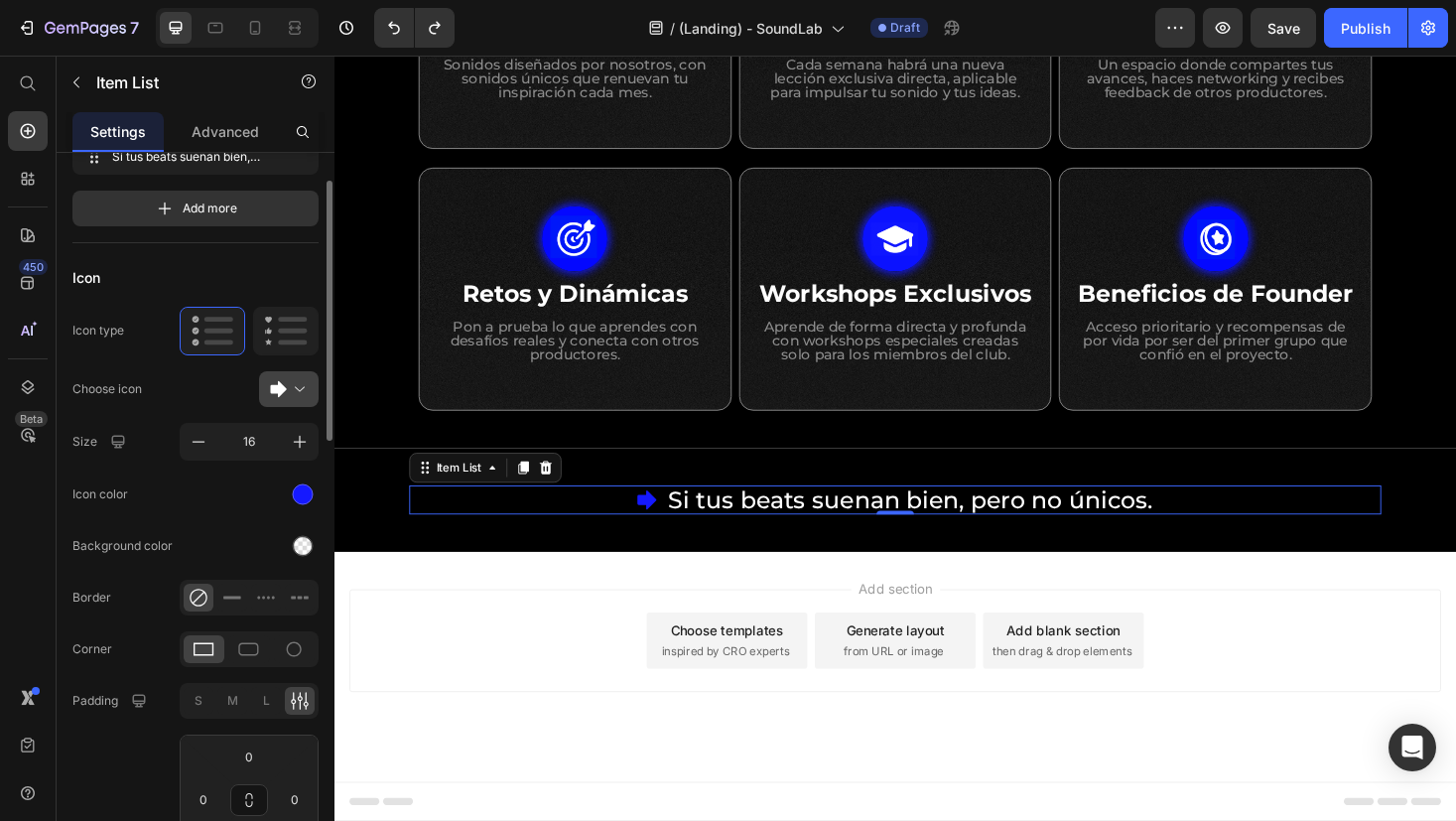 click at bounding box center (297, 389) 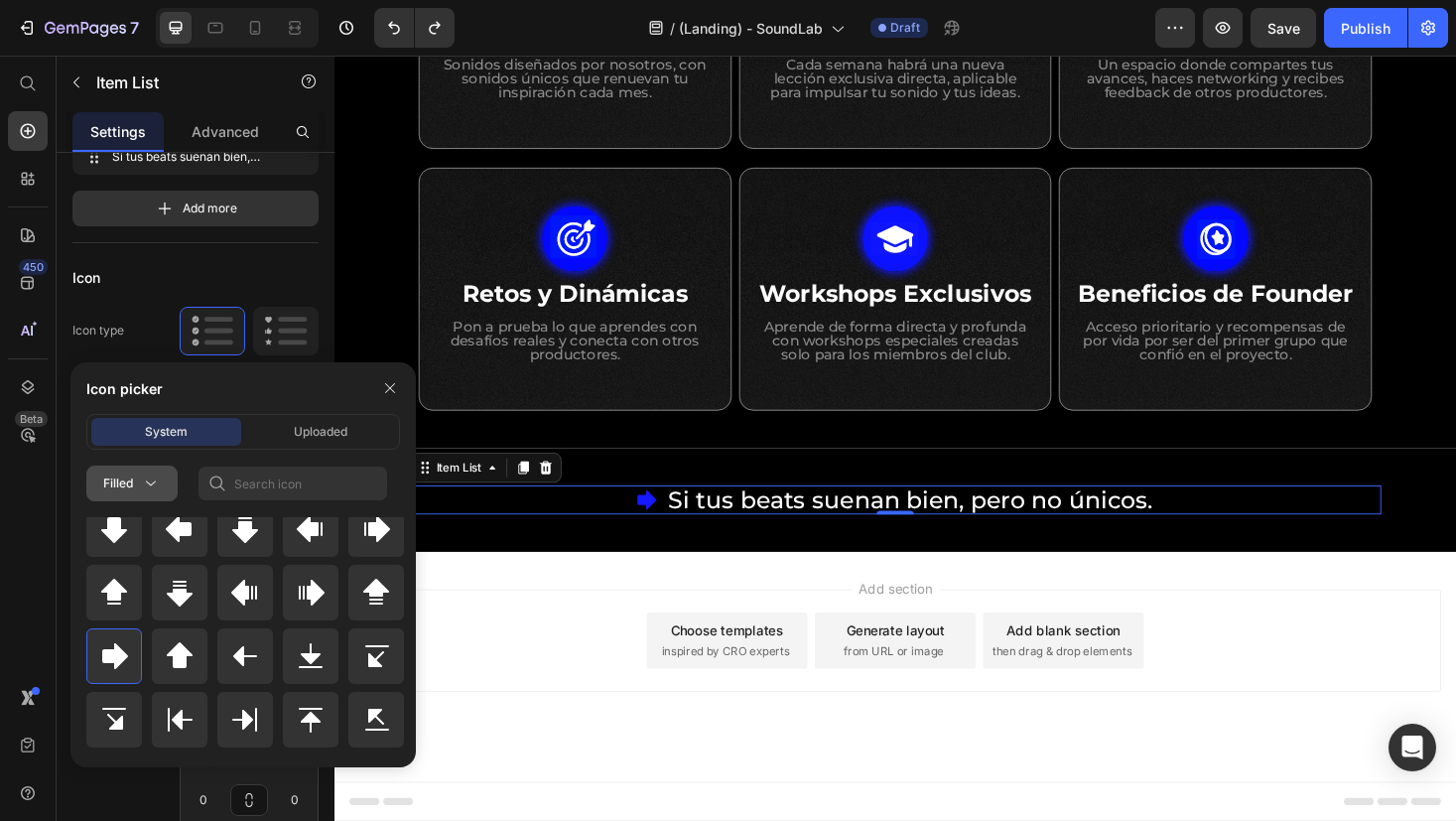 click on "Filled" at bounding box center [132, 483] 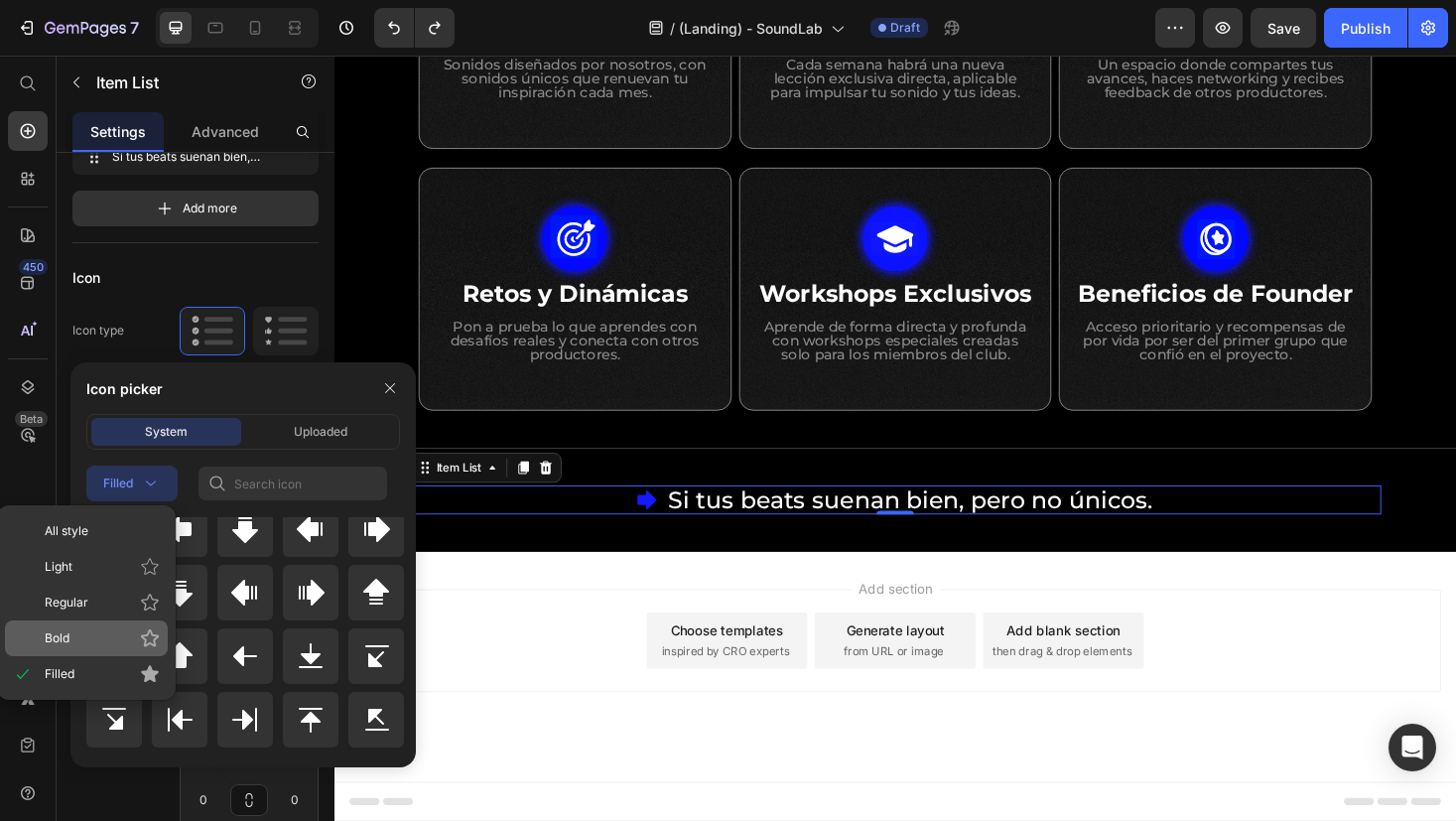 click on "Bold" at bounding box center [102, 638] 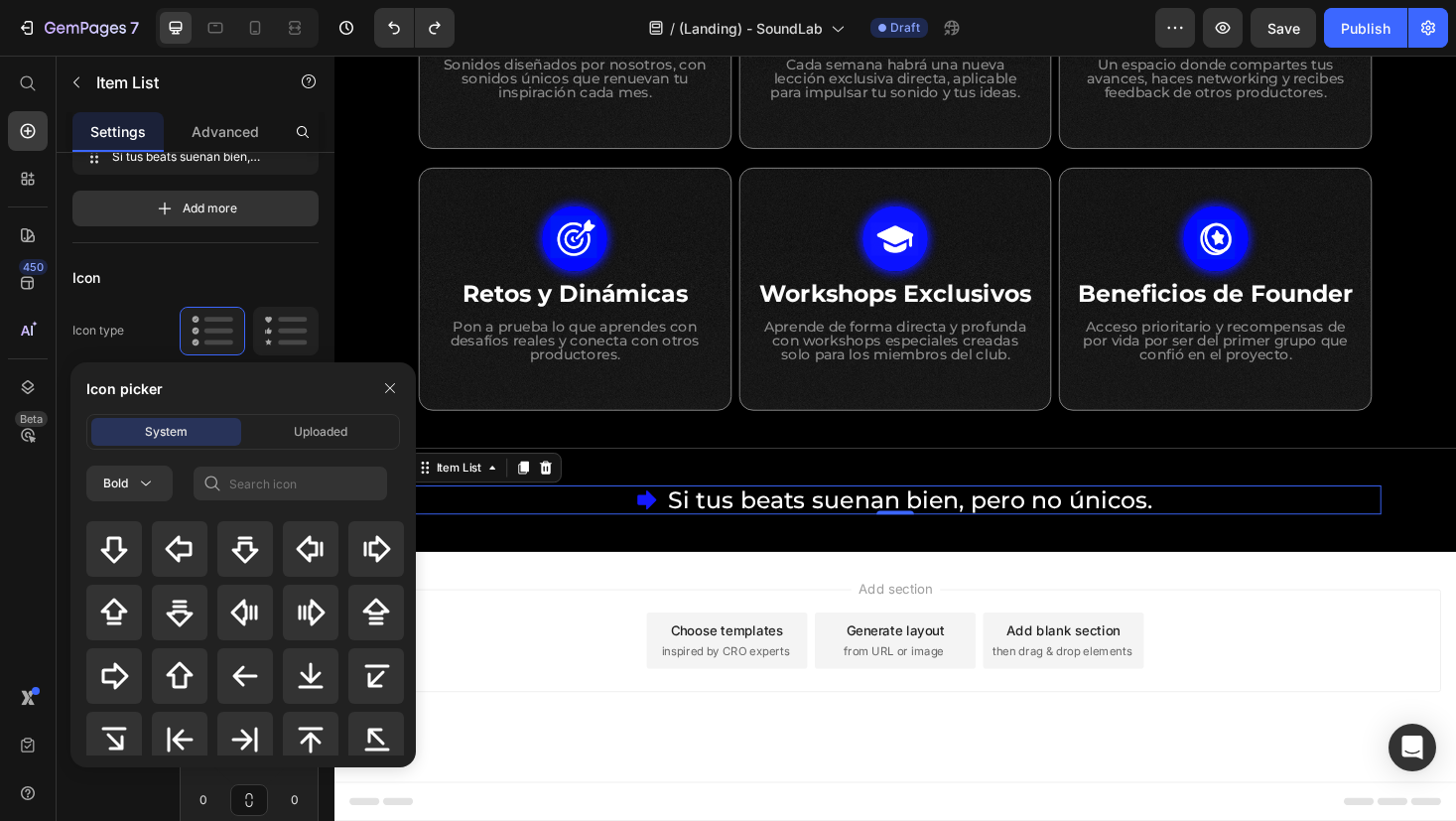 scroll, scrollTop: 874, scrollLeft: 0, axis: vertical 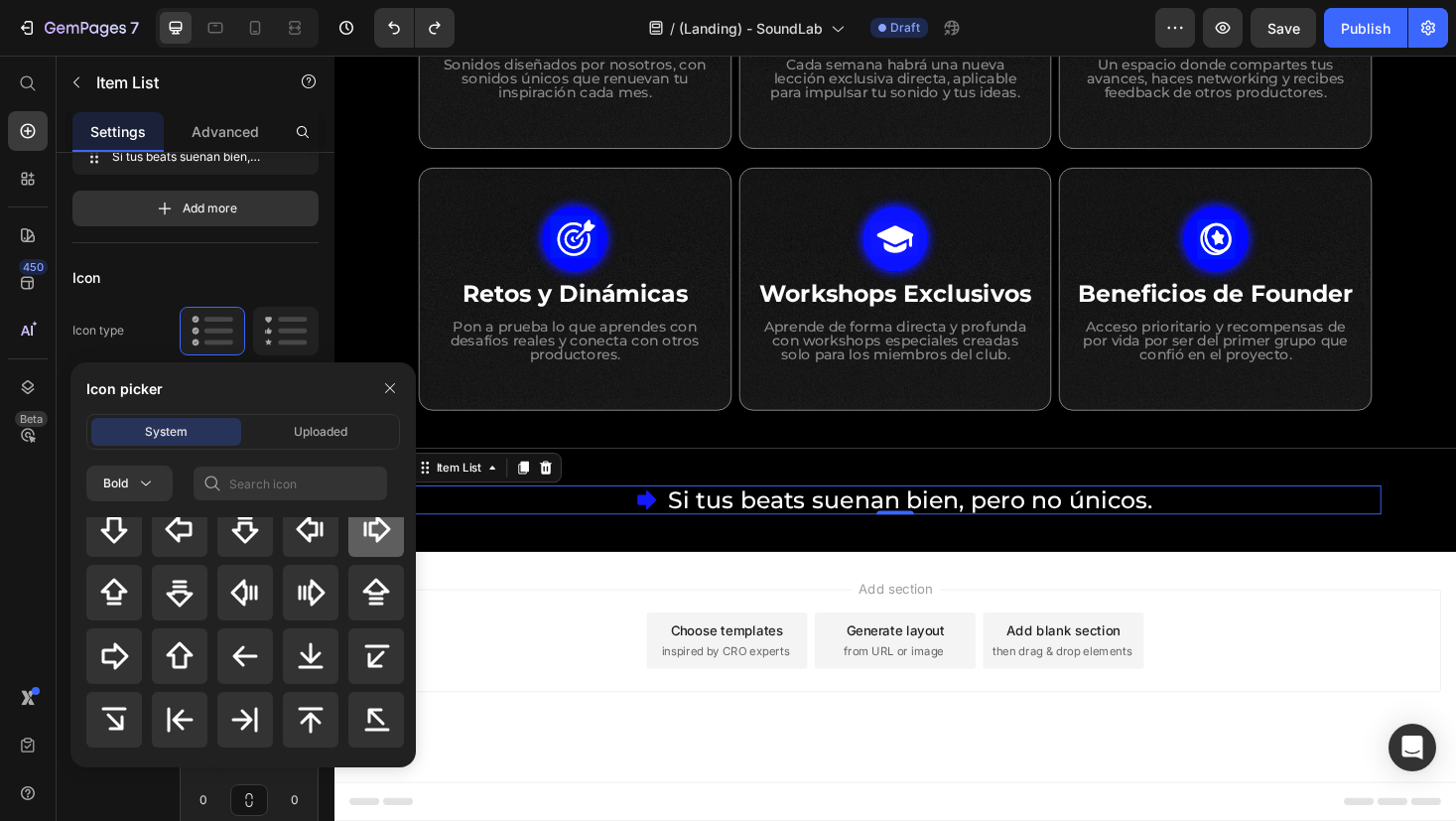 click 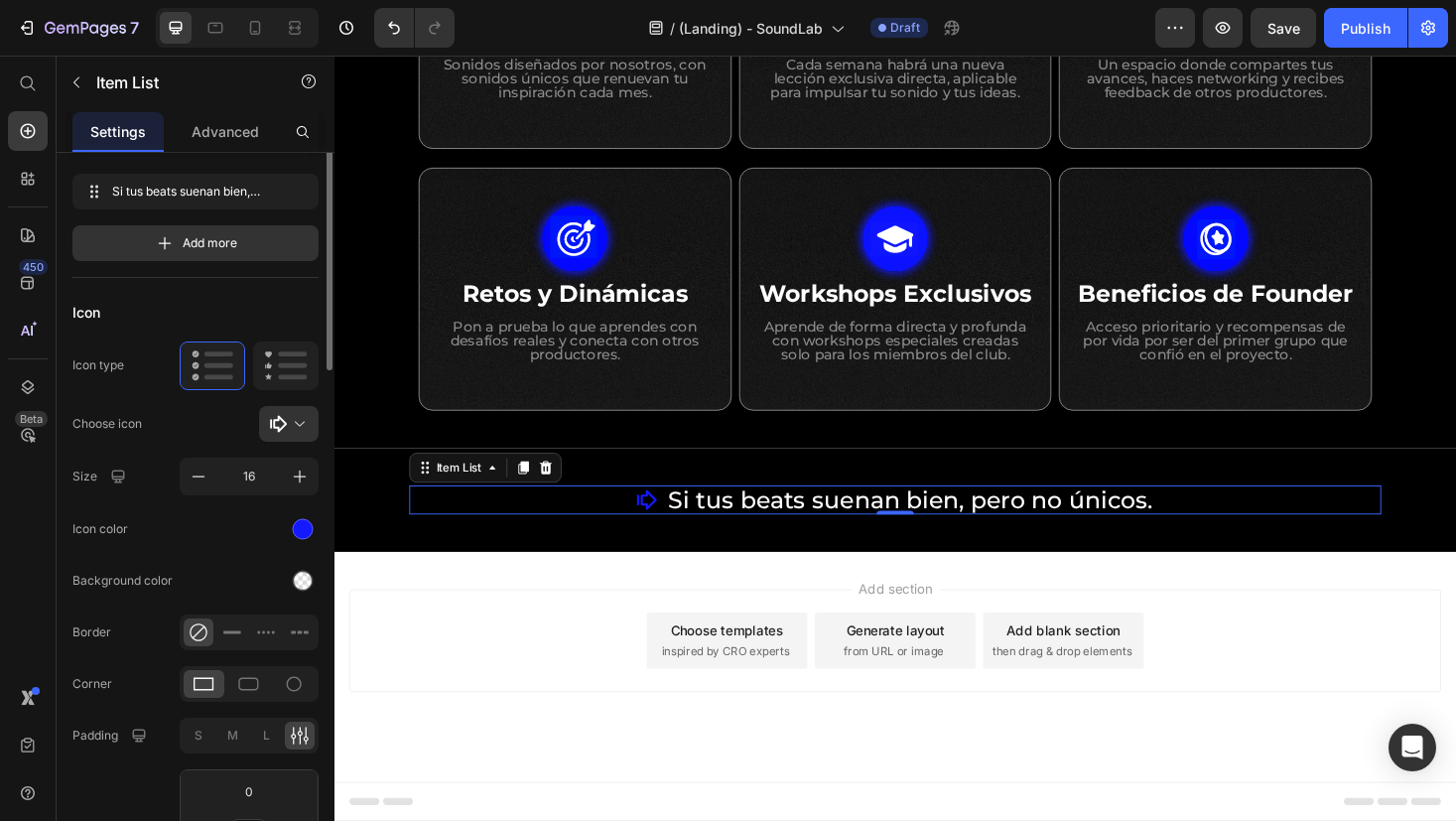 scroll, scrollTop: 0, scrollLeft: 0, axis: both 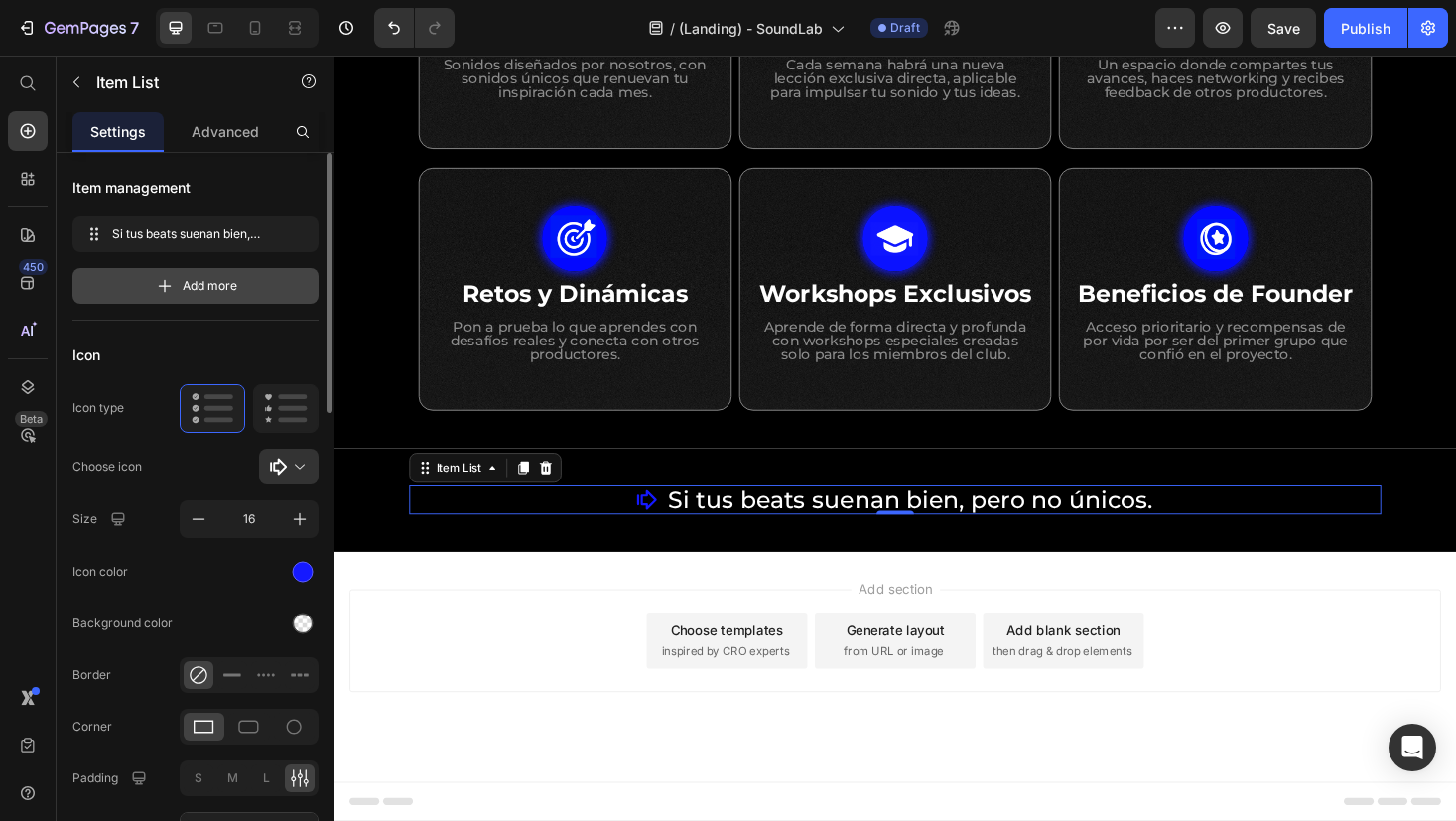 click on "Add more" at bounding box center (209, 286) 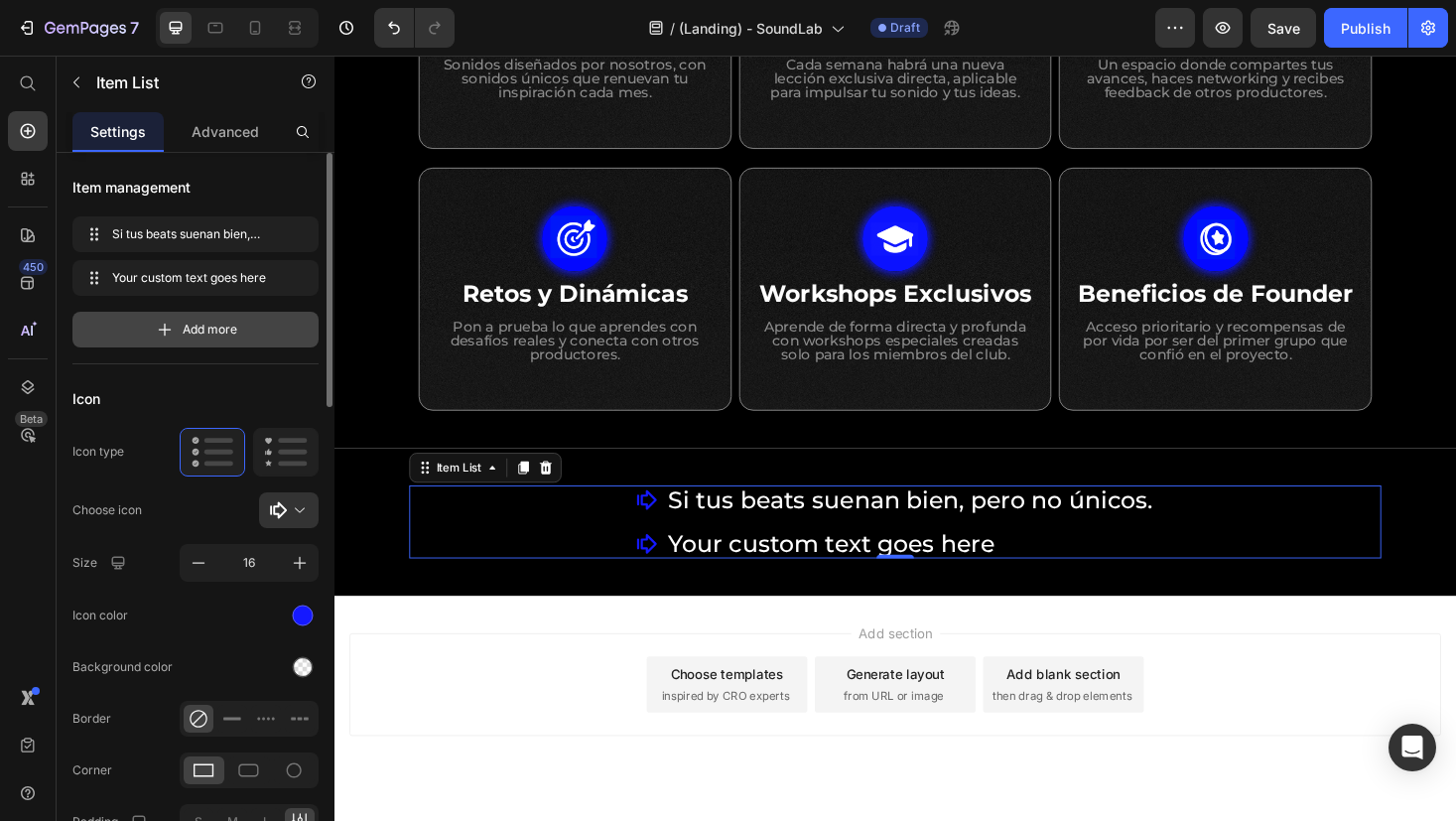 click on "Add more" at bounding box center [209, 330] 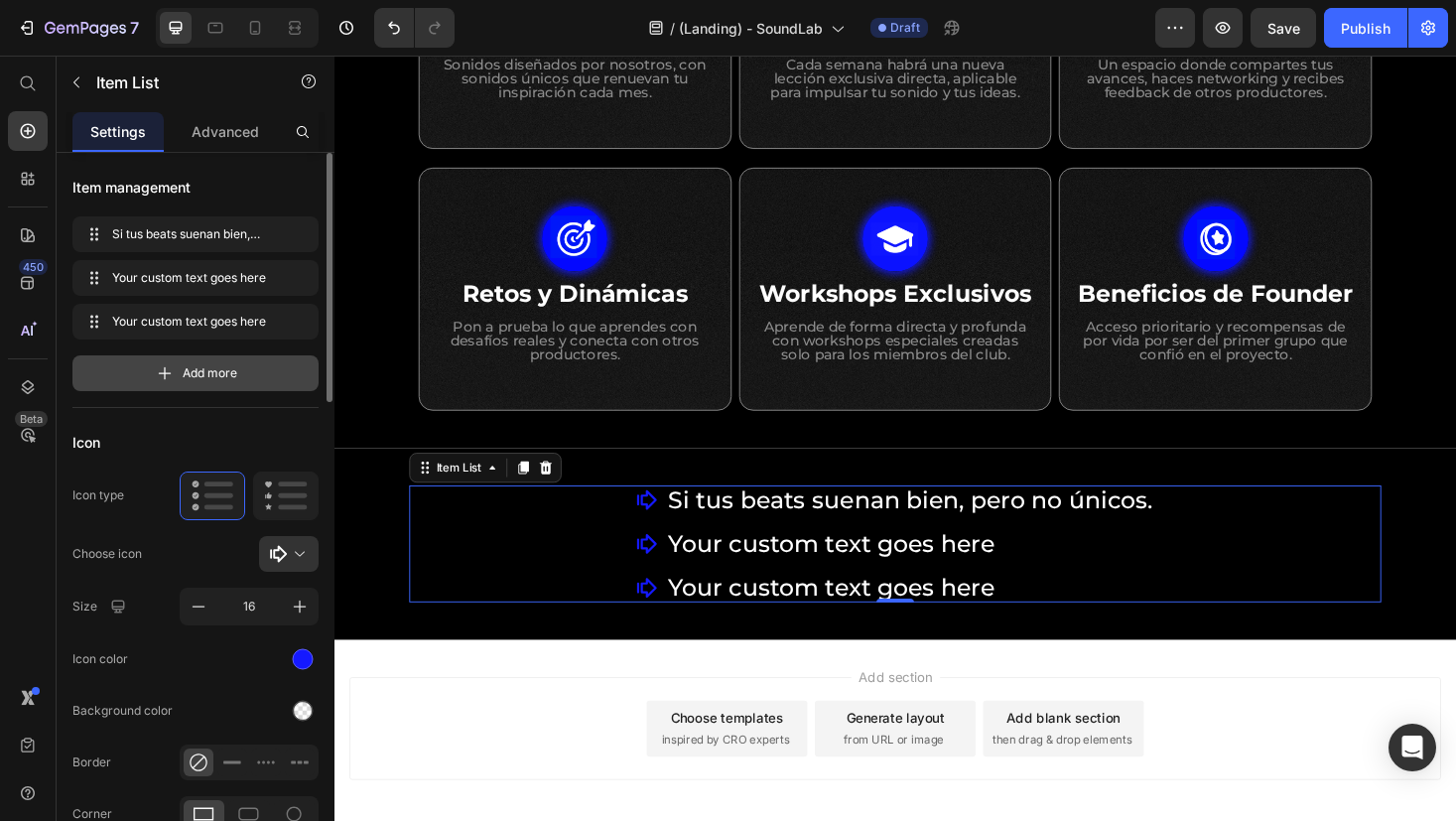 click on "Add more" at bounding box center [209, 373] 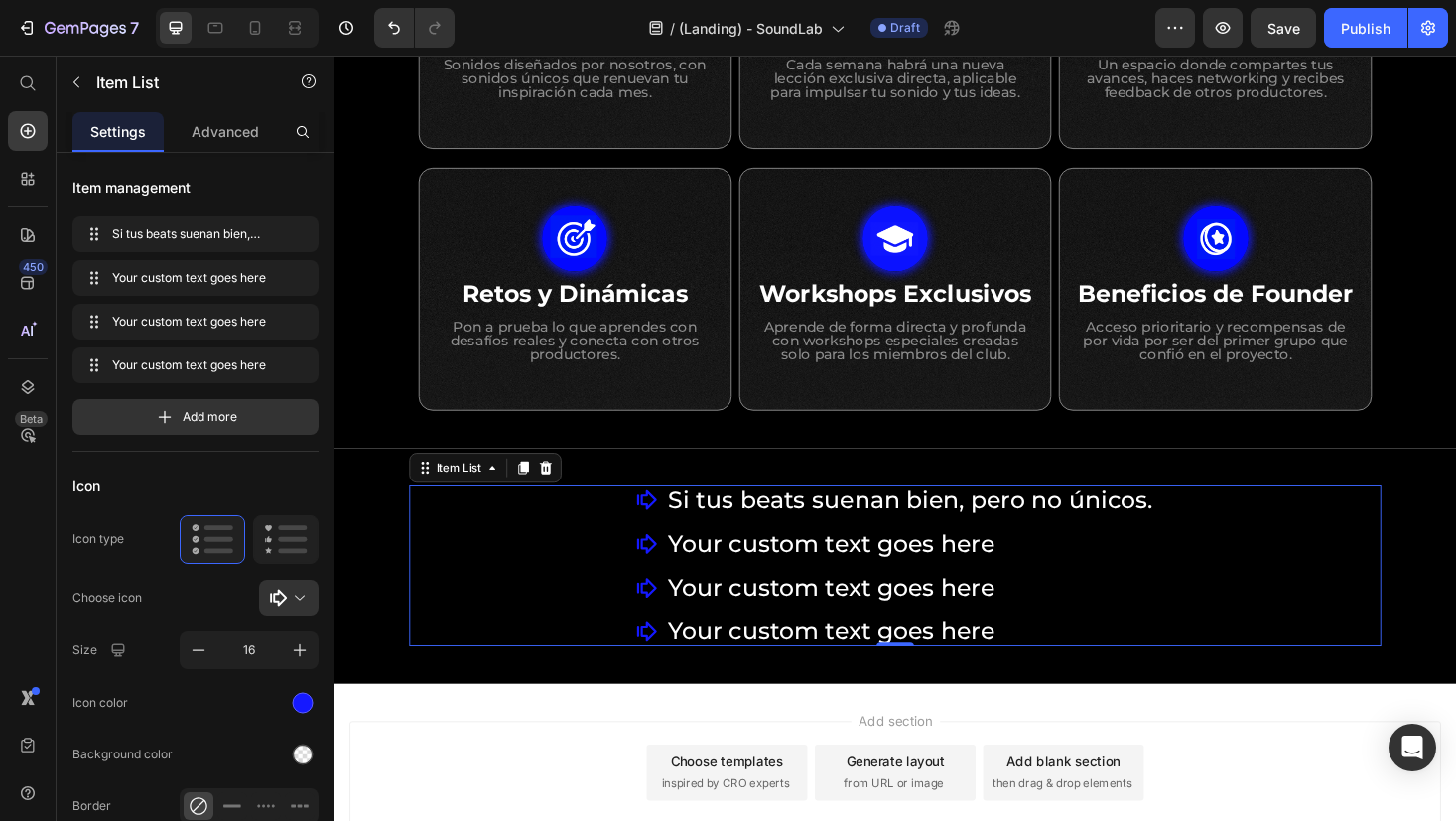 click on "Your custom text goes here" at bounding box center [946, 574] 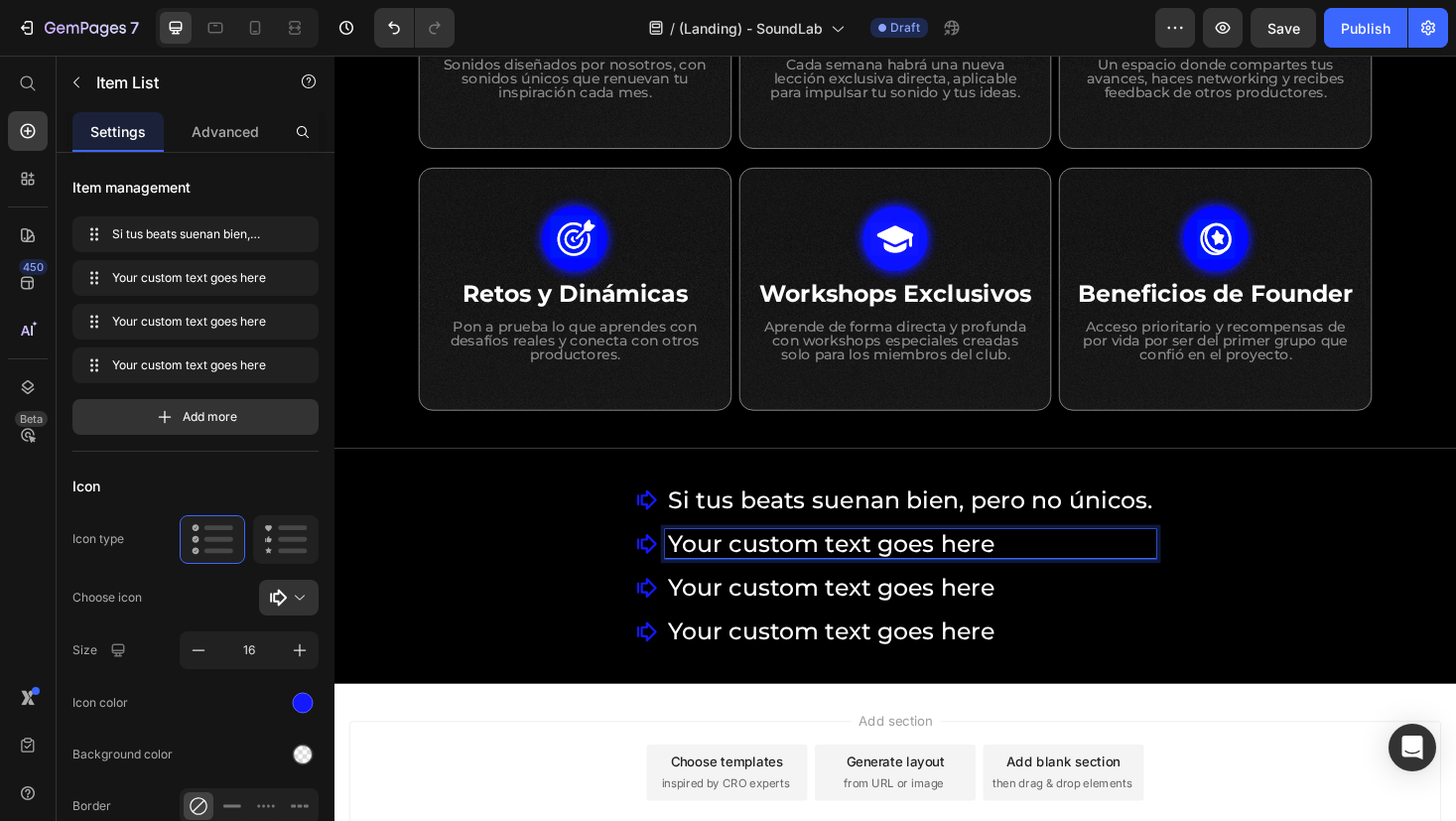 click on "Your custom text goes here" at bounding box center (946, 574) 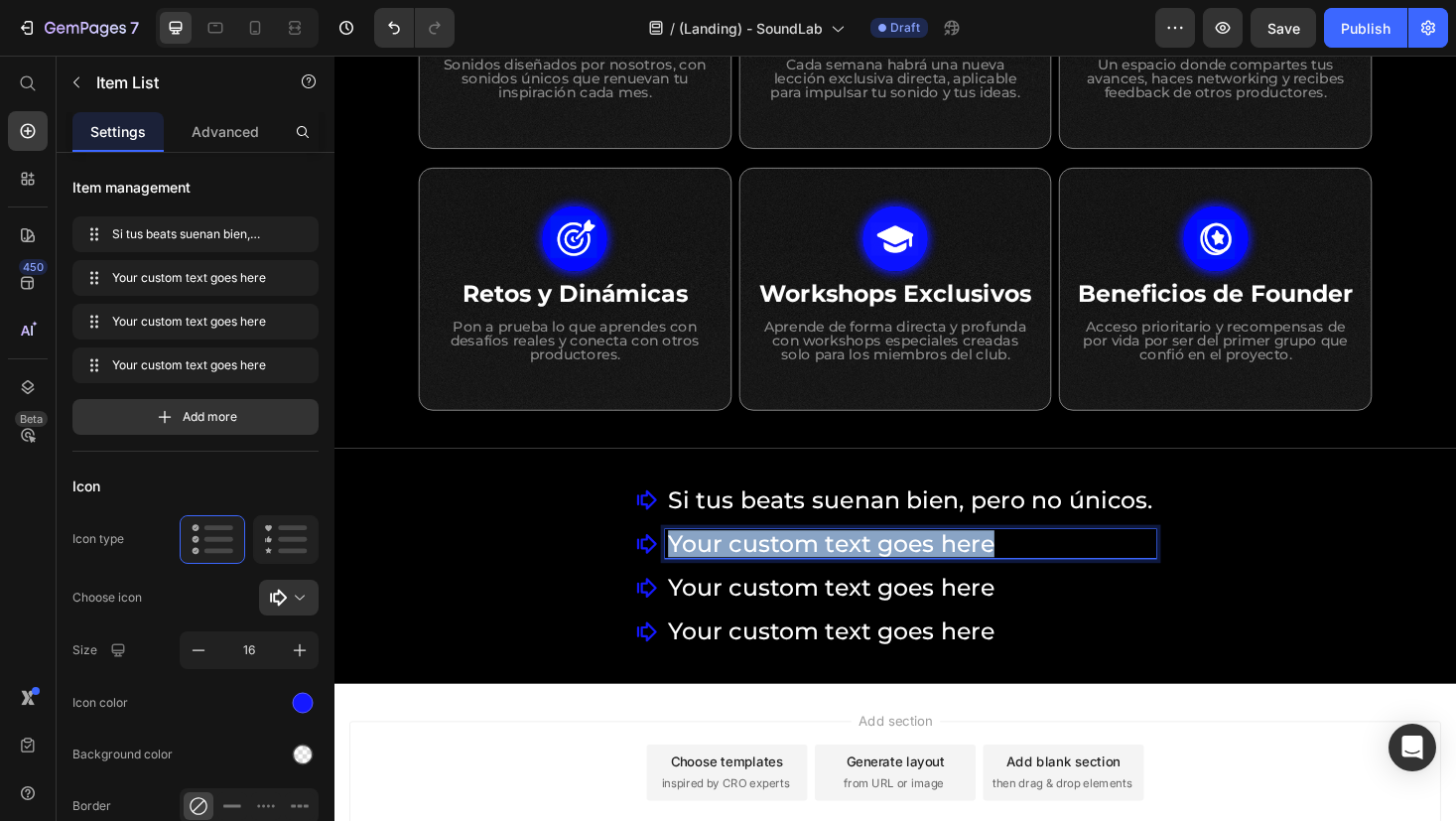 drag, startPoint x: 1052, startPoint y: 579, endPoint x: 681, endPoint y: 574, distance: 371.03369 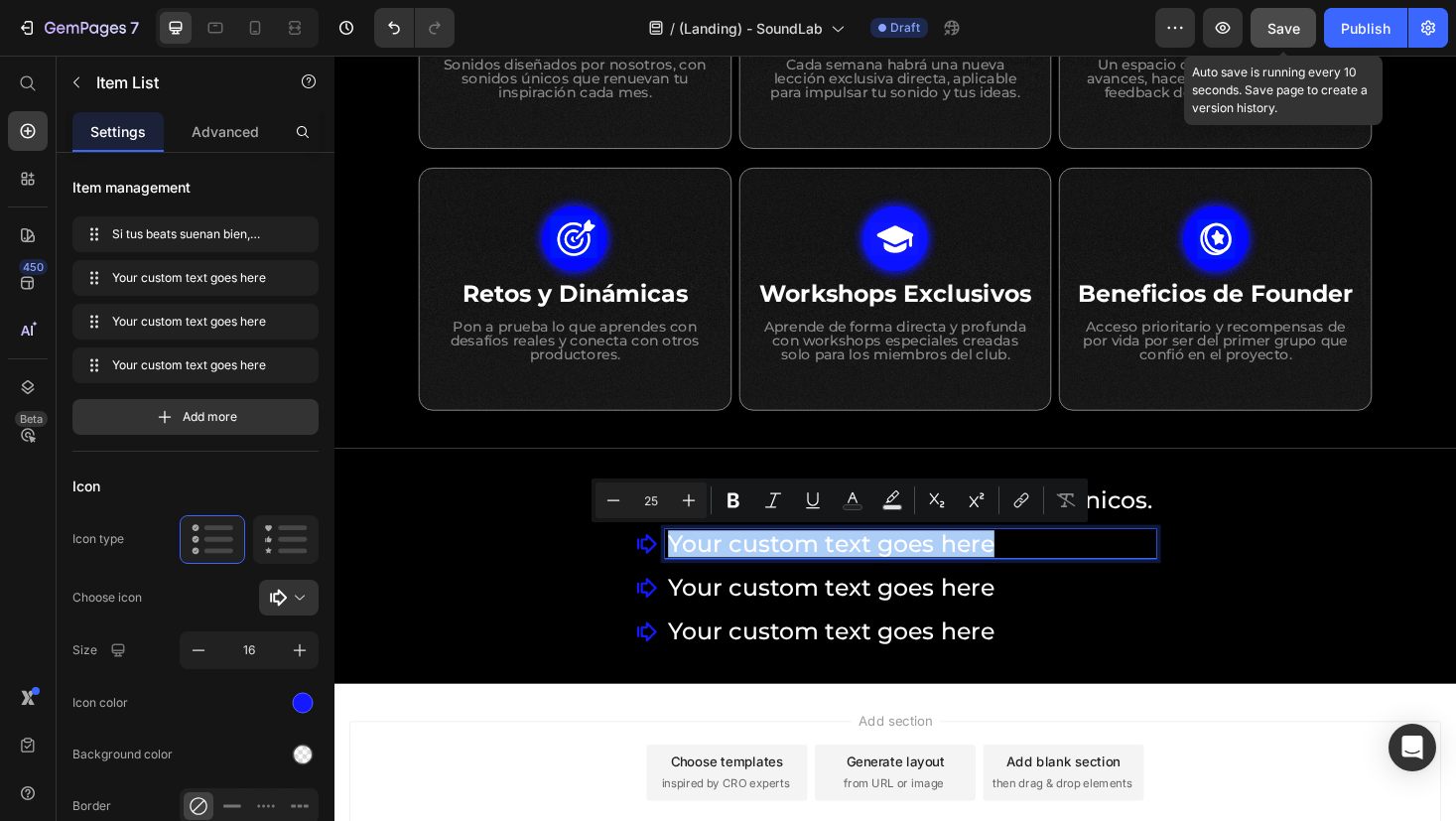 click on "Save" 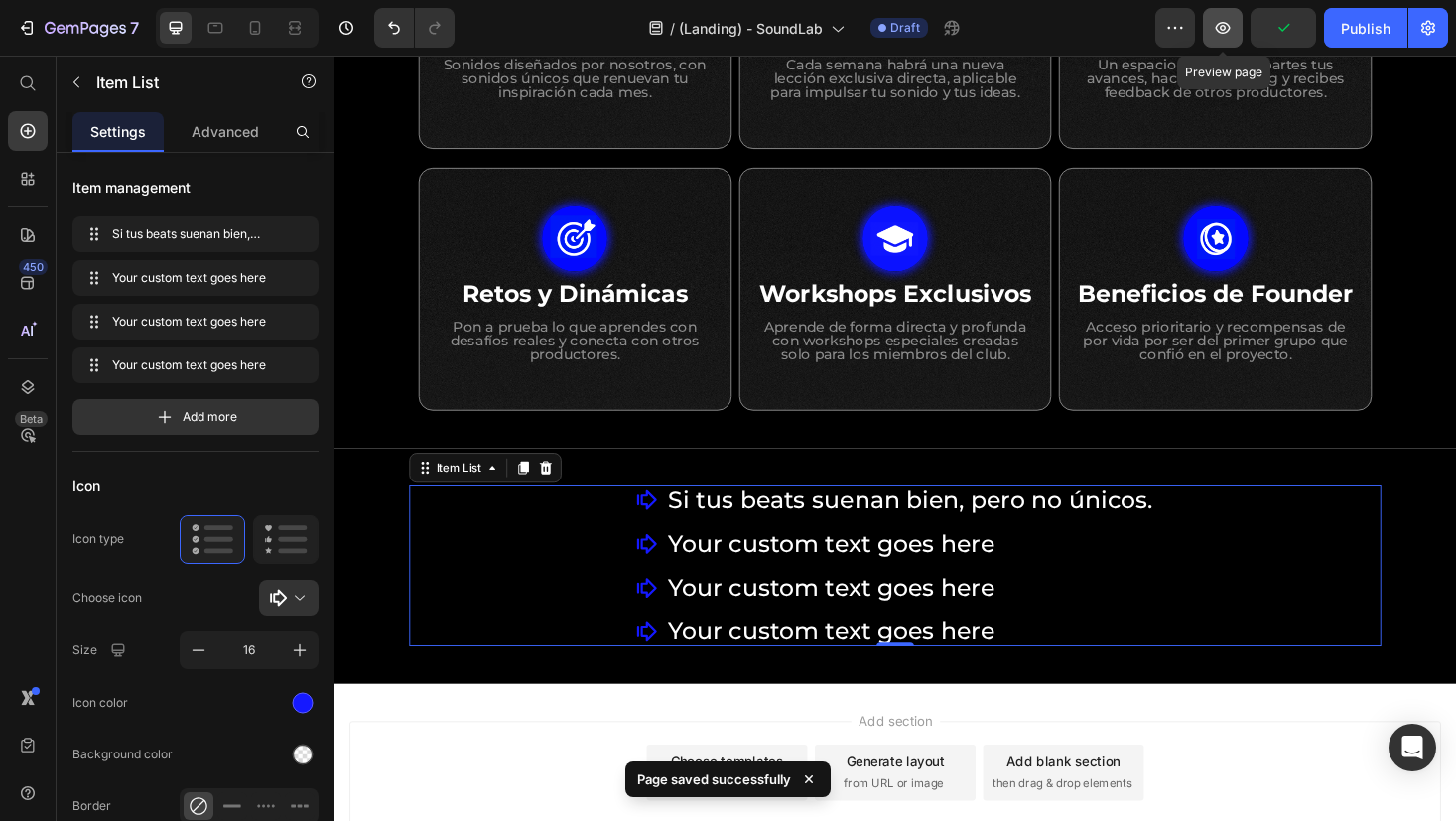 click 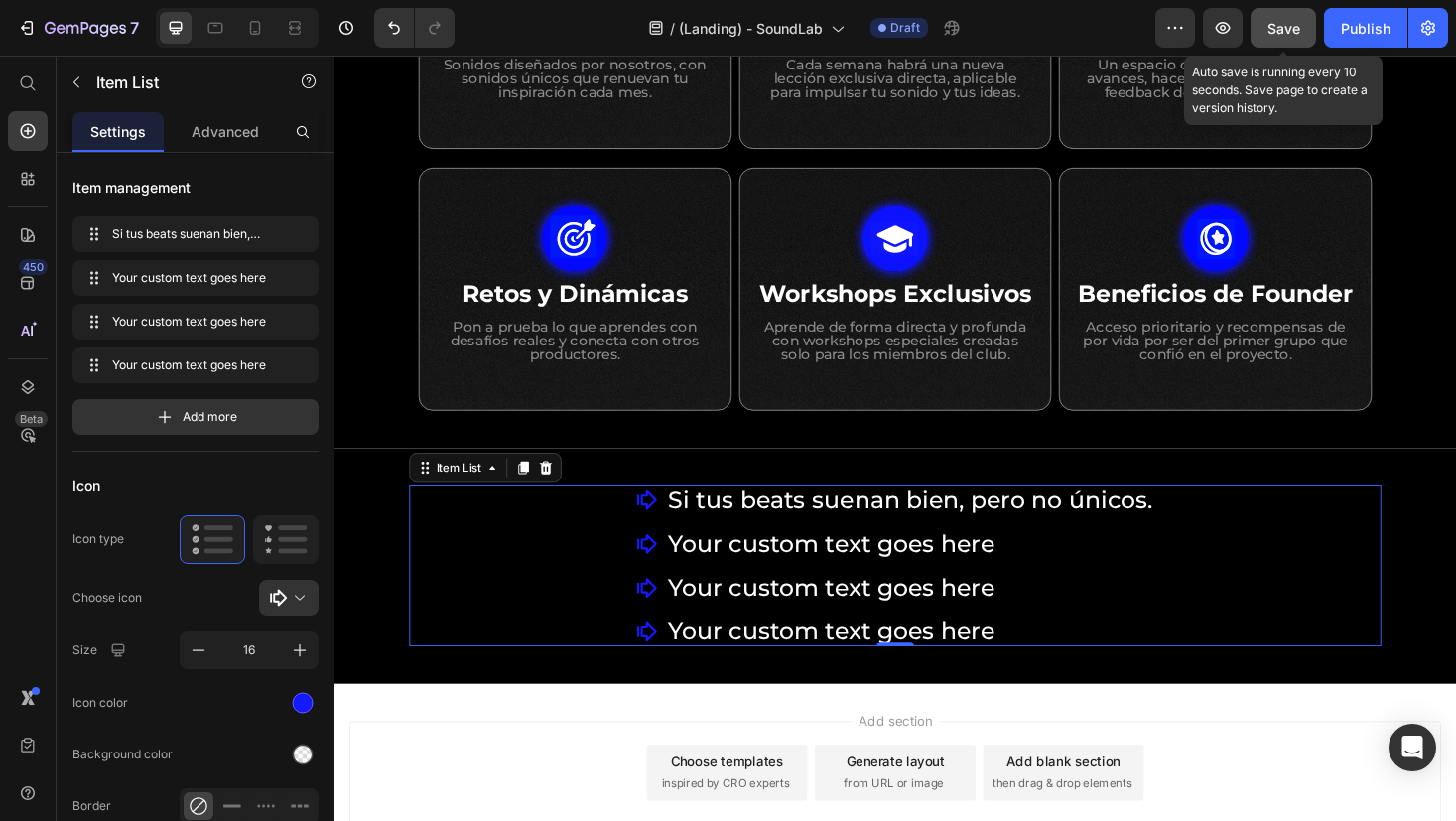 click on "Save" at bounding box center [1283, 28] 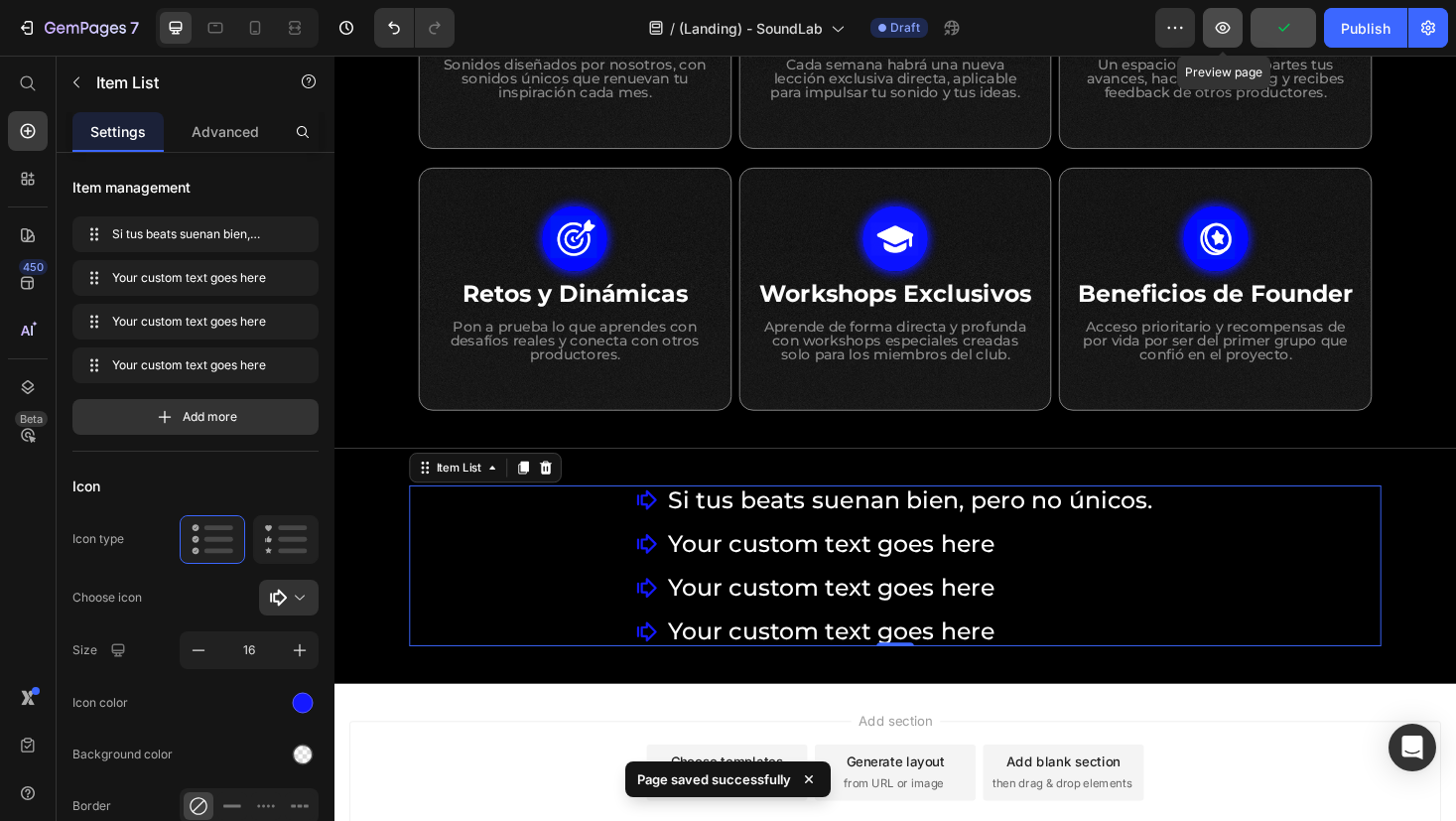 click 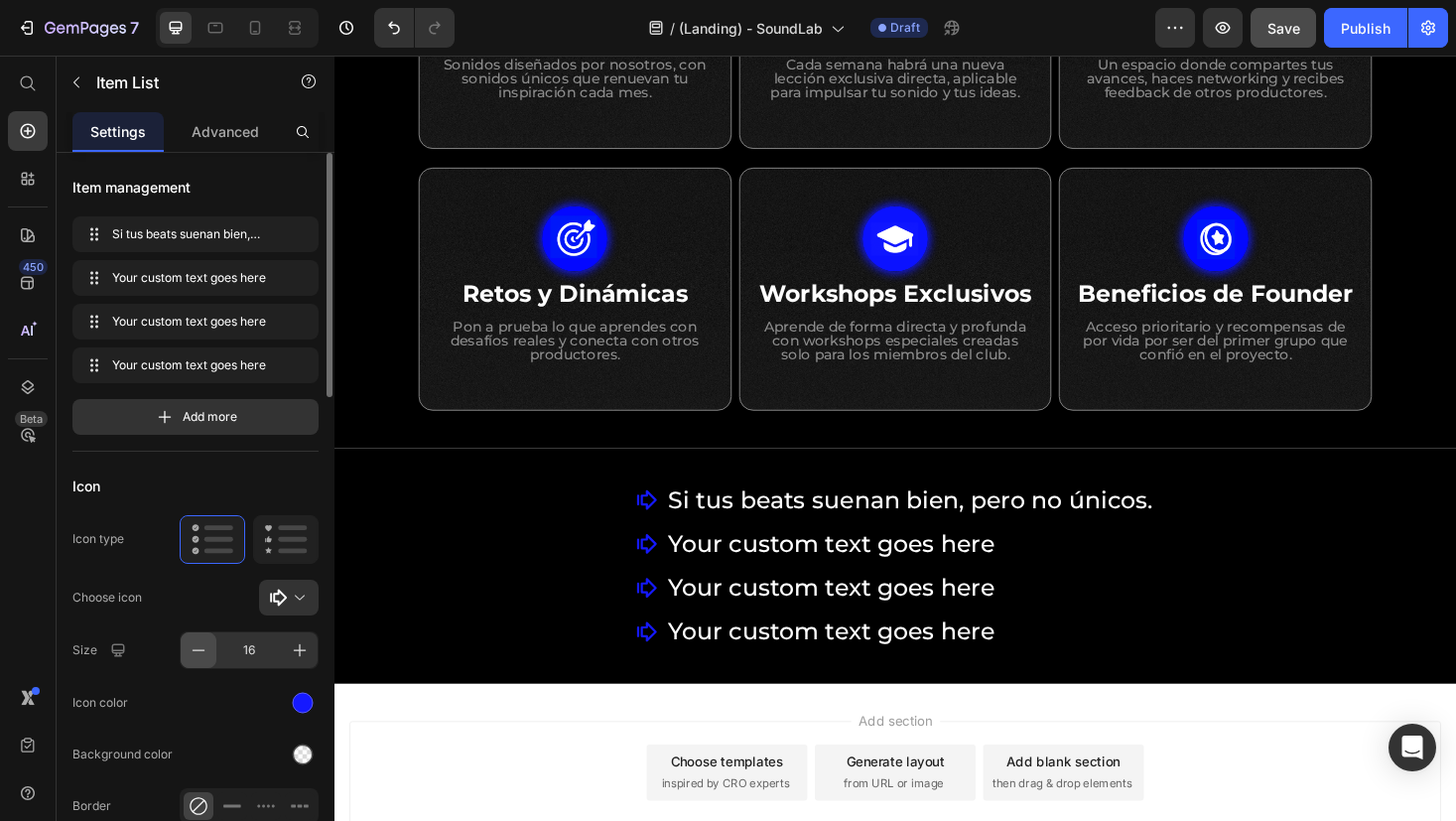 click 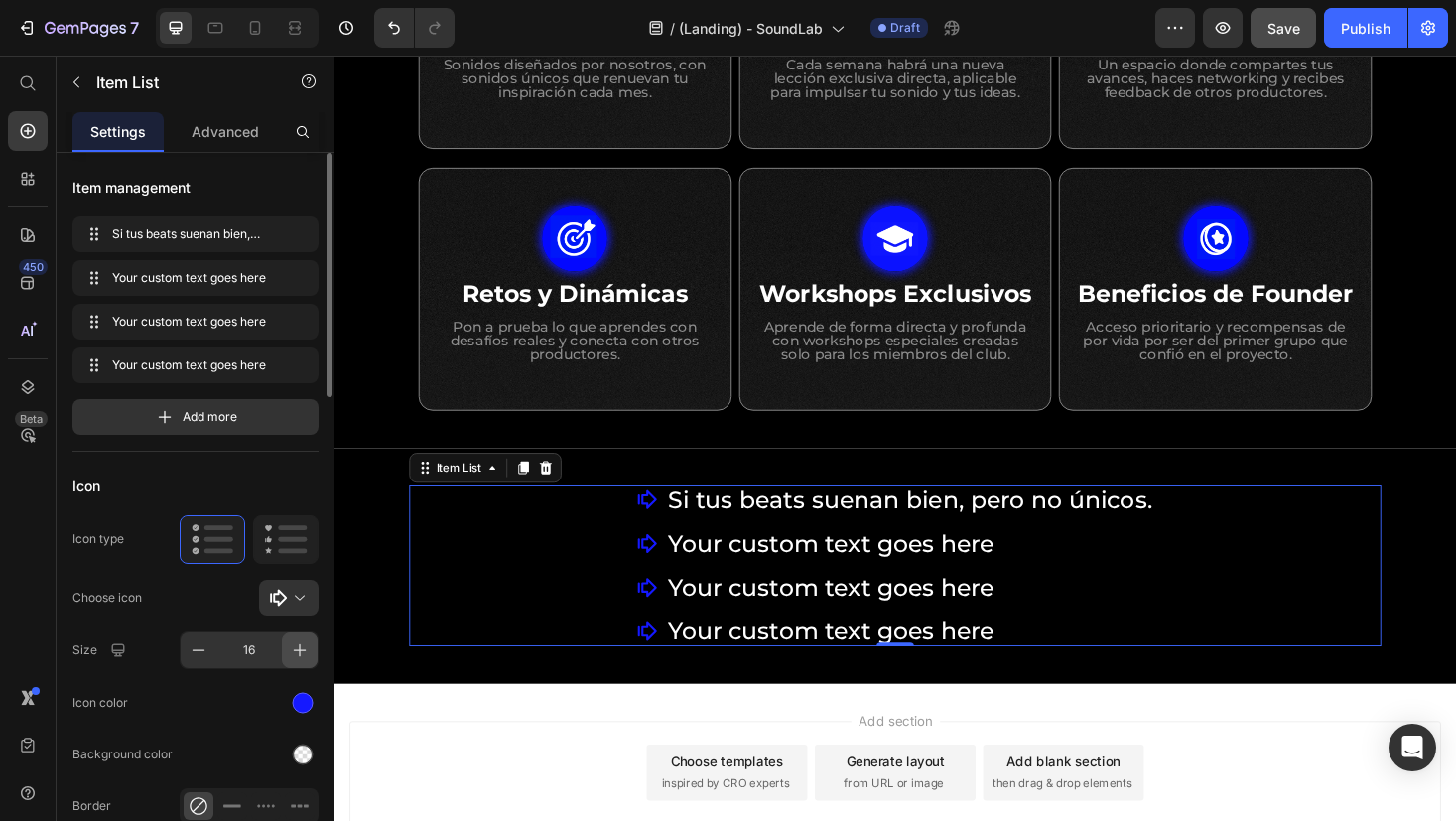 click 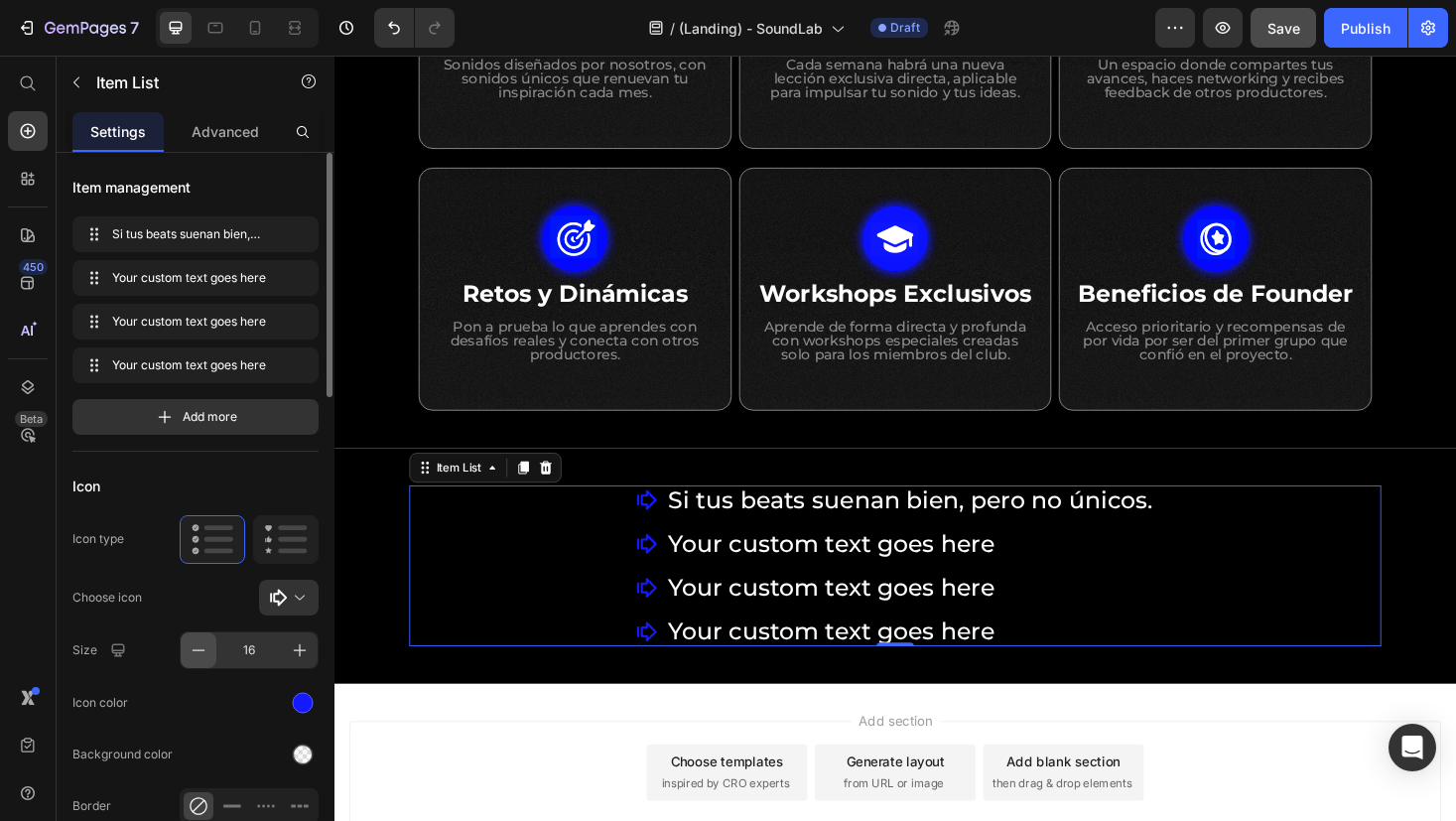 click 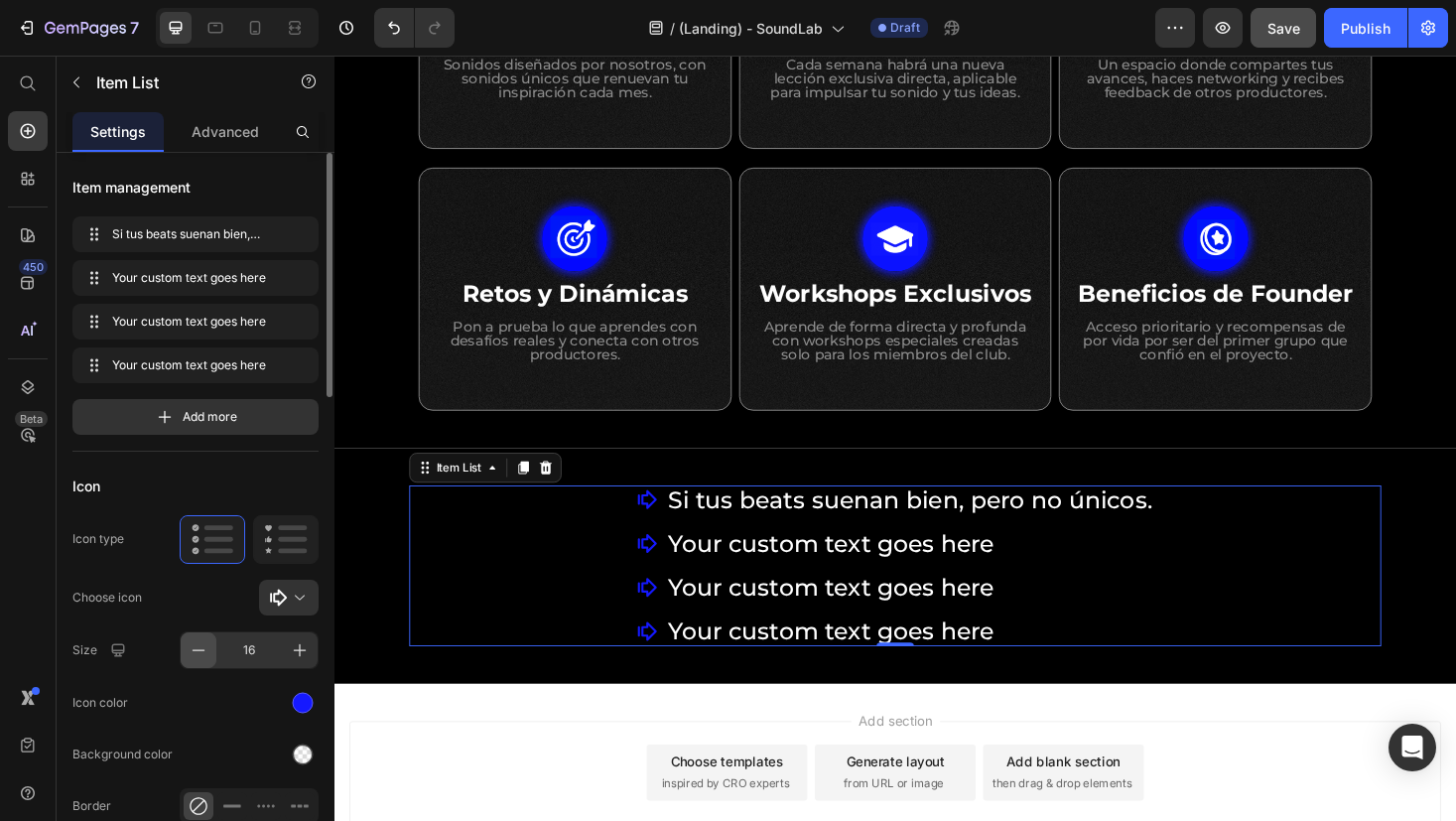 click 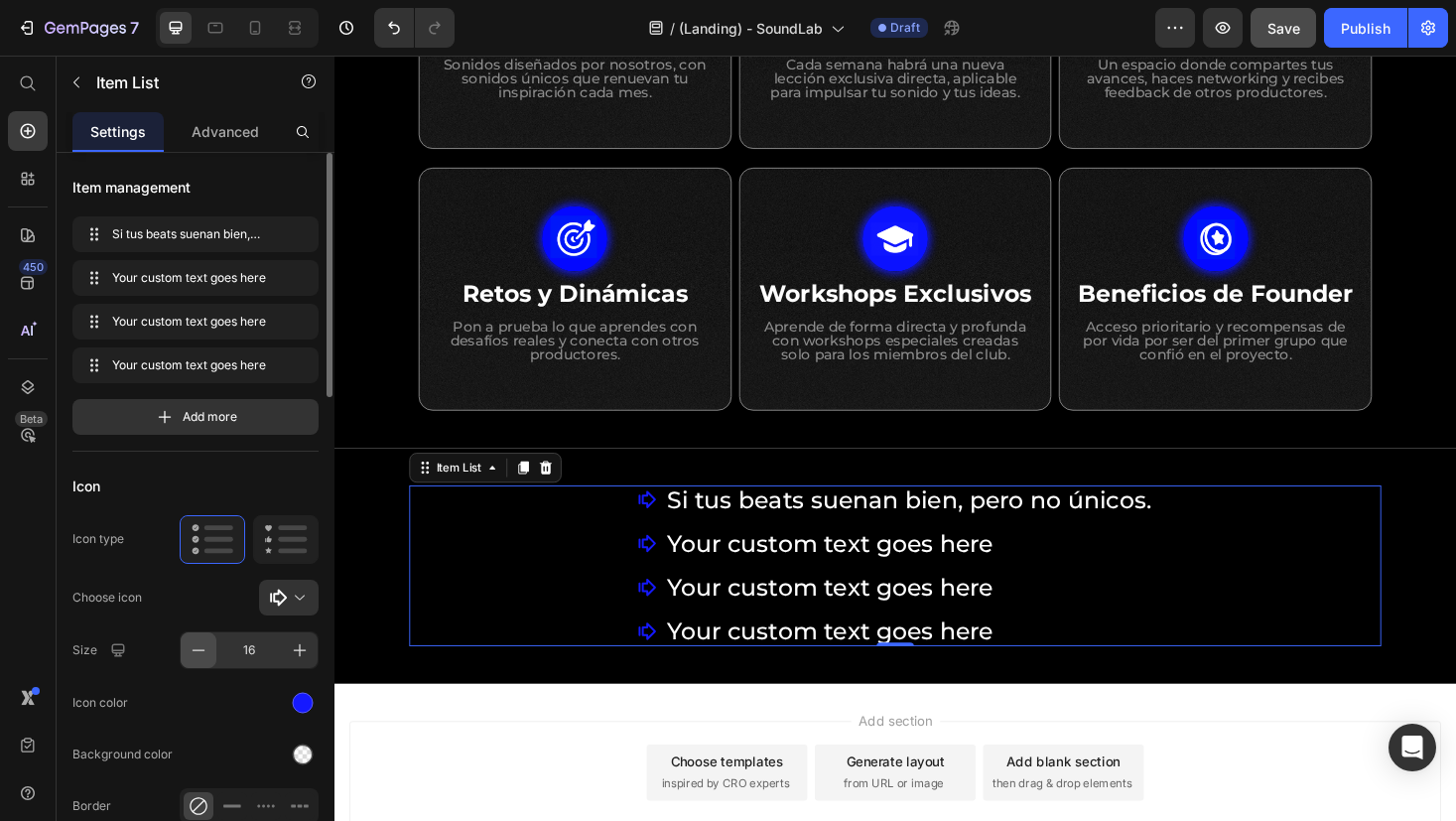 click 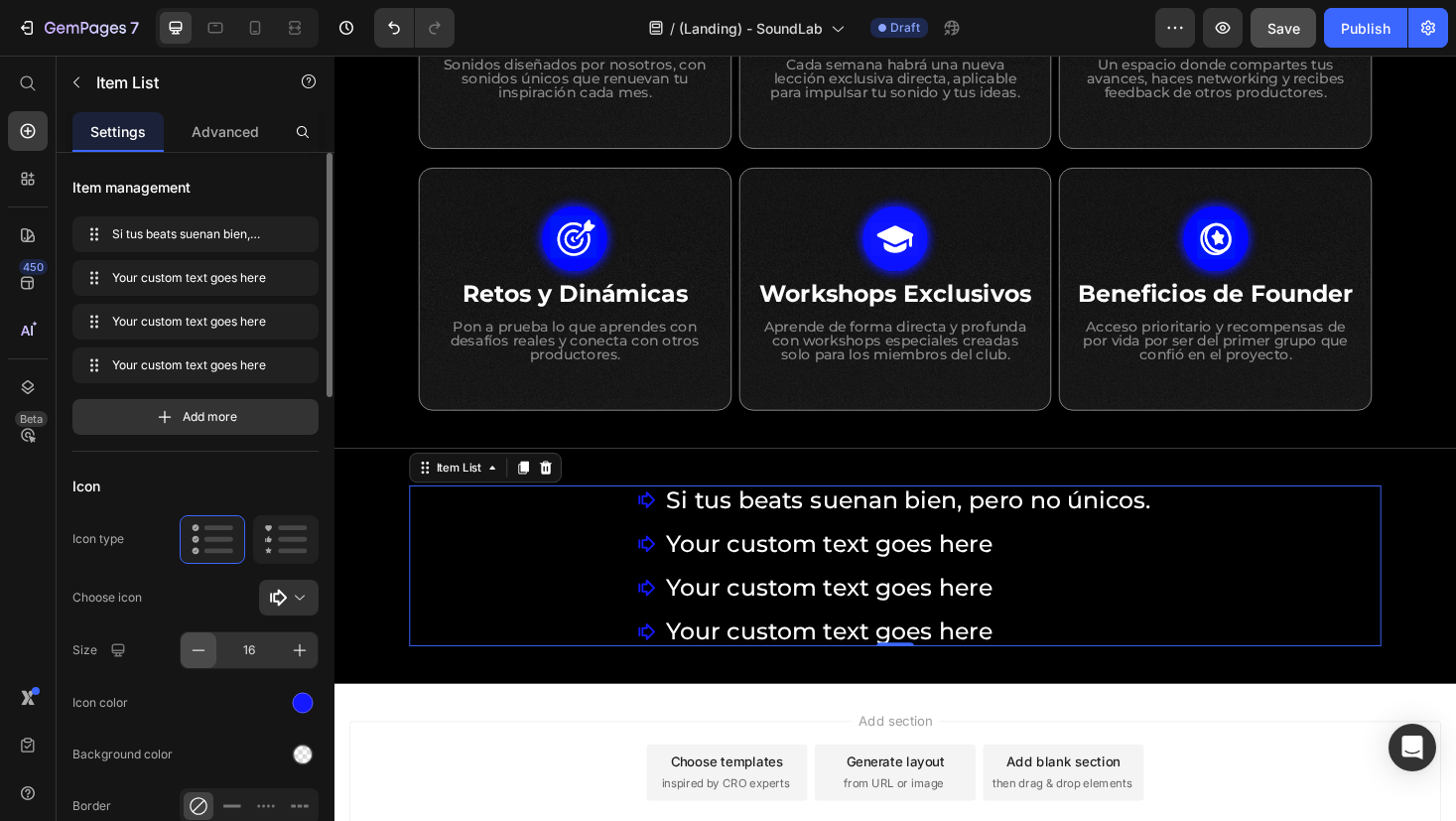 click 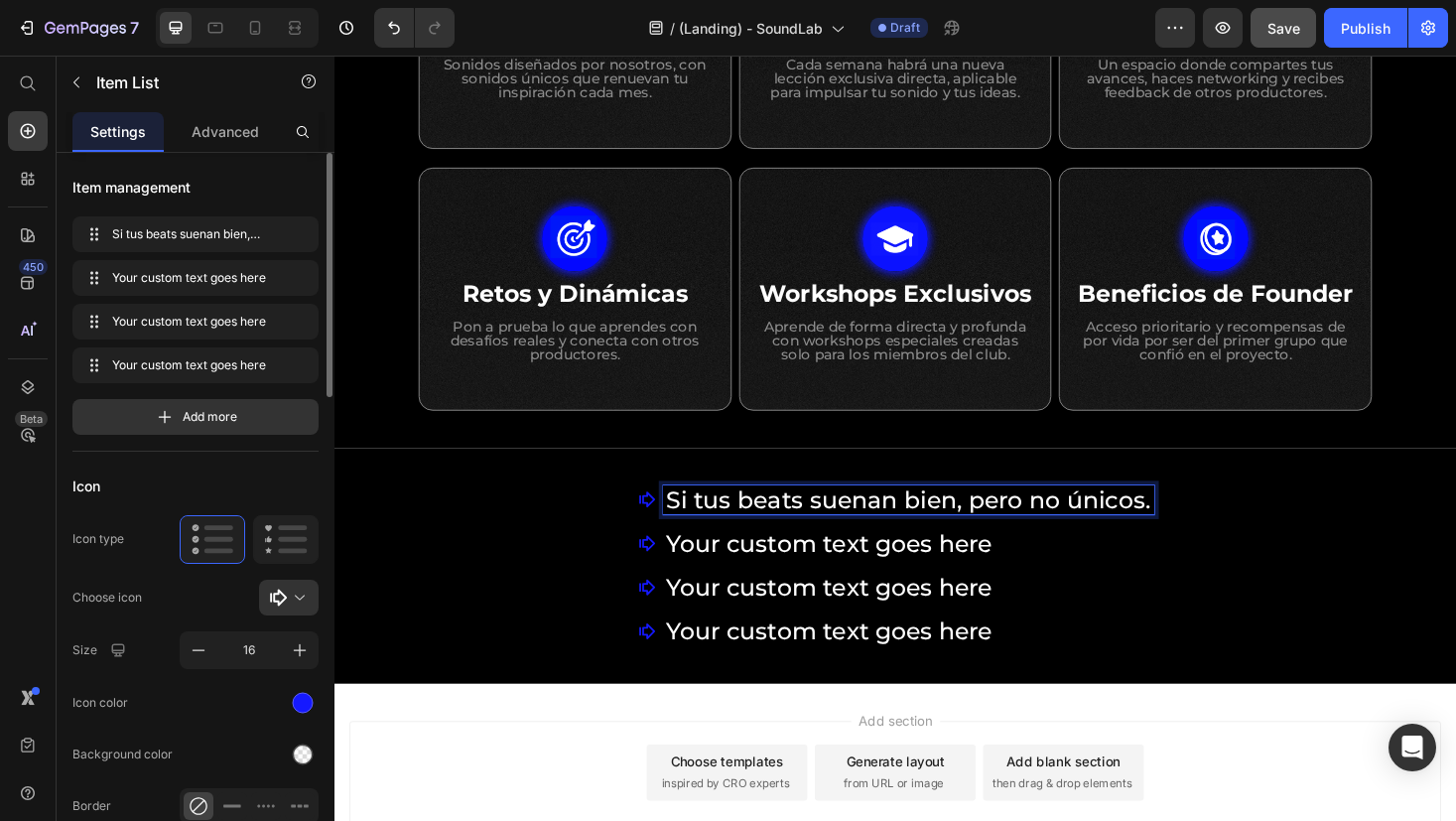 scroll, scrollTop: 403, scrollLeft: 0, axis: vertical 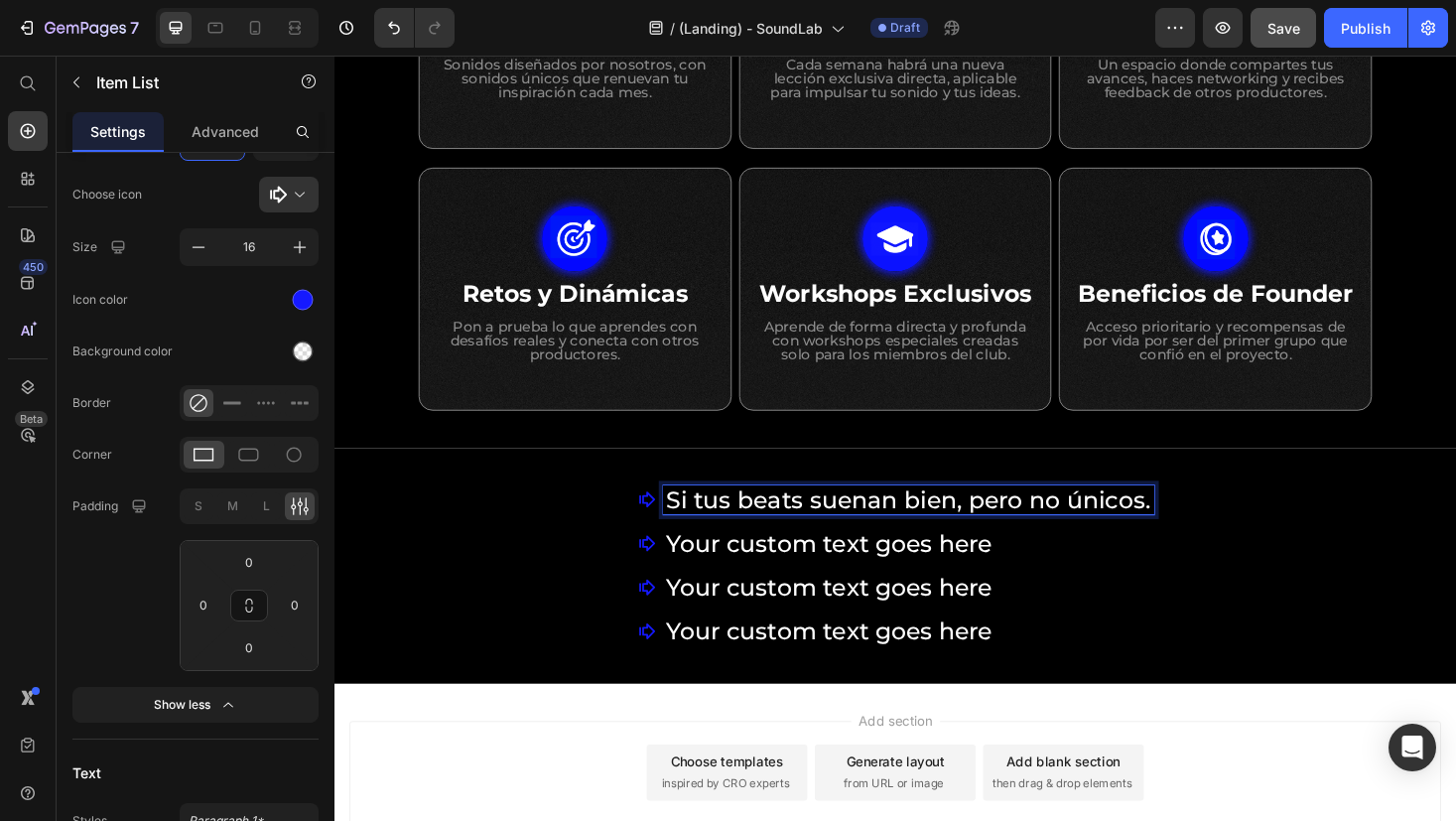 click on "Your custom text goes here" at bounding box center [944, 667] 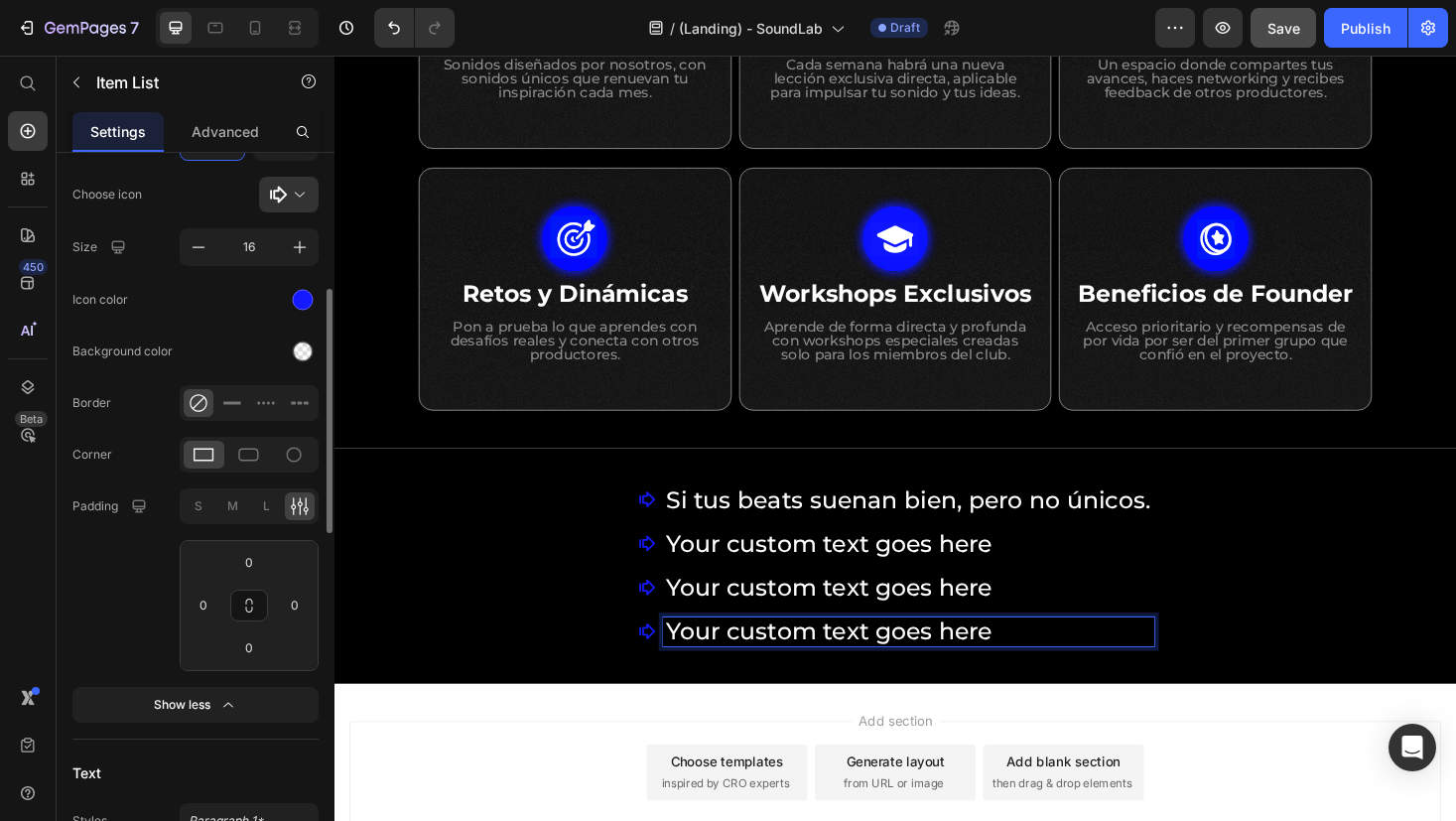 scroll, scrollTop: 0, scrollLeft: 0, axis: both 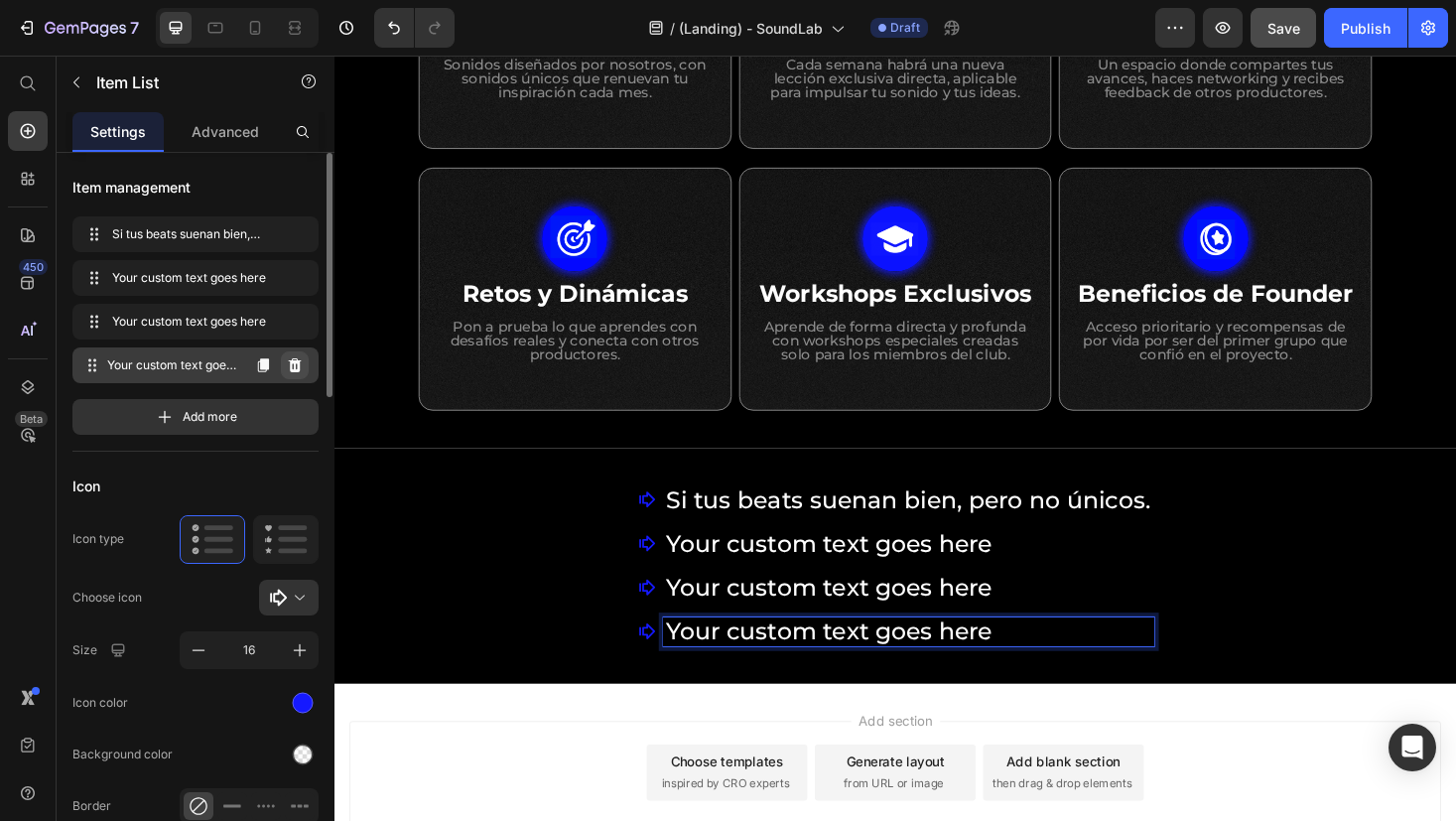 click 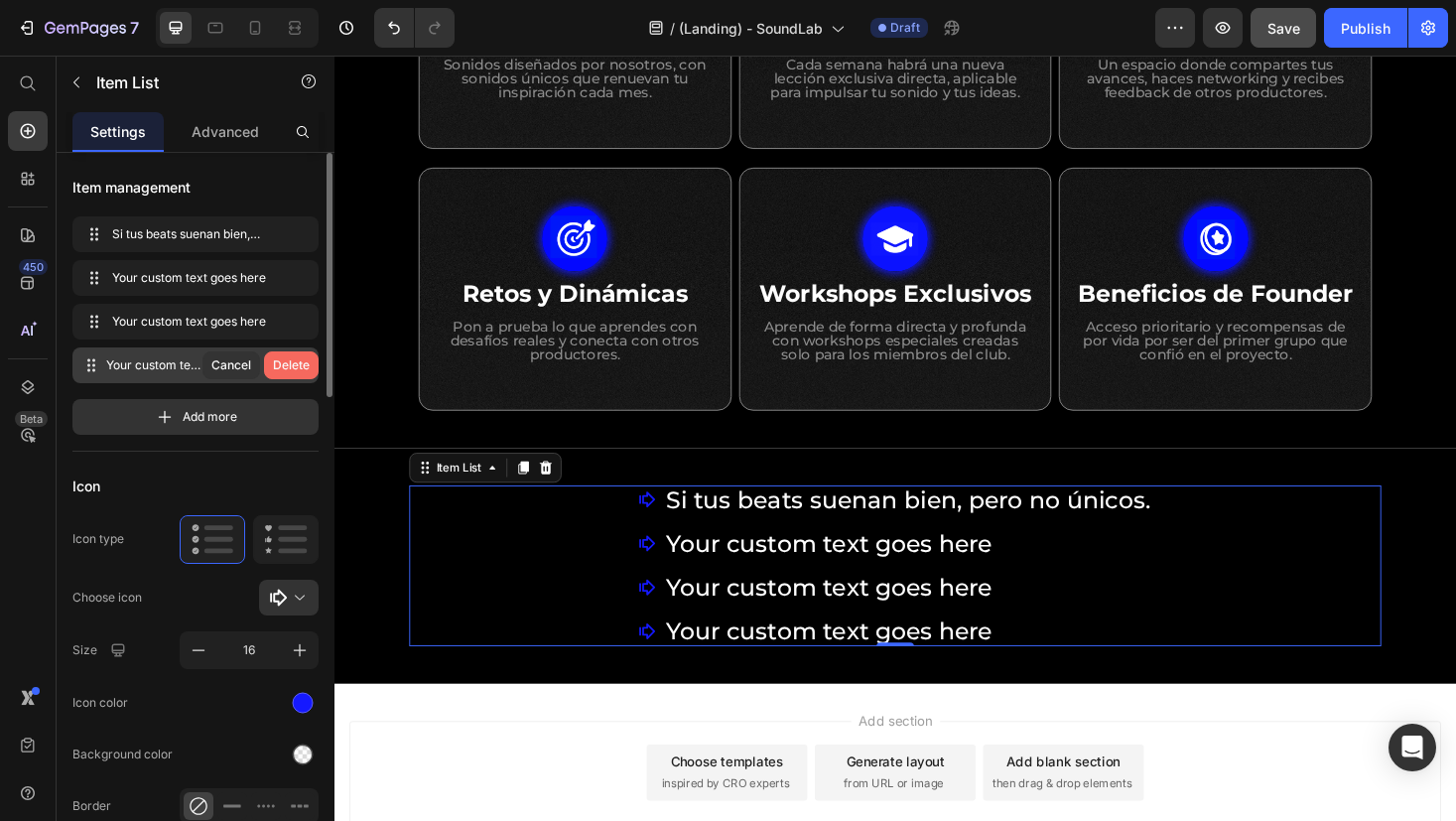 click on "Delete" at bounding box center (291, 365) 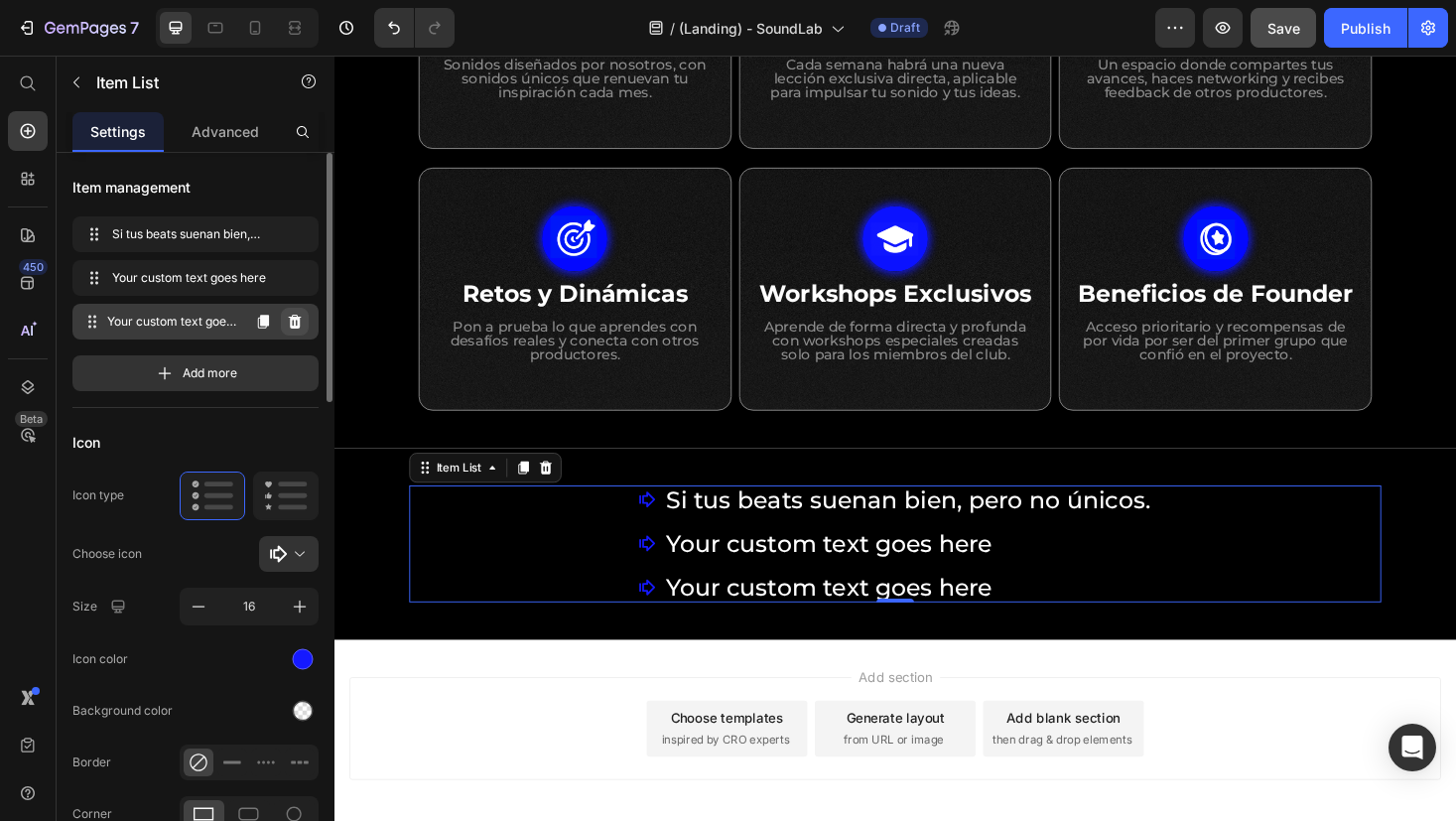 click 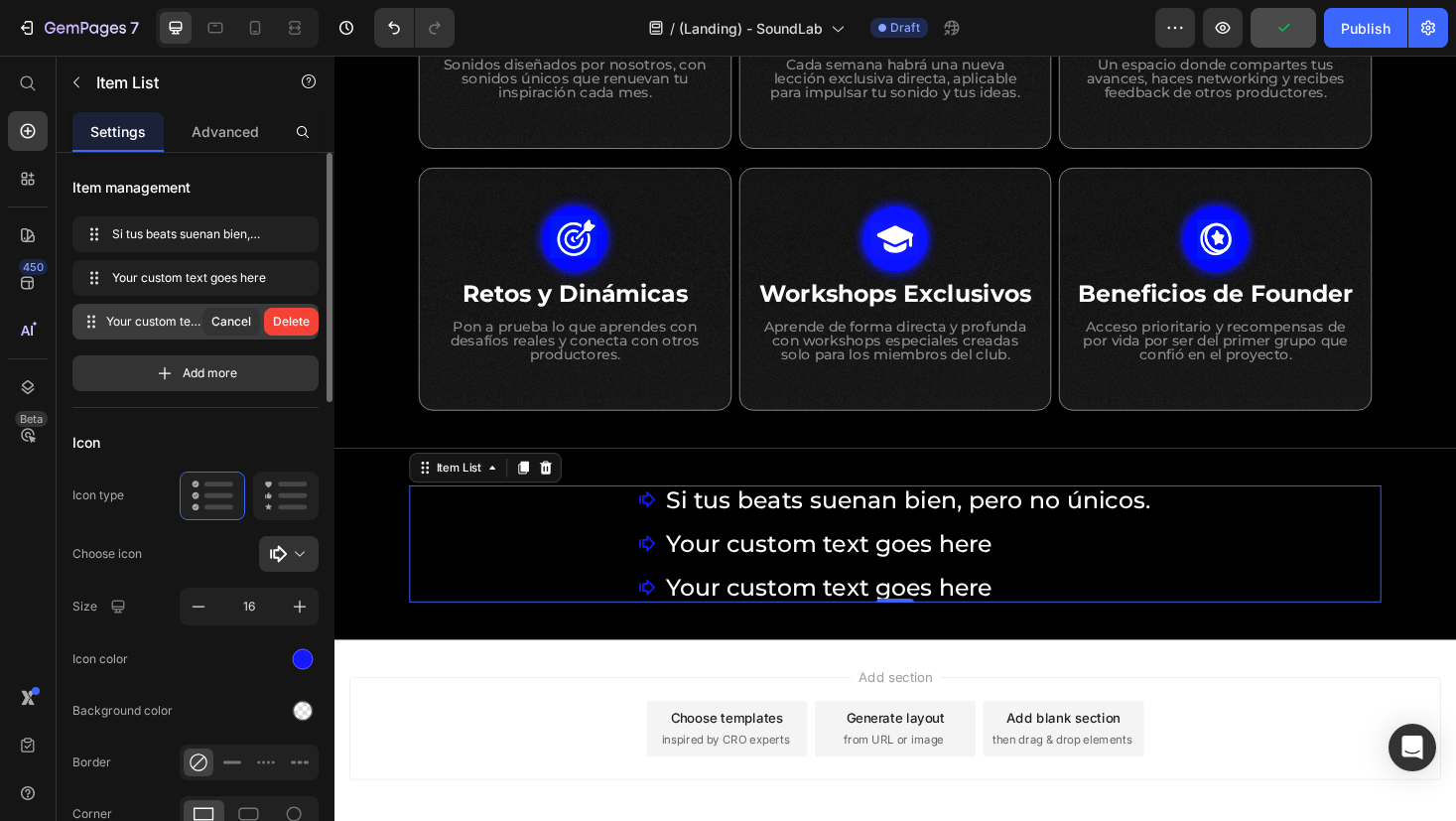 click on "Delete" at bounding box center (291, 322) 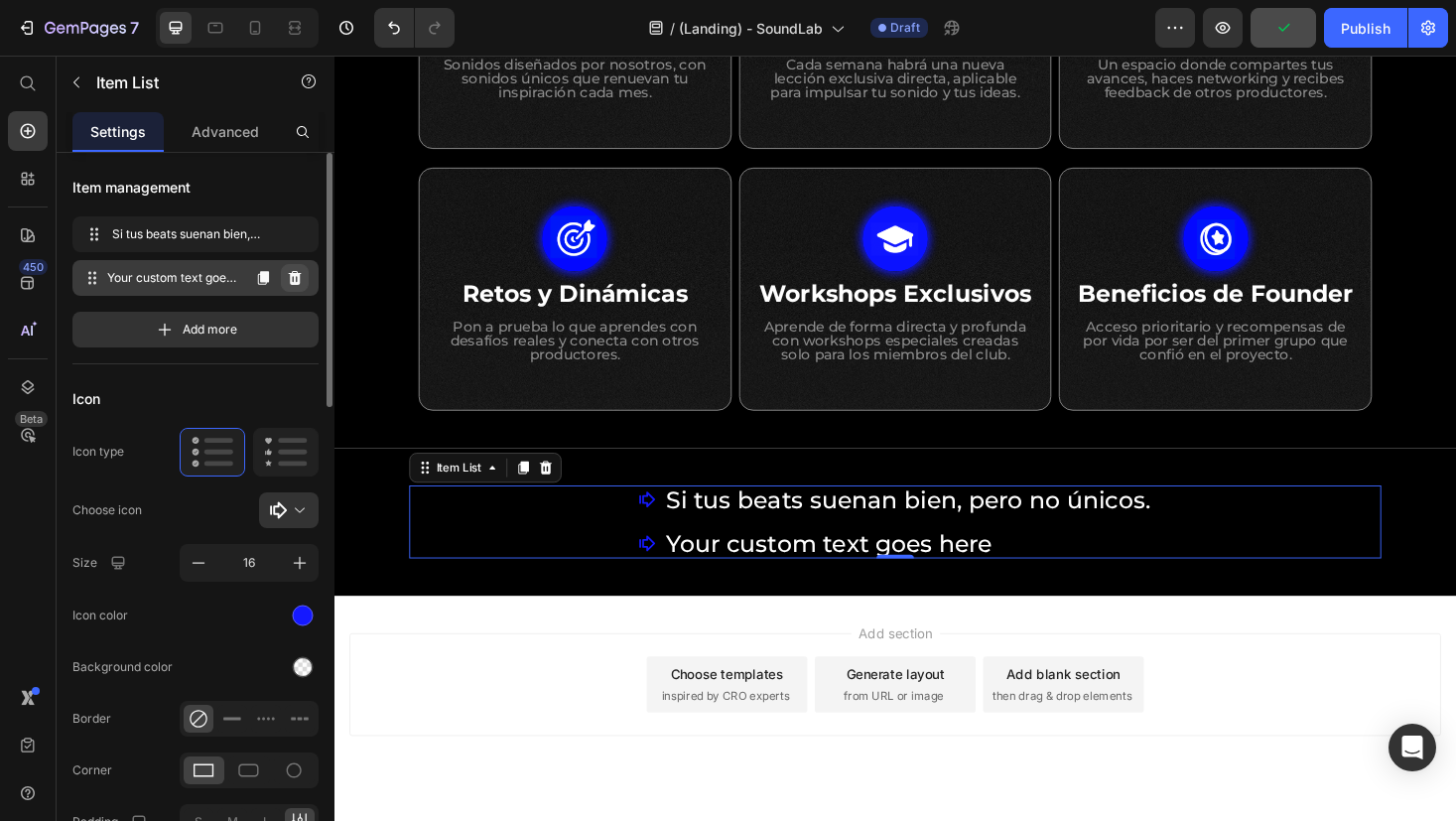click 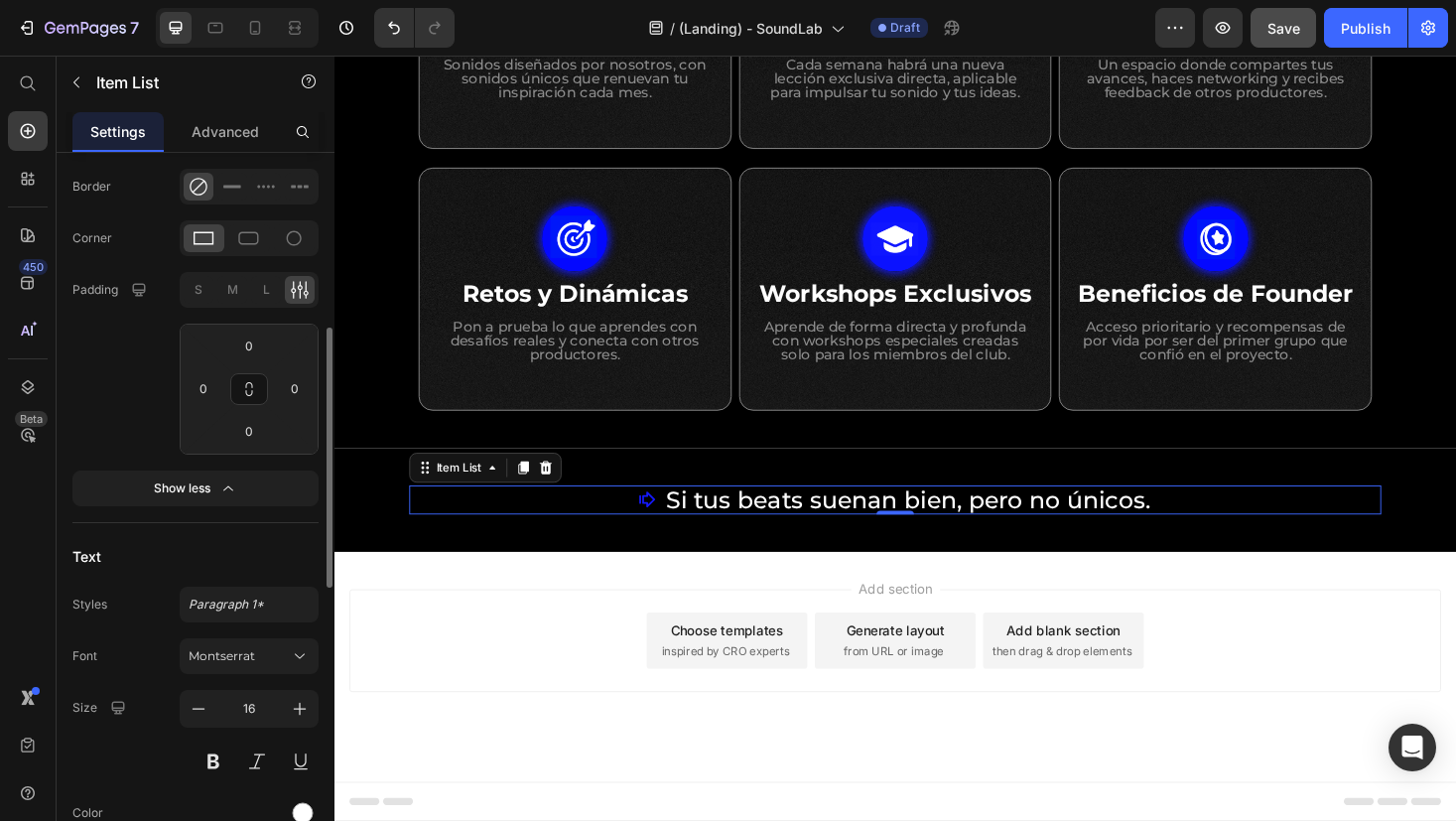 scroll, scrollTop: 665, scrollLeft: 0, axis: vertical 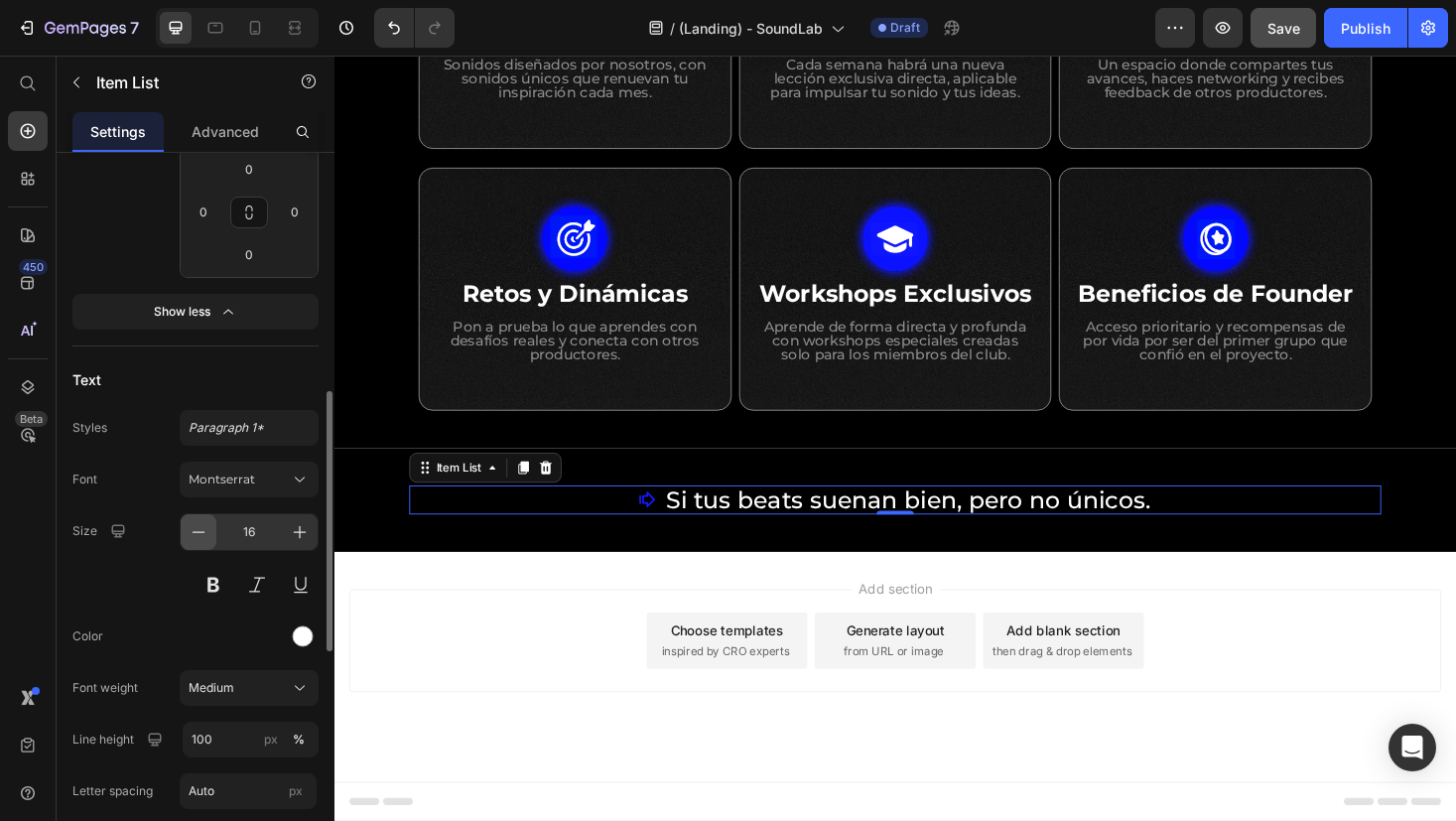 click 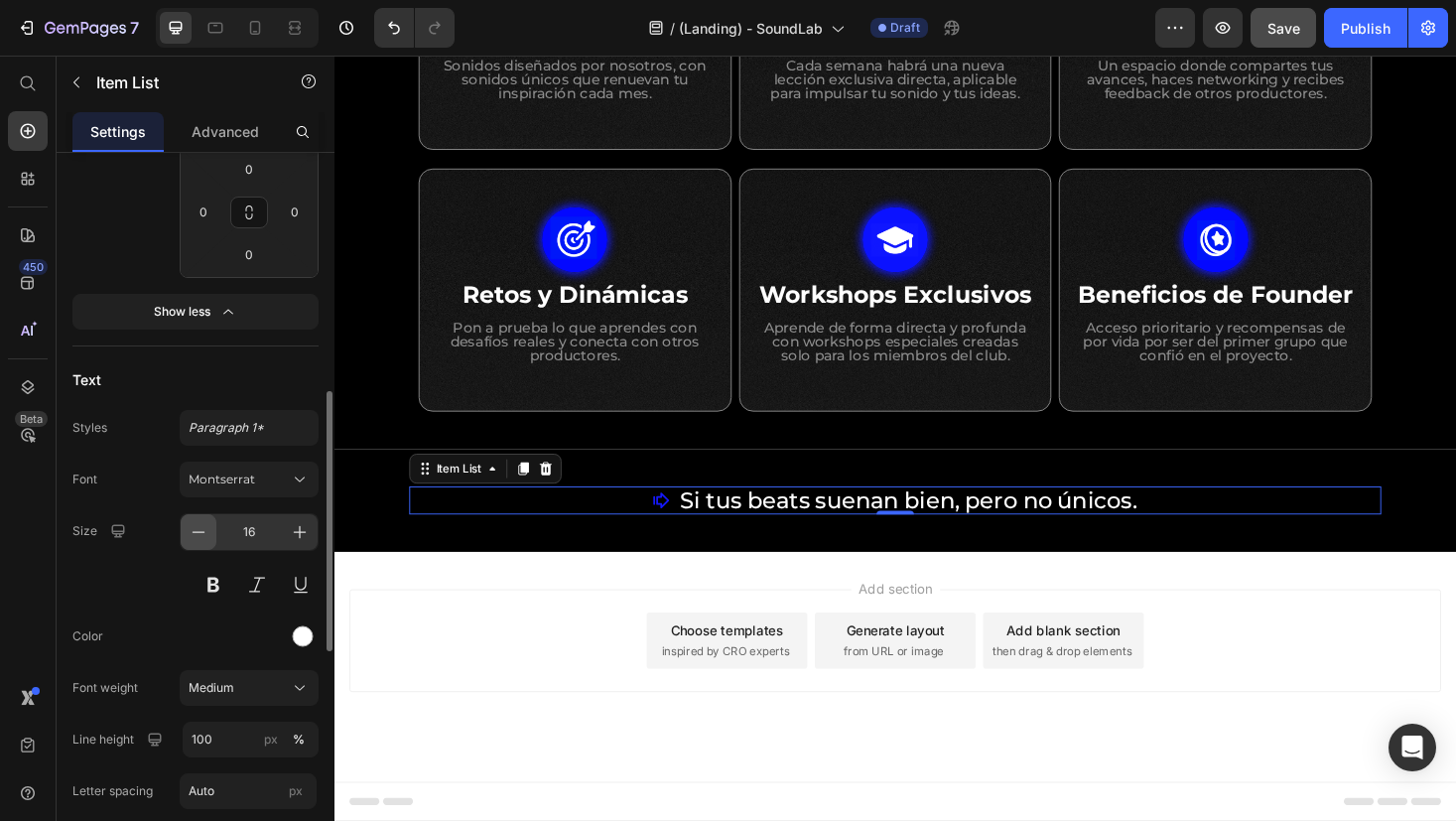 click 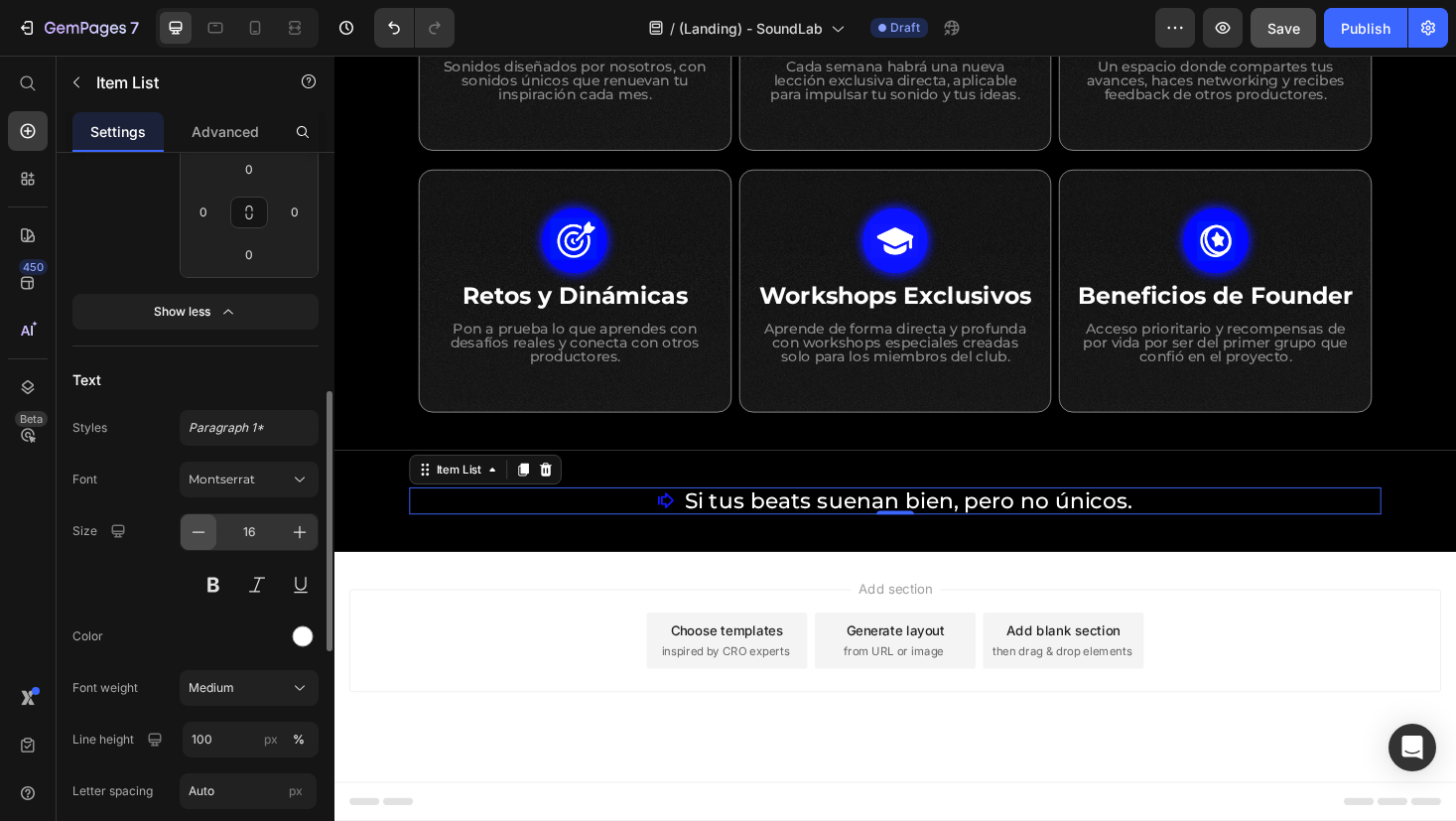 click 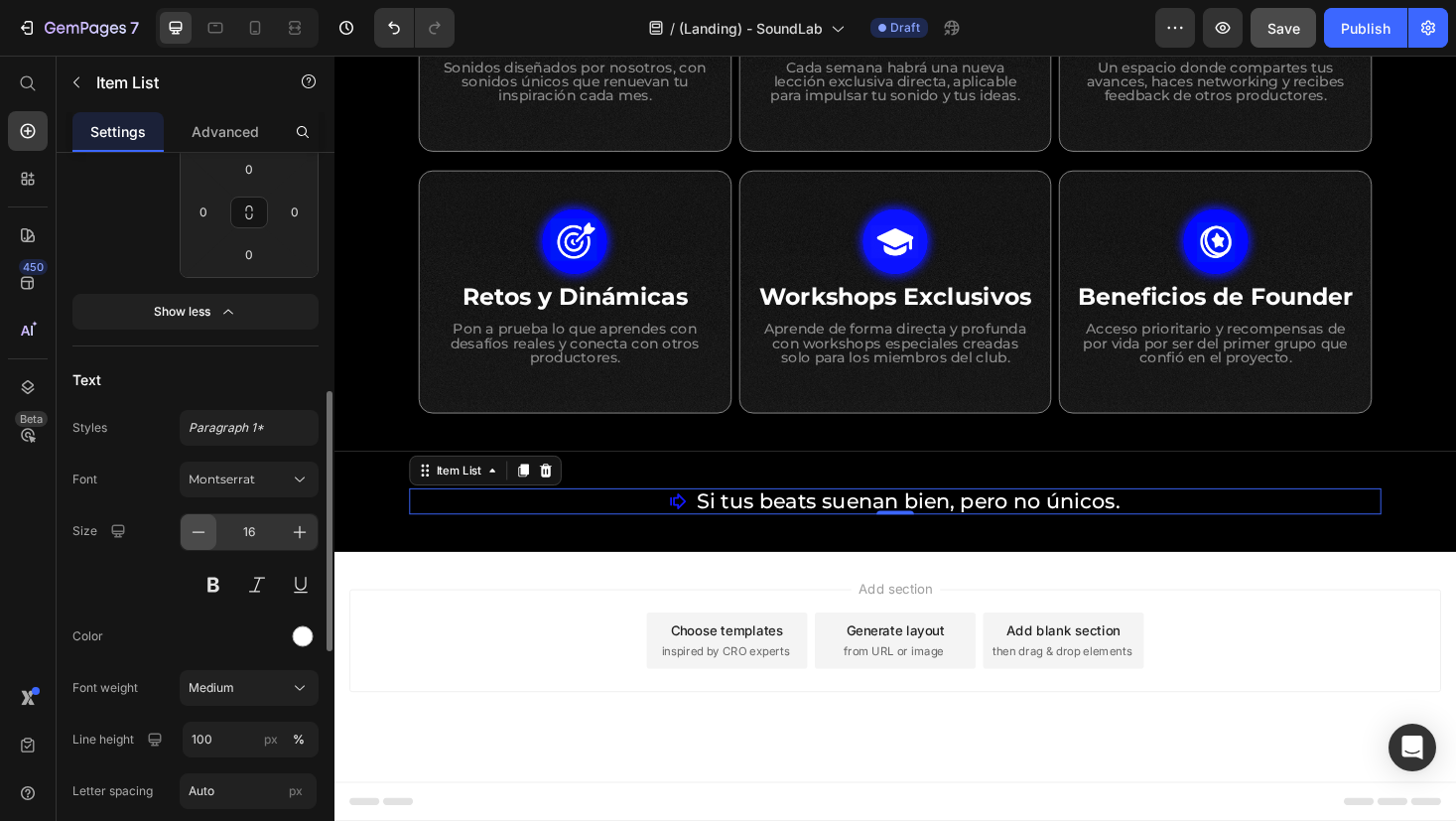 click 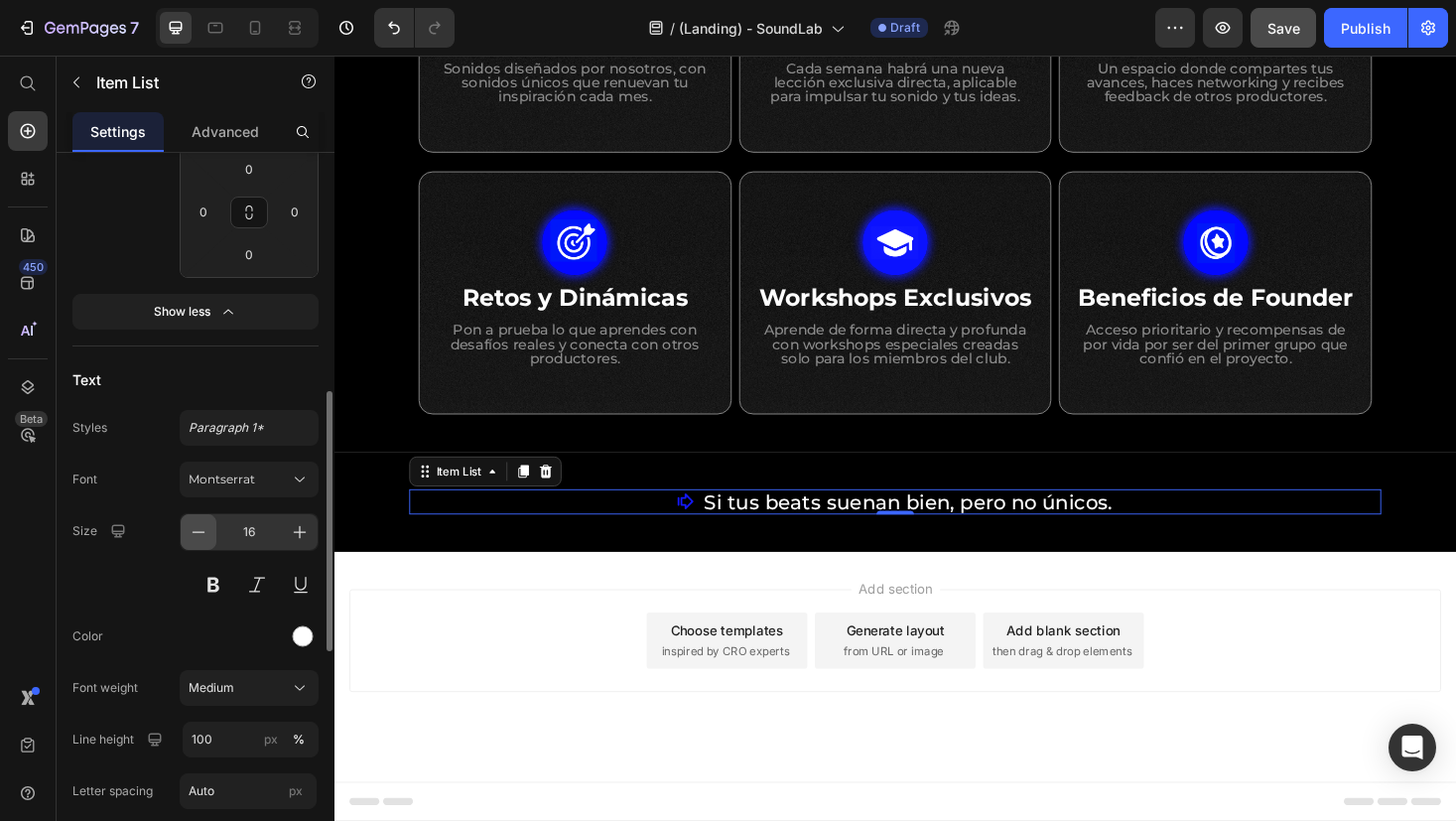 click 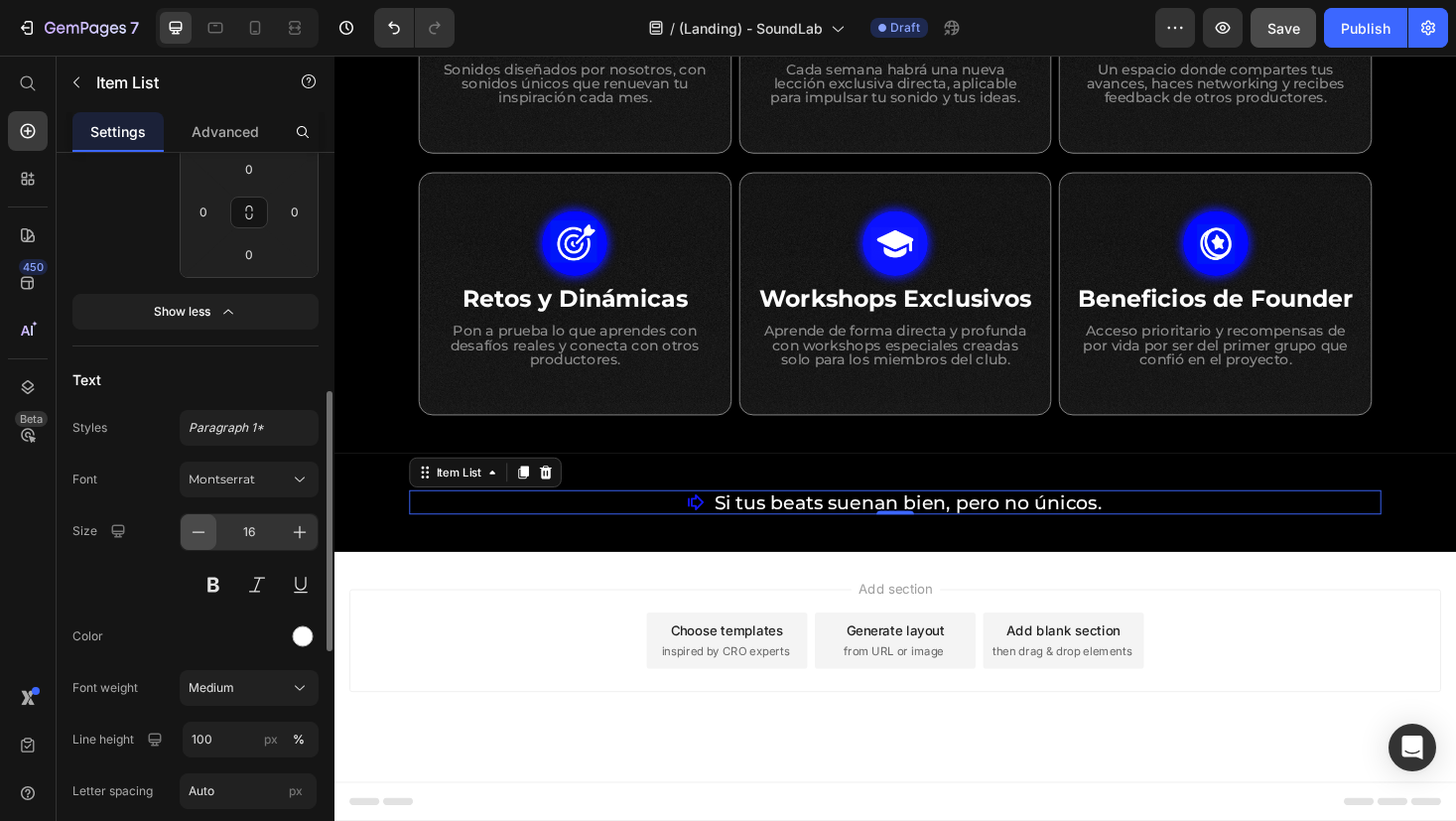 scroll, scrollTop: 1174, scrollLeft: 0, axis: vertical 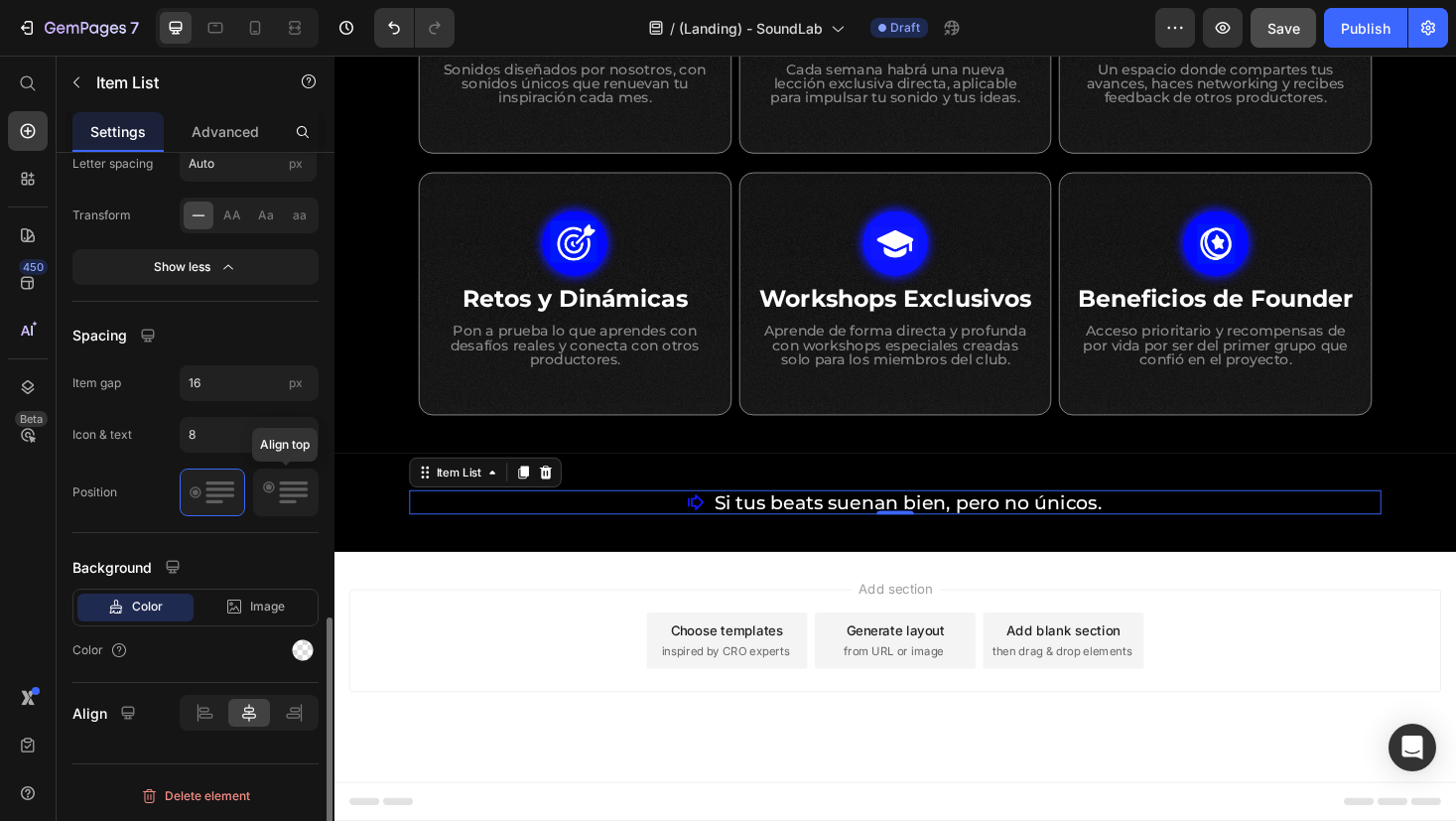 click 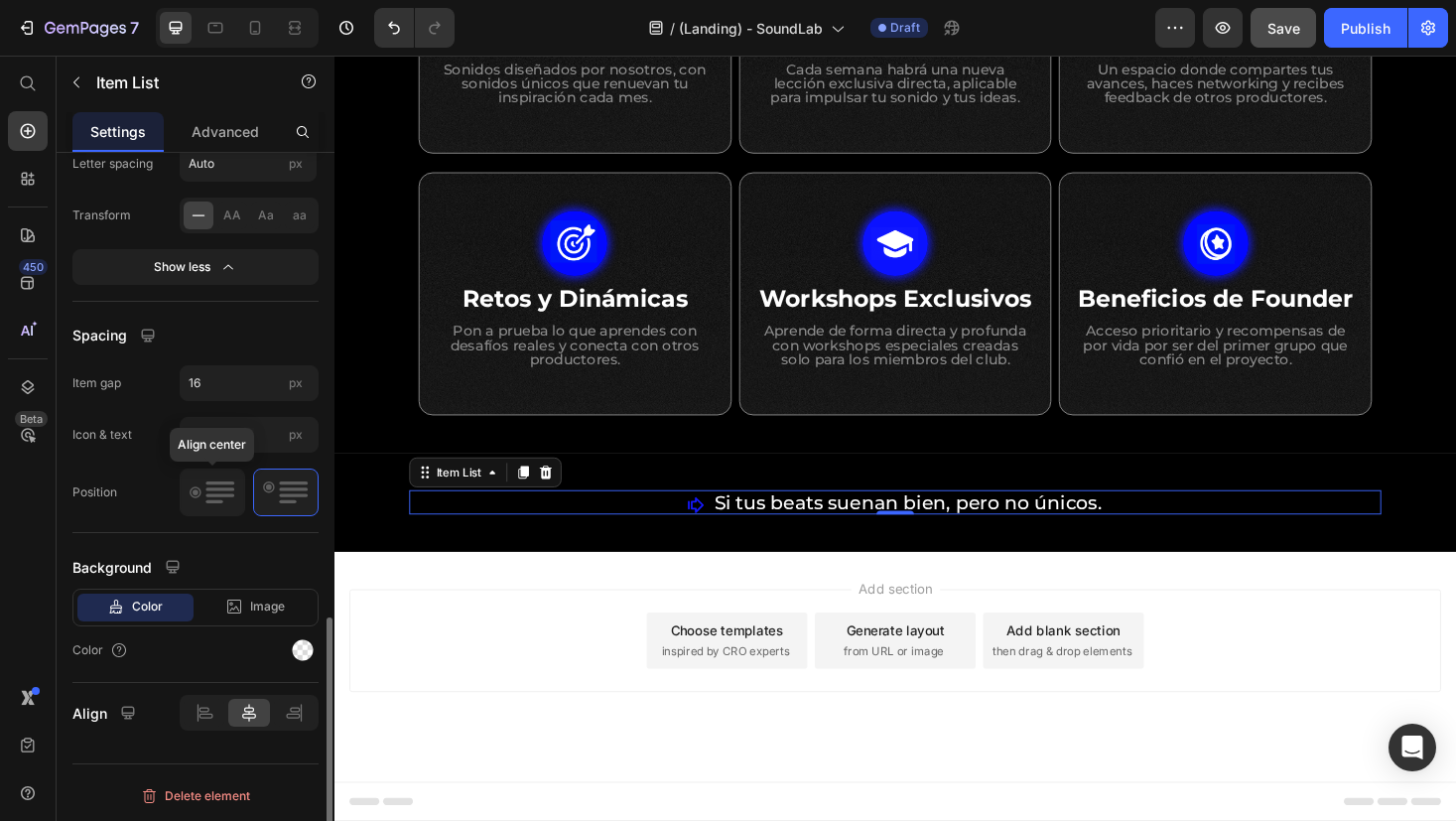click 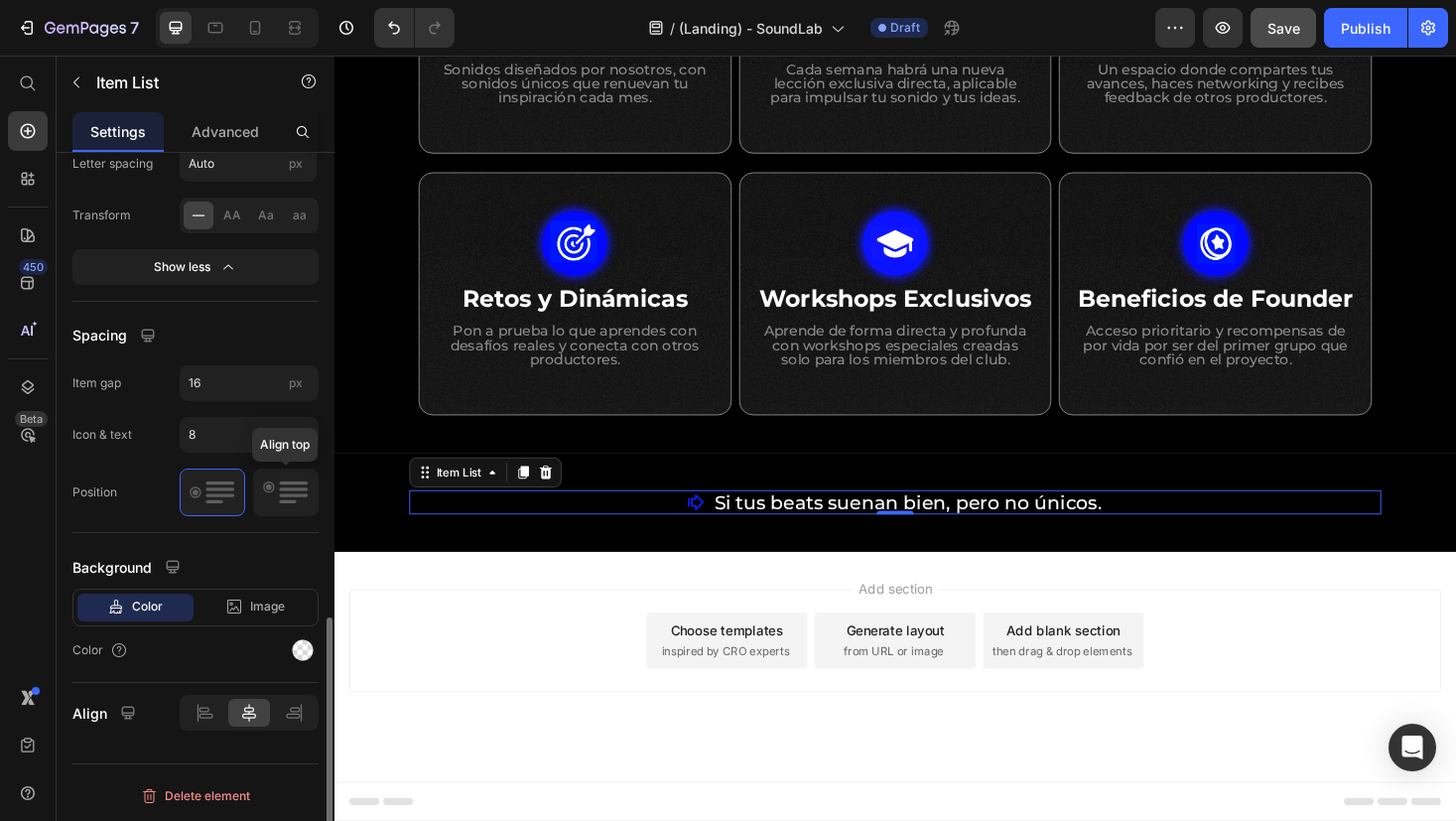 click 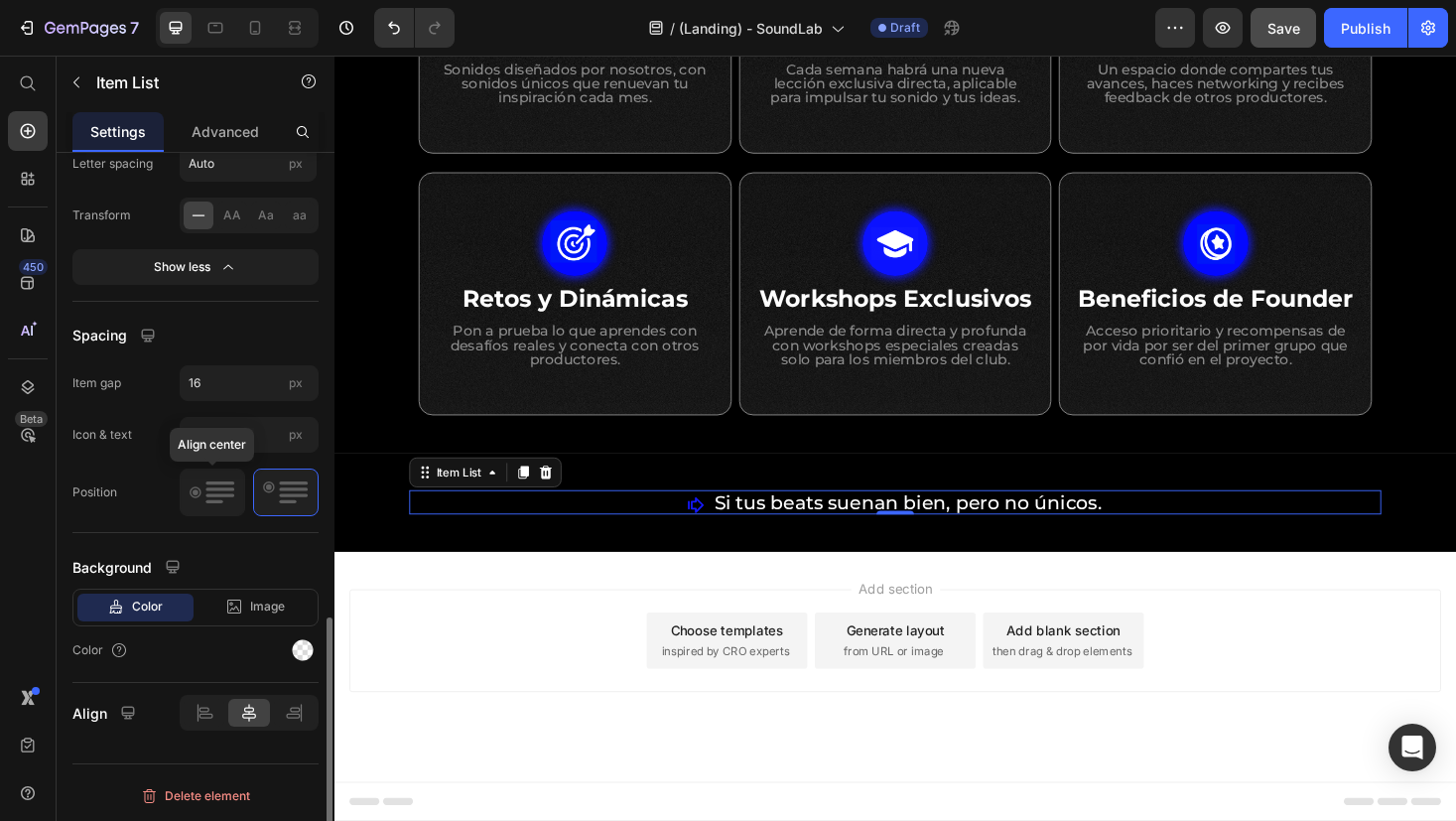 click 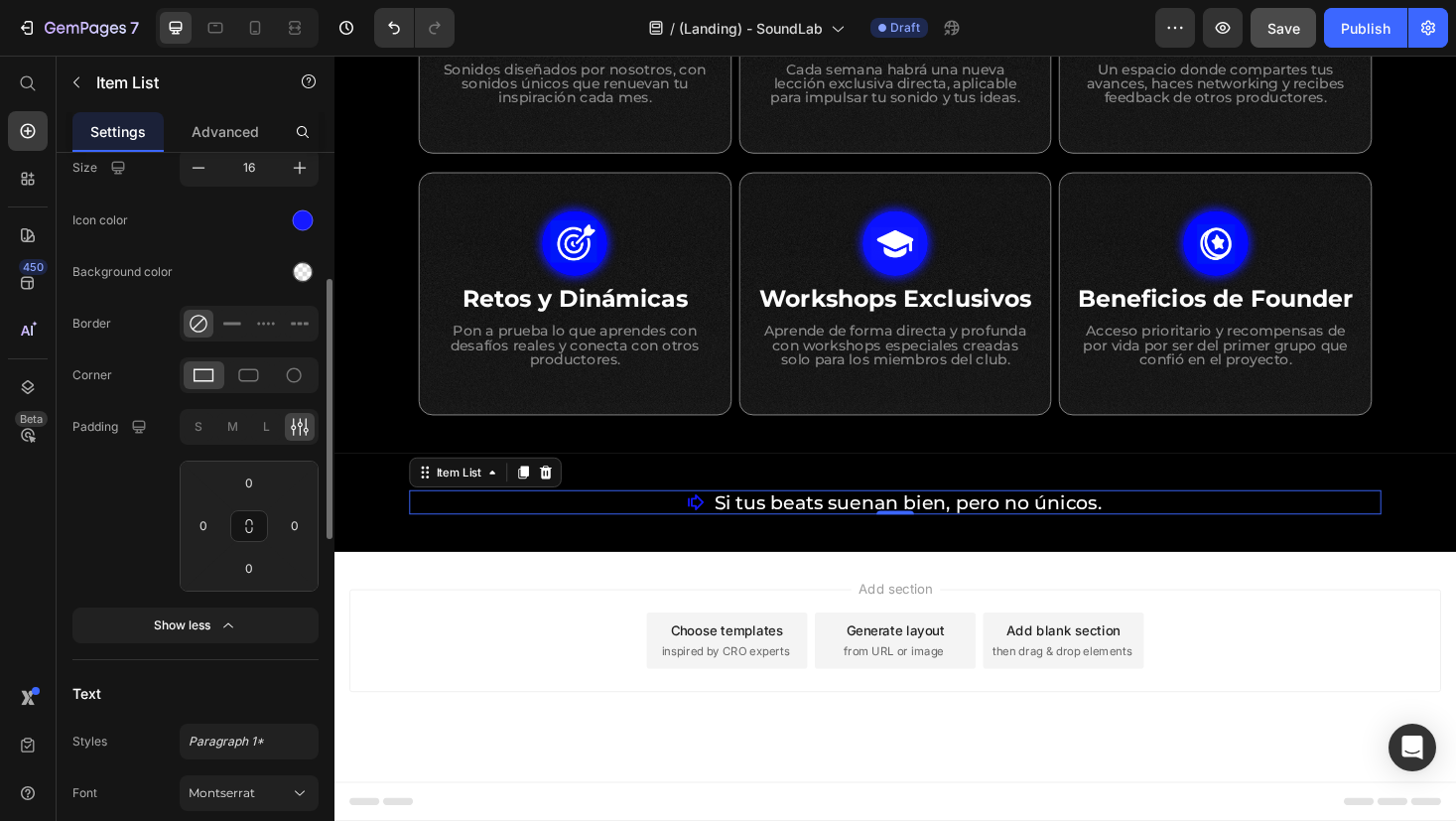 scroll, scrollTop: 0, scrollLeft: 0, axis: both 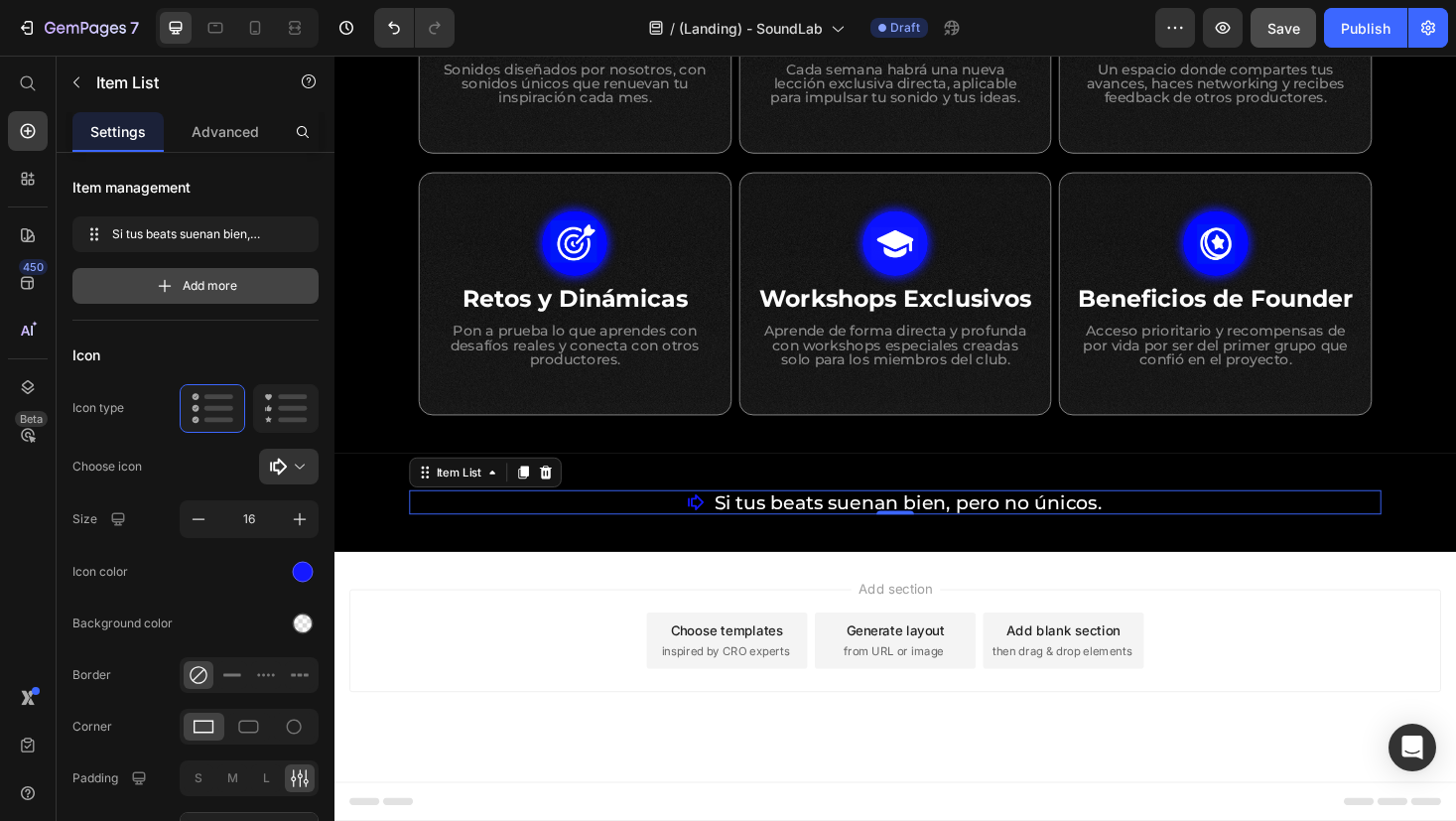 drag, startPoint x: 209, startPoint y: 278, endPoint x: 4, endPoint y: 322, distance: 209.66879 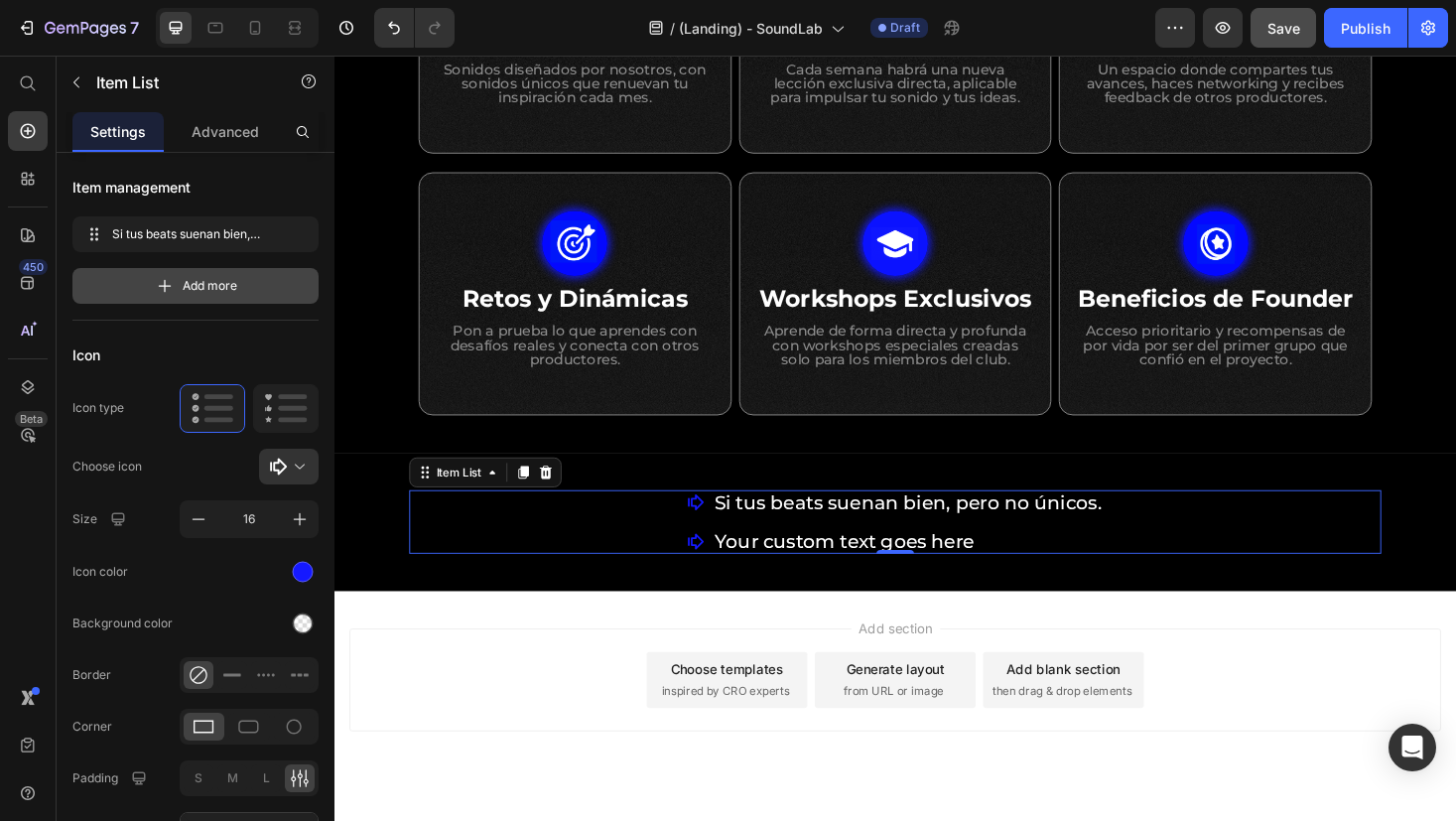 scroll, scrollTop: 1179, scrollLeft: 0, axis: vertical 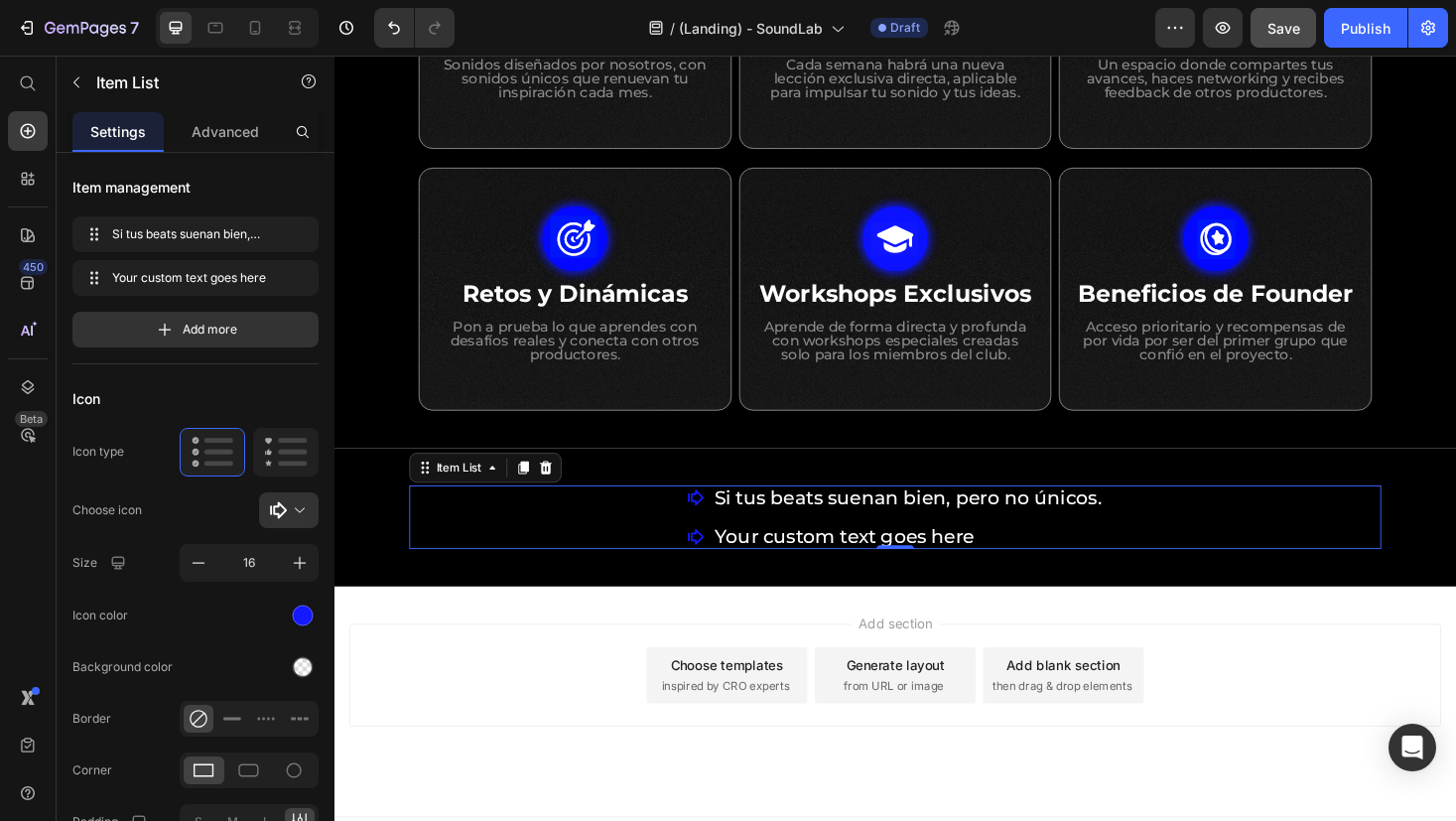 click on "Your custom text goes here" at bounding box center (944, 567) 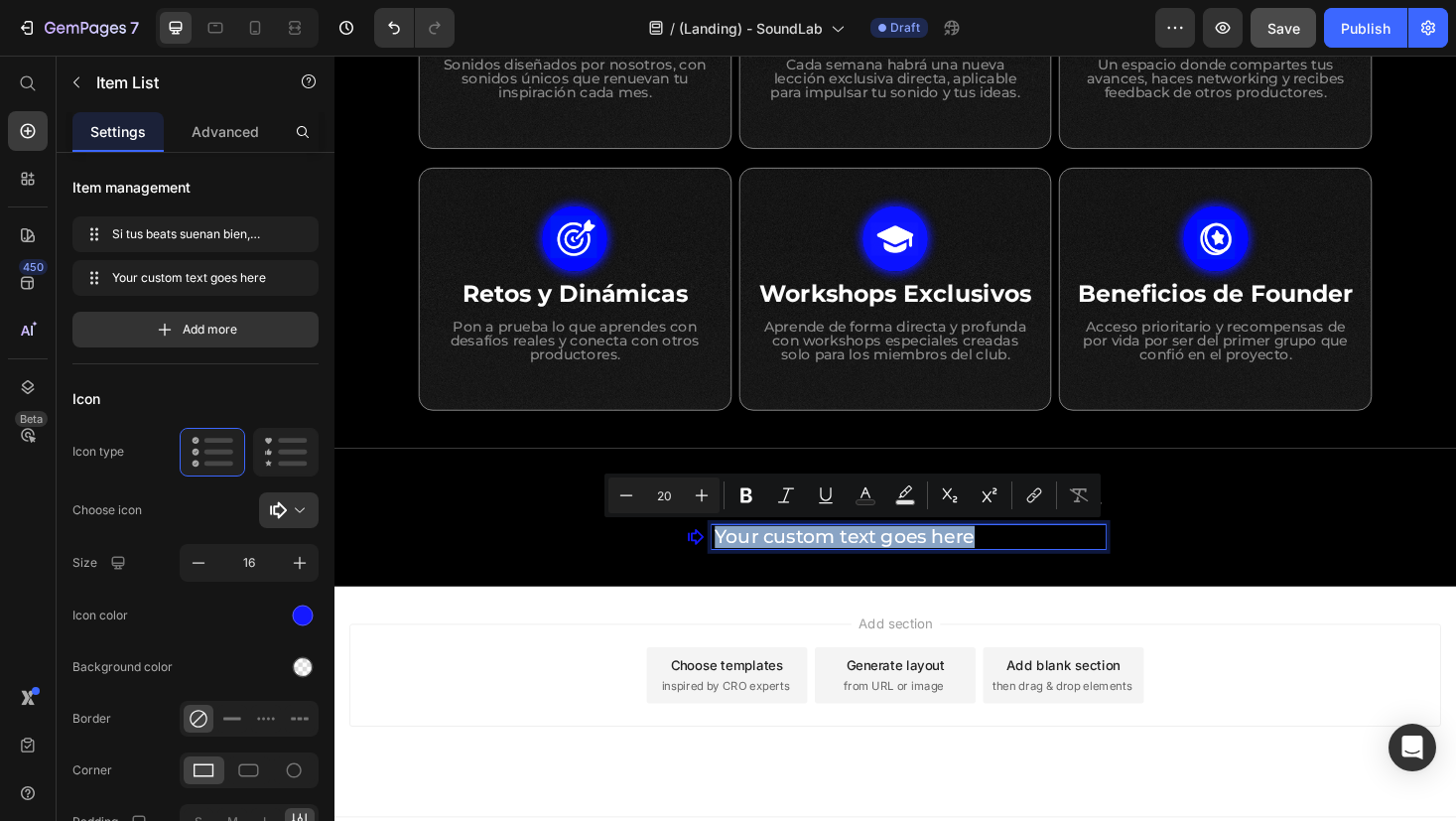 drag, startPoint x: 1010, startPoint y: 572, endPoint x: 728, endPoint y: 574, distance: 282.00709 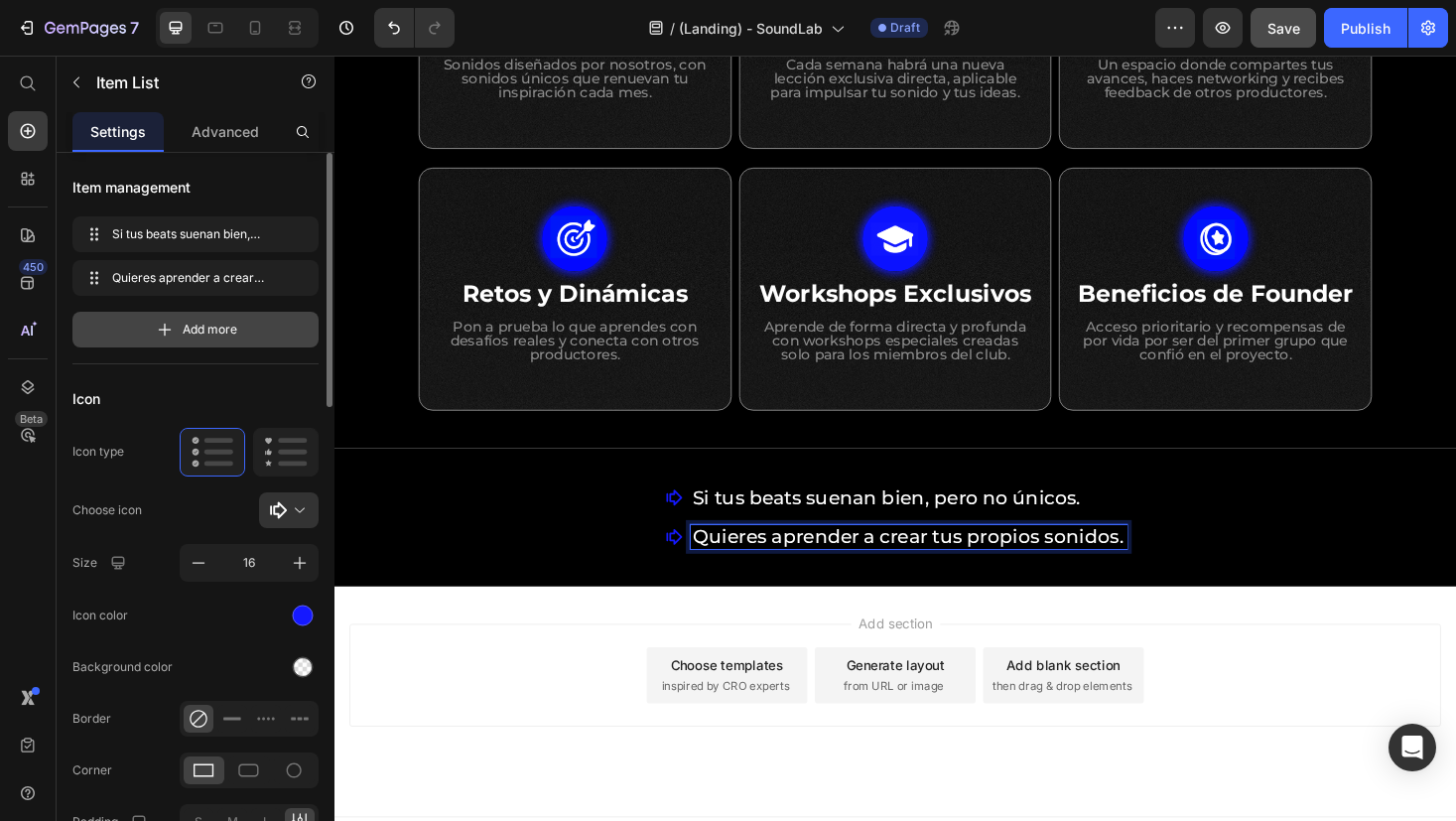 click on "Add more" at bounding box center (209, 330) 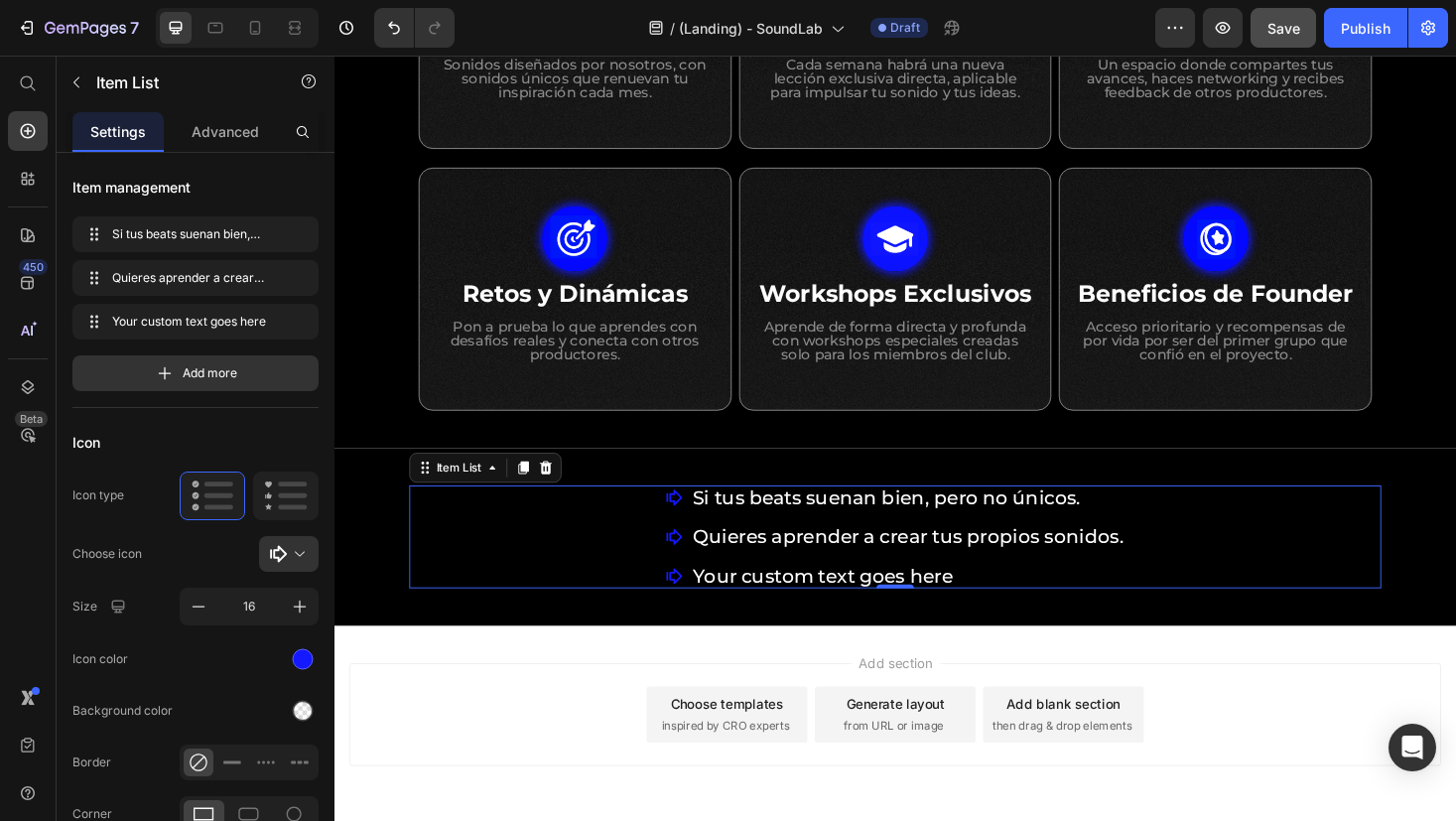 click on "Your custom text goes here" at bounding box center (944, 609) 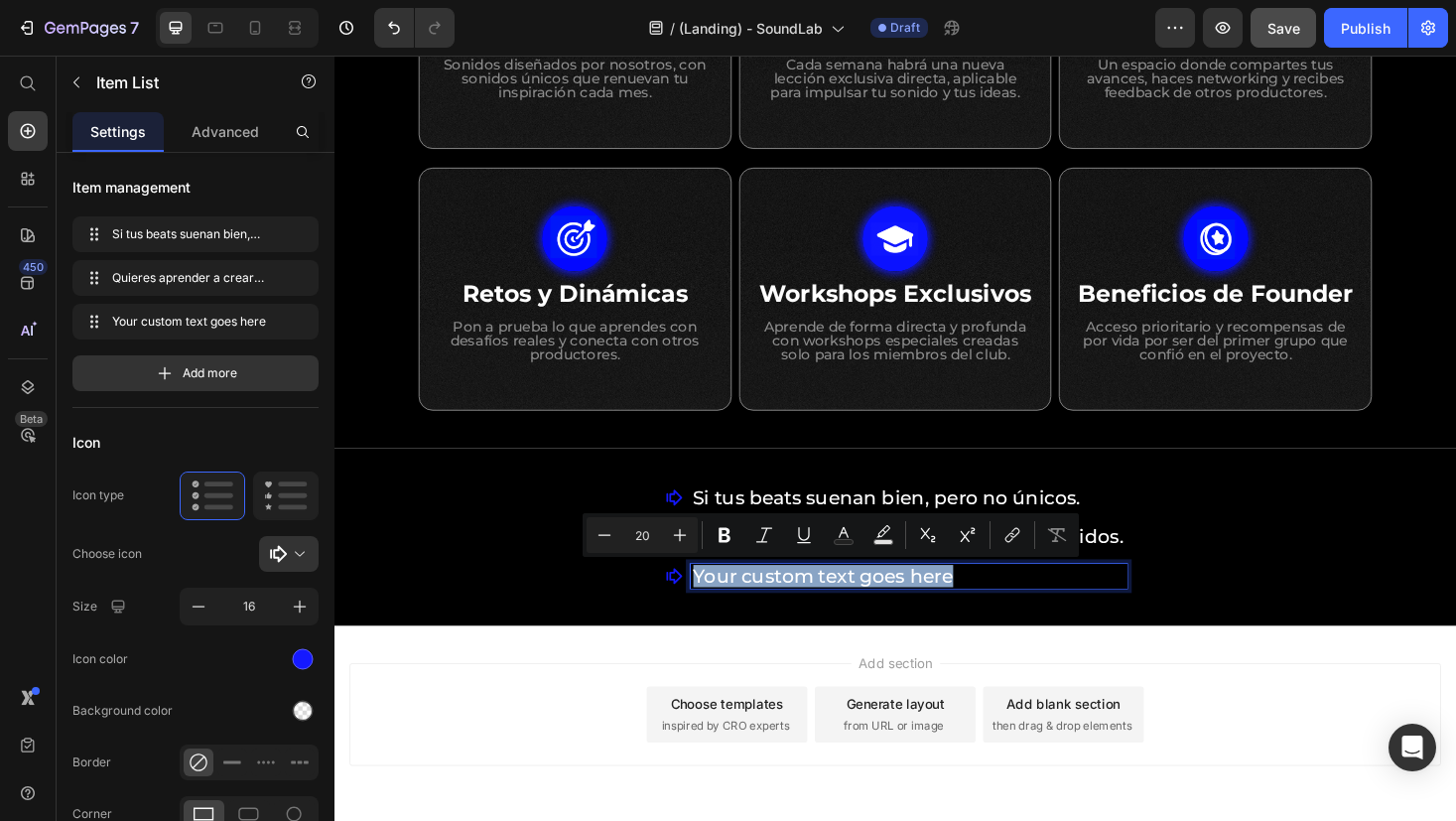 drag, startPoint x: 966, startPoint y: 607, endPoint x: 706, endPoint y: 606, distance: 260.00192 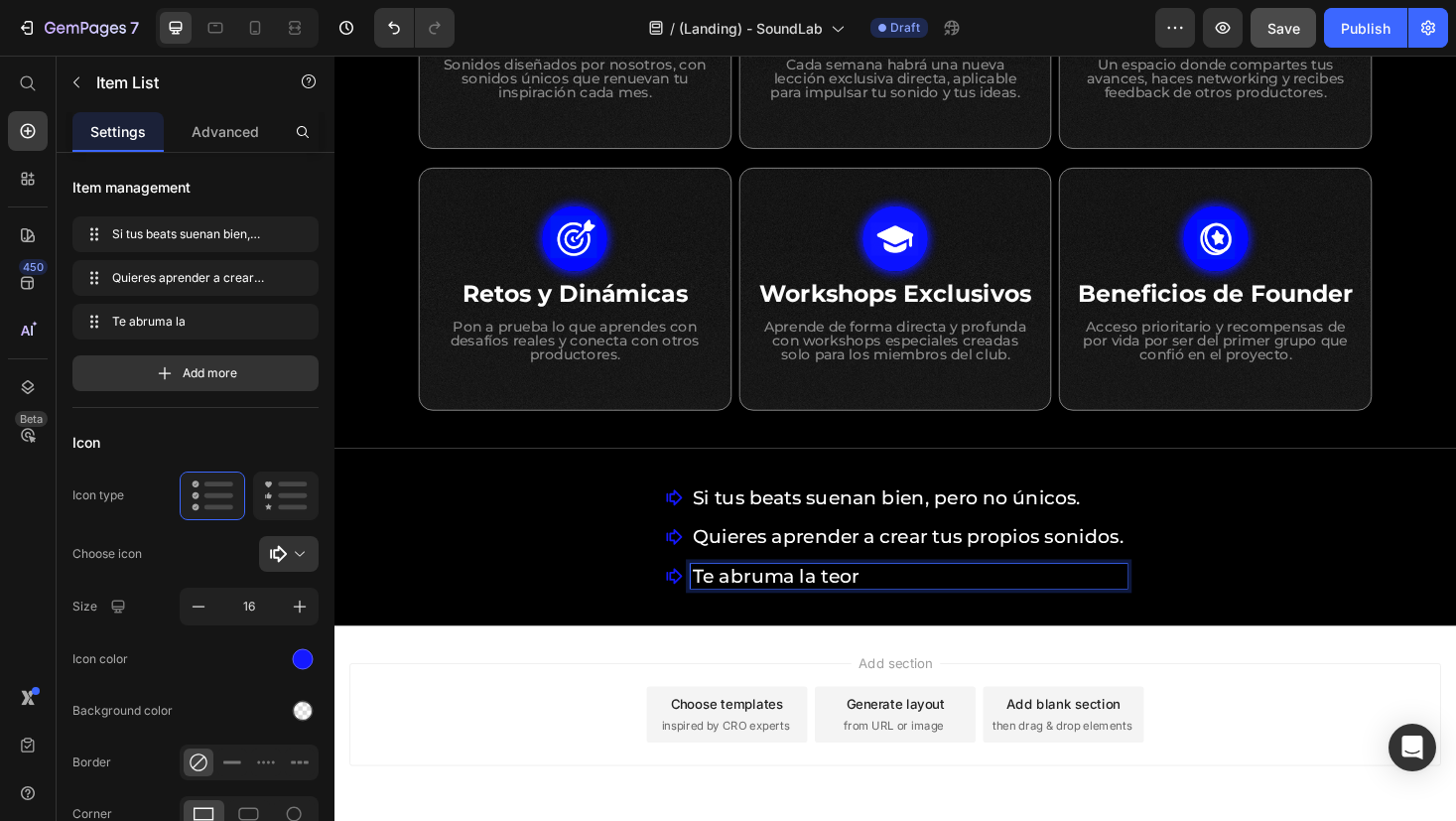 type 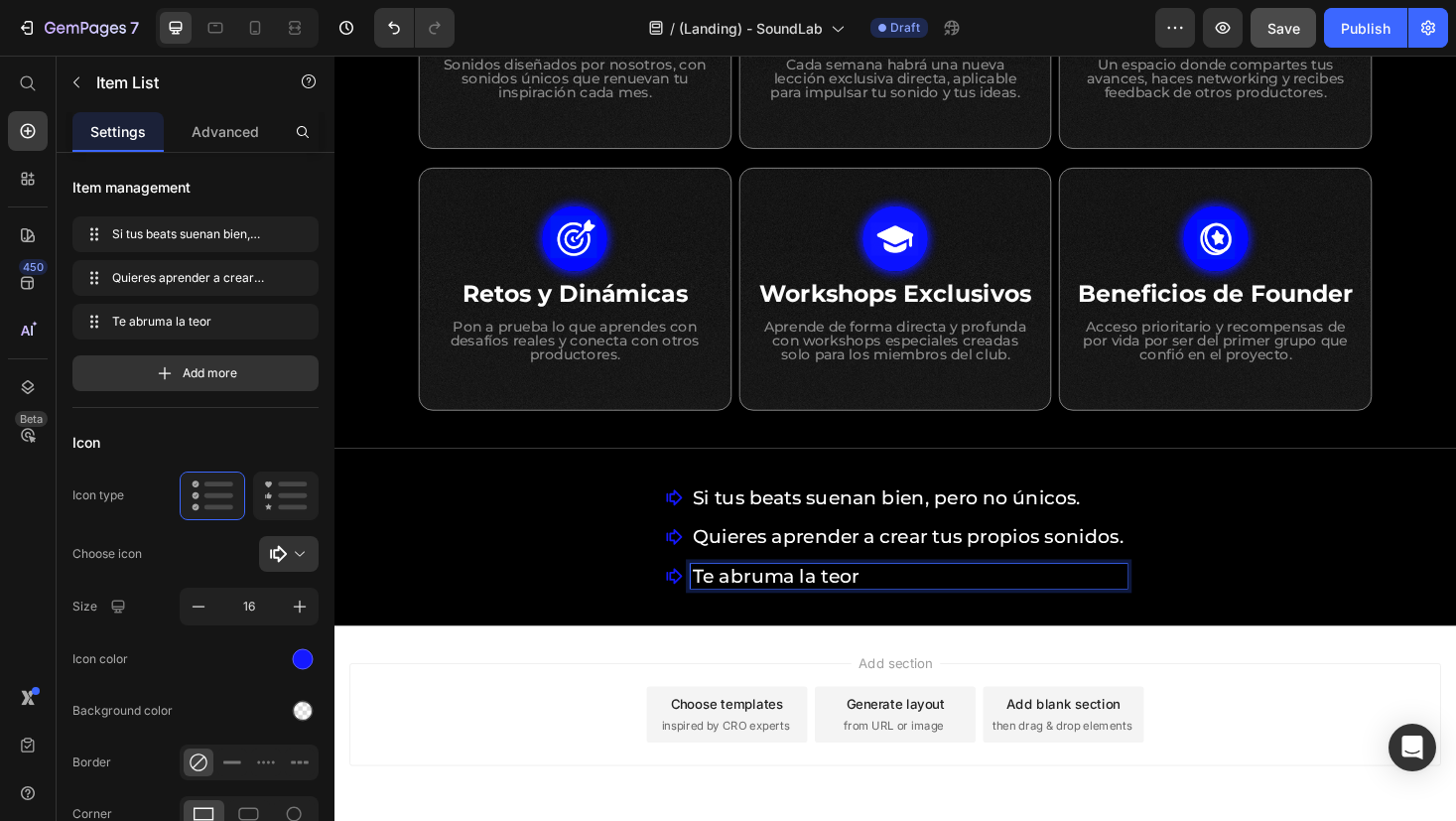 click on "Te abruma la teor" at bounding box center (944, 609) 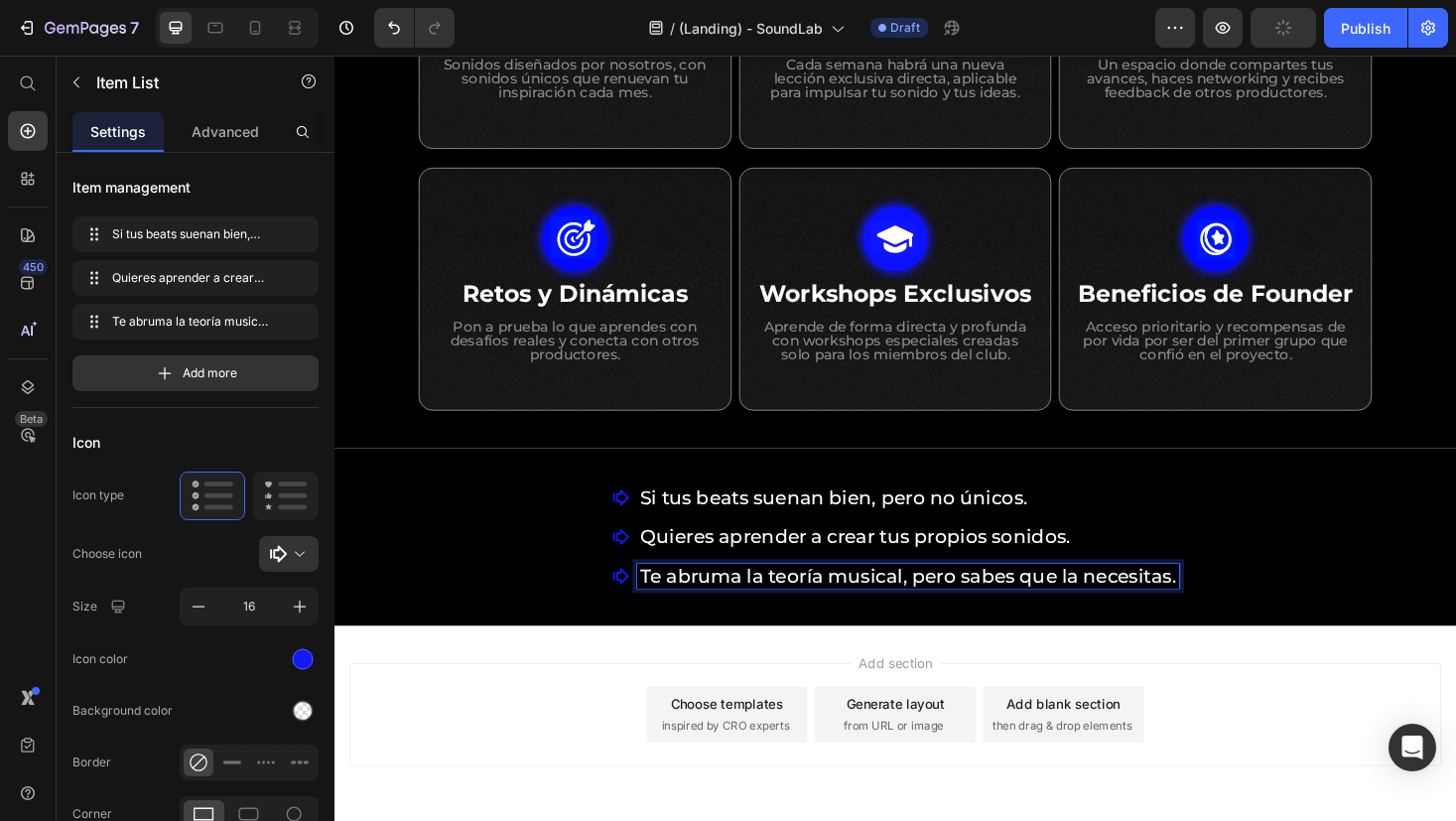 click on "Te abruma la teoría musical, pero sabes que la necesitas." at bounding box center (944, 609) 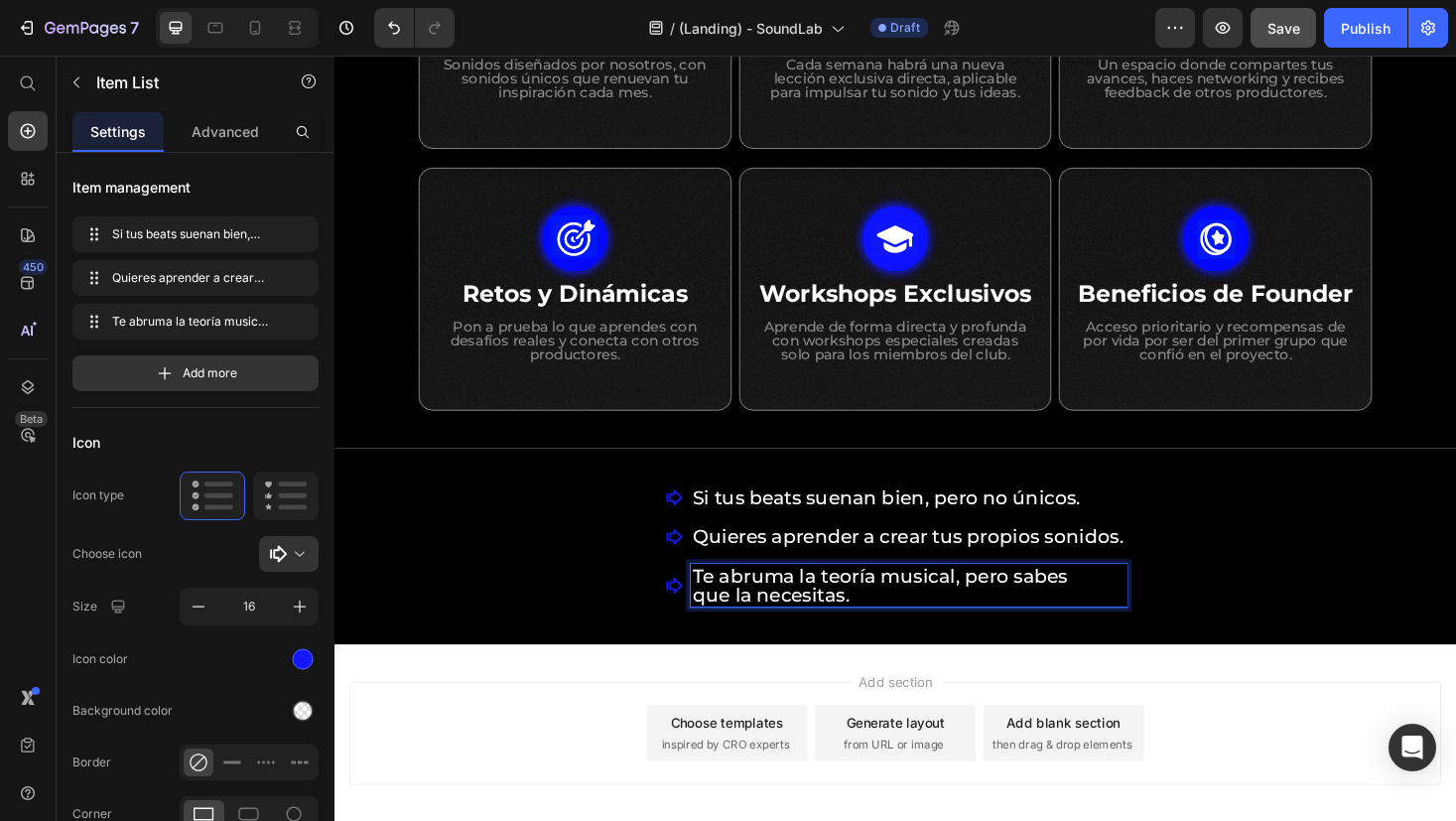 click on "que la necesitas." at bounding box center [944, 628] 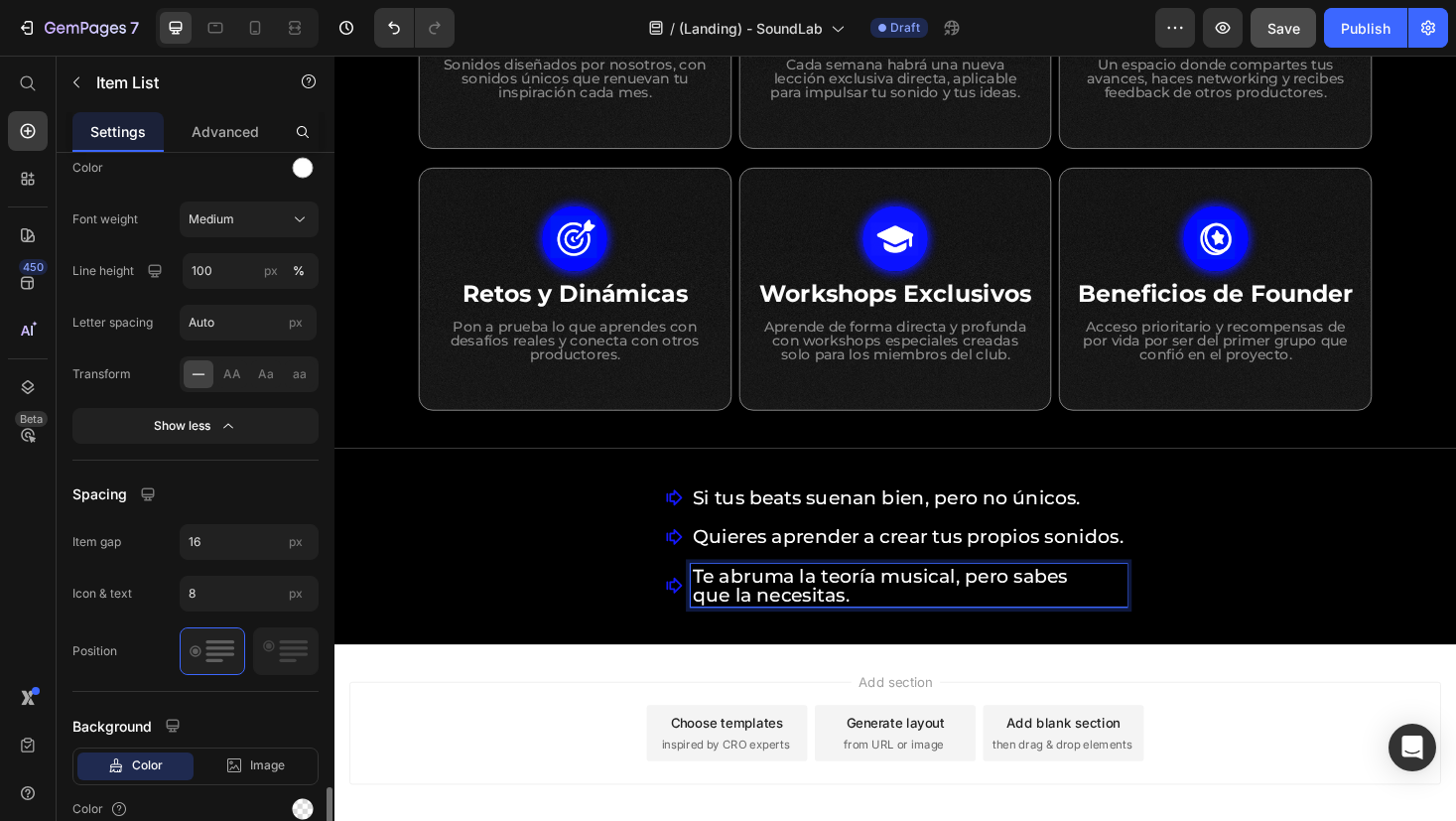 scroll, scrollTop: 1380, scrollLeft: 0, axis: vertical 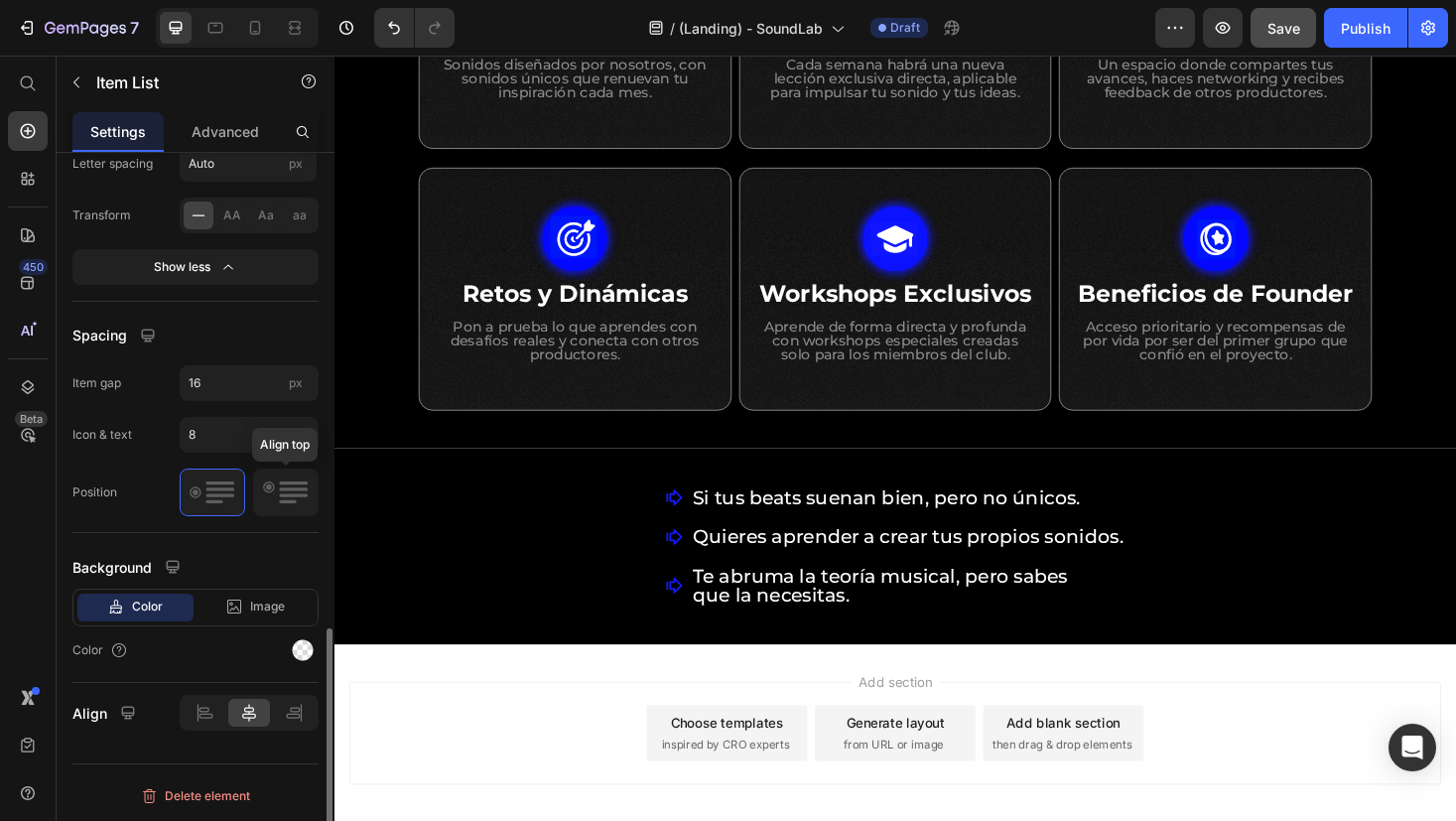 click 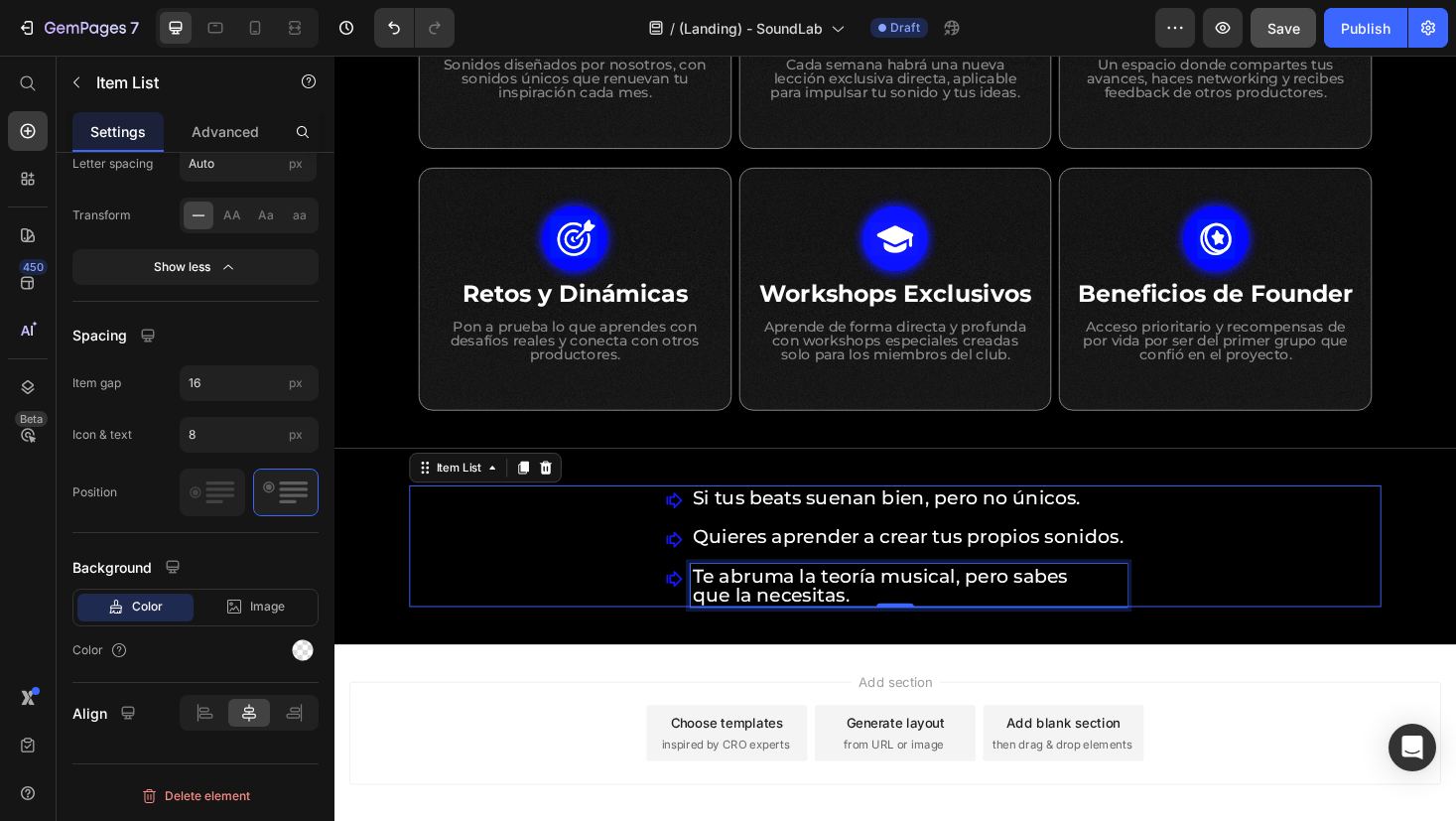 click on "que la necesitas." at bounding box center (944, 628) 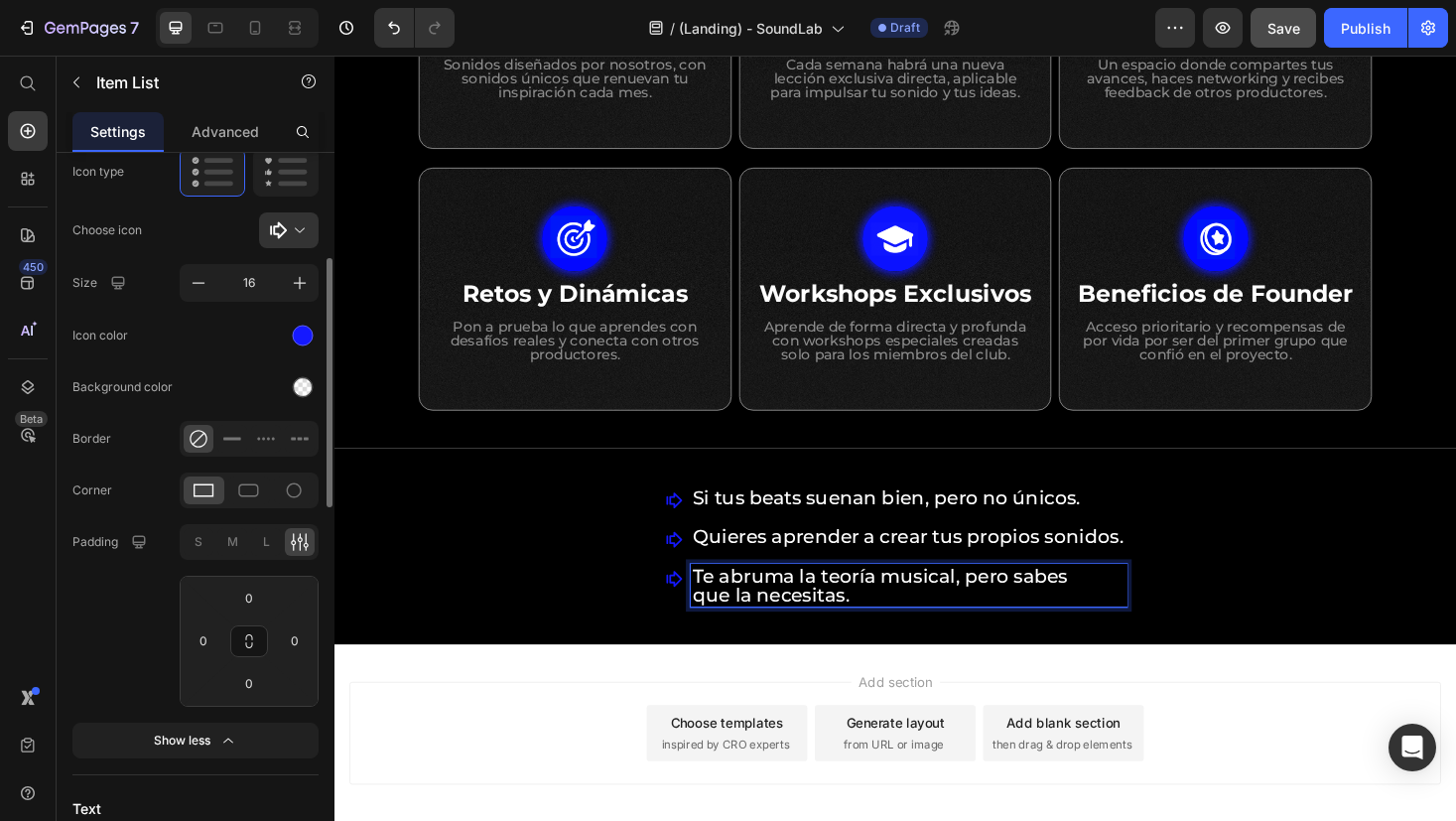 scroll, scrollTop: 0, scrollLeft: 0, axis: both 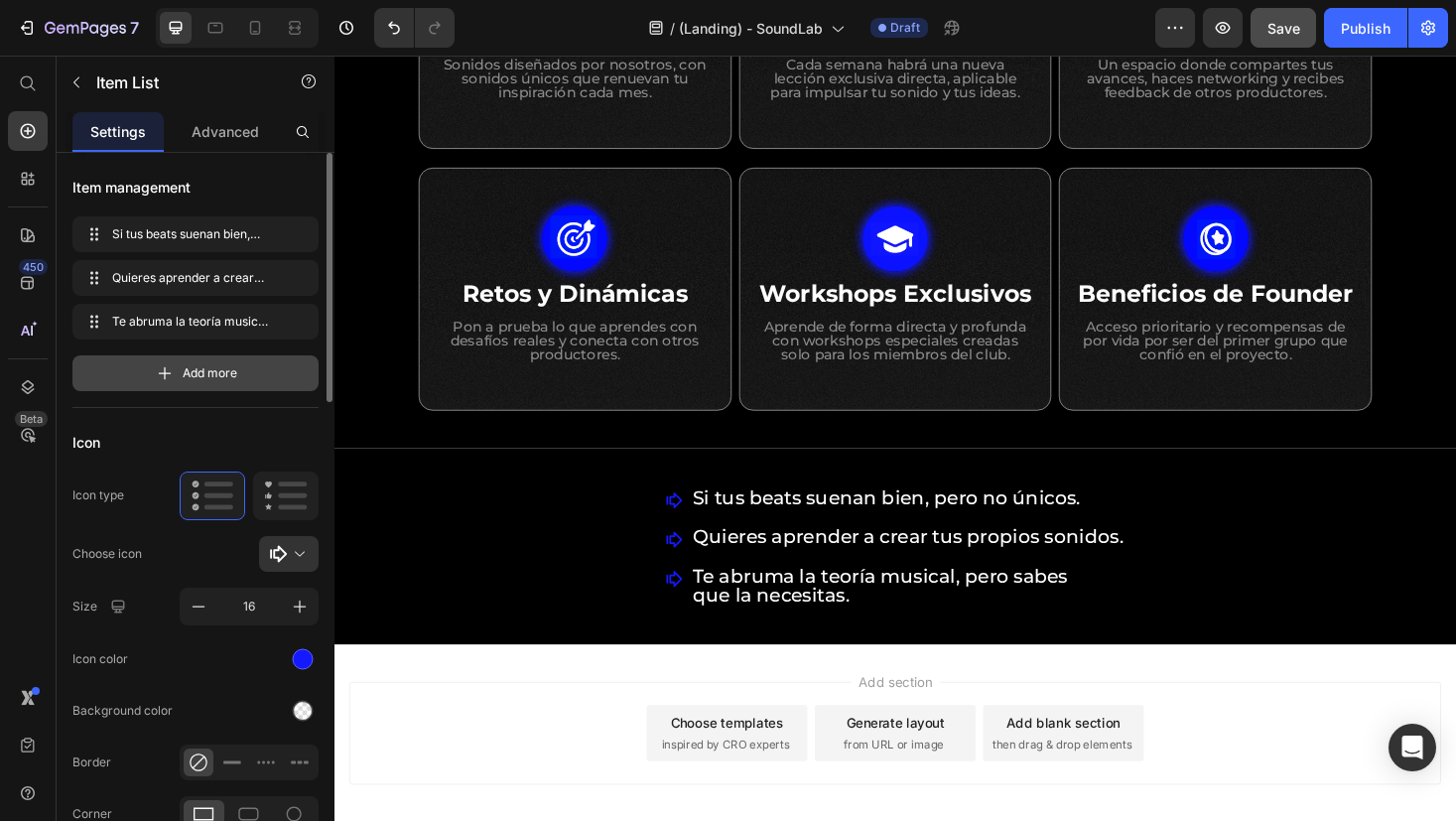 click on "Add more" at bounding box center (209, 373) 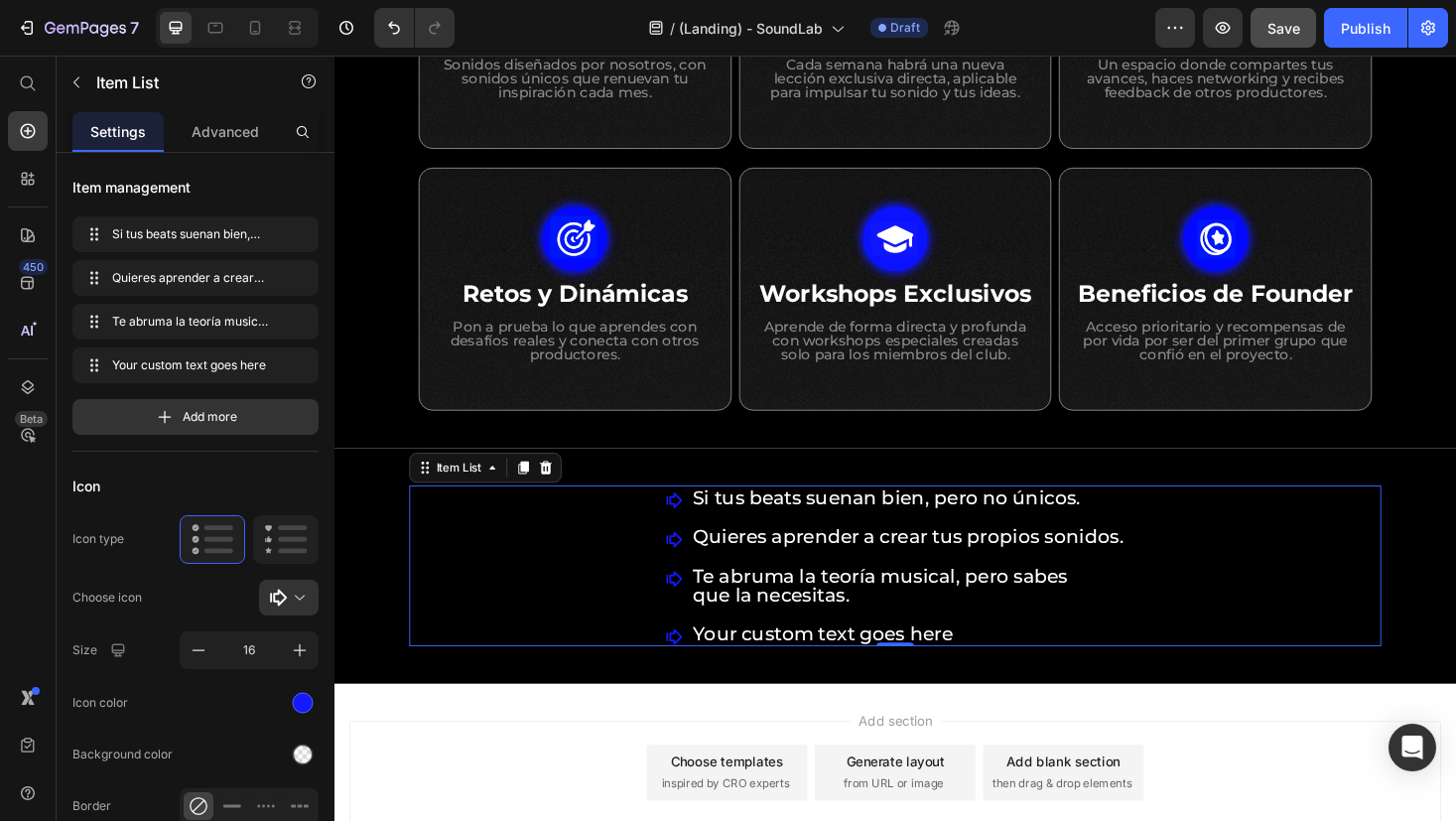 click on "Your custom text goes here" at bounding box center (944, 670) 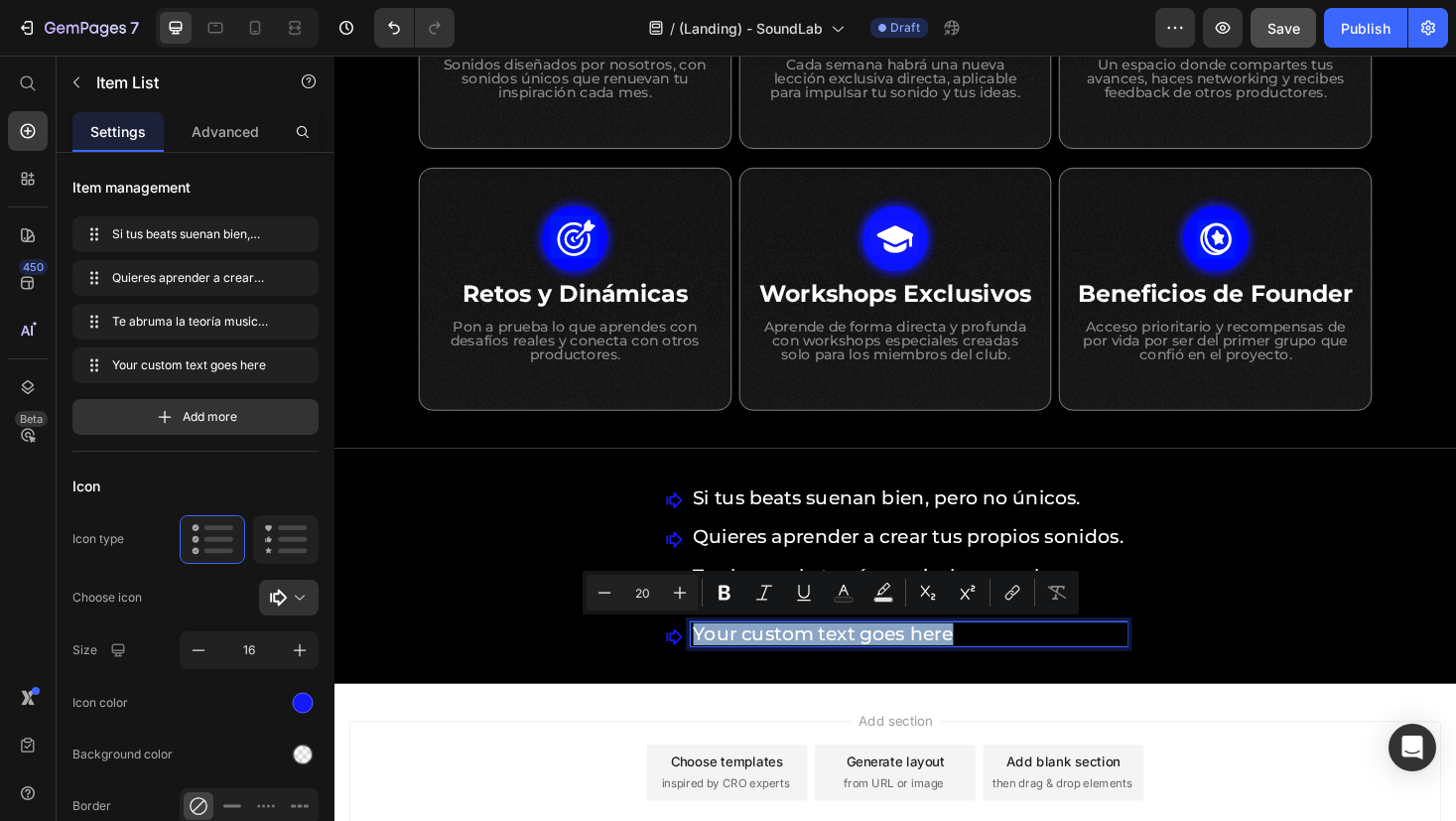 drag, startPoint x: 1004, startPoint y: 670, endPoint x: 712, endPoint y: 678, distance: 292.10957 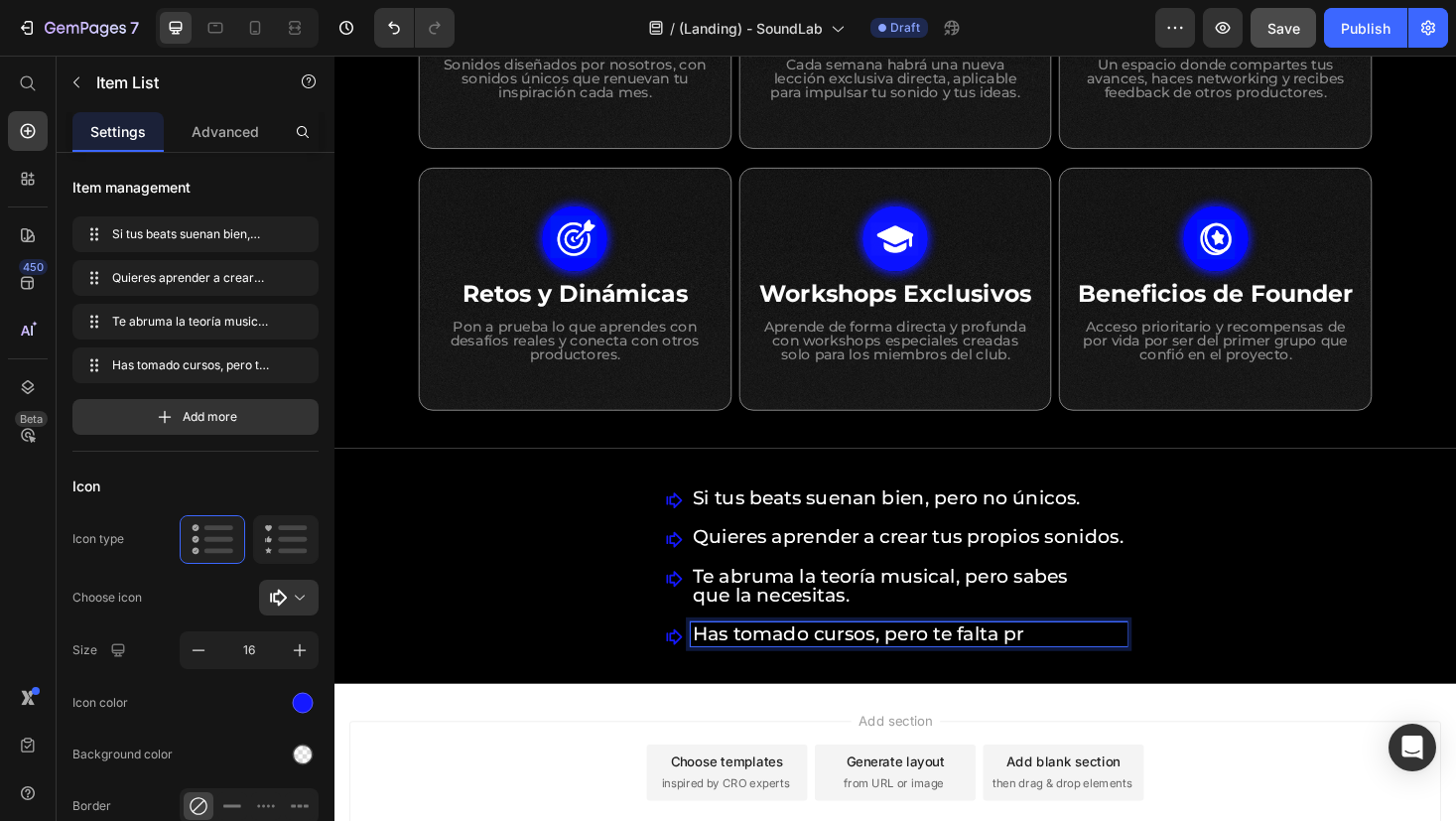 type 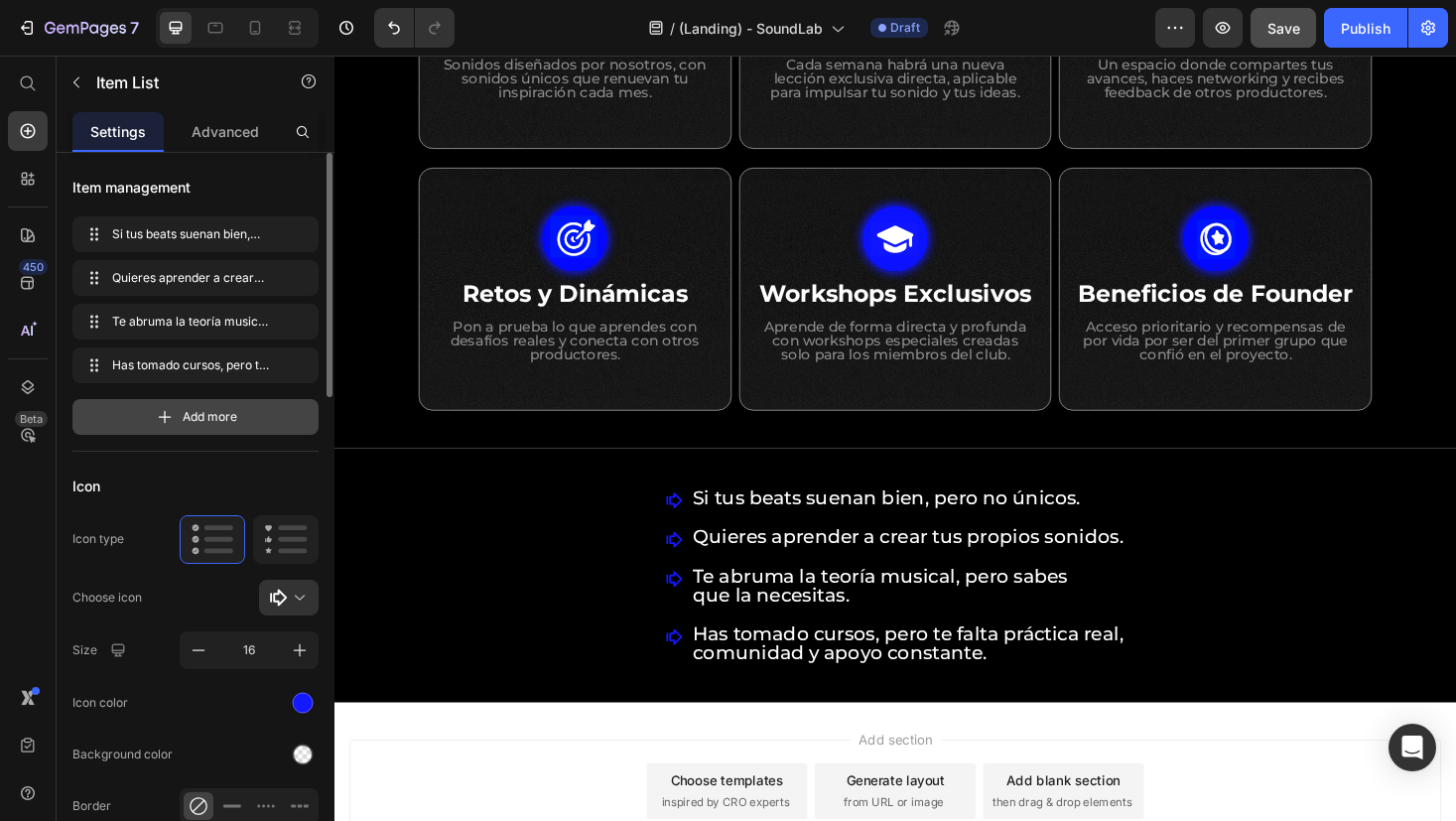 click on "Add more" at bounding box center (209, 417) 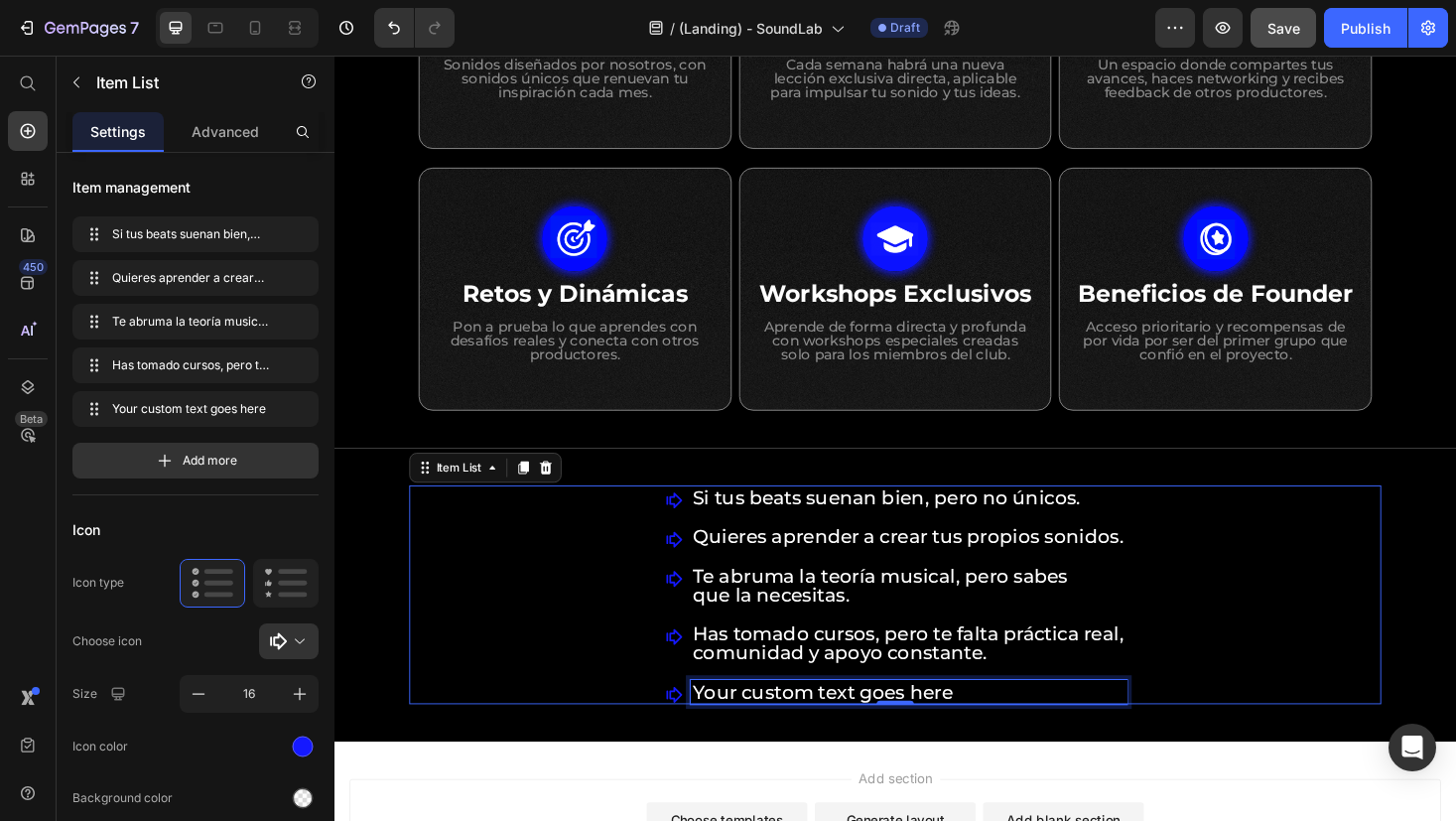 click on "Your custom text goes here" at bounding box center [944, 732] 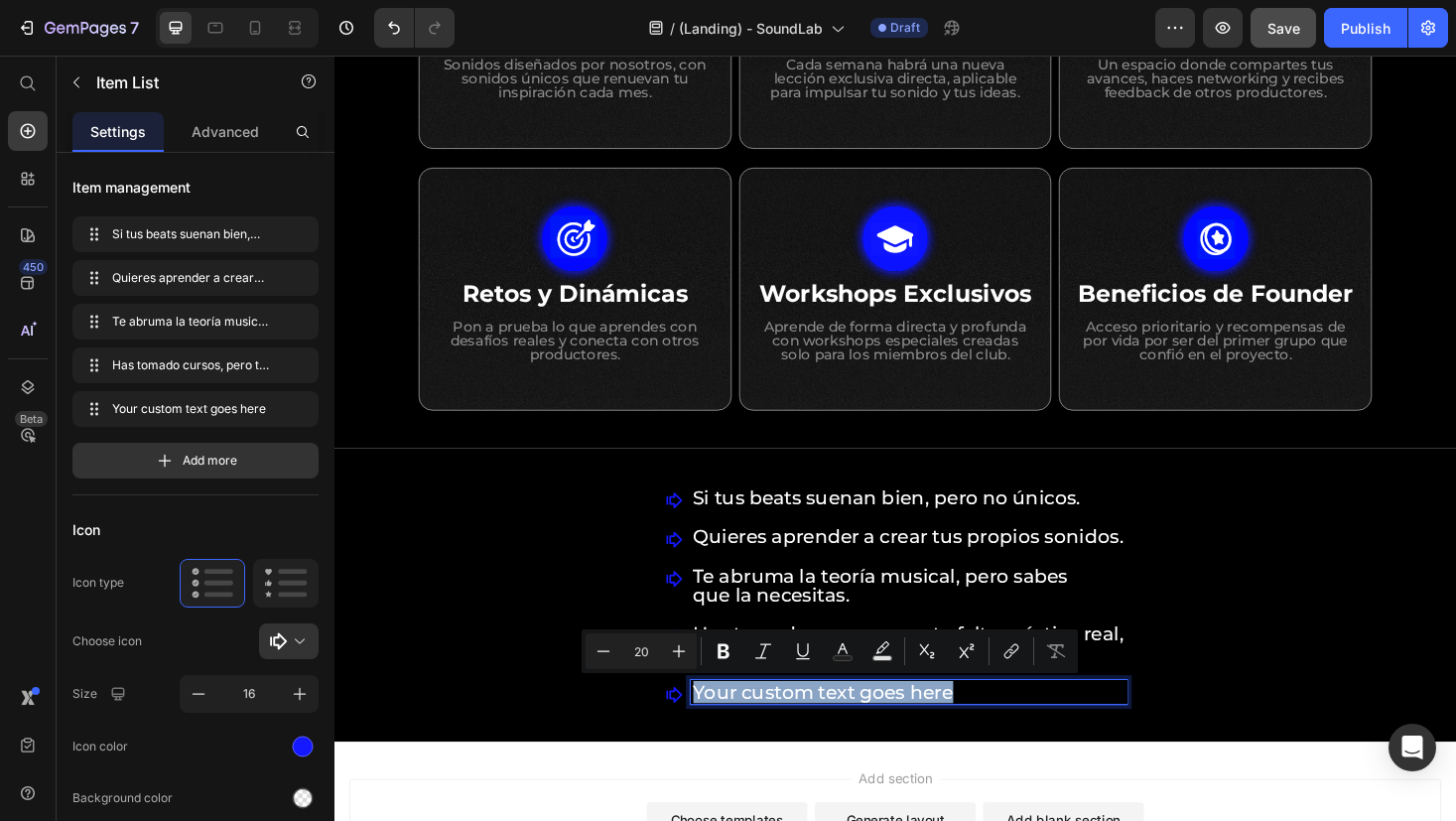 drag, startPoint x: 1017, startPoint y: 733, endPoint x: 711, endPoint y: 740, distance: 306.08005 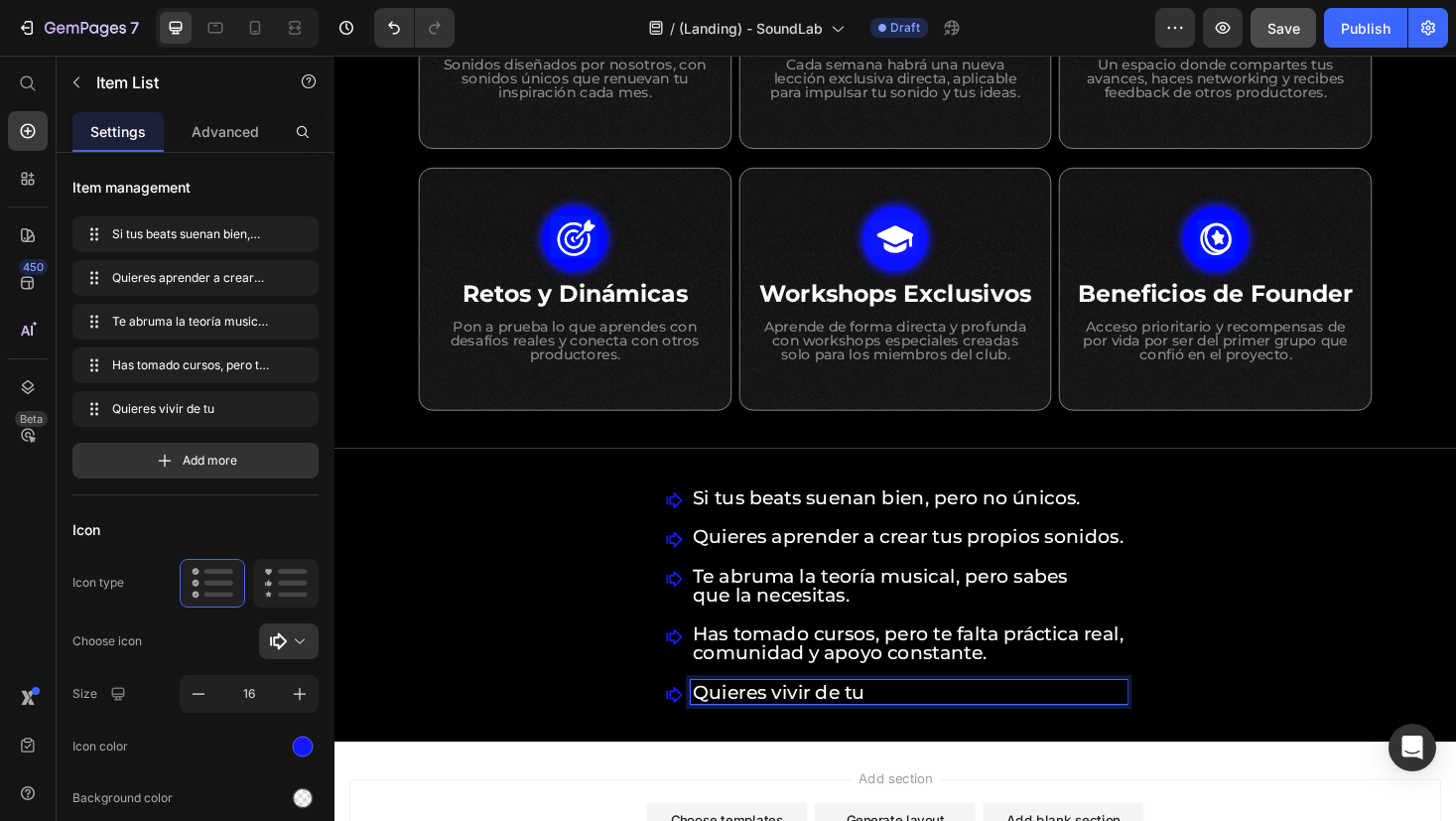 type 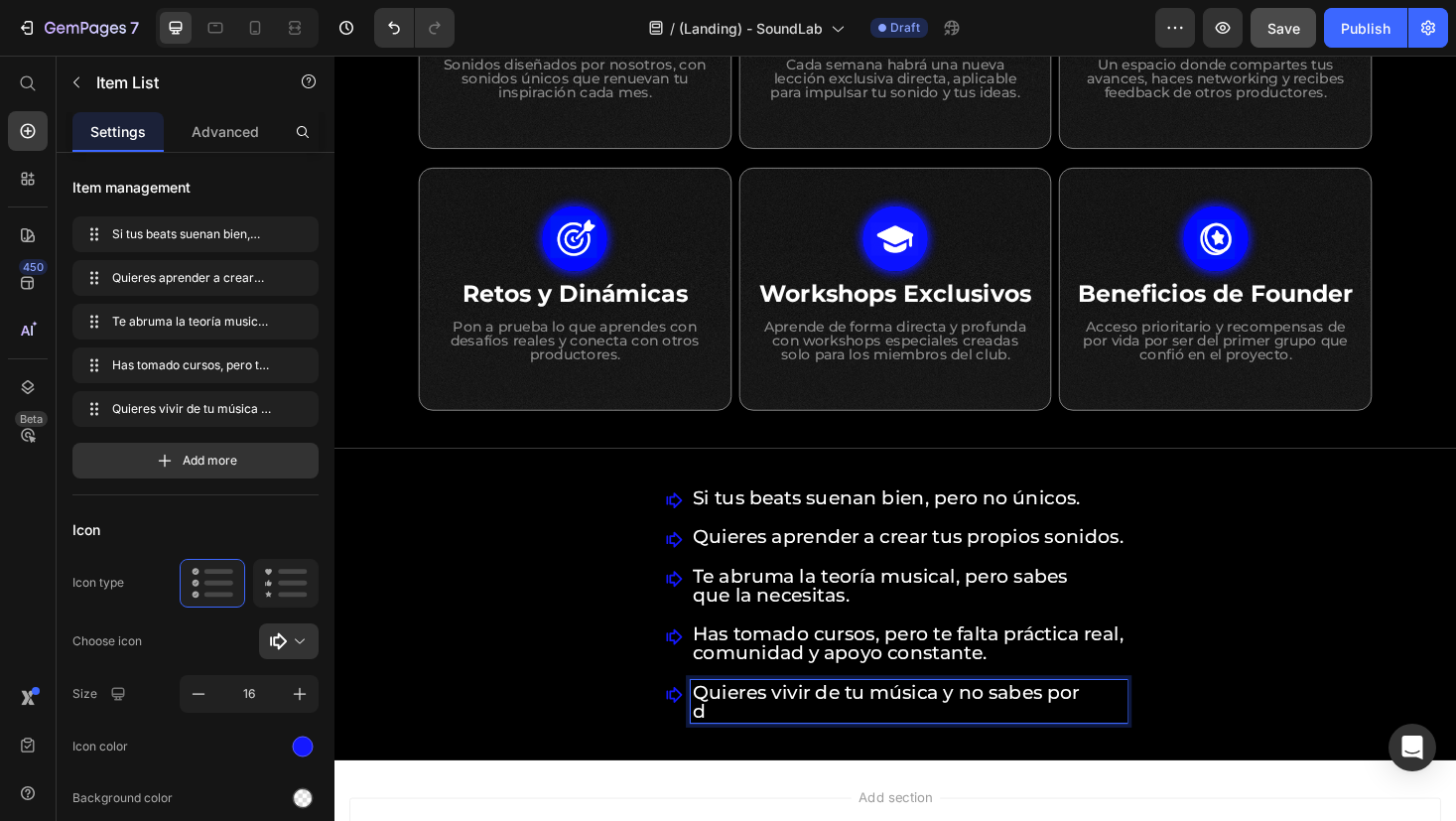 click on "d" at bounding box center [944, 752] 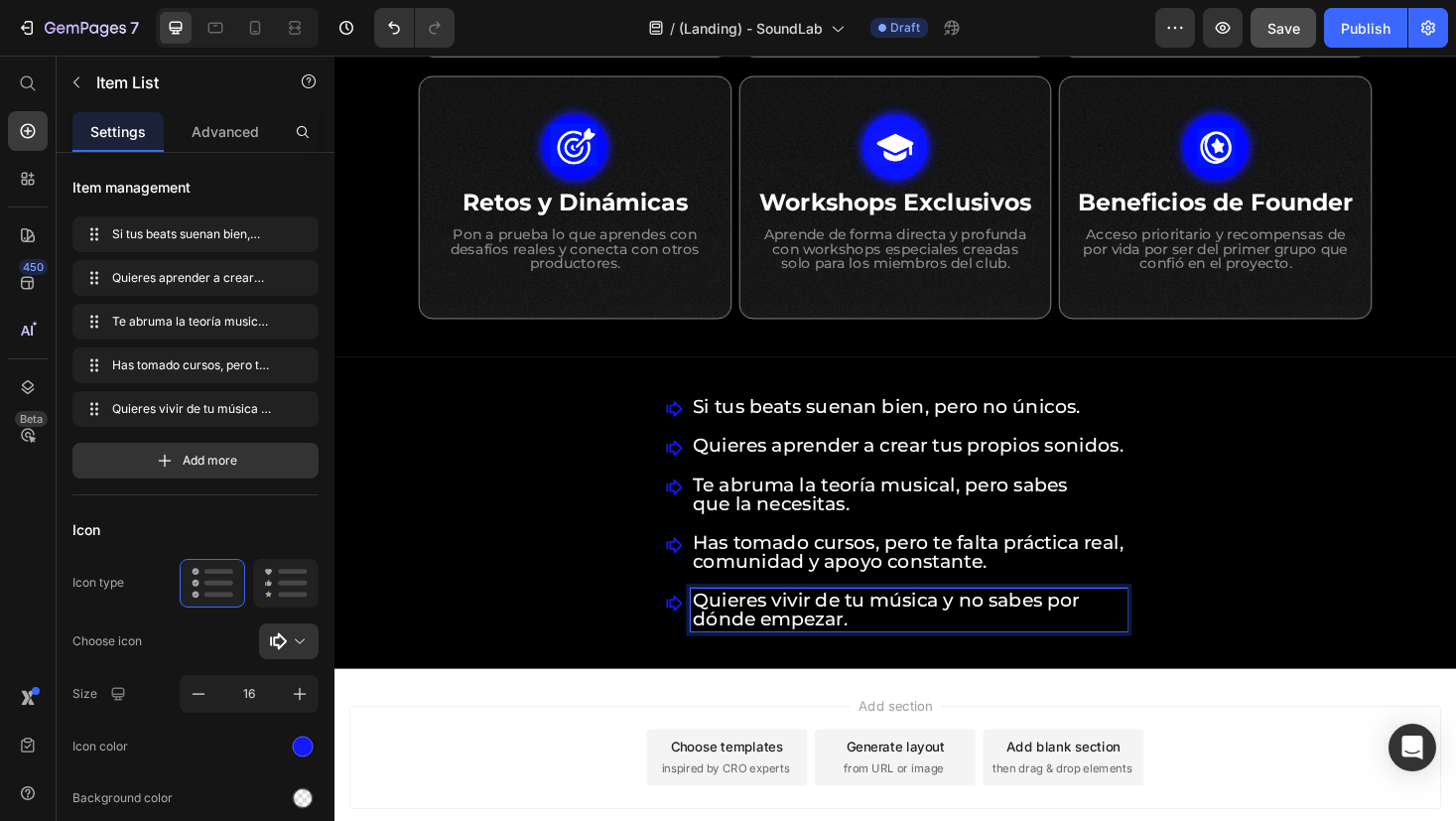 scroll, scrollTop: 1401, scrollLeft: 0, axis: vertical 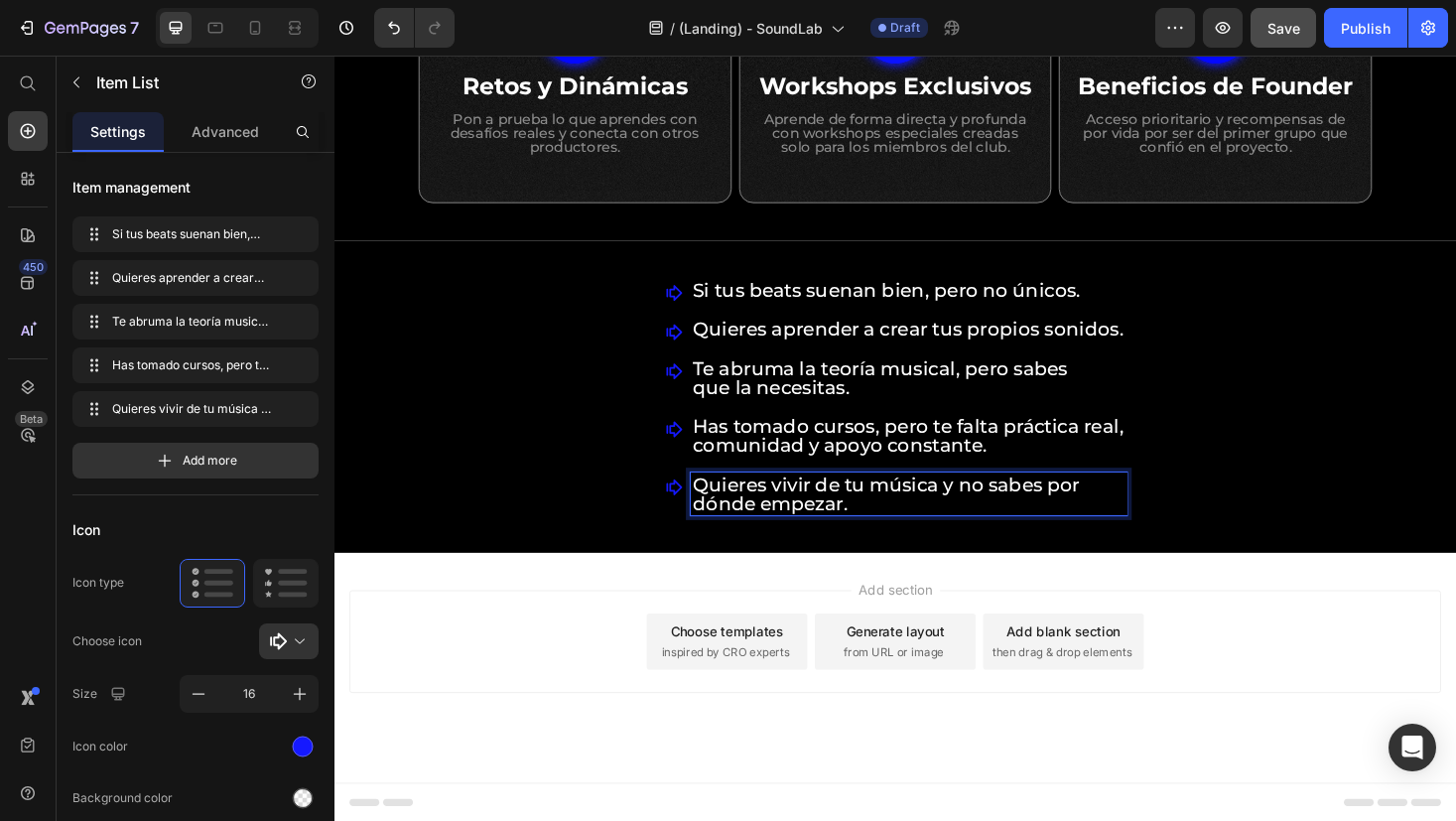 click on "Add section Choose templates inspired by CRO experts Generate layout from URL or image Add blank section then drag & drop elements" at bounding box center (930, 706) 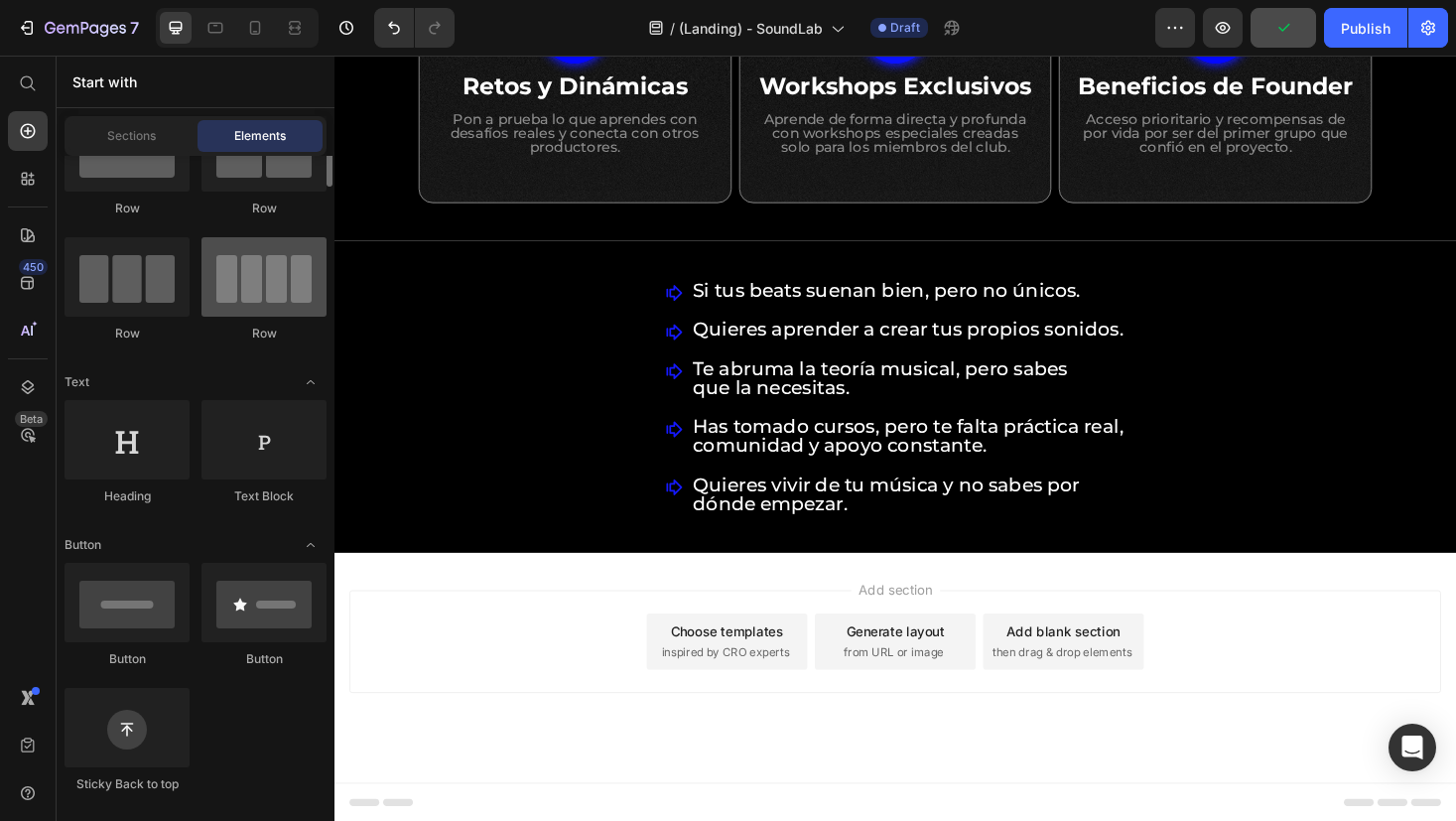 scroll, scrollTop: 0, scrollLeft: 0, axis: both 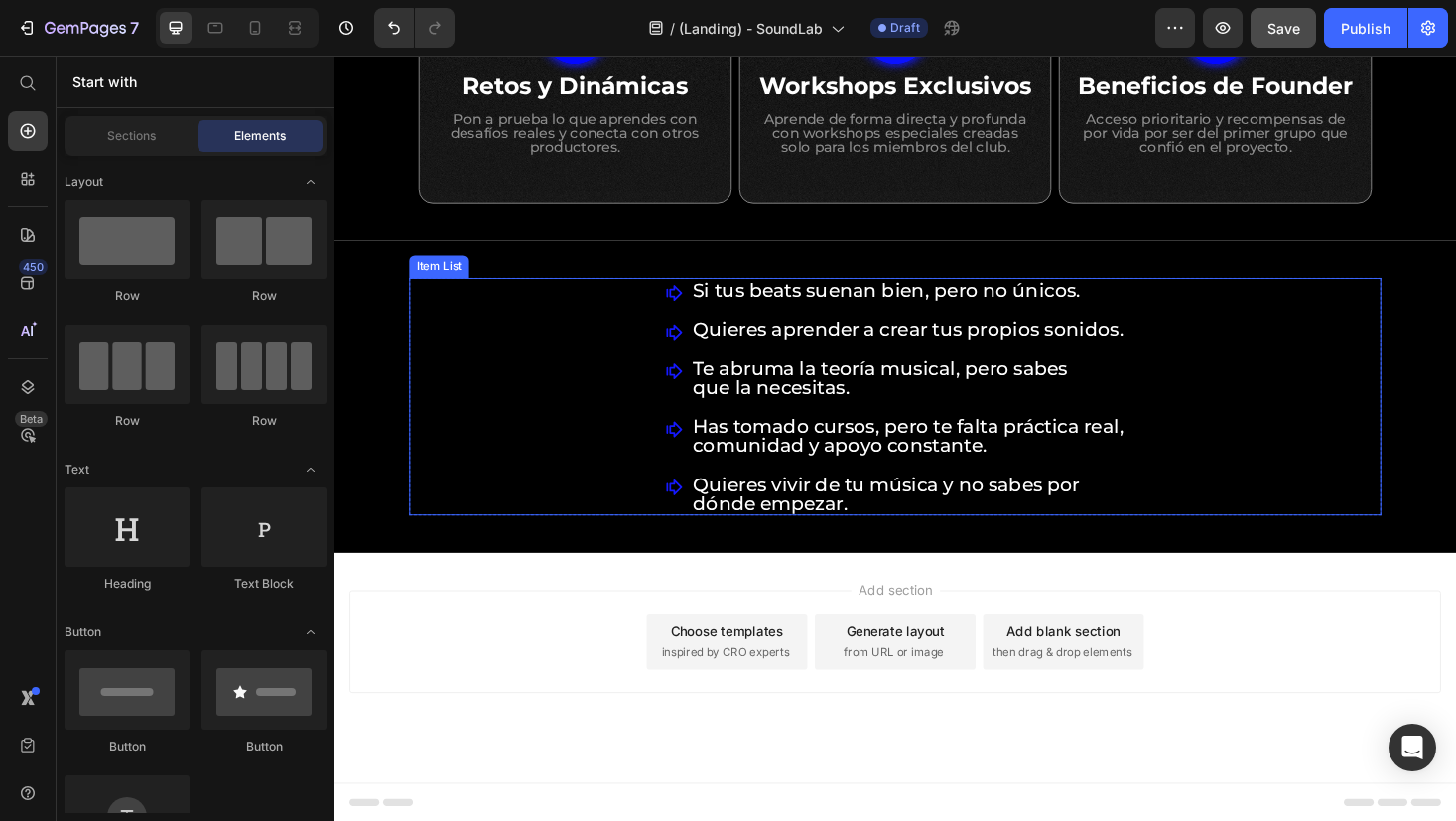 click on "Quieres vivir de tu música y no sabes por" at bounding box center (944, 511) 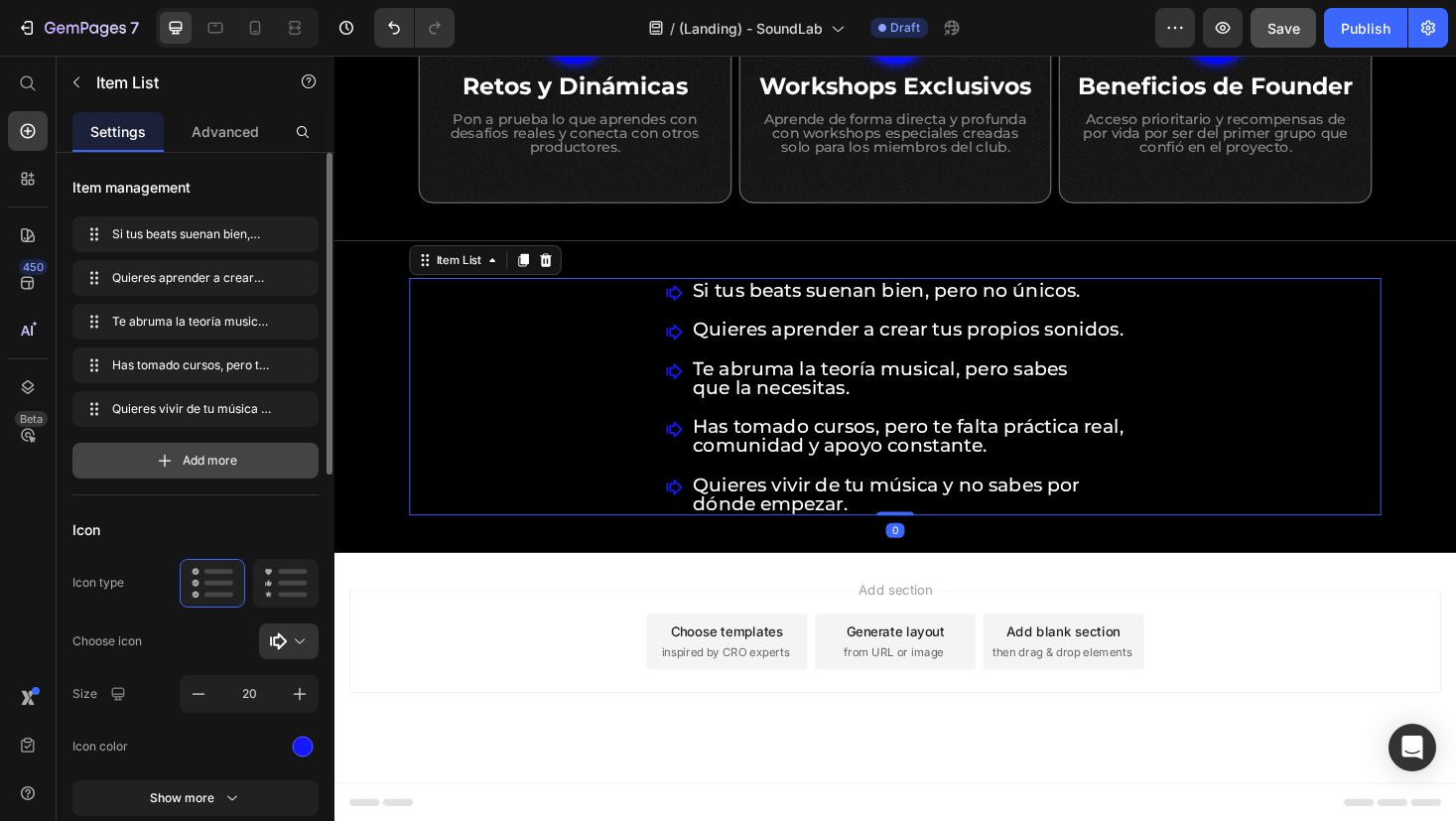 click on "Add more" at bounding box center (196, 461) 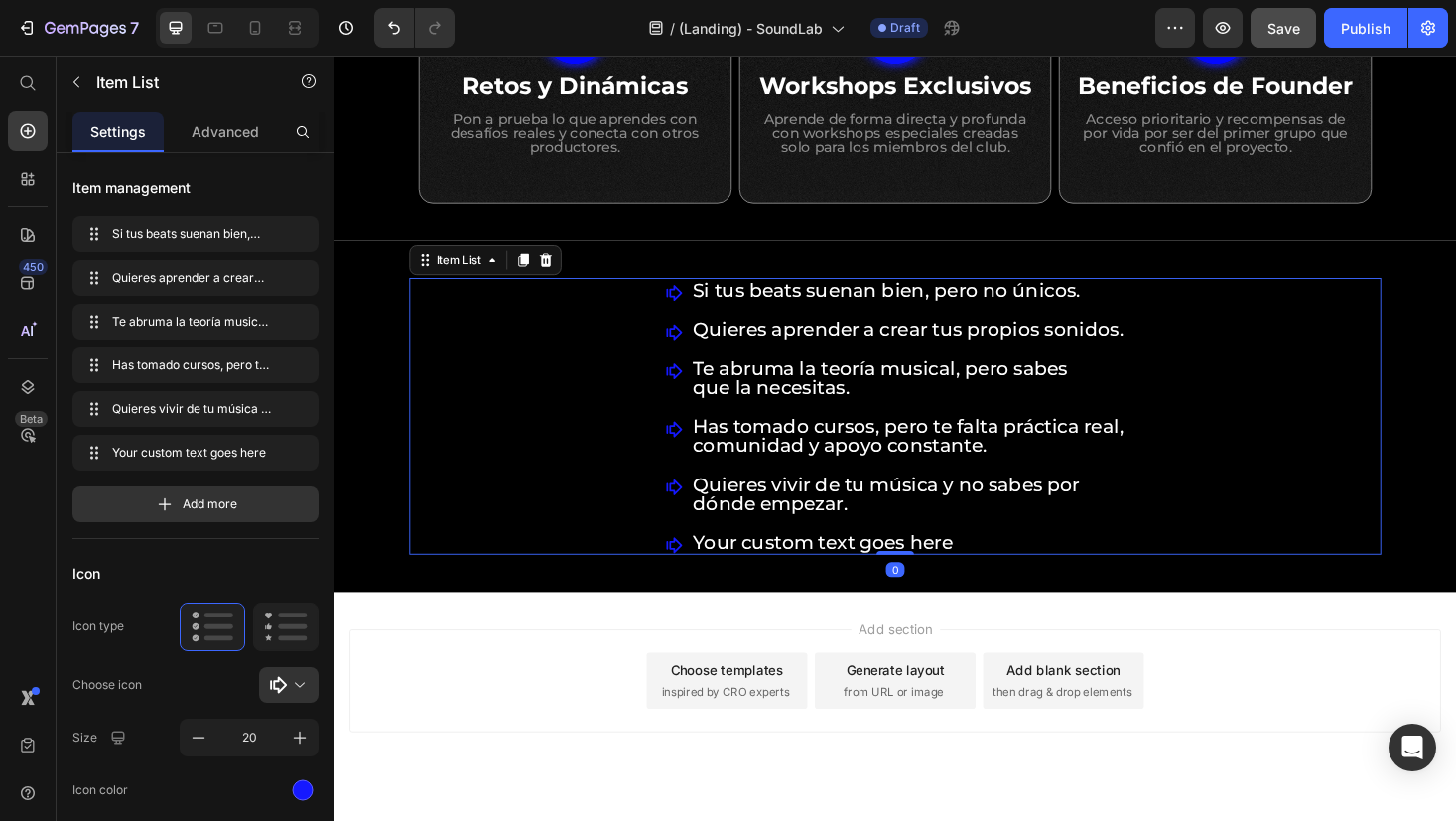 click on "Your custom text goes here" at bounding box center (944, 573) 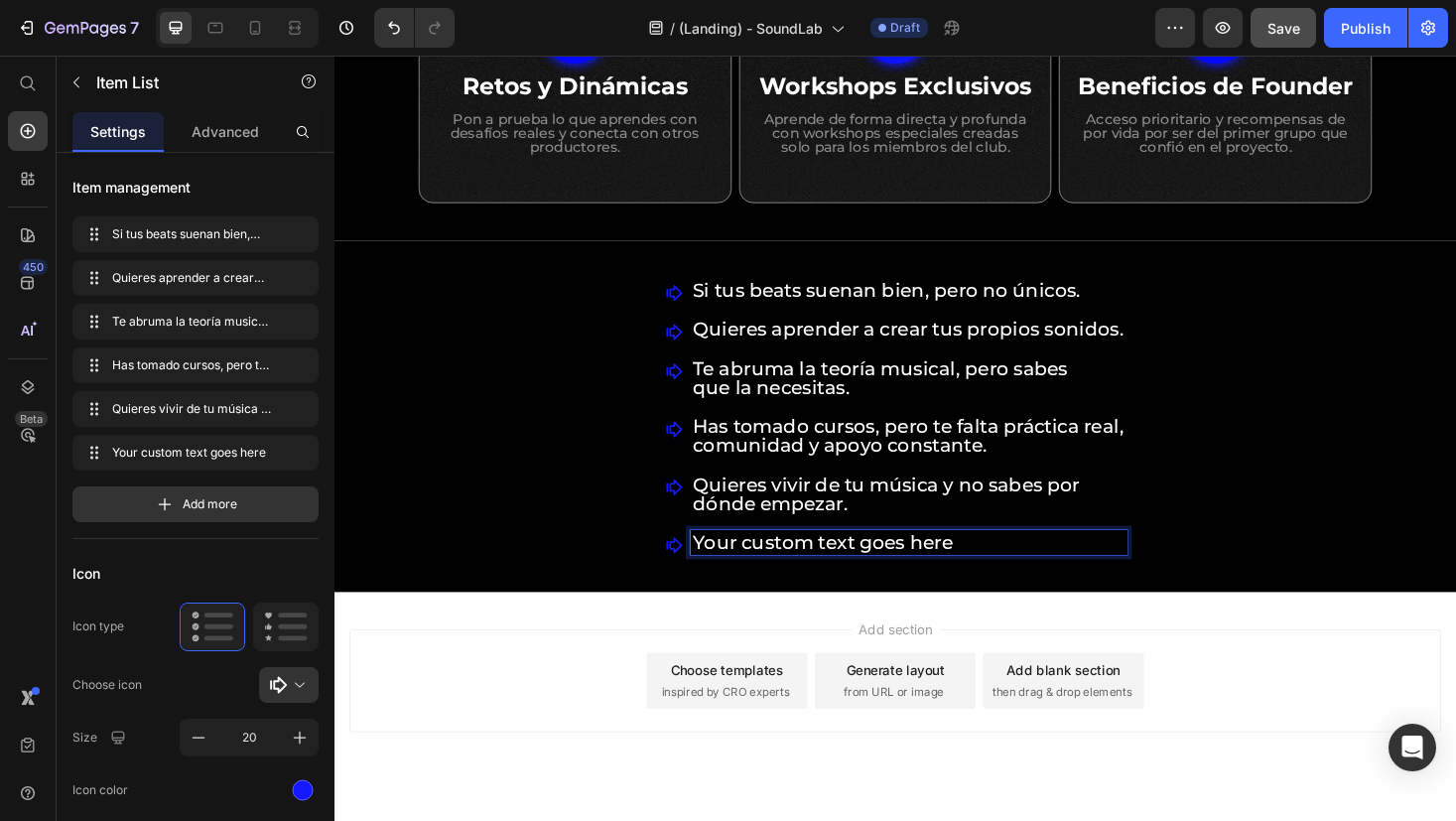 click on "Your custom text goes here" at bounding box center [944, 573] 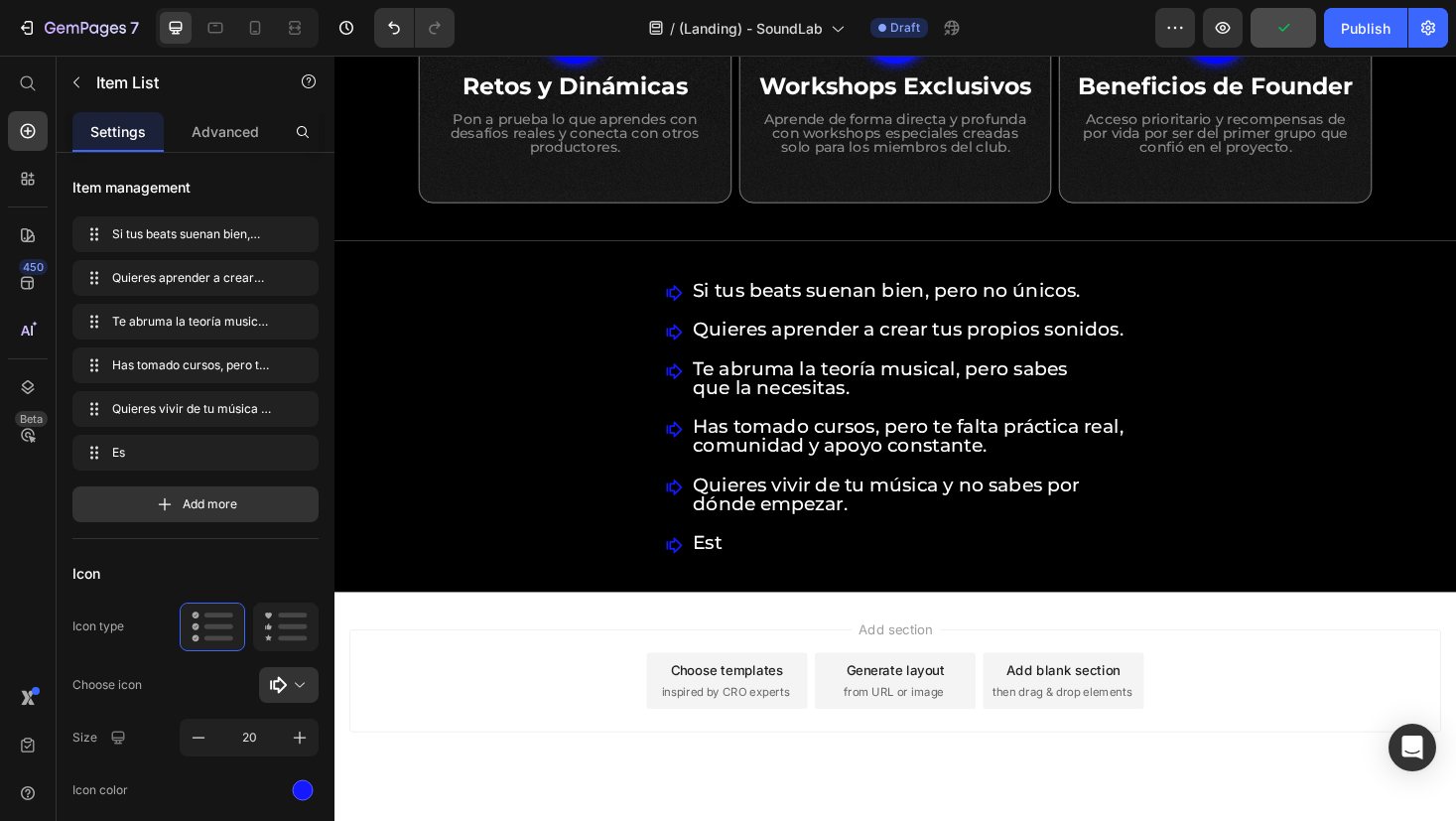 type 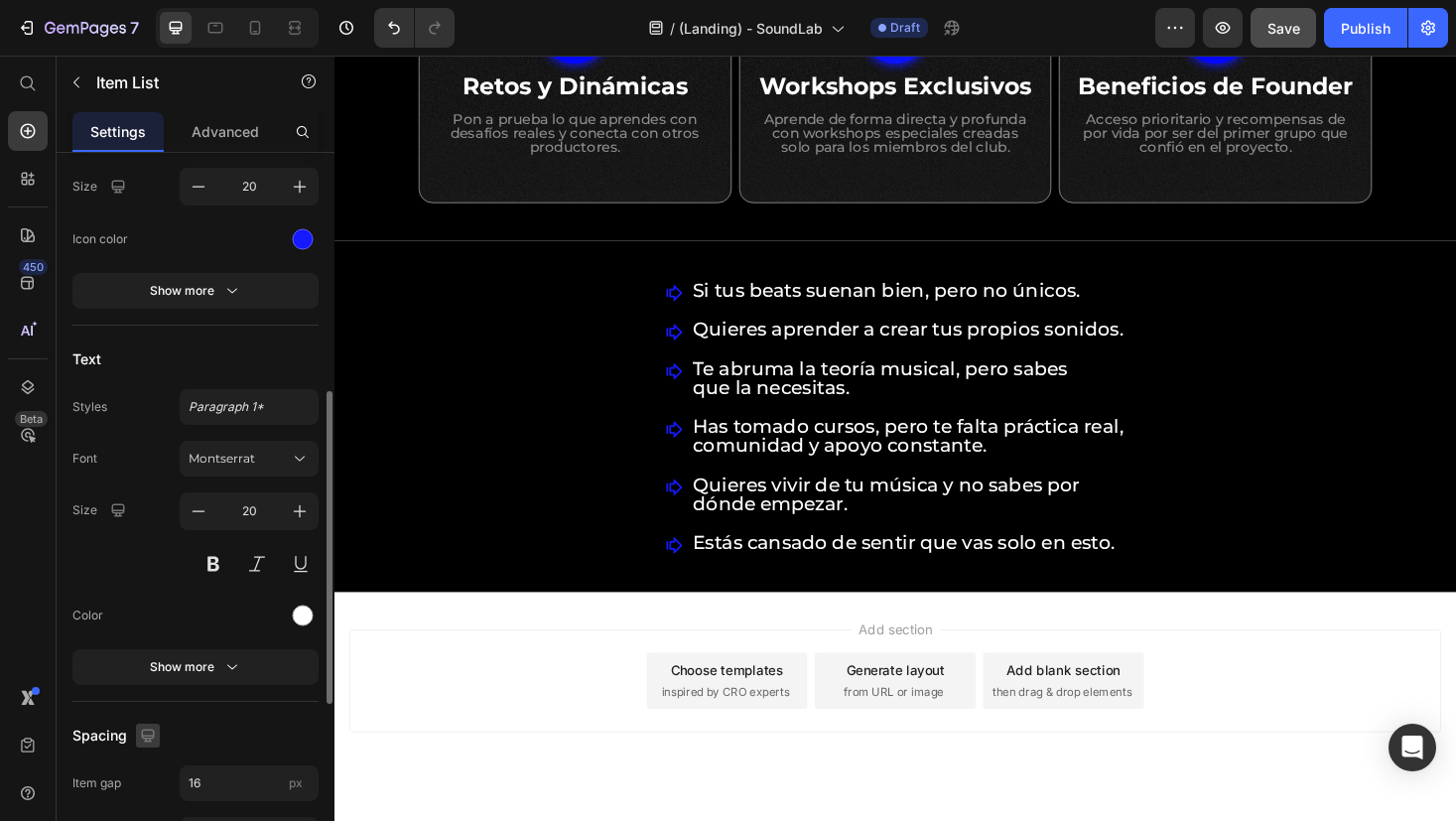 scroll, scrollTop: 739, scrollLeft: 0, axis: vertical 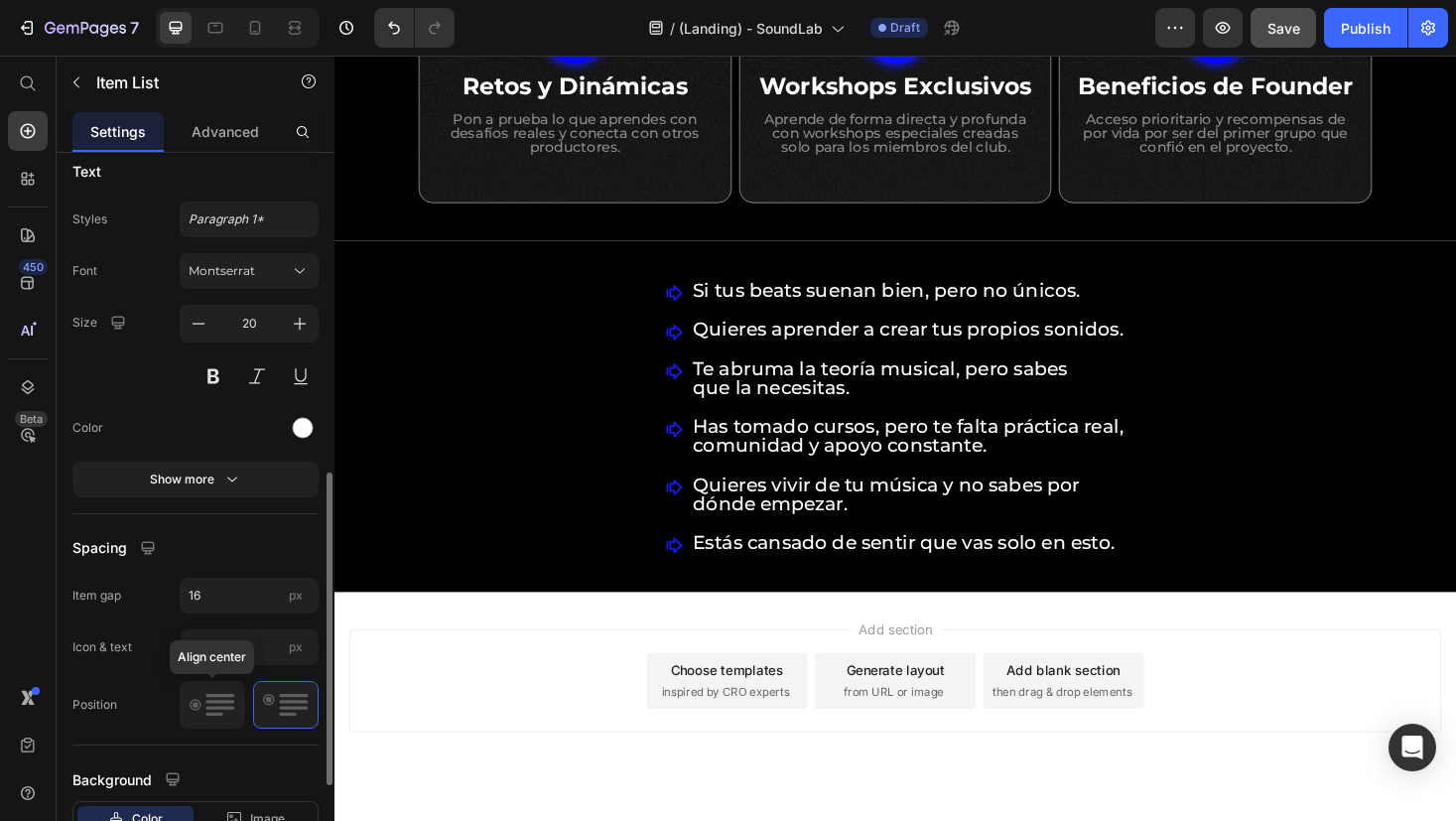 click 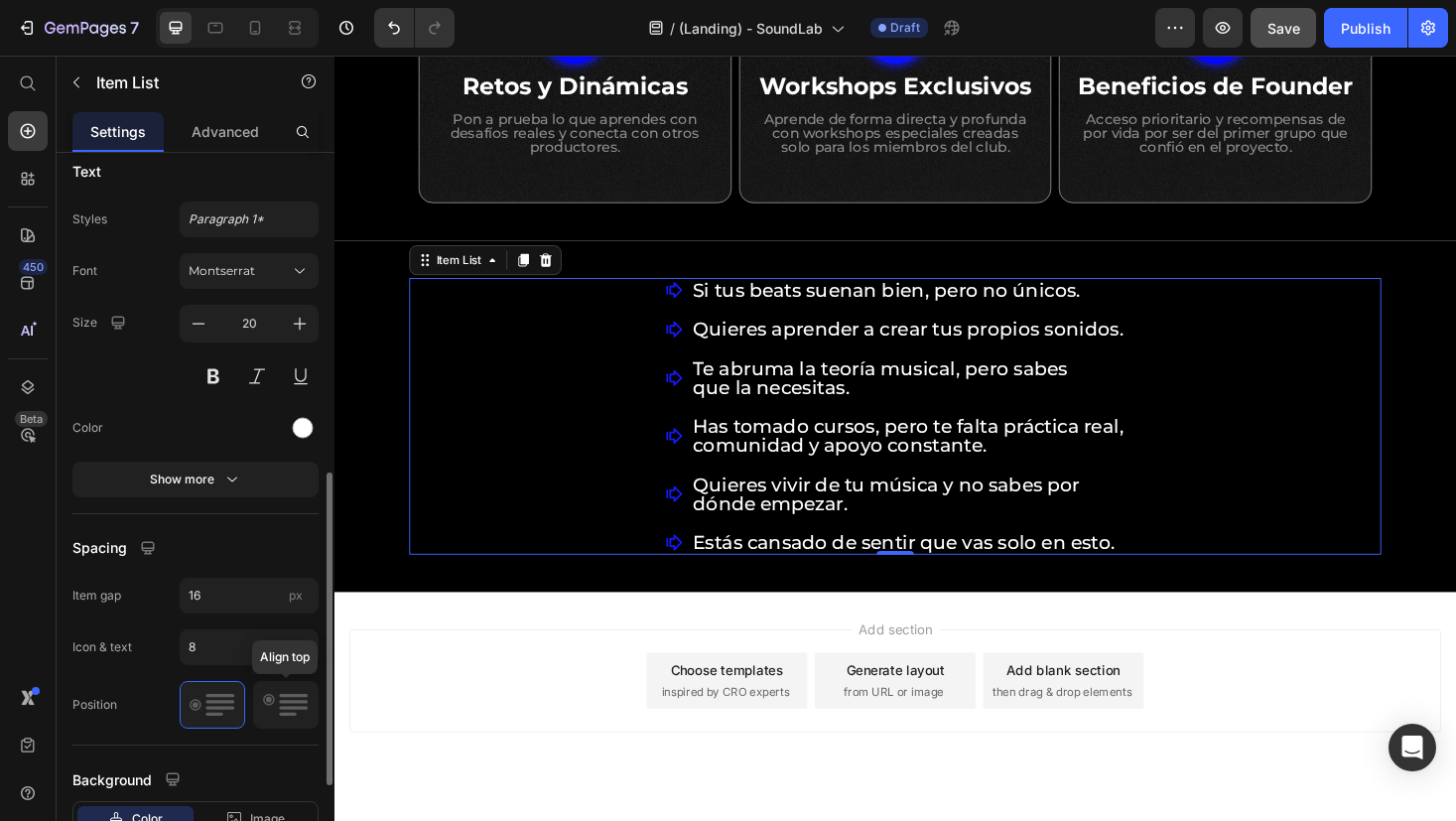 click 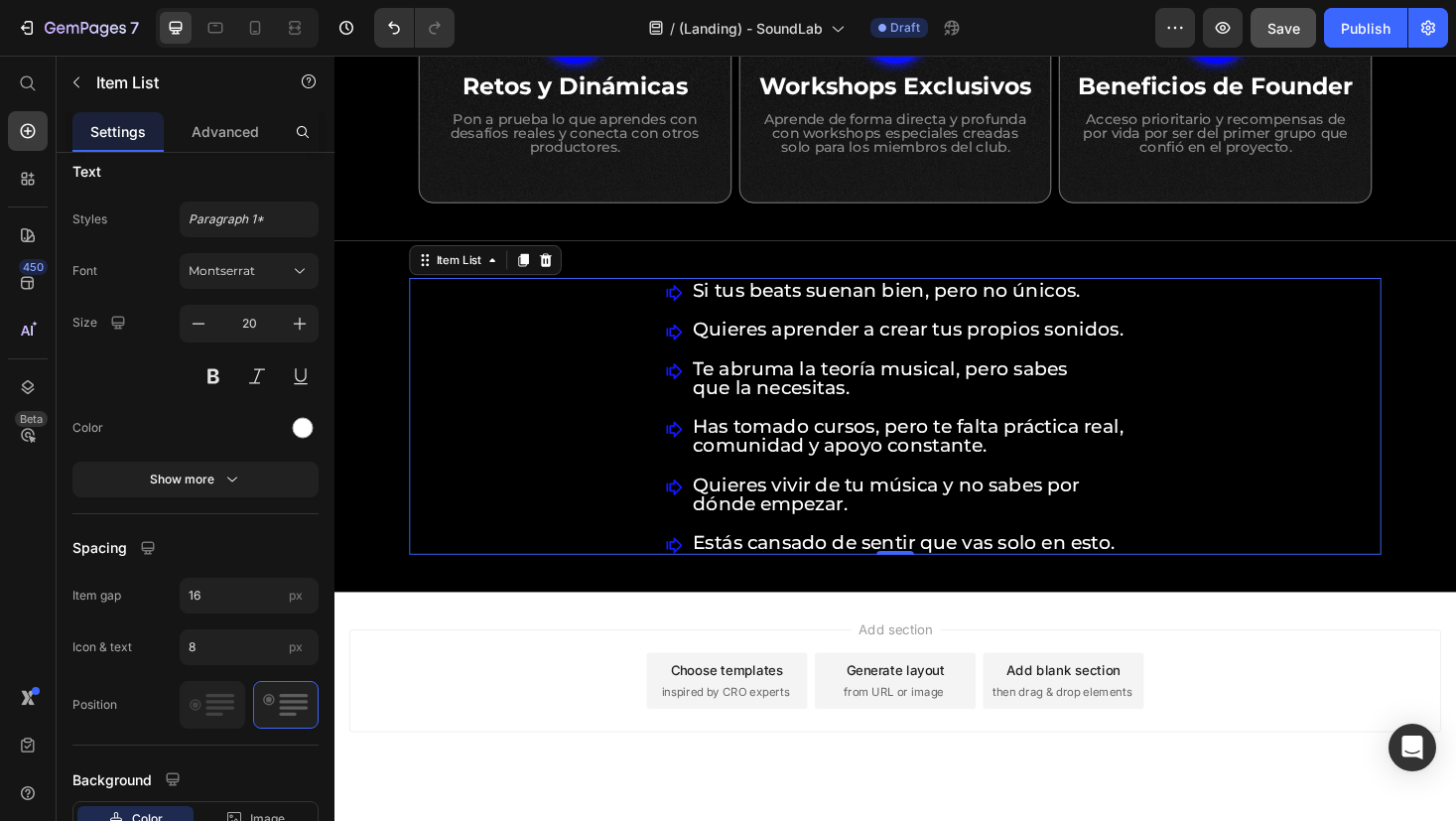 click on "Add section Choose templates inspired by CRO experts Generate layout from URL or image Add blank section then drag & drop elements" at bounding box center (930, 720) 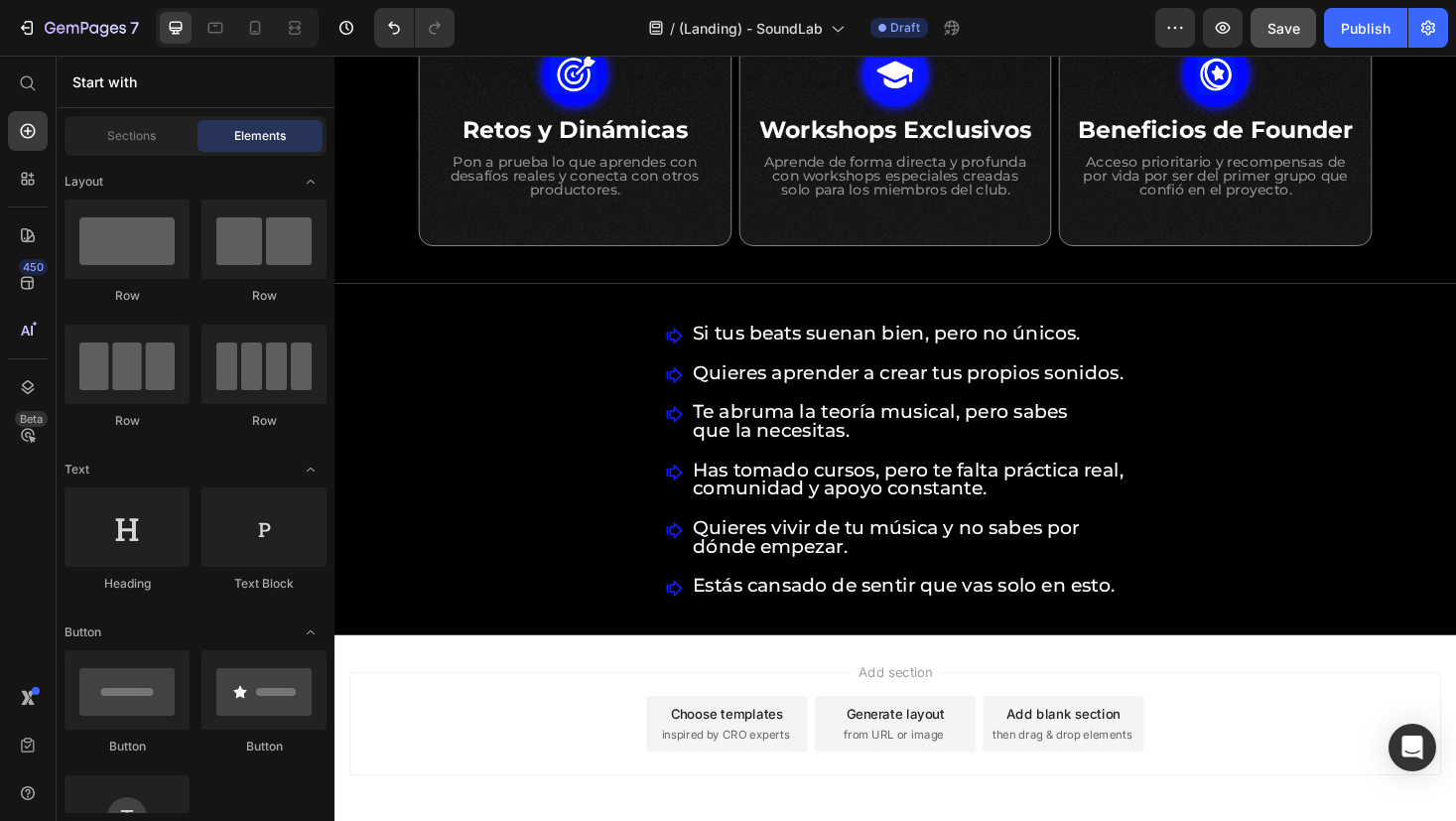 scroll, scrollTop: 1309, scrollLeft: 0, axis: vertical 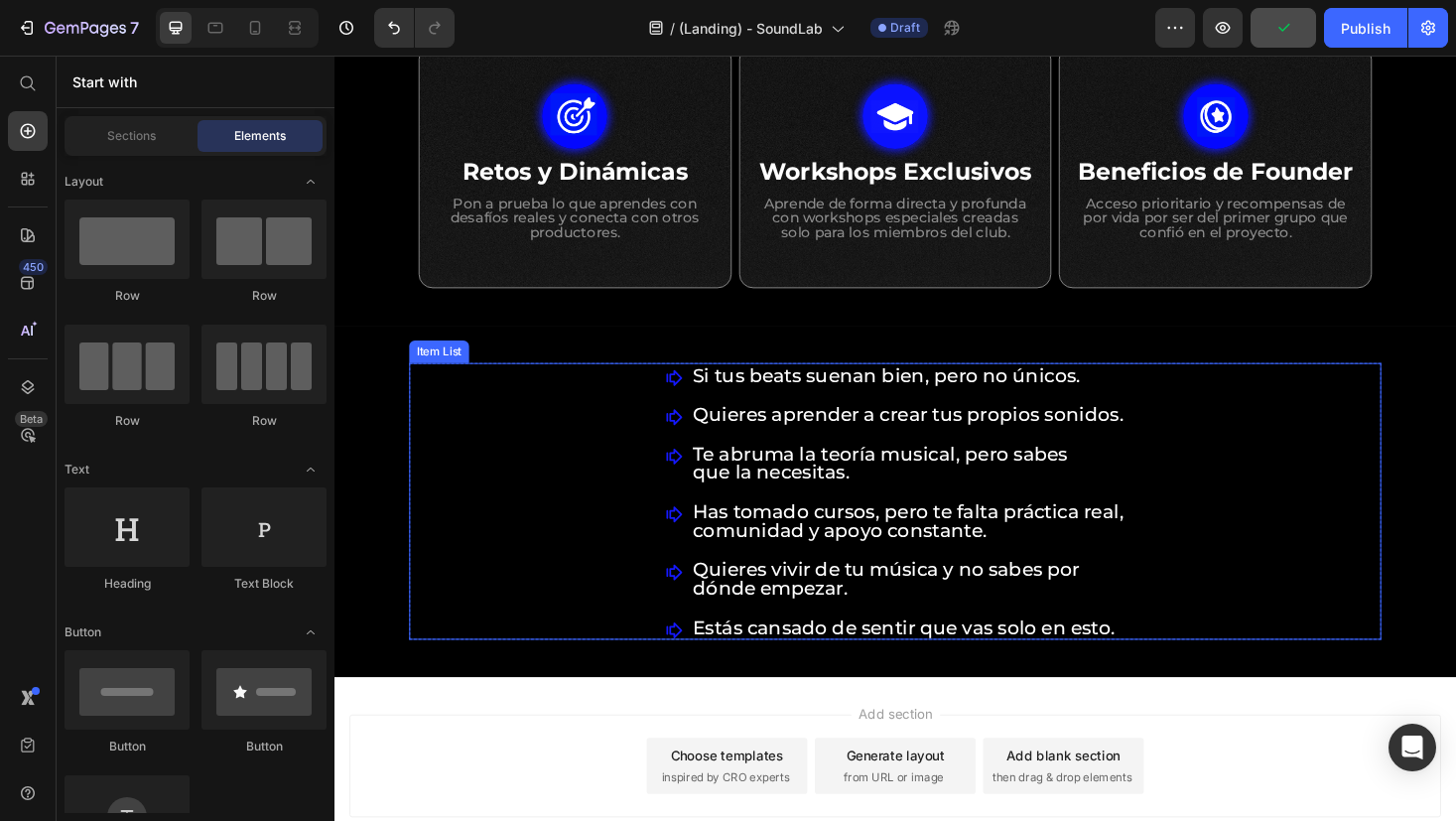 click 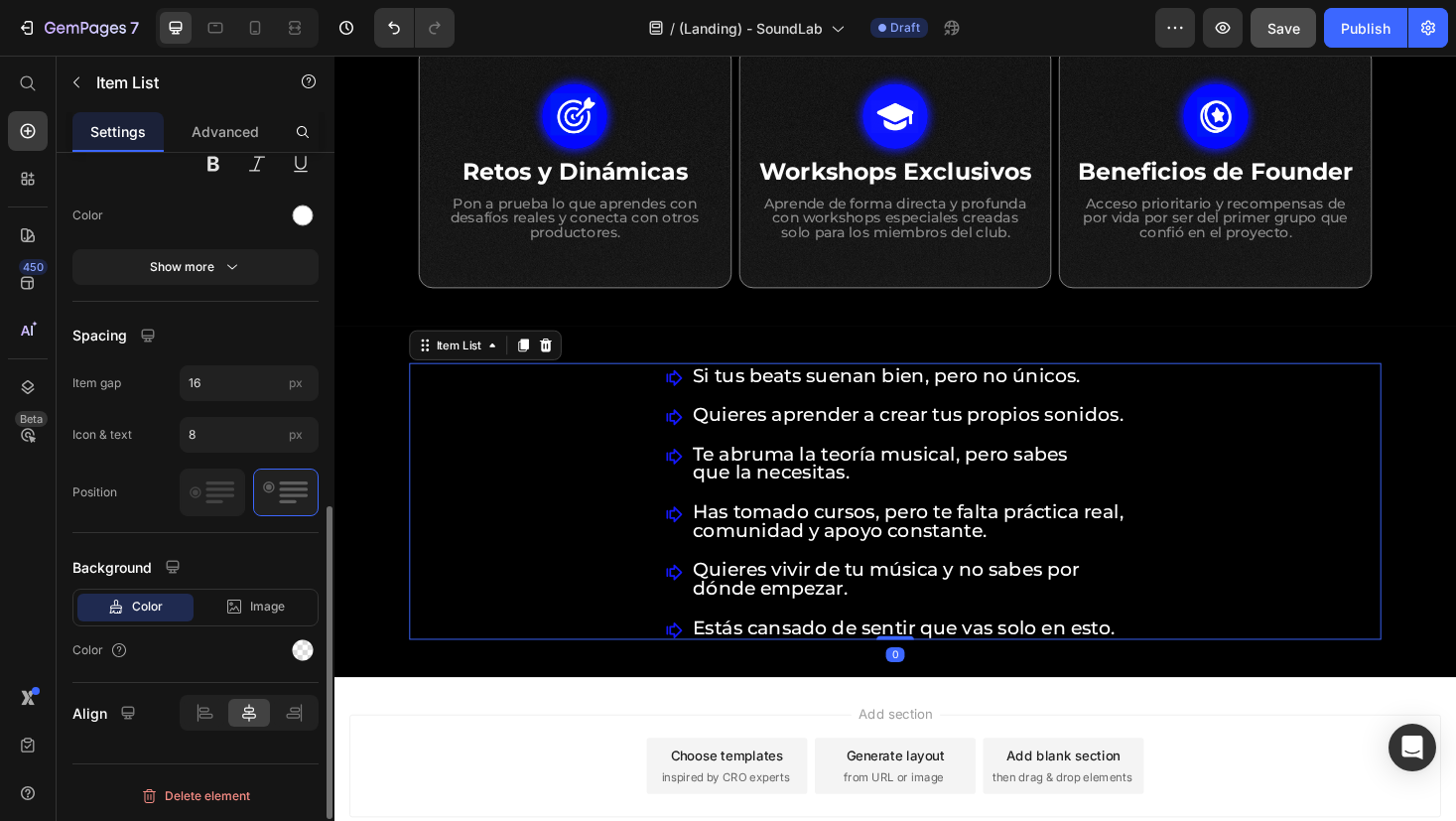 scroll, scrollTop: 20, scrollLeft: 0, axis: vertical 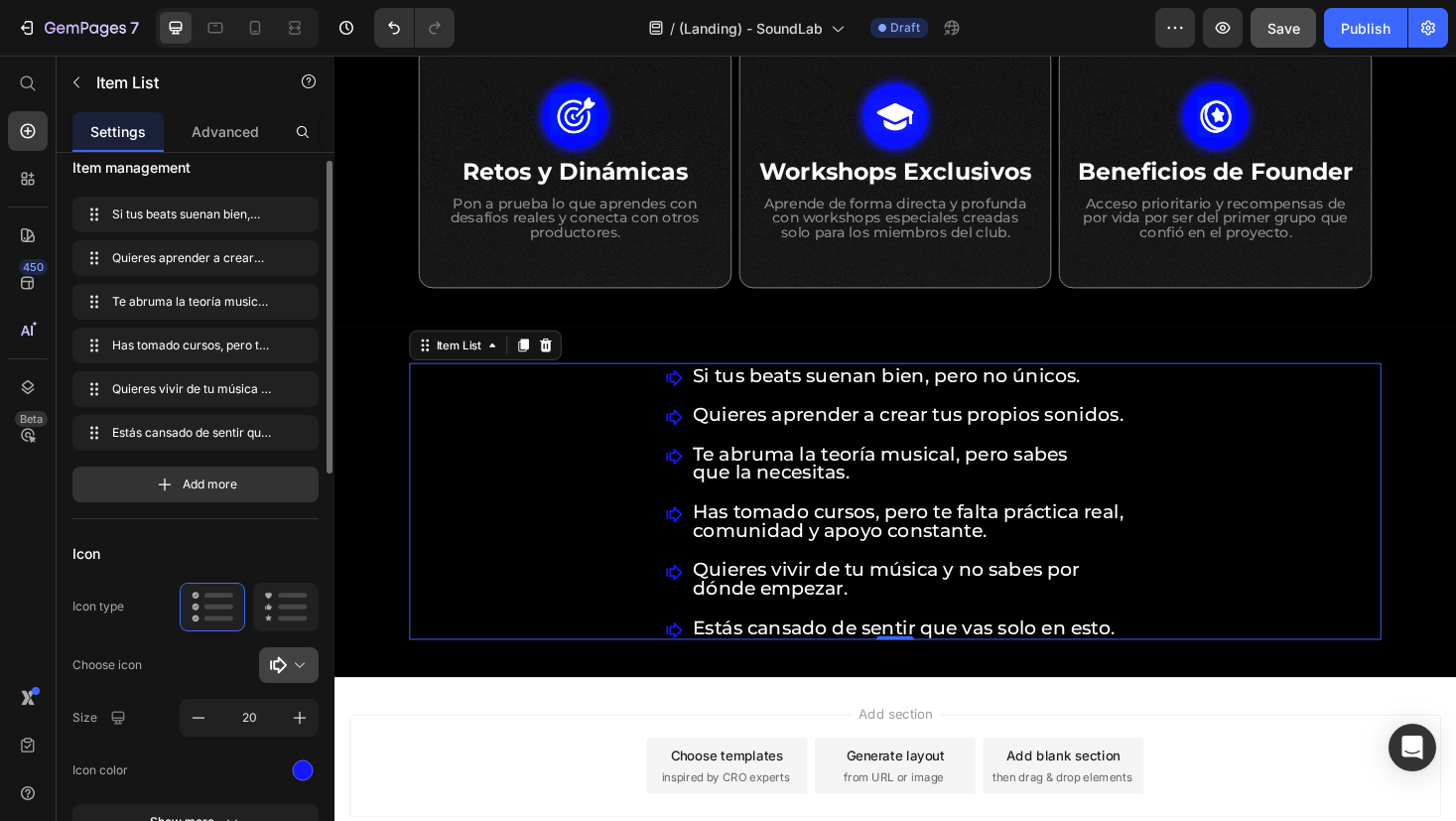 click at bounding box center (297, 665) 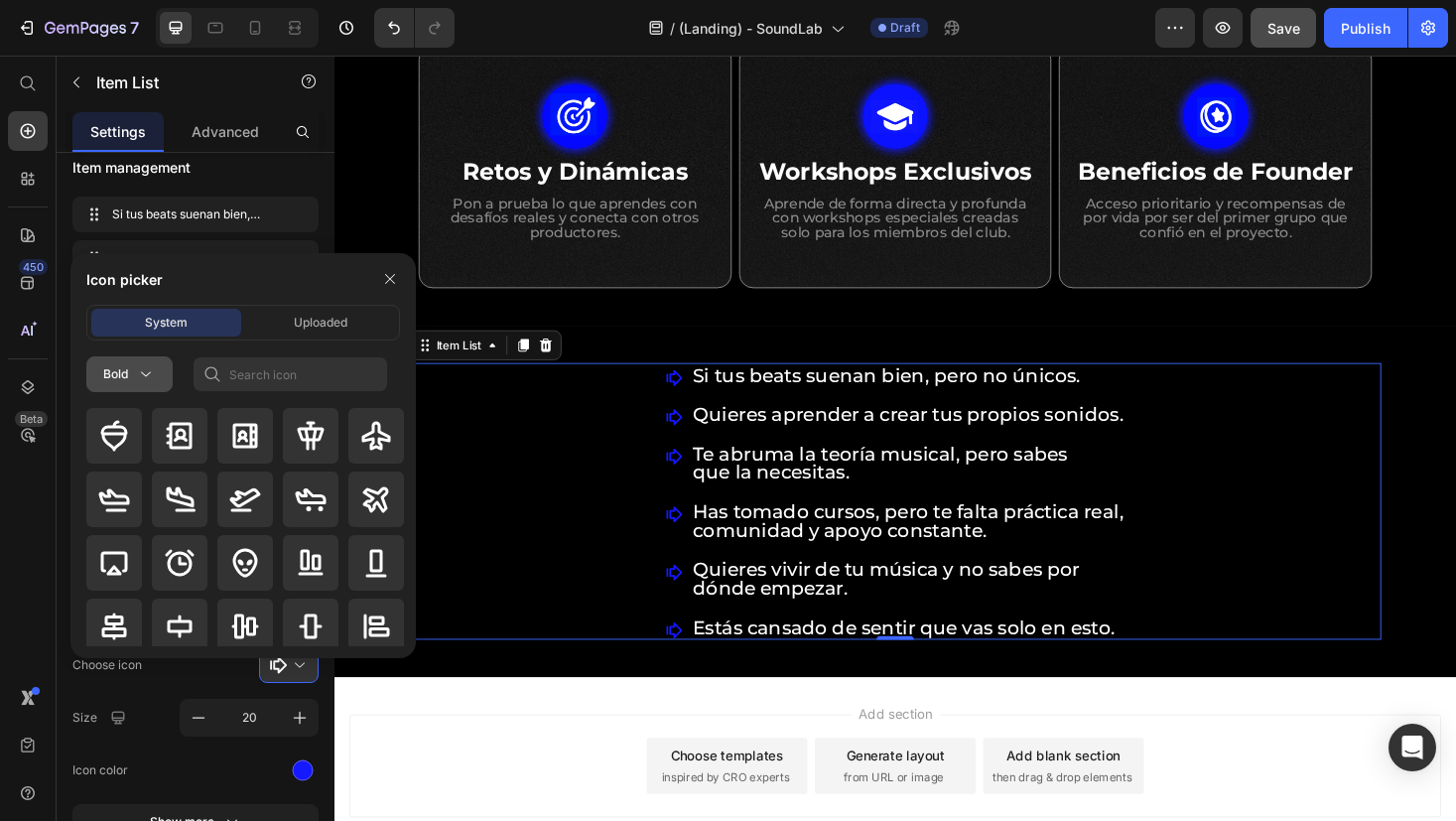 click 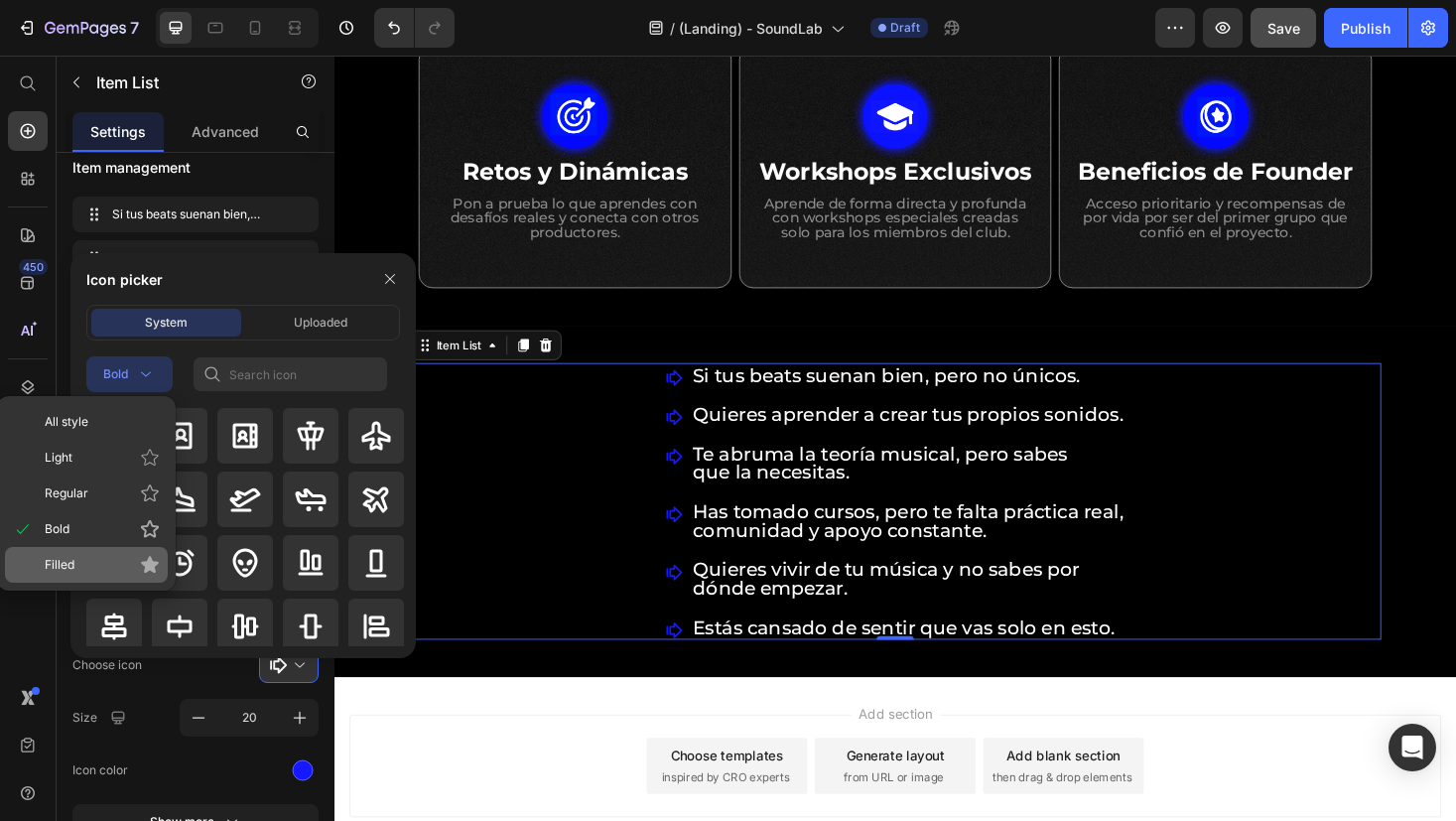 click on "Filled" 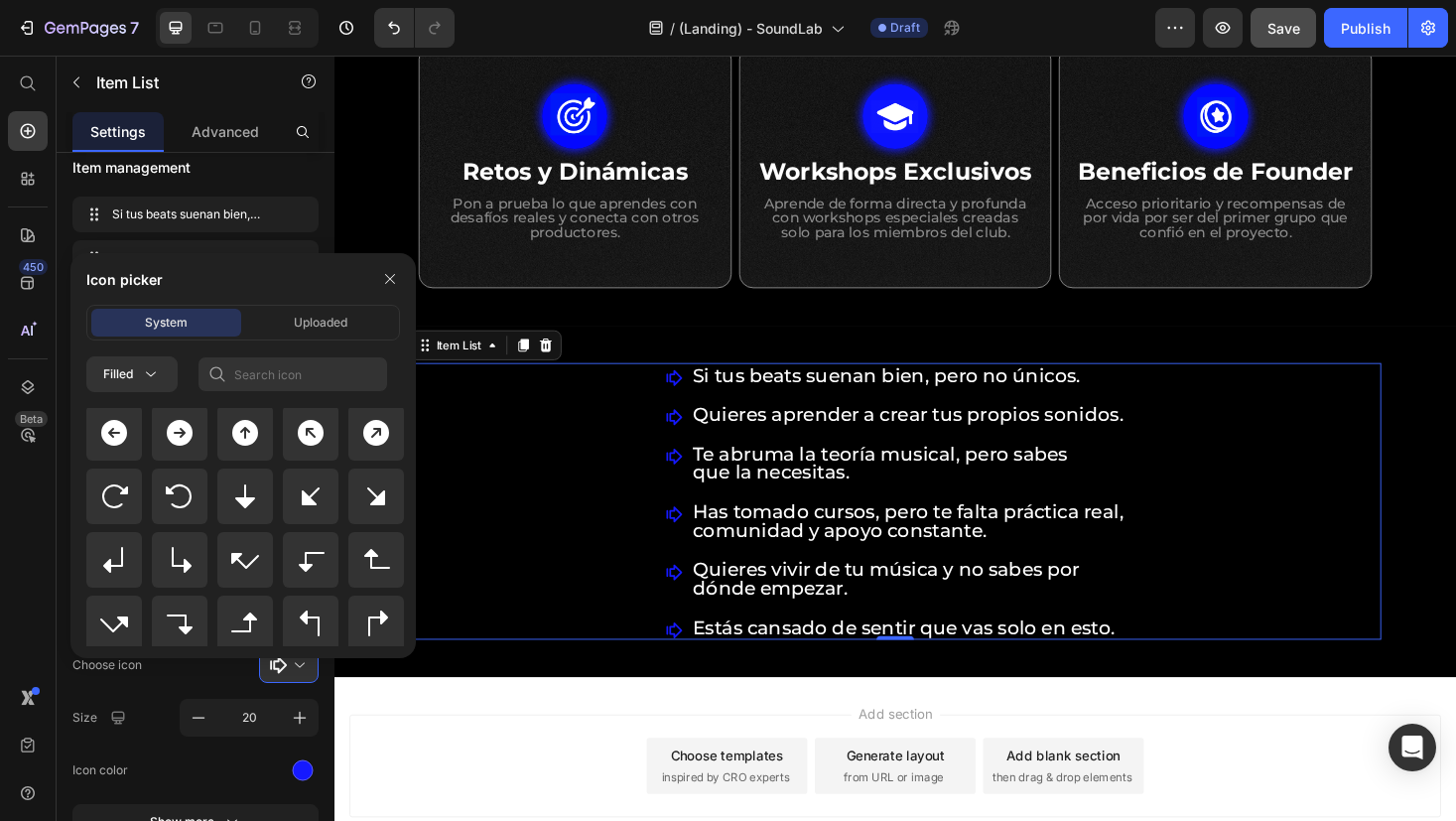 scroll, scrollTop: 564, scrollLeft: 0, axis: vertical 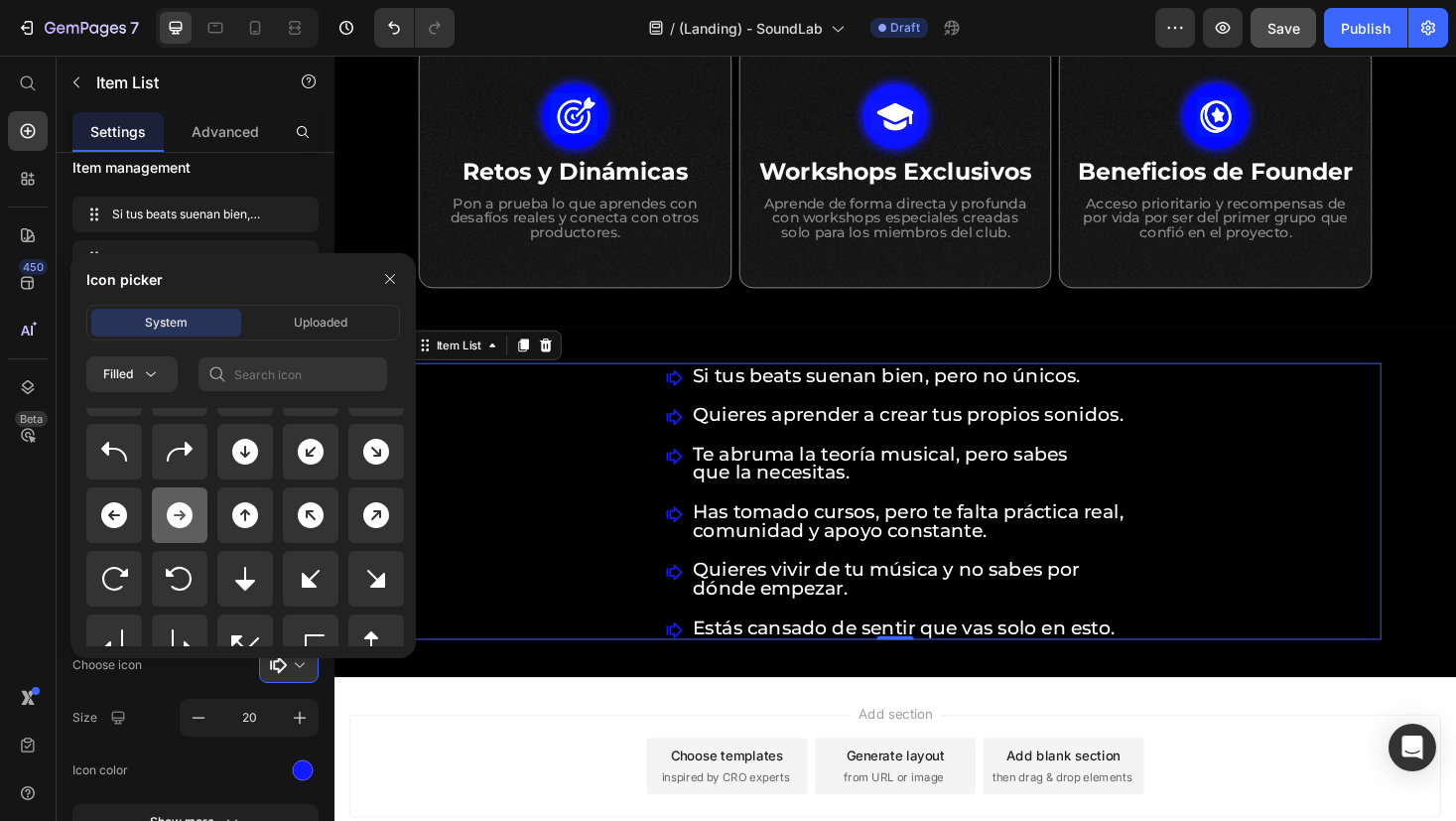 click 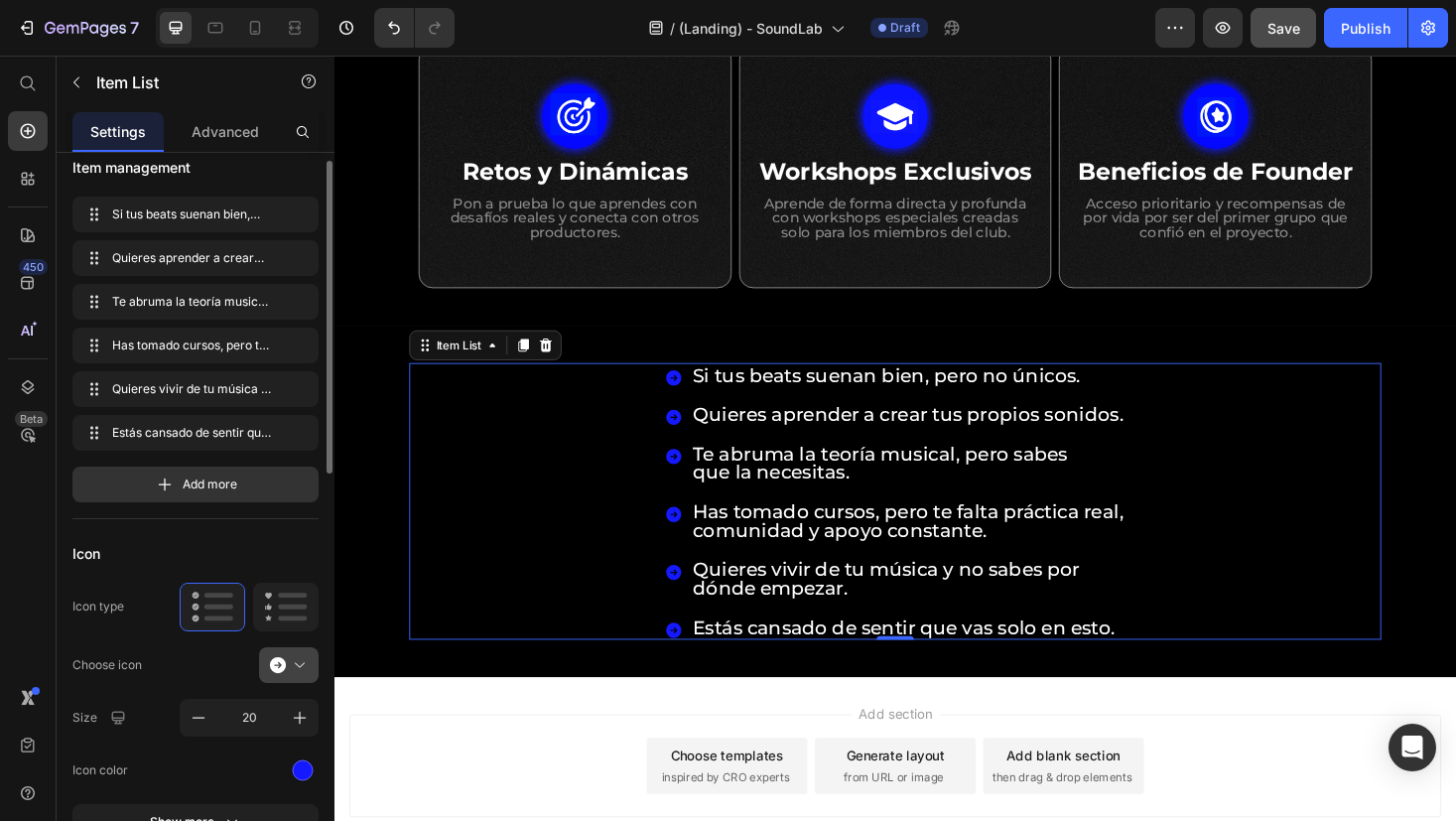 click at bounding box center [297, 665] 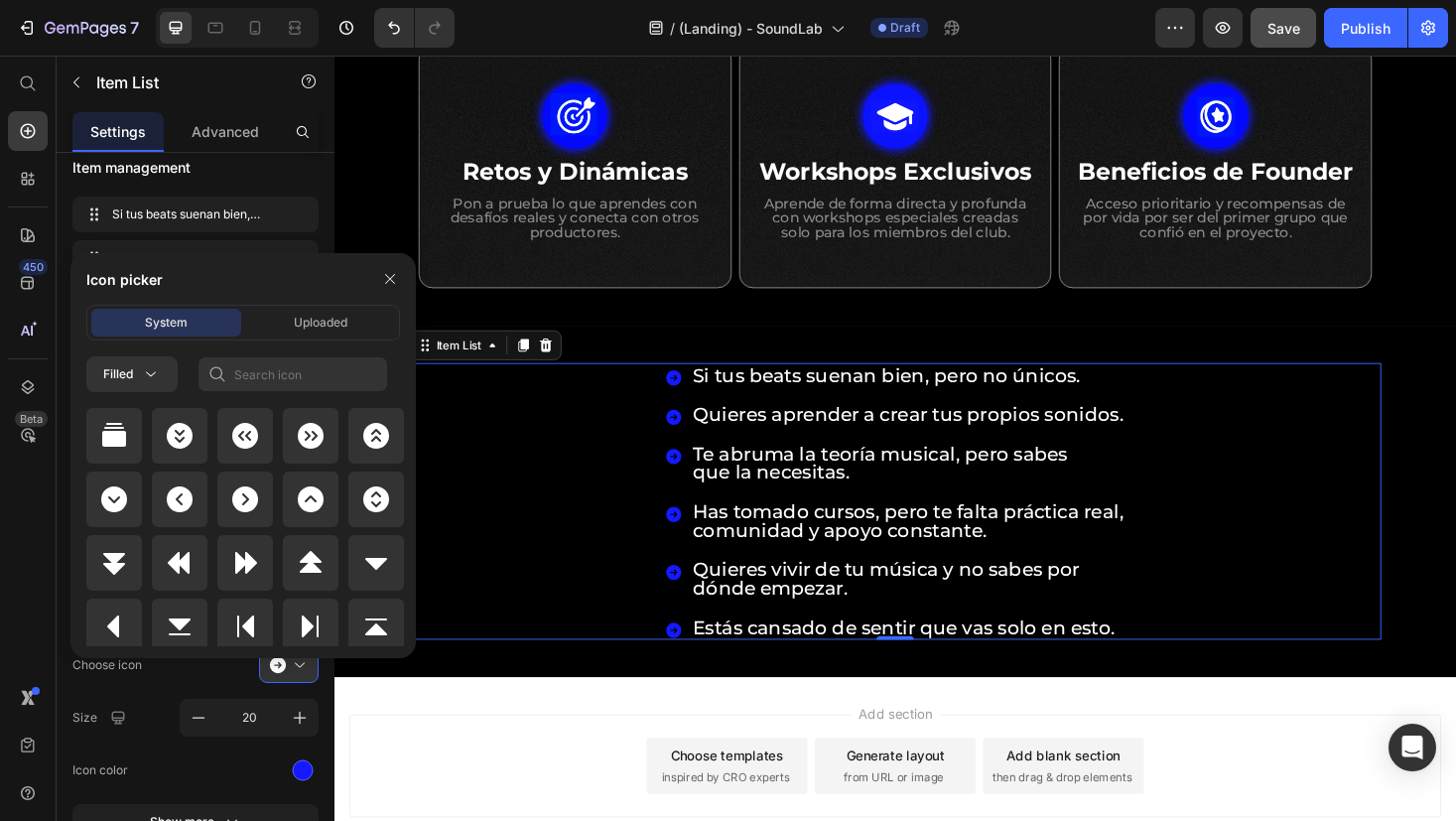 scroll, scrollTop: 3145, scrollLeft: 0, axis: vertical 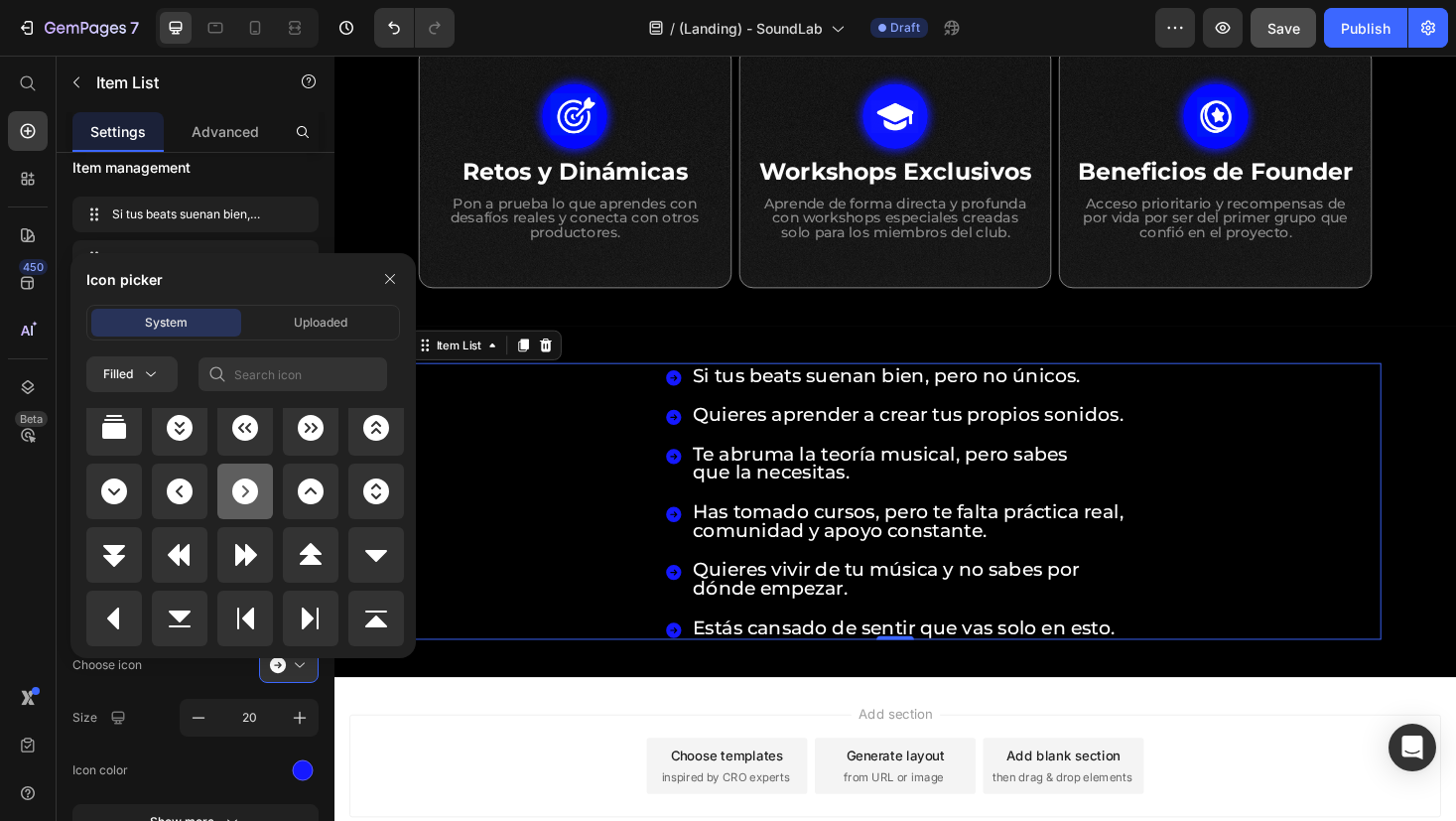 click 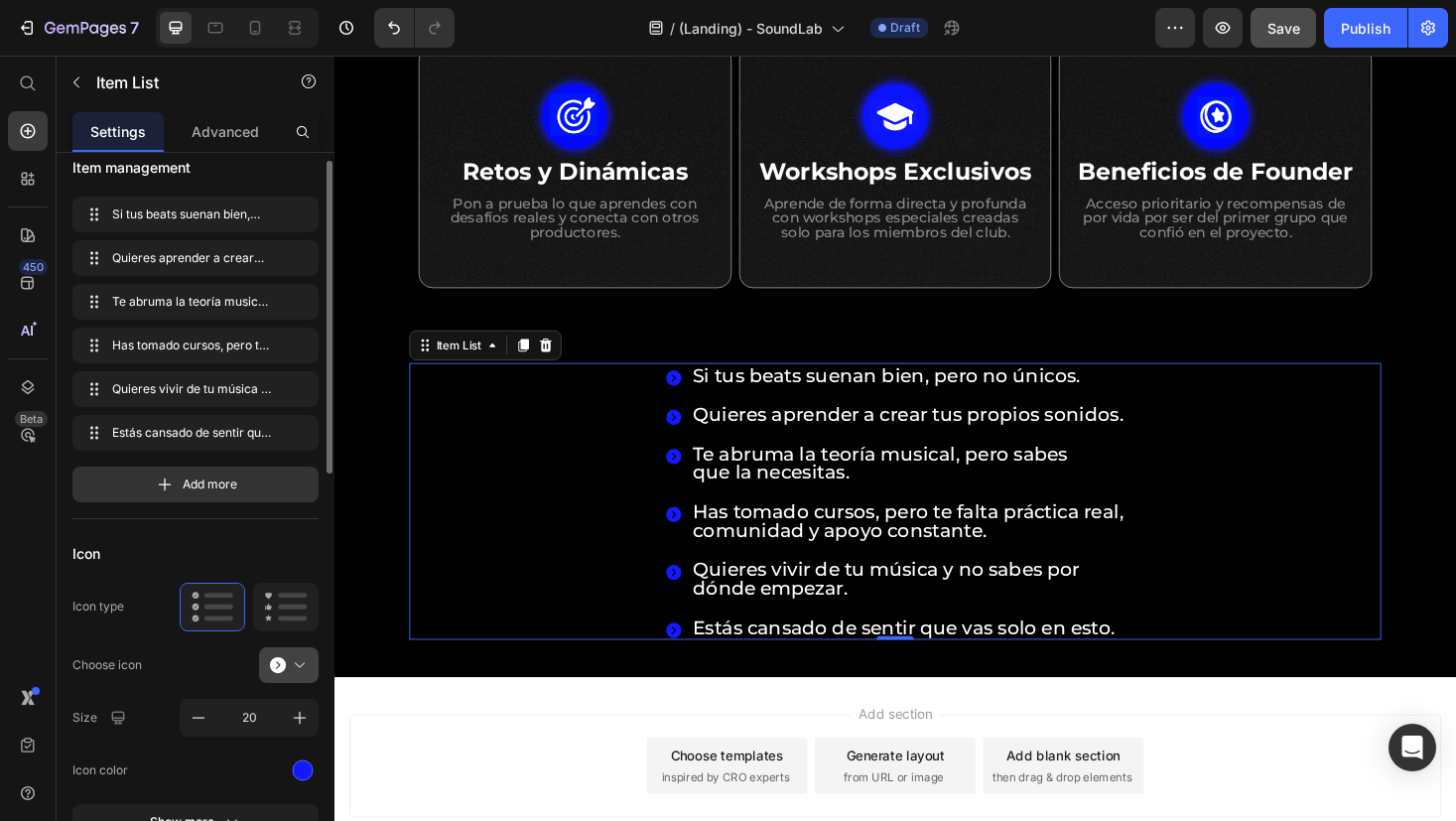 click at bounding box center (297, 665) 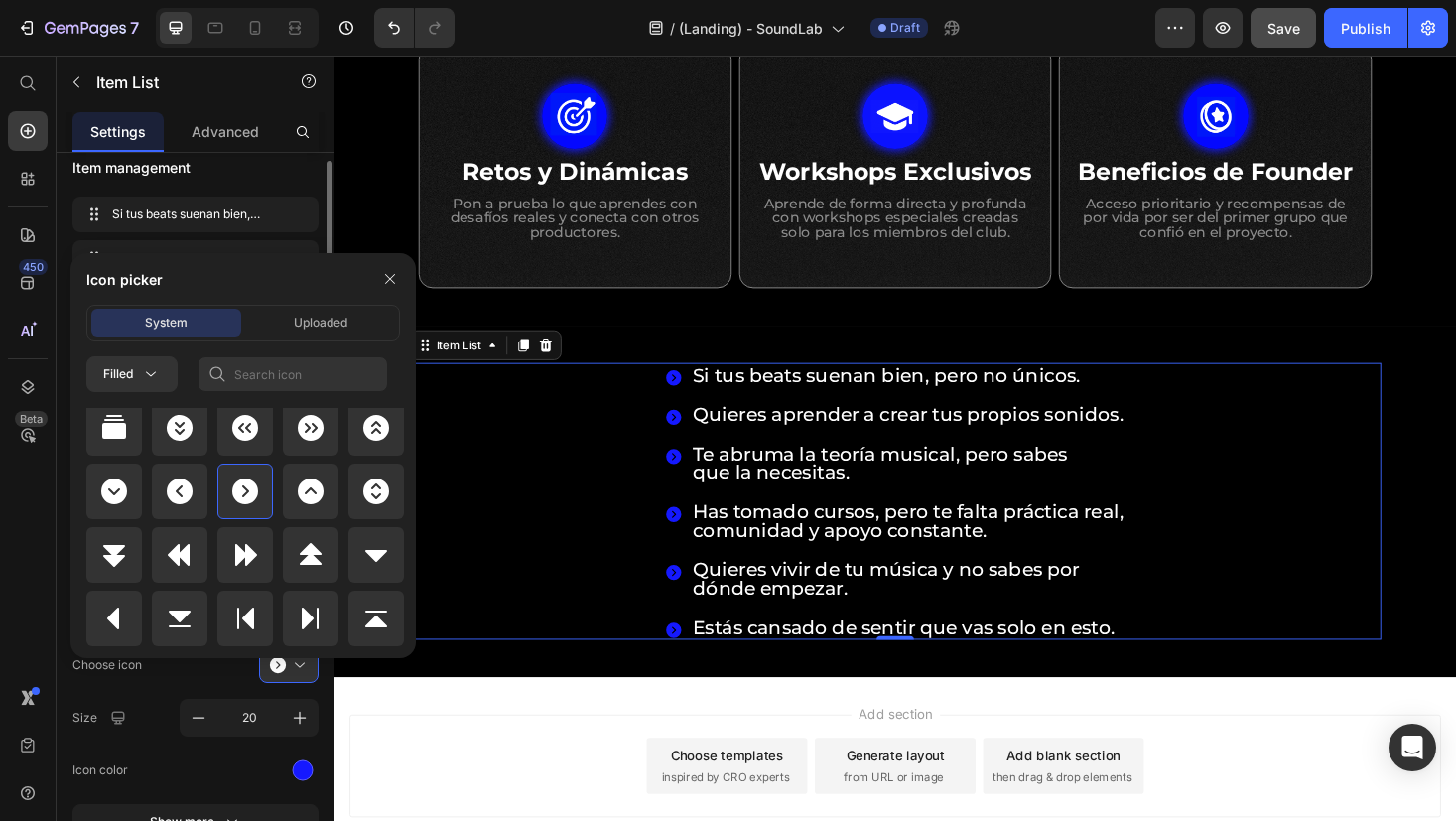 click on "Choose icon" 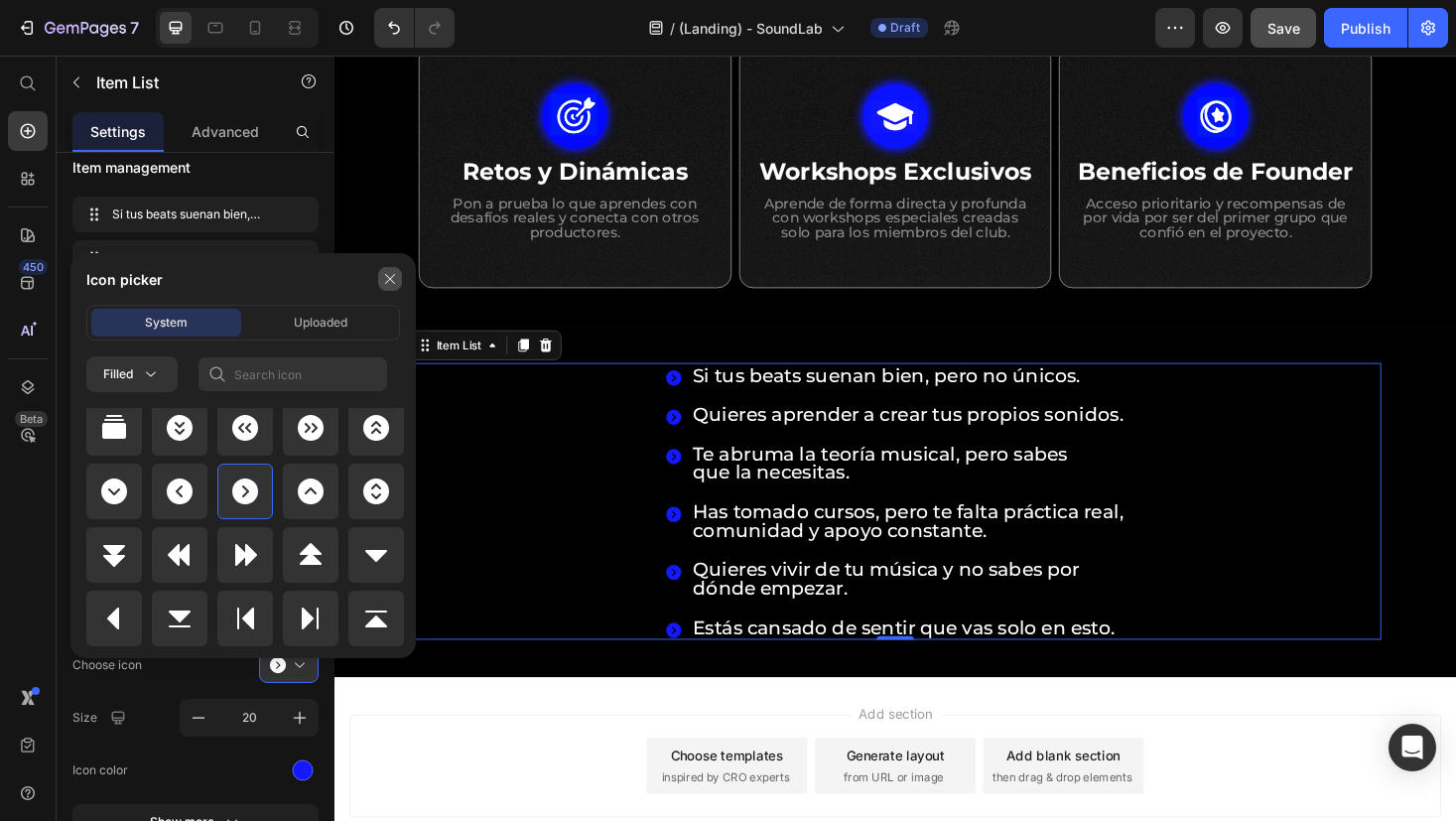 click at bounding box center [390, 279] 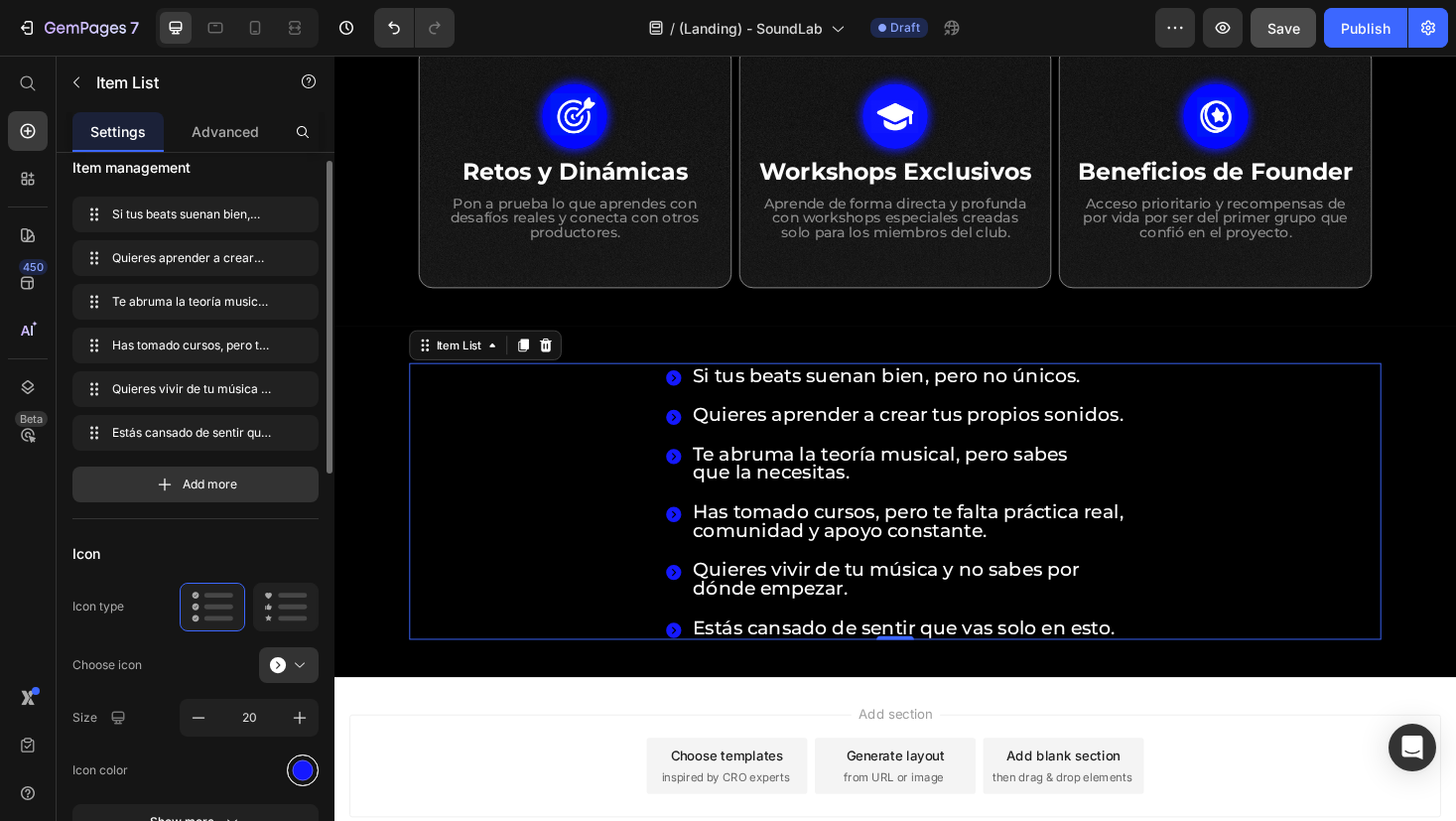 click at bounding box center (303, 769) 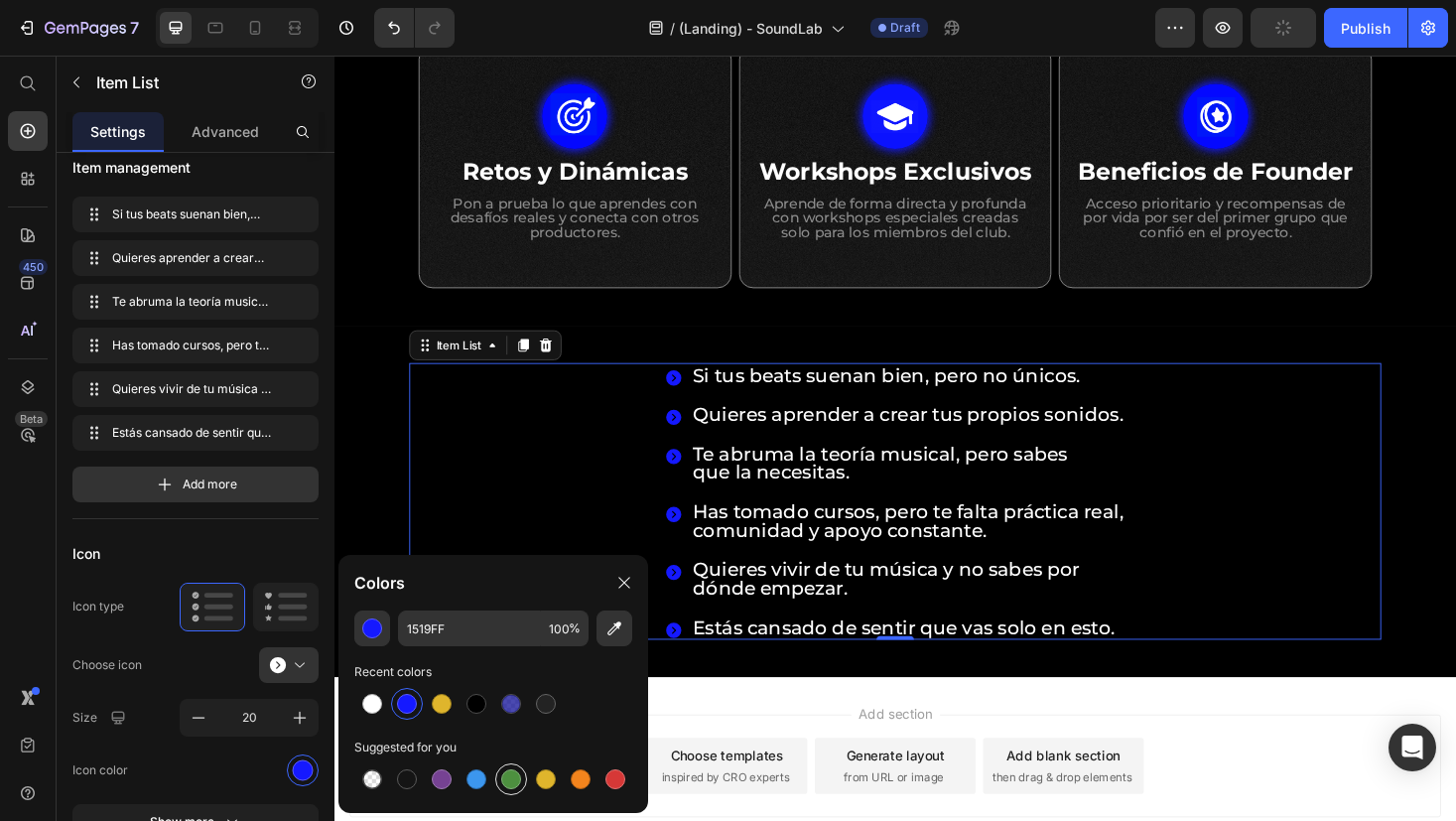 click at bounding box center [511, 779] 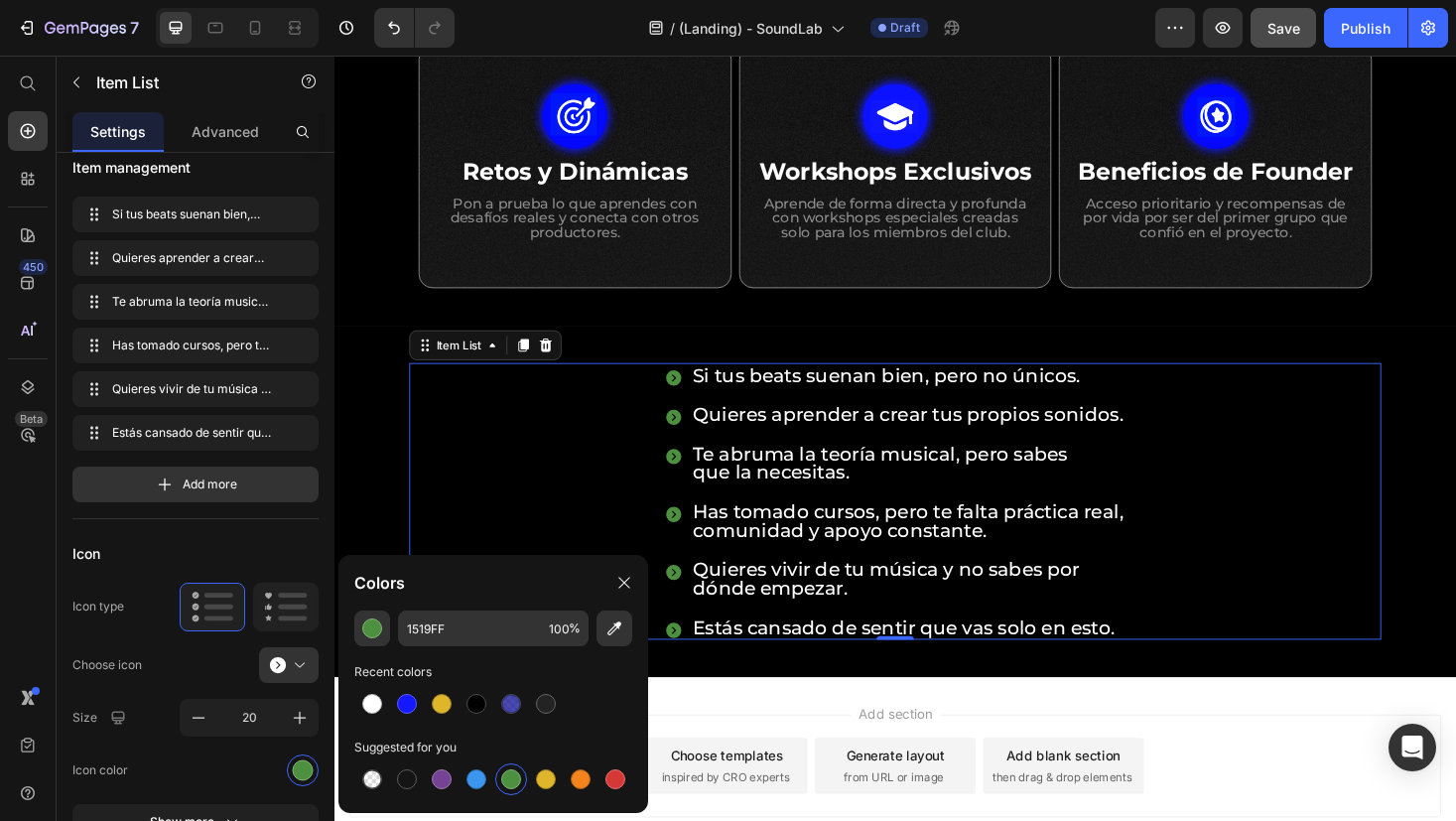 click on "Add section Choose templates inspired by CRO experts Generate layout from URL or image Add blank section then drag & drop elements" at bounding box center (930, 838) 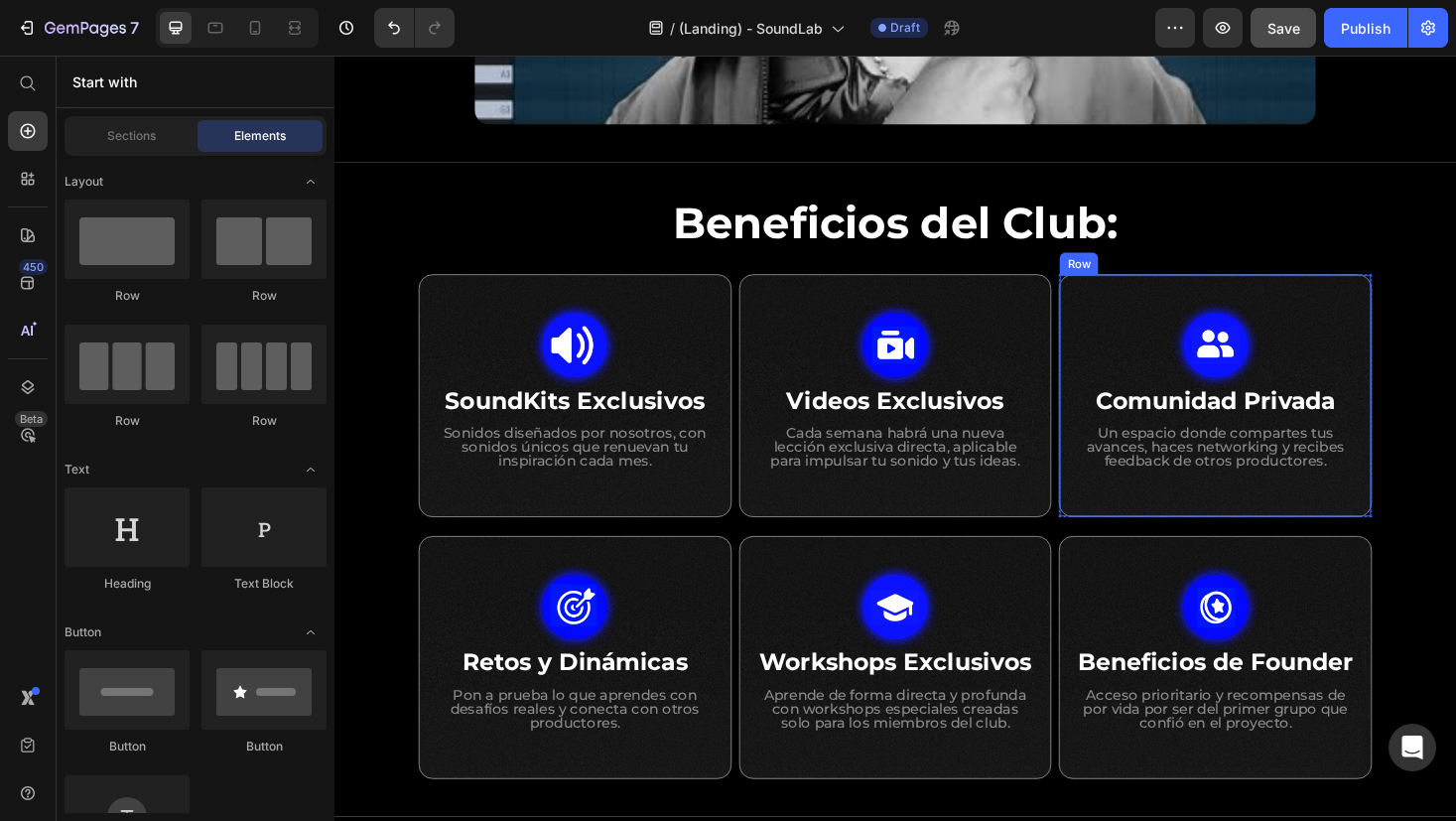 scroll, scrollTop: 1070, scrollLeft: 0, axis: vertical 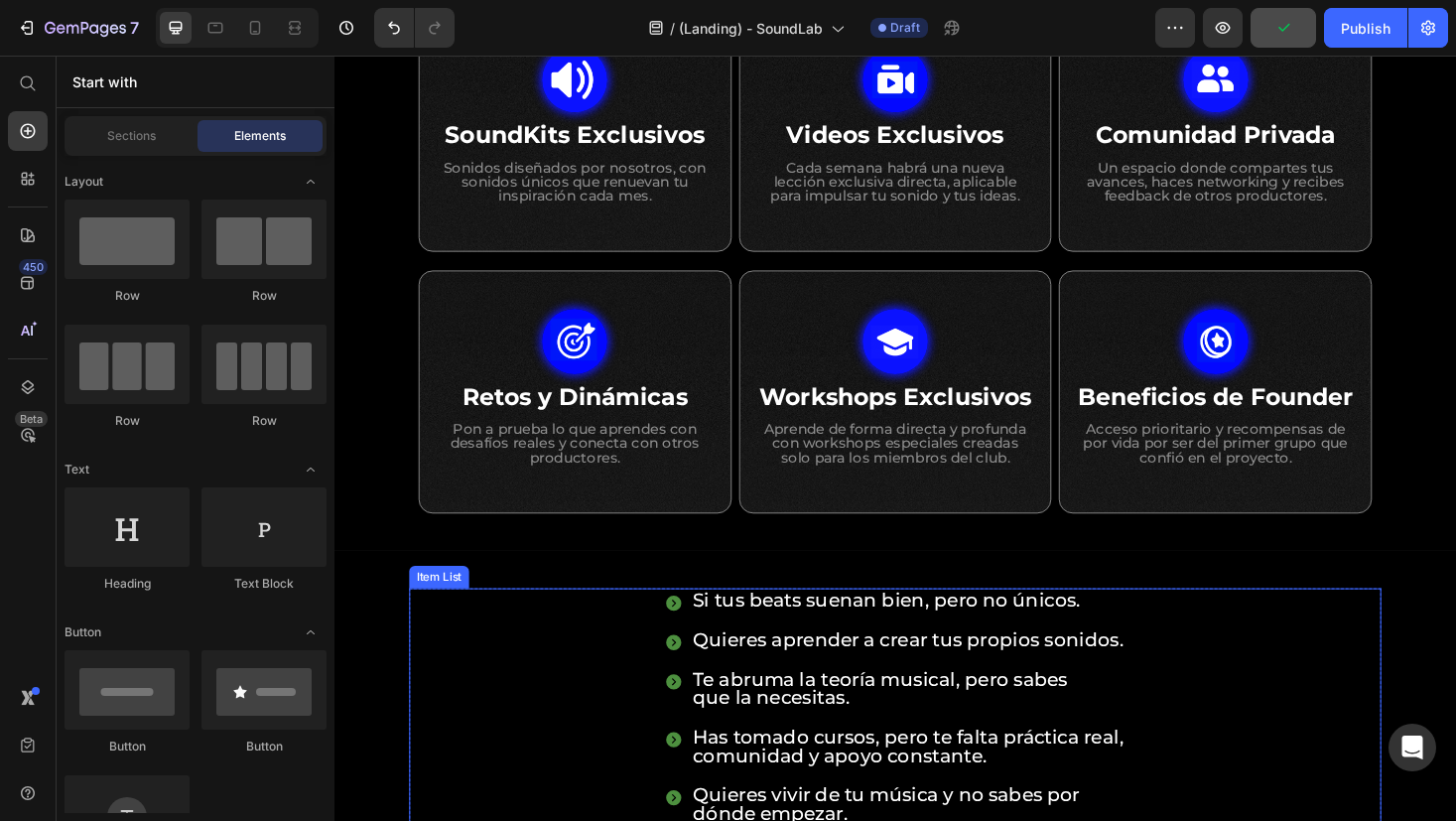 click 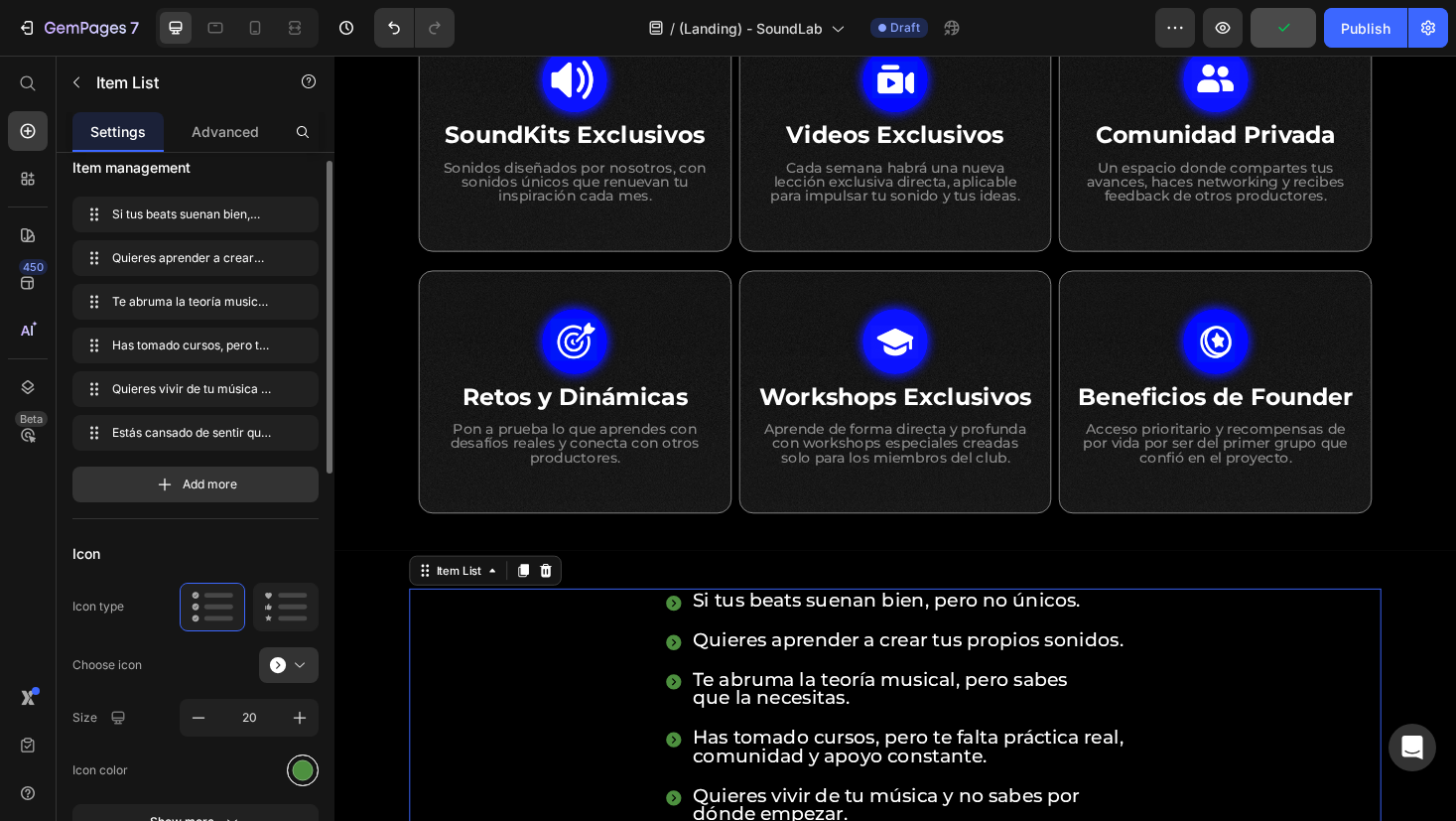 click at bounding box center [303, 769] 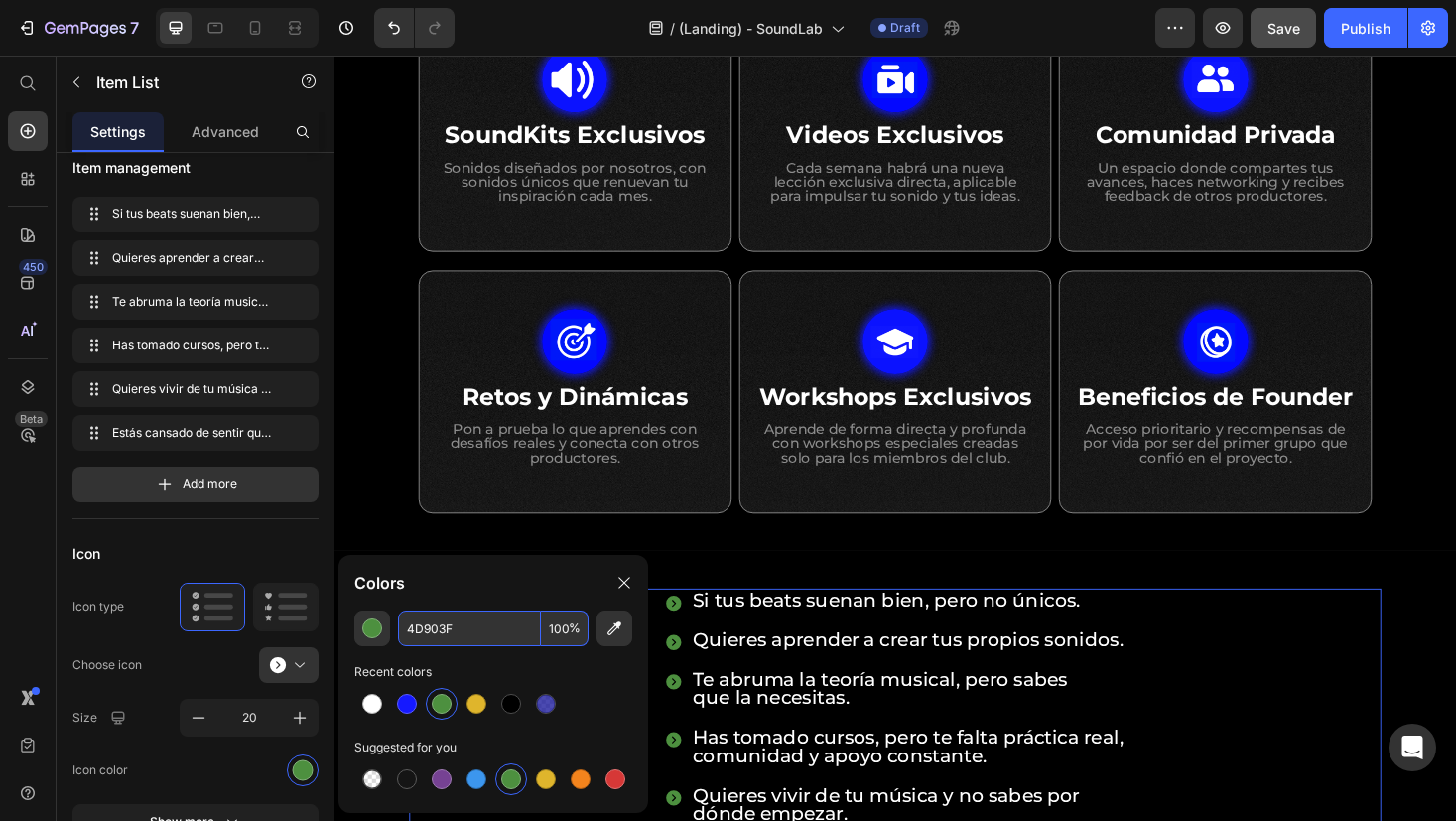 click on "4D903F" at bounding box center [469, 628] 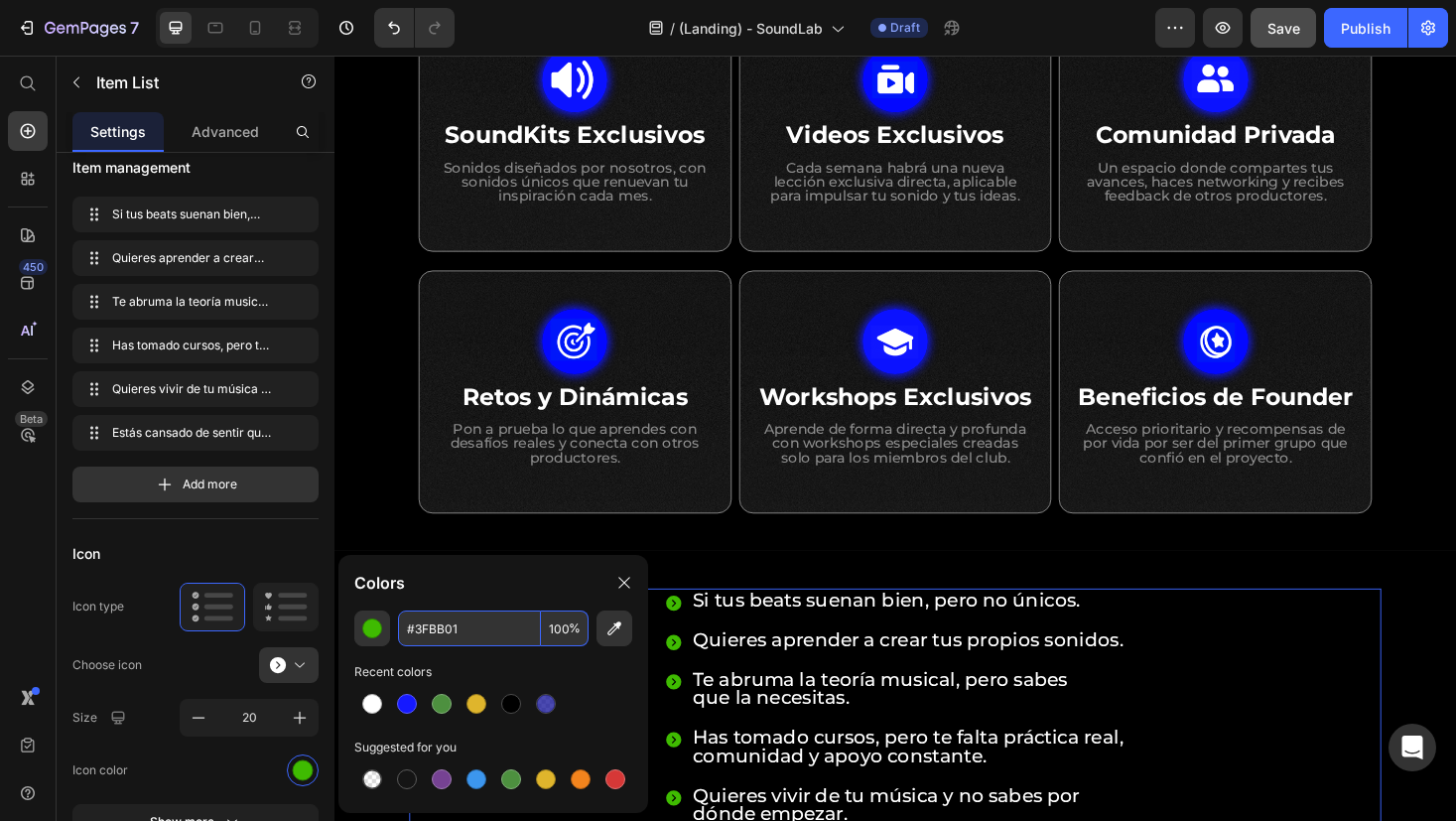 type on "3FBB01" 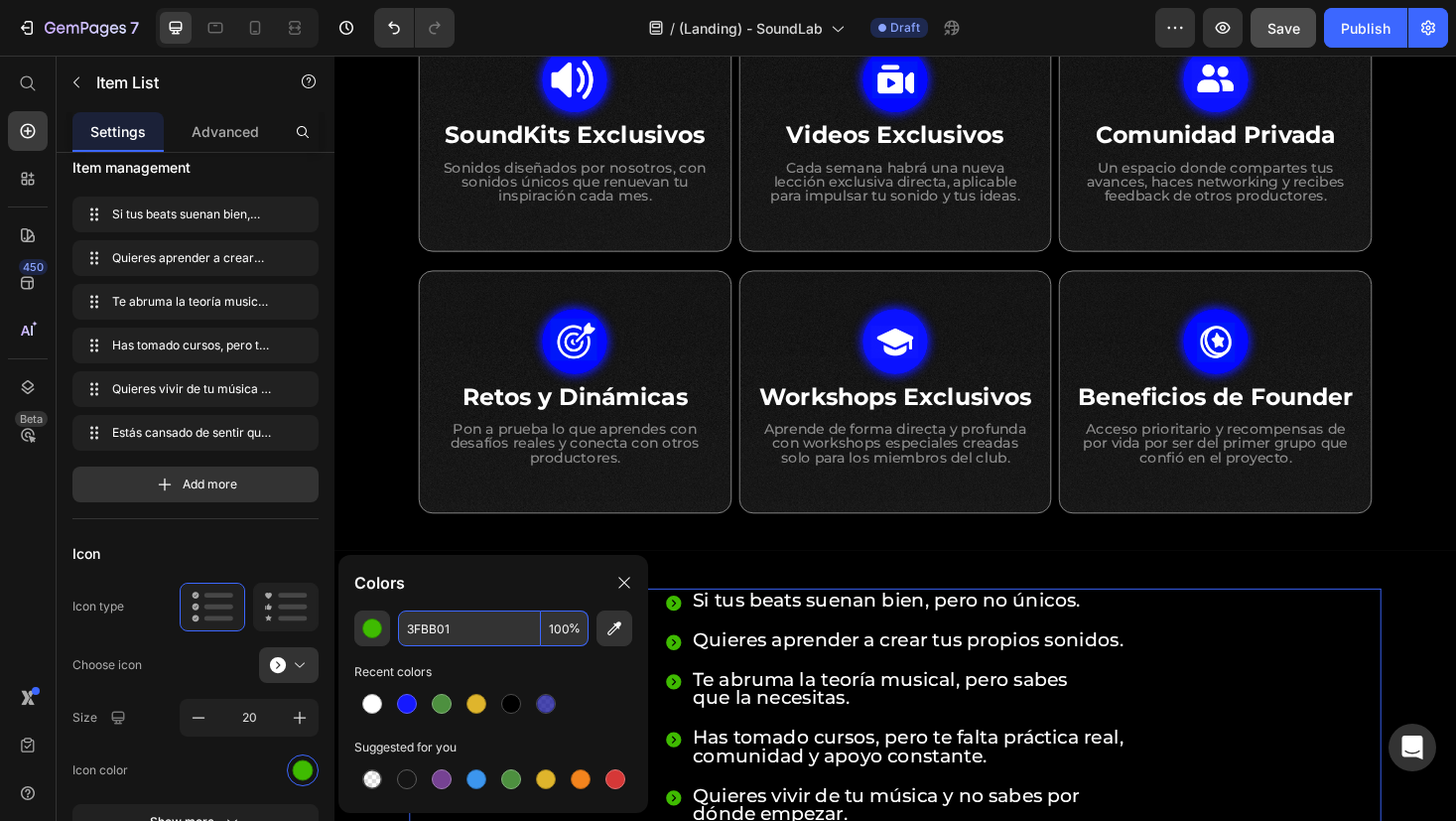 click on "Si tus beats suenan bien, pero no únicos.
Quieres aprender a crear tus propios sonidos.
Te abruma la teoría musical, pero sabes  que la necesitas.
Has tomado cursos, pero te falta práctica real, comunidad y apoyo constante.
Quieres vivir de tu música y no sabes por dónde empezar.
Estás cansado de sentir que vas solo en esto." at bounding box center (930, 768) 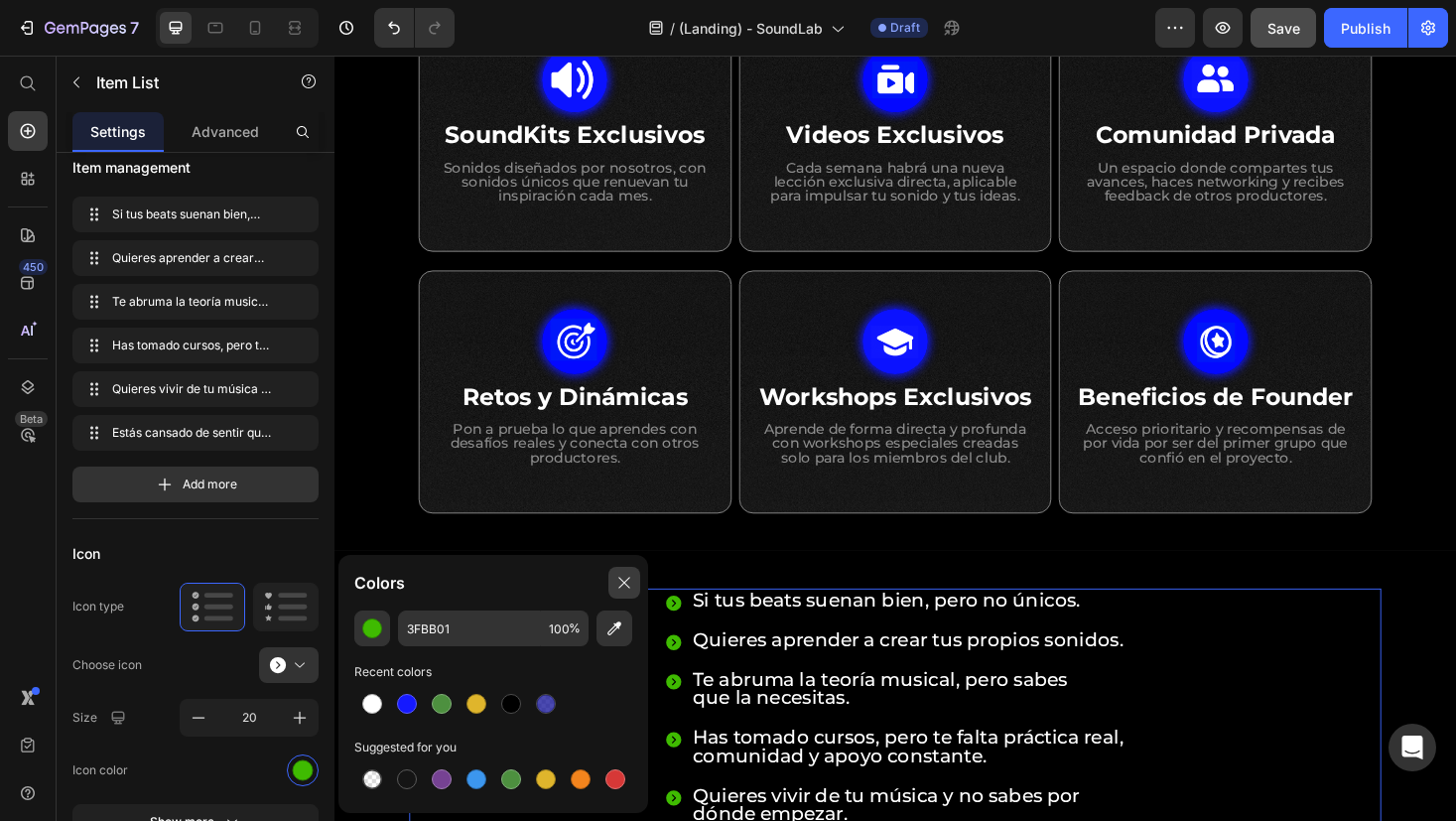 click 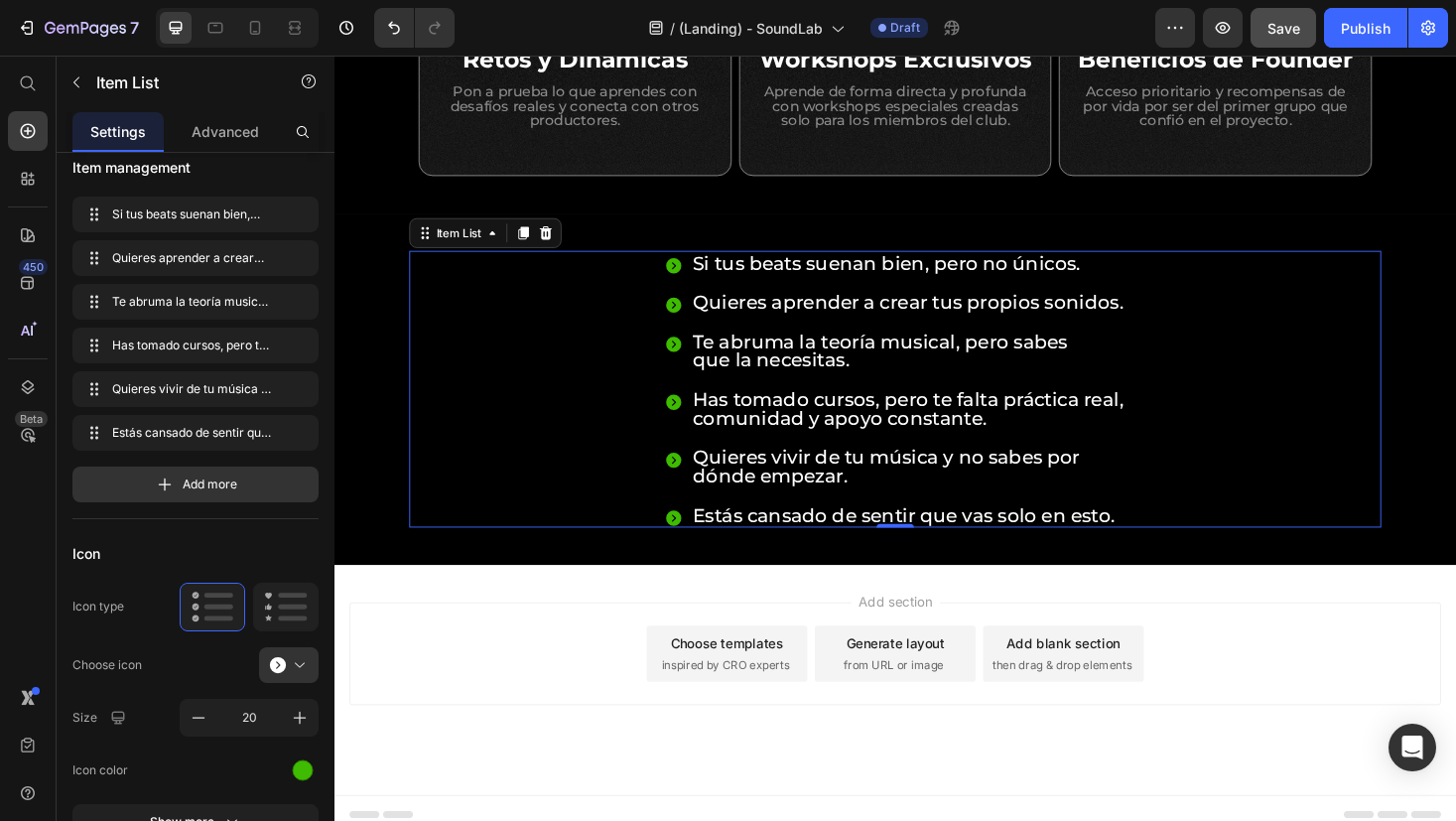 click on "Add section Choose templates inspired by CRO experts Generate layout from URL or image Add blank section then drag & drop elements" at bounding box center (930, 691) 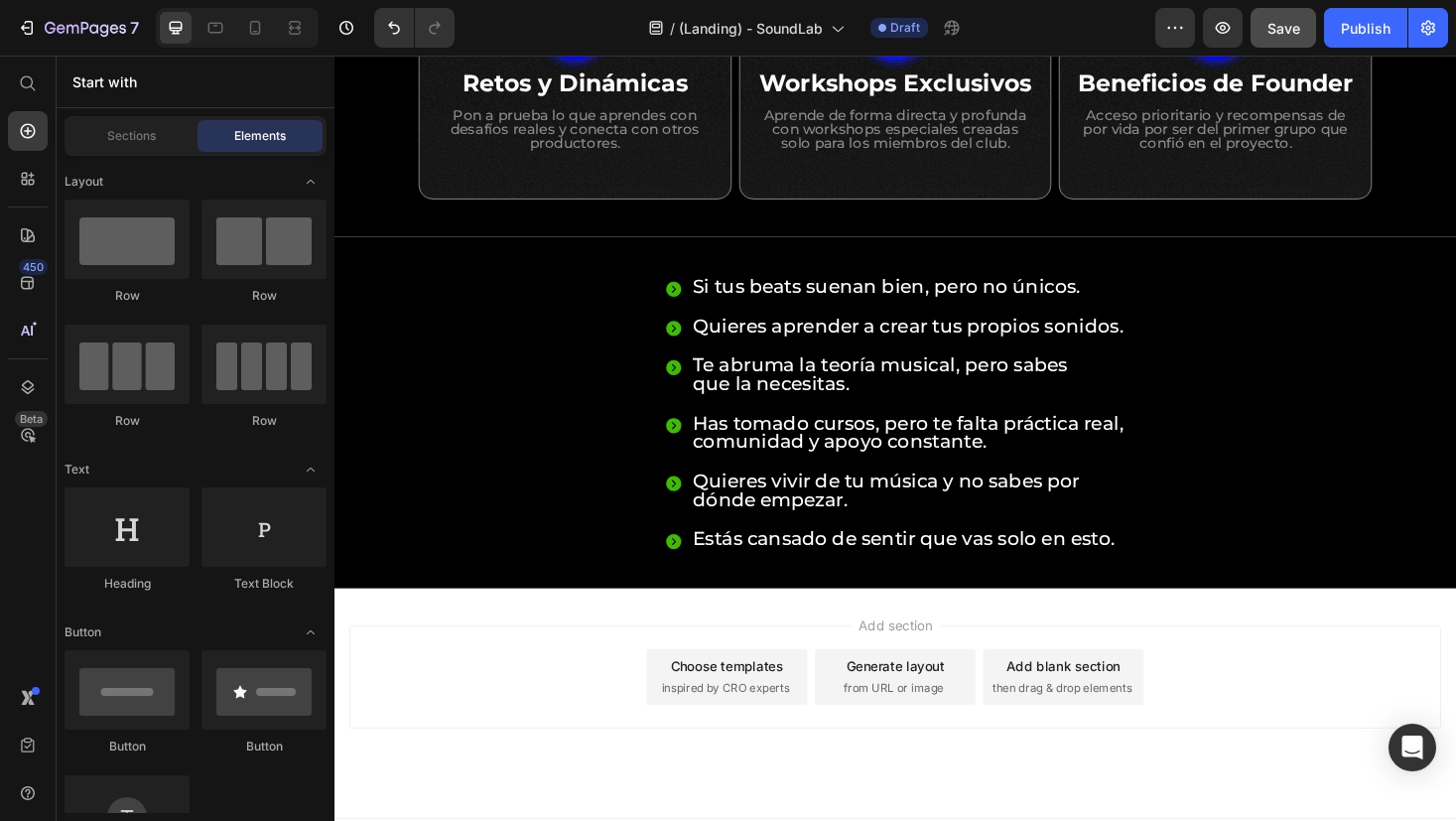 scroll, scrollTop: 1404, scrollLeft: 0, axis: vertical 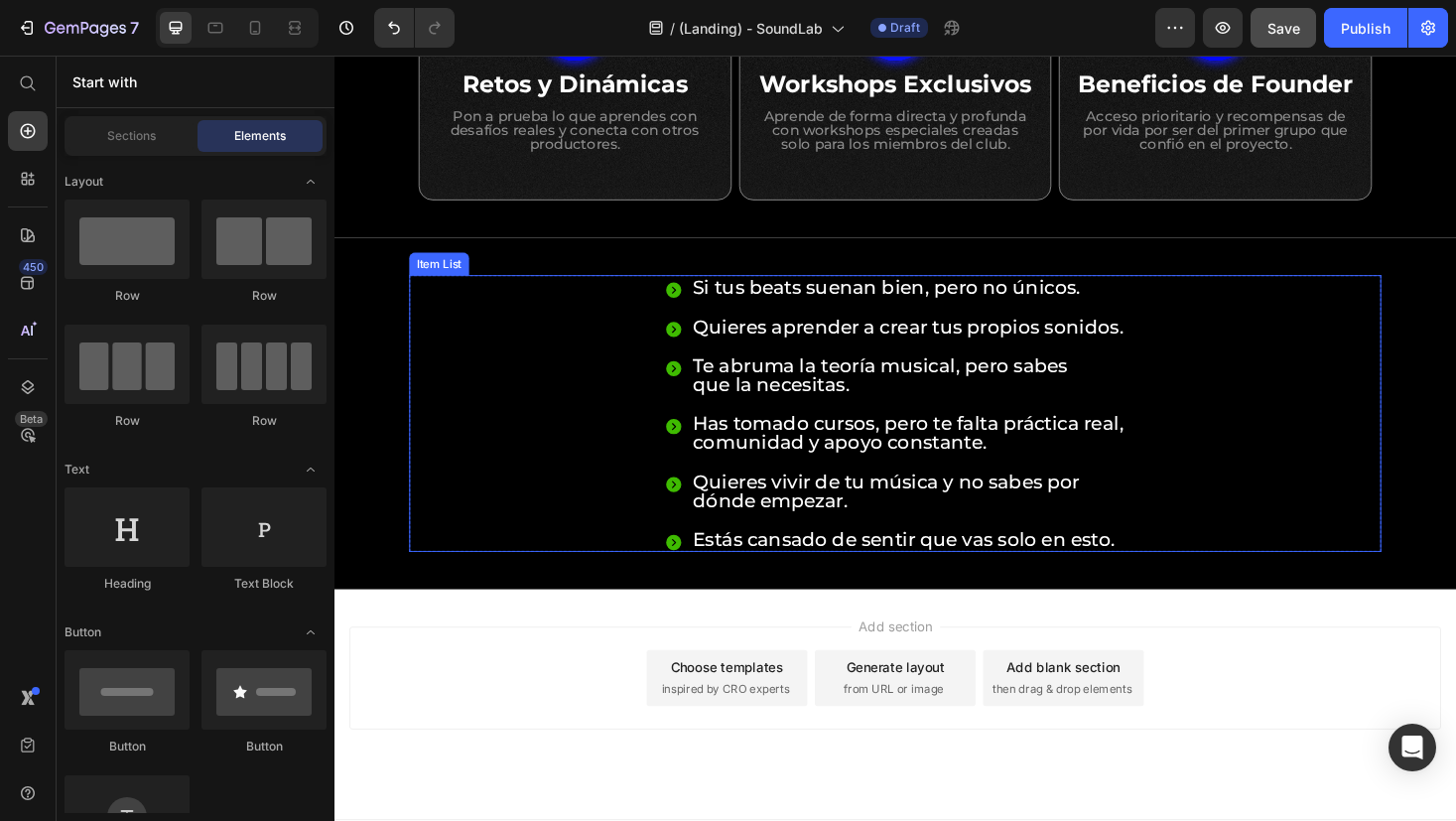 click on "Si tus beats suenan bien, pero no únicos.
Quieres aprender a crear tus propios sonidos.
Te abruma la teoría musical, pero sabes  que la necesitas.
Has tomado cursos, pero te falta práctica real, comunidad y apoyo constante.
Quieres vivir de tu música y no sabes por dónde empezar.
Estás cansado de sentir que vas solo en esto." at bounding box center [930, 436] 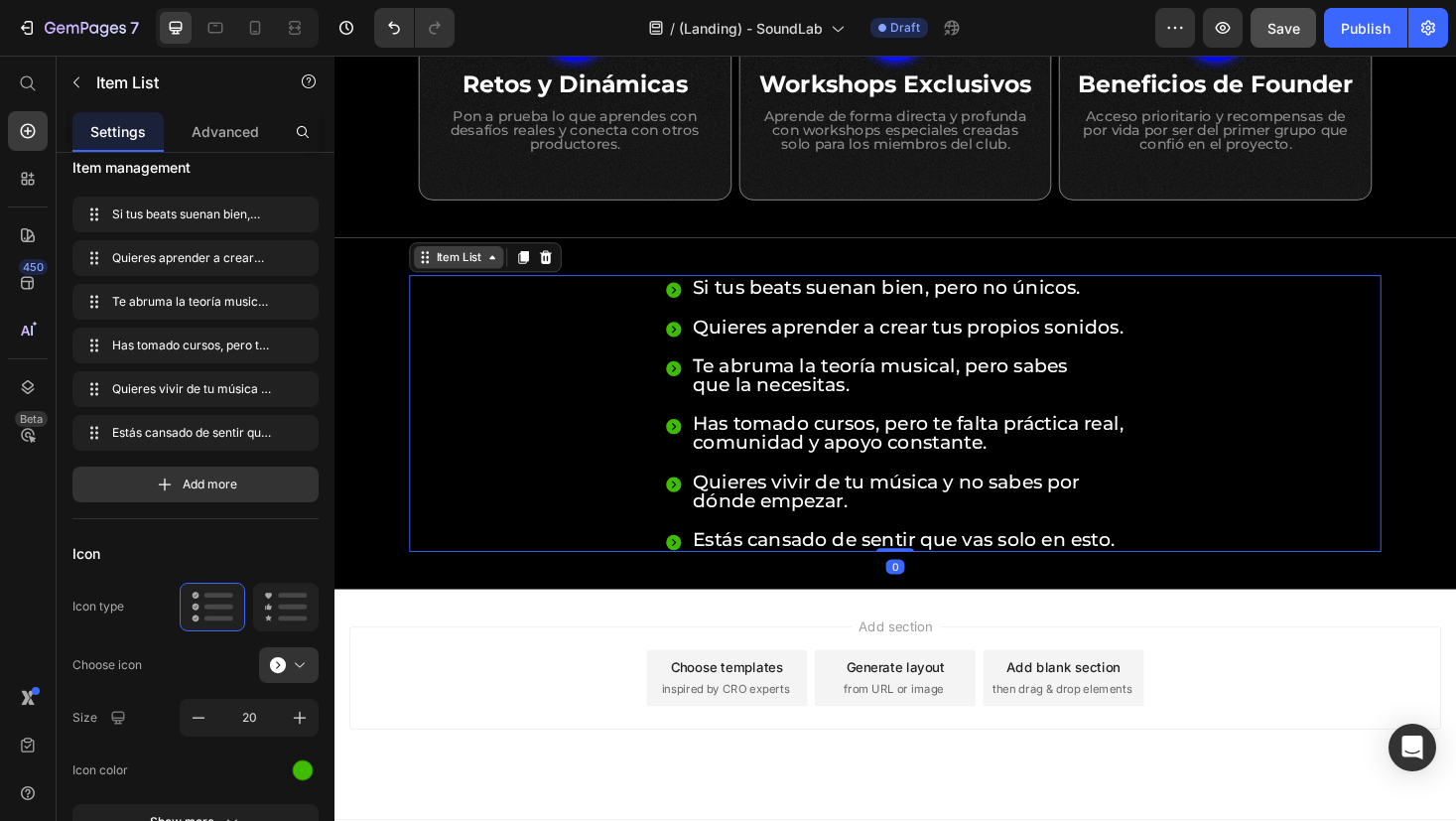 click on "Item List" at bounding box center [466, 270] 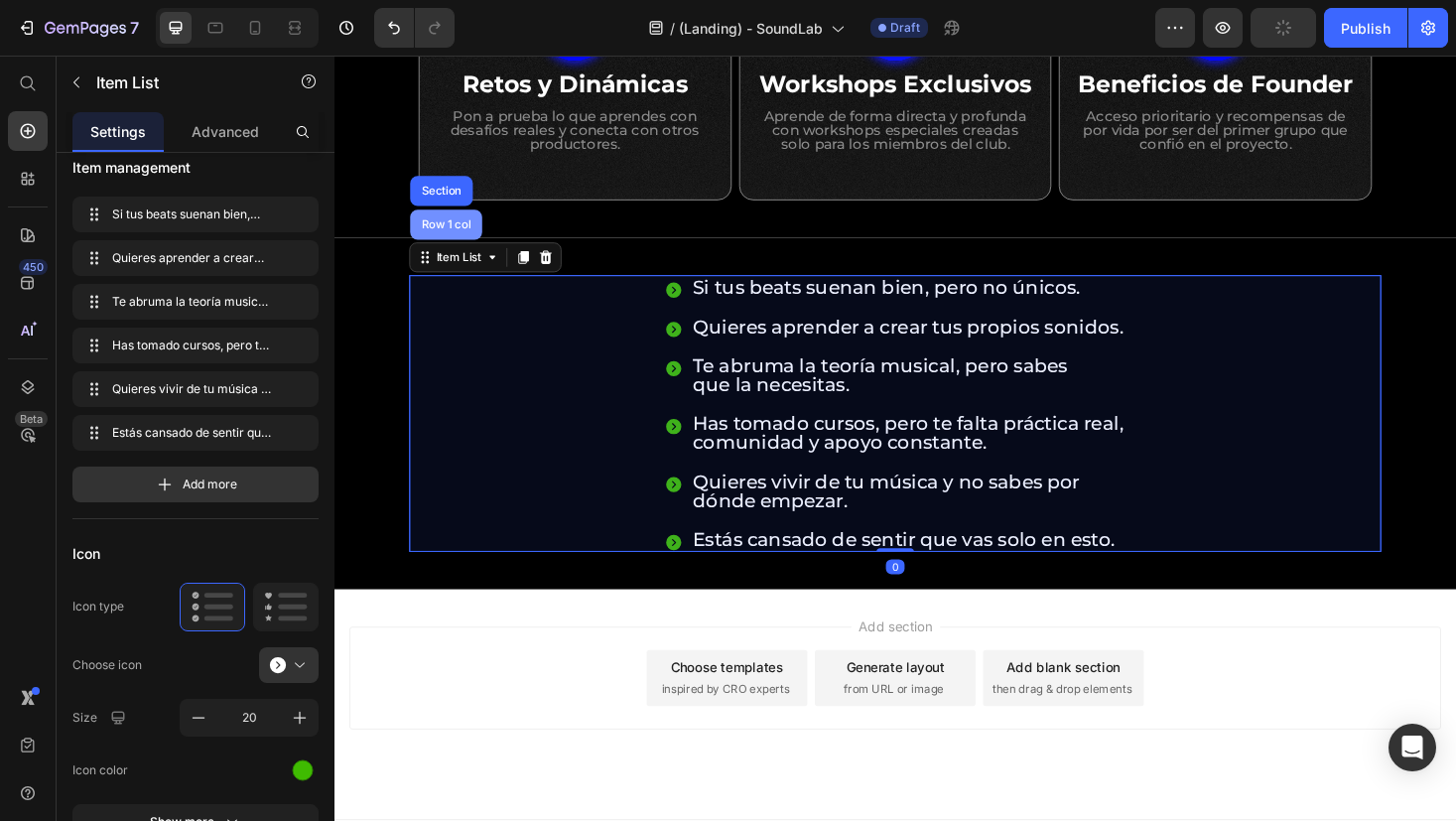 click on "Row 1 col" at bounding box center [453, 235] 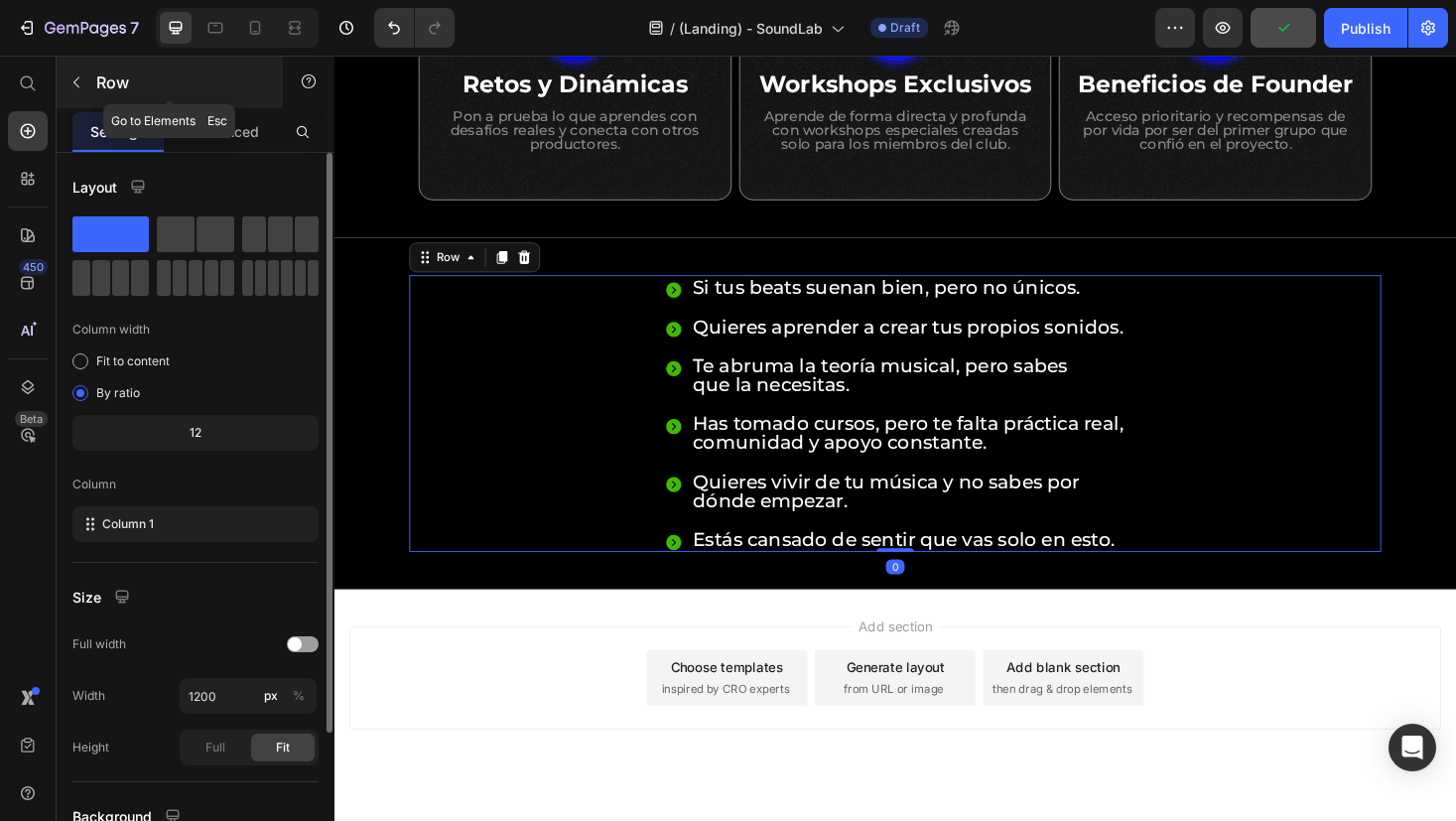 click on "Row" at bounding box center (181, 82) 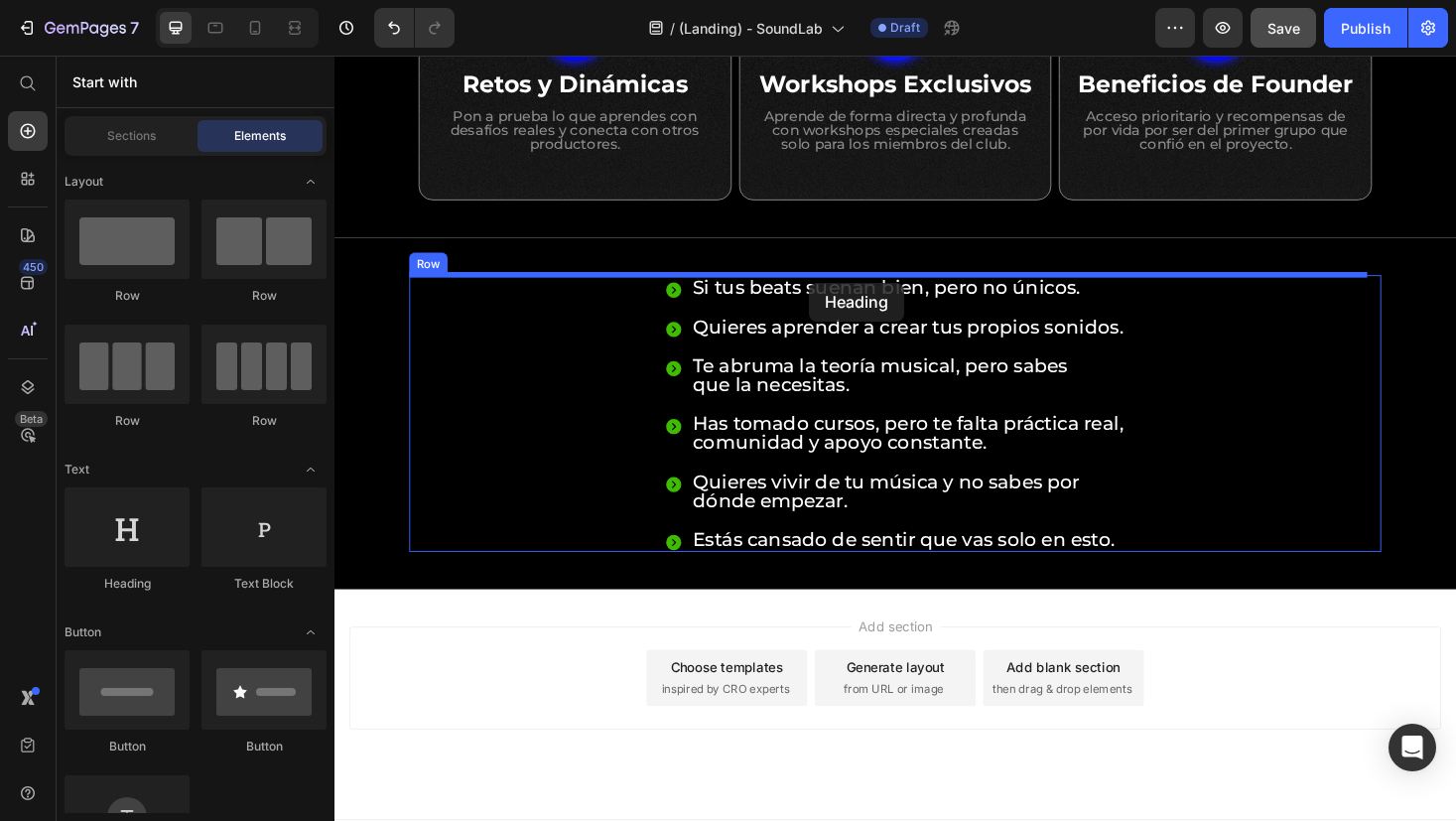 drag, startPoint x: 471, startPoint y: 577, endPoint x: 839, endPoint y: 297, distance: 462.41107 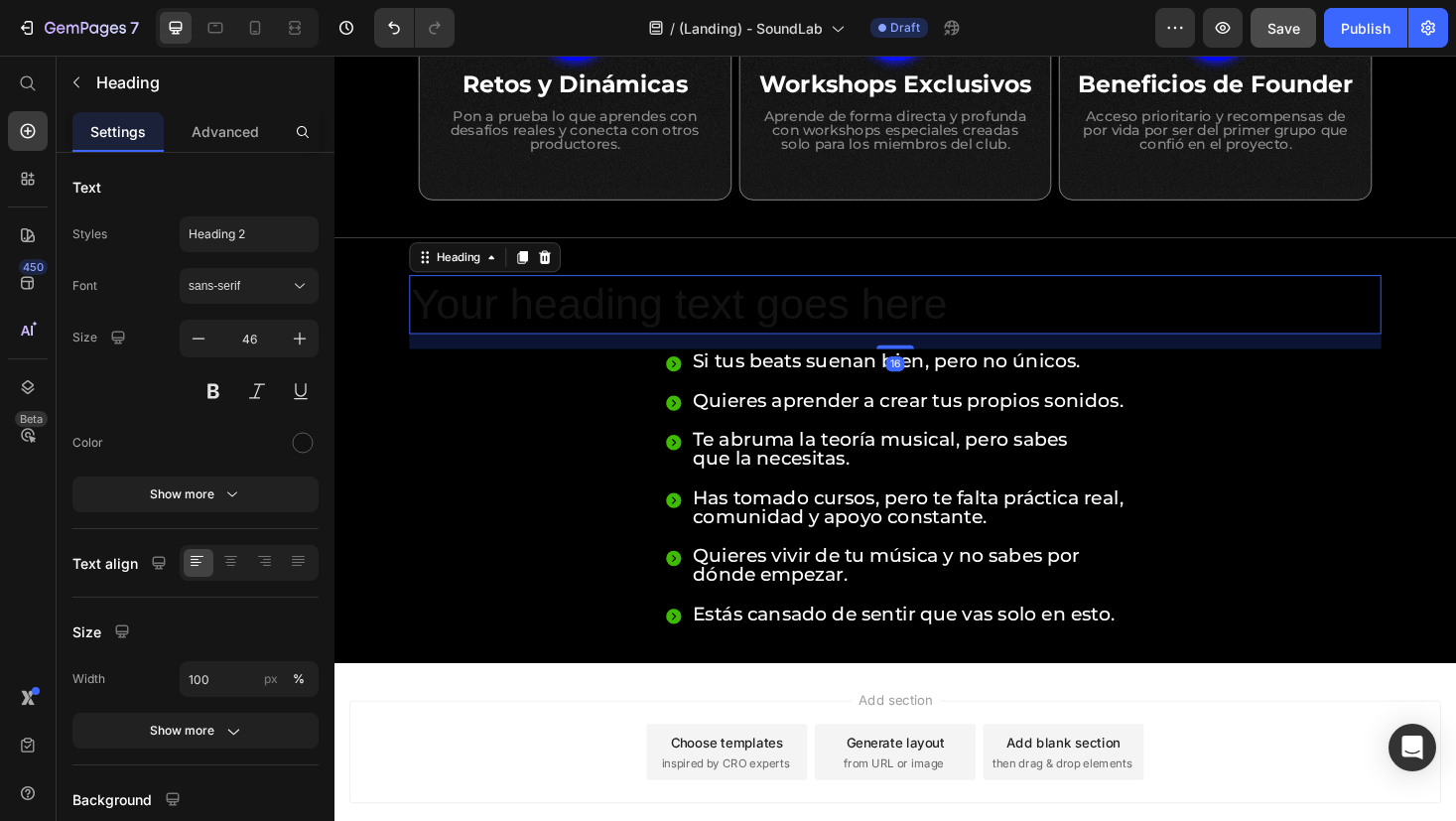 click on "Your heading text goes here" at bounding box center [930, 321] 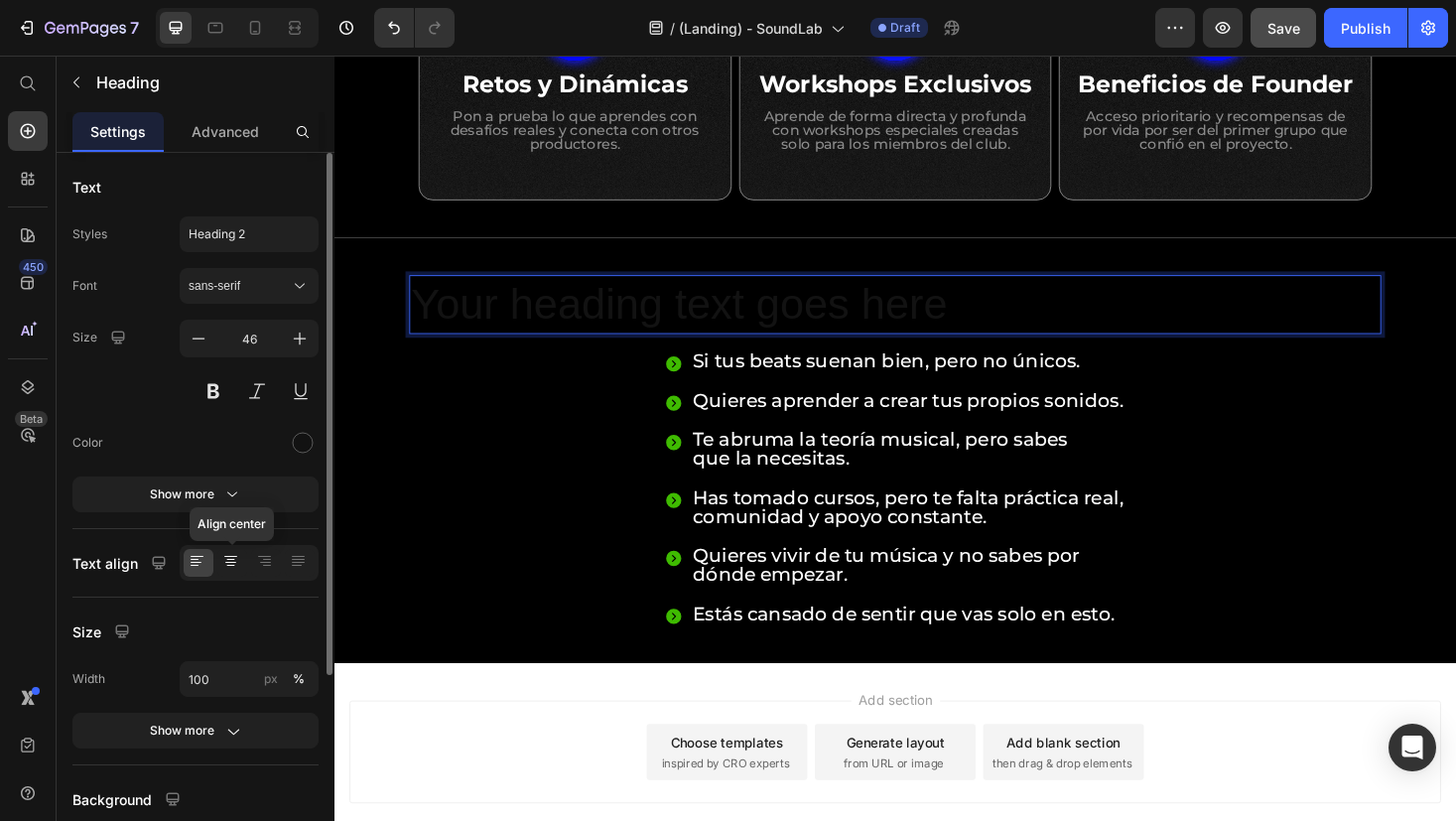 click 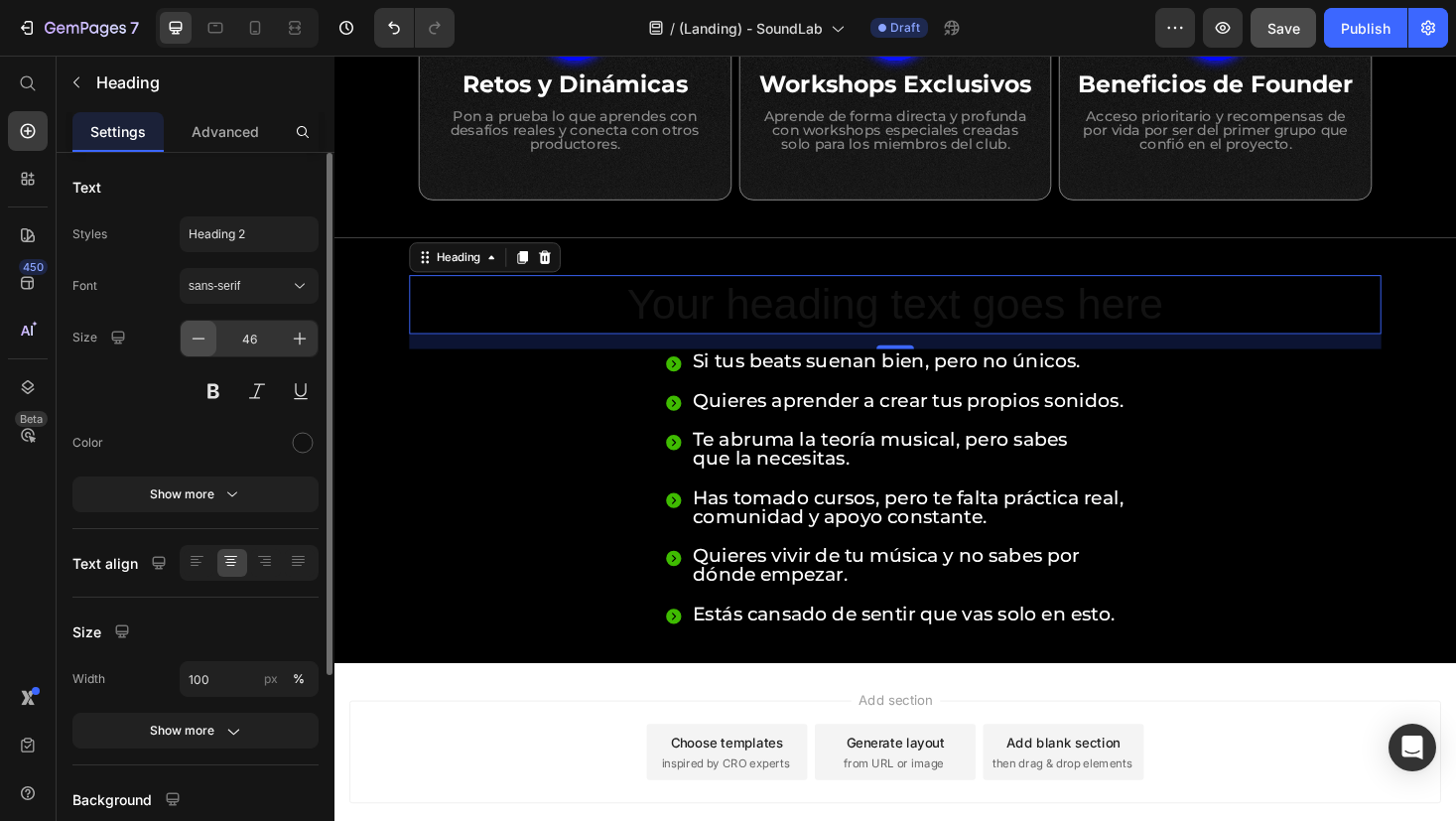 click 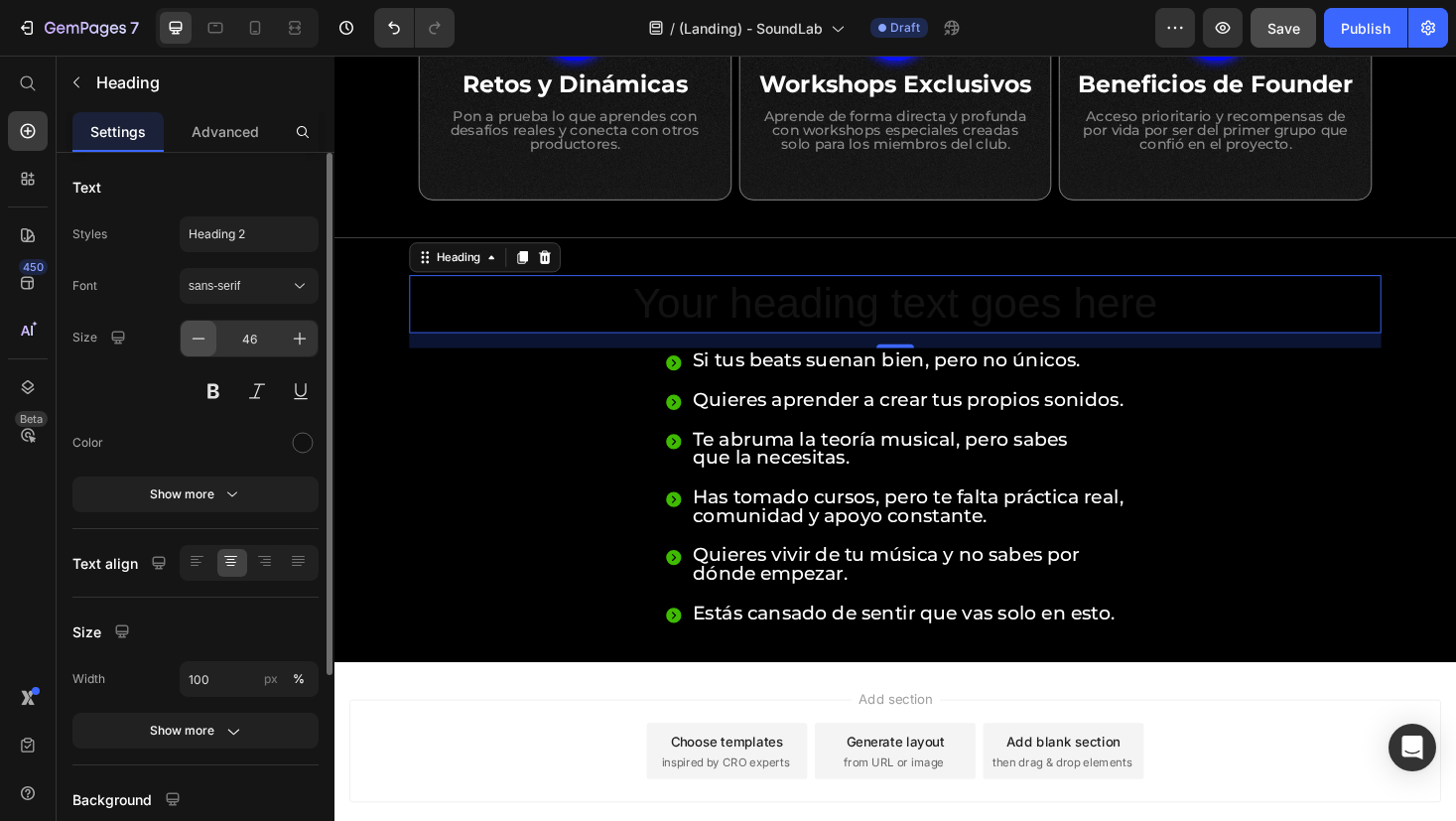 click 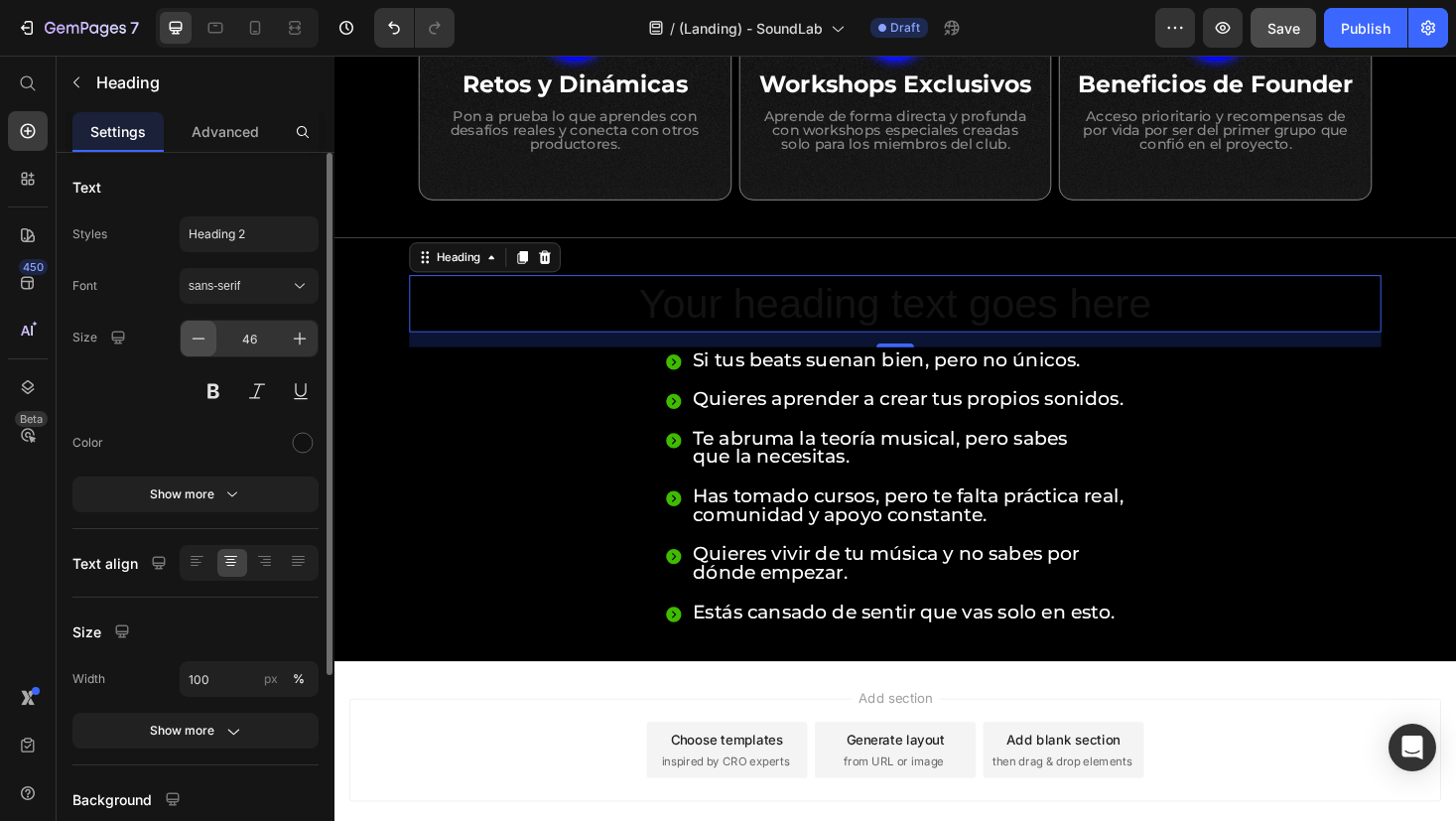 click 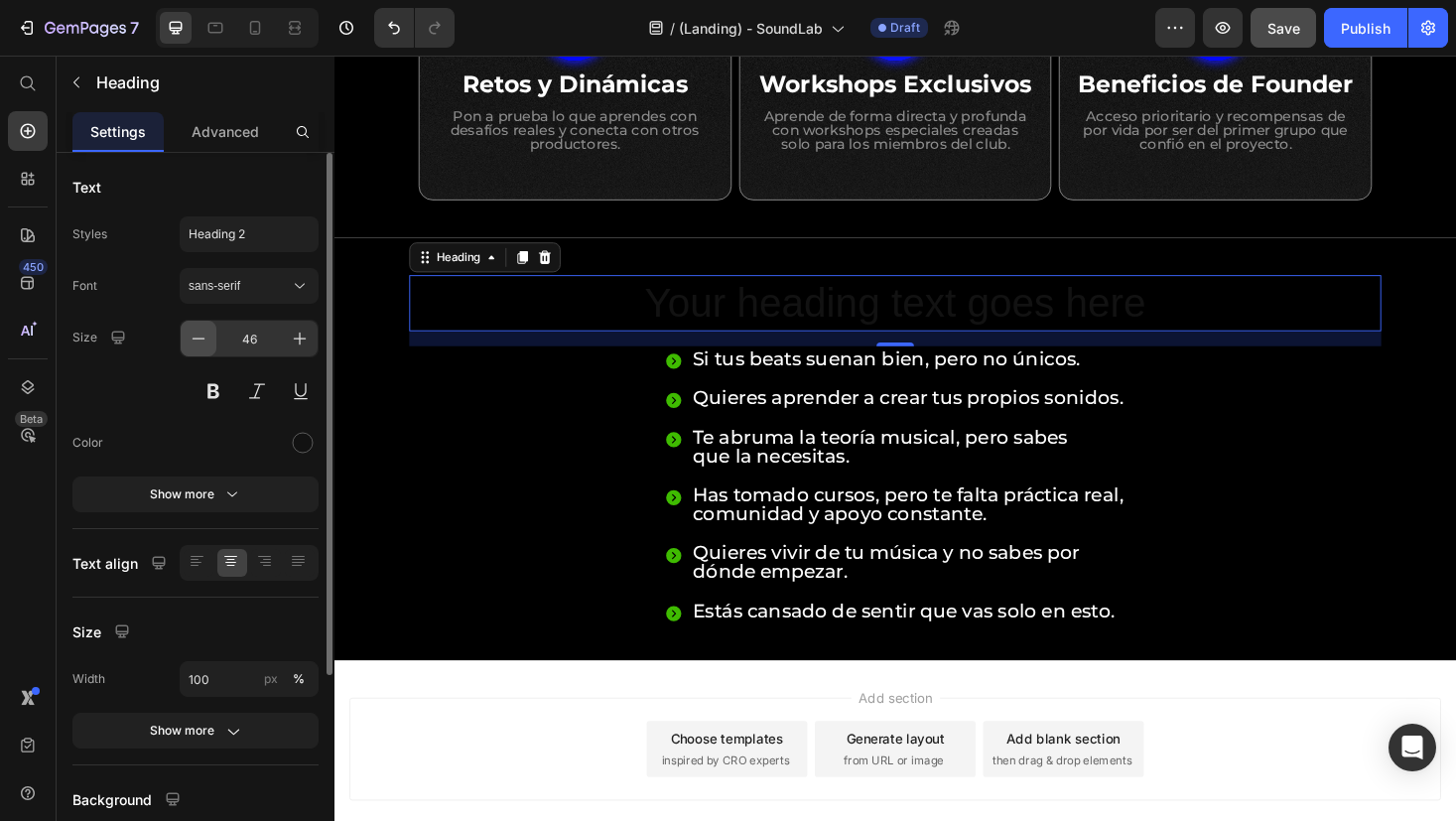 click 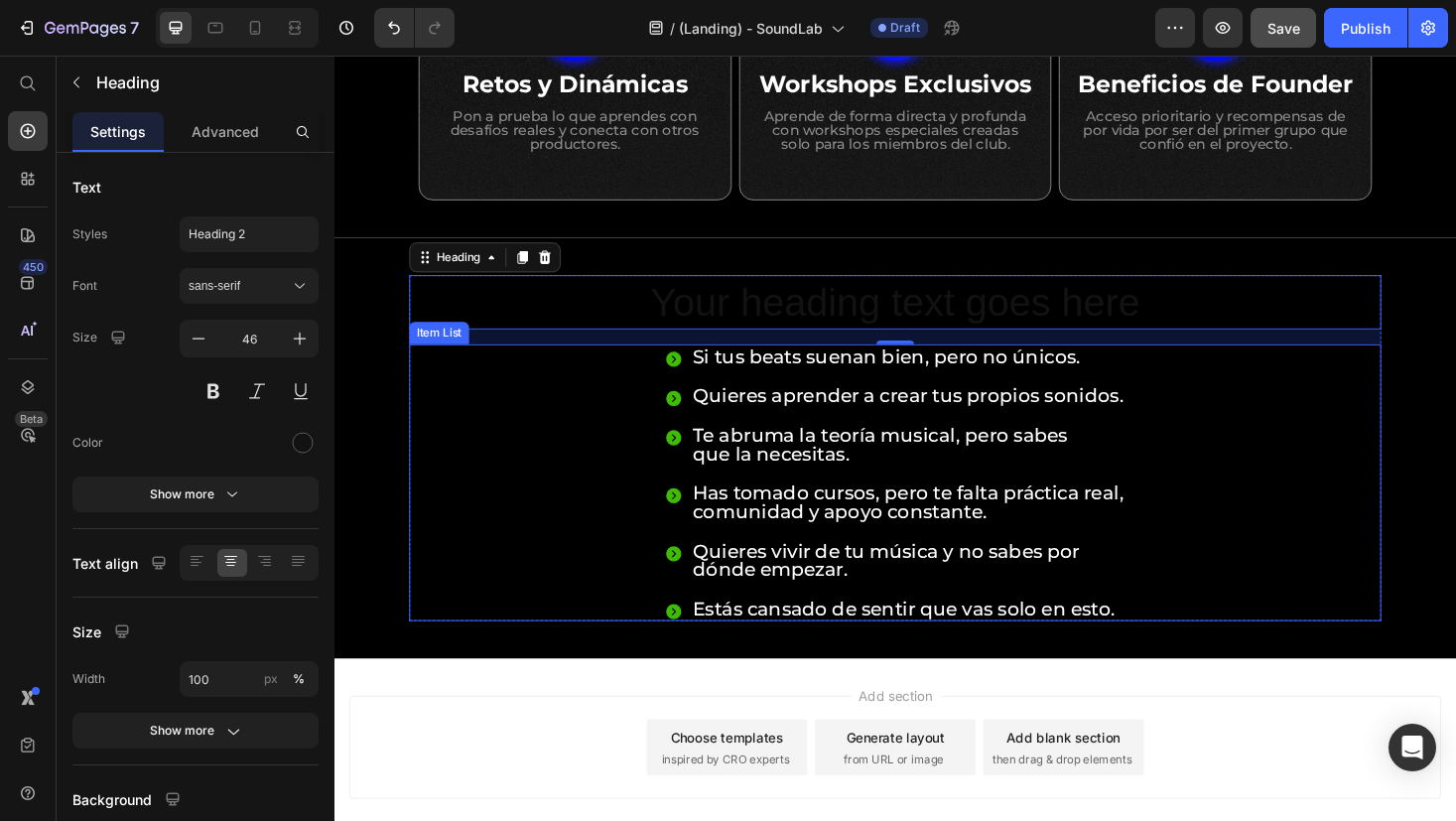 scroll, scrollTop: 727, scrollLeft: 0, axis: vertical 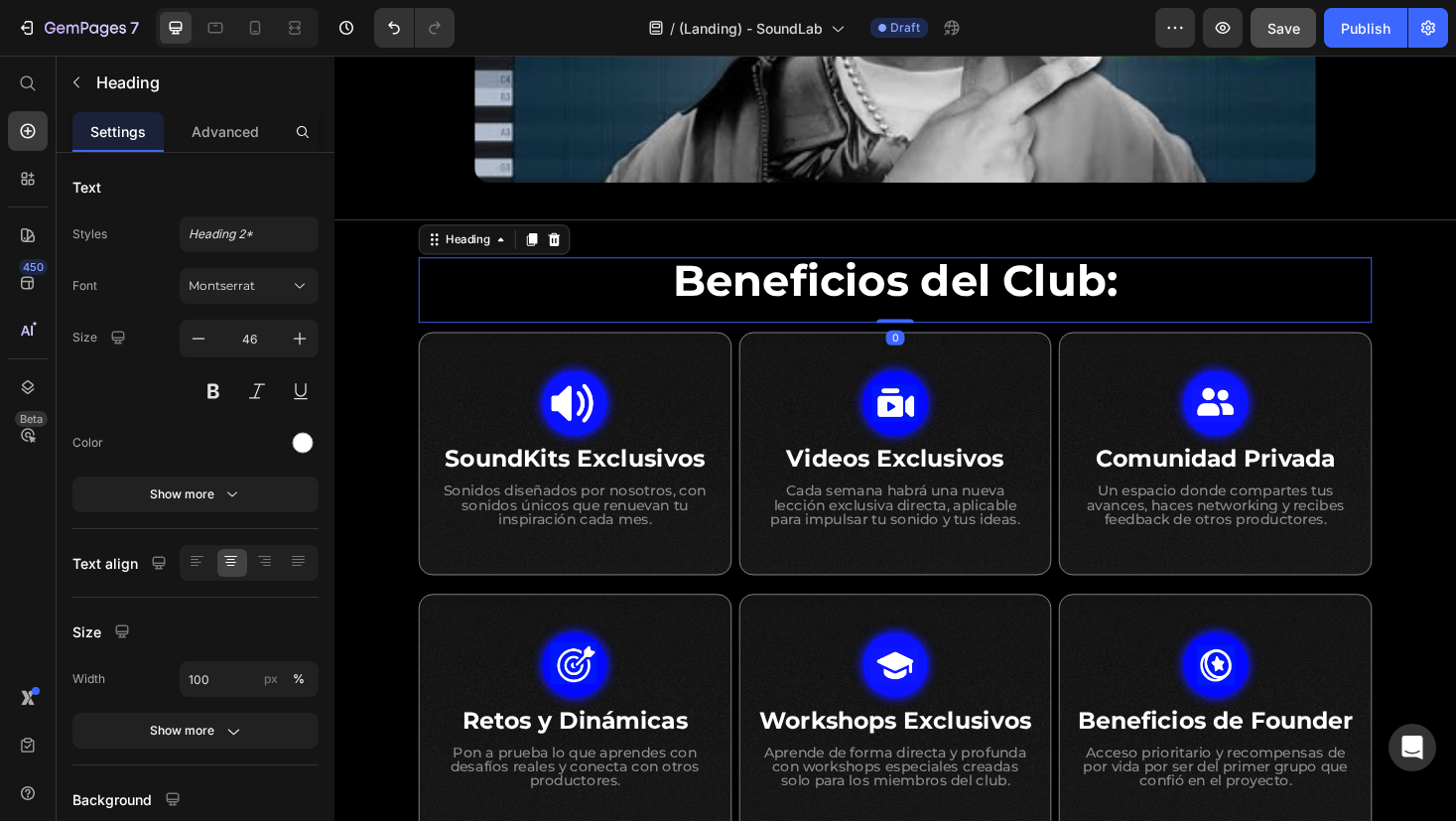click on "Beneficios del Club:" at bounding box center [930, 295] 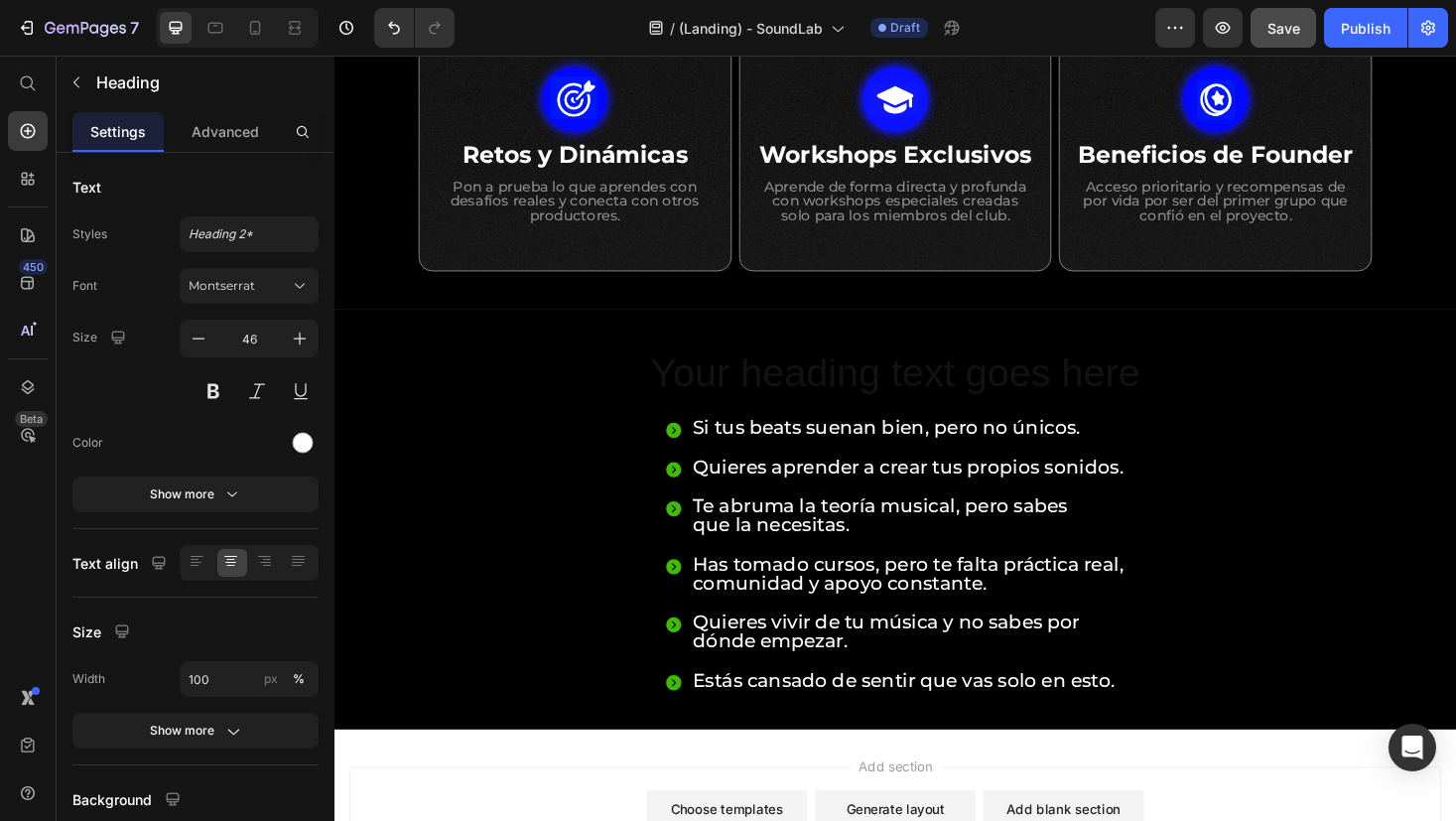 scroll, scrollTop: 1517, scrollLeft: 0, axis: vertical 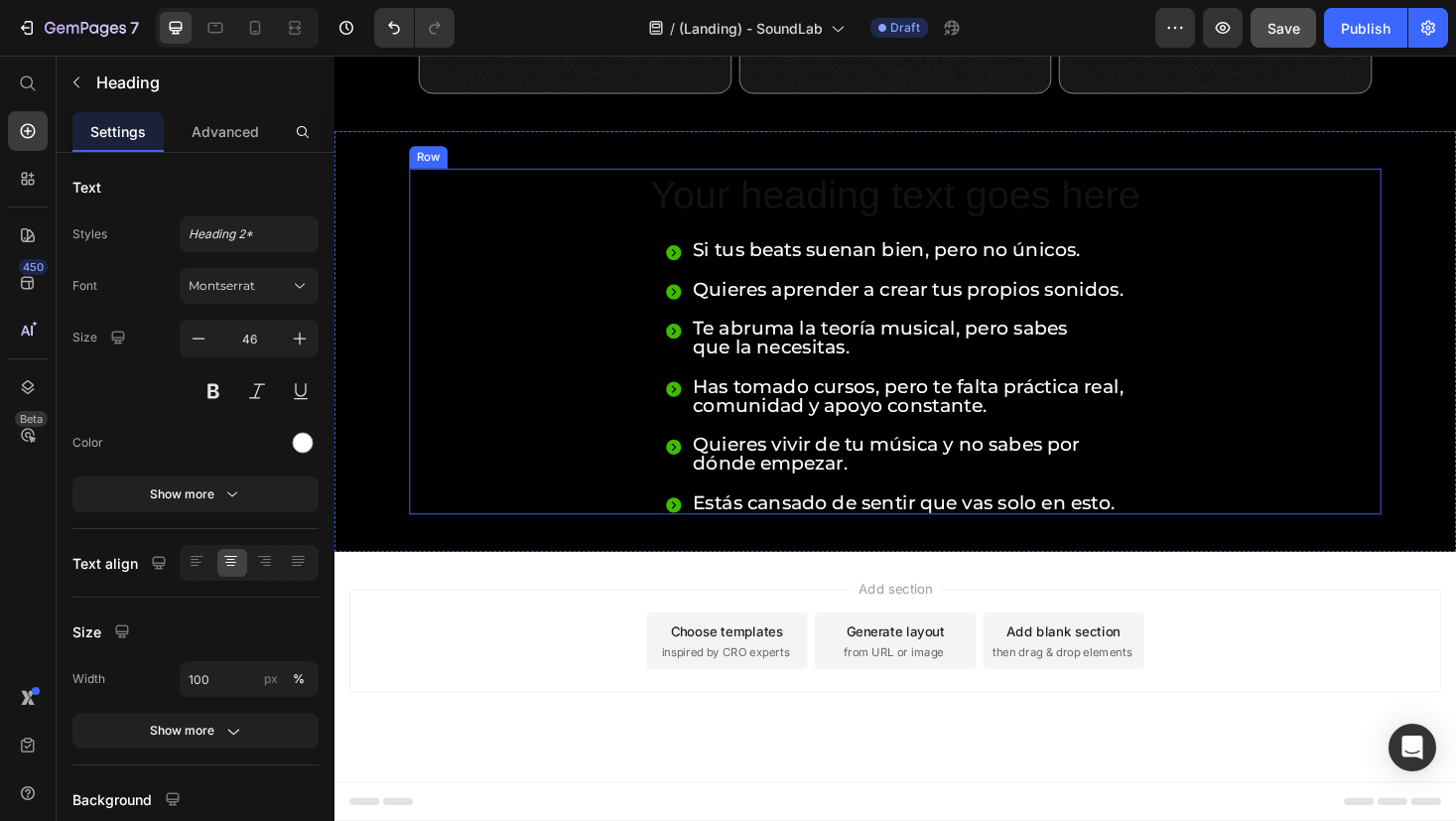 click on "Your heading text goes here" at bounding box center [930, 205] 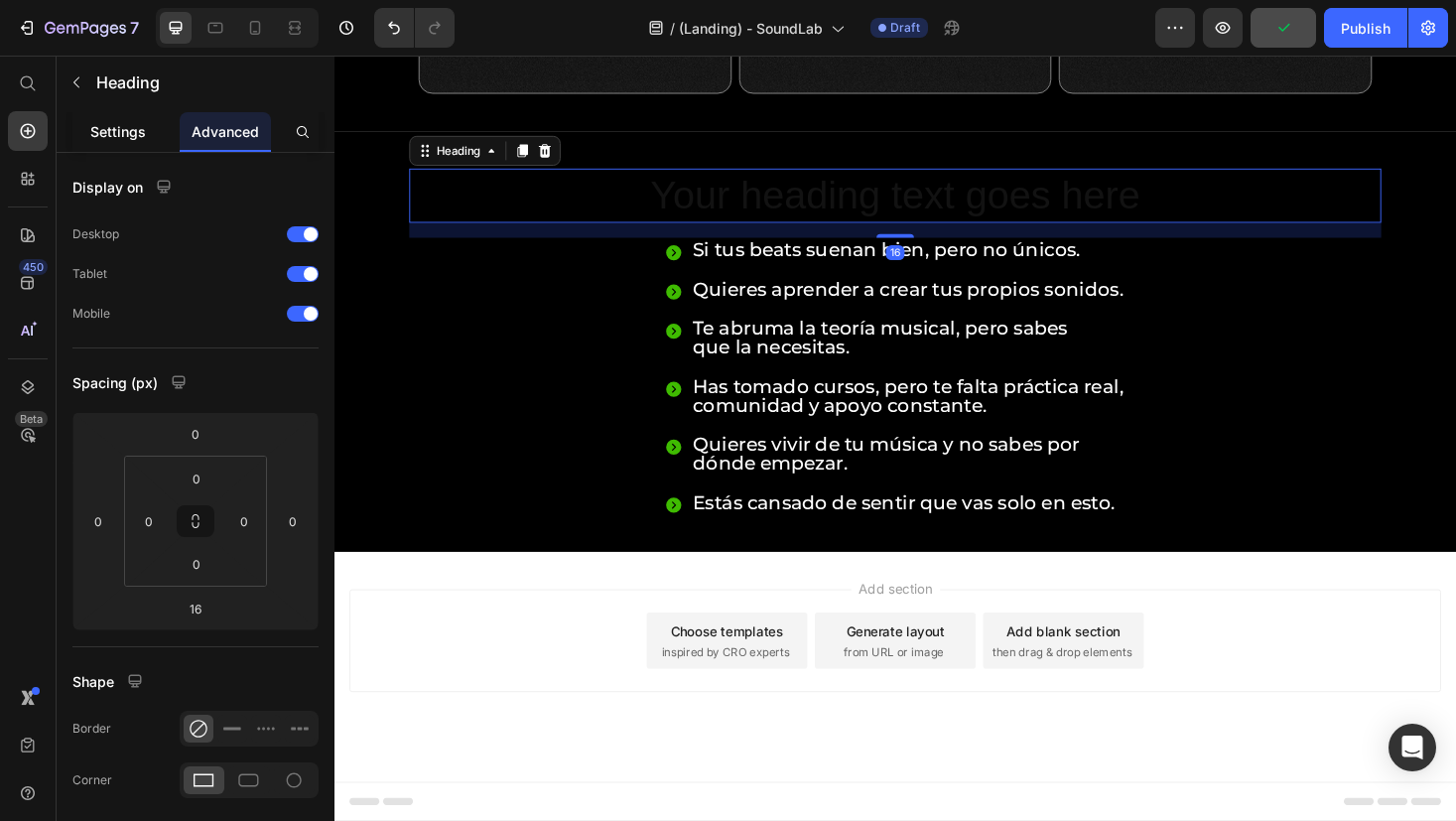 click on "Settings" at bounding box center [118, 131] 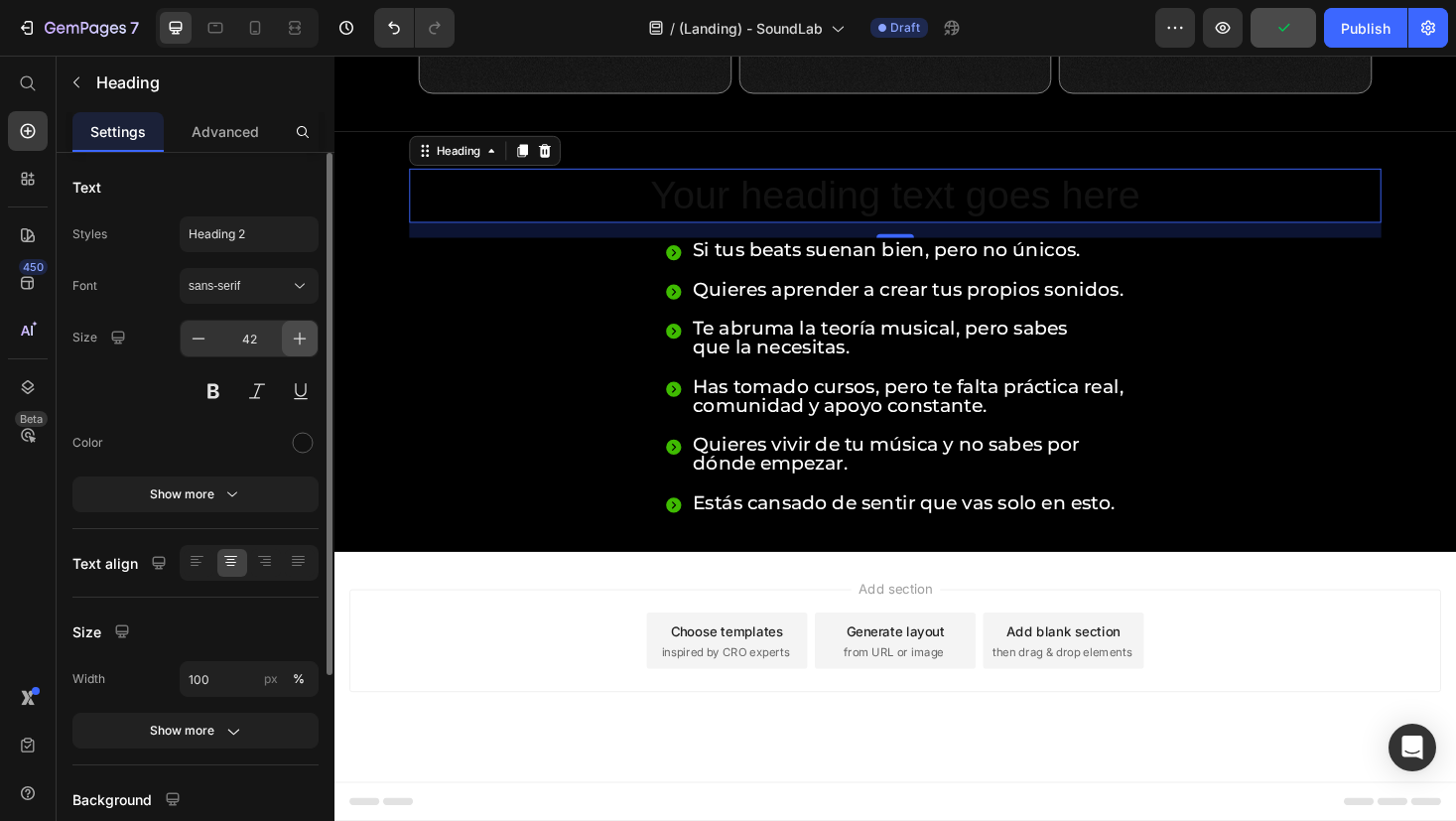 click 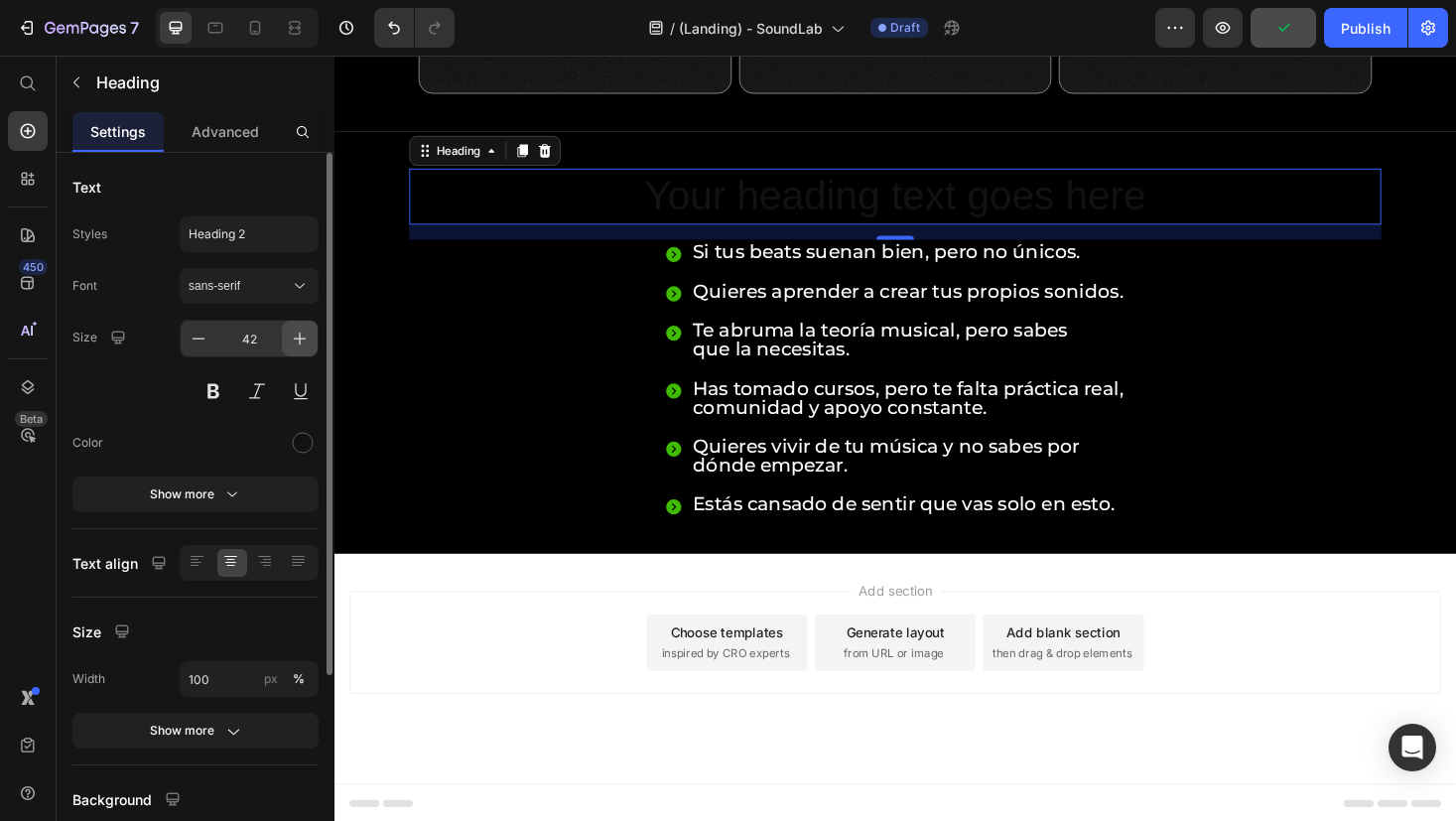 click 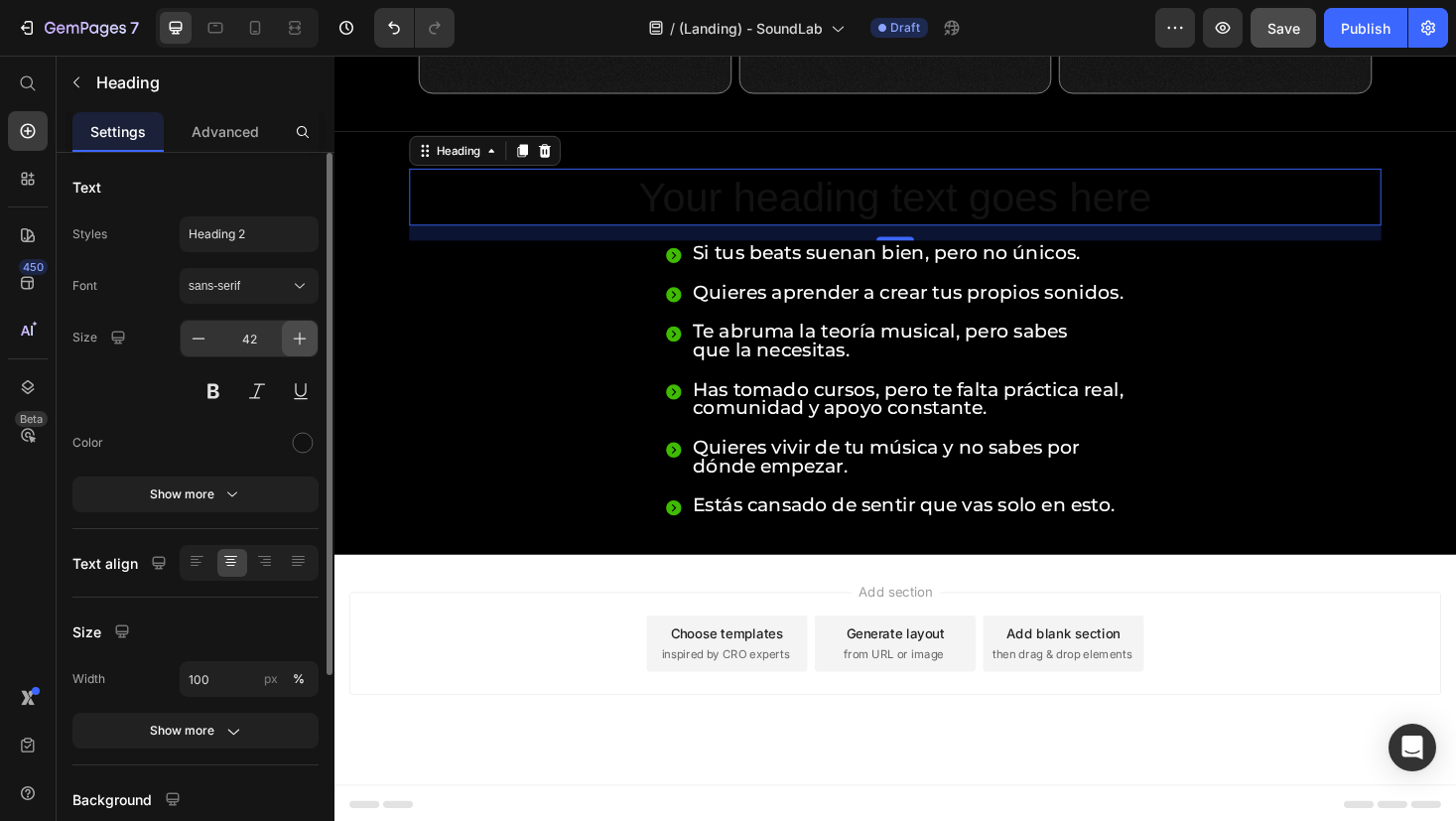 click 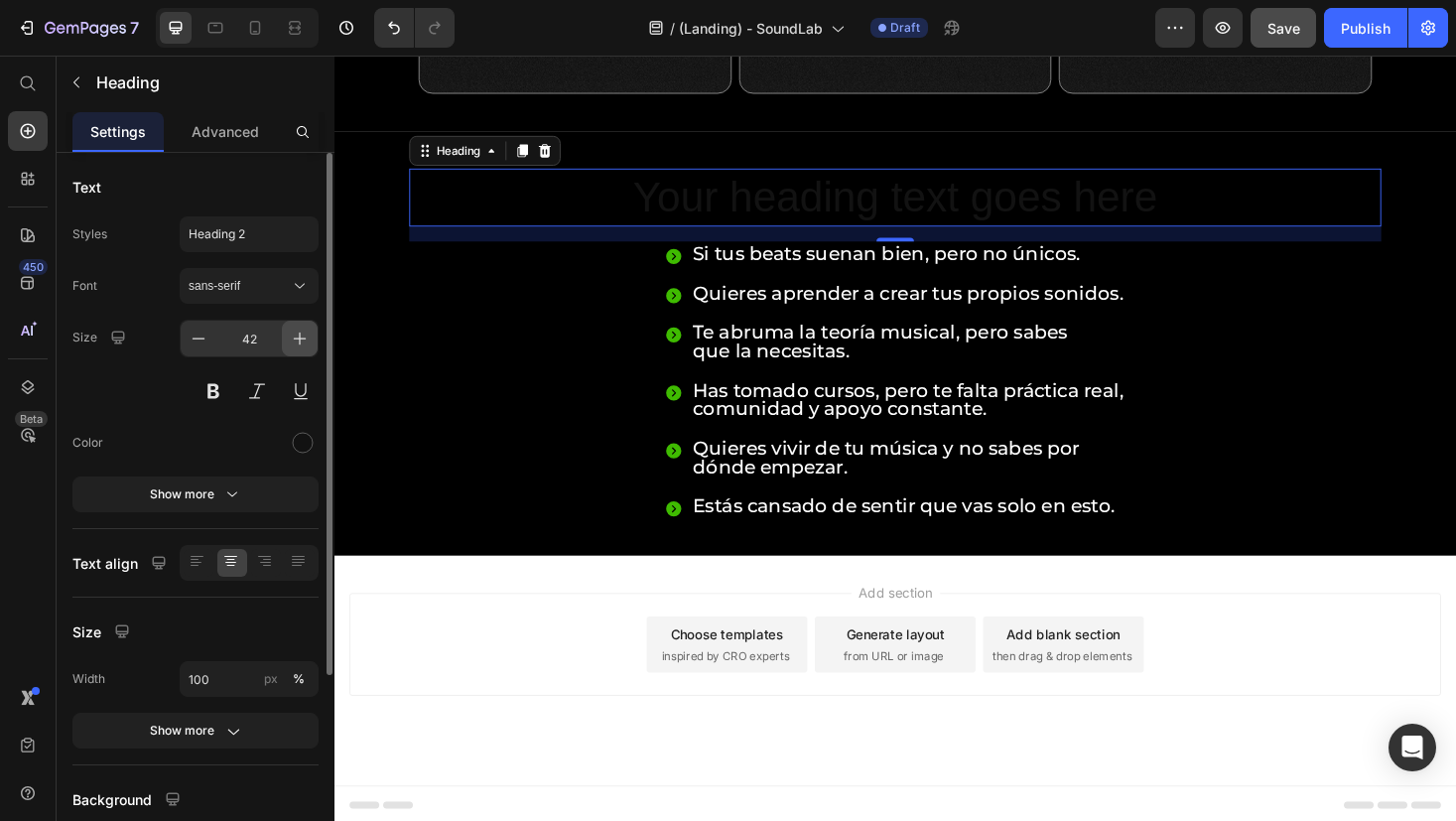 click 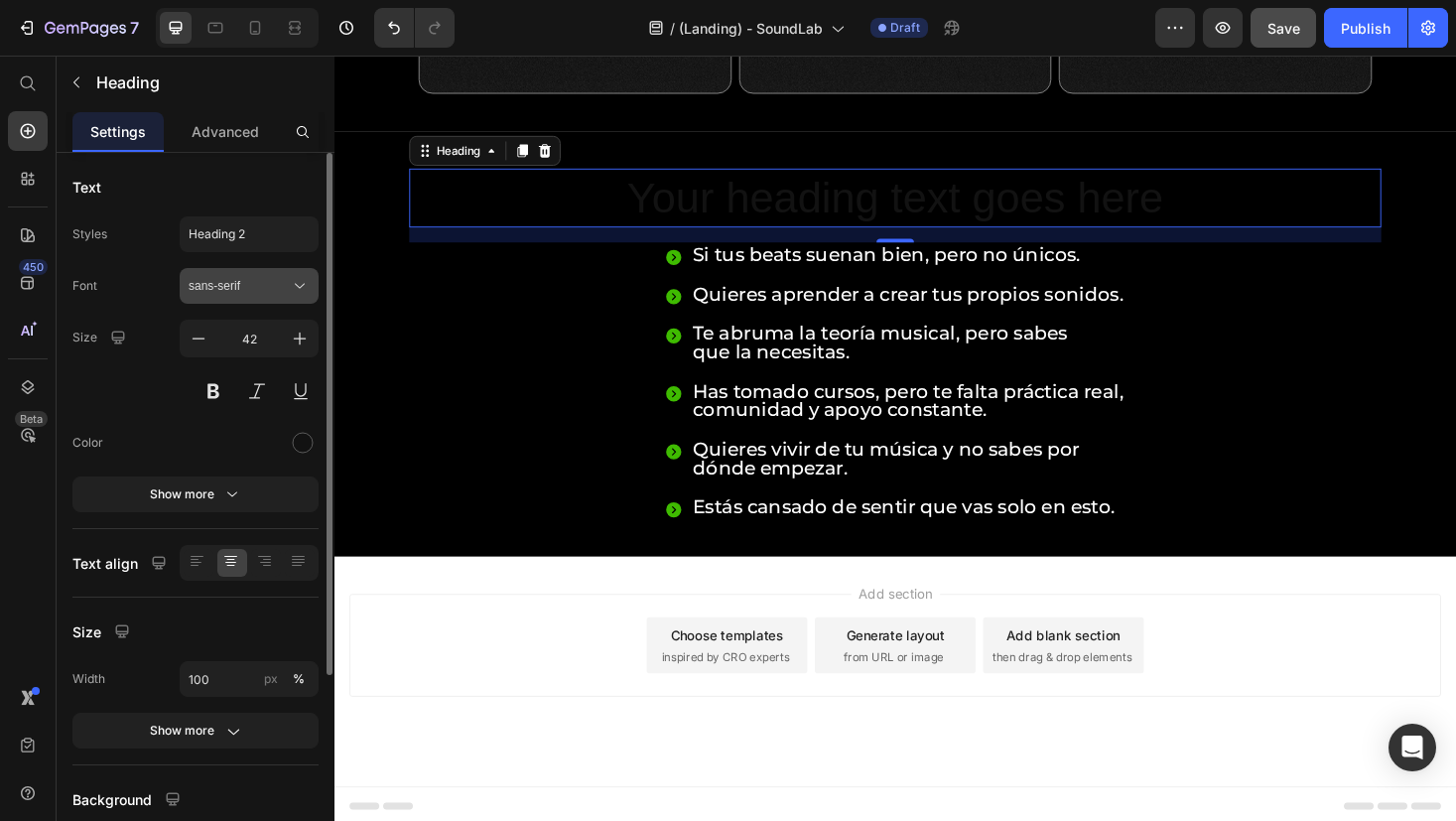 click on "sans-serif" at bounding box center [239, 286] 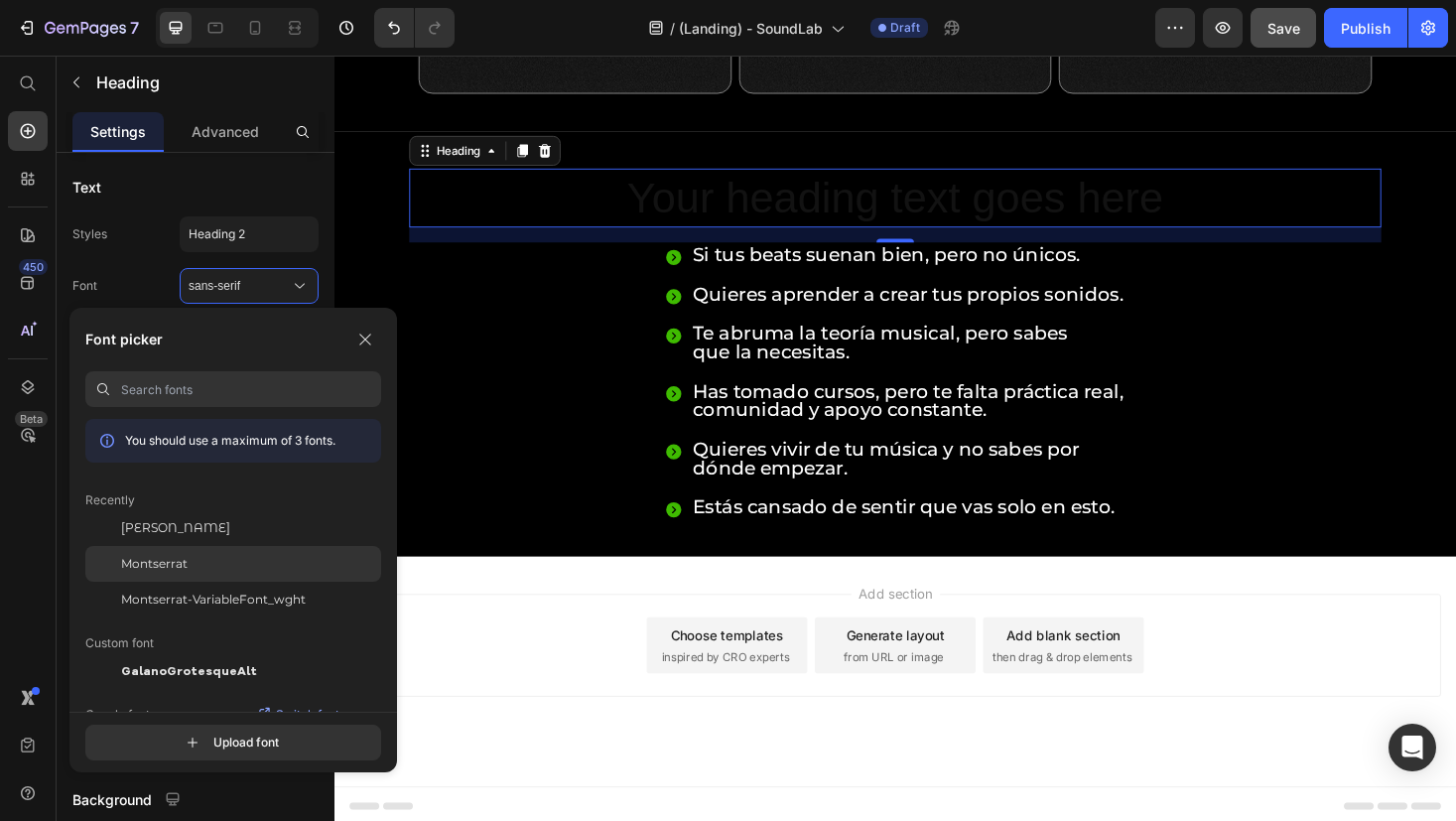 click on "Montserrat" at bounding box center (154, 564) 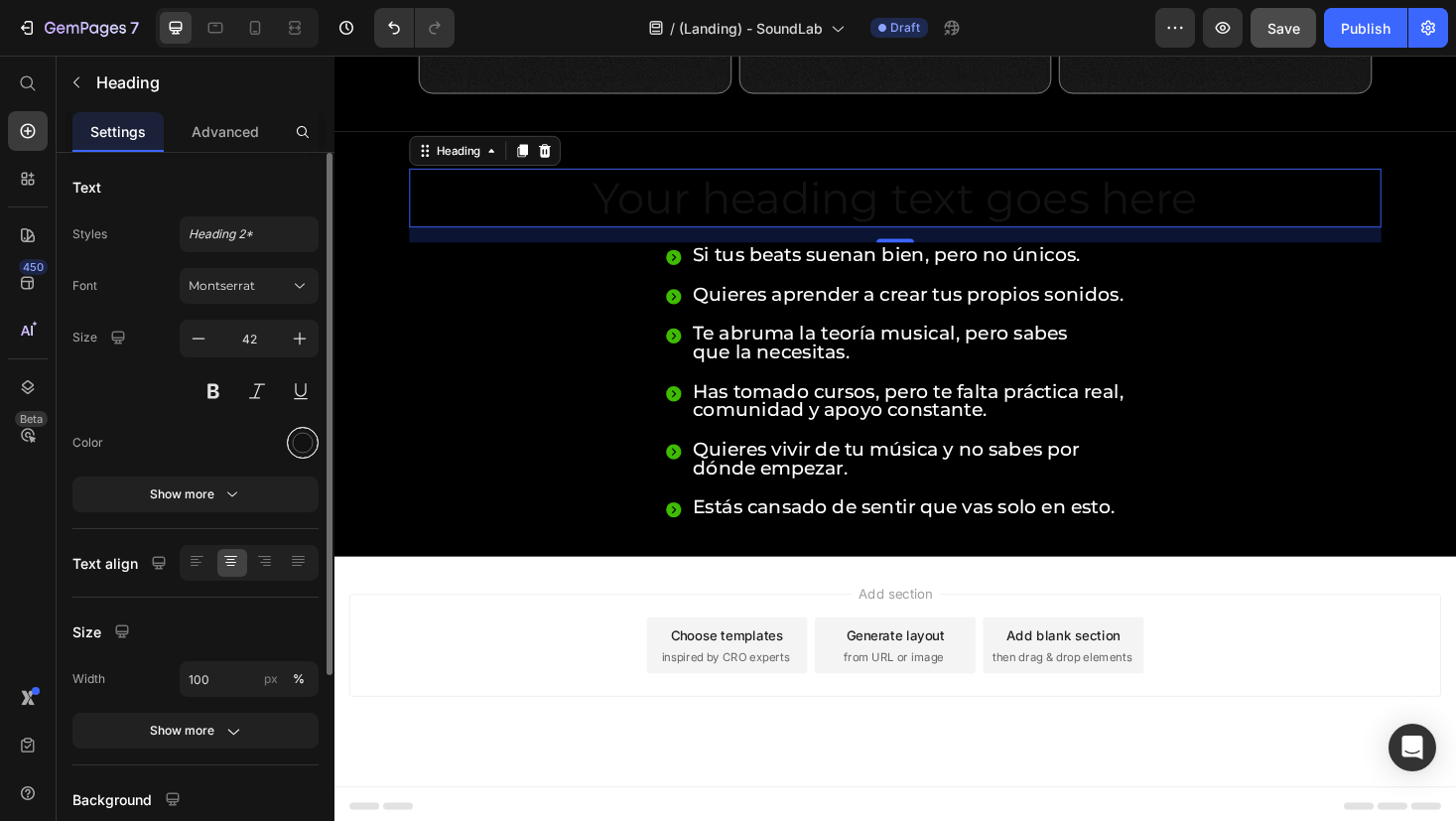 click at bounding box center (303, 443) 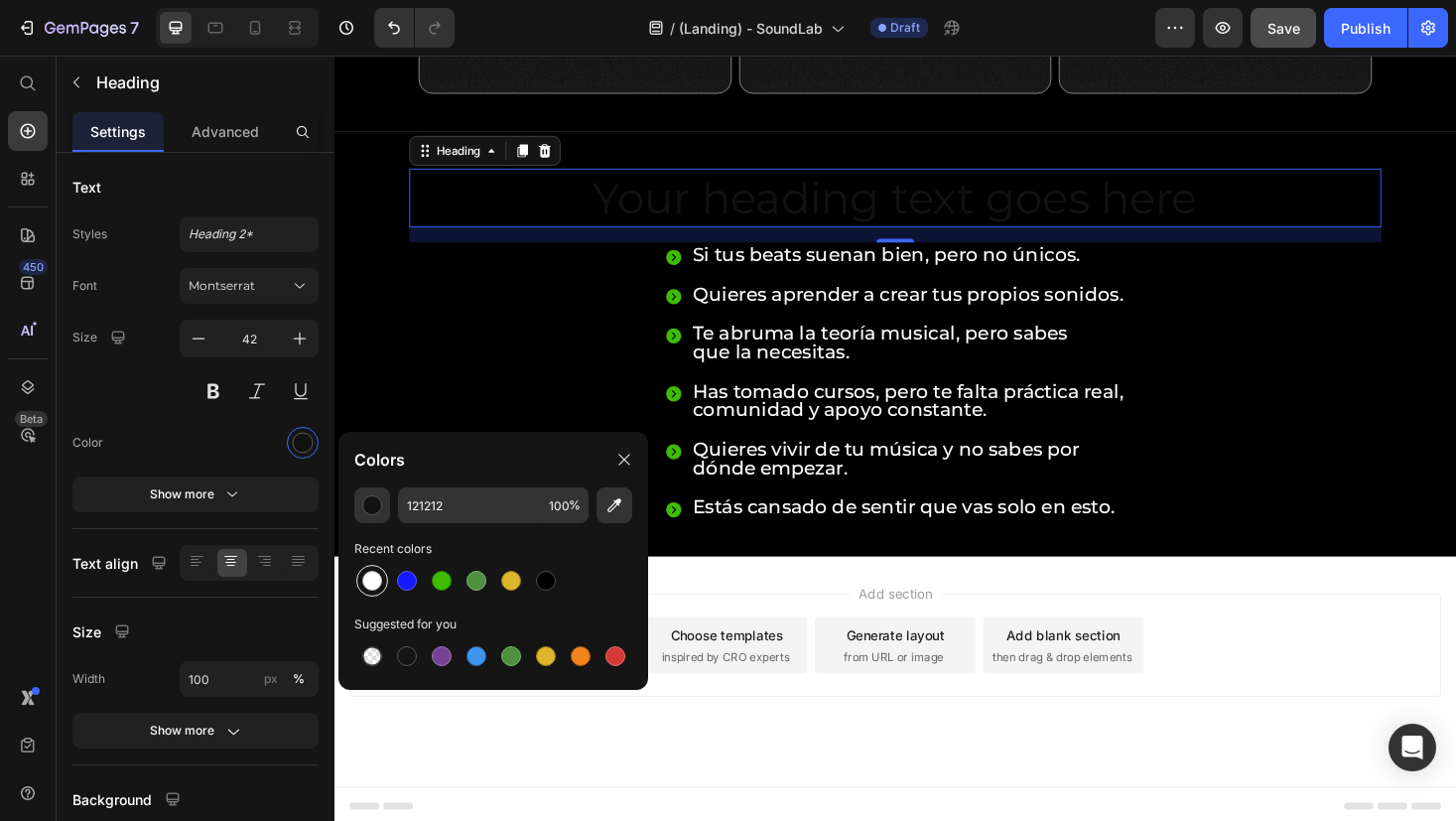click at bounding box center [372, 581] 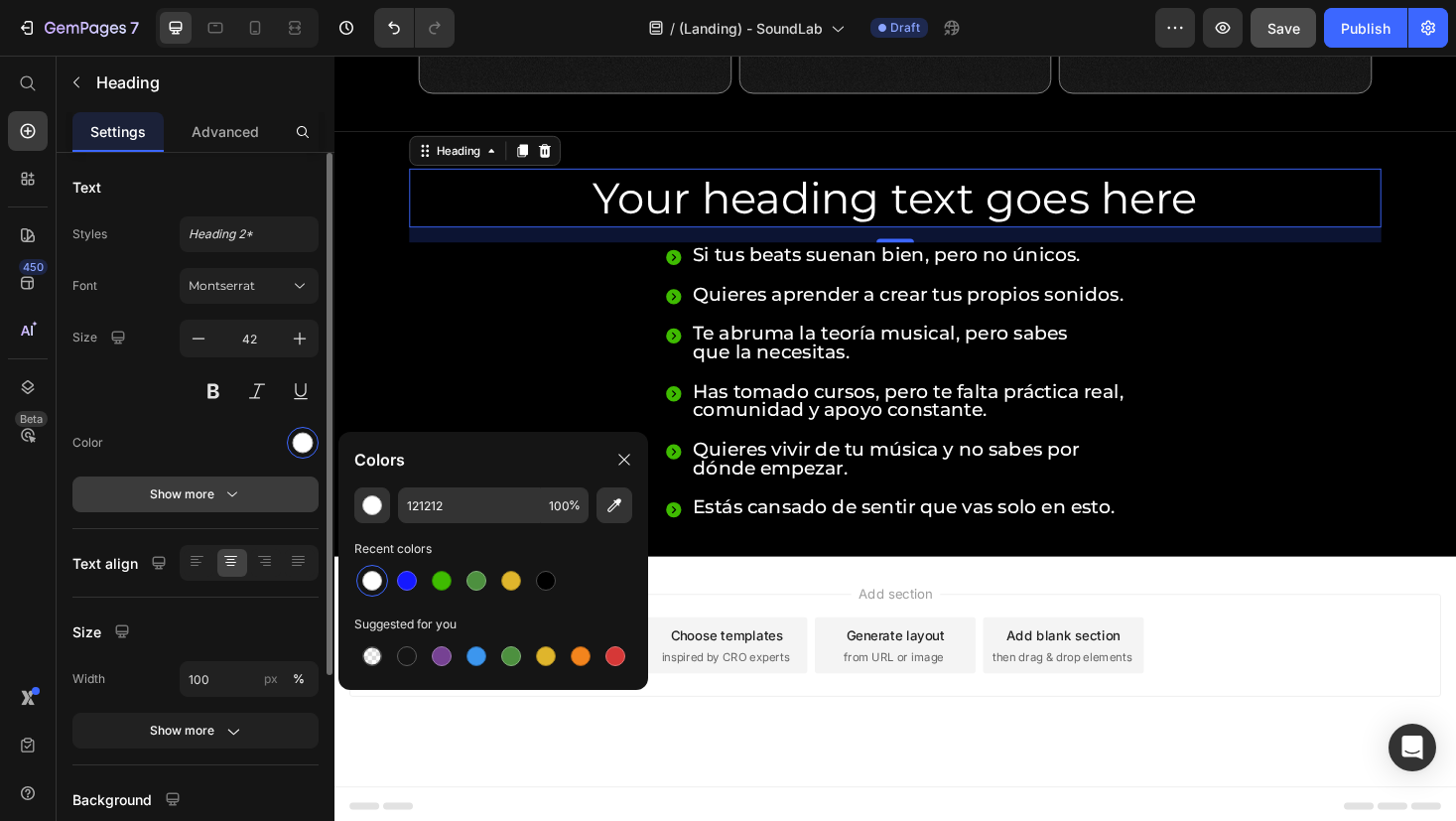 click on "Show more" at bounding box center (196, 494) 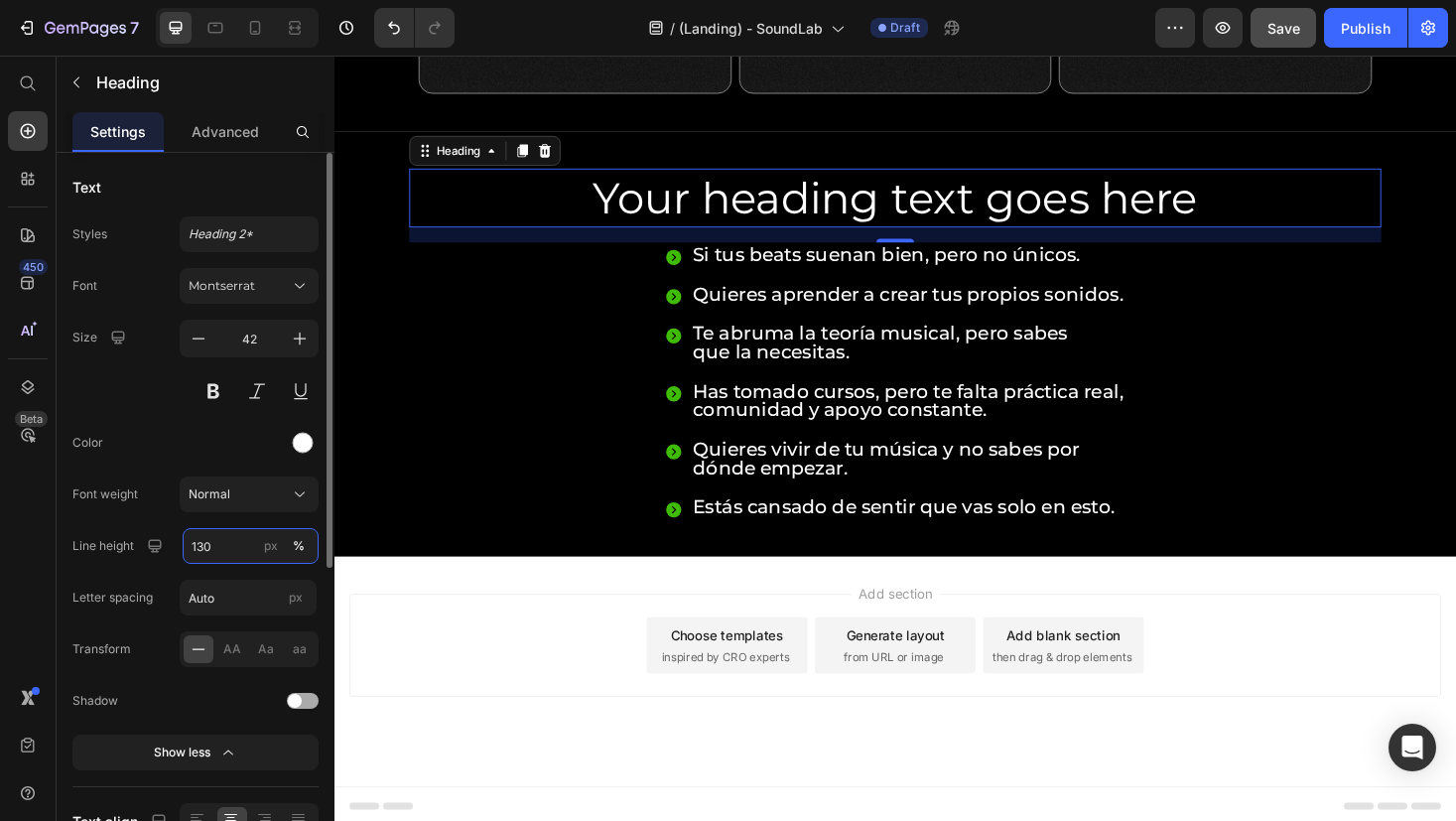 click on "130" at bounding box center (250, 546) 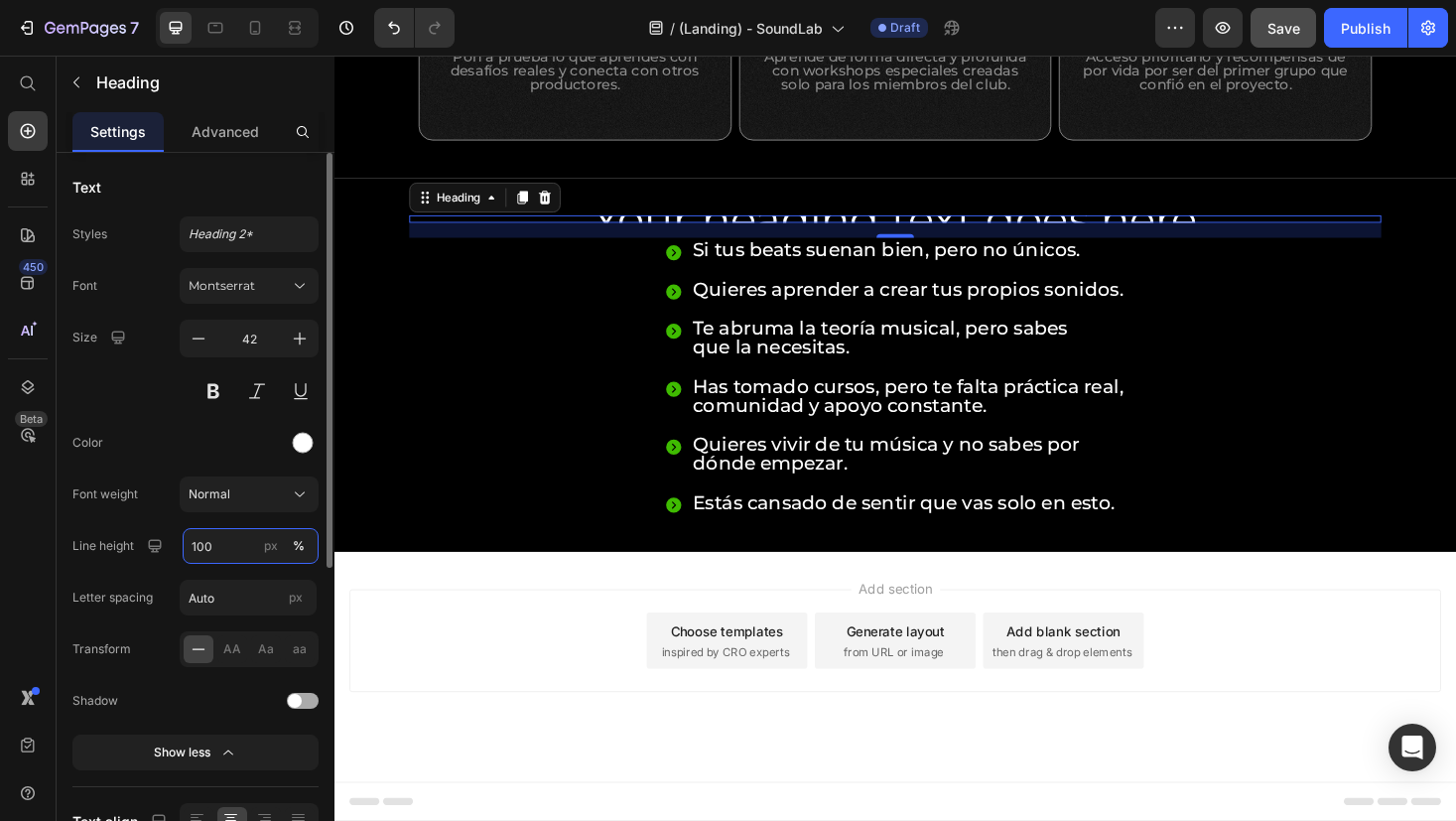 scroll, scrollTop: 1508, scrollLeft: 0, axis: vertical 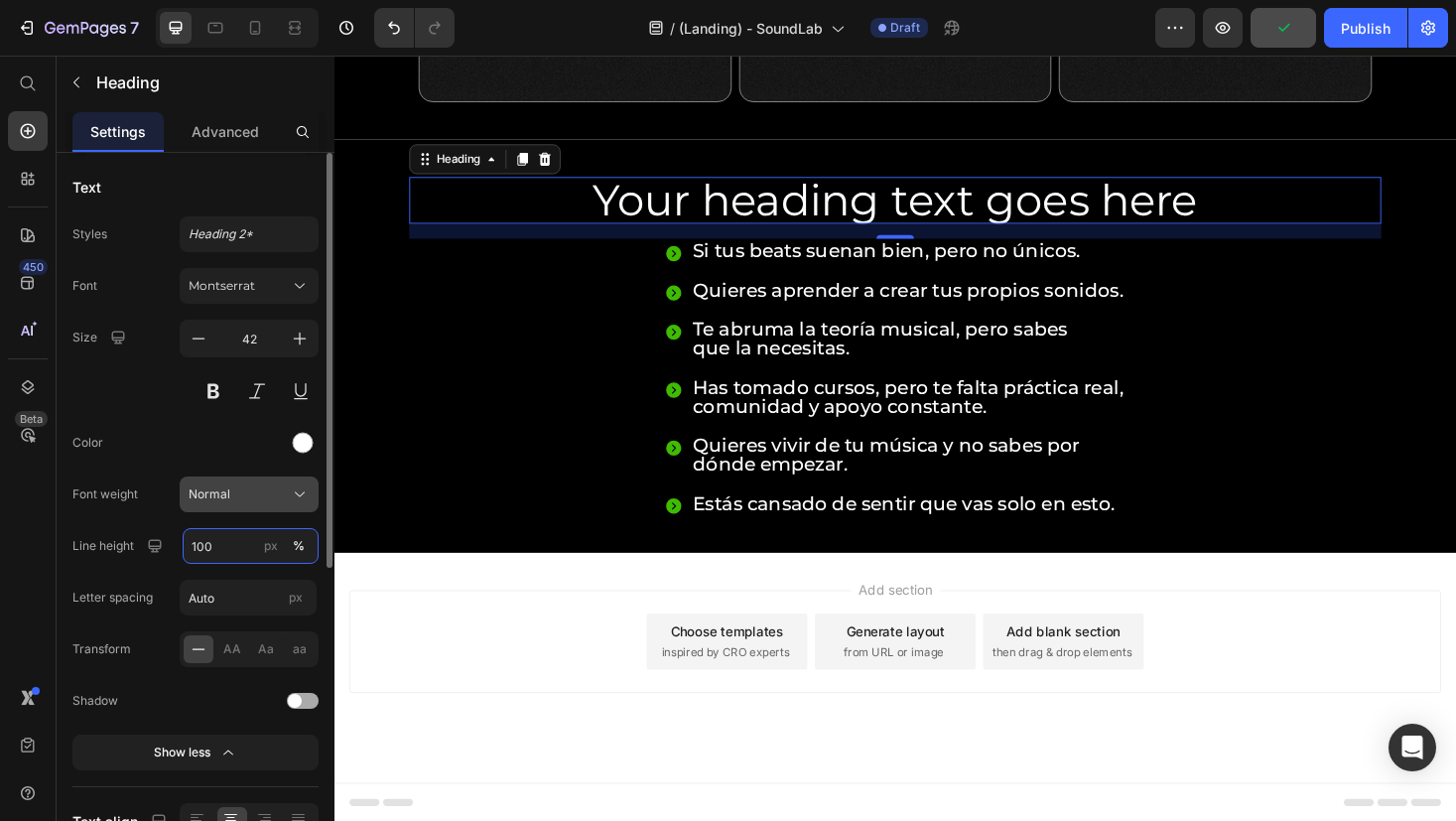 type on "100" 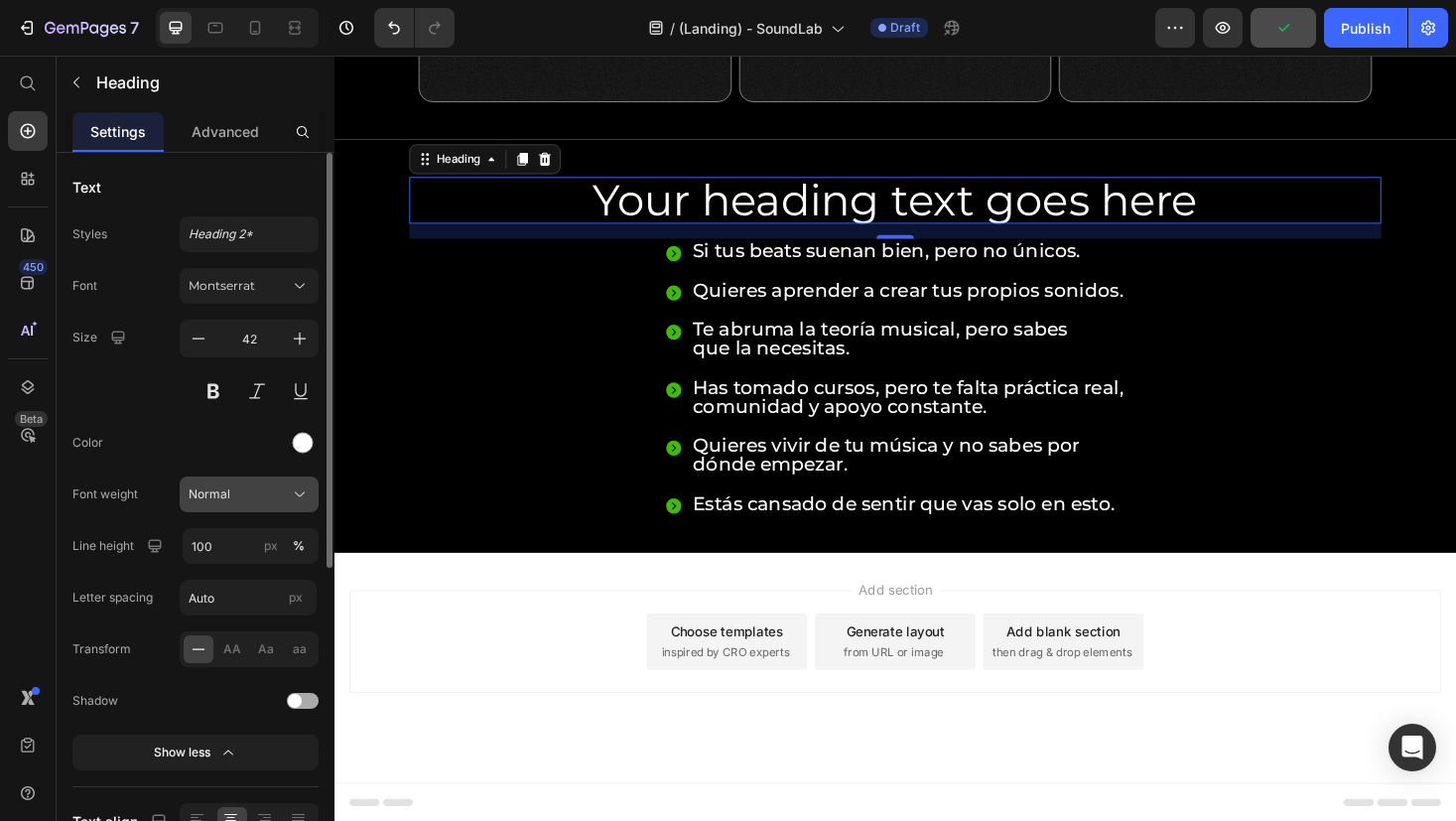 click on "Normal" at bounding box center (209, 494) 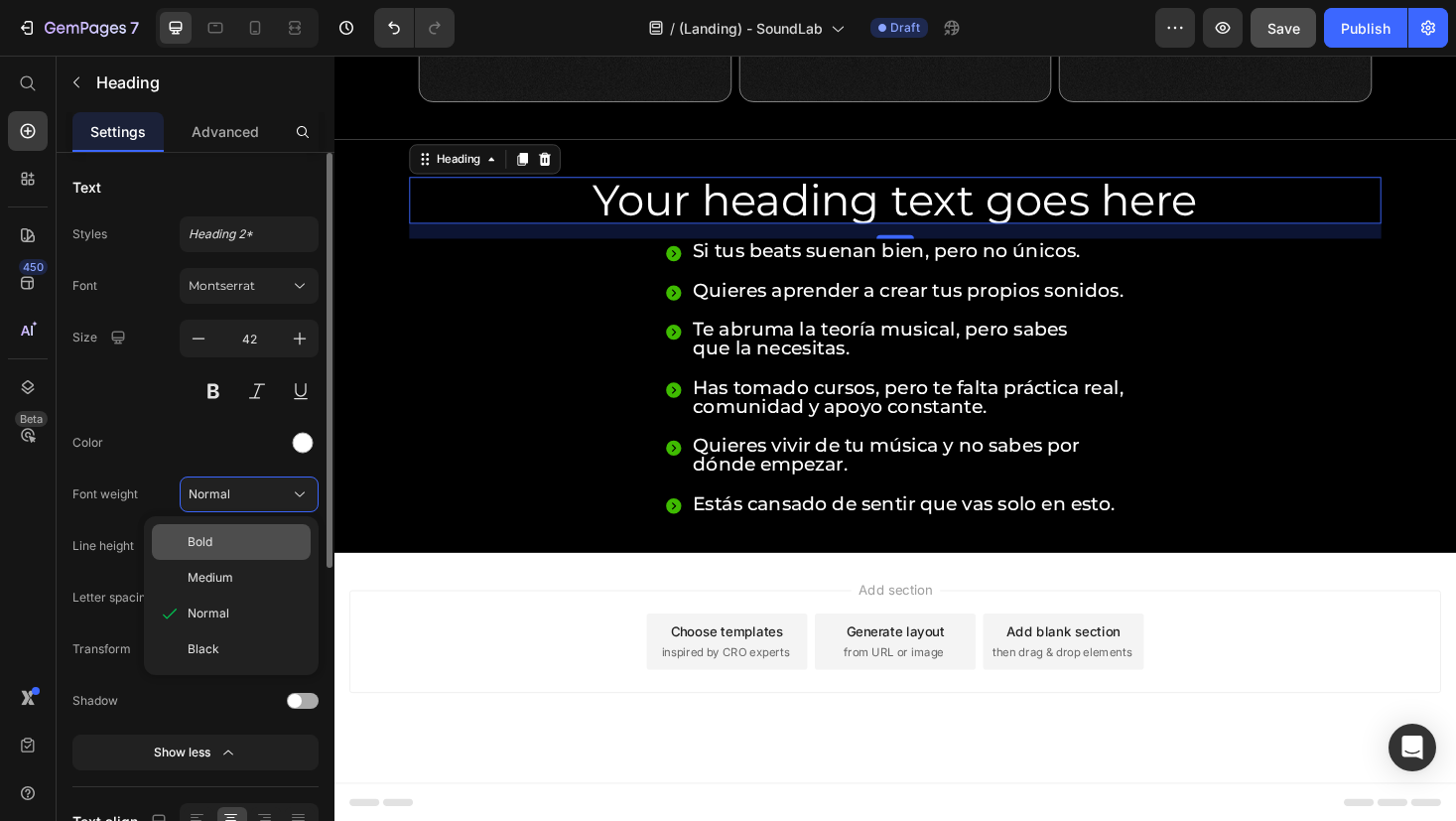 click on "Bold" 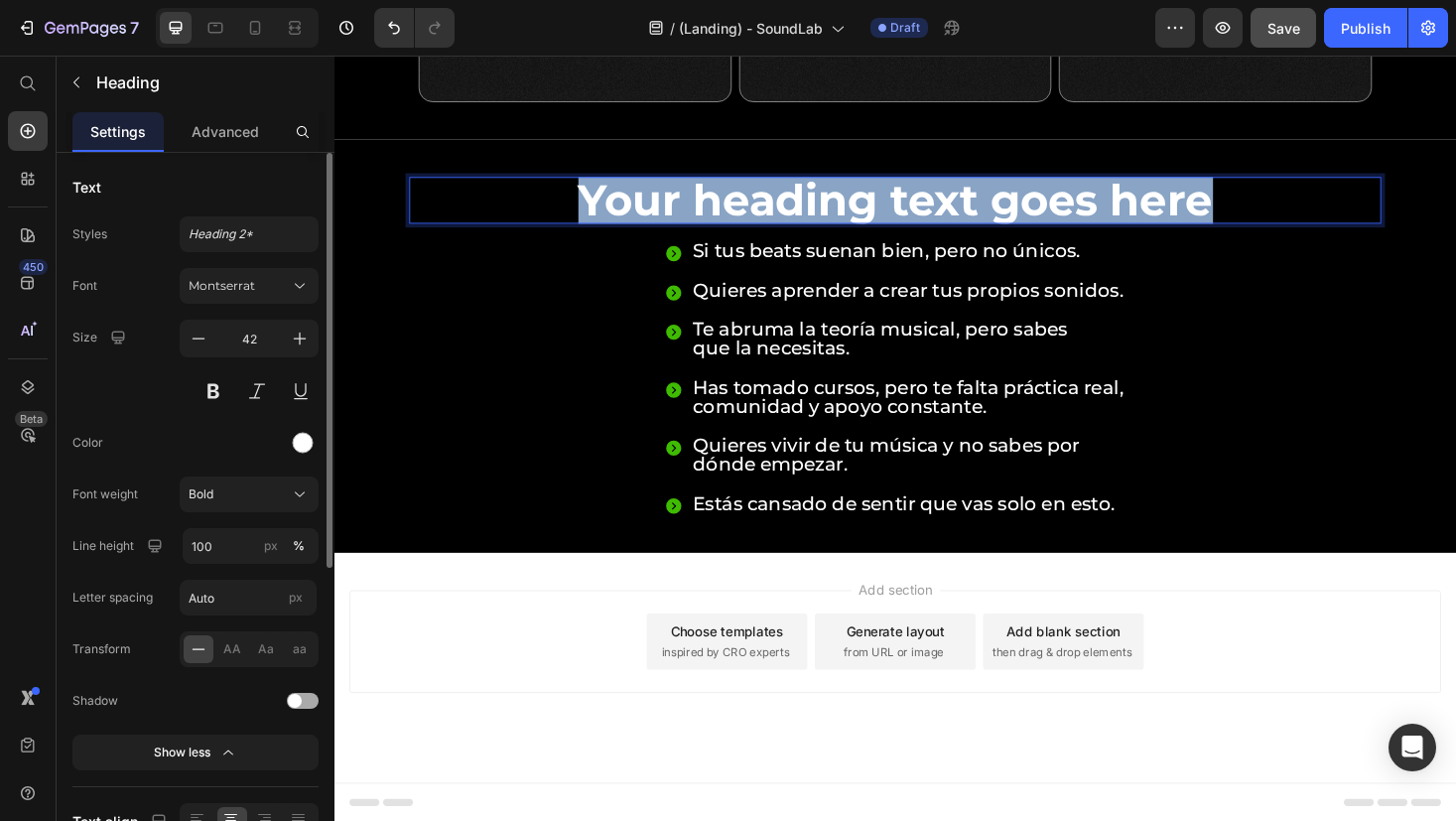 drag, startPoint x: 1253, startPoint y: 211, endPoint x: 593, endPoint y: 221, distance: 660.0758 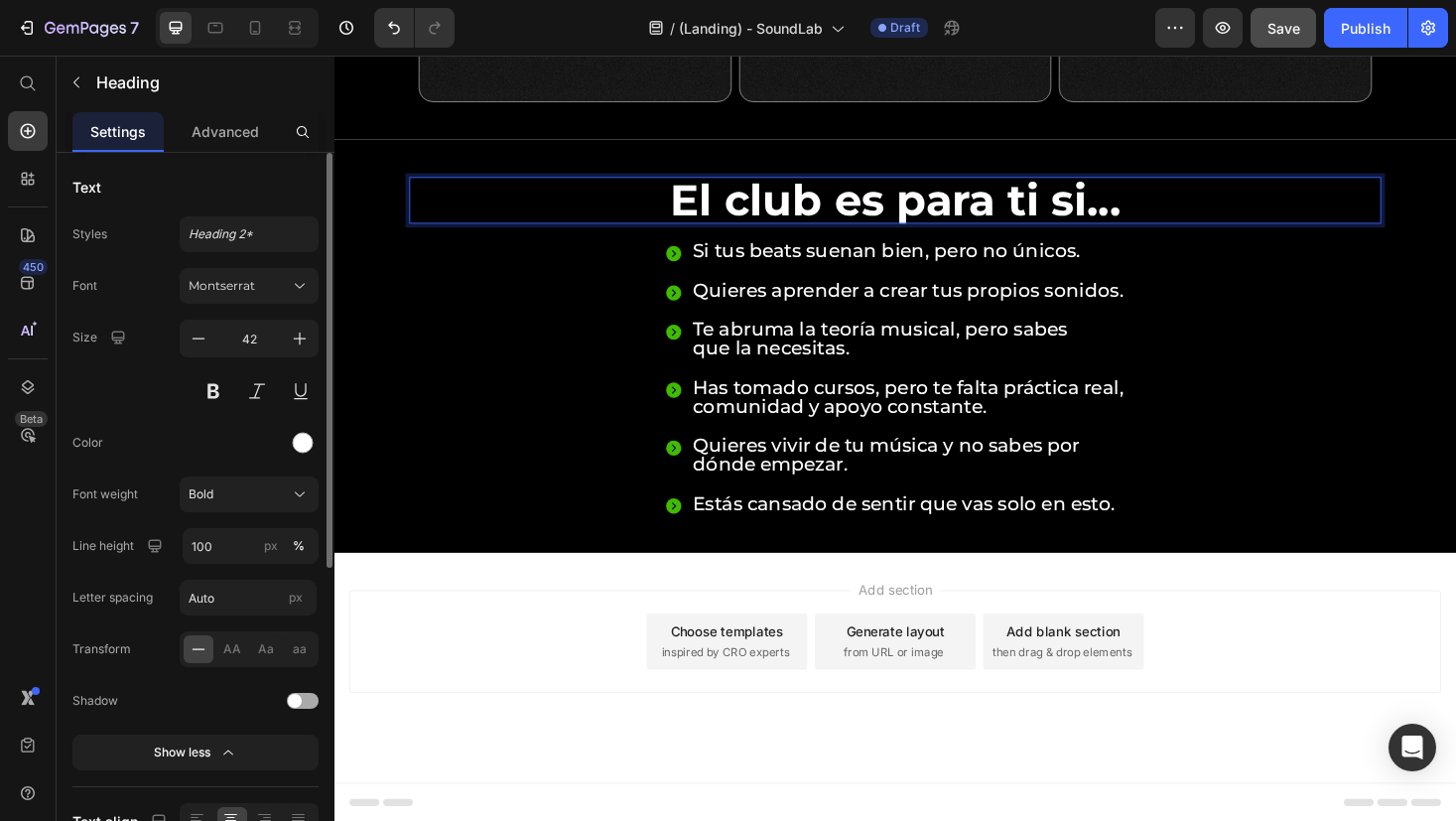 click on "Add section Choose templates inspired by CRO experts Generate layout from URL or image Add blank section then drag & drop elements" at bounding box center (930, 706) 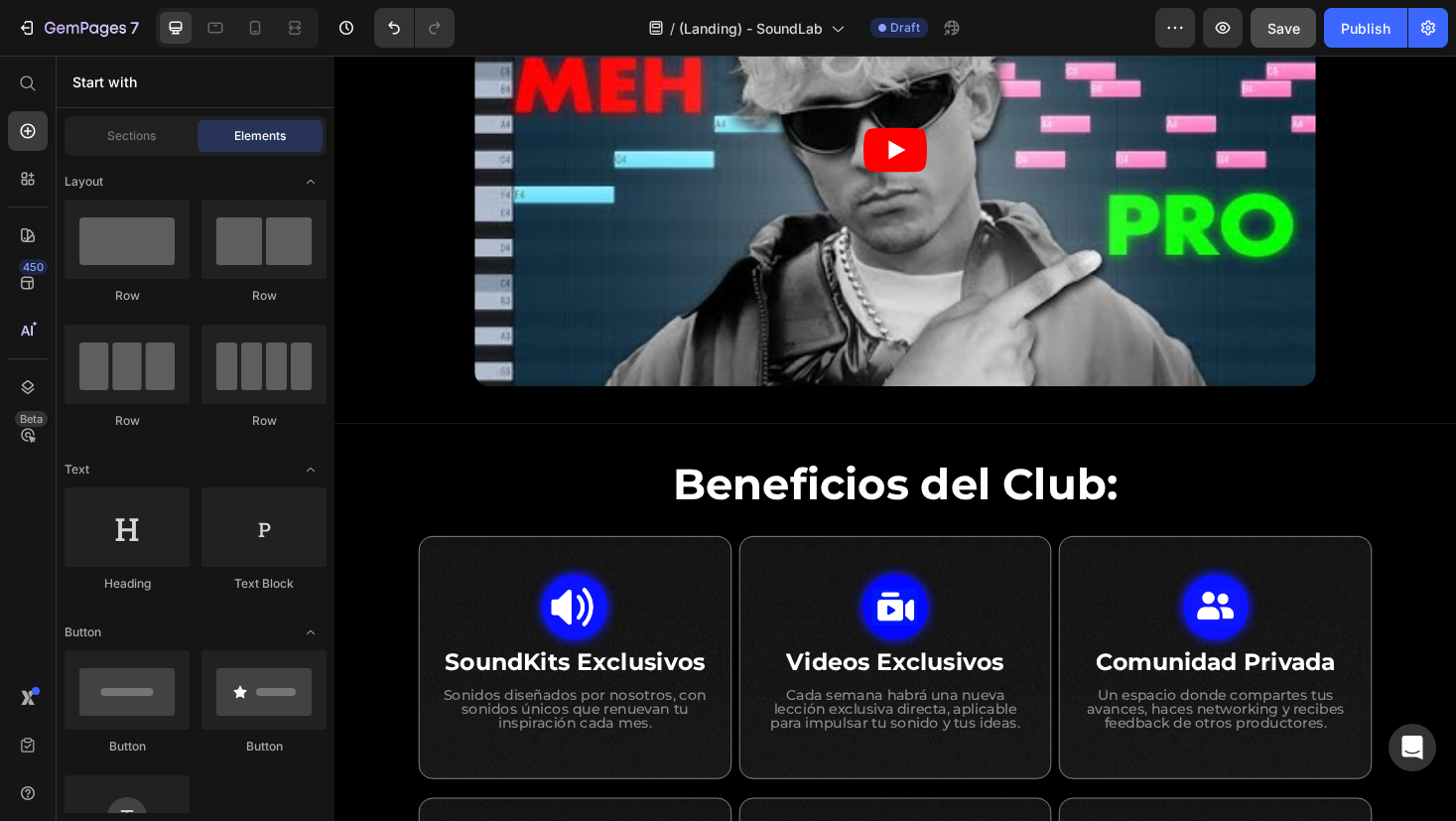 scroll, scrollTop: 582, scrollLeft: 0, axis: vertical 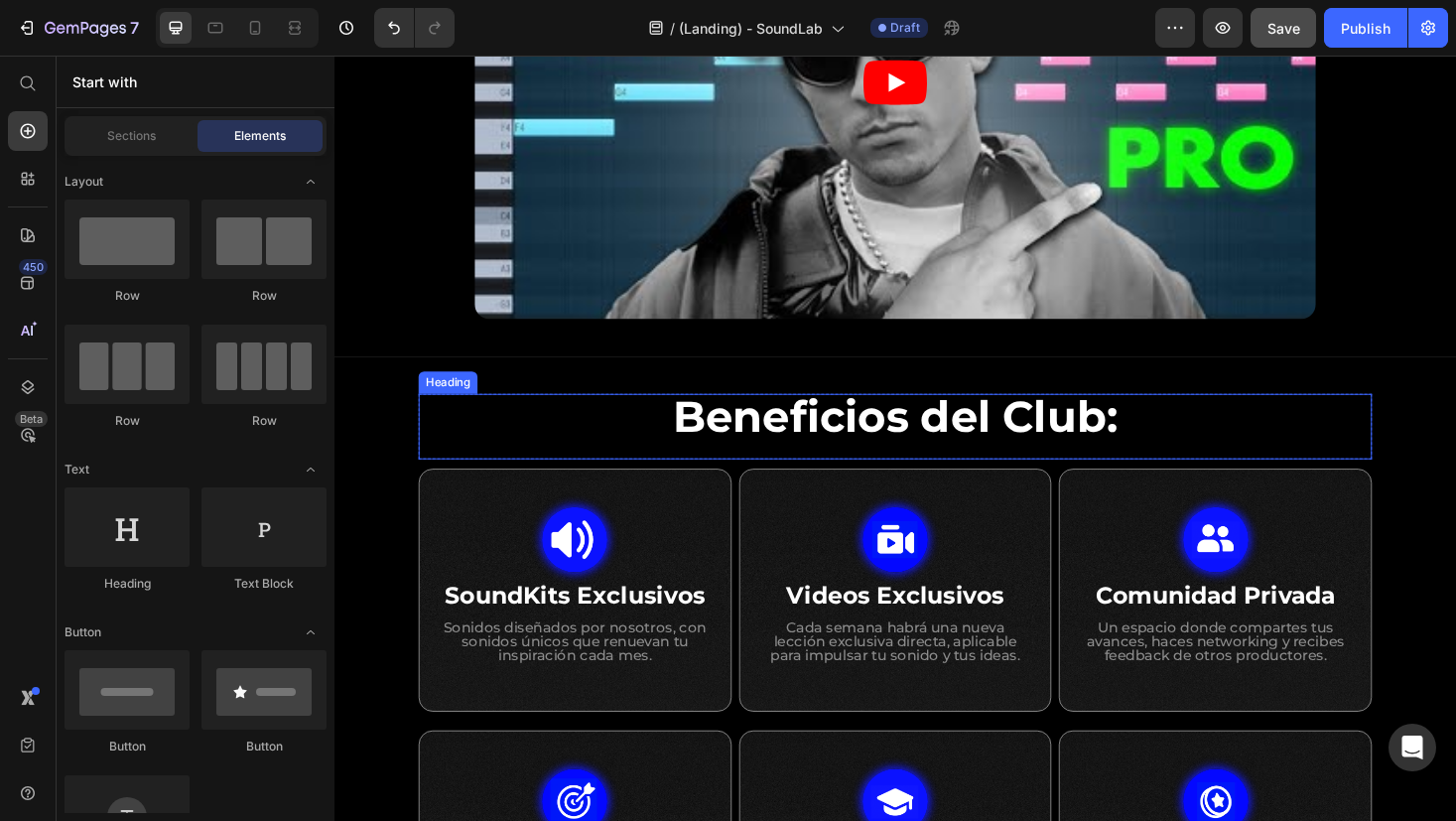 click on "Beneficios del Club:" at bounding box center (930, 440) 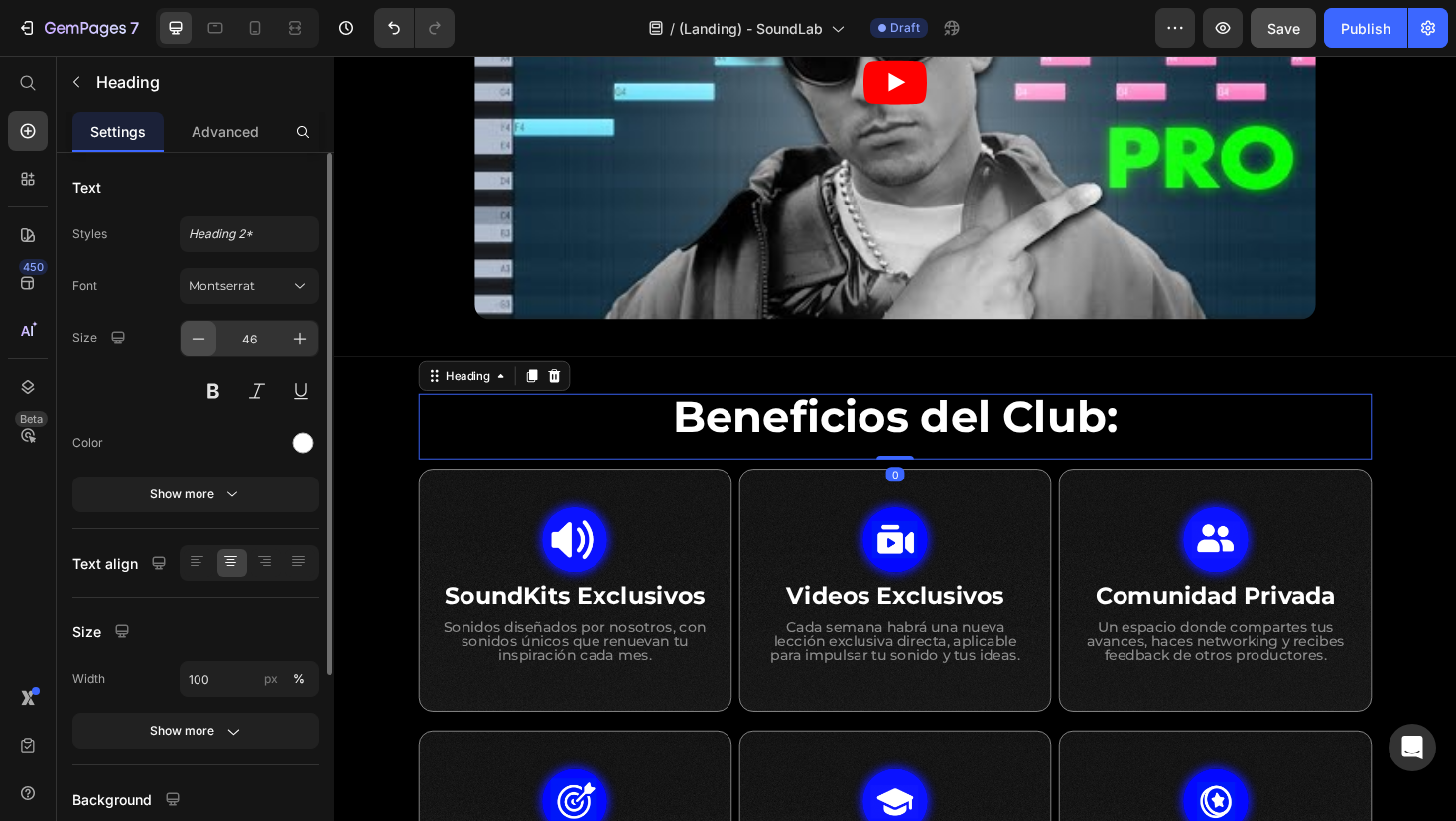 click at bounding box center (199, 339) 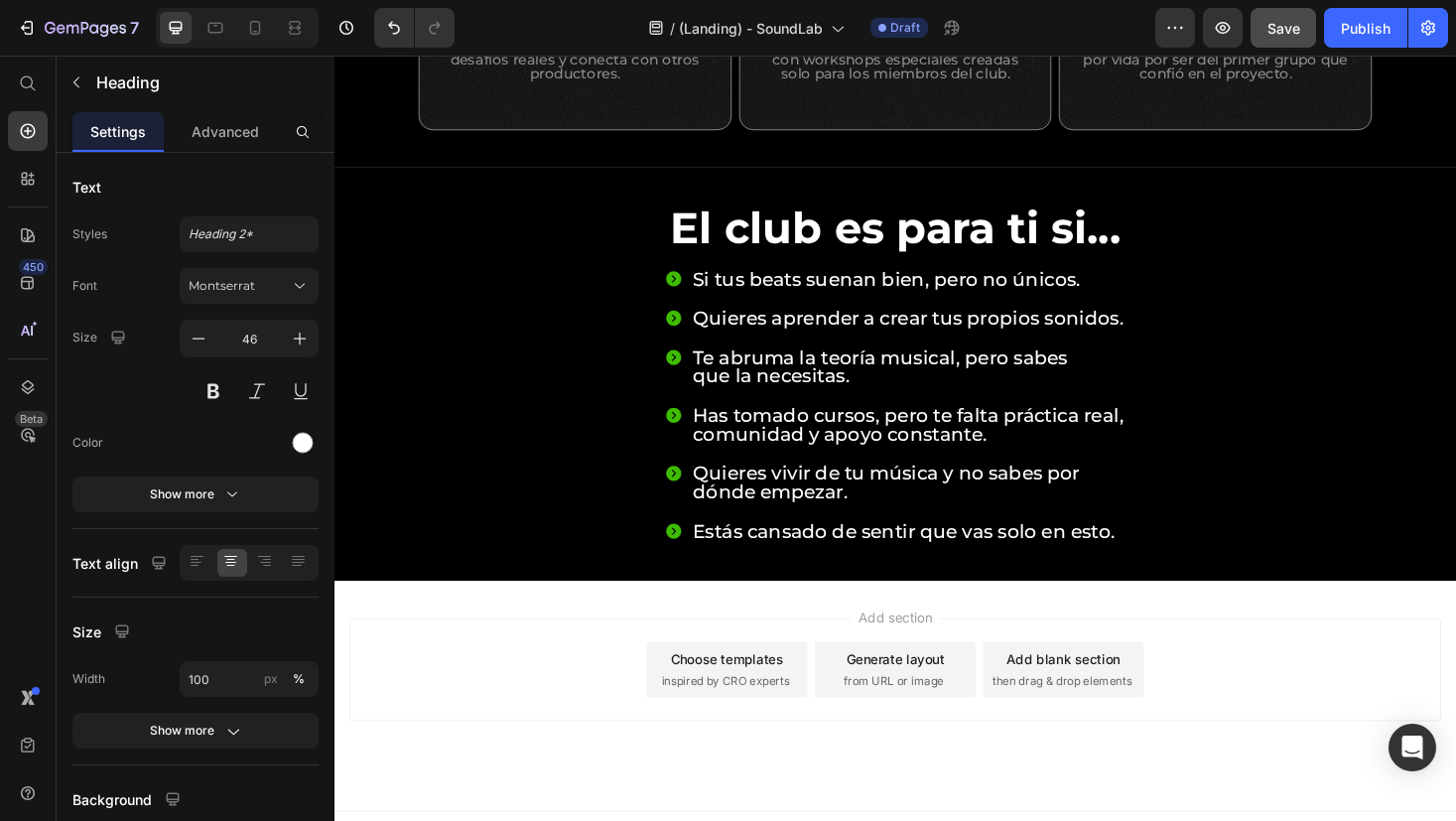 scroll, scrollTop: 1507, scrollLeft: 0, axis: vertical 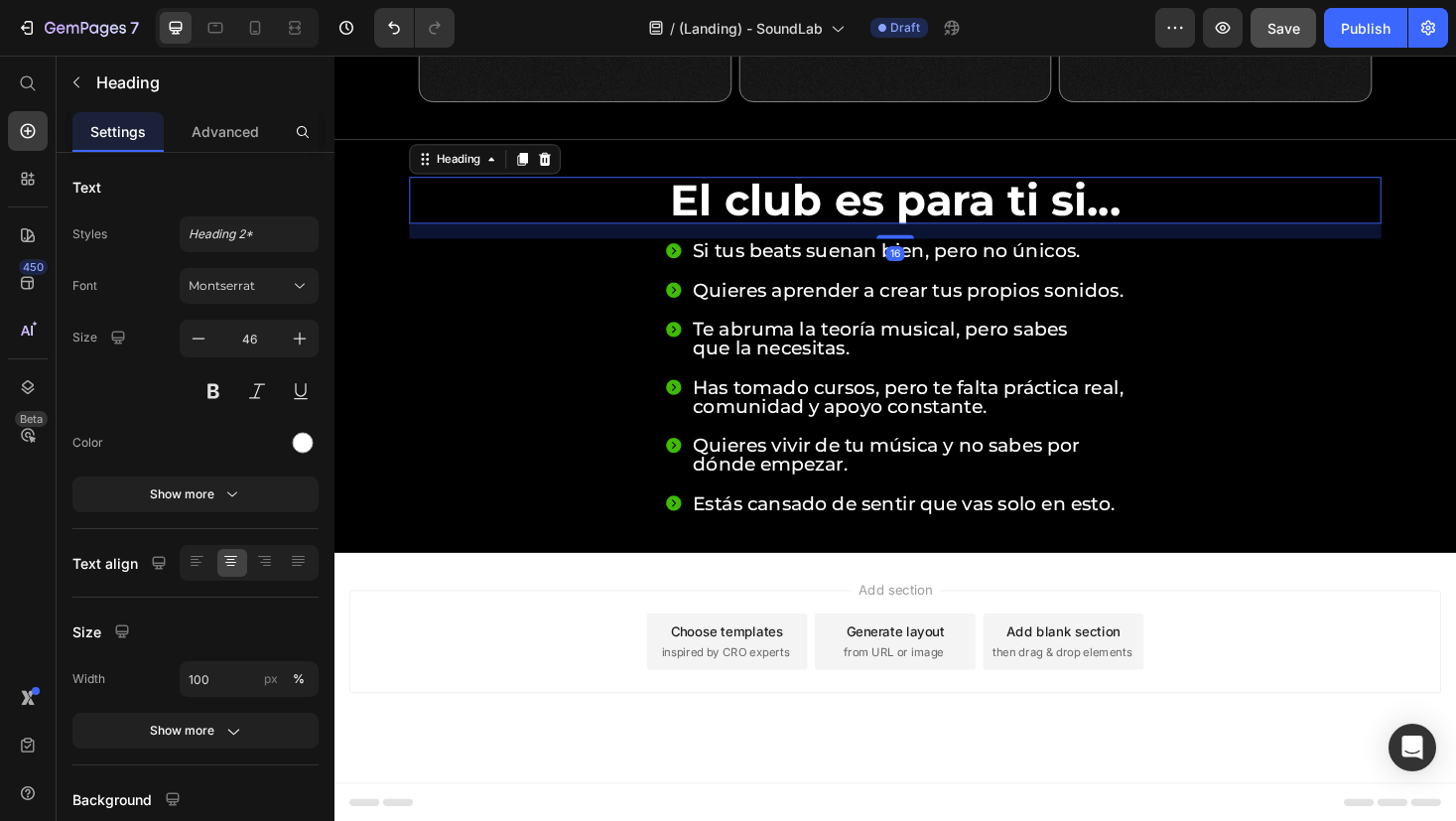 click on "El club es para ti si..." at bounding box center [930, 209] 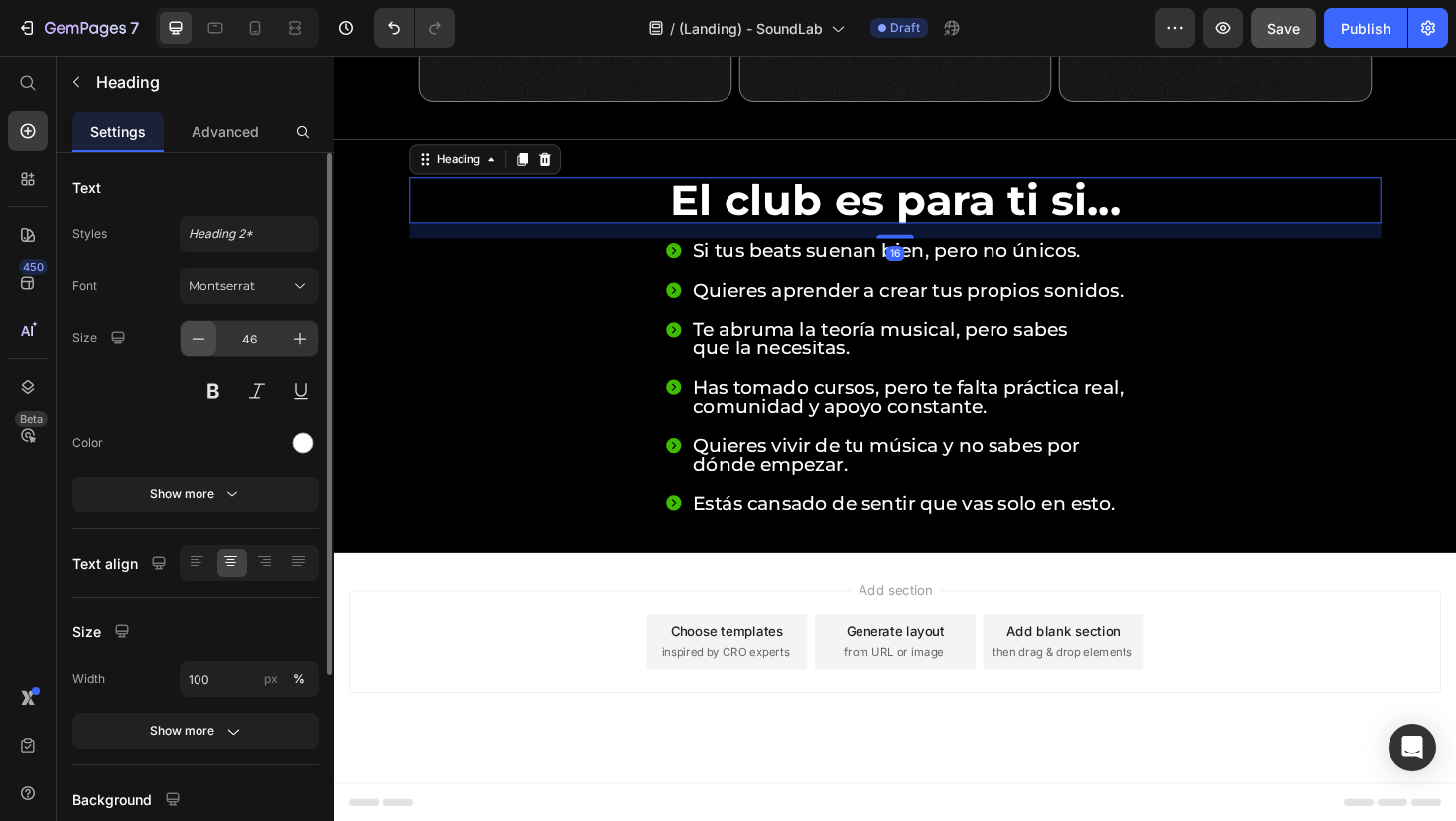 click at bounding box center (199, 339) 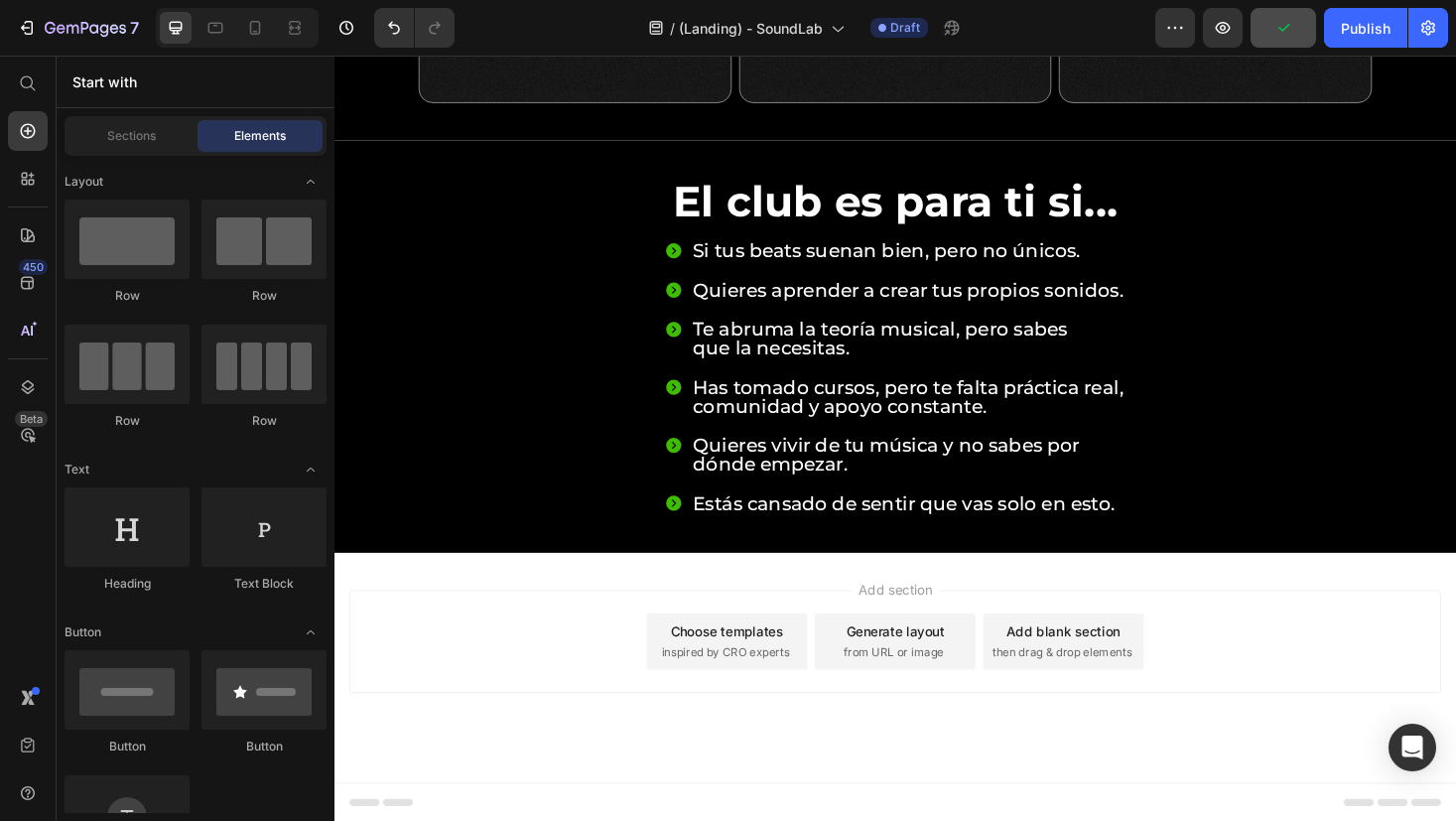 click on "Add section Choose templates inspired by CRO experts Generate layout from URL or image Add blank section then drag & drop elements" at bounding box center (930, 678) 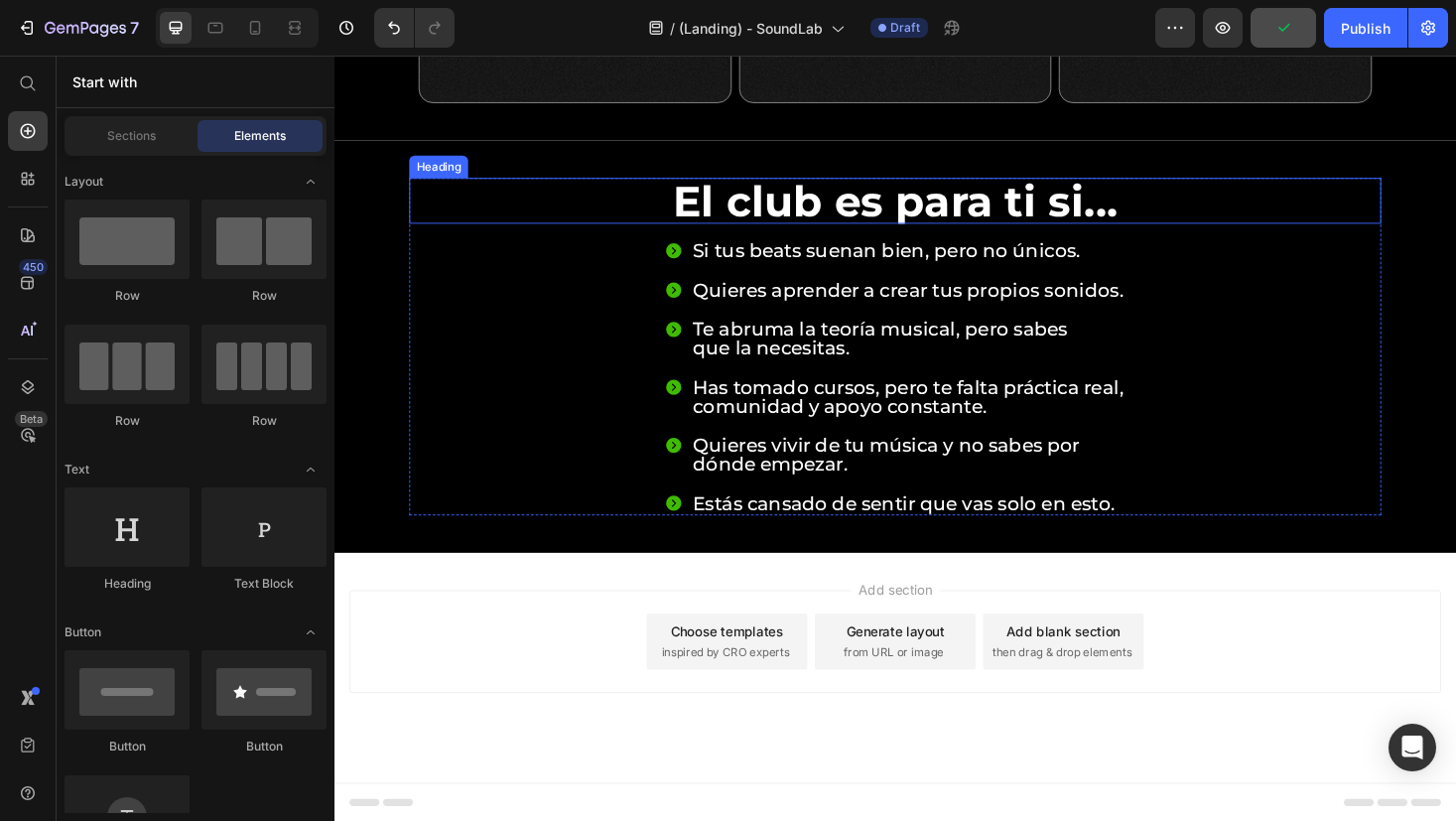 click on "El club es para ti si..." at bounding box center (930, 209) 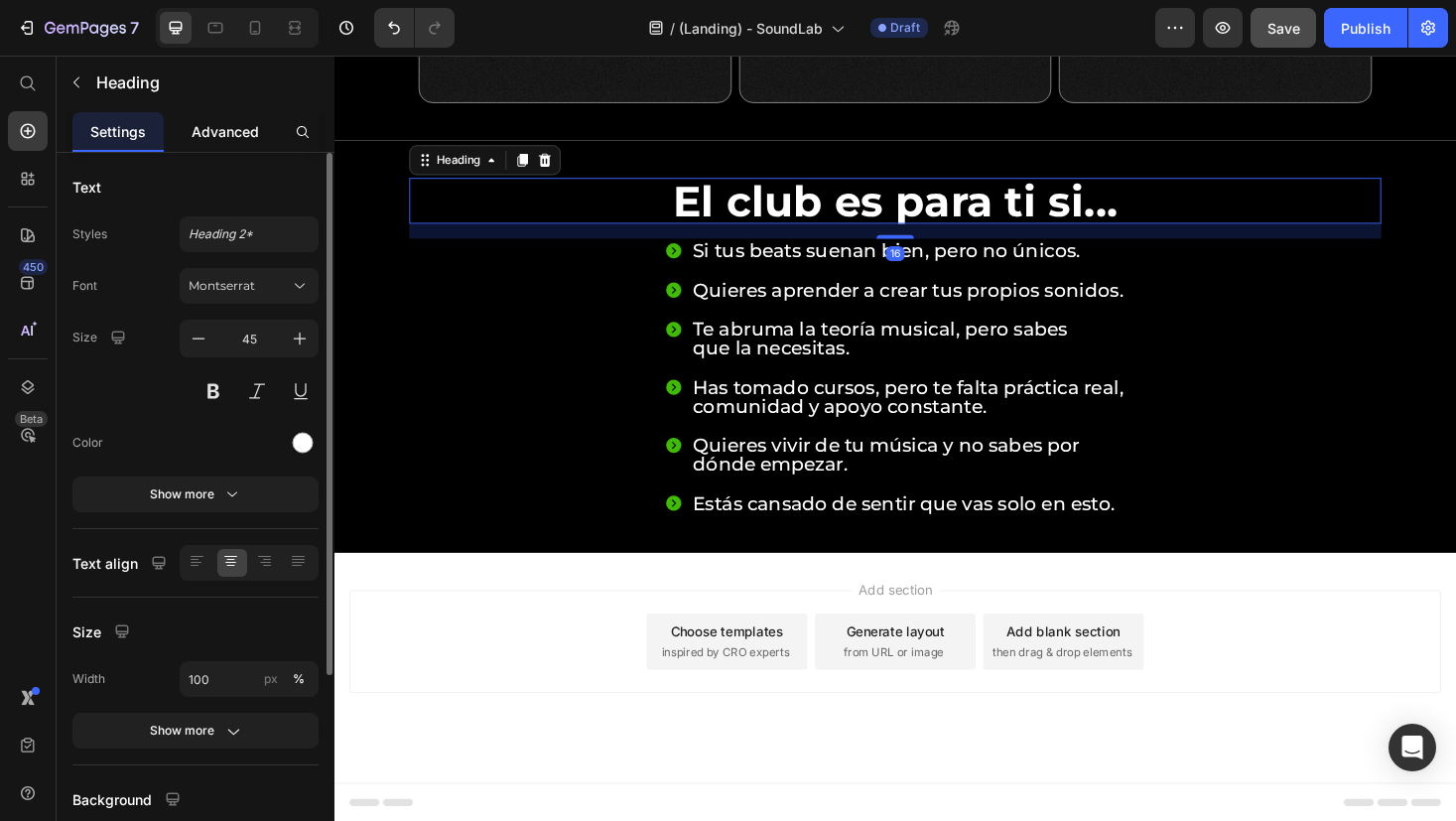 click on "Advanced" at bounding box center (225, 131) 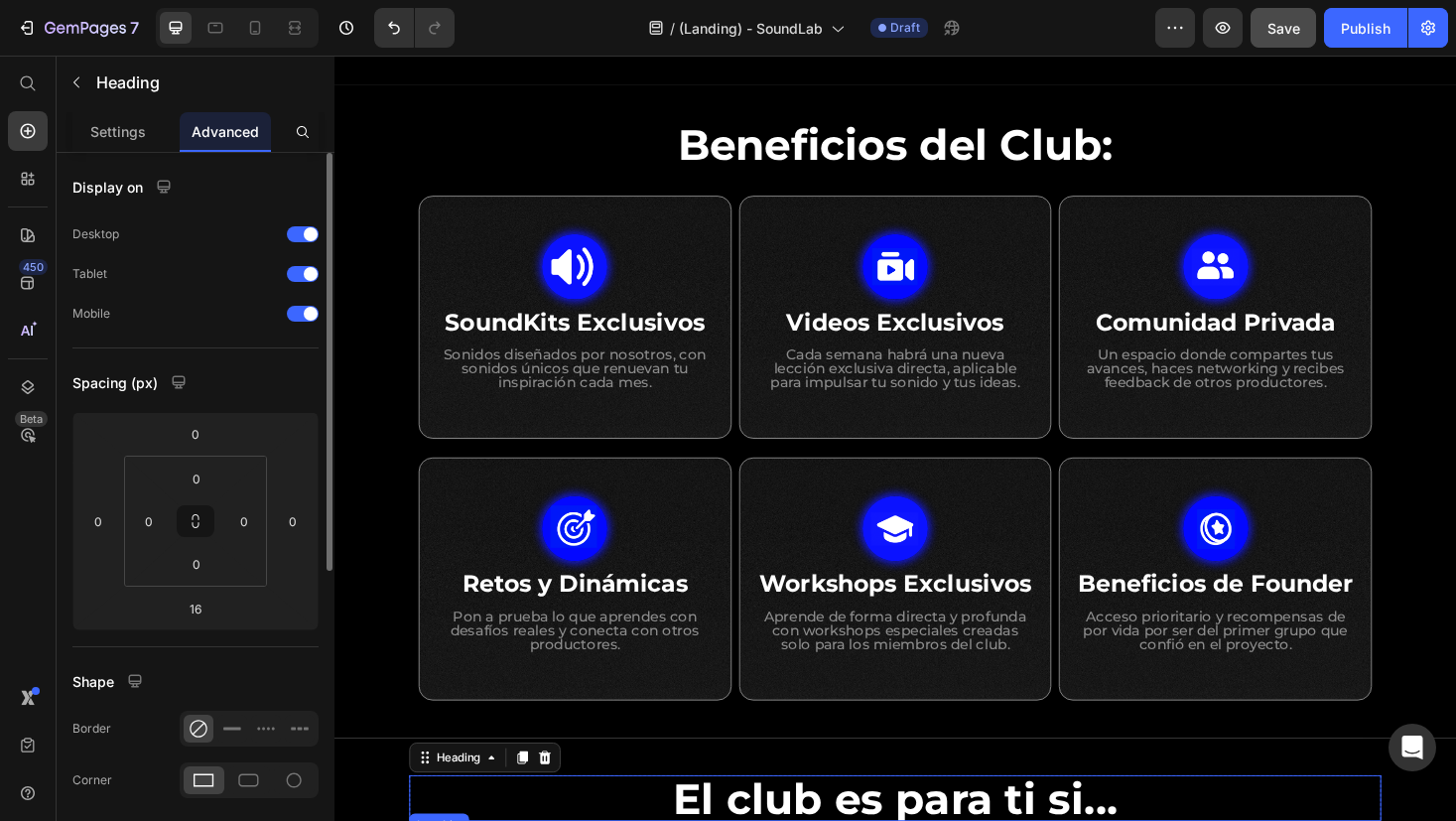 scroll, scrollTop: 868, scrollLeft: 0, axis: vertical 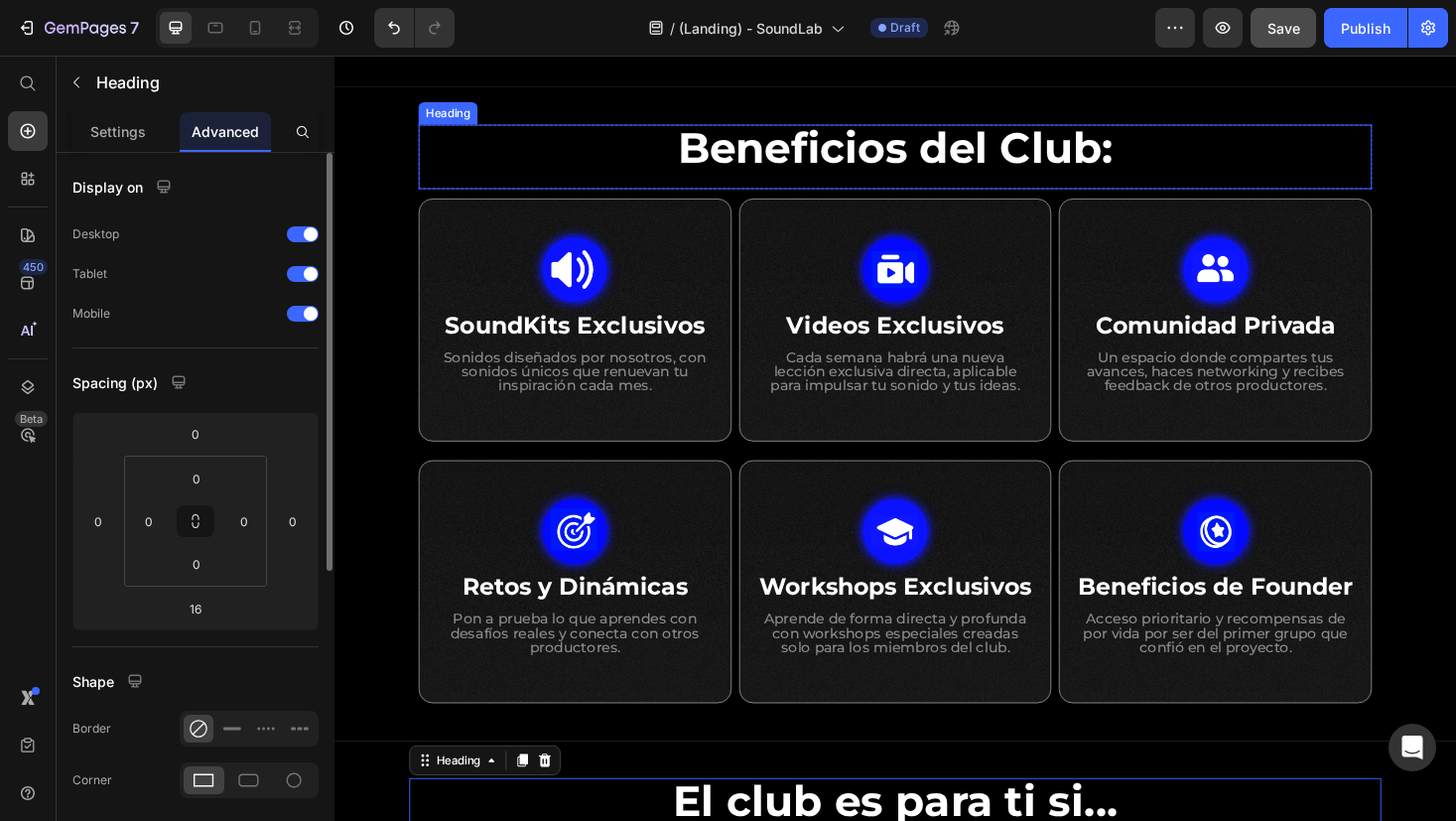 click on "Beneficios del Club:" at bounding box center [930, 153] 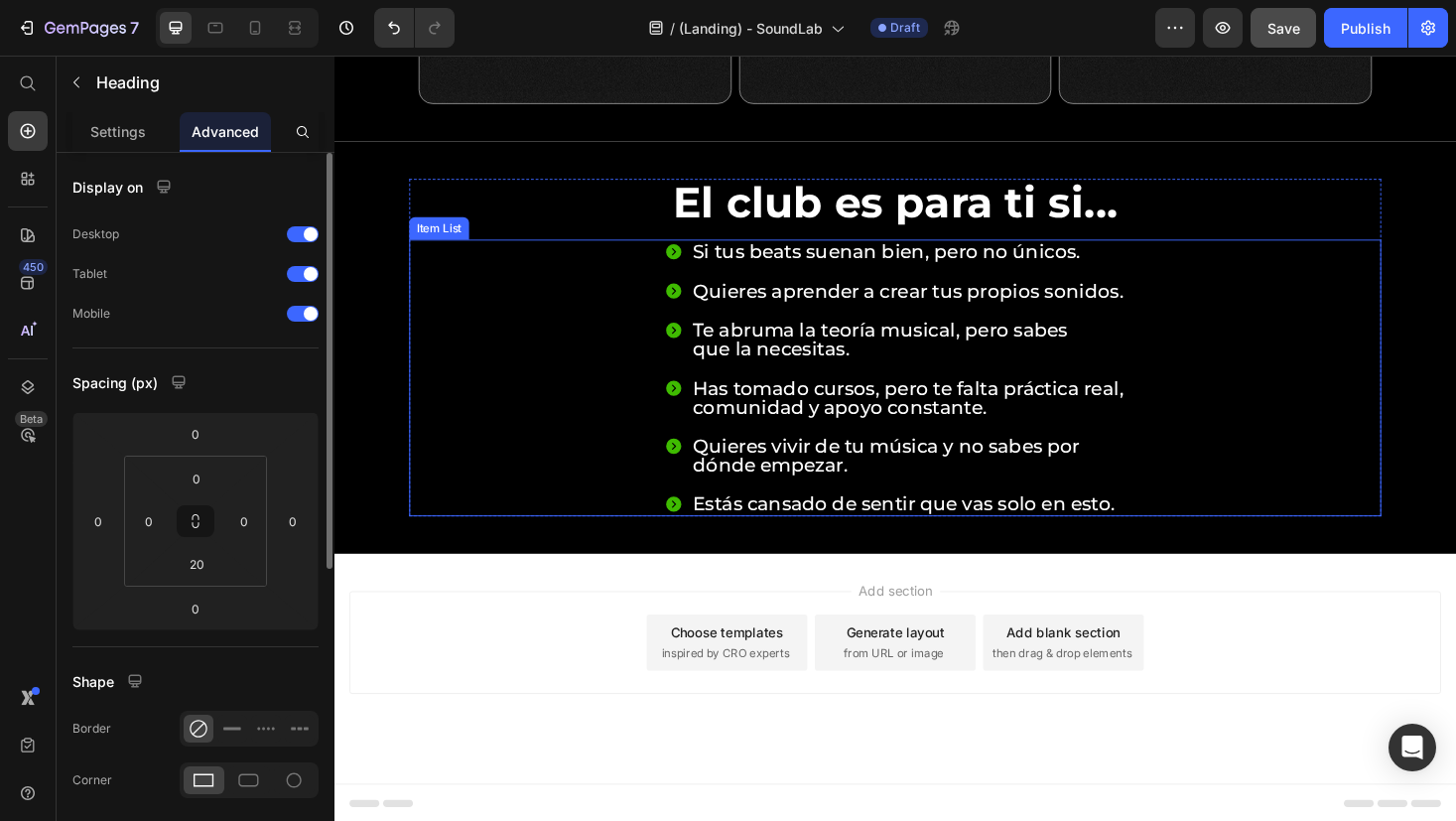 scroll, scrollTop: 1506, scrollLeft: 0, axis: vertical 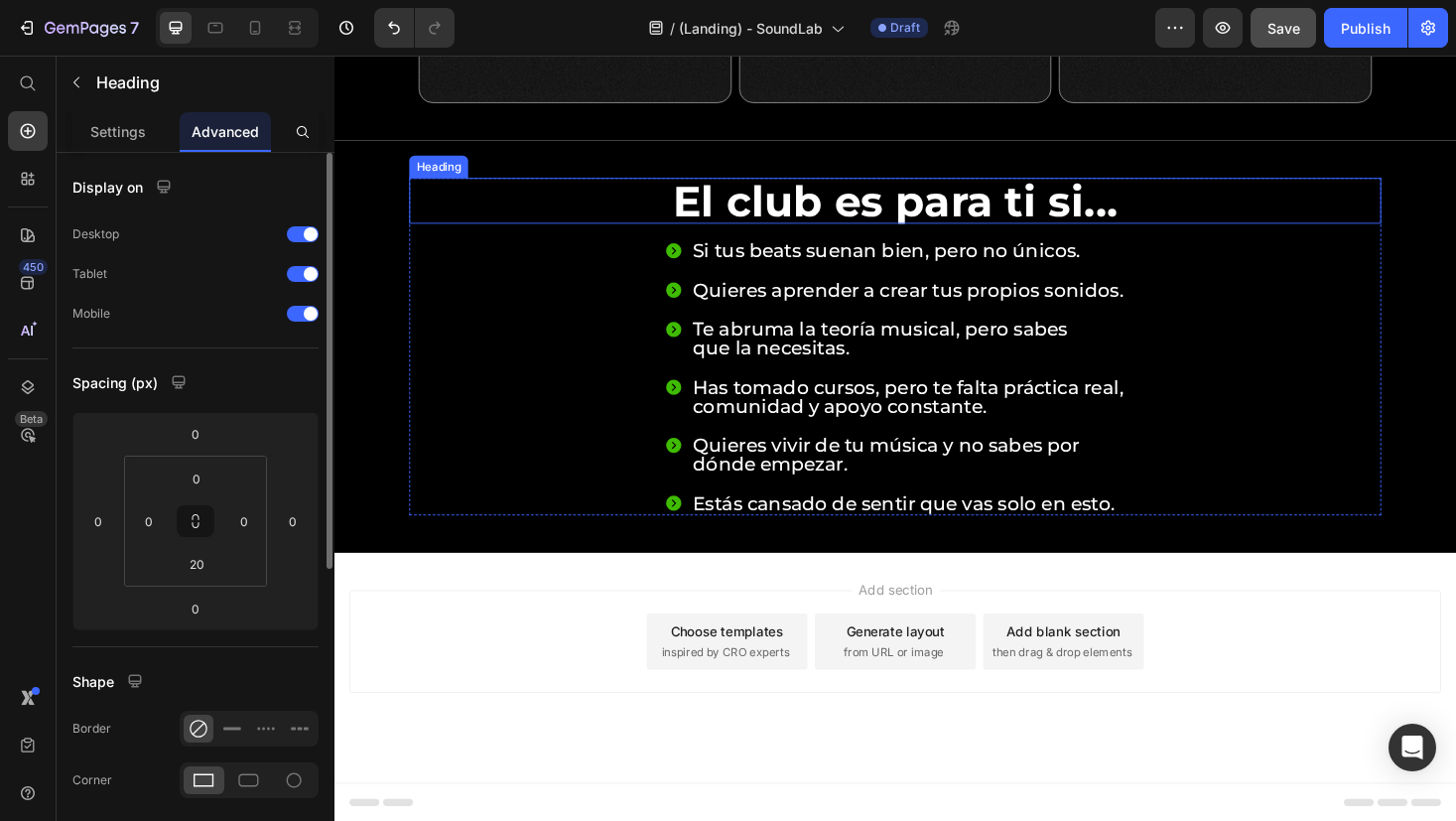 click on "El club es para ti si..." at bounding box center (930, 209) 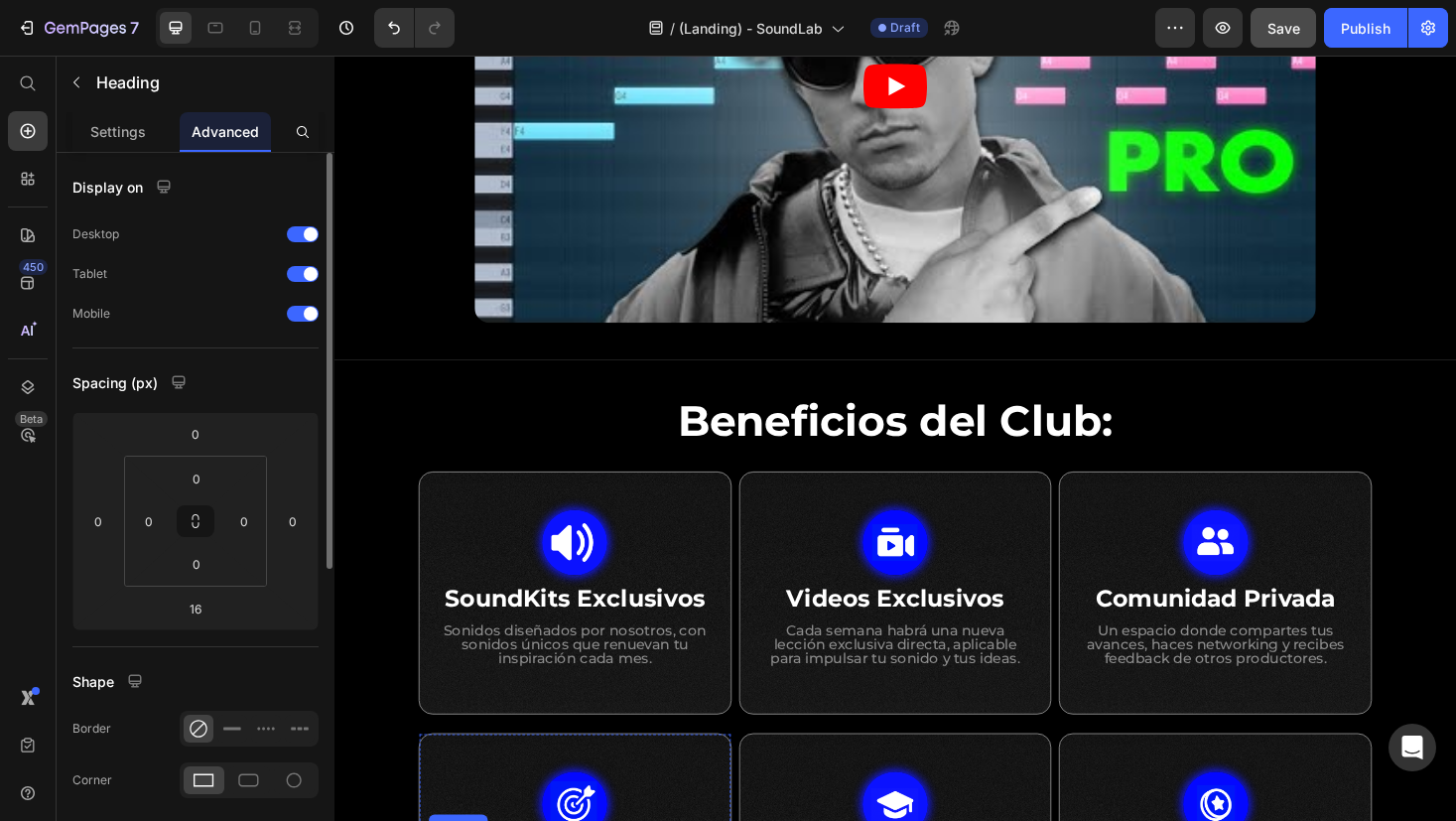 scroll, scrollTop: 569, scrollLeft: 0, axis: vertical 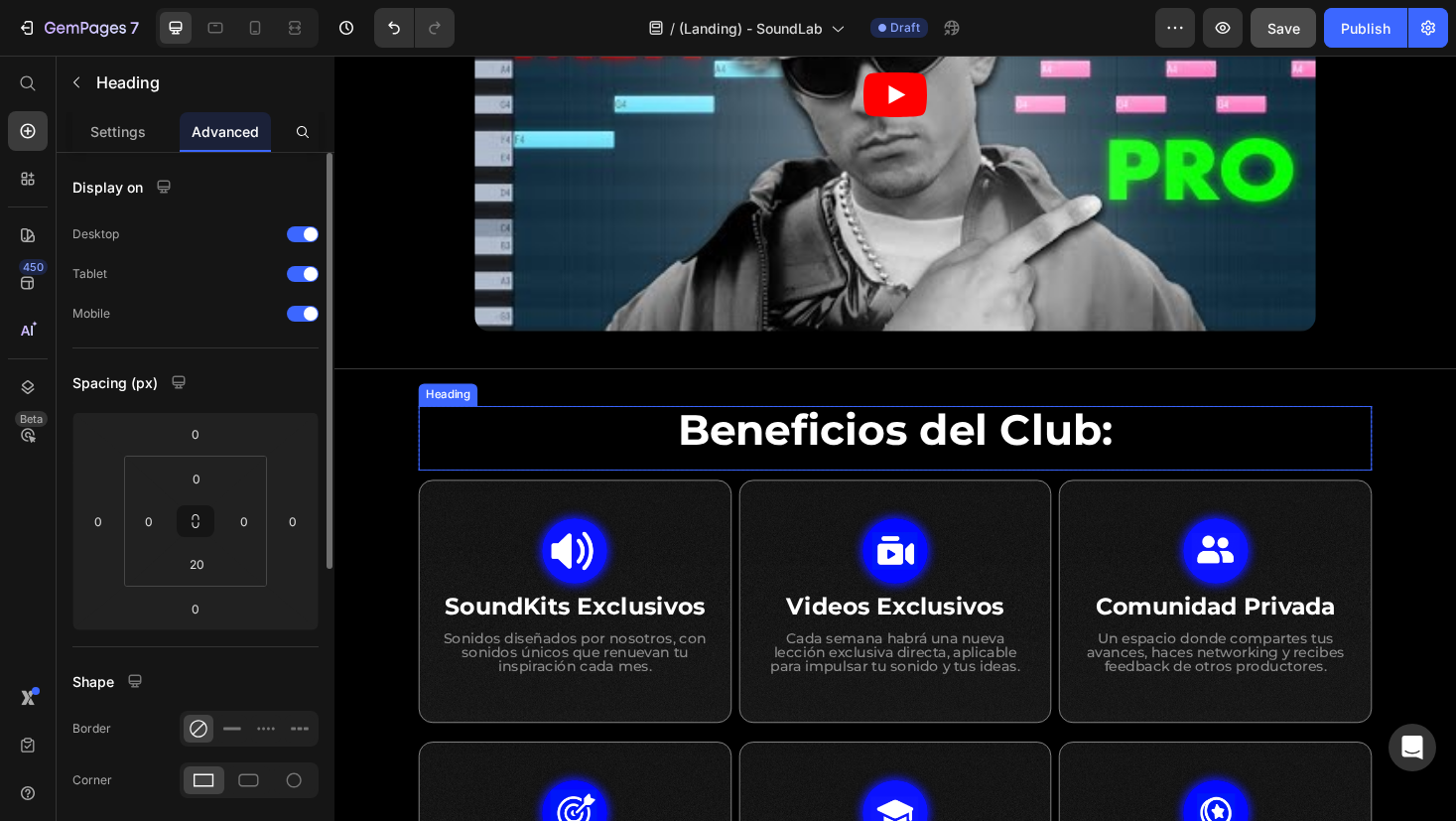 click on "Beneficios del Club:" at bounding box center (930, 452) 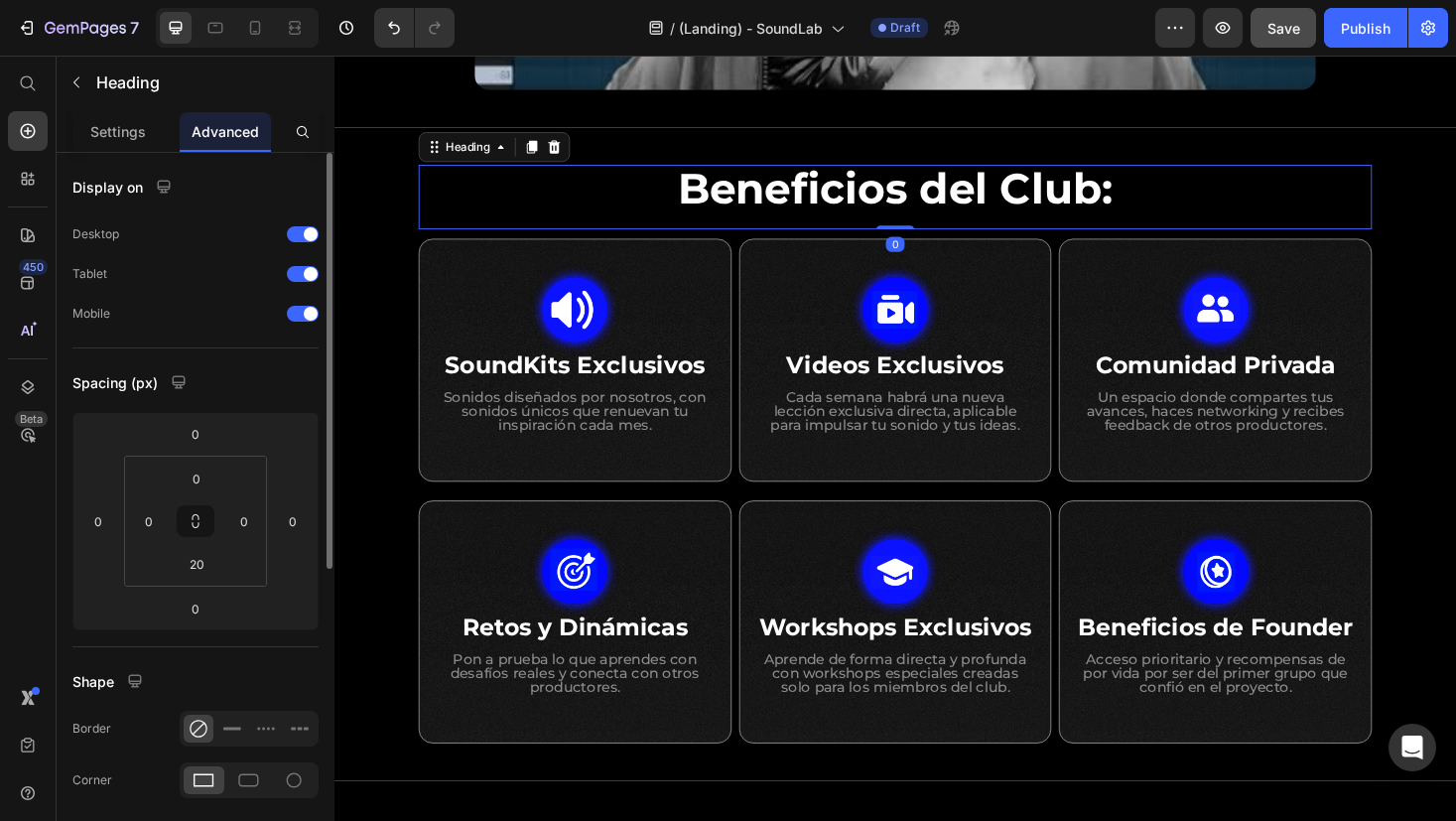 scroll, scrollTop: 1228, scrollLeft: 0, axis: vertical 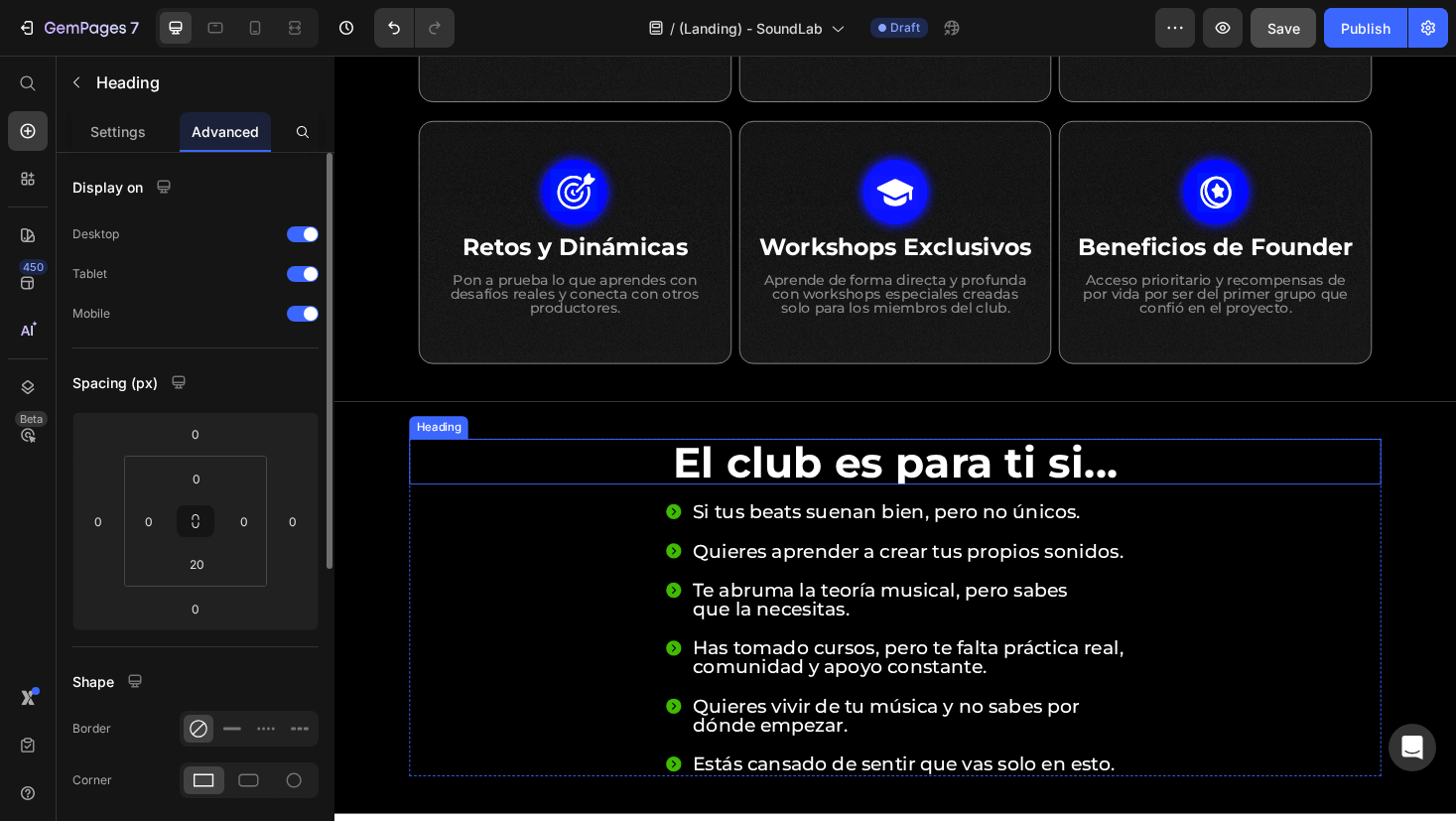click on "El club es para ti si..." at bounding box center (930, 486) 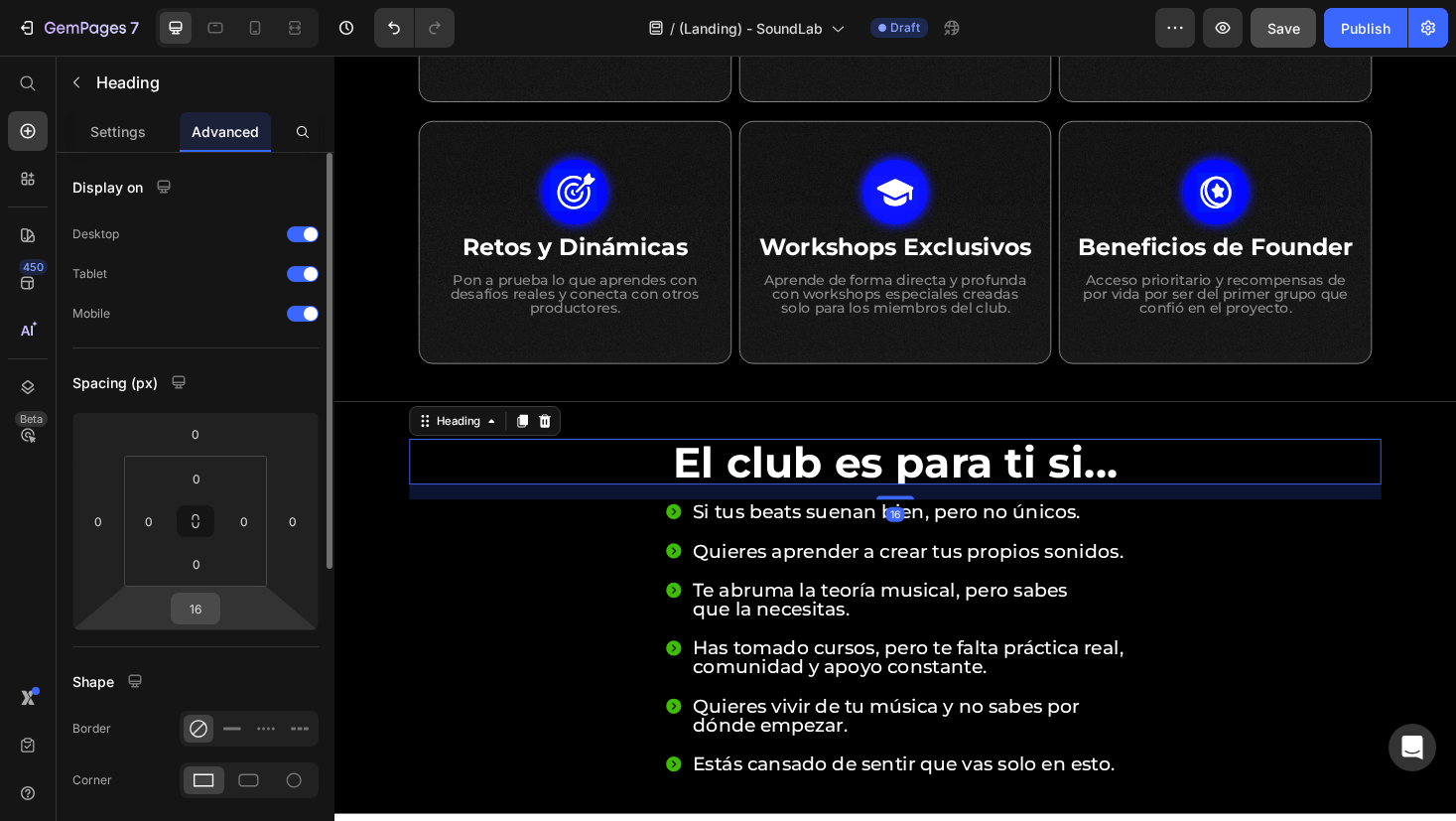 click on "16" at bounding box center [196, 609] 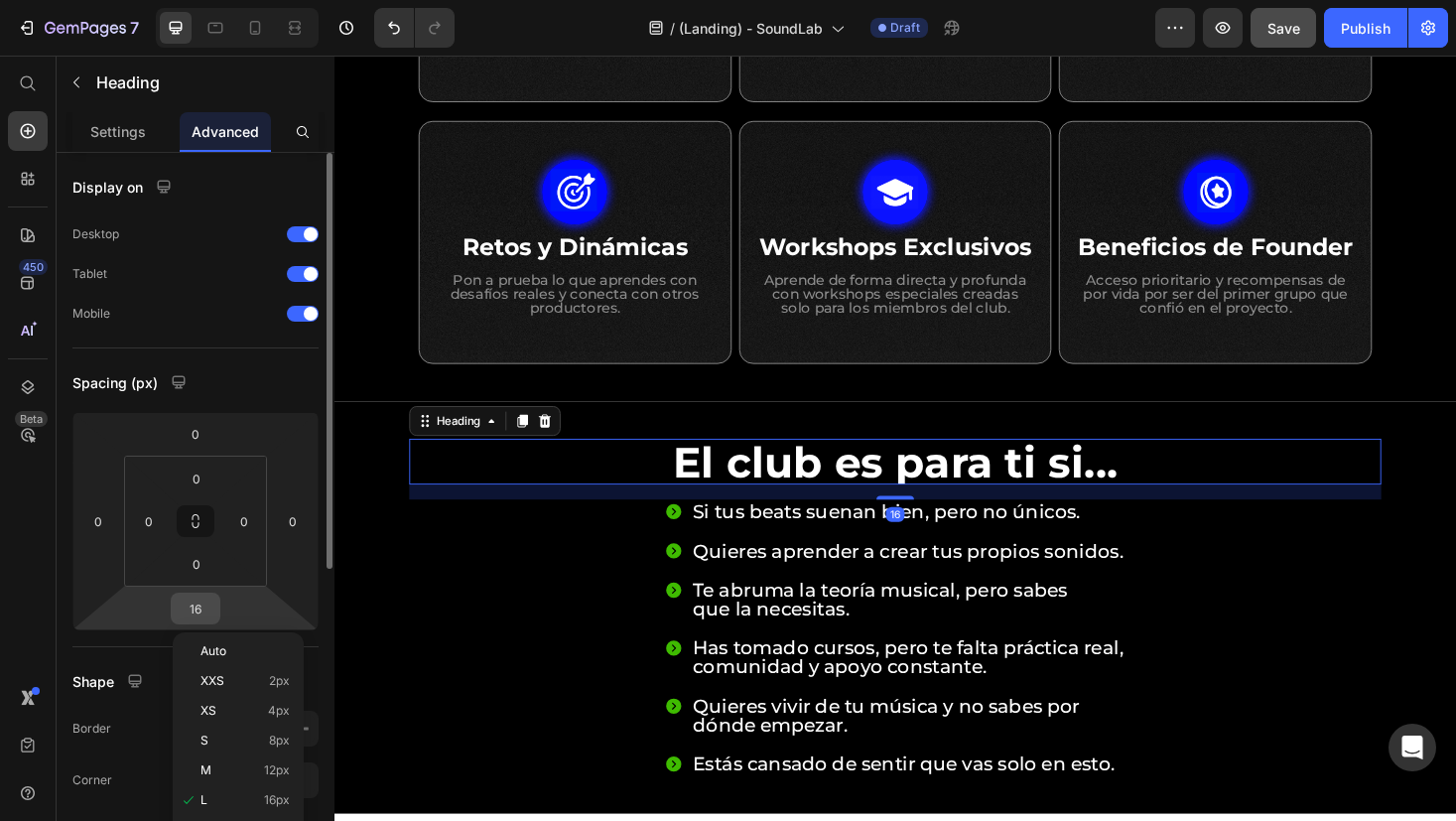click on "16" at bounding box center [196, 609] 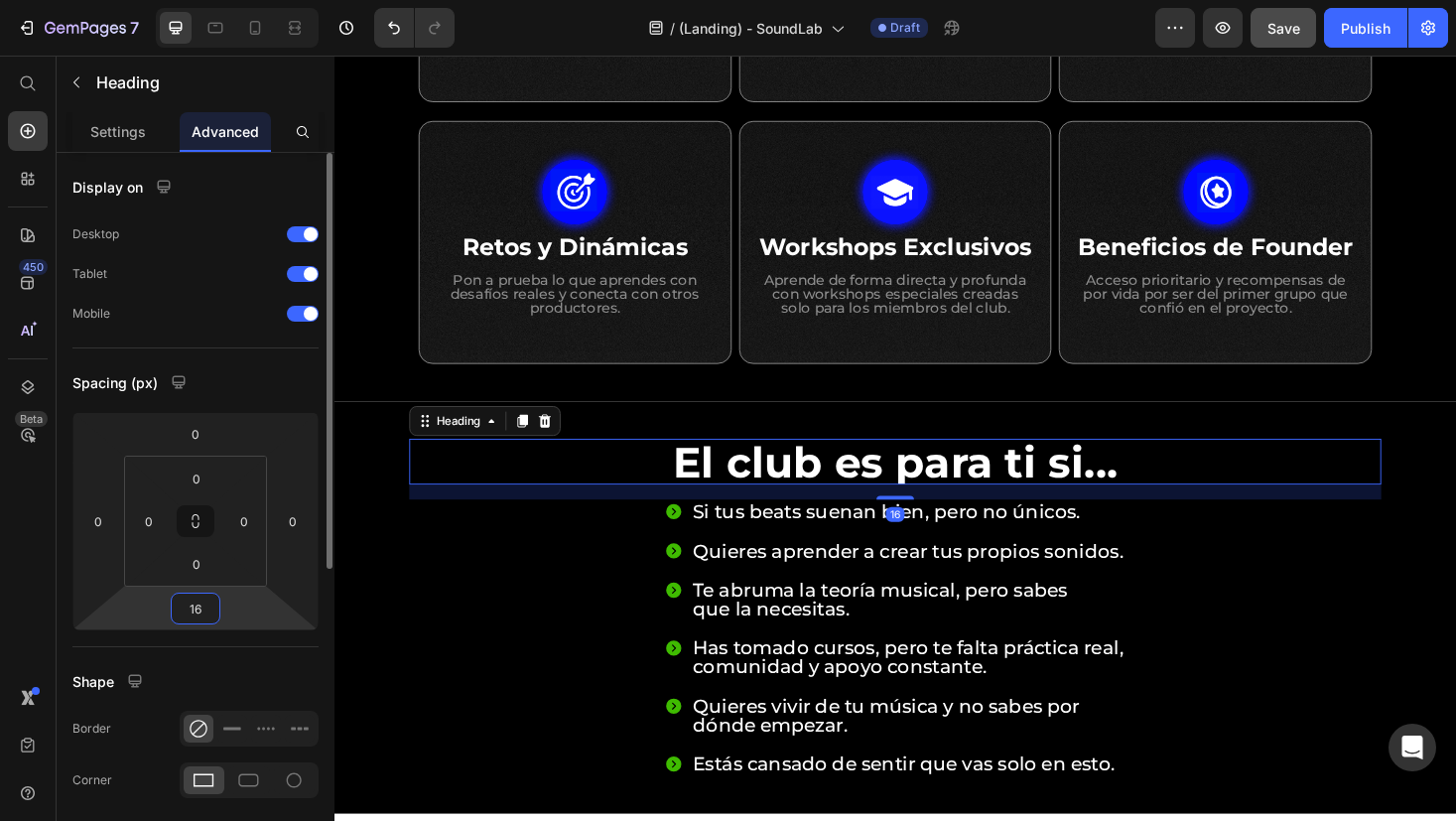 click on "16" at bounding box center (196, 609) 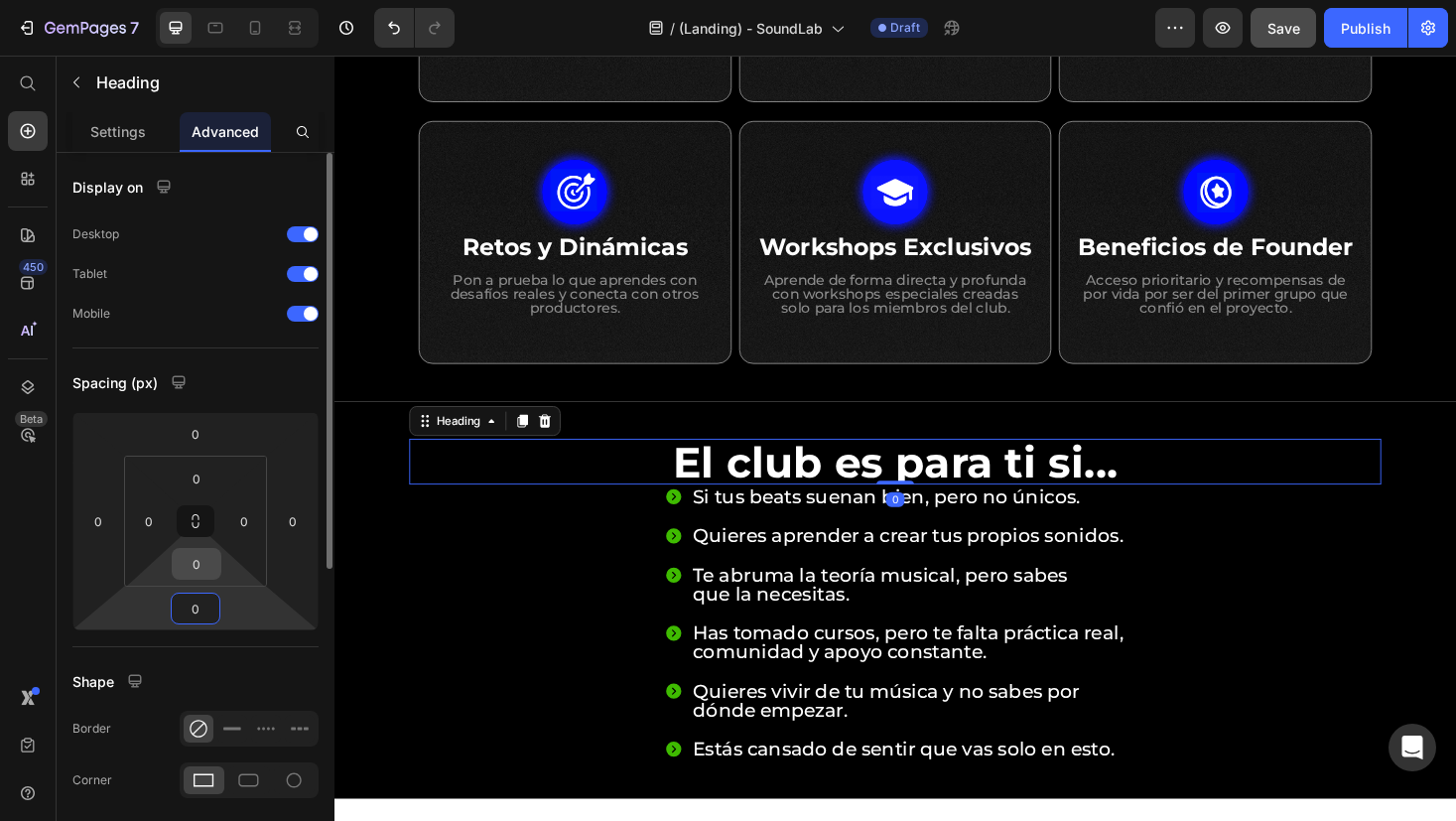 type on "0" 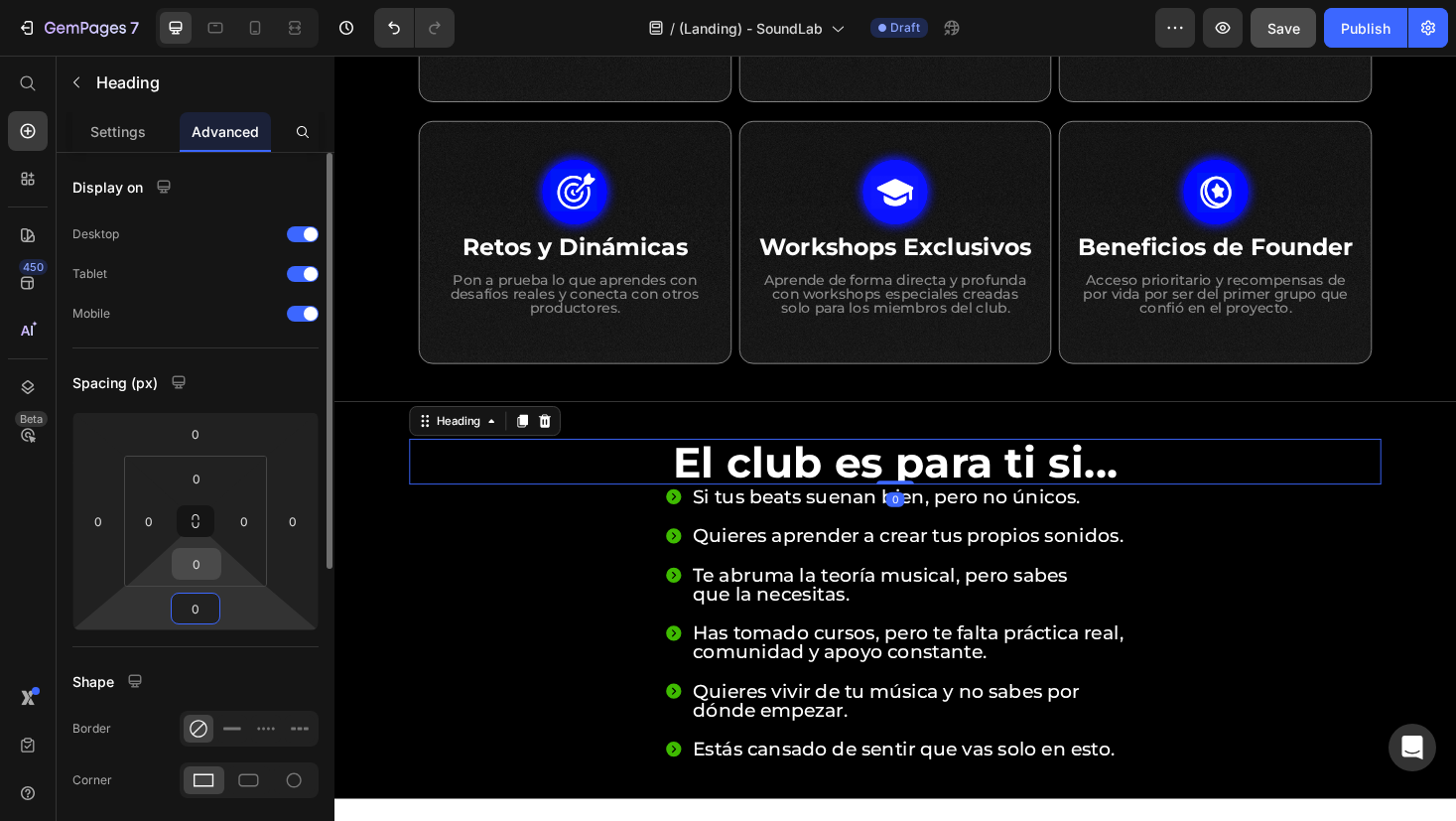 click on "0" at bounding box center (197, 564) 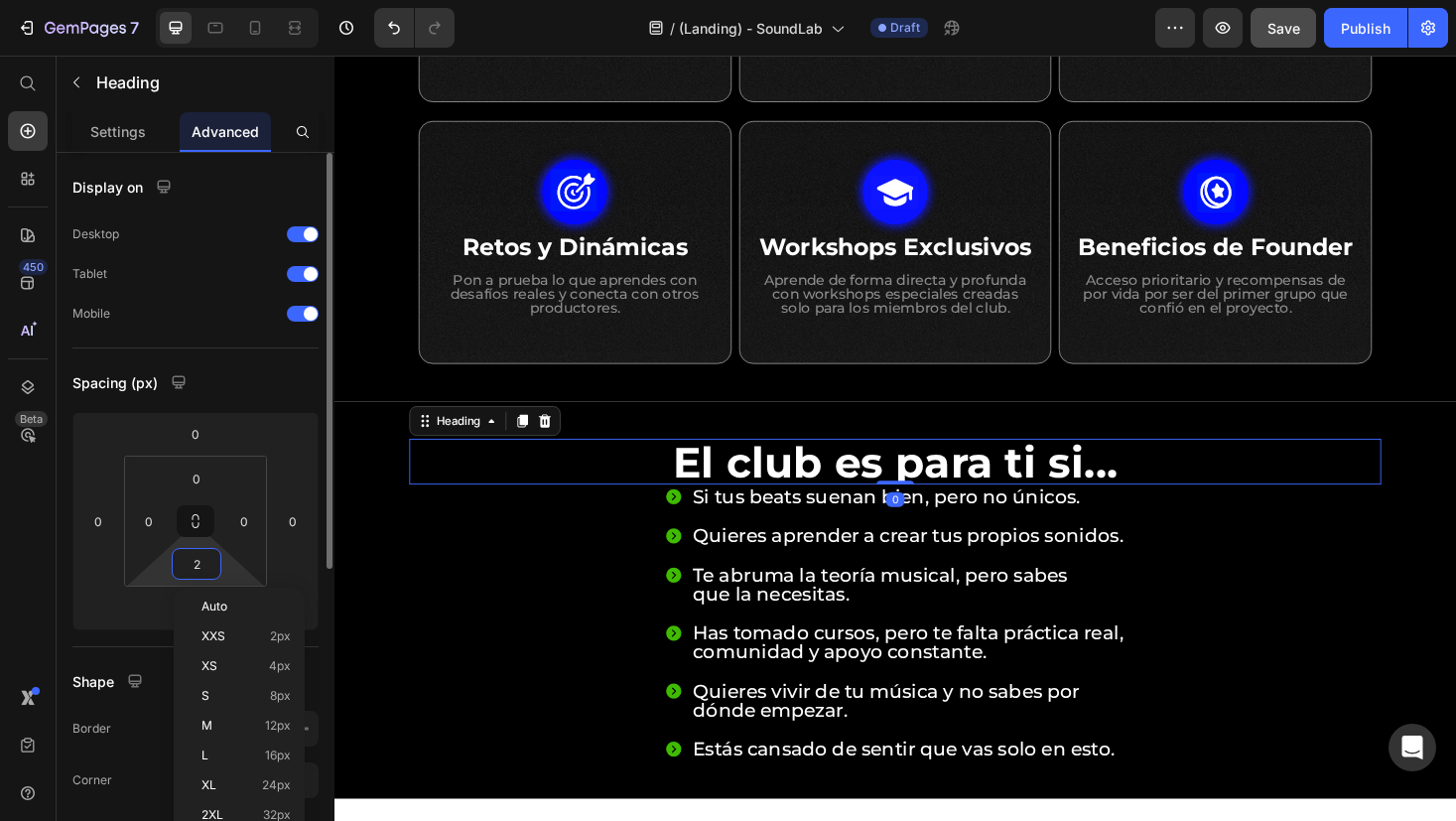 type on "20" 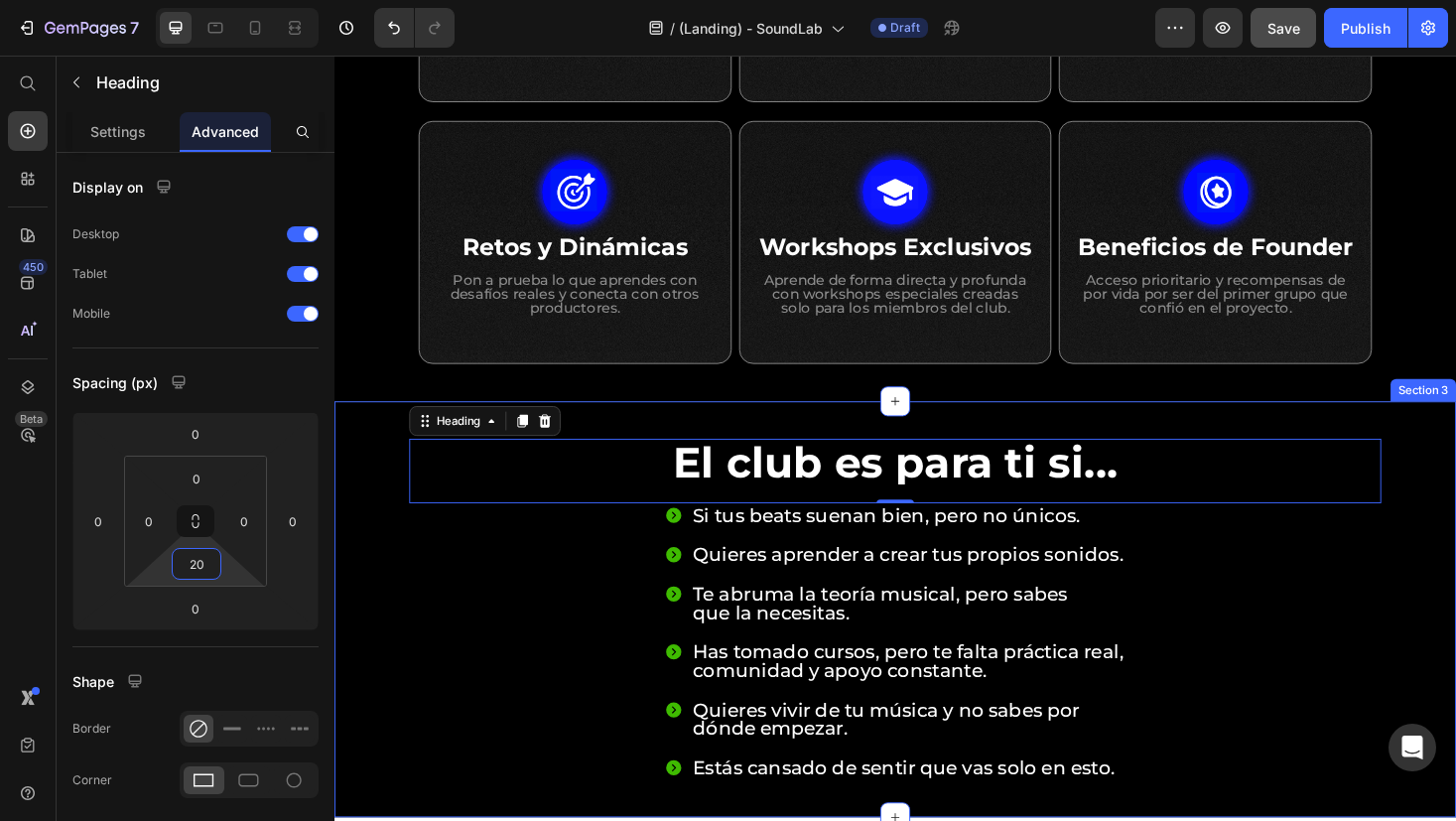 click on "El club es para ti si... Heading   0
Si tus beats suenan bien, pero no únicos.
Quieres aprender a crear tus propios sonidos.
Te abruma la teoría musical, pero sabes  que la necesitas.
Has tomado cursos, pero te falta práctica real, comunidad y apoyo constante.
Quieres vivir de tu música y no sabes por dónde empezar.
Estás cansado de sentir que vas solo en esto. Item List Row Section 3" at bounding box center [930, 643] 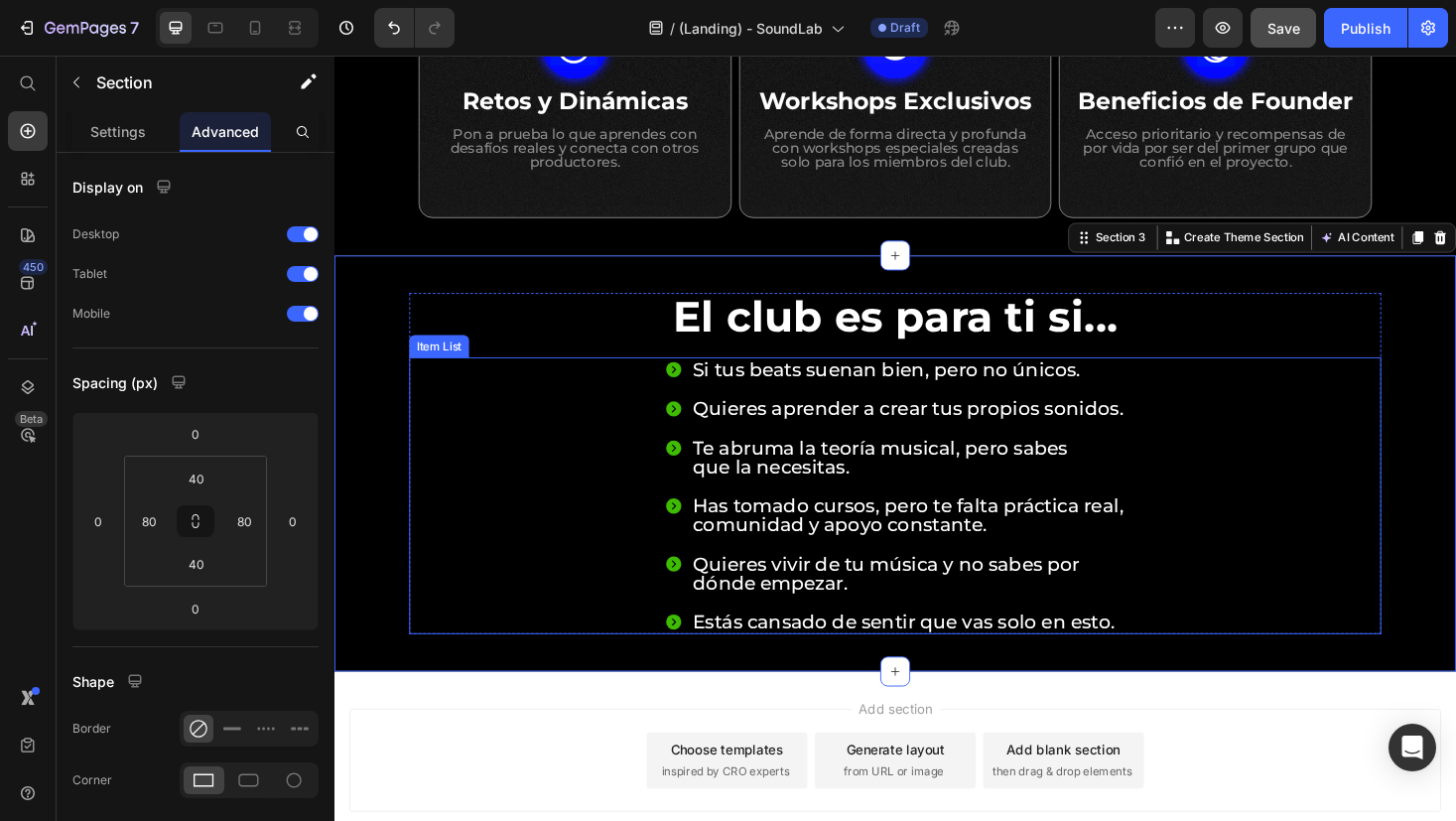 scroll, scrollTop: 1396, scrollLeft: 0, axis: vertical 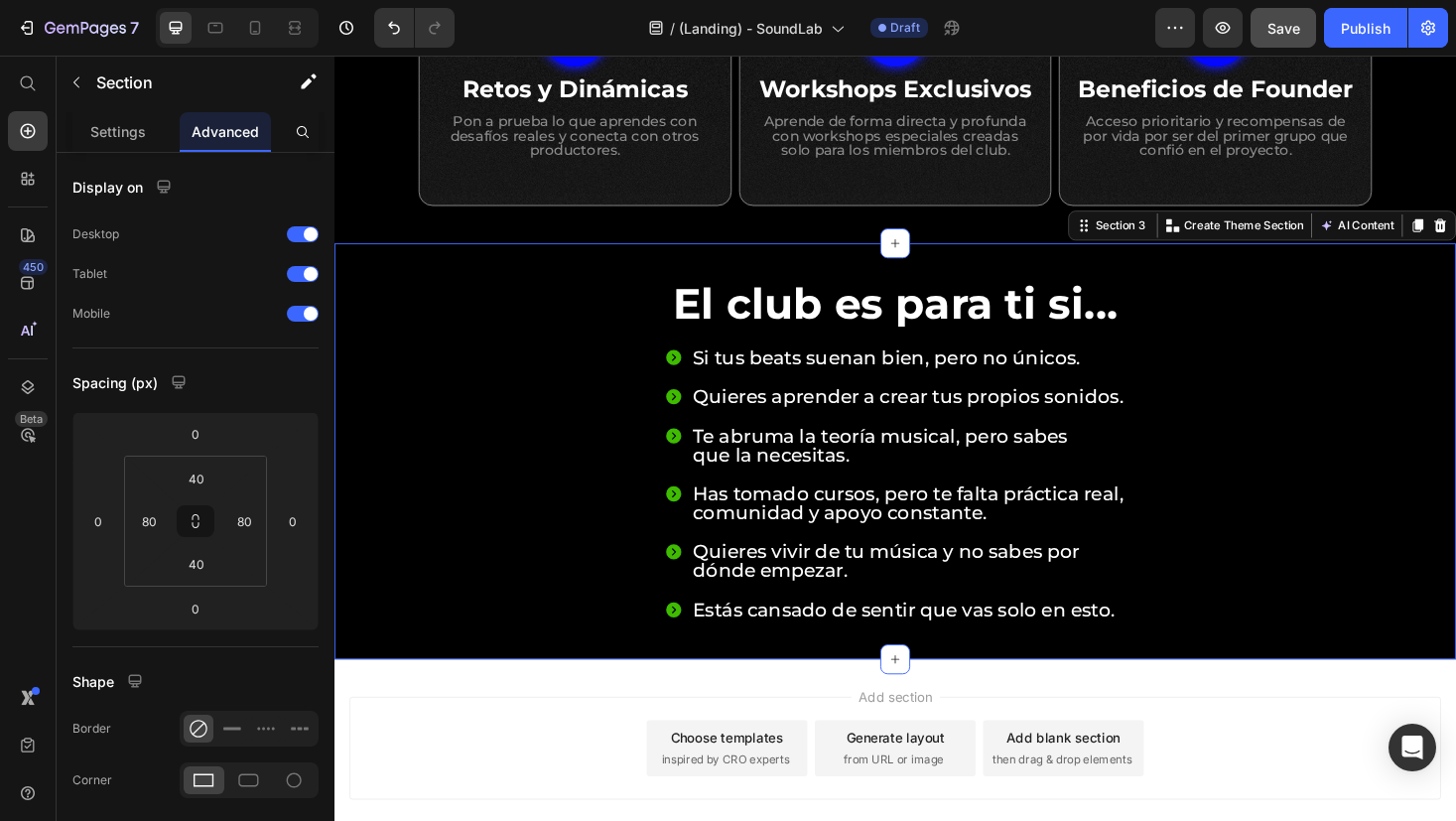 click on "Add section Choose templates inspired by CRO experts Generate layout from URL or image Add blank section then drag & drop elements" at bounding box center [930, 819] 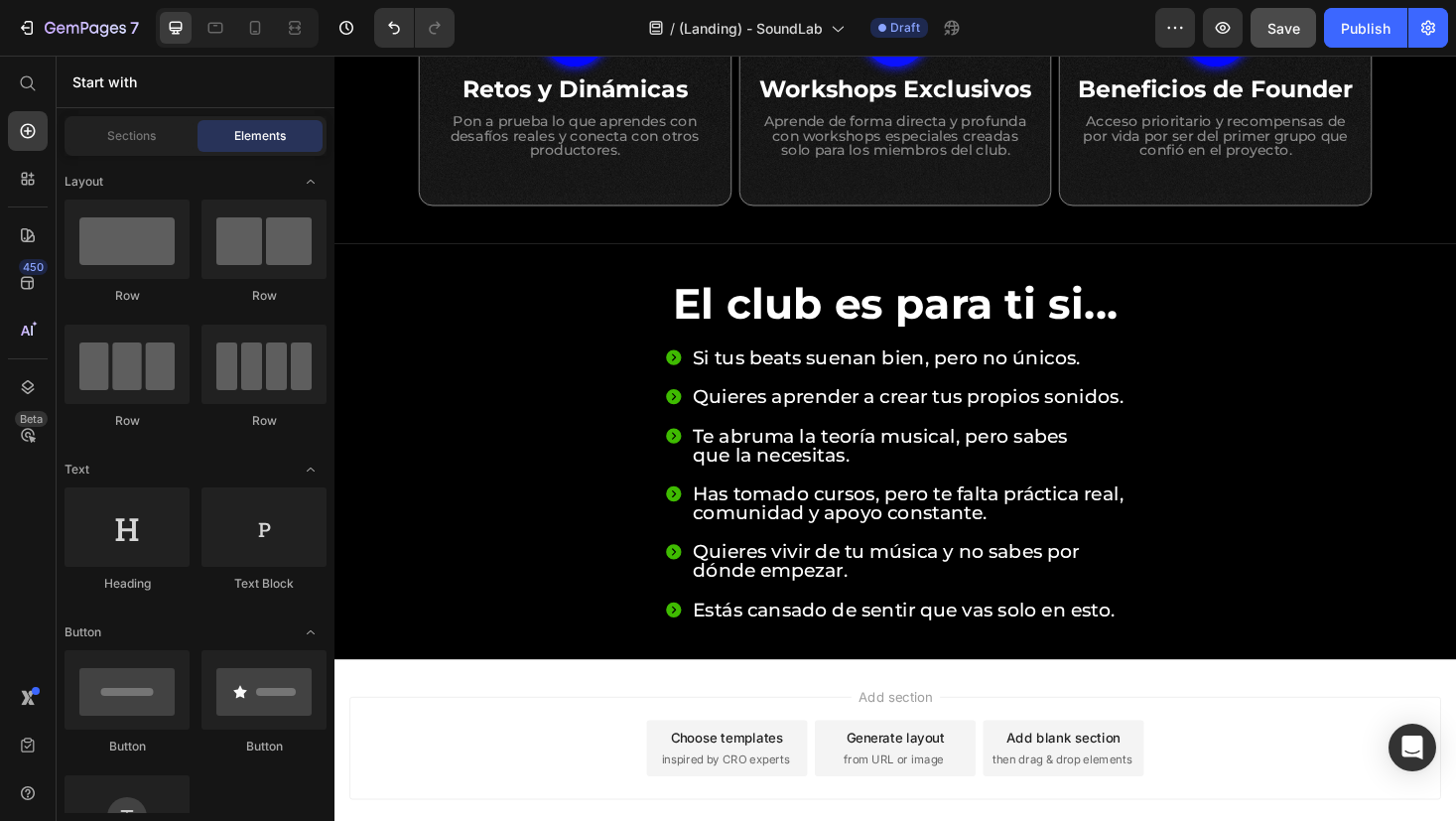 click on "Add section Choose templates inspired by CRO experts Generate layout from URL or image Add blank section then drag & drop elements" at bounding box center [930, 819] 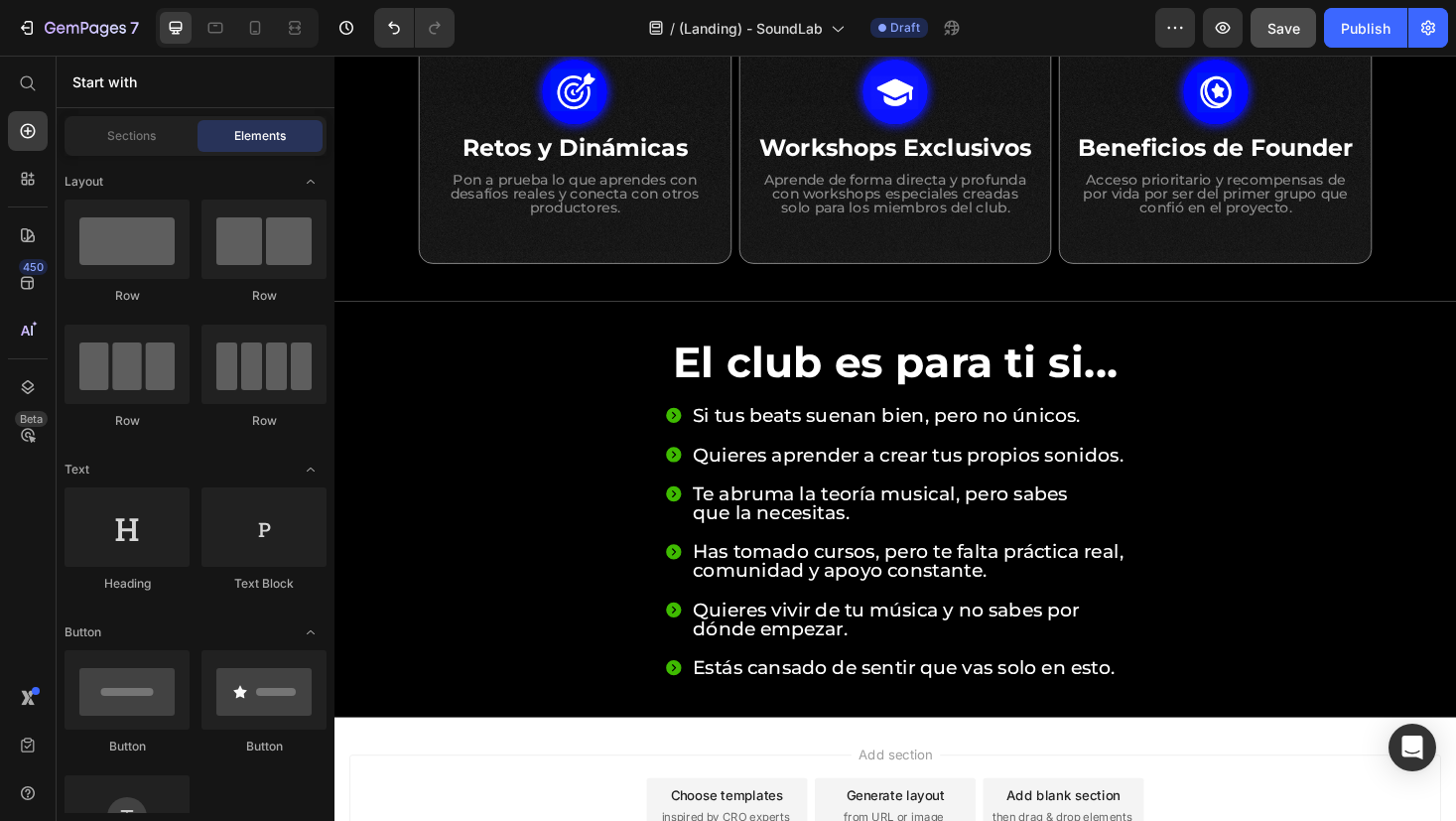 scroll, scrollTop: 1472, scrollLeft: 0, axis: vertical 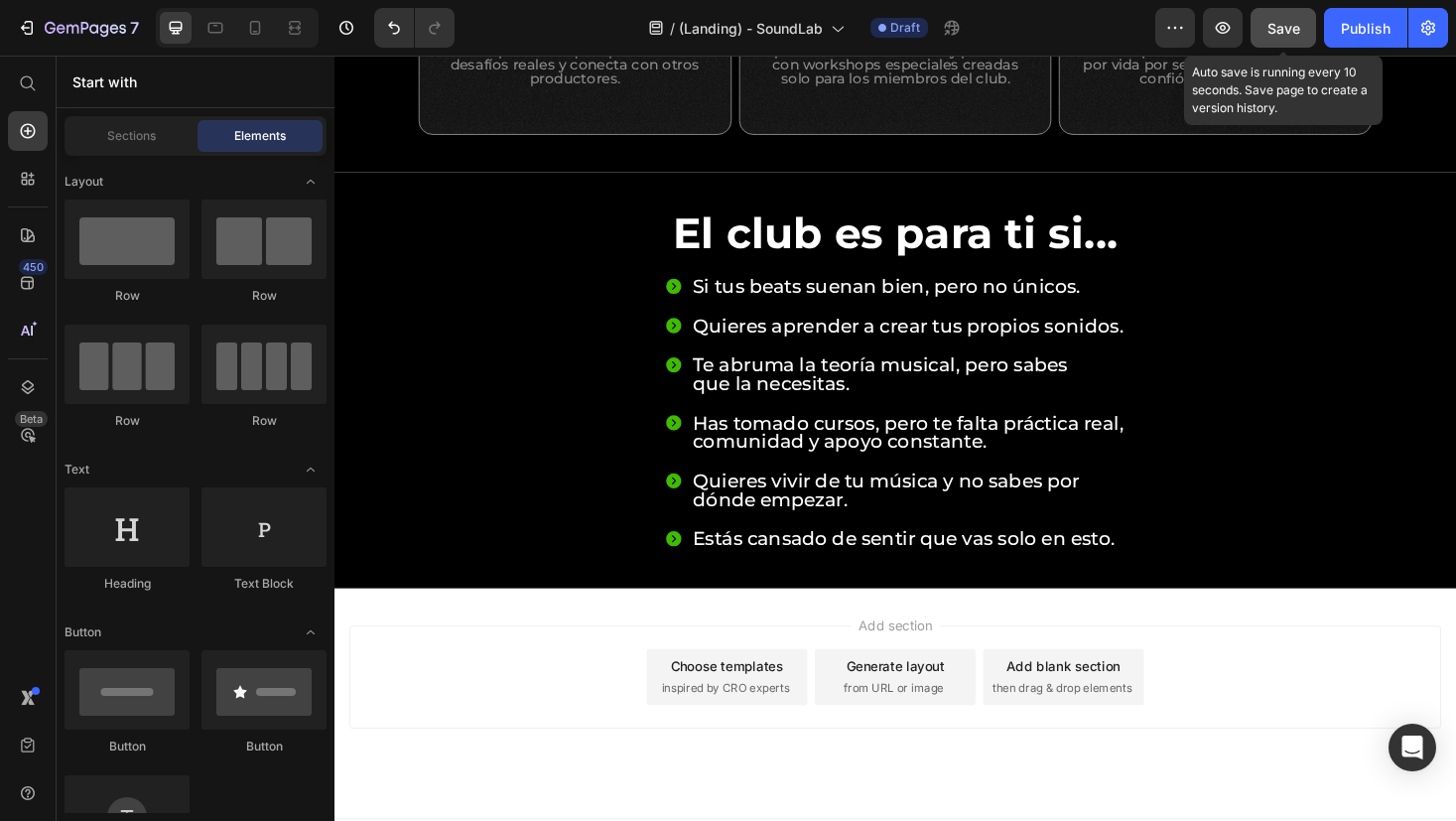 click on "Save" at bounding box center (1283, 28) 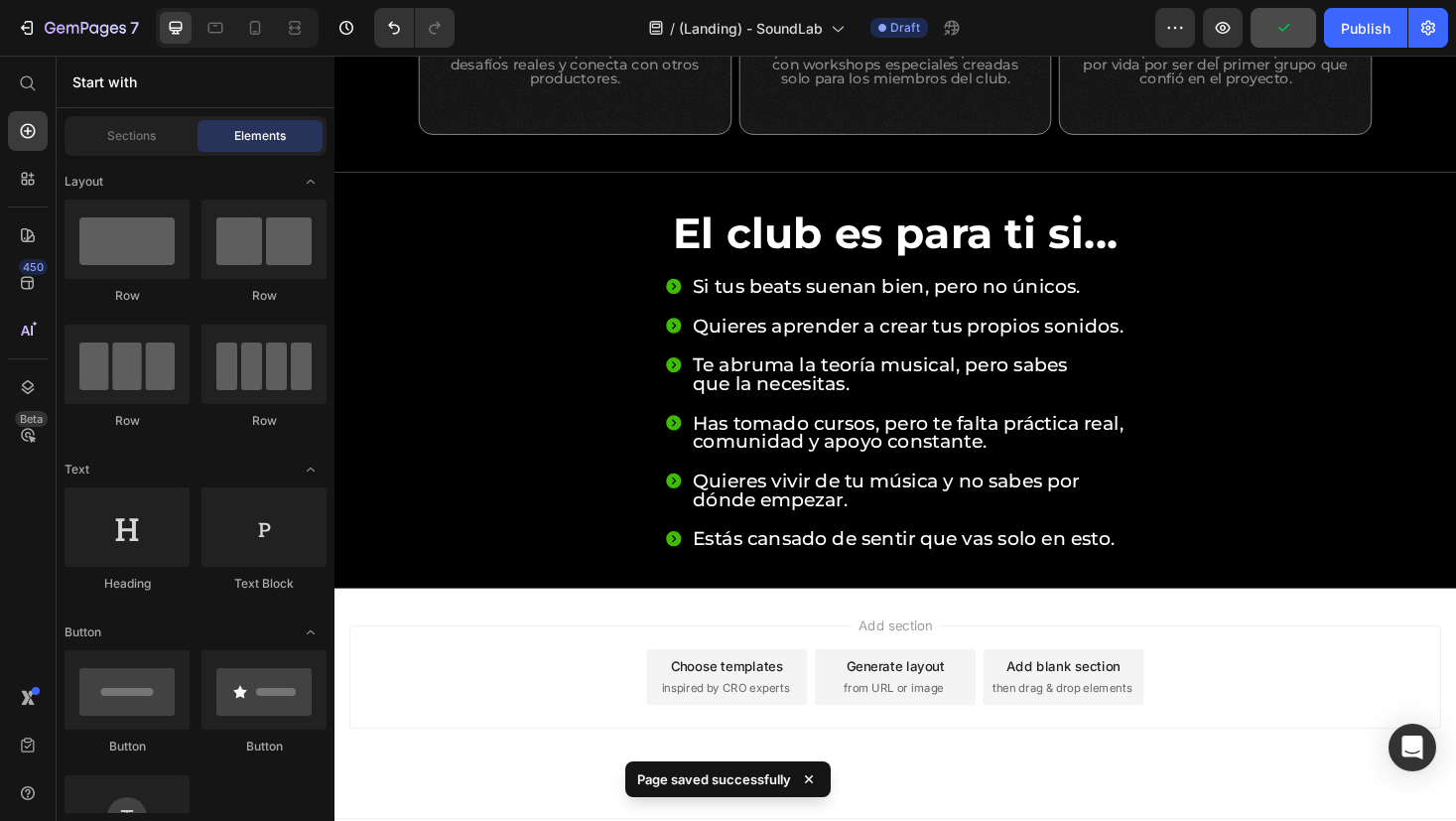 click on "Add section Choose templates inspired by CRO experts Generate layout from URL or image Add blank section then drag & drop elements" at bounding box center (930, 744) 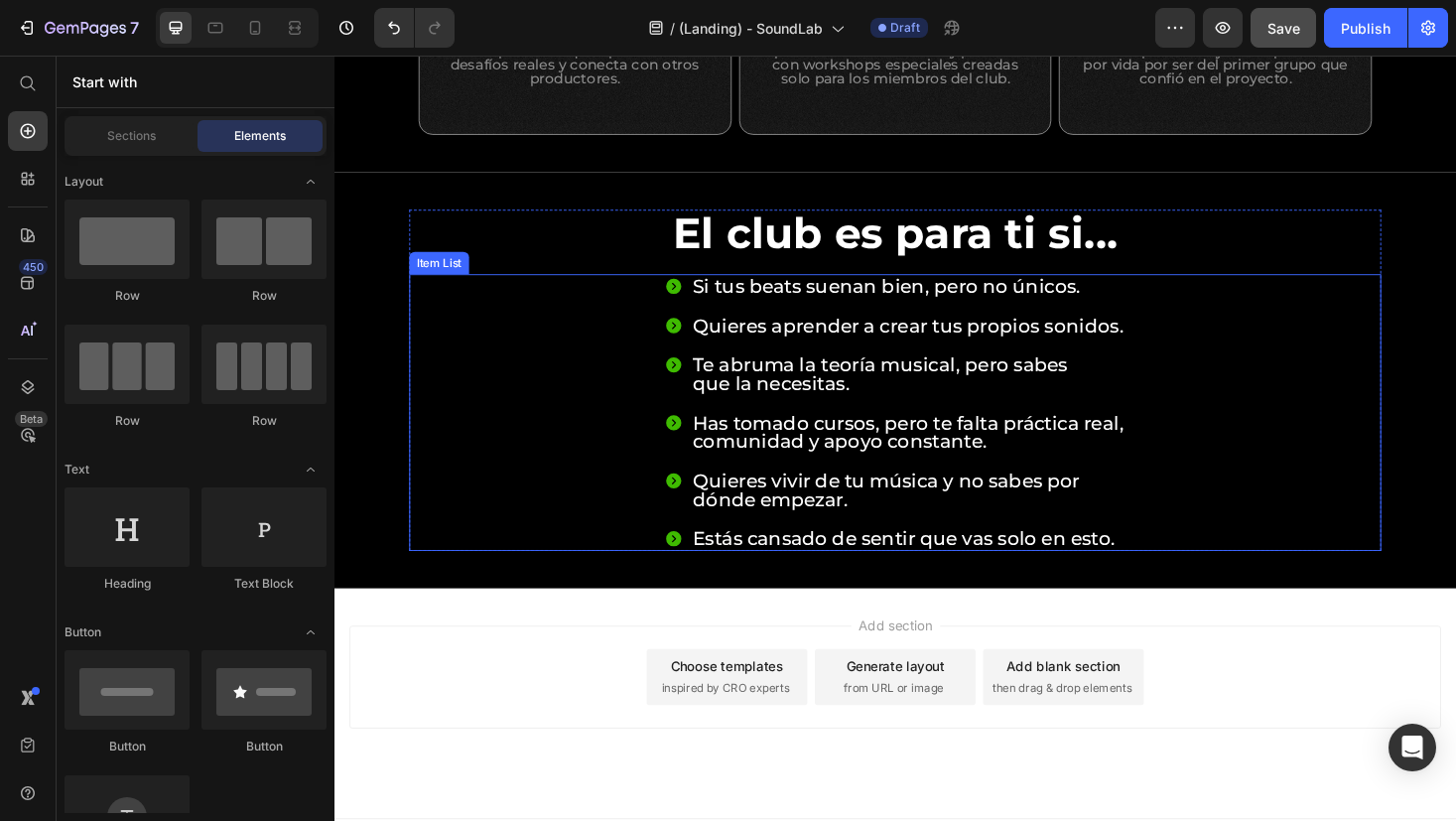 click on "Si tus beats suenan bien, pero no únicos.
Quieres aprender a crear tus propios sonidos.
Te abruma la teoría musical, pero sabes  que la necesitas.
Has tomado cursos, pero te falta práctica real, comunidad y apoyo constante.
Quieres vivir de tu música y no sabes por dónde empezar.
Estás cansado de sentir que vas solo en esto." at bounding box center [930, 435] 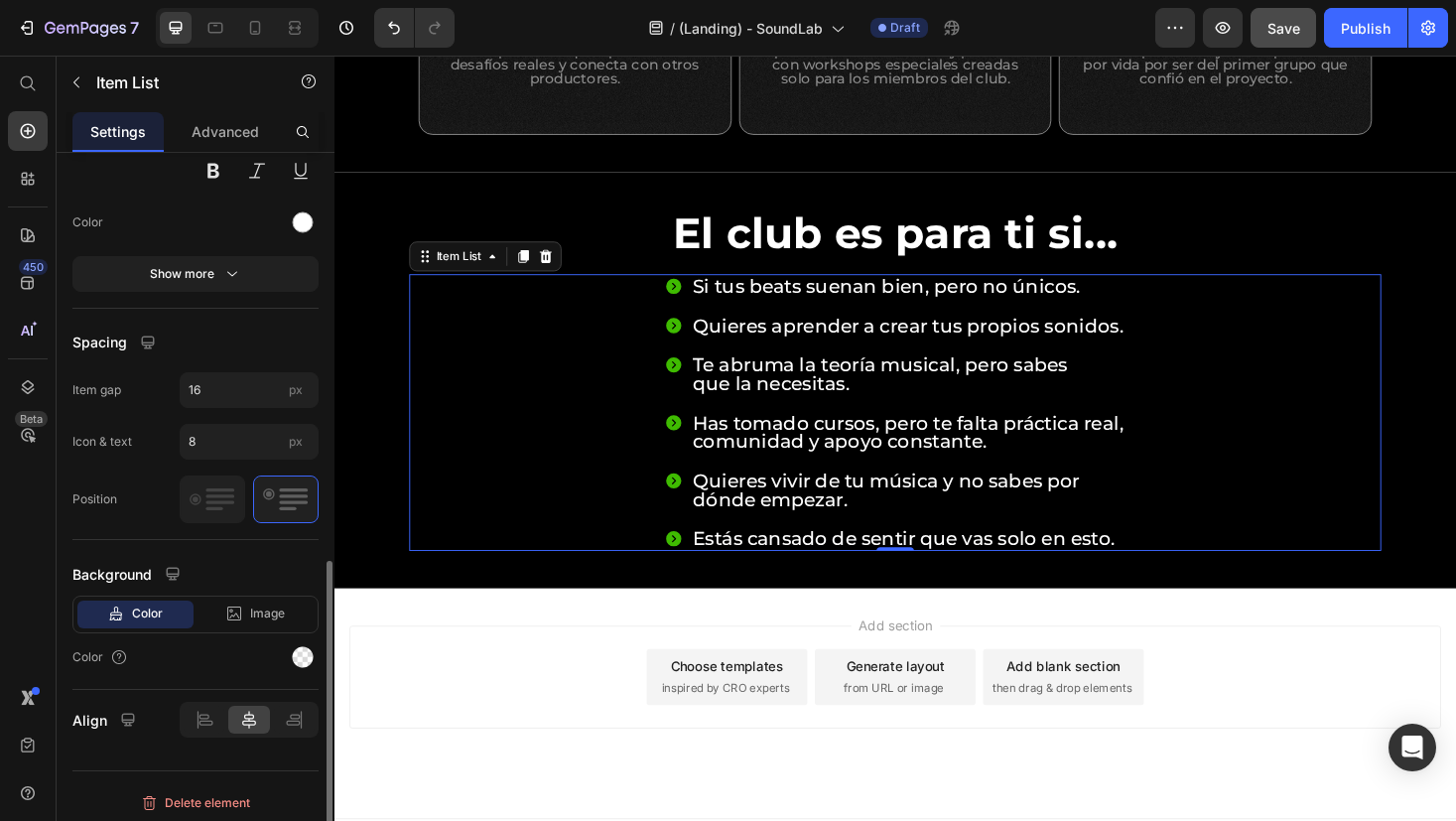 scroll, scrollTop: 951, scrollLeft: 0, axis: vertical 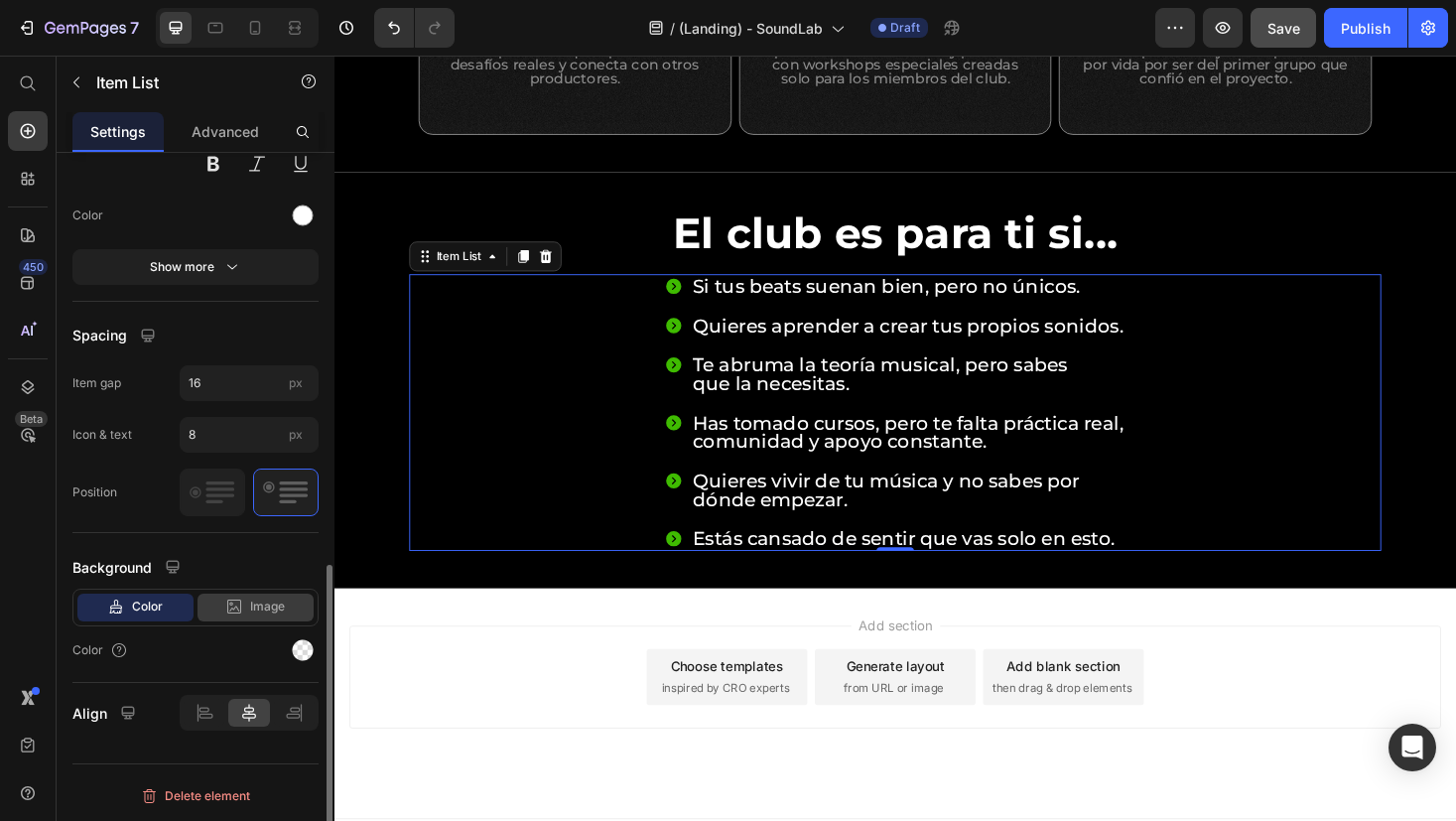 click on "Image" at bounding box center [267, 607] 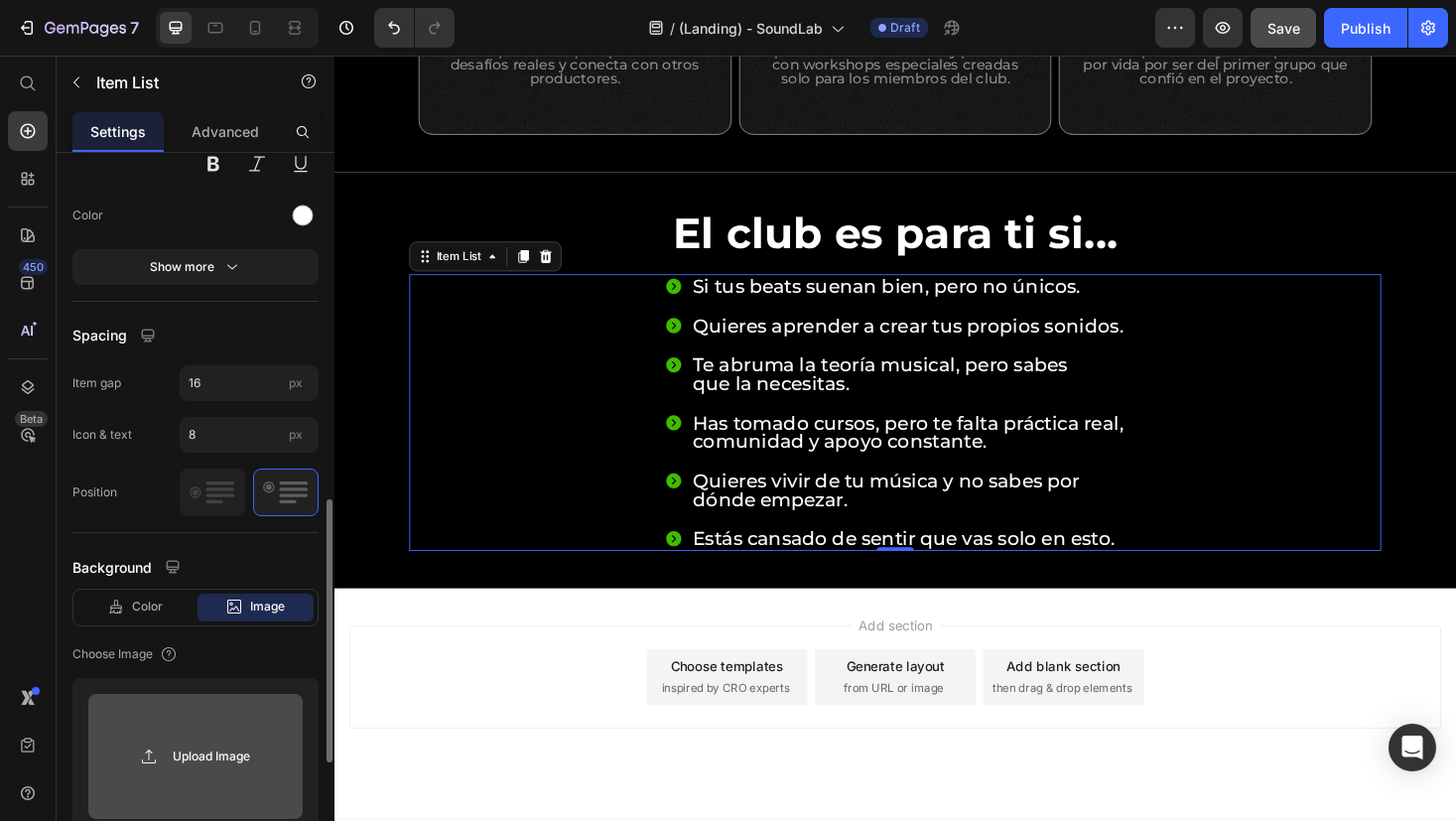 click 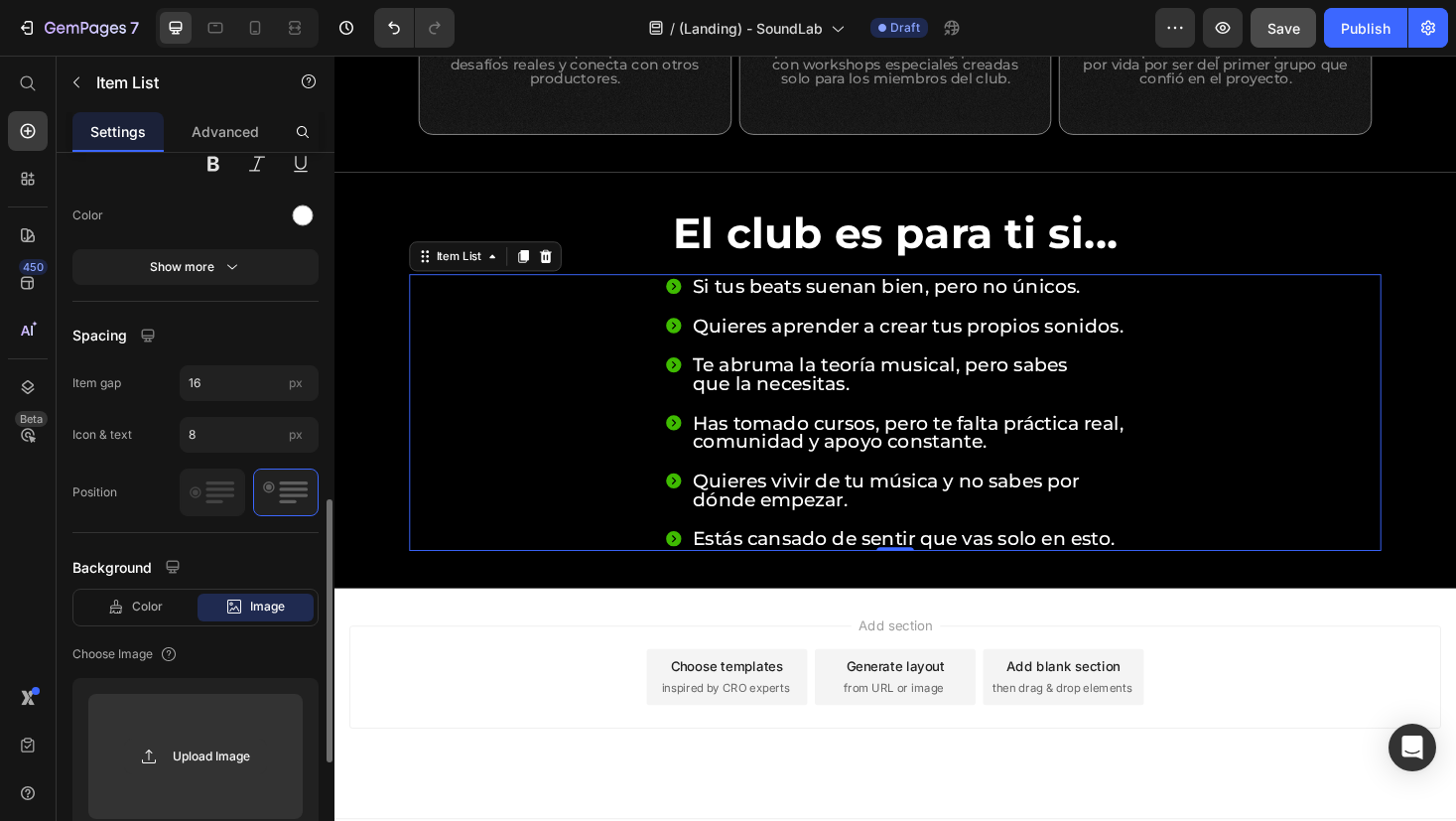 scroll, scrollTop: 1265, scrollLeft: 0, axis: vertical 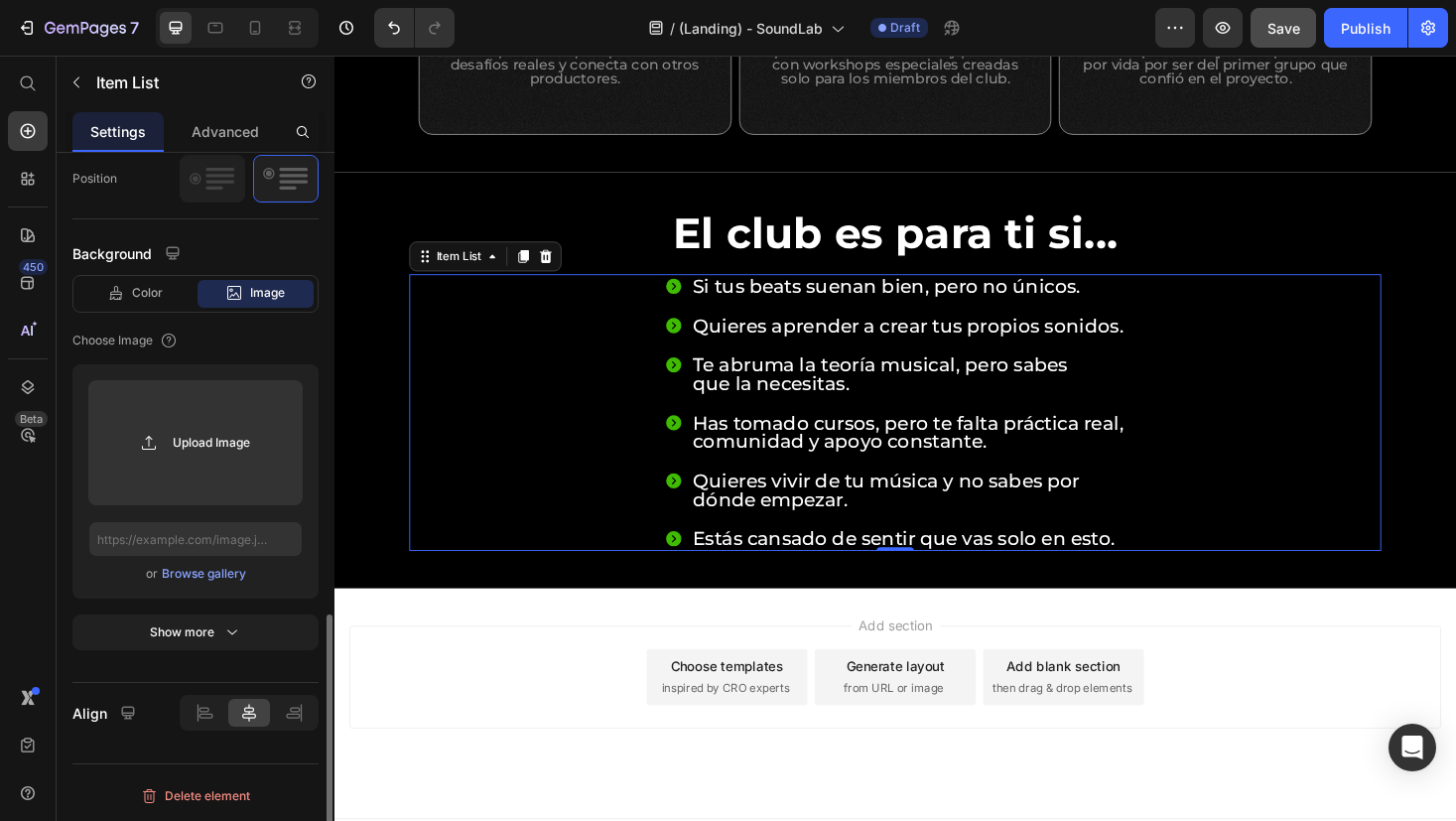 click on "Browse gallery" at bounding box center [203, 574] 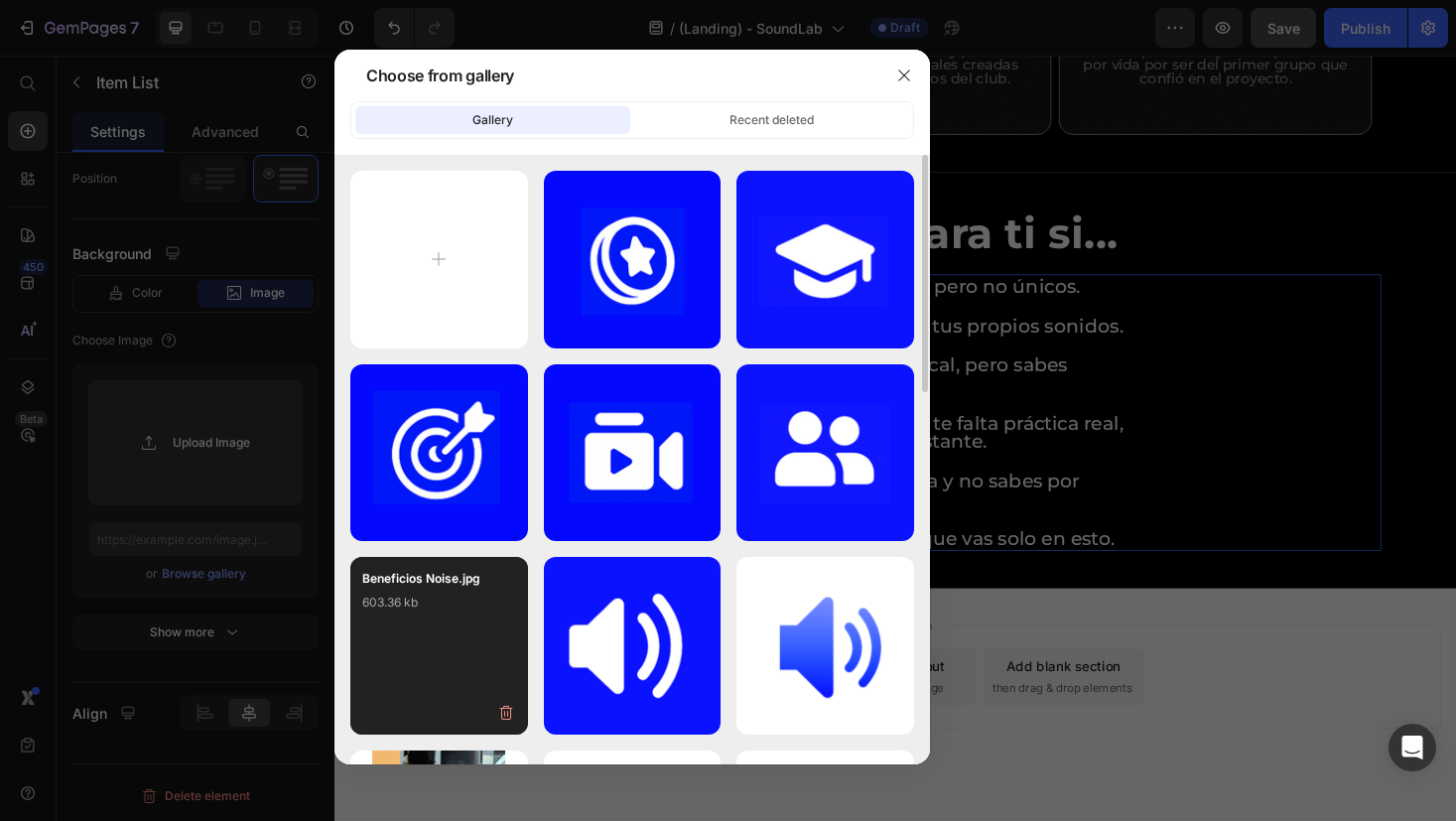 click on "Beneficios Noise.jpg 603.36 kb" at bounding box center (439, 609) 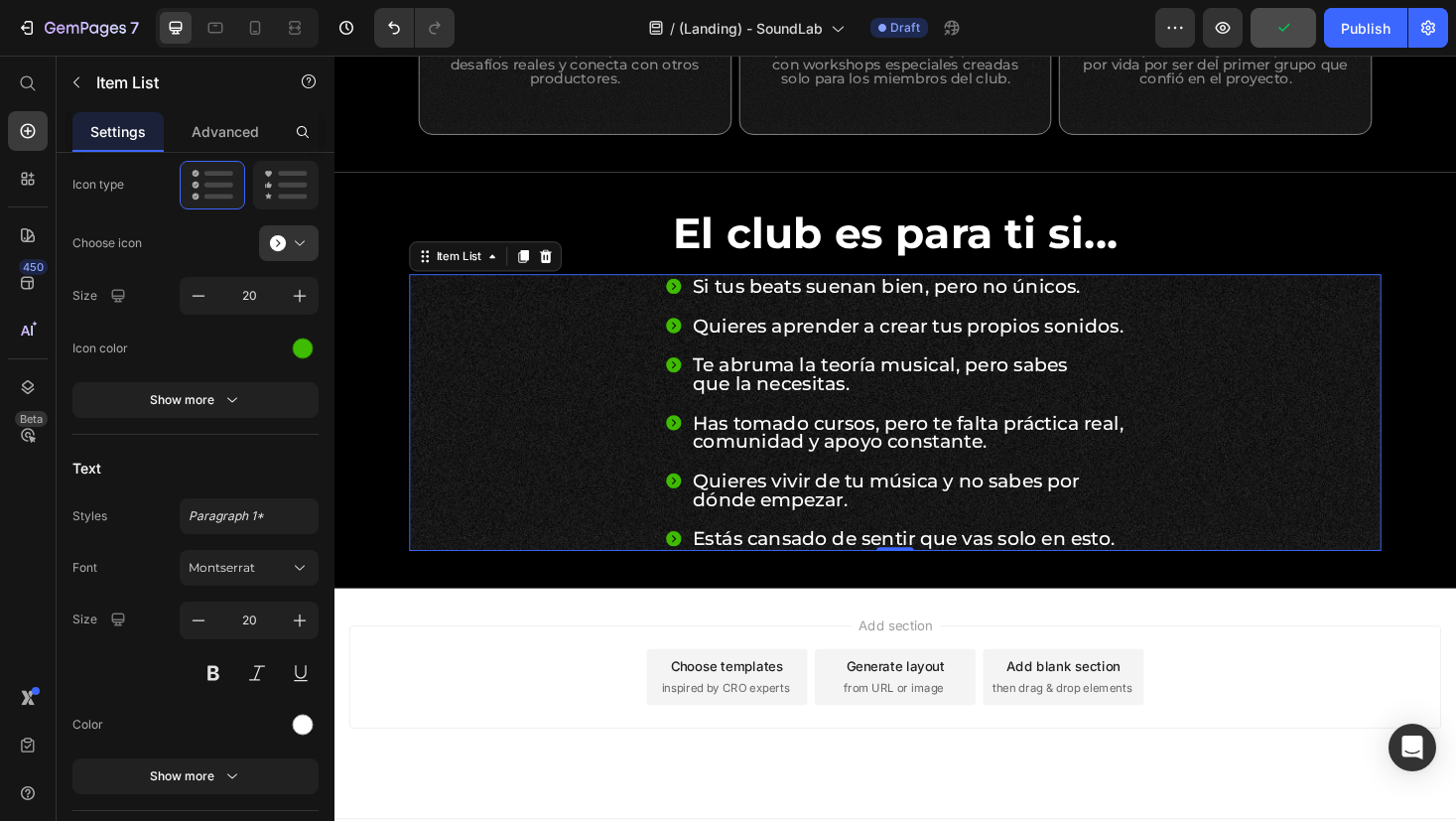 scroll, scrollTop: 0, scrollLeft: 0, axis: both 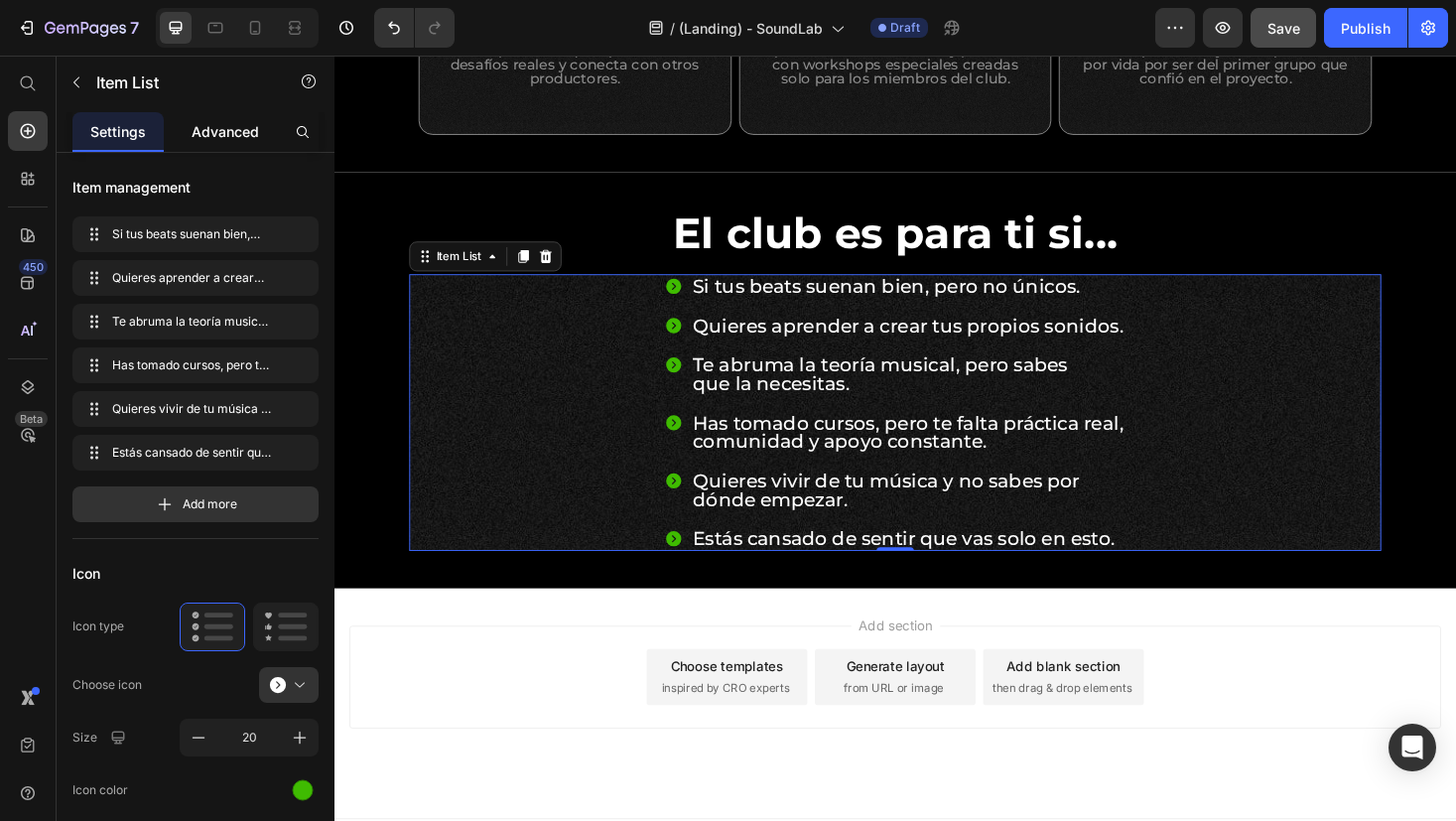 click on "Advanced" 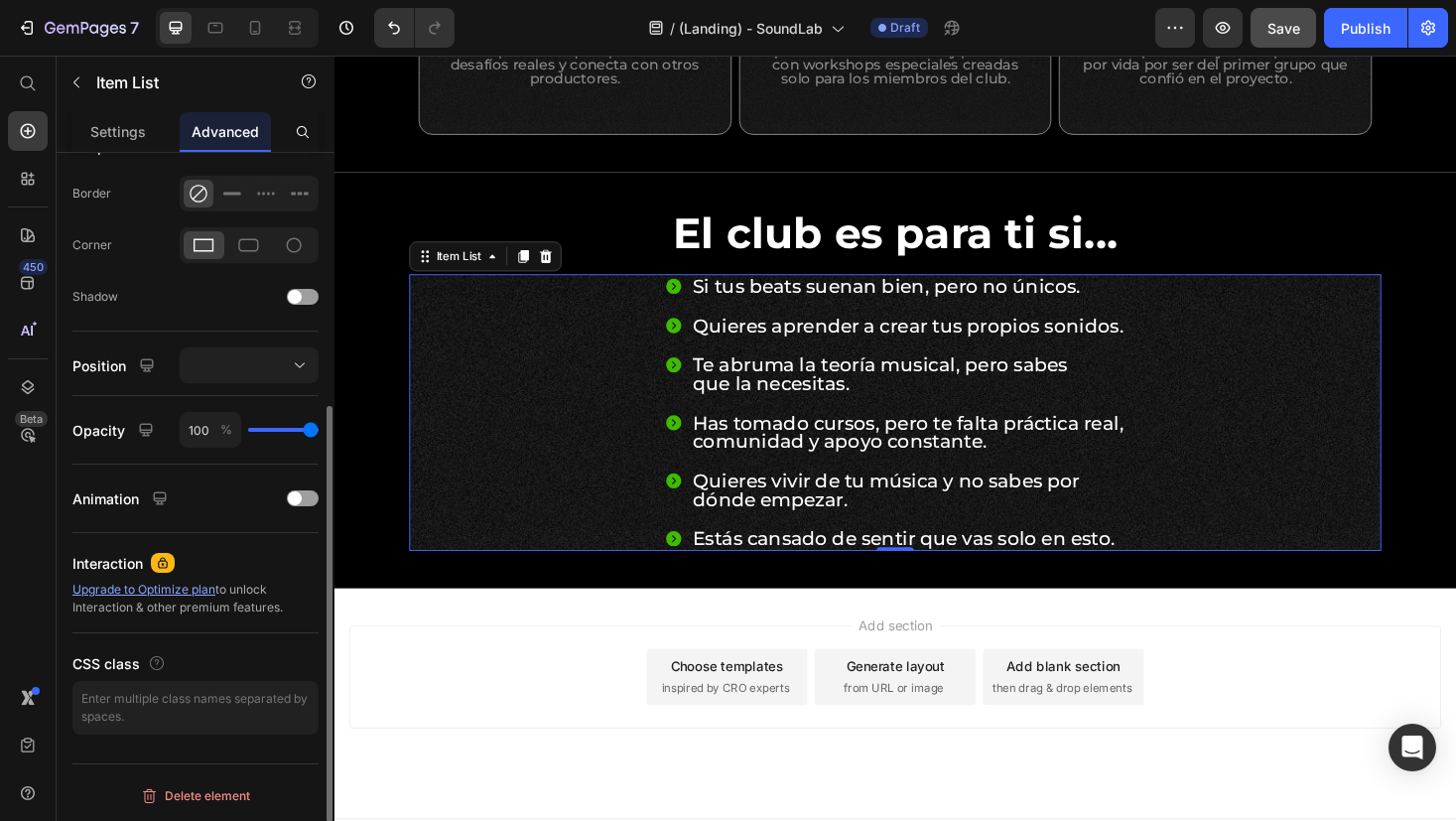 scroll, scrollTop: 191, scrollLeft: 0, axis: vertical 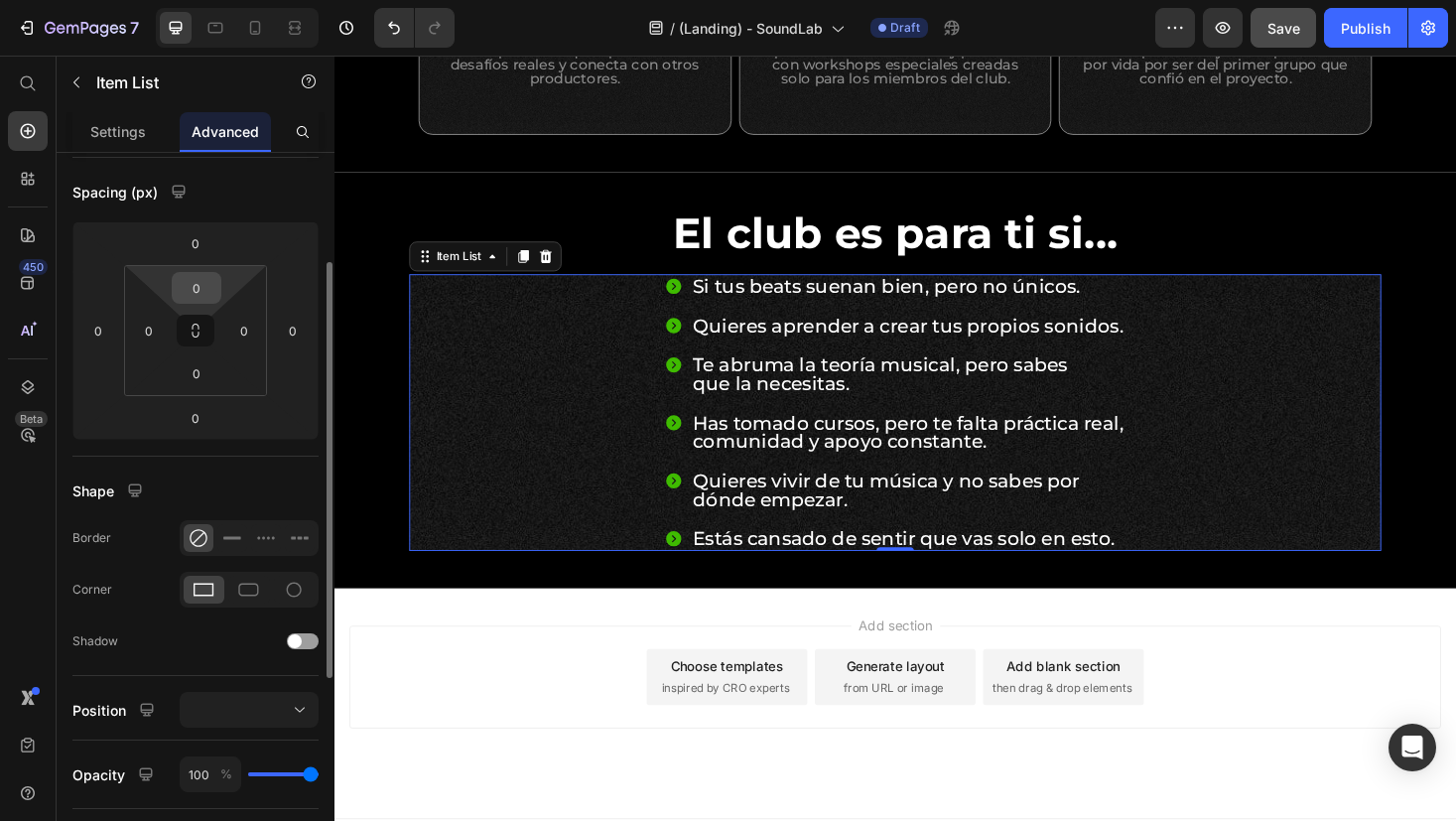 click on "0" at bounding box center [197, 288] 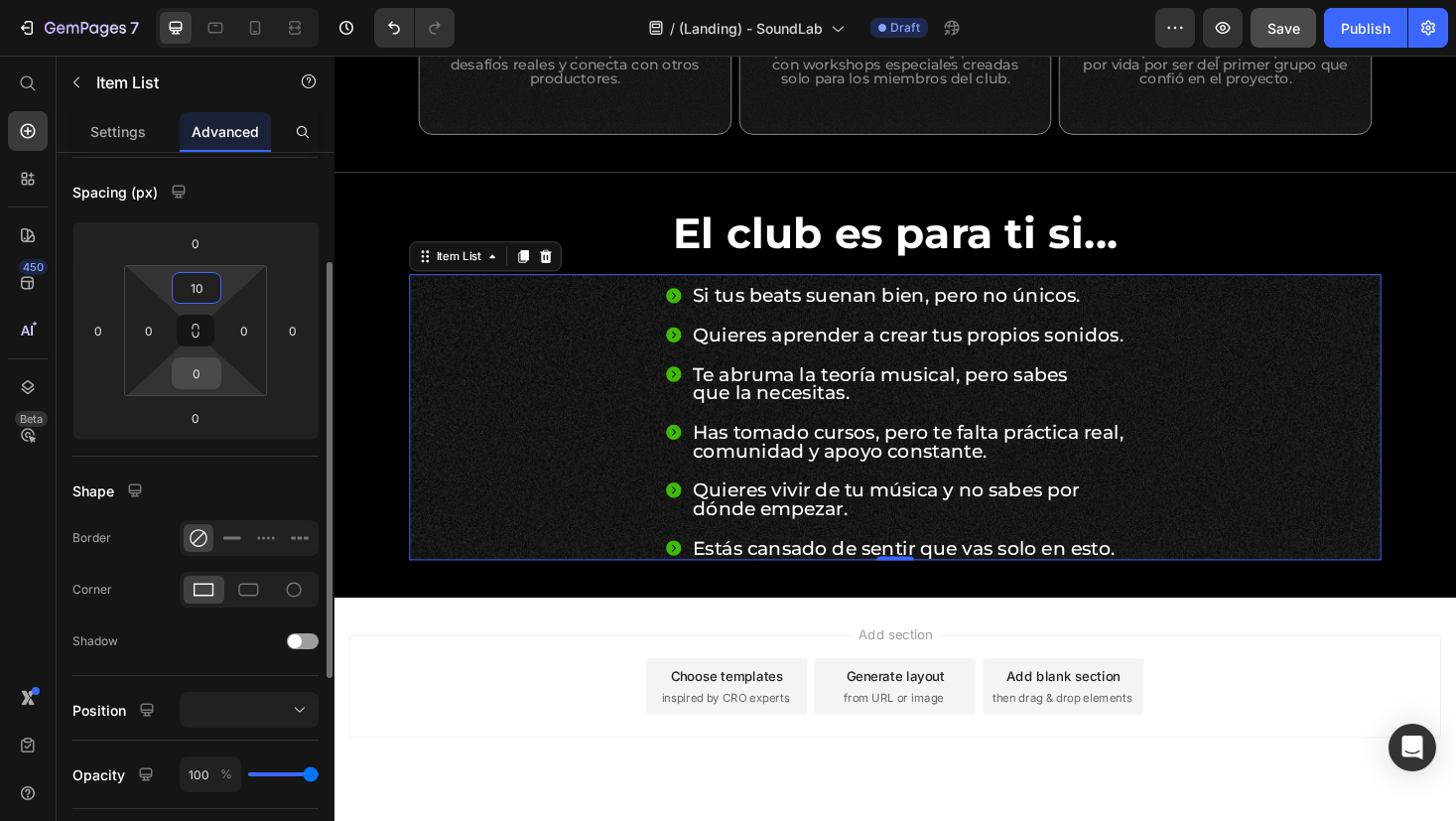 type on "10" 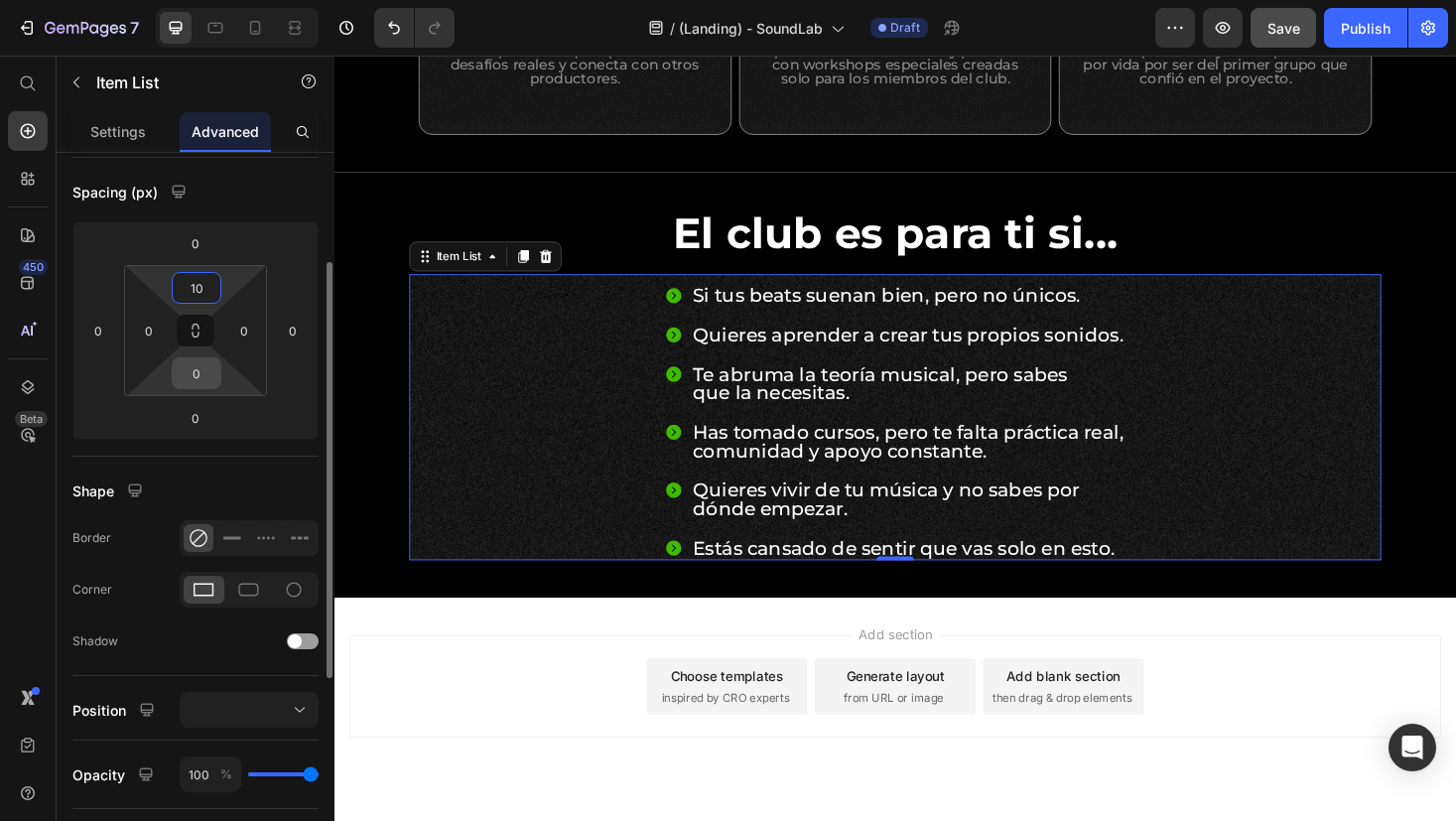 click on "0" at bounding box center [197, 373] 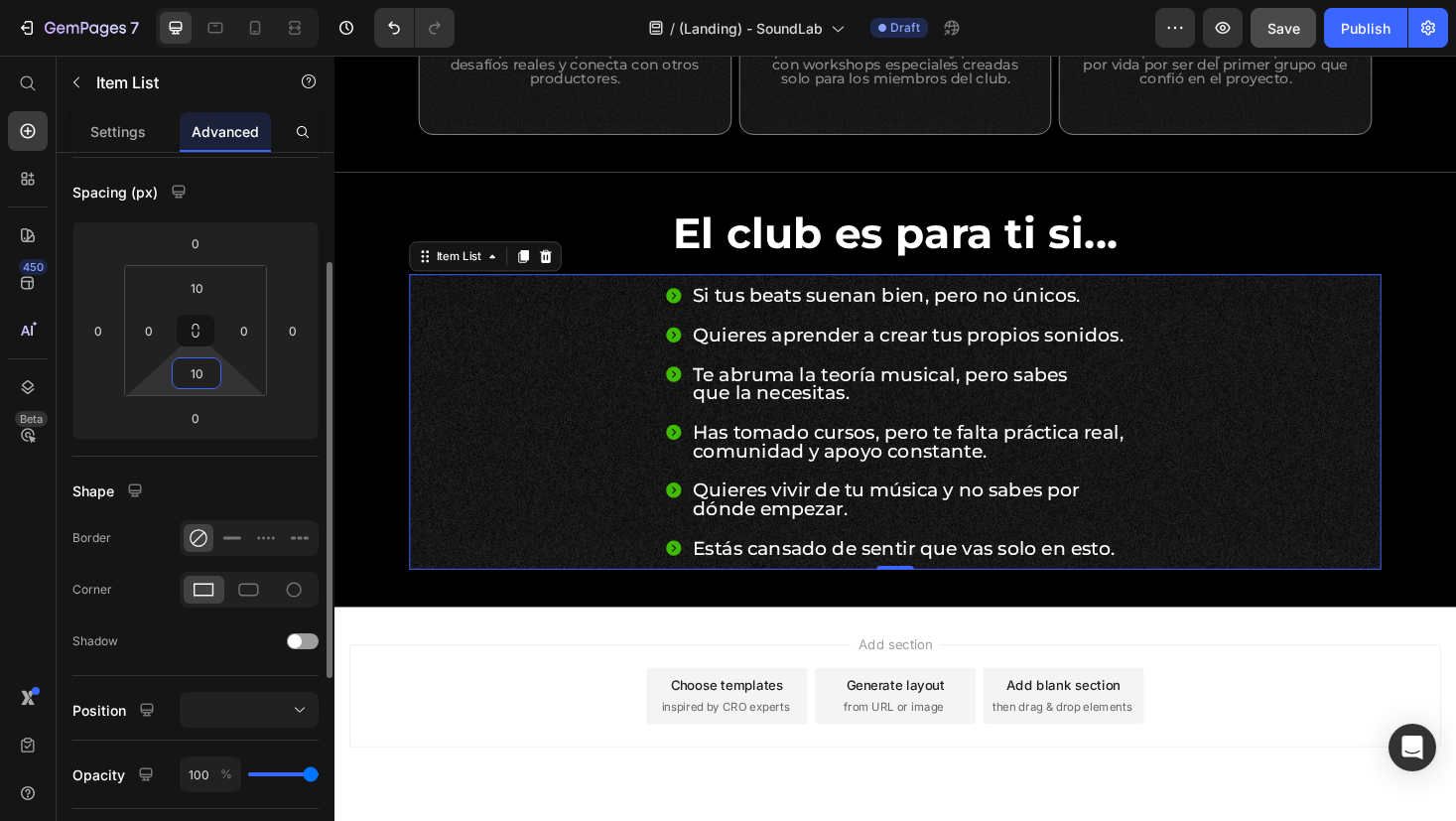 type on "10" 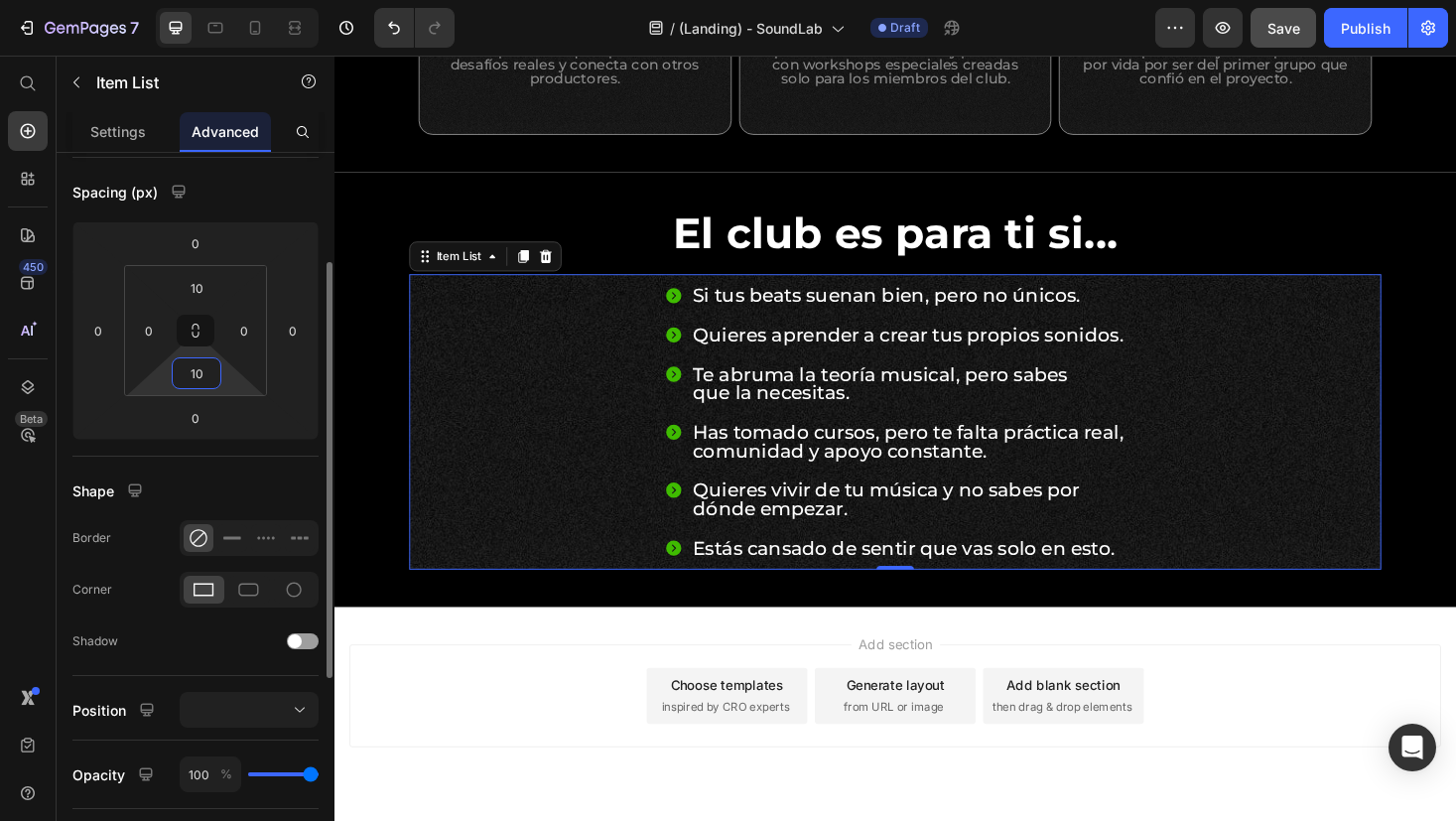 click on "Shape" at bounding box center (196, 490) 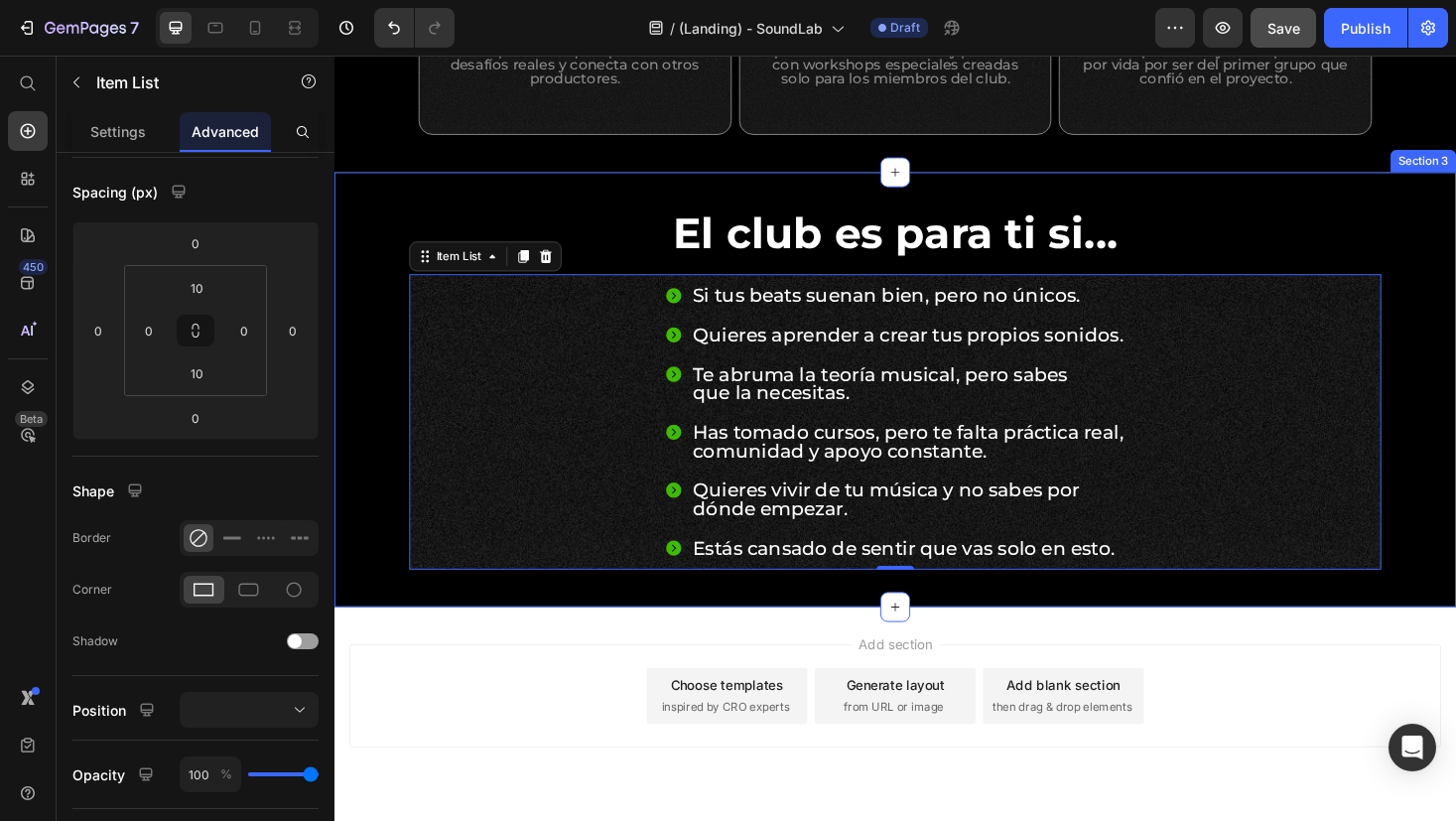click on "El club es para ti si... Heading
Si tus beats suenan bien, pero no únicos.
Quieres aprender a crear tus propios sonidos.
Te abruma la teoría musical, pero sabes  que la necesitas.
Has tomado cursos, pero te falta práctica real, comunidad y apoyo constante.
Quieres vivir de tu música y no sabes por dónde empezar.
Estás cansado de sentir que vas solo en esto. Item List   0 Row Section 3" at bounding box center (930, 410) 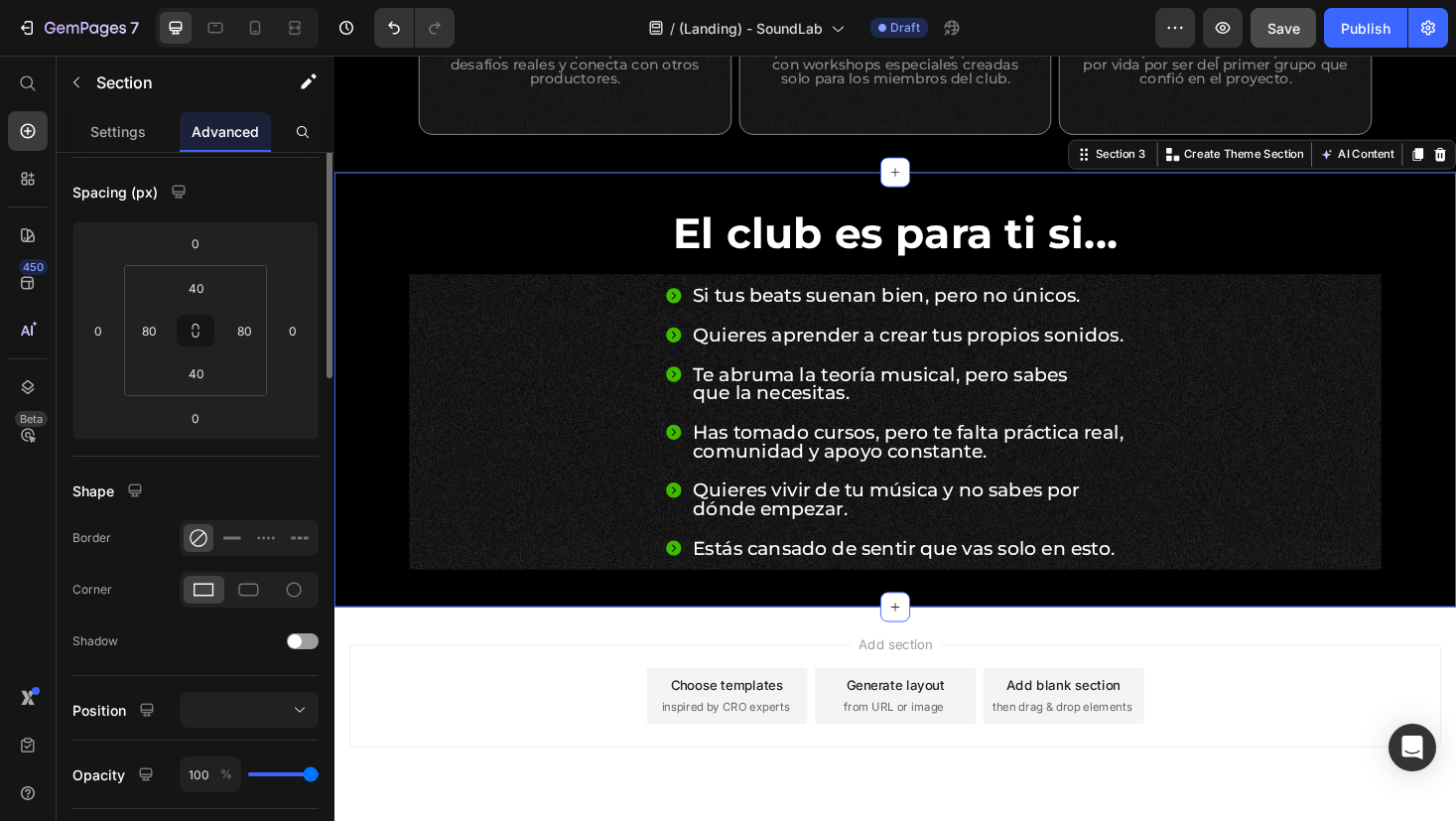 scroll, scrollTop: 0, scrollLeft: 0, axis: both 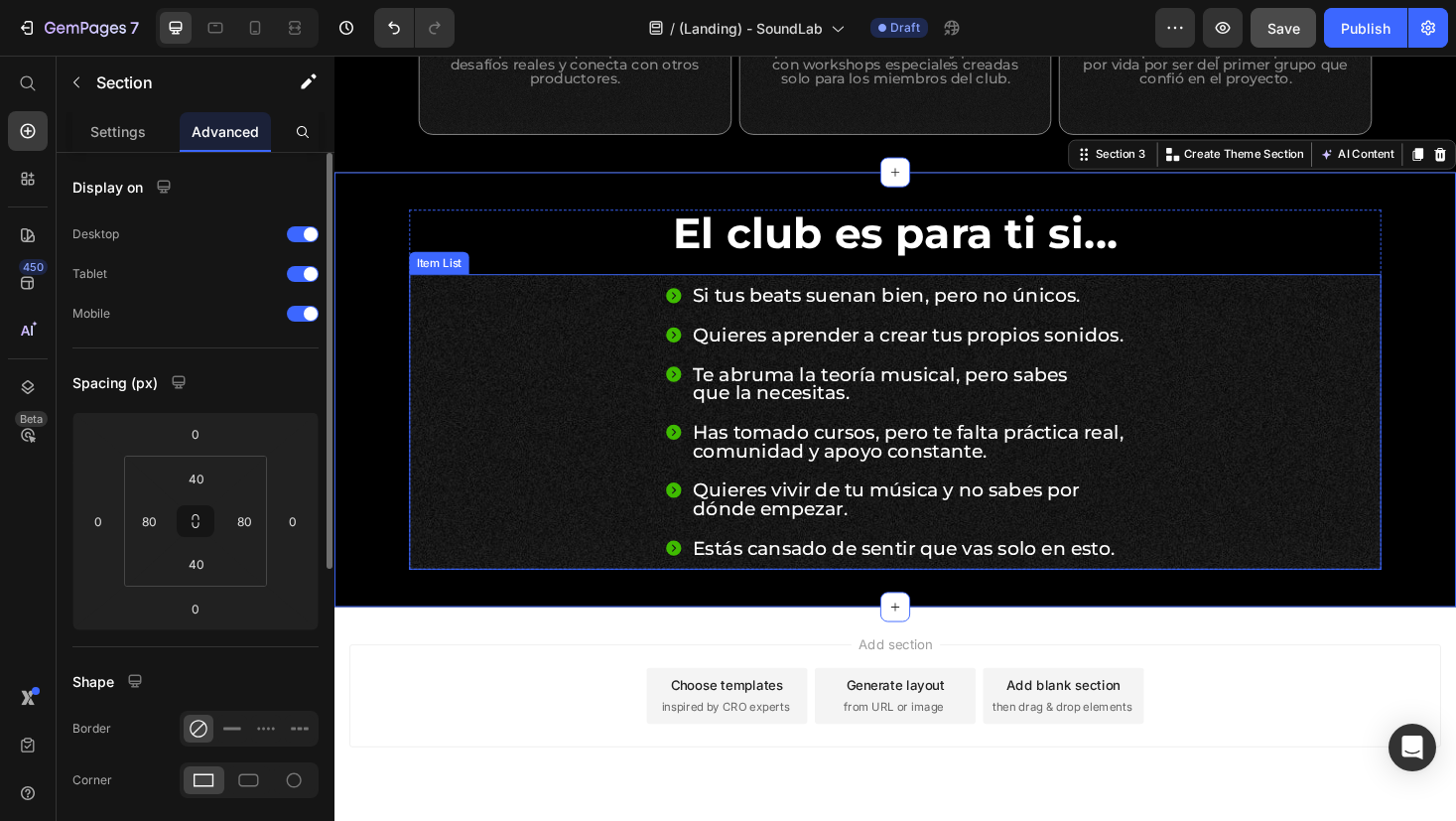 click on "Si tus beats suenan bien, pero no únicos.
Quieres aprender a crear tus propios sonidos.
Te abruma la teoría musical, pero sabes  que la necesitas.
Has tomado cursos, pero te falta práctica real, comunidad y apoyo constante.
Quieres vivir de tu música y no sabes por dónde empezar.
Estás cansado de sentir que vas solo en esto." at bounding box center [930, 445] 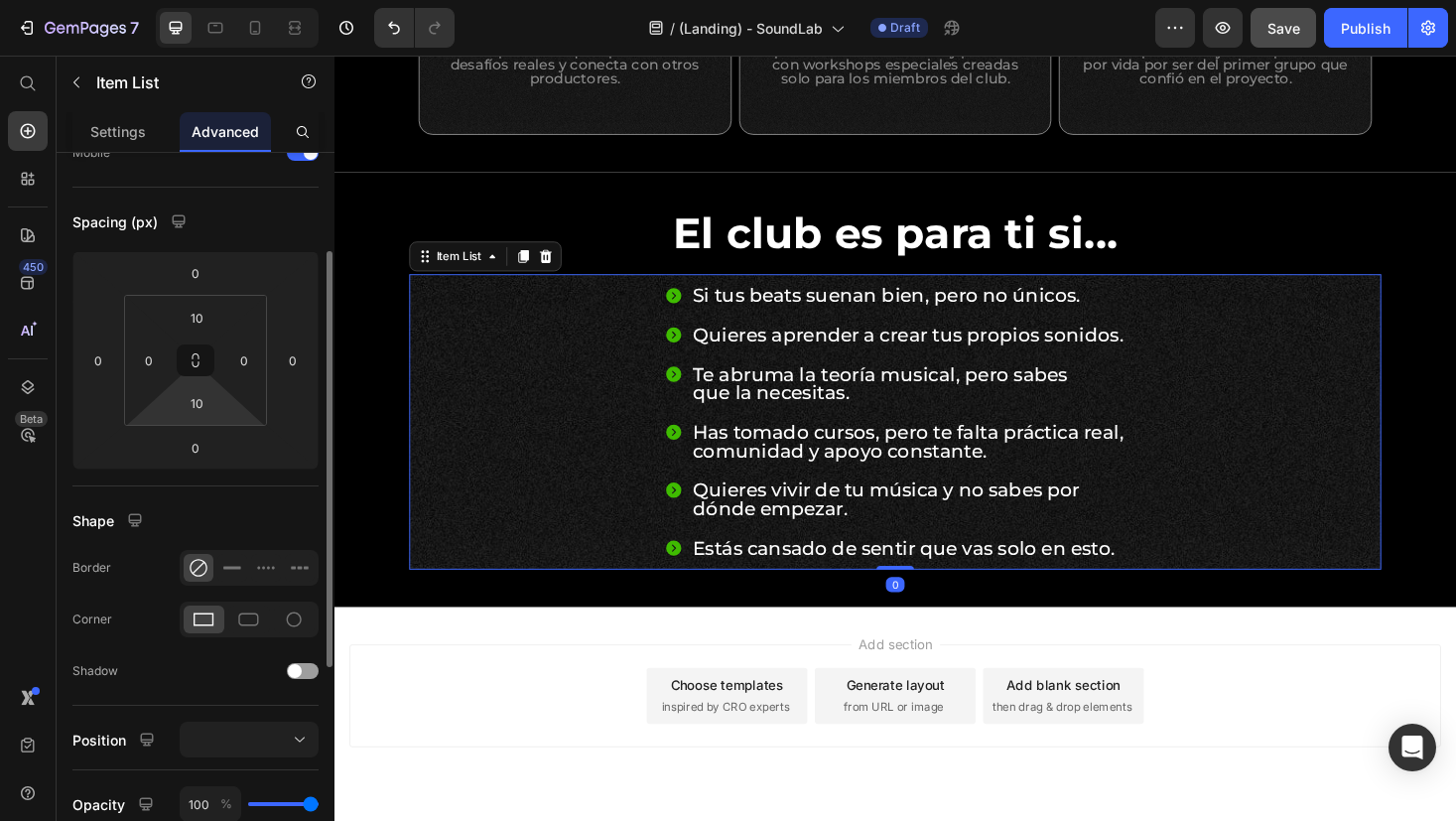 scroll, scrollTop: 188, scrollLeft: 0, axis: vertical 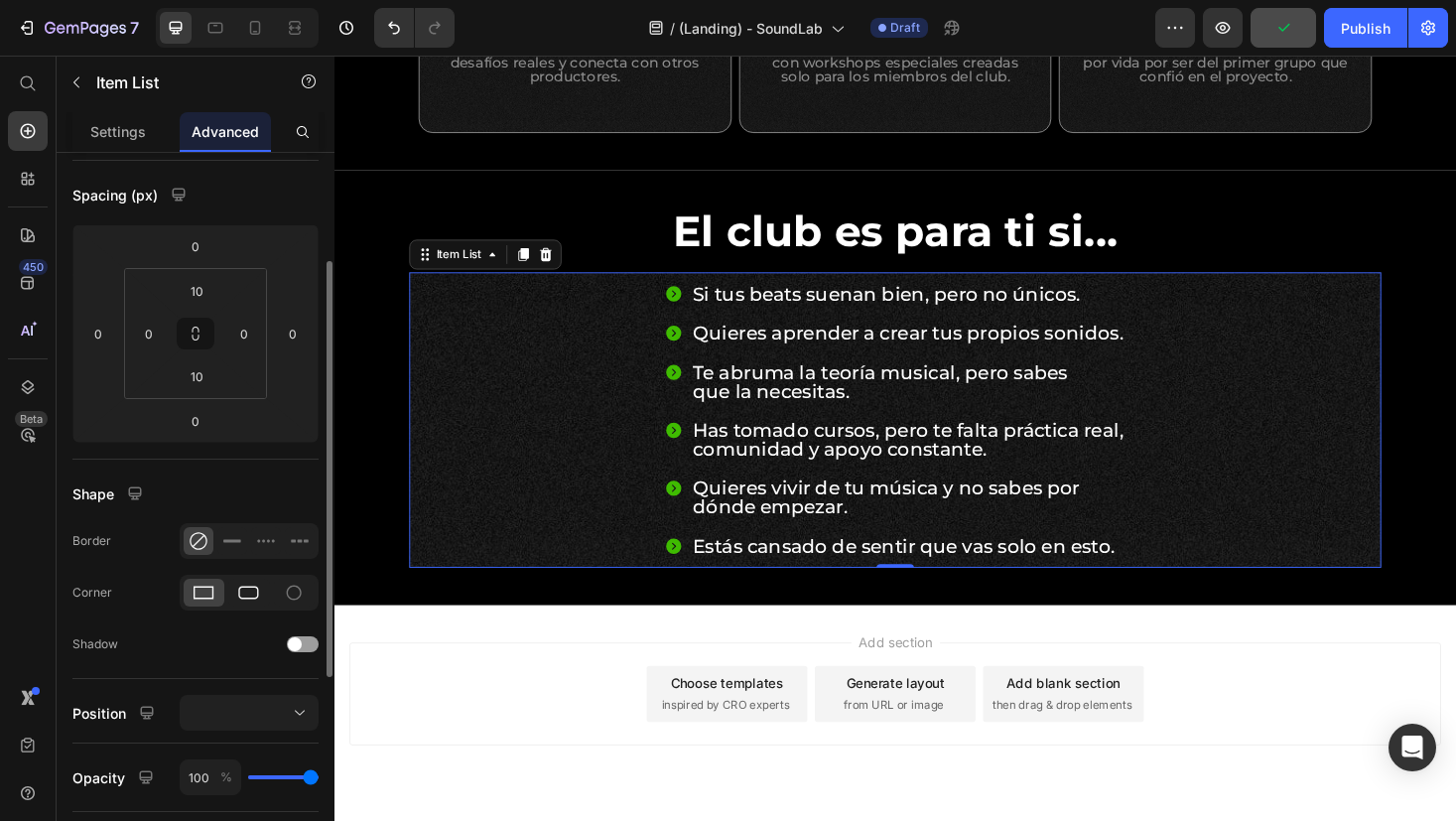 click 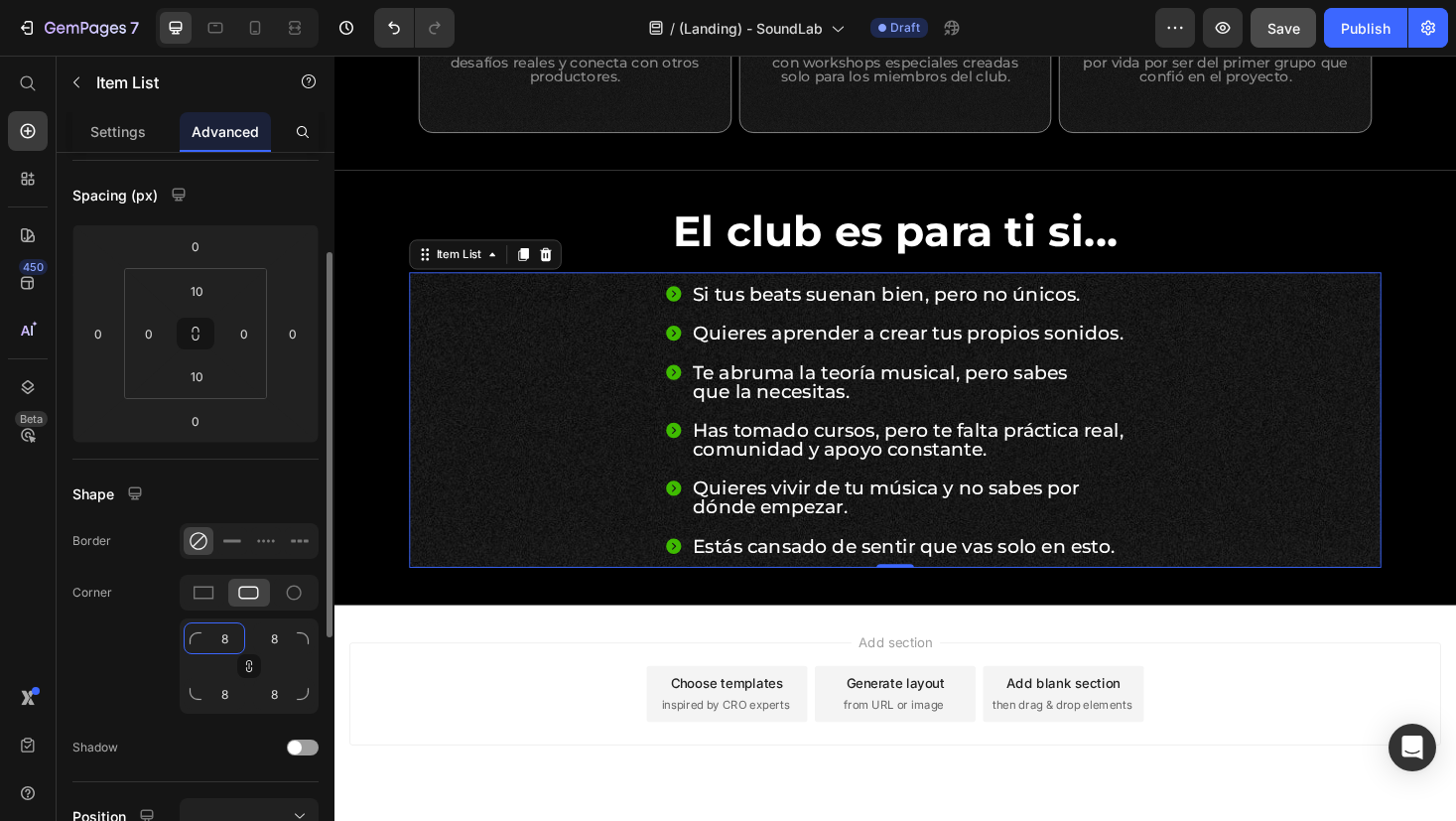 click on "8" 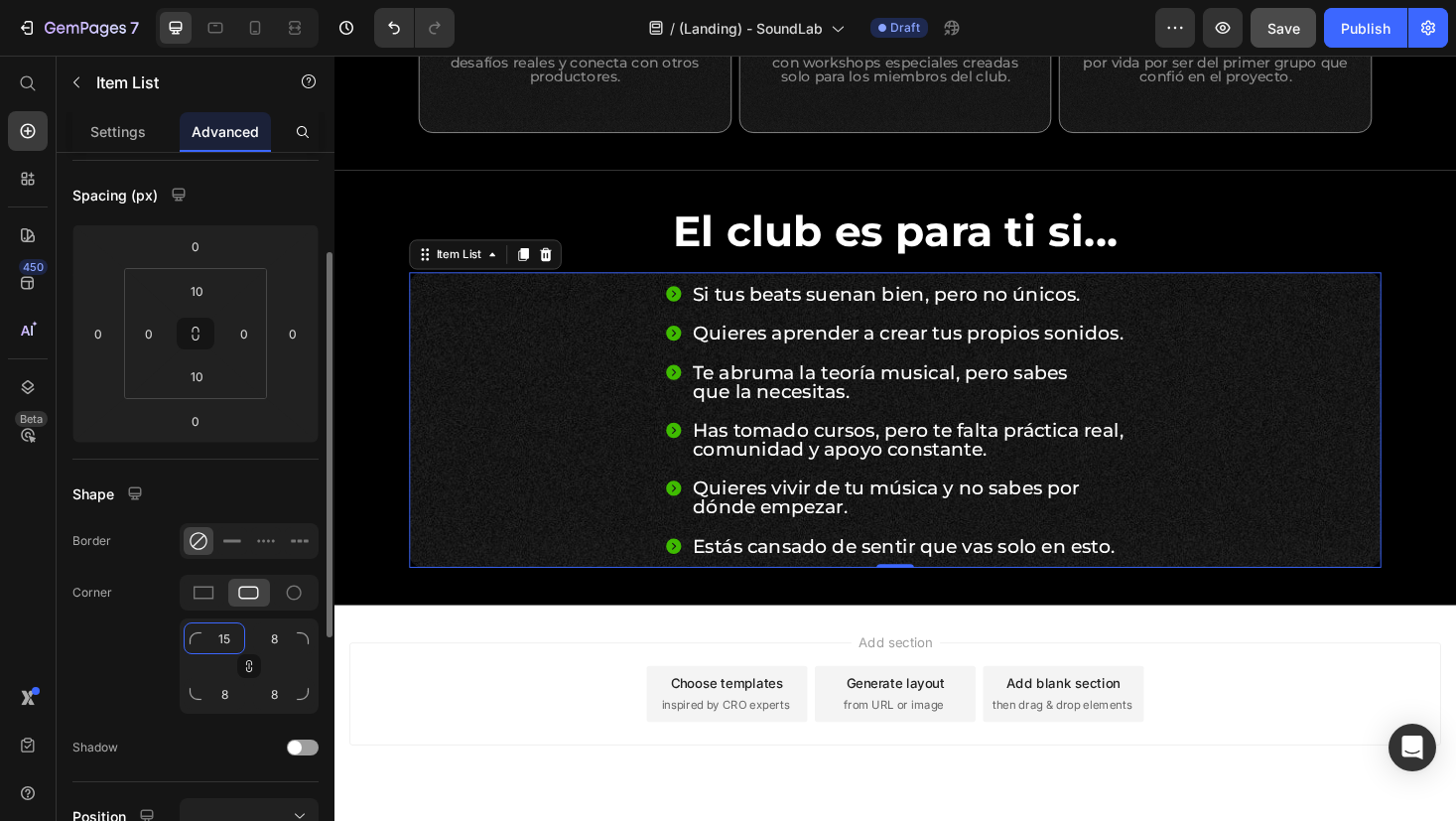 type on "15" 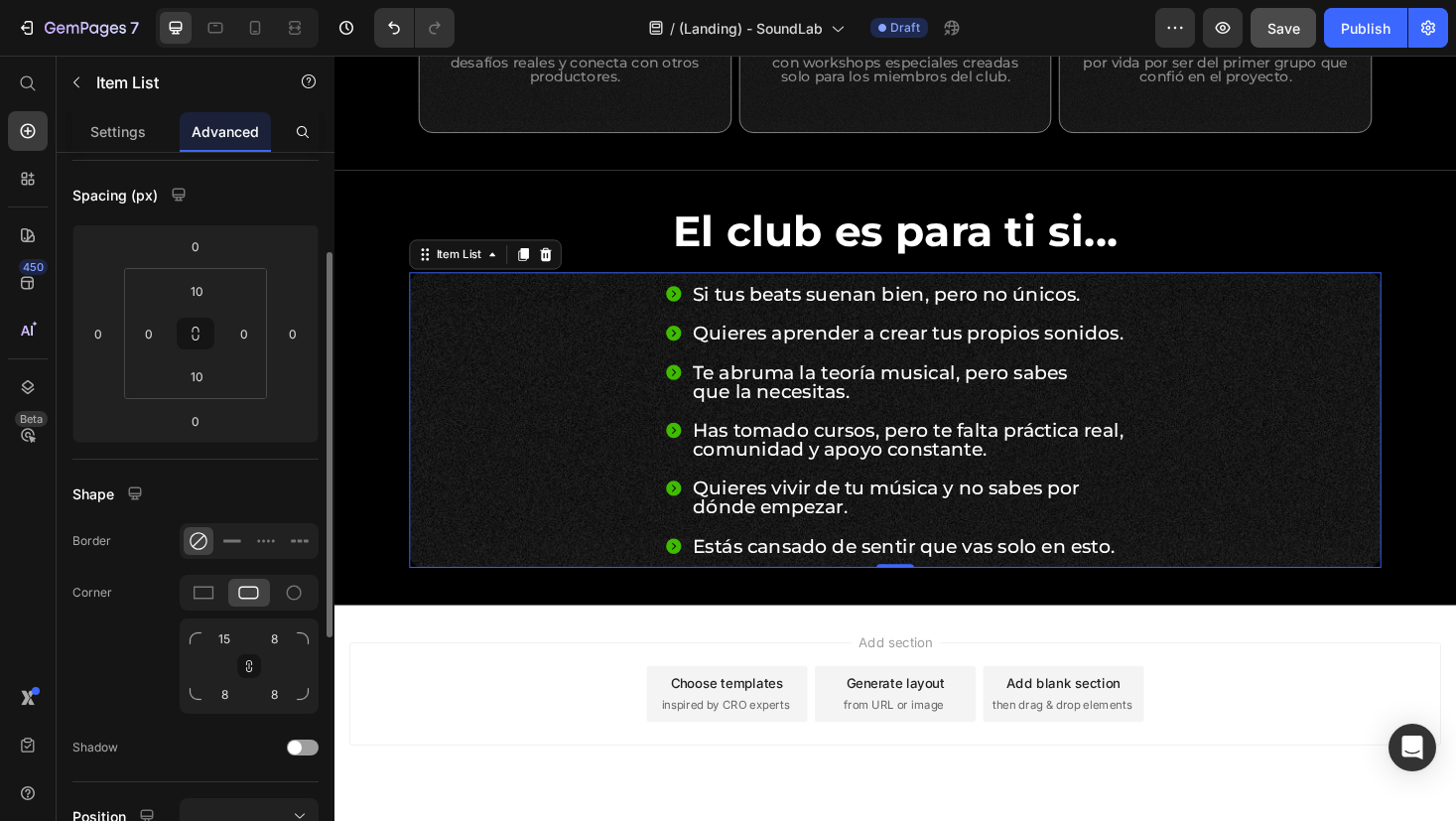 click on "Corner 15 8 8 8" 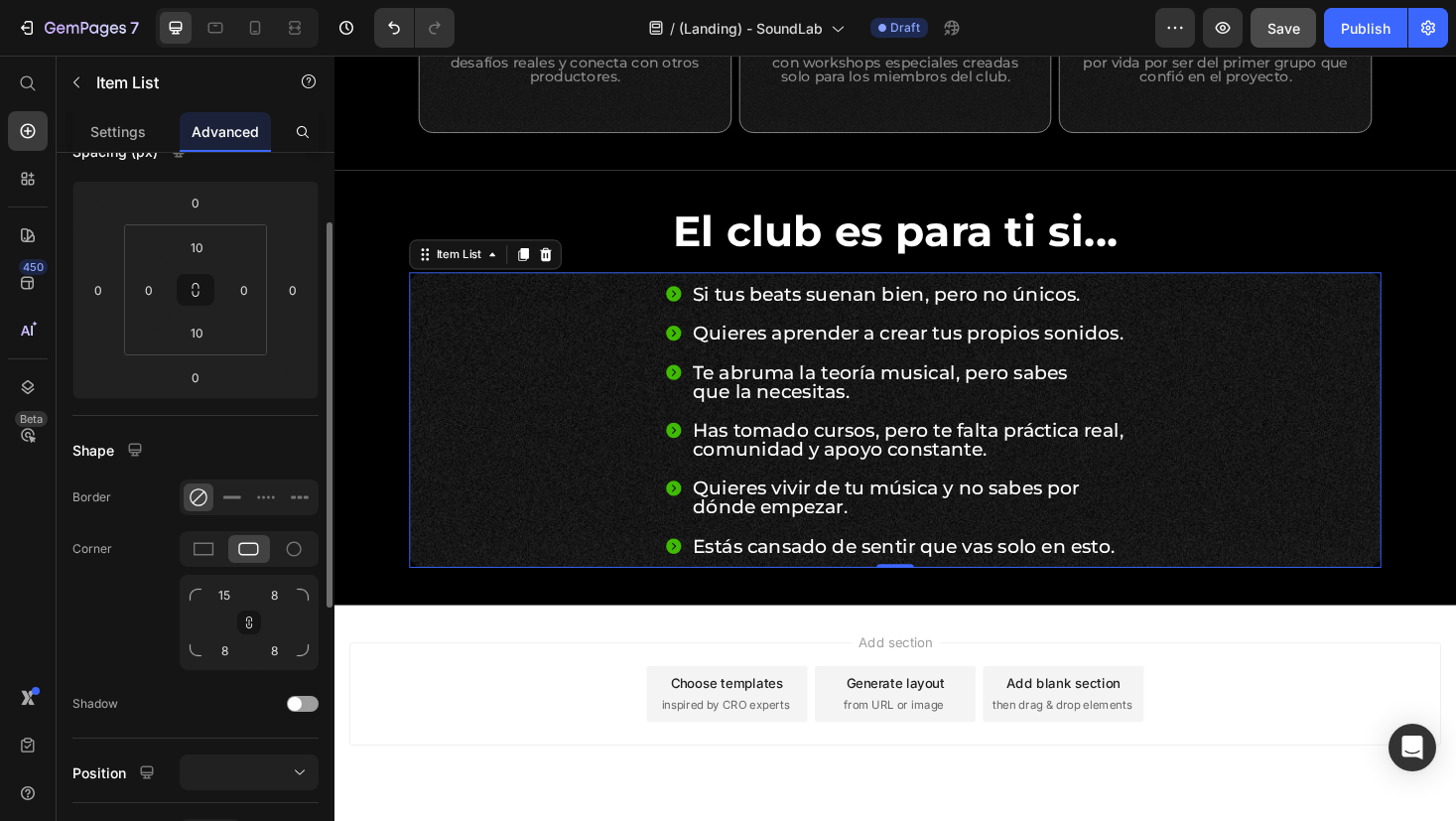 scroll, scrollTop: 239, scrollLeft: 0, axis: vertical 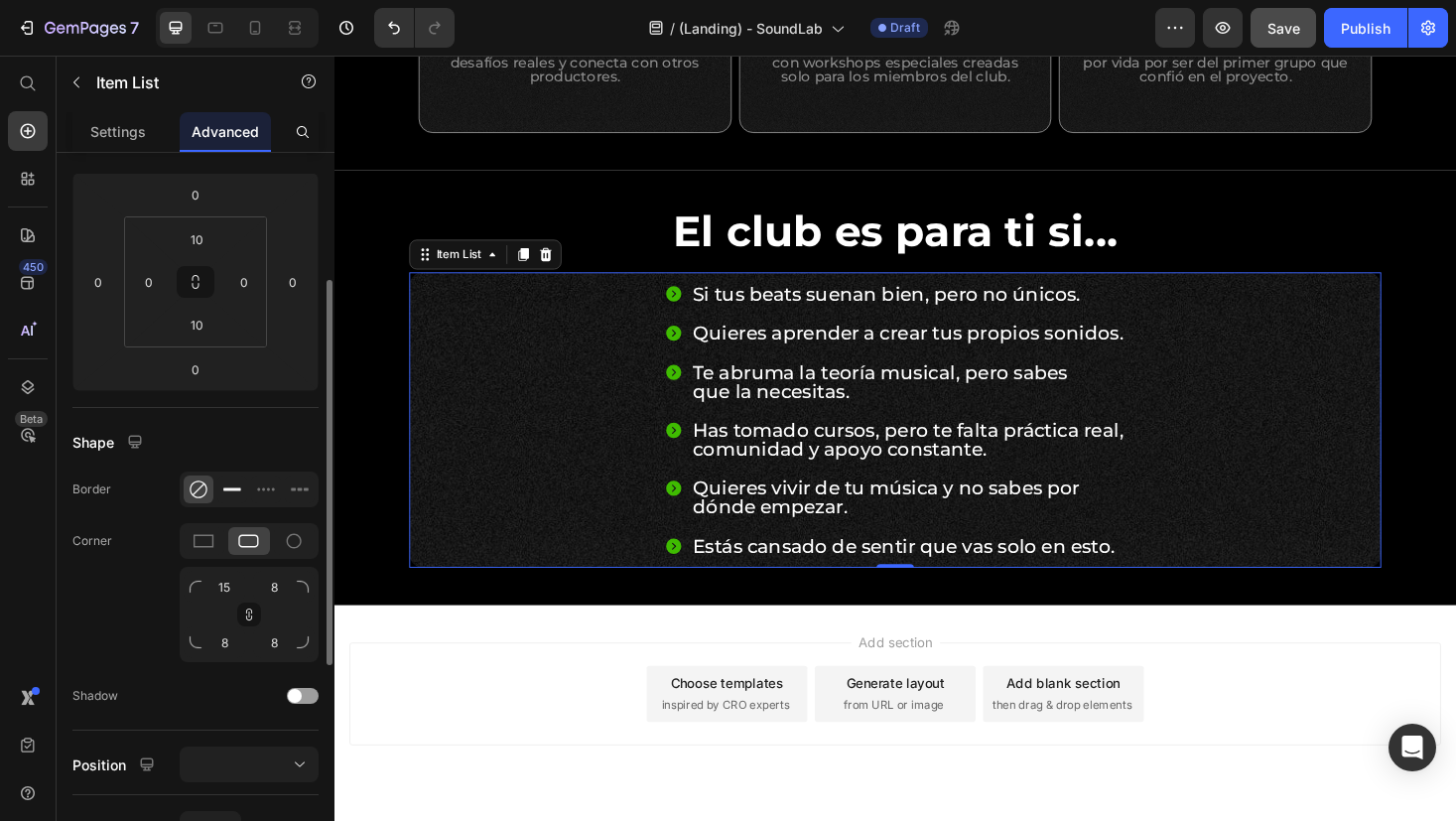 click 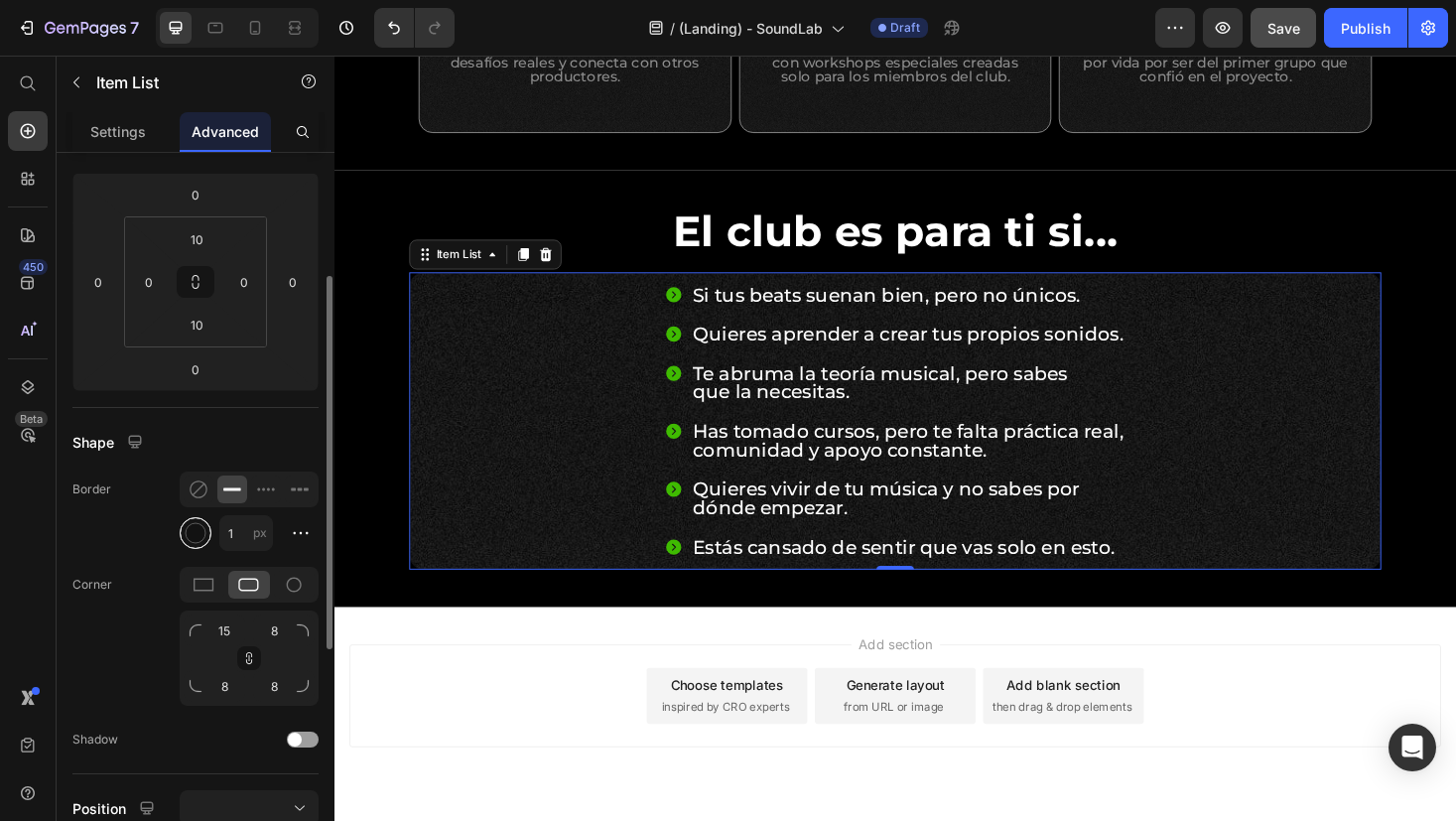 click at bounding box center (196, 533) 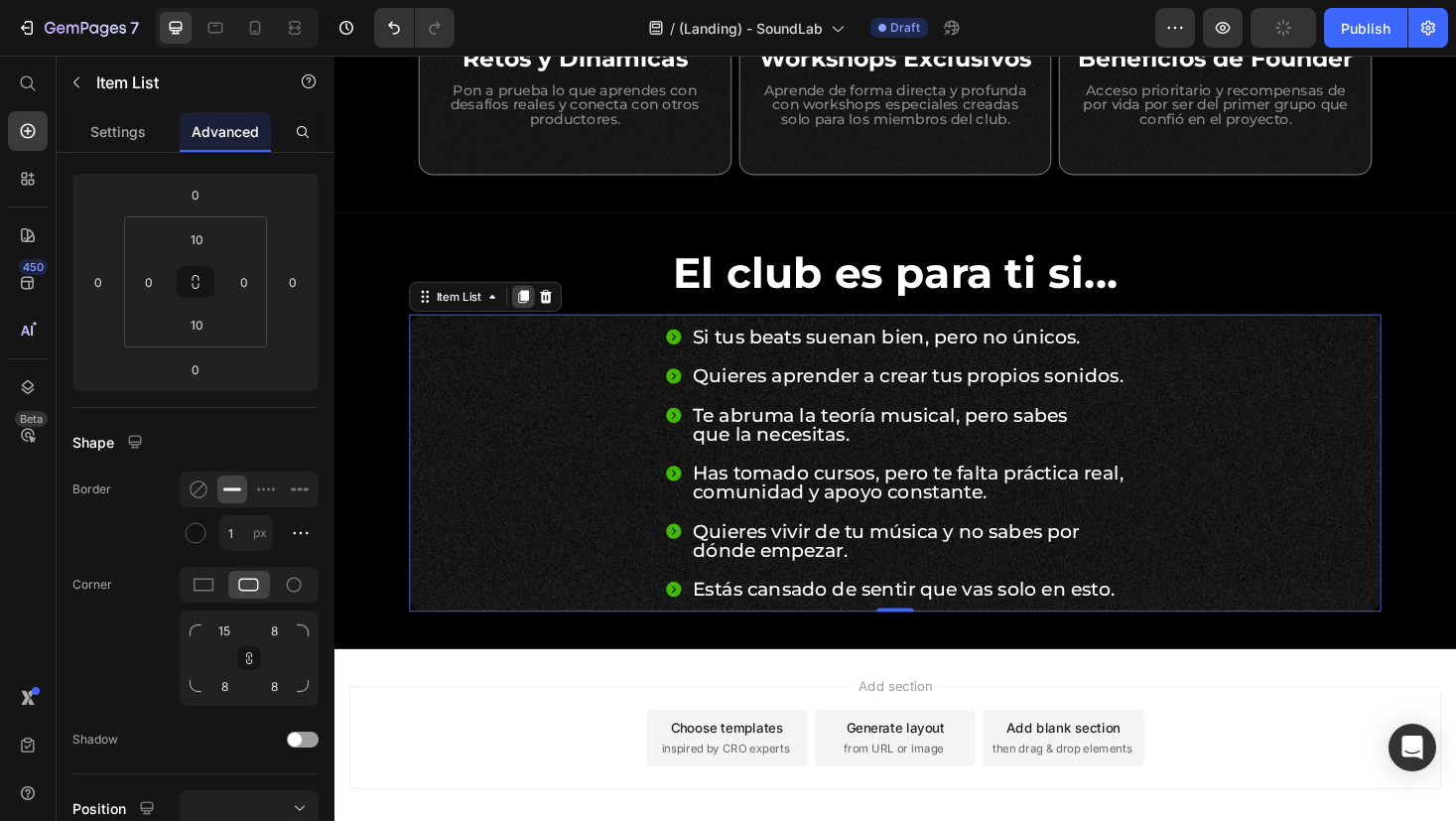 scroll, scrollTop: 1415, scrollLeft: 0, axis: vertical 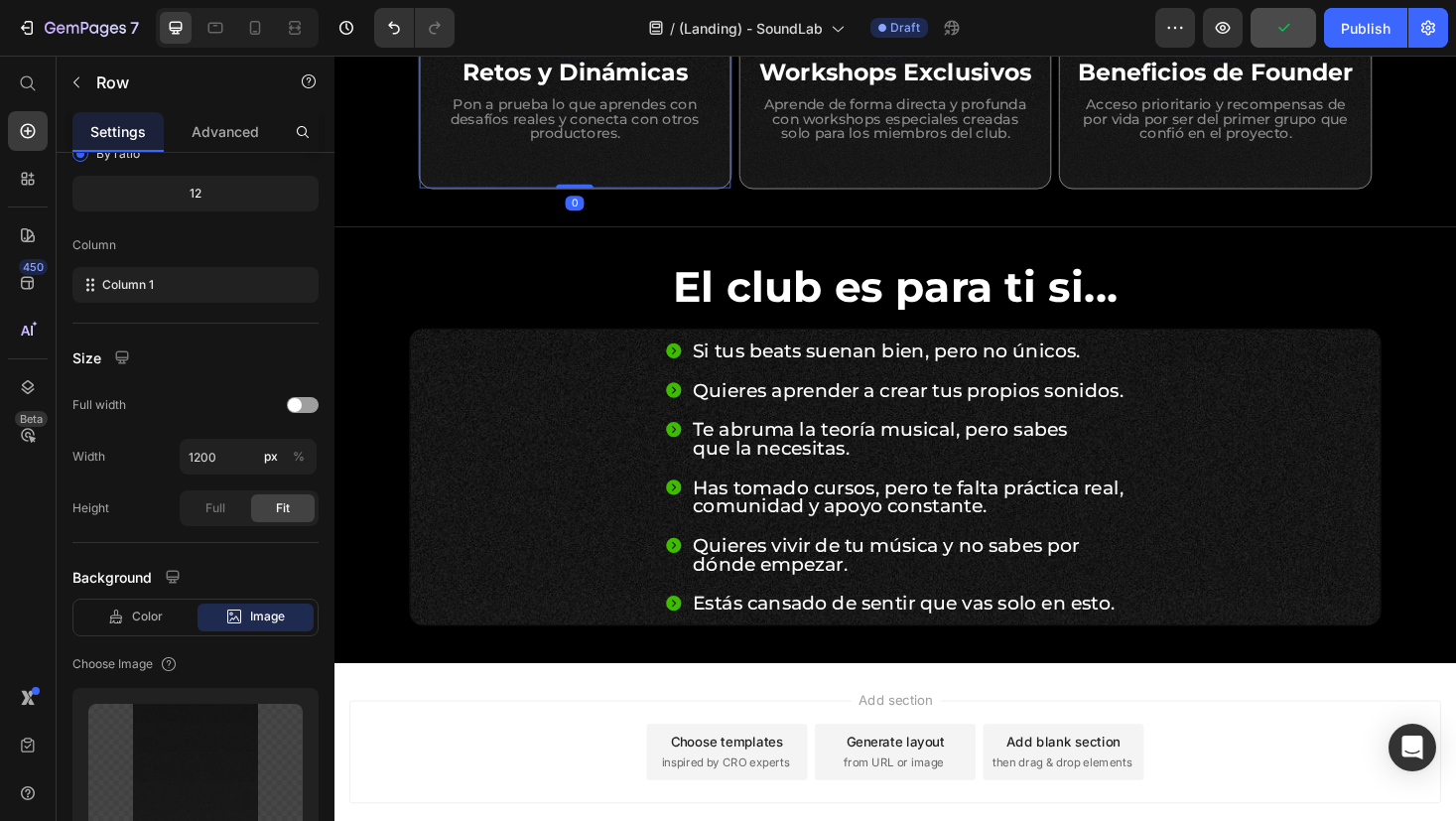 click on "Image Retos y Dinámicas Heading Pon a prueba lo que aprendes con desafíos reales y conecta con otros productores. Text Block Row   0" at bounding box center [590, 68] 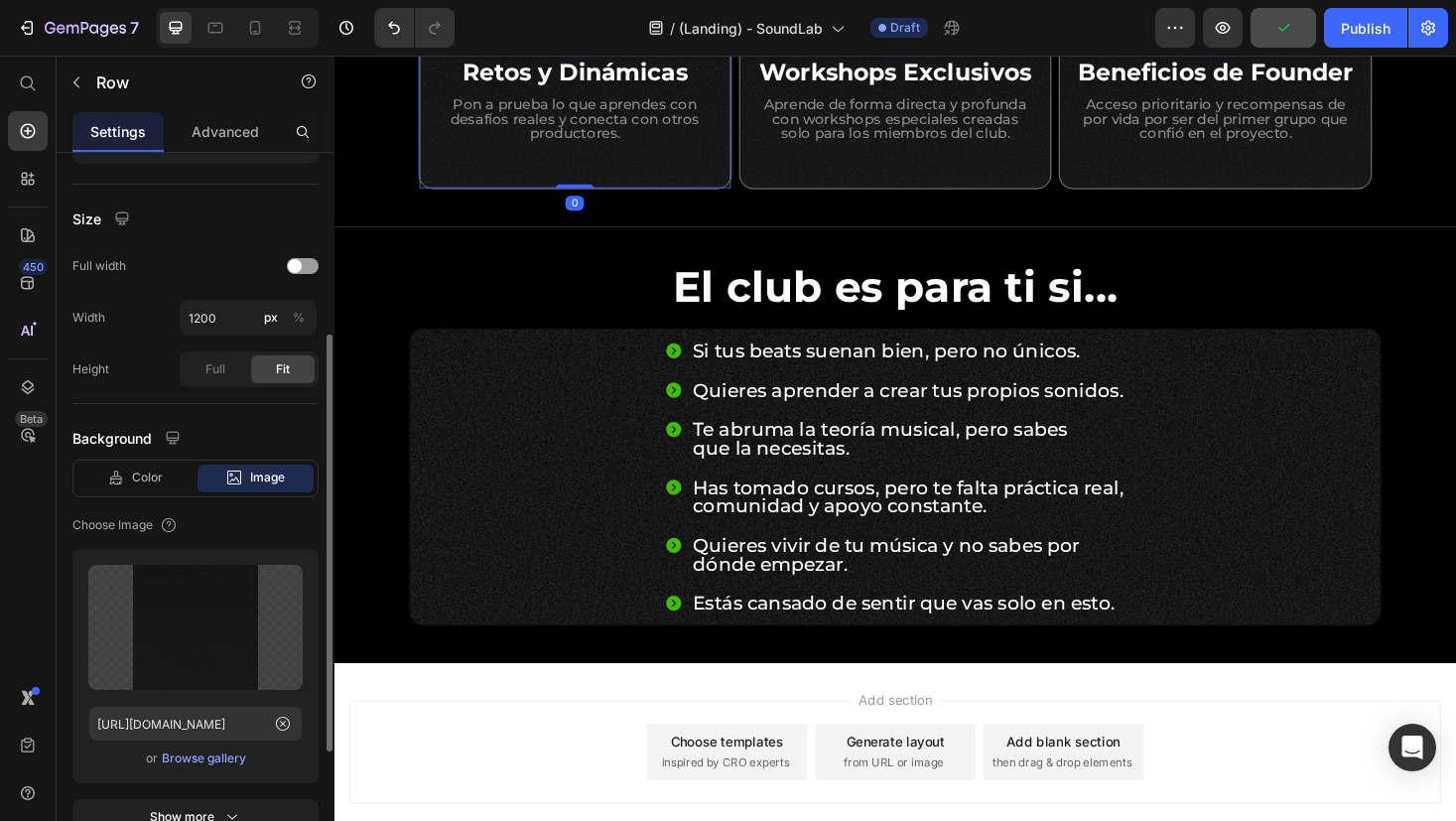 scroll, scrollTop: 380, scrollLeft: 0, axis: vertical 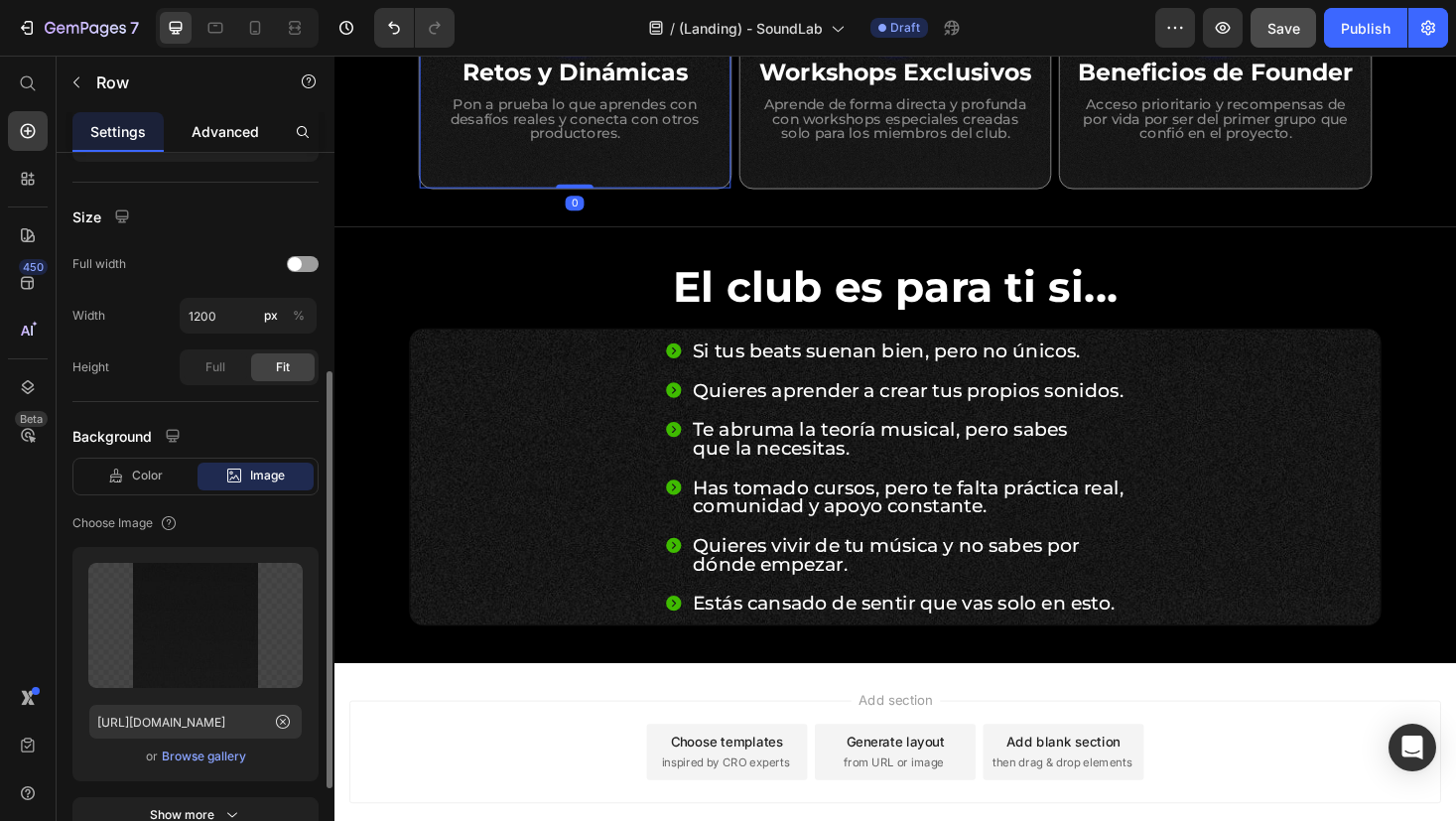 click on "Advanced" at bounding box center (225, 131) 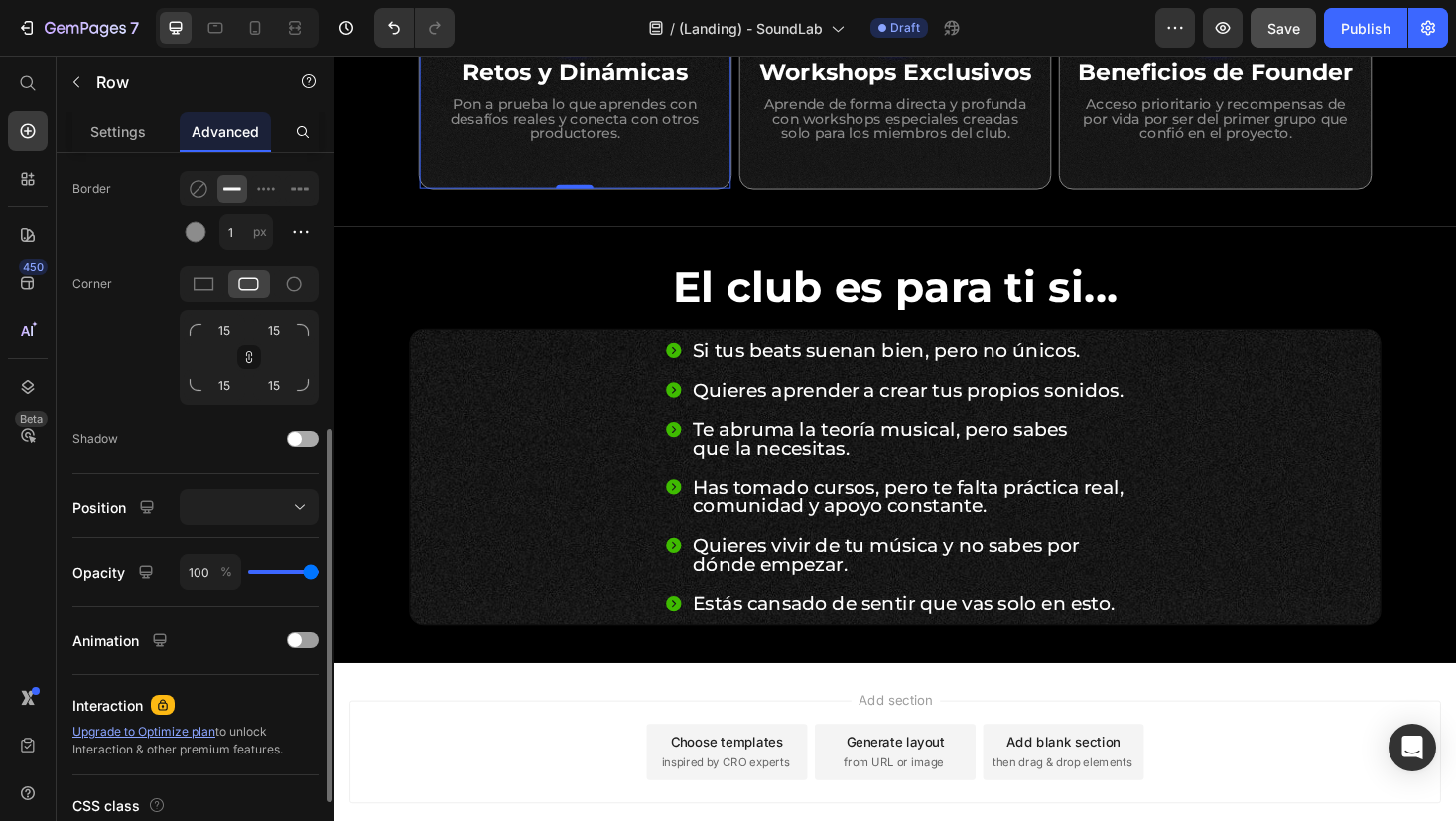 scroll, scrollTop: 503, scrollLeft: 0, axis: vertical 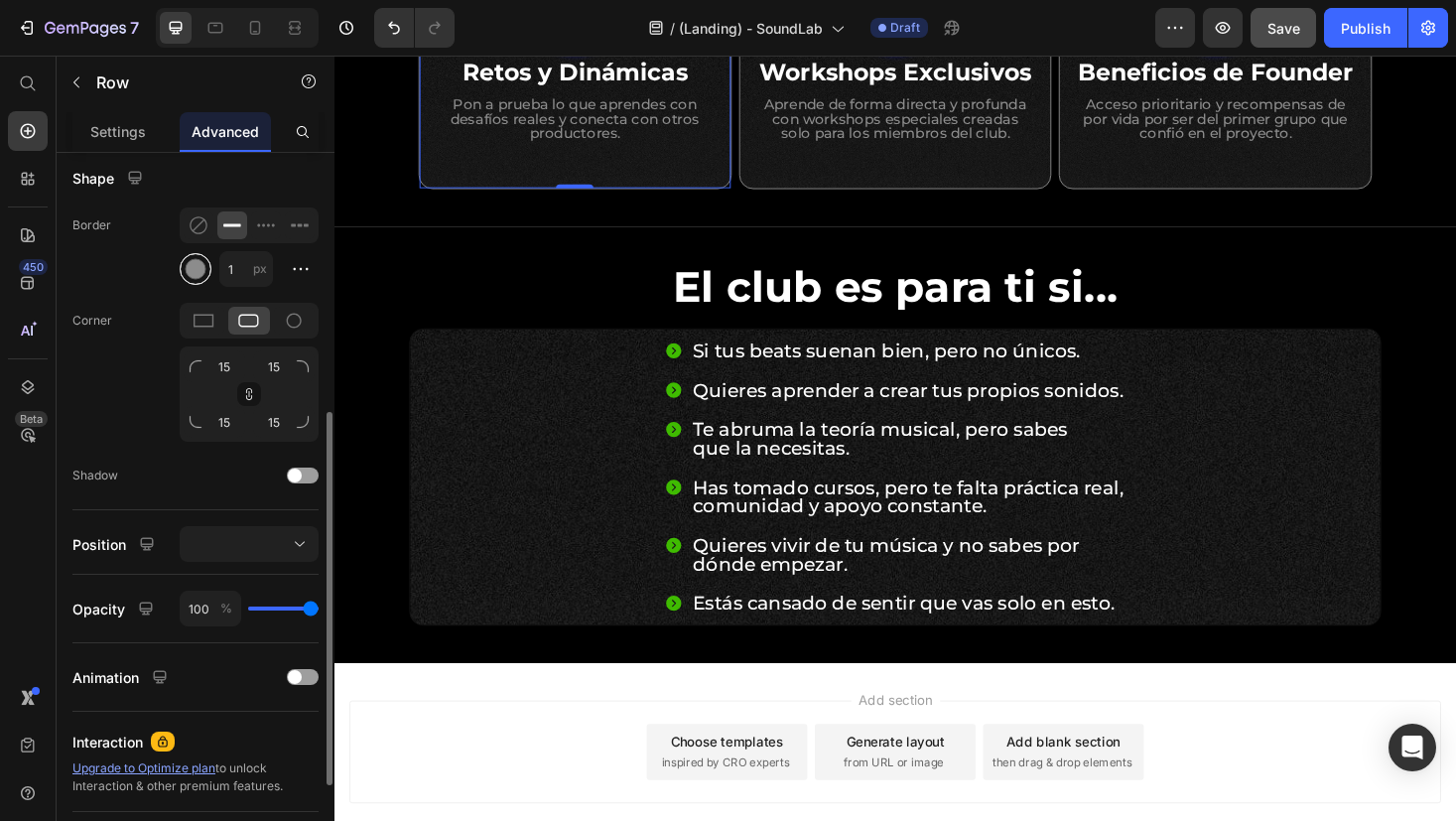 click at bounding box center [196, 269] 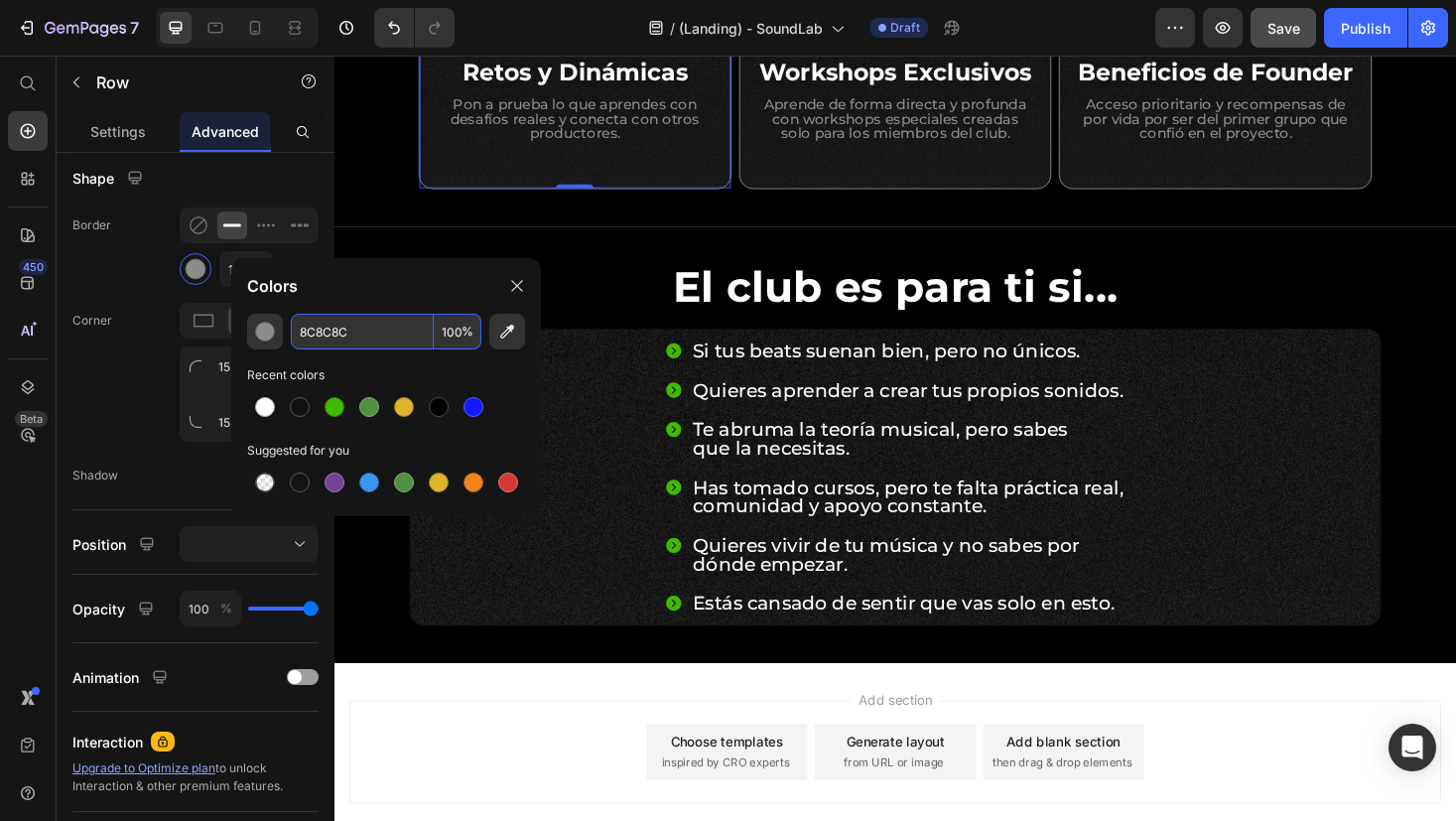 click on "8C8C8C" at bounding box center (362, 332) 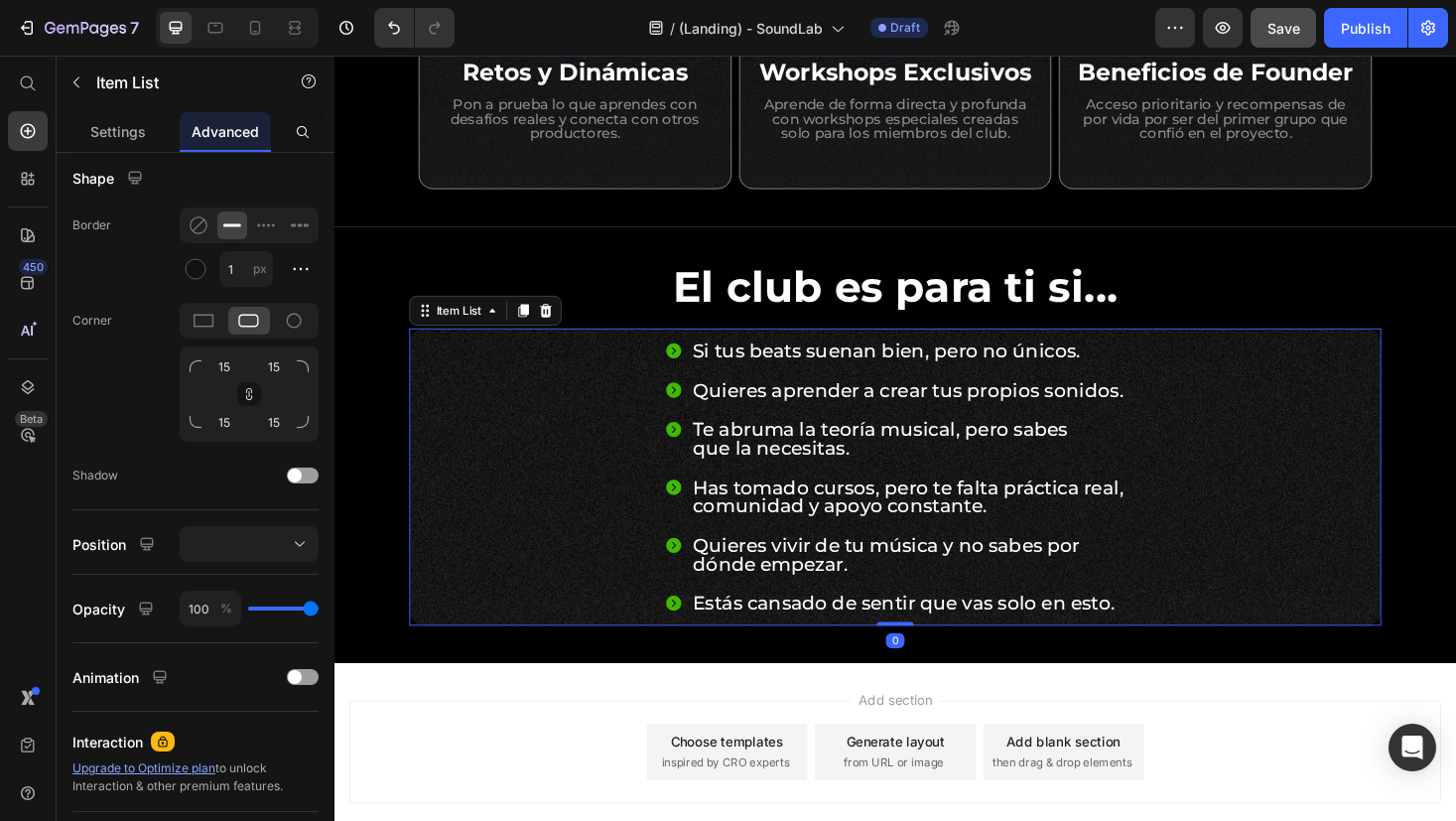click on "Si tus beats suenan bien, pero no únicos.
Quieres aprender a crear tus propios sonidos.
Te abruma la teoría musical, pero sabes  que la necesitas.
Has tomado cursos, pero te falta práctica real, comunidad y apoyo constante.
Quieres vivir de tu música y no sabes por dónde empezar.
Estás cansado de sentir que vas solo en esto." at bounding box center (930, 503) 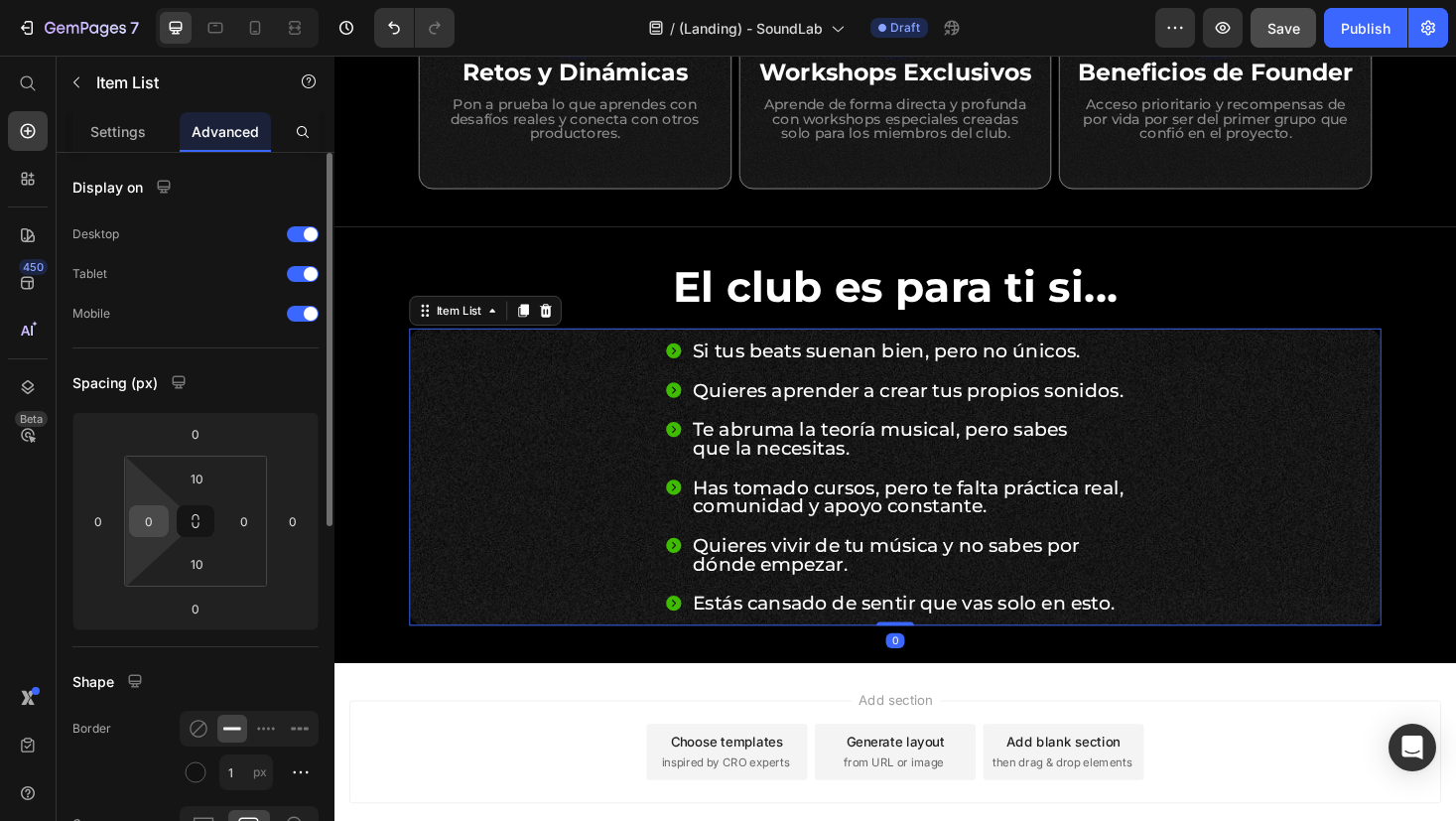click on "0" at bounding box center (149, 521) 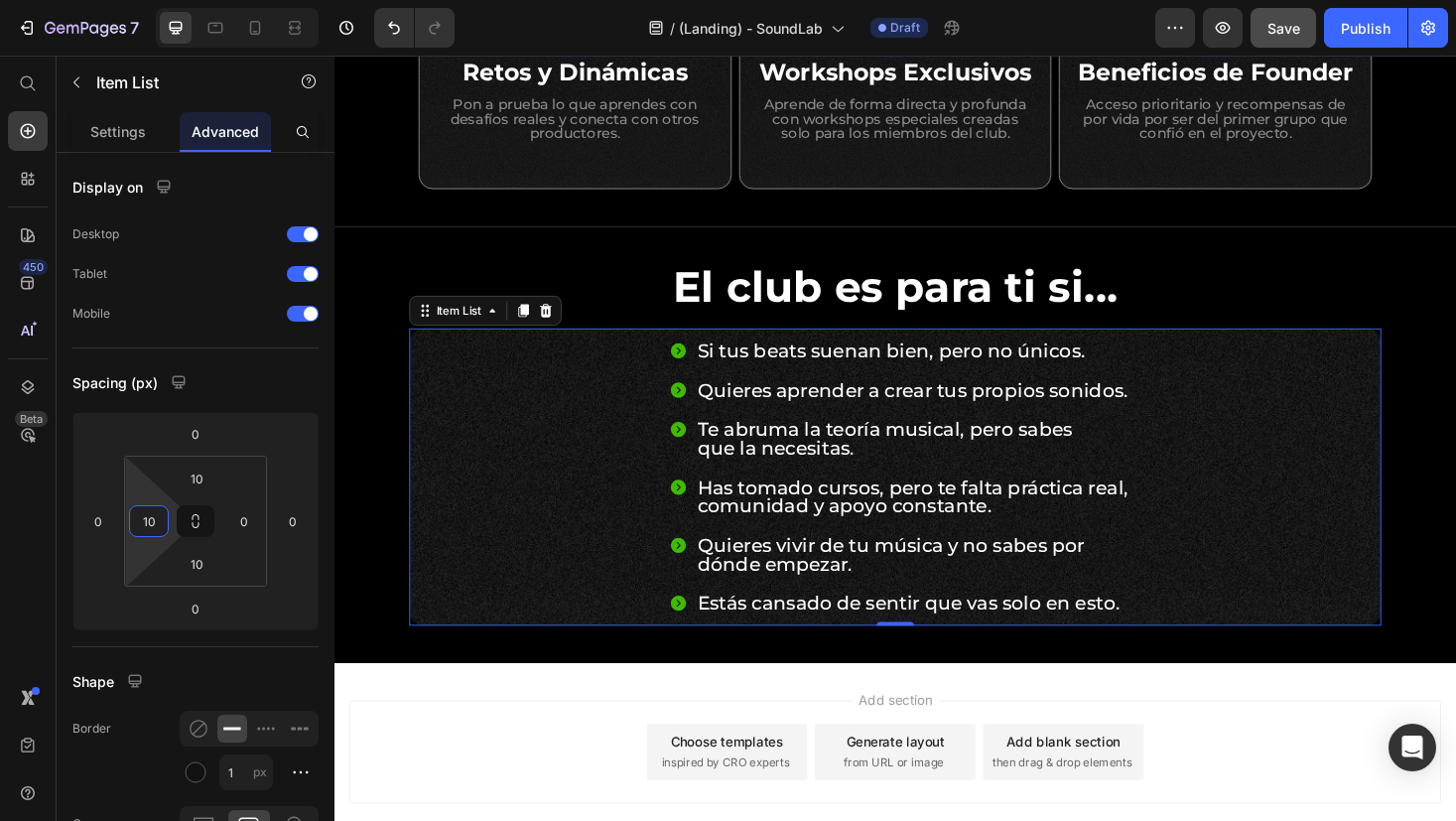 type on "1" 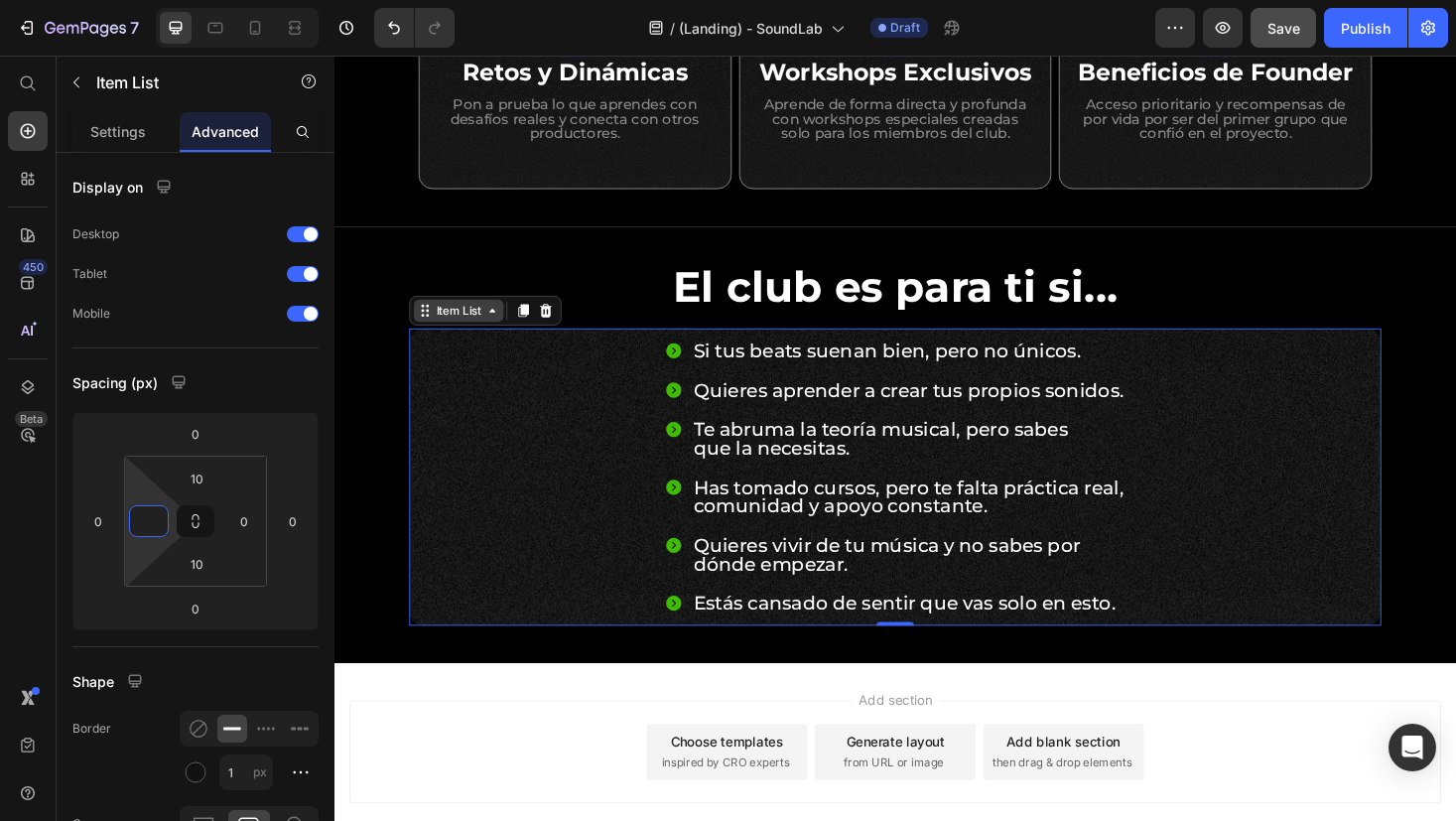 type 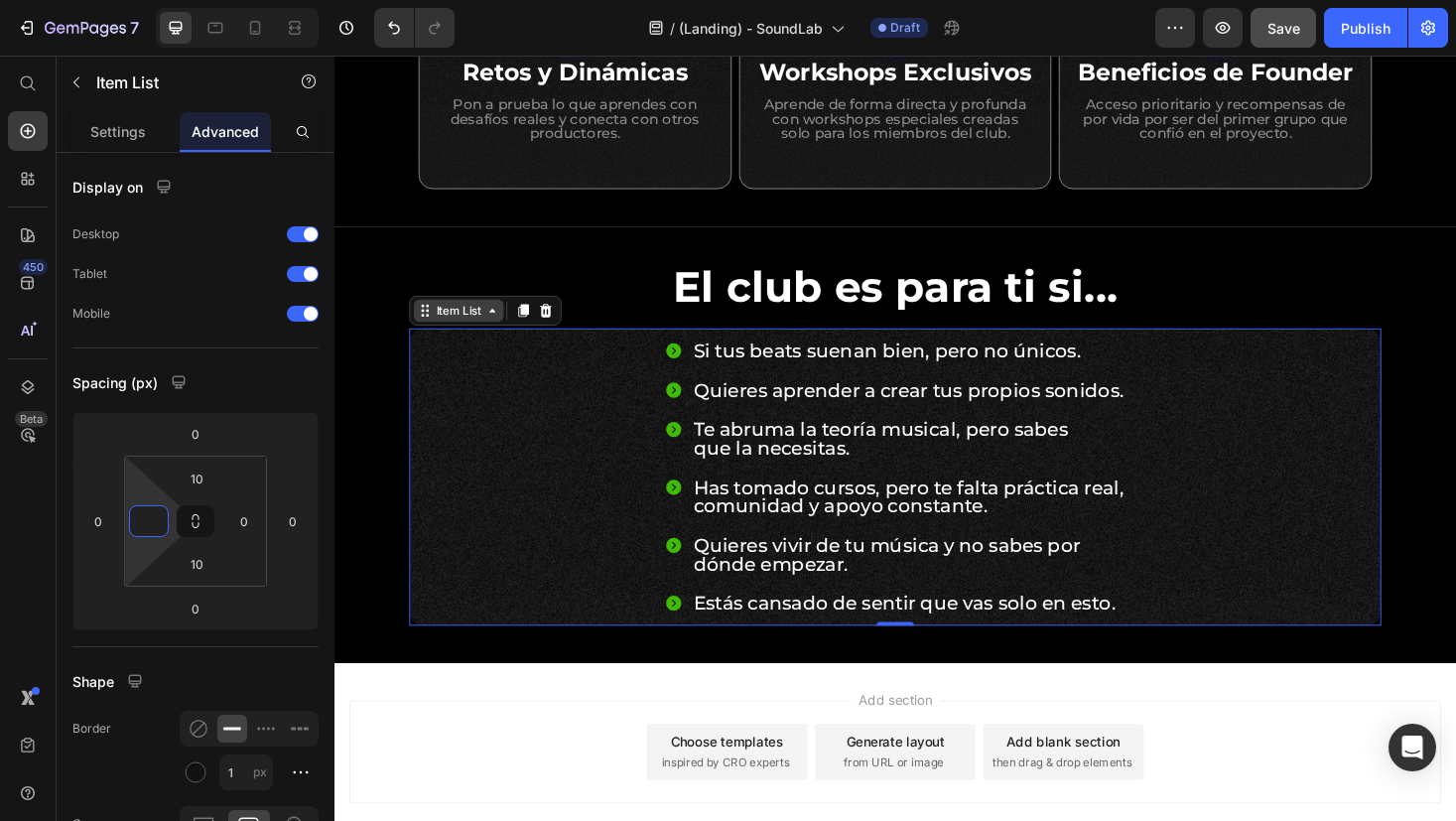 click on "Item List" at bounding box center (466, 327) 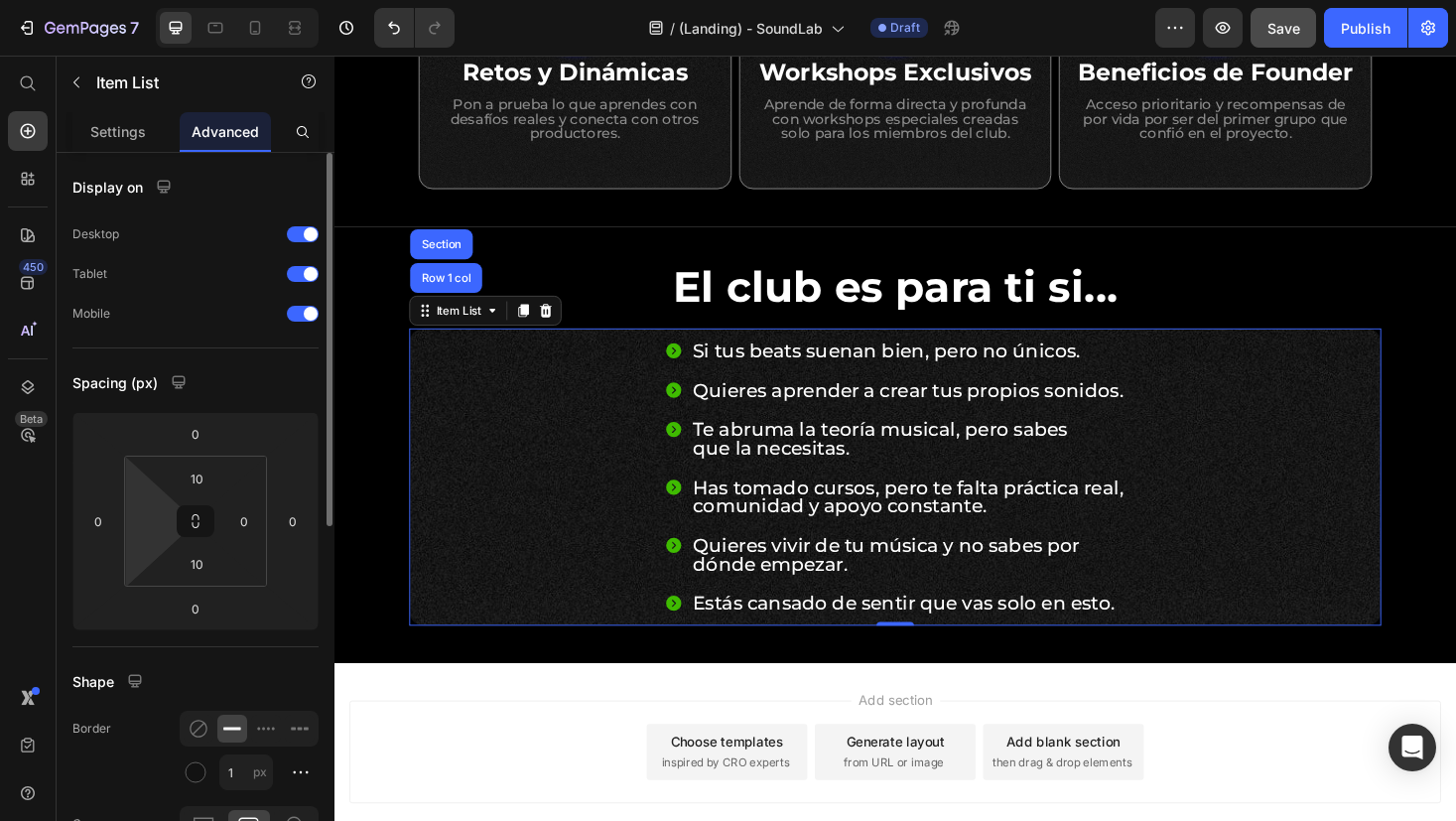 click on "Shape" at bounding box center (196, 681) 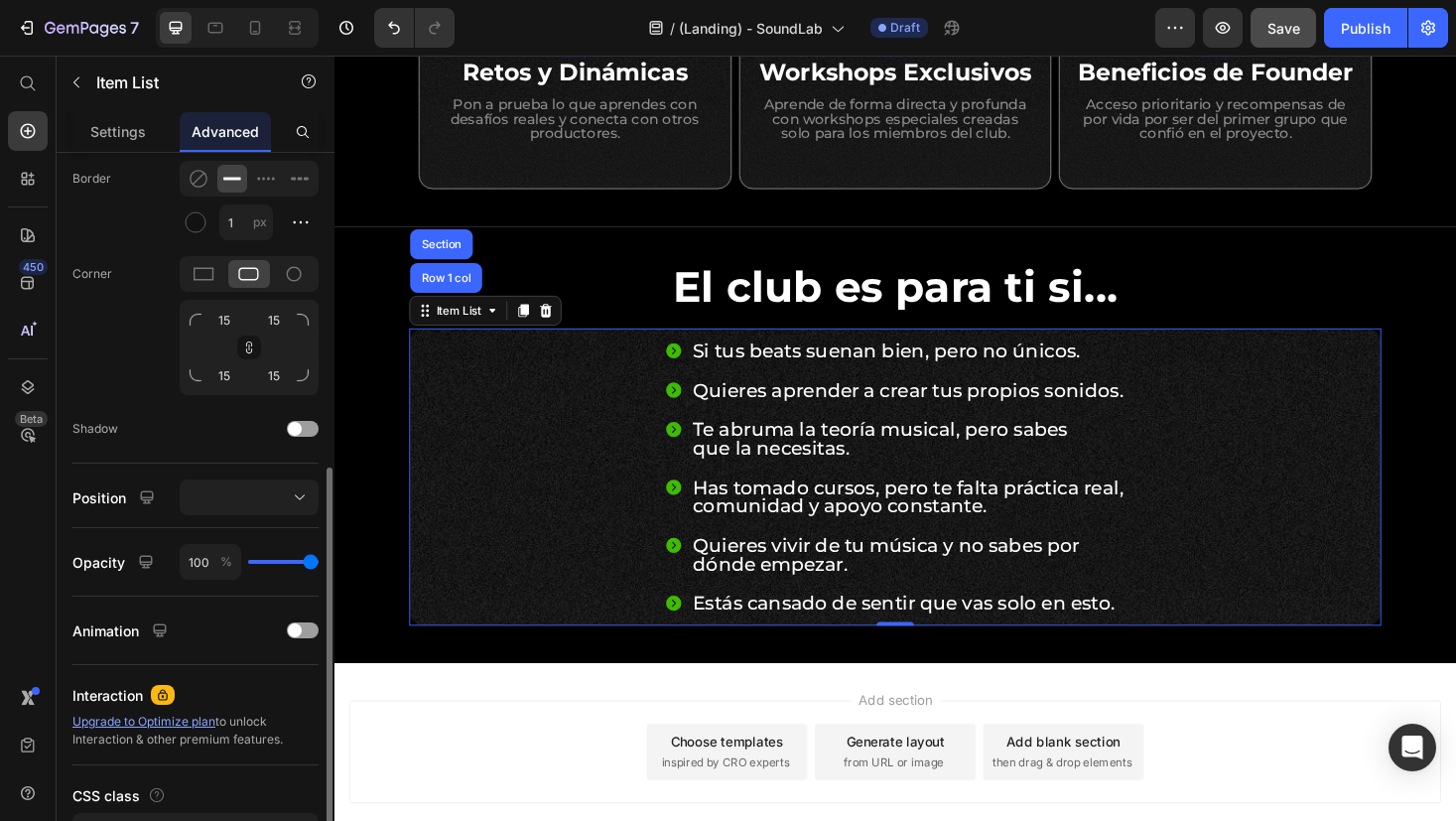 scroll, scrollTop: 508, scrollLeft: 0, axis: vertical 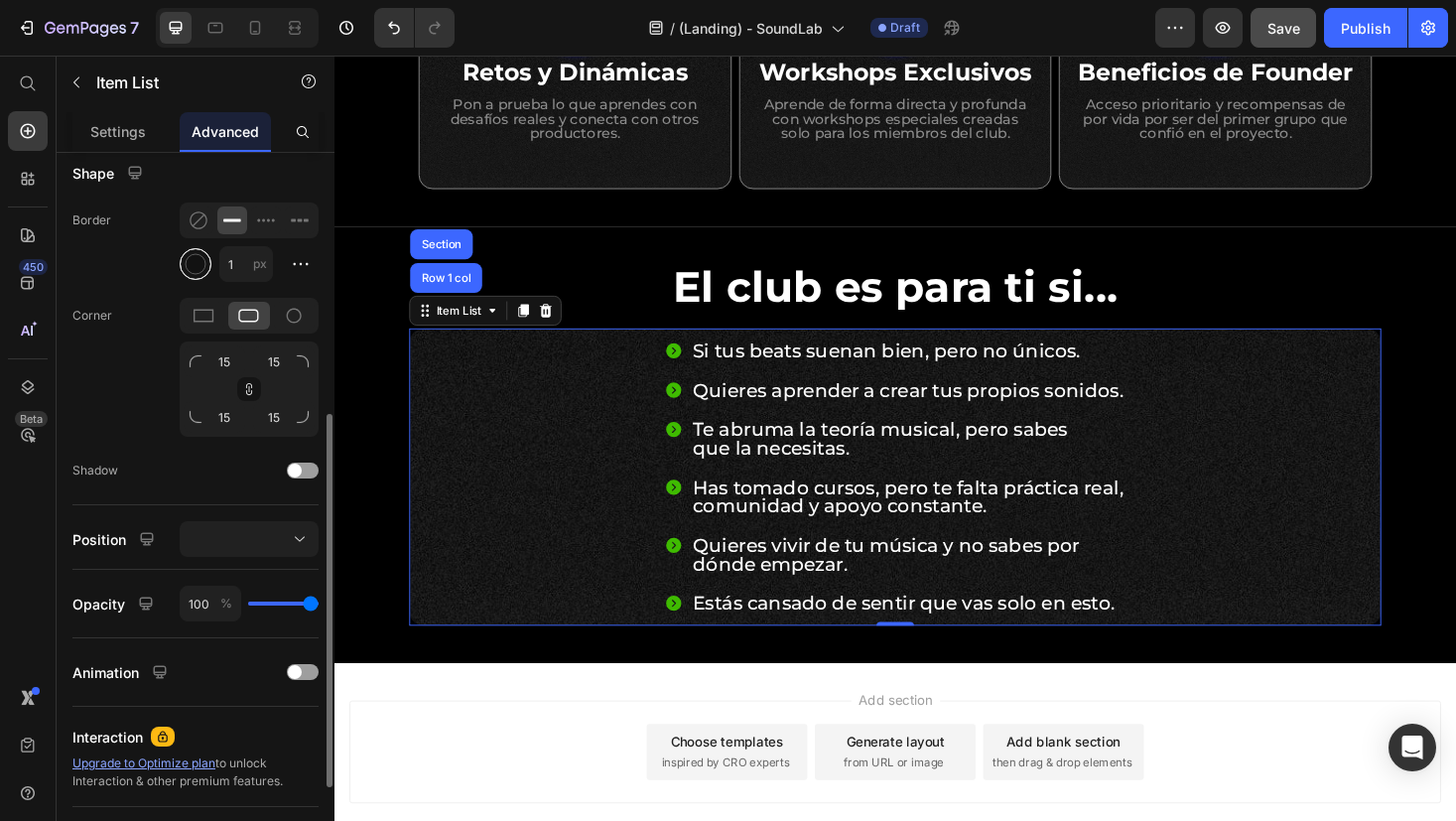 click at bounding box center (196, 264) 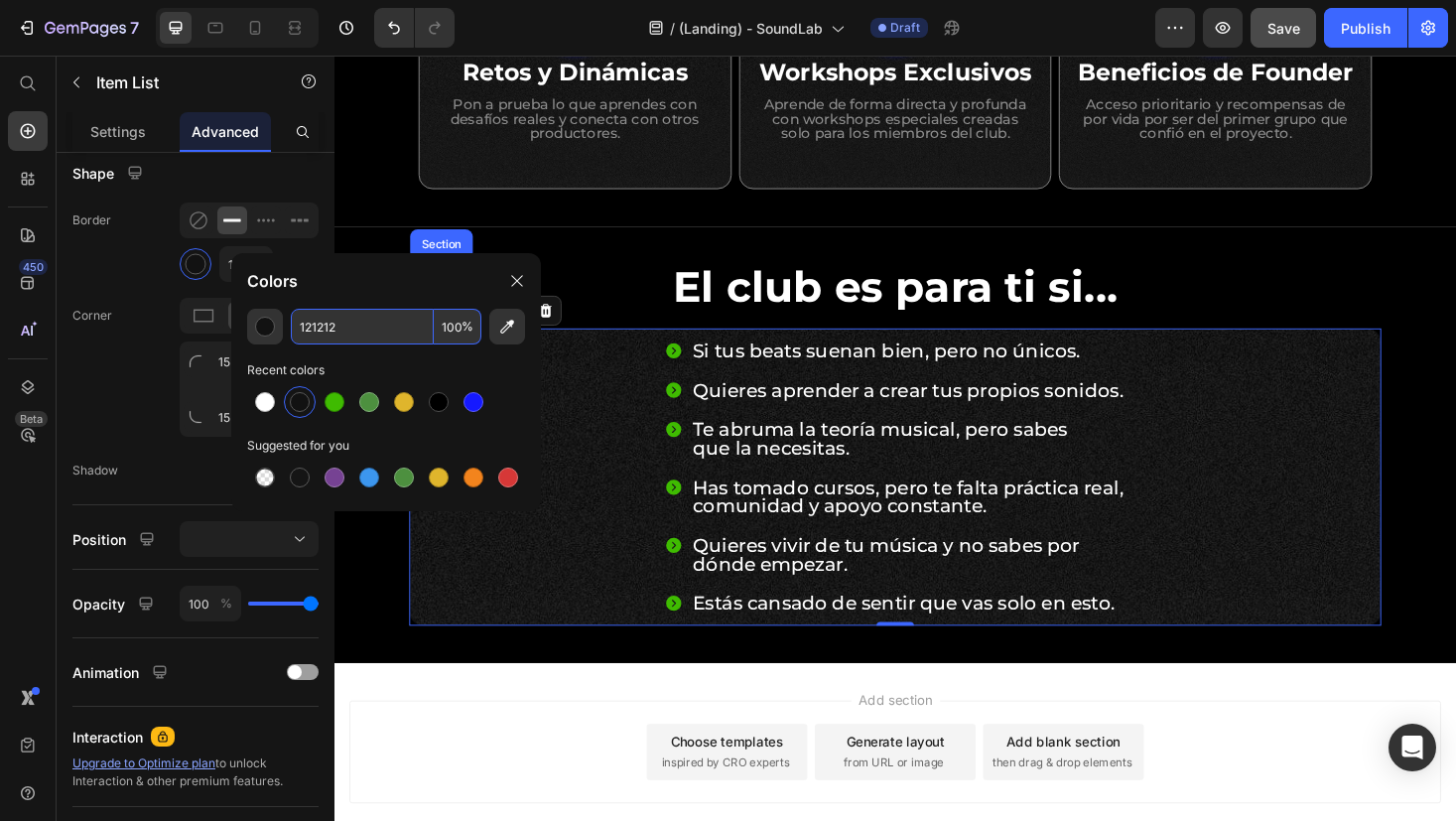 click on "121212" at bounding box center (362, 327) 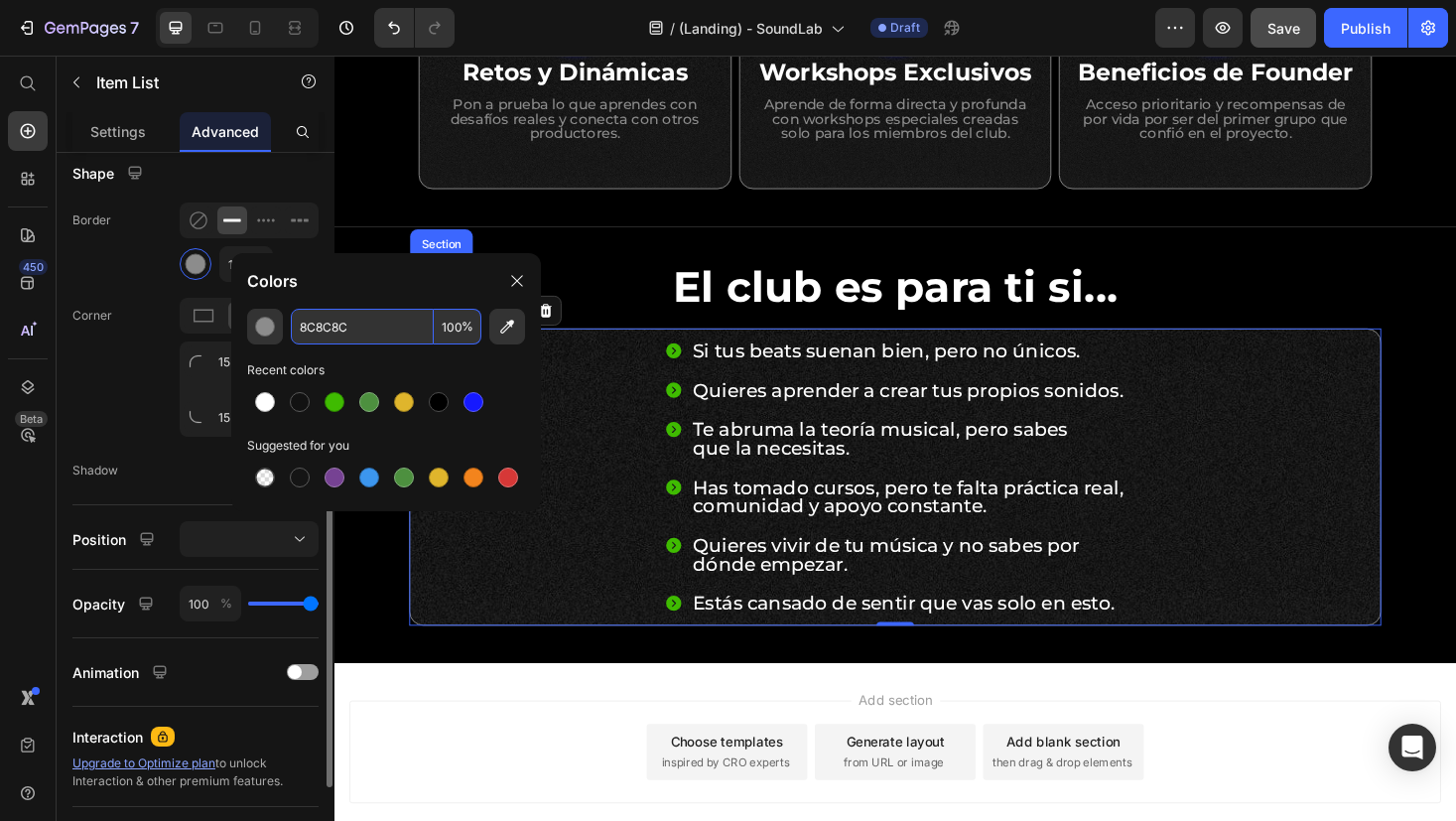 type on "8C8C8C" 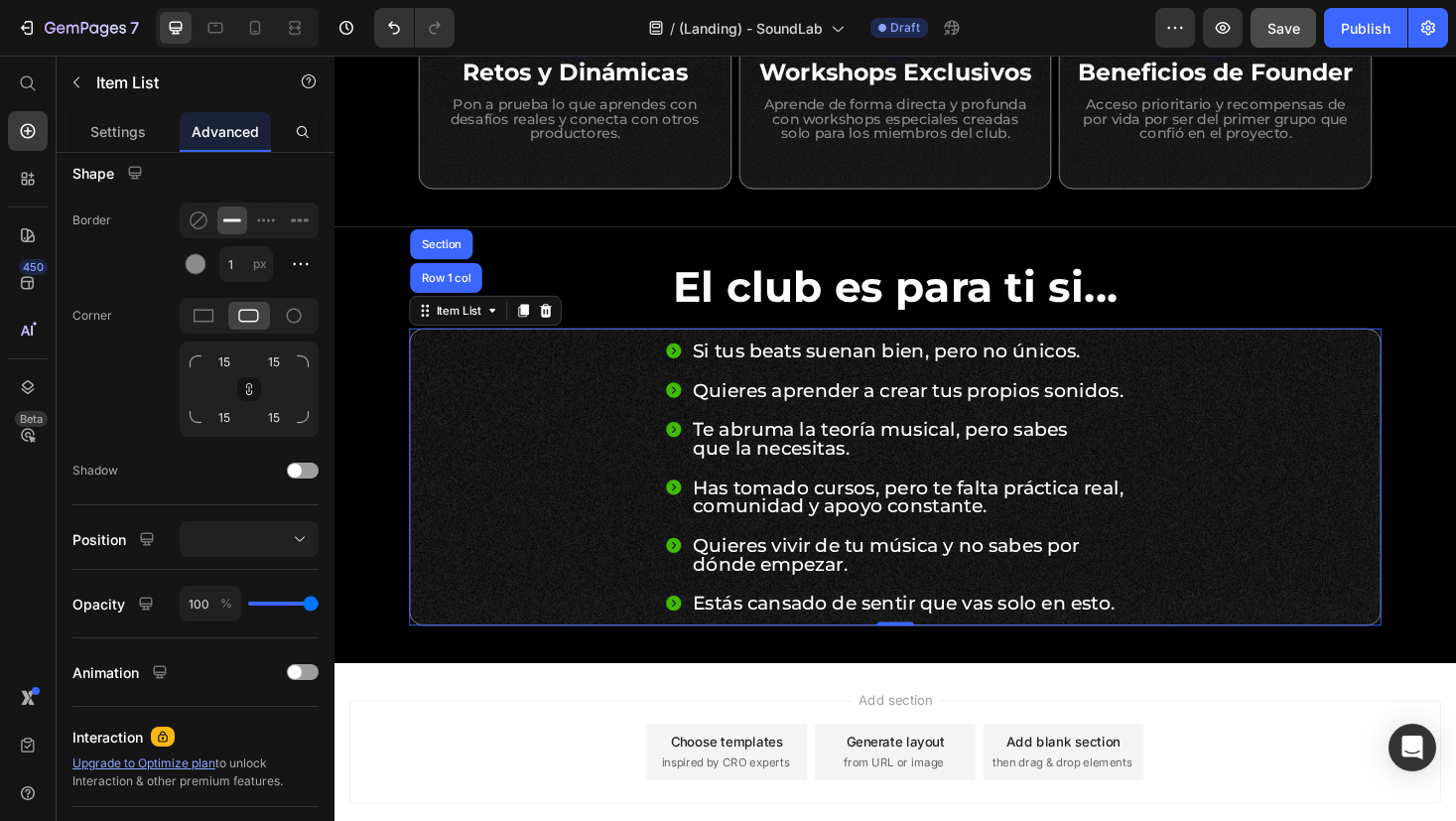 click on "Add section Choose templates inspired by CRO experts Generate layout from URL or image Add blank section then drag & drop elements" at bounding box center [930, 823] 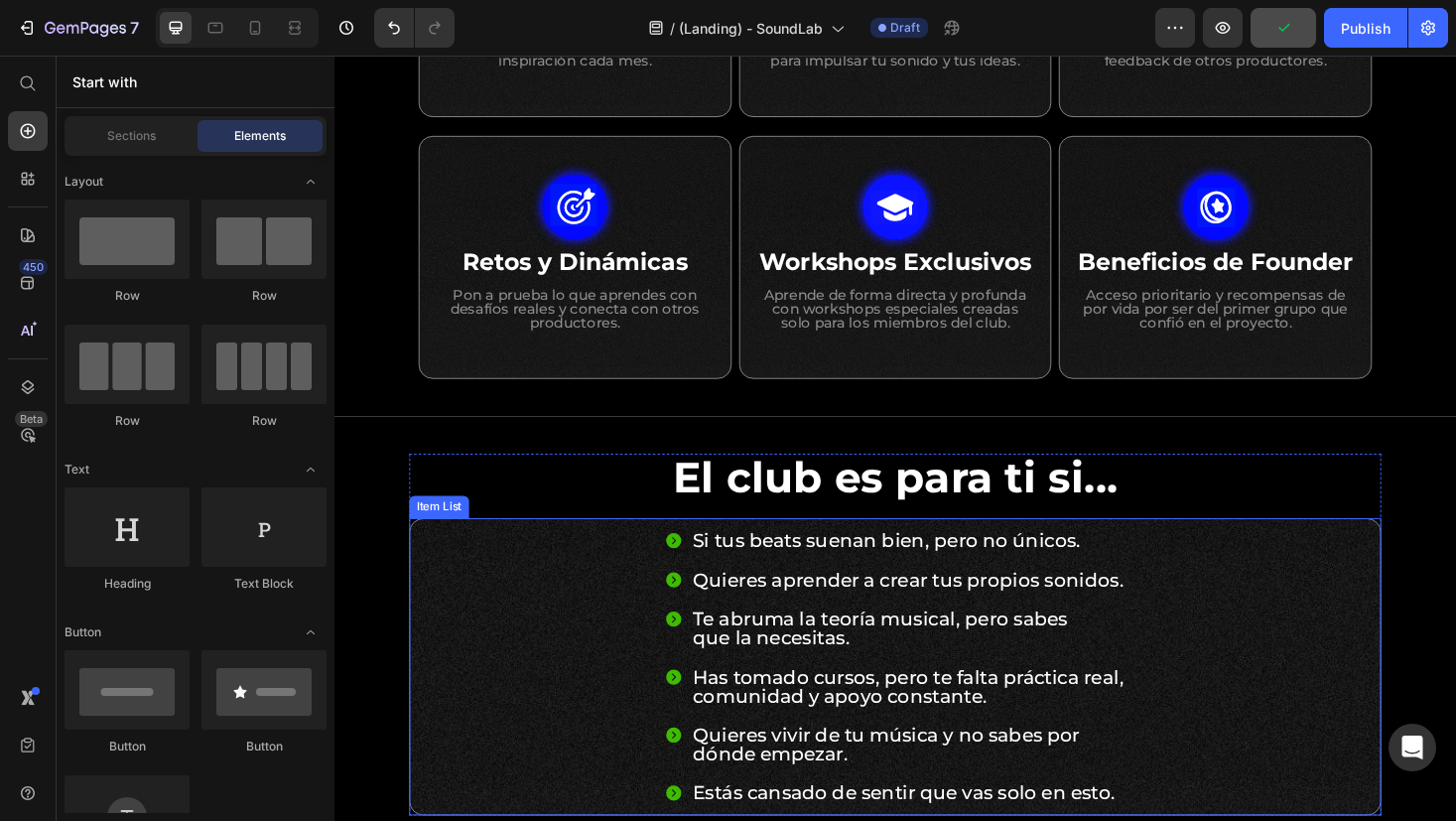 scroll, scrollTop: 1532, scrollLeft: 0, axis: vertical 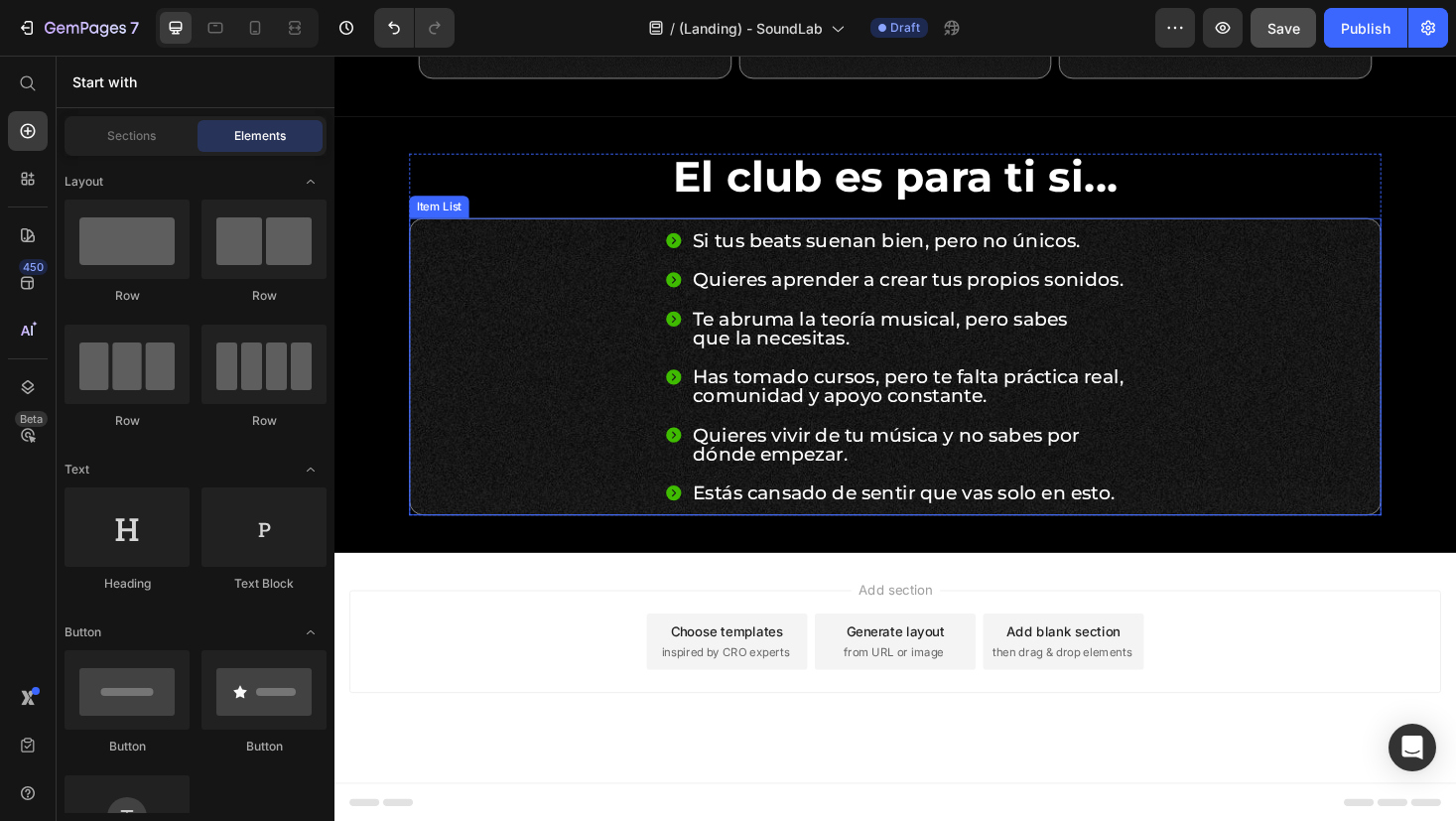 click on "Item List" at bounding box center (446, 216) 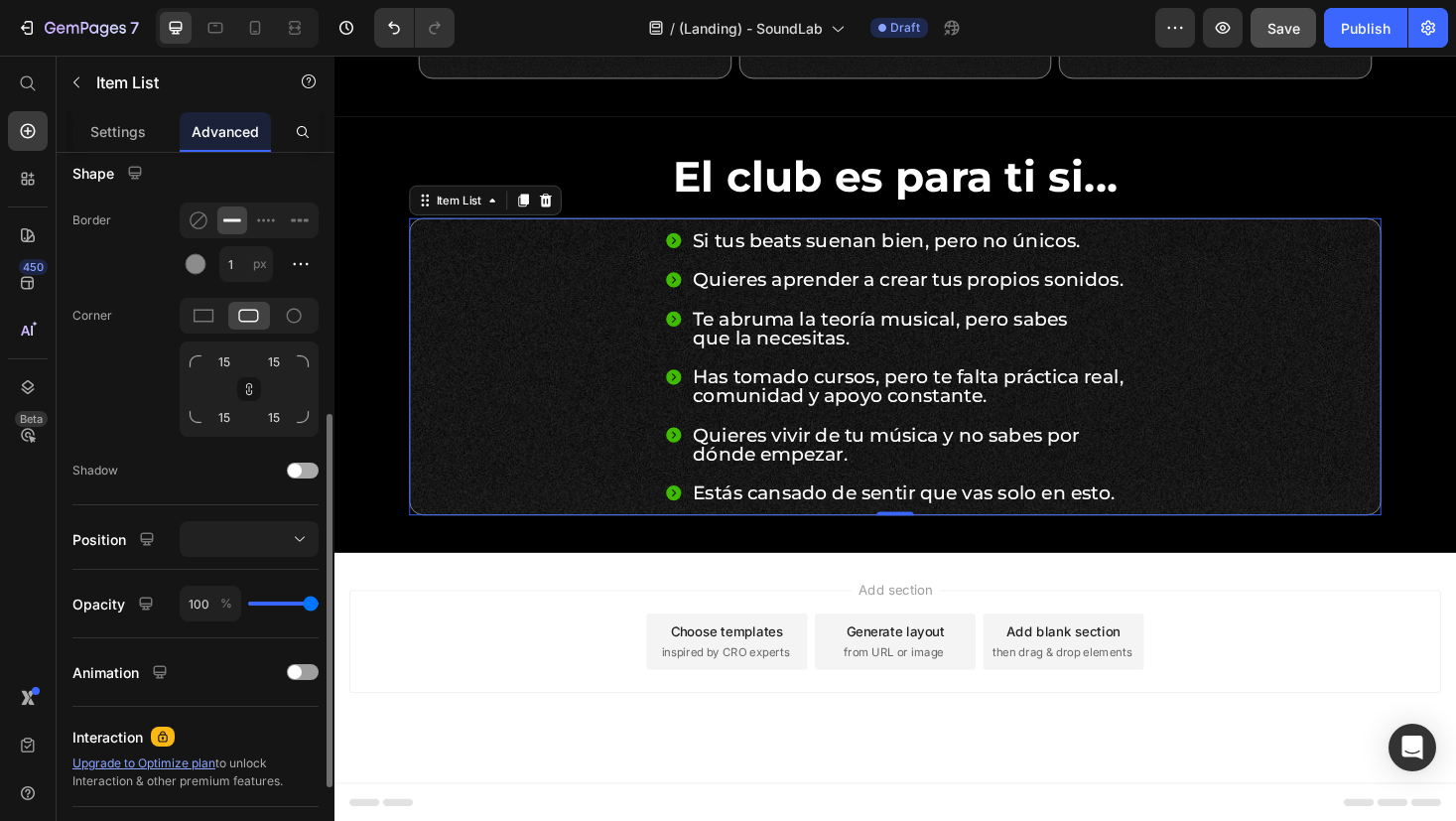 click on "Shadow" 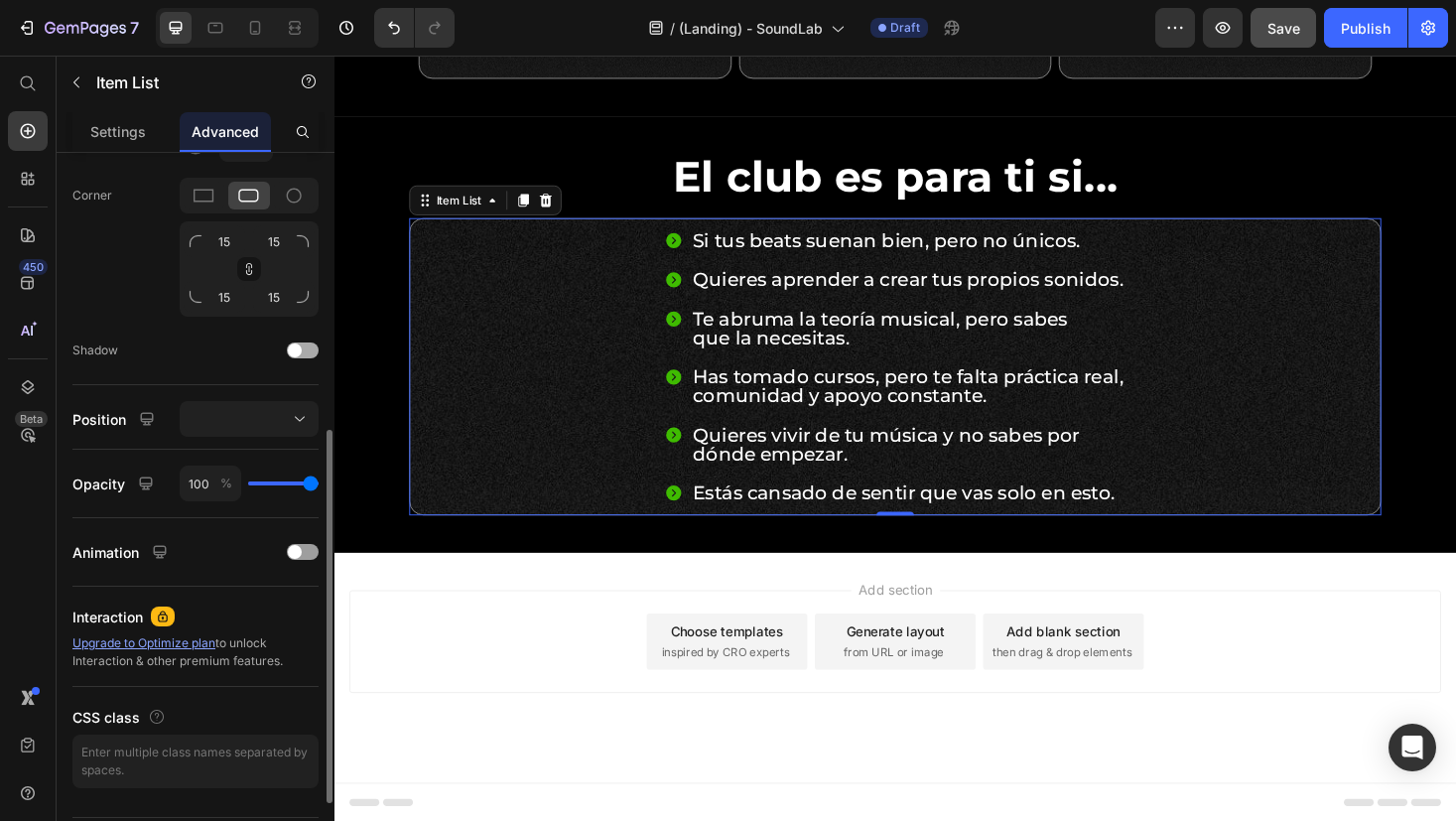 scroll, scrollTop: 682, scrollLeft: 0, axis: vertical 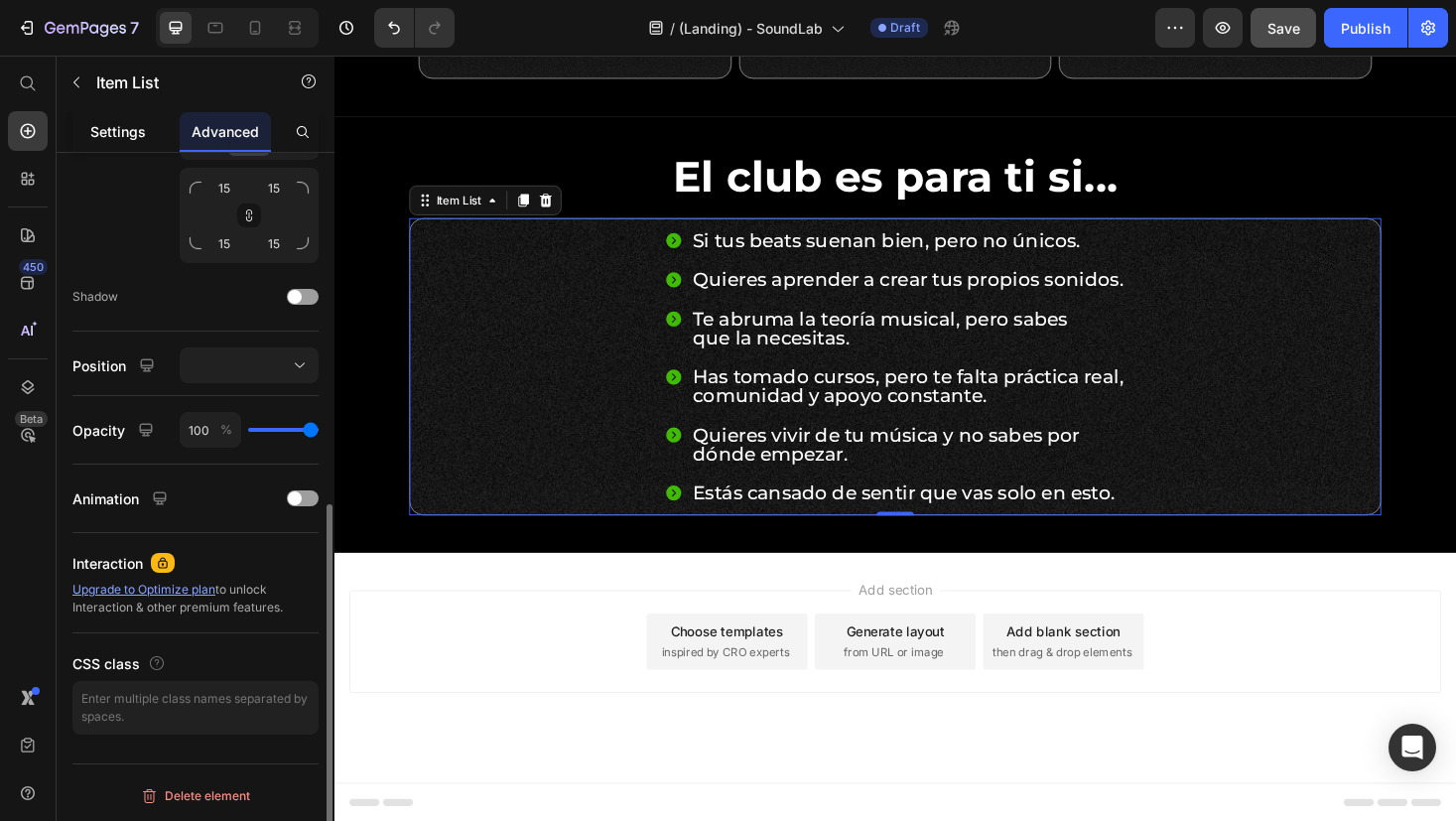 click on "Settings" at bounding box center (118, 131) 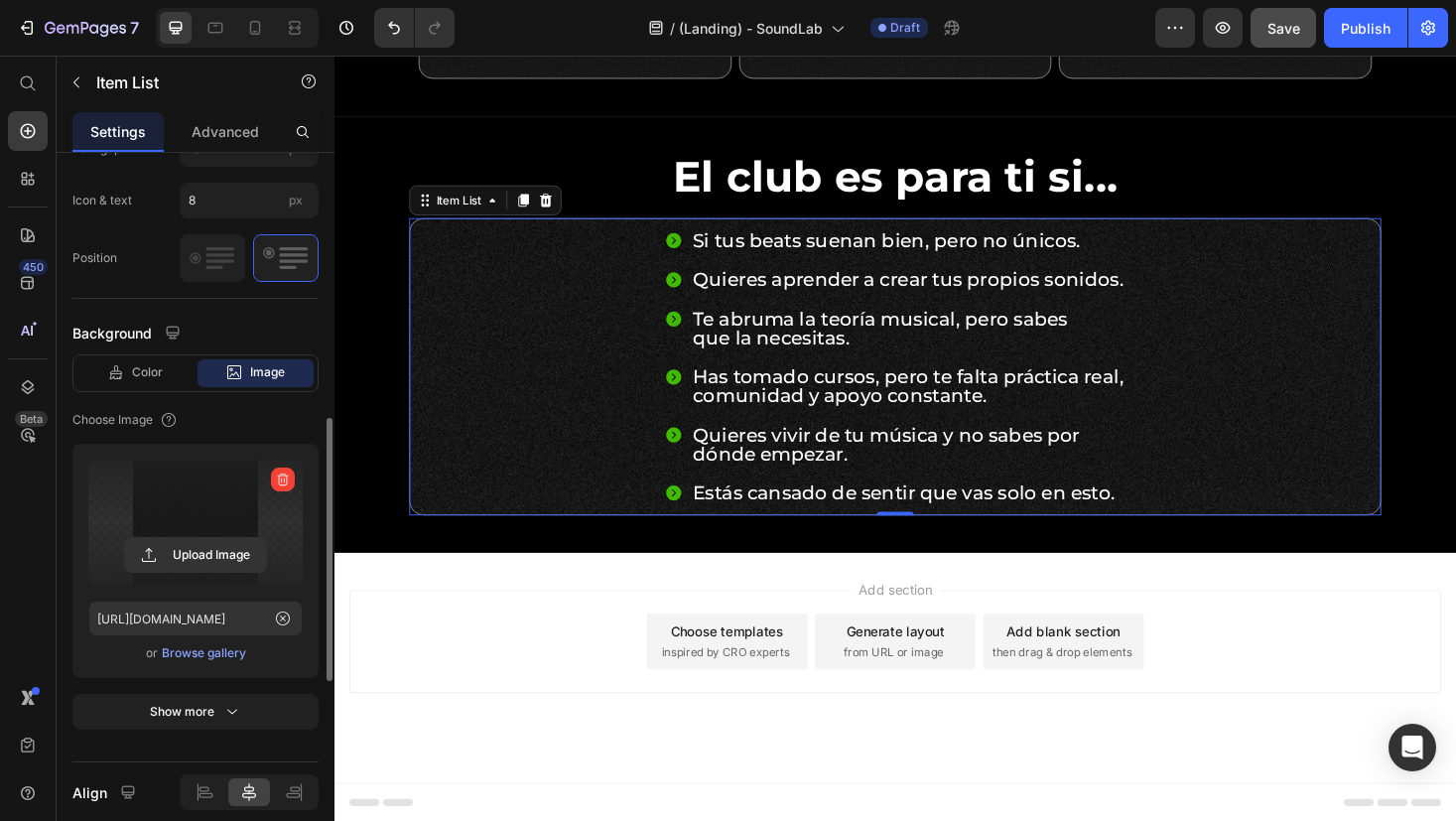 scroll, scrollTop: 1265, scrollLeft: 0, axis: vertical 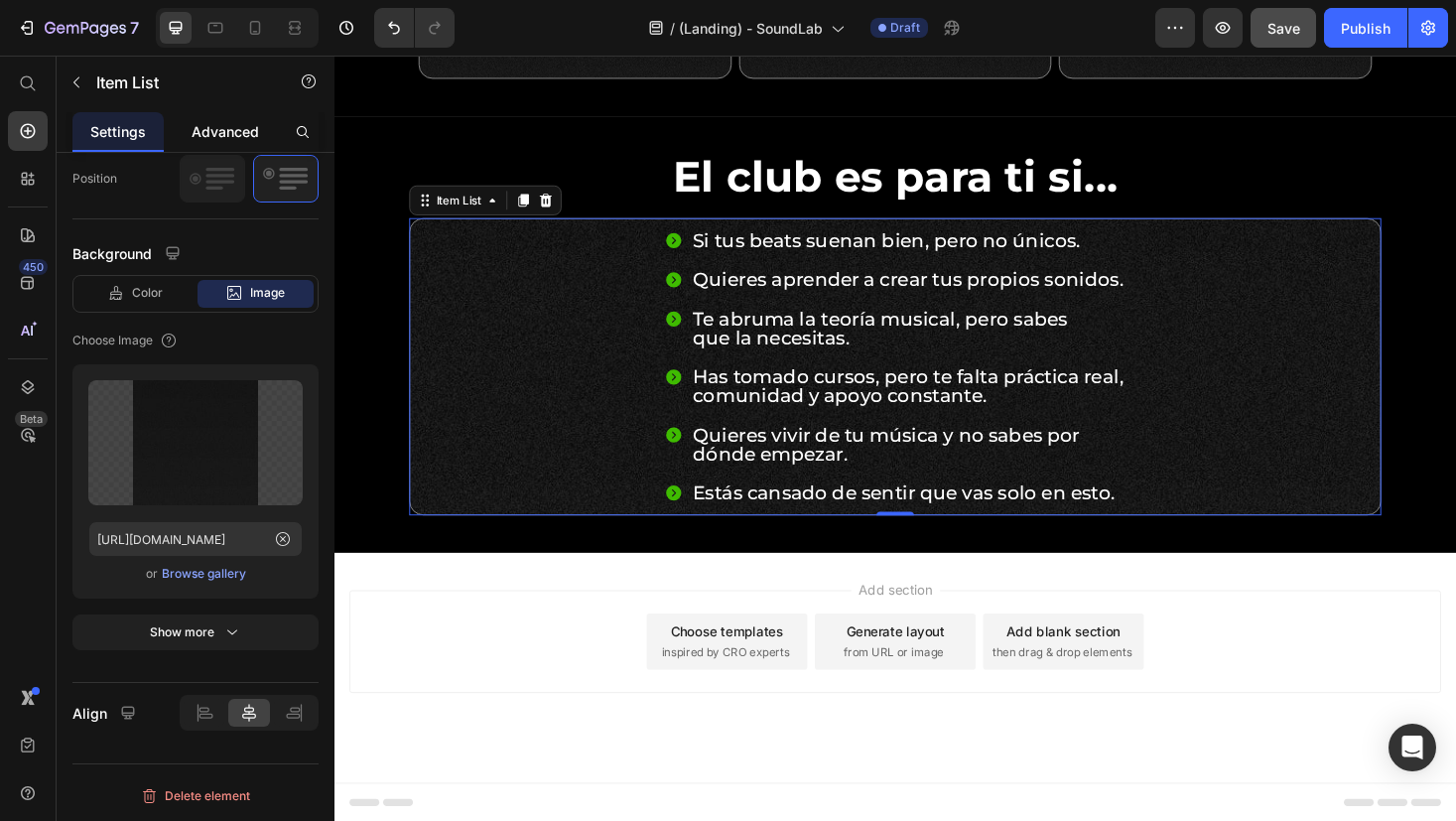 click on "Advanced" at bounding box center [225, 131] 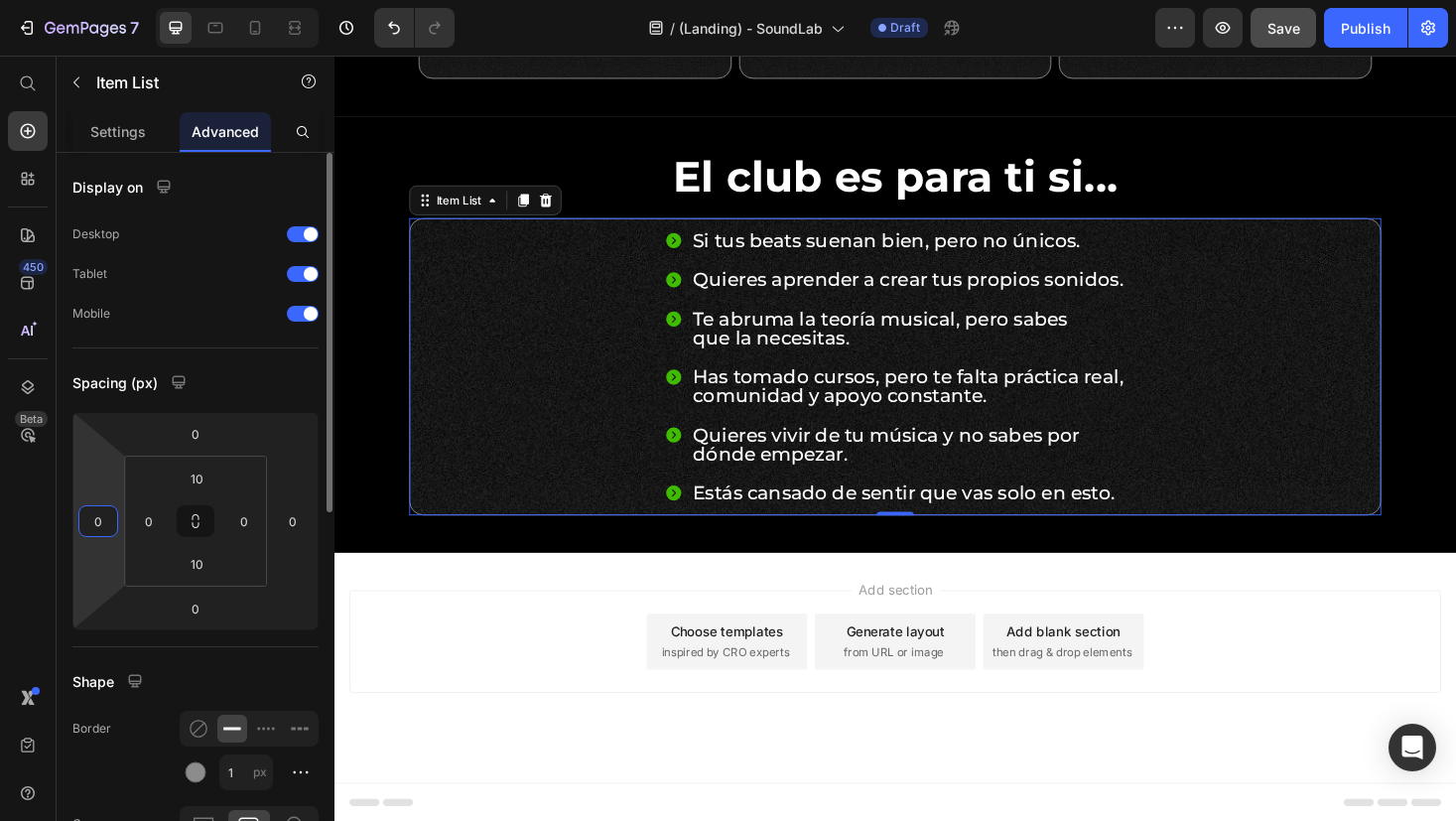 click on "0" at bounding box center [98, 521] 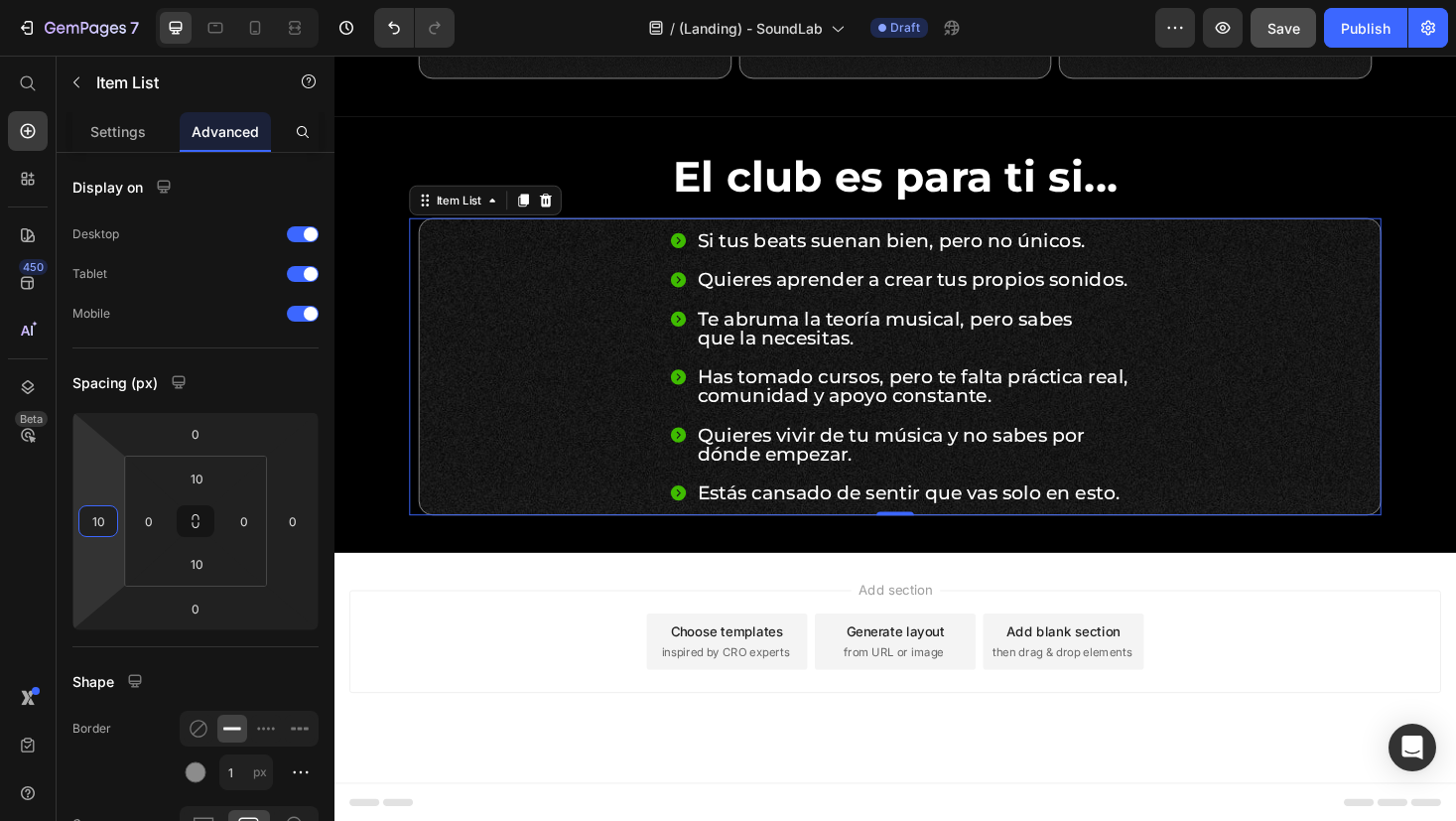 type on "1" 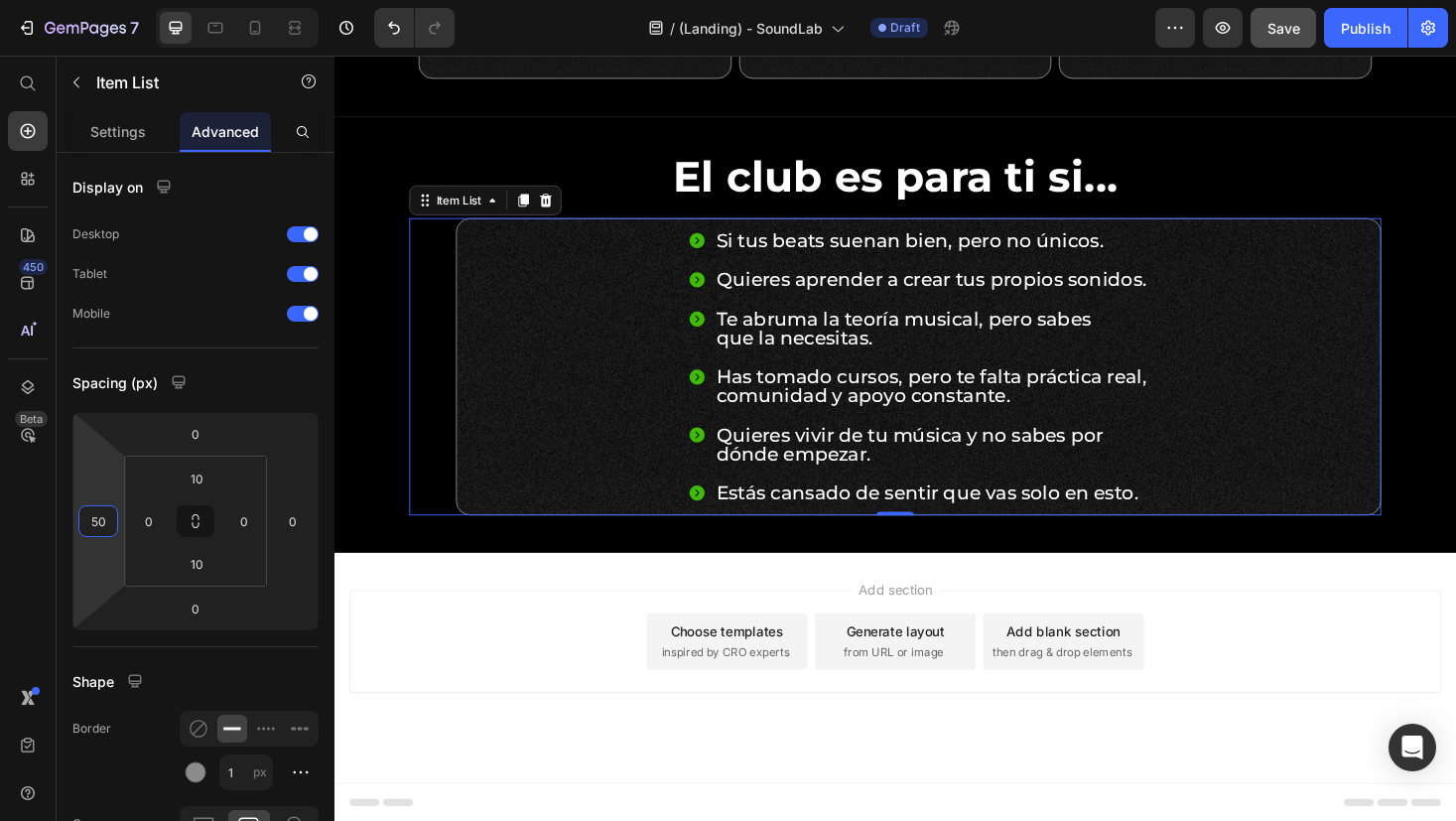type on "5" 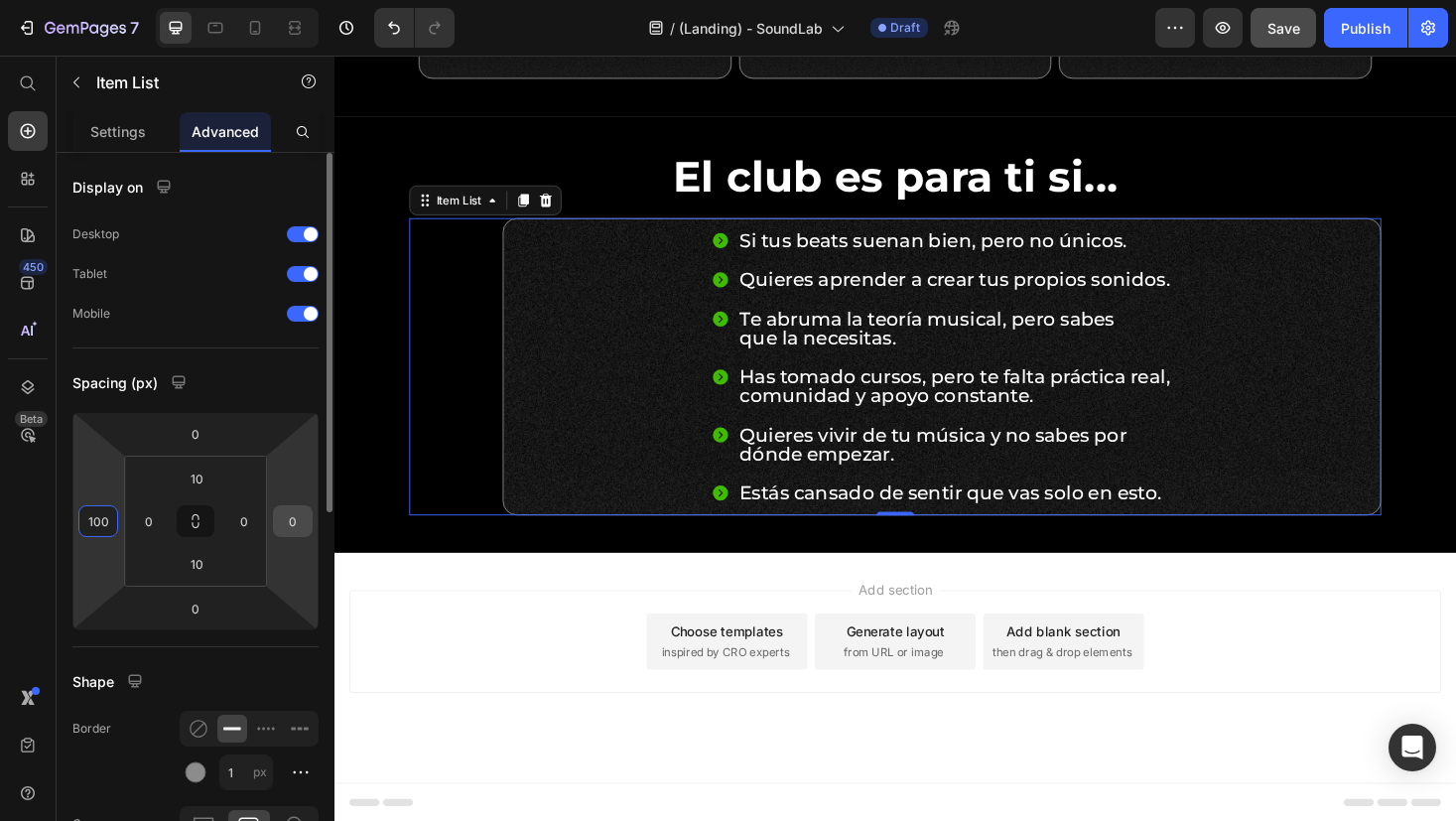 type on "100" 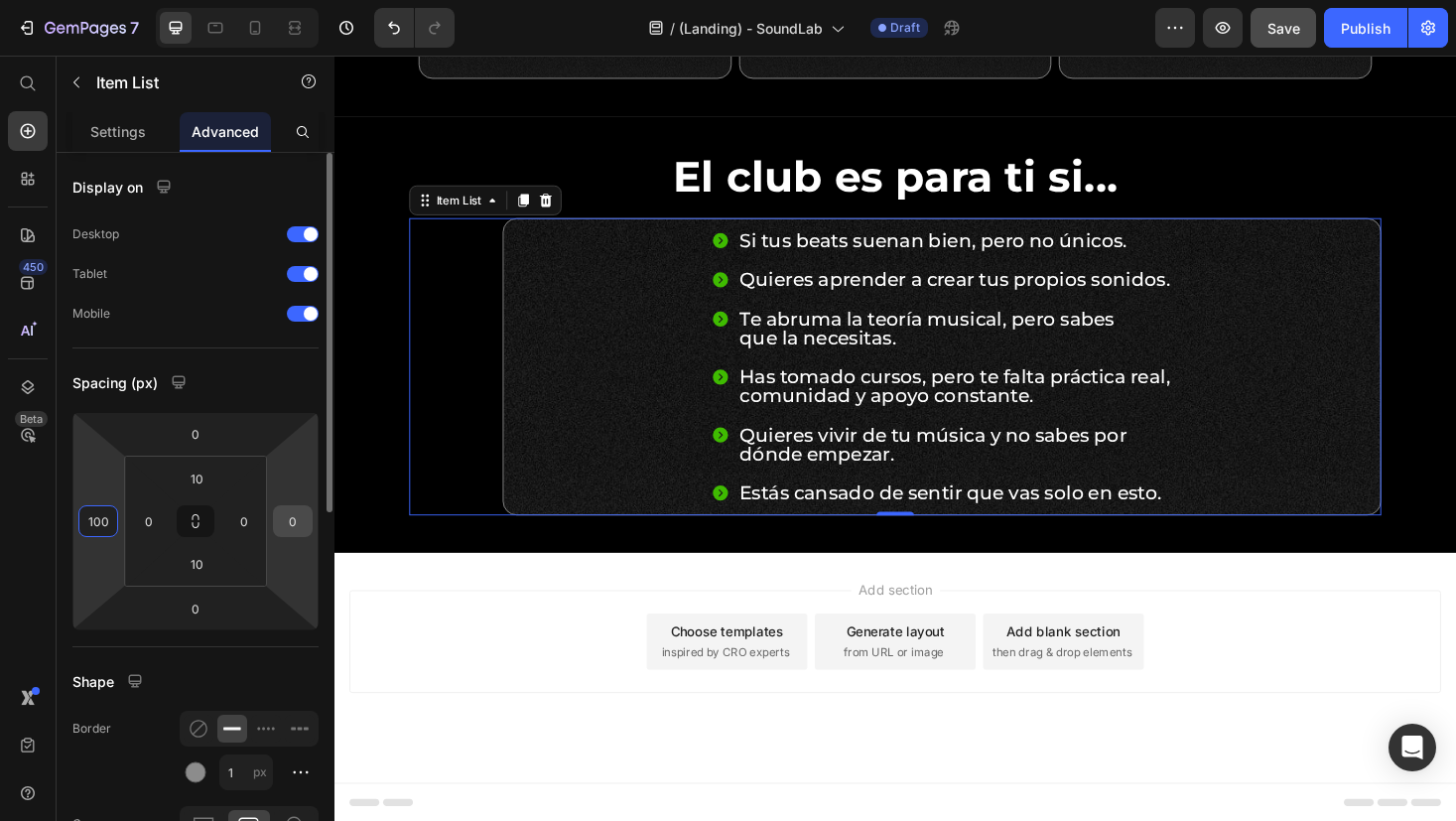 click on "0" at bounding box center (293, 521) 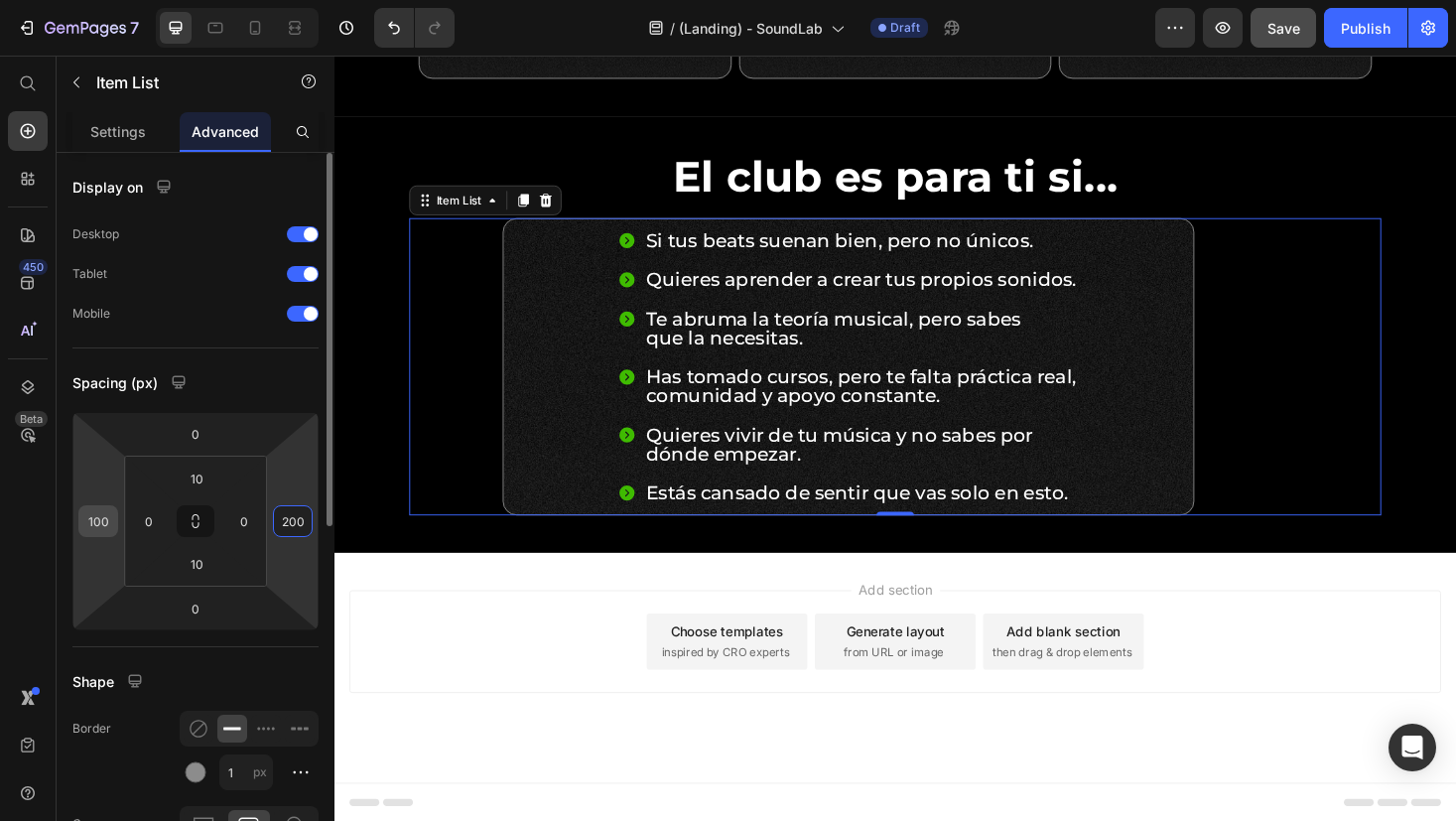 type on "200" 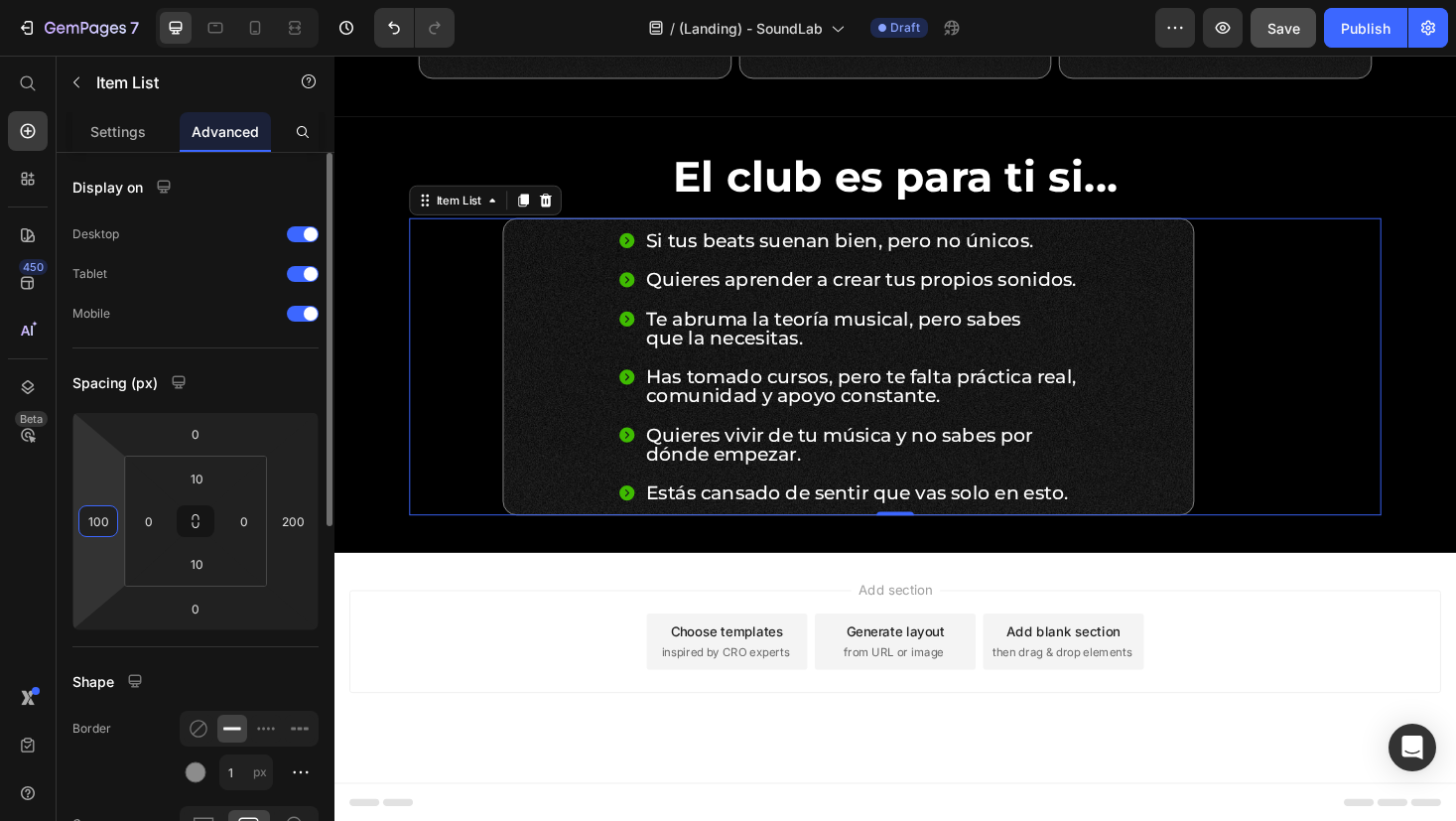 click on "100" at bounding box center [98, 521] 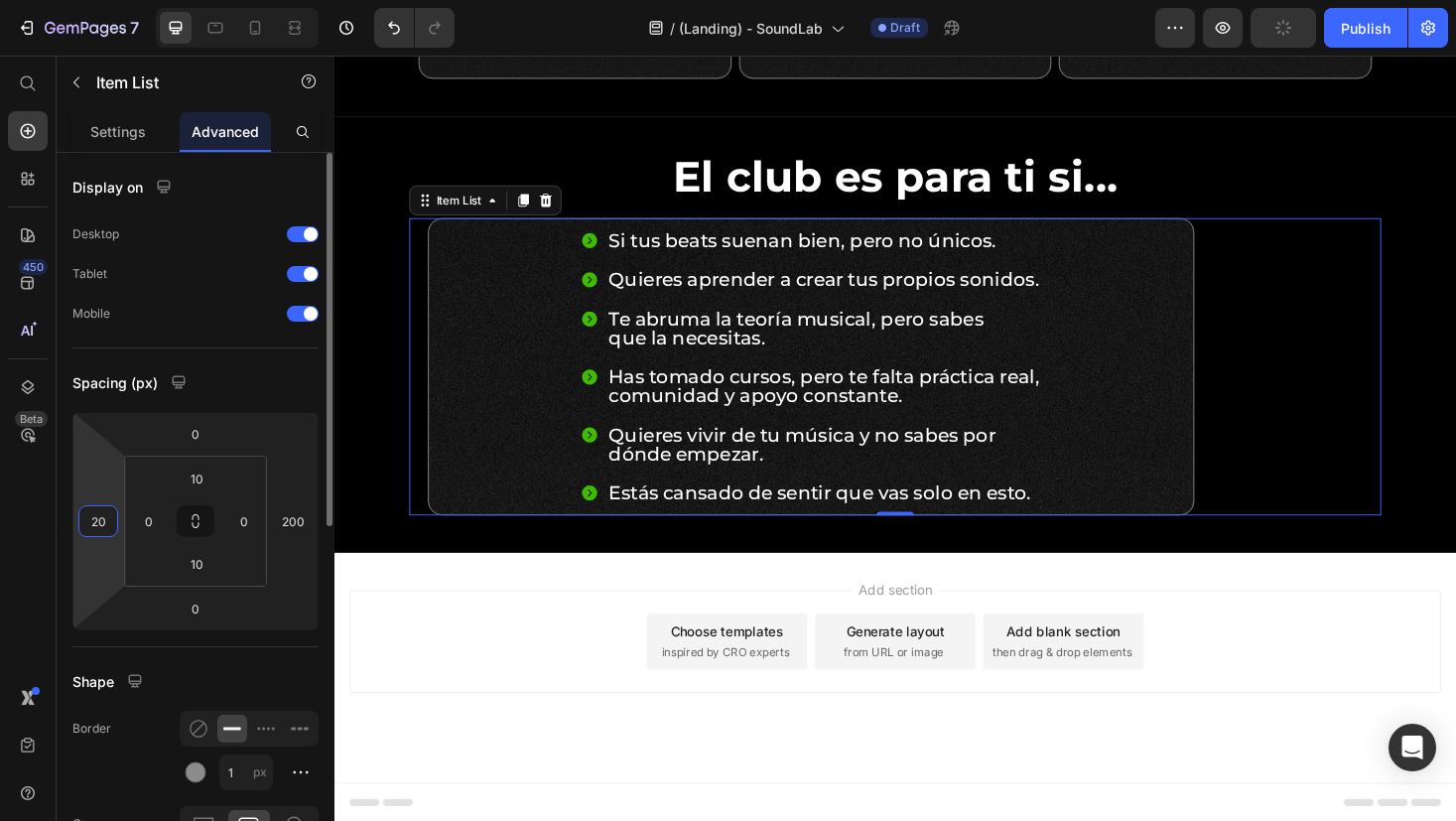 type on "200" 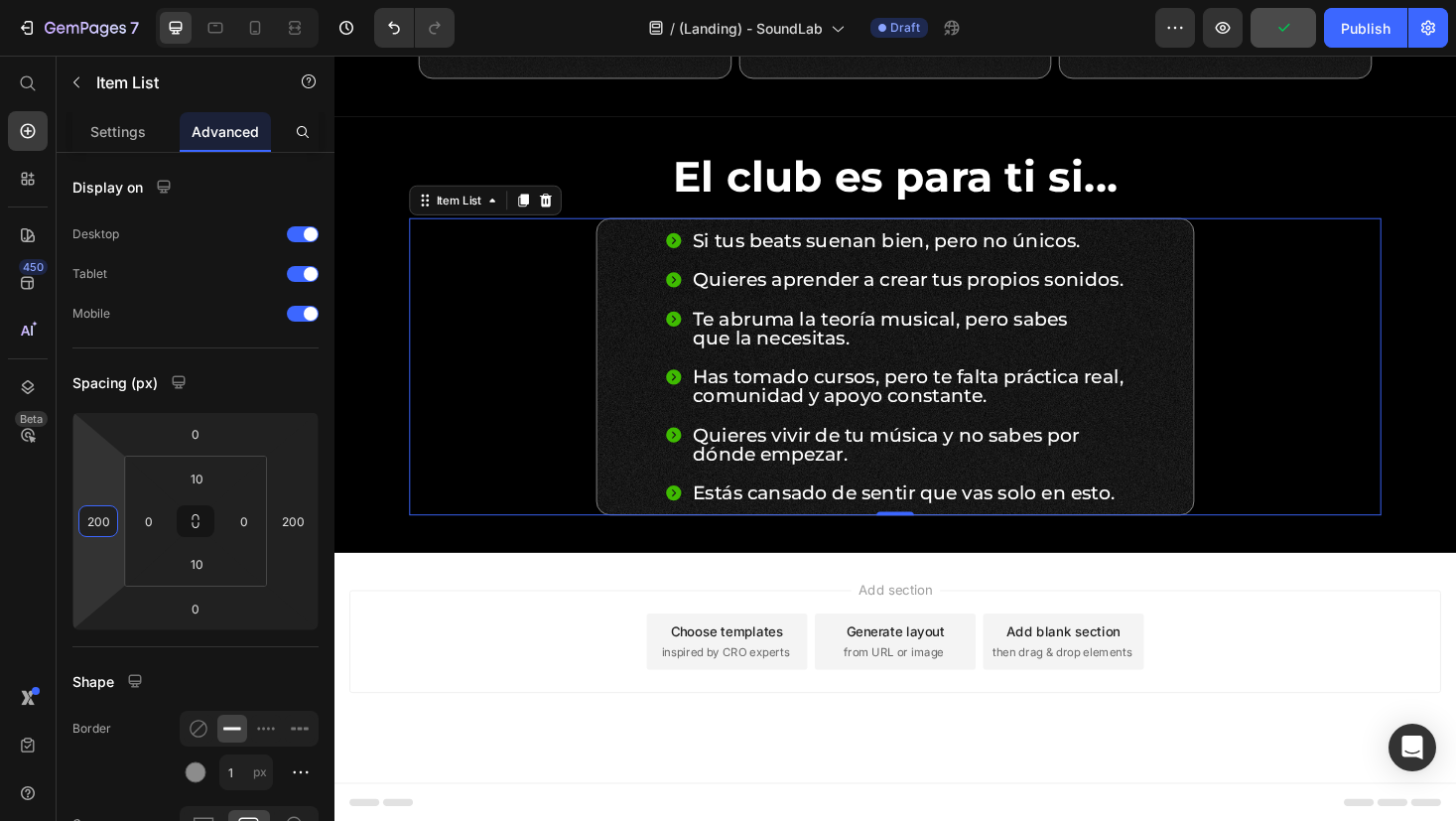 click on "Add section Choose templates inspired by CRO experts Generate layout from URL or image Add blank section then drag & drop elements" at bounding box center (930, 706) 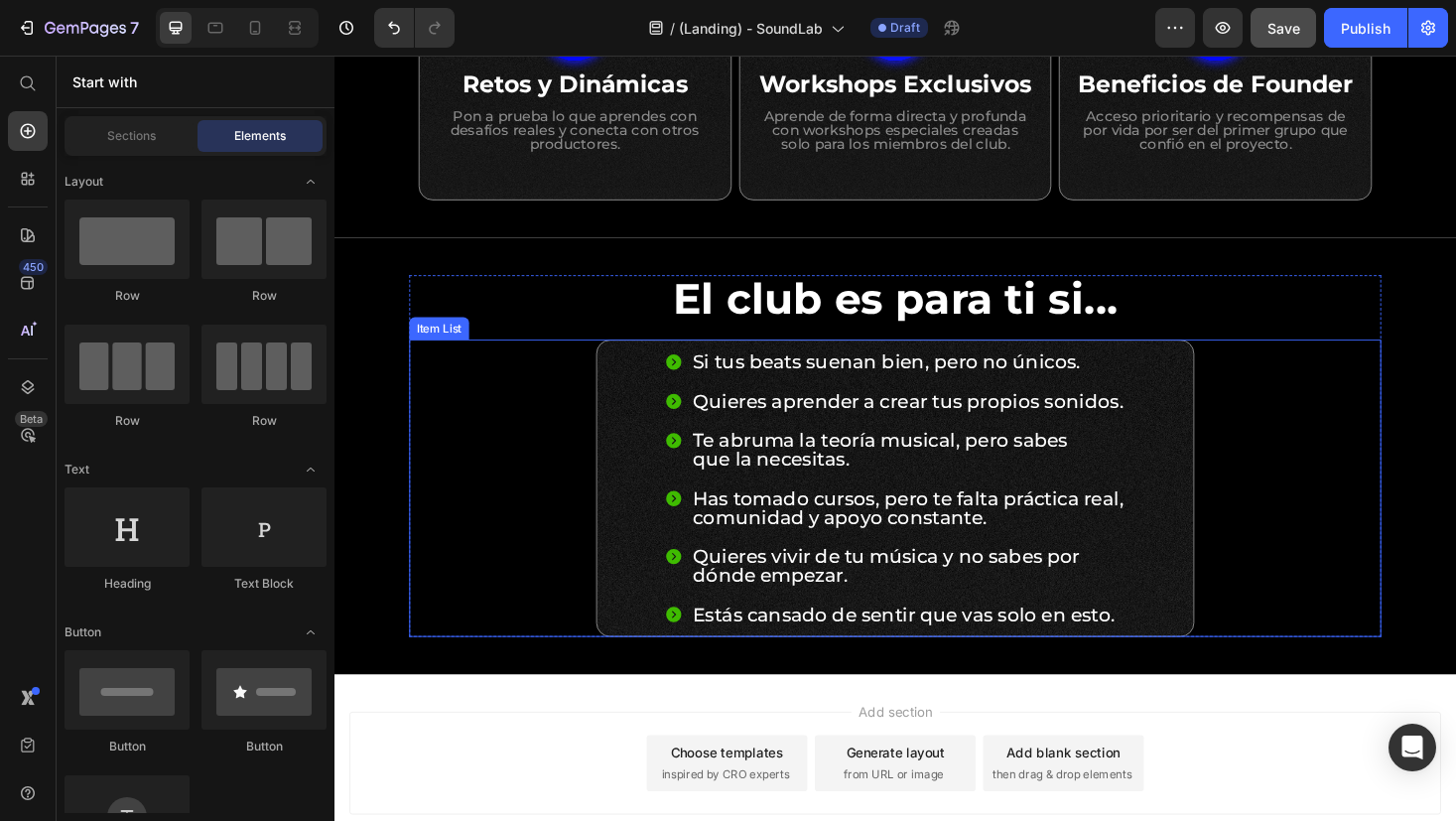 scroll, scrollTop: 1417, scrollLeft: 0, axis: vertical 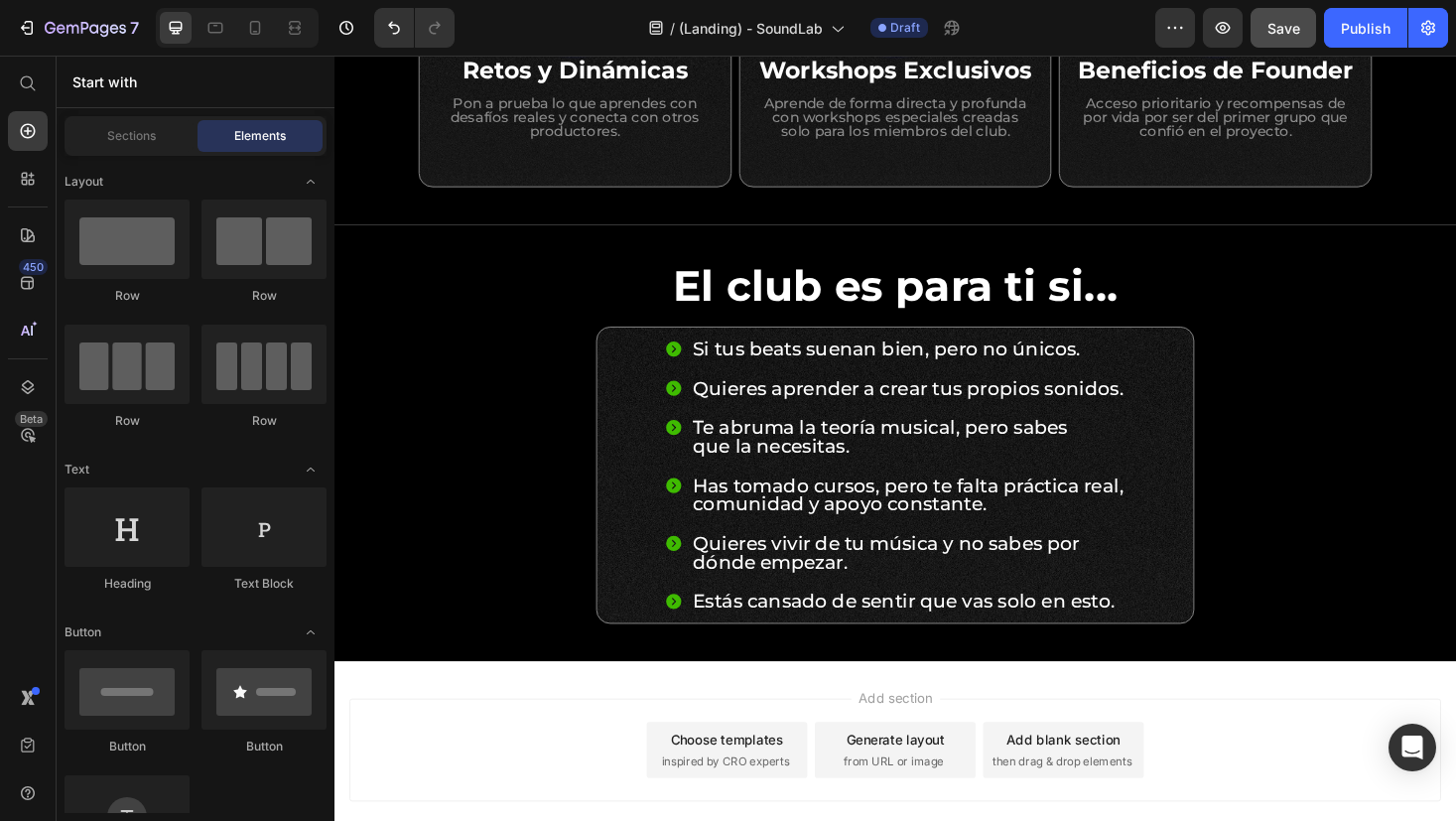 click on "Add section Choose templates inspired by CRO experts Generate layout from URL or image Add blank section then drag & drop elements" at bounding box center (930, 821) 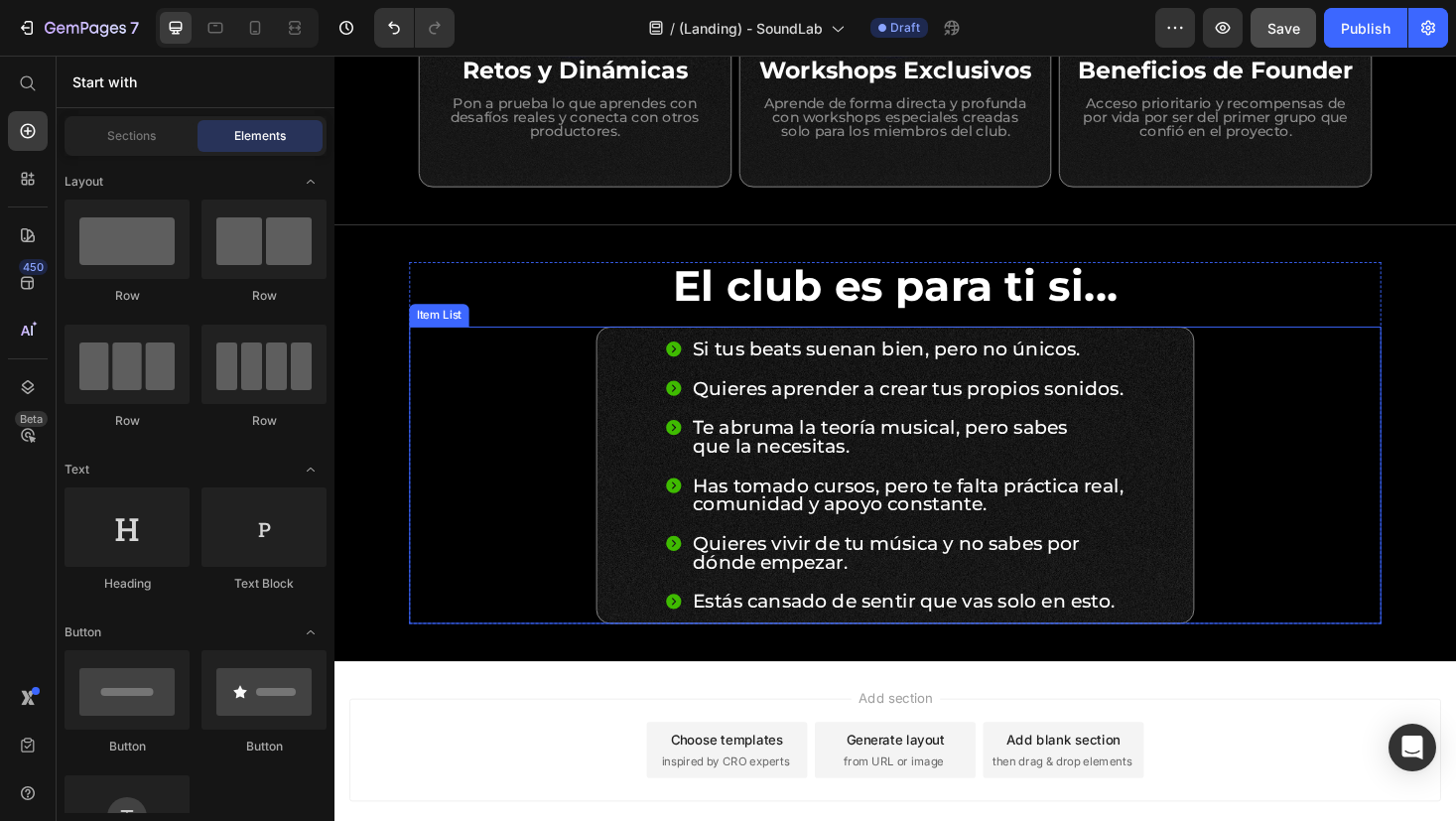 click on "Si tus beats suenan bien, pero no únicos.
Quieres aprender a crear tus propios sonidos.
Te abruma la teoría musical, pero sabes  que la necesitas.
Has tomado cursos, pero te falta práctica real, comunidad y apoyo constante.
Quieres vivir de tu música y no sabes por dónde empezar.
Estás cansado de sentir que vas solo en esto." at bounding box center (930, 501) 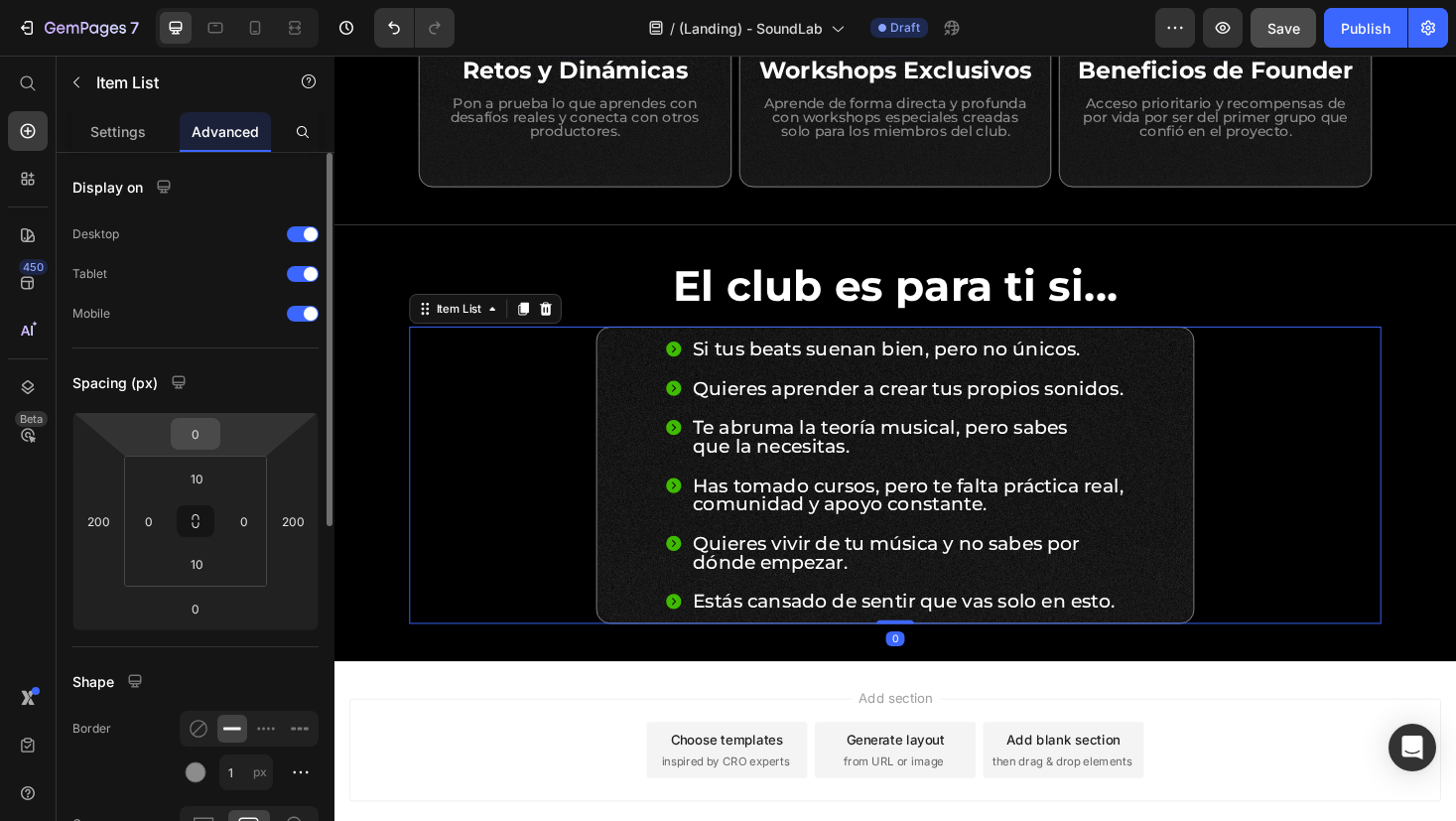 click on "0" at bounding box center (196, 434) 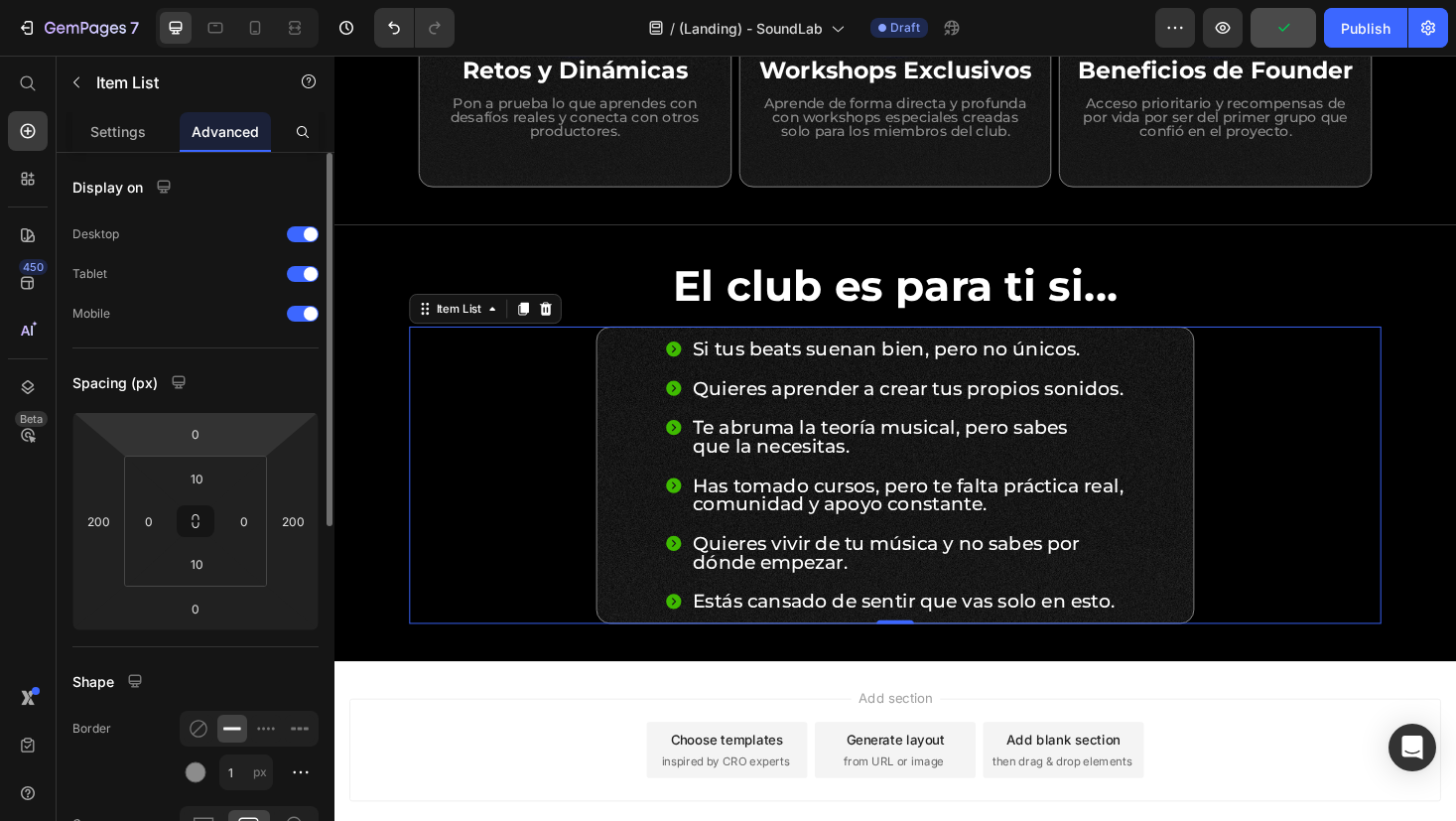 click on "Shape" at bounding box center (196, 681) 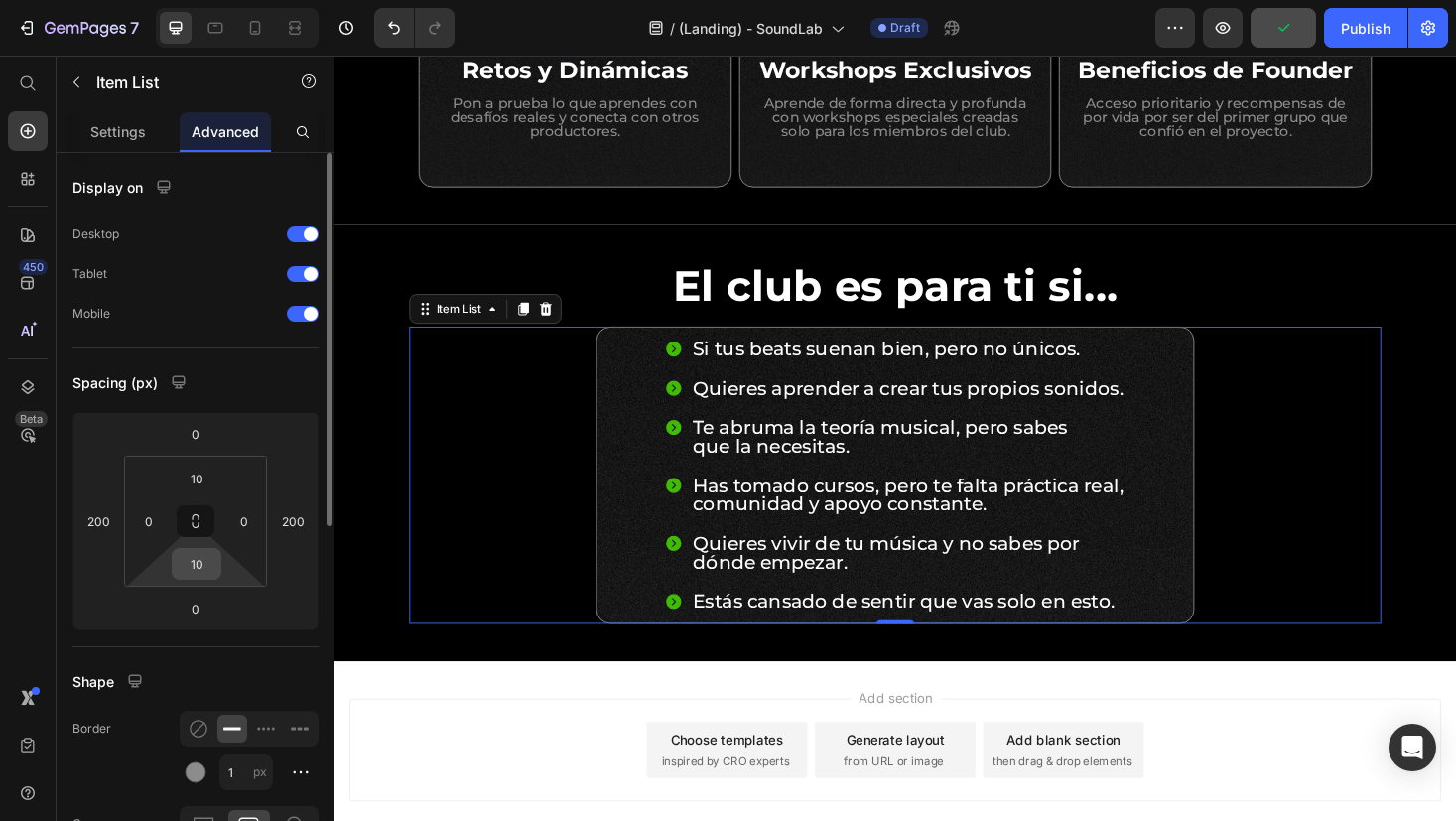 click on "10" at bounding box center (197, 564) 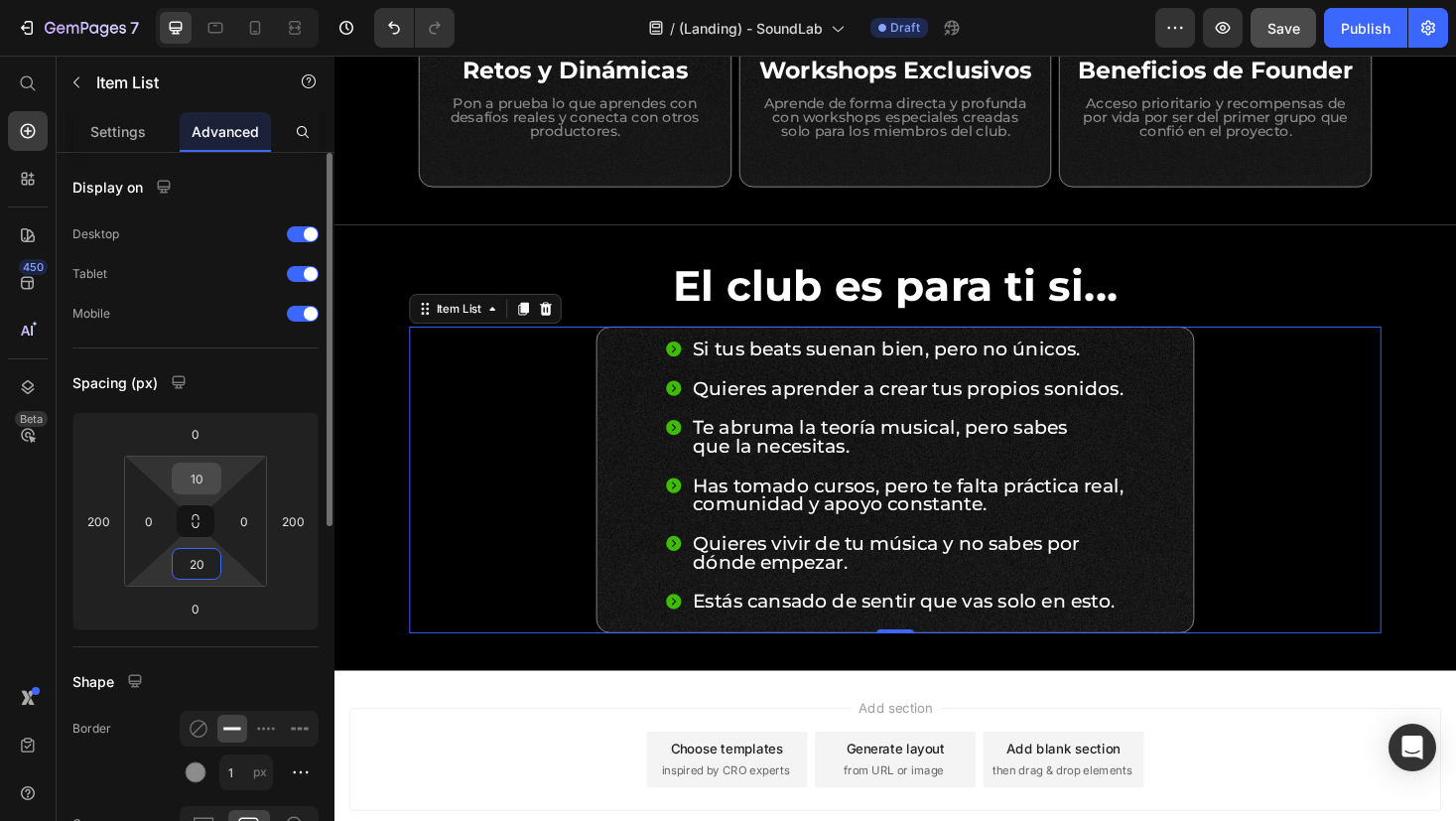 type on "20" 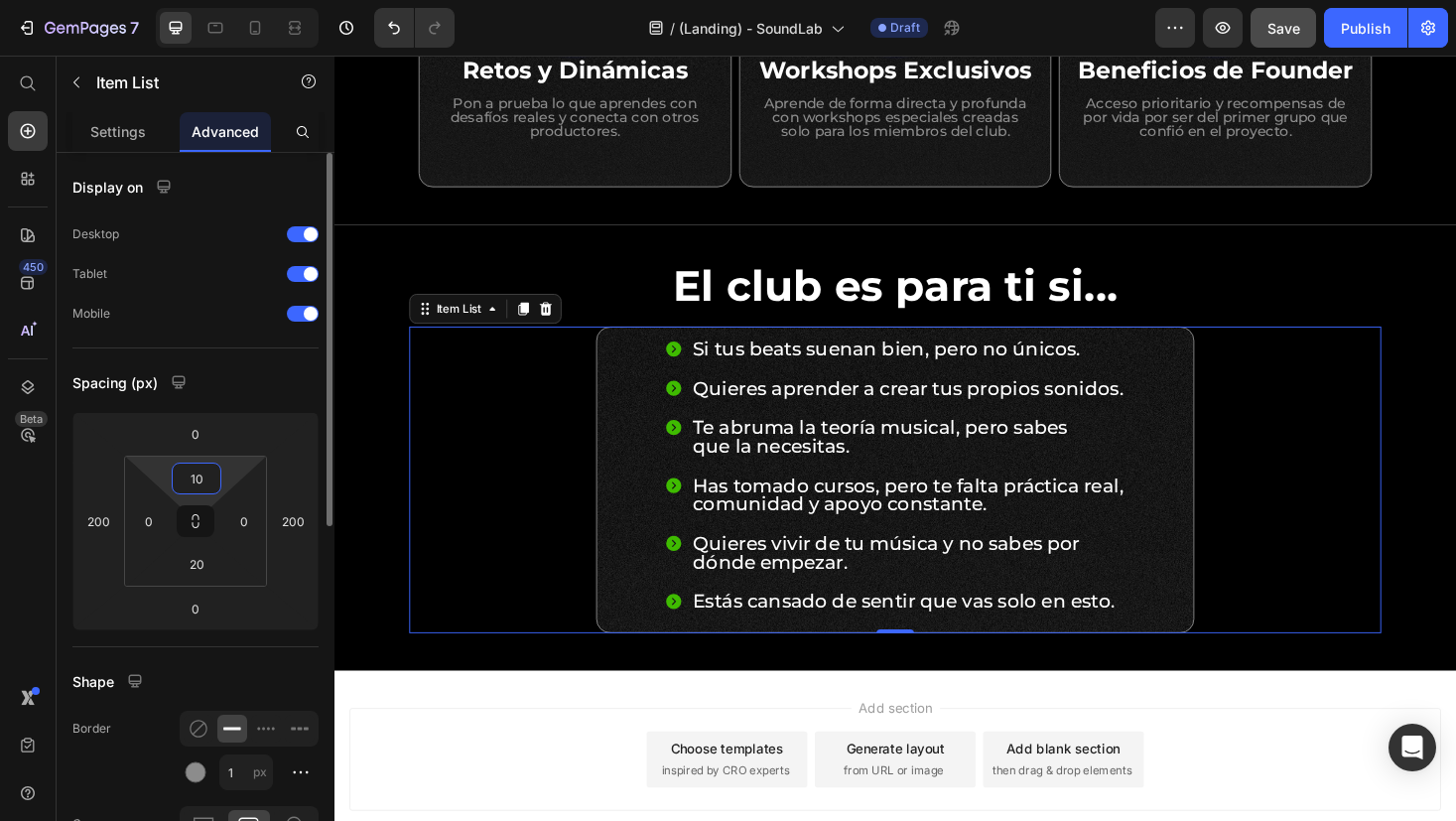 click on "10" at bounding box center [197, 479] 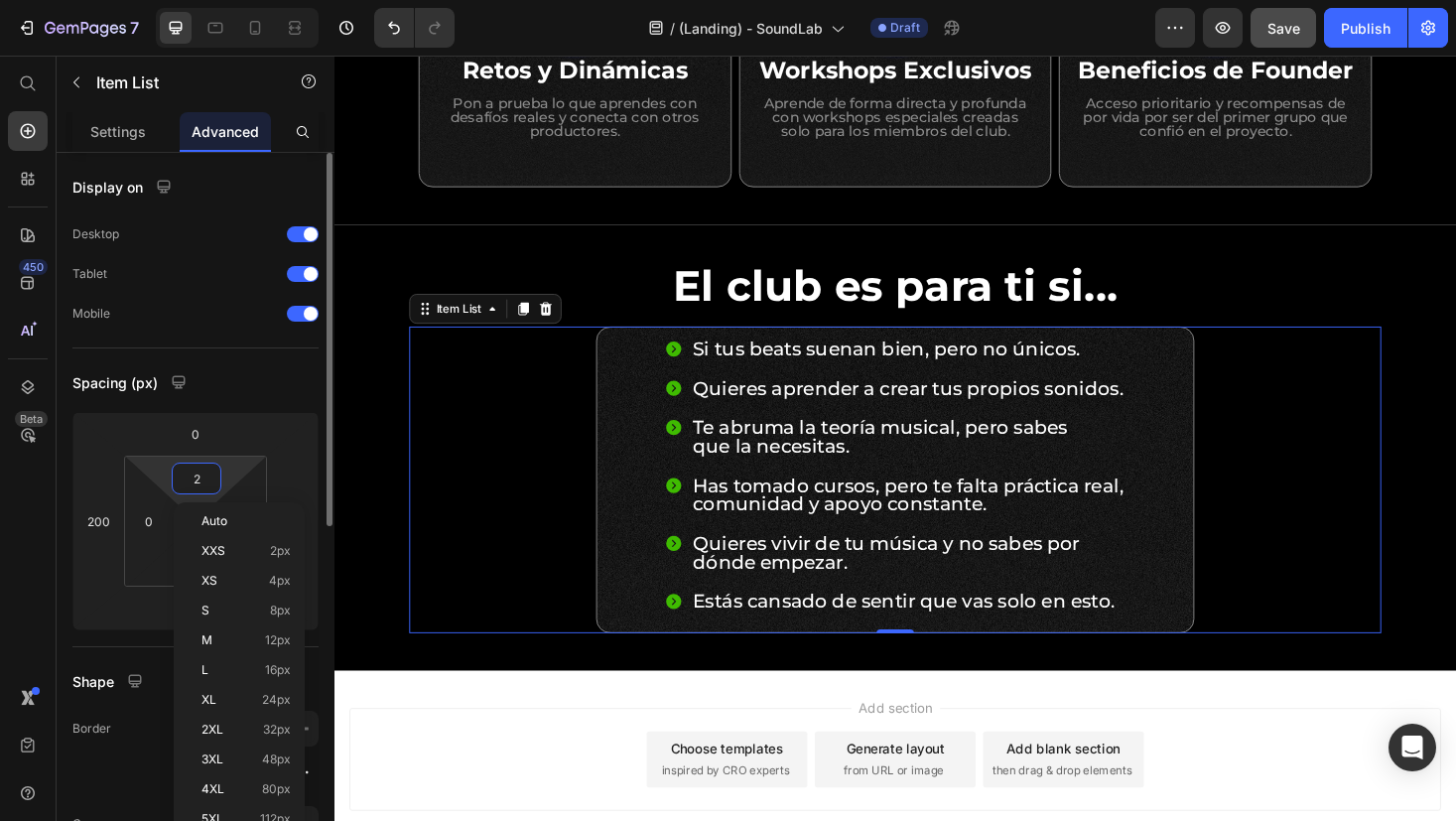 type on "20" 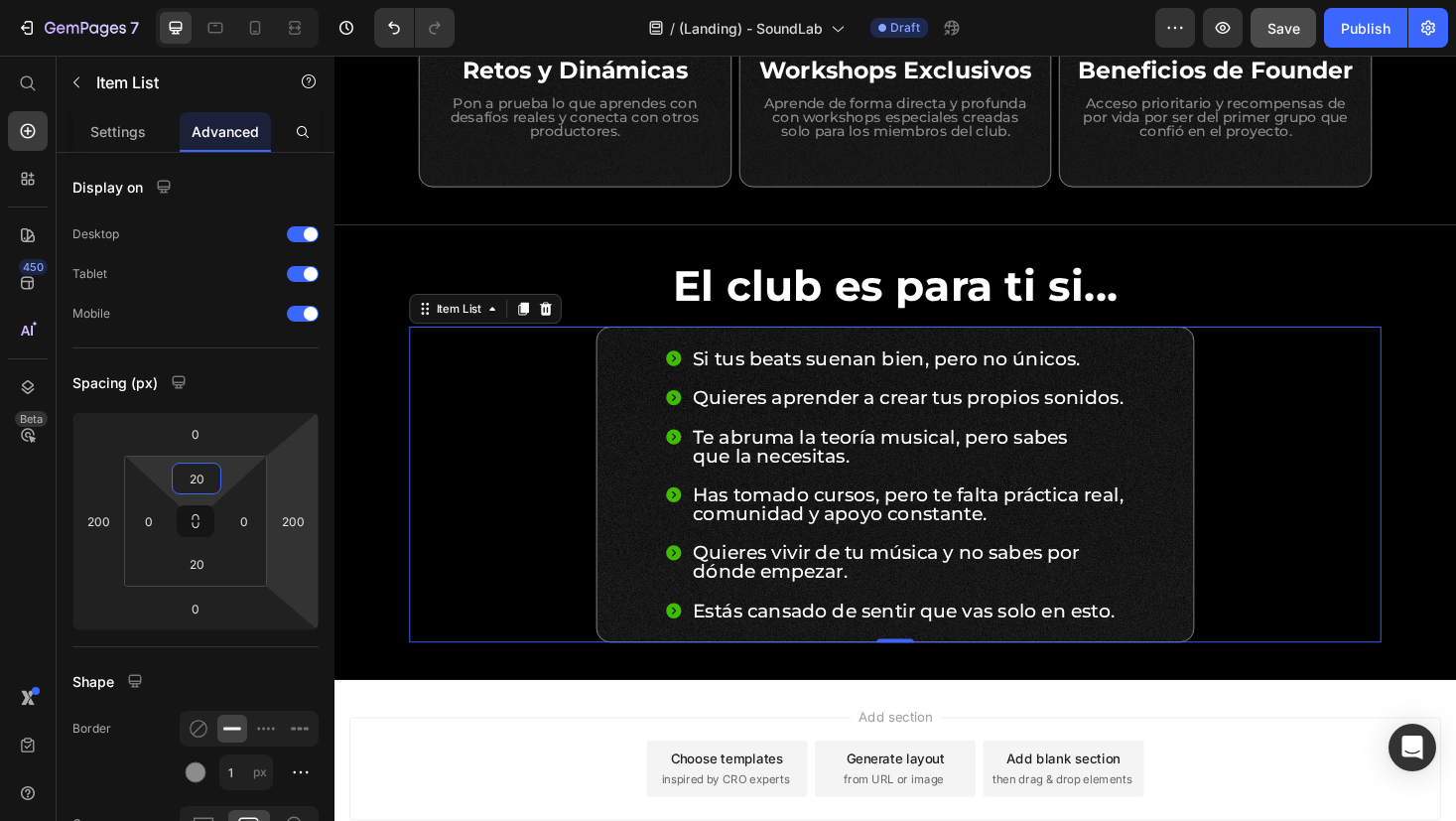 click on "Add section Choose templates inspired by CRO experts Generate layout from URL or image Add blank section then drag & drop elements" at bounding box center [930, 841] 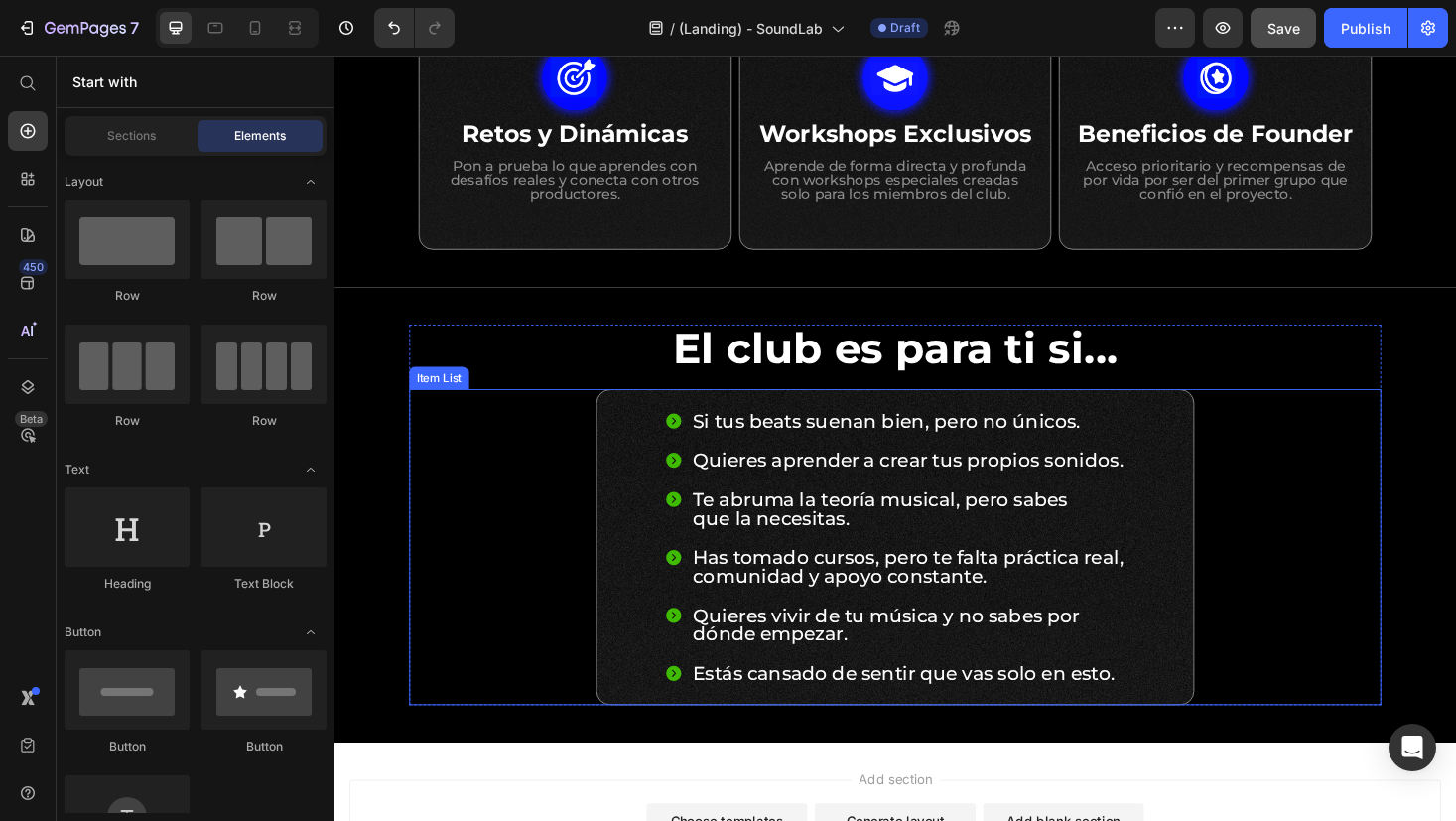 scroll, scrollTop: 1380, scrollLeft: 0, axis: vertical 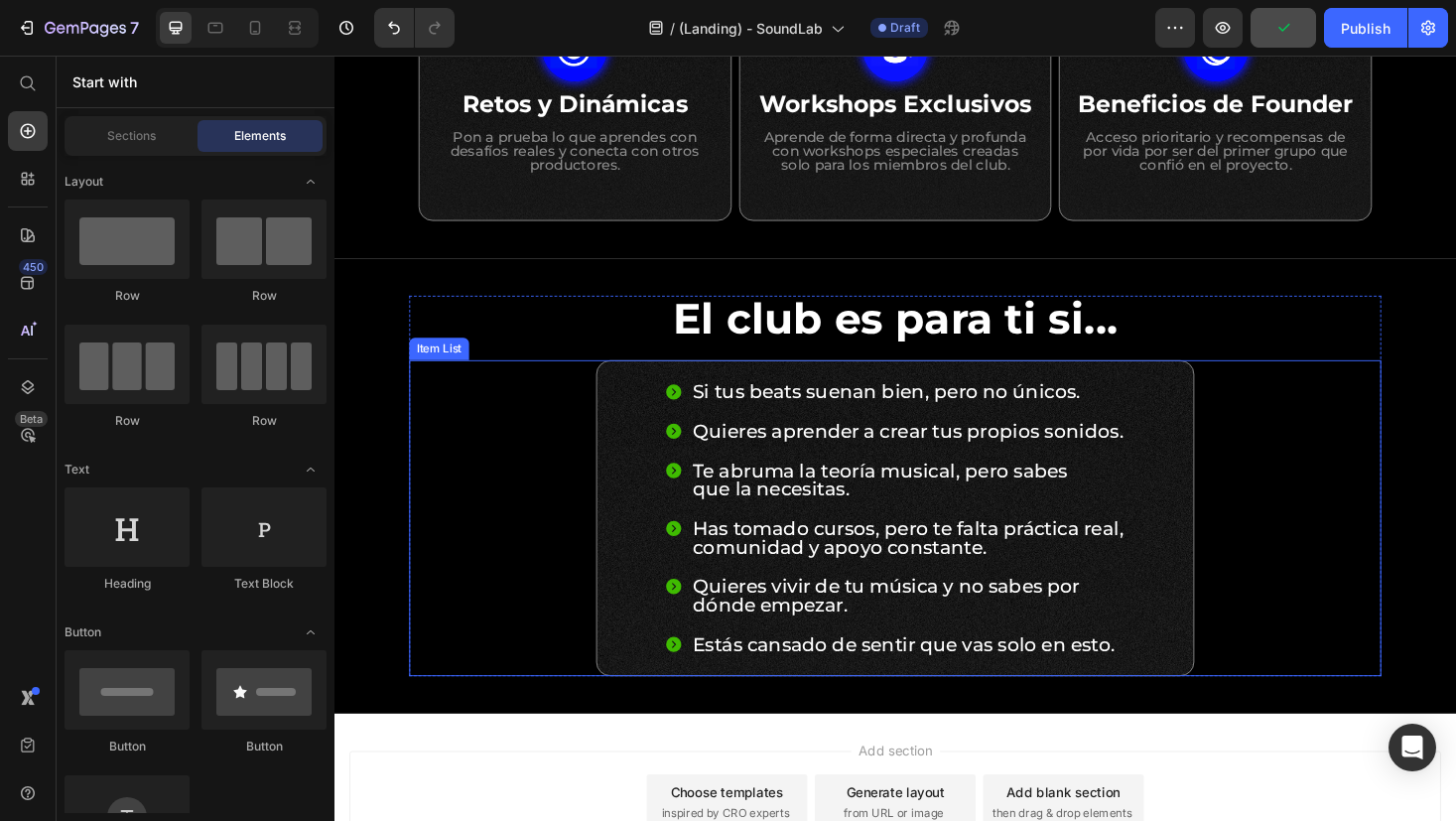 click 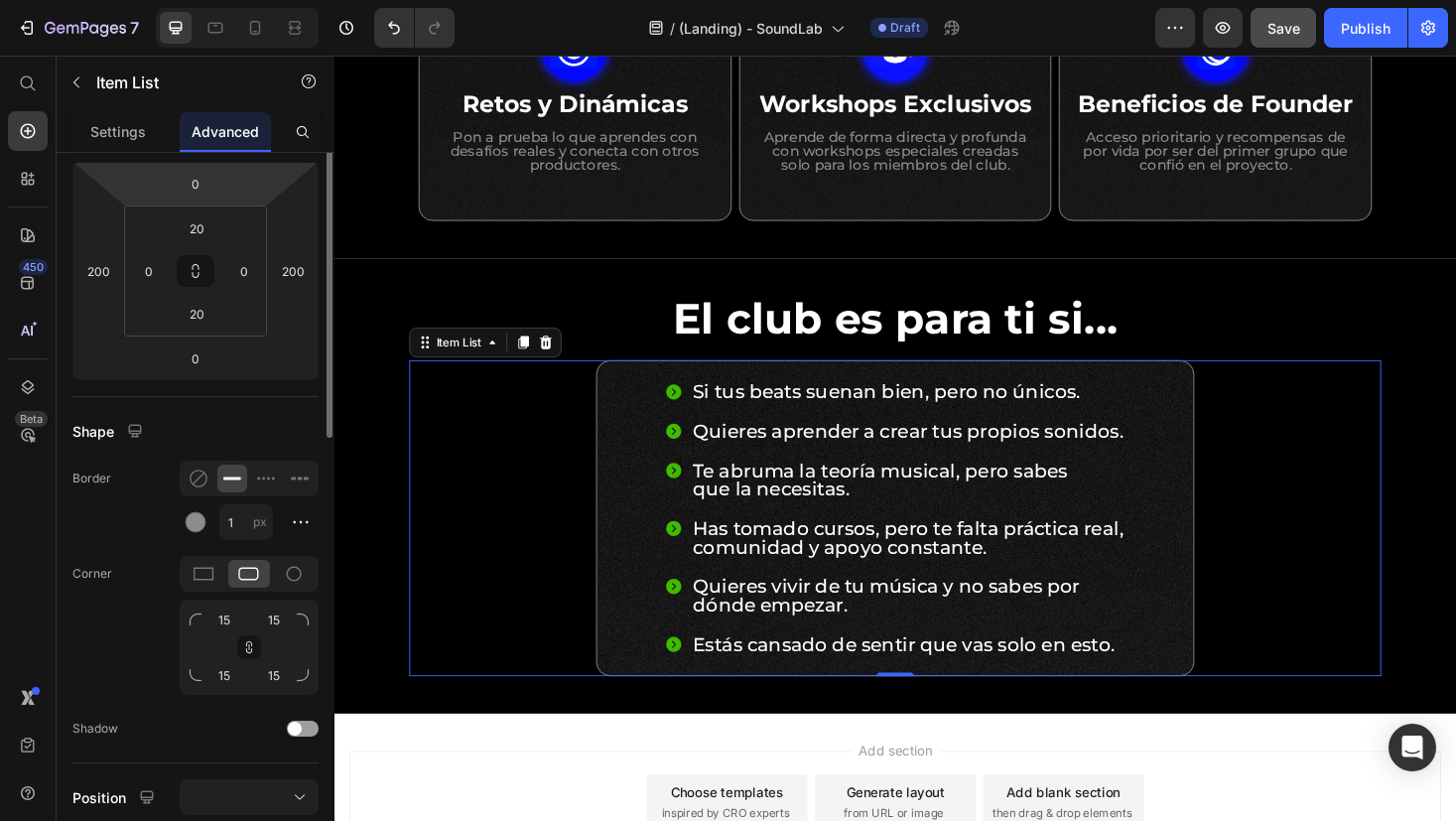 scroll, scrollTop: 0, scrollLeft: 0, axis: both 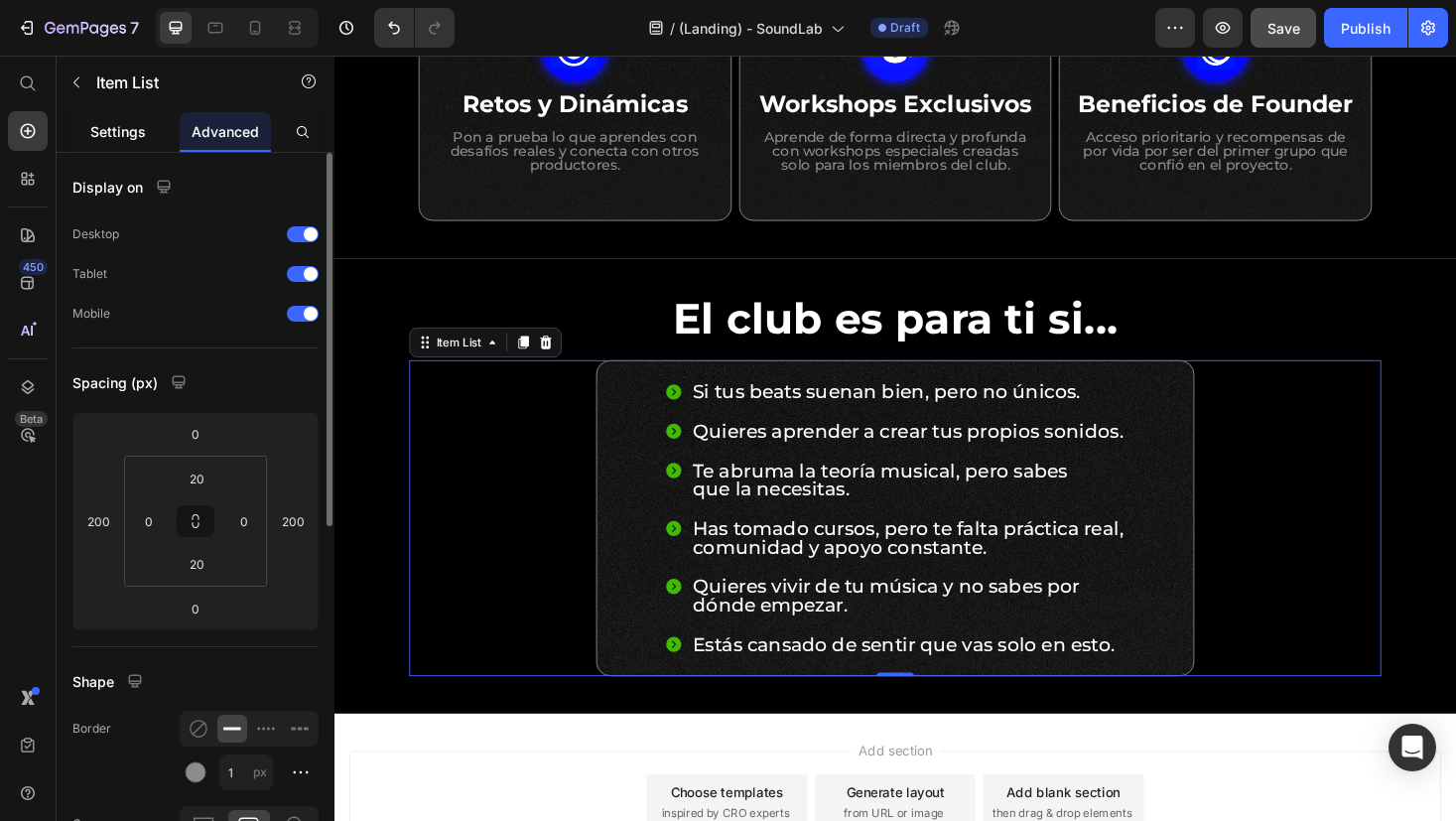 click on "Settings" at bounding box center (118, 131) 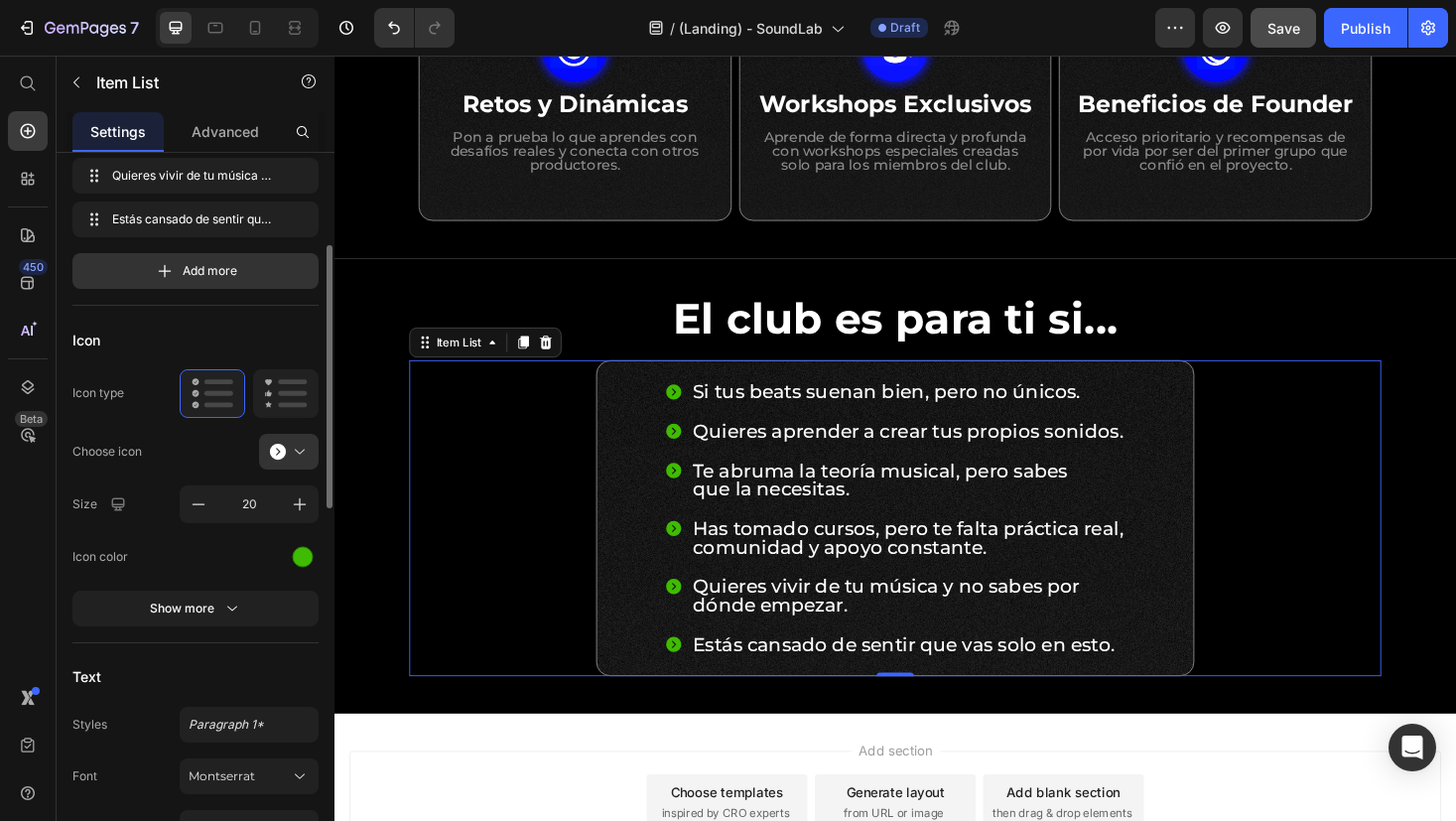 scroll, scrollTop: 239, scrollLeft: 0, axis: vertical 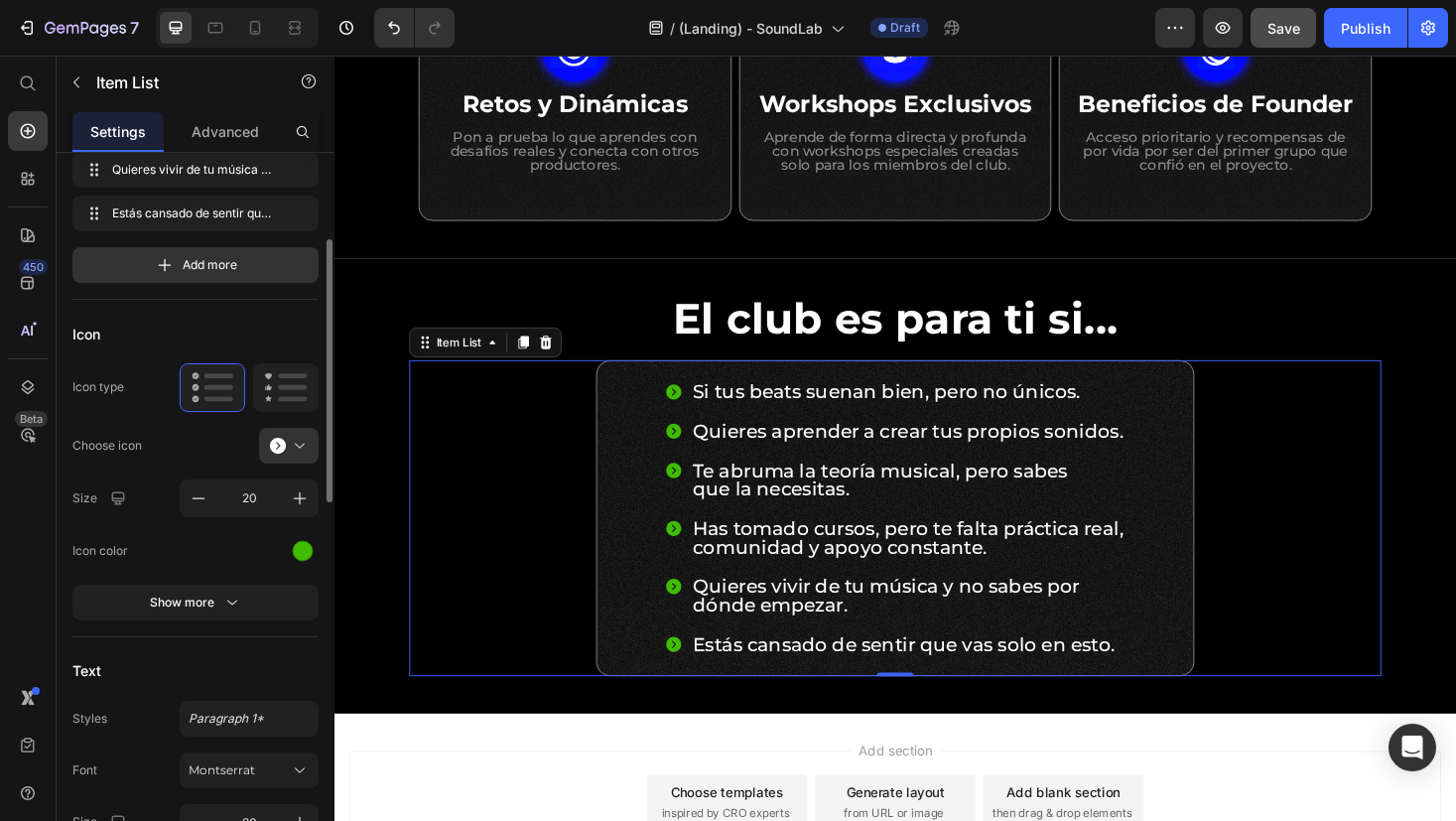 click on "Icon Icon type  Choose icon
Size 20 Icon color Show more" 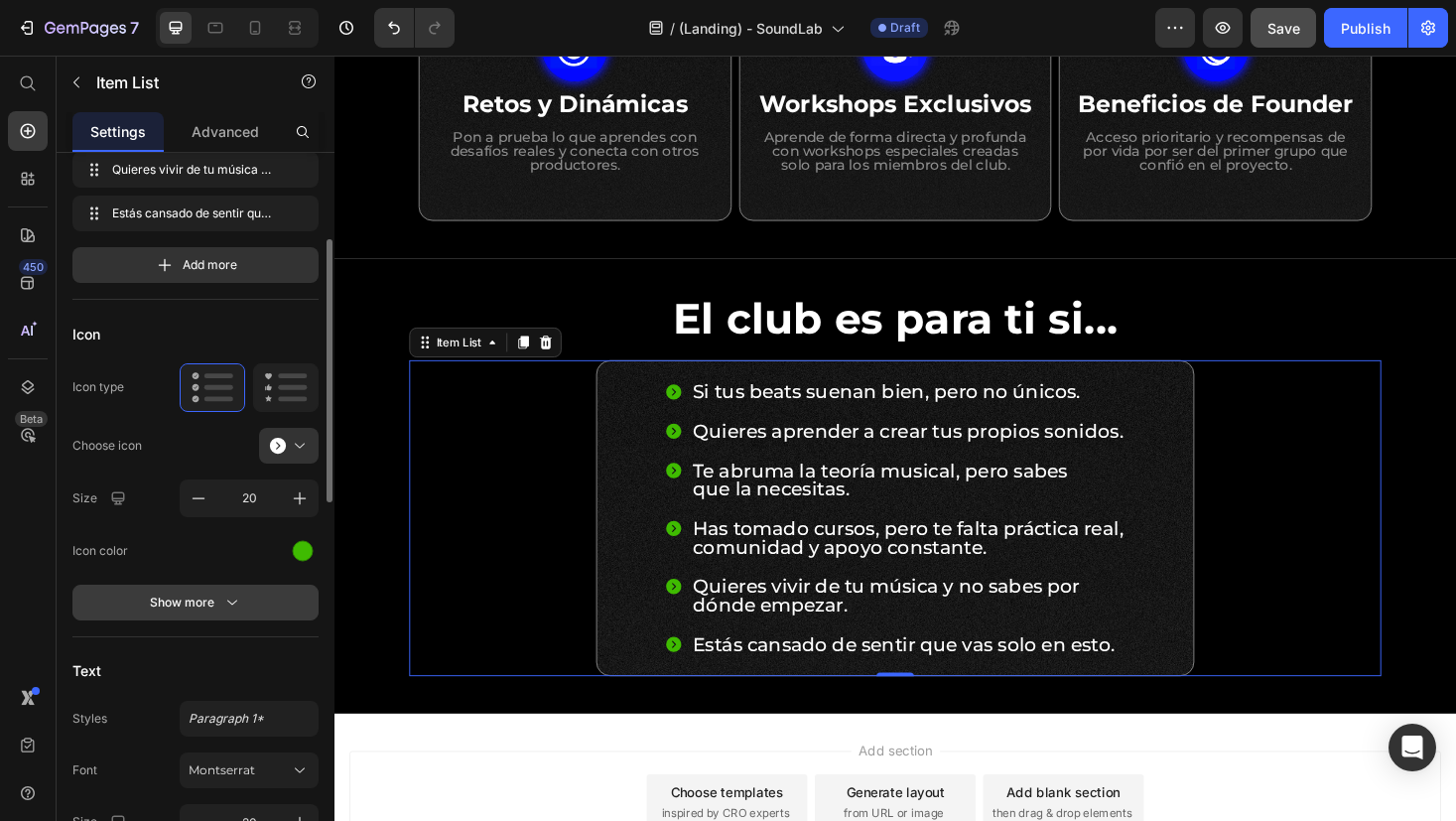 click on "Show more" at bounding box center [196, 603] 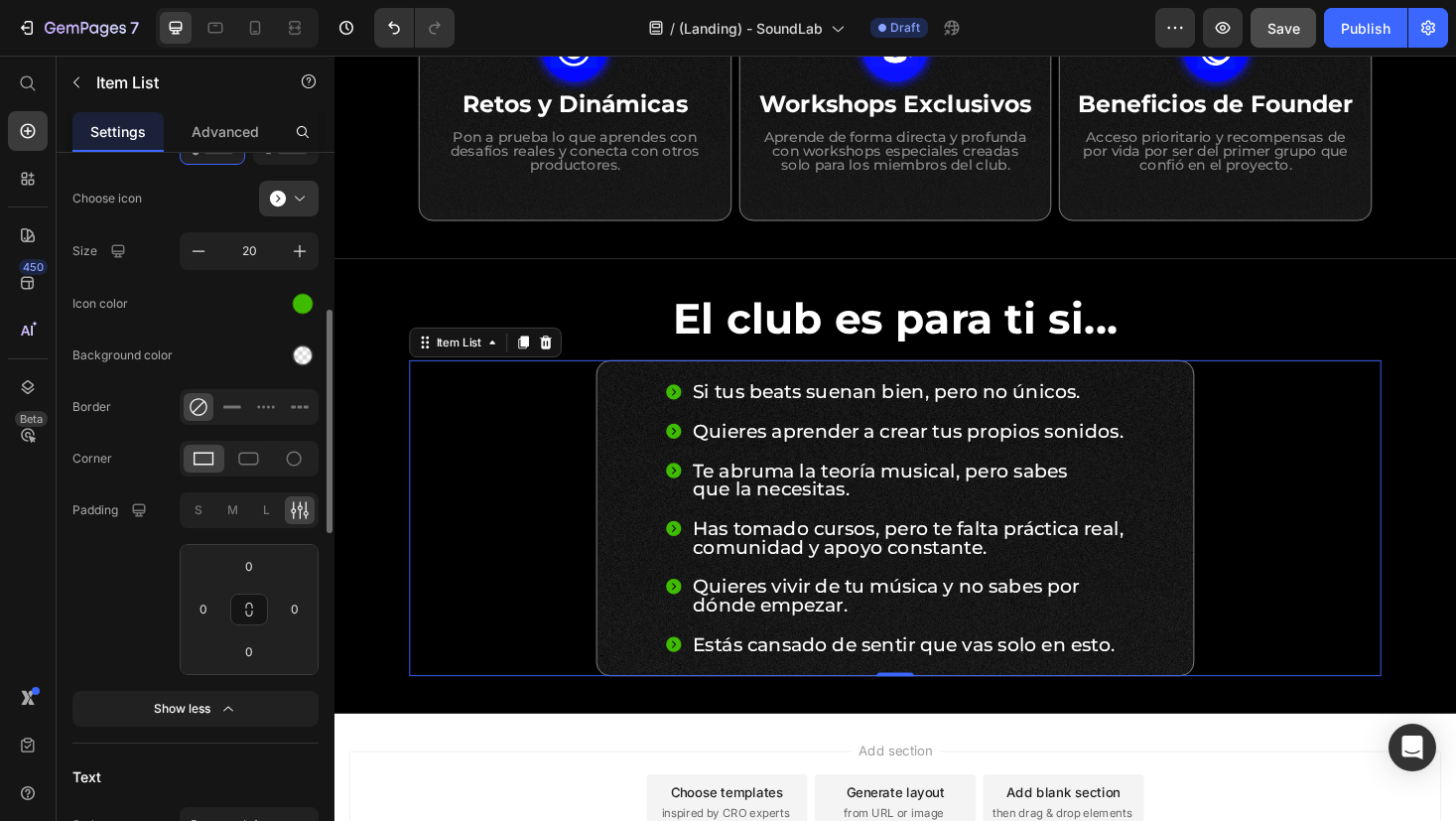 scroll, scrollTop: 492, scrollLeft: 0, axis: vertical 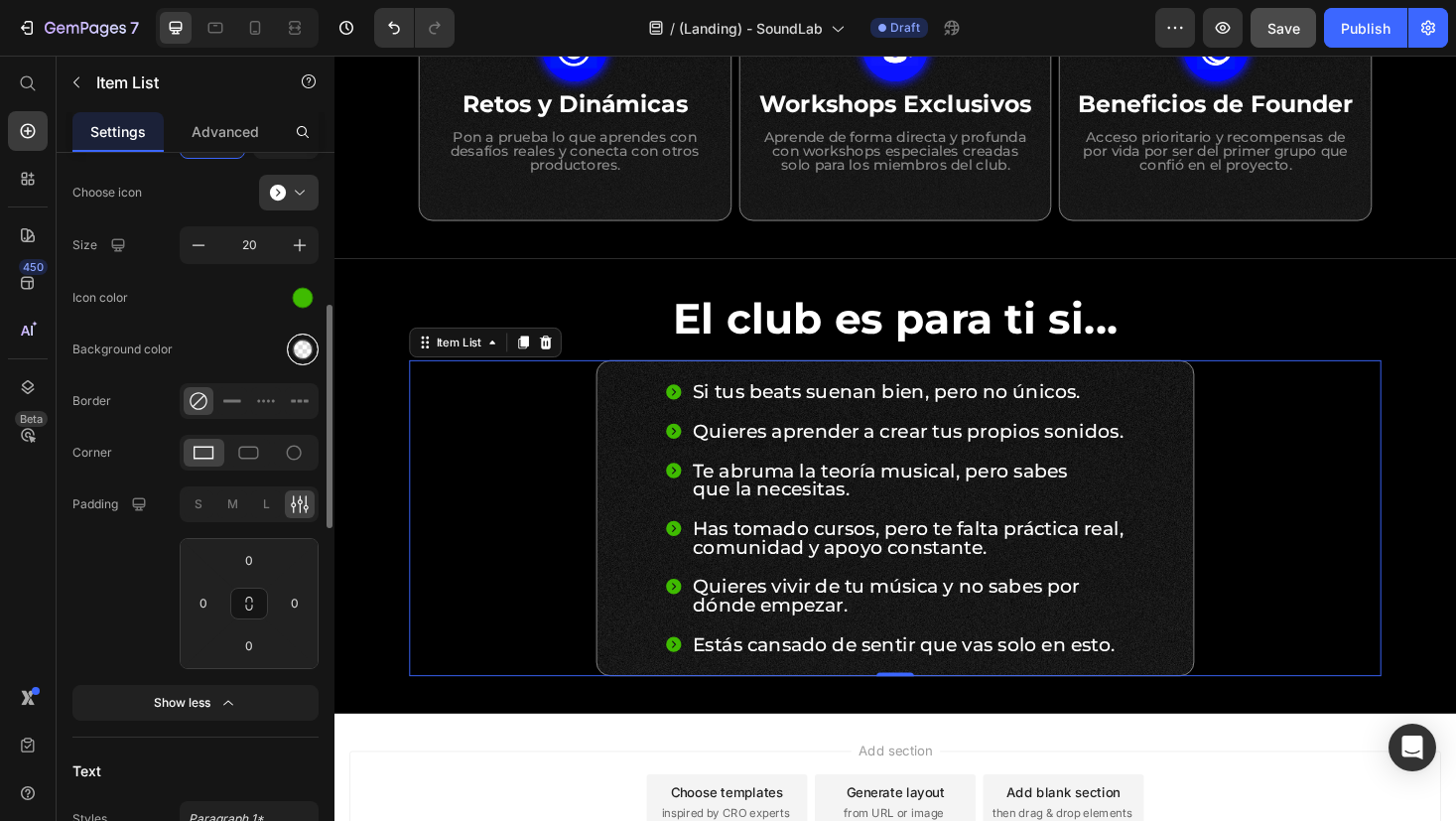 click at bounding box center [303, 348] 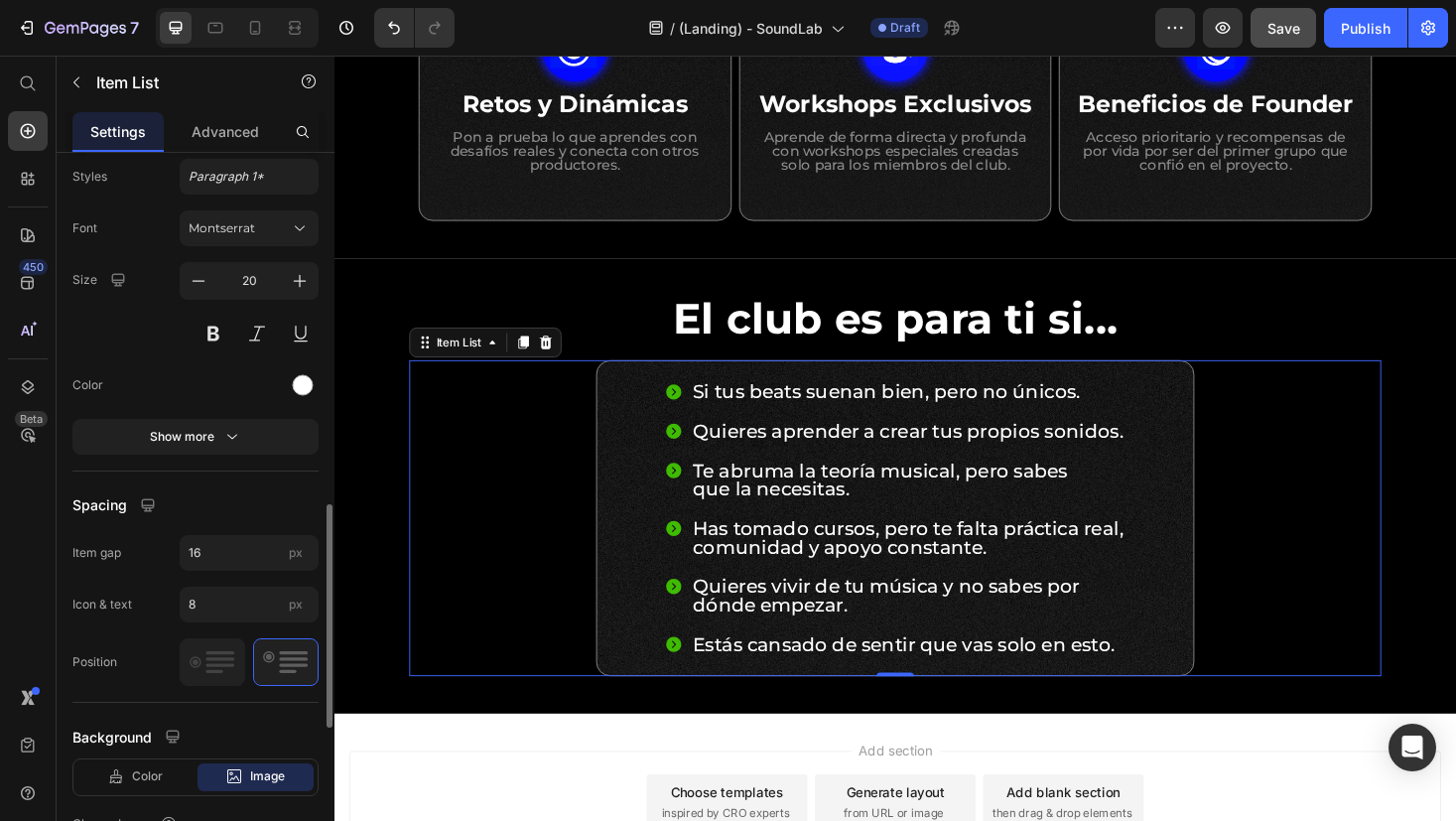 scroll, scrollTop: 1133, scrollLeft: 0, axis: vertical 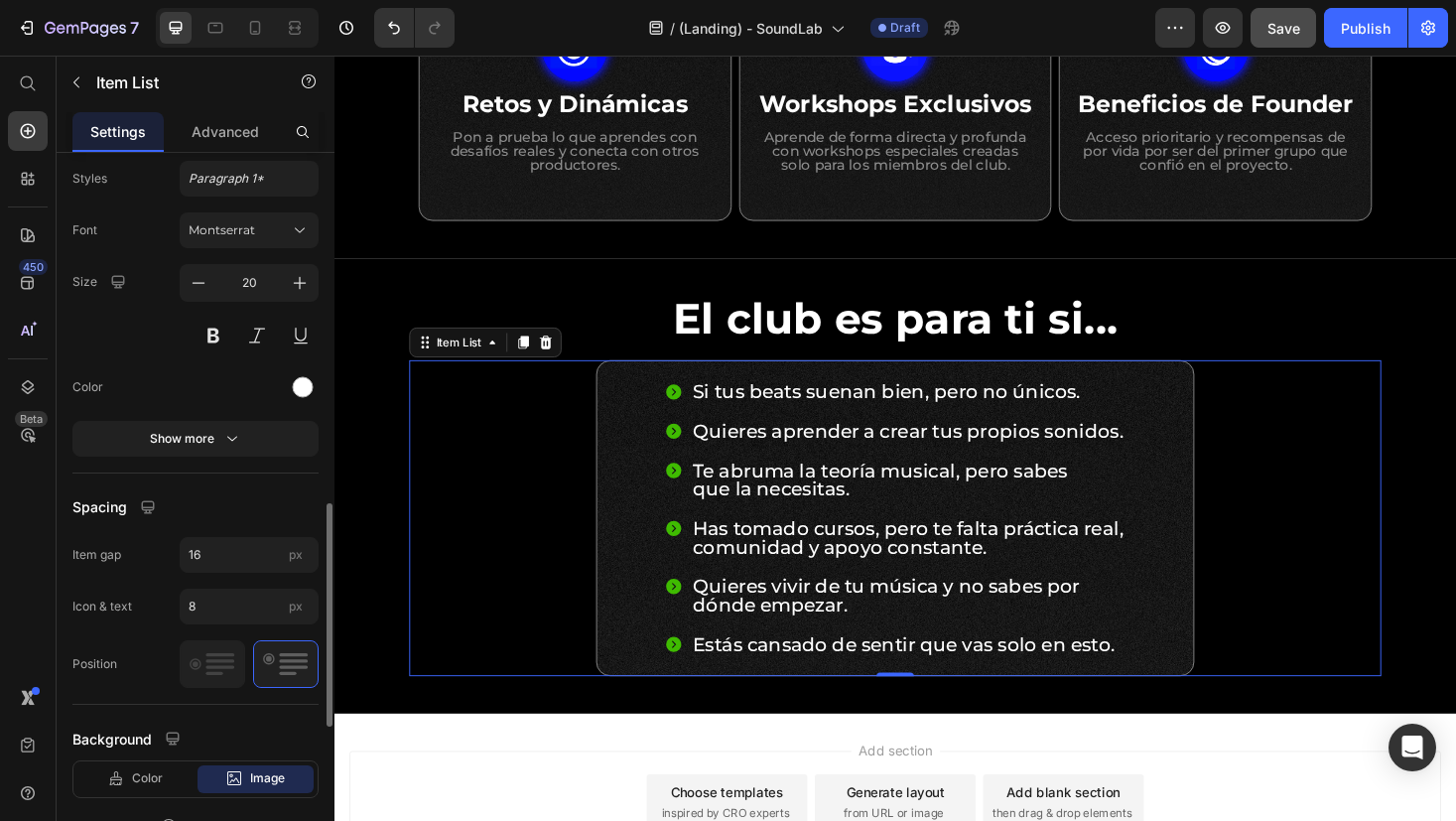 click on "Show more" at bounding box center [196, 439] 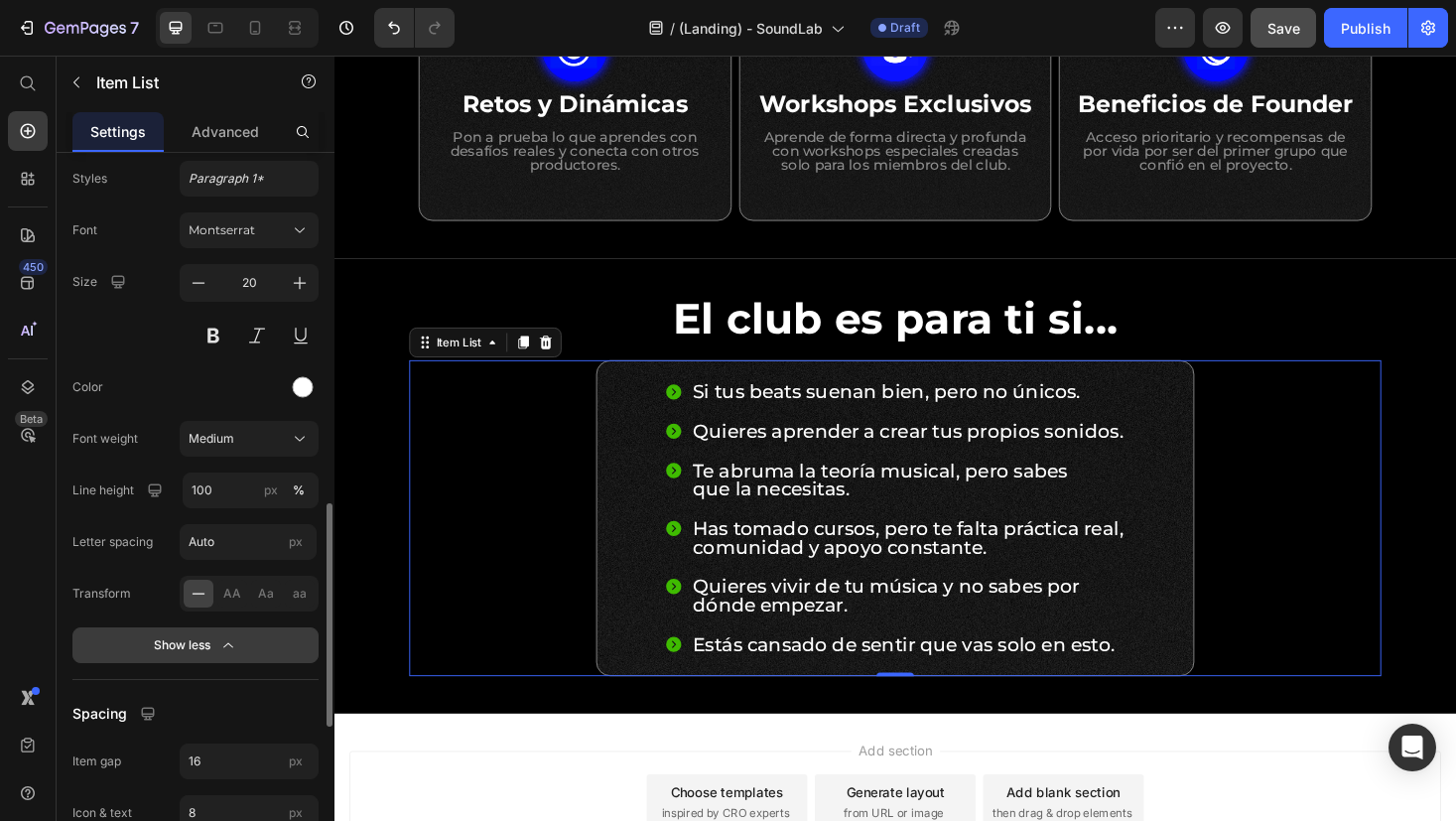 click on "Show less" 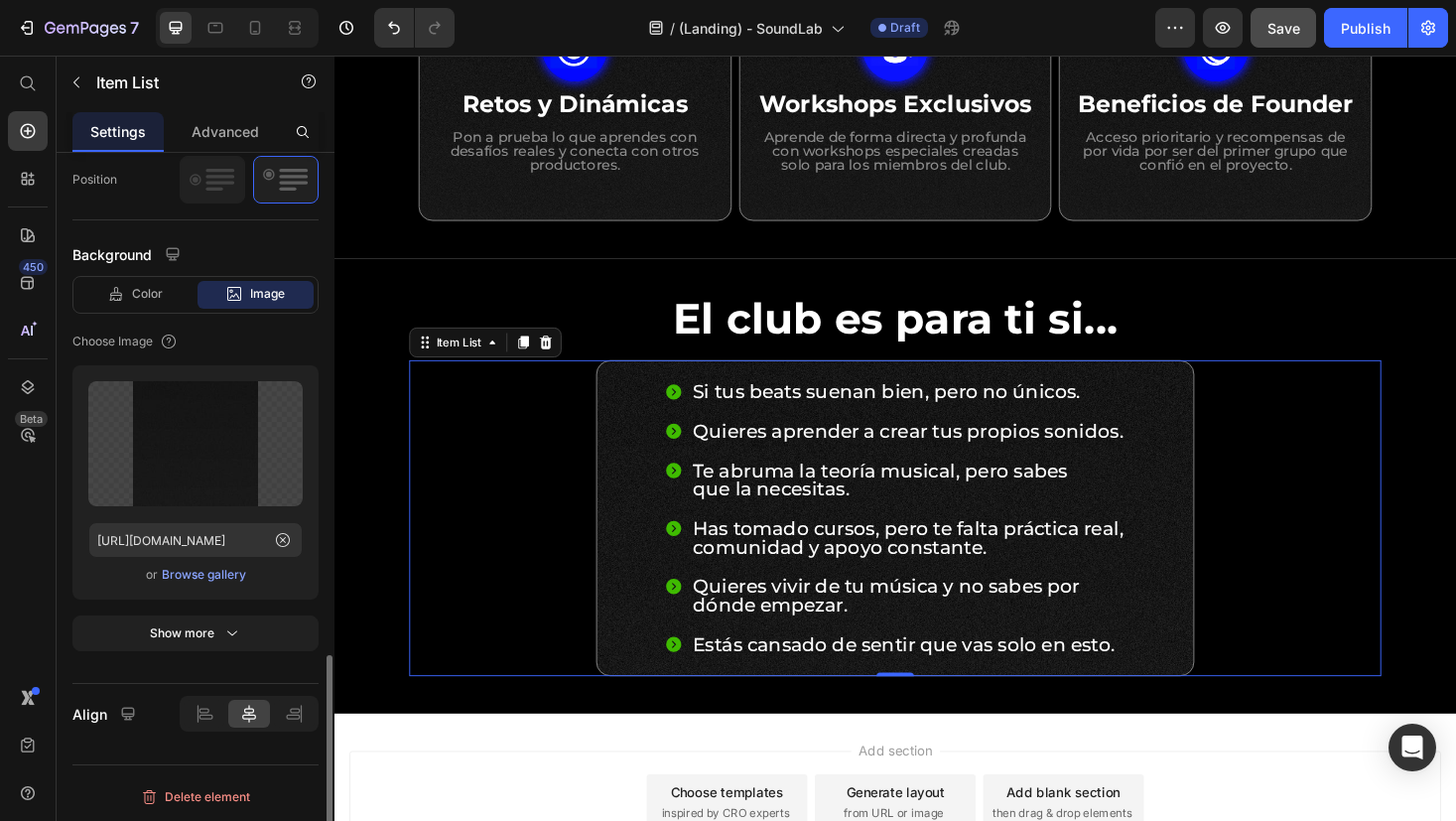 scroll, scrollTop: 1618, scrollLeft: 0, axis: vertical 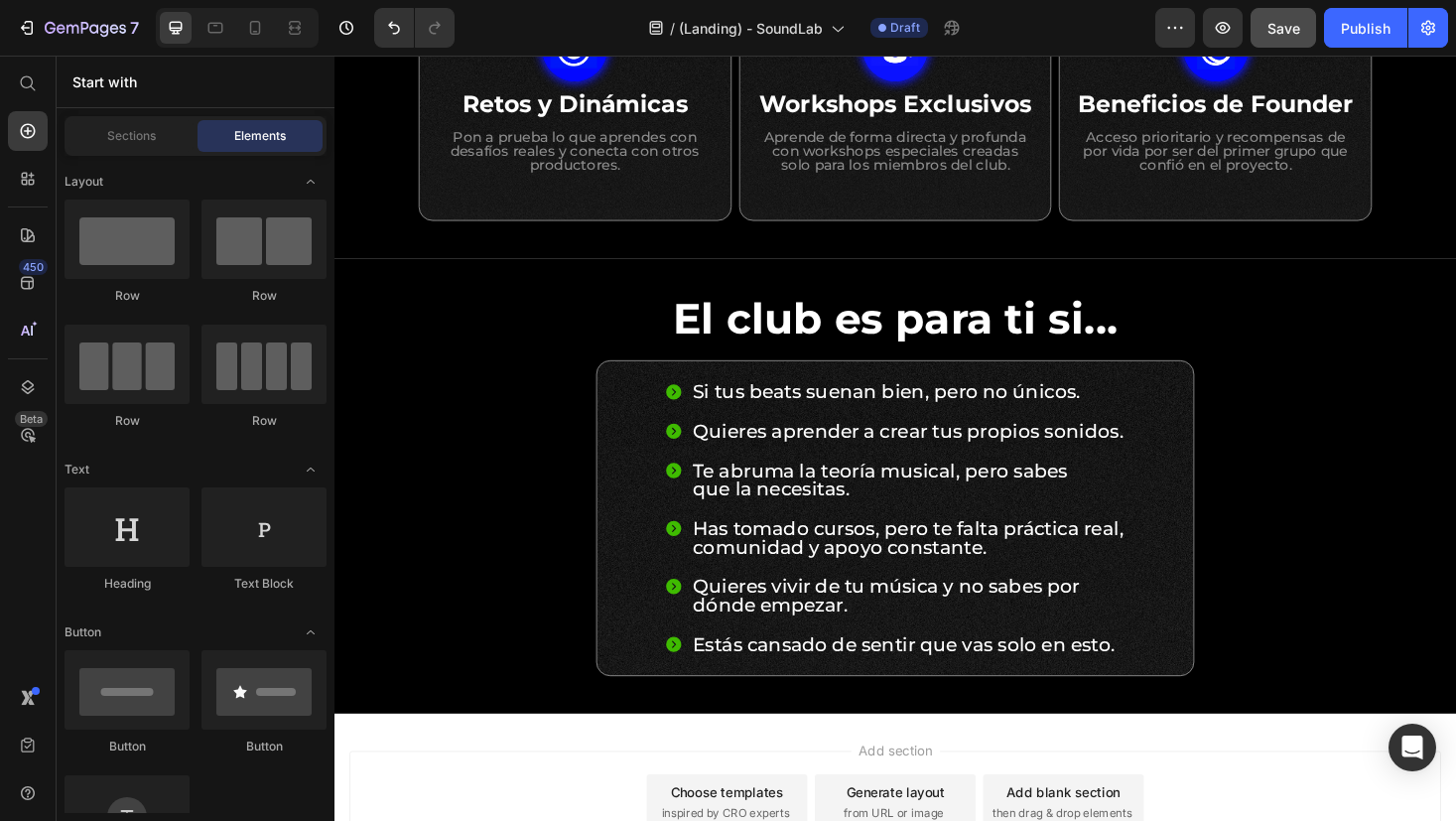 click on "Add section Choose templates inspired by CRO experts Generate layout from URL or image Add blank section then drag & drop elements" at bounding box center (930, 877) 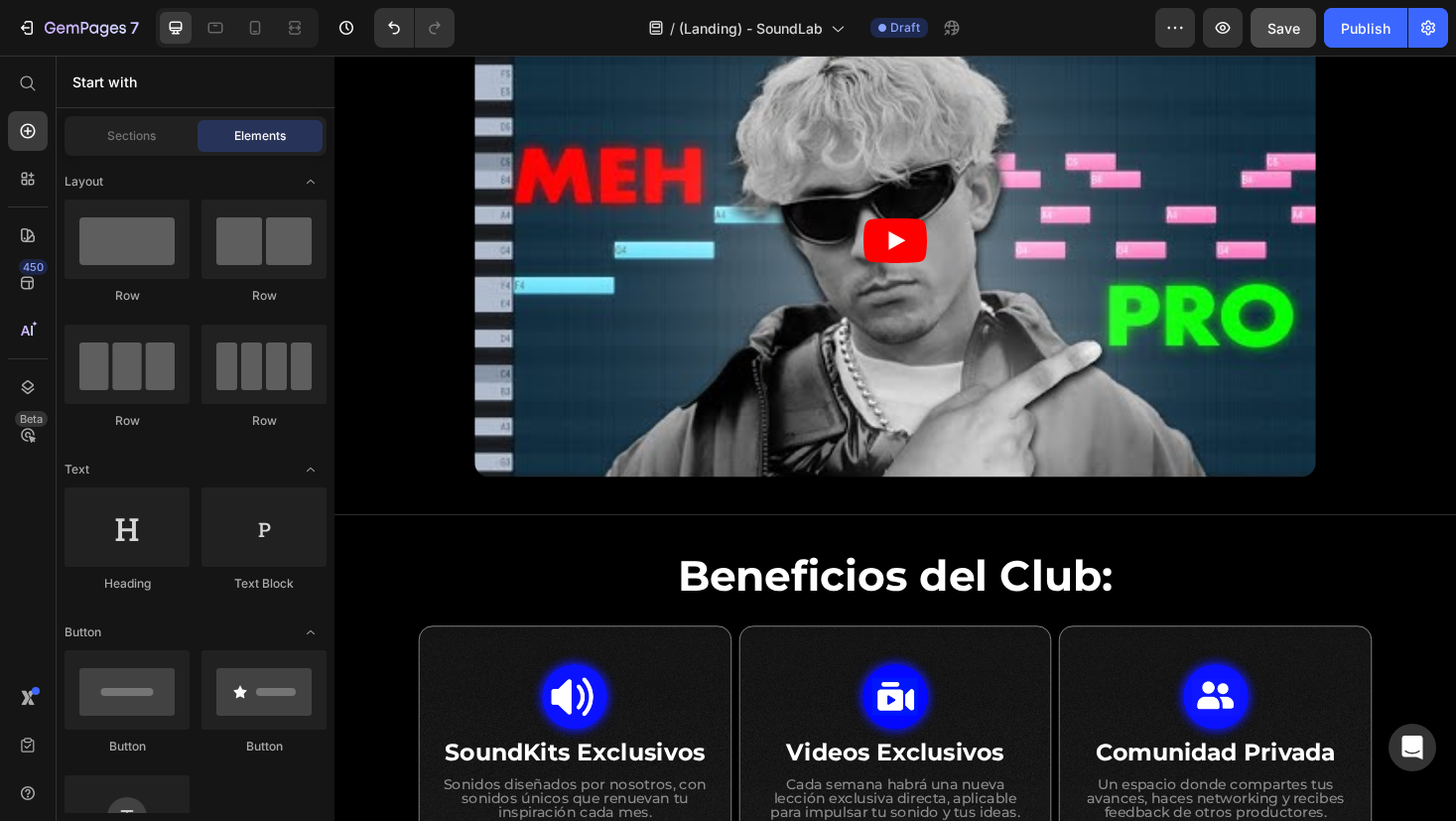 scroll, scrollTop: 388, scrollLeft: 0, axis: vertical 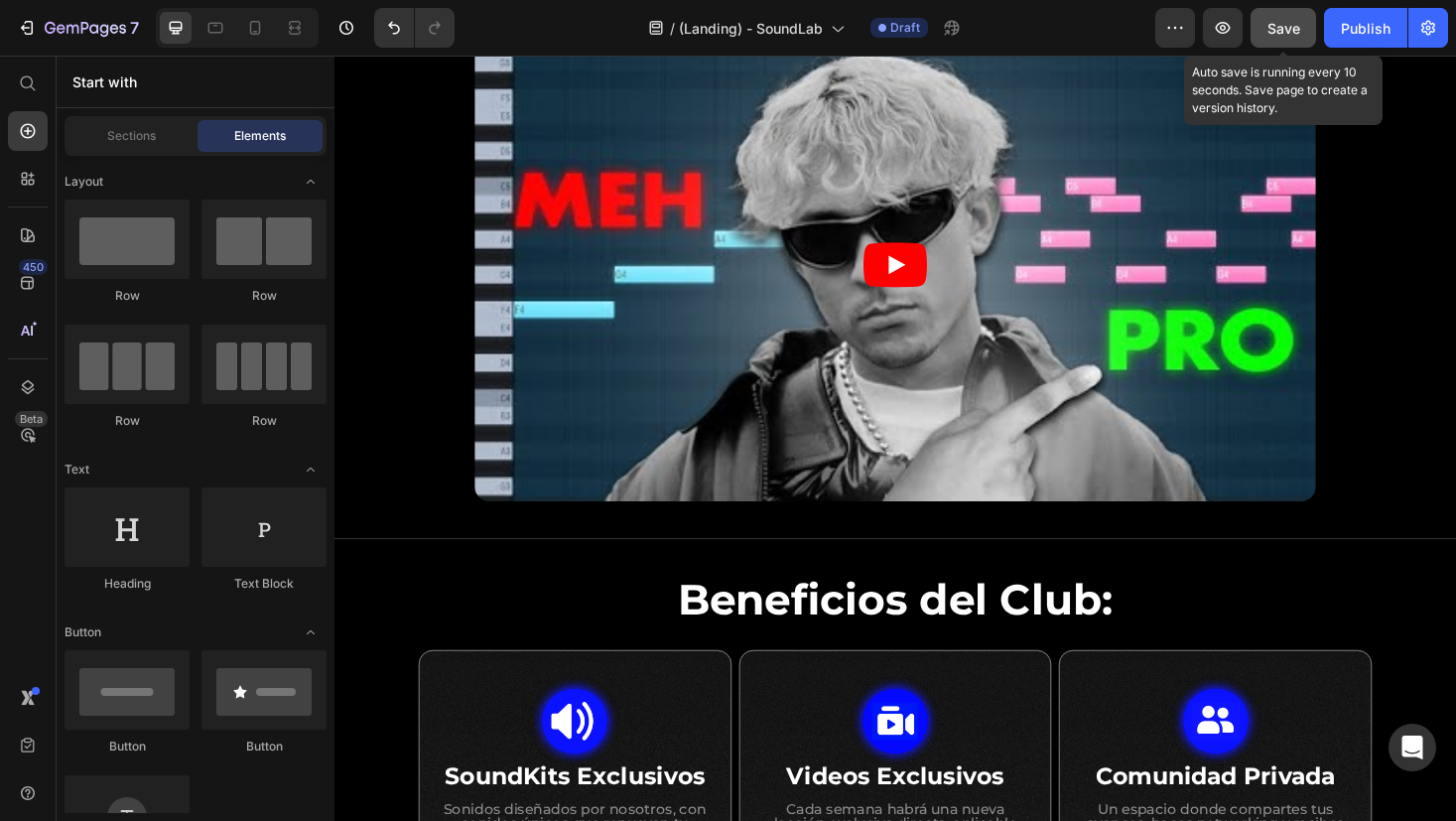 click on "Save" at bounding box center (1283, 28) 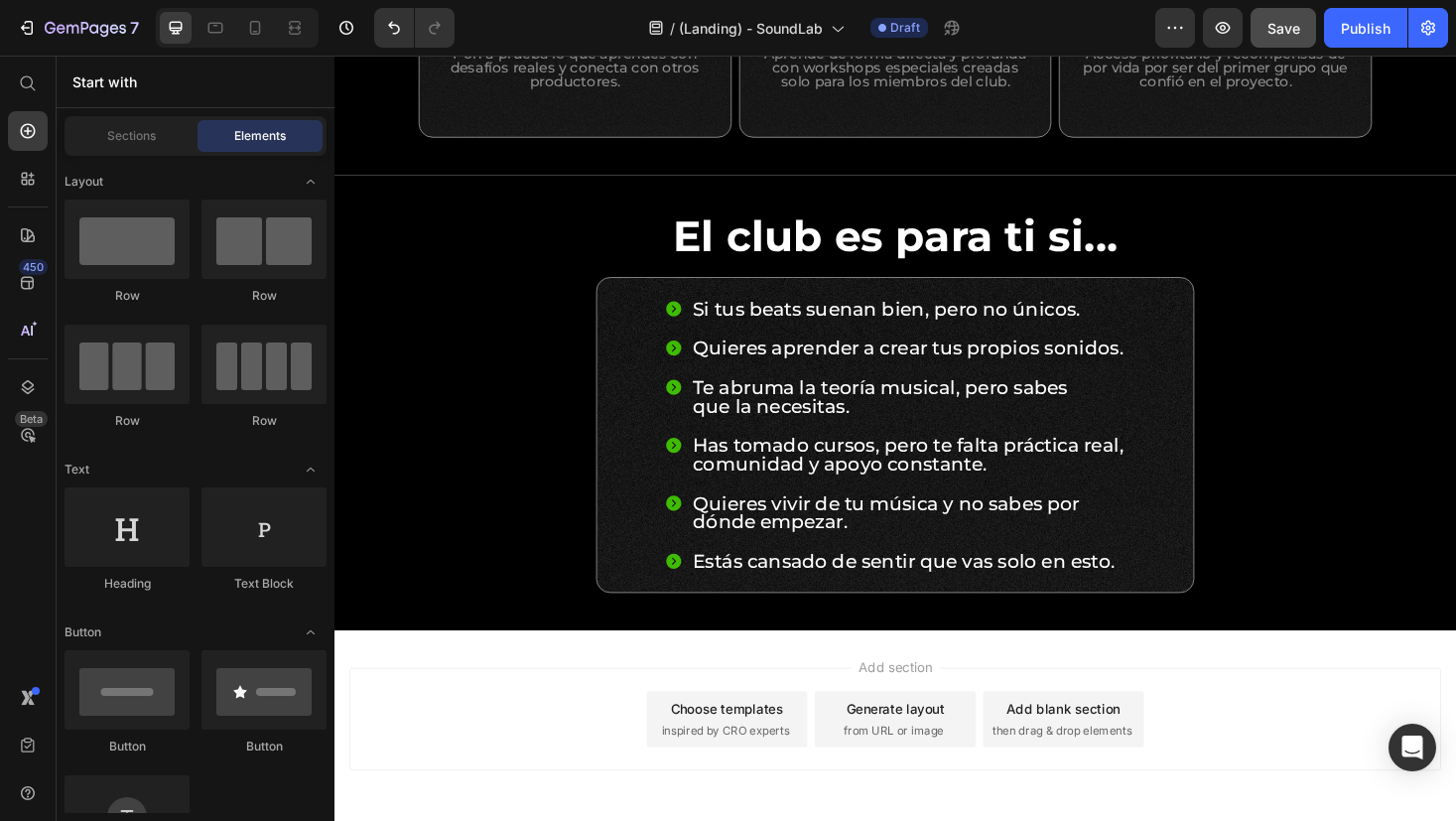 scroll, scrollTop: 1487, scrollLeft: 0, axis: vertical 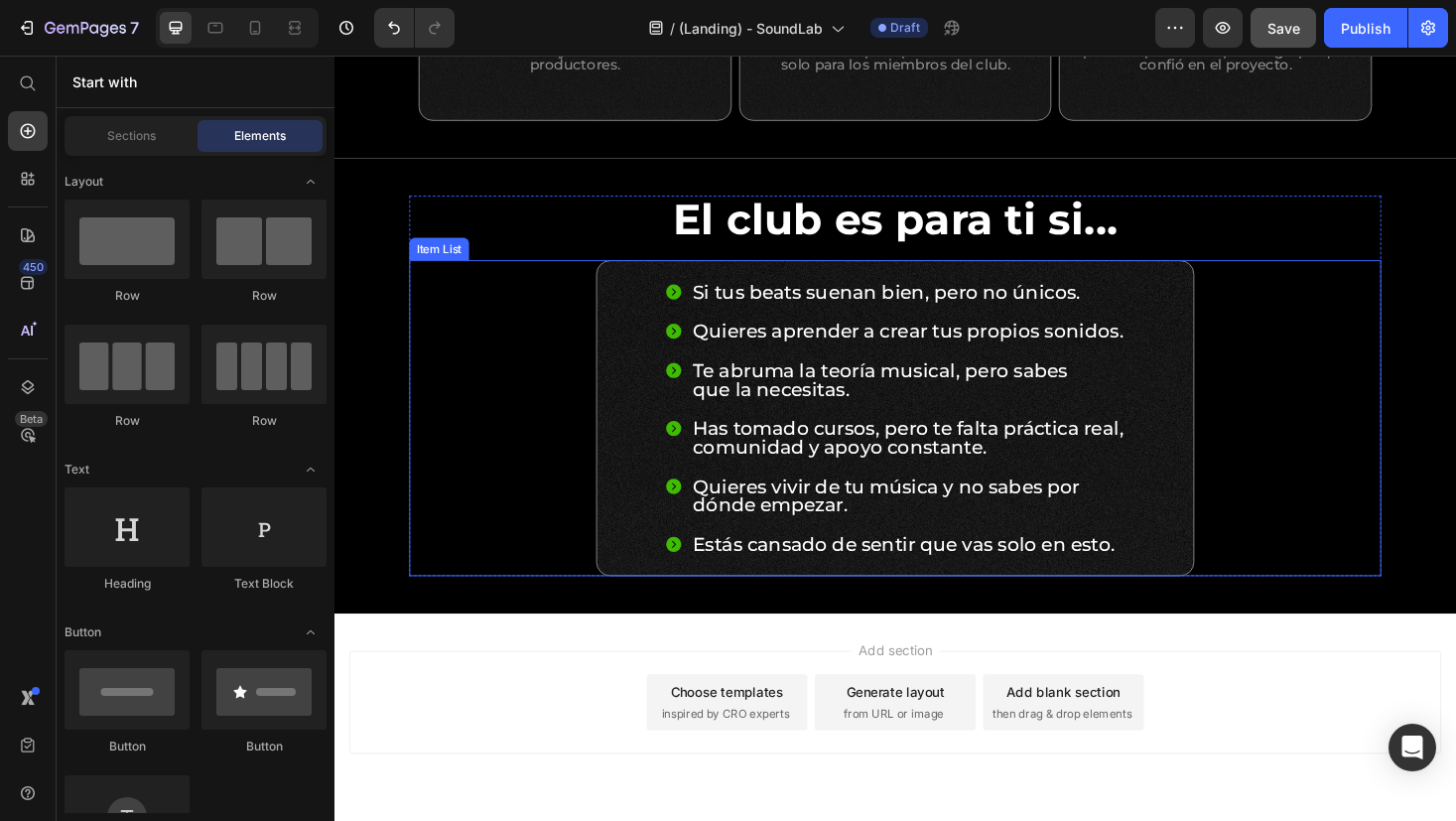 click on "Si tus beats suenan bien, pero no únicos.
Quieres aprender a crear tus propios sonidos.
Te abruma la teoría musical, pero sabes  que la necesitas.
Has tomado cursos, pero te falta práctica real, comunidad y apoyo constante.
Quieres vivir de tu música y no sabes por dónde empezar.
Estás cansado de sentir que vas solo en esto." at bounding box center [930, 441] 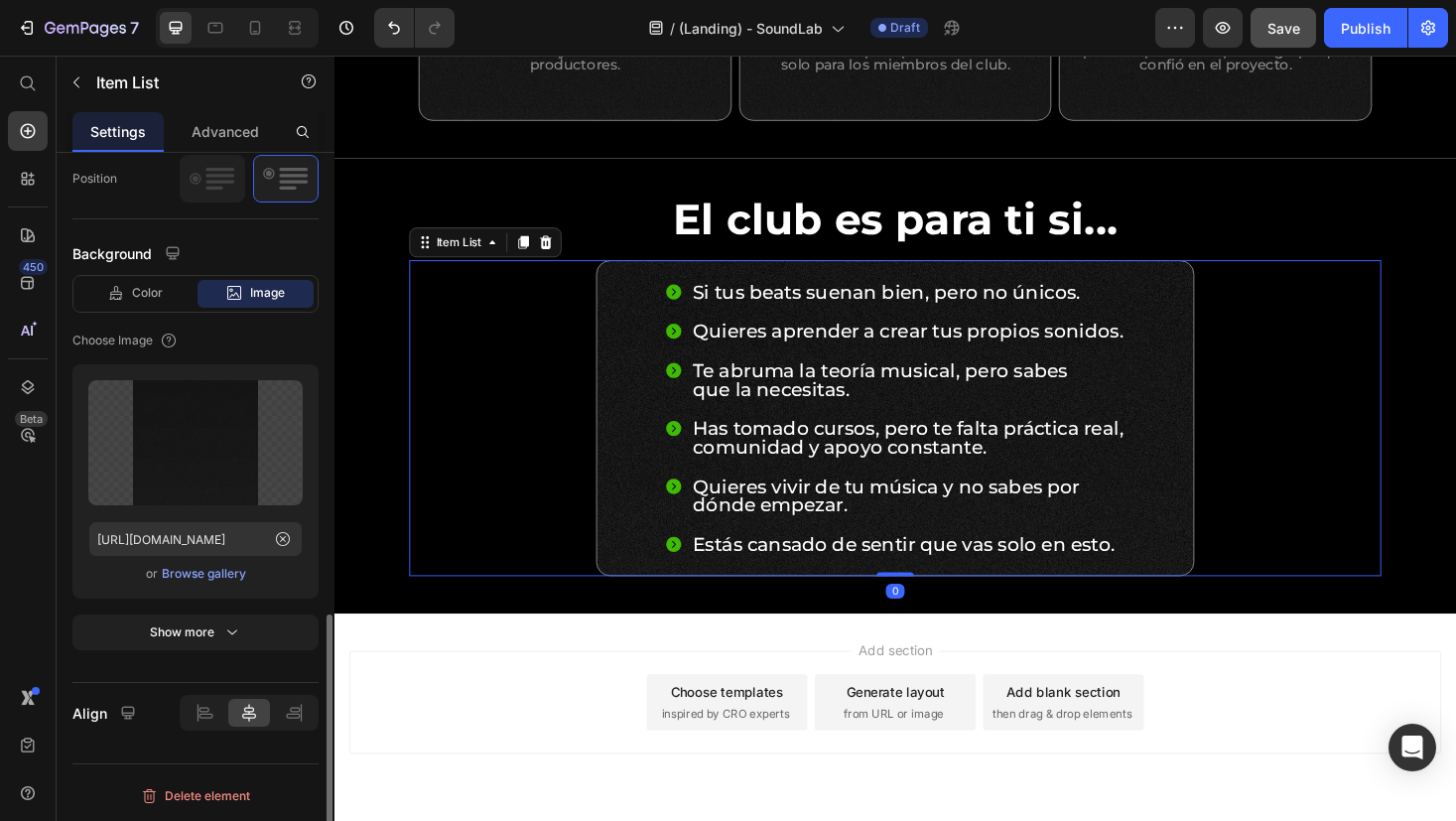 scroll, scrollTop: 1265, scrollLeft: 0, axis: vertical 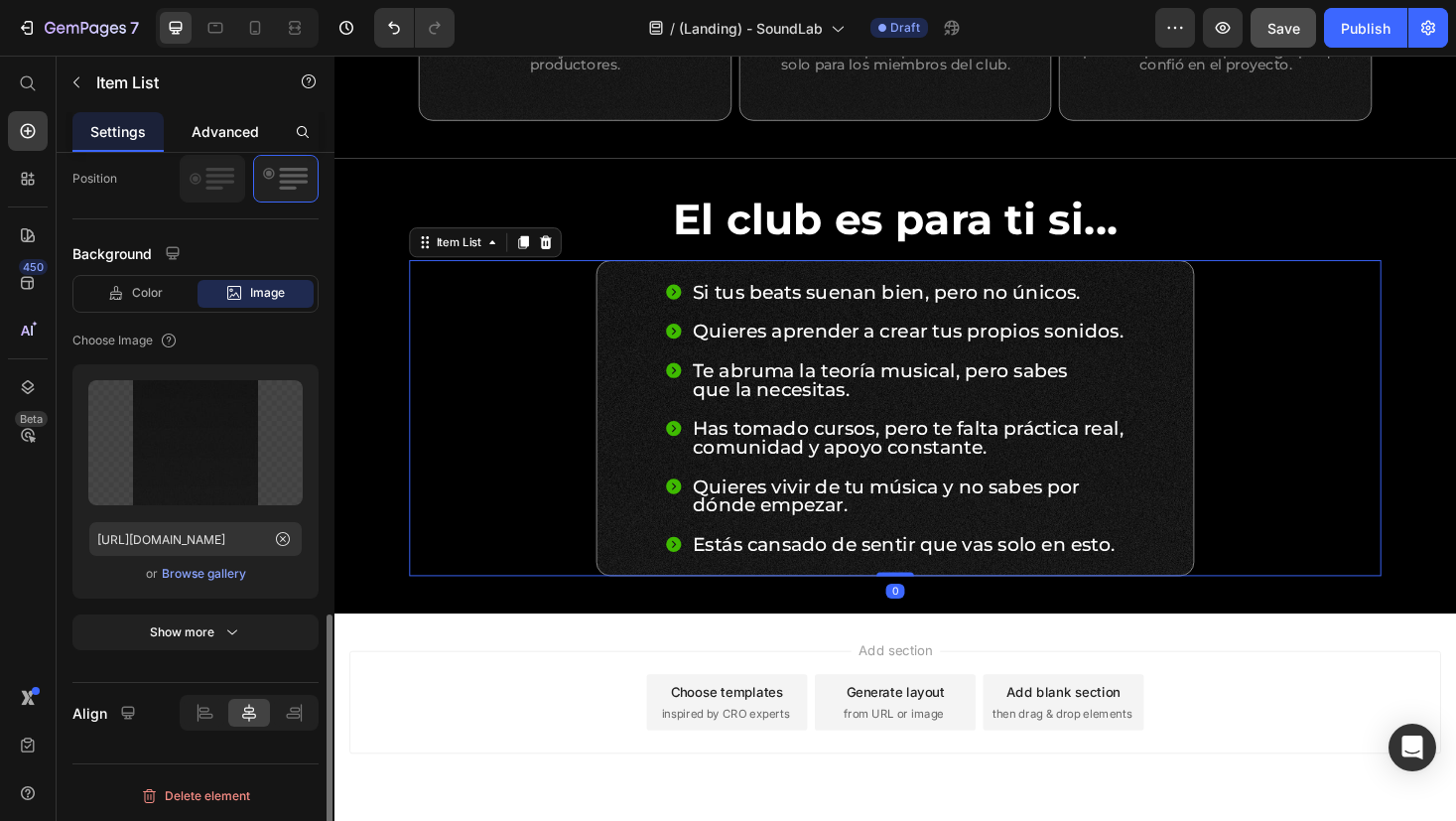 click on "Advanced" at bounding box center [225, 131] 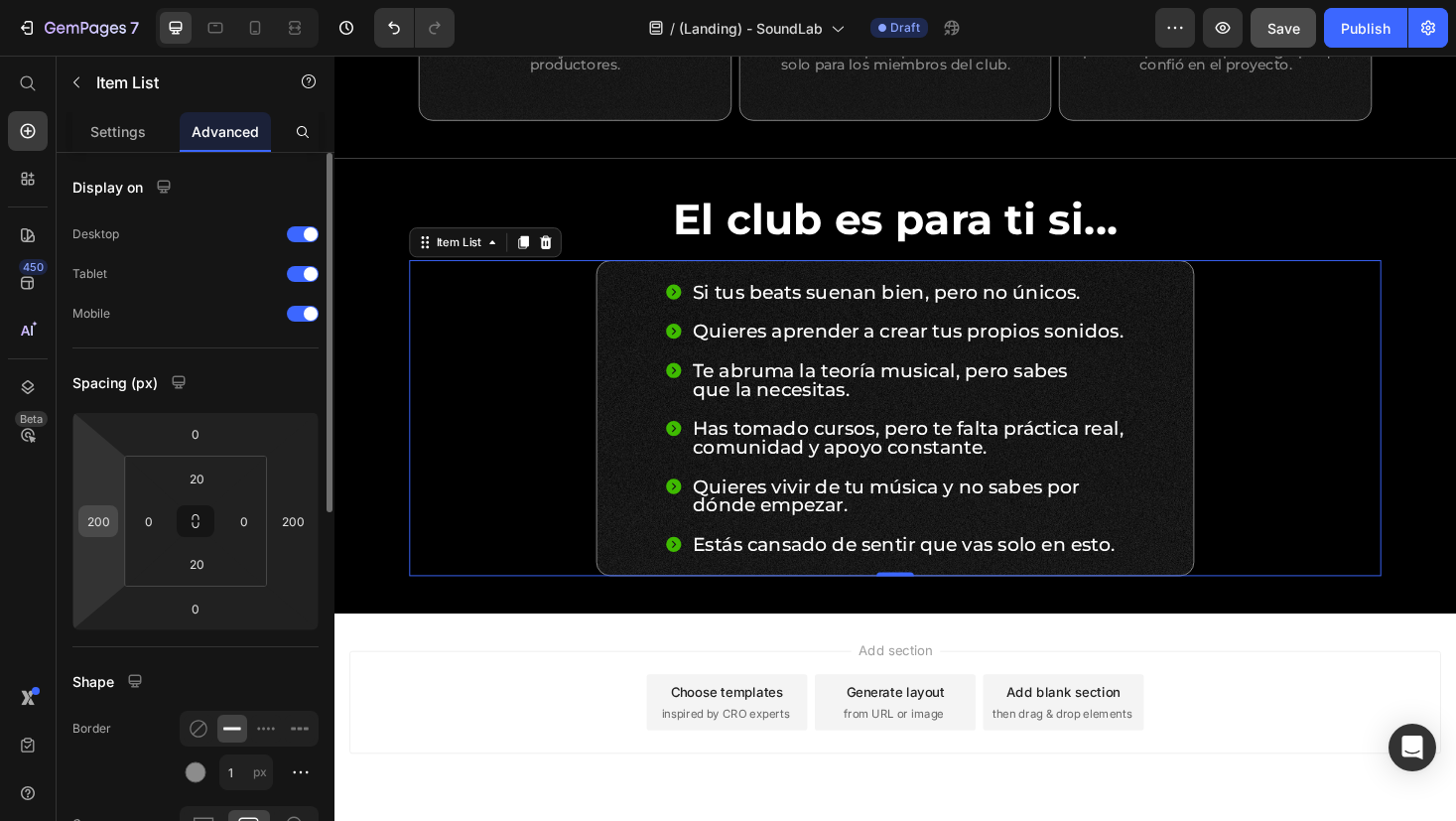 click on "200" at bounding box center [98, 521] 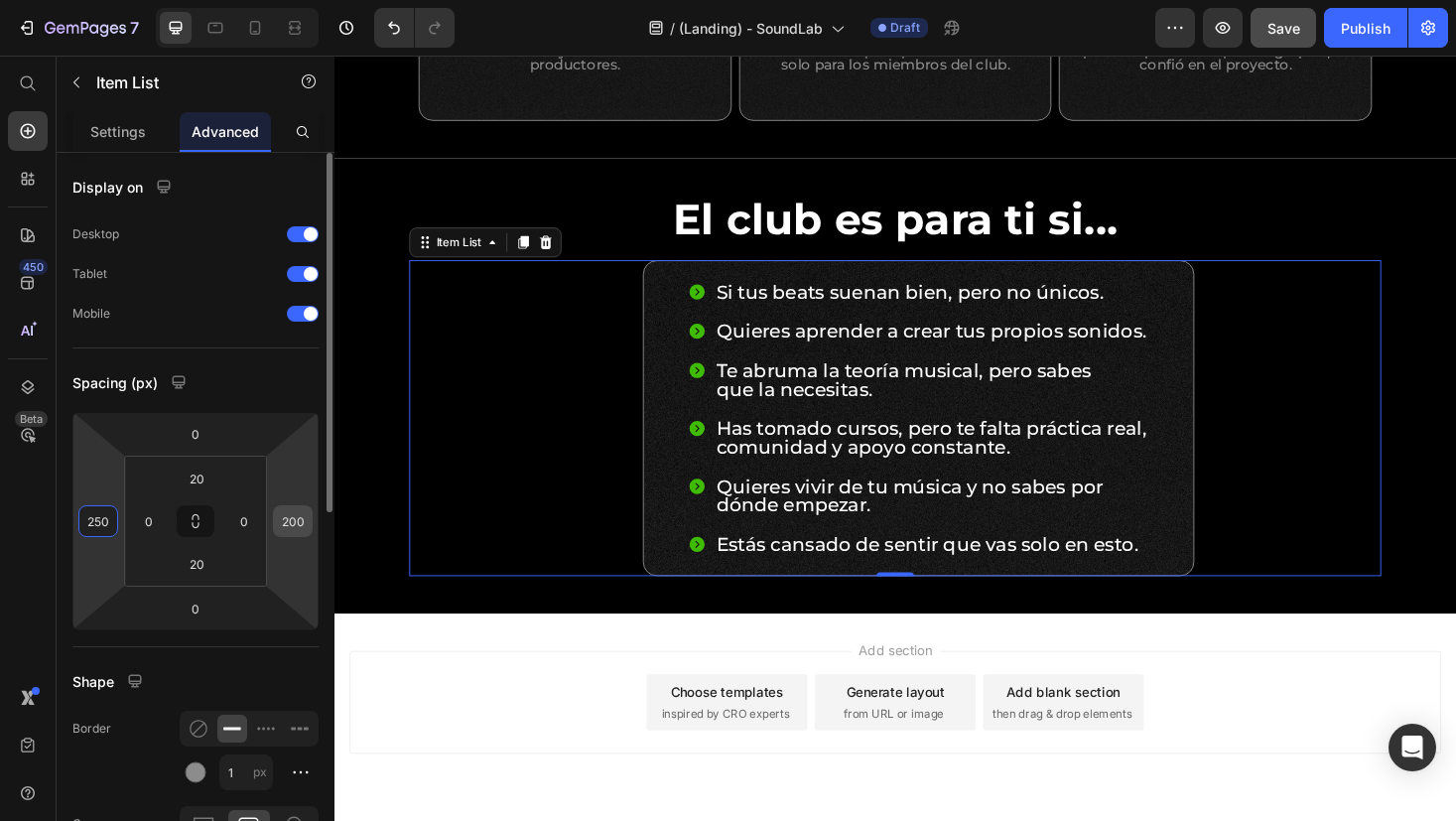 type on "250" 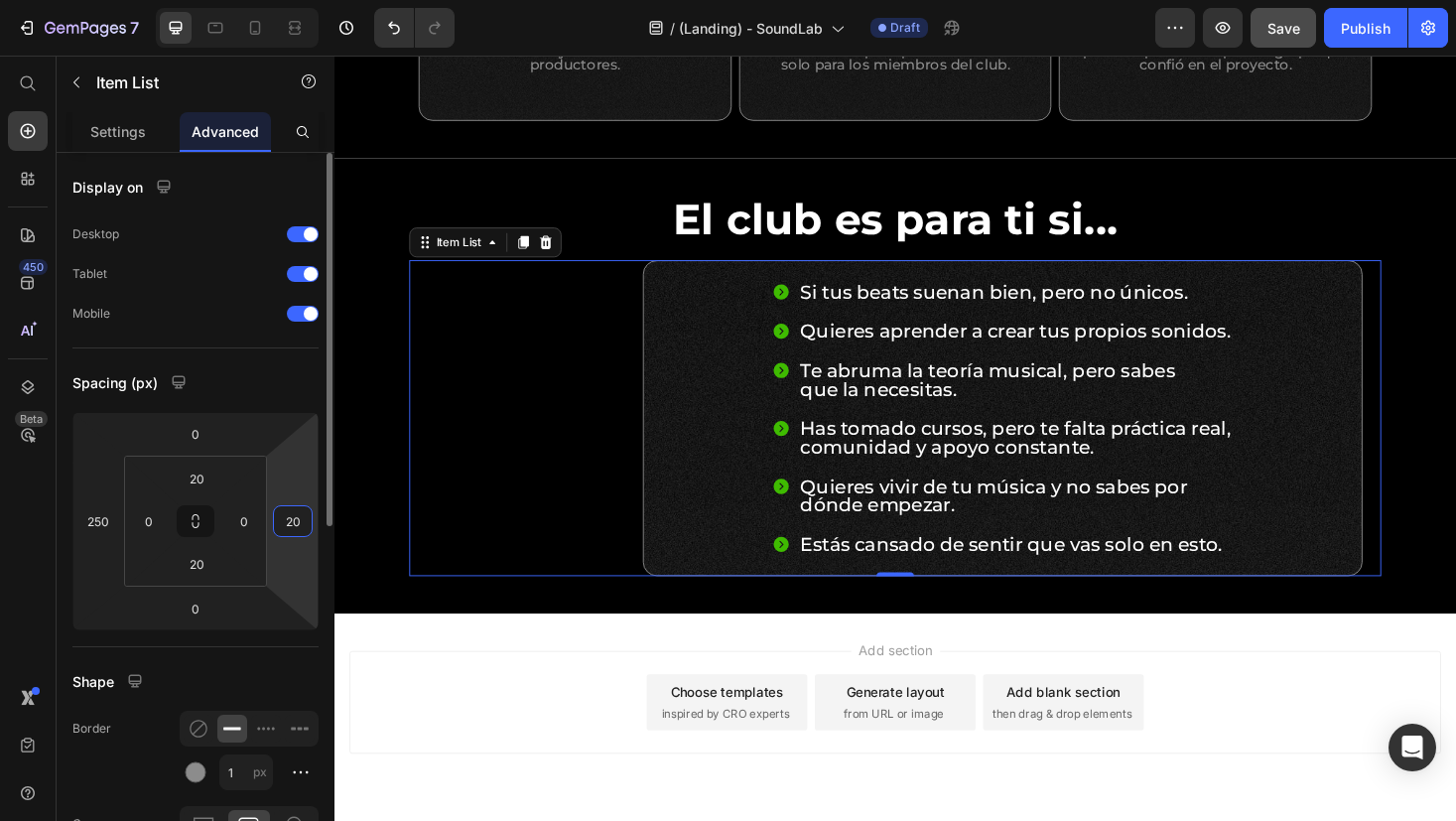 type on "200" 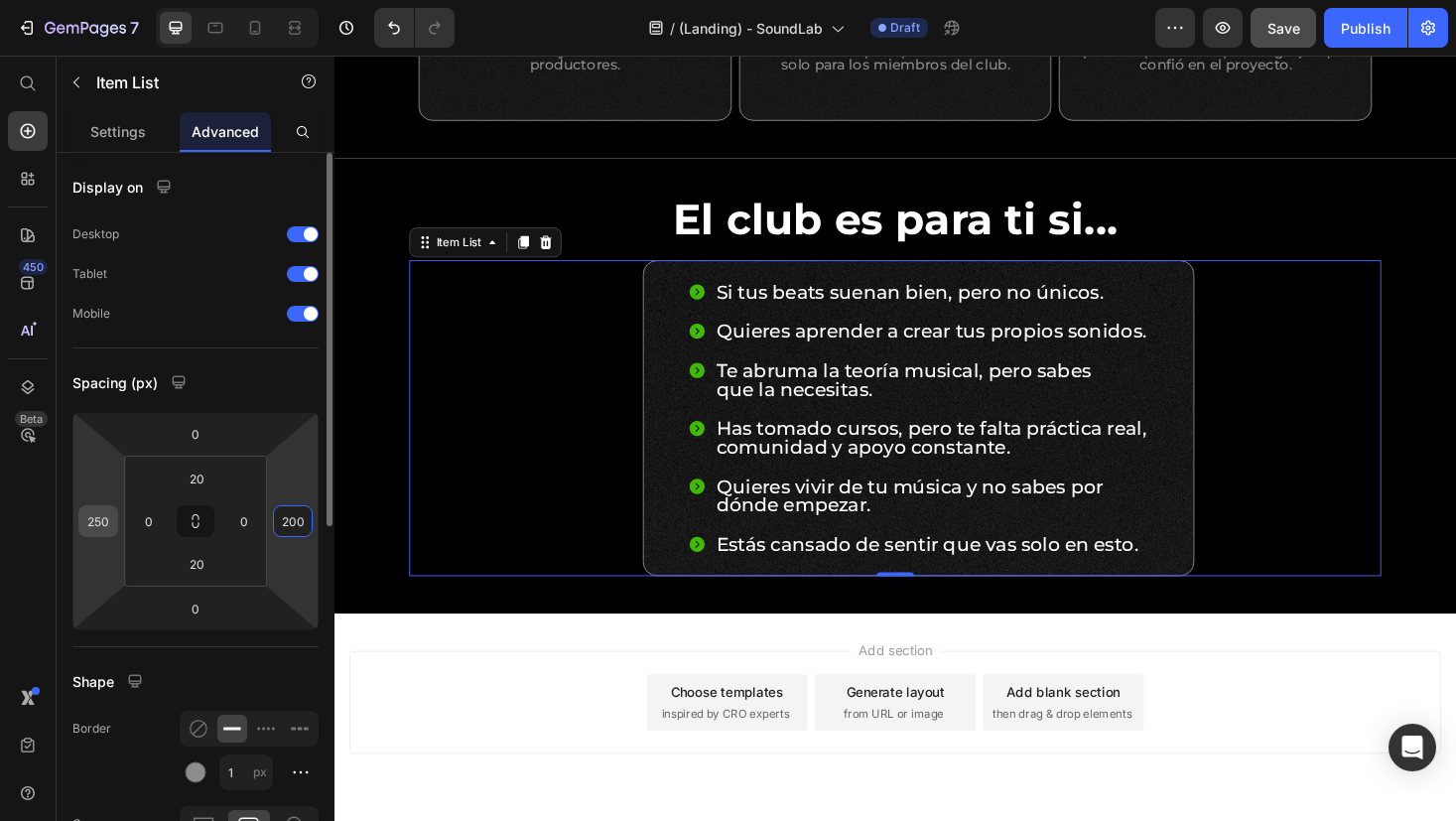 click on "250" at bounding box center [98, 521] 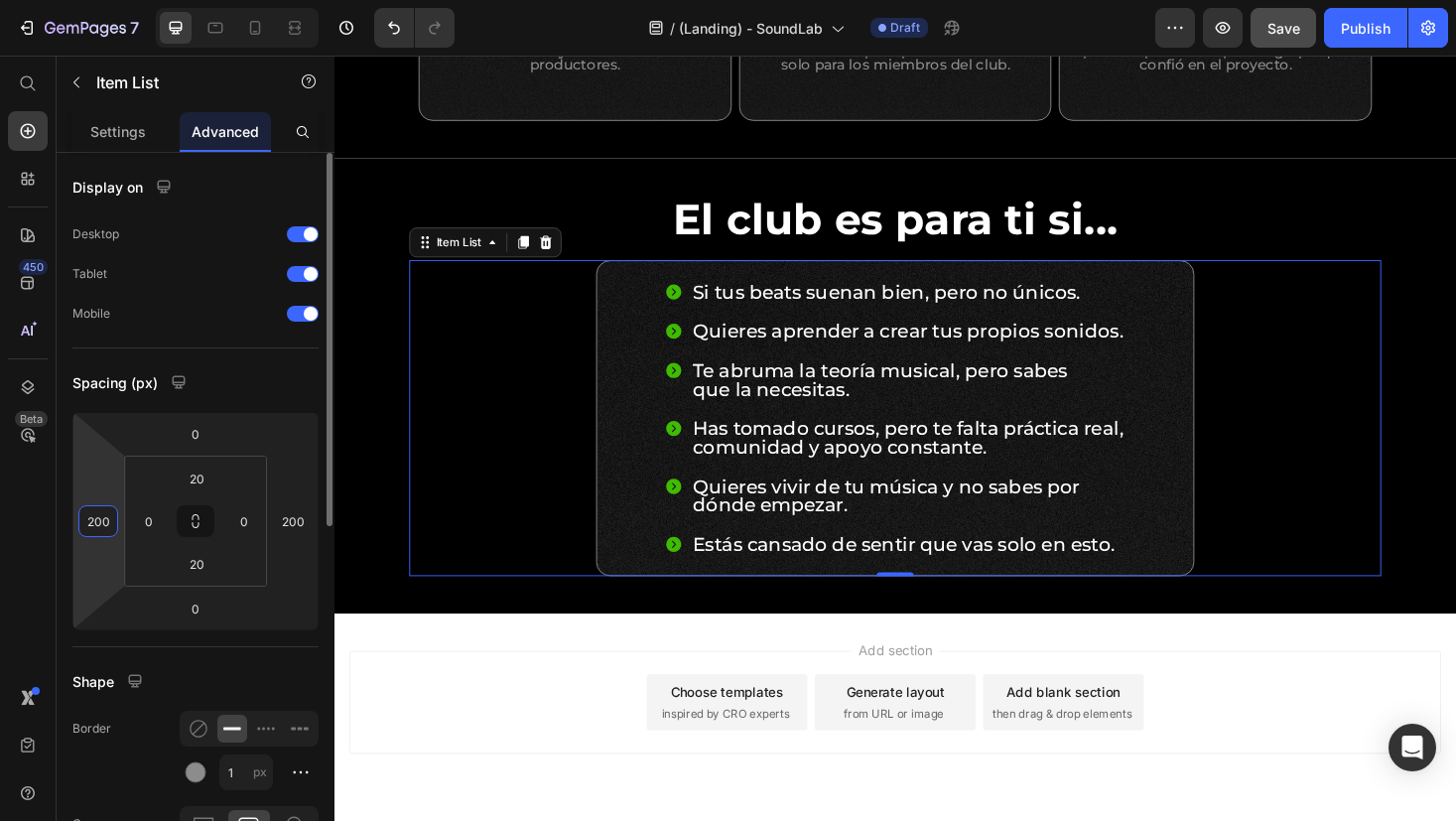 type on "200" 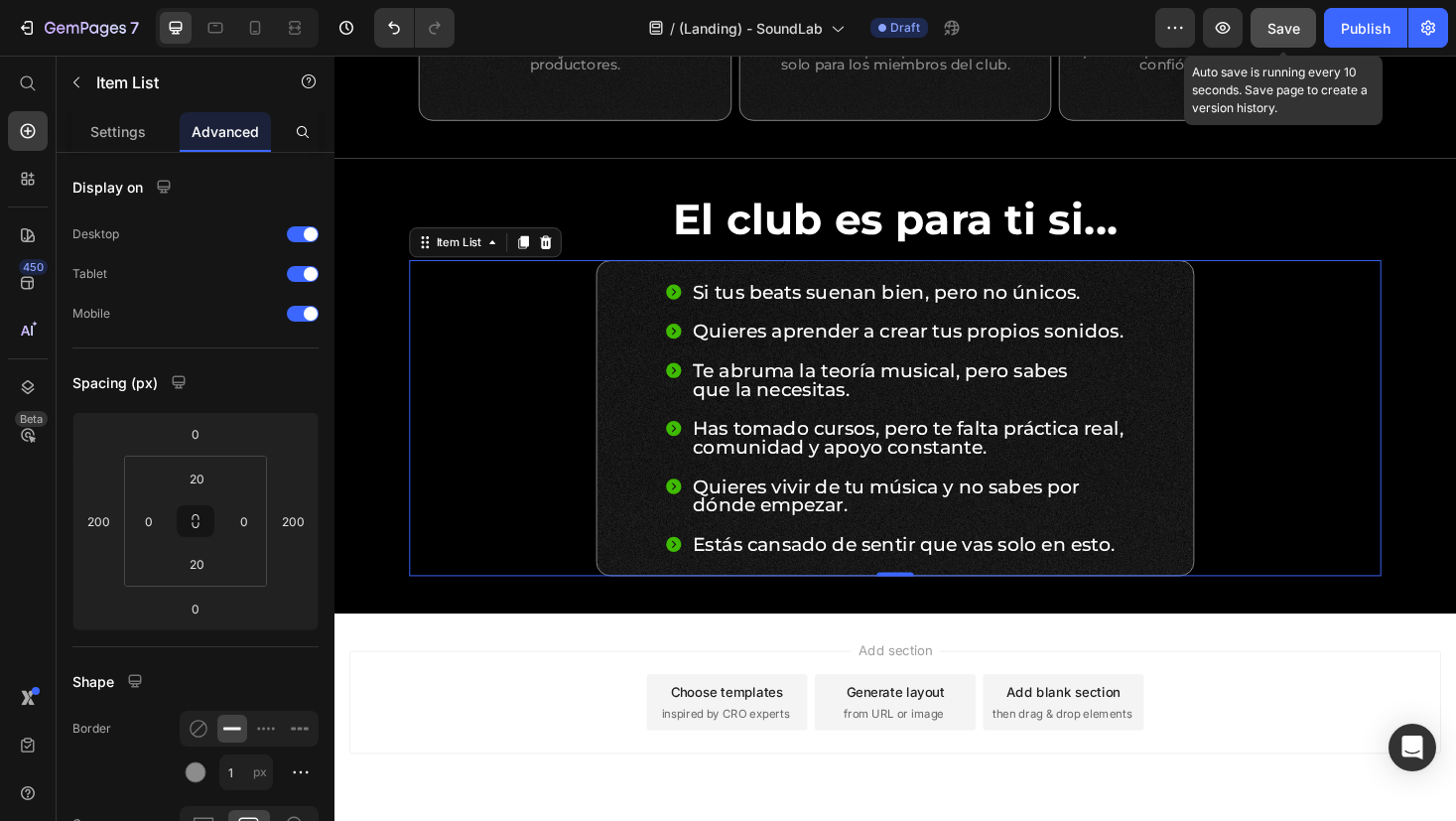 click on "Save" at bounding box center (1283, 28) 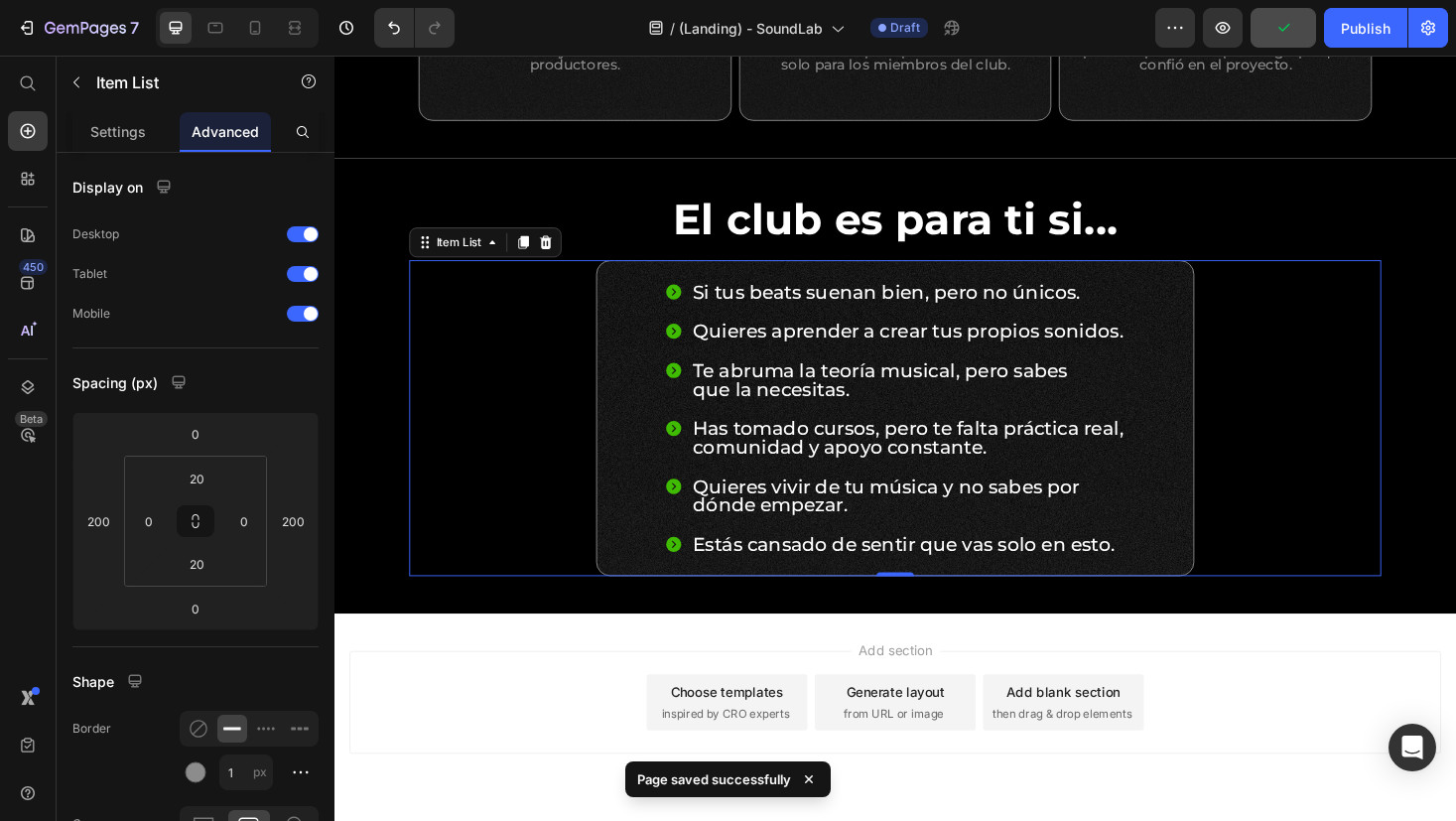 click at bounding box center [237, 28] 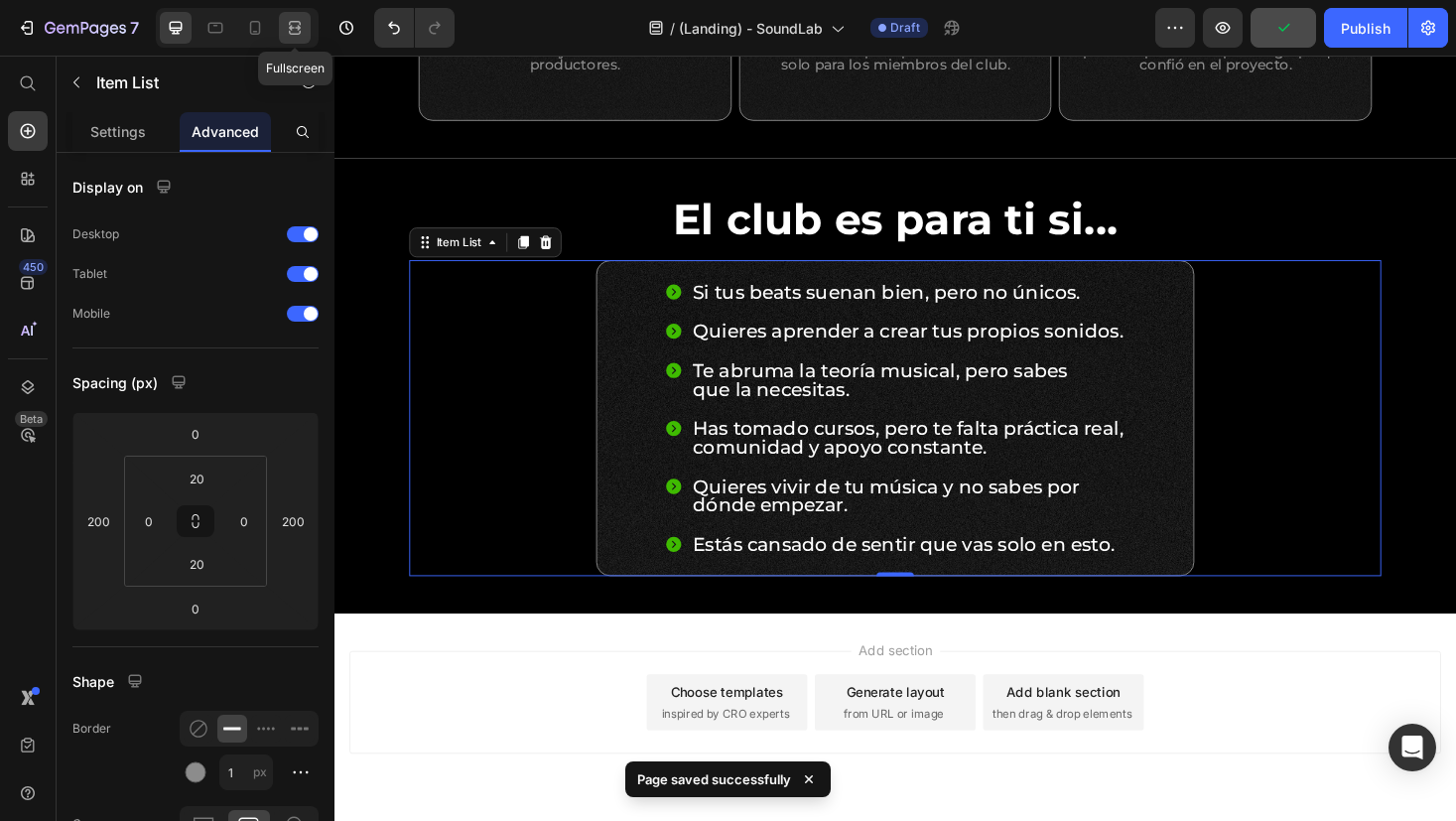 click 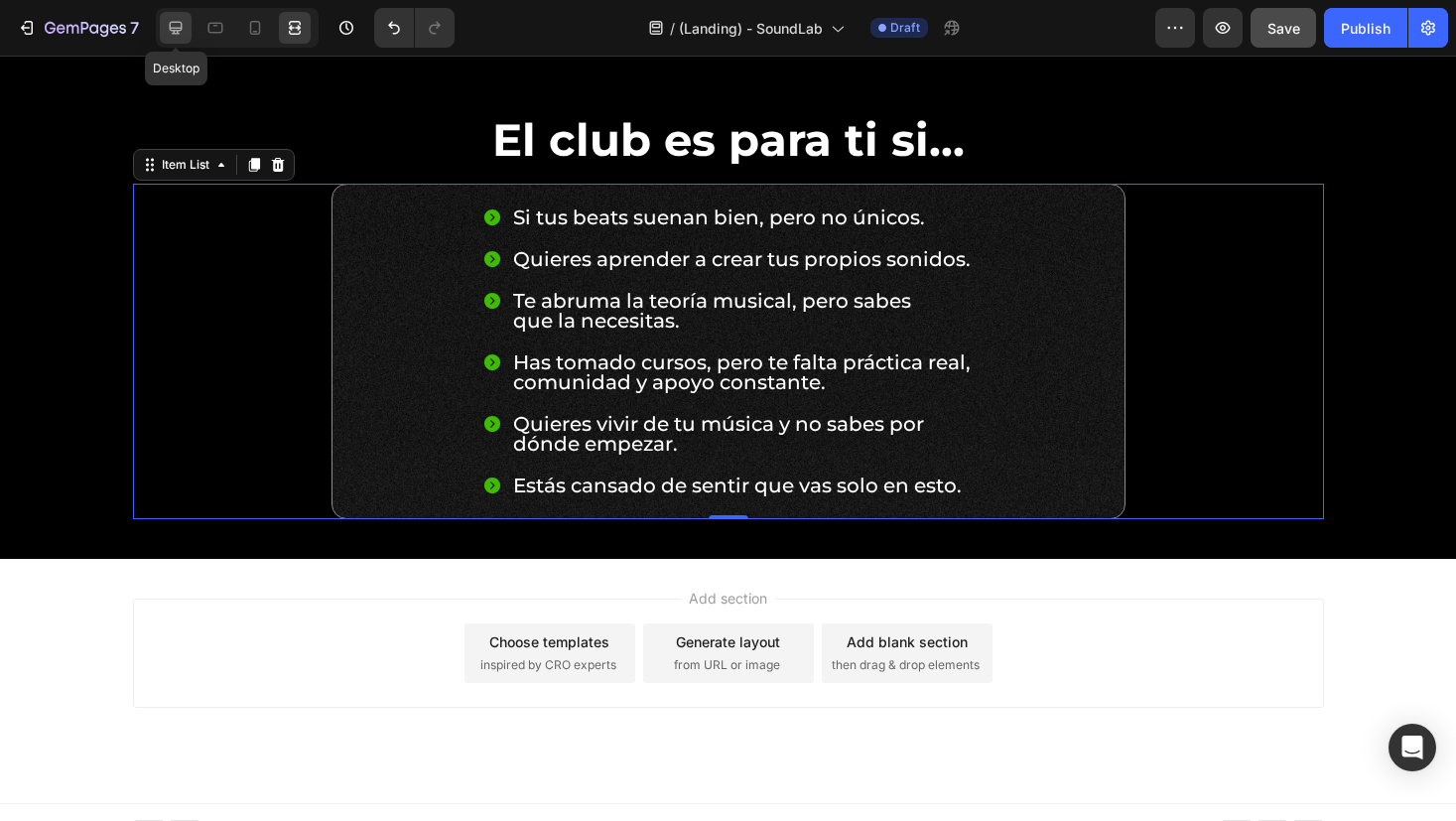 click 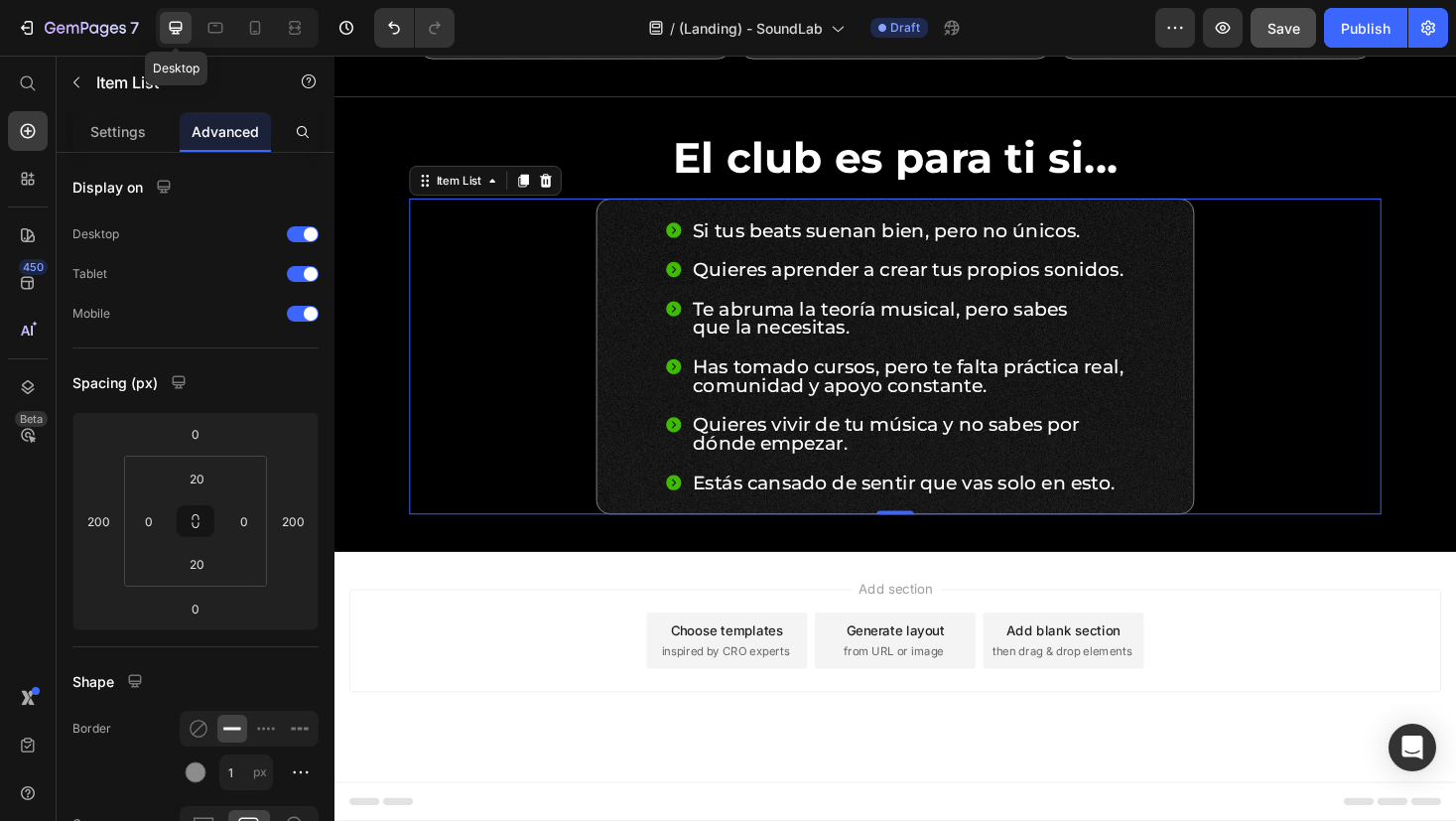 scroll, scrollTop: 1552, scrollLeft: 0, axis: vertical 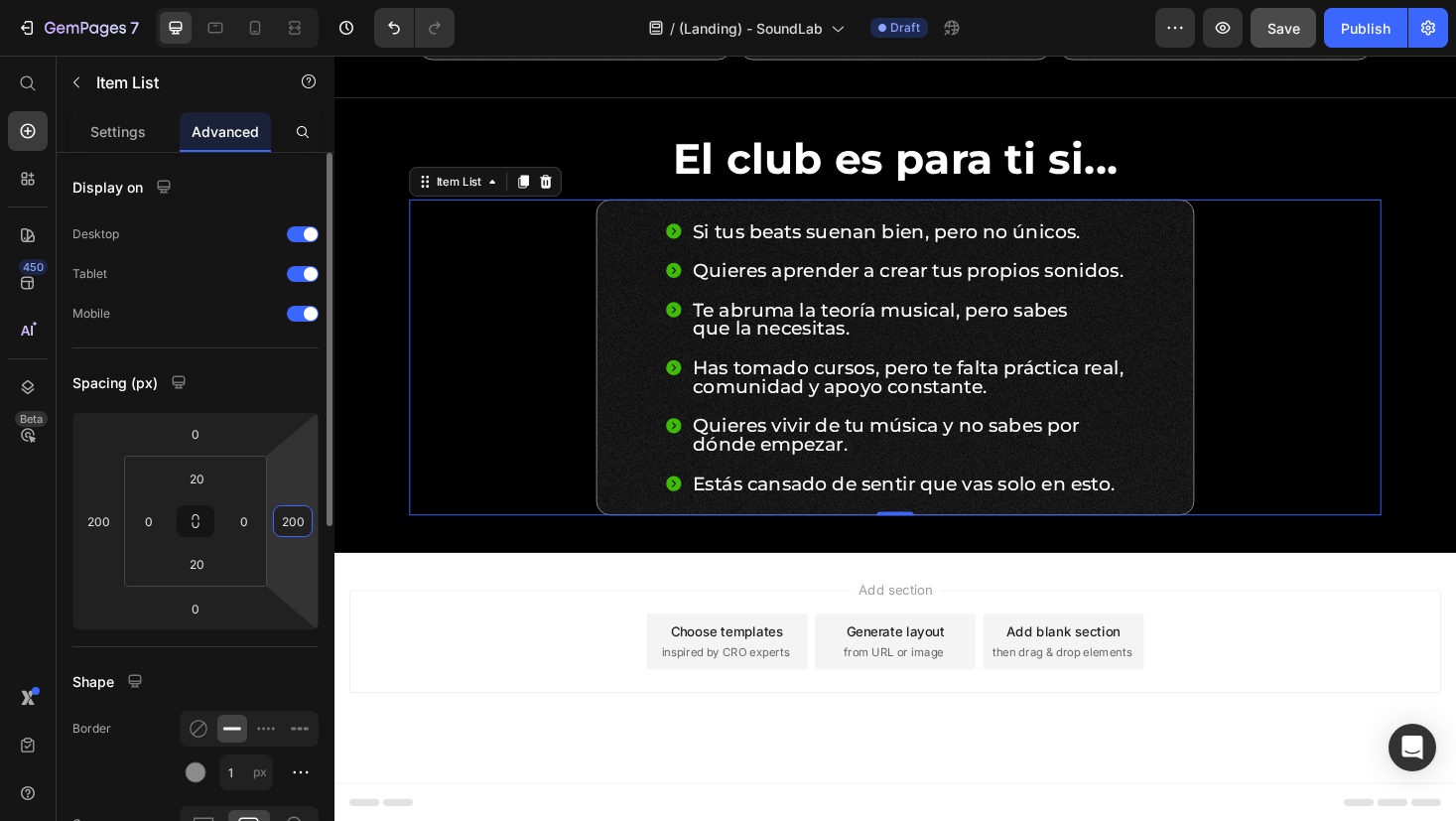 click on "200" at bounding box center (293, 521) 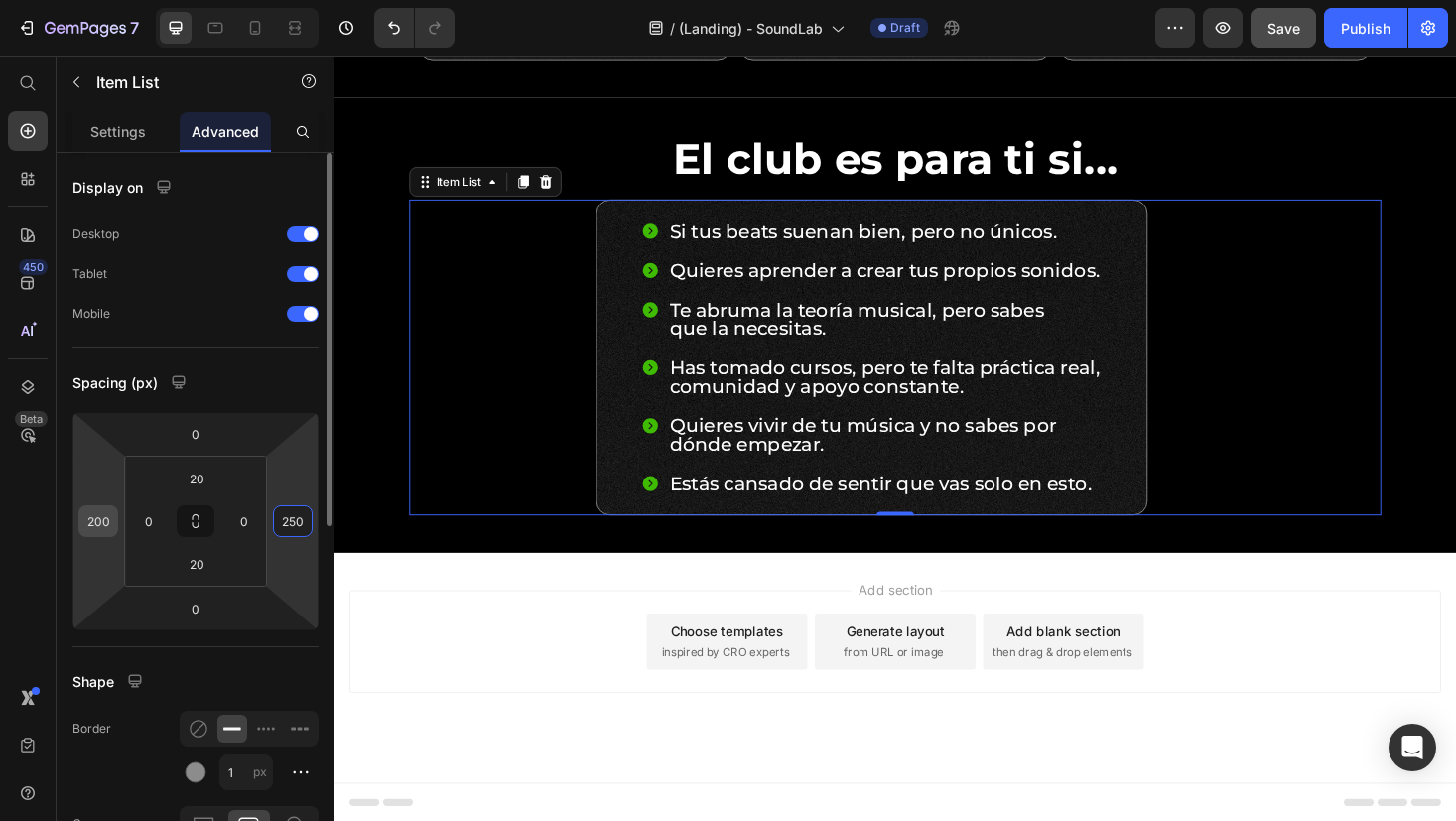 type on "250" 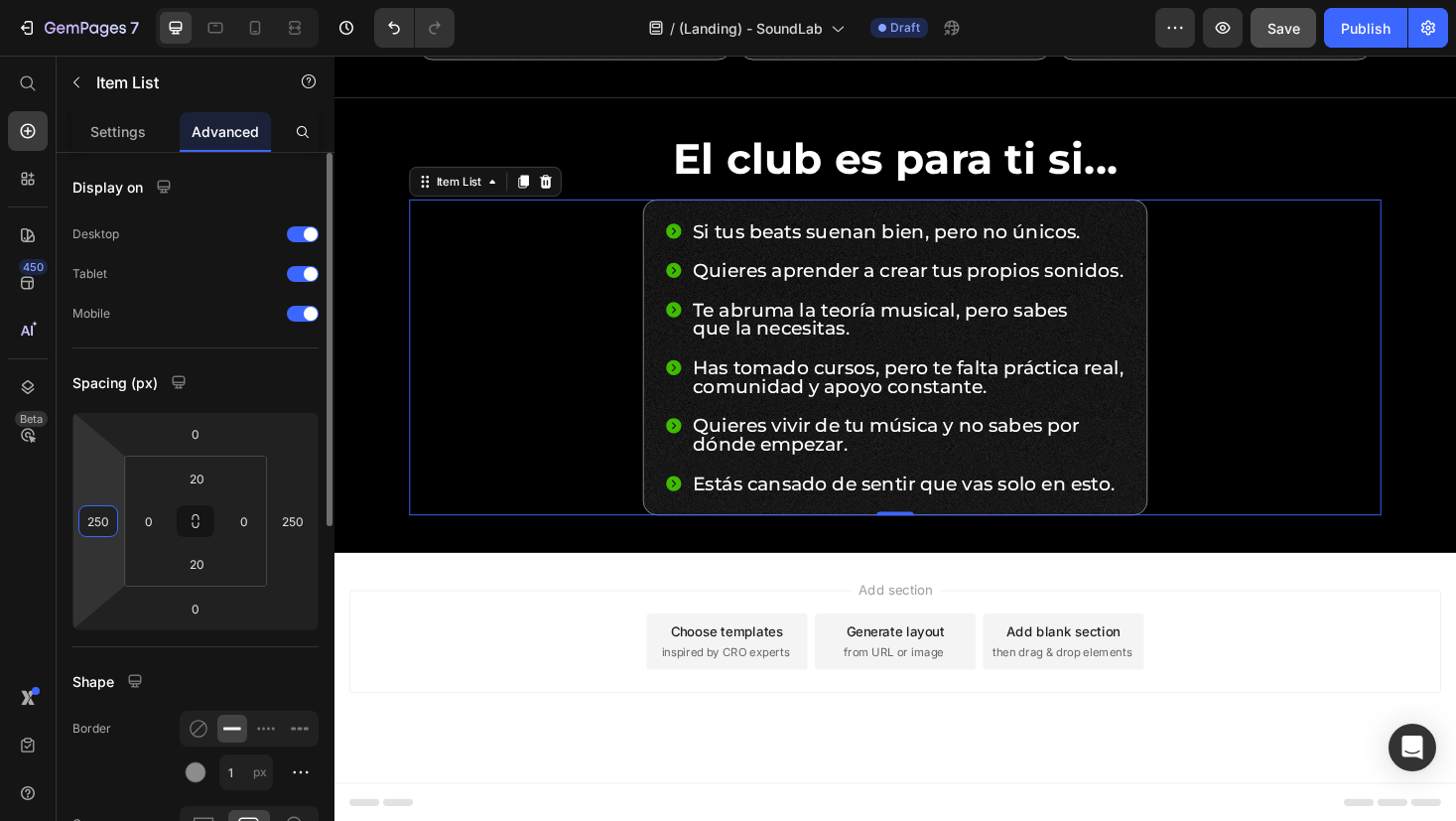 type on "250" 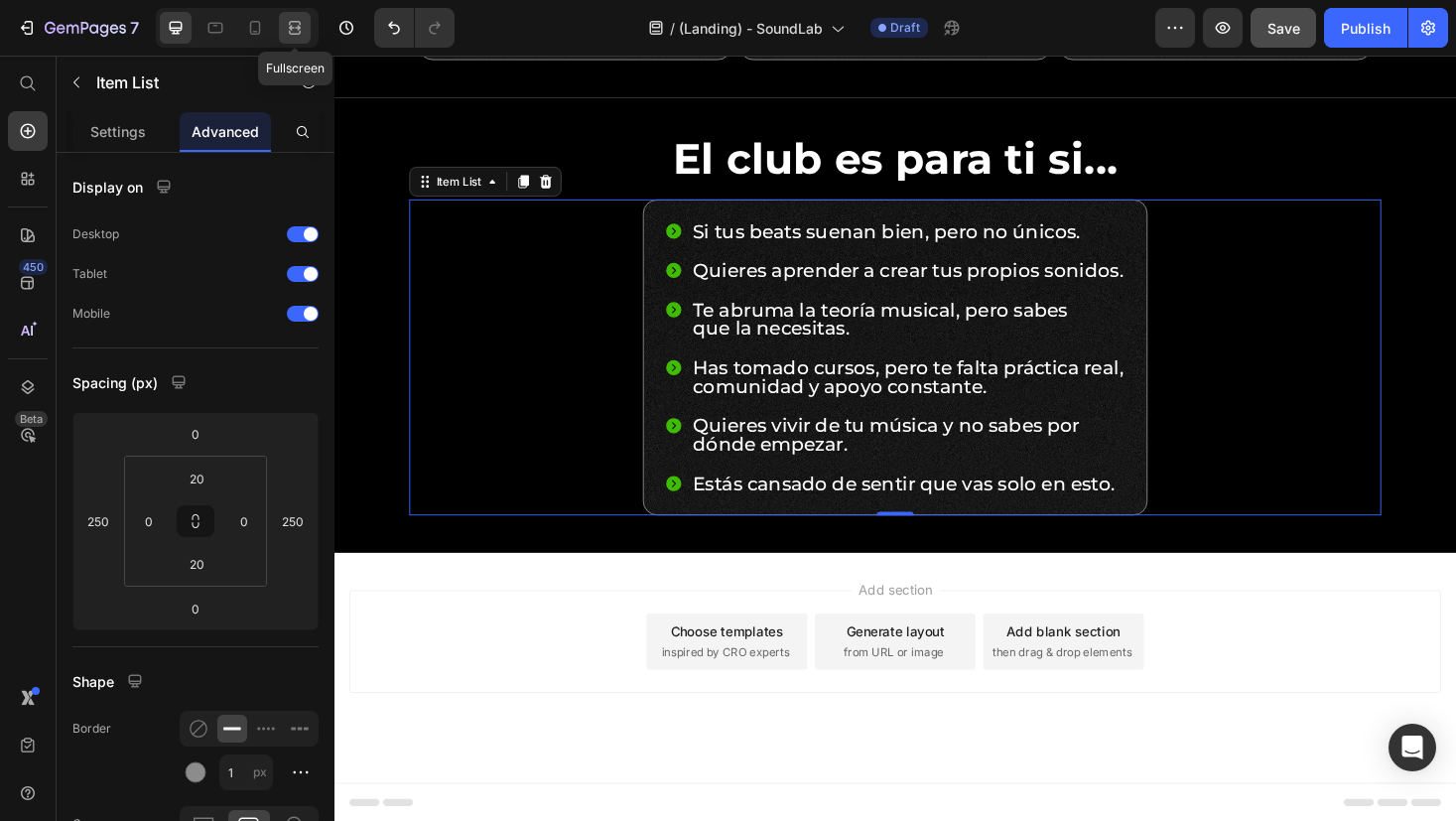 click 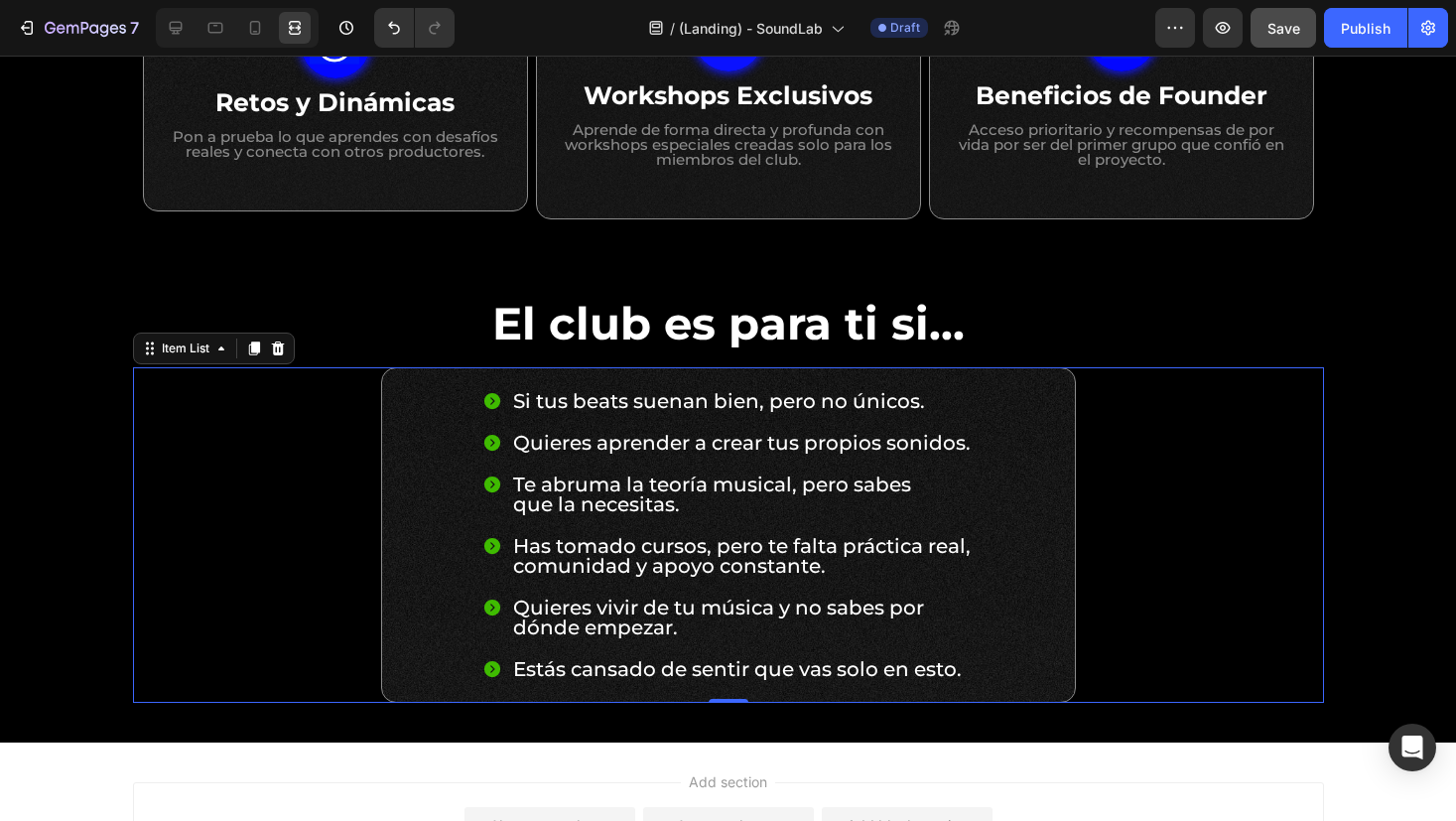 scroll, scrollTop: 1425, scrollLeft: 0, axis: vertical 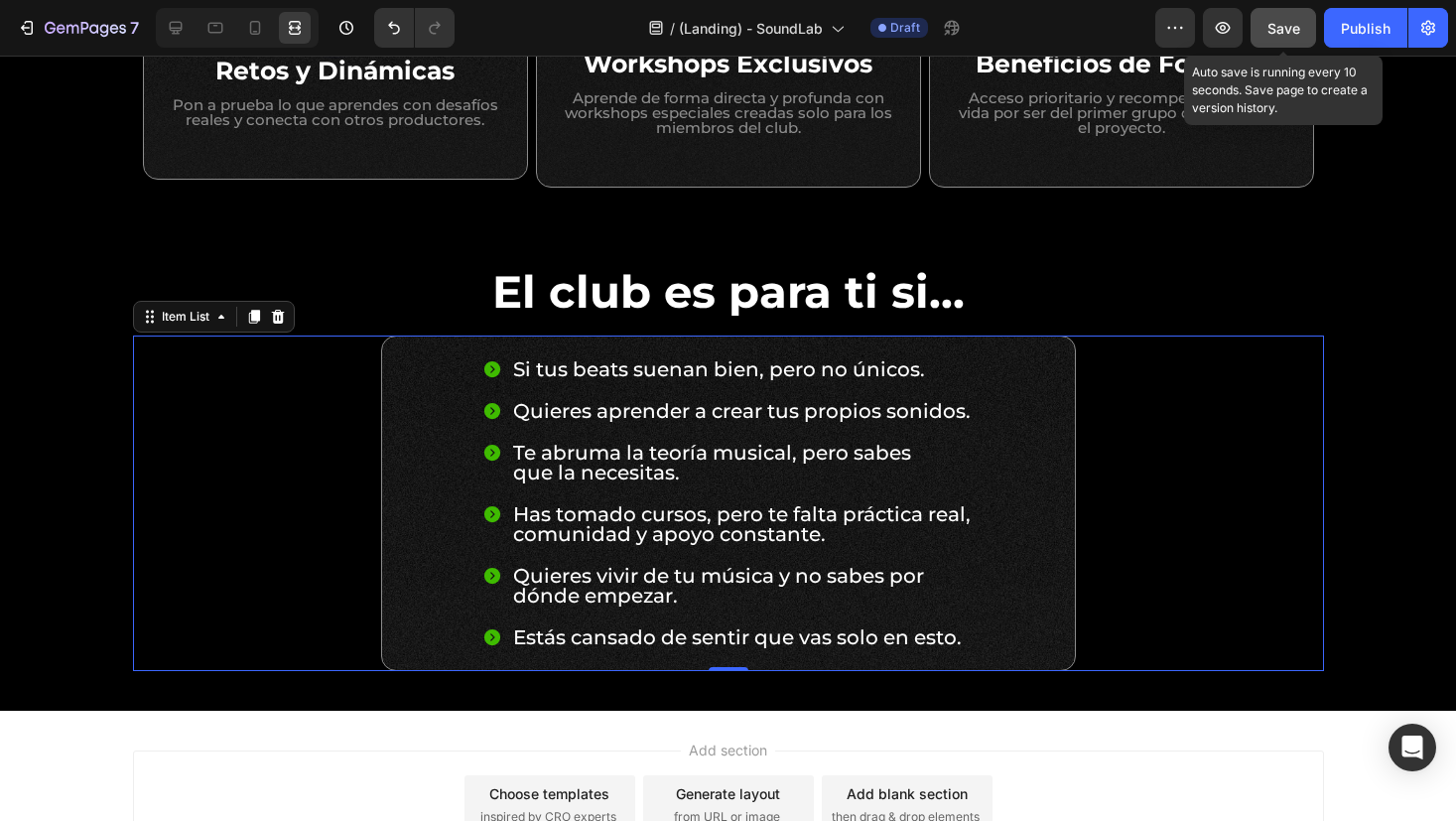 click on "Save" at bounding box center (1283, 28) 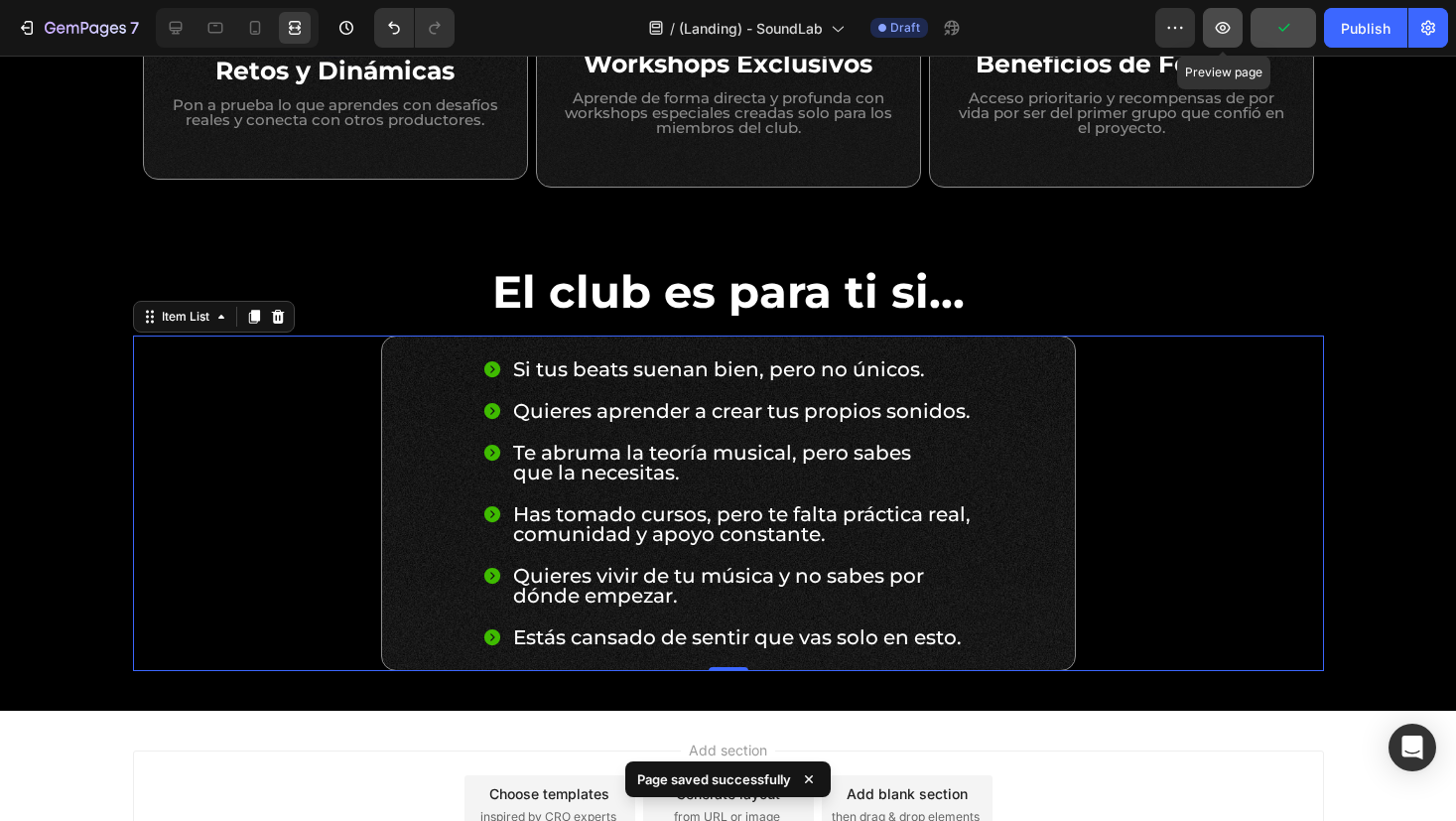 click 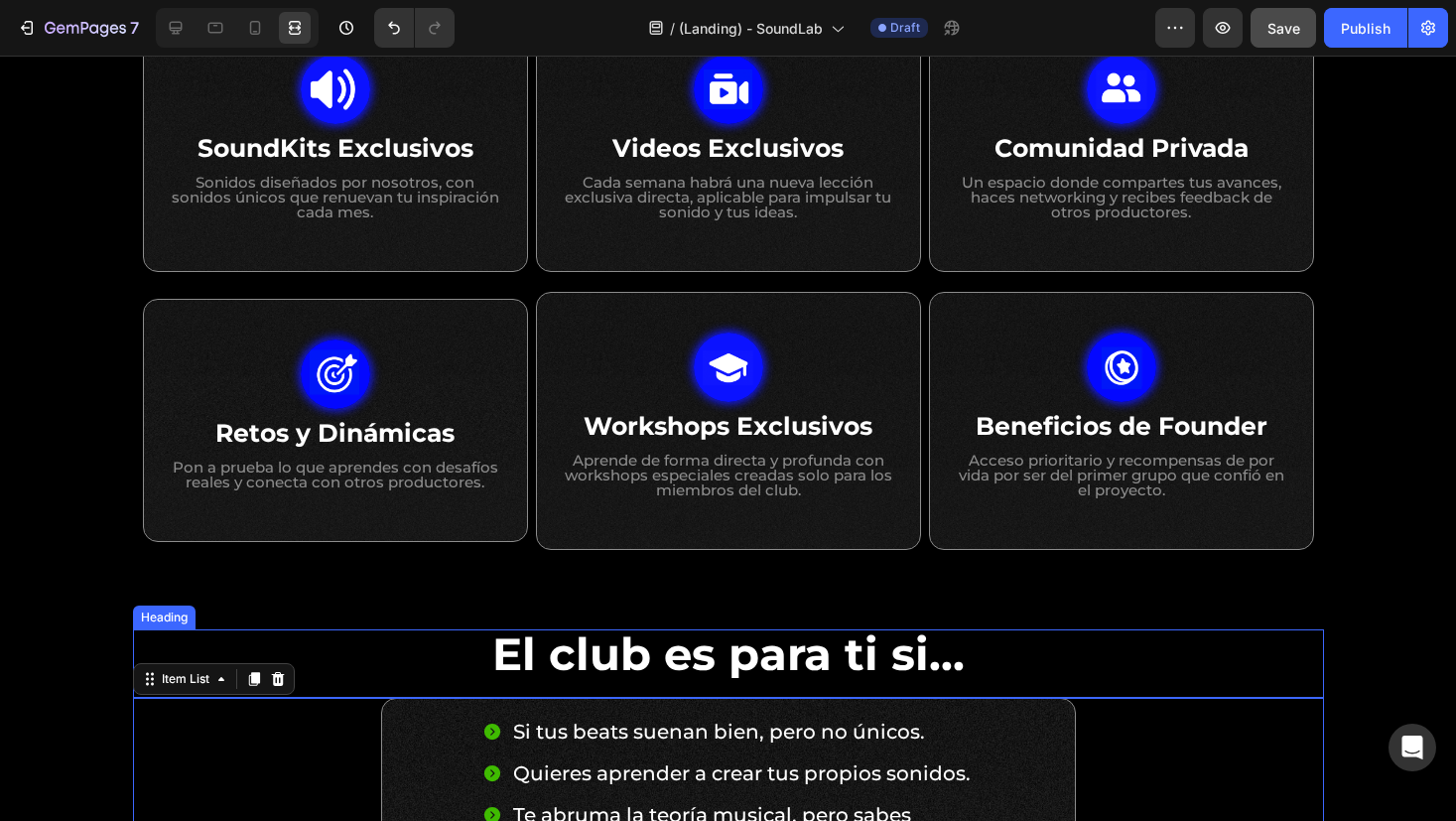 scroll, scrollTop: 968, scrollLeft: 0, axis: vertical 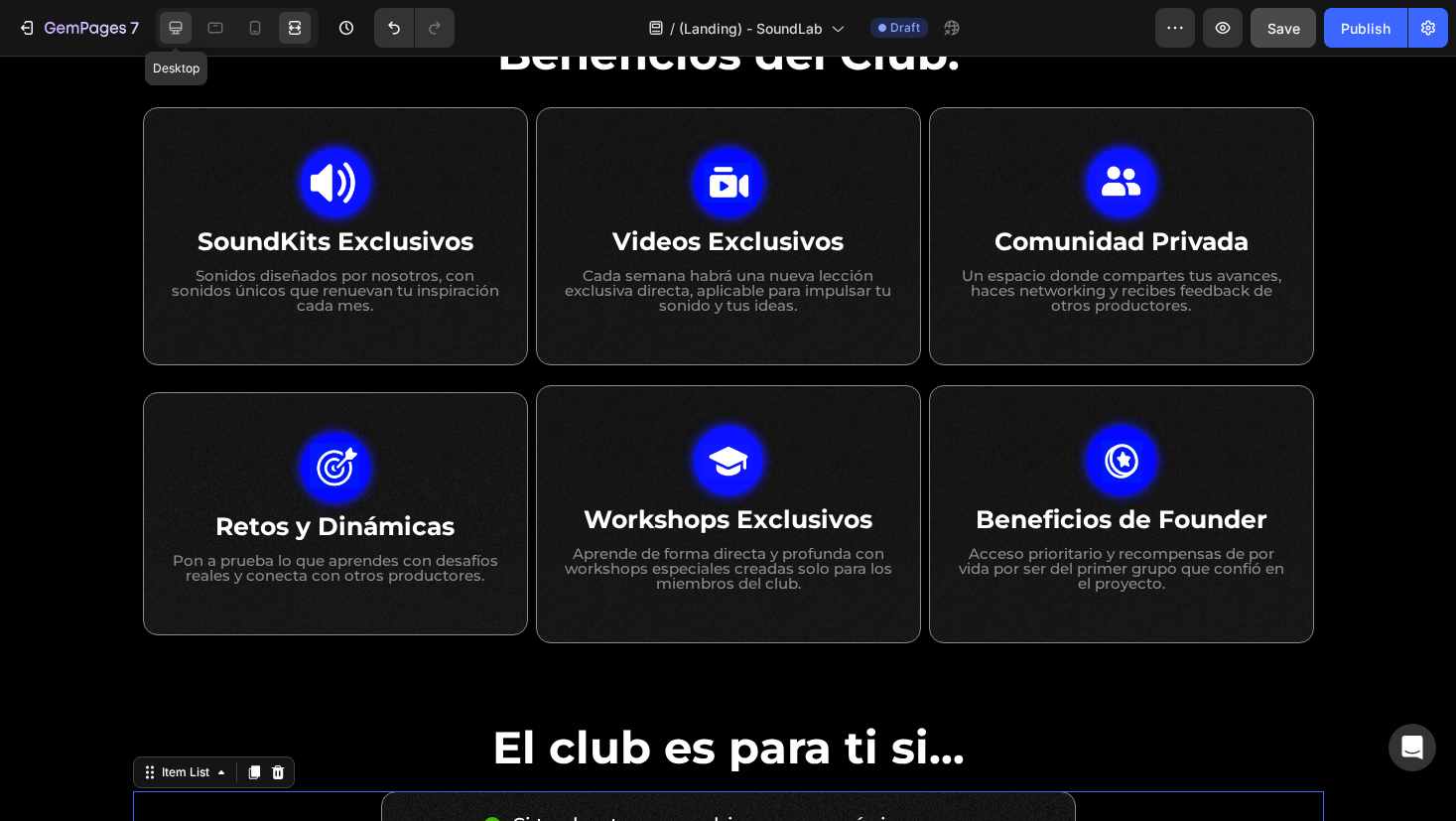 click 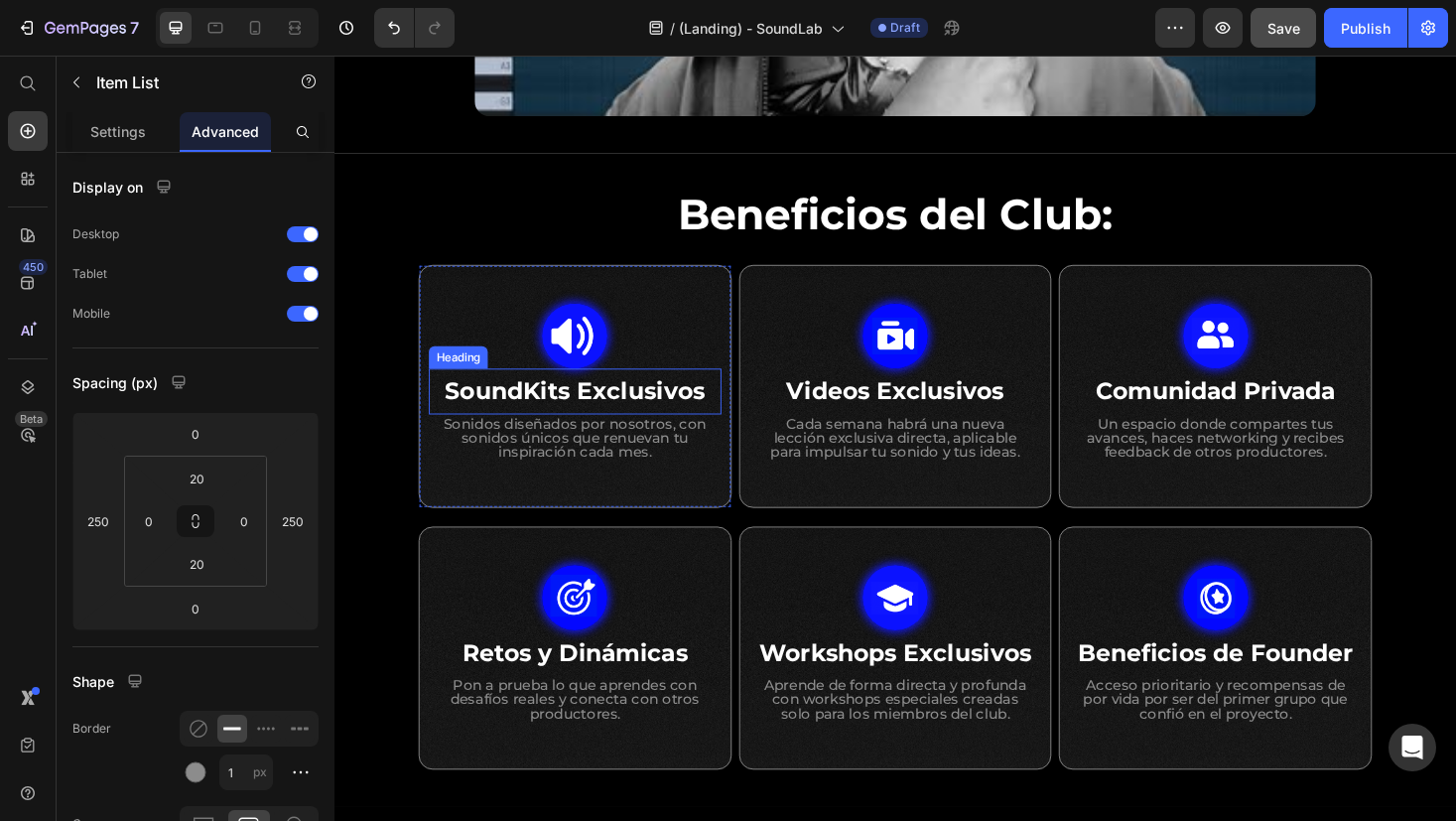 scroll, scrollTop: 789, scrollLeft: 0, axis: vertical 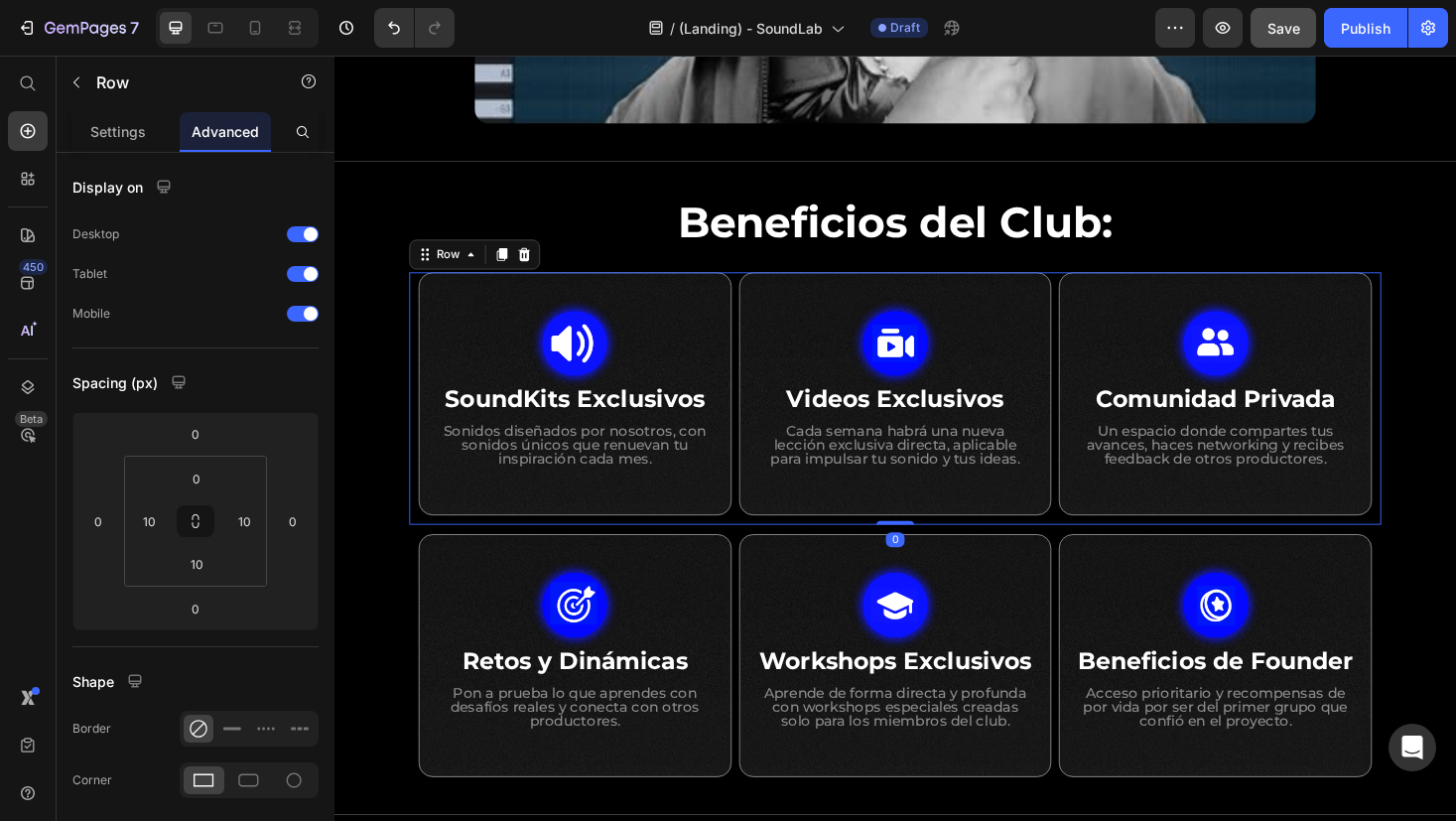 click on "Image SoundKits Exclusivos Heading Sonidos diseñados por nosotros, con sonidos únicos que renuevan tu inspiración cada mes. Text Block Row Image Videos Exclusivos Heading Cada semana habrá una nueva lección exclusiva directa, aplicable para impulsar tu sonido y tus ideas. Text Block Row Image Comunidad Privada Heading Un espacio donde compartes tus avances, haces networking y recibes feedback de otros productores. Text Block Row Row Row   0" at bounding box center [930, 420] 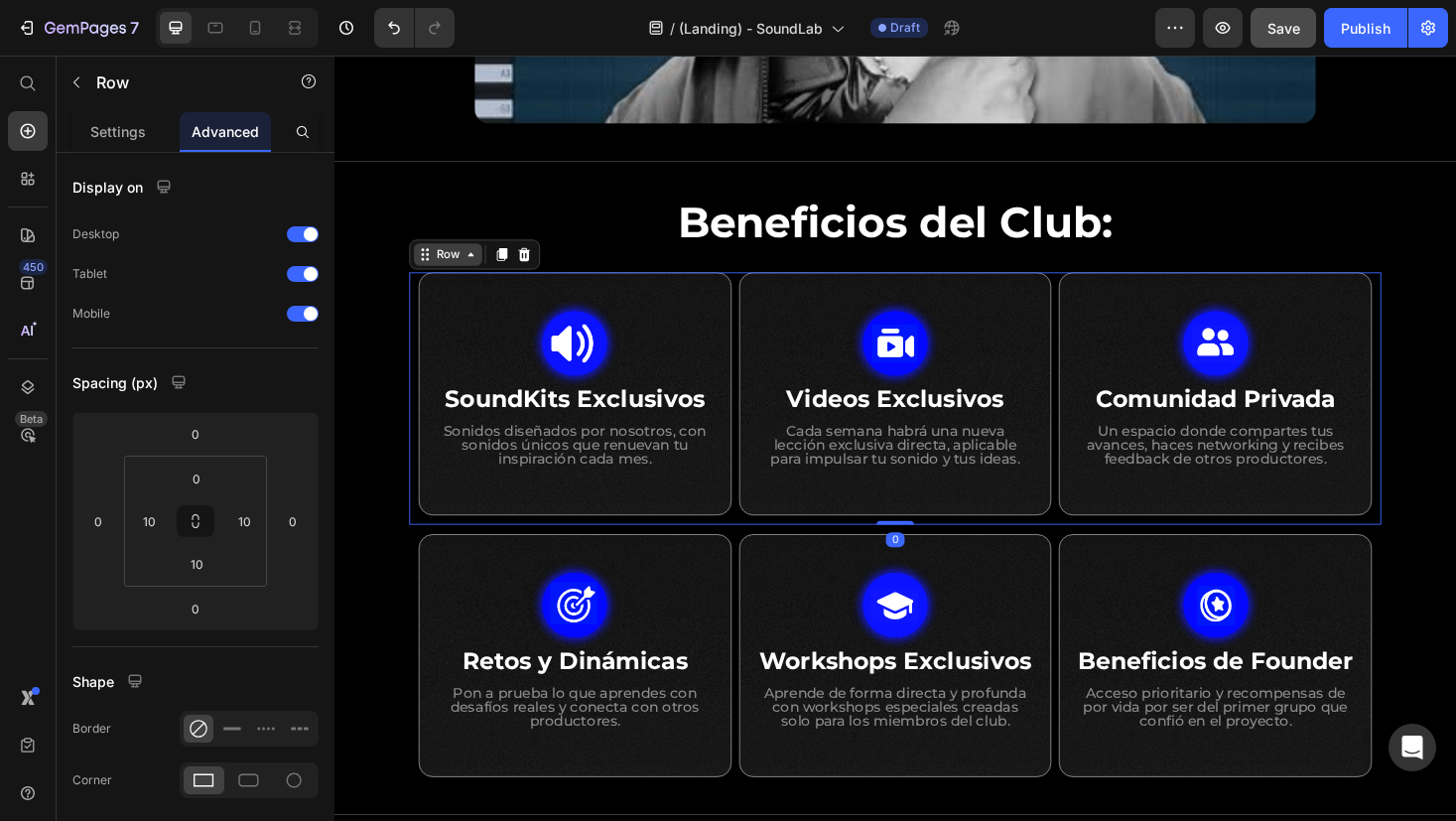 click on "Row" at bounding box center [455, 267] 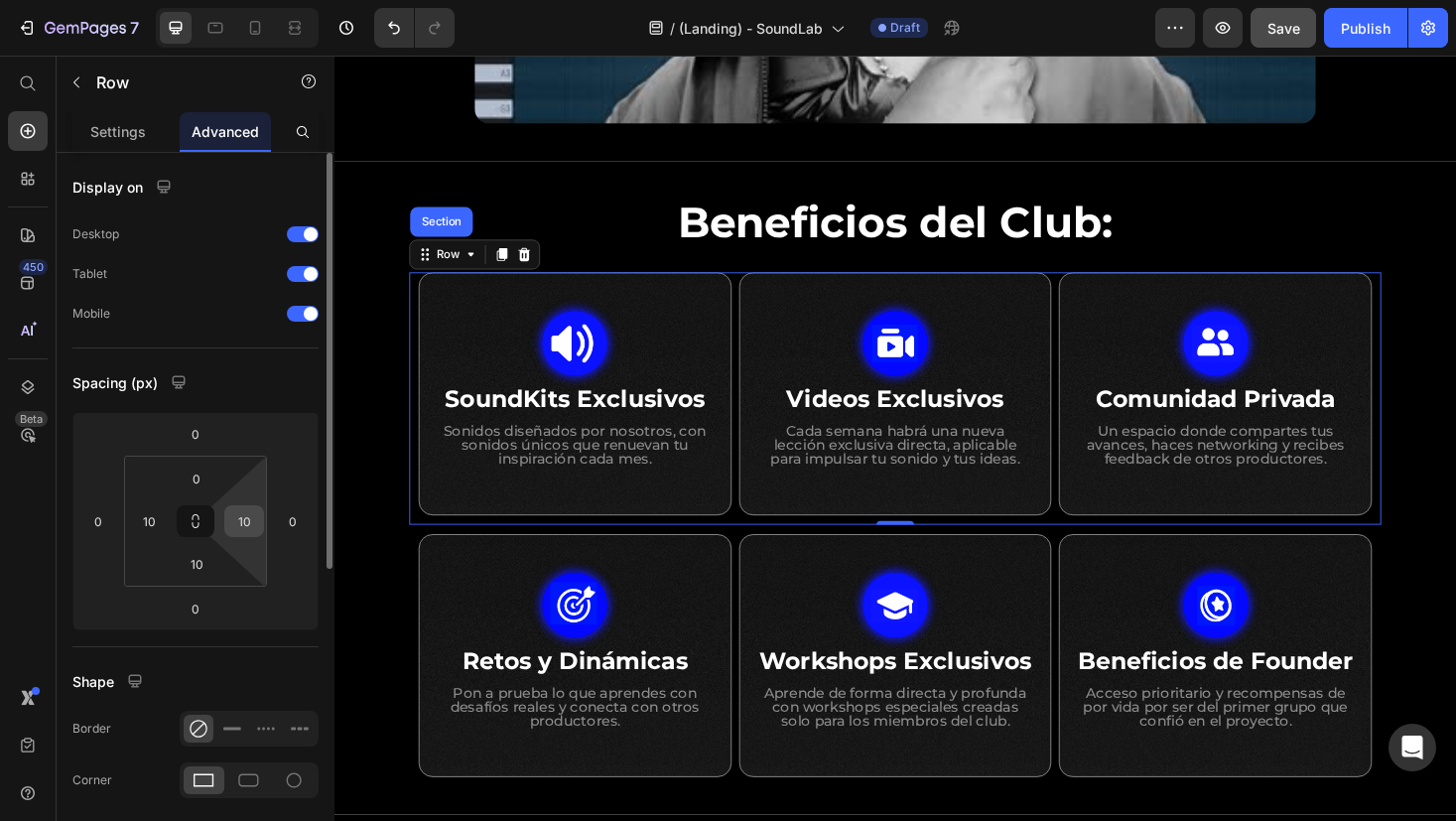 click on "10" at bounding box center [244, 521] 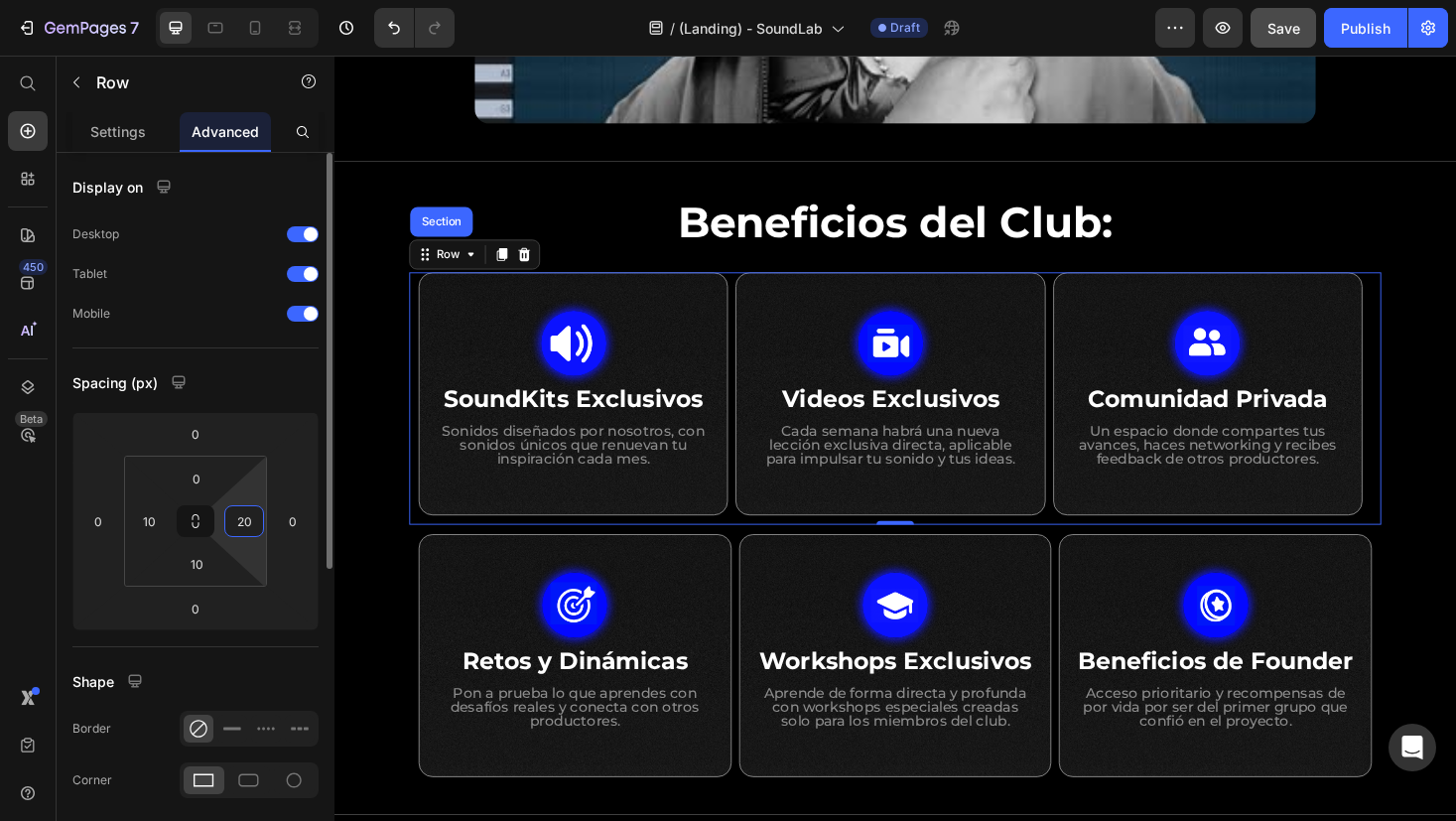 type on "2" 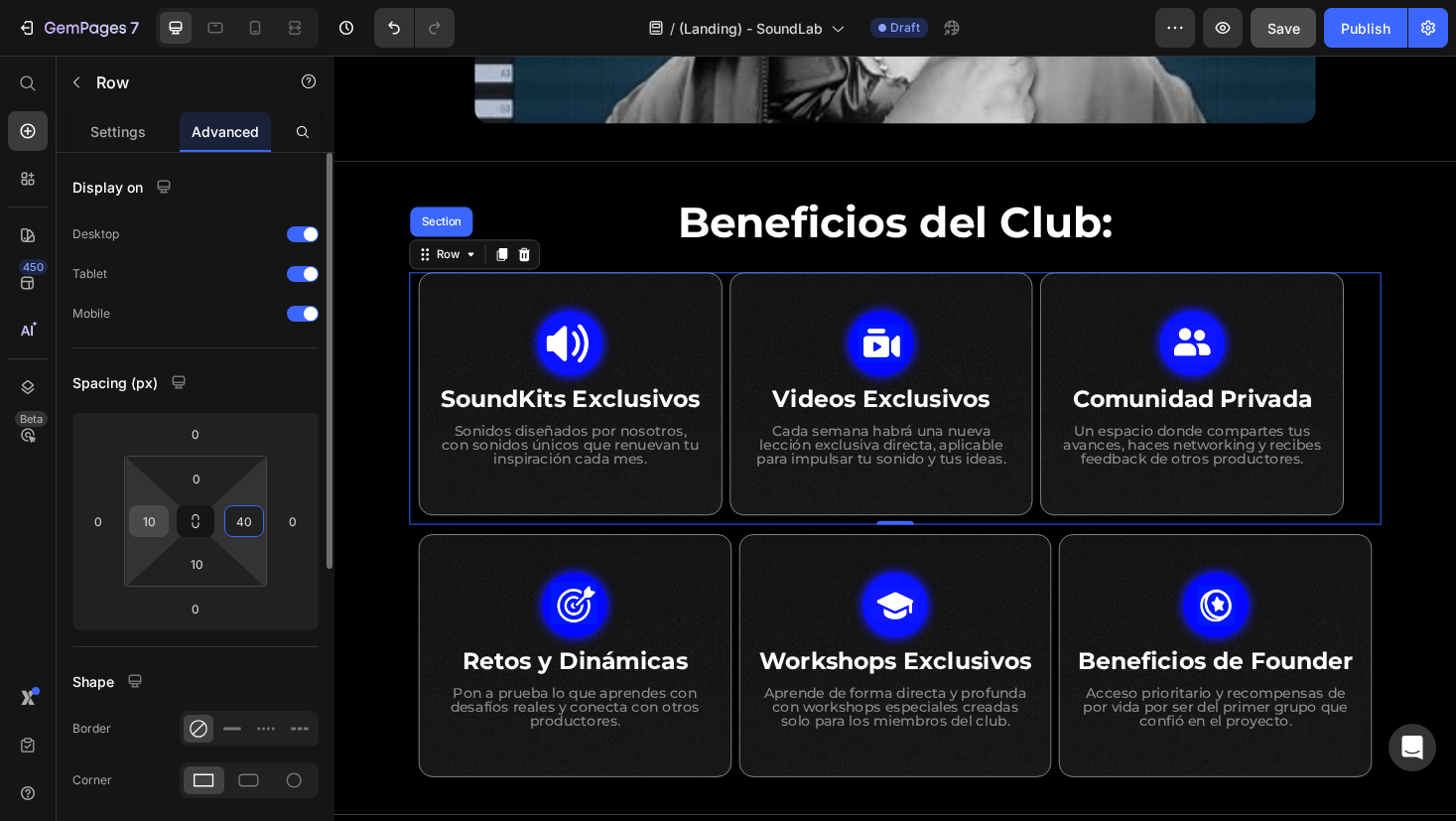 type on "40" 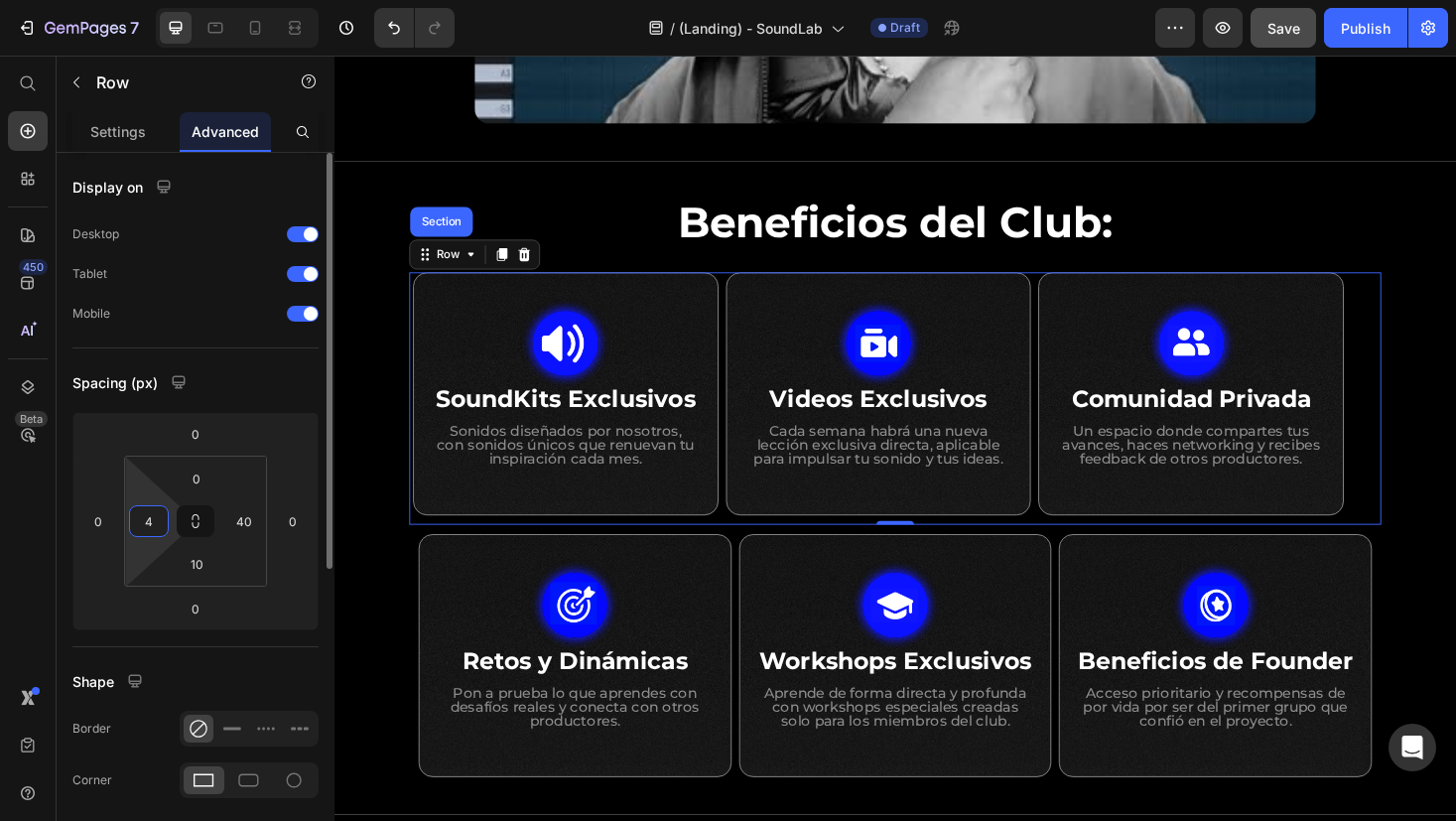 type on "40" 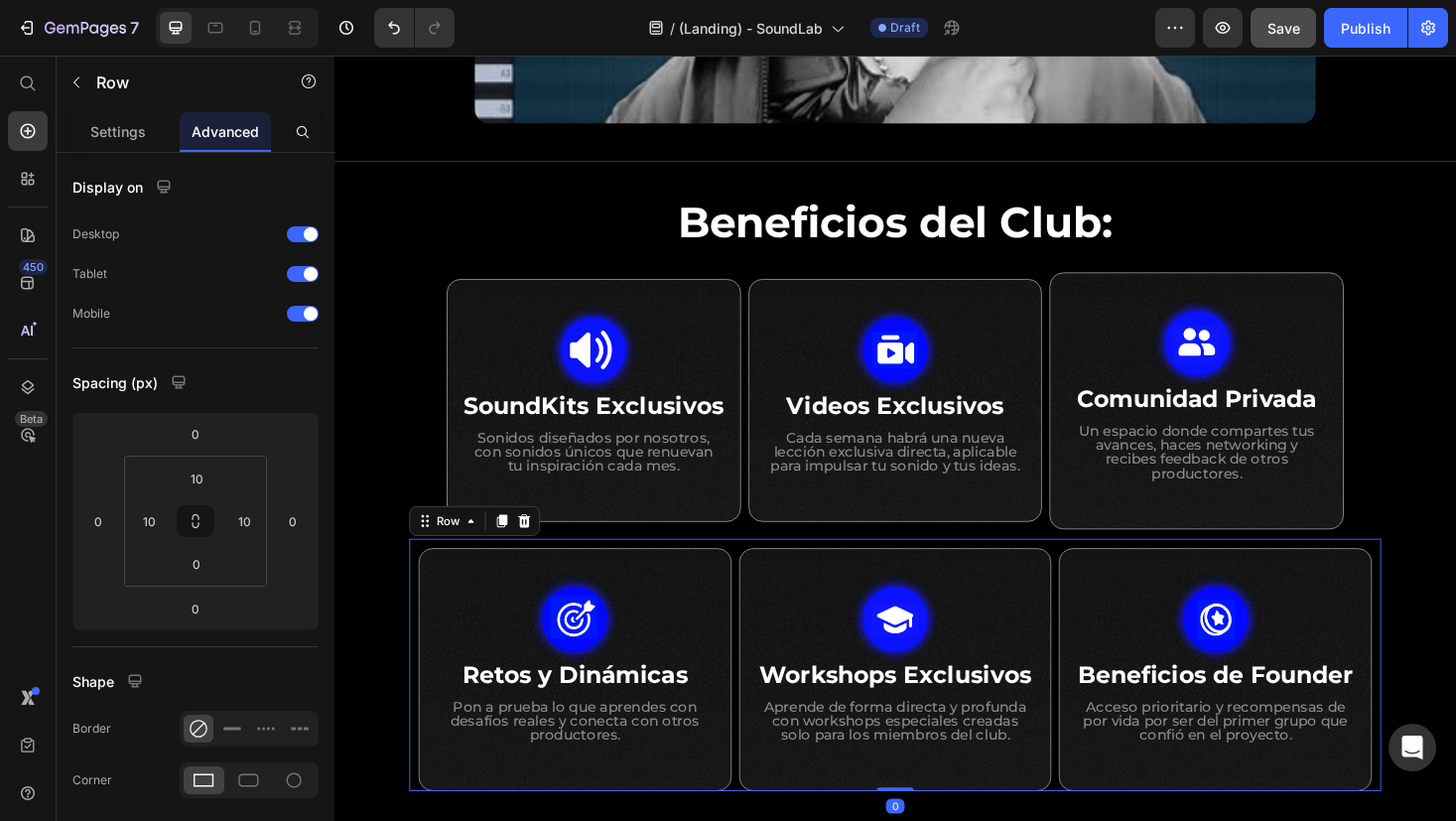 click on "Image Retos y Dinámicas Heading Pon a prueba lo que aprendes con desafíos reales y conecta con otros productores. Text Block Row" at bounding box center (590, 708) 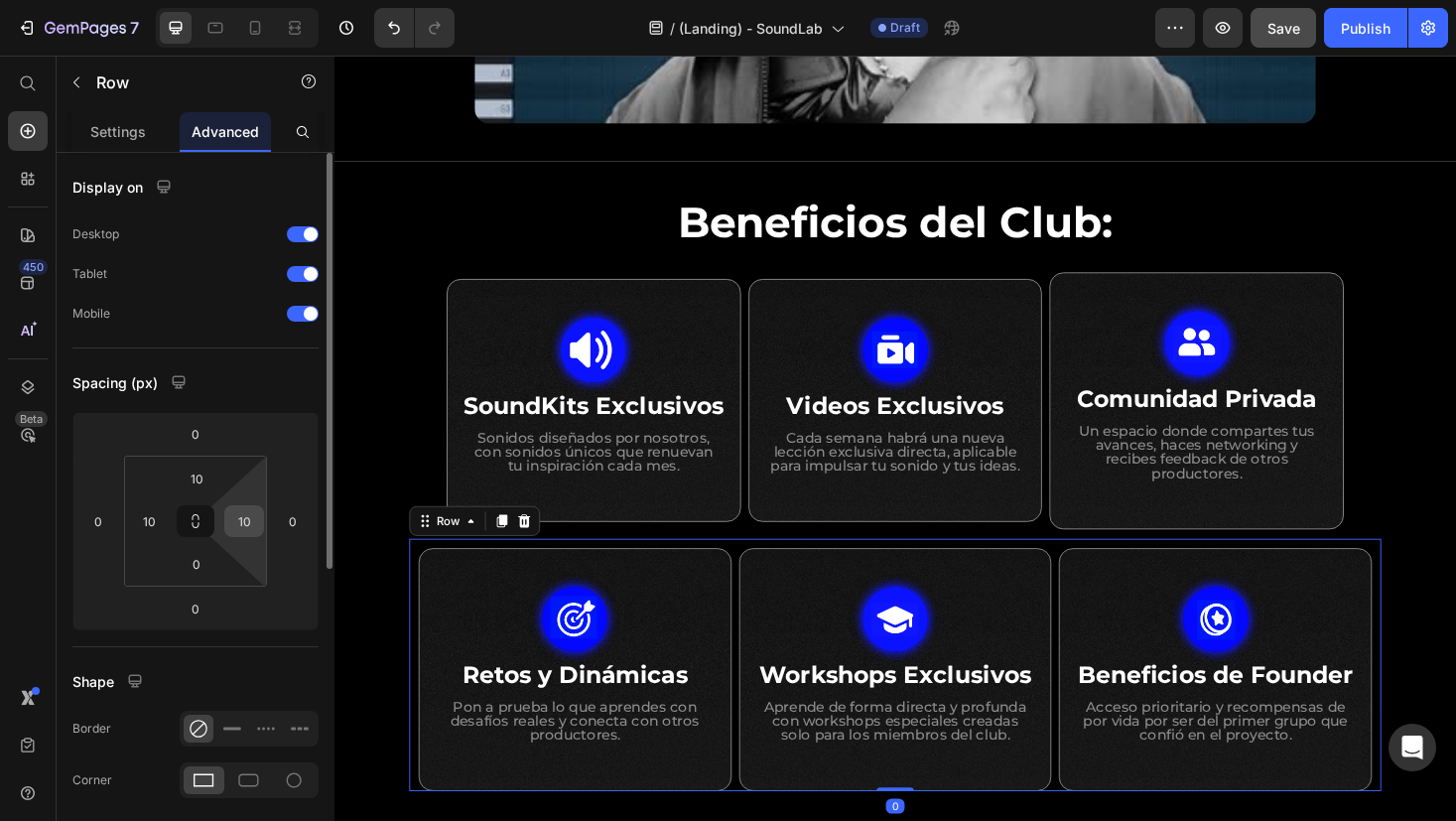 click on "10" at bounding box center (244, 521) 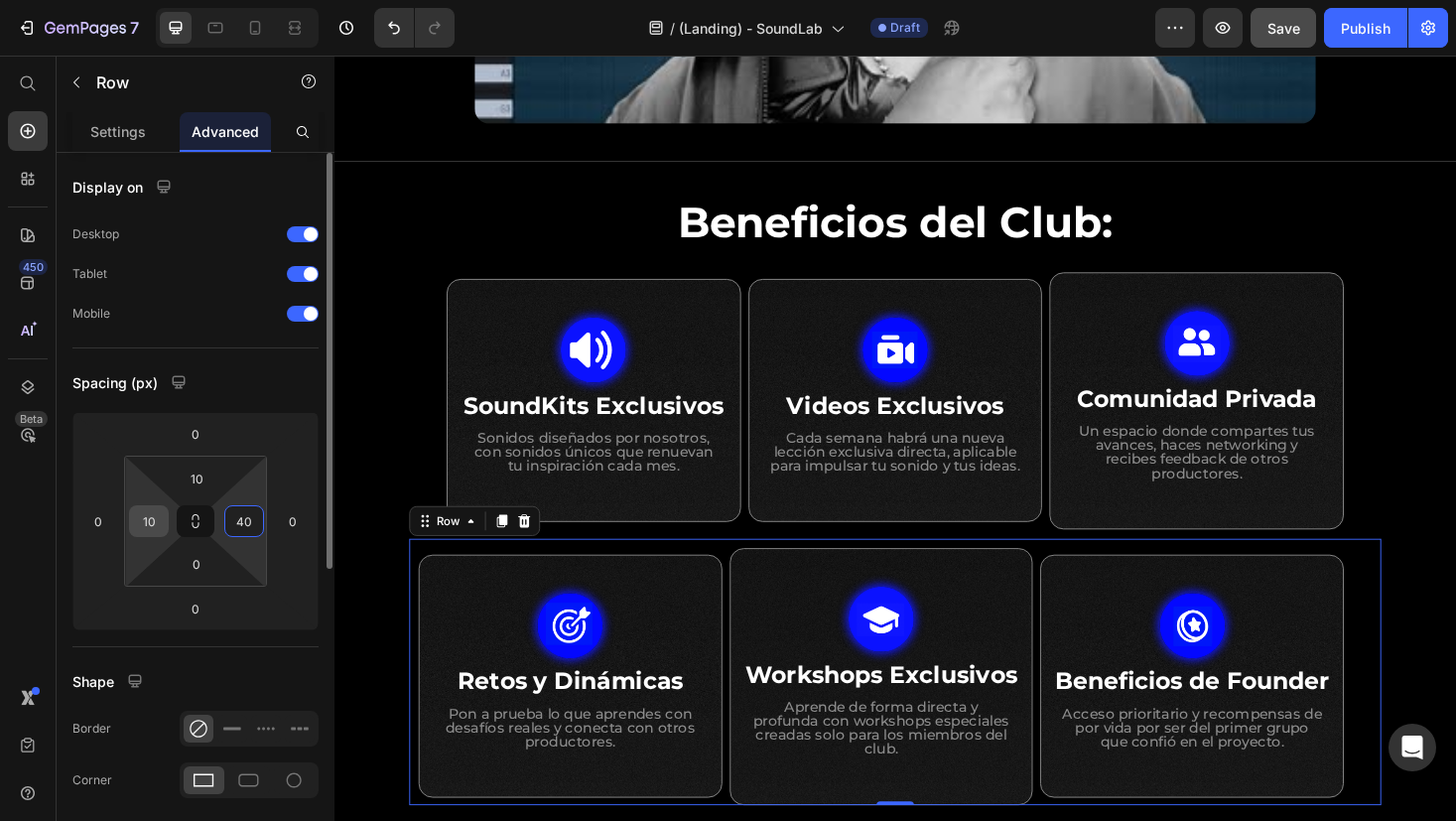 type on "40" 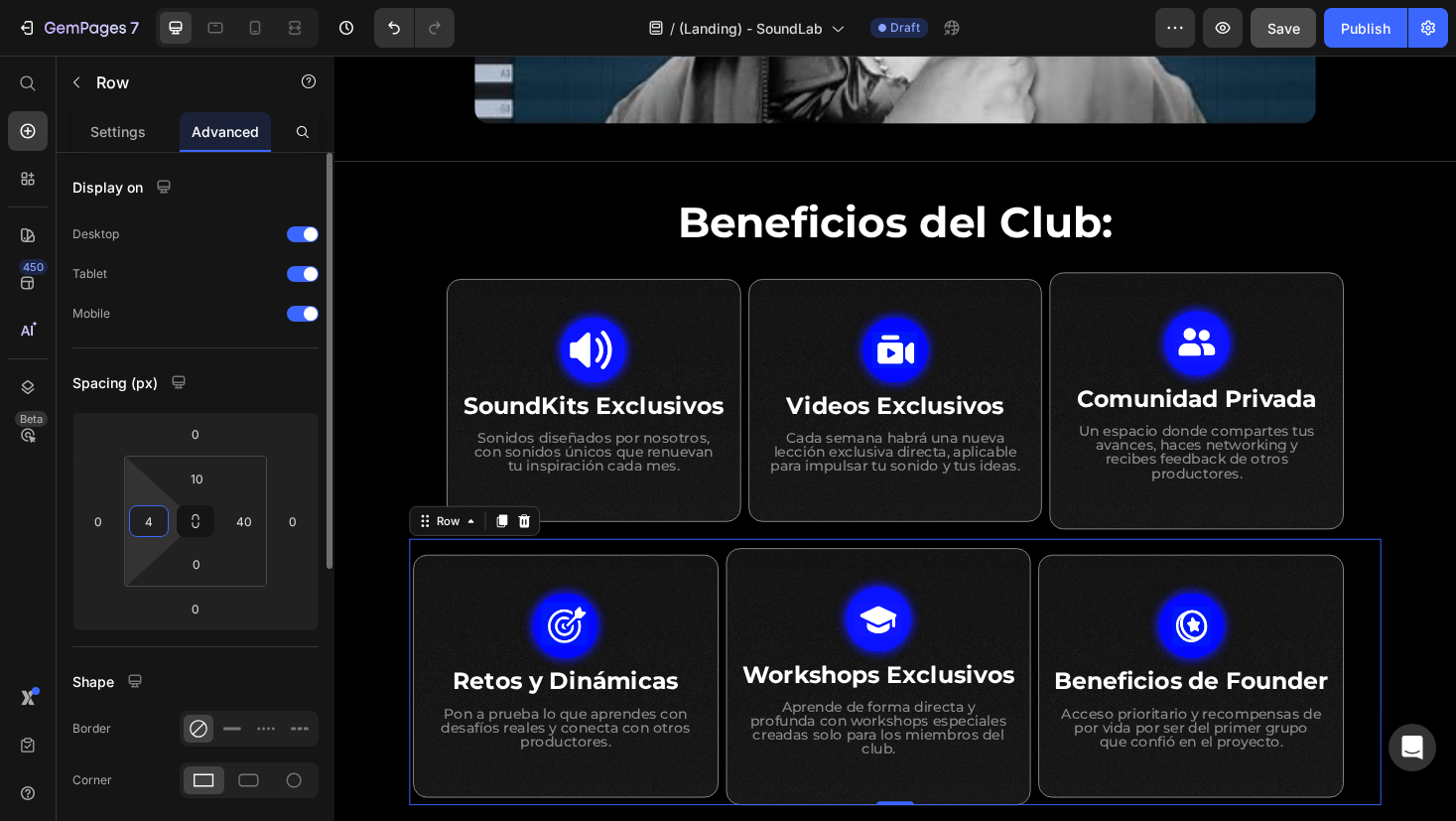 type on "40" 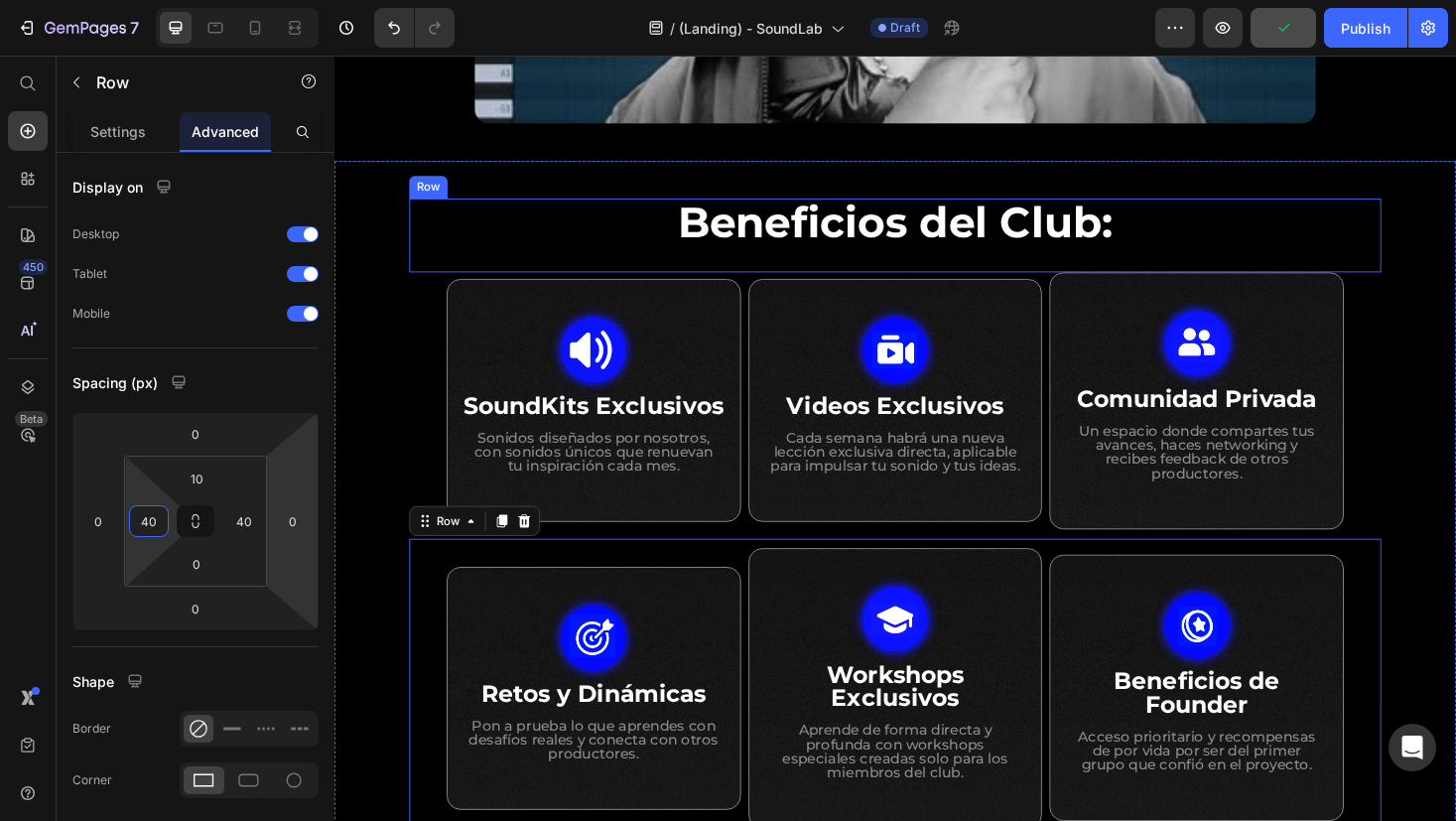 click on "Beneficios del Club: Heading Row Row" at bounding box center [930, 246] 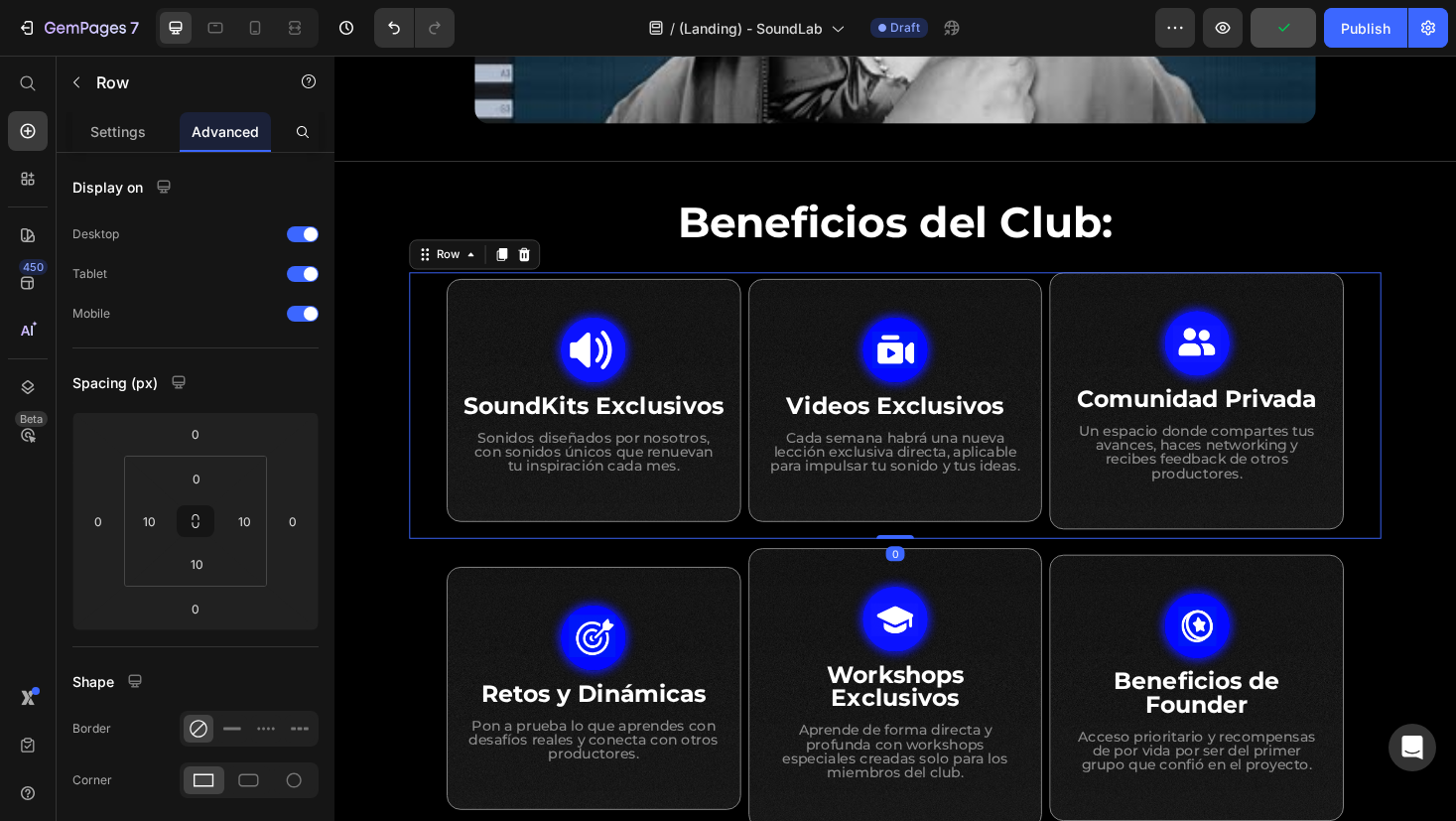 click on "Image SoundKits Exclusivos Heading Sonidos diseñados por nosotros, con sonidos únicos que renuevan tu inspiración cada mes. Text Block Row Image Videos Exclusivos Heading Cada semana habrá una nueva lección exclusiva directa, aplicable para impulsar tu sonido y tus ideas. Text Block Row Image Comunidad Privada Heading Un espacio donde compartes tus avances, haces networking y recibes feedback de otros productores. Text Block Row Row Row   0" at bounding box center [930, 427] 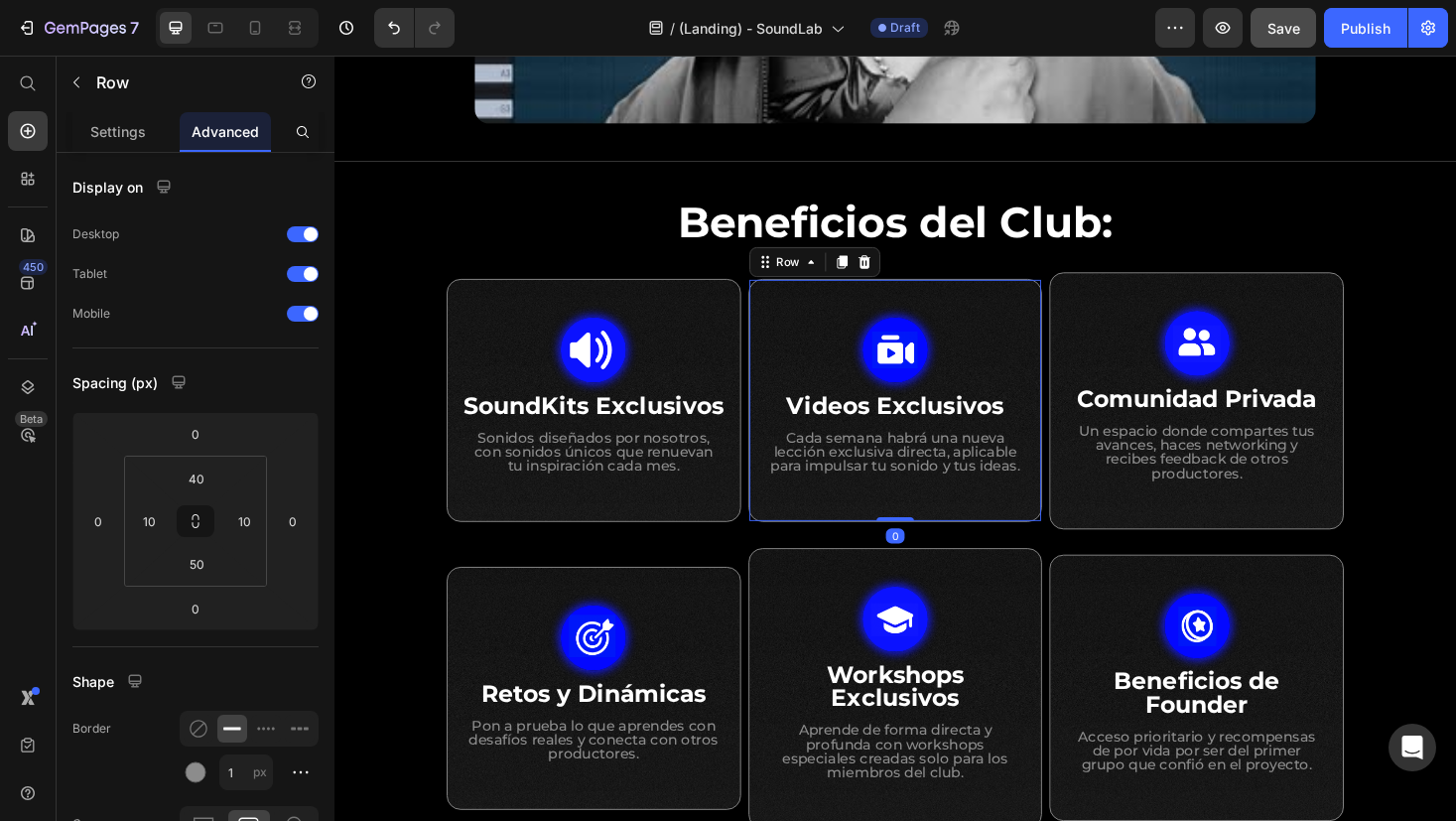 click on "Image Videos Exclusivos Heading Cada semana habrá una nueva lección exclusiva directa, aplicable para impulsar tu sonido y tus ideas. Text Block Row   0" at bounding box center [930, 422] 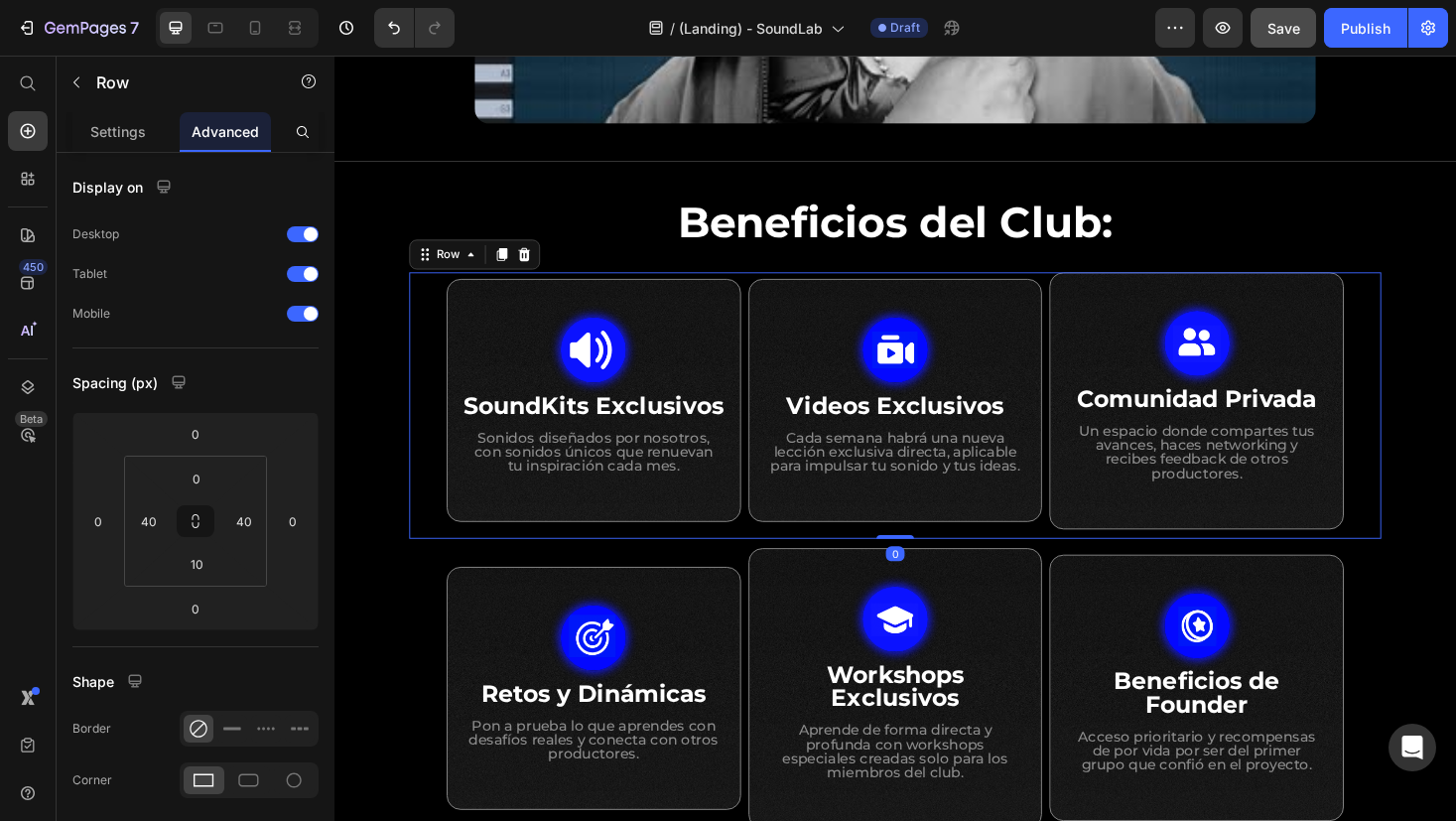 click on "Image SoundKits Exclusivos Heading Sonidos diseñados por nosotros, con sonidos únicos que renuevan tu inspiración cada mes. Text Block Row" at bounding box center [609, 422] 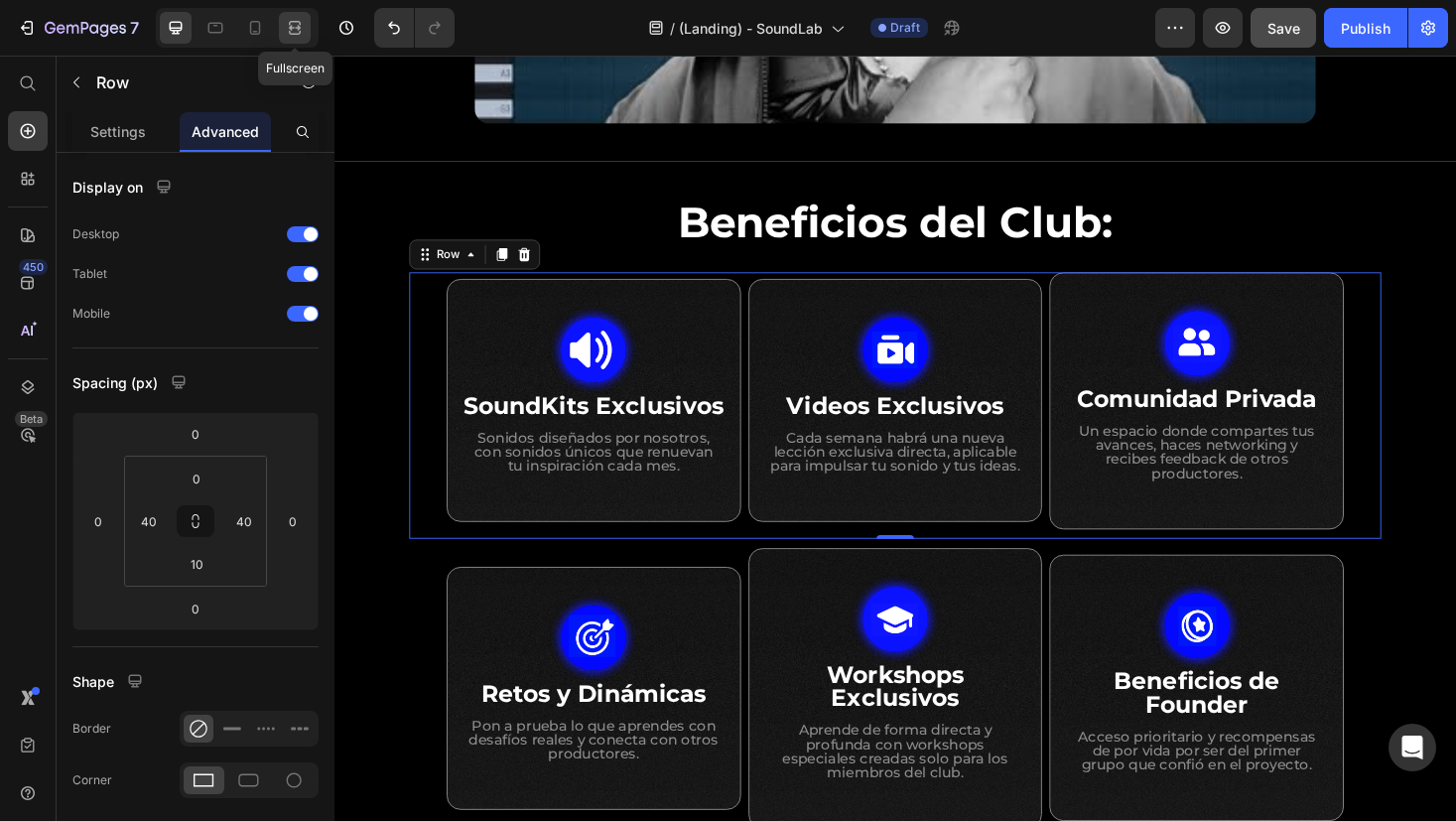 click 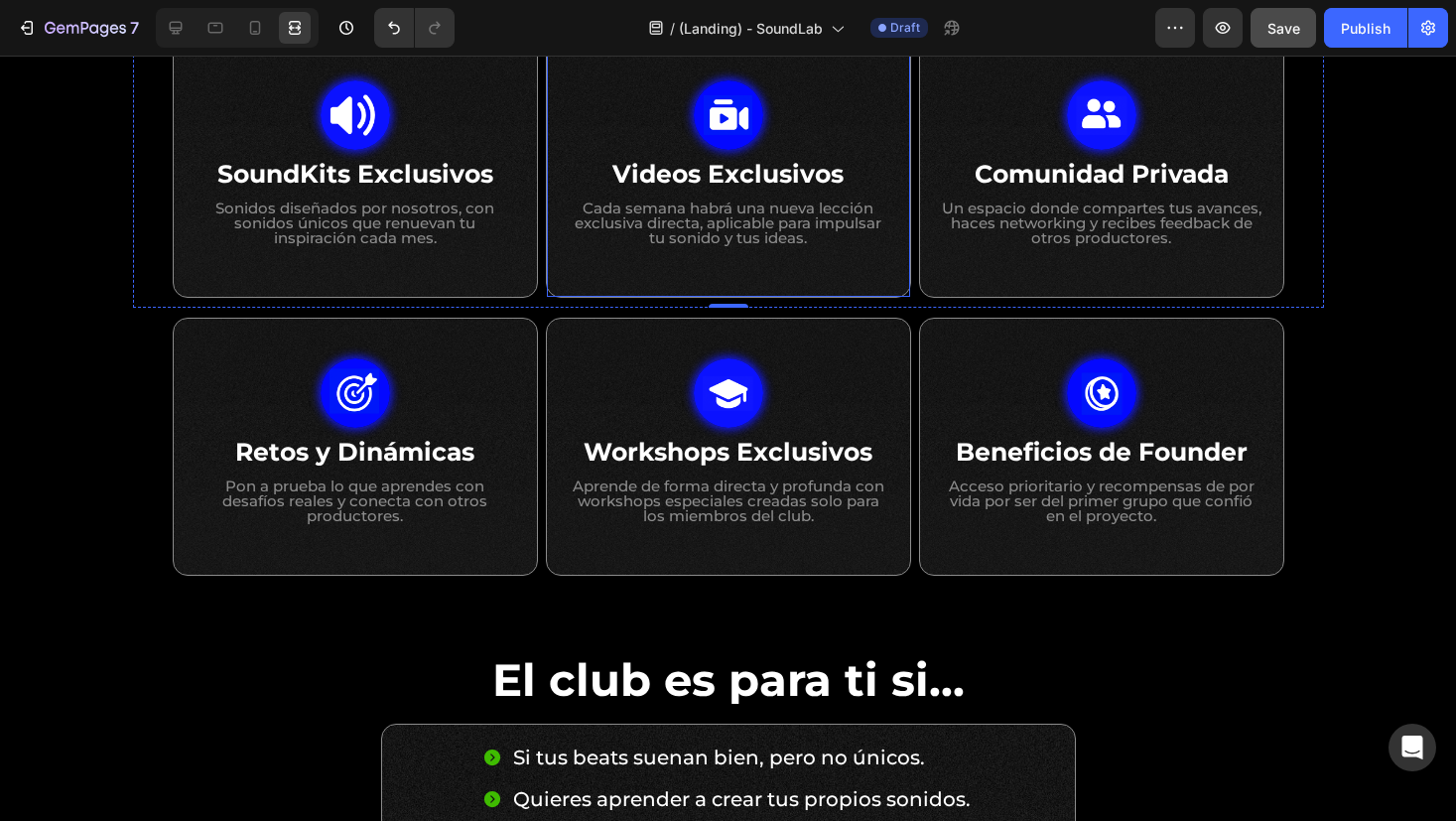 scroll, scrollTop: 1037, scrollLeft: 0, axis: vertical 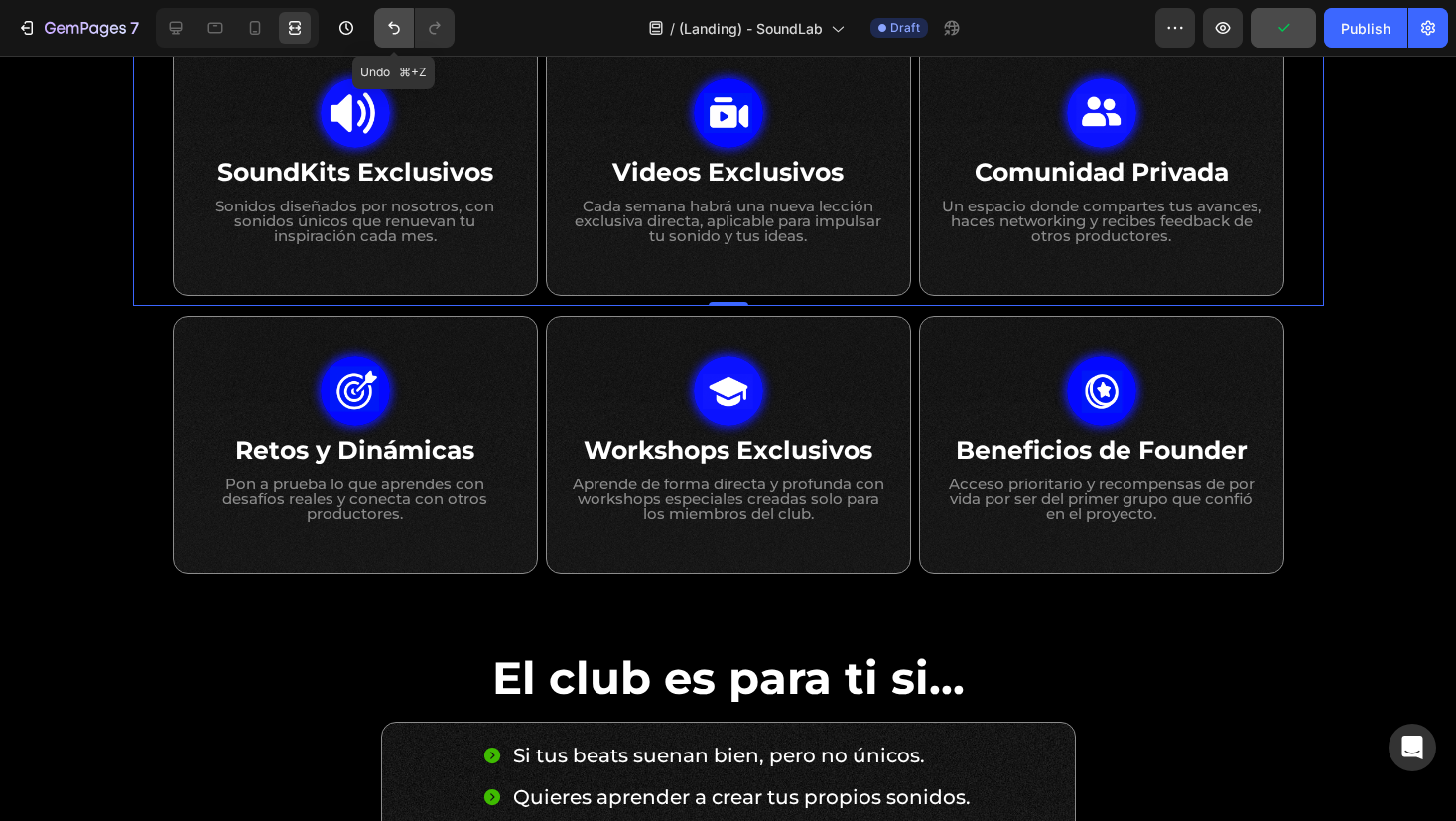 click 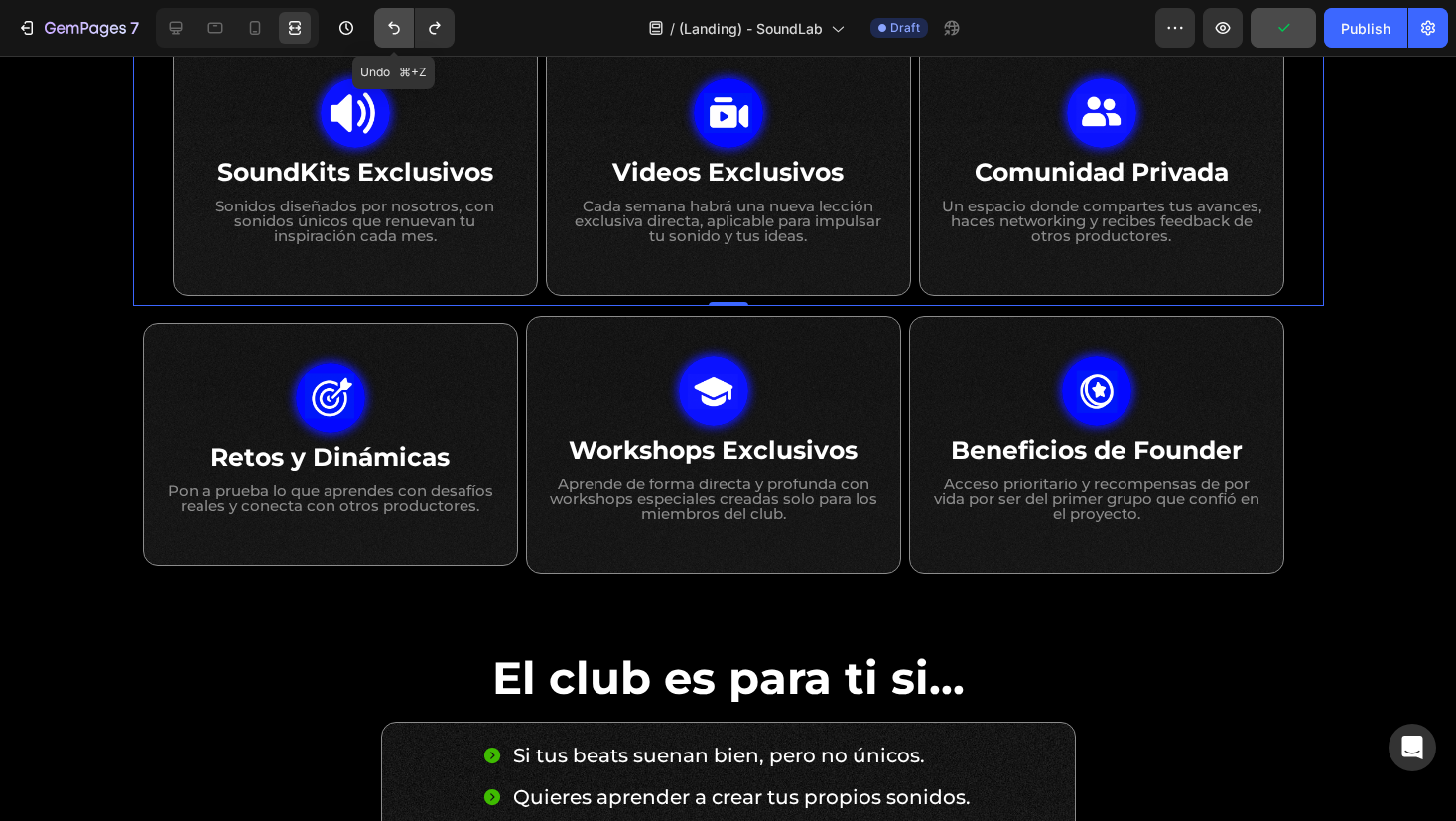 click 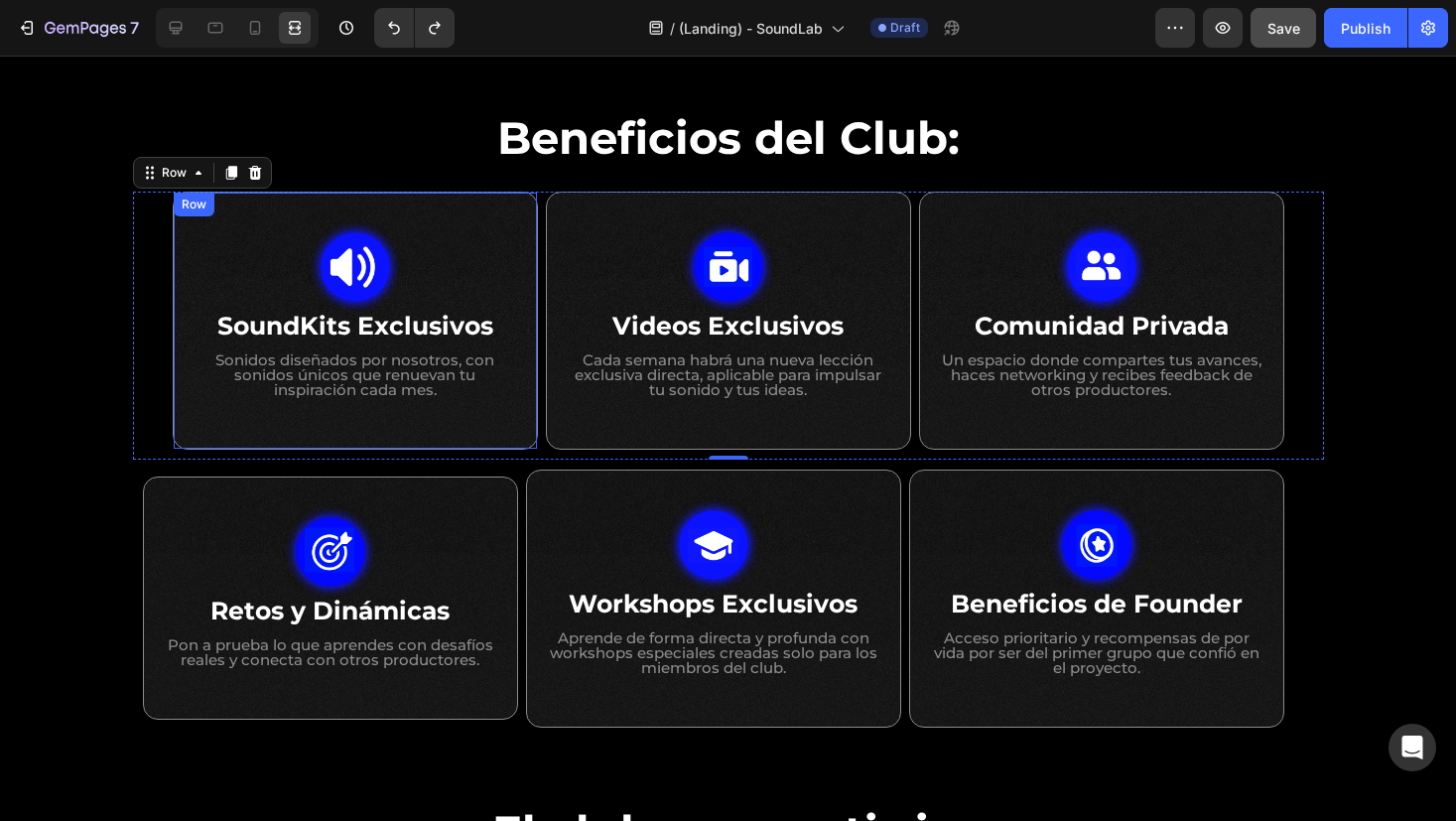 scroll, scrollTop: 879, scrollLeft: 0, axis: vertical 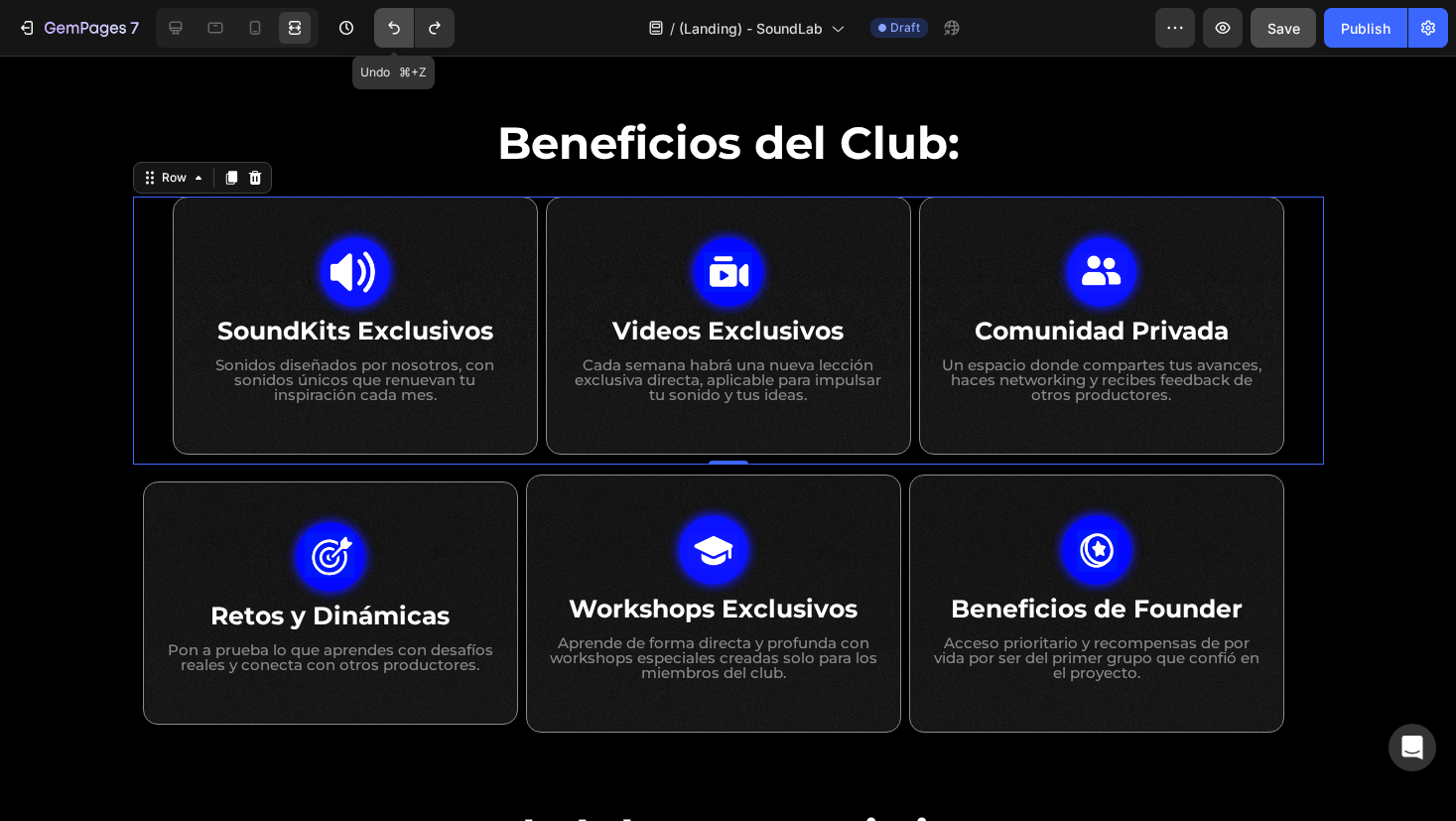 click 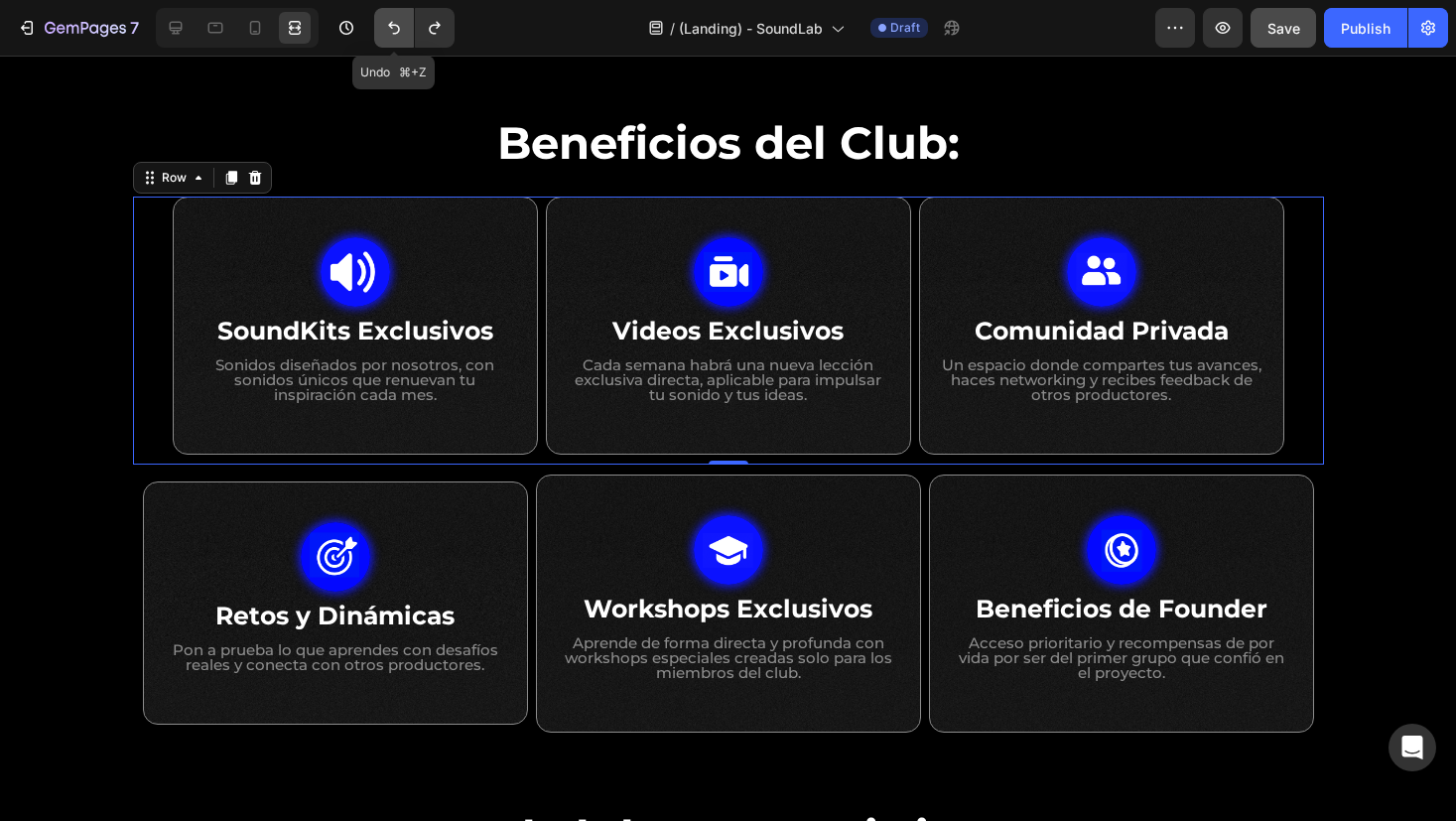click 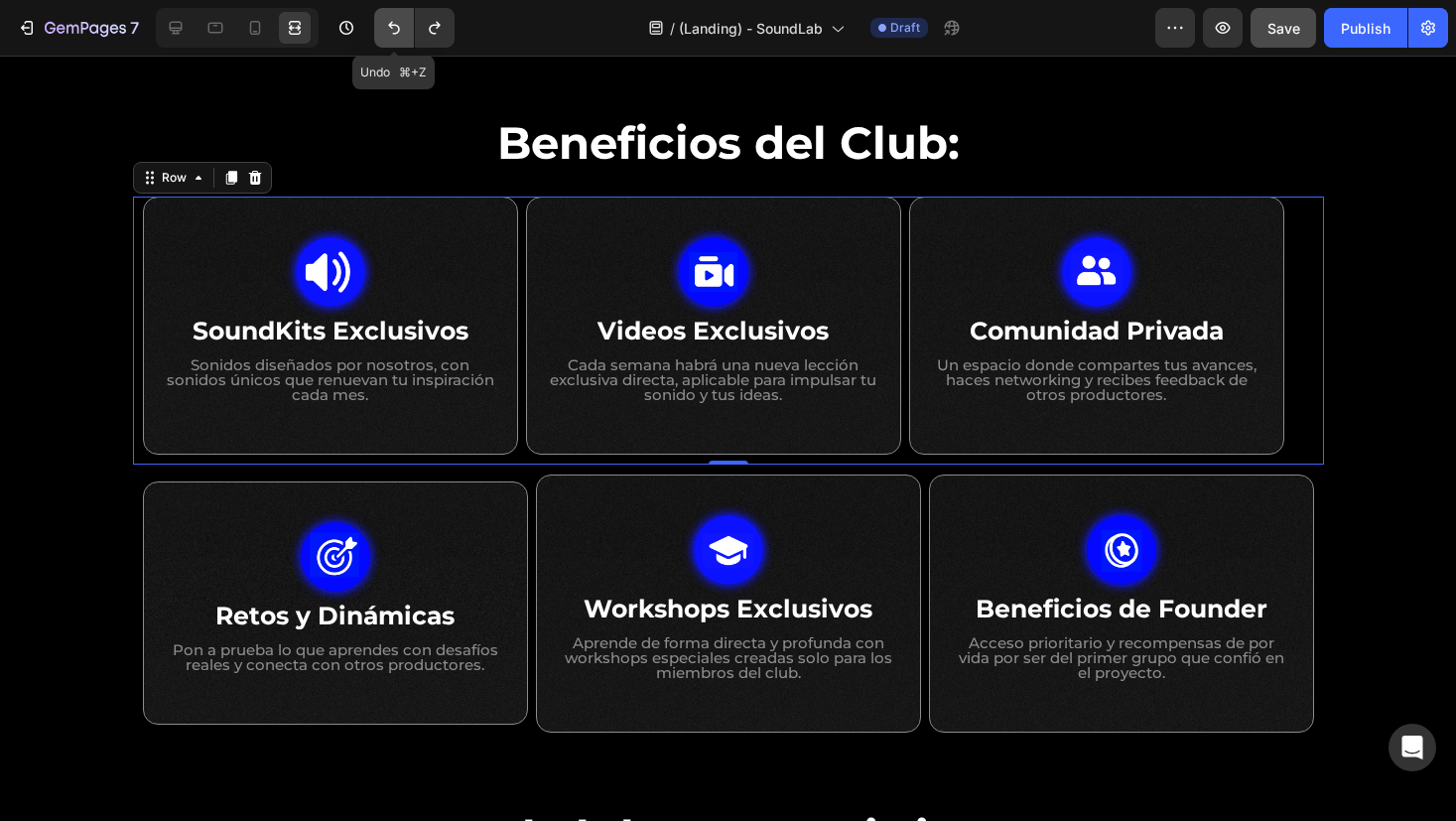 click 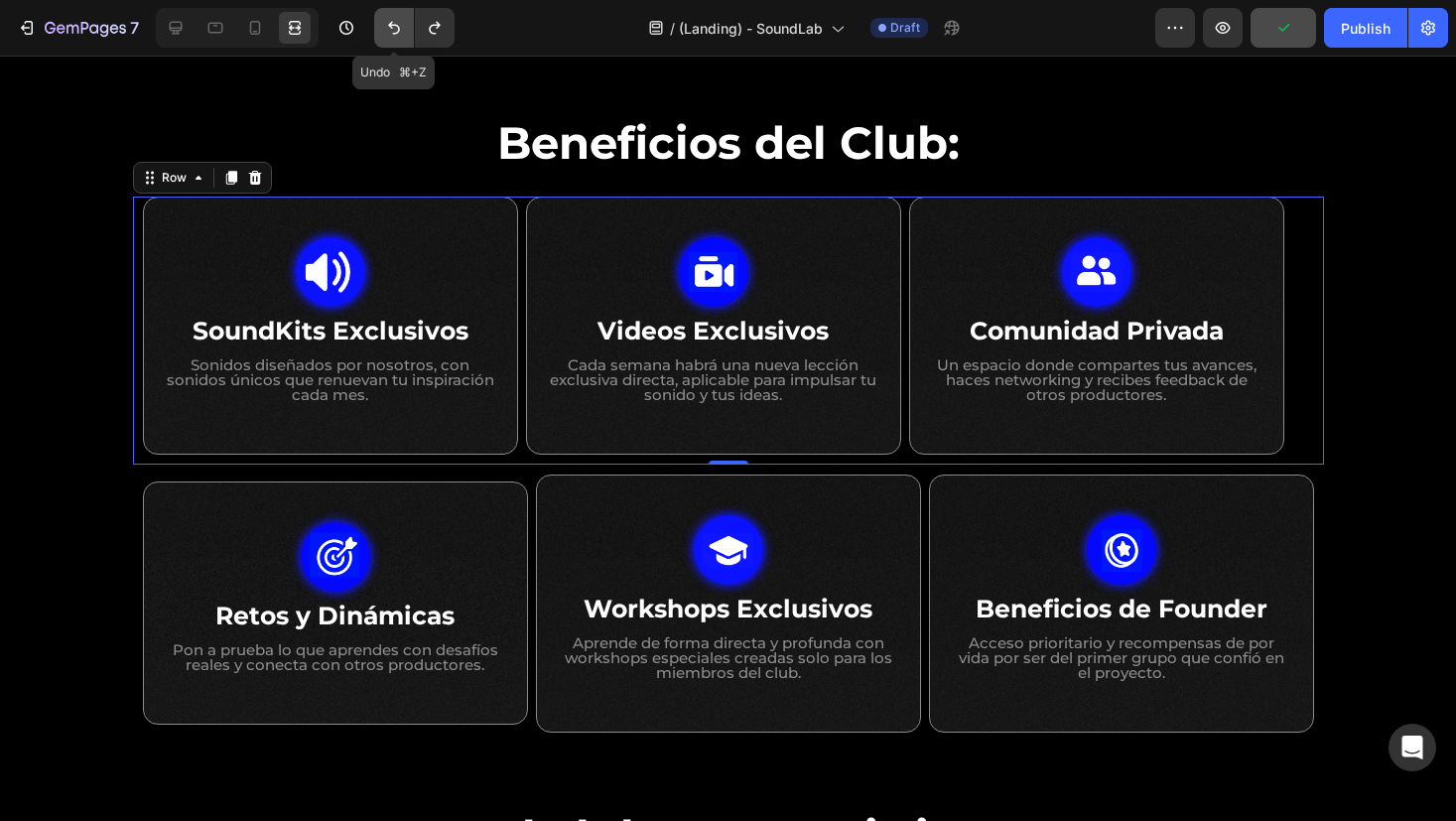 click 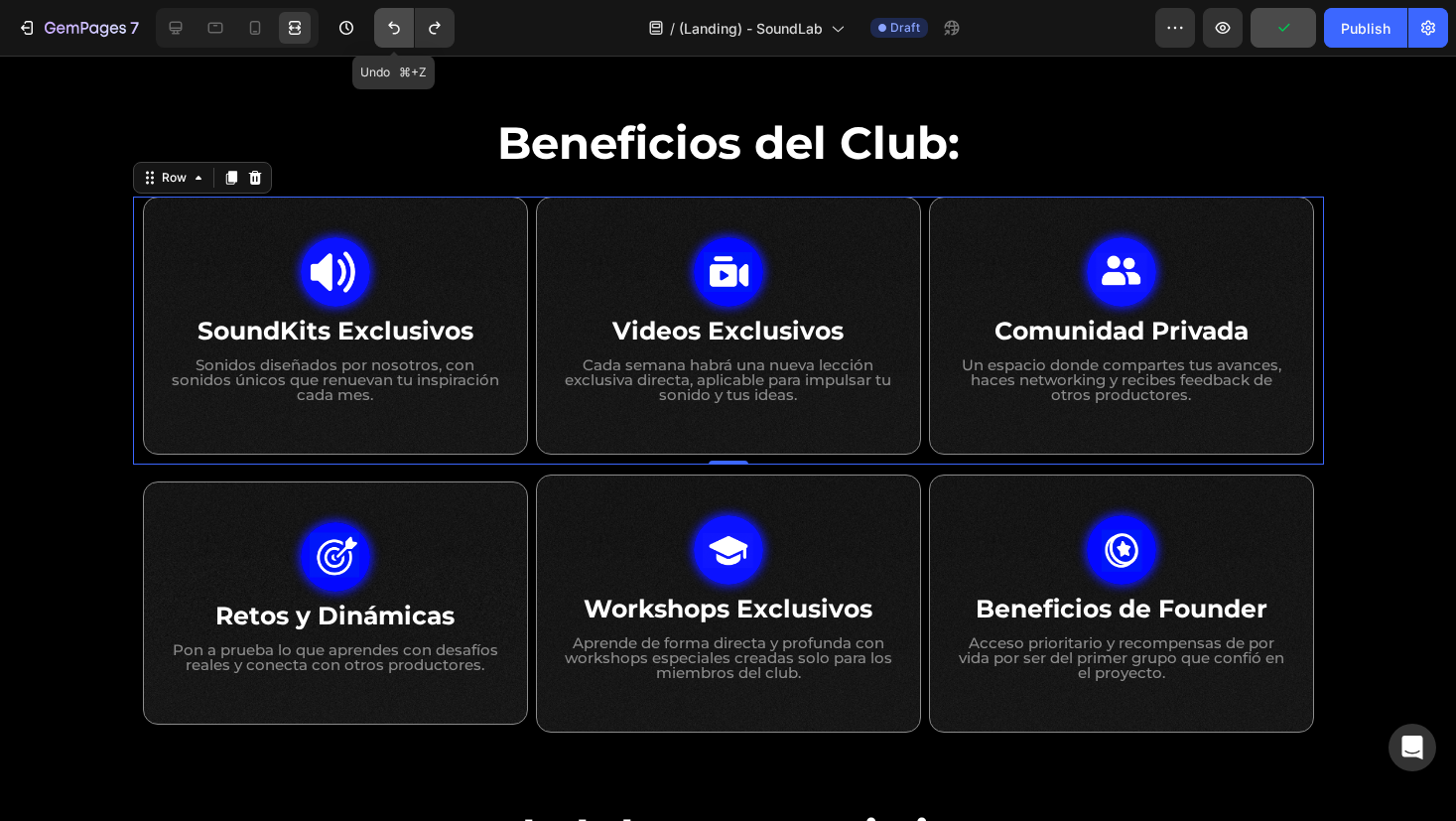 click 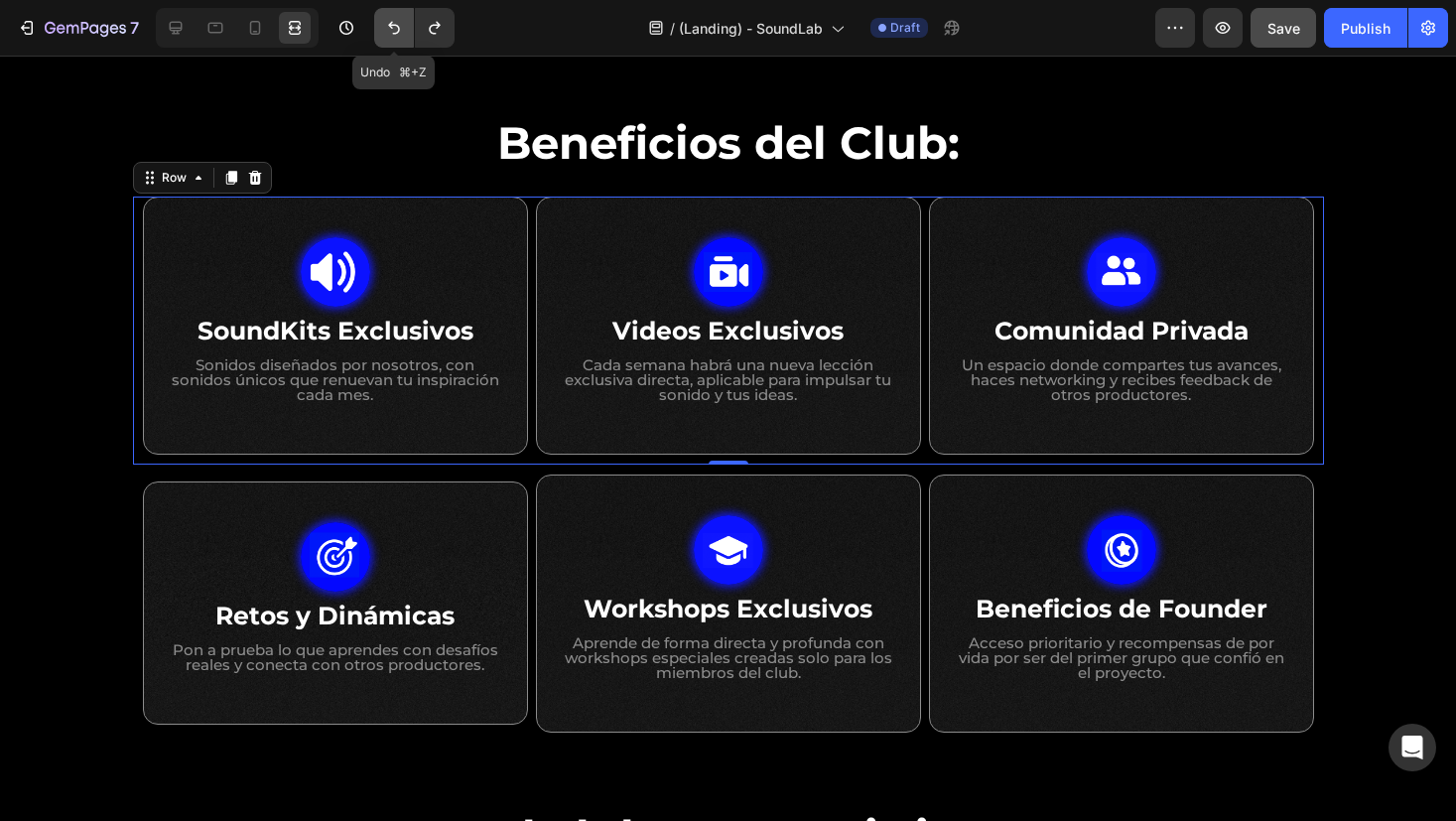 click 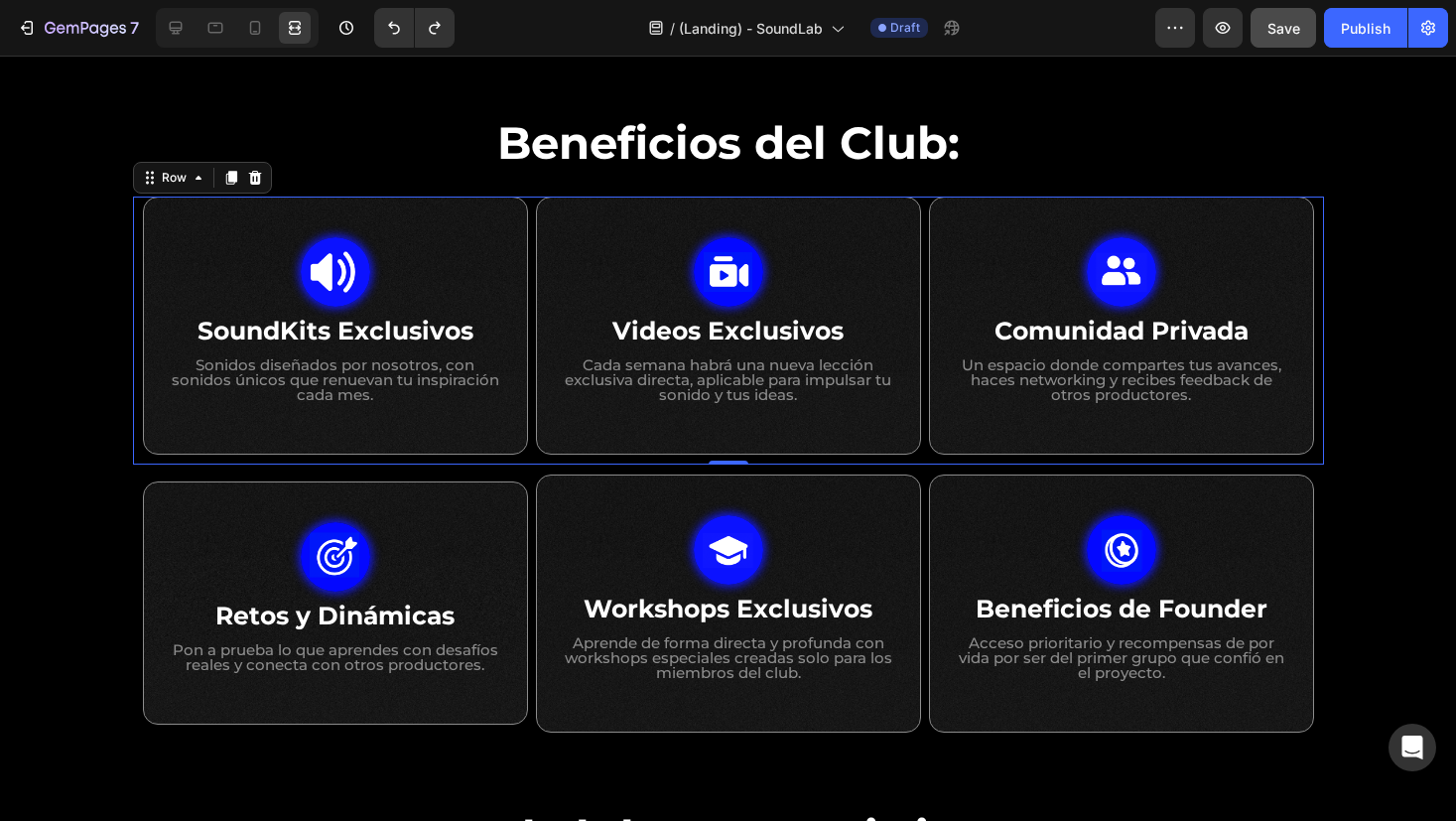 click on "/  (Landing) - SoundLab Draft" 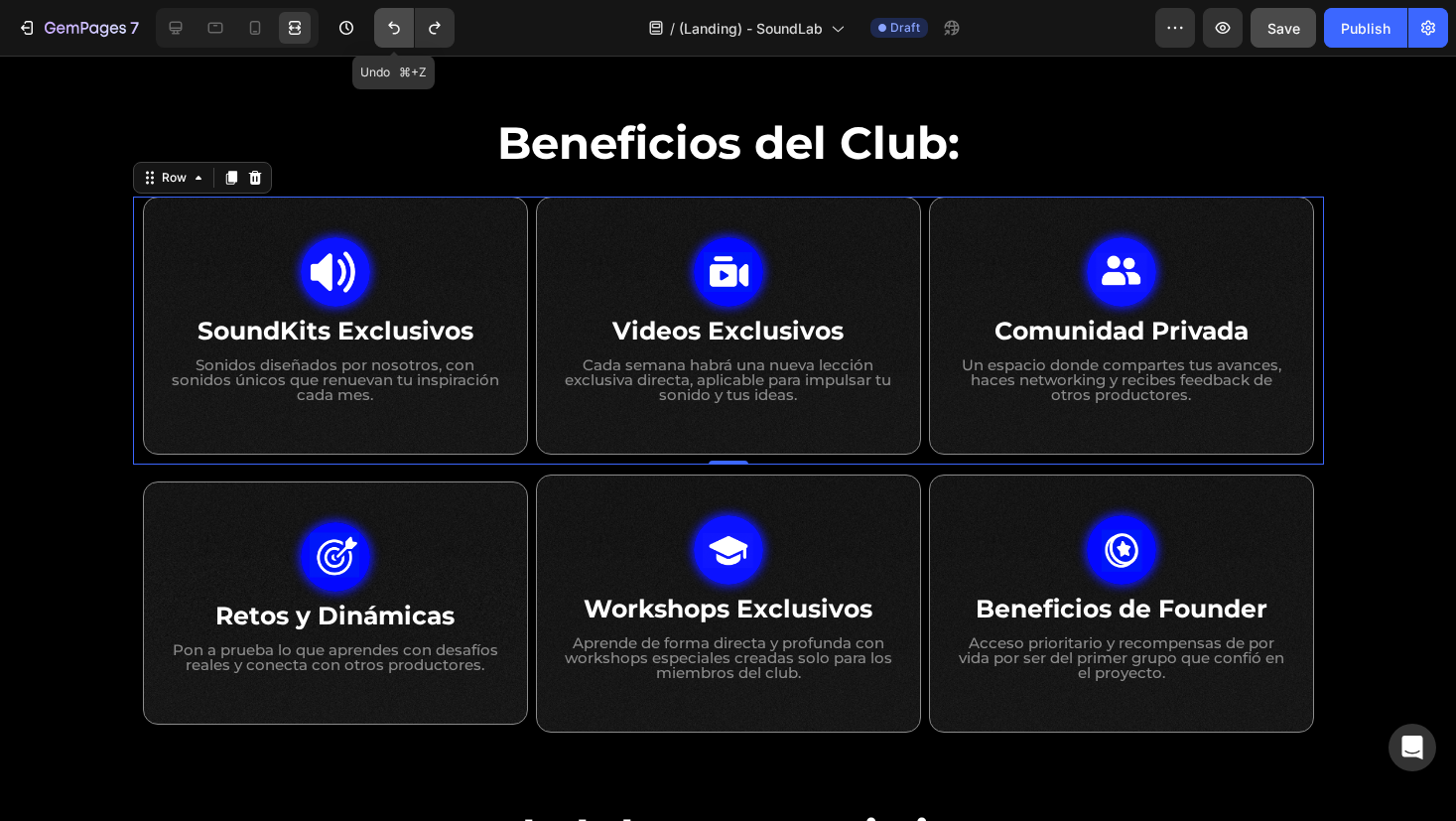 click 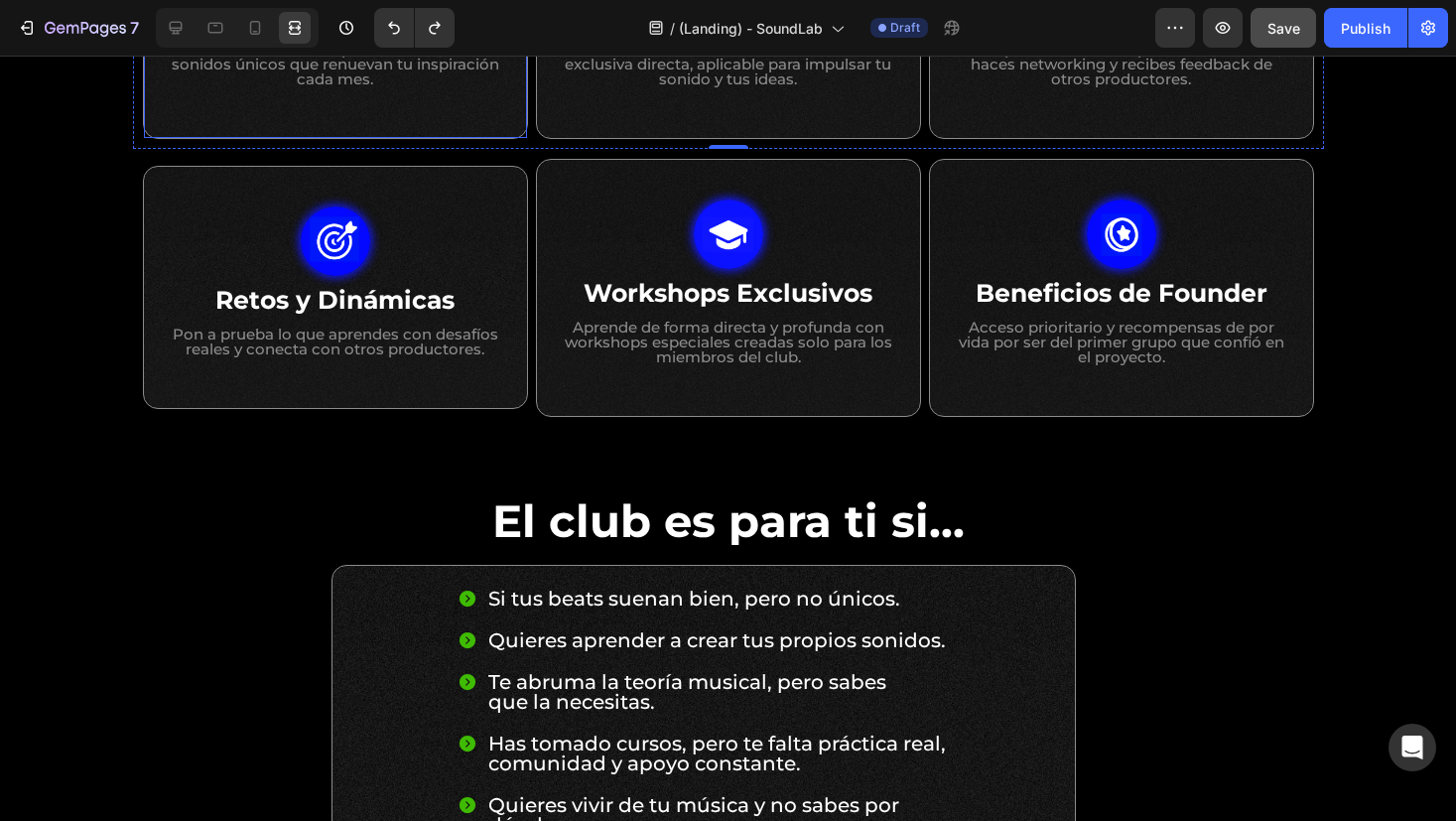 scroll, scrollTop: 1037, scrollLeft: 0, axis: vertical 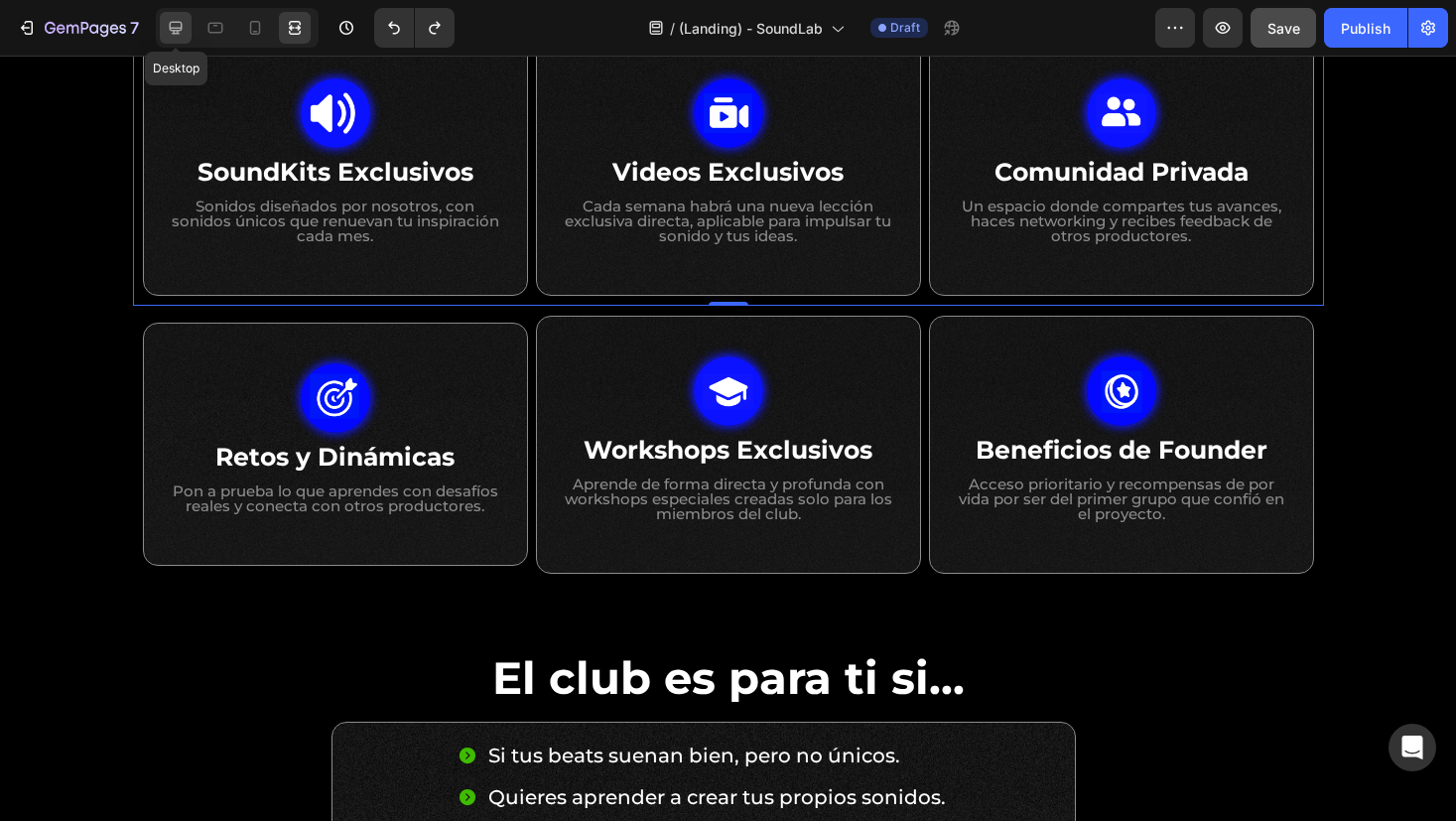click 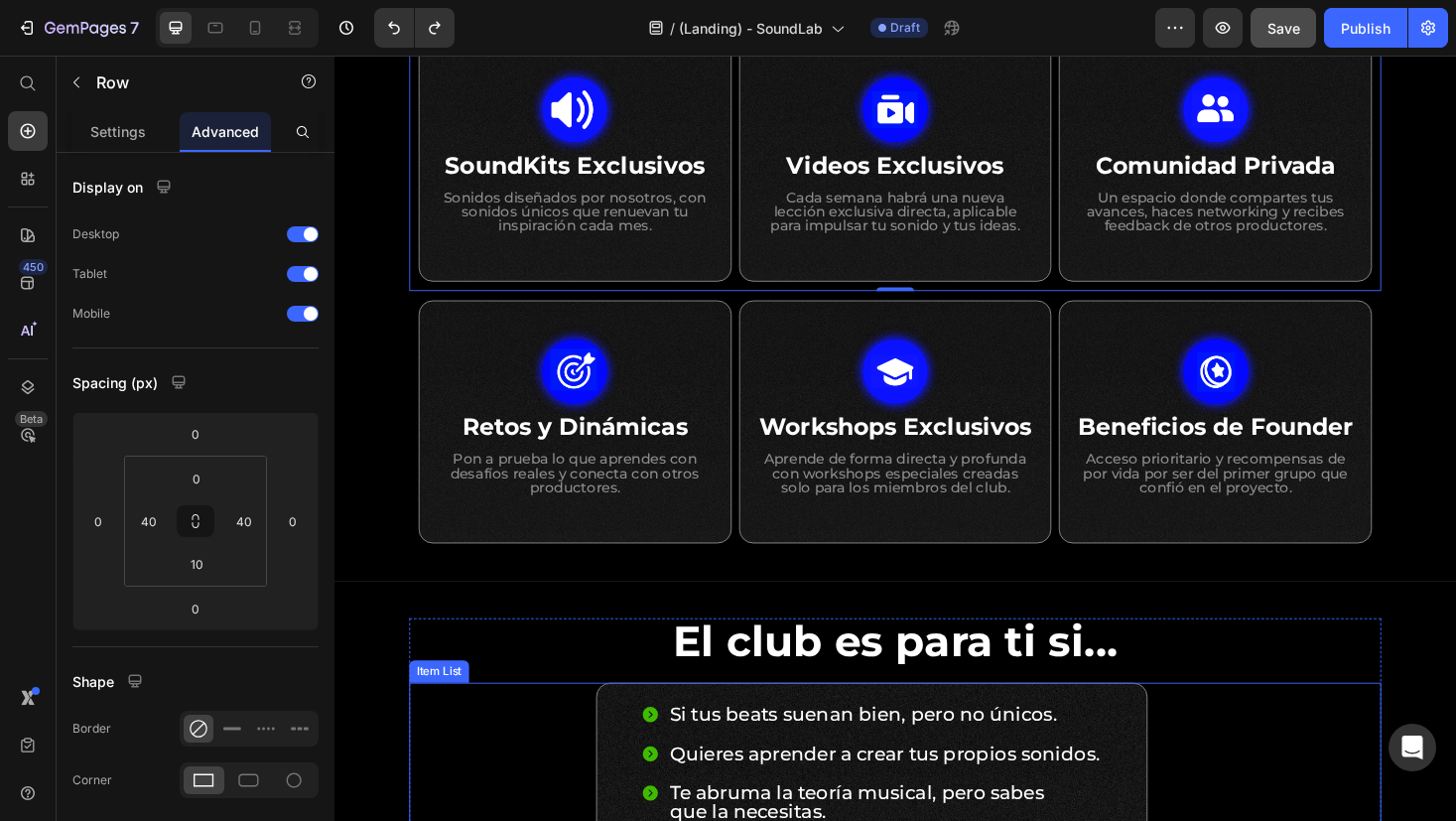 click on "Si tus beats suenan bien, pero no únicos.
Quieres aprender a crear tus propios sonidos.
Te abruma la teoría musical, pero sabes  que la necesitas.
Has tomado cursos, pero te falta práctica real, comunidad y apoyo constante.
Quieres vivir de tu música y no sabes por dónde empezar.
Estás cansado de sentir que vas solo en esto. Item List" at bounding box center (930, 889) 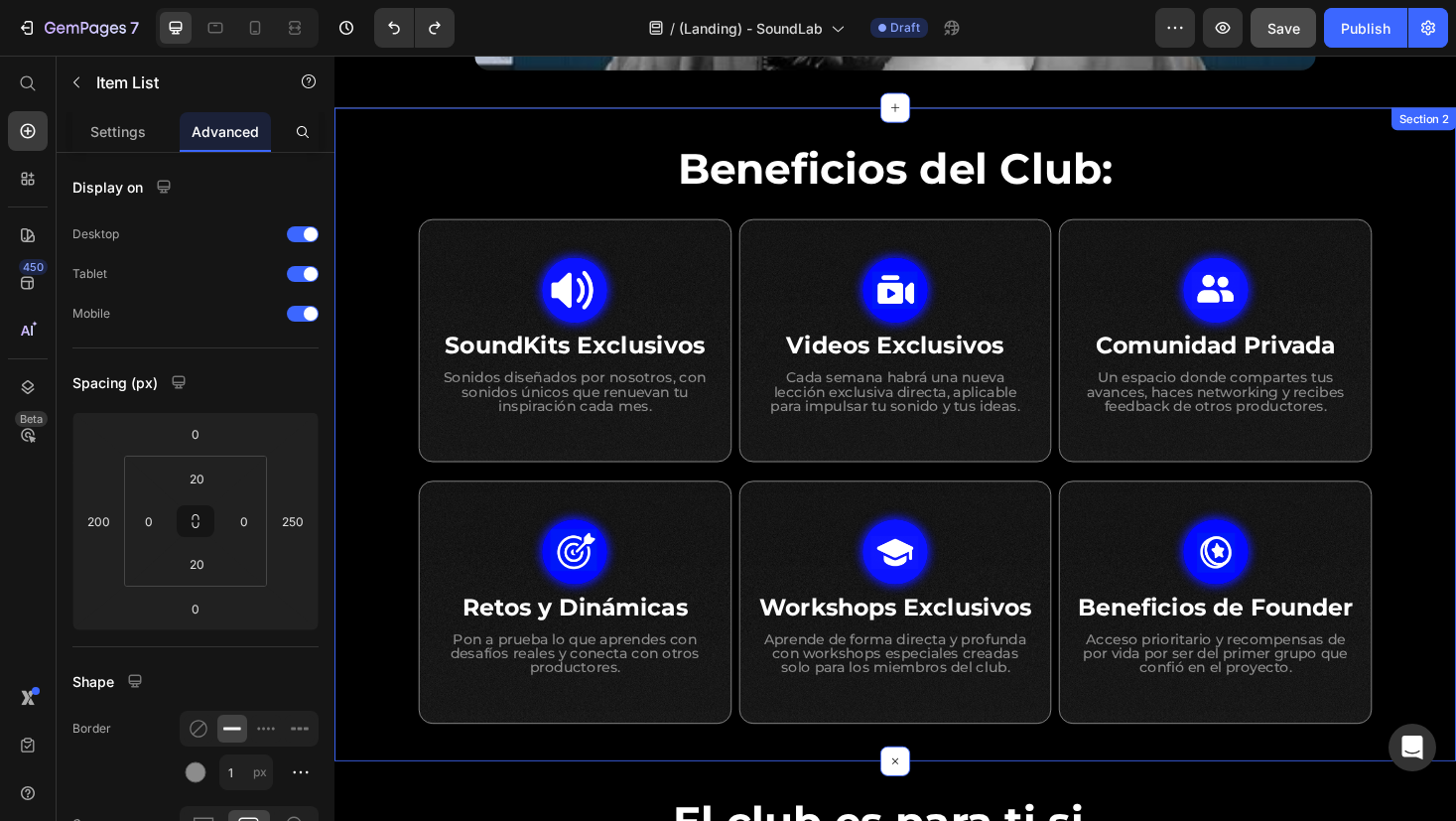 scroll, scrollTop: 847, scrollLeft: 0, axis: vertical 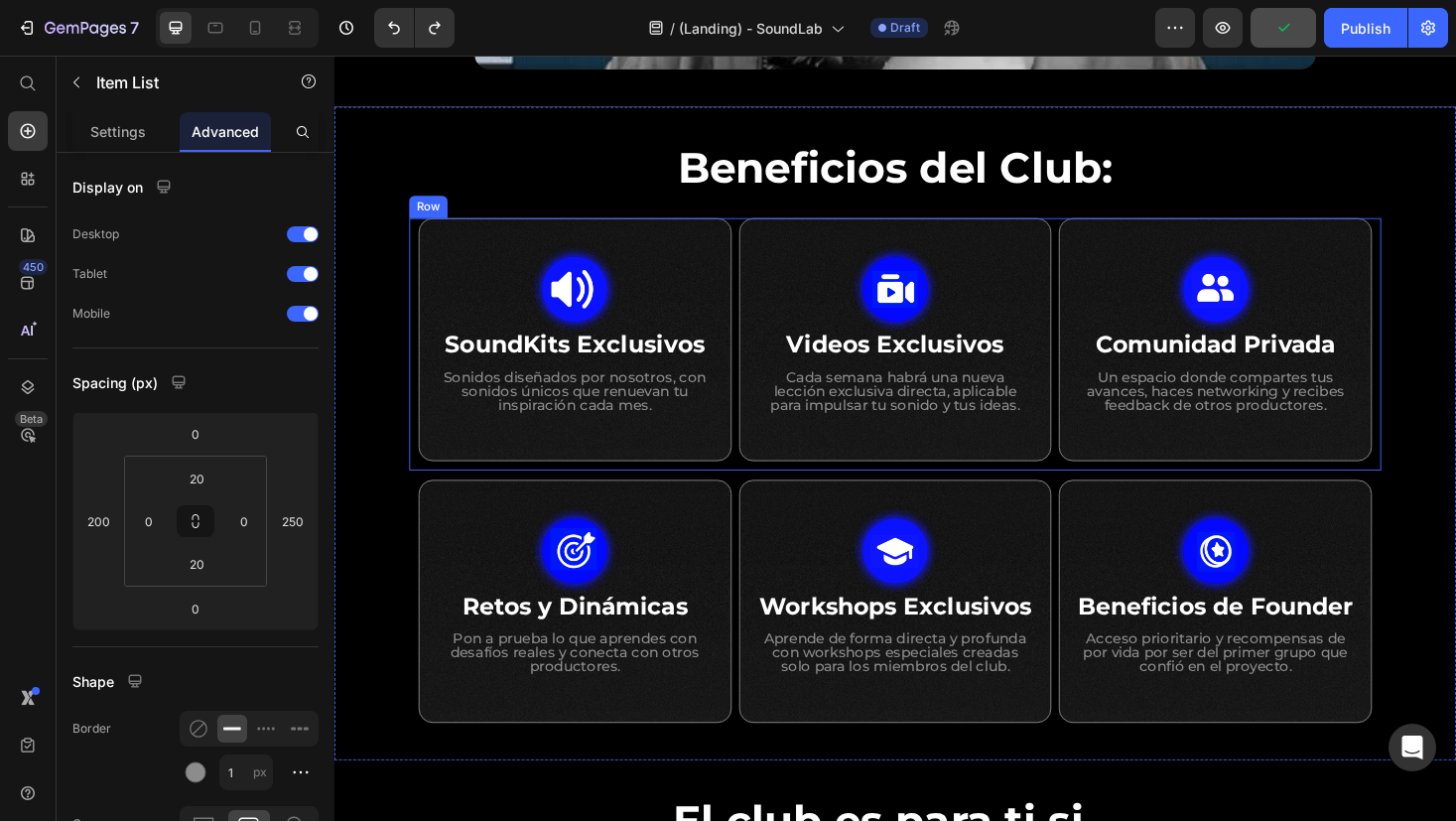 click on "Image SoundKits Exclusivos Heading Sonidos diseñados por nosotros, con sonidos únicos que renuevan tu inspiración cada mes. Text Block Row Image Videos Exclusivos Heading Cada semana habrá una nueva lección exclusiva directa, aplicable para impulsar tu sonido y tus ideas. Text Block Row Image Comunidad Privada Heading Un espacio donde compartes tus avances, haces networking y recibes feedback de otros productores. Text [GEOGRAPHIC_DATA]" at bounding box center (930, 362) 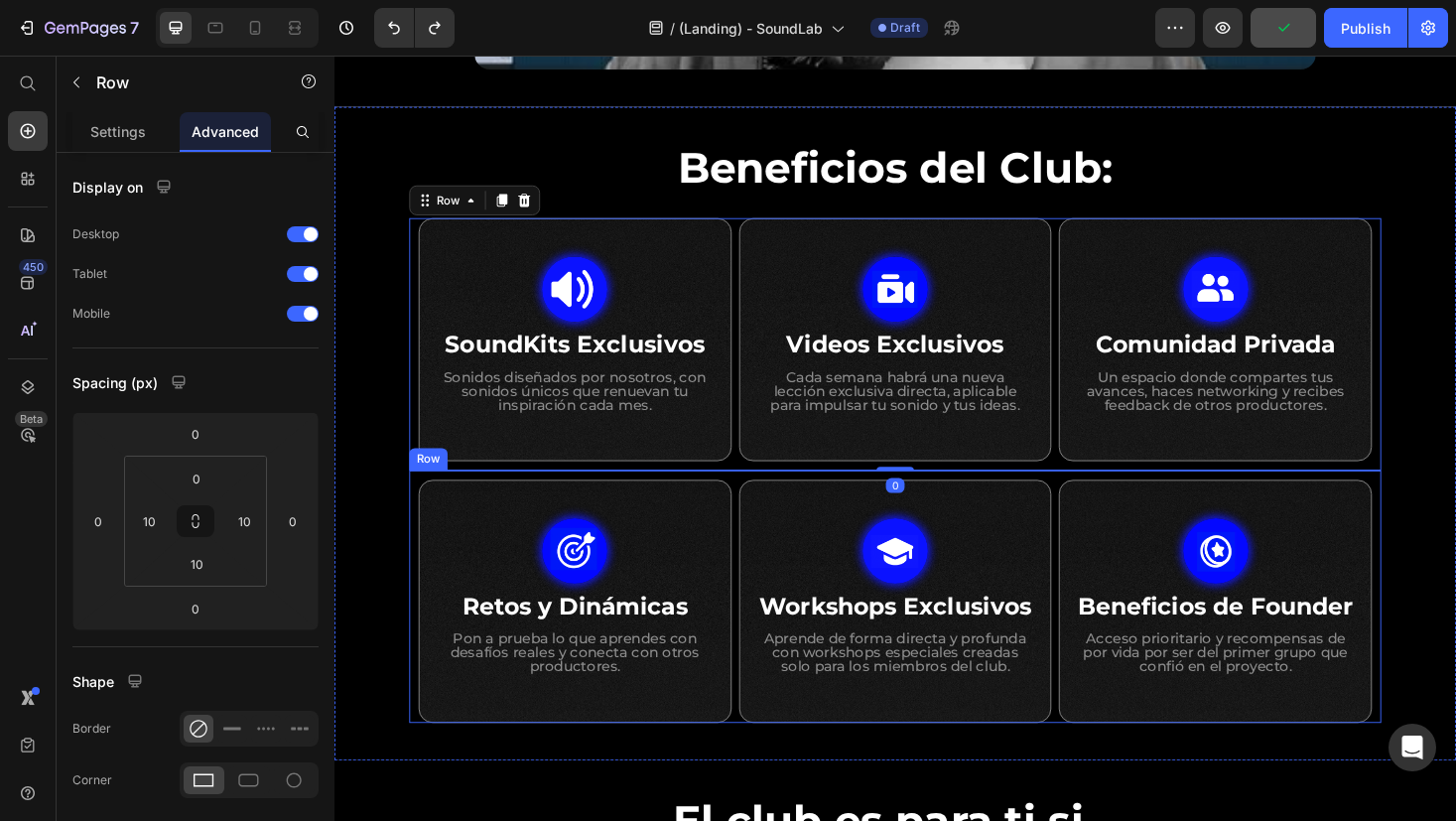 click on "Image Retos y Dinámicas Heading Pon a prueba lo que aprendes con desafíos reales y conecta con otros productores. Text Block Row Image Workshops Exclusivos Heading Aprende de forma directa y profunda con workshops especiales creadas solo para los miembros del club. Text Block Row Image Beneficios de Founder Heading Acceso prioritario y recompensas de por vida por ser del primer grupo que confió en el proyecto. Text [GEOGRAPHIC_DATA]" at bounding box center [930, 630] 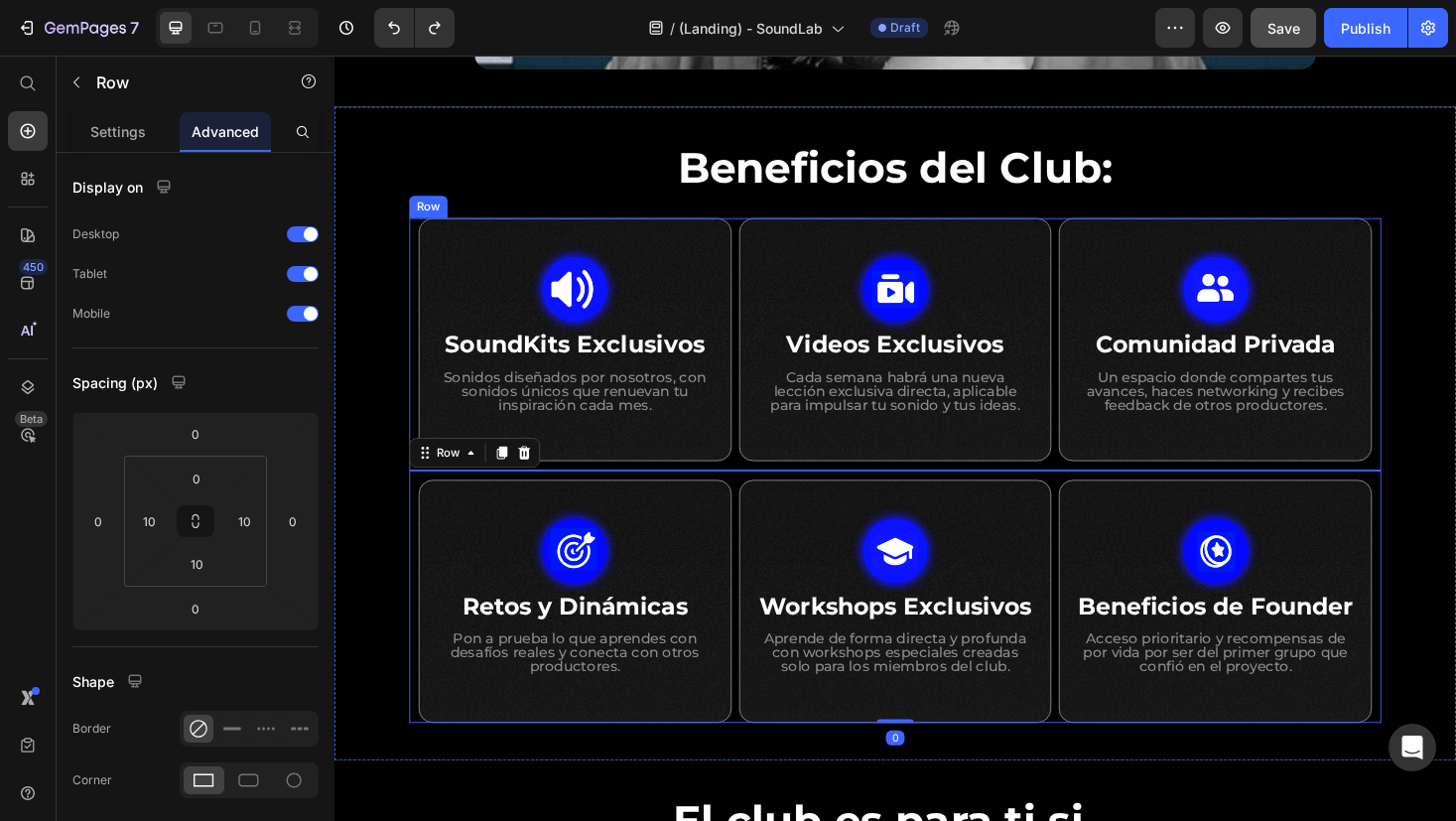 click on "Image SoundKits Exclusivos Heading Sonidos diseñados por nosotros, con sonidos únicos que renuevan tu inspiración cada mes. Text Block Row Image Videos Exclusivos Heading Cada semana habrá una nueva lección exclusiva directa, aplicable para impulsar tu sonido y tus ideas. Text Block Row Image Comunidad Privada Heading Un espacio donde compartes tus avances, haces networking y recibes feedback de otros productores. Text [GEOGRAPHIC_DATA]" at bounding box center (930, 362) 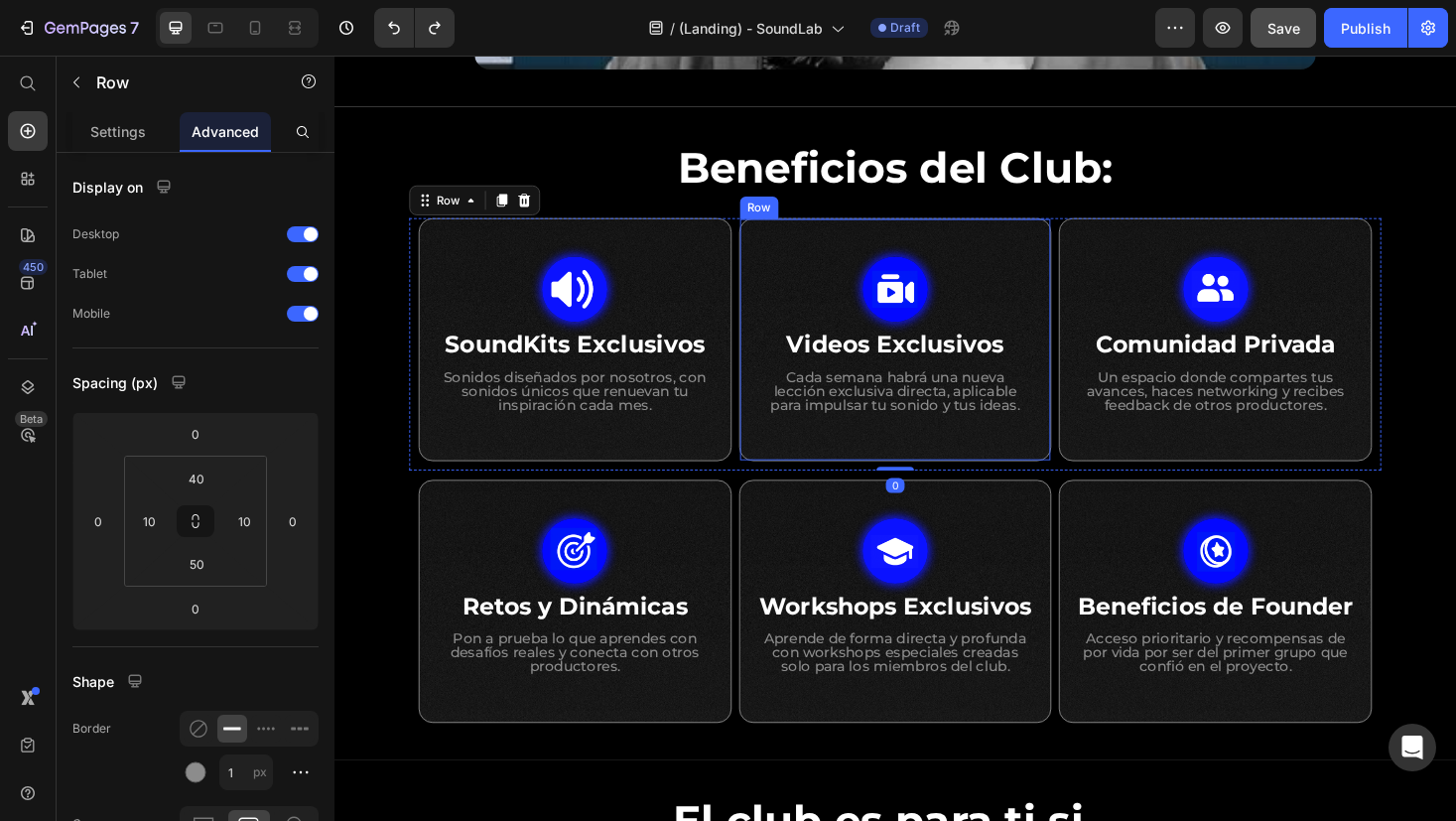 click on "Image Videos Exclusivos Heading Cada semana habrá una nueva lección exclusiva directa, aplicable para impulsar tu sonido y tus ideas. Text Block Row" at bounding box center [930, 357] 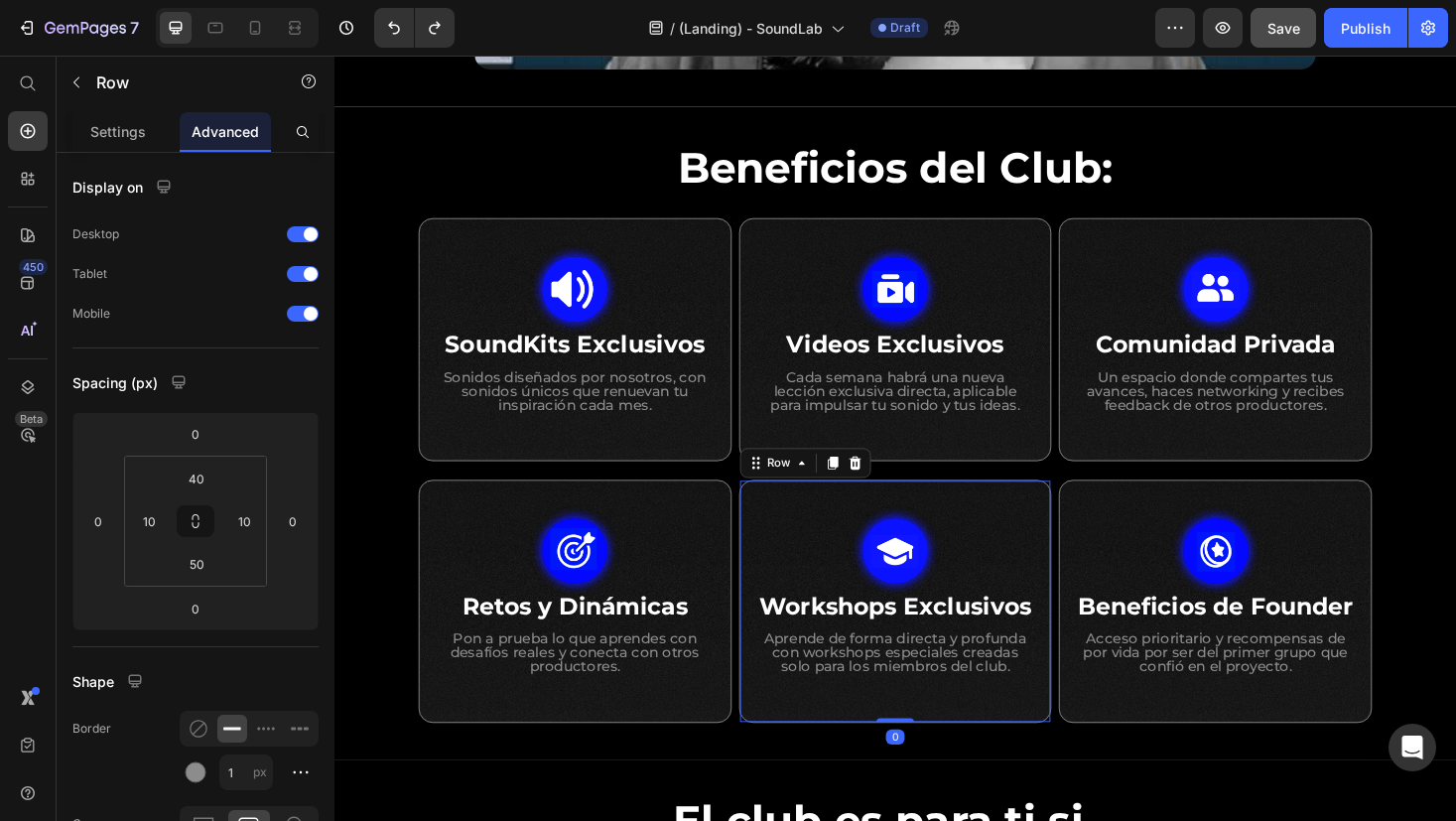 click on "Image Workshops Exclusivos Heading Aprende de forma directa y profunda con workshops especiales creadas solo para los miembros del club. Text Block Row   0" at bounding box center (930, 635) 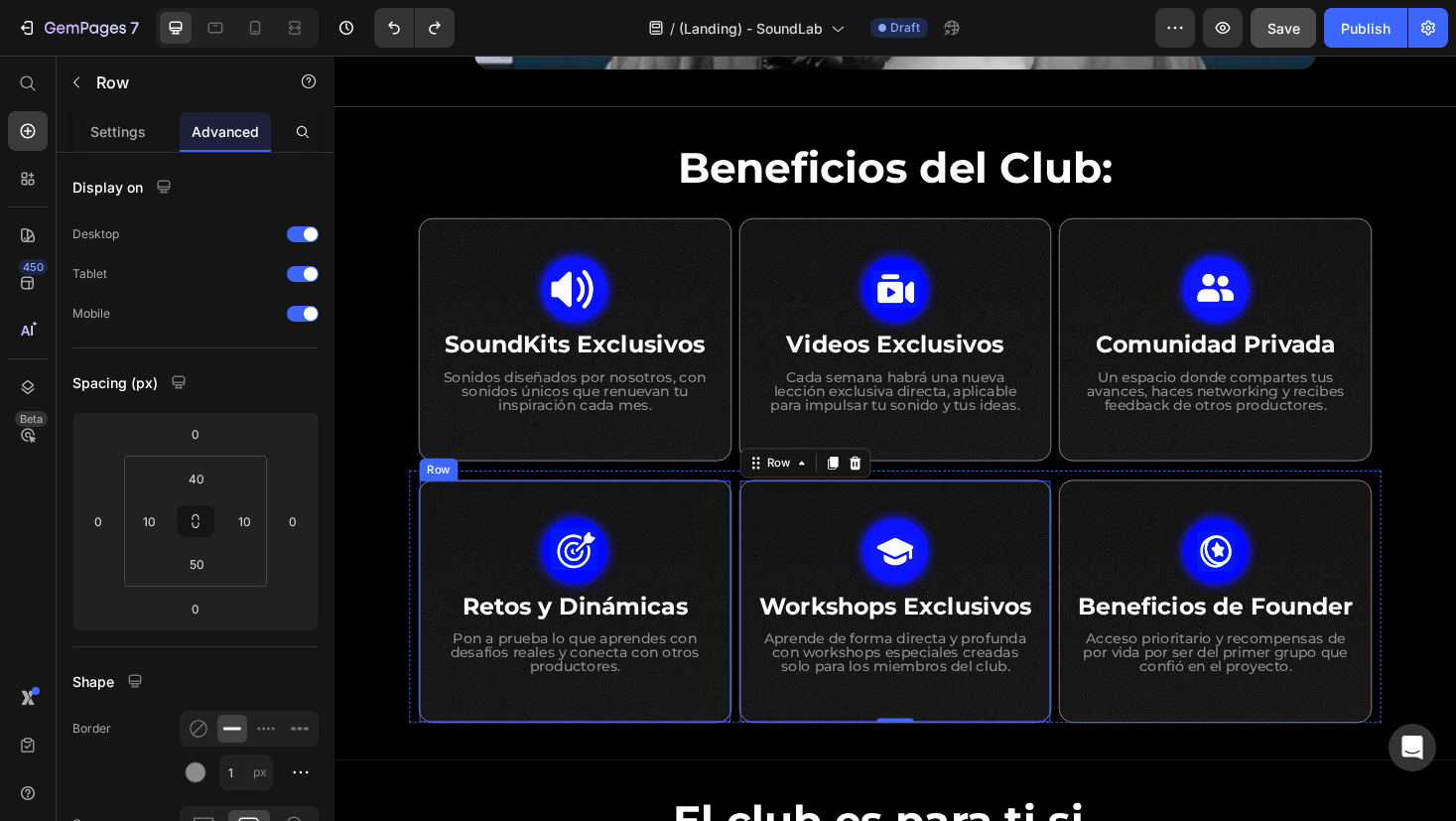 click on "Image Retos y Dinámicas Heading Pon a prueba lo que aprendes con desafíos reales y conecta con otros productores. Text Block Row" at bounding box center (590, 635) 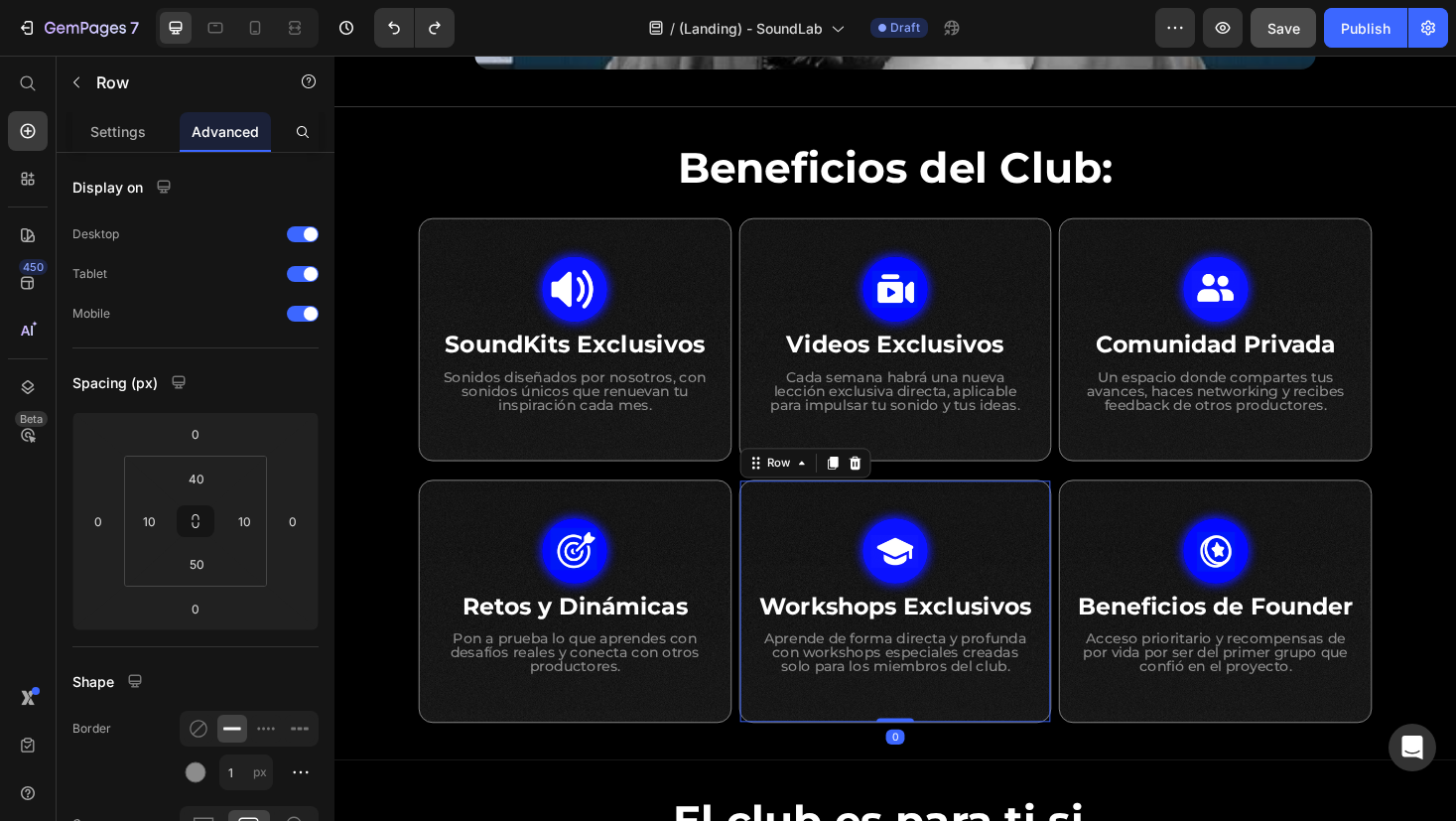click on "Image Workshops Exclusivos Heading Aprende de forma directa y profunda con workshops especiales creadas solo para los miembros del club. Text Block Row   0" at bounding box center [930, 635] 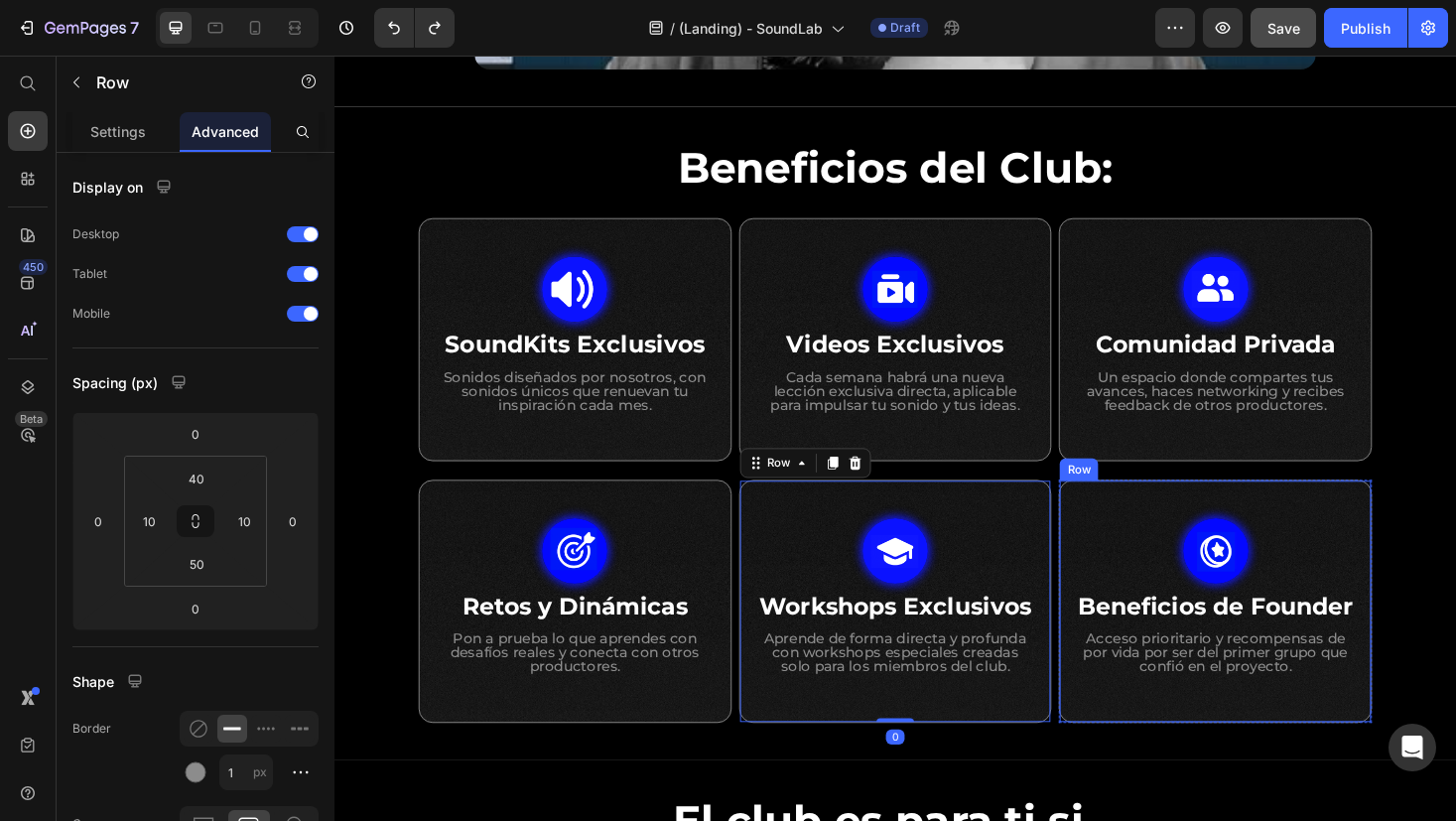 click on "Image Beneficios de Founder Heading Acceso prioritario y recompensas de por vida por ser del primer grupo que confió en el proyecto. Text Block Row" at bounding box center (1269, 635) 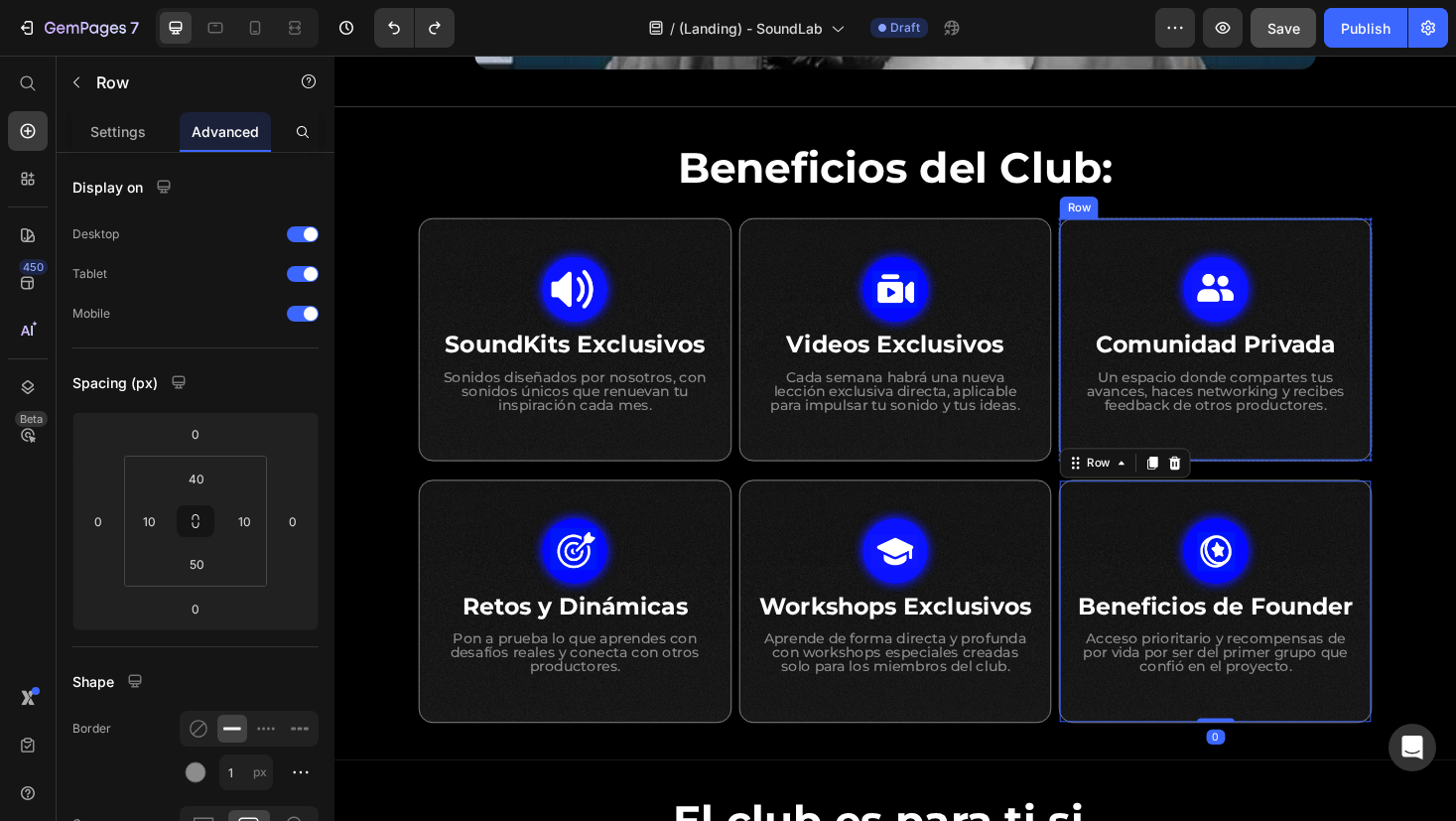 click on "Image Comunidad Privada Heading Un espacio donde compartes tus avances, haces networking y recibes feedback de otros productores. Text Block Row" at bounding box center (1269, 357) 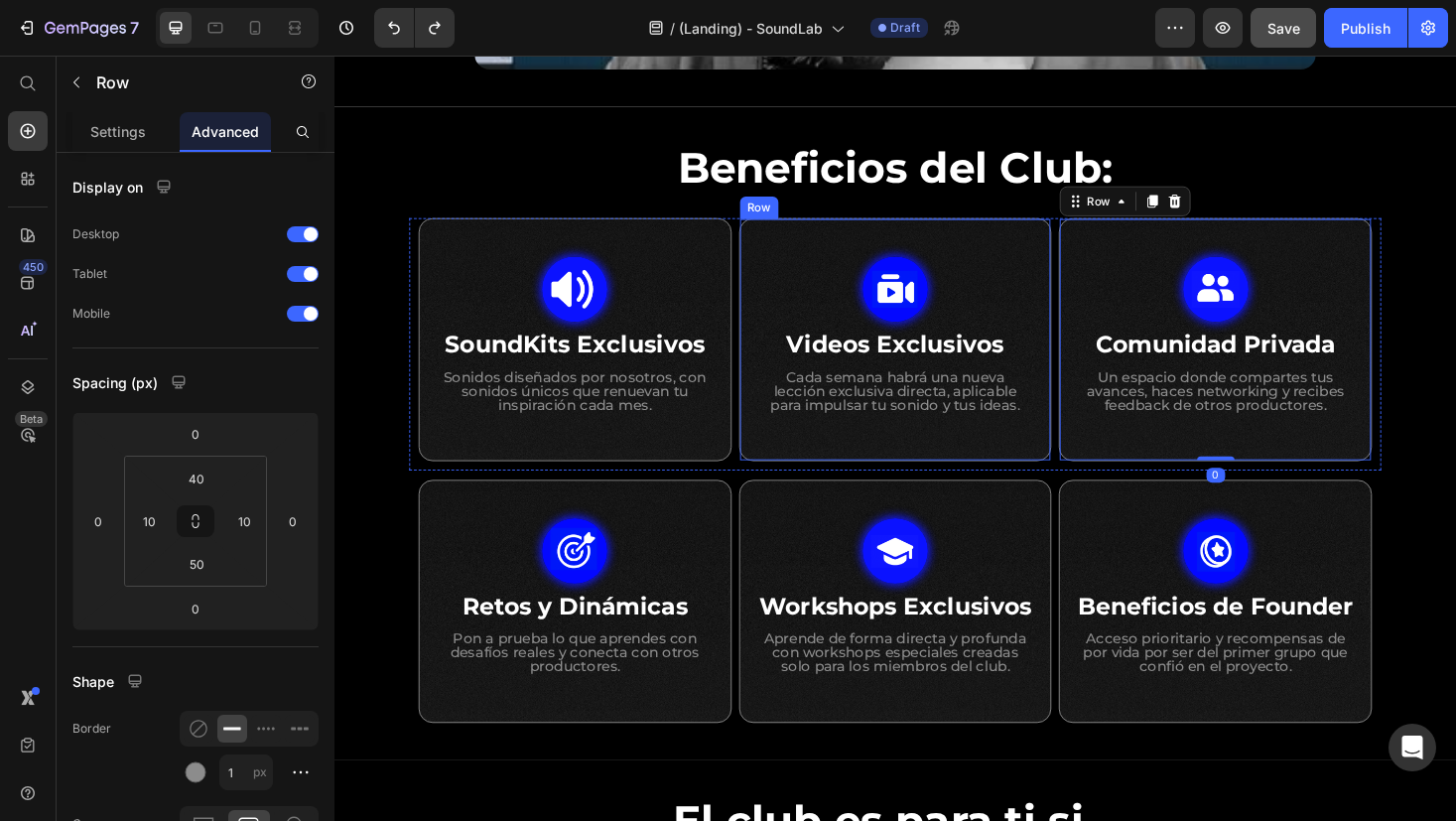 click on "Image Videos Exclusivos Heading Cada semana habrá una nueva lección exclusiva directa, aplicable para impulsar tu sonido y tus ideas. Text Block Row" at bounding box center (930, 357) 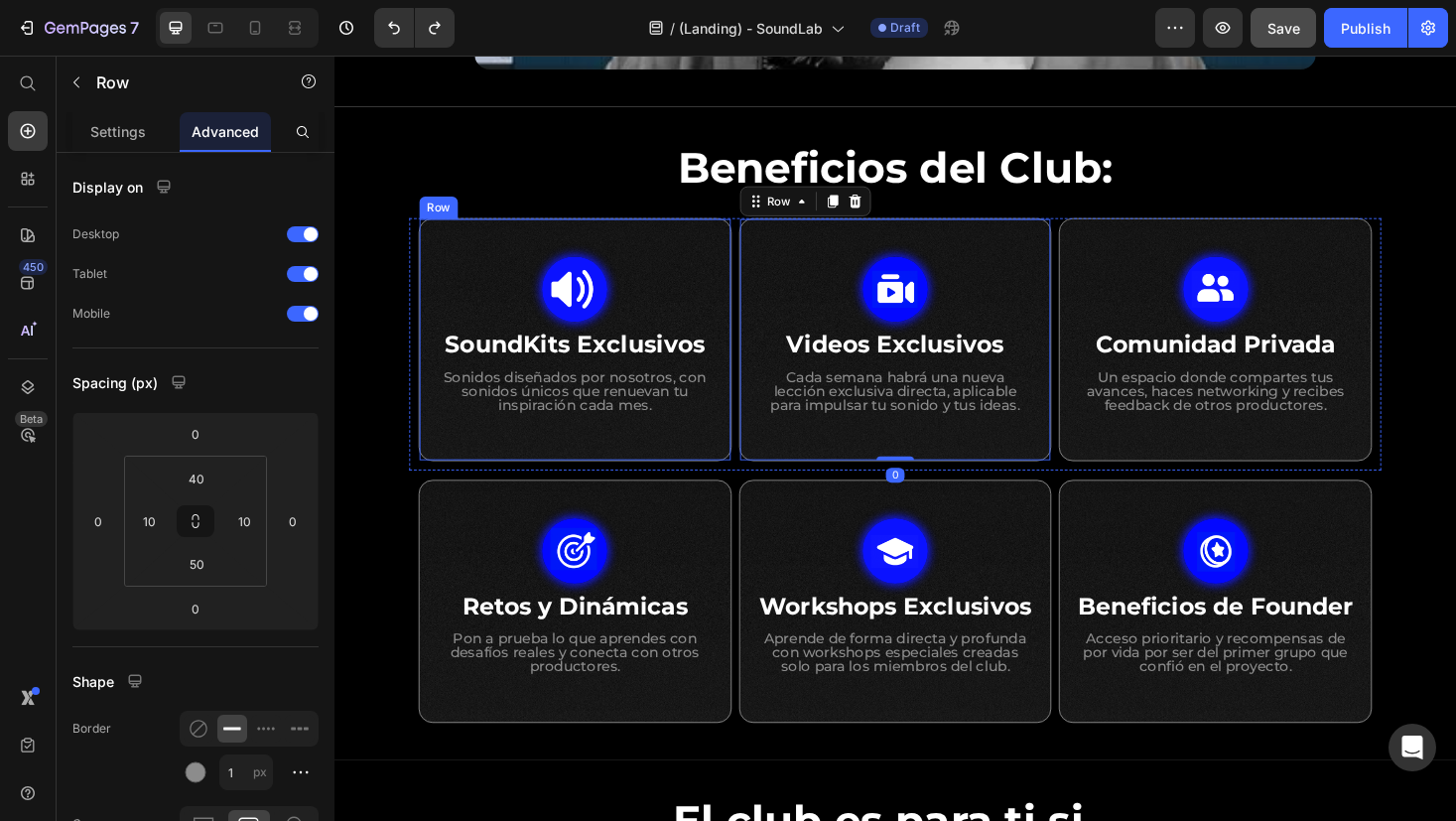 click on "Image SoundKits Exclusivos Heading Sonidos diseñados por nosotros, con sonidos únicos que renuevan tu inspiración cada mes. Text Block Row" at bounding box center [590, 357] 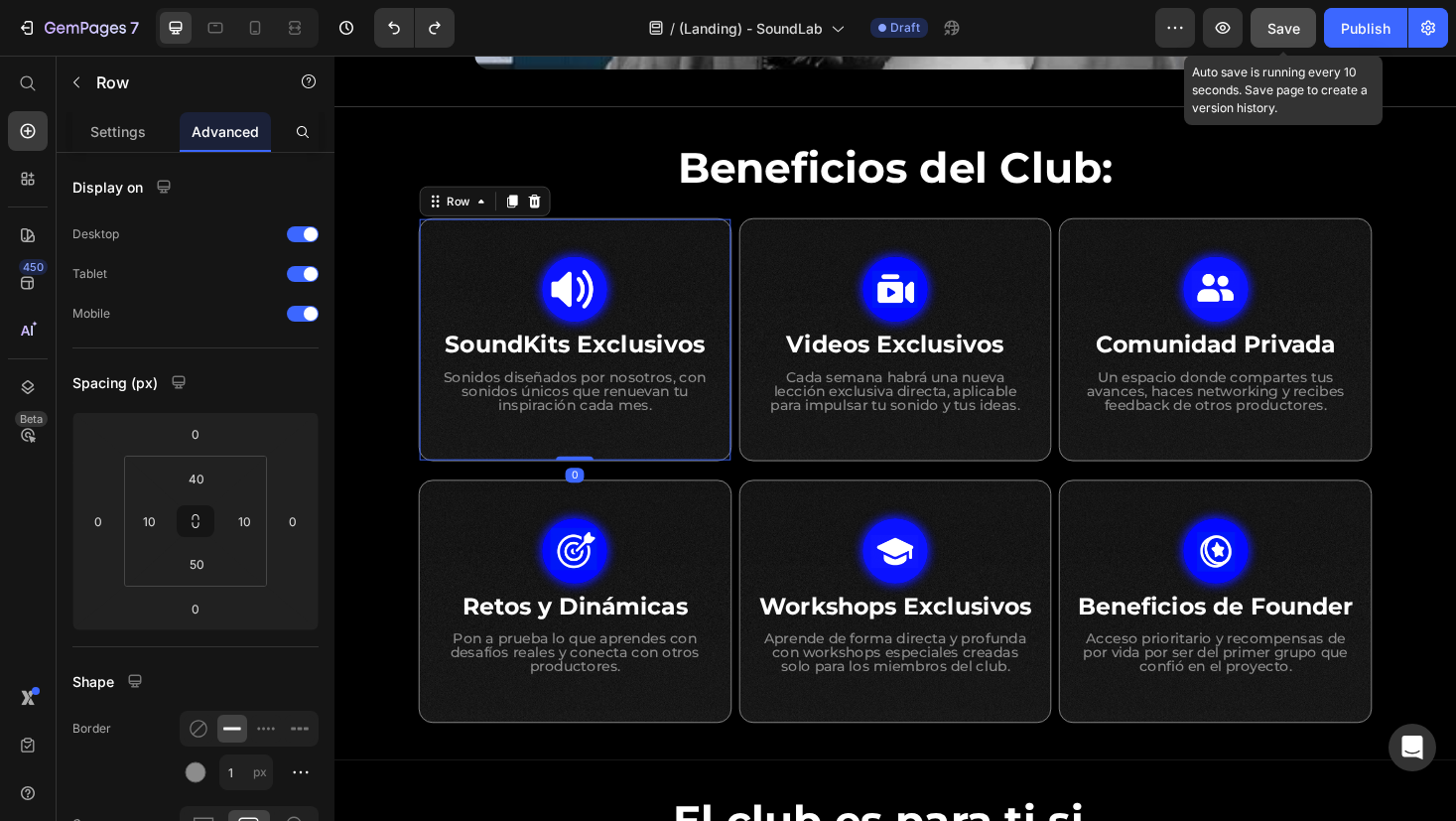 click on "Save" at bounding box center [1283, 28] 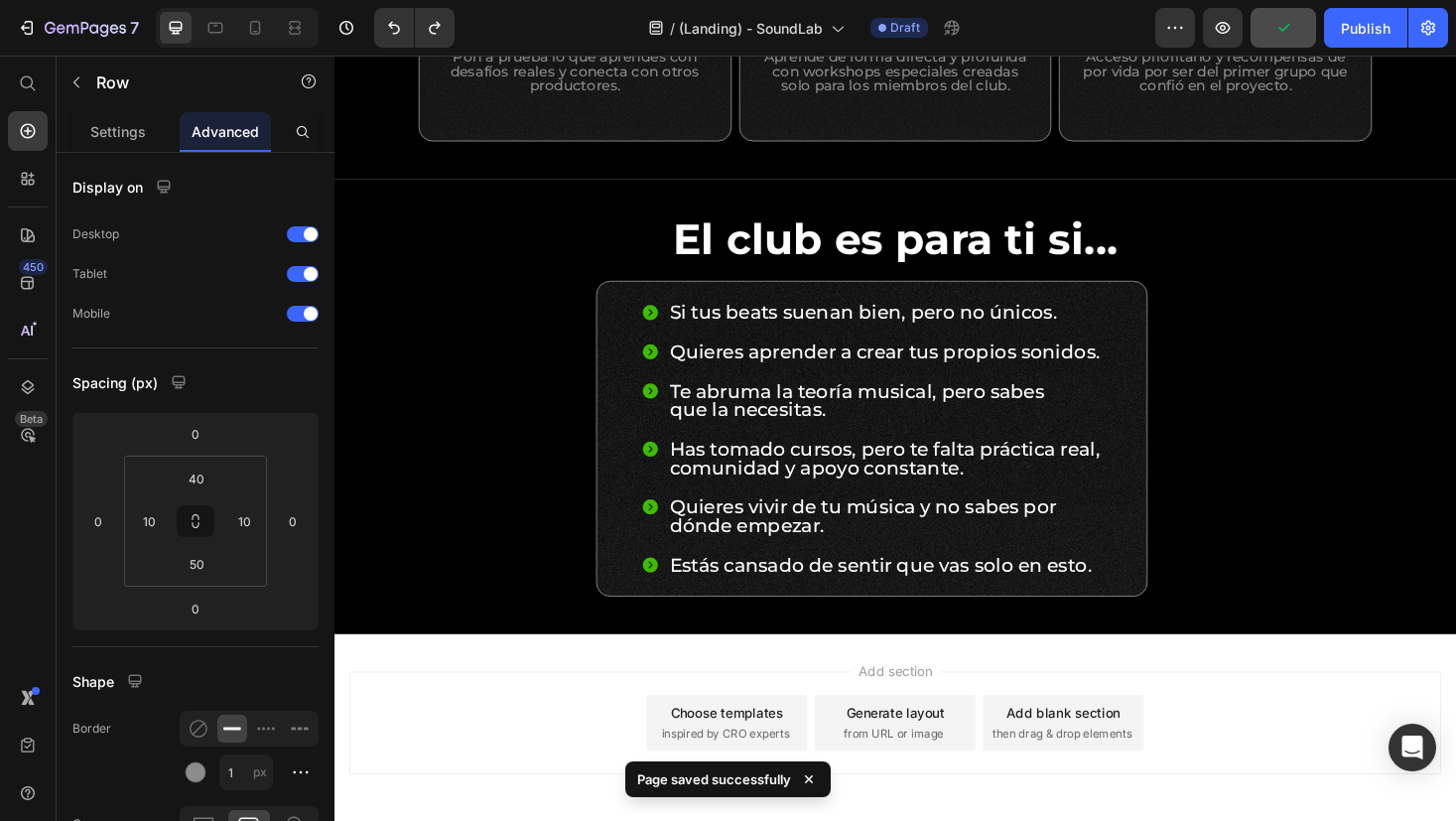 scroll, scrollTop: 1552, scrollLeft: 0, axis: vertical 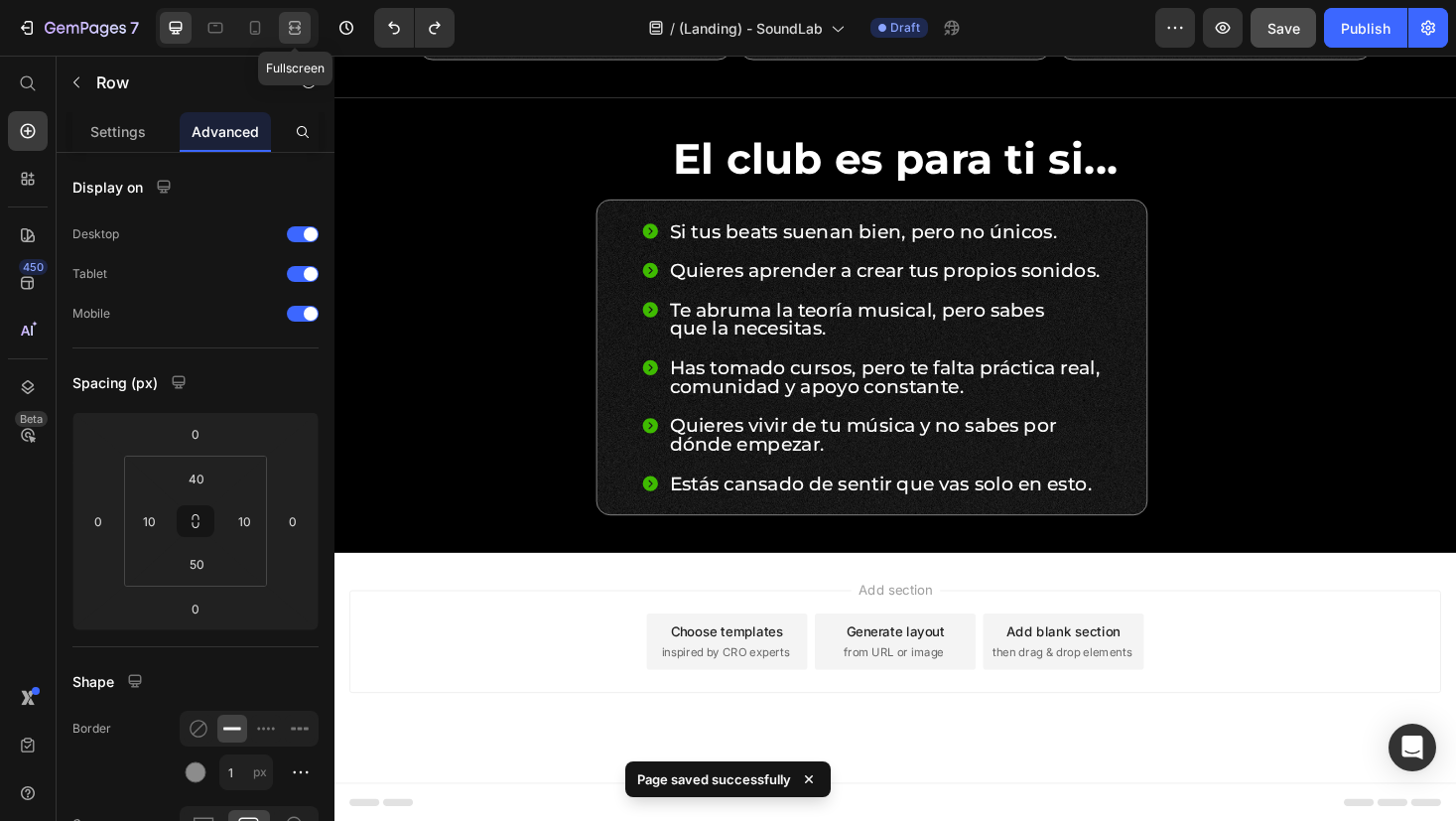 click 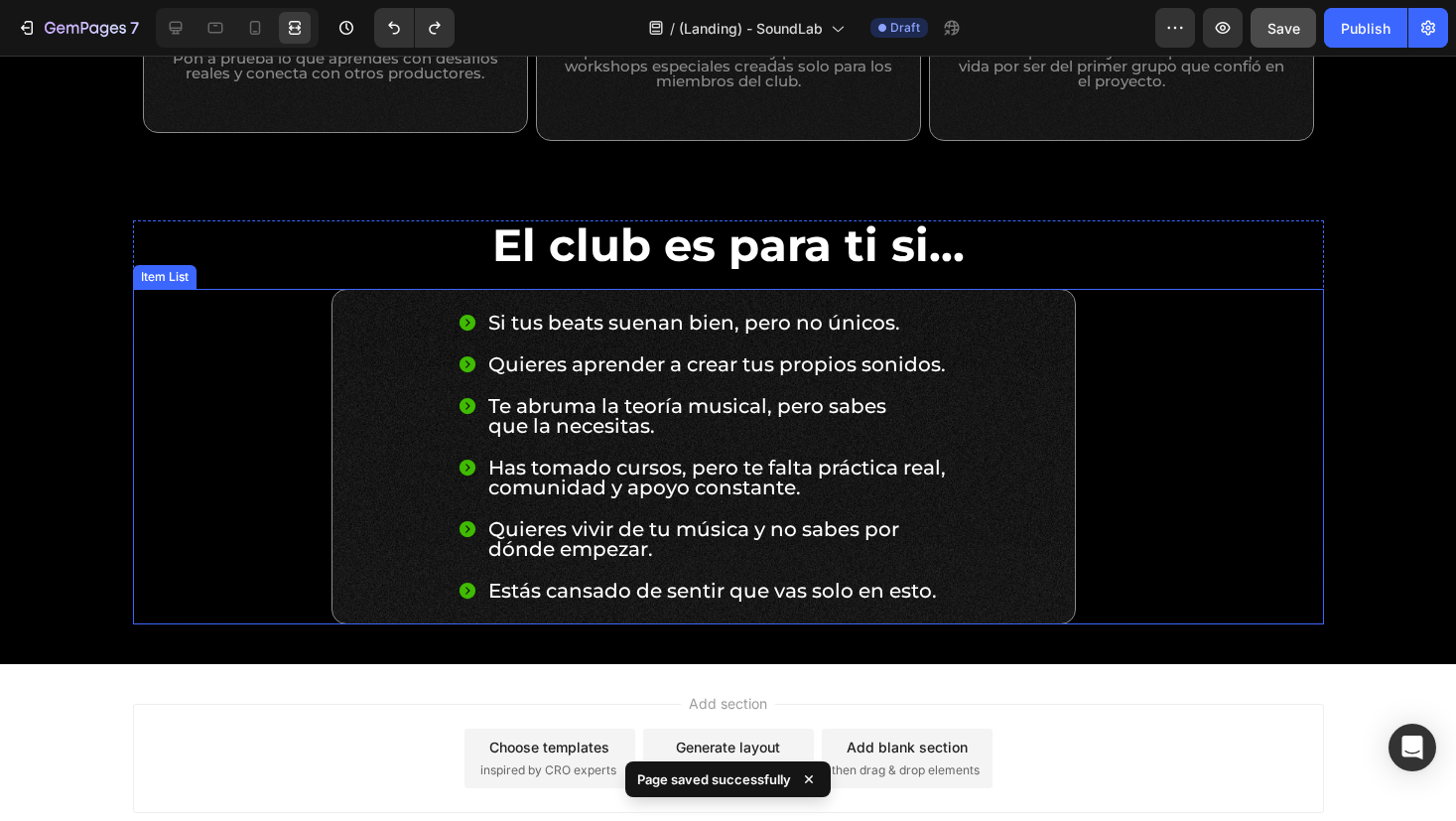 scroll, scrollTop: 1465, scrollLeft: 0, axis: vertical 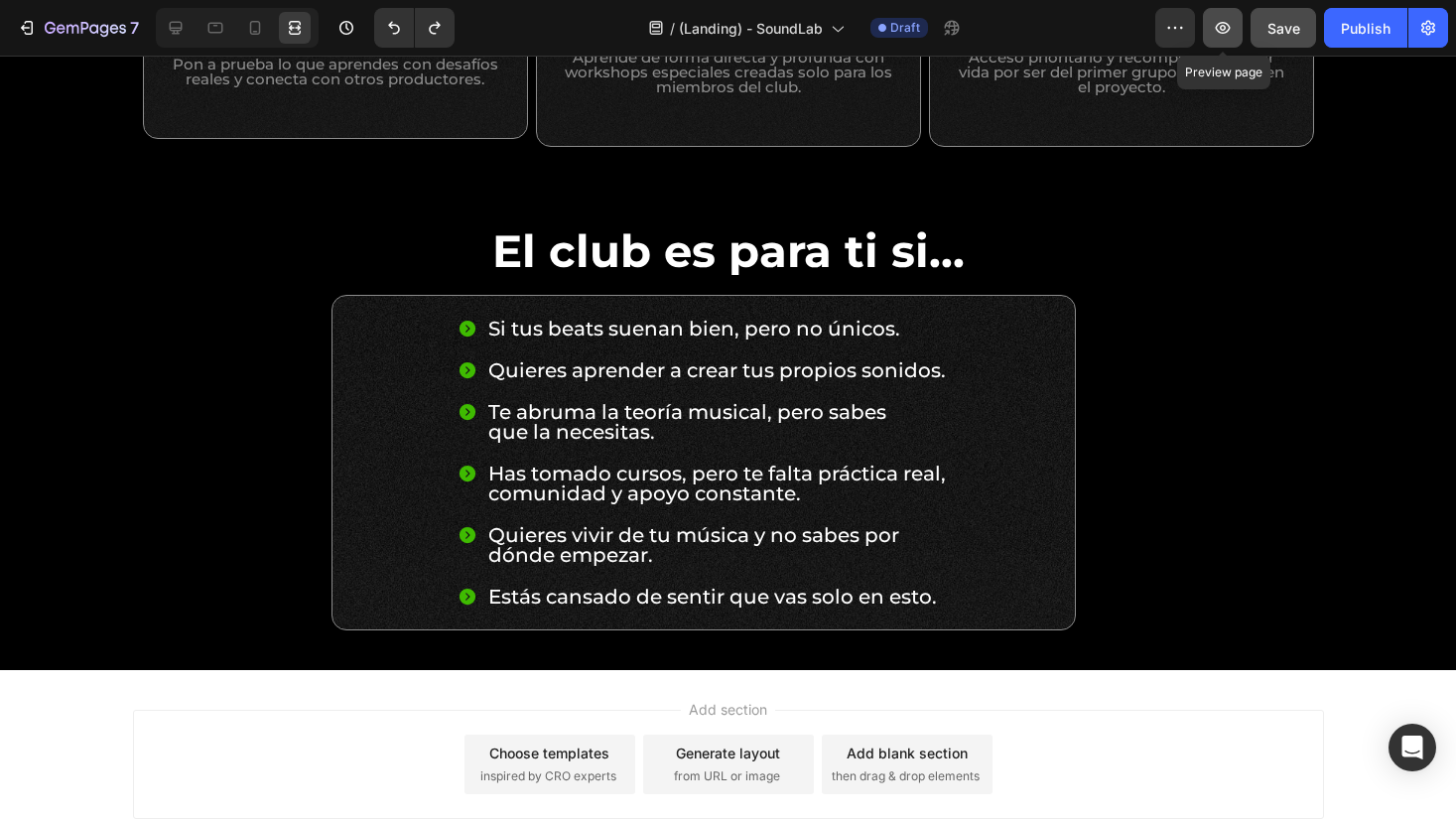 click 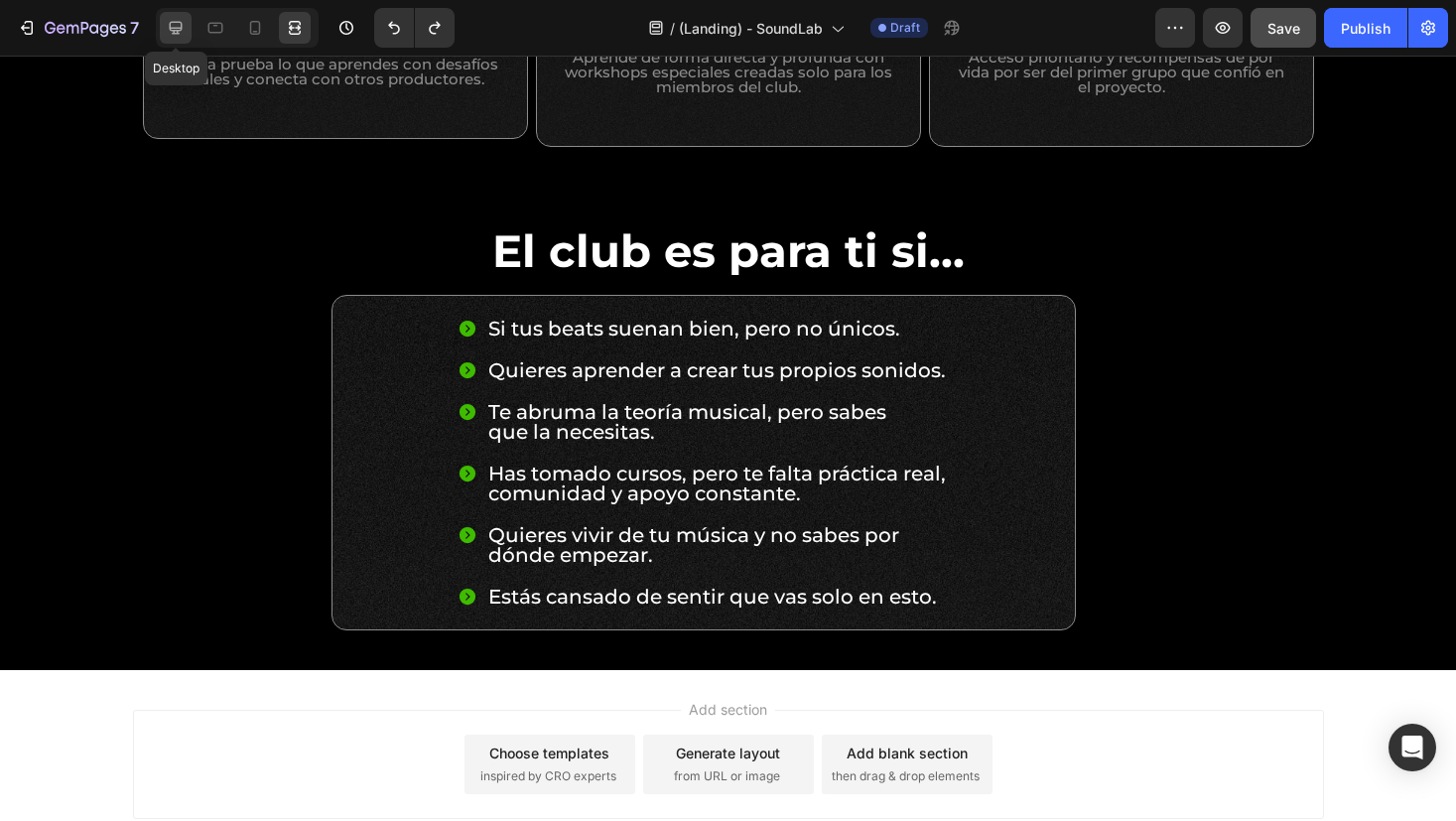 click 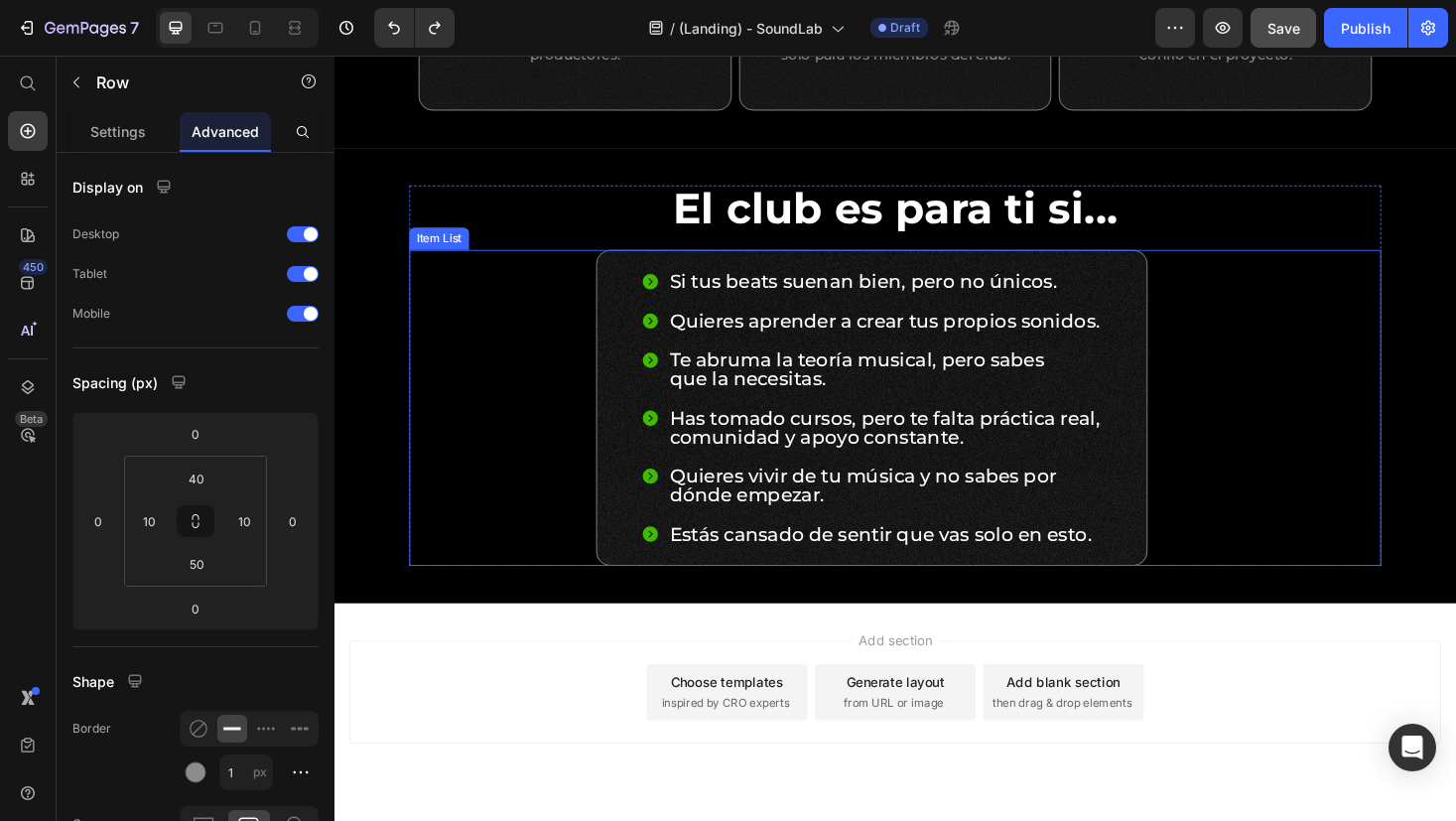 scroll, scrollTop: 1510, scrollLeft: 0, axis: vertical 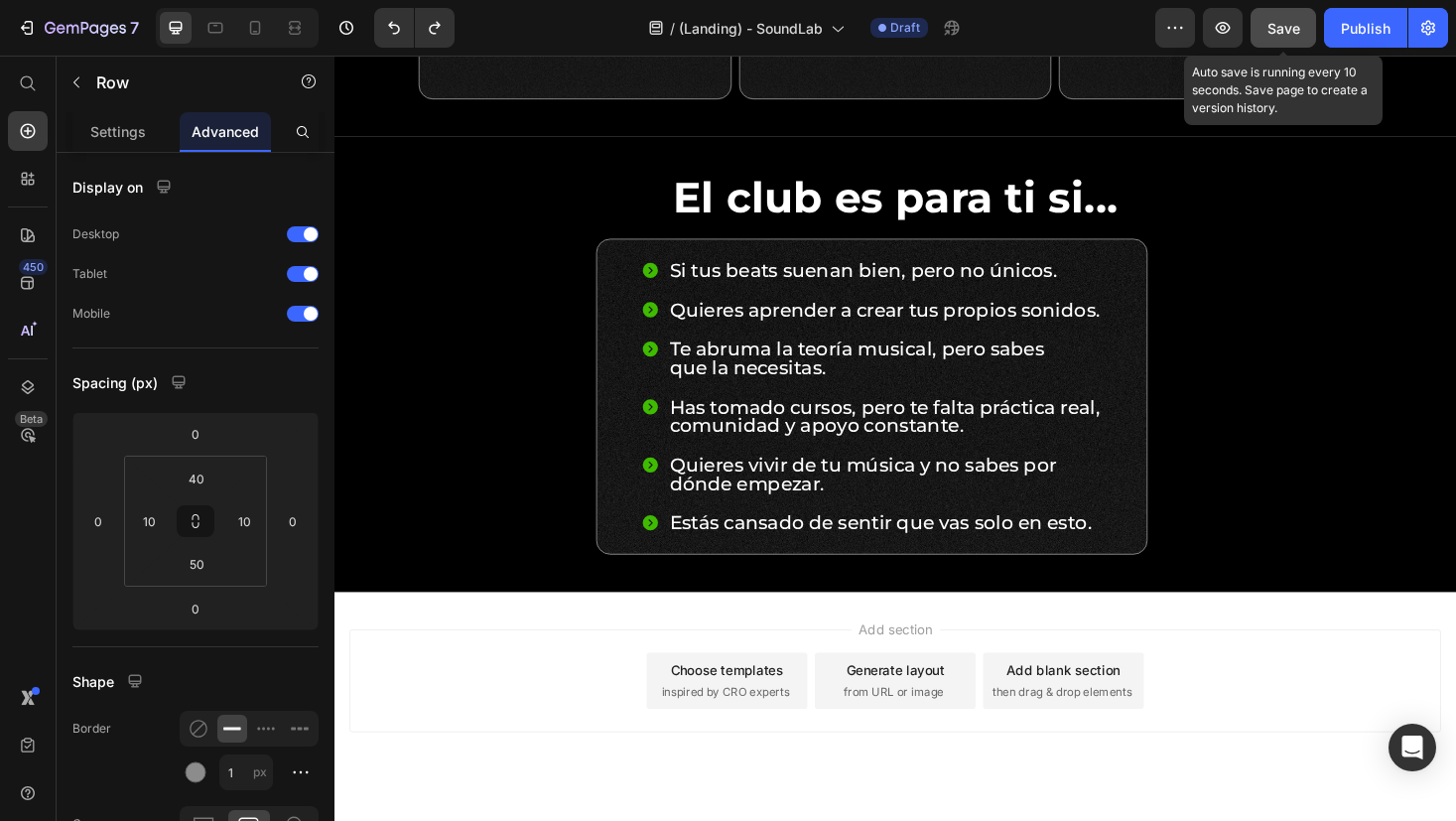 click on "Save" at bounding box center [1283, 28] 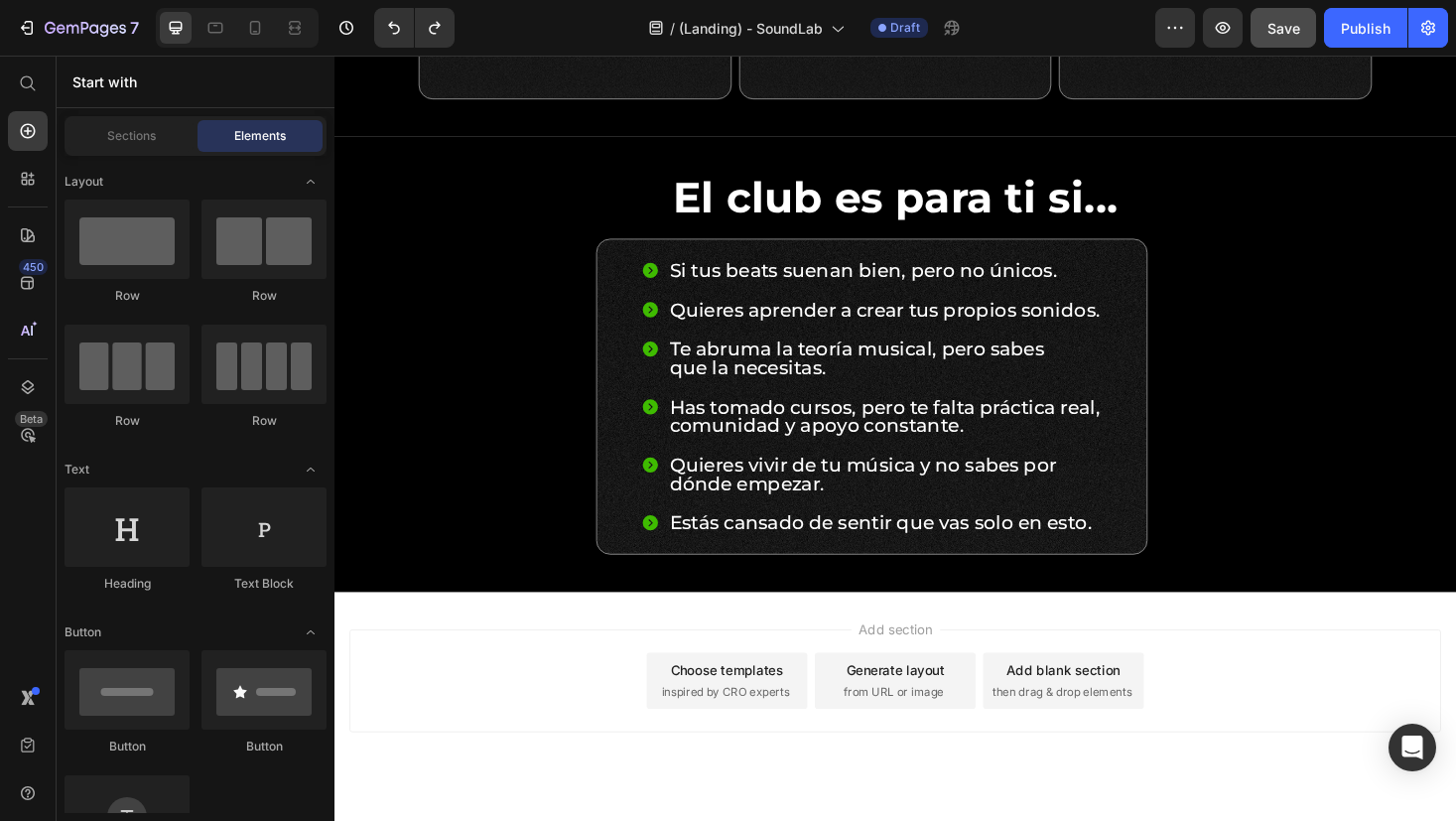 click on "Add section Choose templates inspired by CRO experts Generate layout from URL or image Add blank section then drag & drop elements" at bounding box center [930, 748] 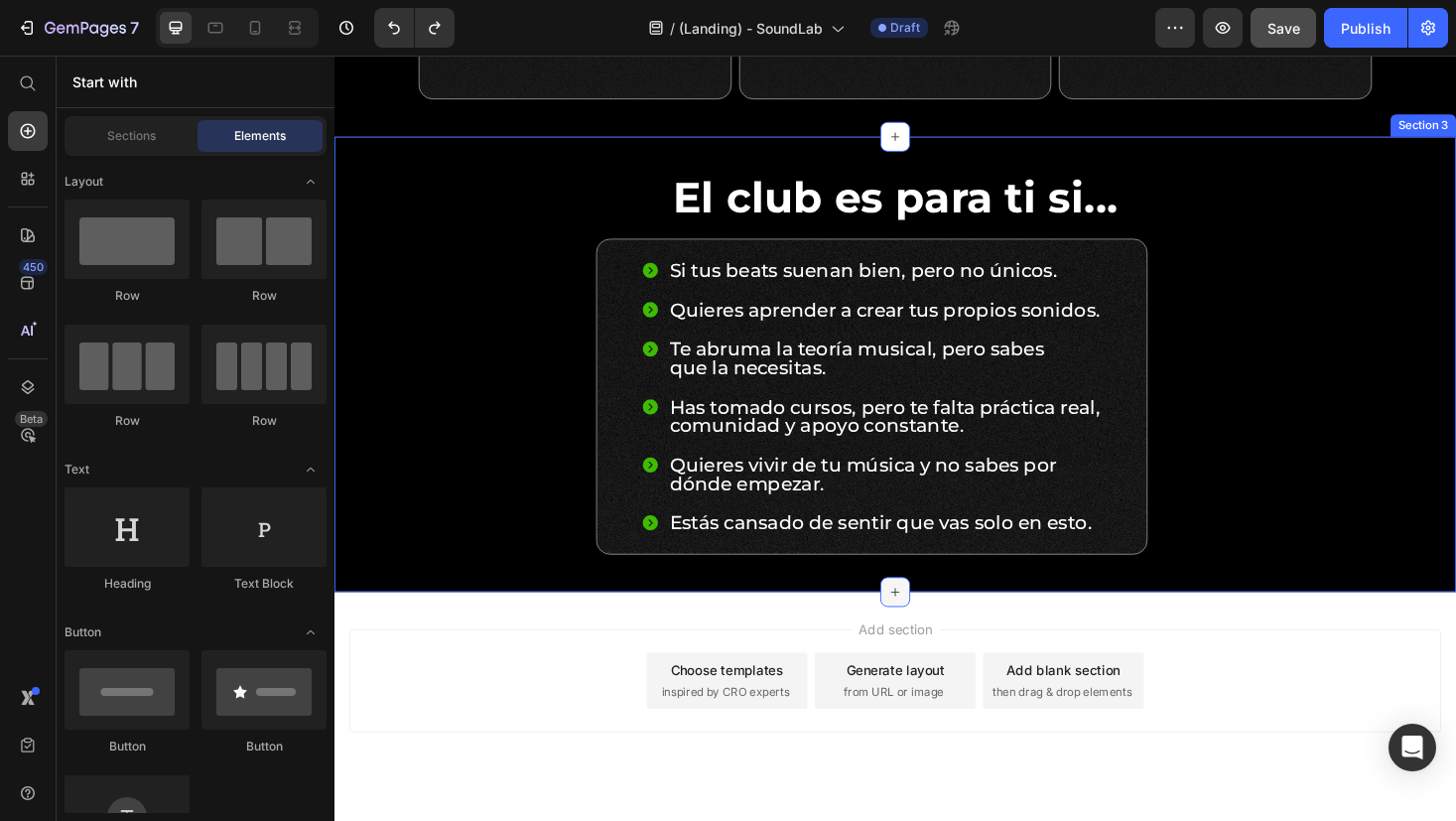 click 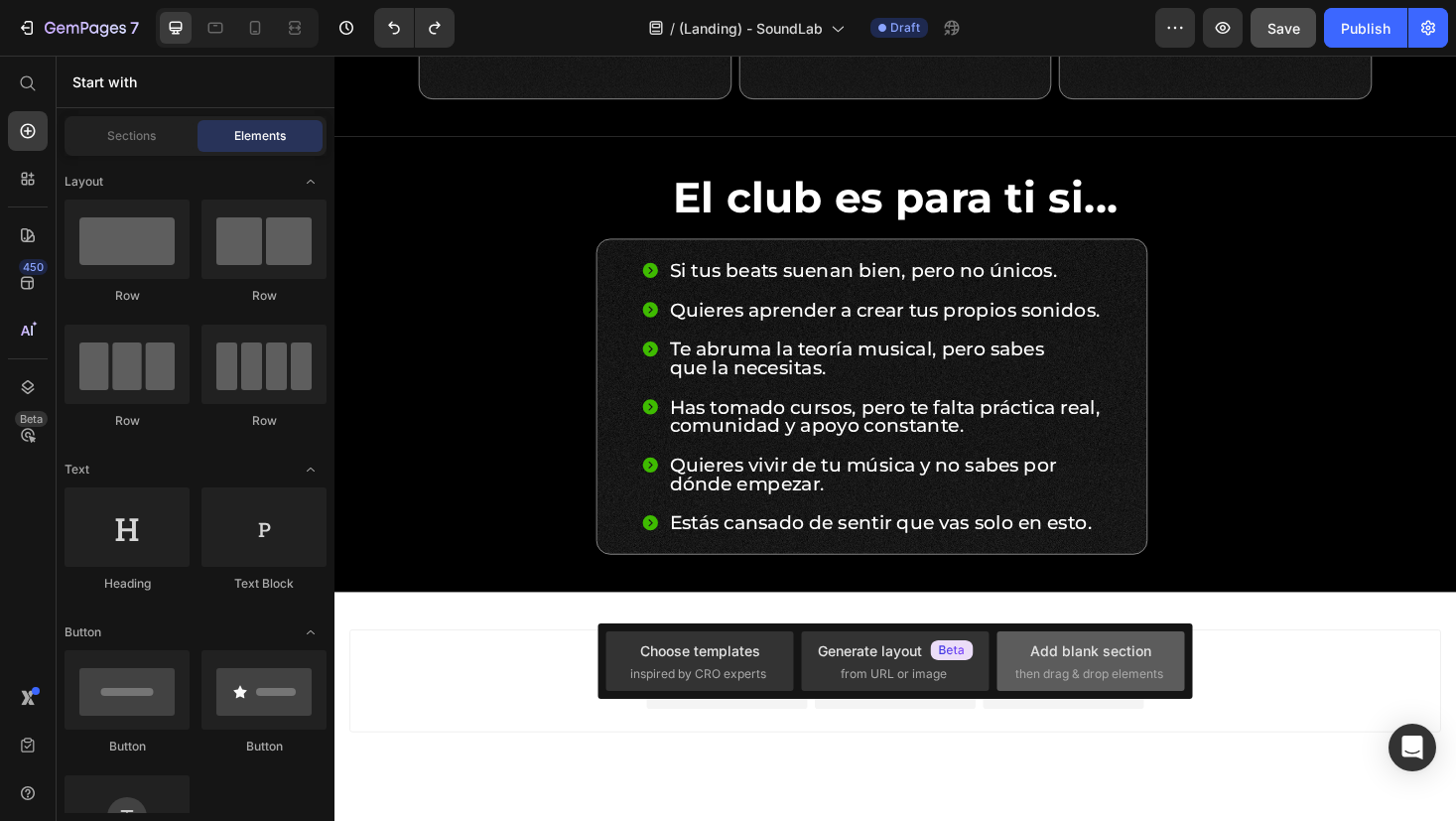 click on "Add blank section" at bounding box center [1091, 650] 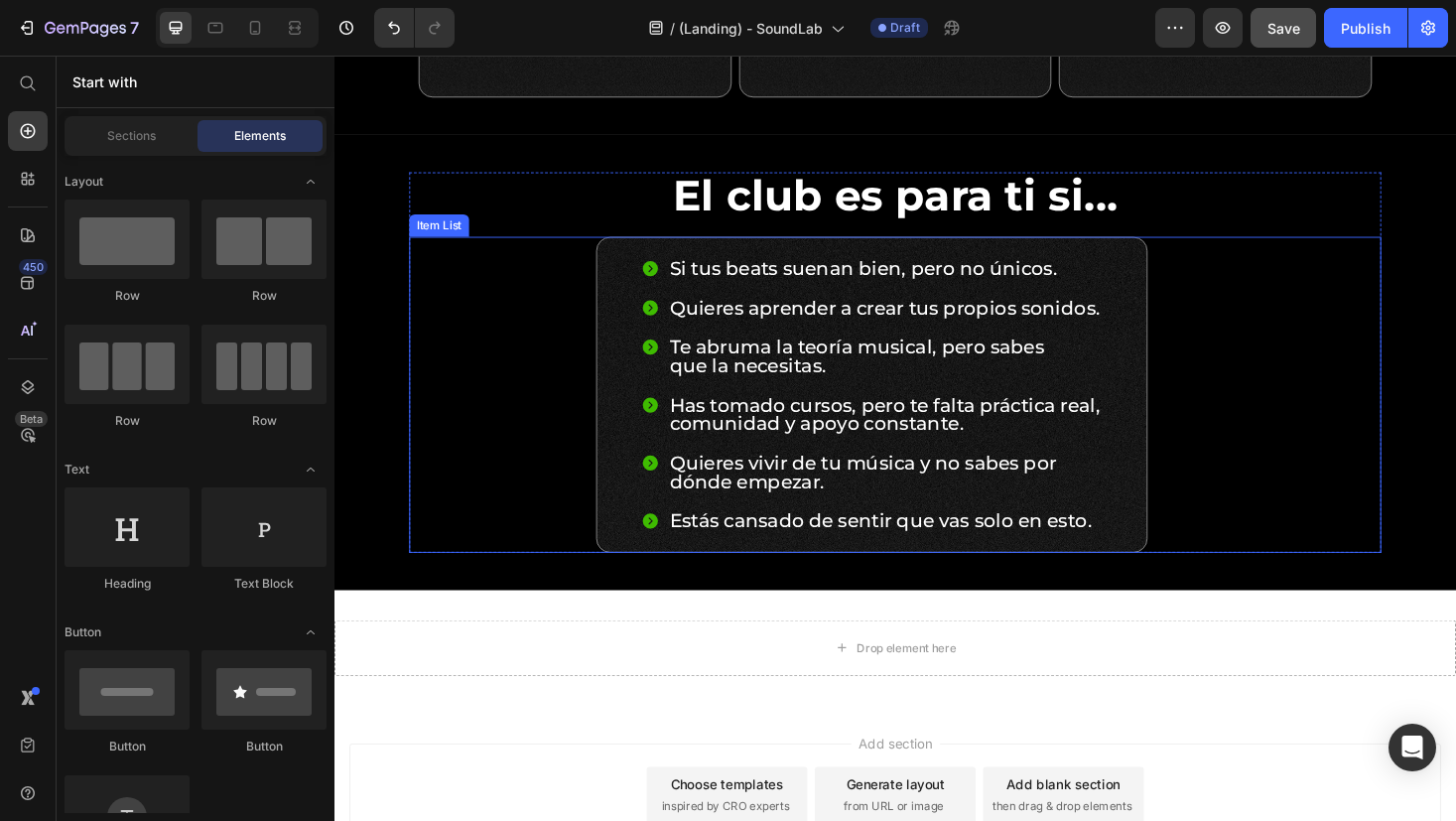 scroll, scrollTop: 1514, scrollLeft: 0, axis: vertical 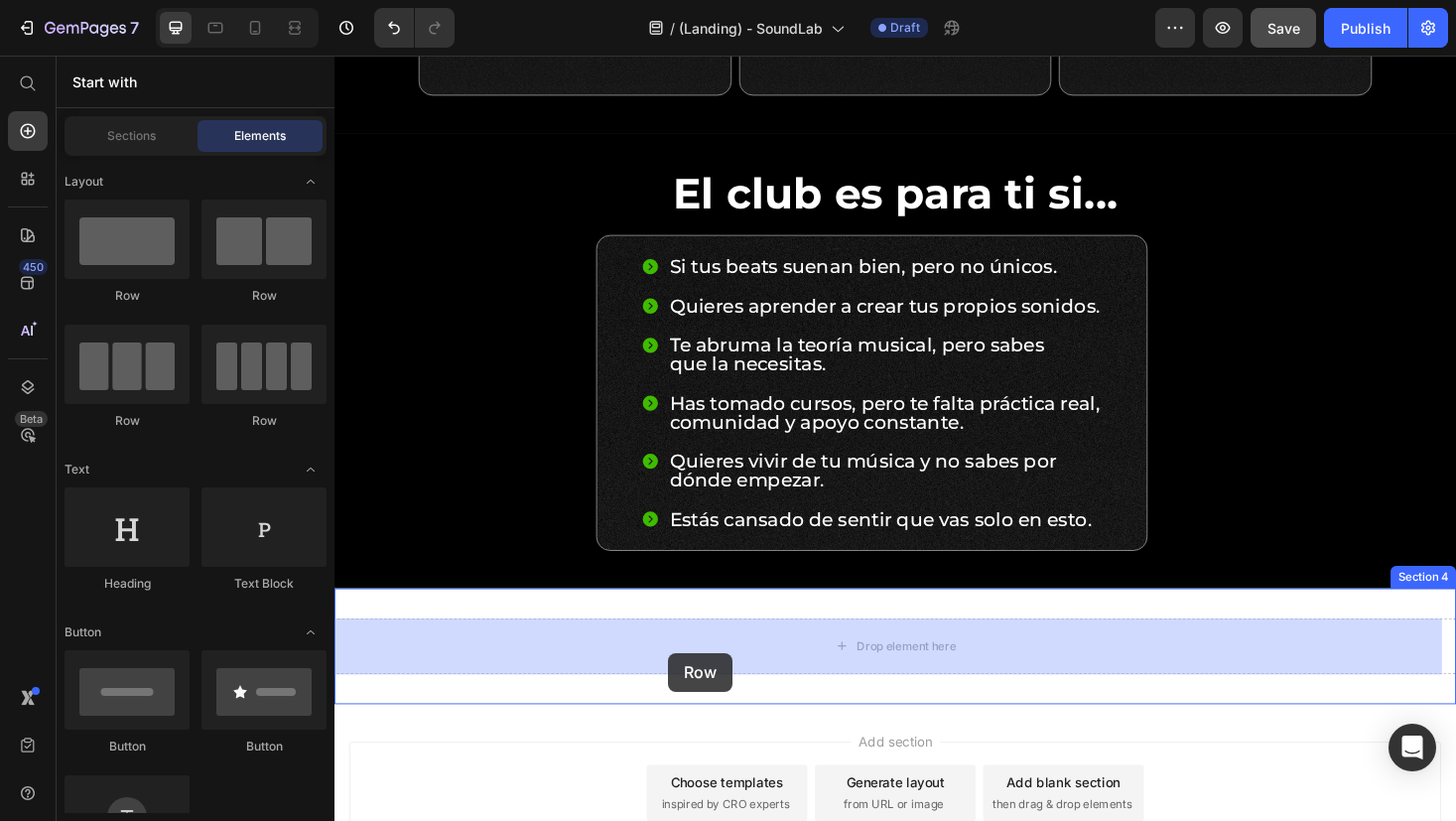 drag, startPoint x: 471, startPoint y: 304, endPoint x: 689, endPoint y: 690, distance: 443.30576 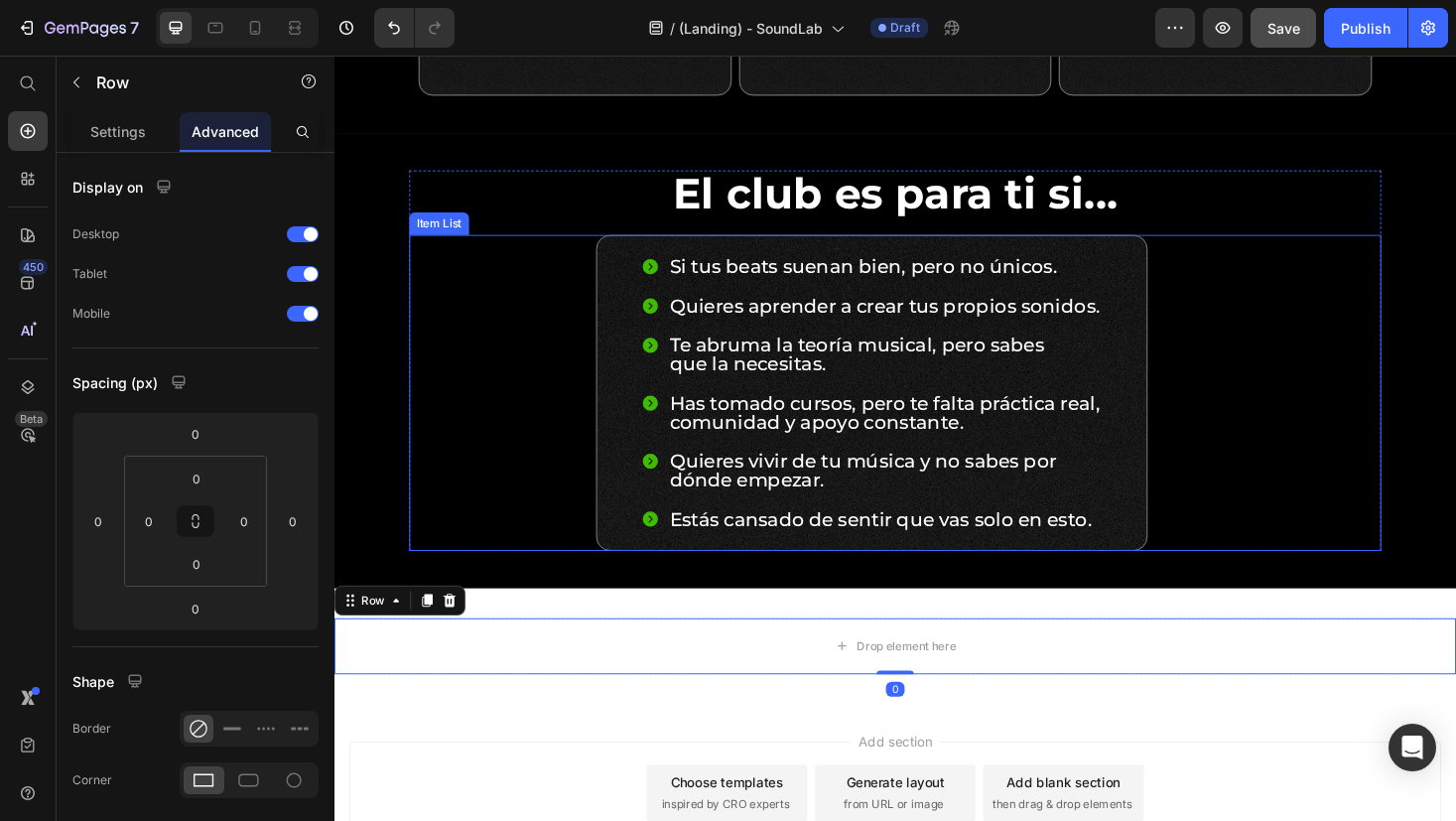 click on "Si tus beats suenan bien, pero no únicos.
Quieres aprender a crear tus propios sonidos.
Te abruma la teoría musical, pero sabes  que la necesitas.
Has tomado cursos, pero te falta práctica real, comunidad y apoyo constante.
Quieres vivir de tu música y no sabes por dónde empezar.
Estás cansado de sentir que vas solo en esto. Item List" at bounding box center [930, 414] 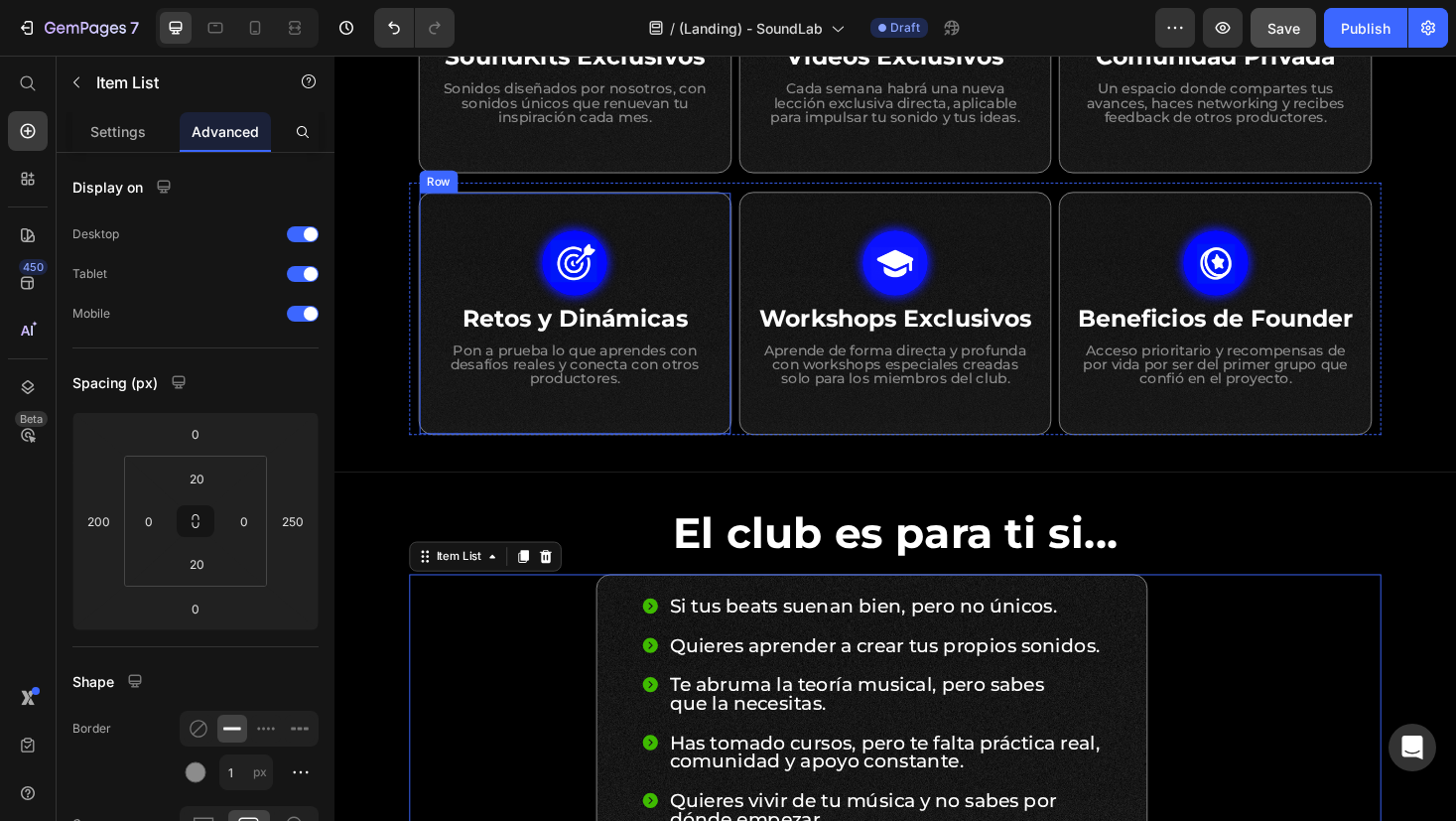 scroll, scrollTop: 1149, scrollLeft: 0, axis: vertical 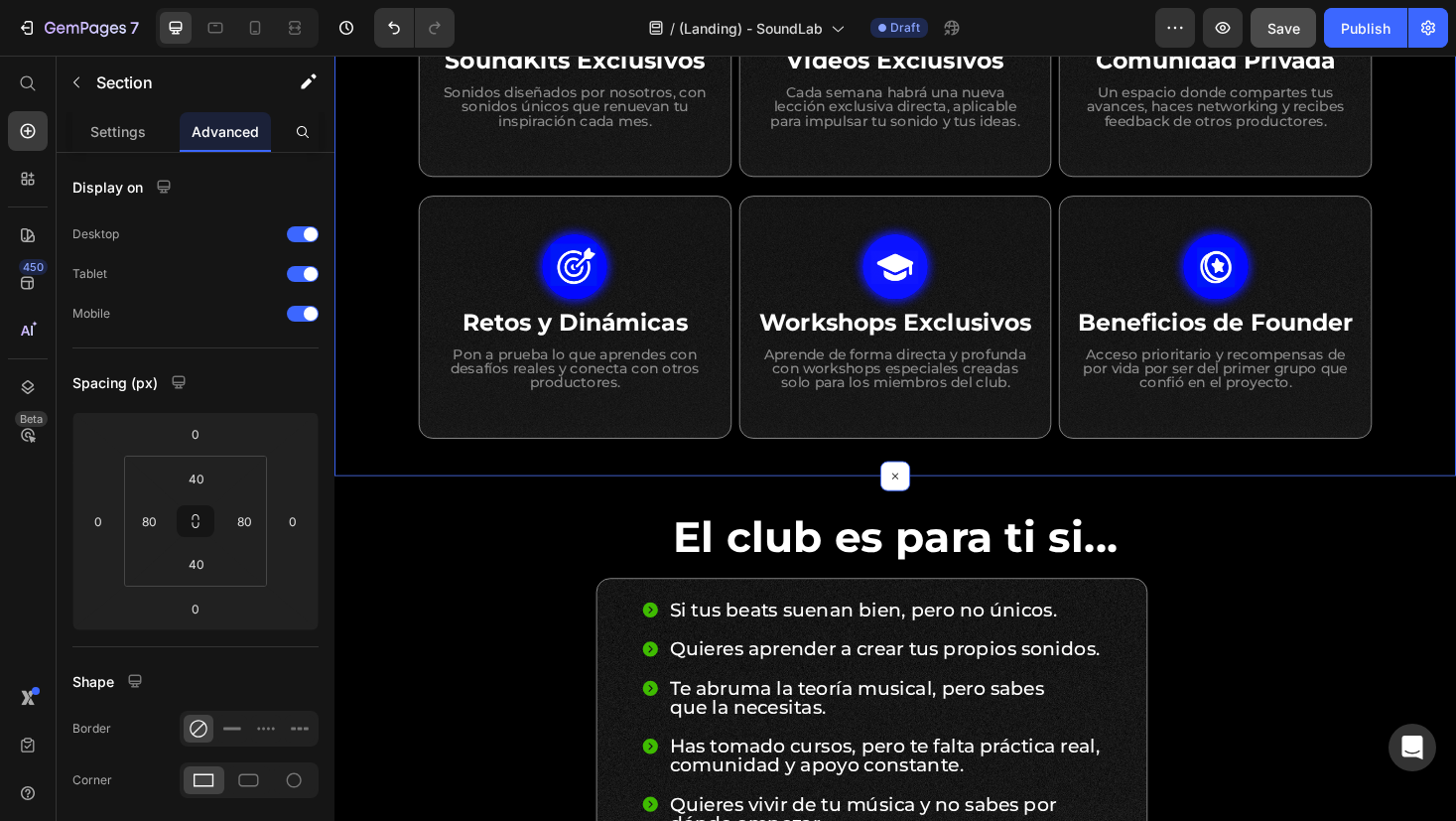 click on "Beneficios del Club: Heading Row Row Image SoundKits Exclusivos Heading Sonidos diseñados por nosotros, con sonidos únicos que renuevan tu inspiración cada mes. Text Block Row Image Videos Exclusivos Heading Cada semana habrá una nueva lección exclusiva directa, aplicable para impulsar tu sonido y tus ideas. Text Block Row Image Comunidad Privada Heading Un espacio donde compartes tus avances, haces networking y recibes feedback de otros productores. Text Block Row Row Row Image Retos y Dinámicas Heading Pon a prueba lo que aprendes con desafíos reales y conecta con otros productores. Text Block Row Image Workshops Exclusivos Heading Aprende de forma directa y profunda con workshops especiales creadas solo para los miembros del club. Text Block Row Image Beneficios de Founder Heading Acceso prioritario y recompensas de por vida por ser del primer grupo que confió en el proyecto. Text Block Row Row Row Section 2   Create Theme Section AI Content Write with [PERSON_NAME] What would you like to describe here?" at bounding box center (930, 155) 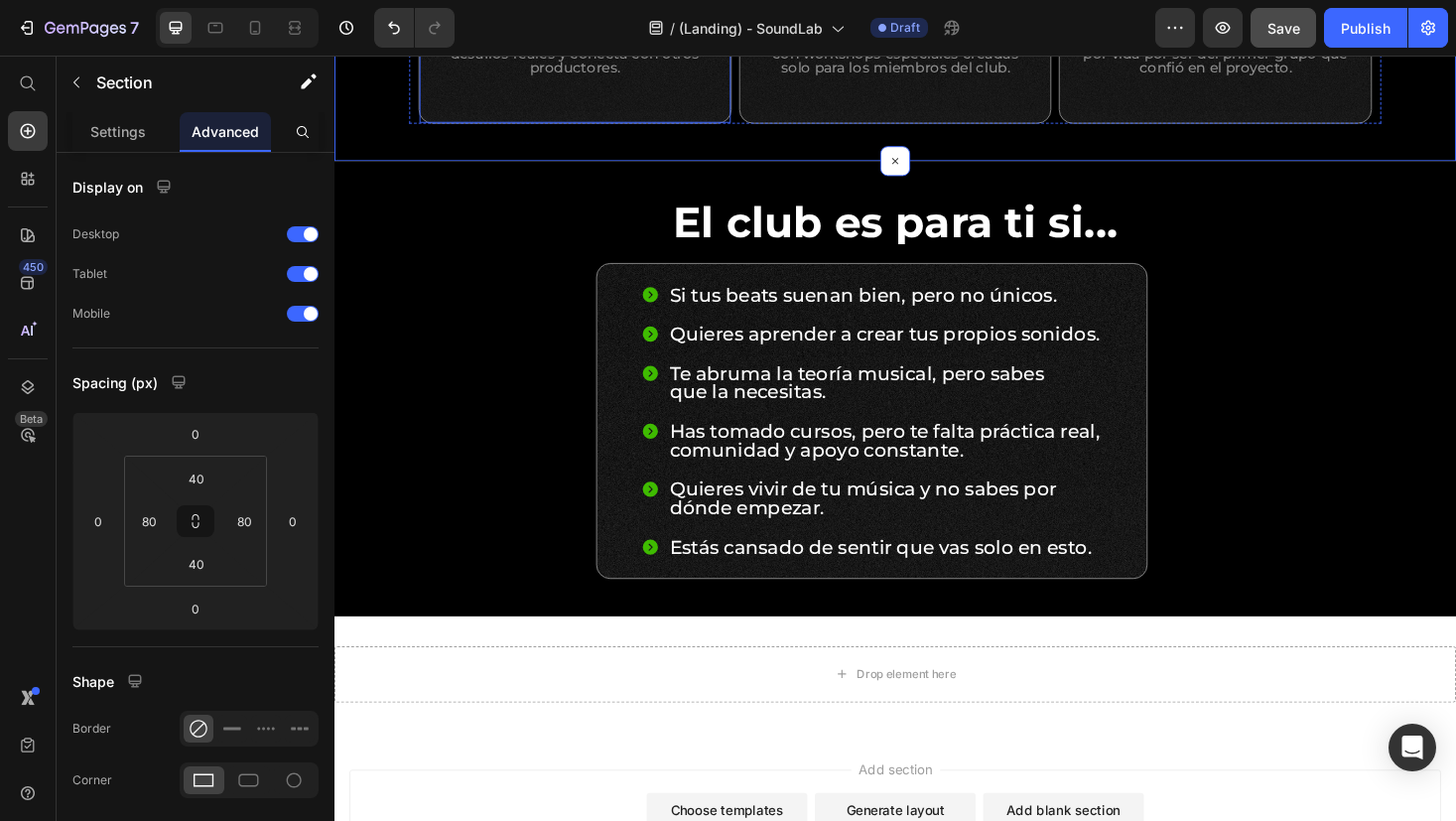 scroll, scrollTop: 1509, scrollLeft: 0, axis: vertical 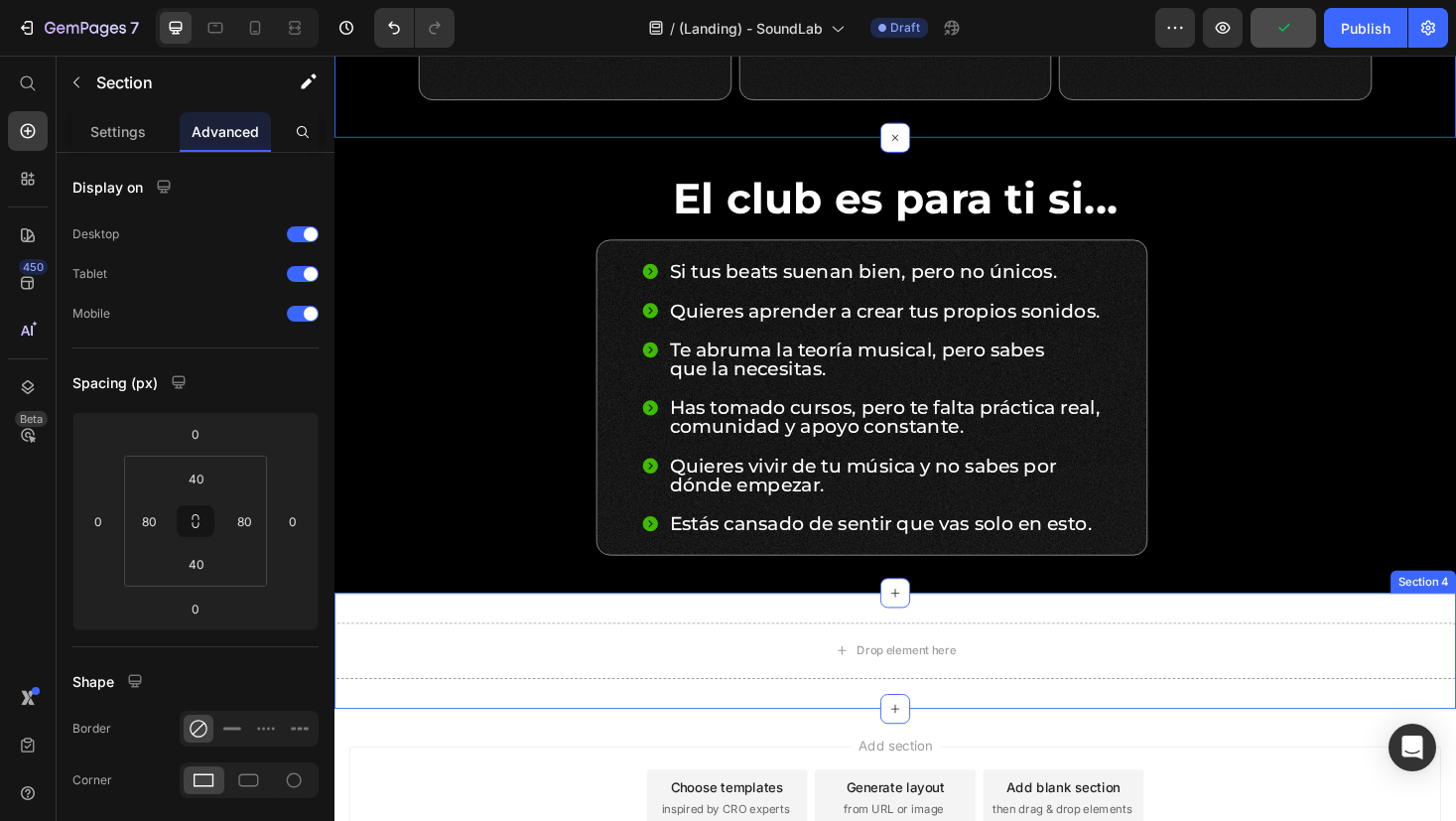 click on "Drop element here Row Section 4" at bounding box center (930, 688) 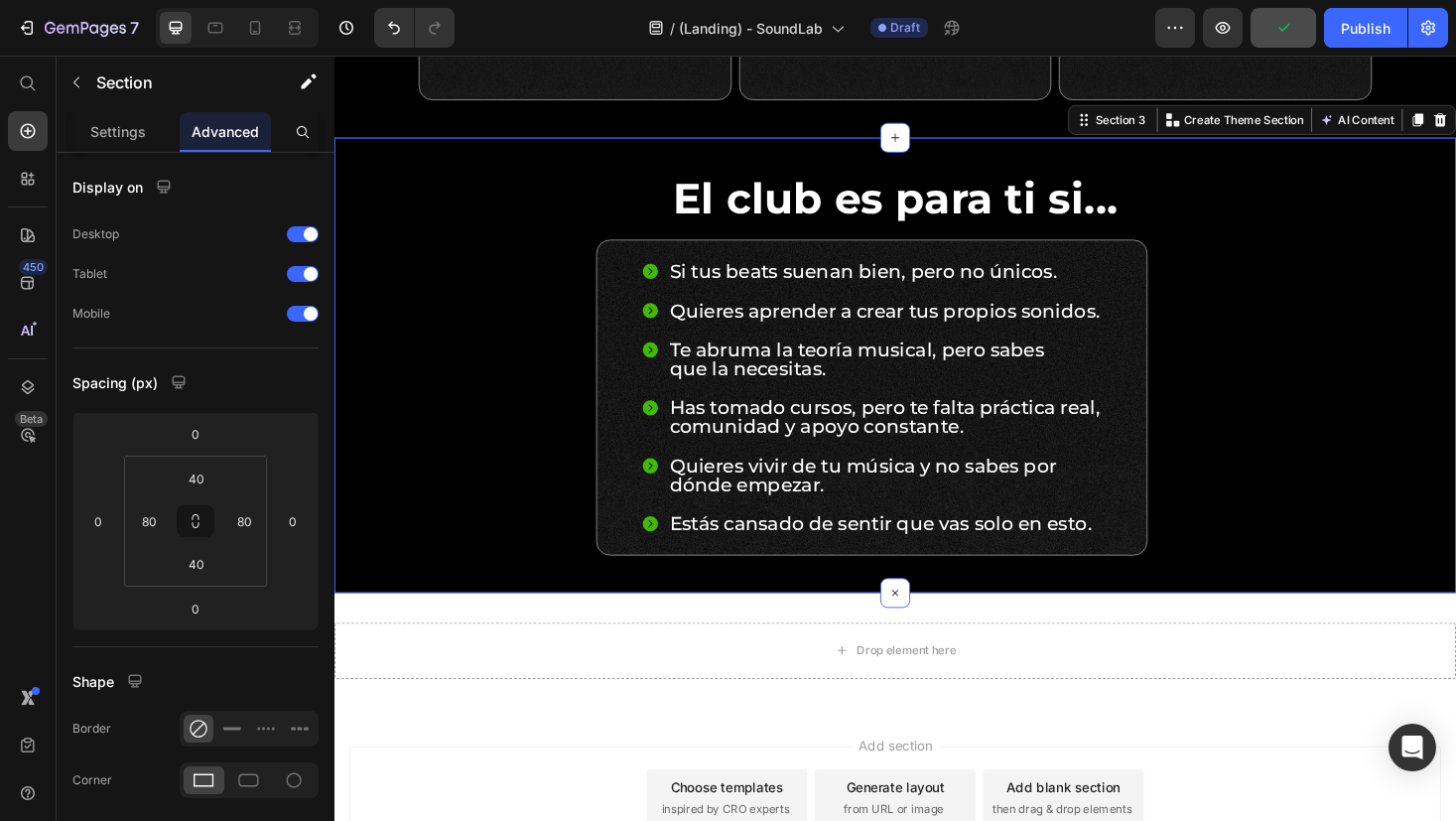 click on "El club es para ti si... Heading
Si tus beats suenan bien, pero no únicos.
Quieres aprender a crear tus propios sonidos.
Te abruma la teoría musical, pero sabes  que la necesitas.
Has tomado cursos, pero te falta práctica real, comunidad y apoyo constante.
Quieres vivir de tu música y no sabes por dónde empezar.
Estás cansado de sentir que vas solo en esto. Item List Row Section 3   Create Theme Section AI Content Write with [PERSON_NAME] What would you like to describe here? Tone and Voice Persuasive Product Workshop - Aprende Sound Design en Menos de 2 Horas Show more Generate" at bounding box center [930, 384] 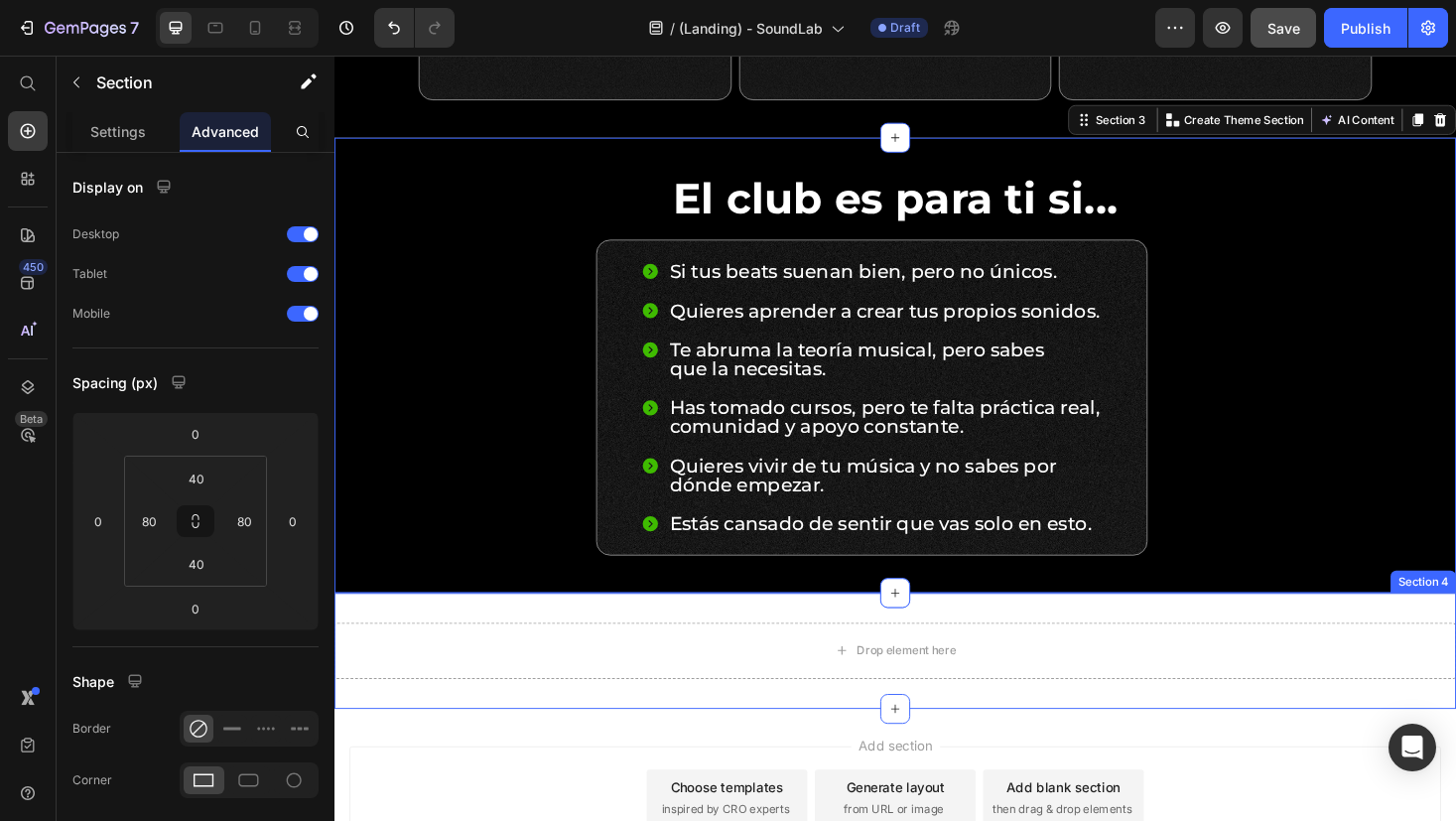 click on "Drop element here Row Section 4" at bounding box center [930, 688] 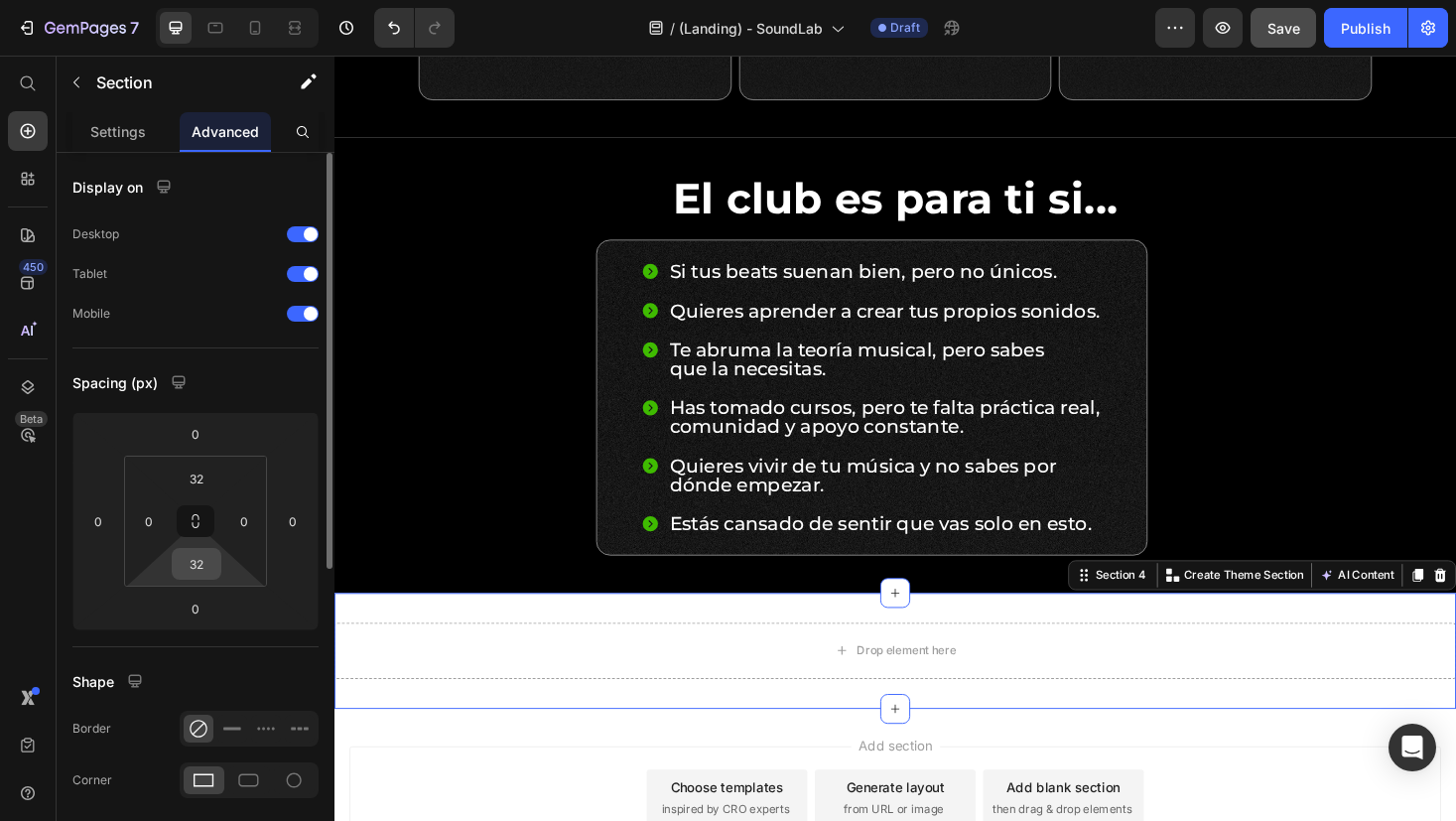 click on "32" at bounding box center [197, 564] 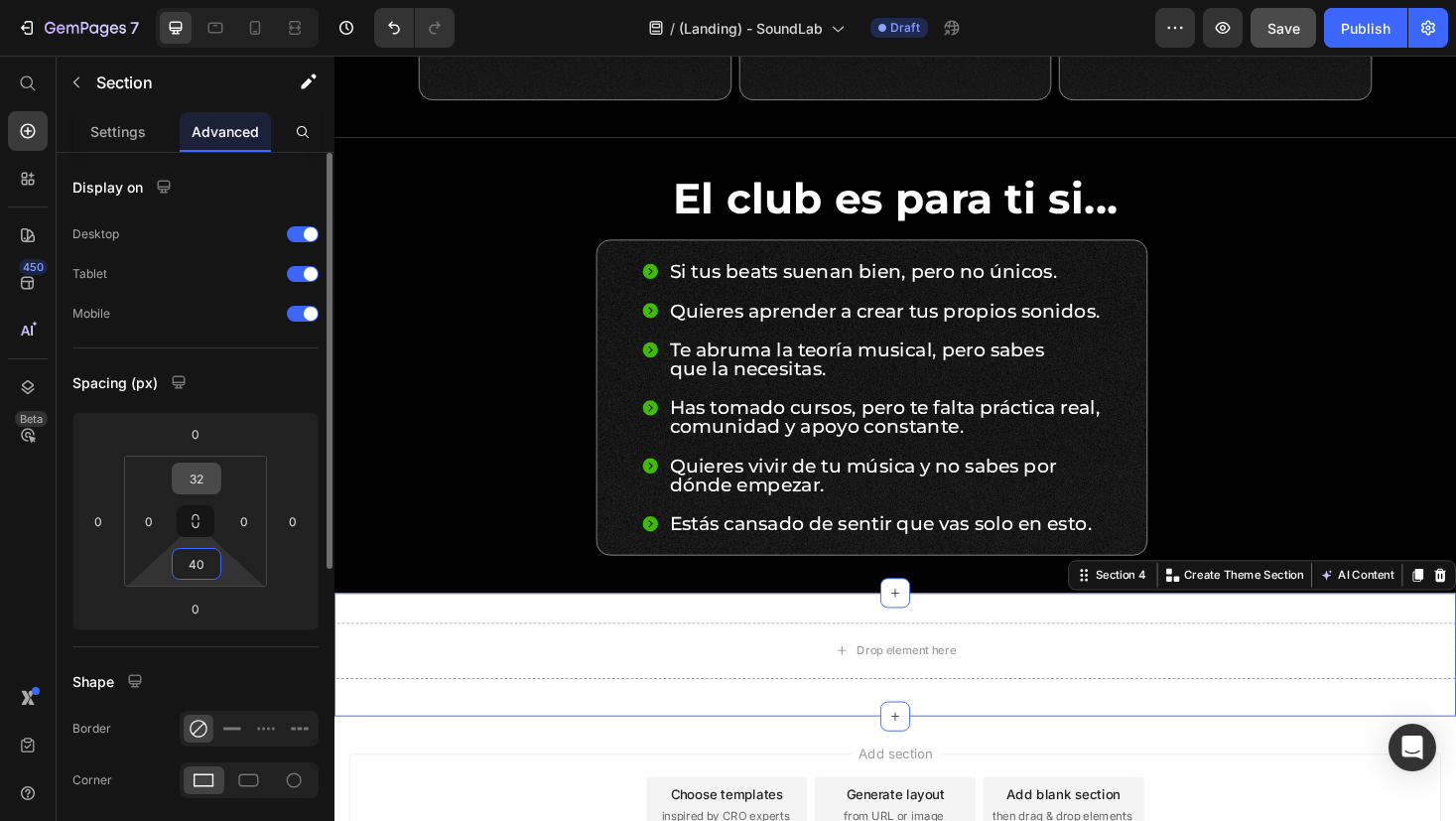 type on "40" 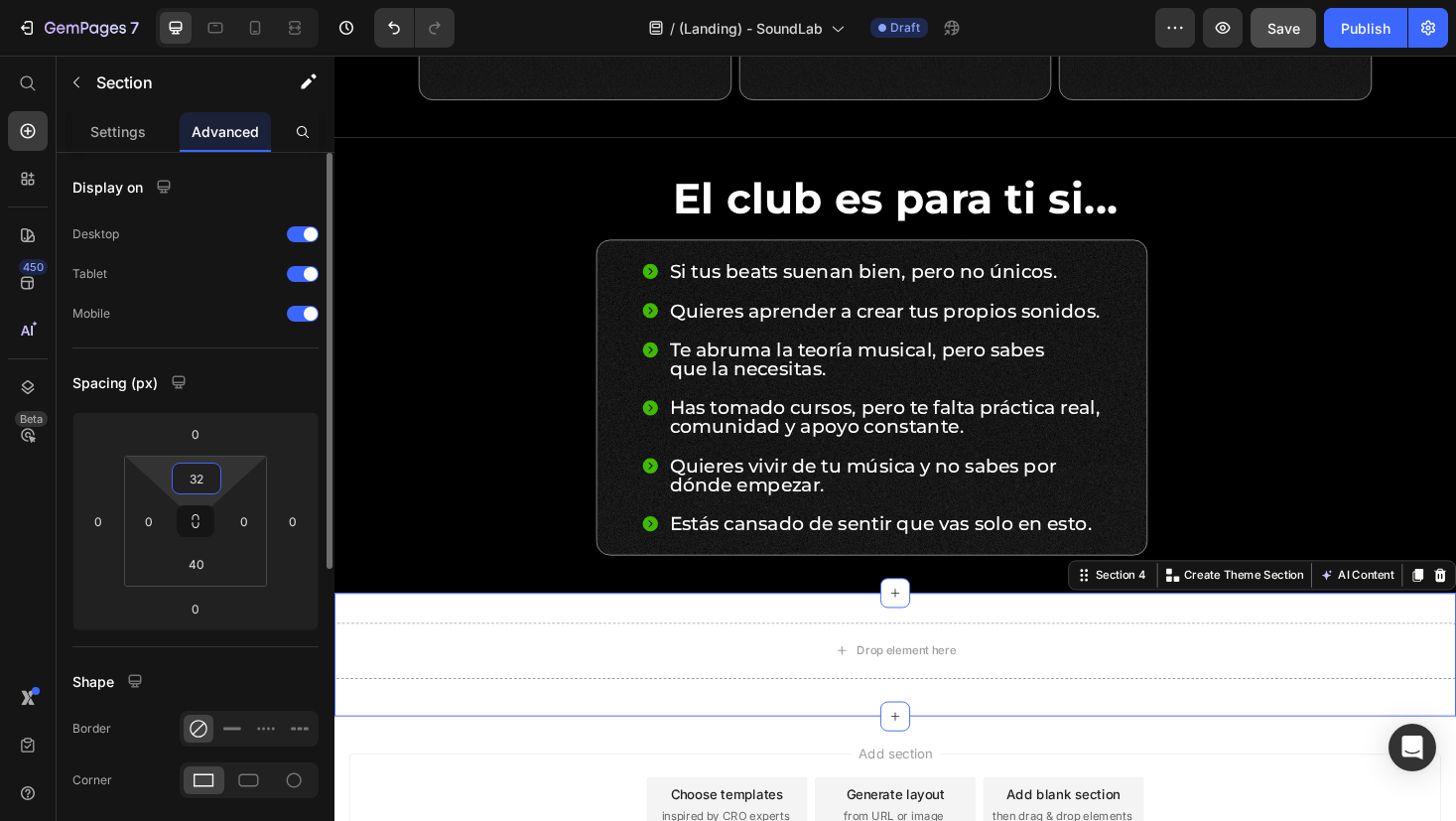 click on "32" at bounding box center (197, 479) 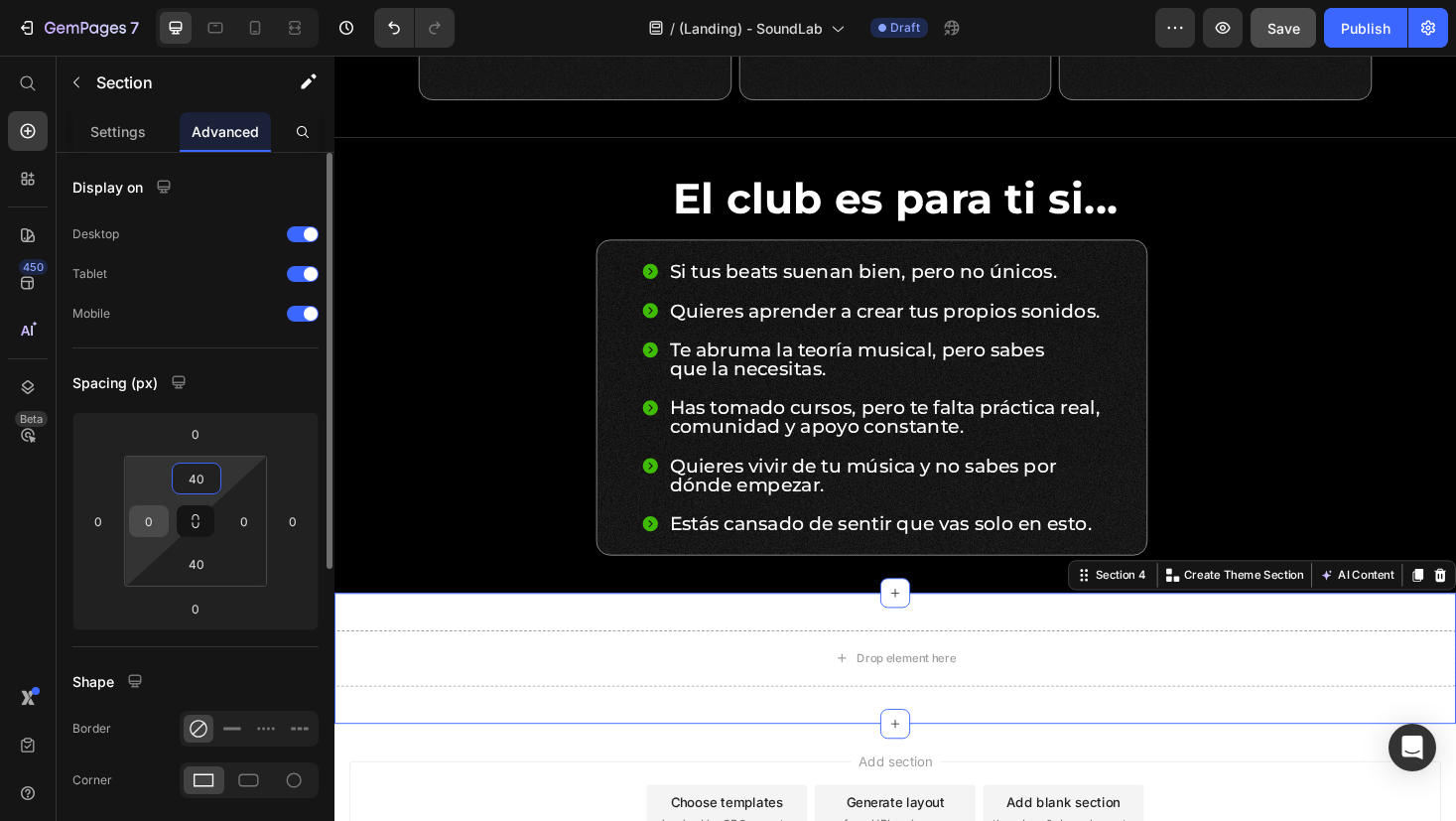 type on "40" 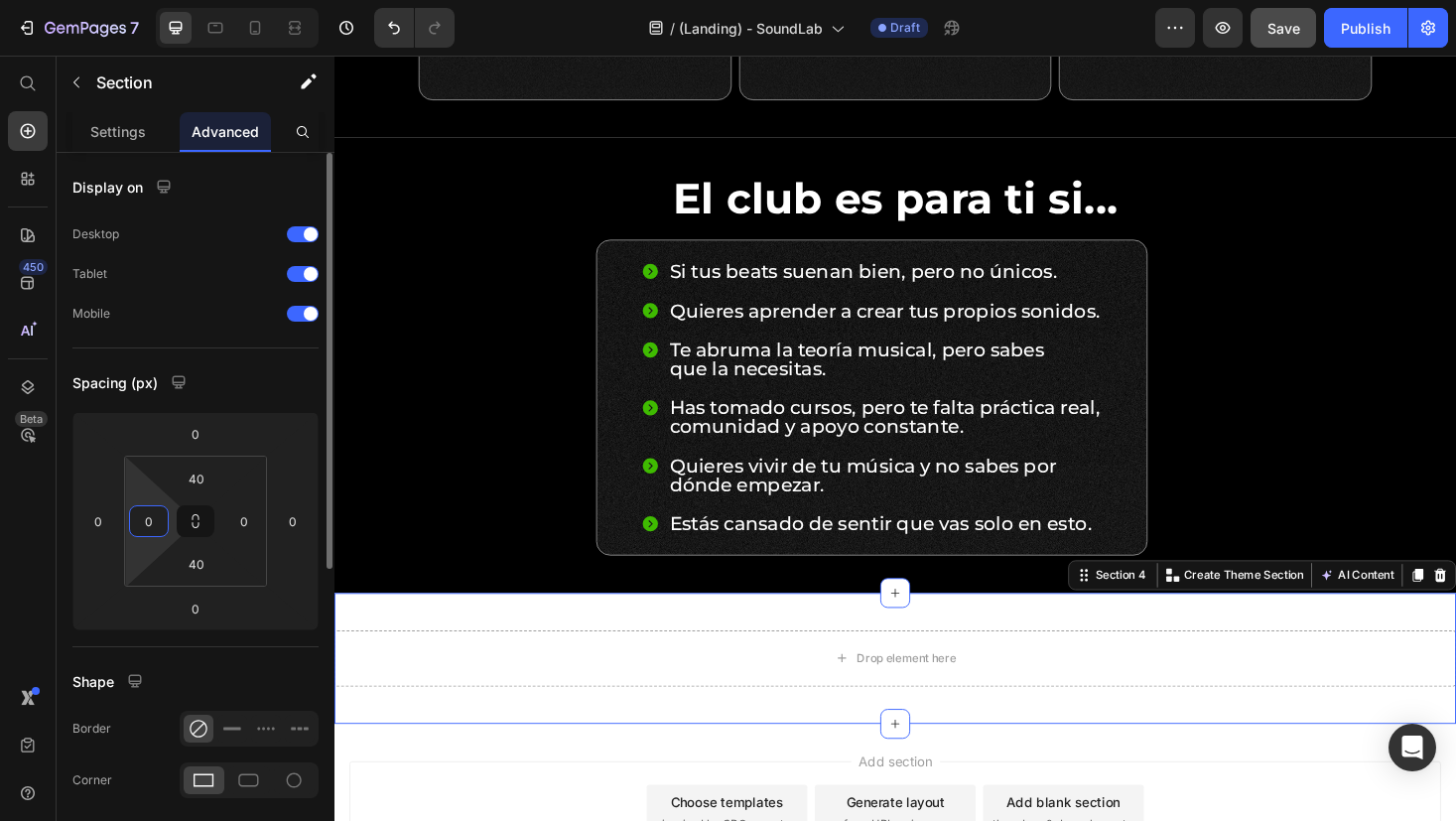 click on "0" at bounding box center (149, 521) 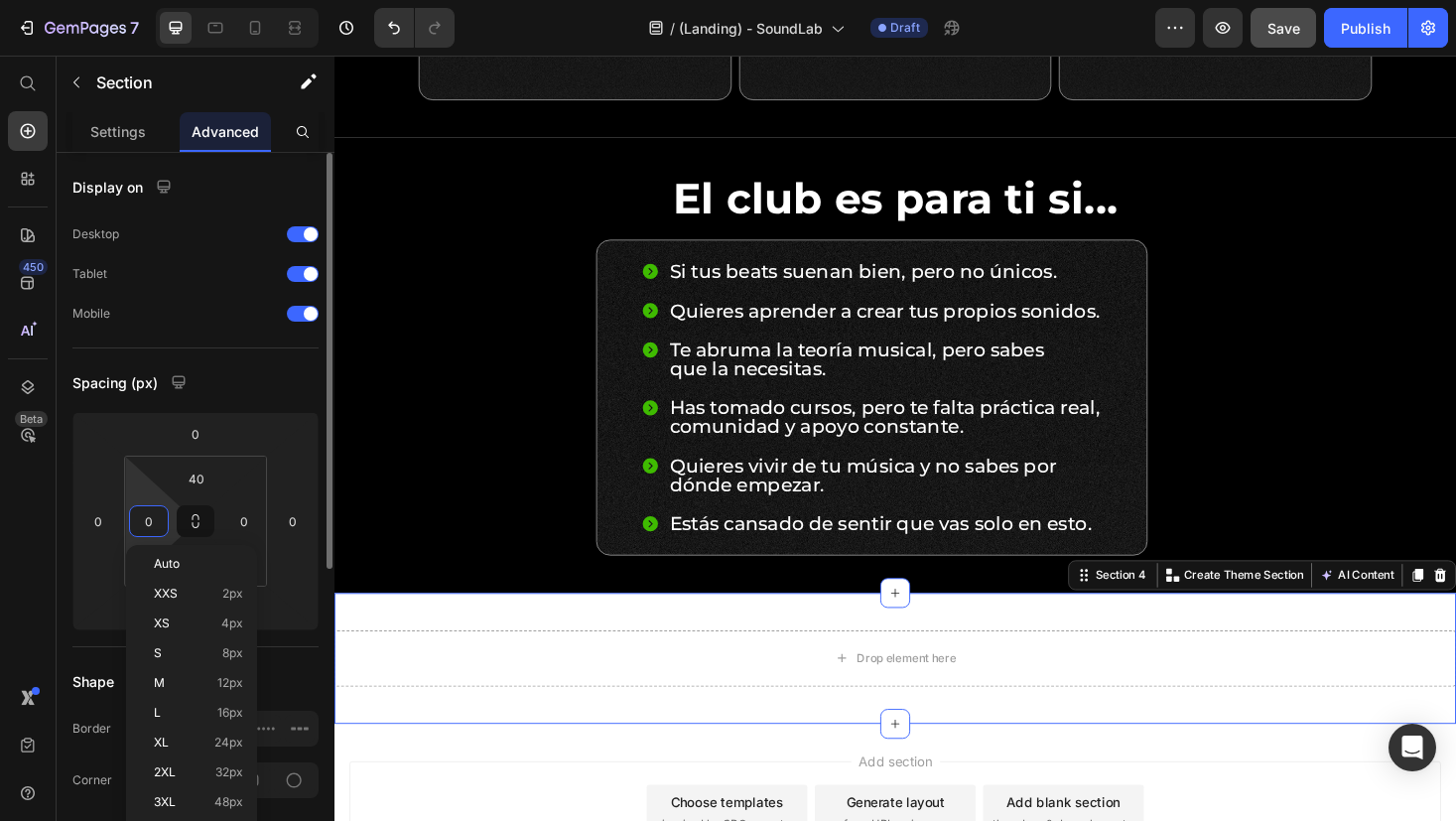 type on "8" 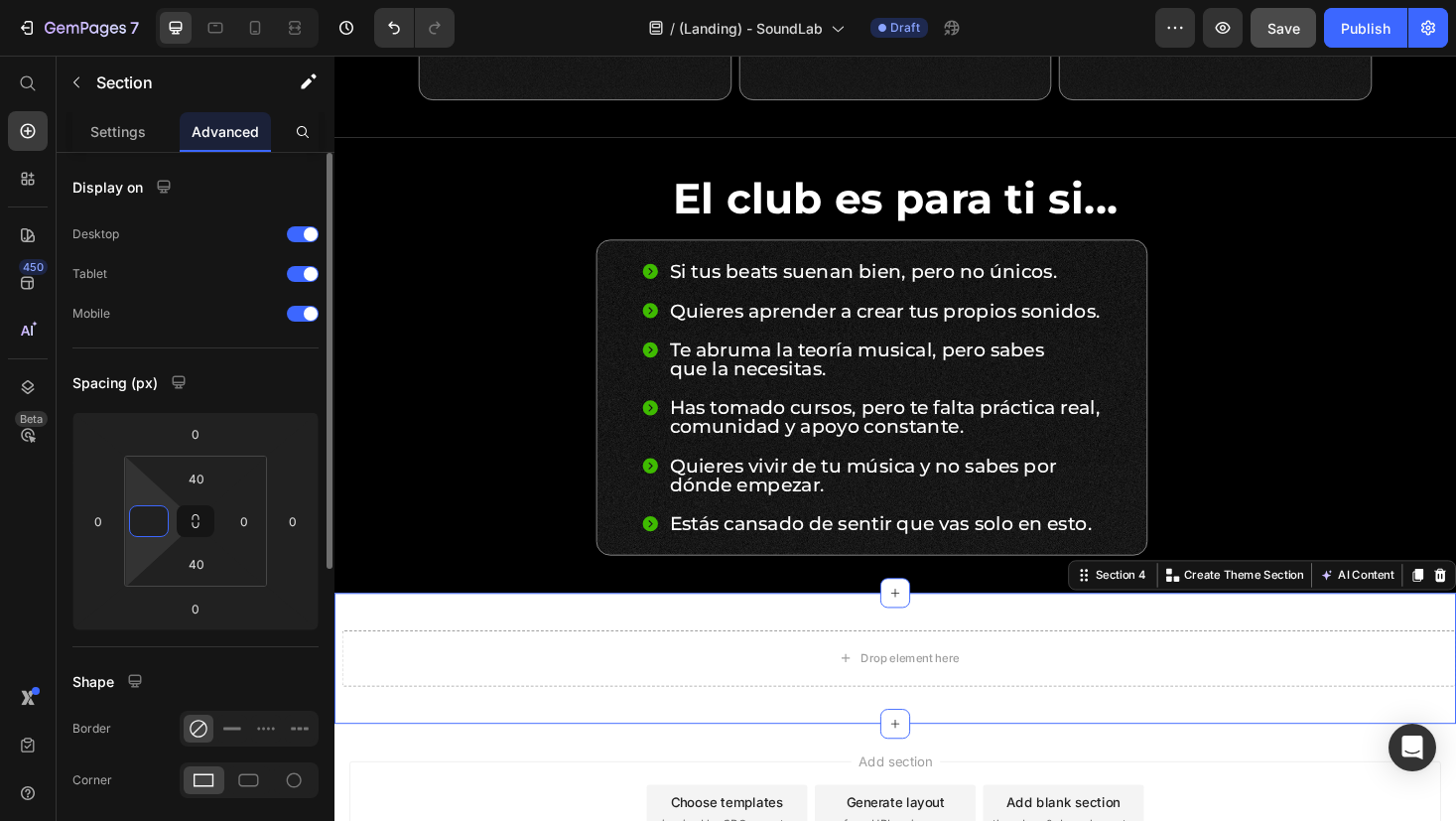 type on "0" 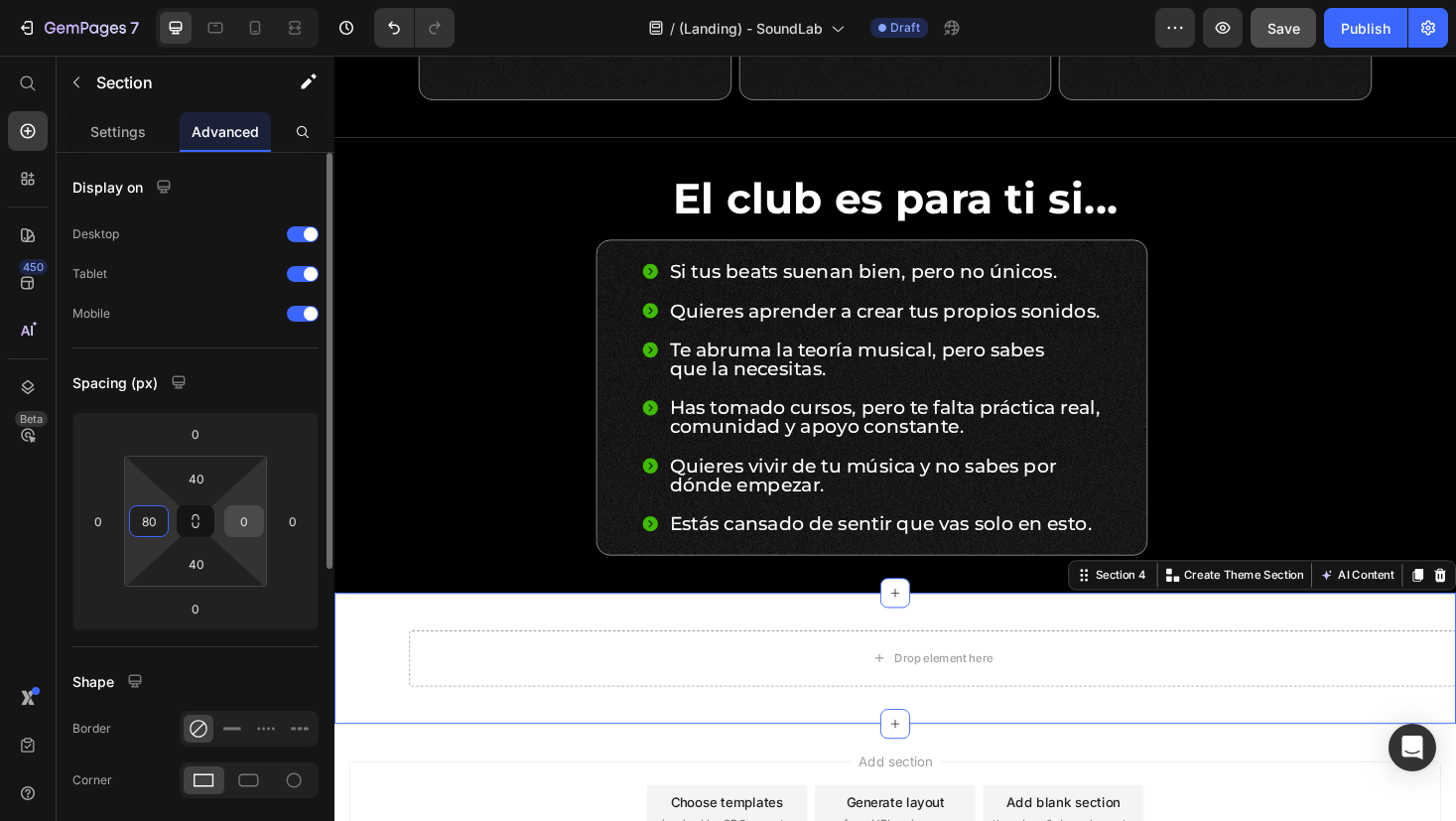 type on "80" 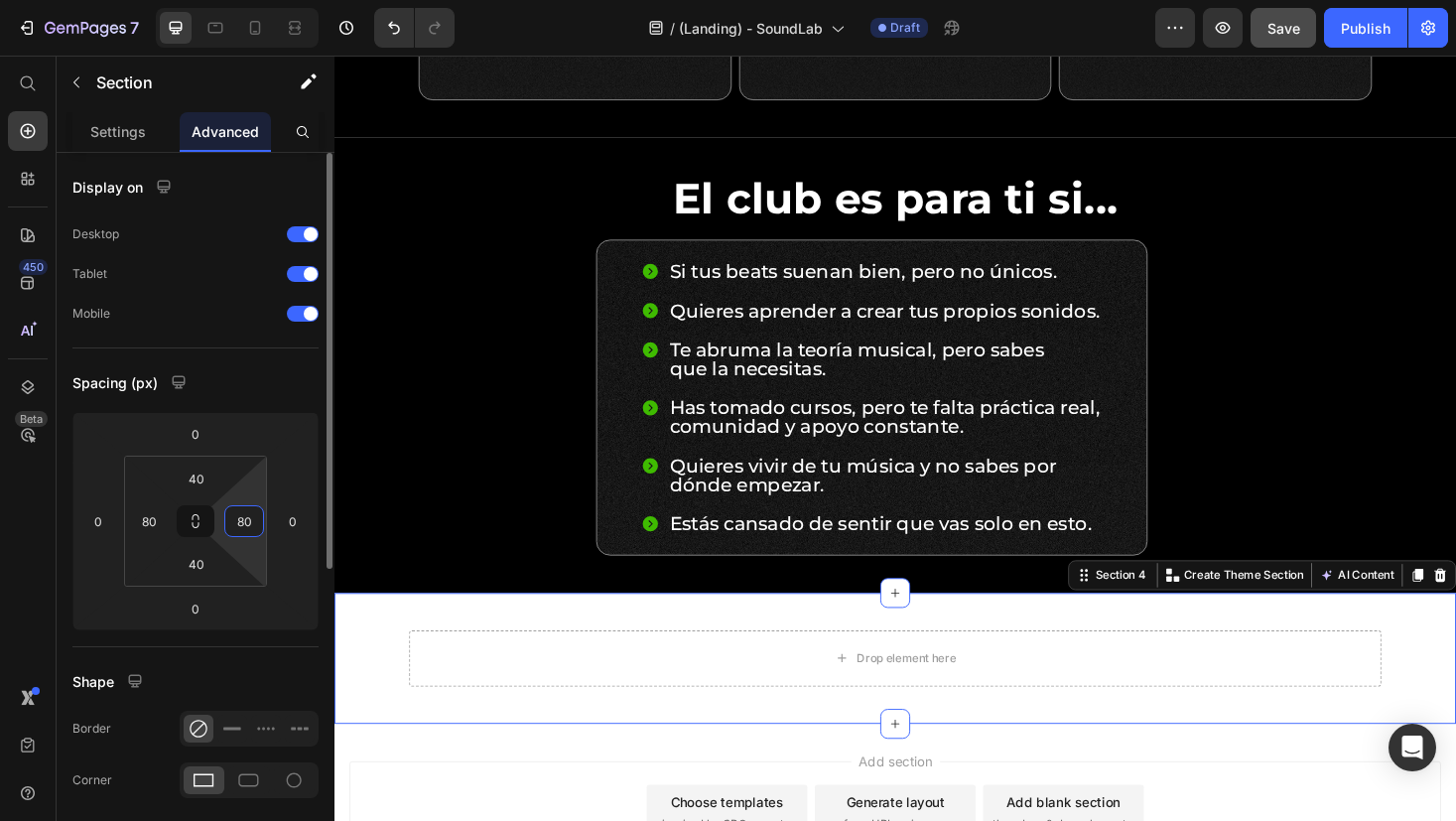 scroll, scrollTop: 535, scrollLeft: 0, axis: vertical 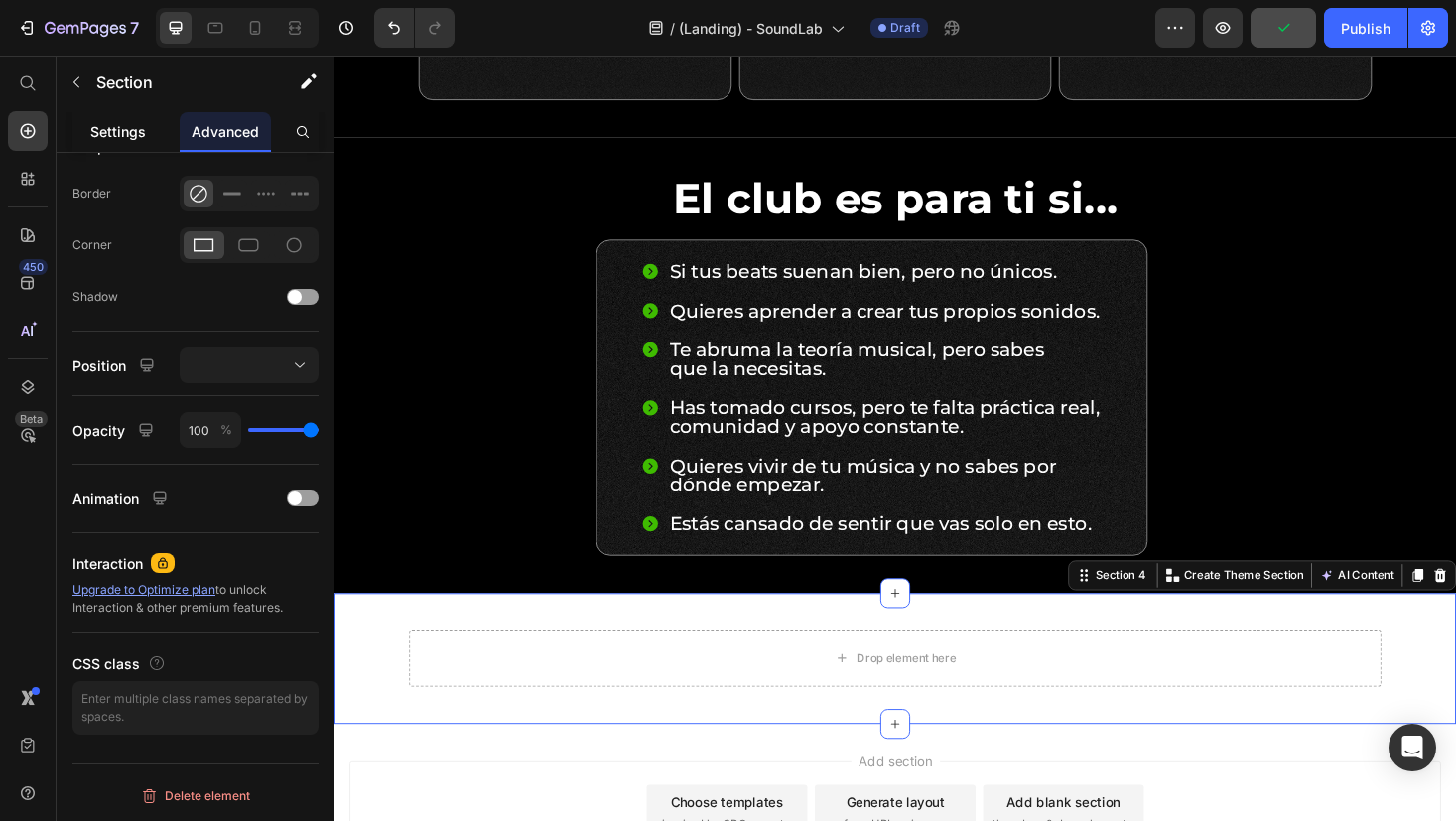 type on "80" 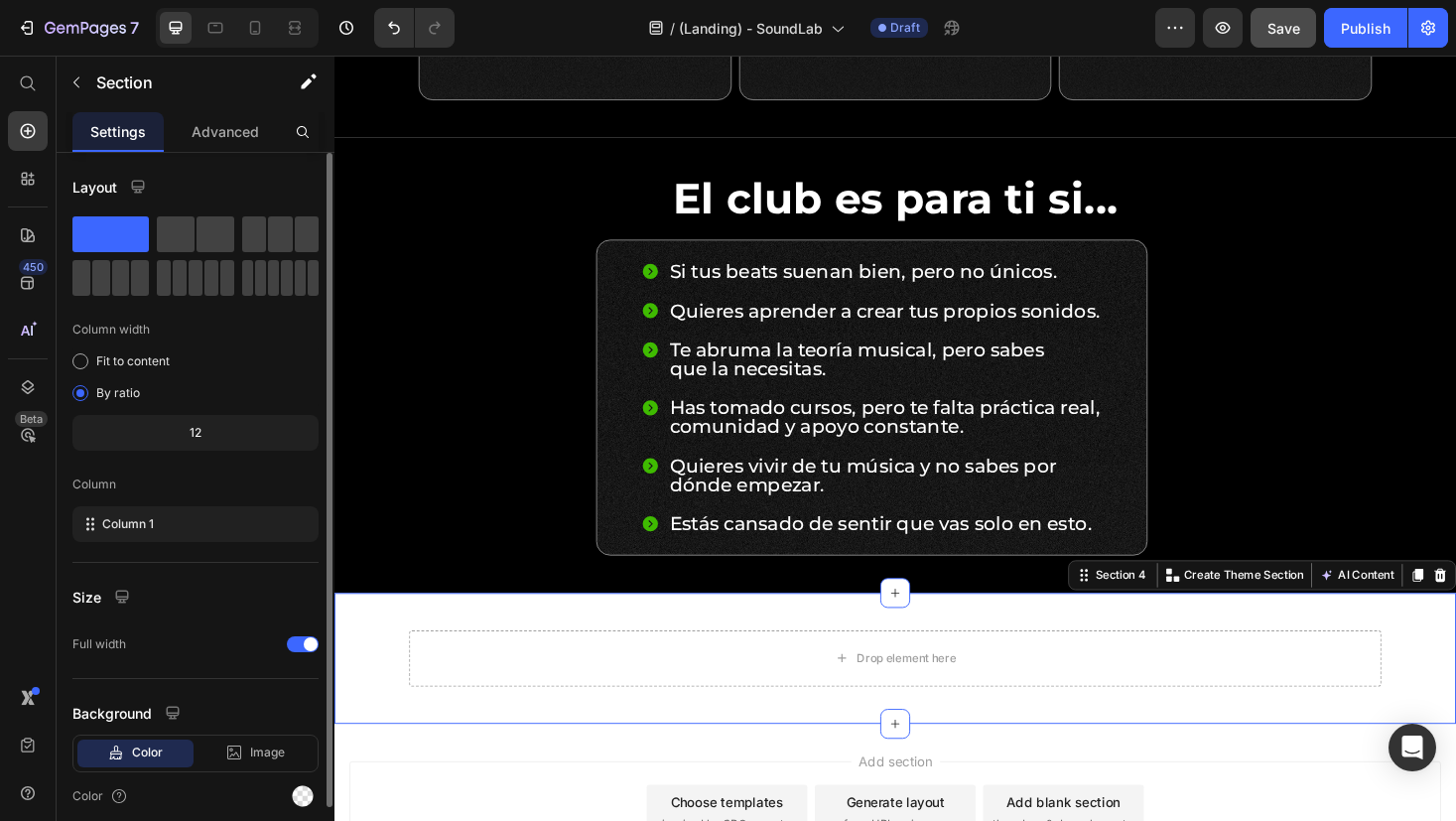 scroll, scrollTop: 77, scrollLeft: 0, axis: vertical 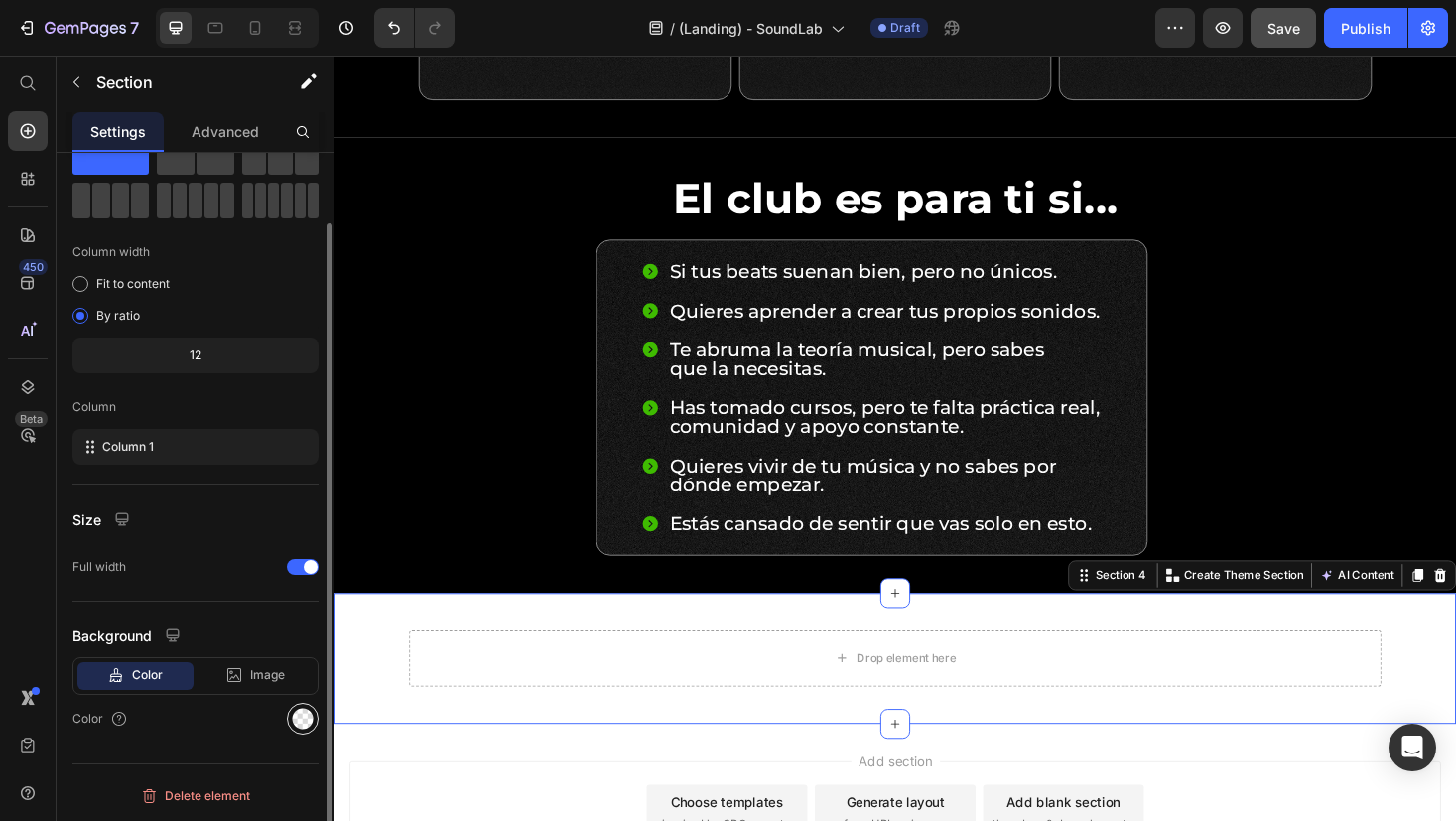 click at bounding box center (303, 719) 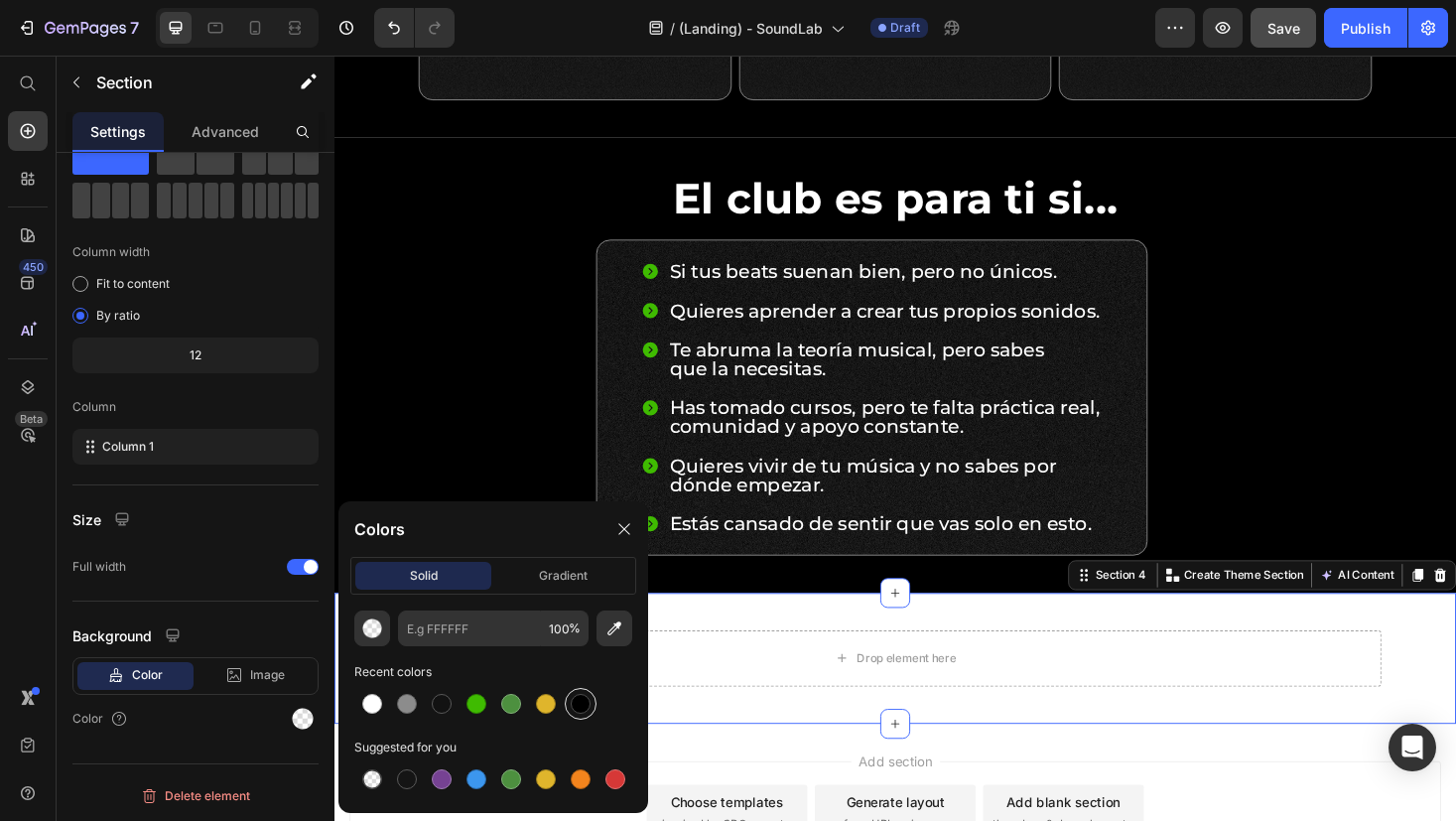 click at bounding box center [581, 704] 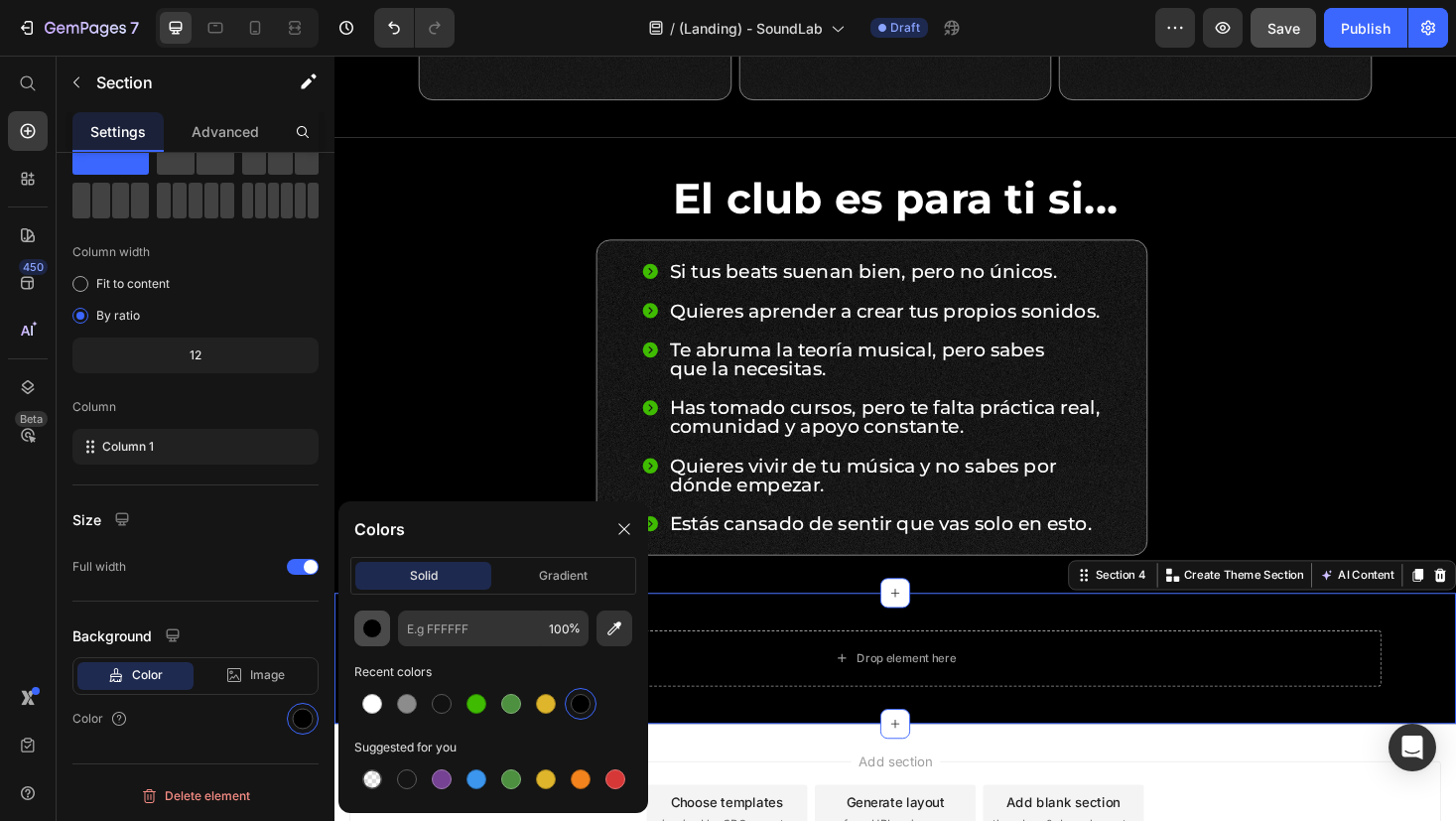 click at bounding box center (372, 628) 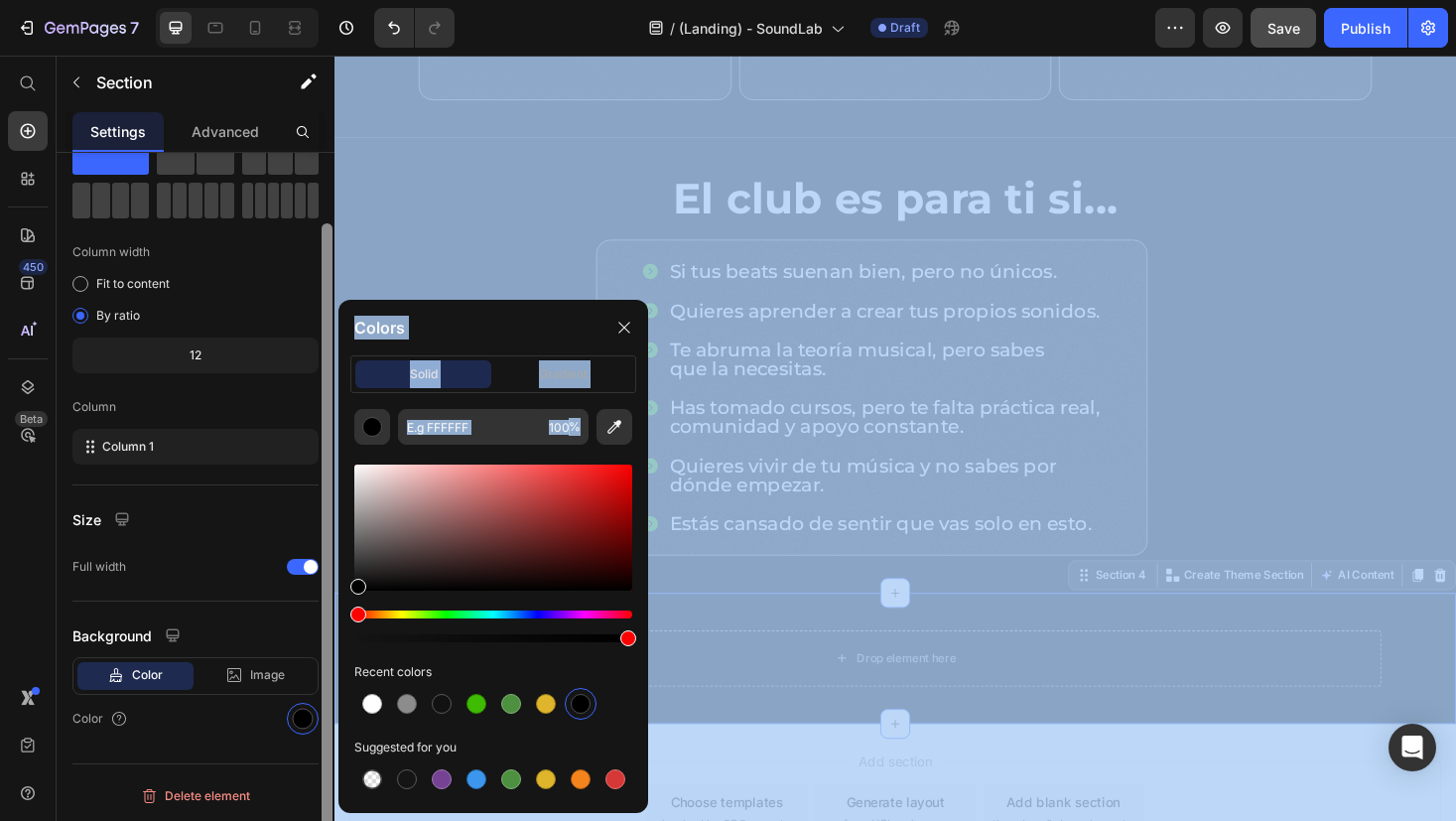 drag, startPoint x: 344, startPoint y: 591, endPoint x: 322, endPoint y: 631, distance: 45.650849 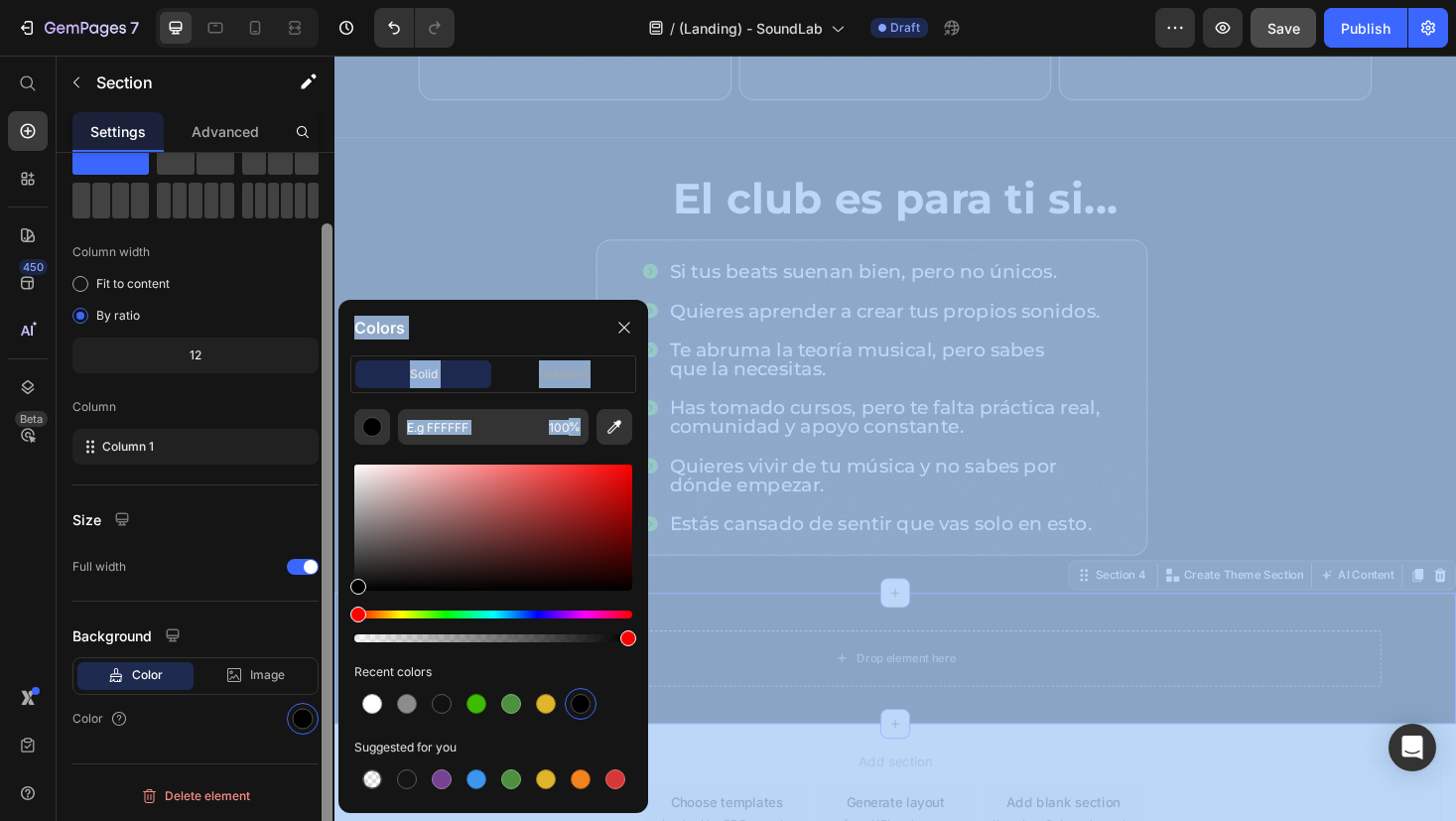click on "7  Version history  /  (Landing) - SoundLab Draft Preview  Save   Publish  450 Beta Start with Sections Elements Hero Section Product Detail Brands Trusted Badges Guarantee Product Breakdown How to use Testimonials Compare Bundle FAQs Social Proof Brand Story Product List Collection Blog List Contact Sticky Add to Cart Custom Footer Browse Library 450 Layout
Row
Row
Row
Row Text
Heading
Text Block Button
Button
Button
Sticky Back to top Media
Image" at bounding box center [728, 0] 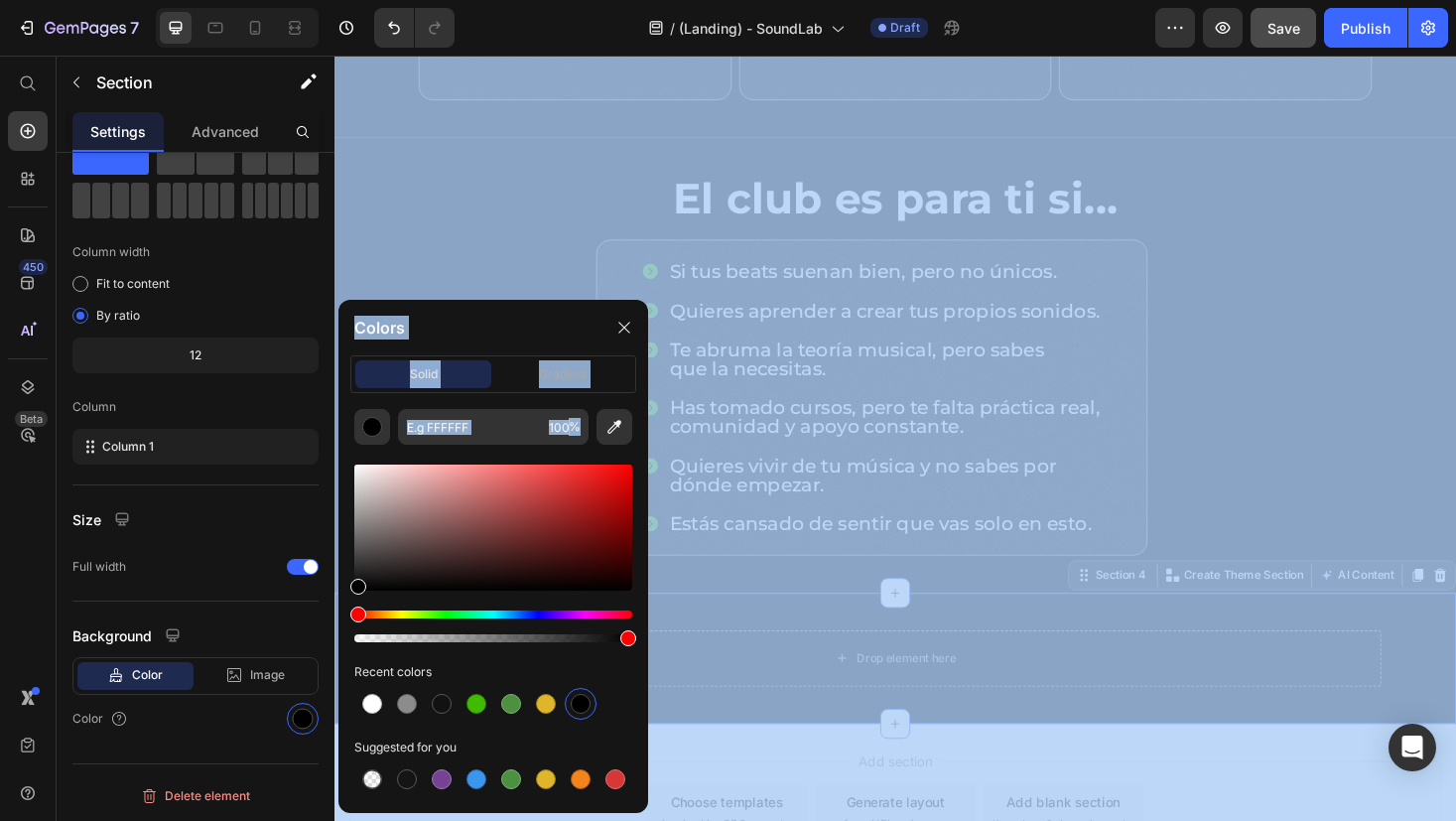 drag, startPoint x: 358, startPoint y: 582, endPoint x: 344, endPoint y: 615, distance: 35.846897 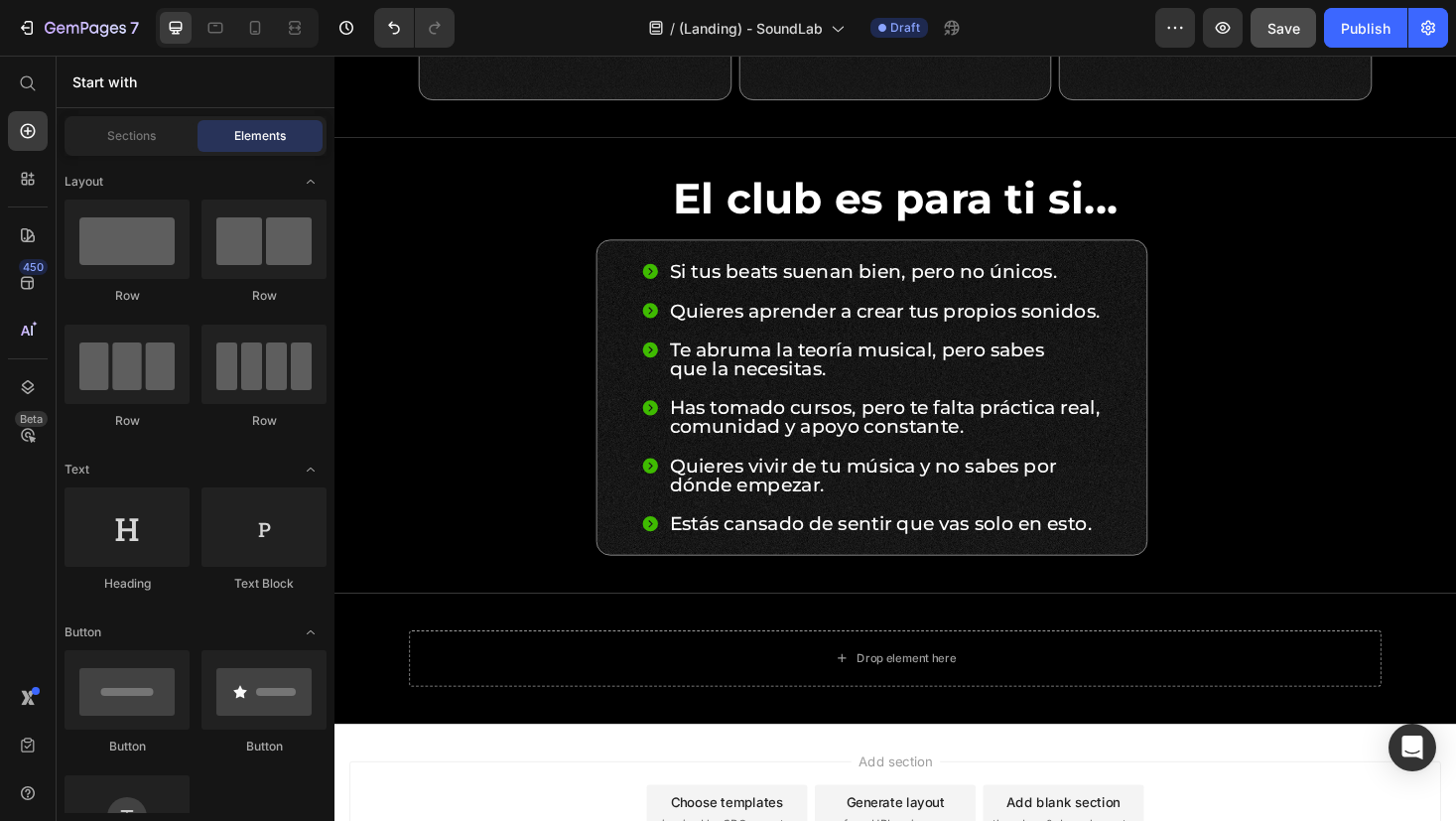 click on "Add section Choose templates inspired by CRO experts Generate layout from URL or image Add blank section then drag & drop elements" at bounding box center [930, 888] 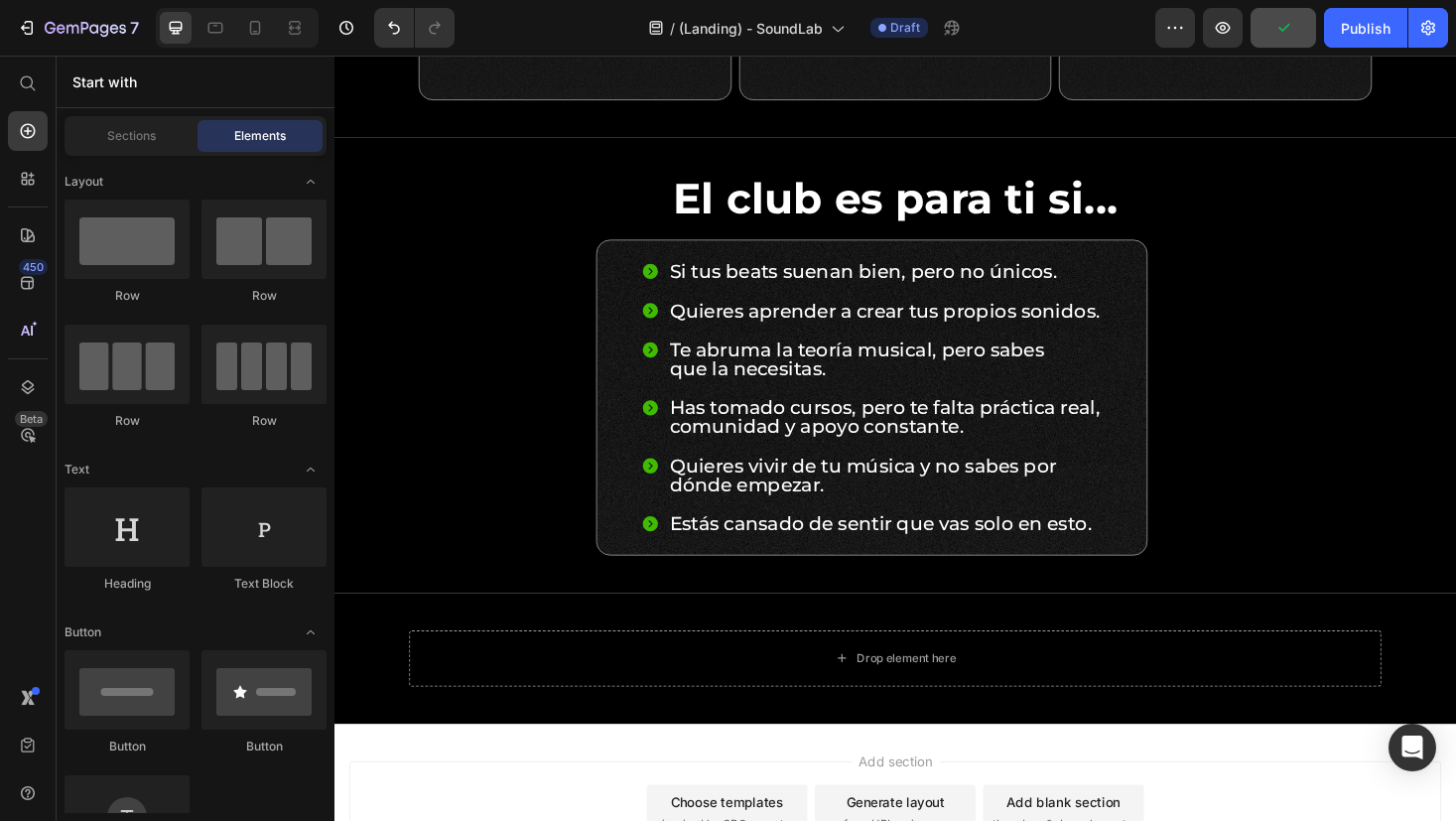 click on "Add section Choose templates inspired by CRO experts Generate layout from URL or image Add blank section then drag & drop elements" at bounding box center [930, 888] 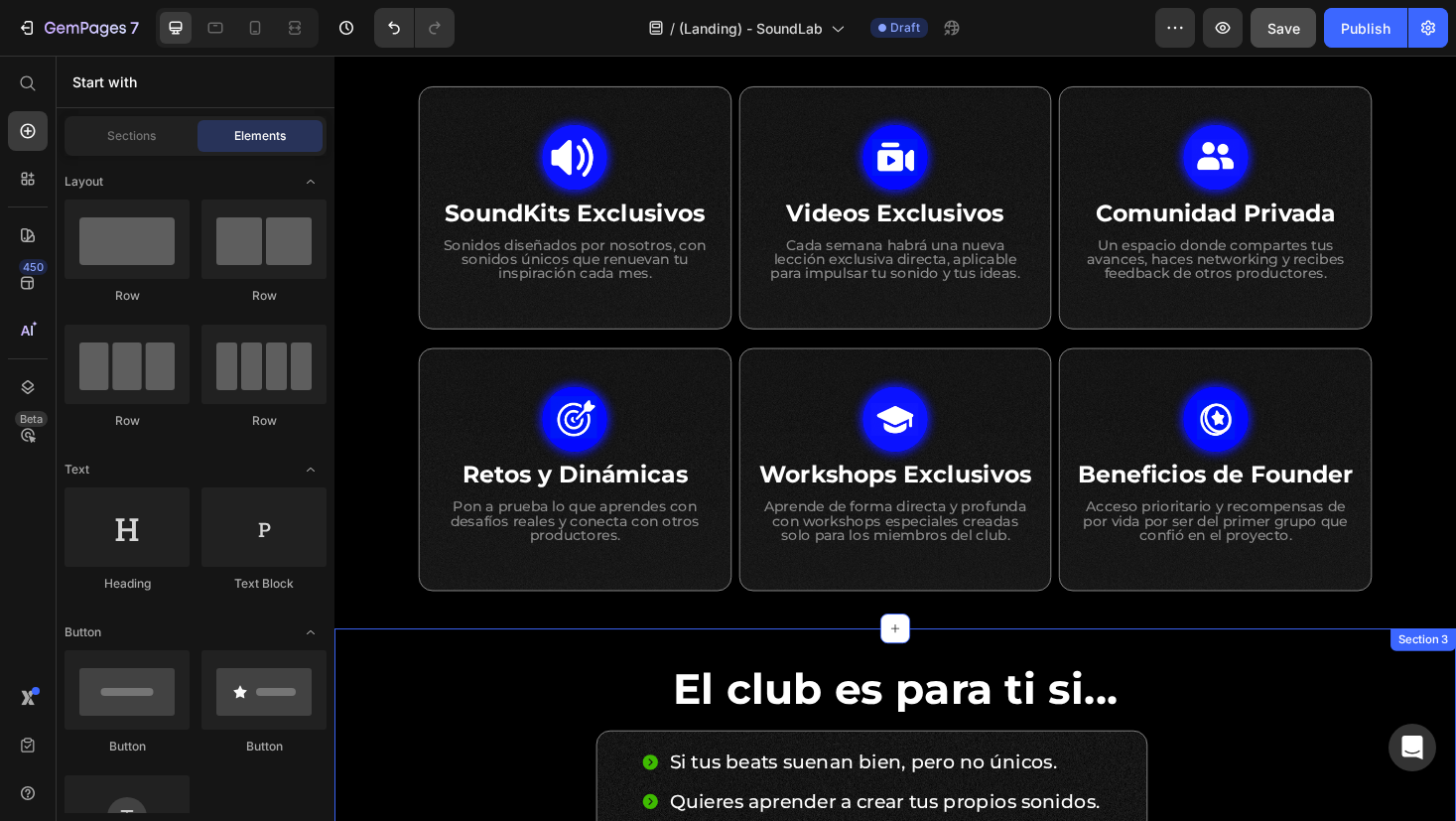 scroll, scrollTop: 986, scrollLeft: 0, axis: vertical 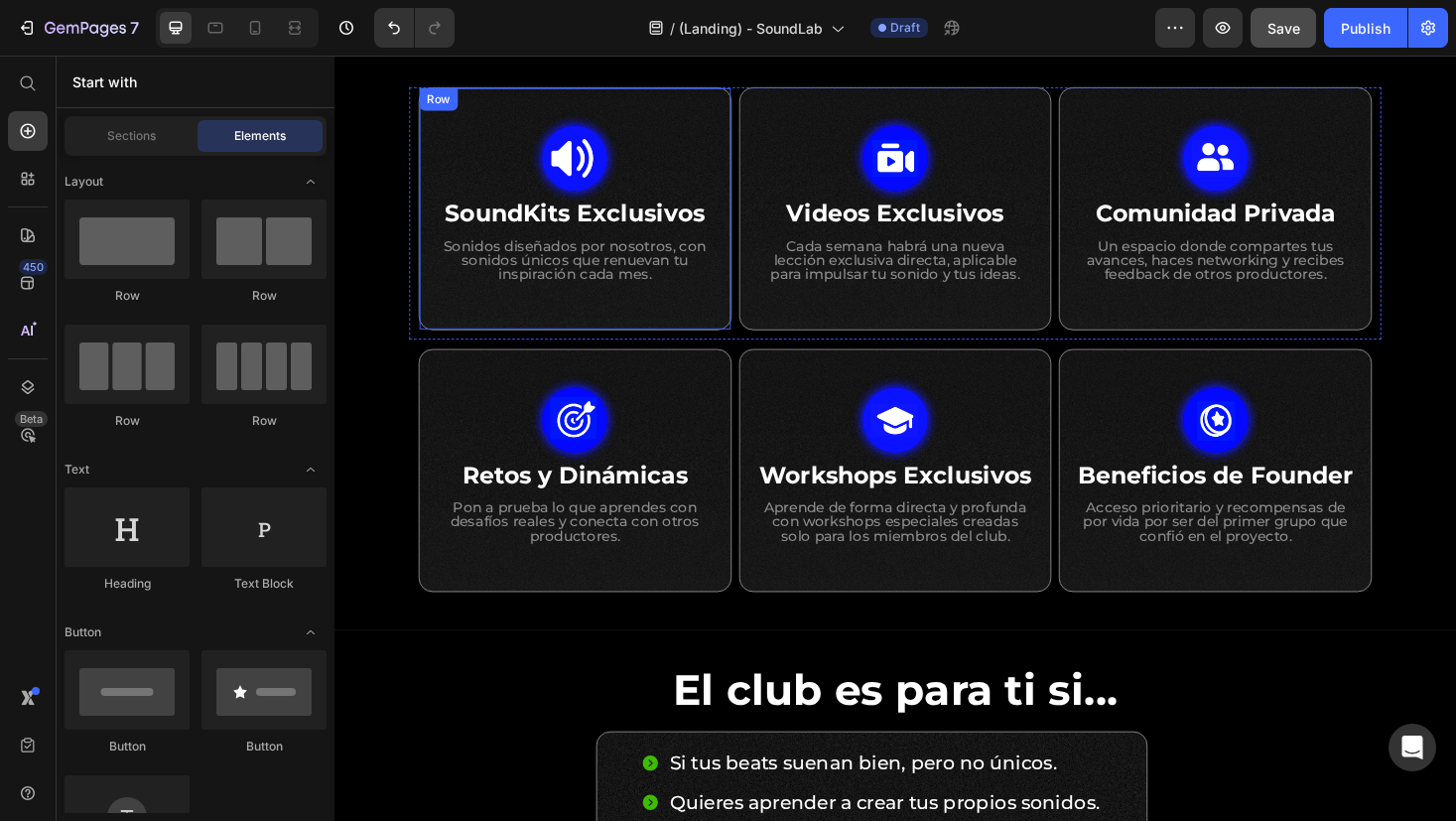 click on "Image SoundKits Exclusivos Heading Sonidos diseñados por nosotros, con sonidos únicos que renuevan tu inspiración cada mes. Text Block Row" at bounding box center (590, 218) 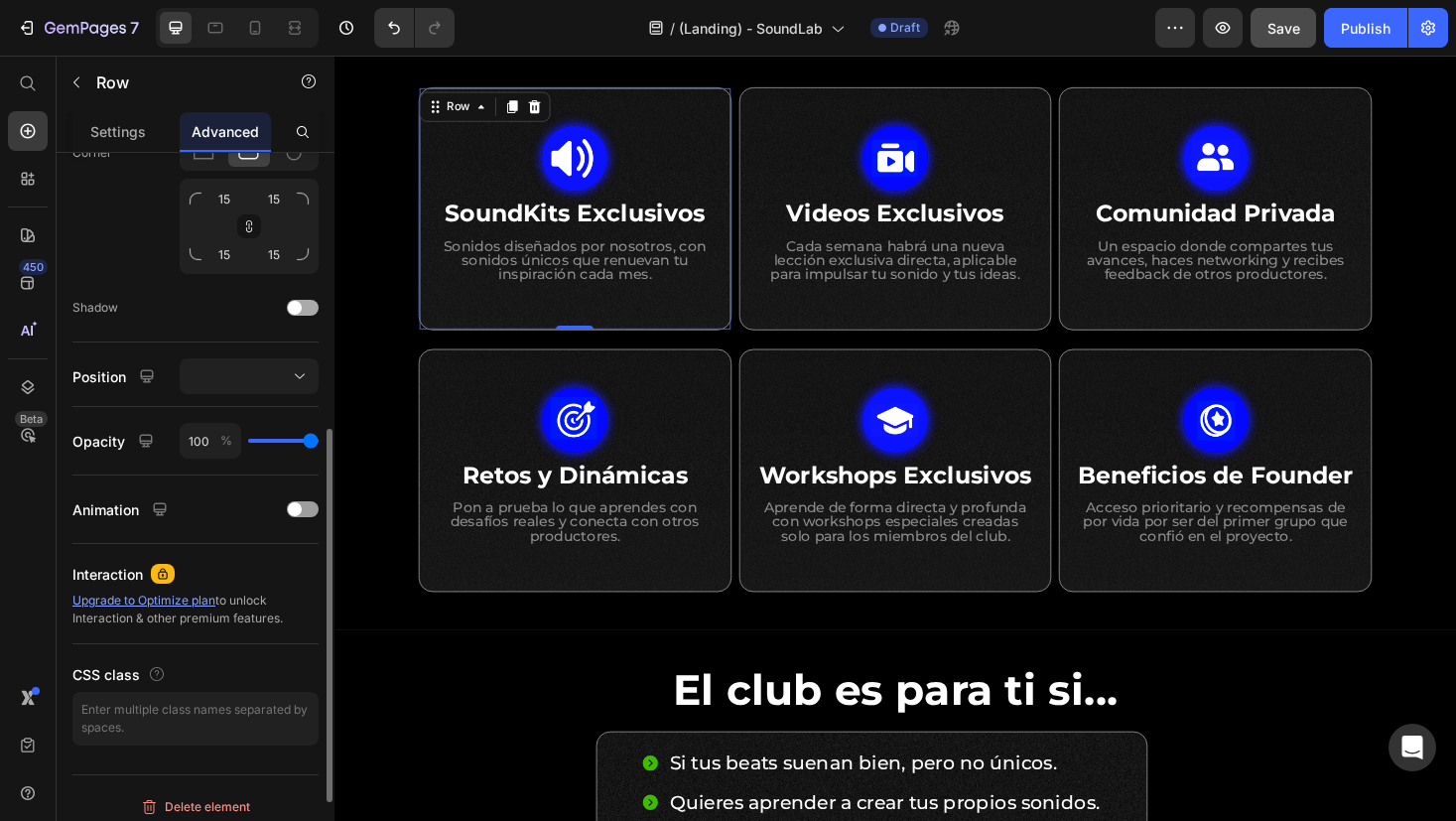 scroll, scrollTop: 682, scrollLeft: 0, axis: vertical 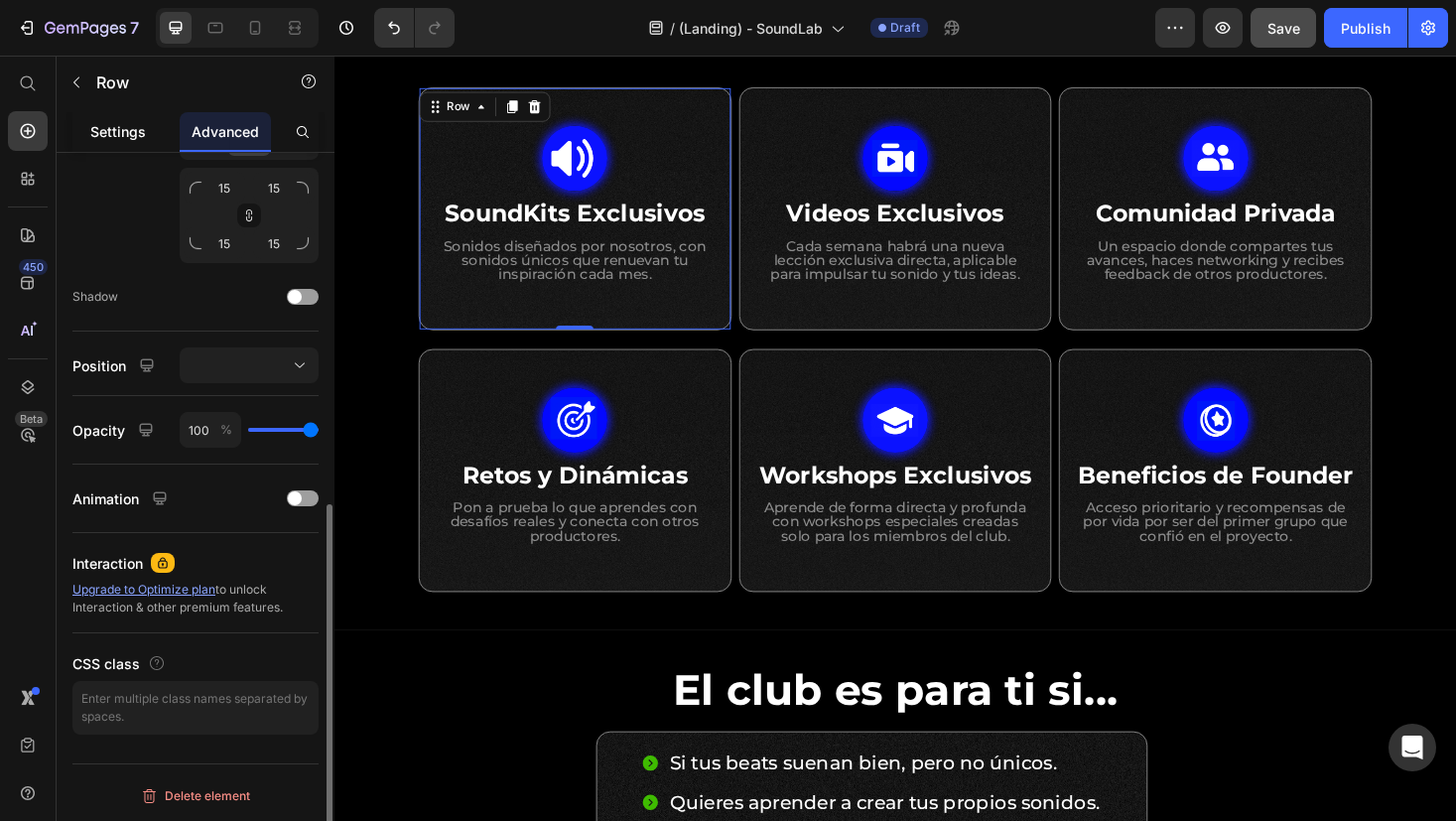 click on "Settings" at bounding box center [118, 131] 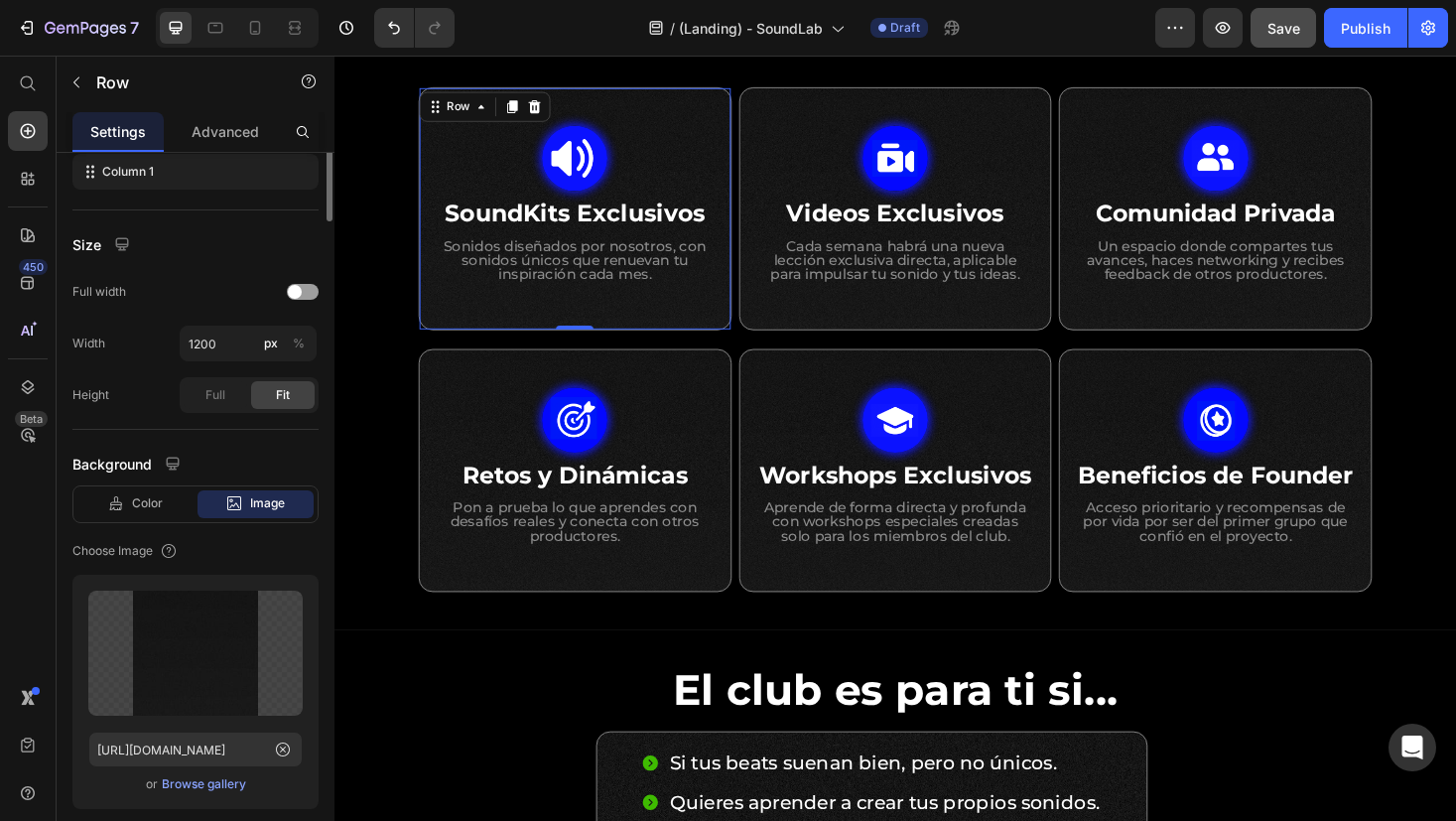 scroll, scrollTop: 534, scrollLeft: 0, axis: vertical 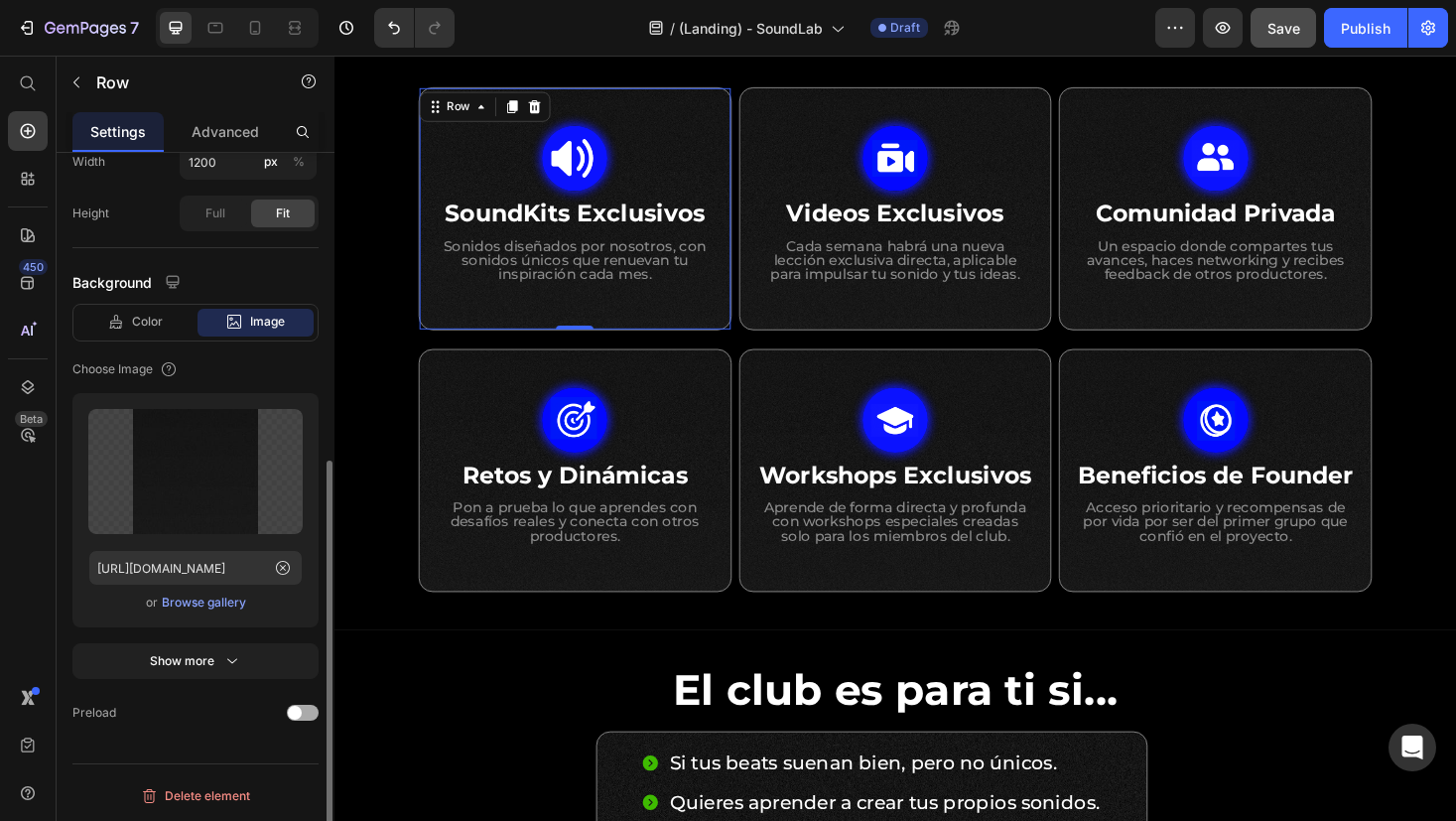 click at bounding box center (295, 713) 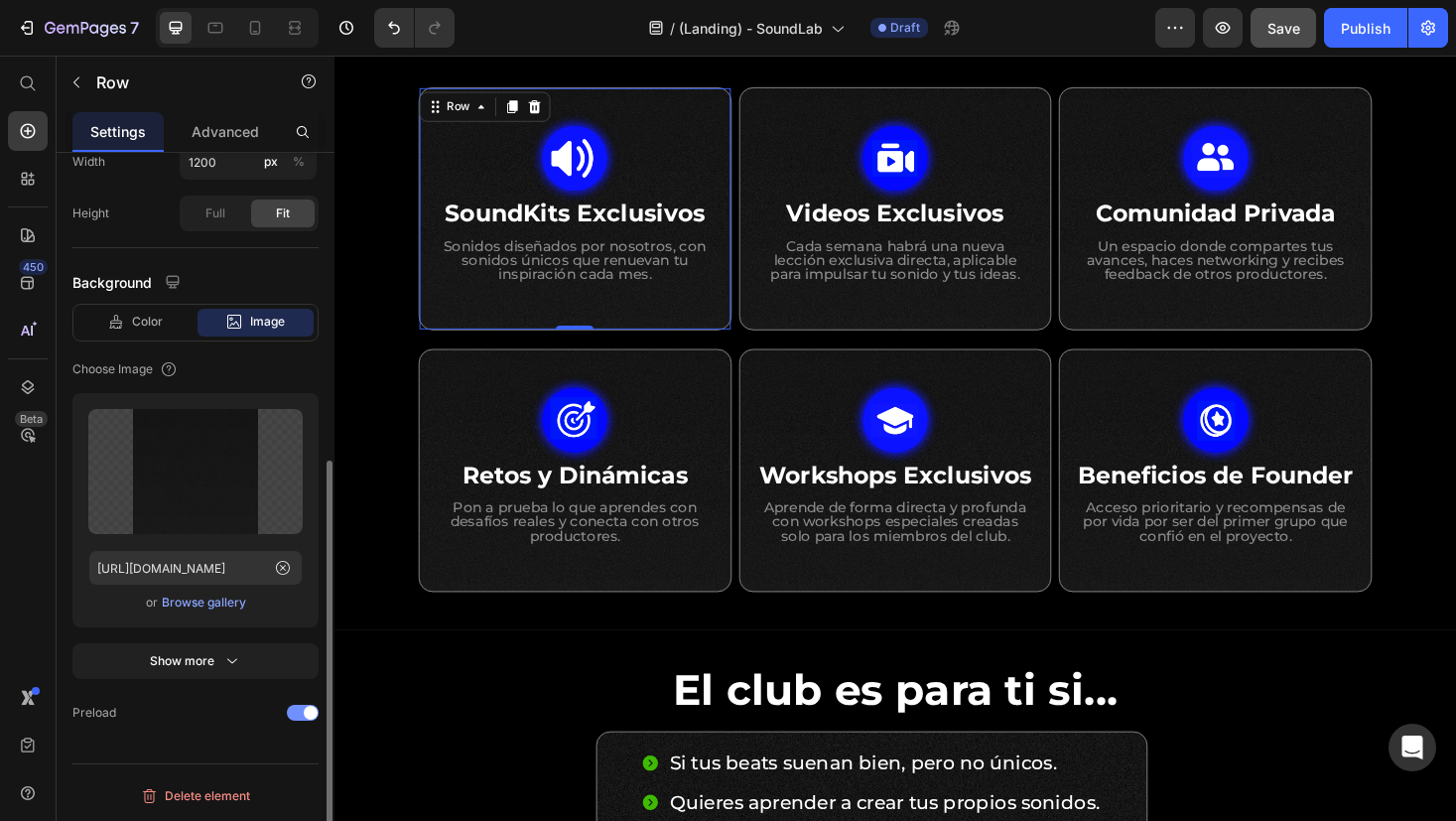 click at bounding box center (303, 713) 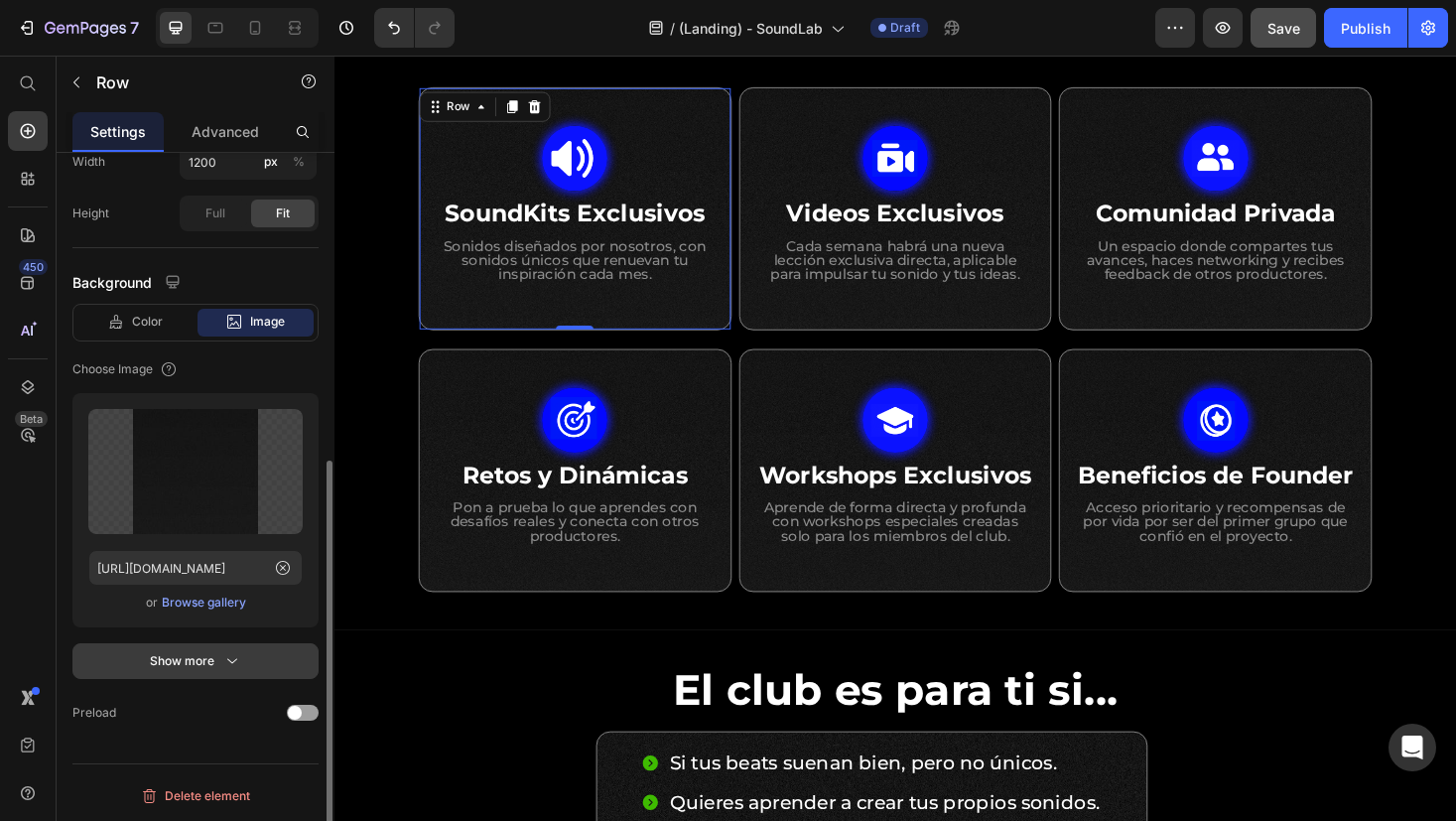 click on "Show more" at bounding box center [196, 661] 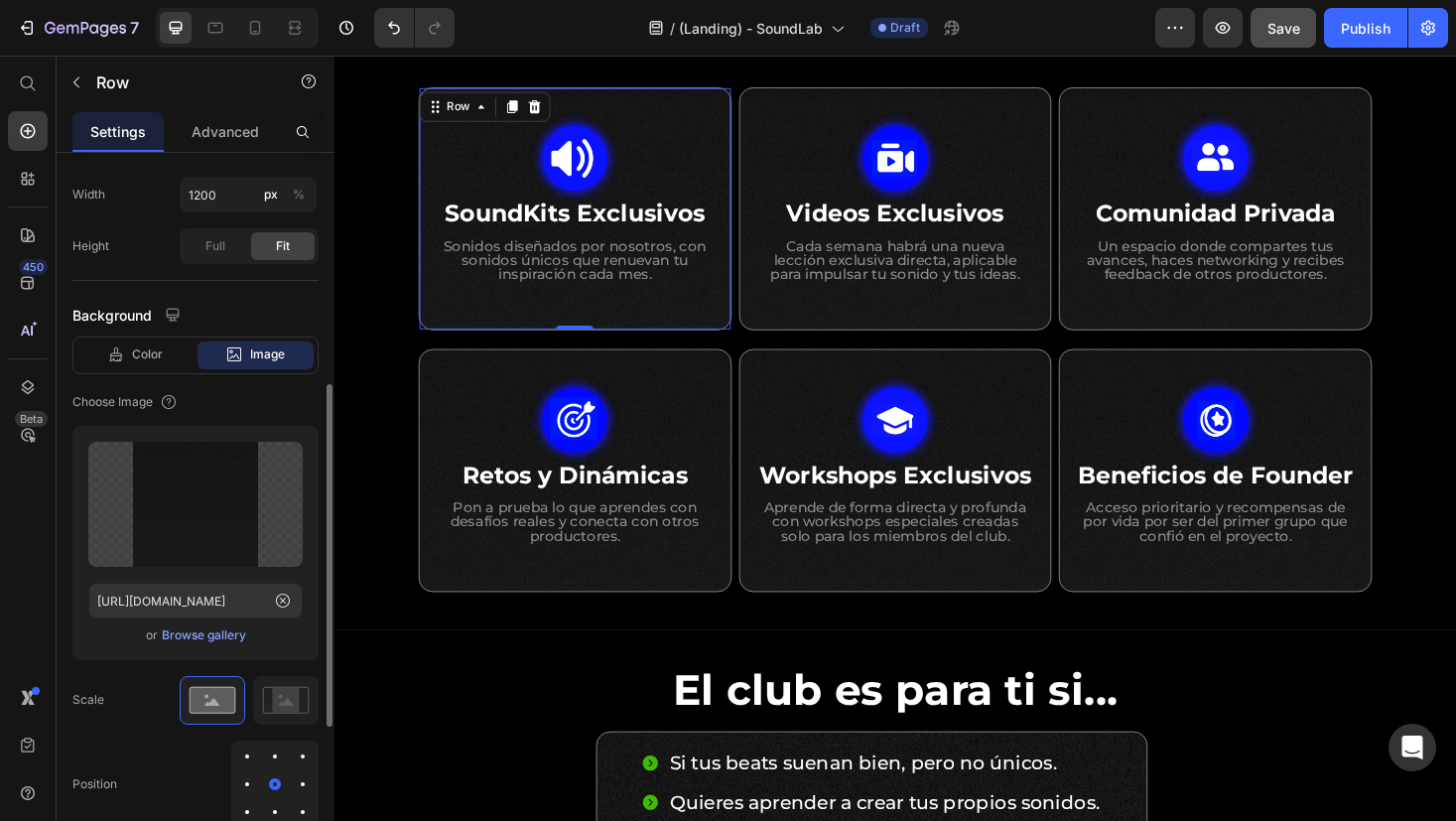 scroll, scrollTop: 455, scrollLeft: 0, axis: vertical 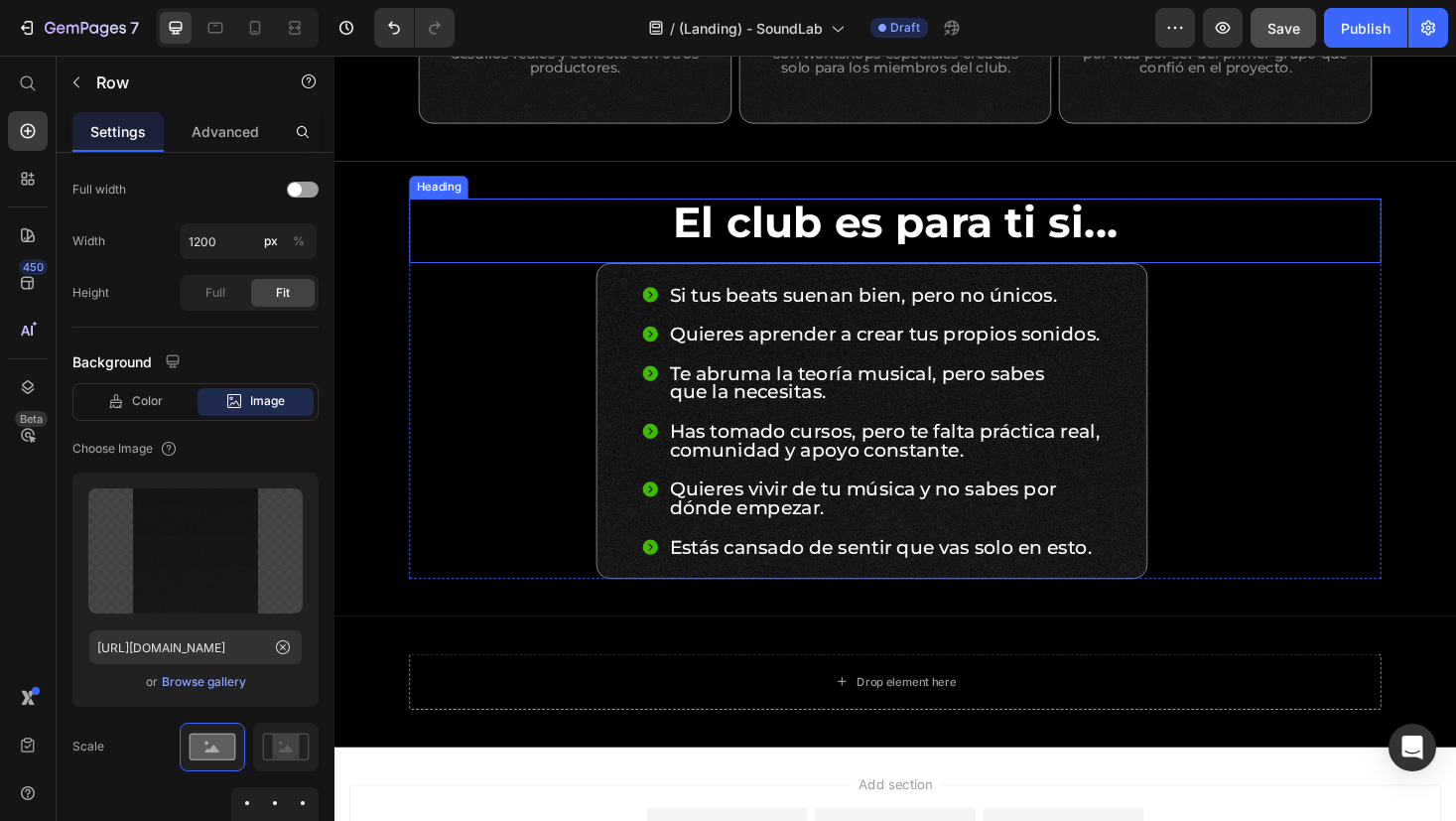 click on "El club es para ti si..." at bounding box center (930, 231) 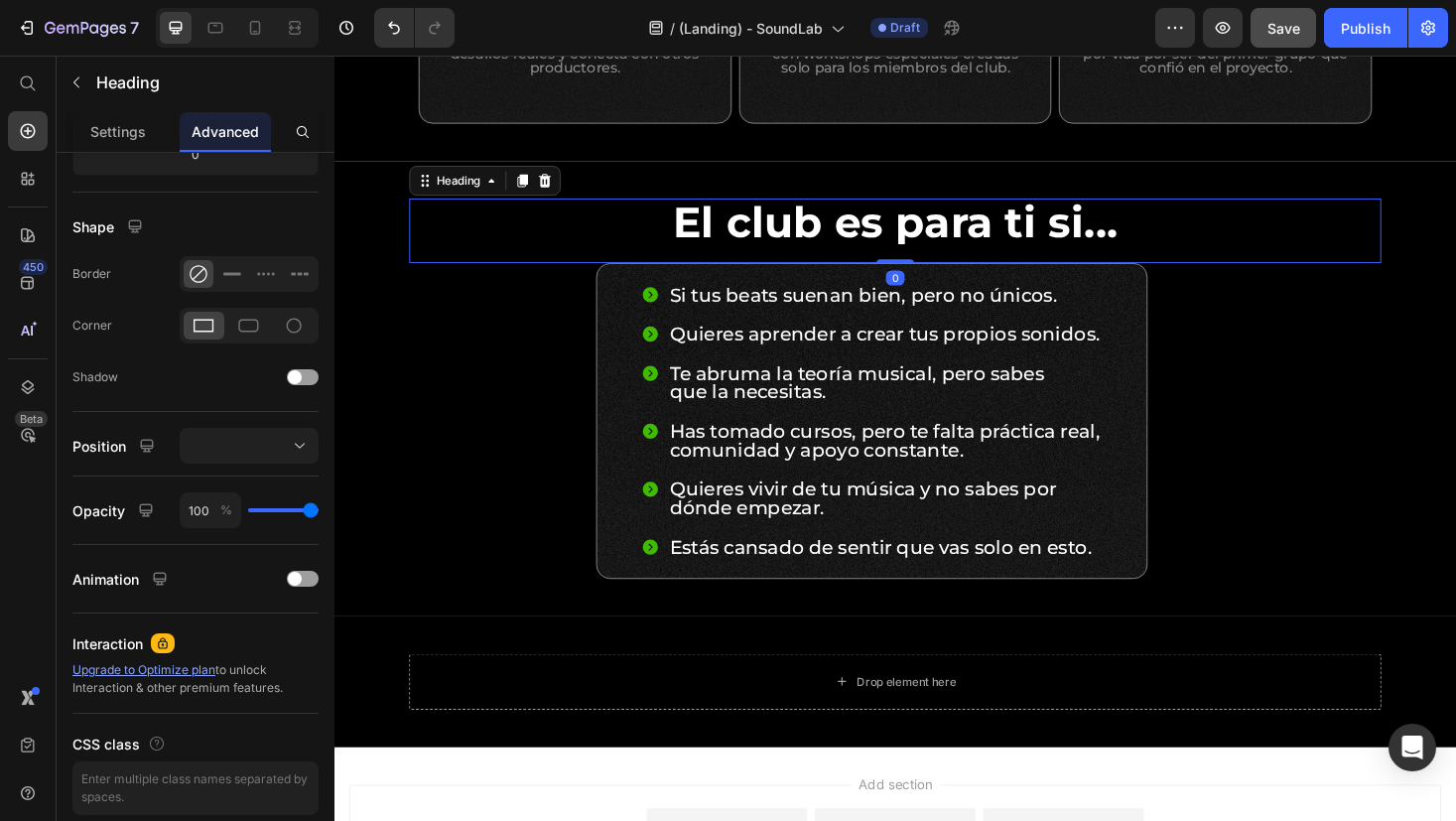 scroll, scrollTop: 0, scrollLeft: 0, axis: both 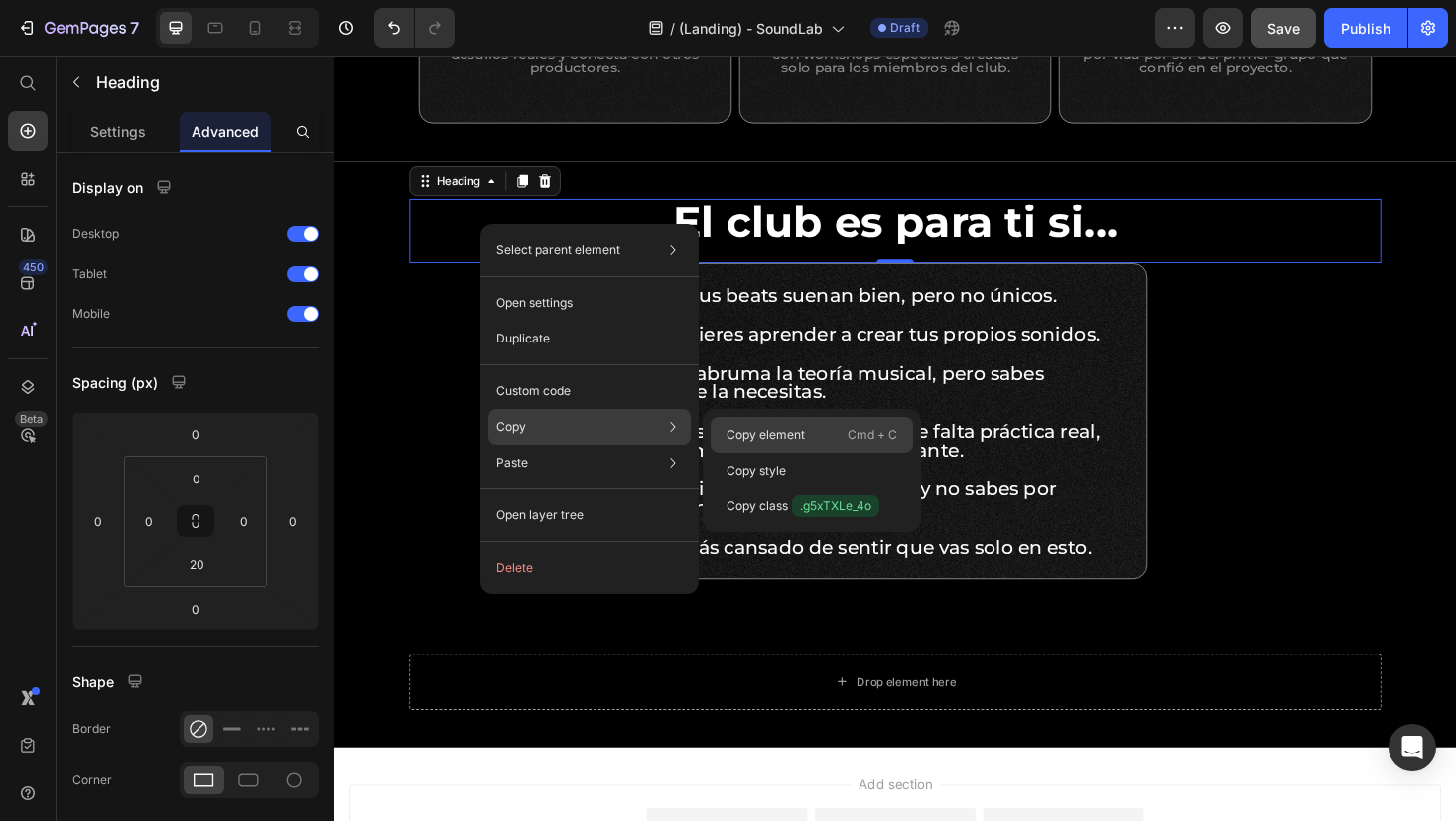 click on "Copy element  Cmd + C" 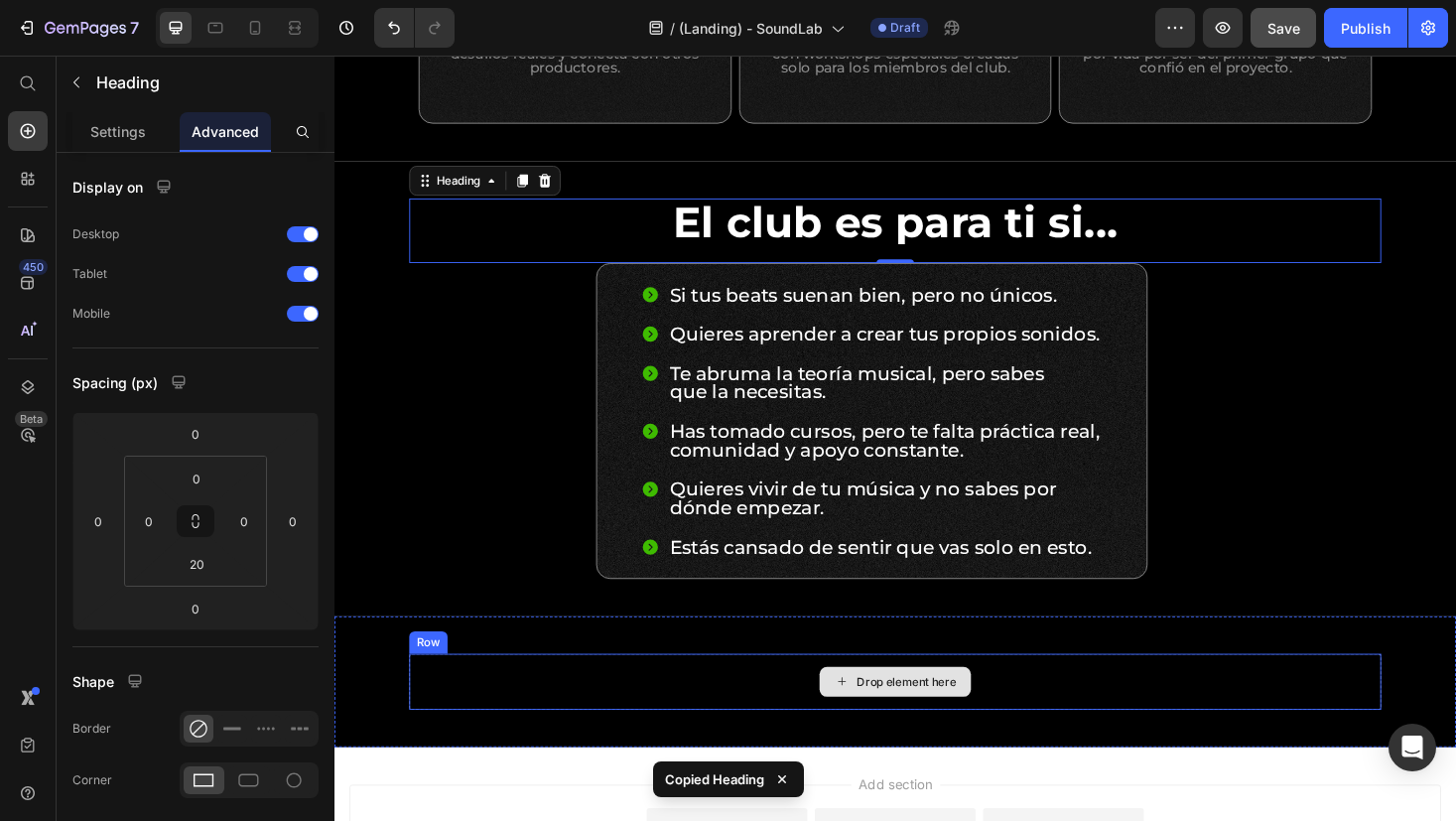 click on "Drop element here" at bounding box center (930, 721) 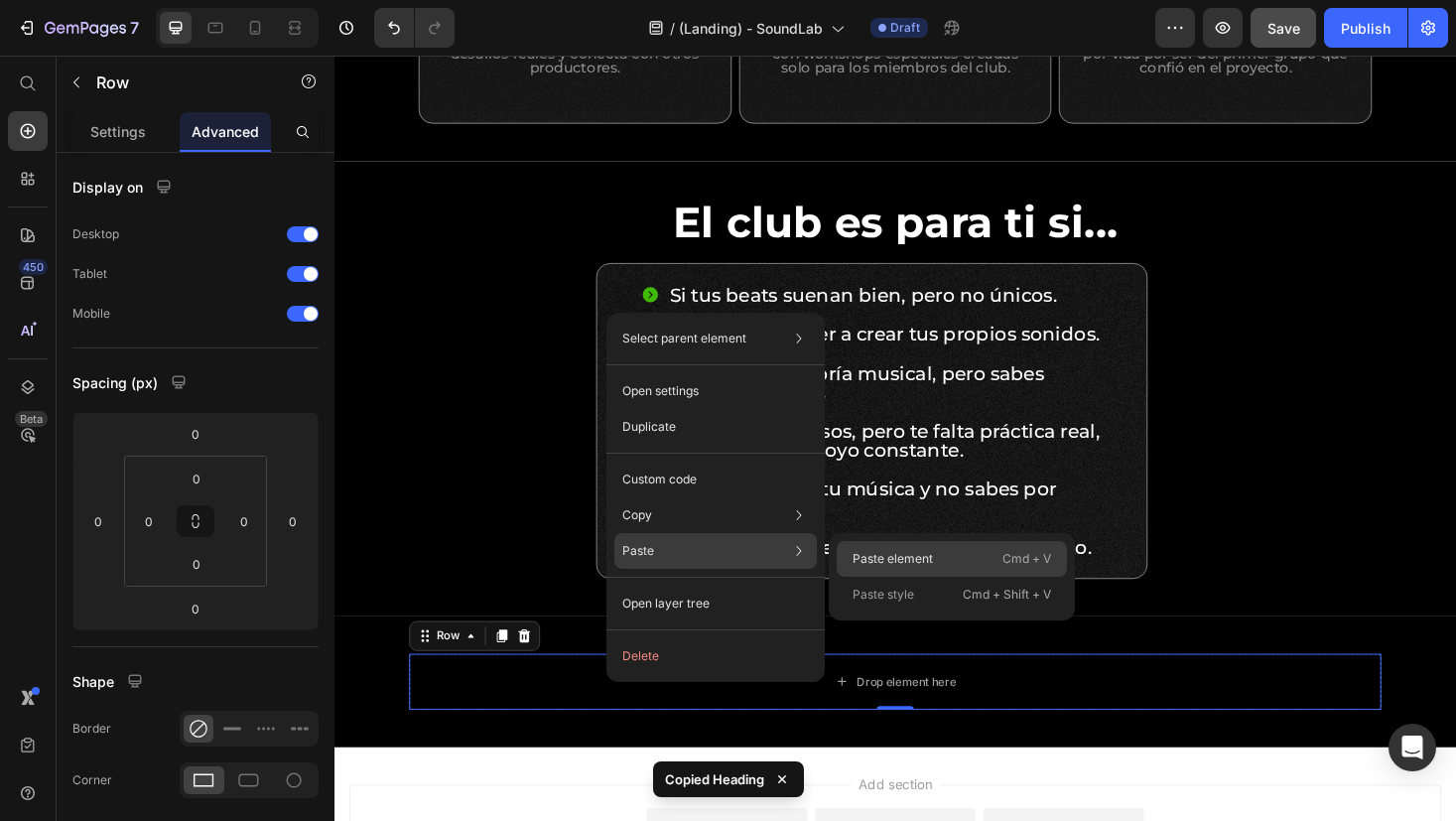 click on "Paste element" at bounding box center [892, 559] 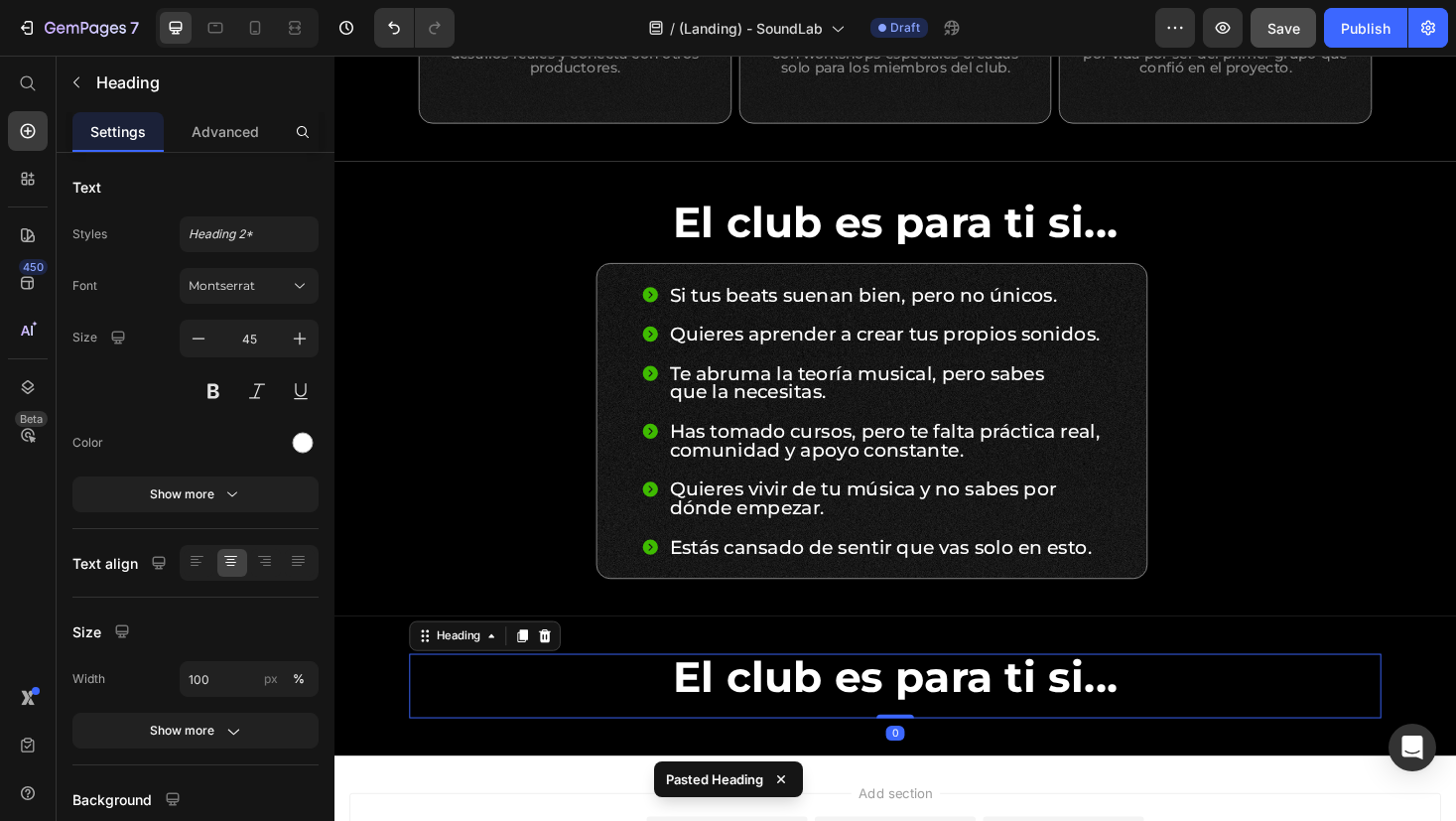 click on "El club es para ti si..." at bounding box center [930, 715] 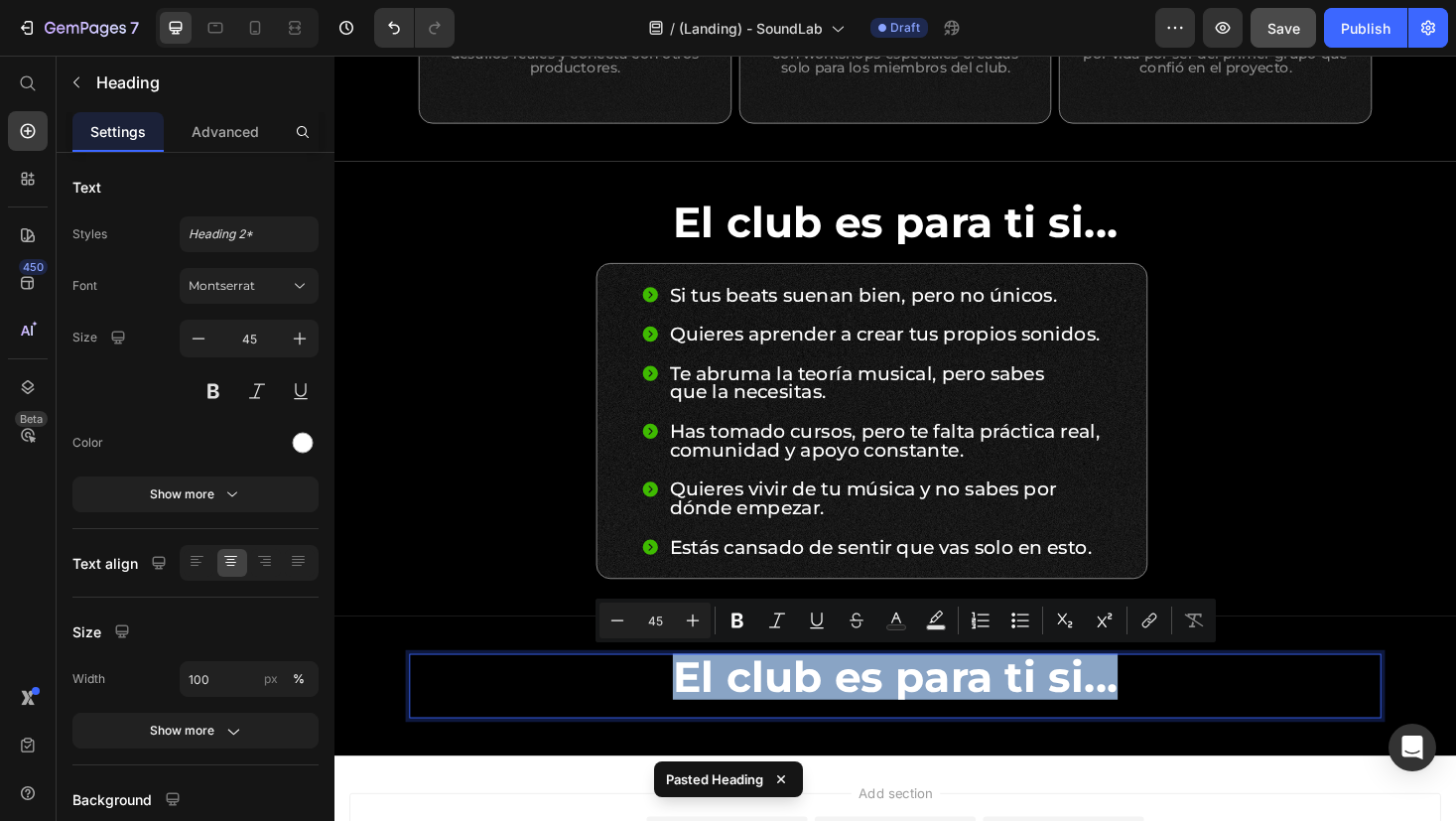 drag, startPoint x: 1160, startPoint y: 723, endPoint x: 693, endPoint y: 720, distance: 467.00964 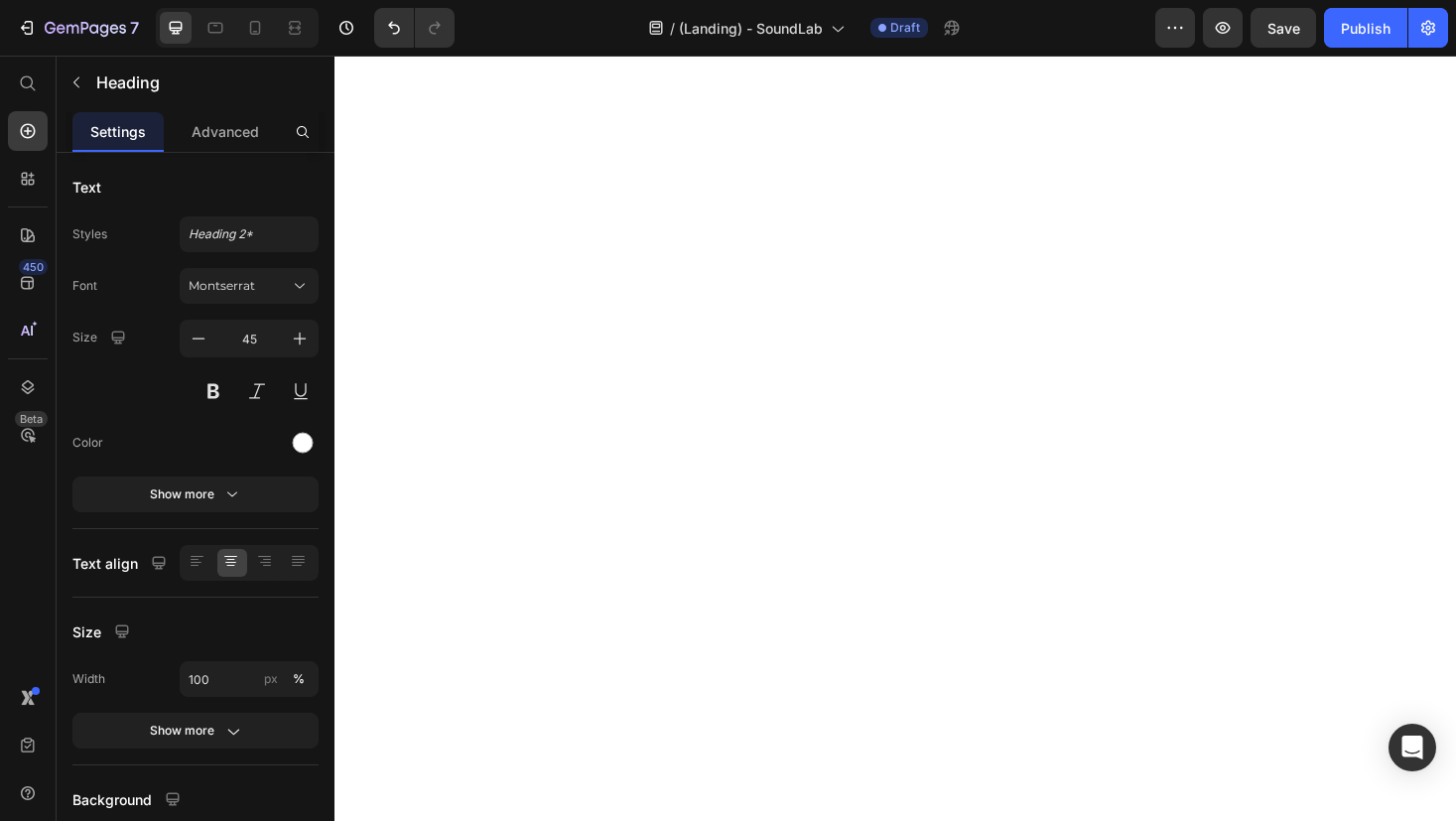 scroll, scrollTop: 0, scrollLeft: 0, axis: both 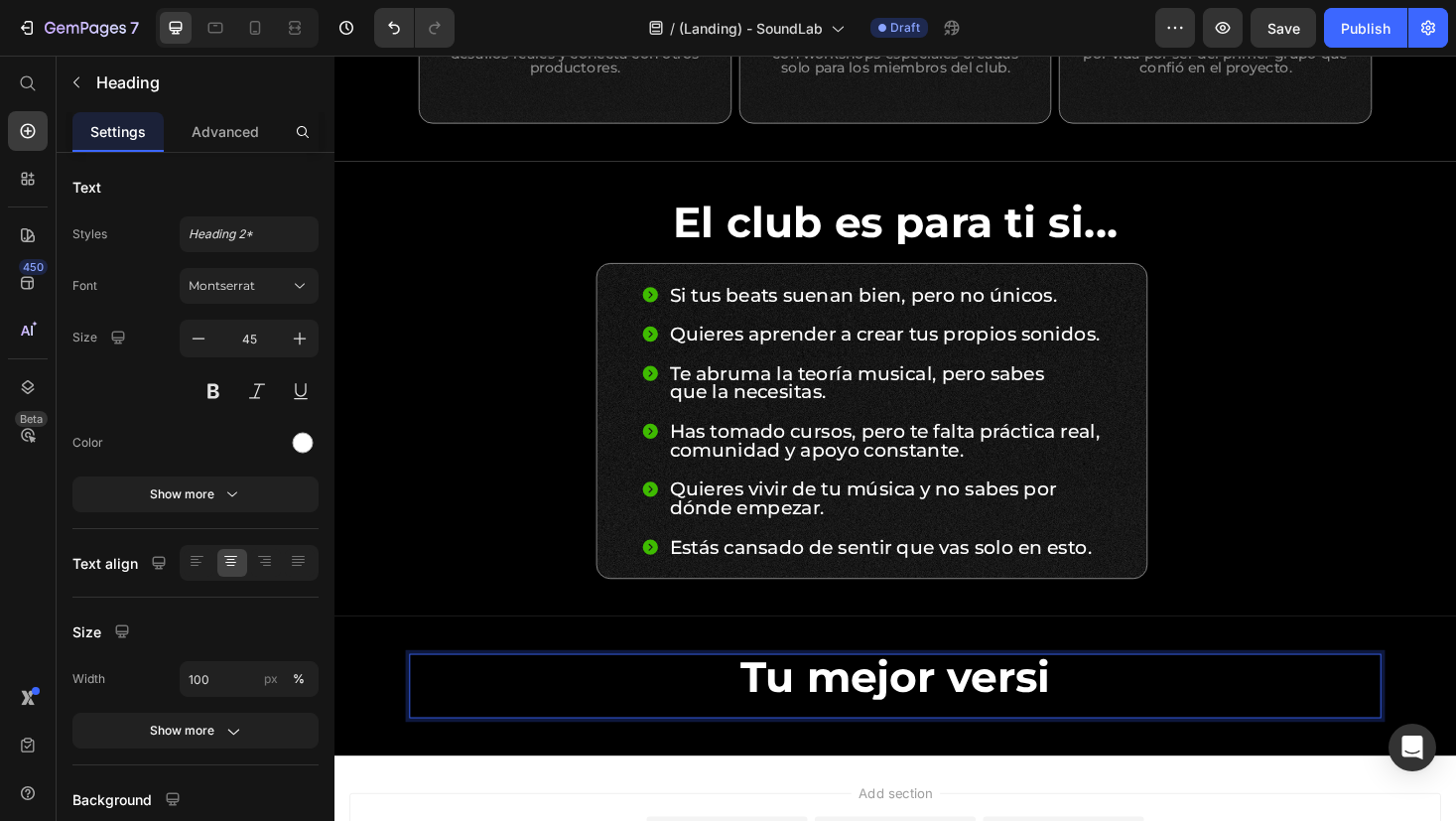type 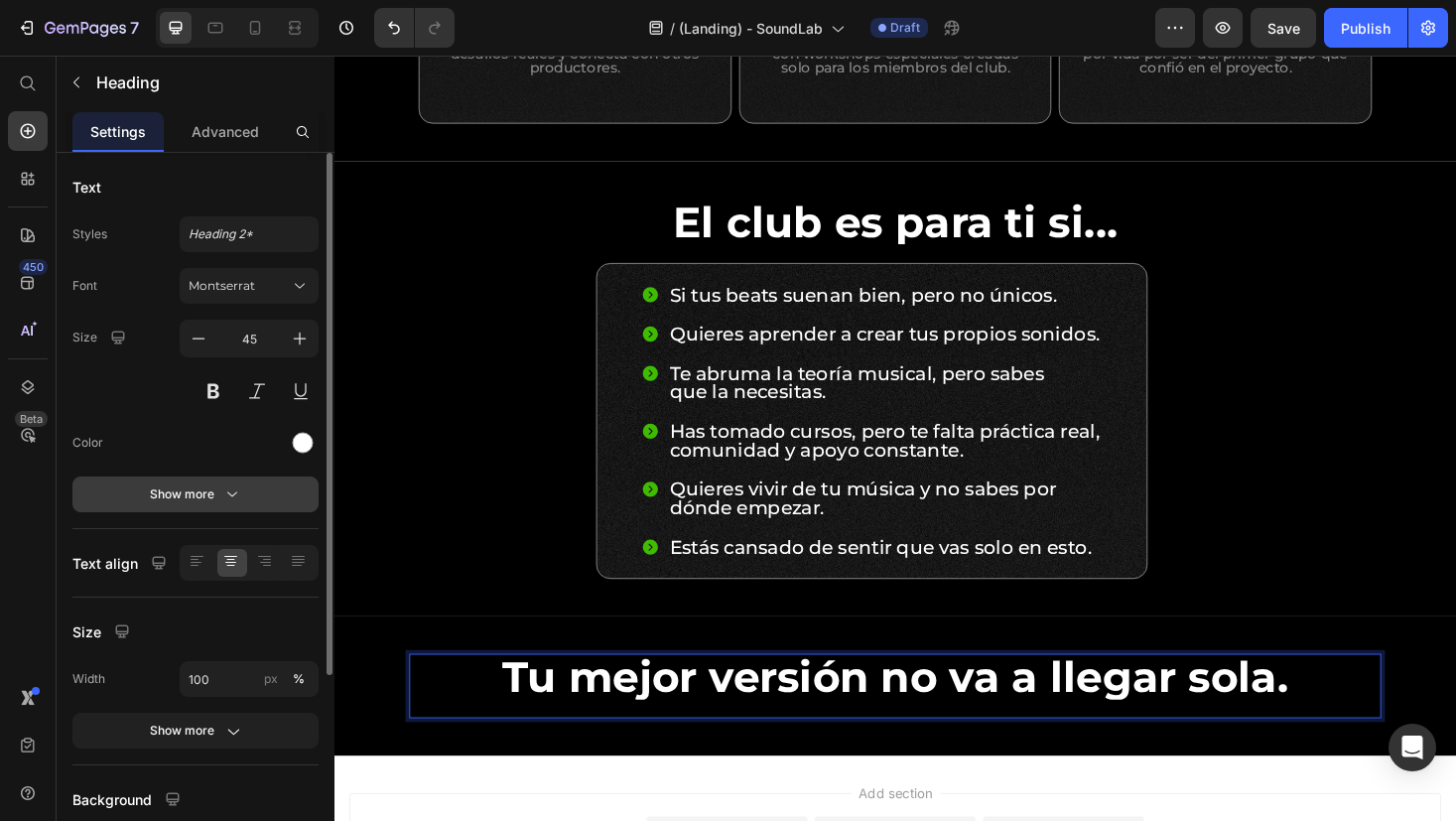 click on "Show more" at bounding box center [196, 494] 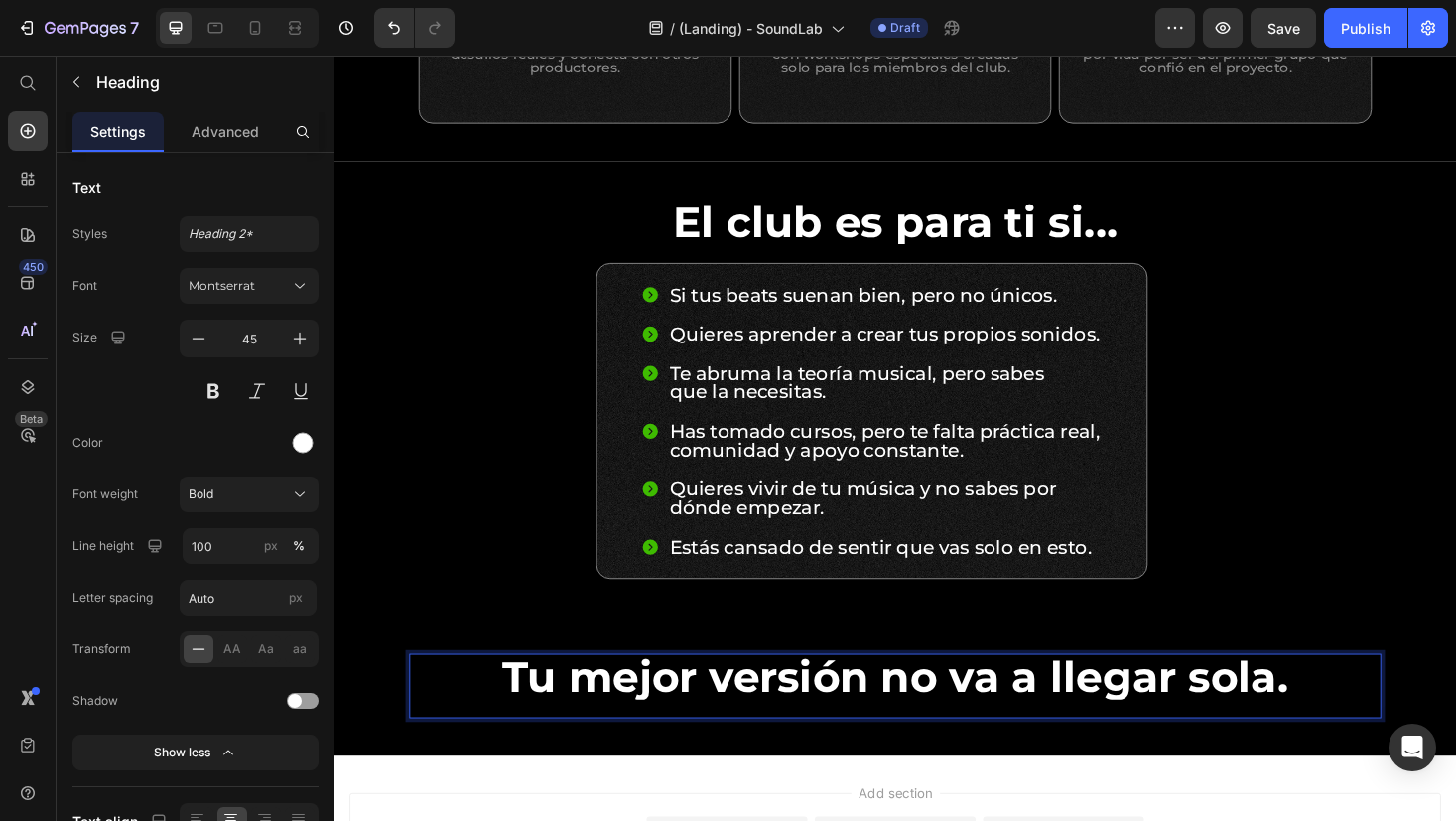 click on "Tu mejor versión no va a llegar sola." at bounding box center [930, 715] 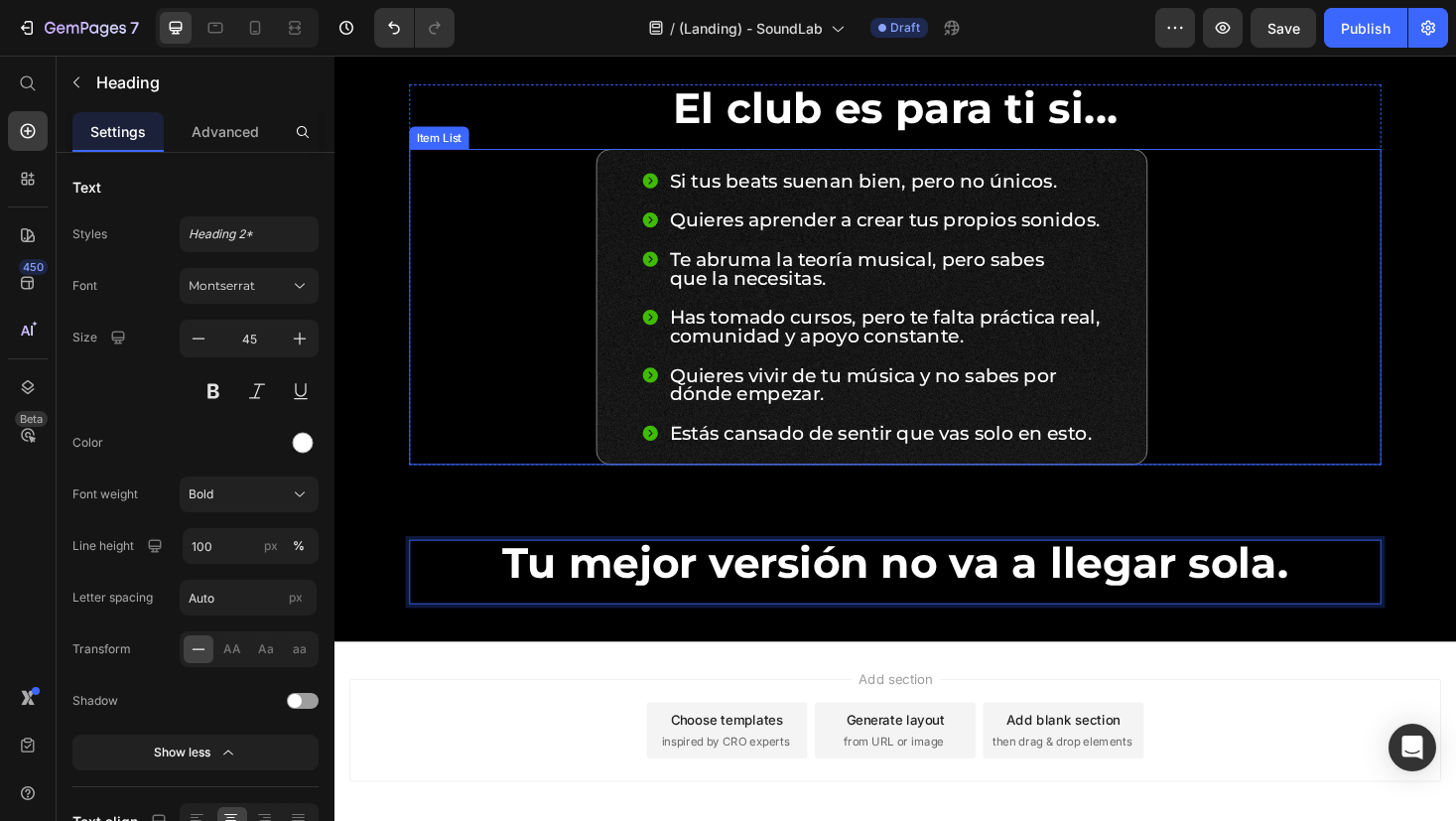 scroll, scrollTop: 1627, scrollLeft: 0, axis: vertical 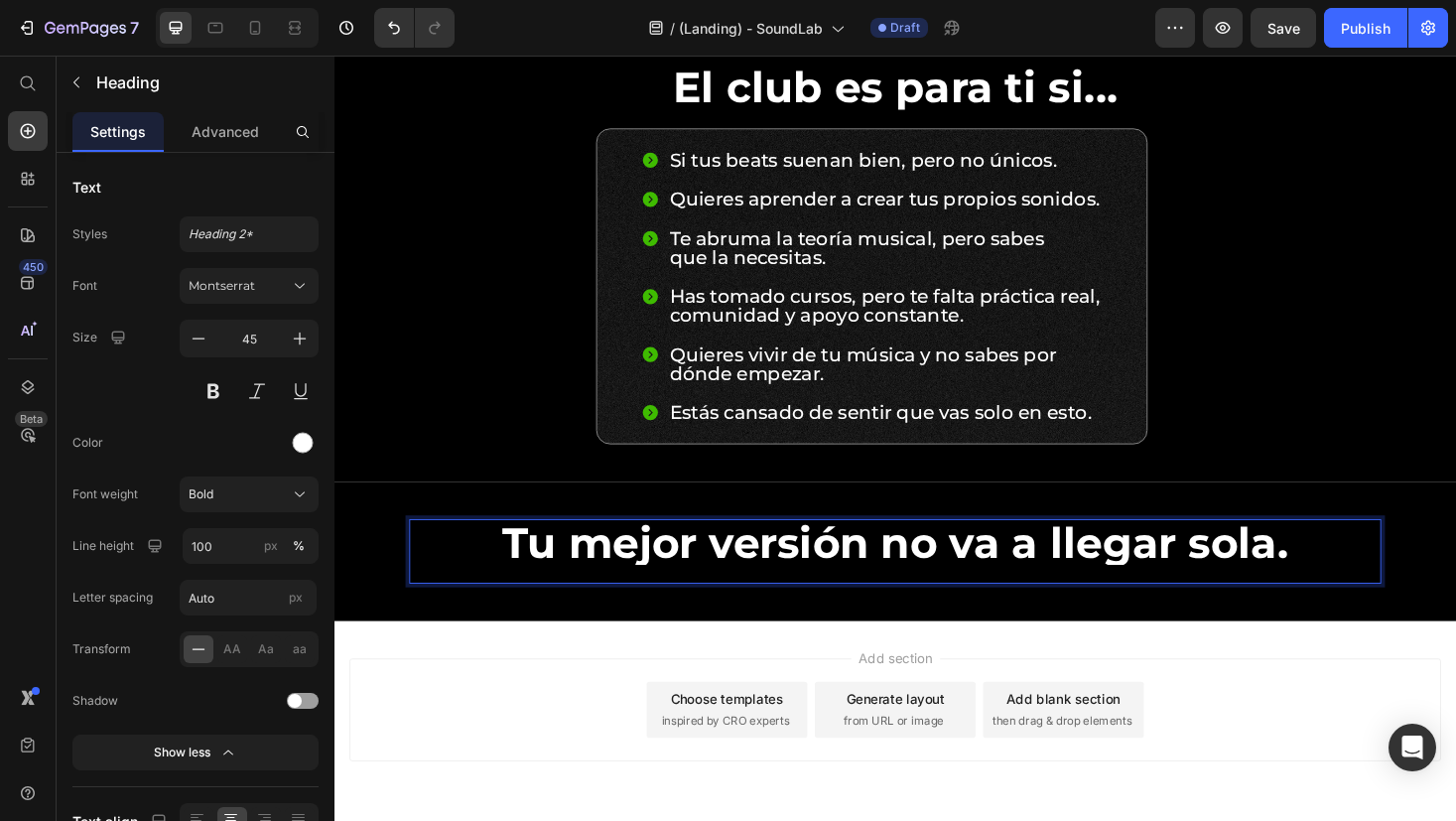 click on "Tu mejor versión no va a llegar sola." at bounding box center [930, 572] 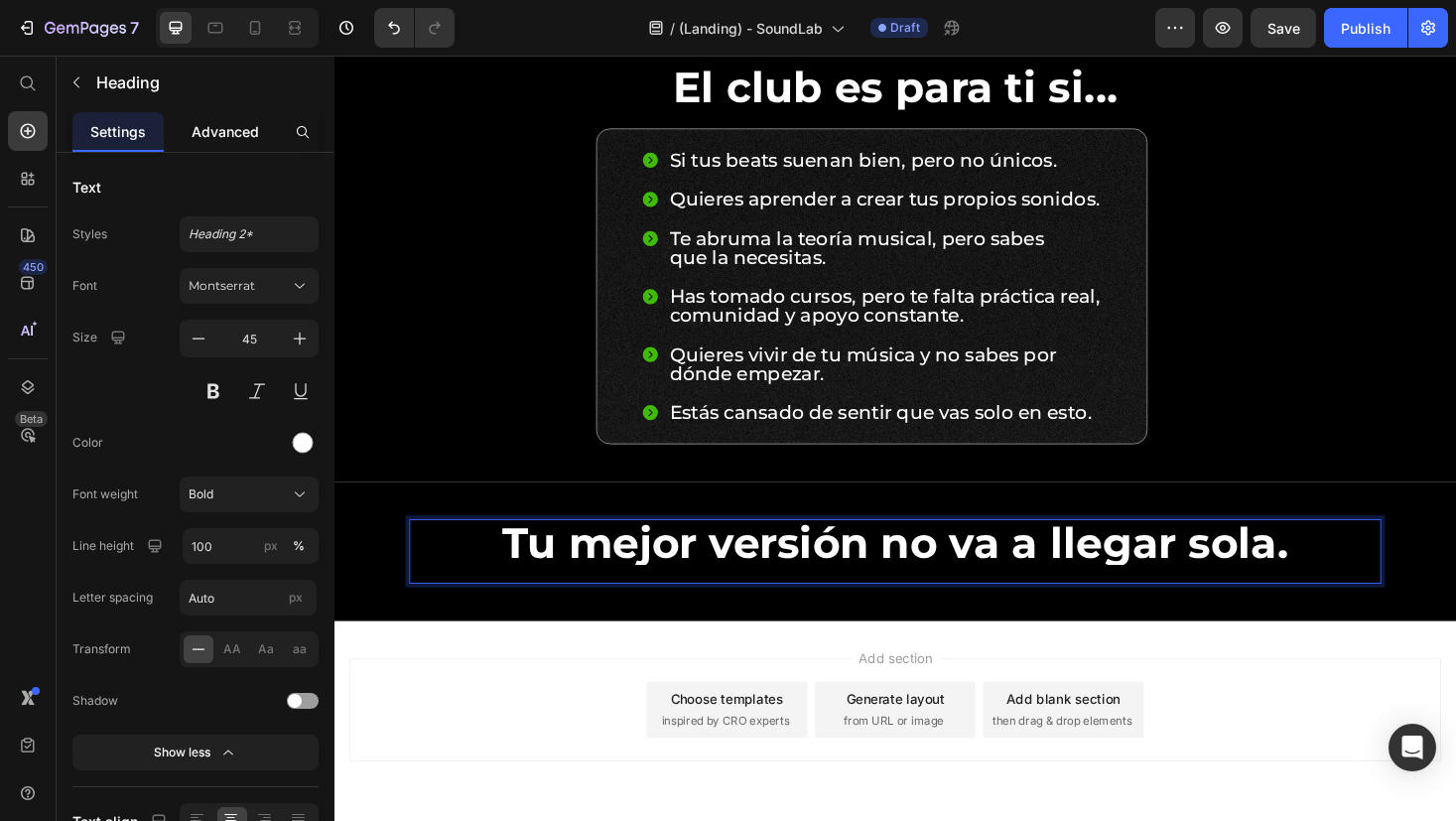 click on "Advanced" at bounding box center (225, 131) 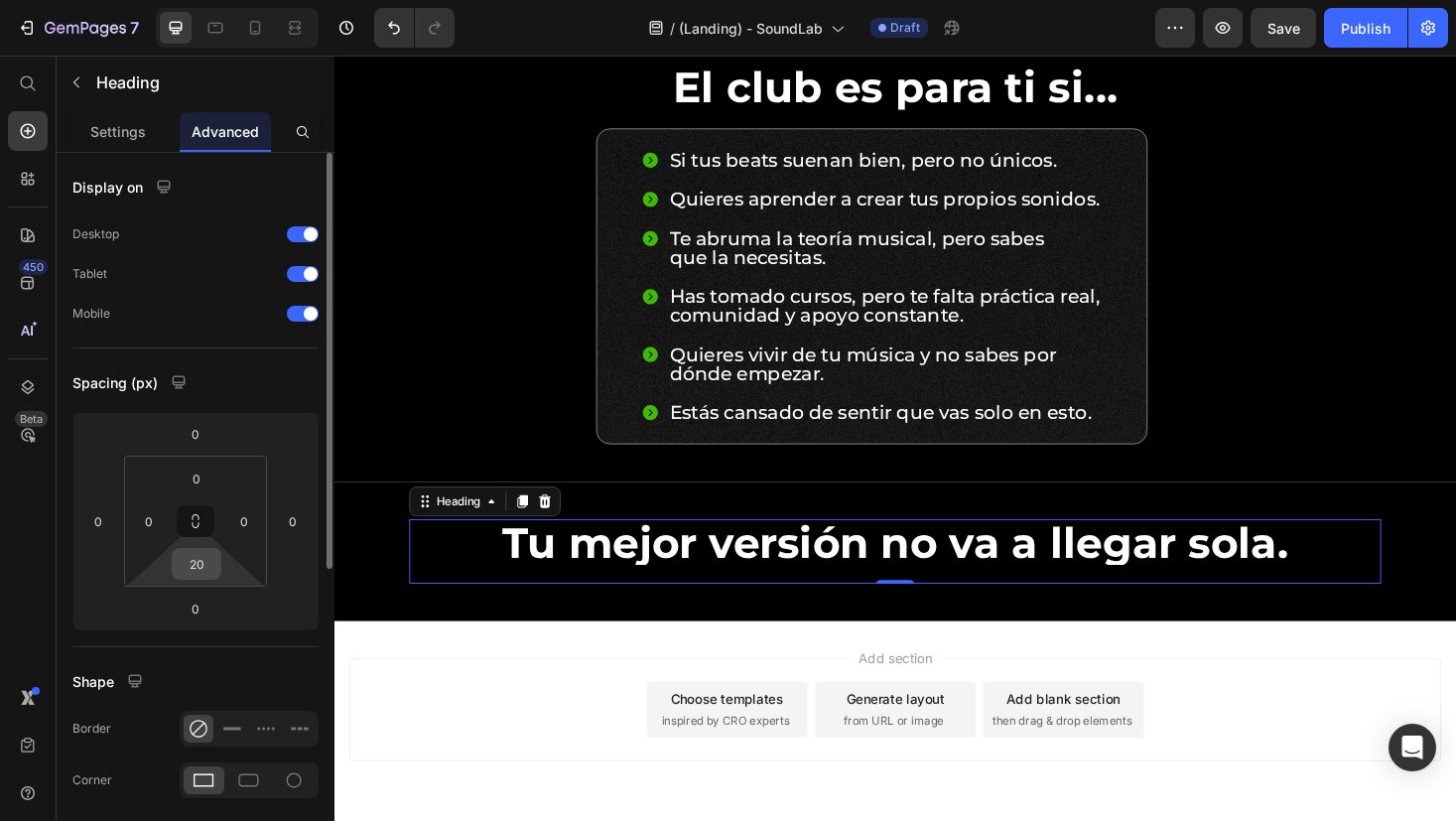 click on "20" at bounding box center [197, 564] 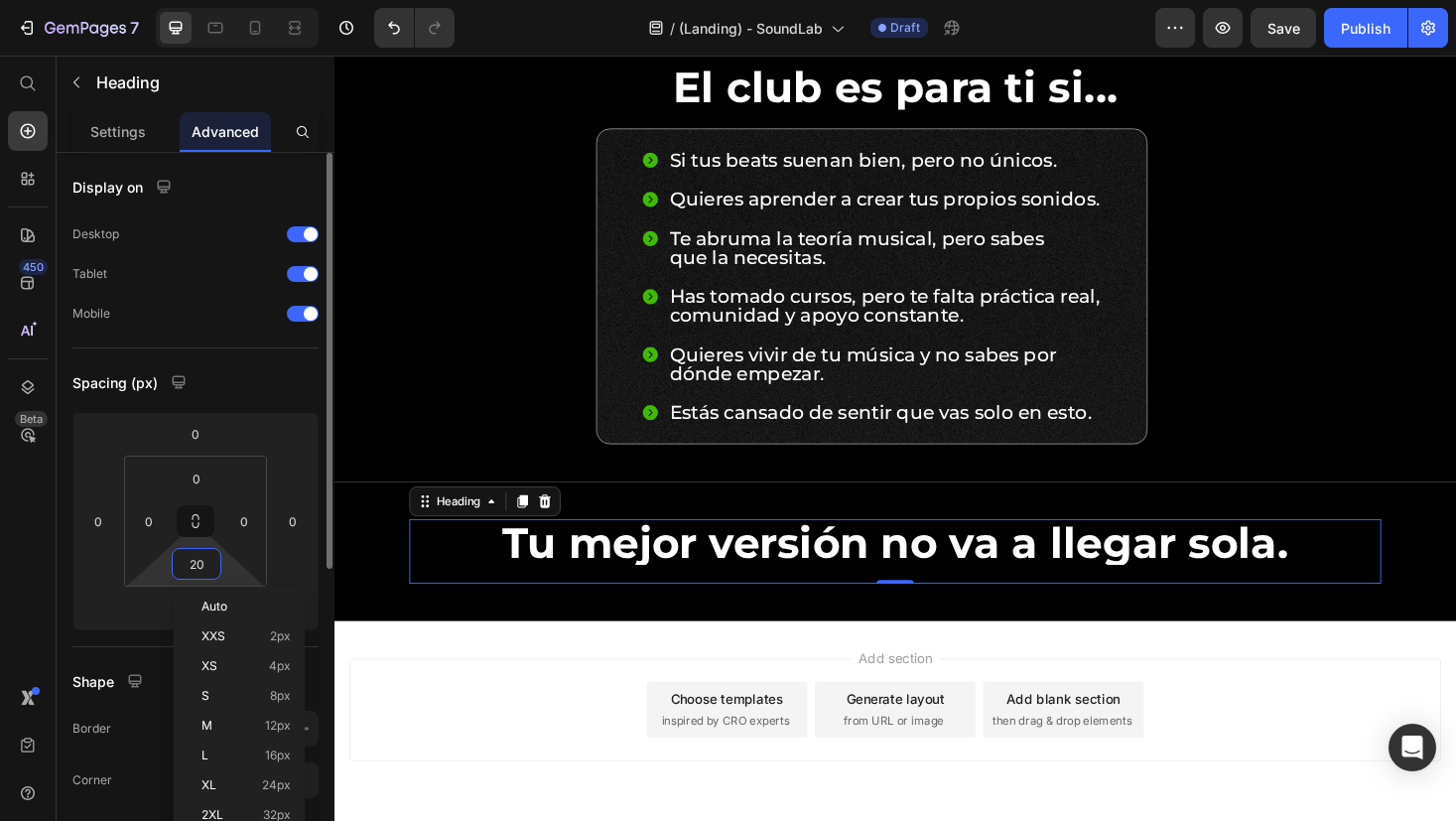 type on "0" 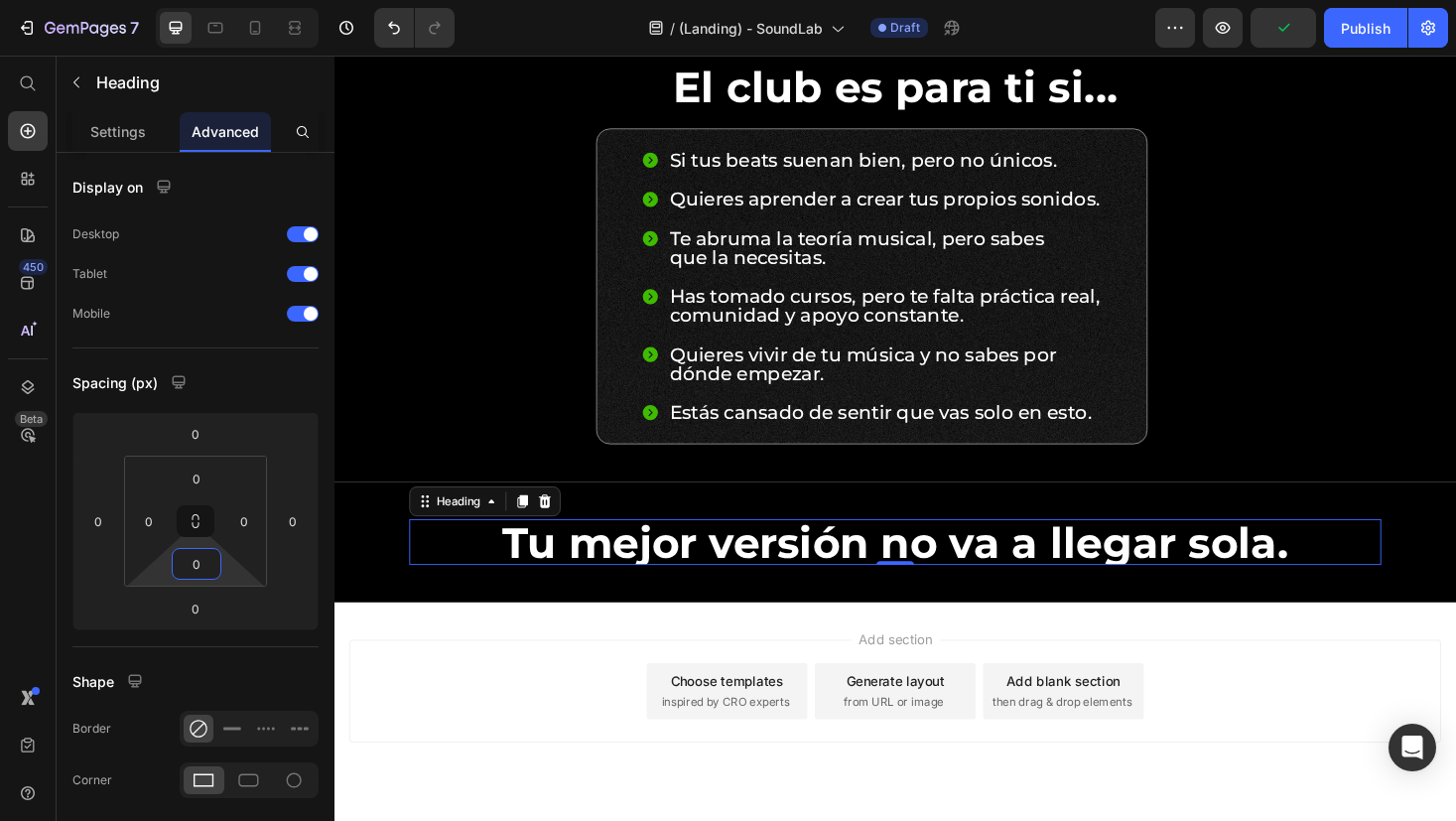 click on "Add section Choose templates inspired by CRO experts Generate layout from URL or image Add blank section then drag & drop elements" at bounding box center (930, 758) 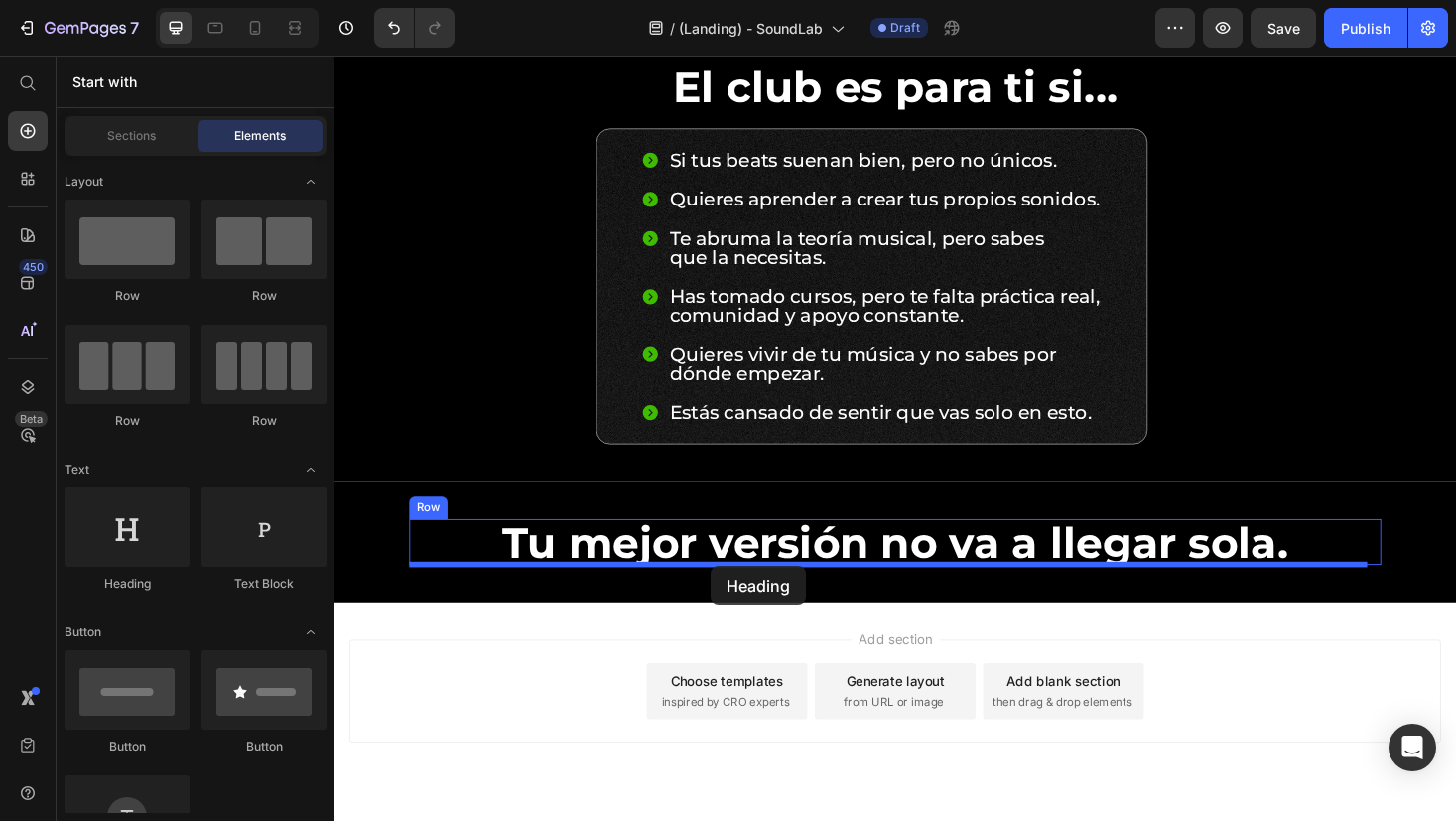 drag, startPoint x: 625, startPoint y: 599, endPoint x: 734, endPoint y: 598, distance: 109.00459 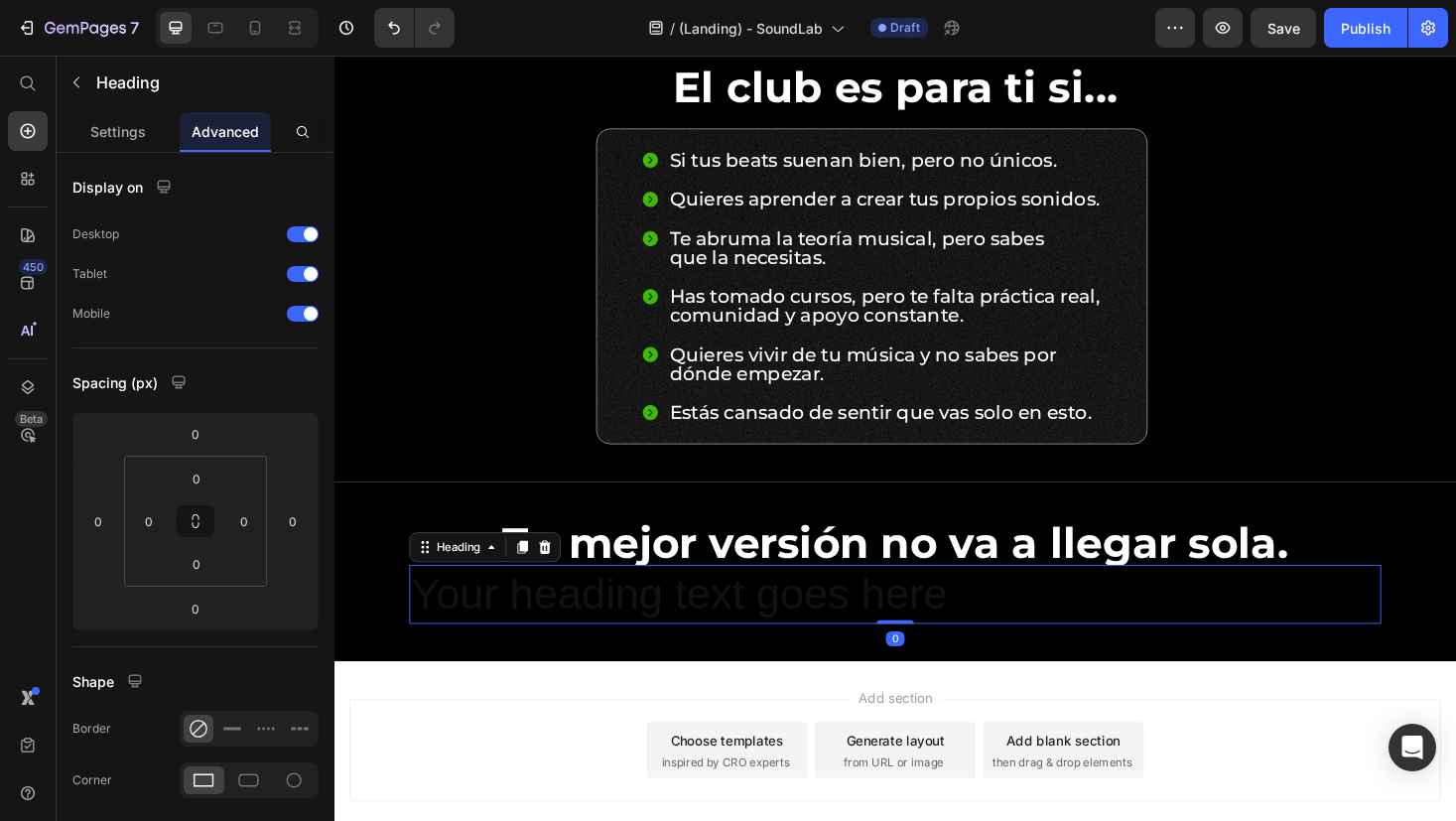 click on "Your heading text goes here" at bounding box center [930, 628] 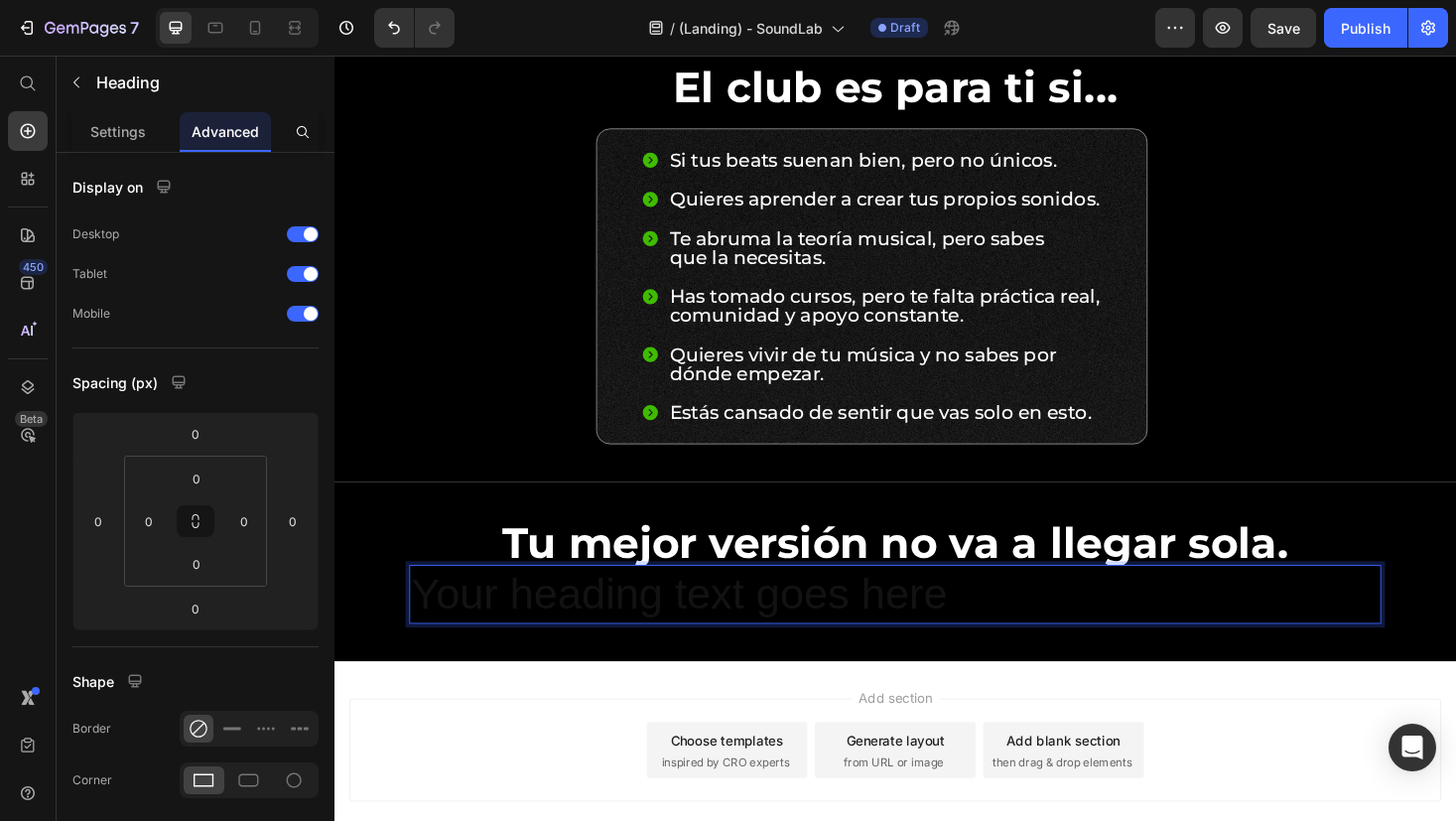 click on "Add section Choose templates inspired by CRO experts Generate layout from URL or image Add blank section then drag & drop elements" at bounding box center [930, 821] 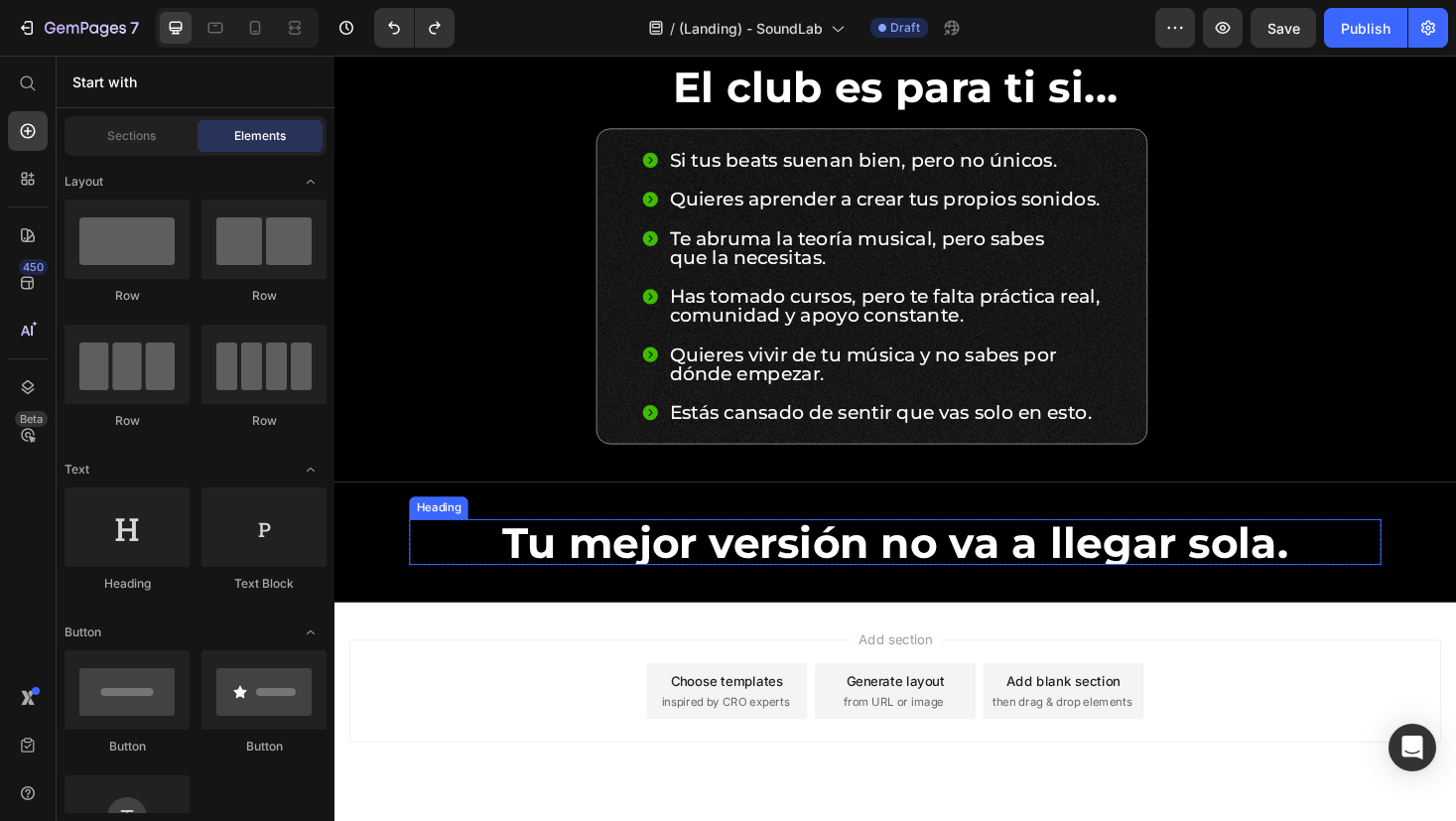 click on "Tu mejor versión no va a llegar sola." at bounding box center (930, 572) 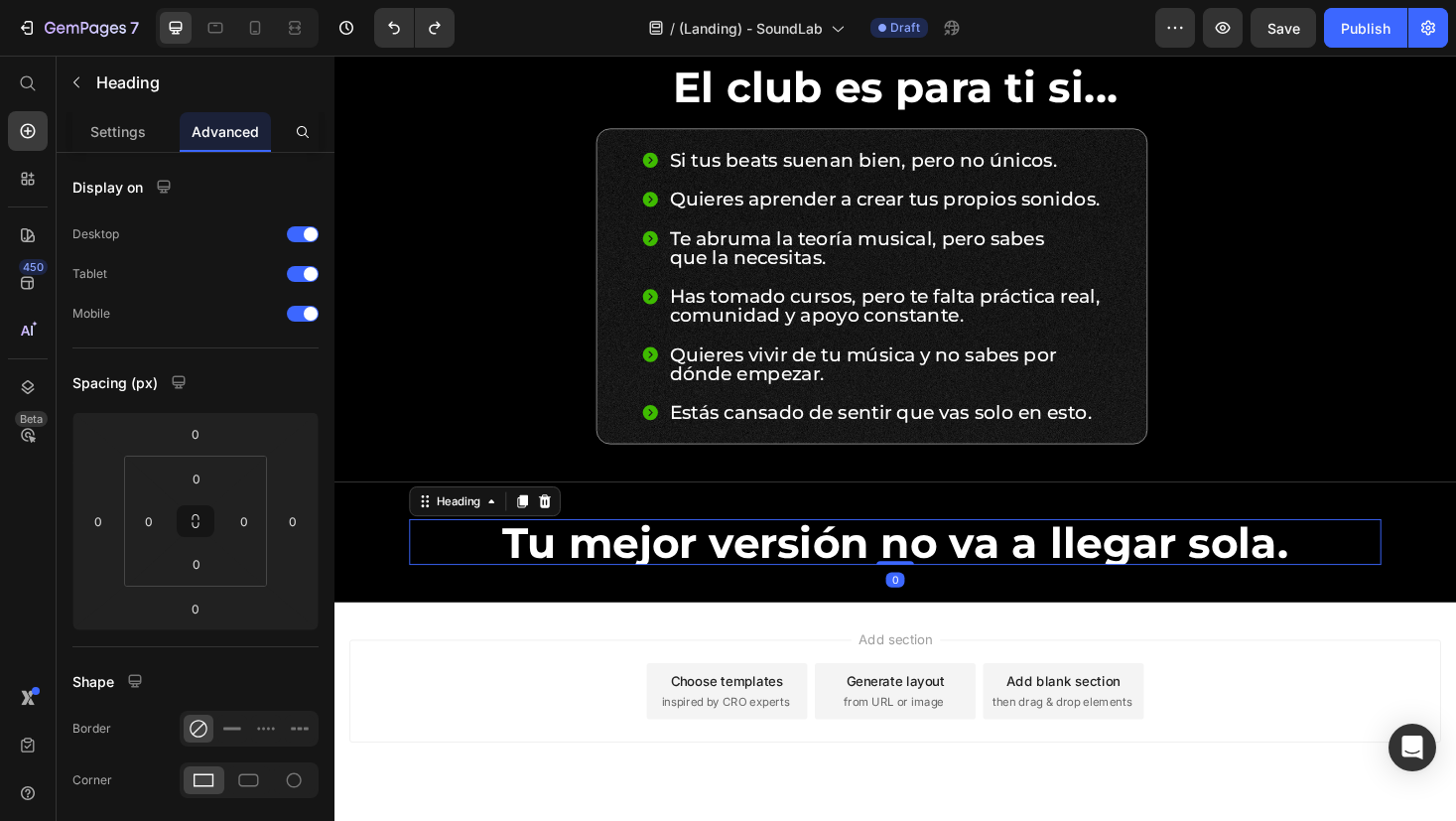 click 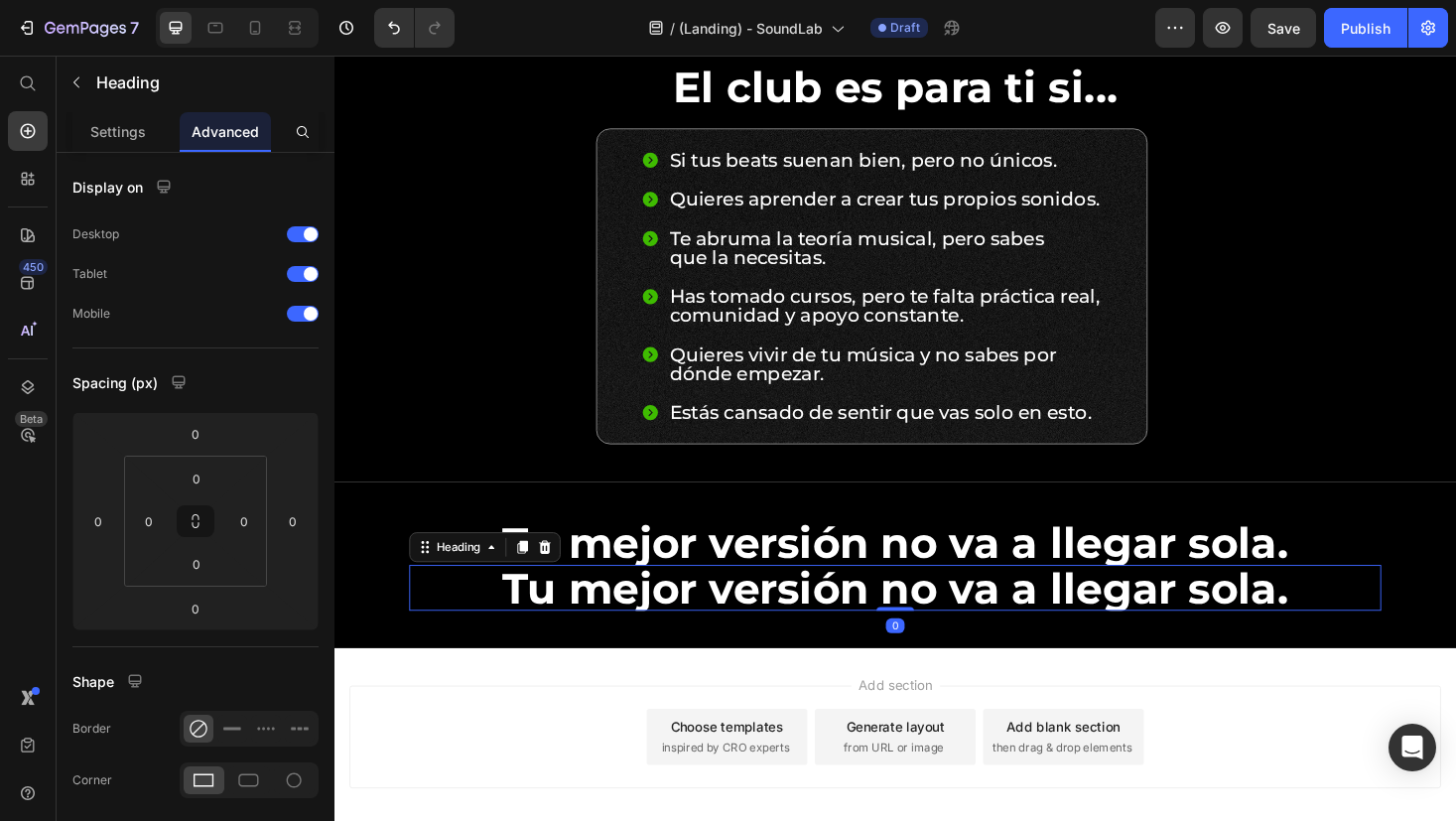 click on "Tu mejor versión no va a llegar sola." at bounding box center [930, 620] 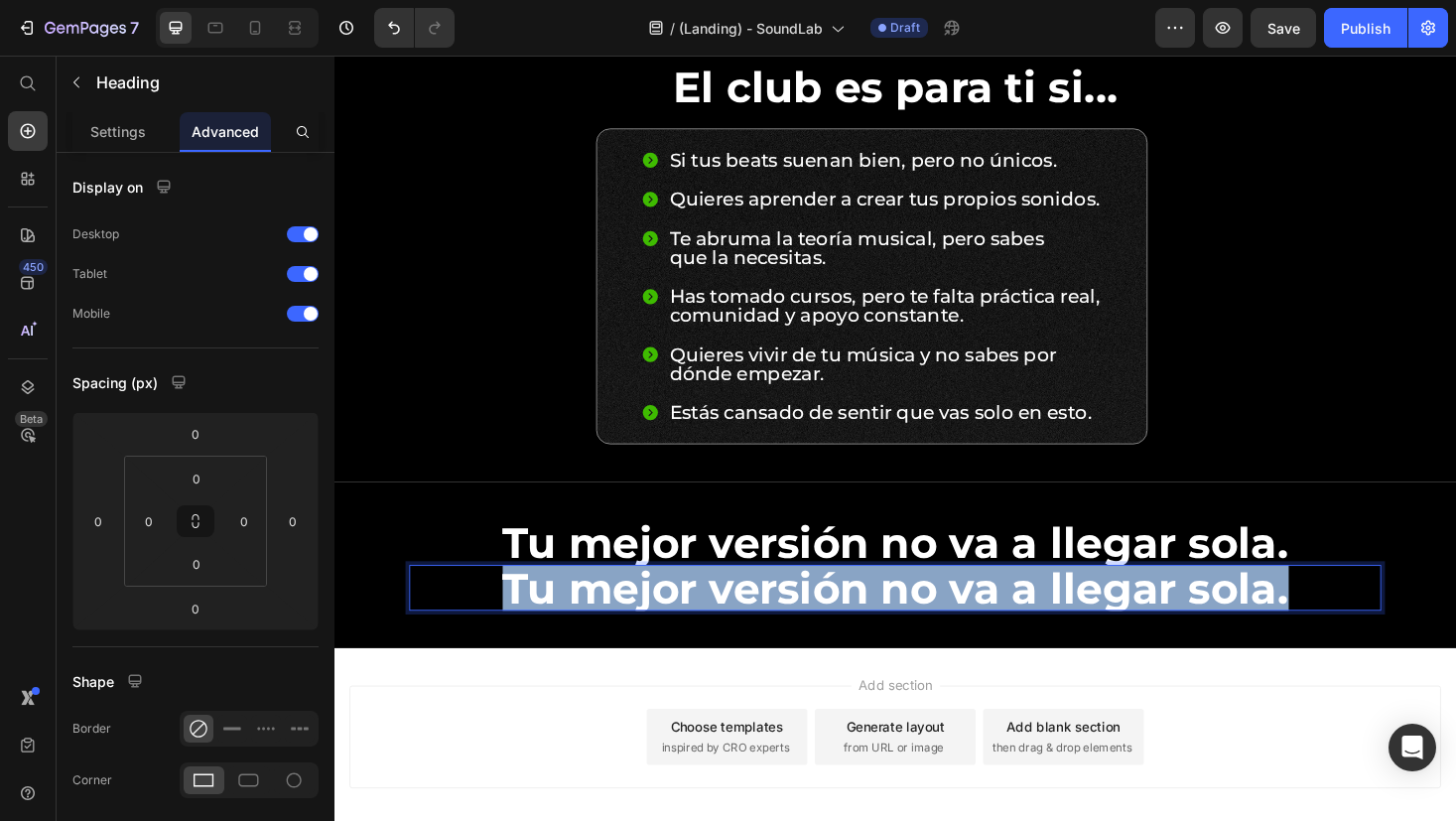 drag, startPoint x: 1337, startPoint y: 622, endPoint x: 514, endPoint y: 616, distance: 823.0219 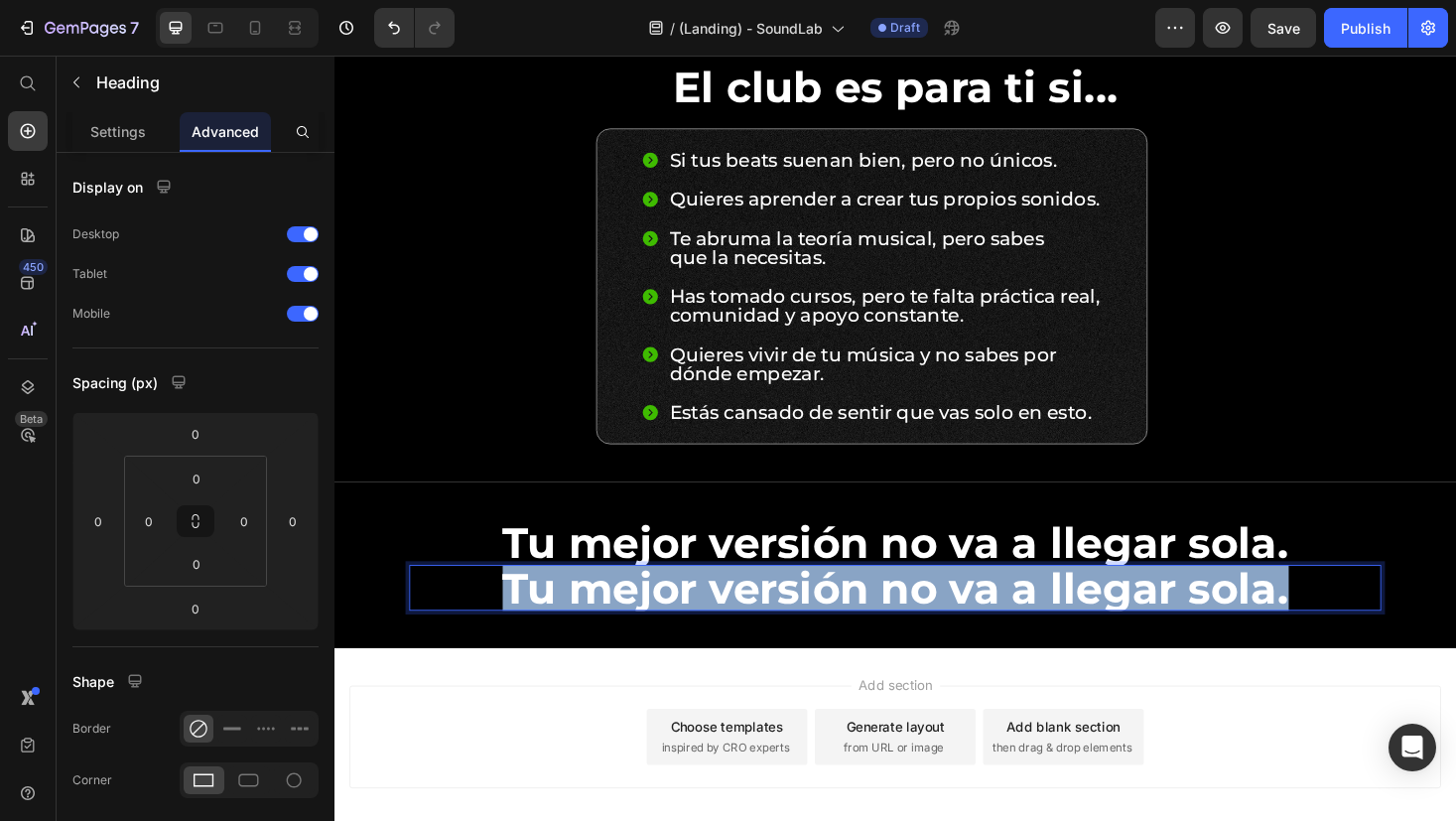 click on "Tu mejor versión no va a llegar sola." at bounding box center [930, 620] 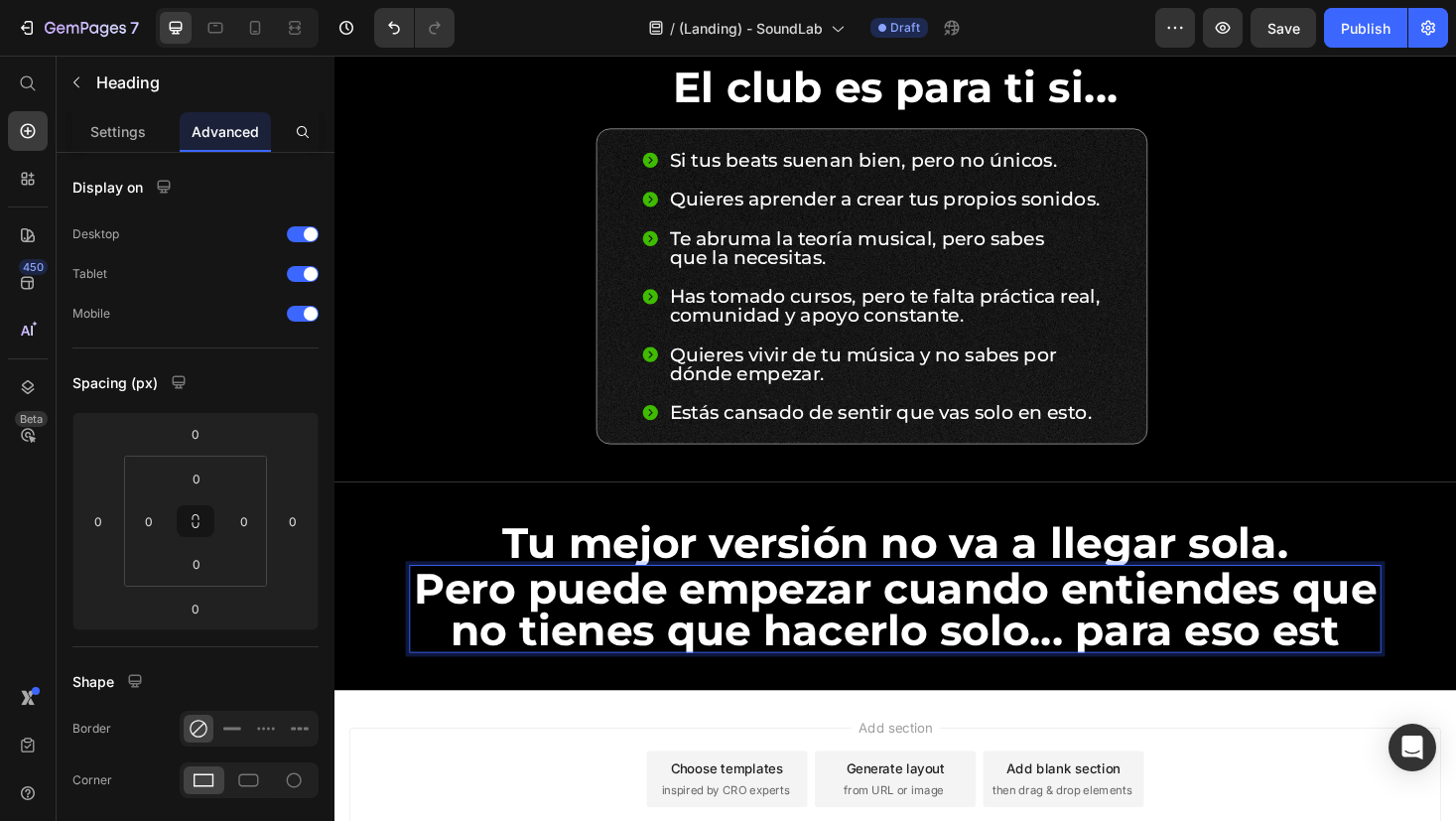 type 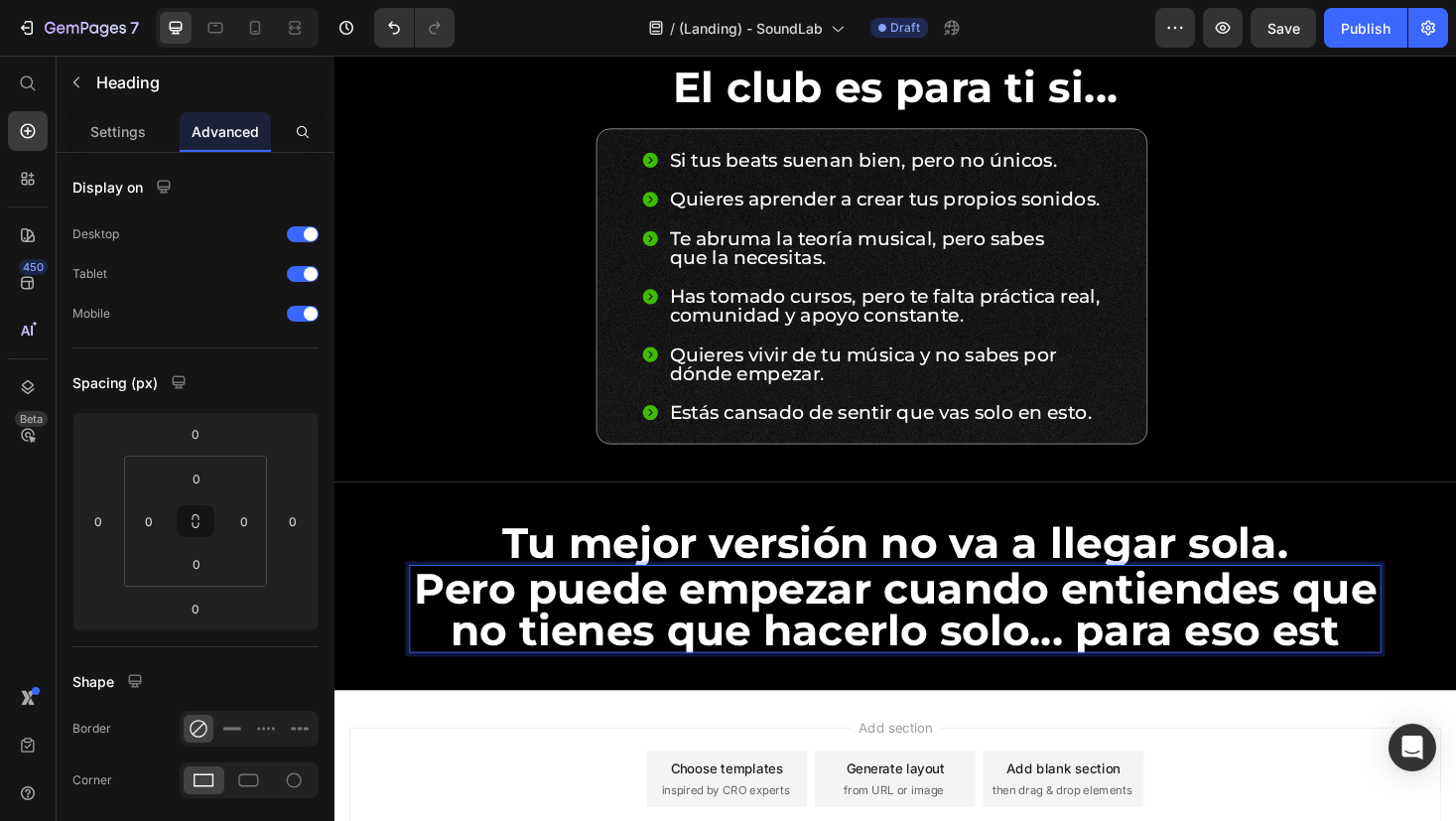 scroll, scrollTop: 3, scrollLeft: 0, axis: vertical 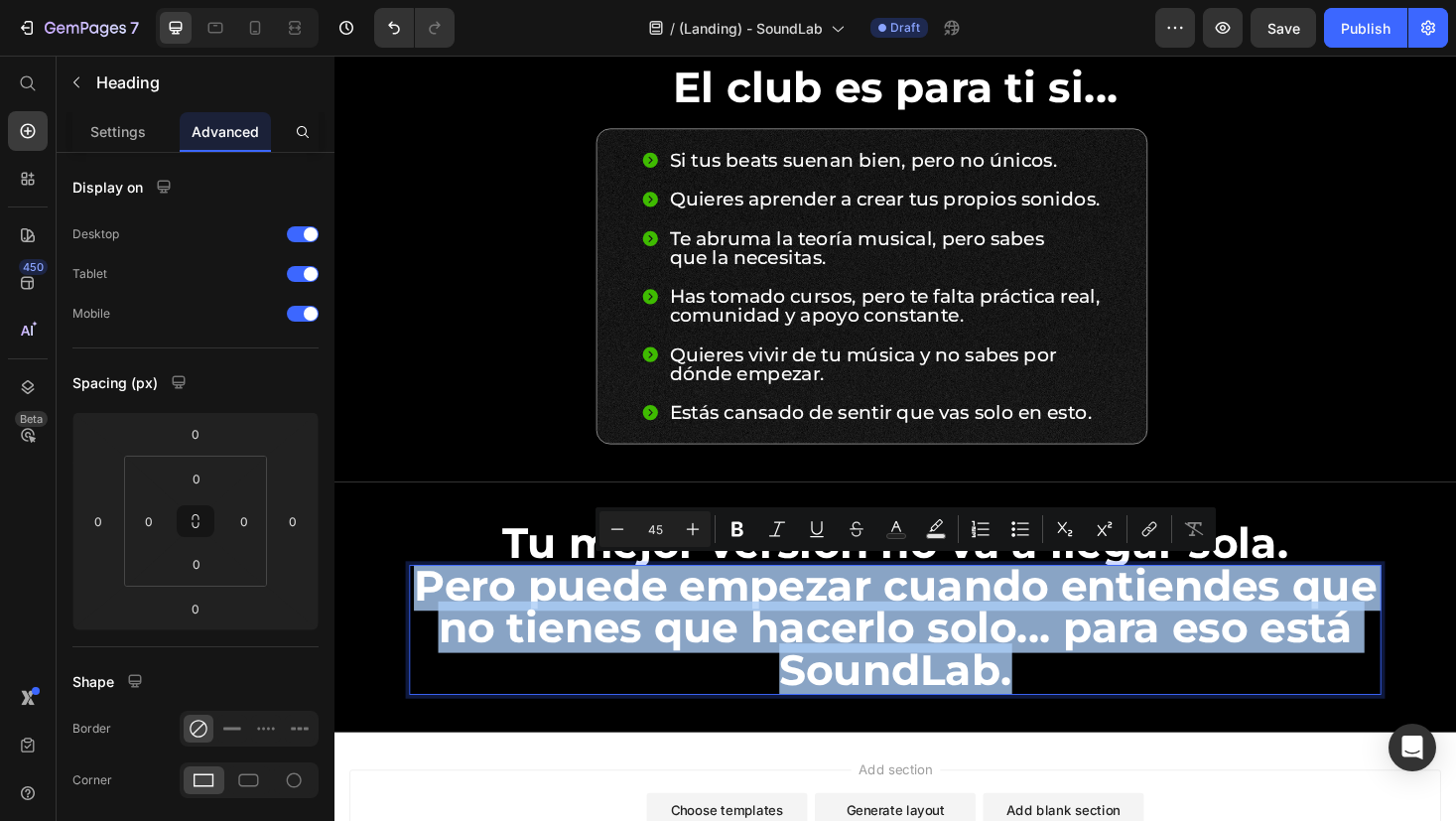 drag, startPoint x: 1126, startPoint y: 711, endPoint x: 465, endPoint y: 617, distance: 667.65036 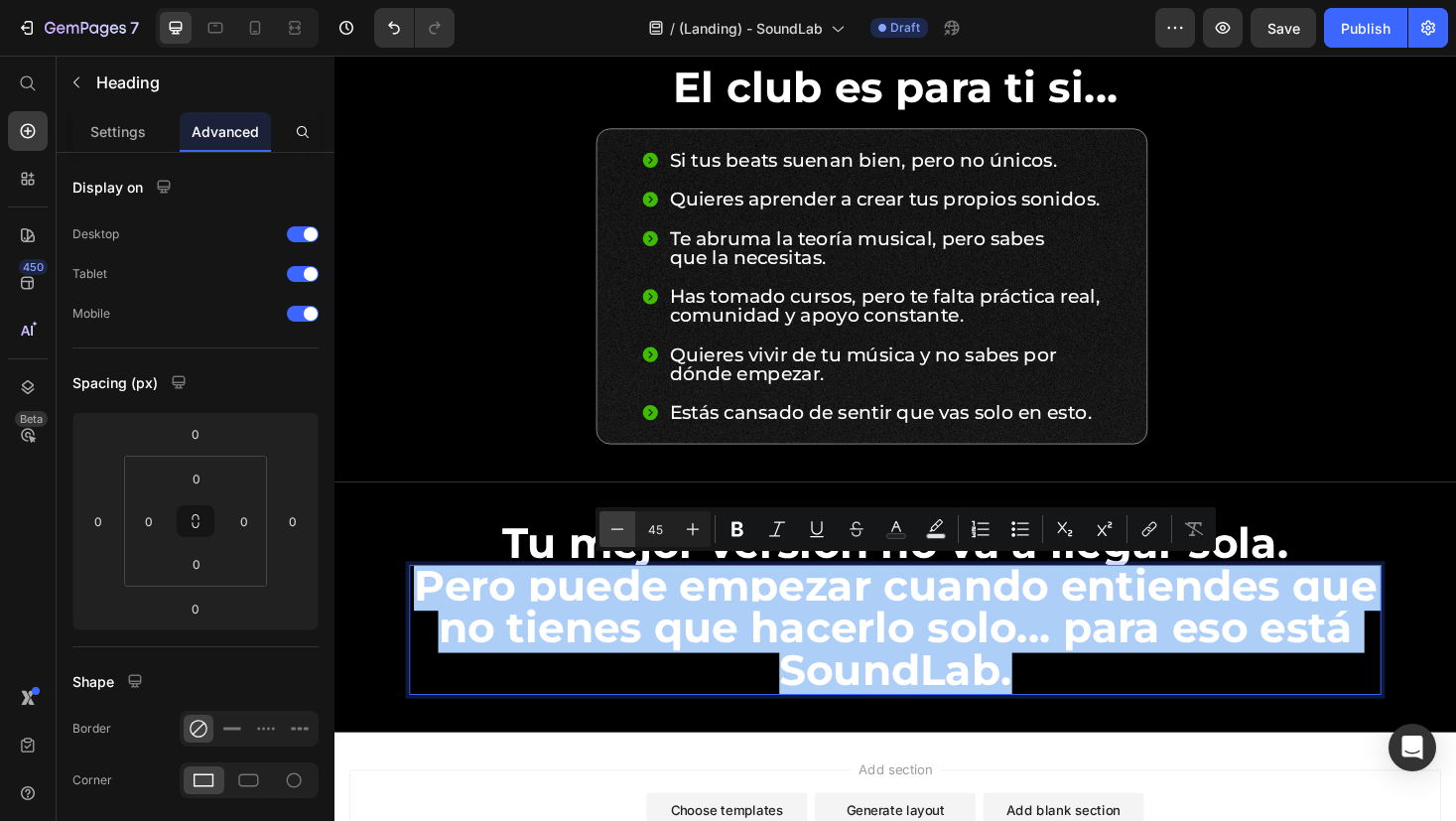 click 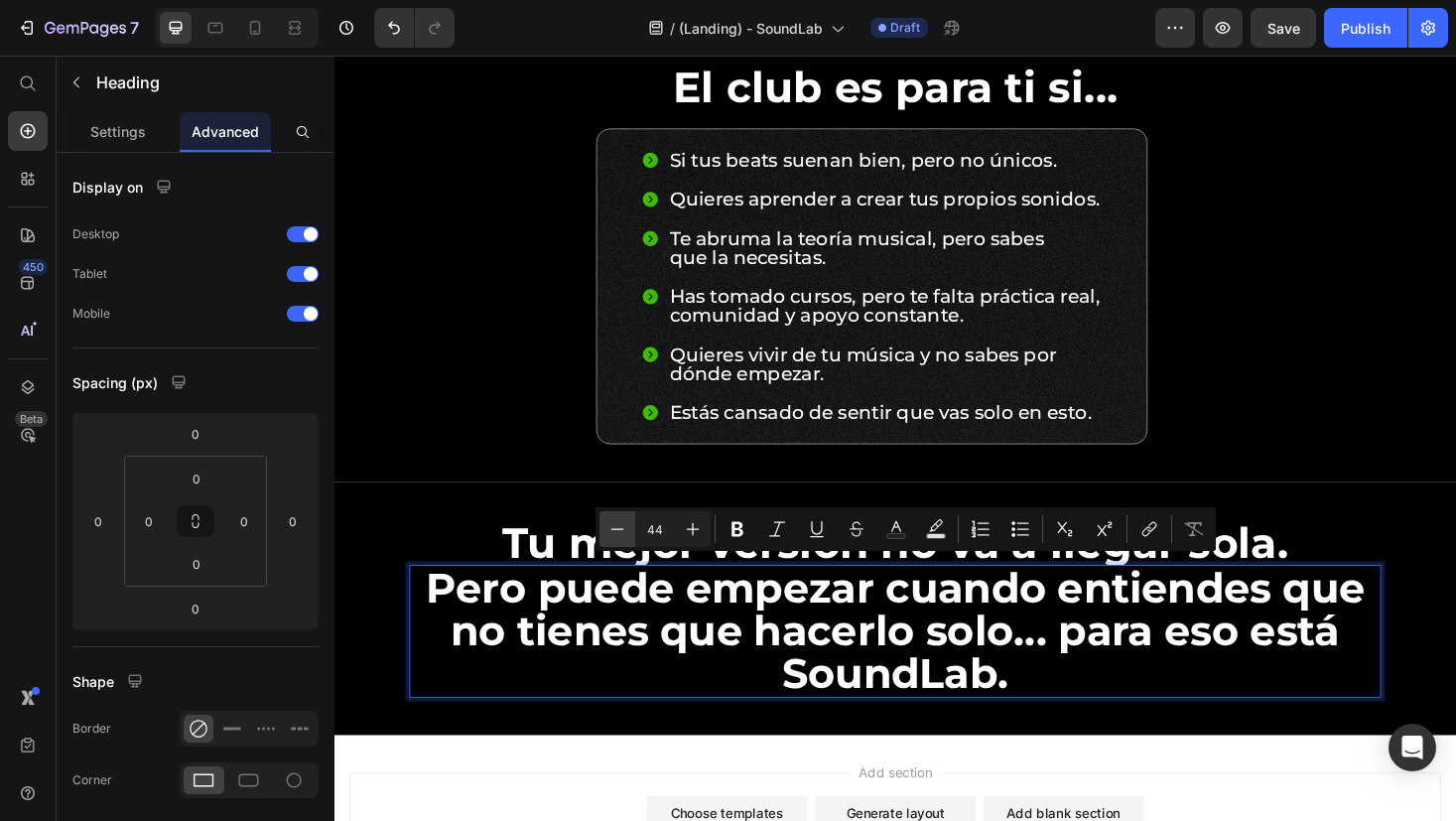 click 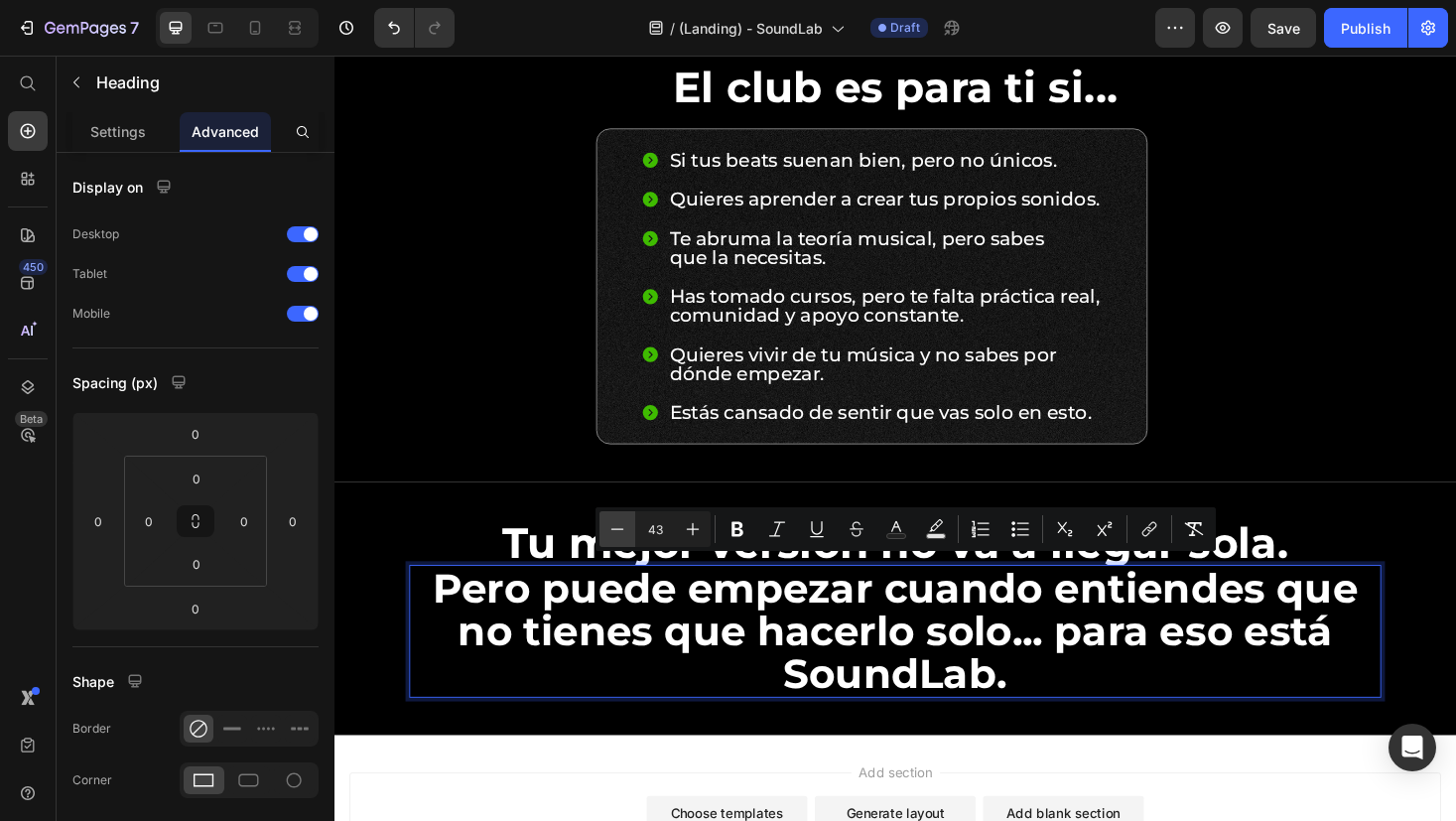click 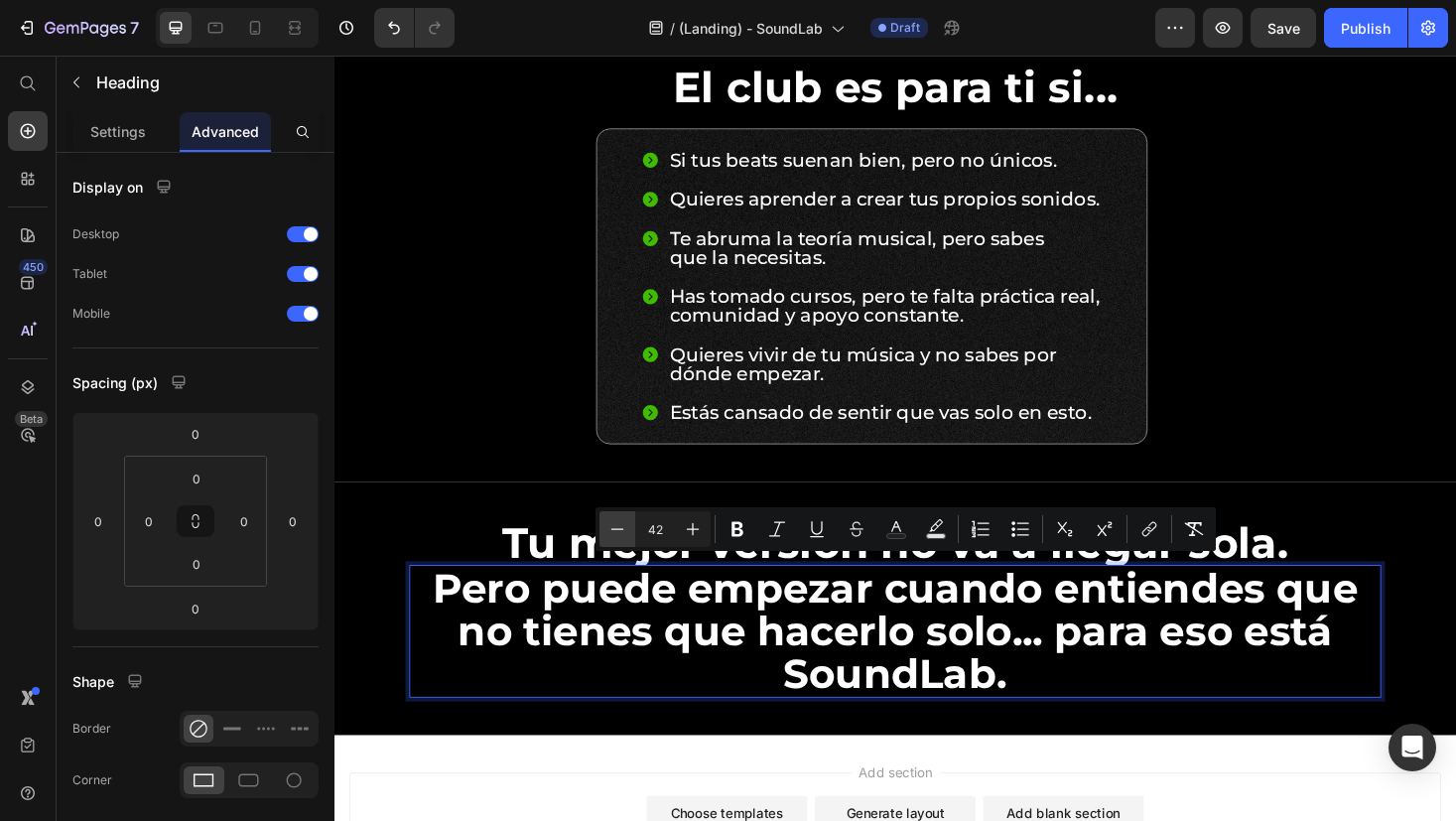 scroll, scrollTop: 1, scrollLeft: 0, axis: vertical 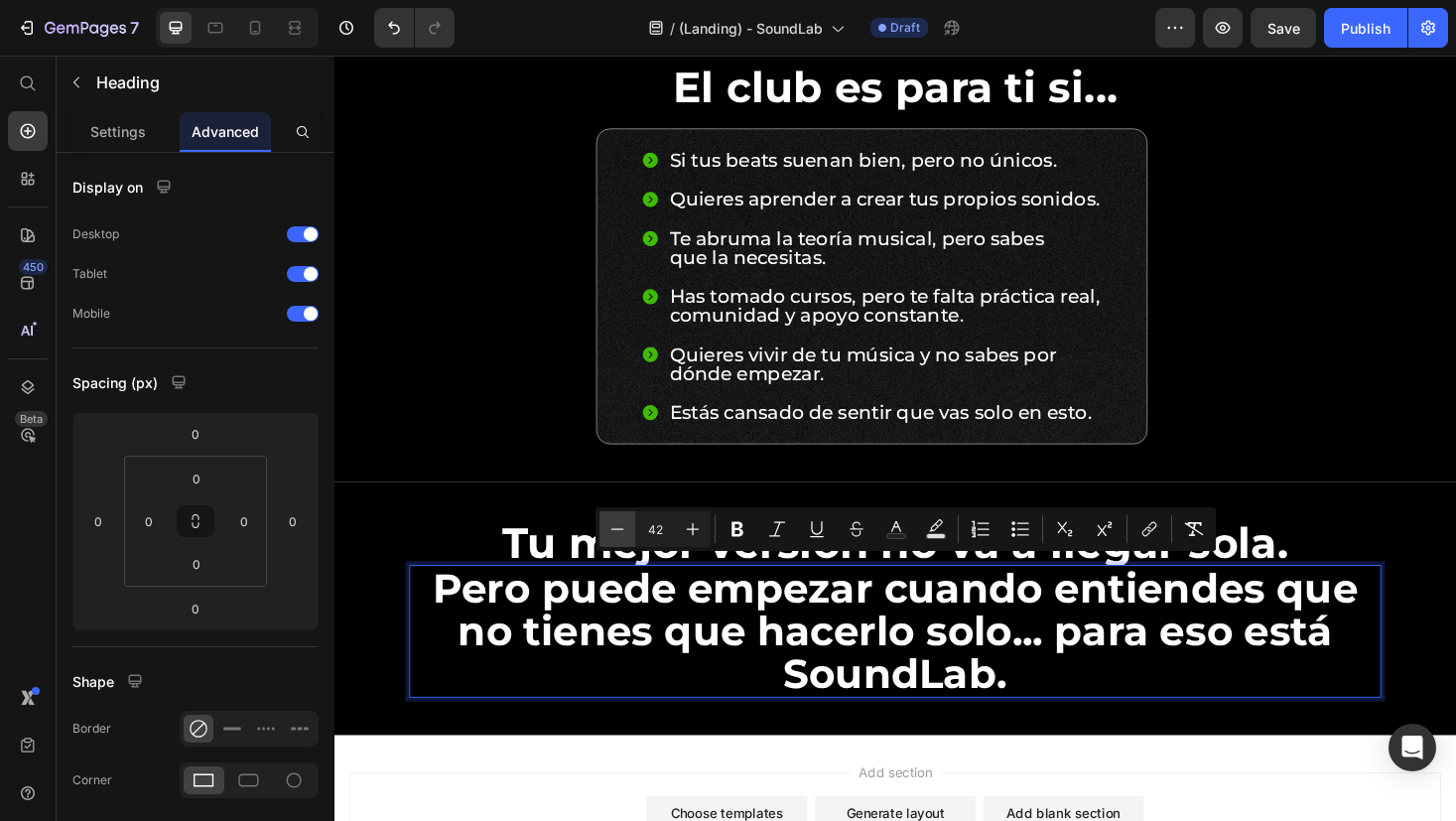 click 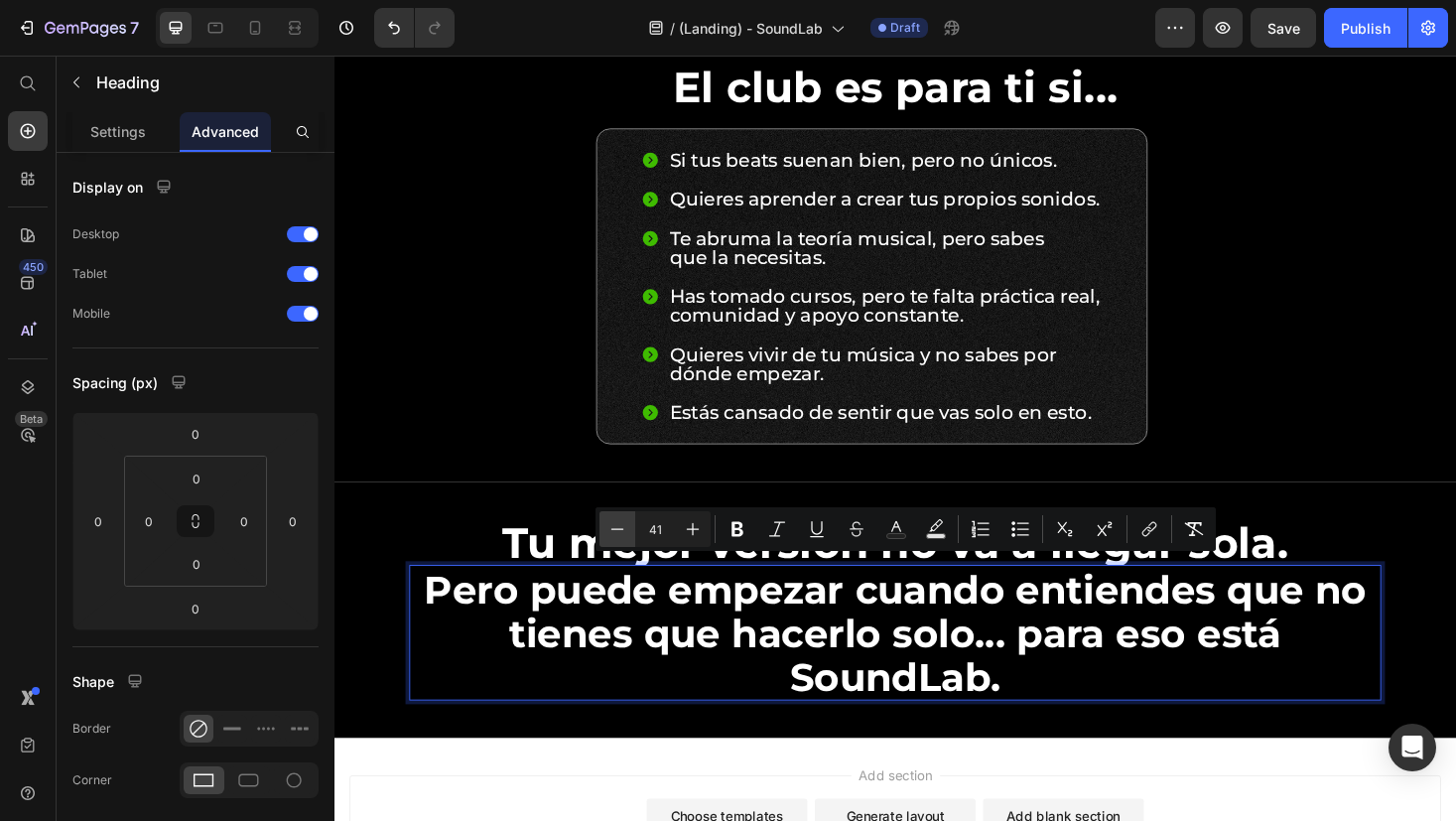 click 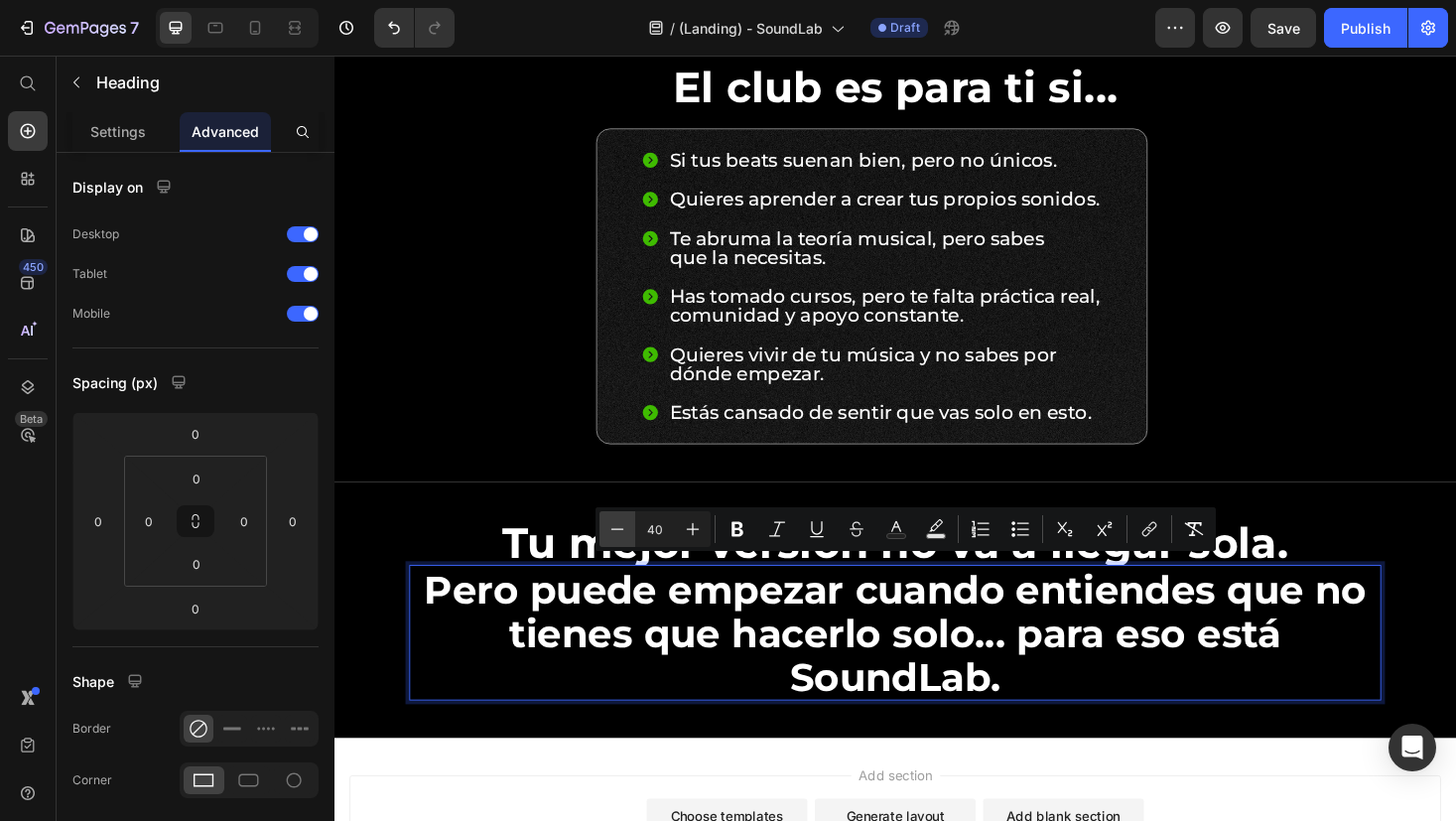 scroll, scrollTop: 0, scrollLeft: 0, axis: both 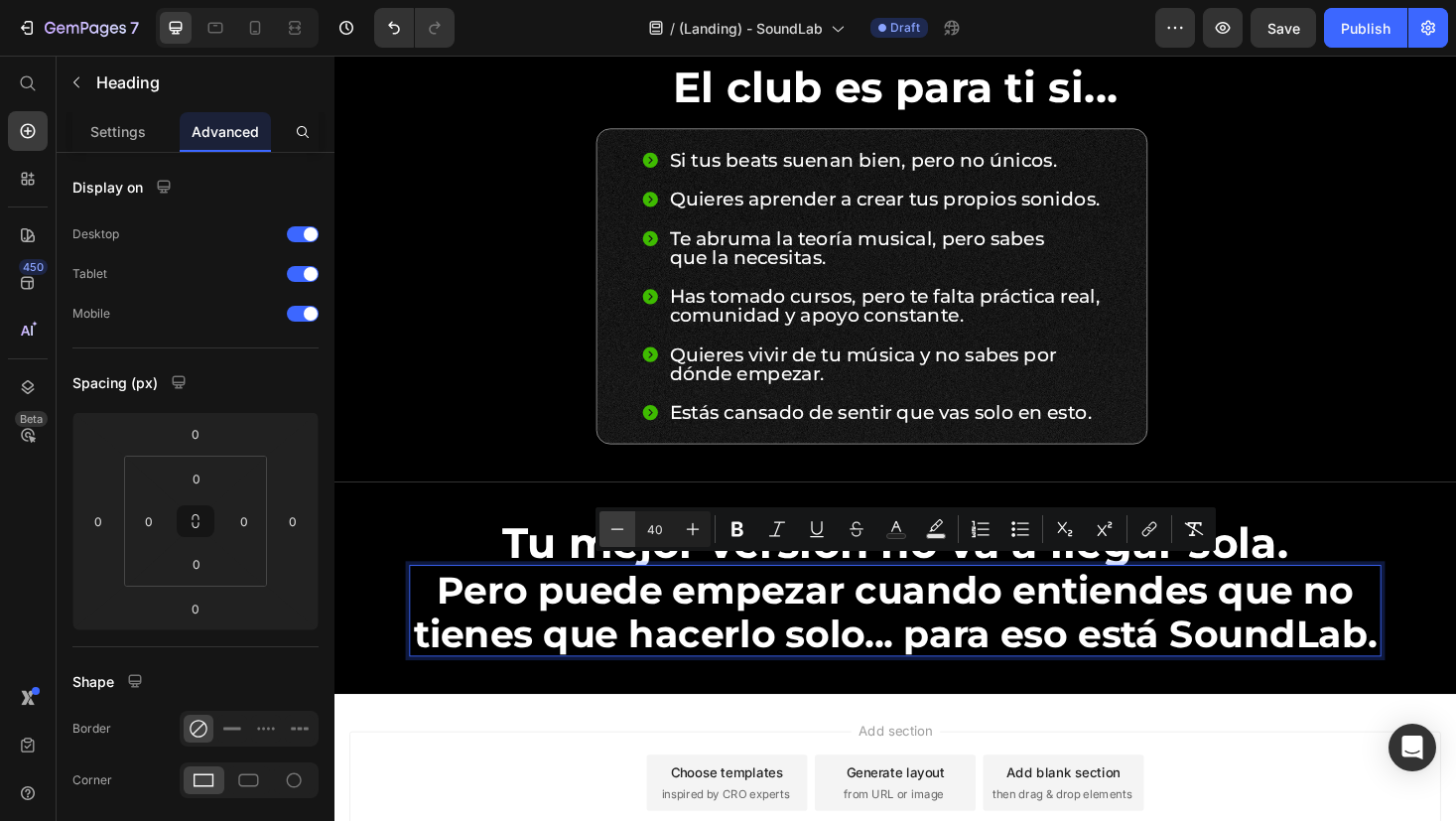 click 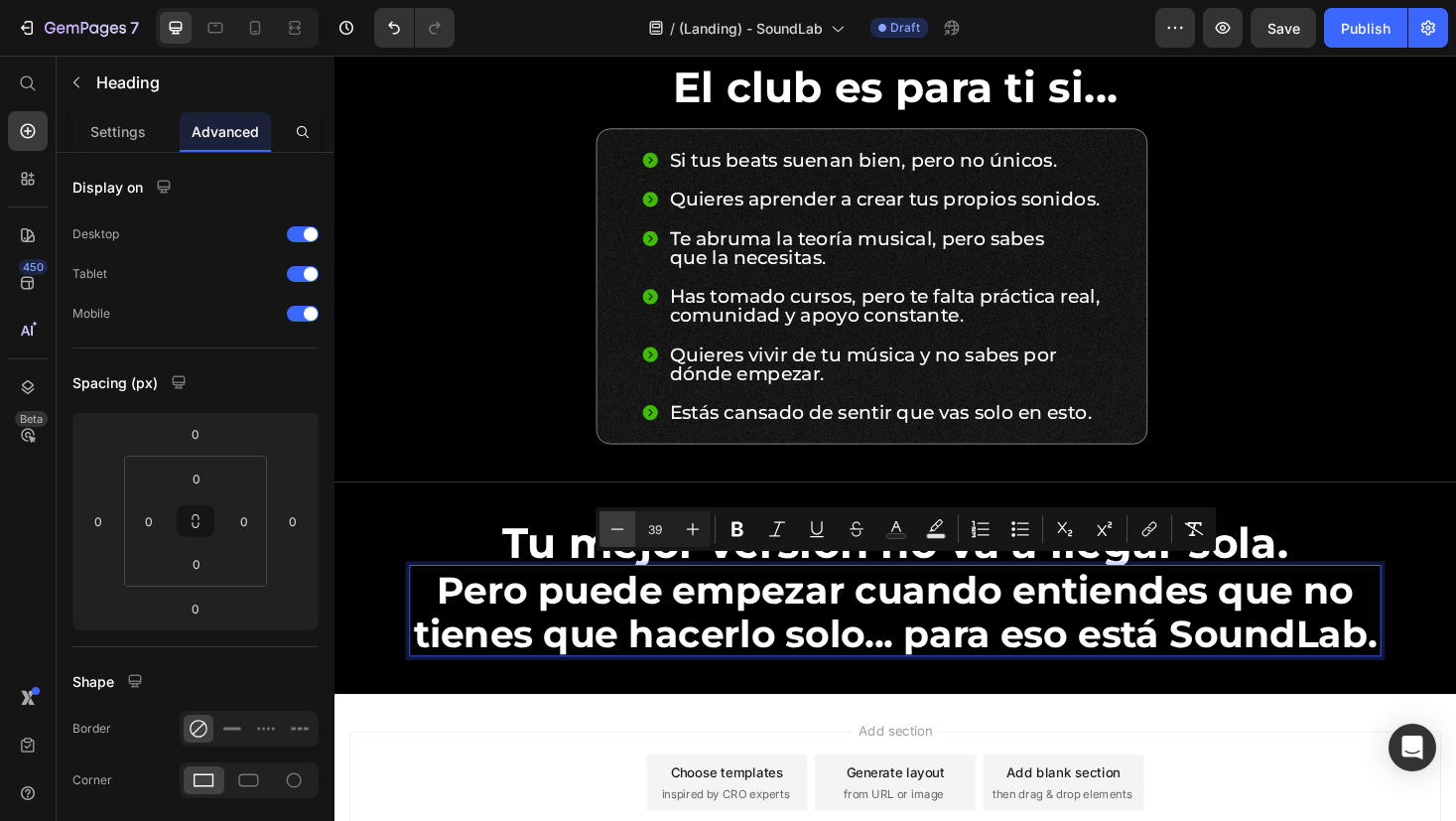 click 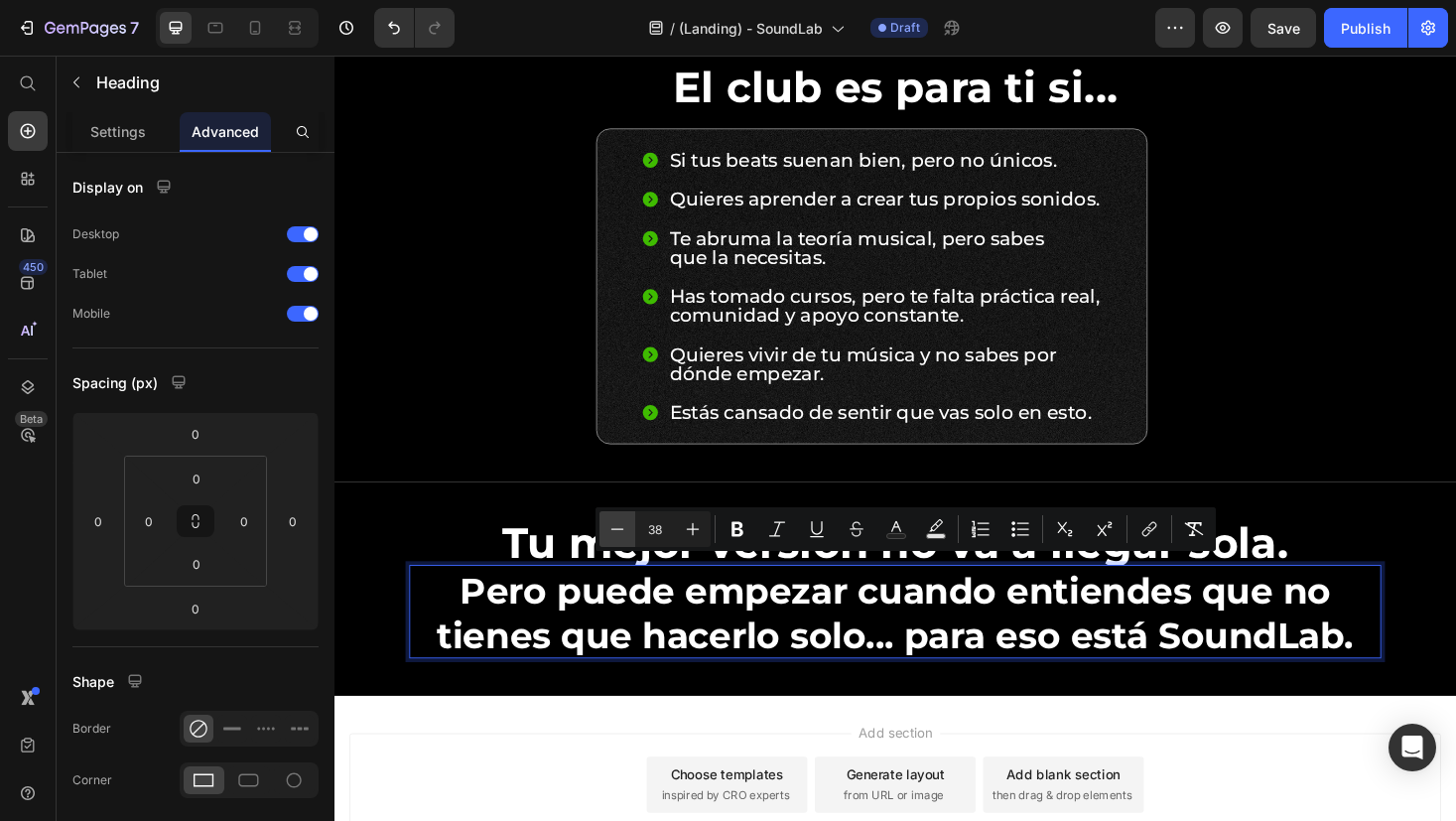 click 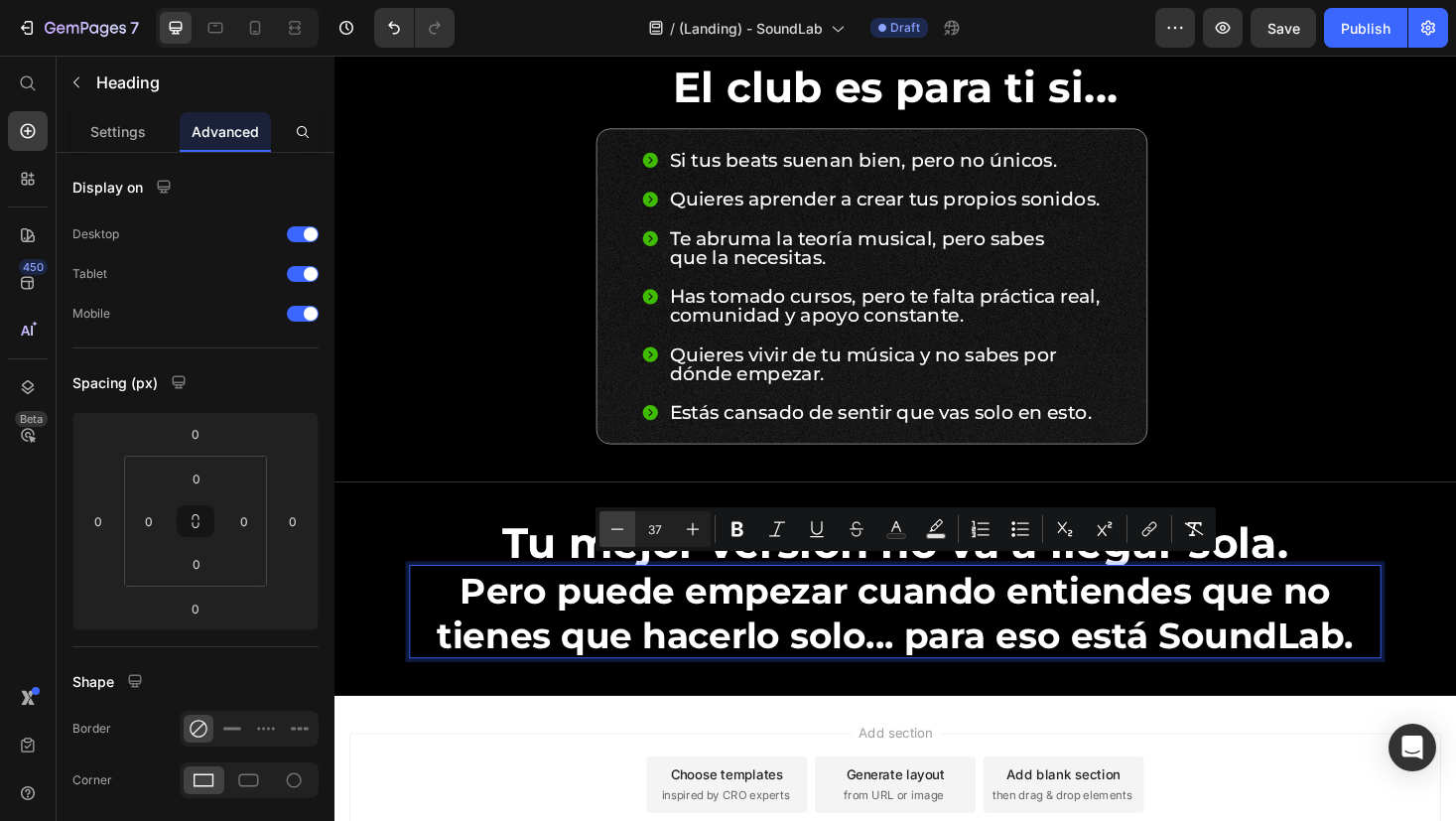click 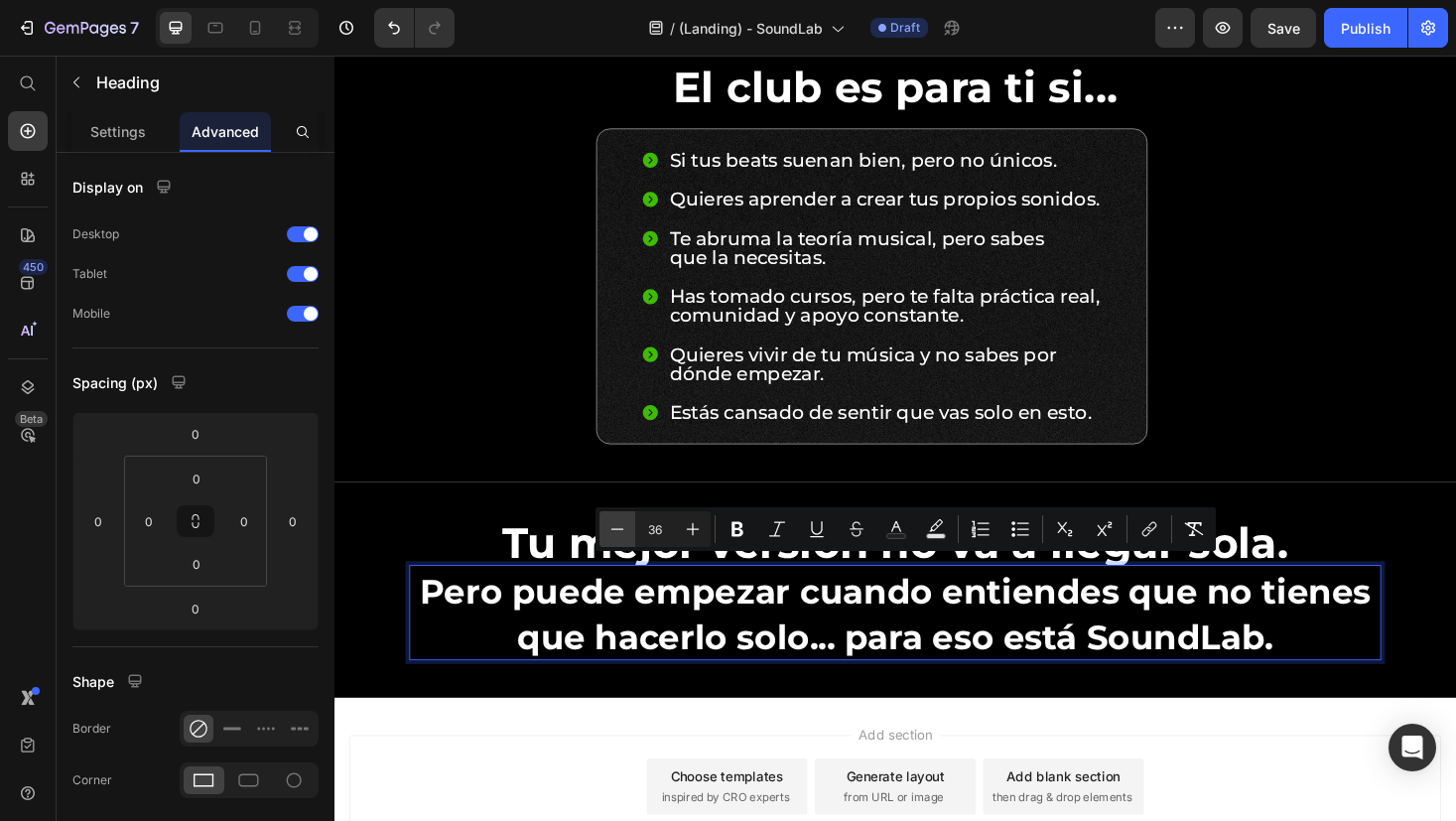 click 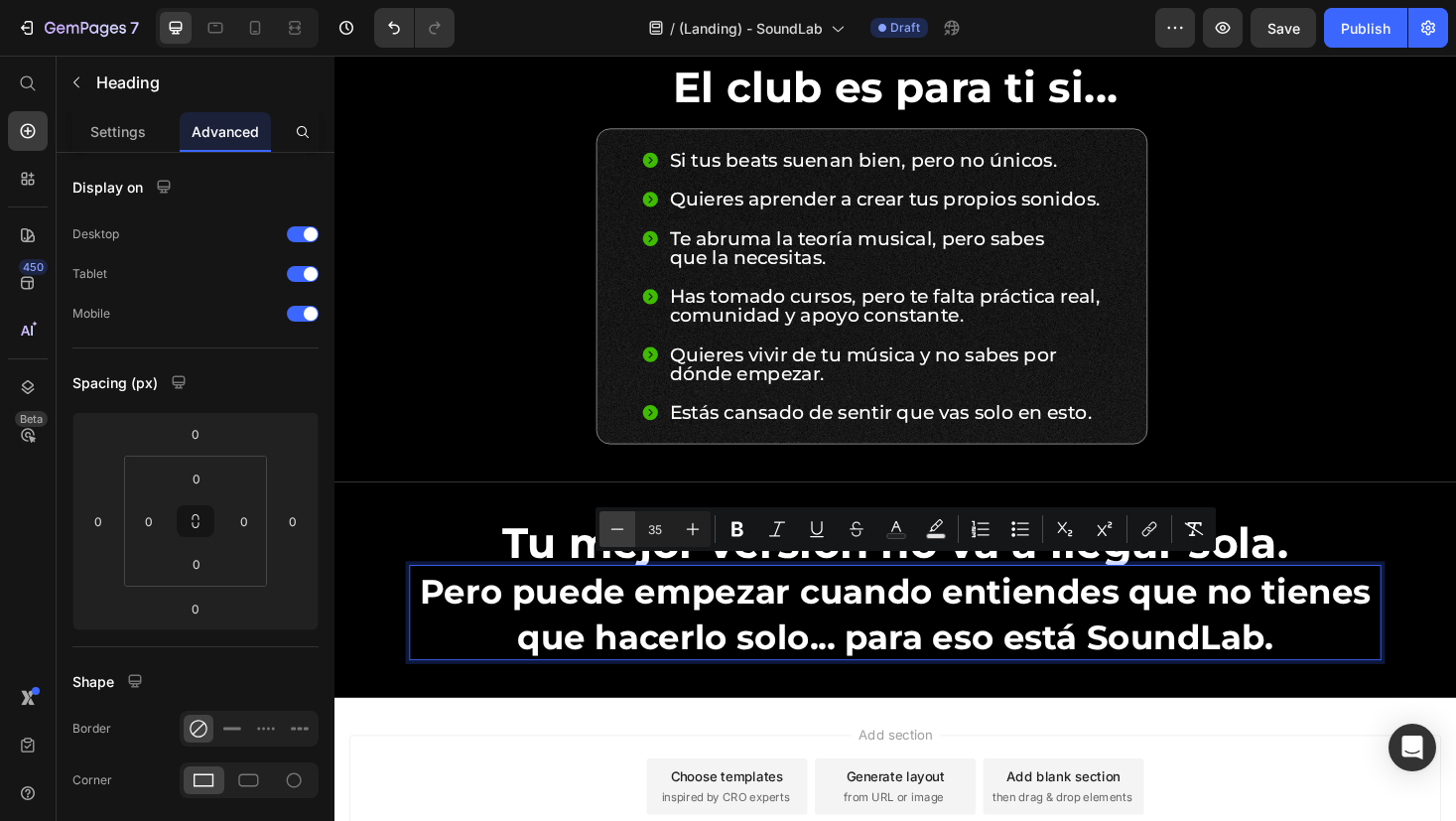 click 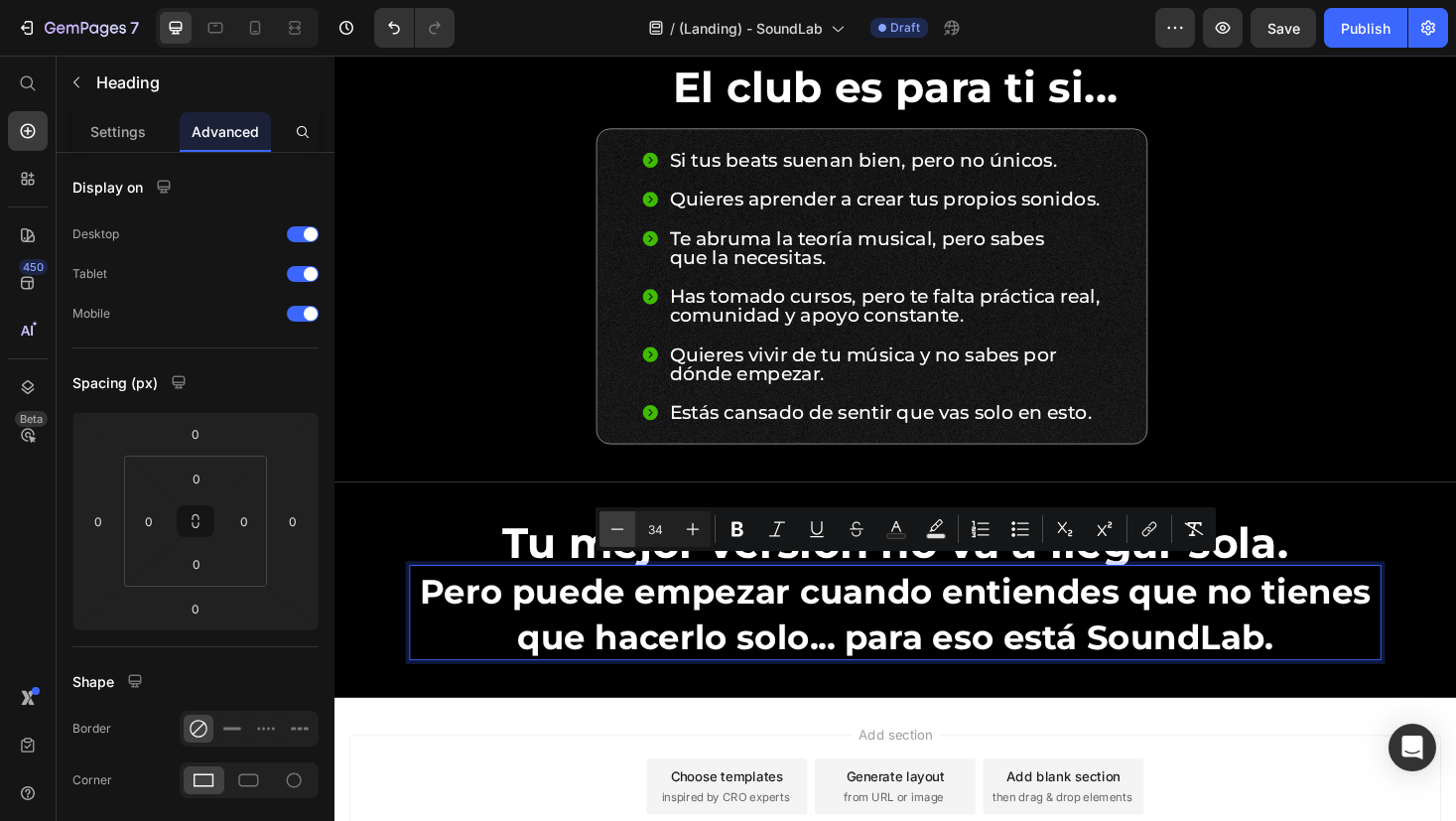 click 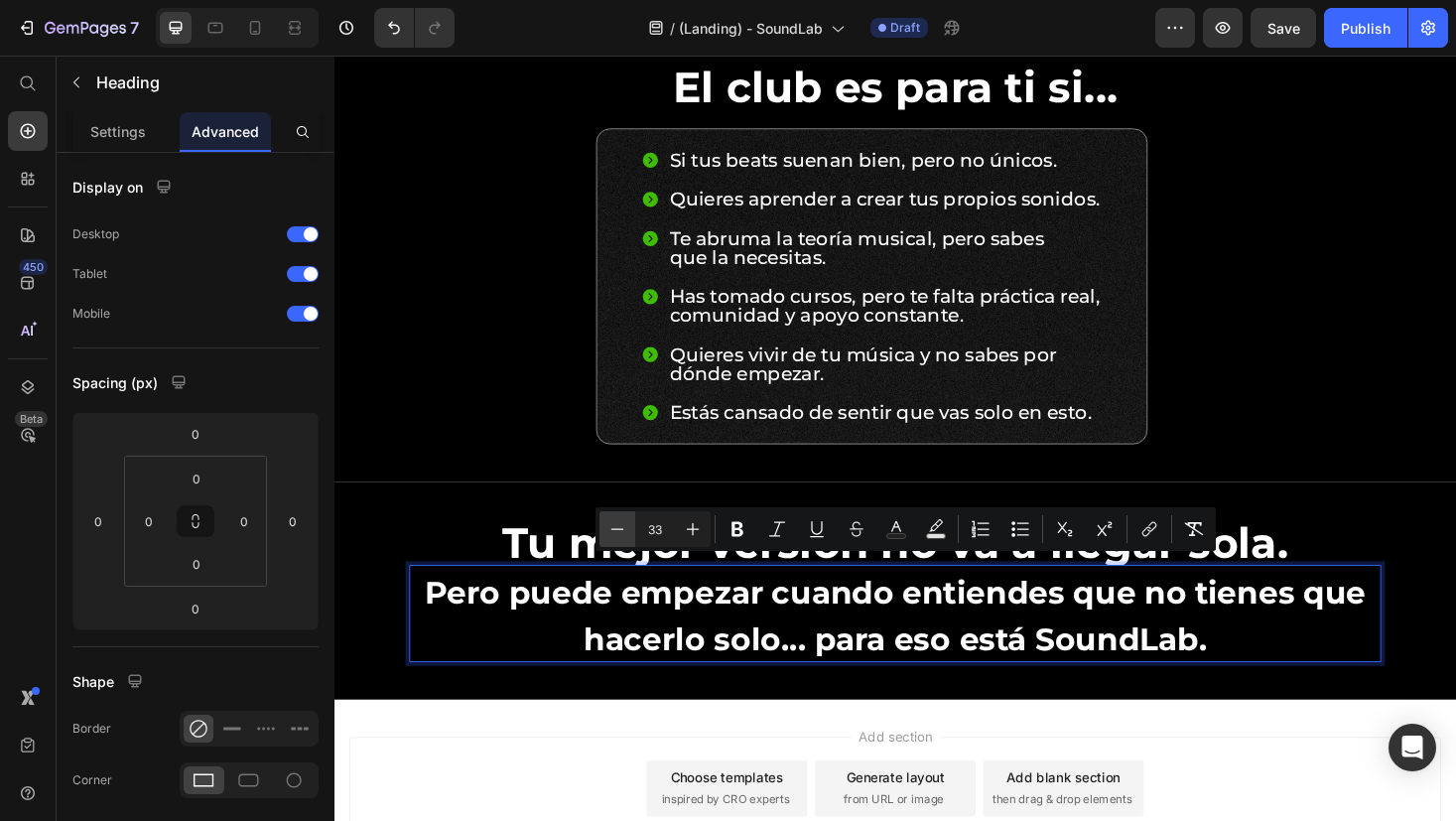 click 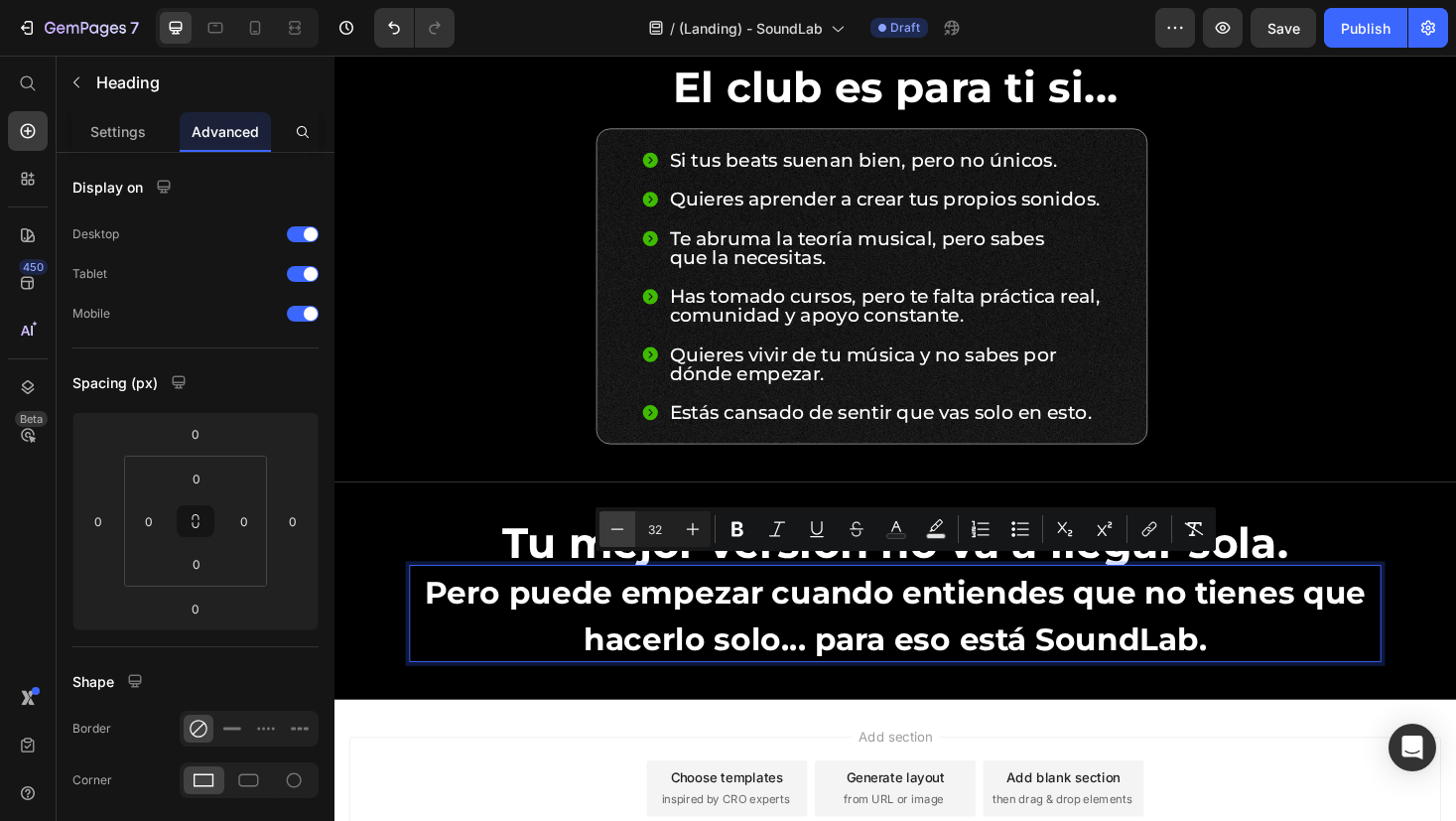 click 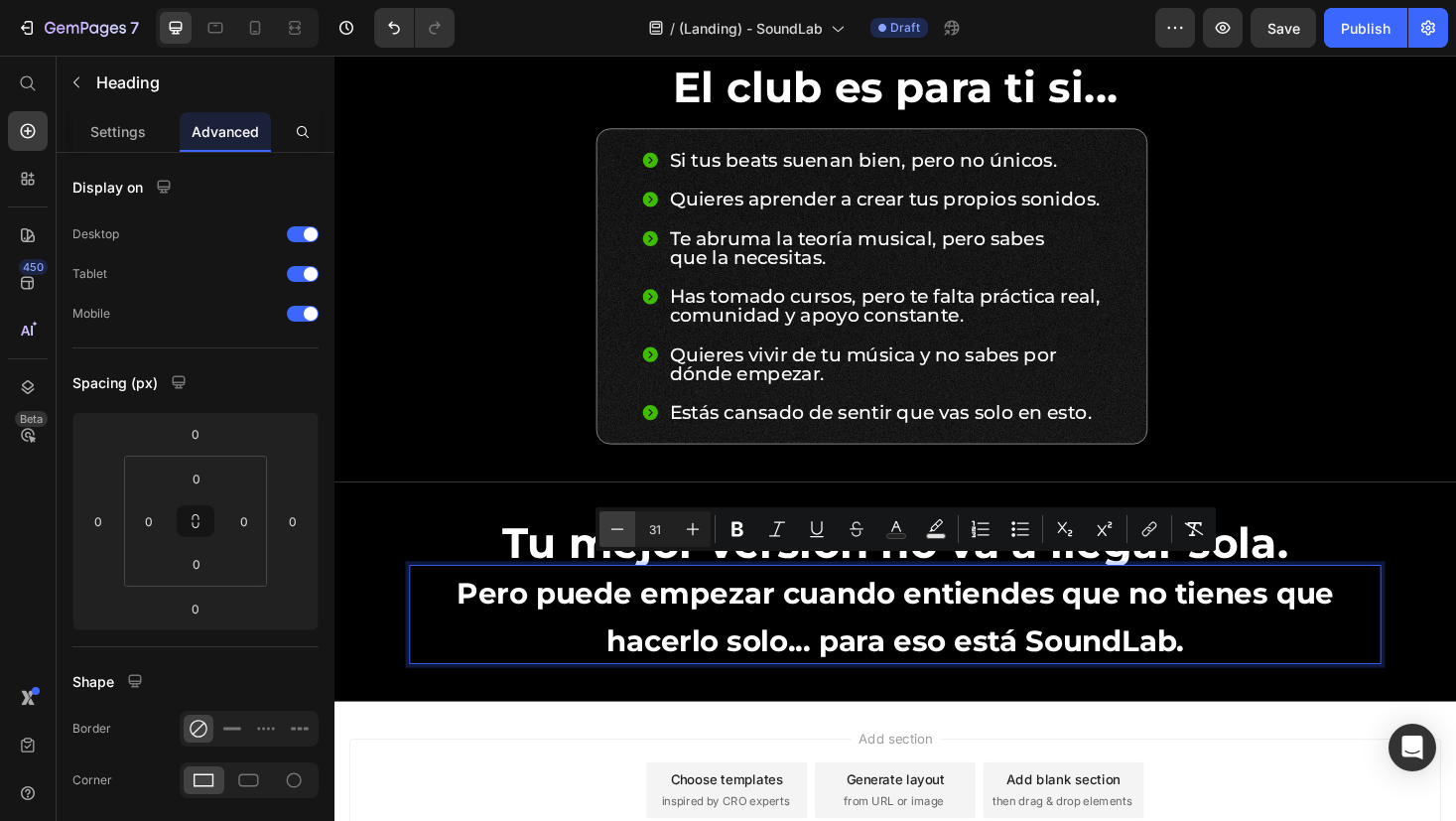 click 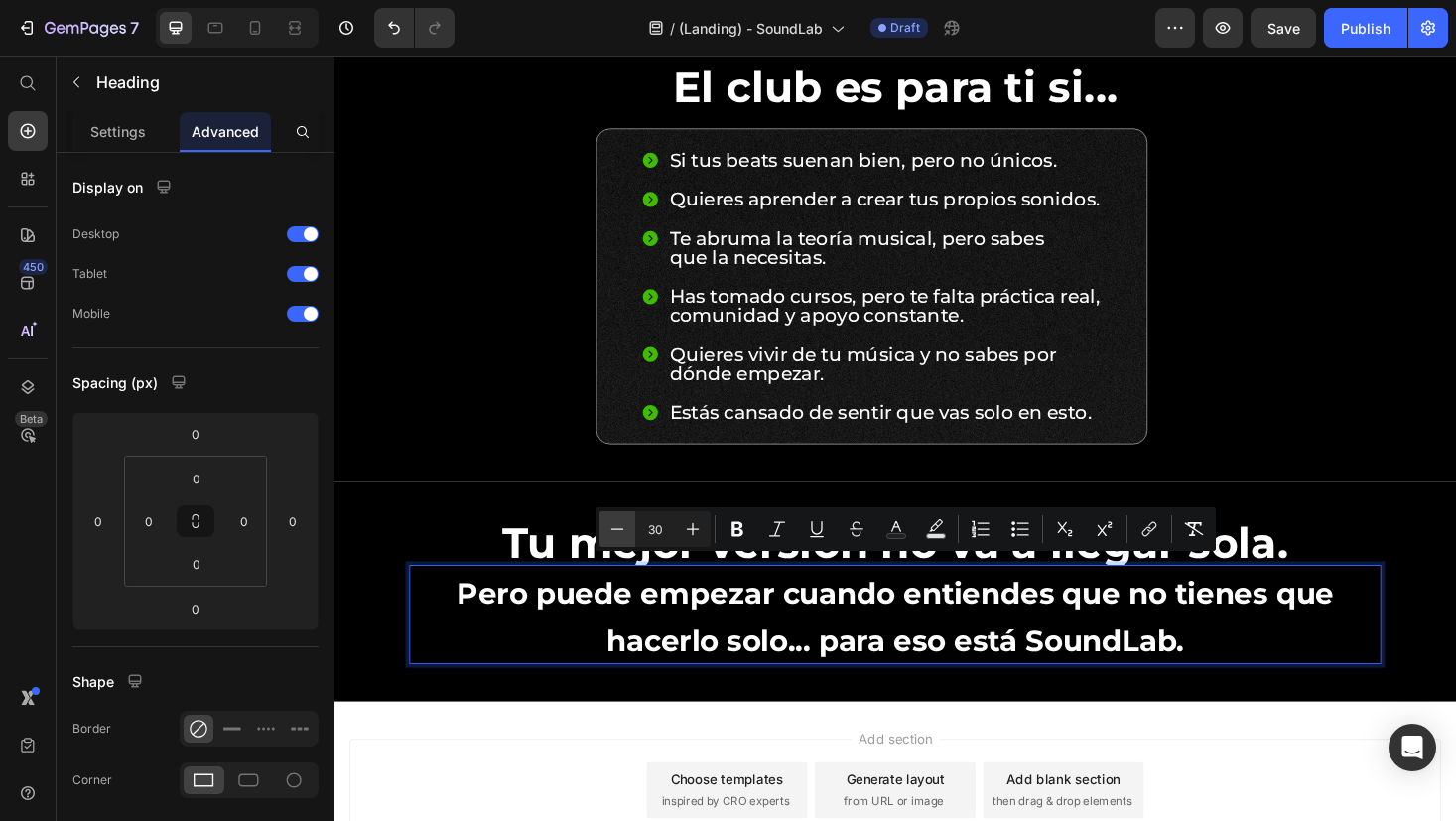 click 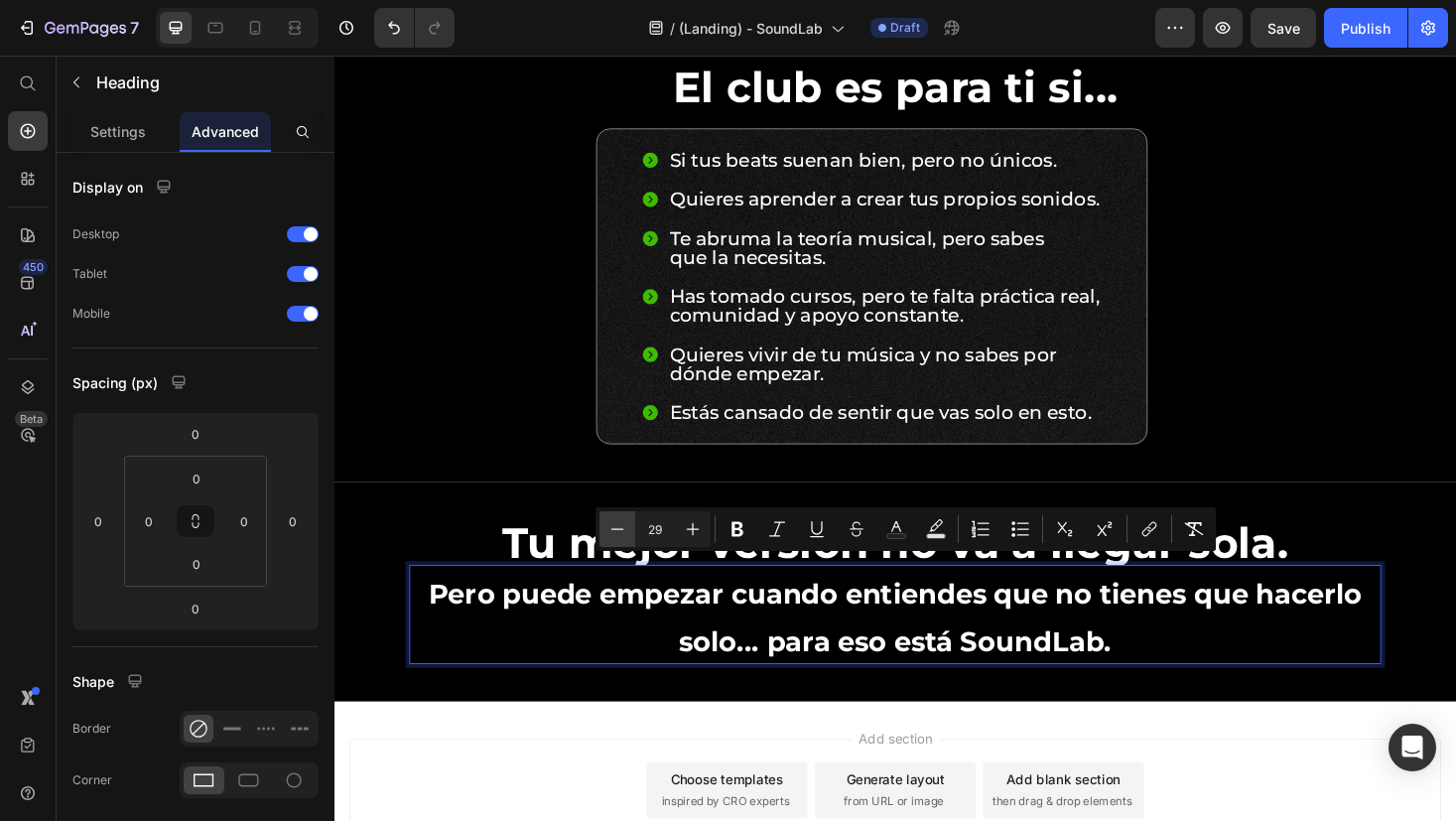 click 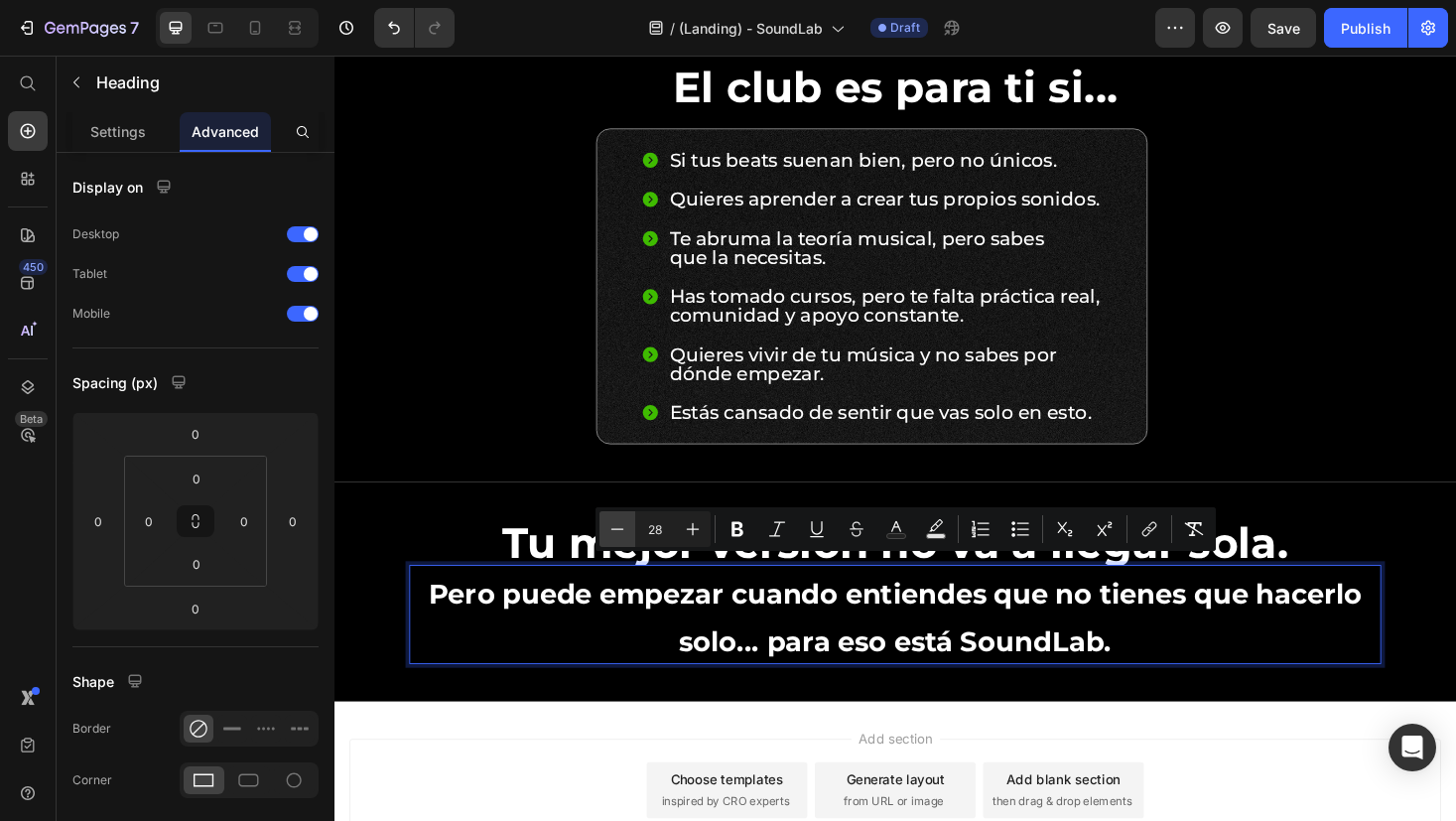 click 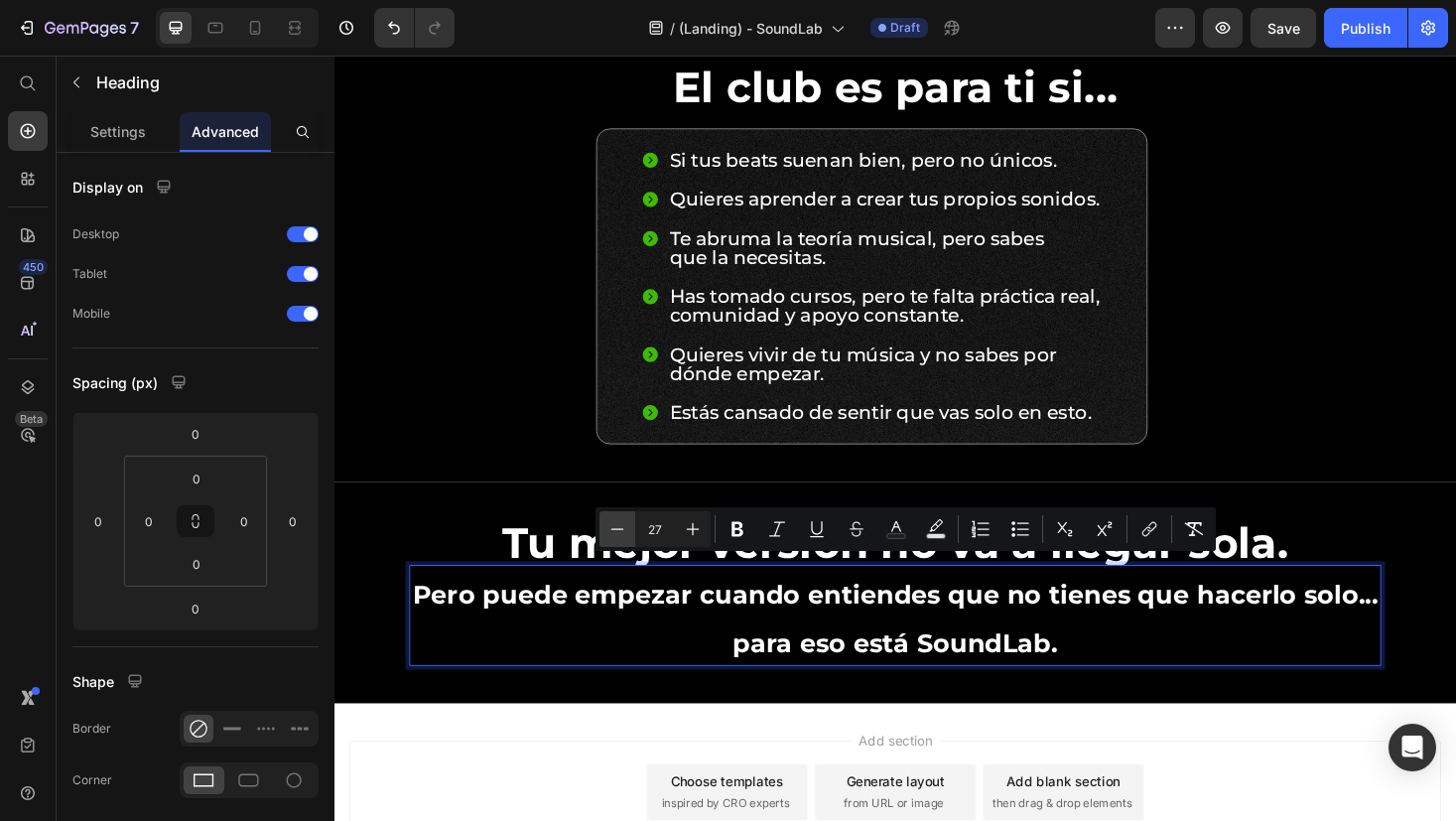 click 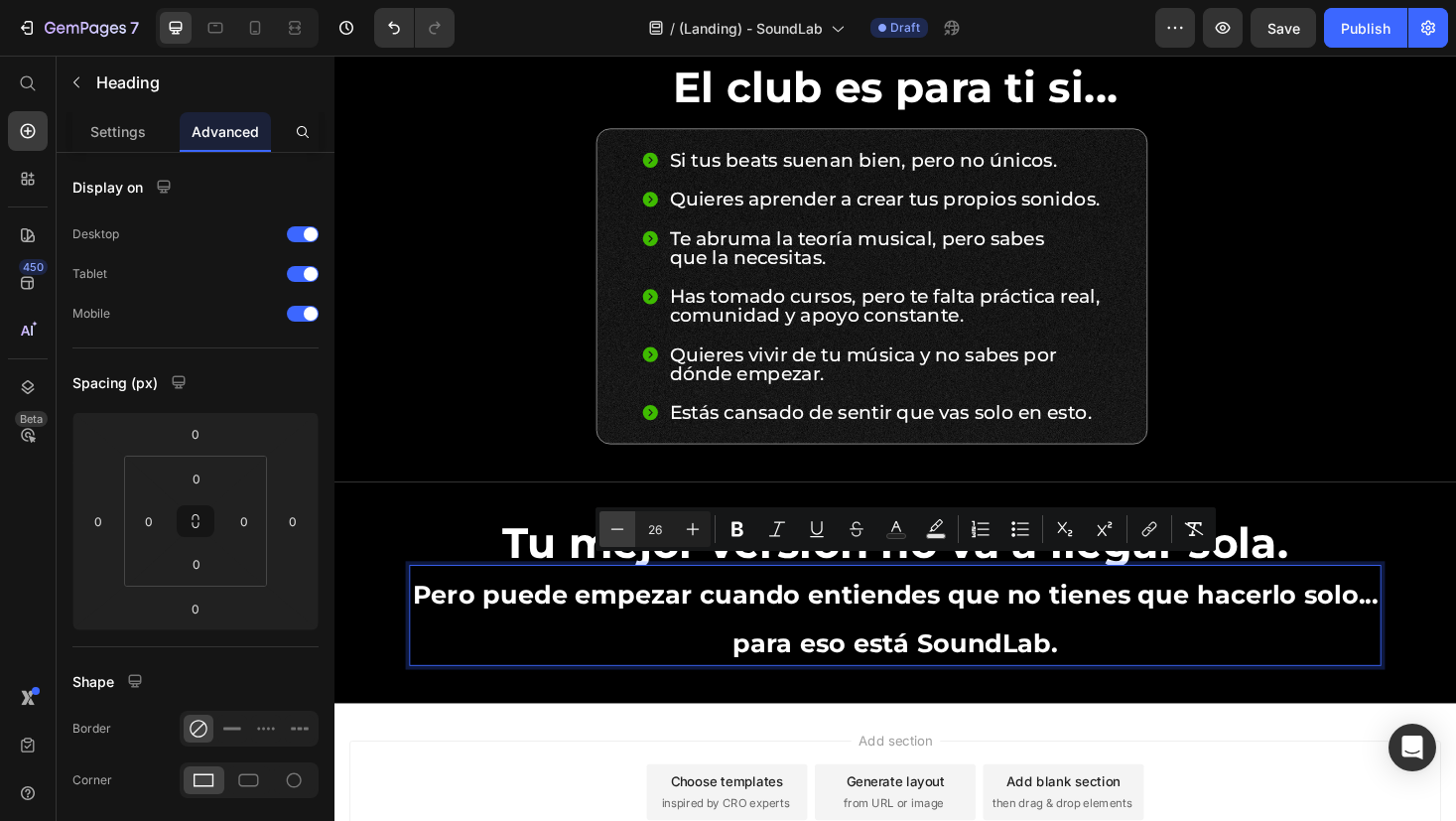 click 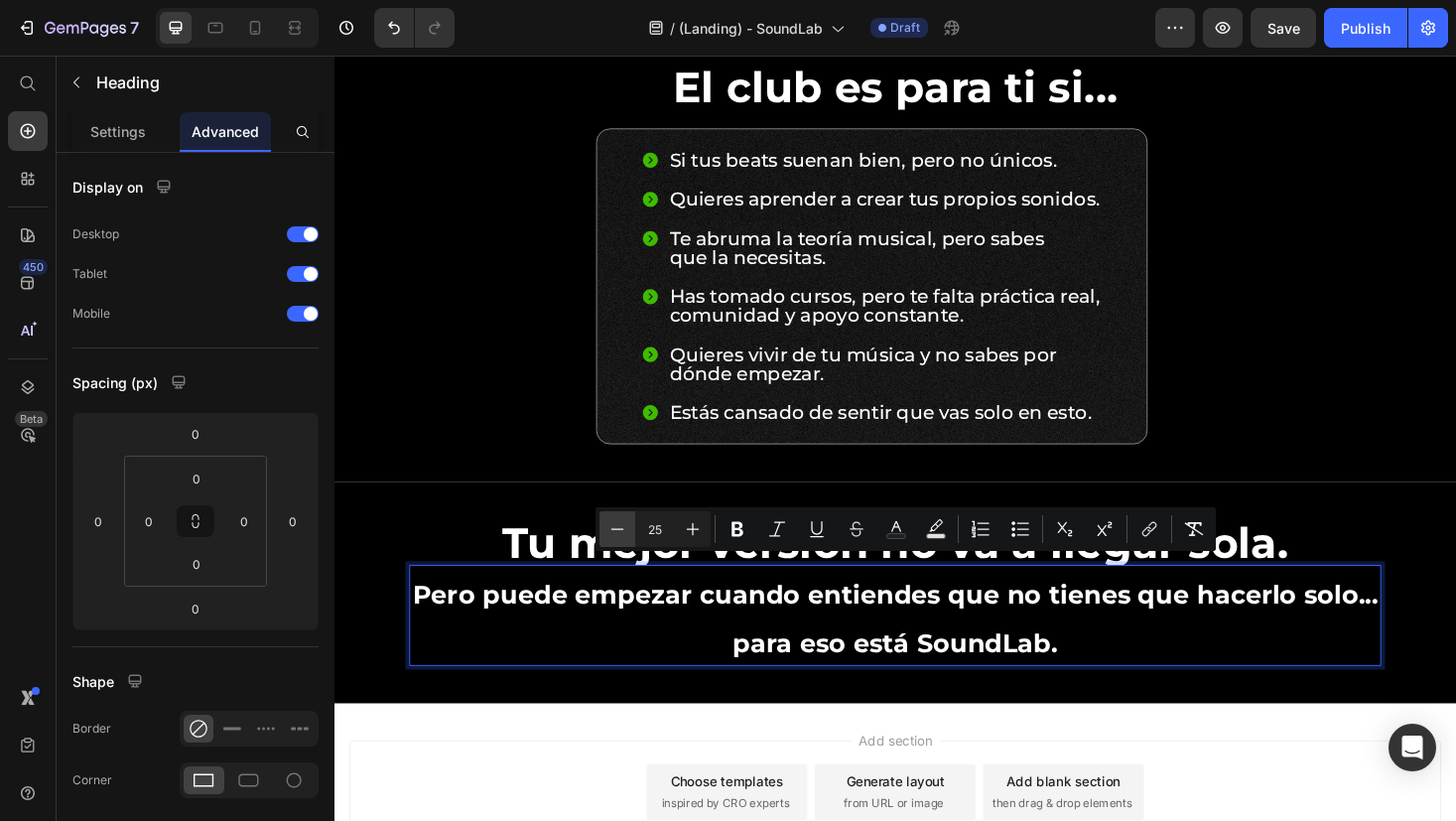 click 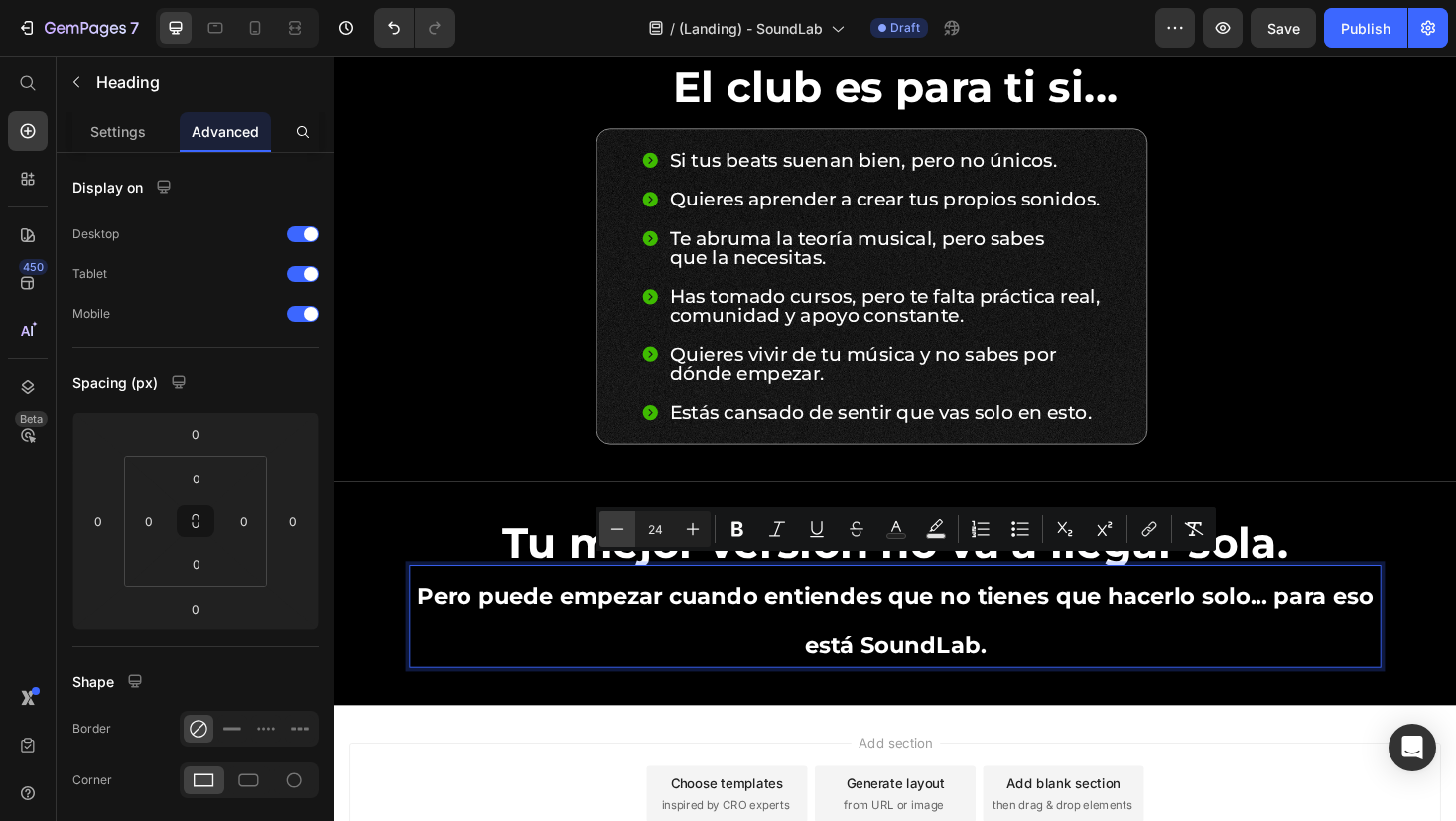 click 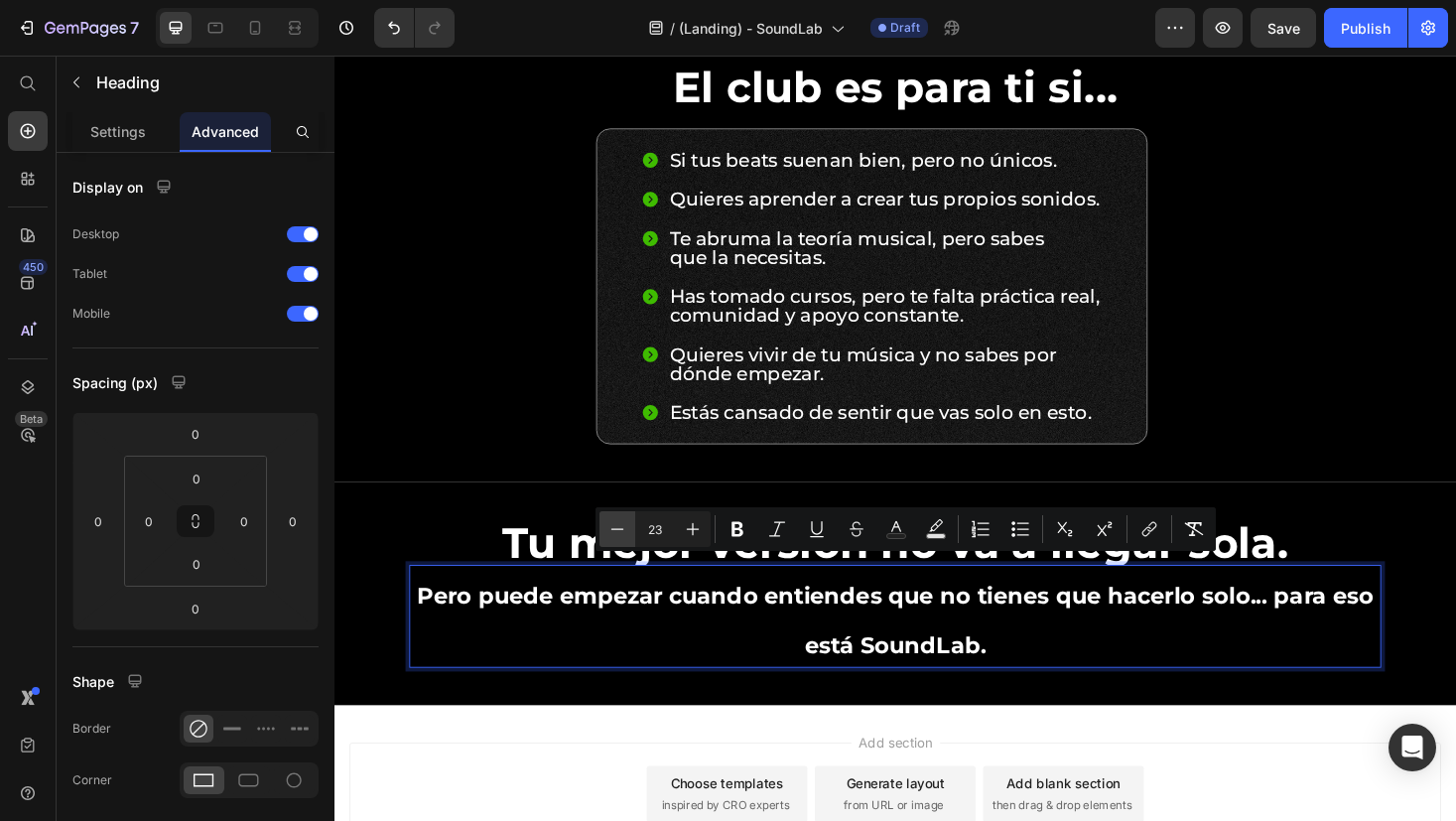 click 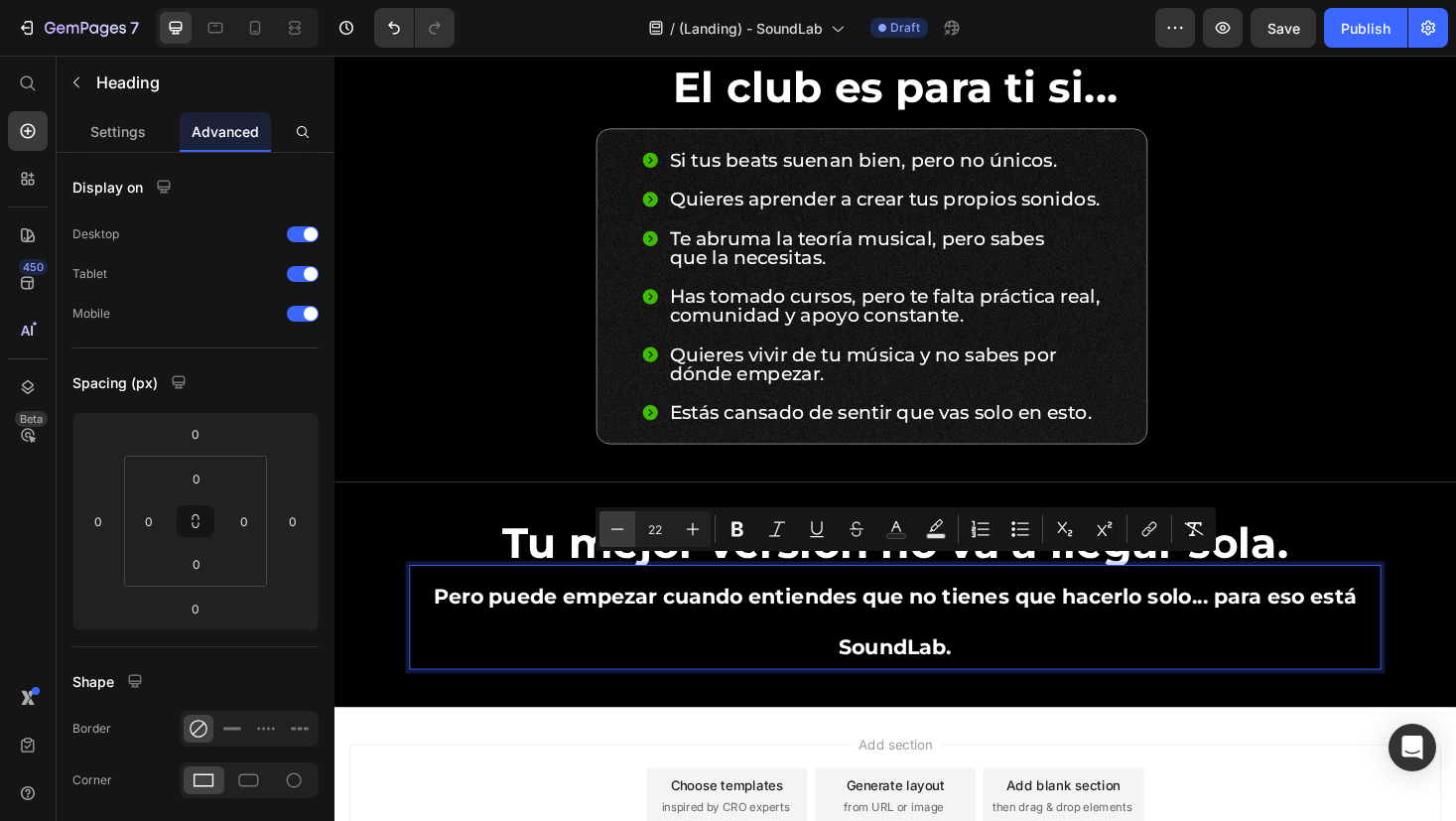 click 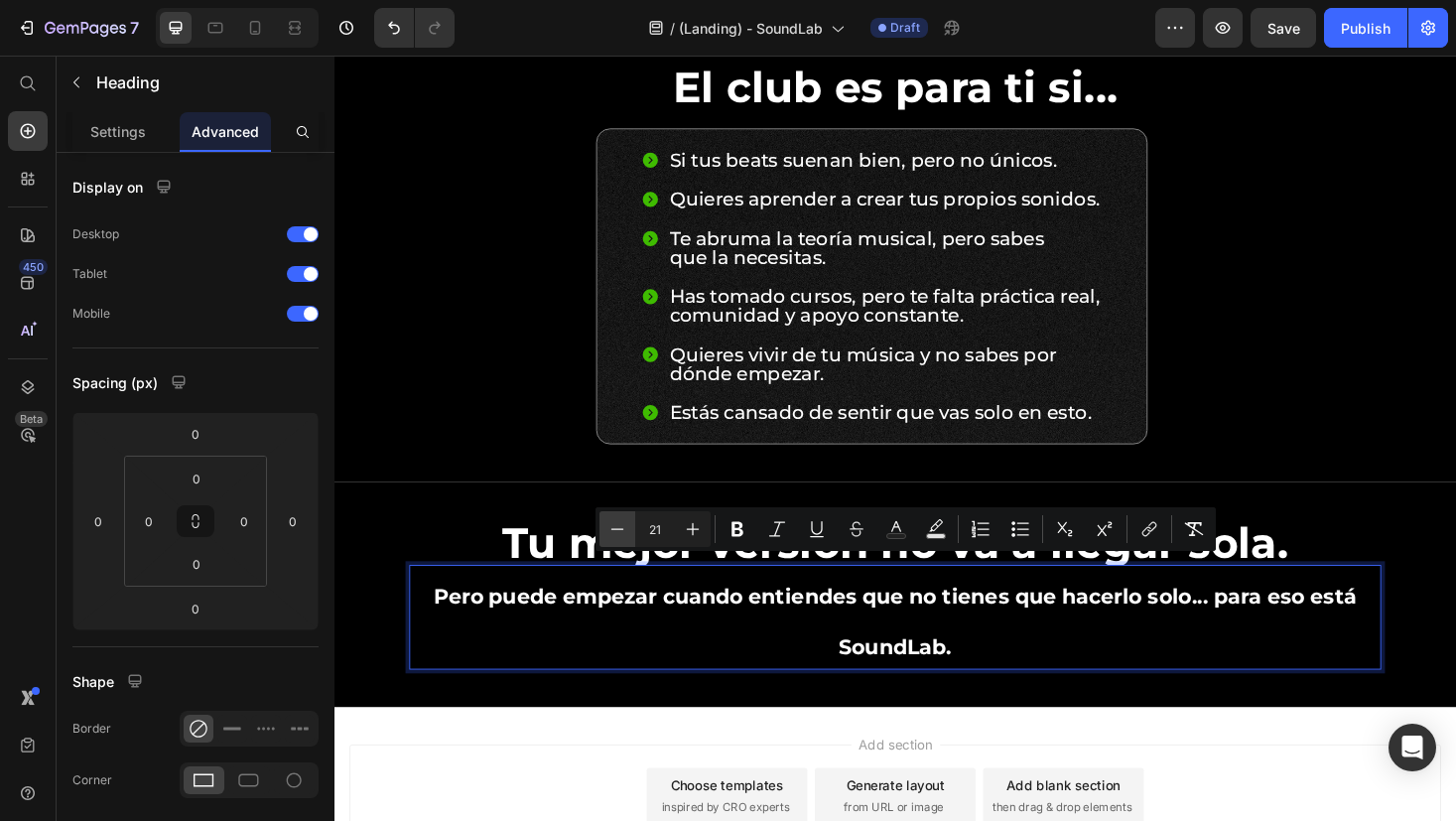 click 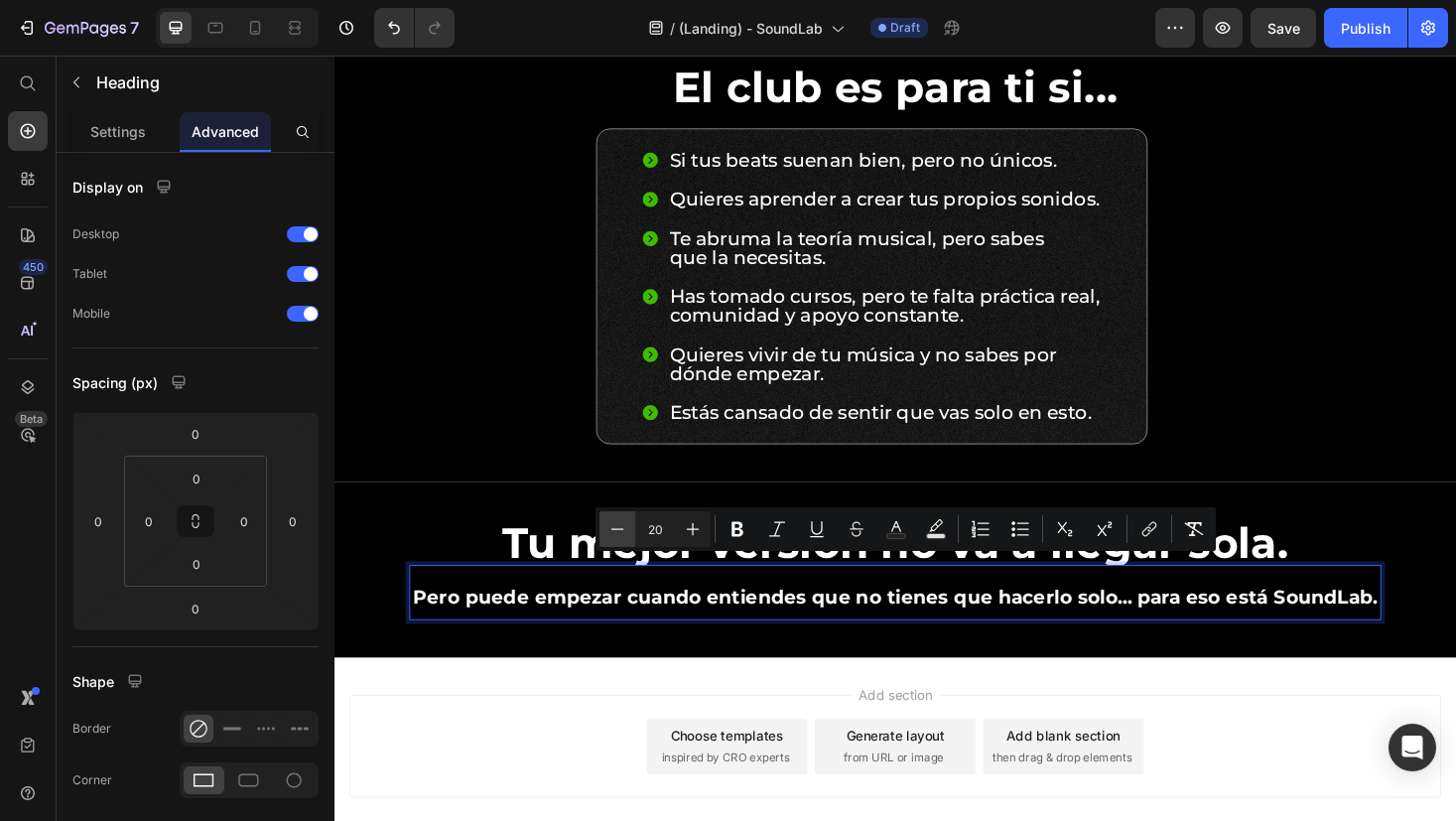 click 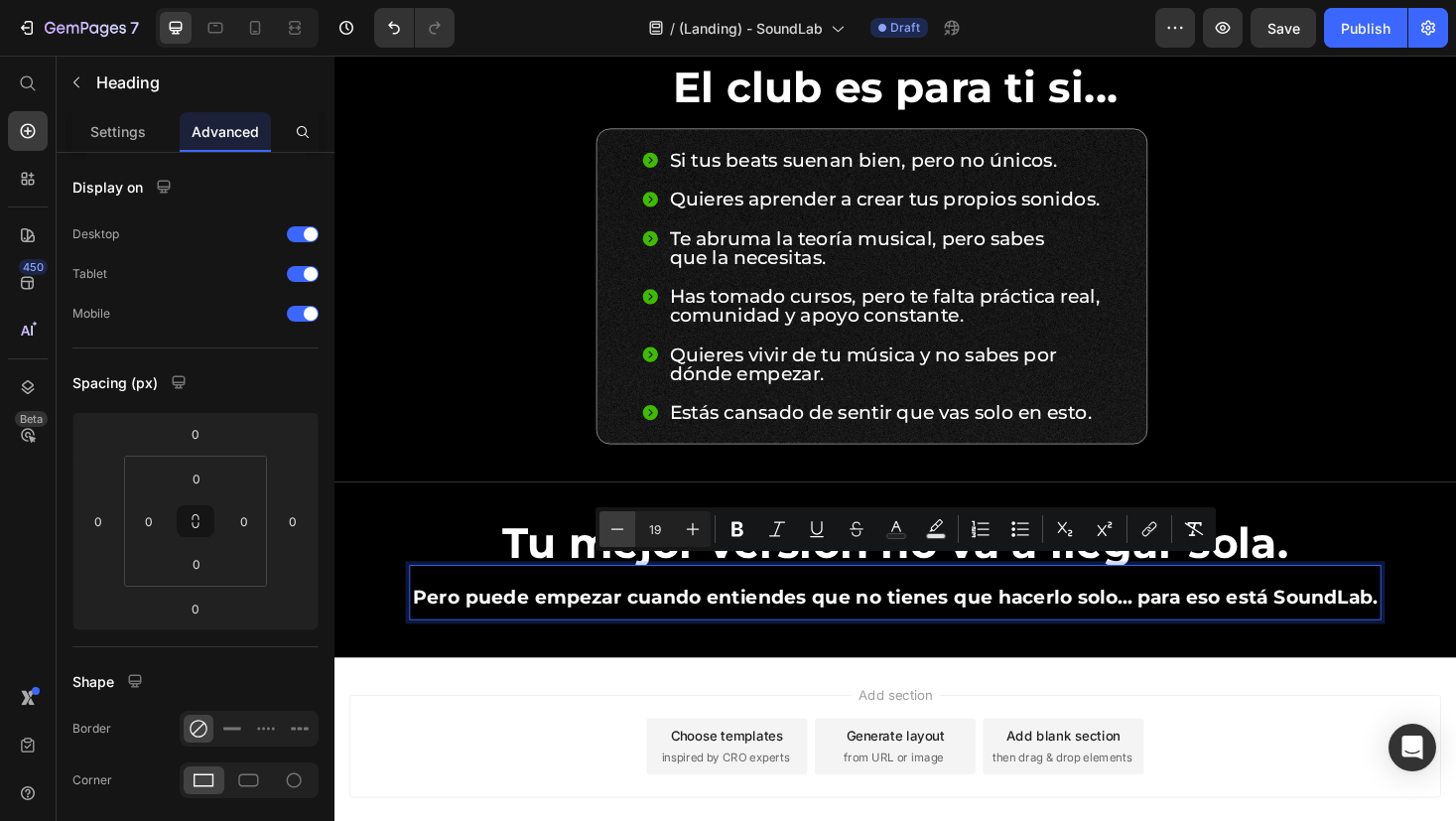 click 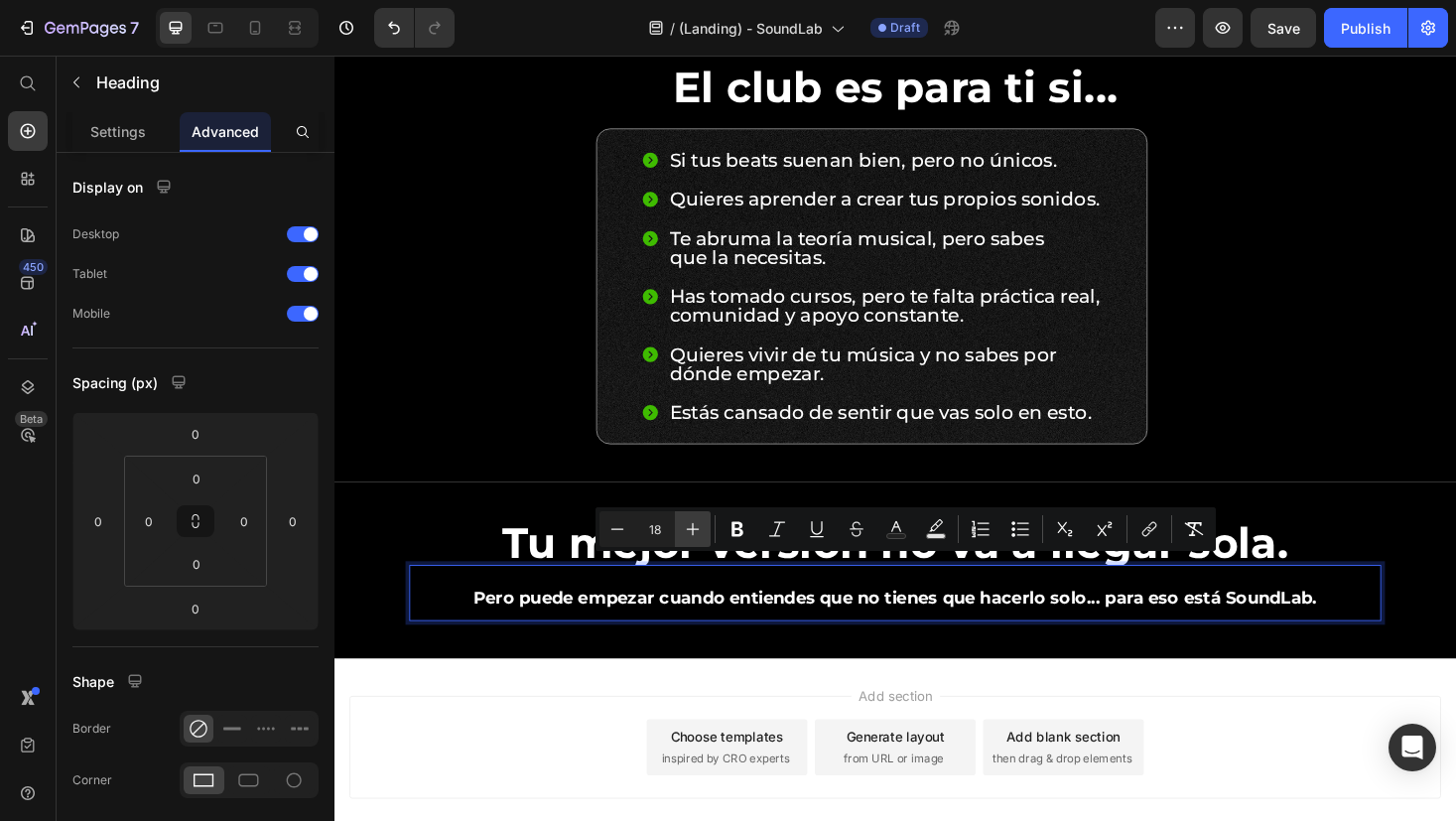 click 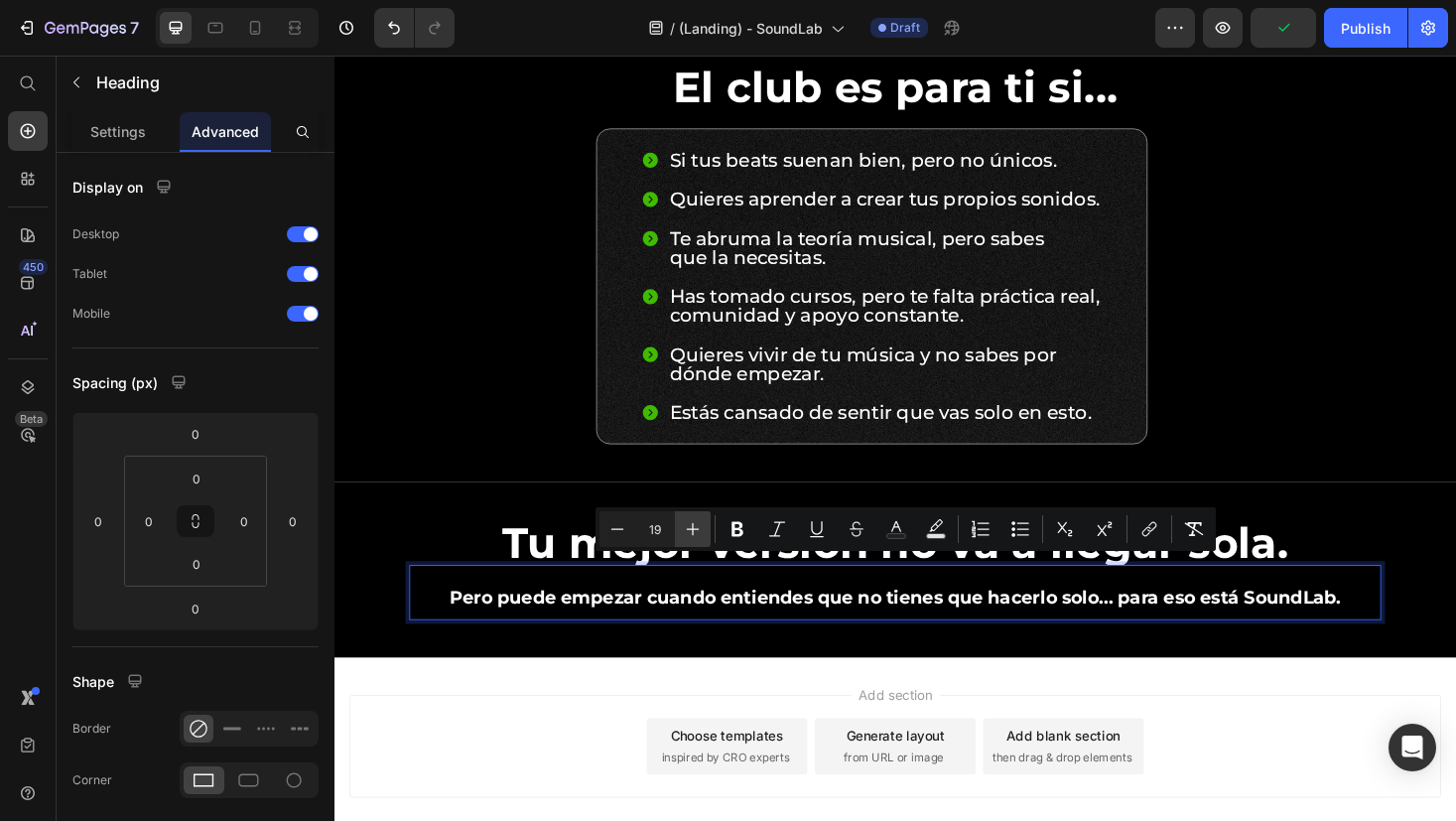 click 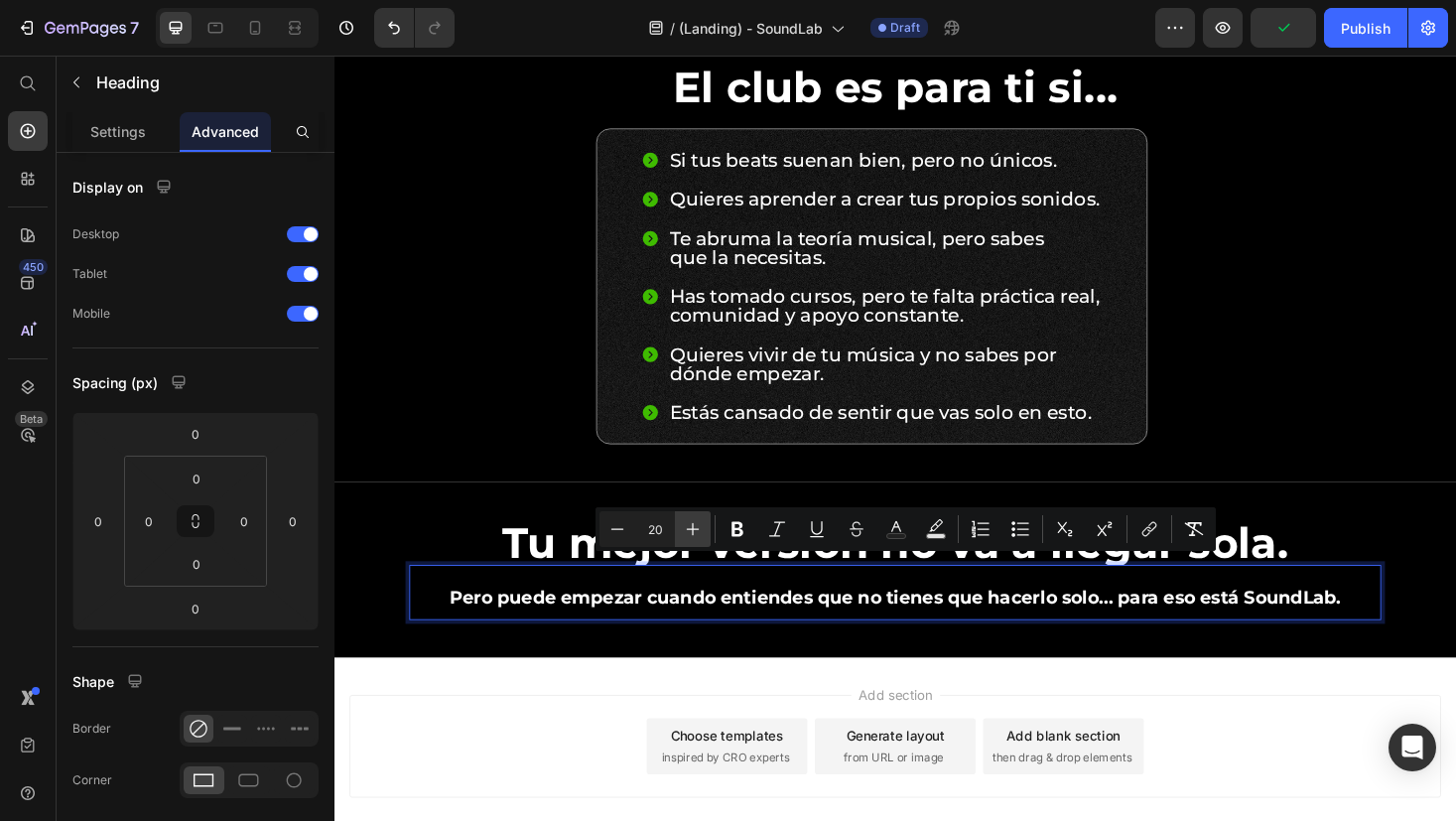 click 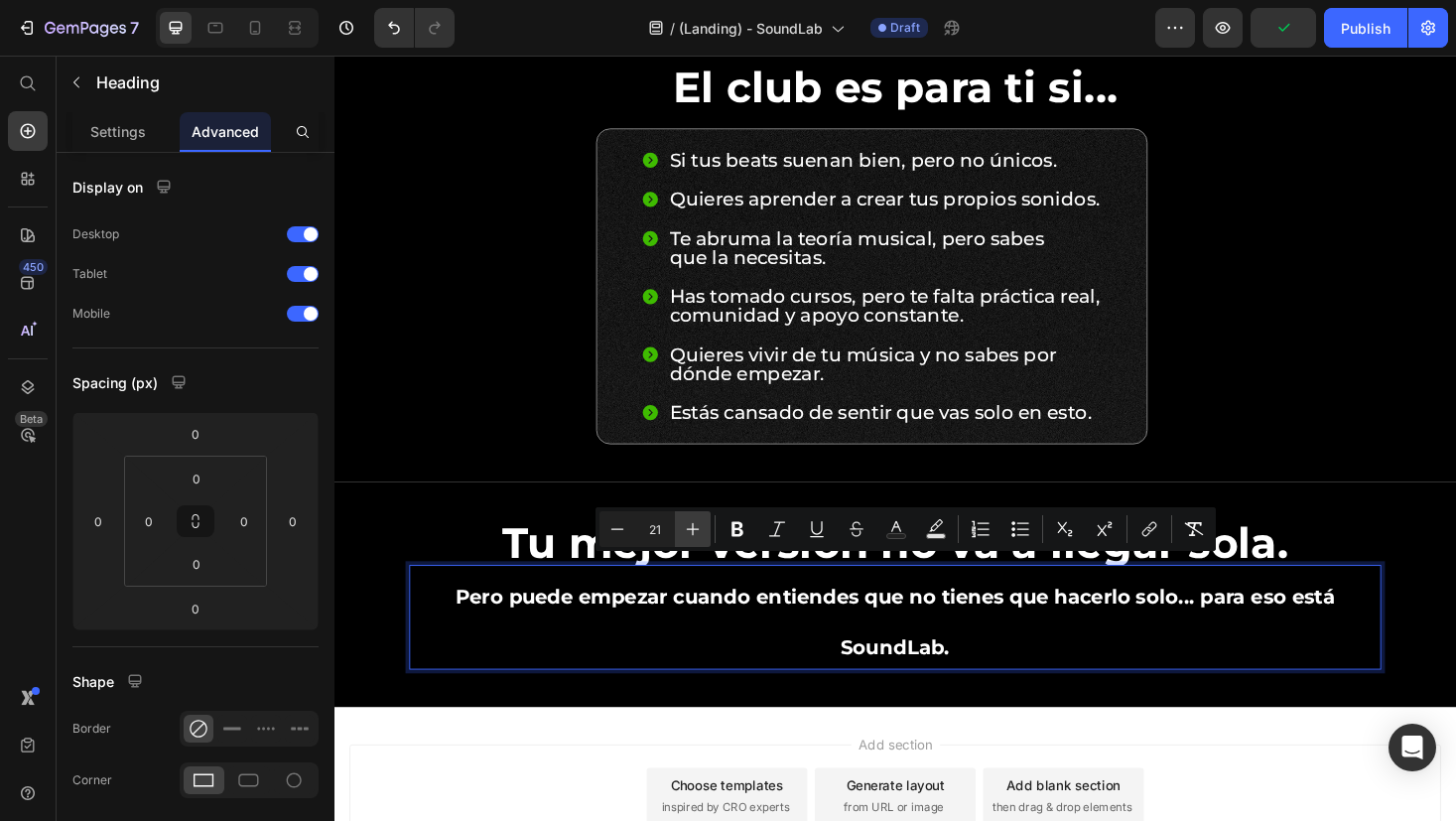 click 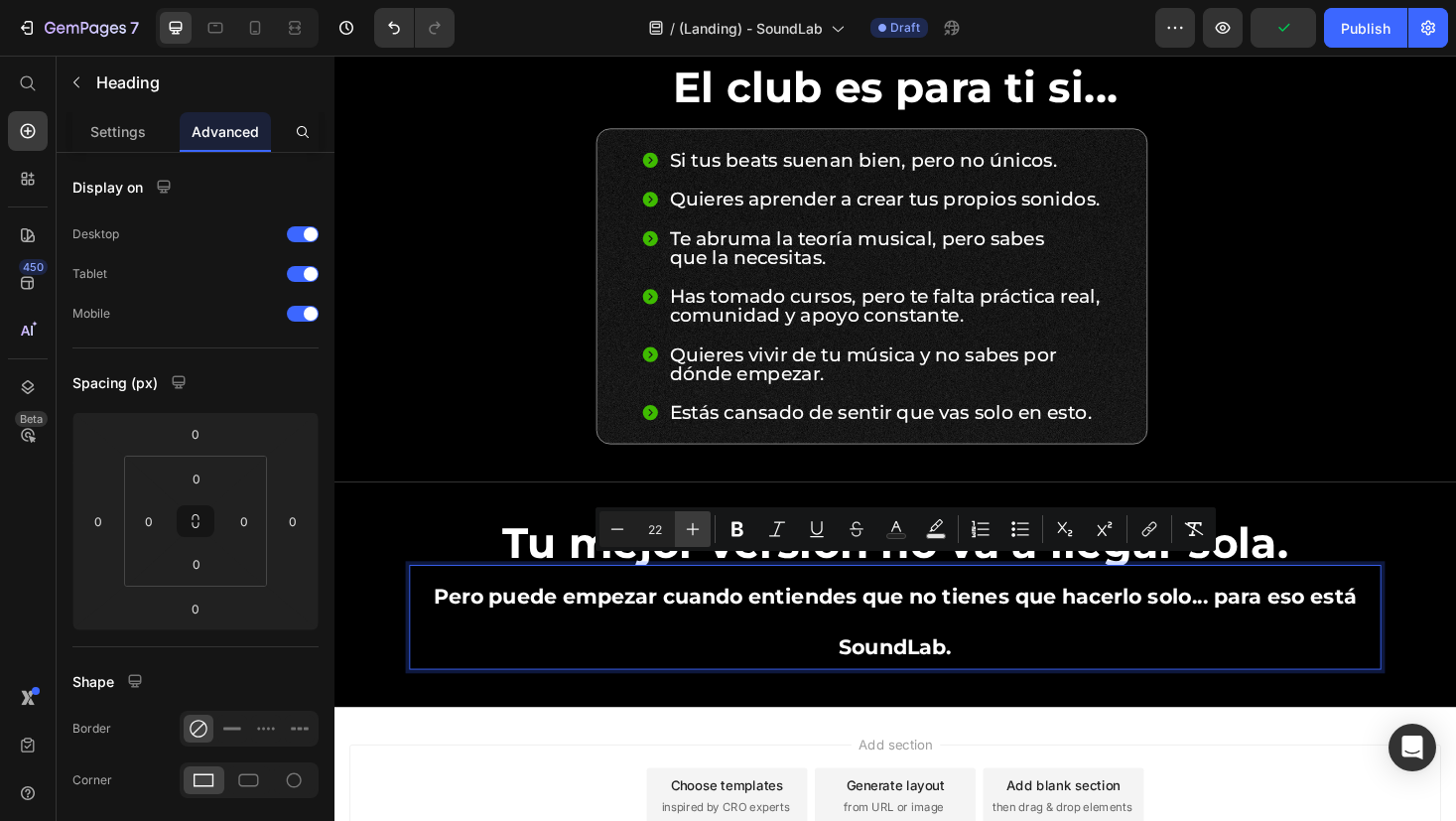 click 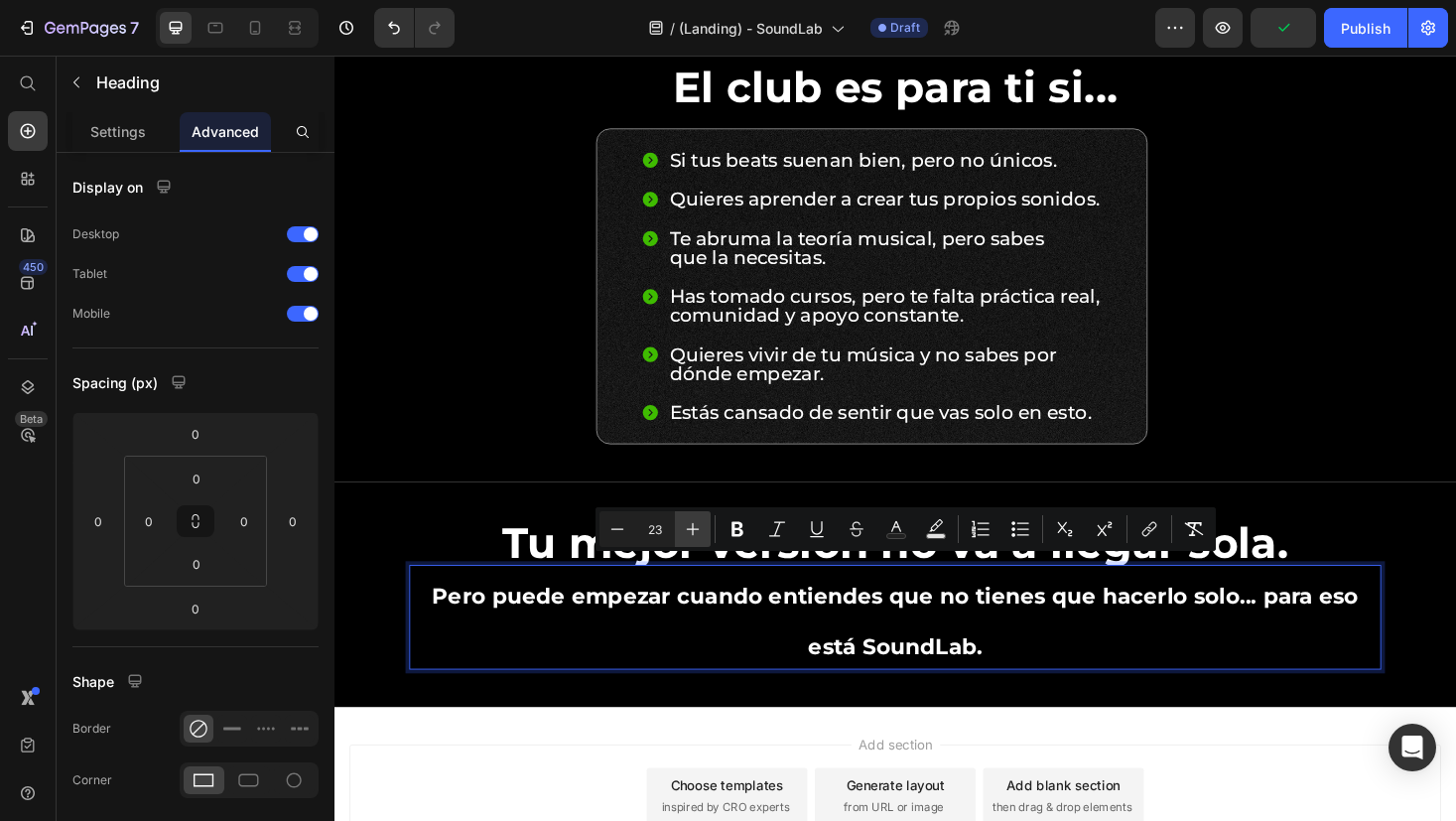 click 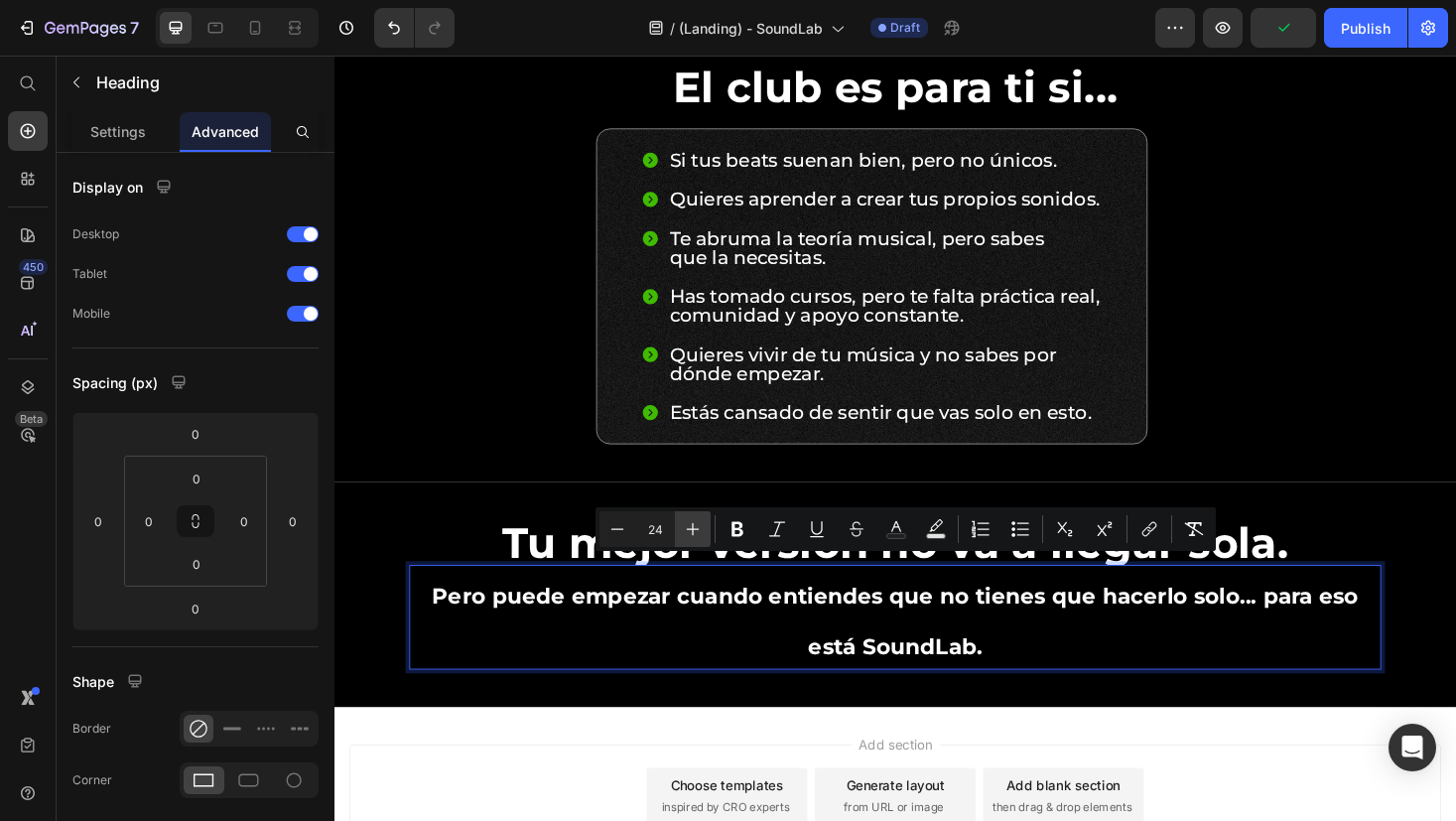 click 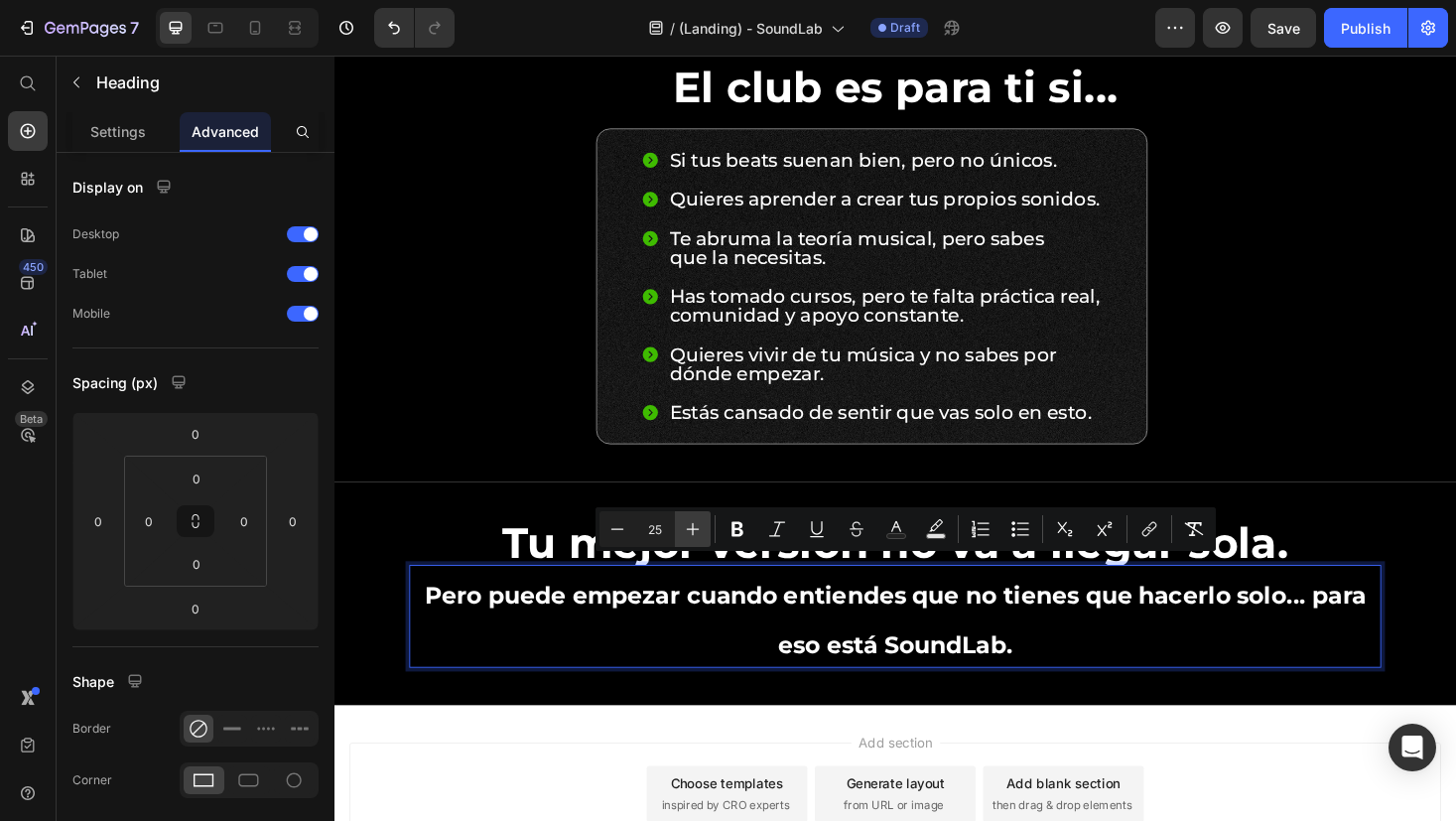 click 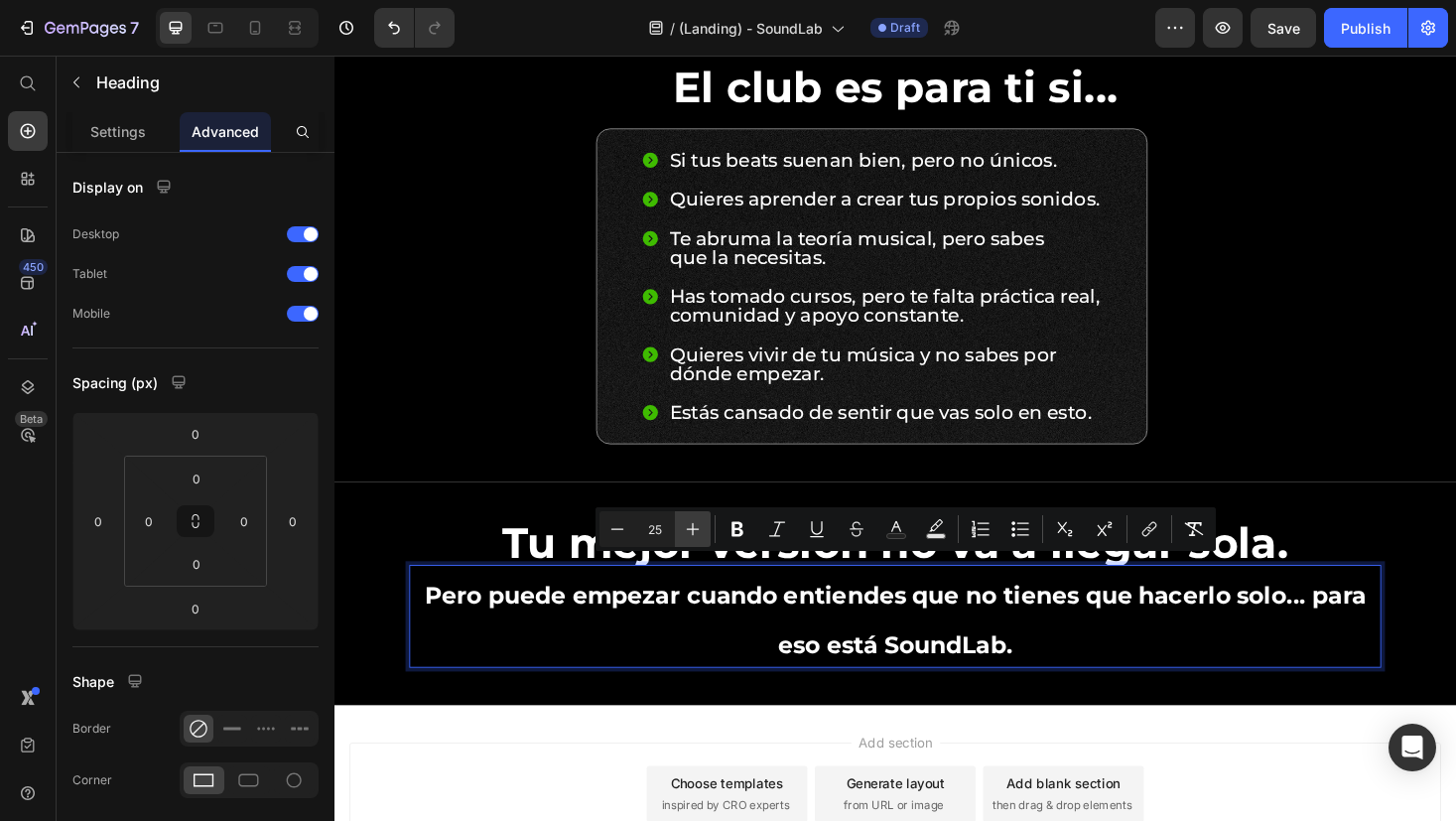 type on "26" 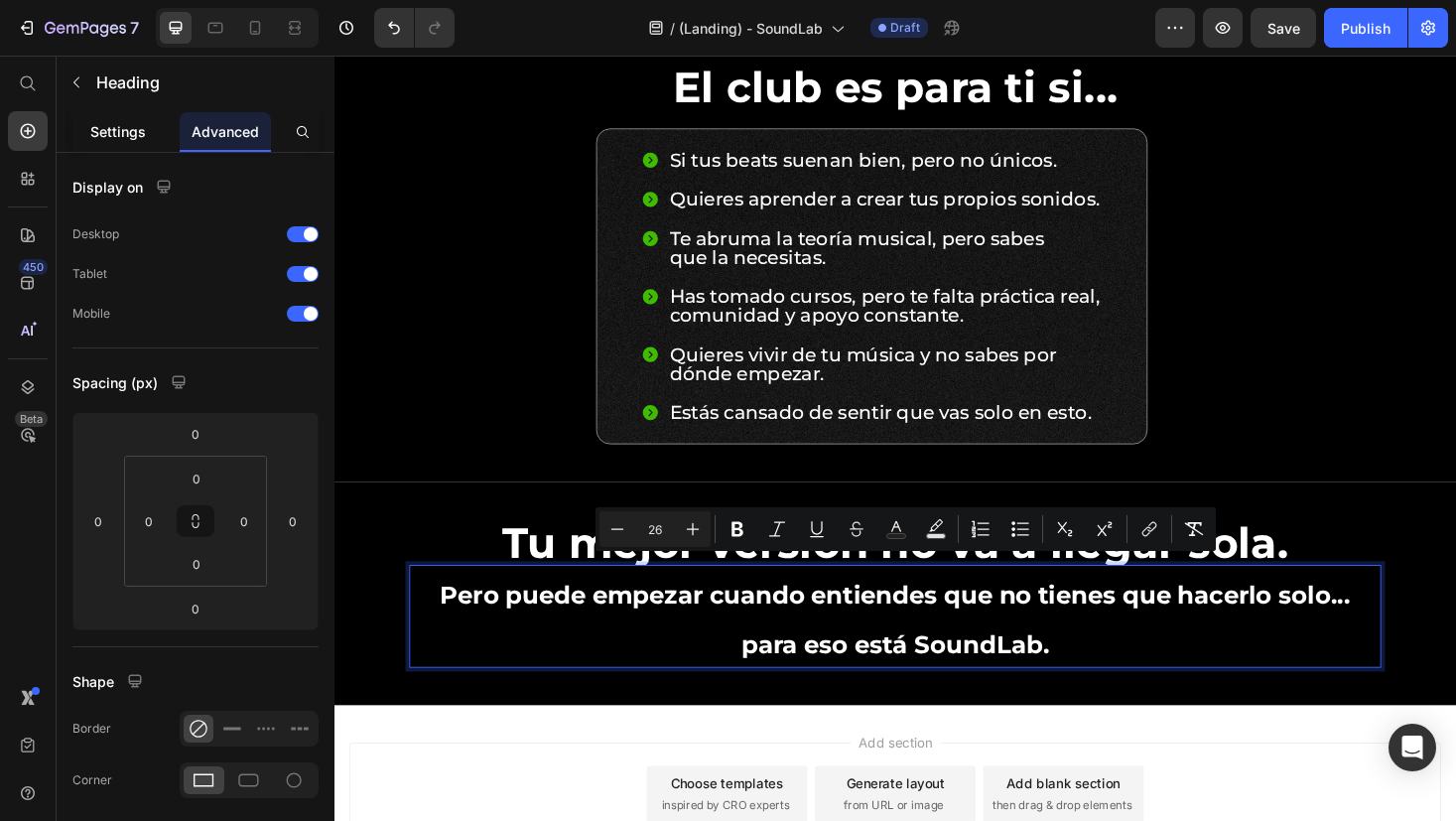click on "Settings" at bounding box center [118, 131] 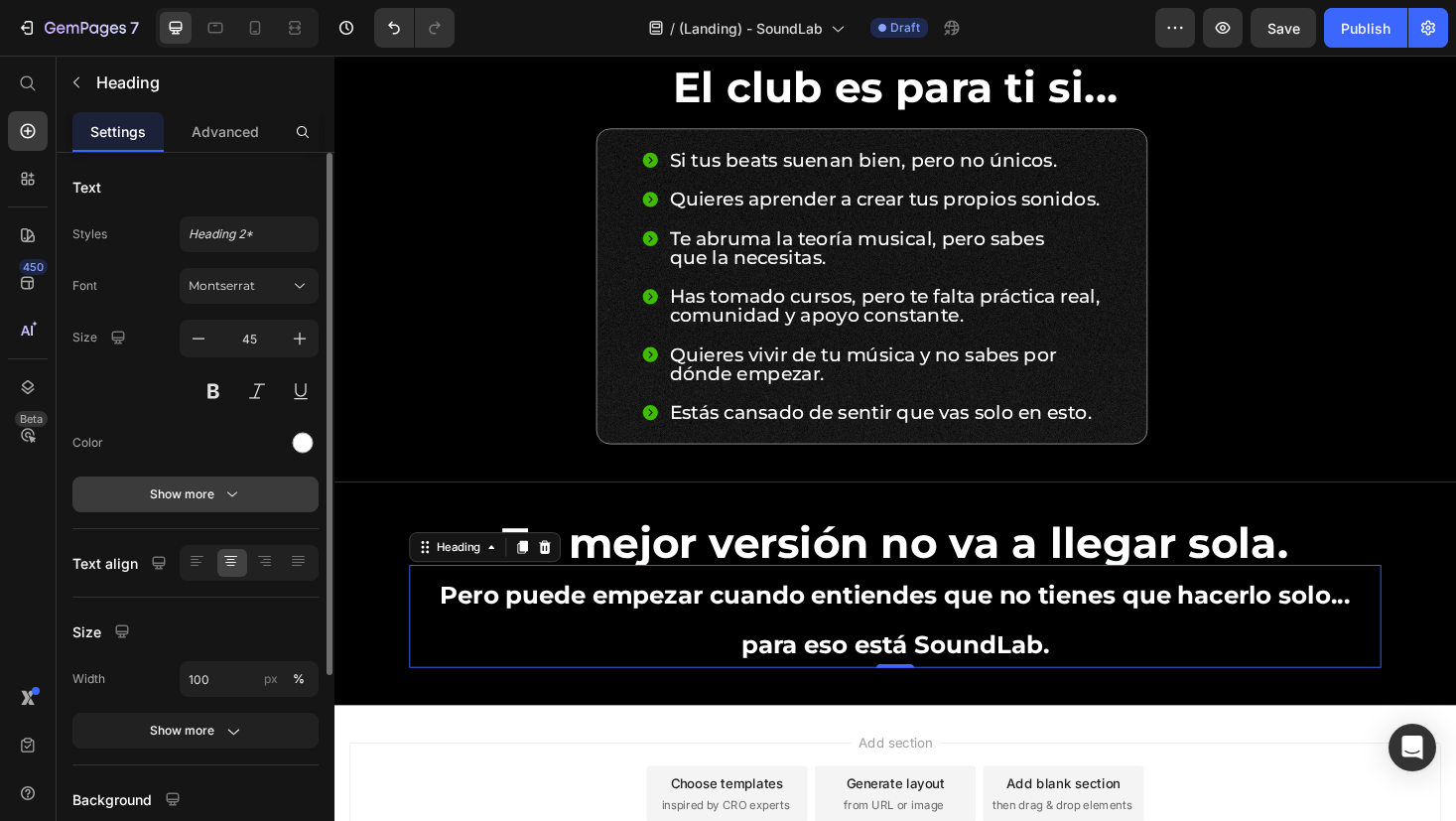 click on "Show more" at bounding box center [196, 494] 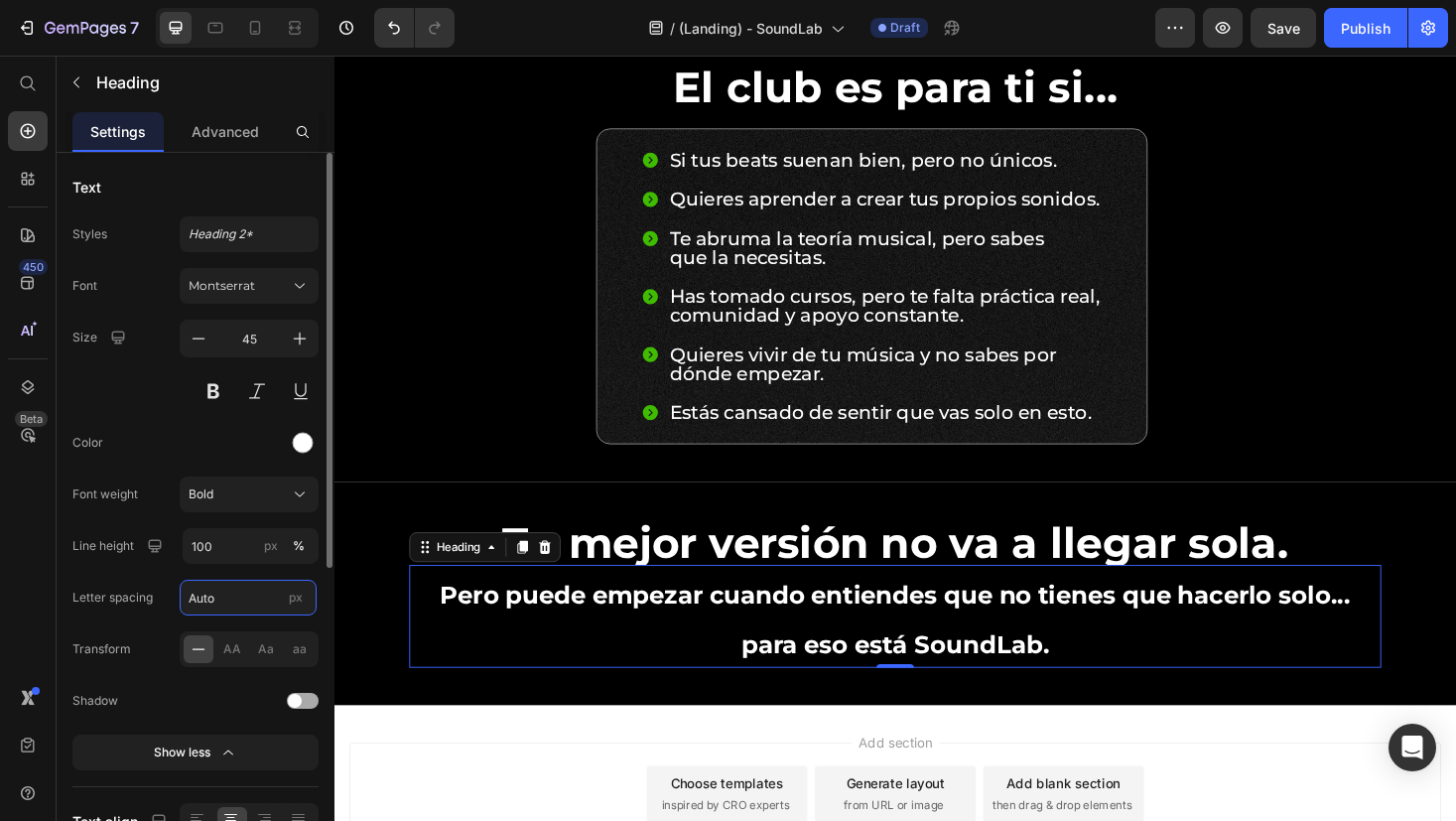 click on "Auto" at bounding box center (248, 598) 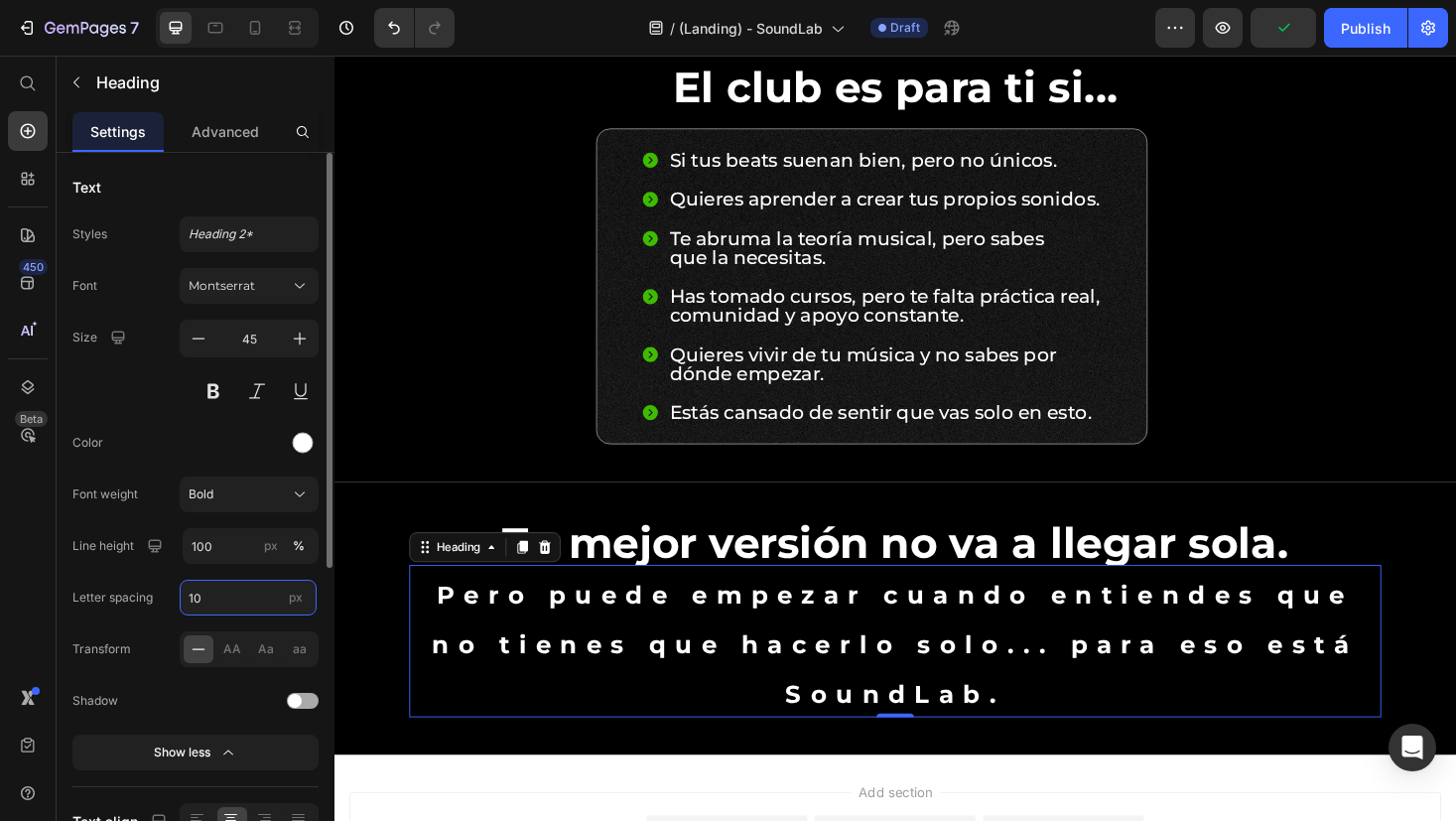 type on "1" 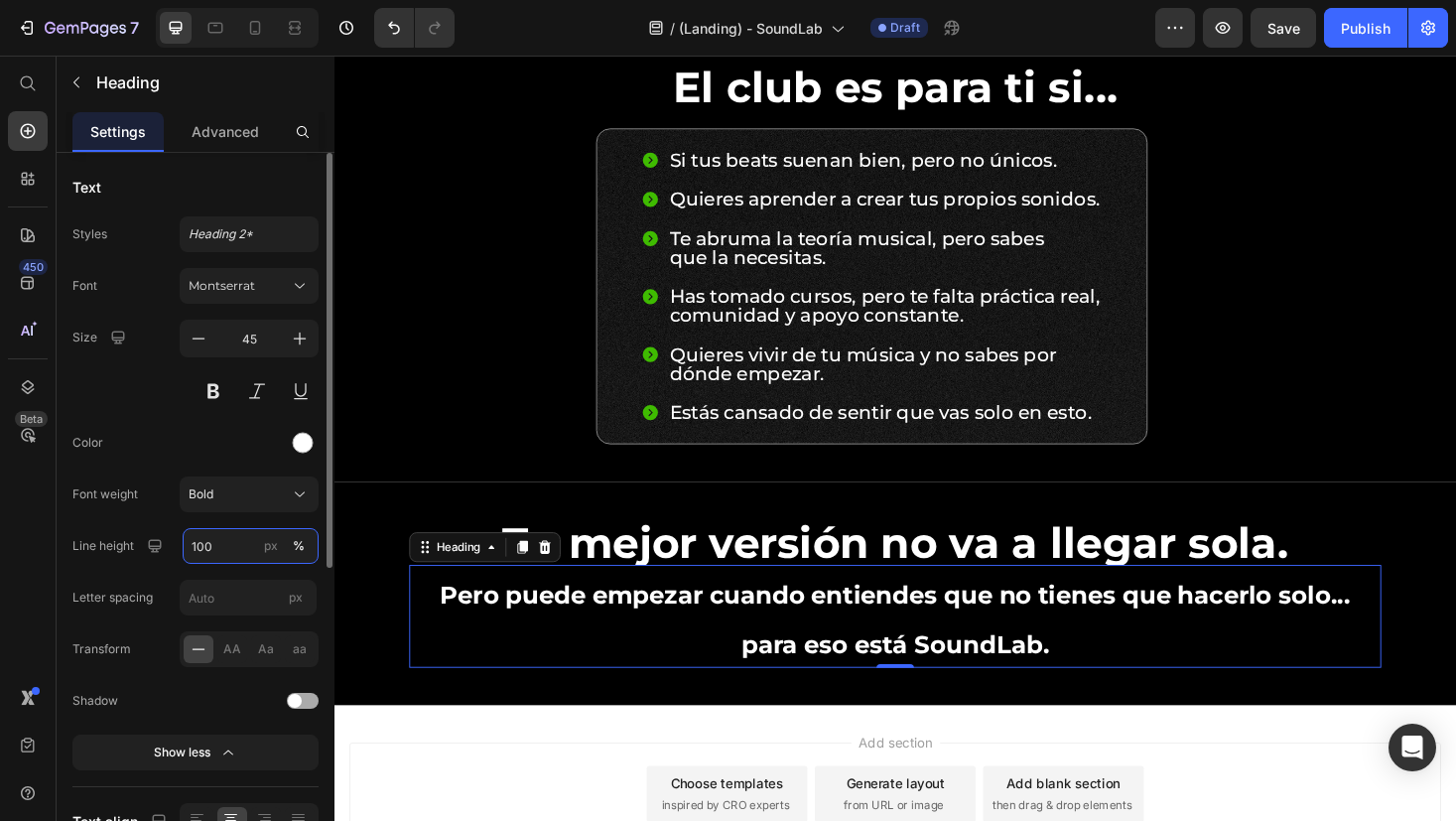 type on "Auto" 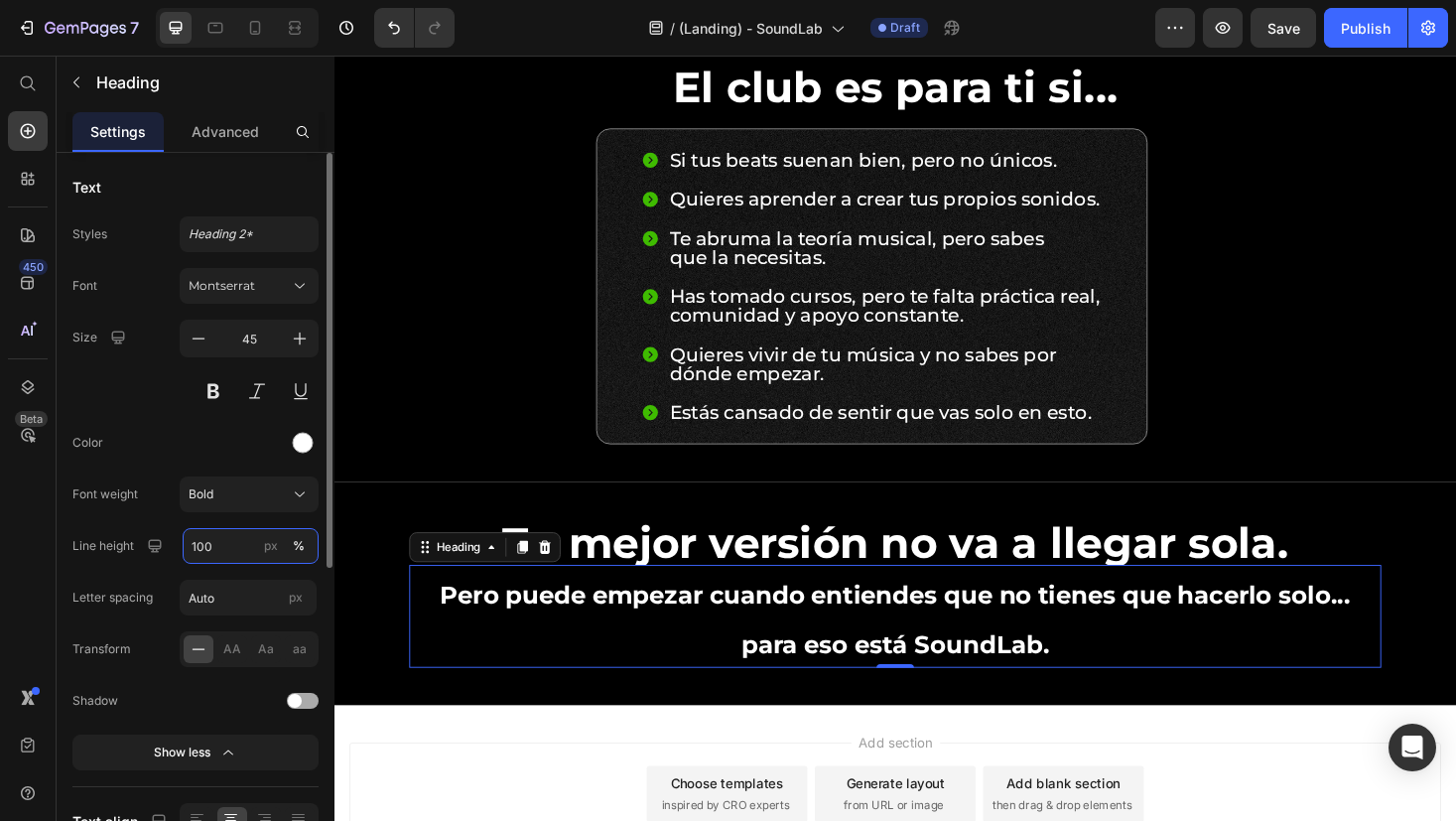 click on "100" at bounding box center [250, 546] 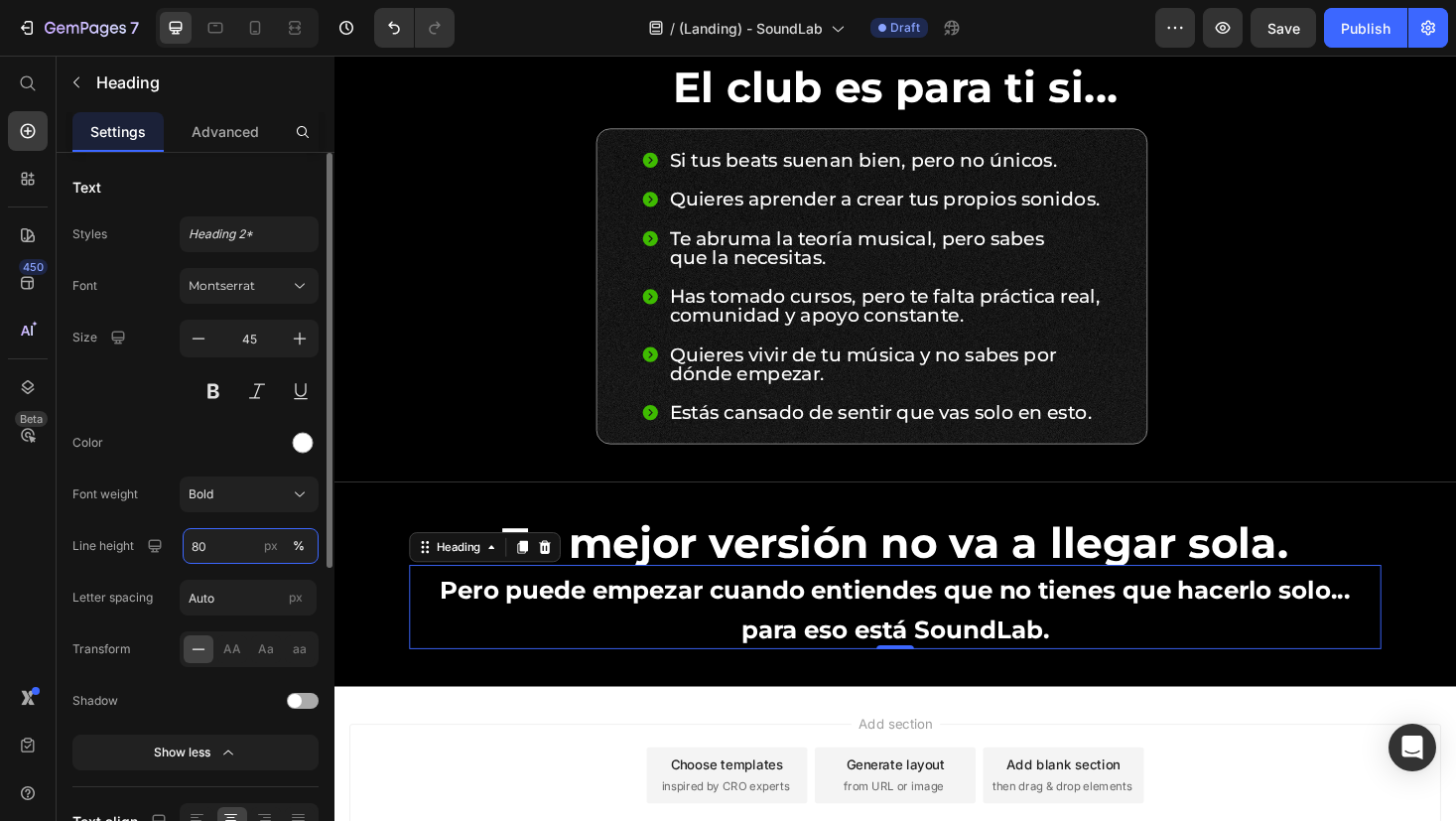 type on "8" 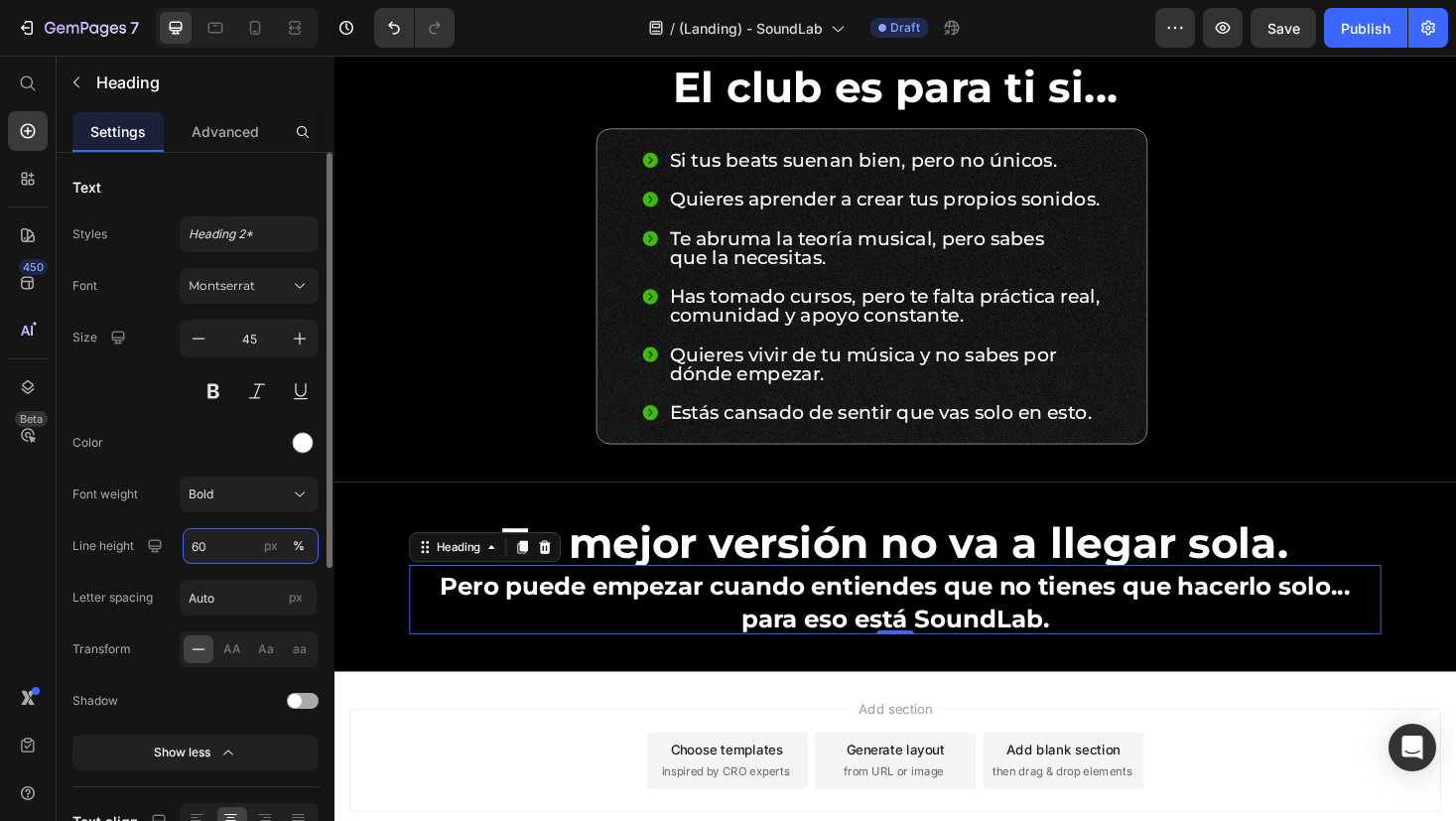 type on "6" 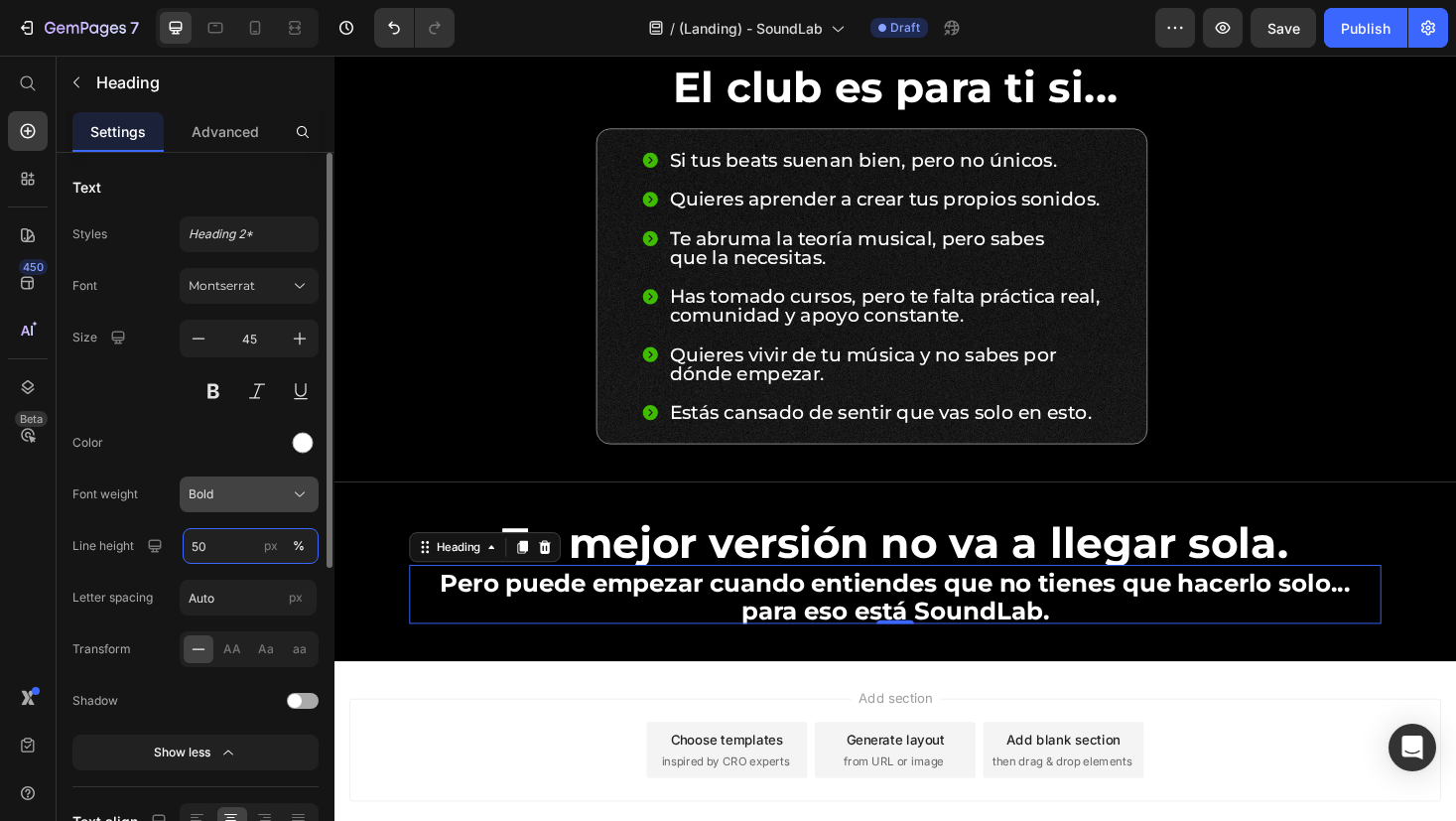 type on "50" 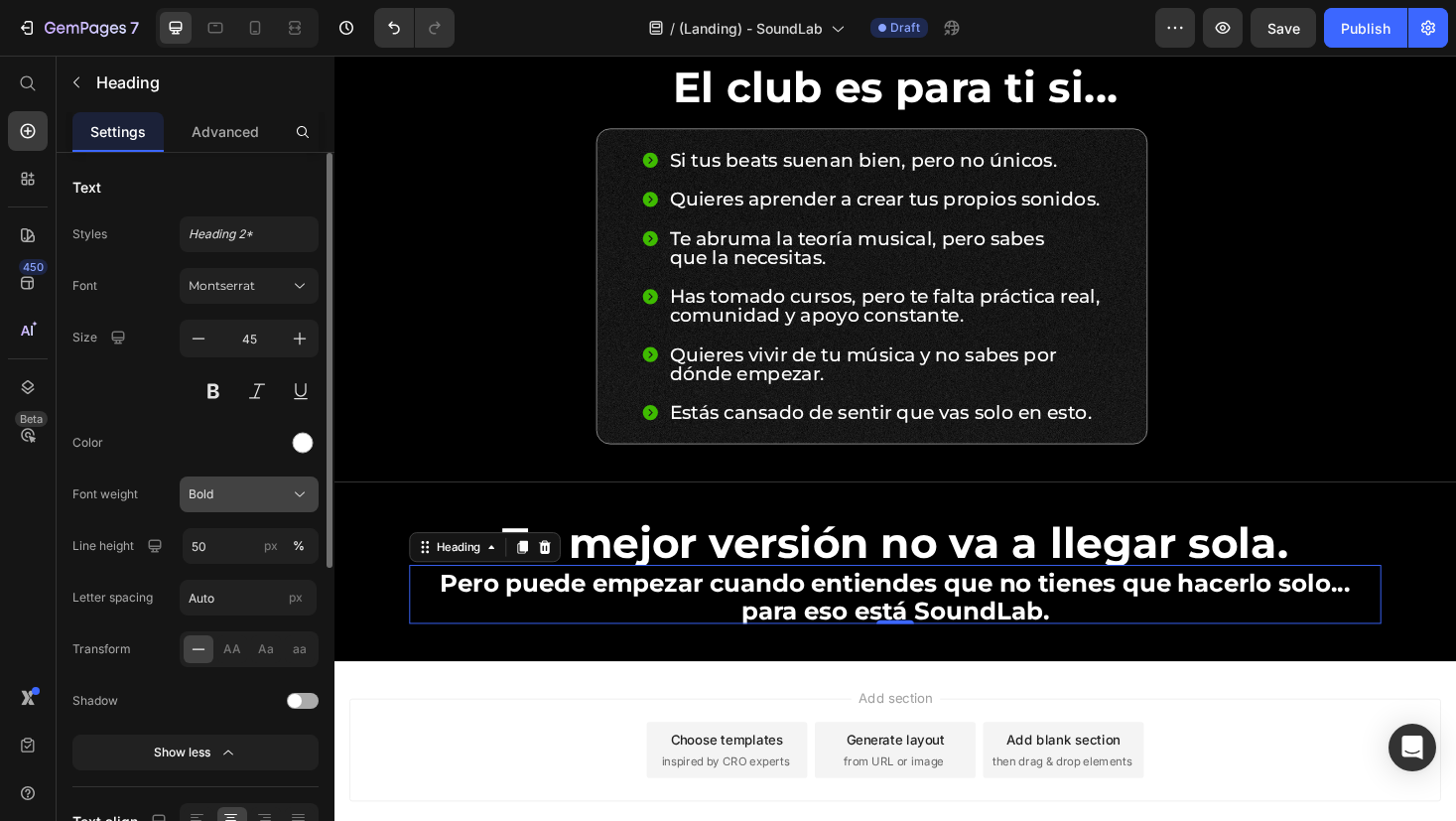 click on "Bold" 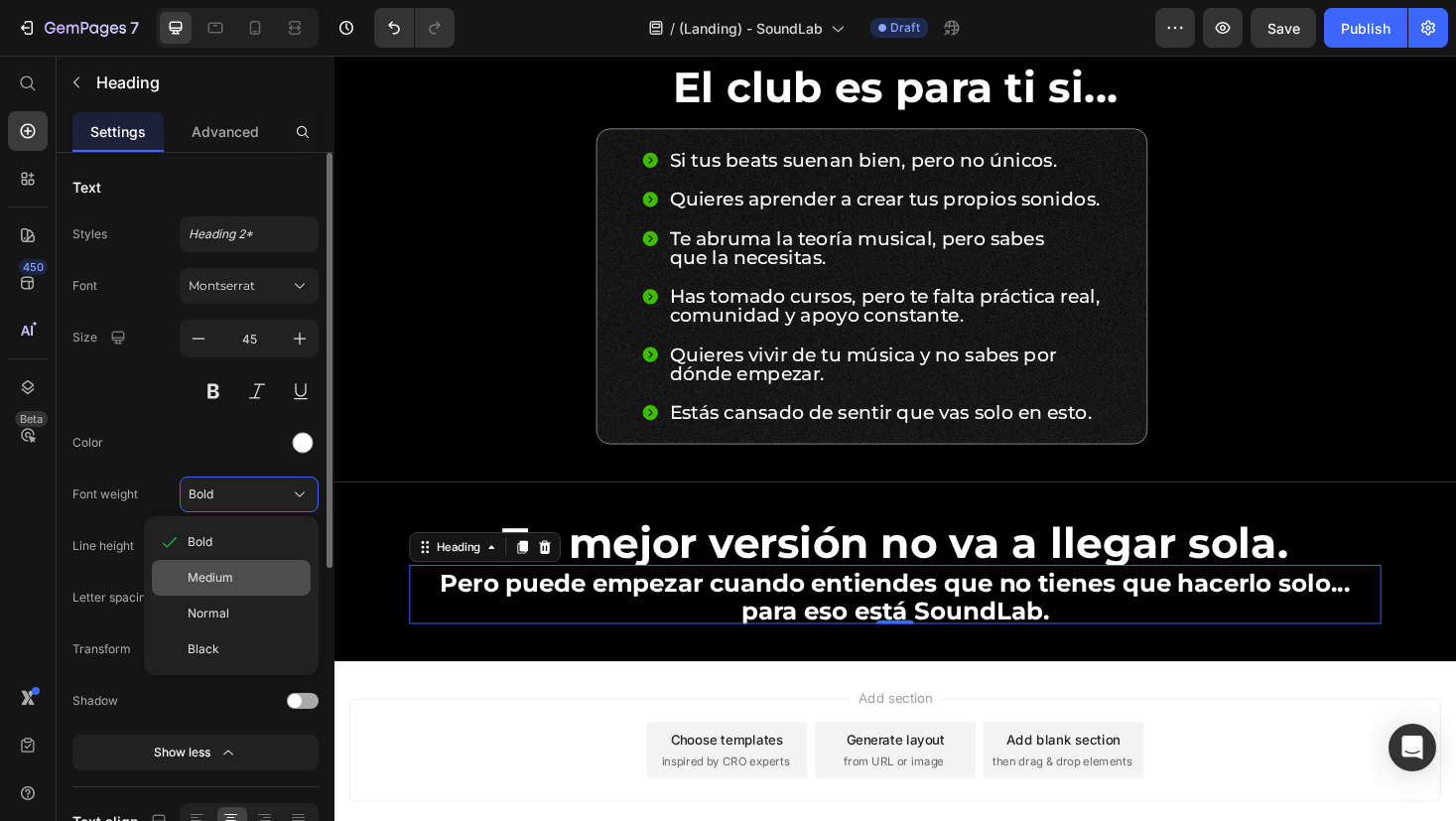click on "Medium" at bounding box center [245, 578] 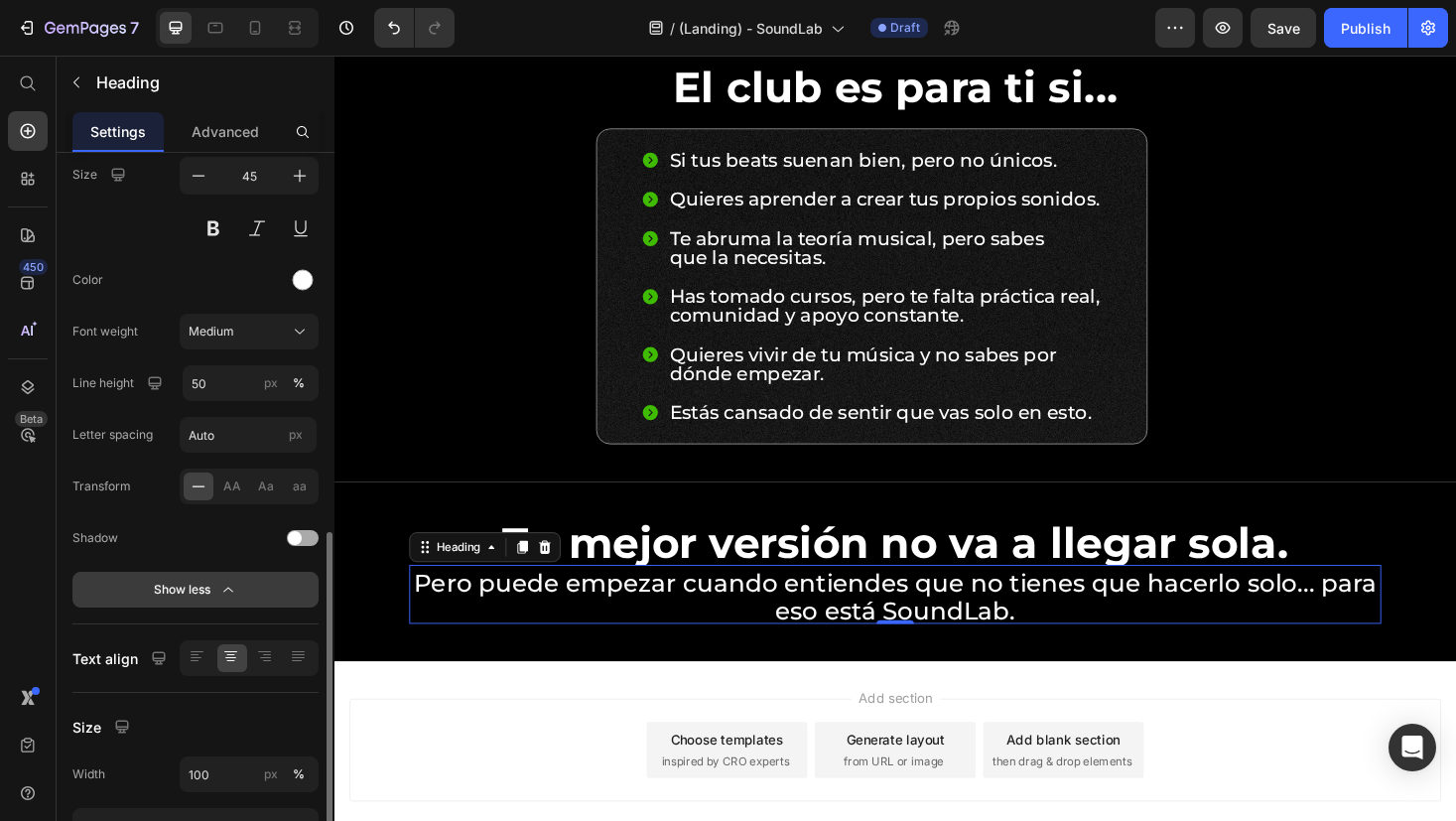 scroll, scrollTop: 538, scrollLeft: 0, axis: vertical 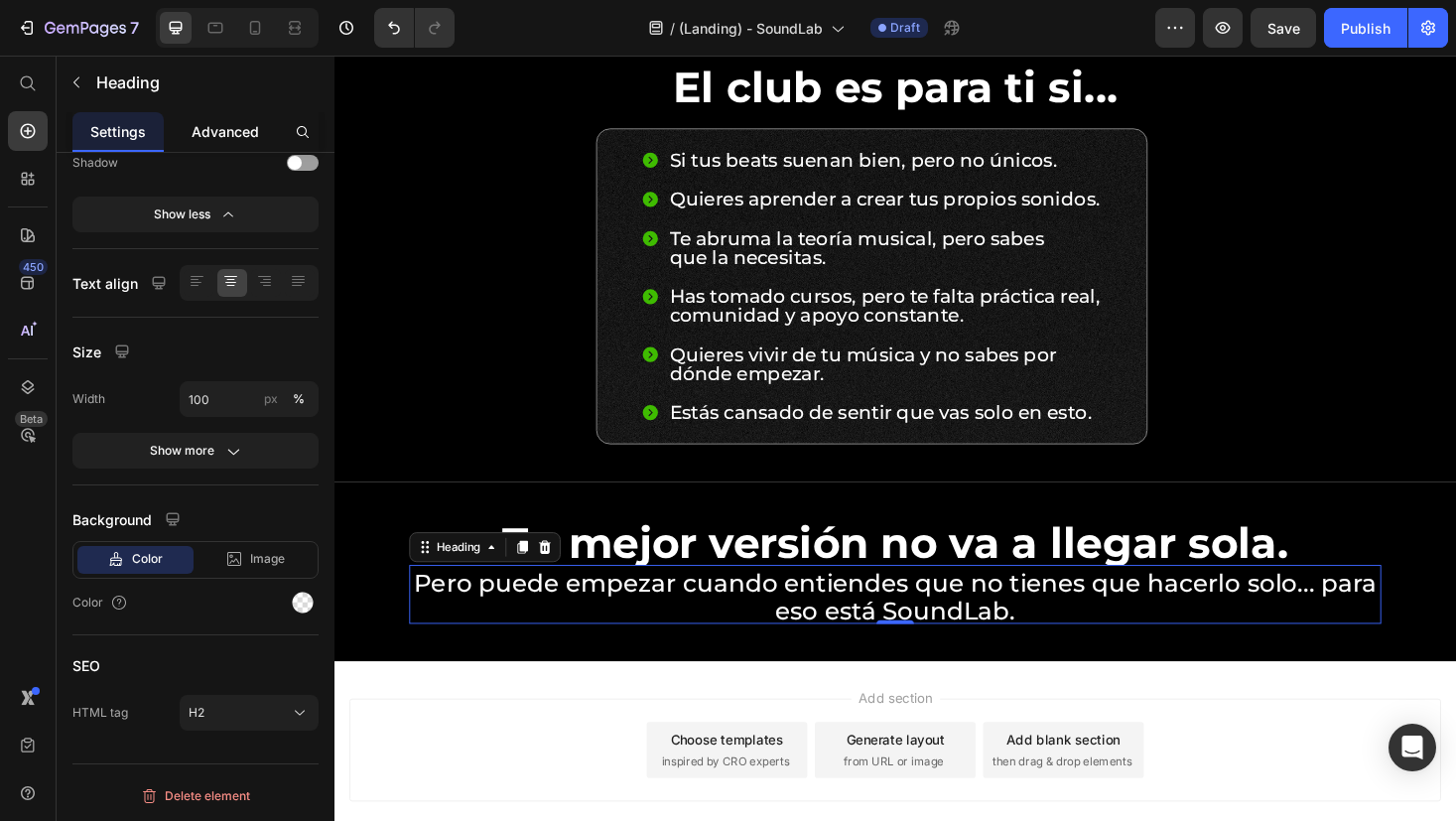 click on "Advanced" 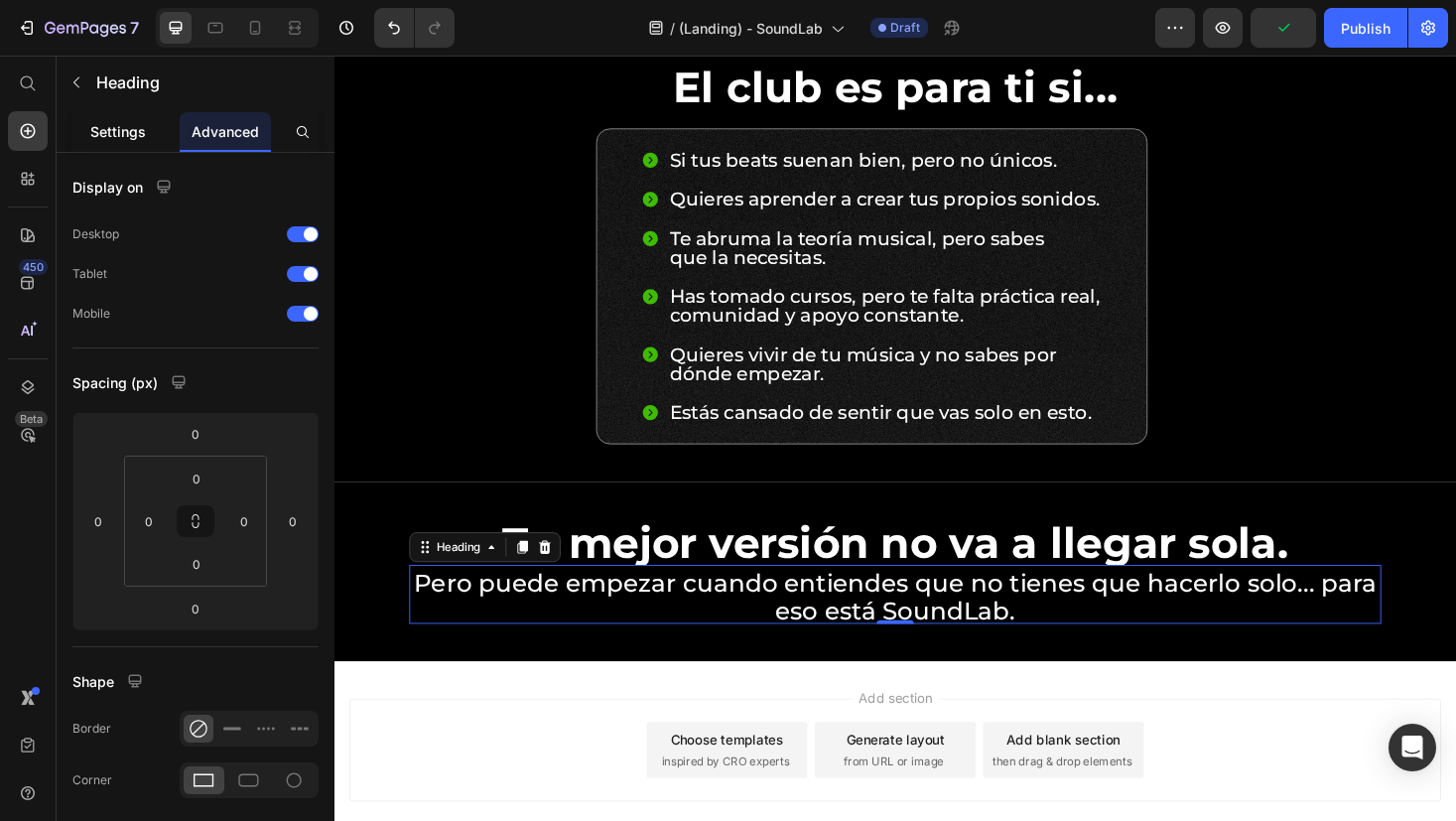 click on "Settings" at bounding box center (118, 131) 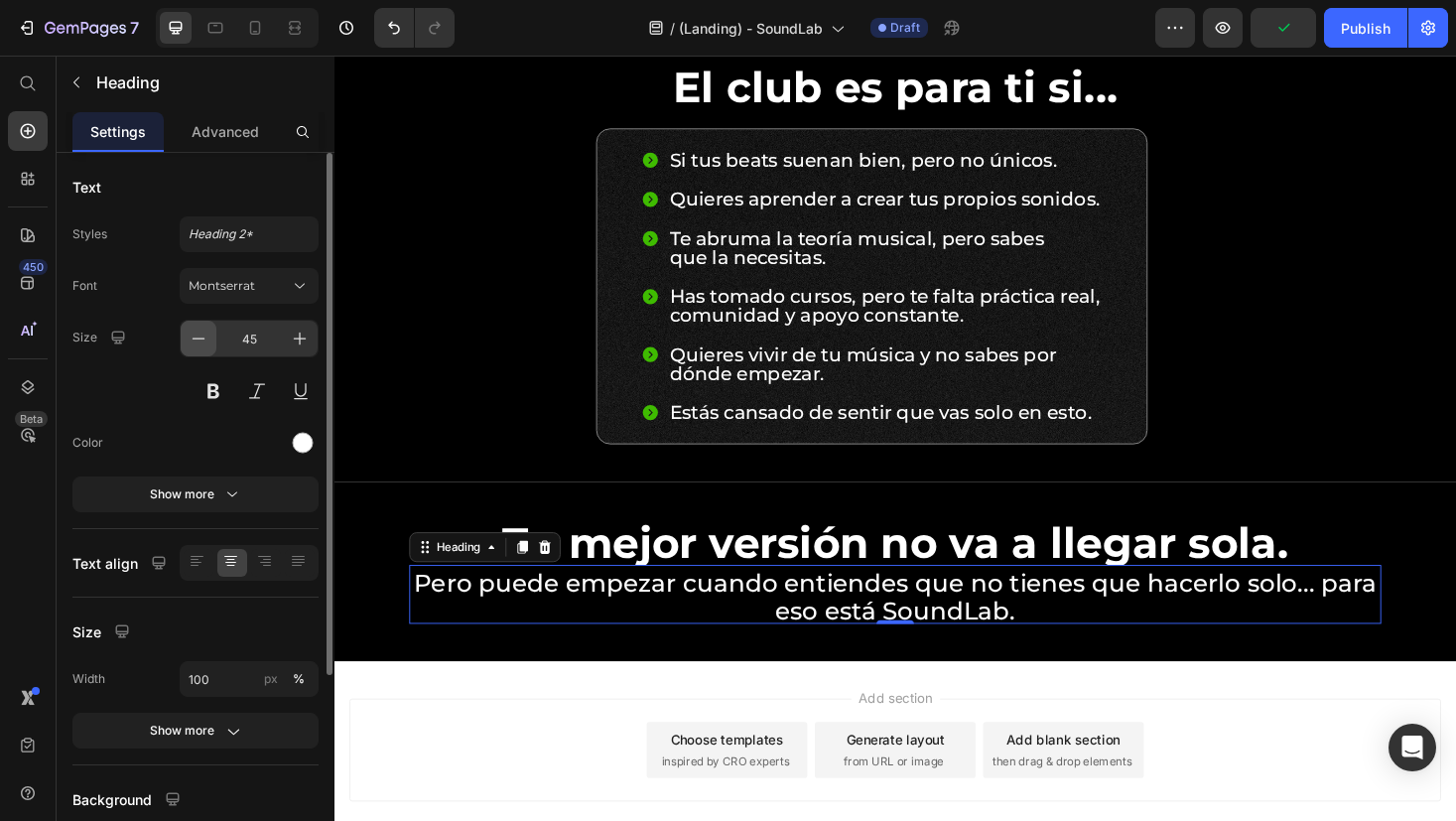 click 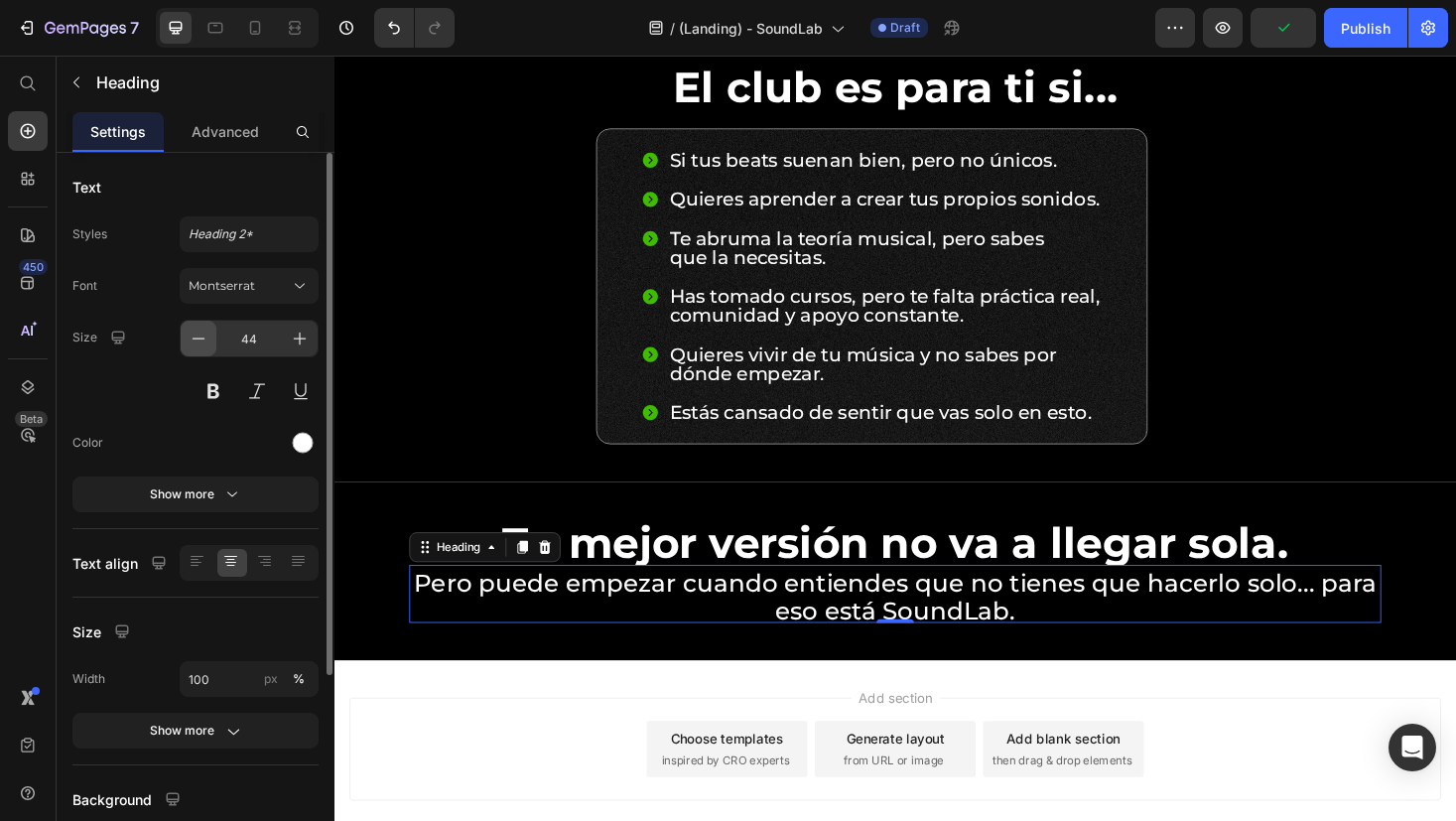 click 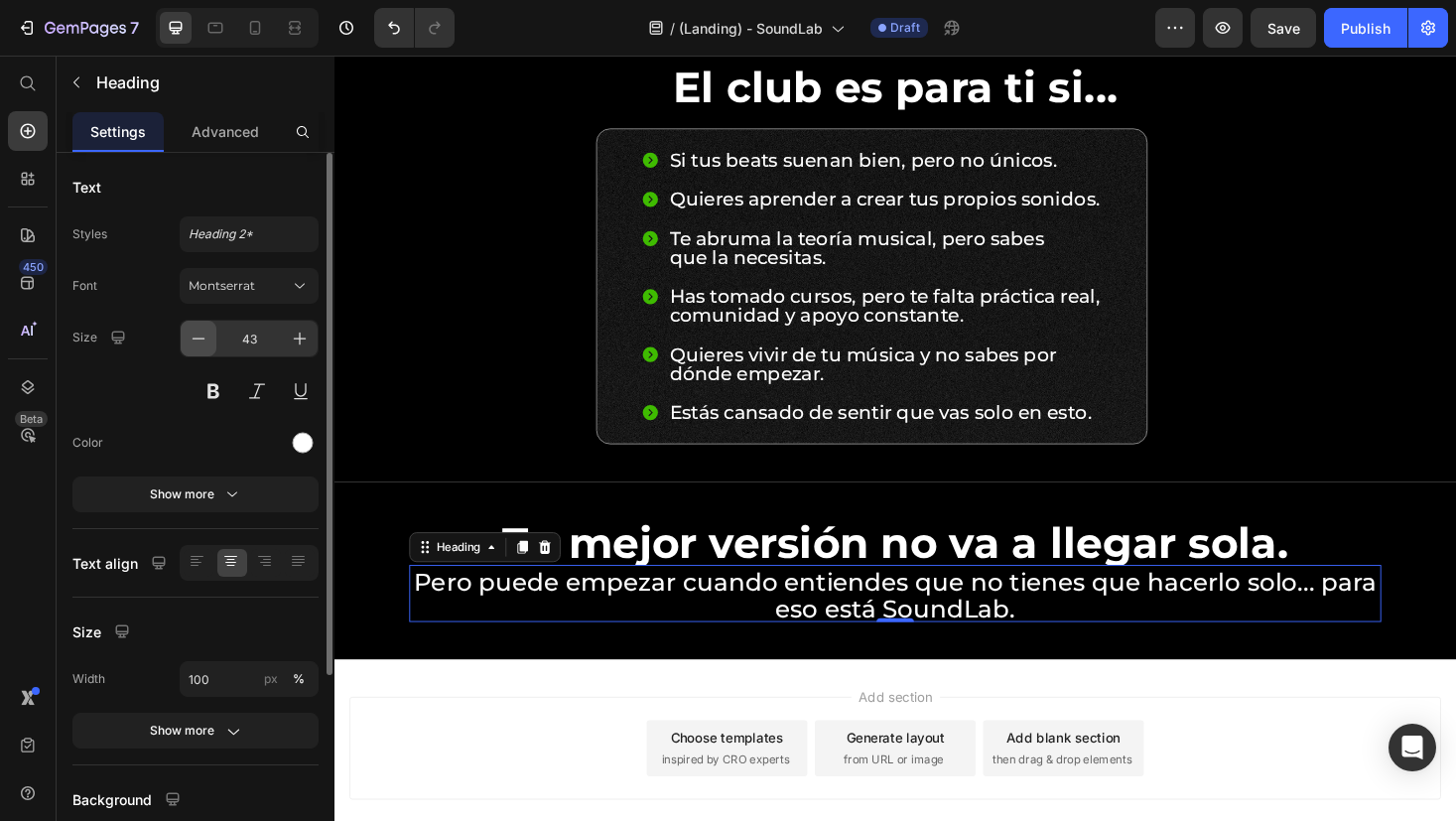 click 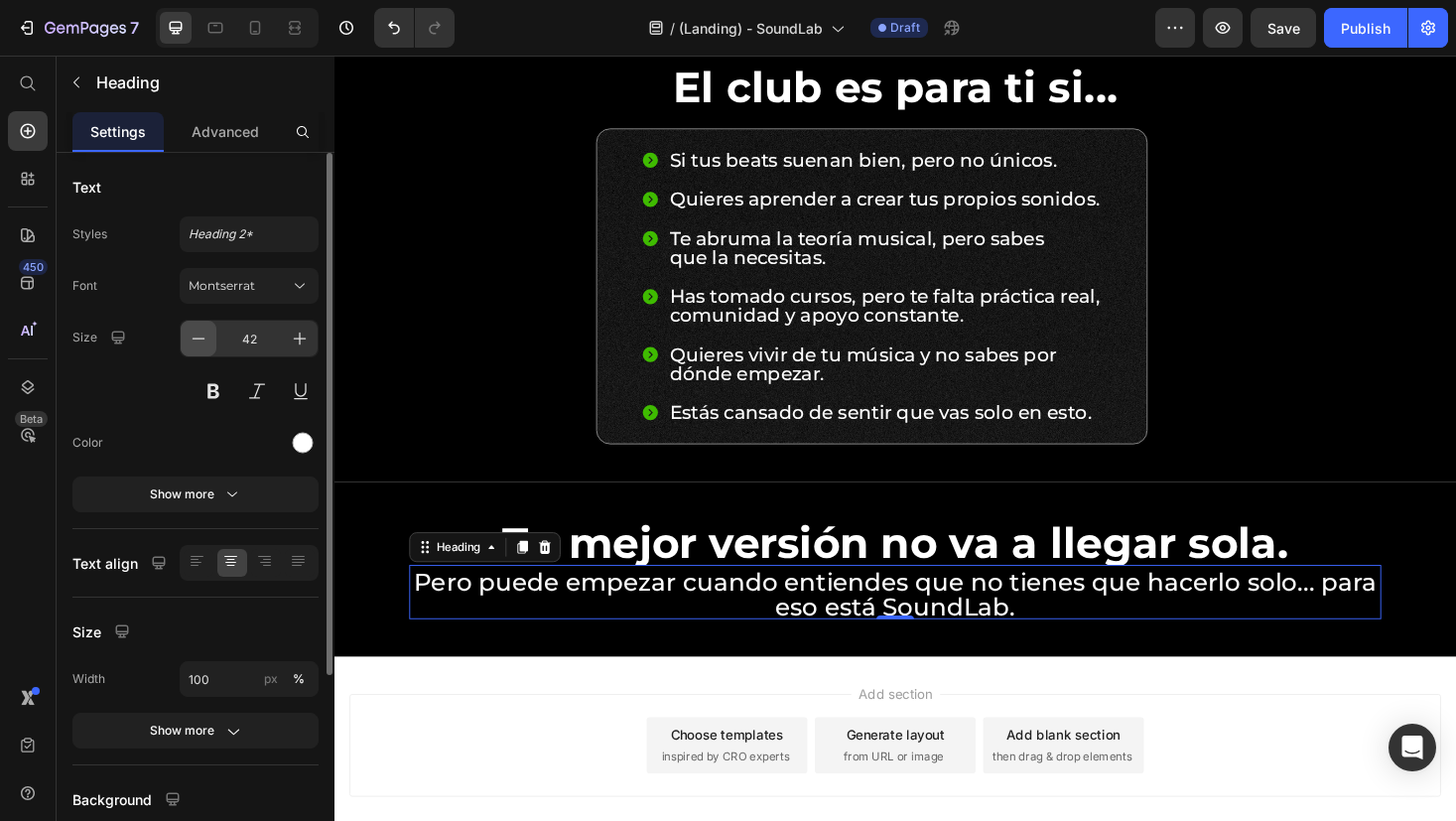 click 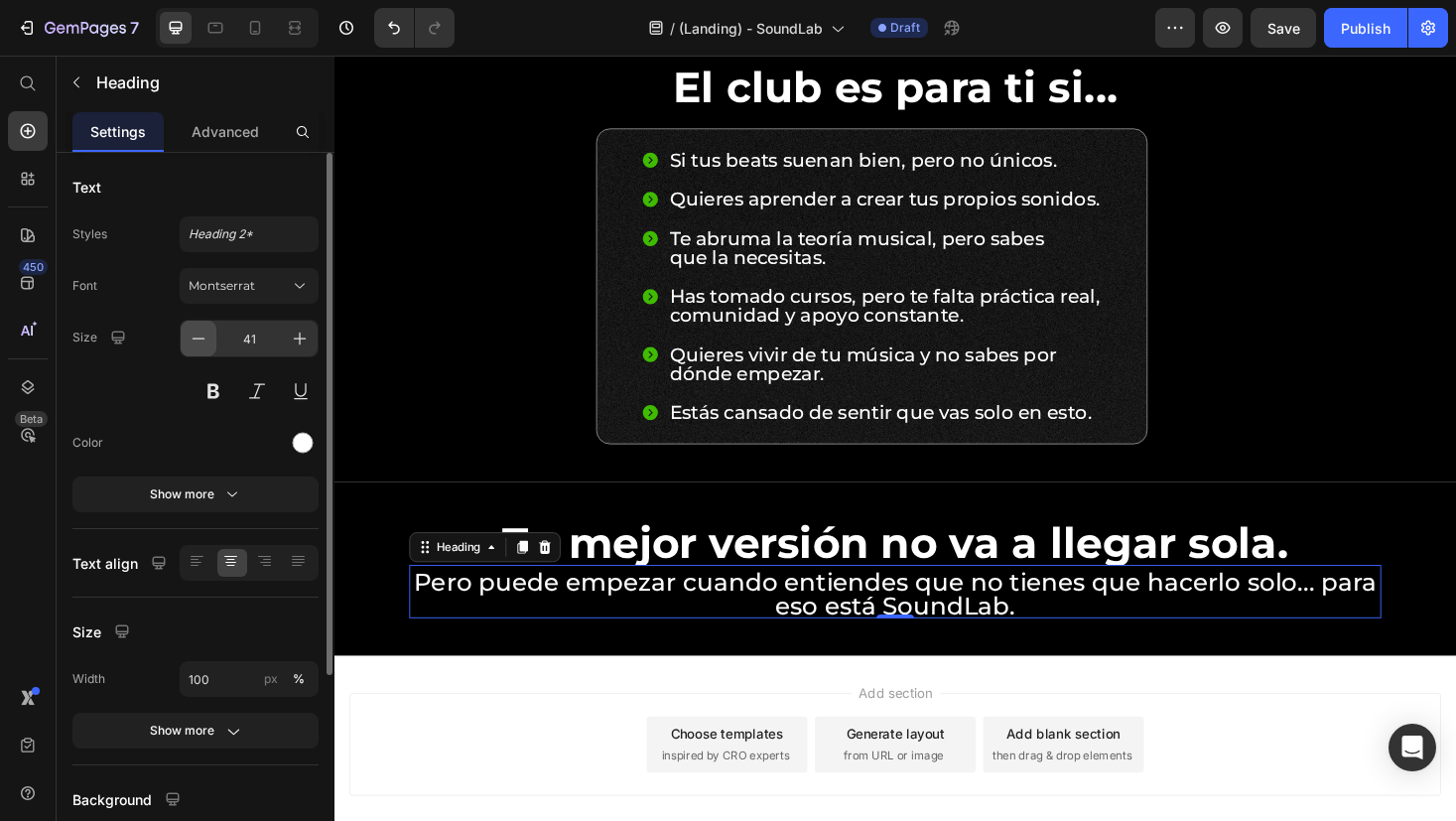 click 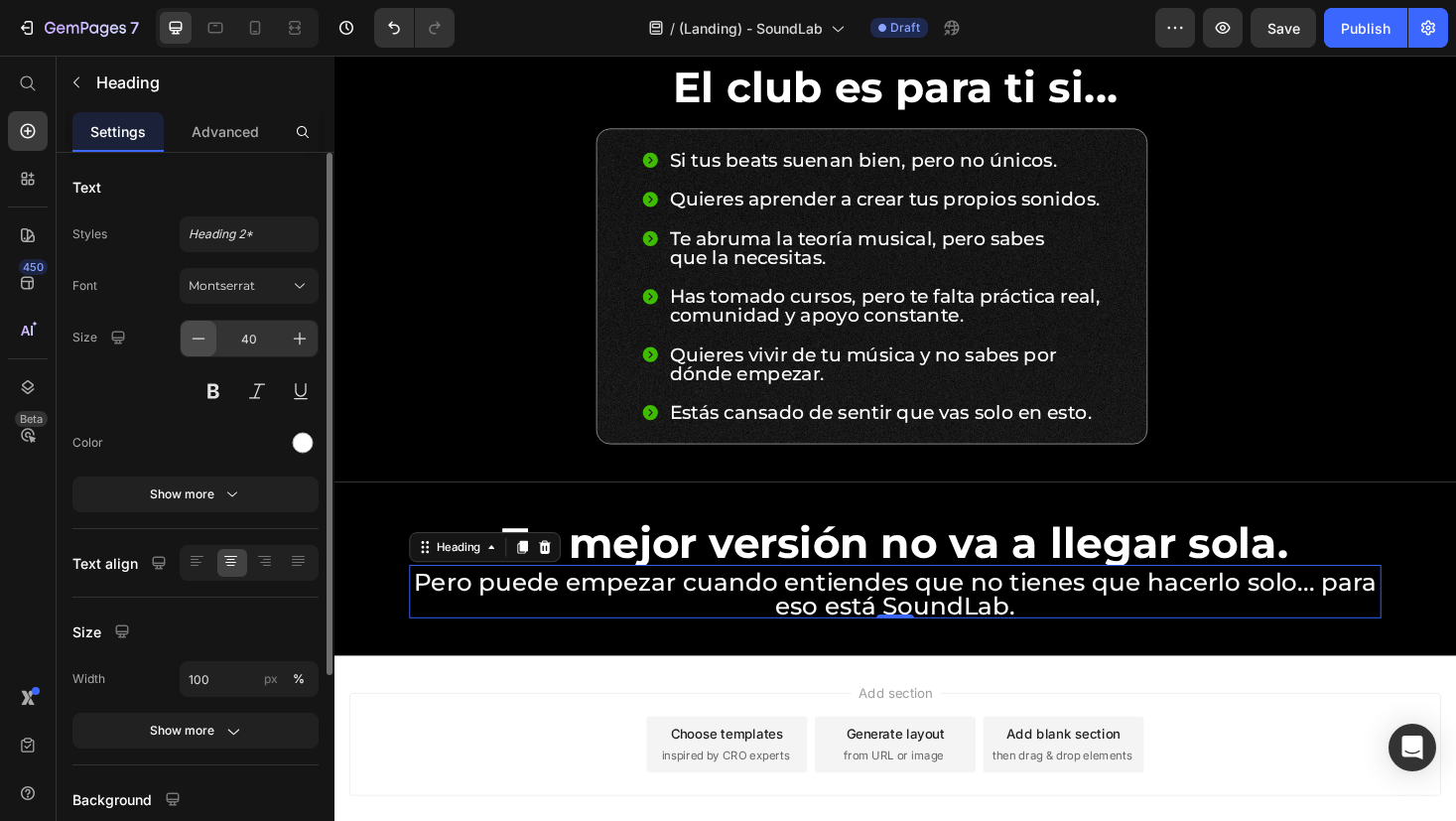 click 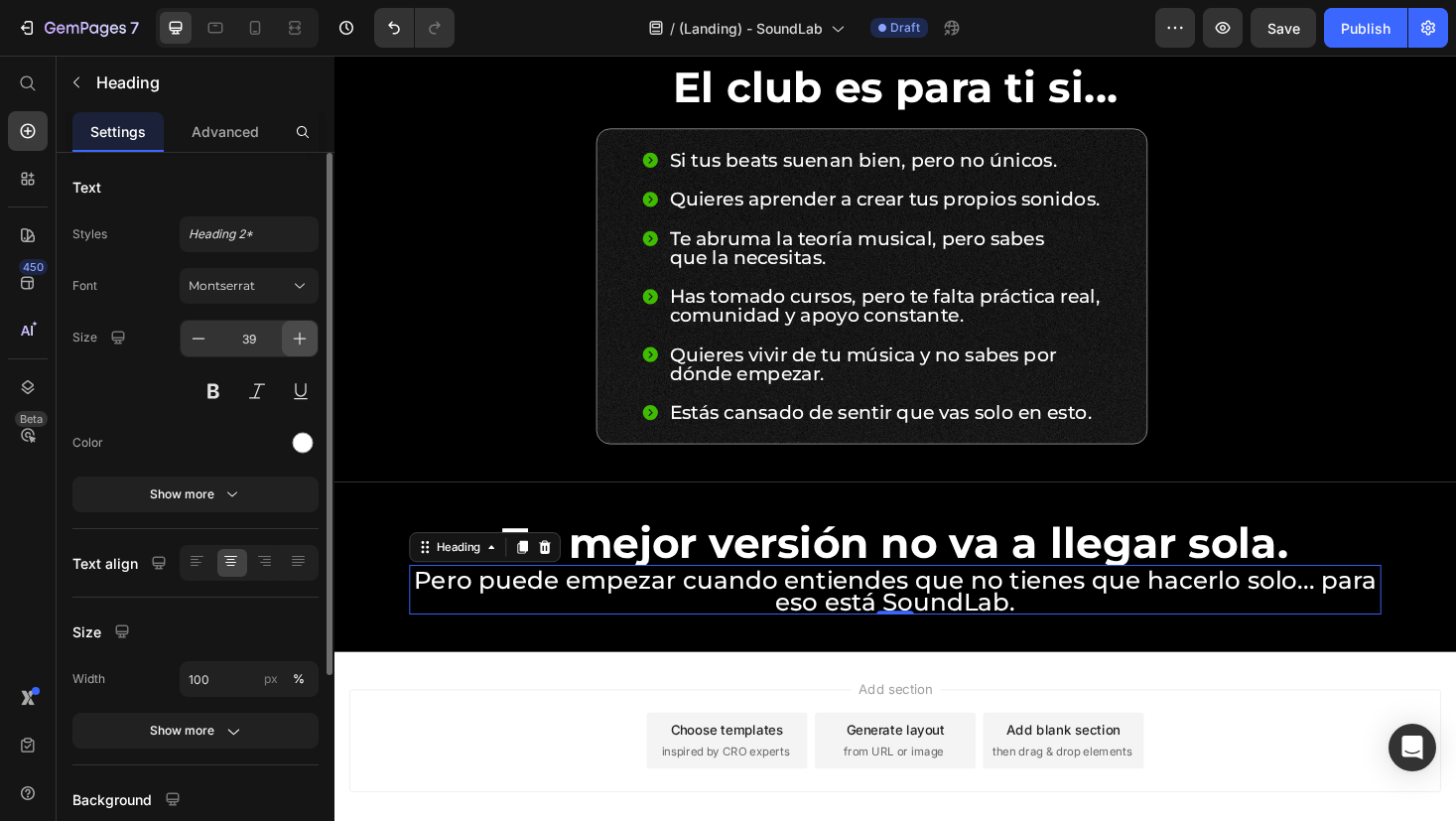 click 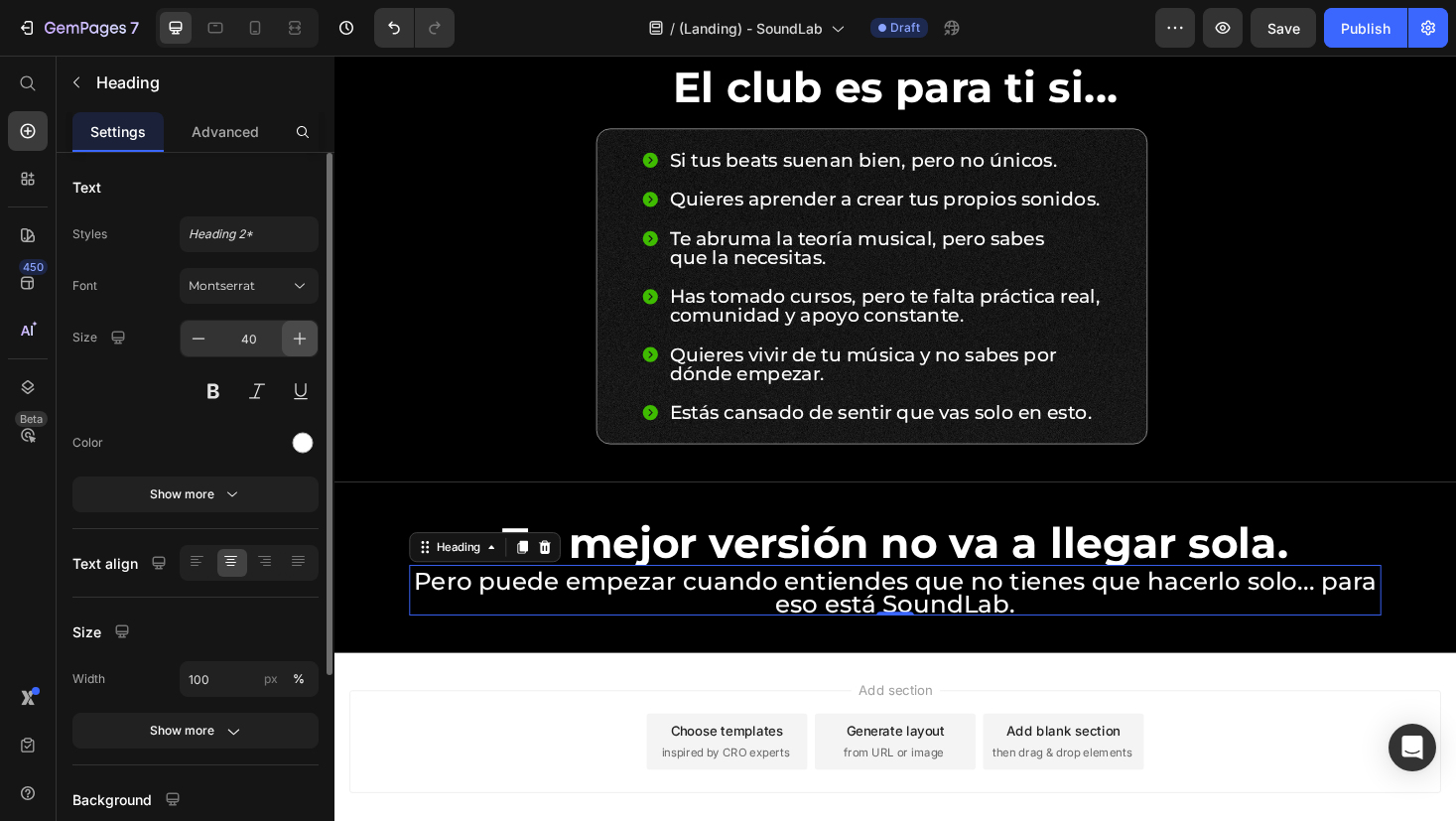 click 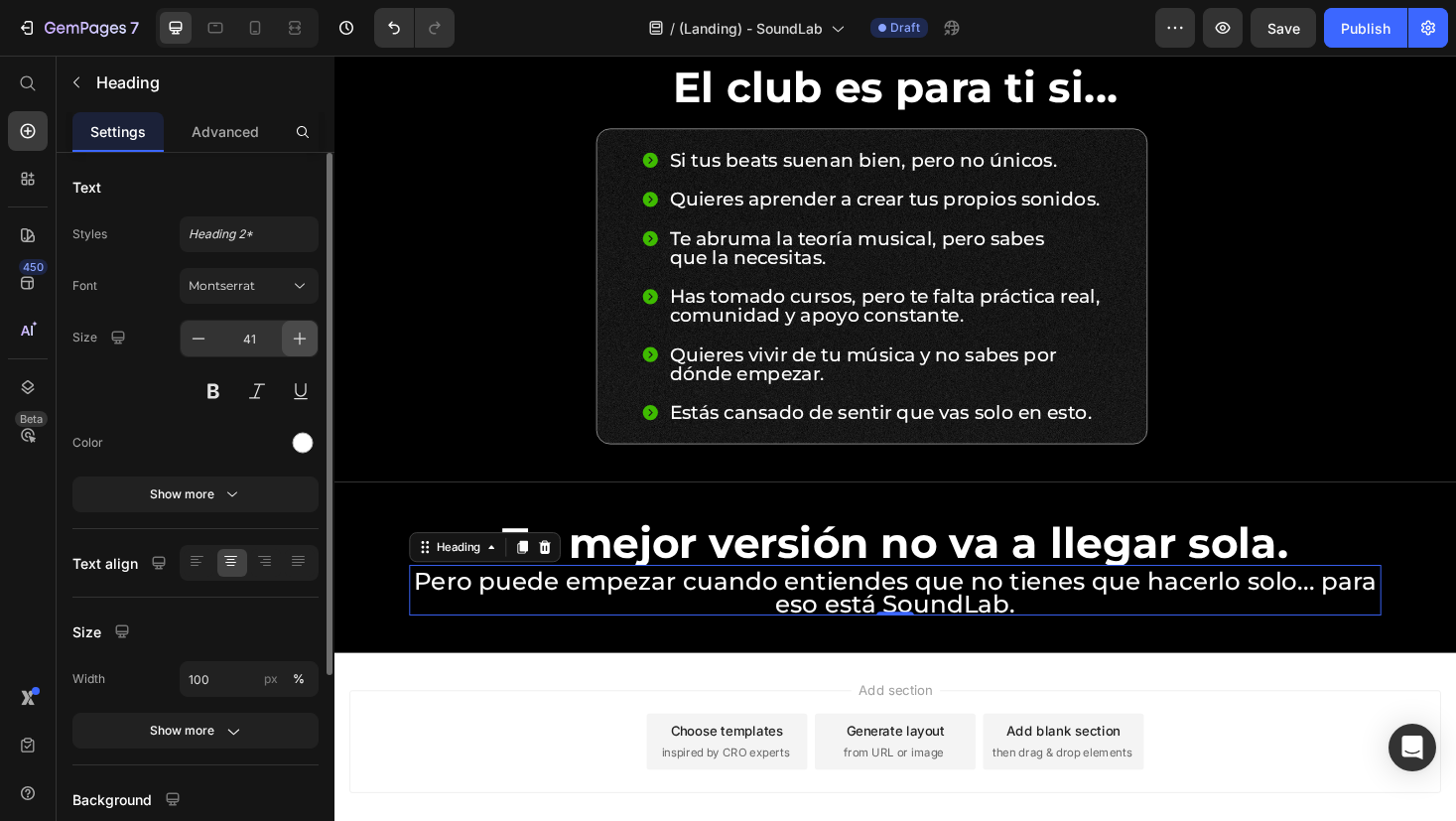 click 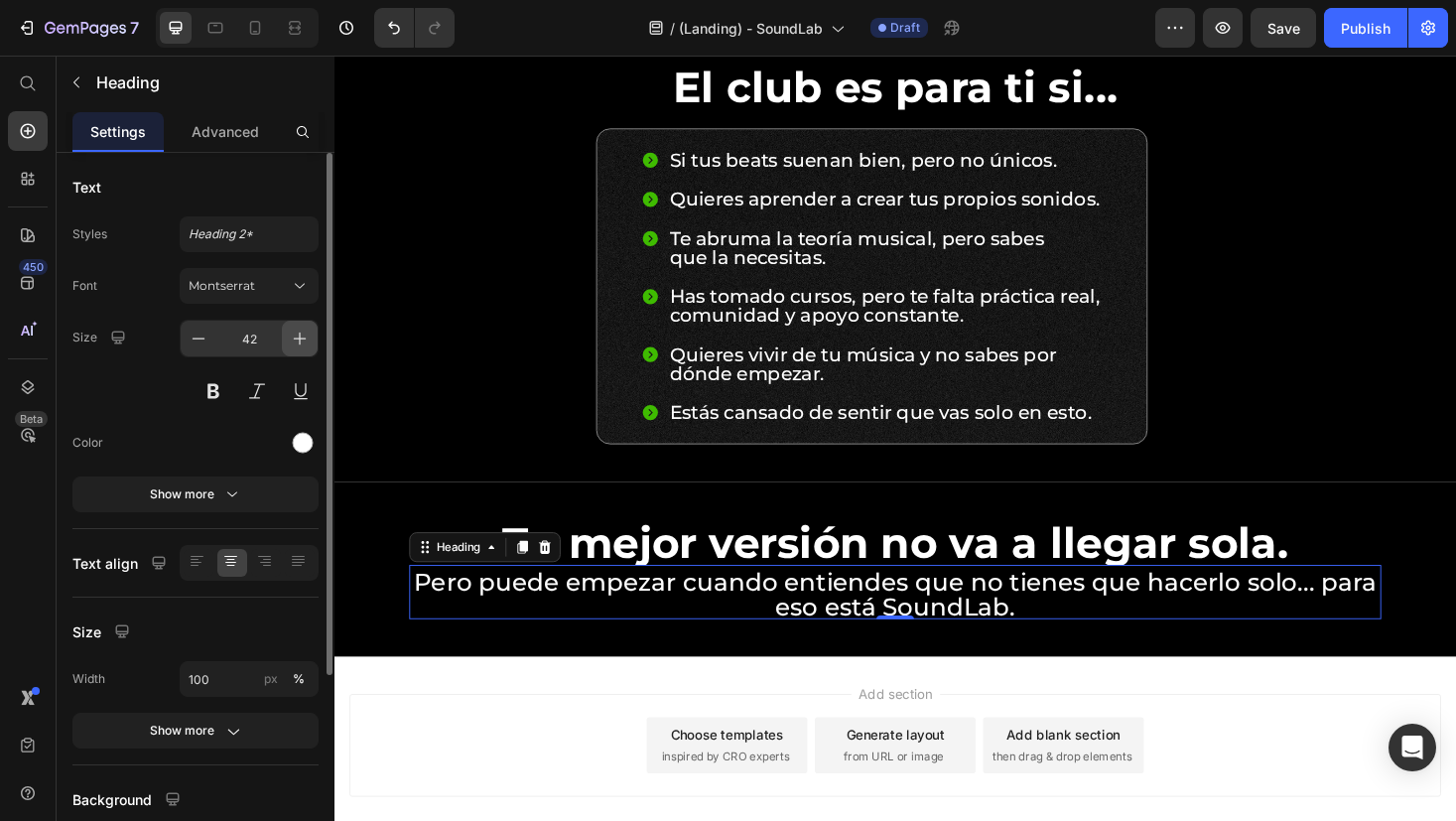 click 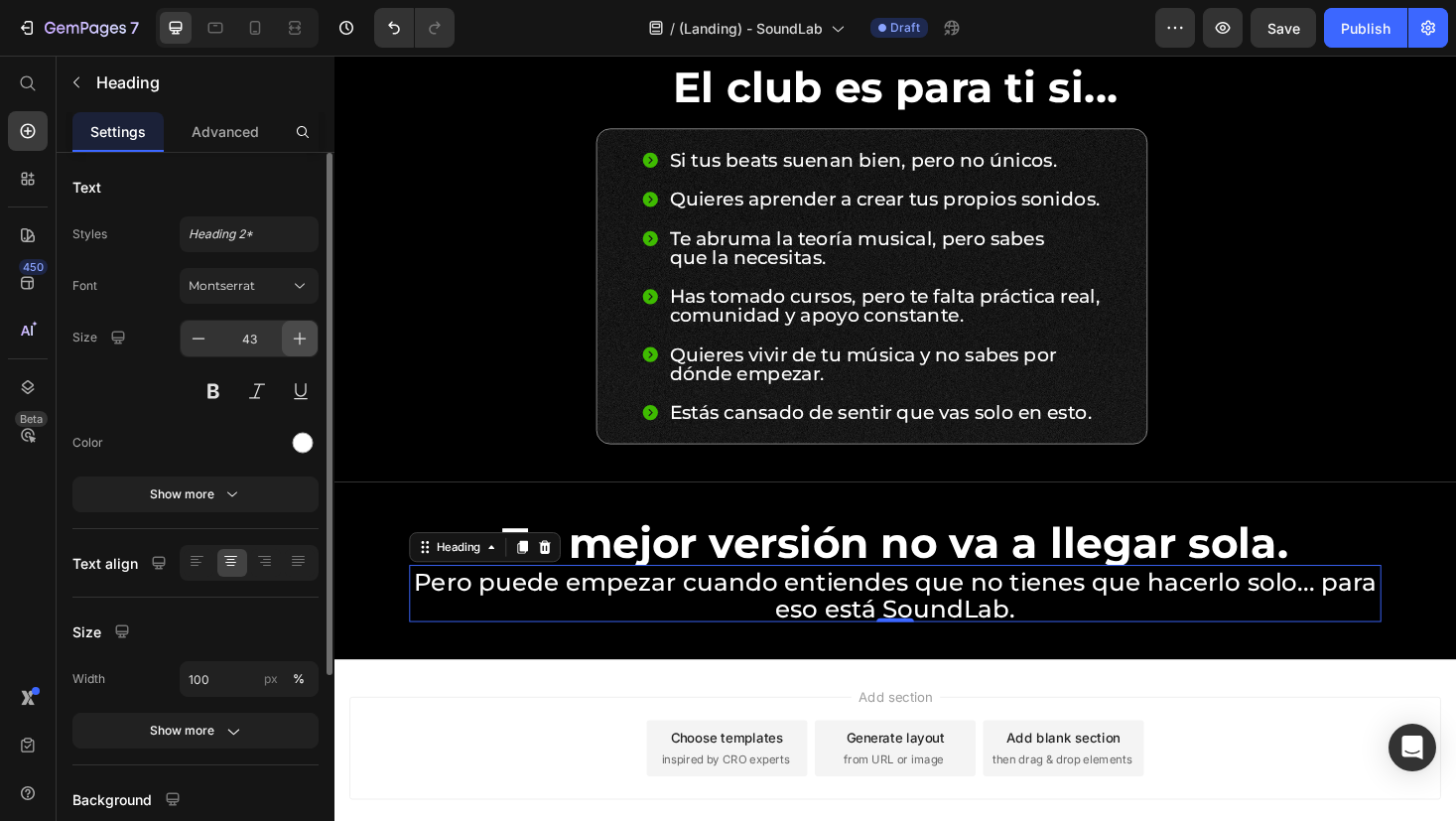 click 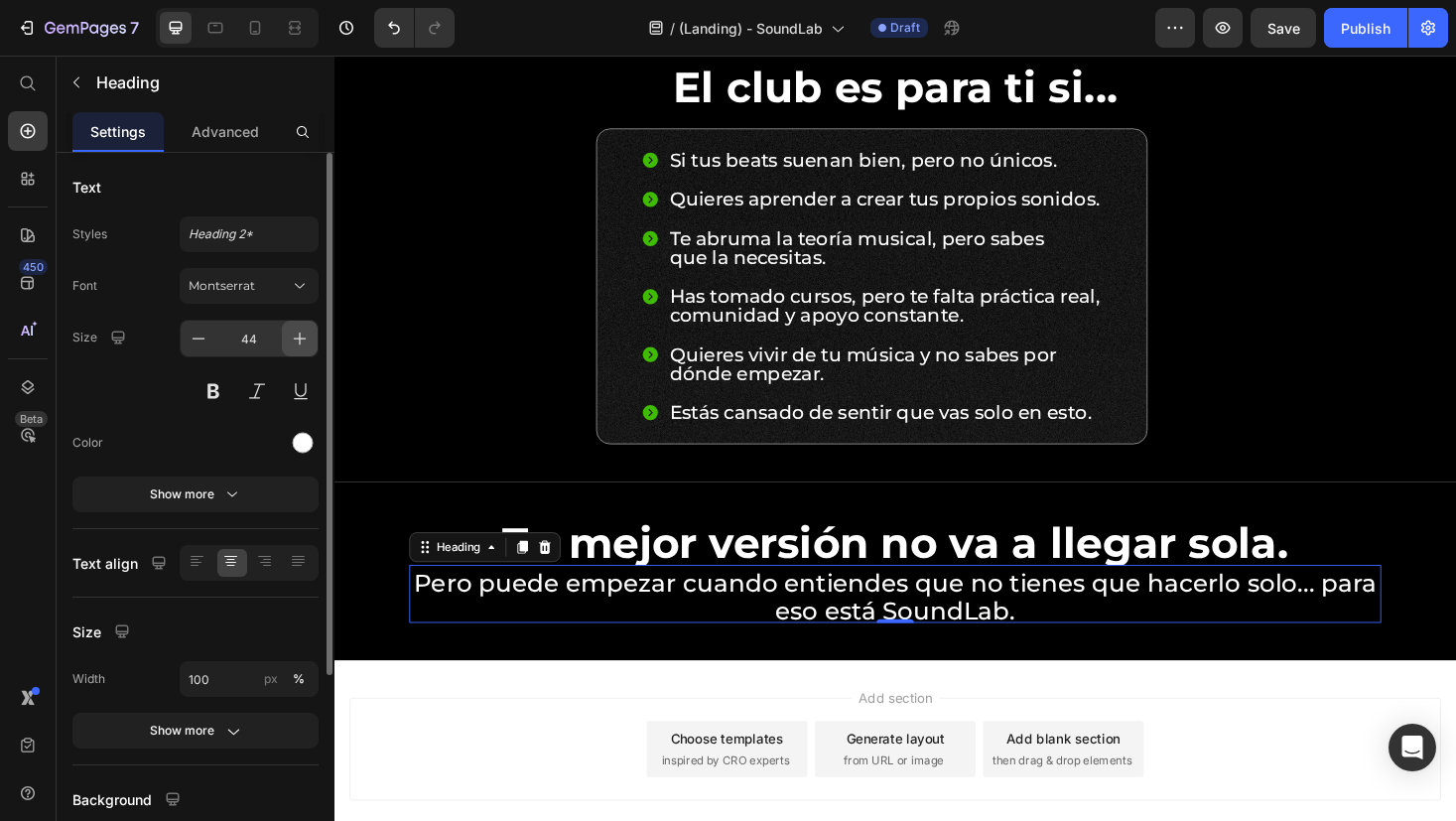 click 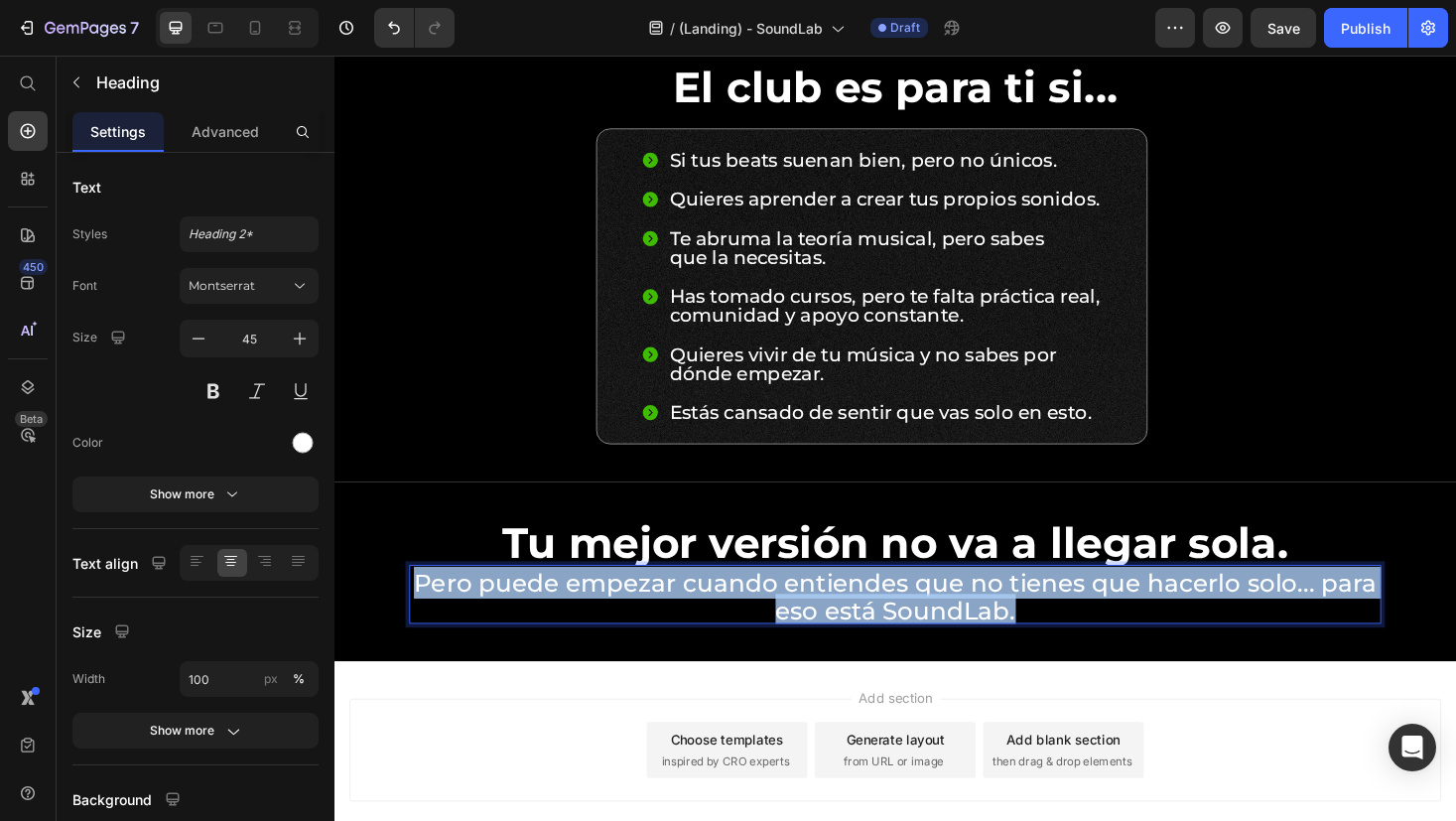 drag, startPoint x: 1042, startPoint y: 636, endPoint x: 403, endPoint y: 607, distance: 639.65772 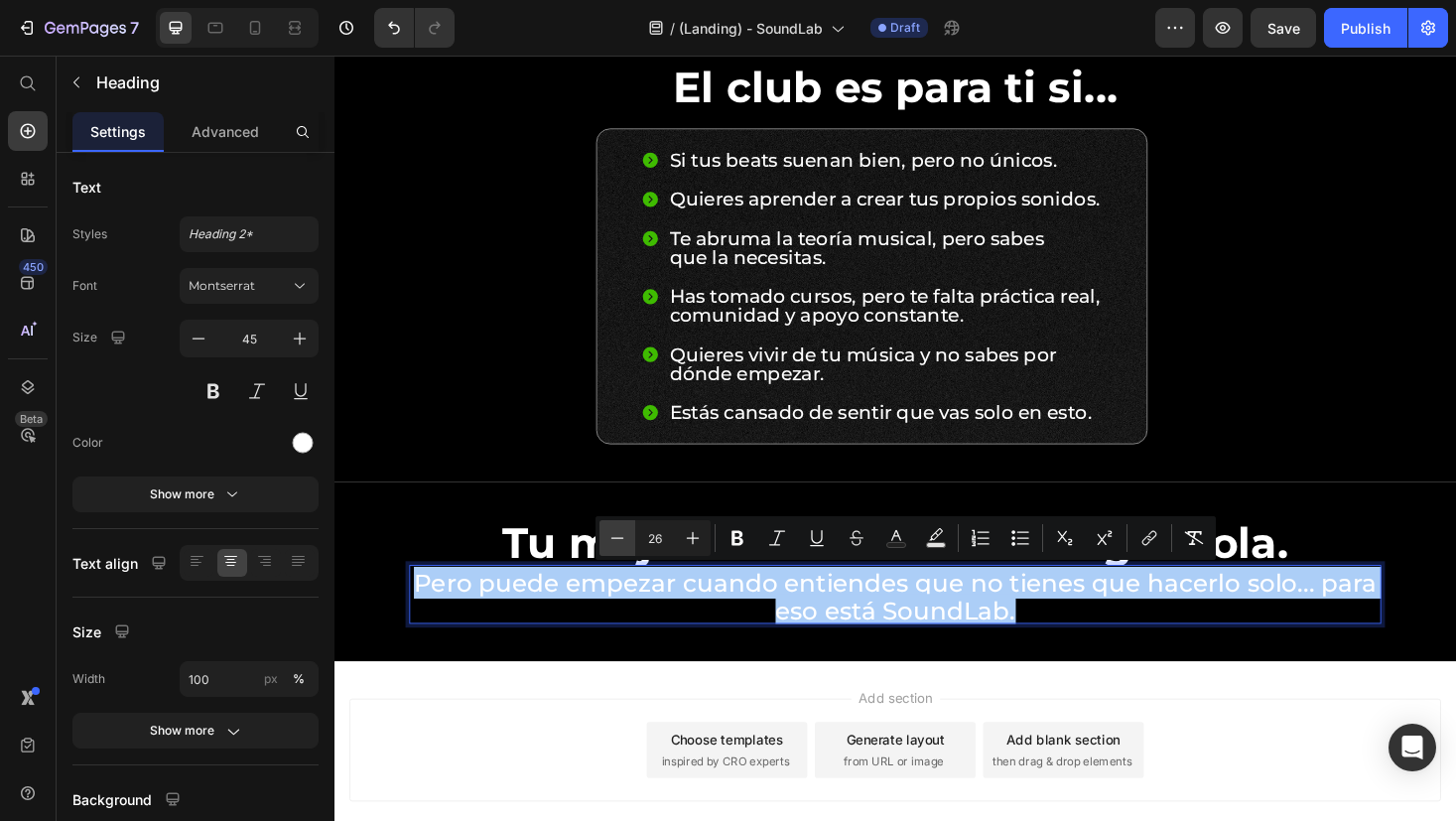 click 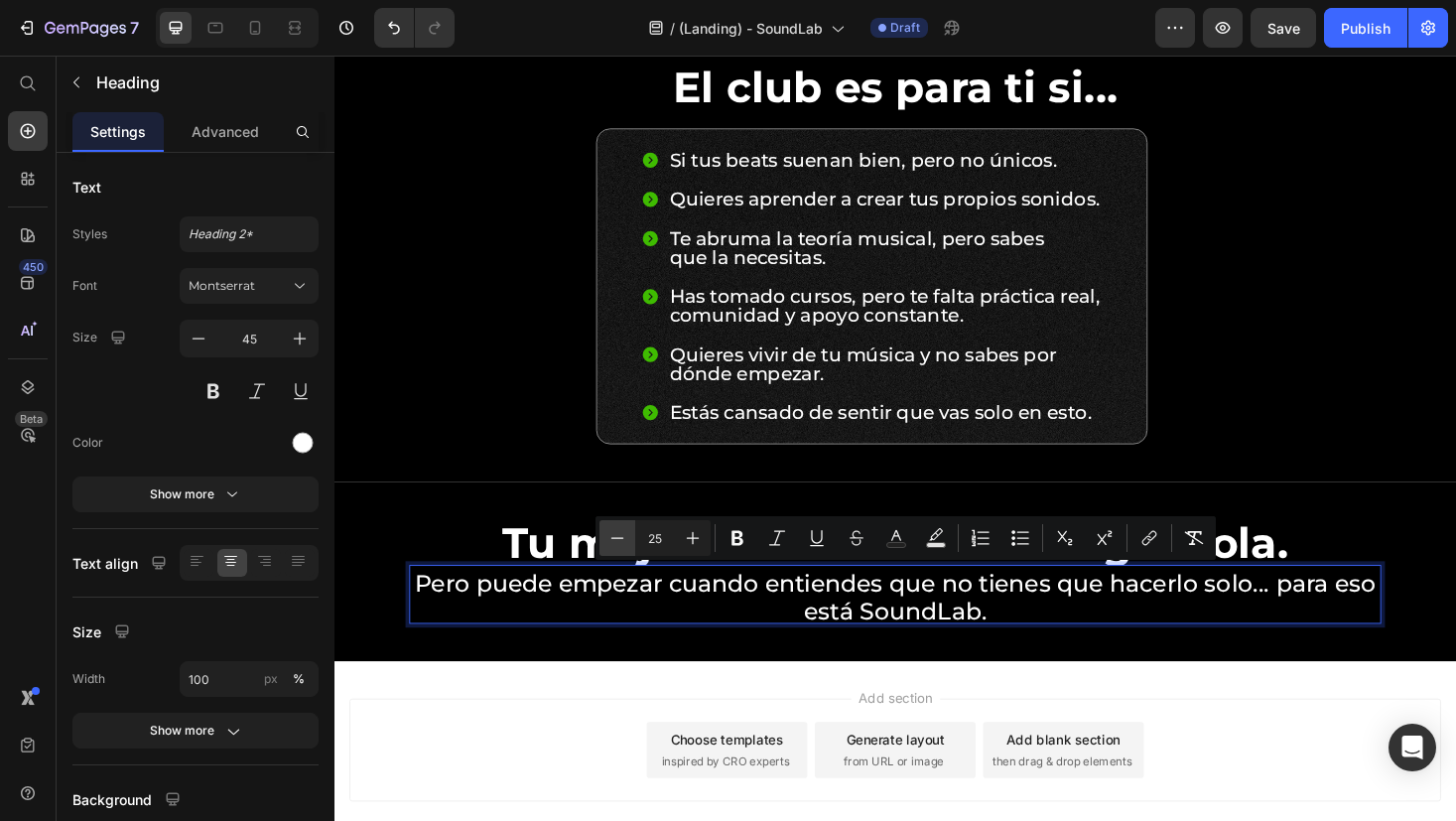click 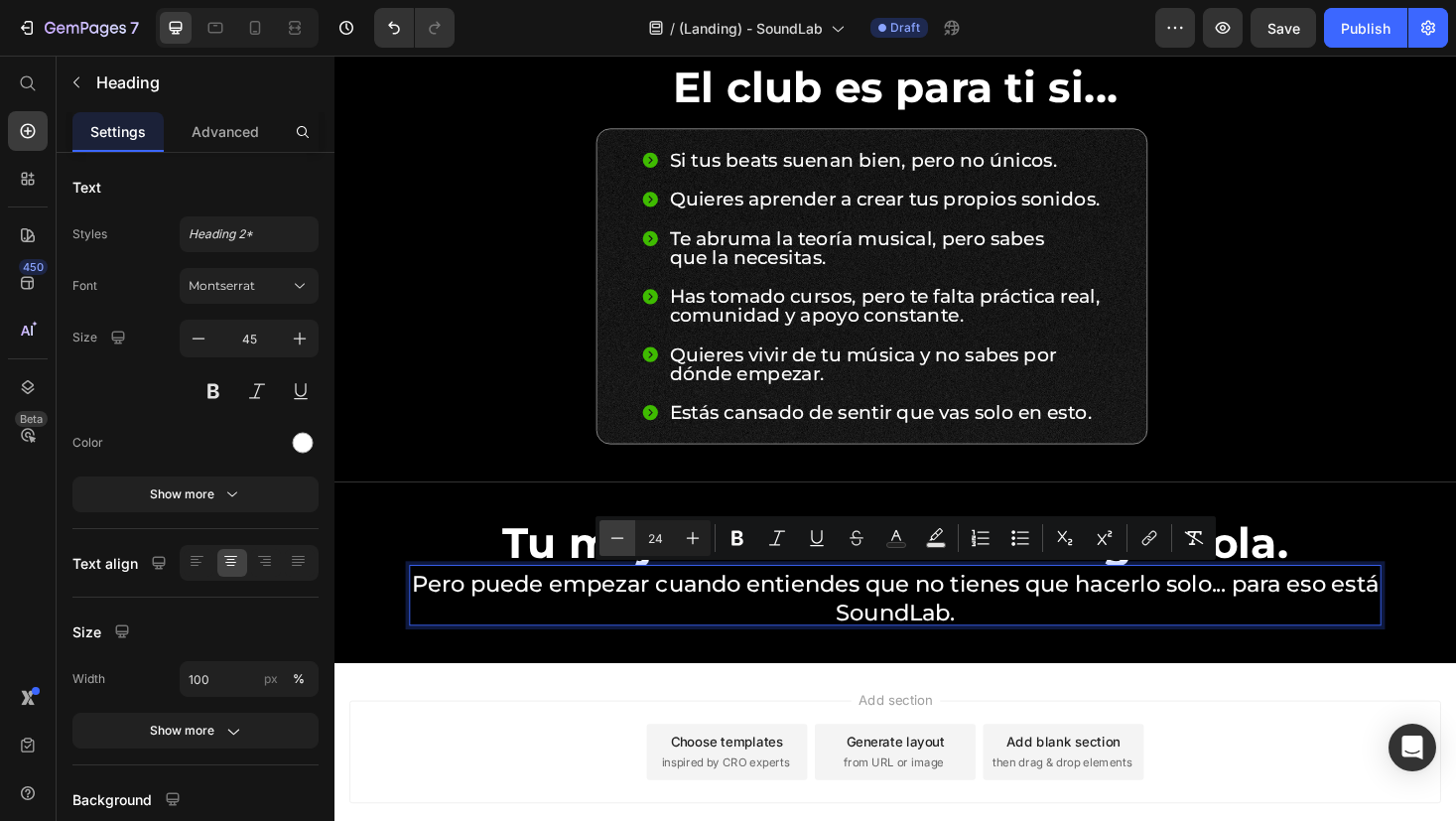 click 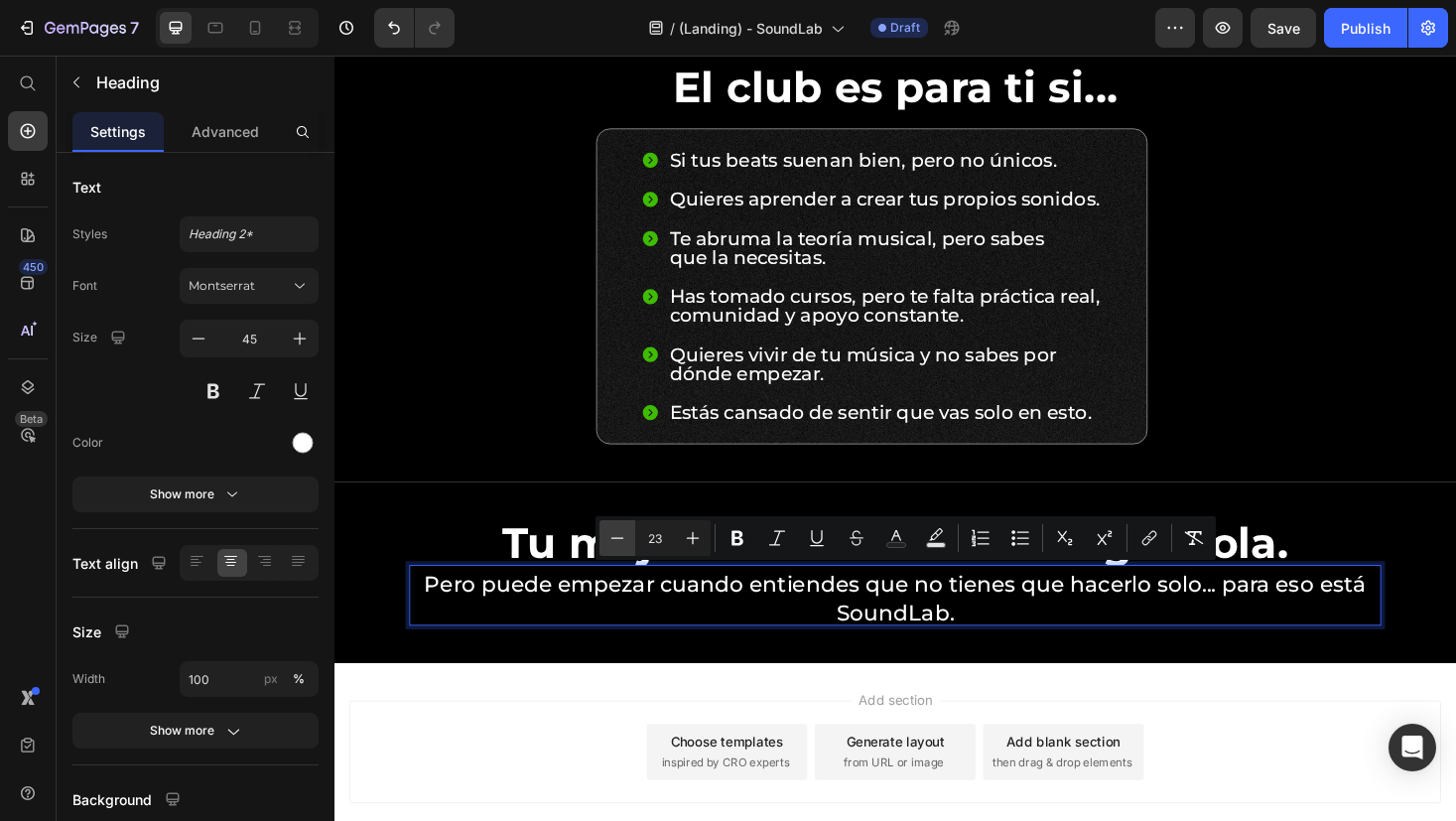 click 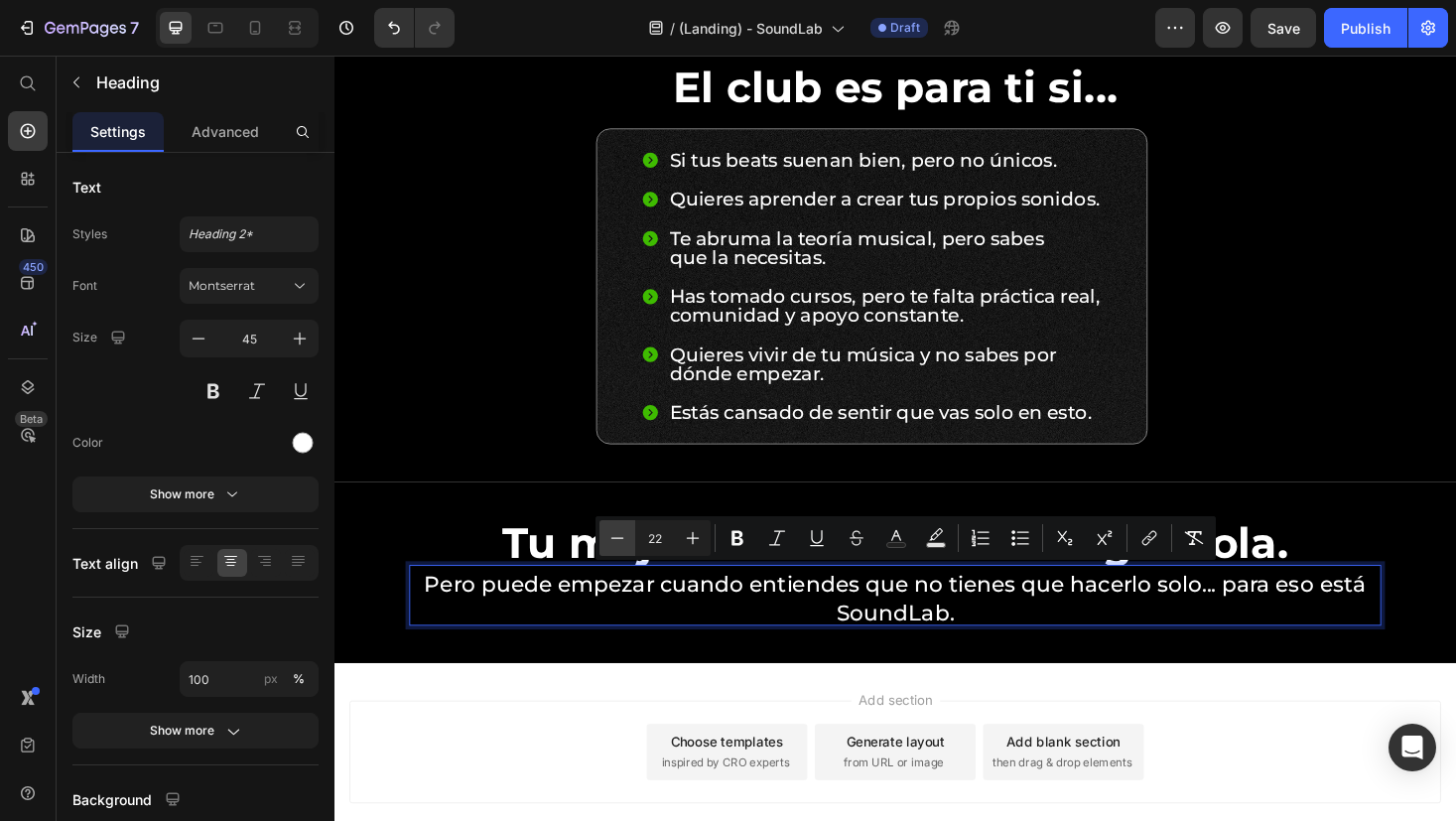 click 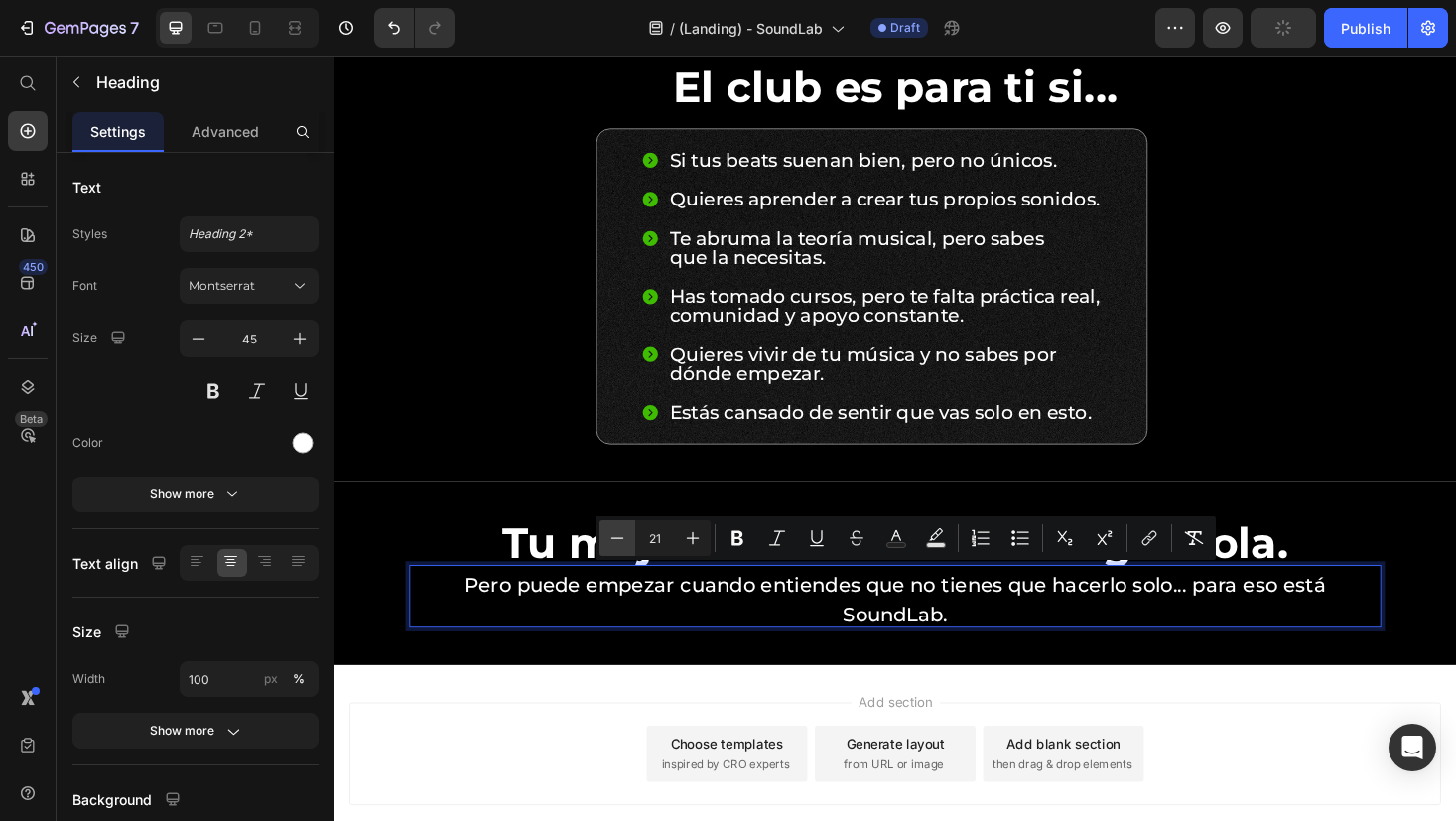 click 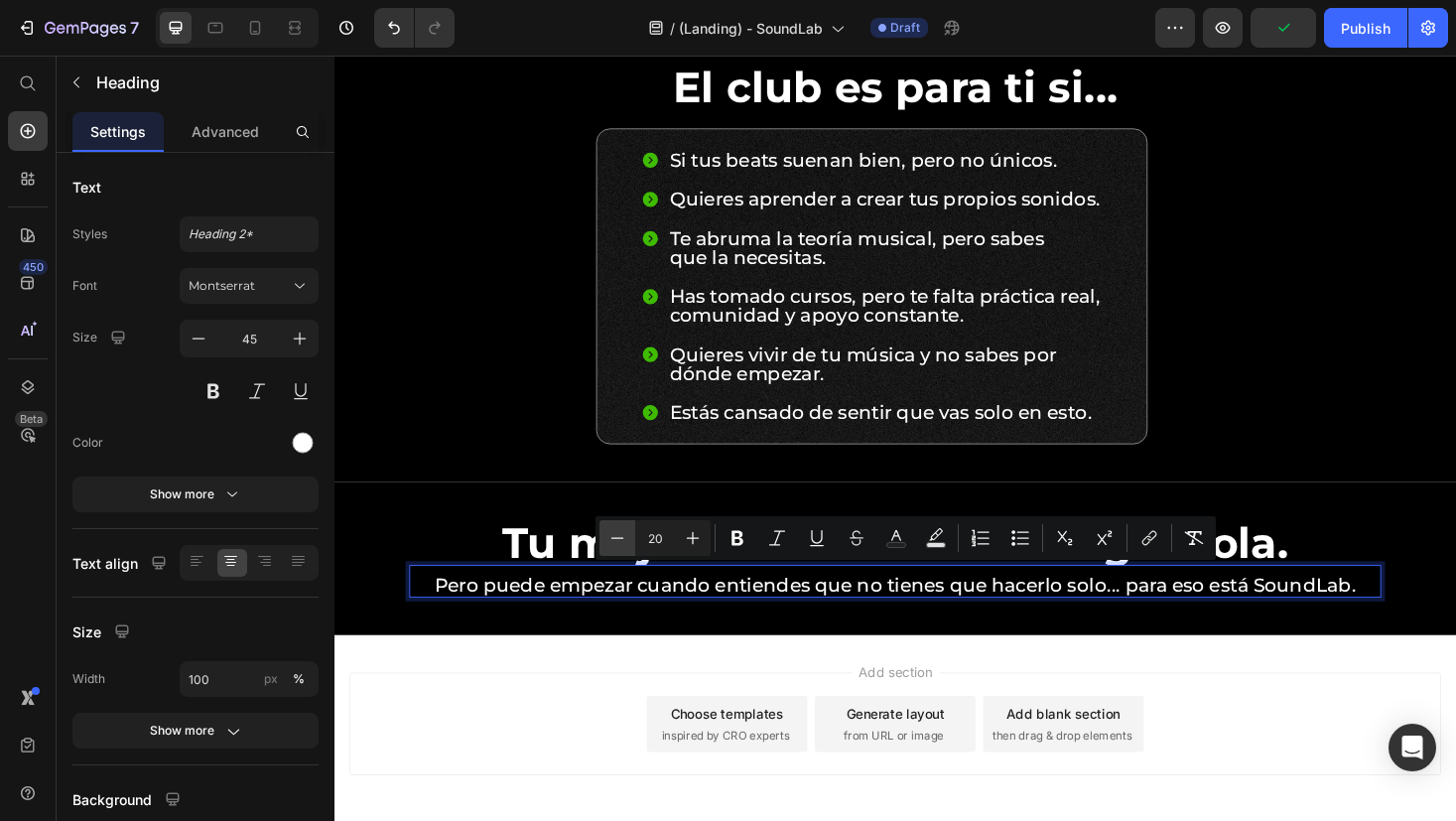 click 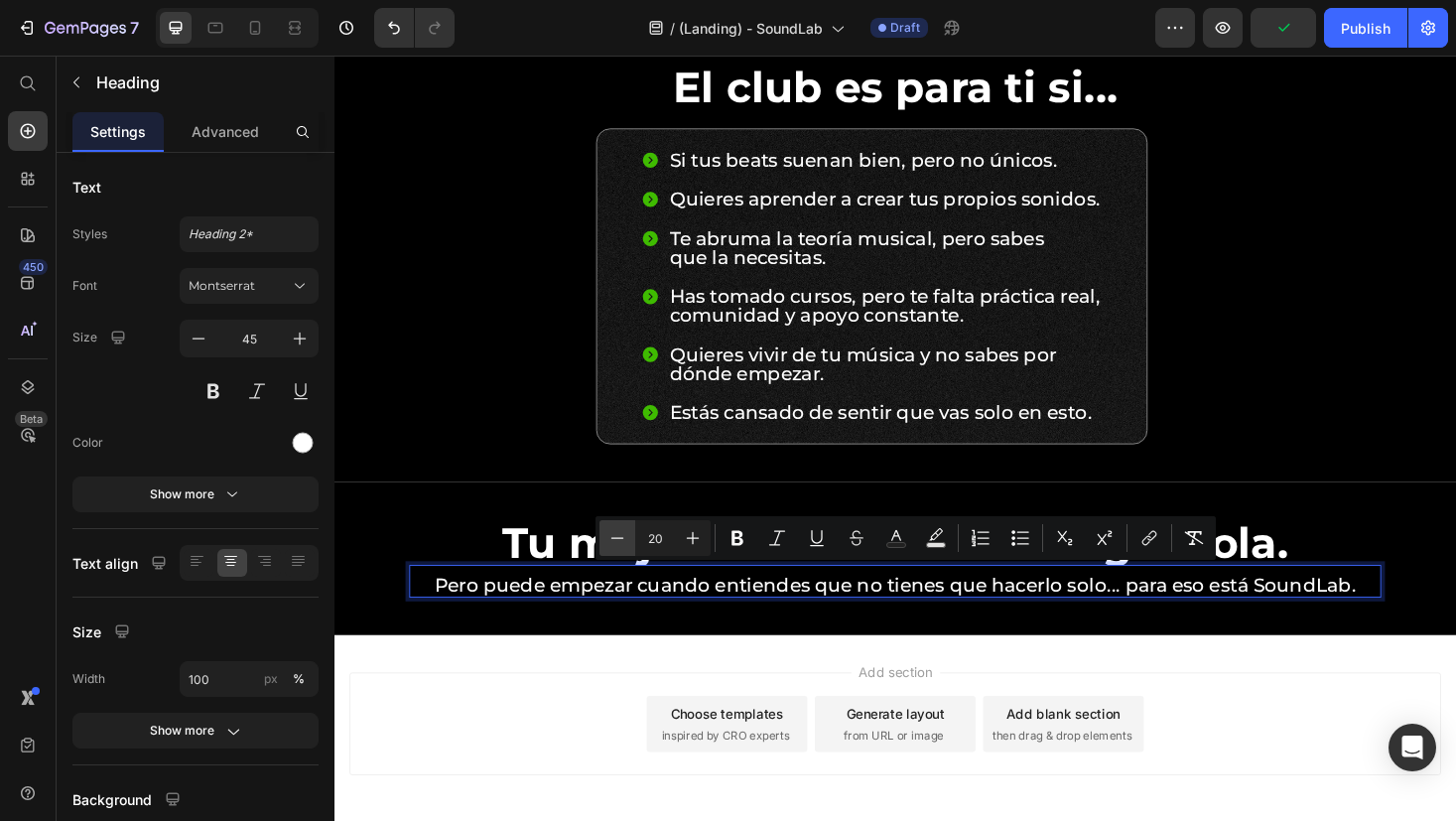type on "19" 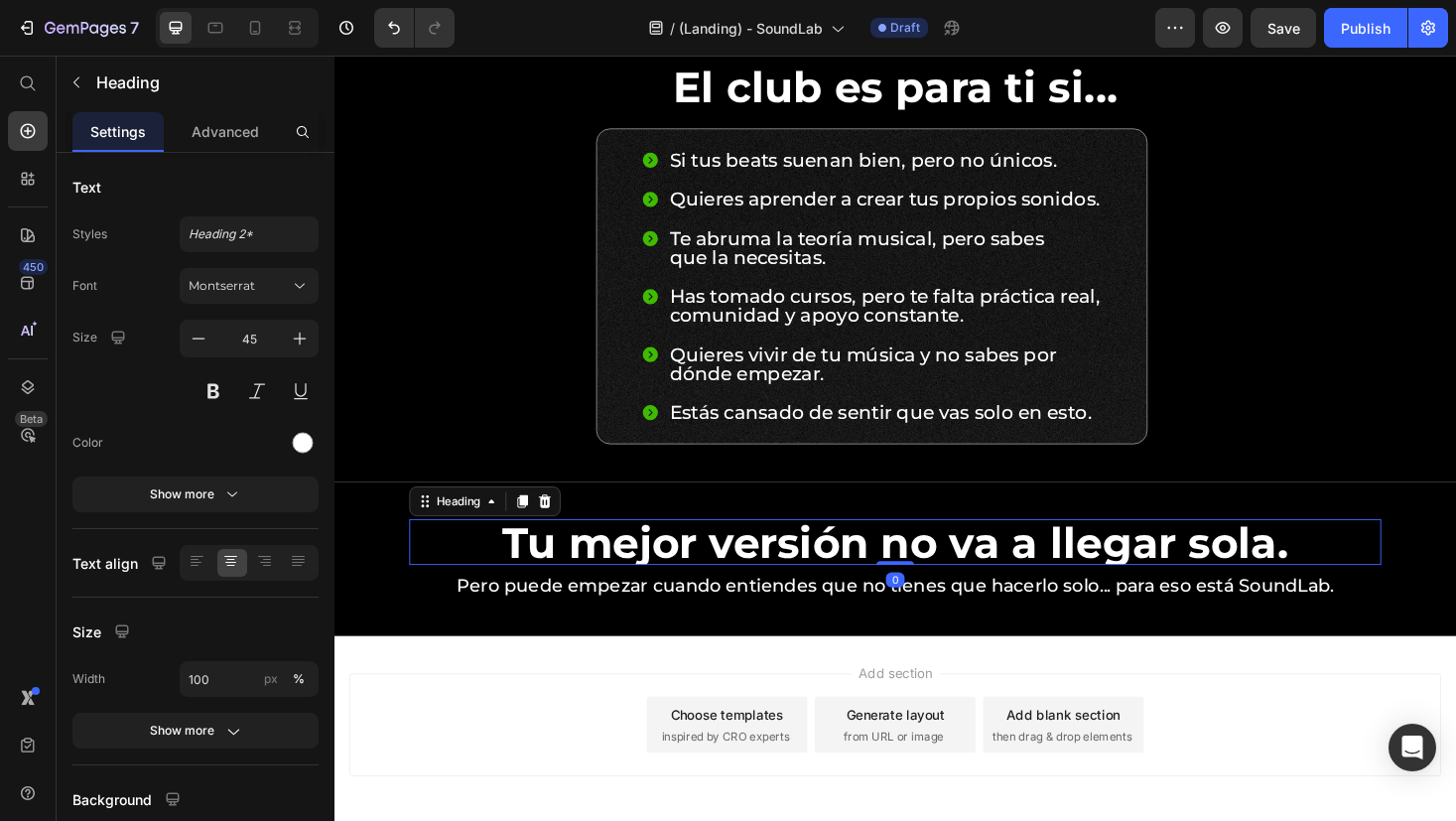 click on "Tu mejor versión no va a llegar sola." at bounding box center (930, 572) 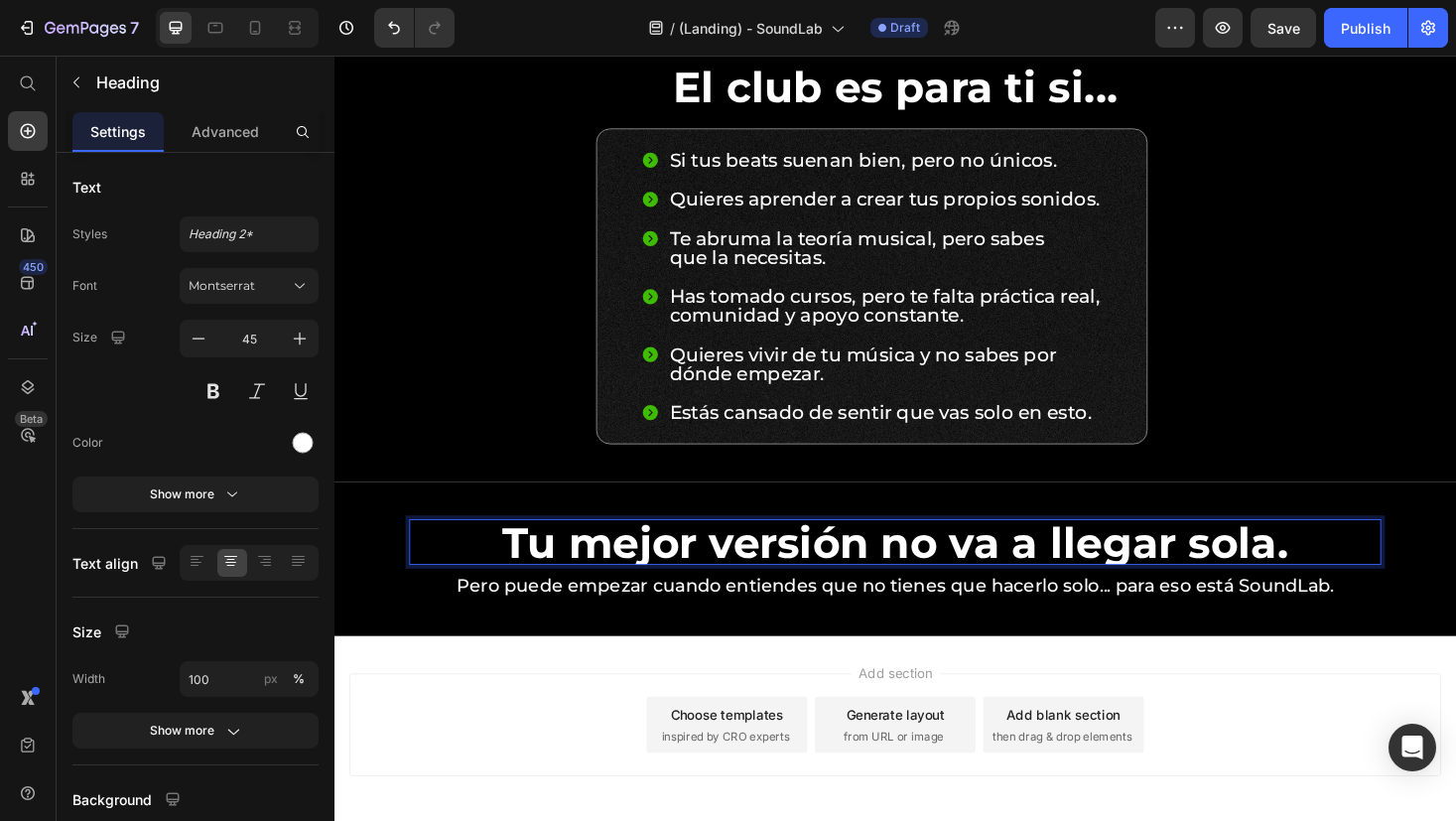 click on "Tu mejor versión no va a llegar sola." at bounding box center (930, 572) 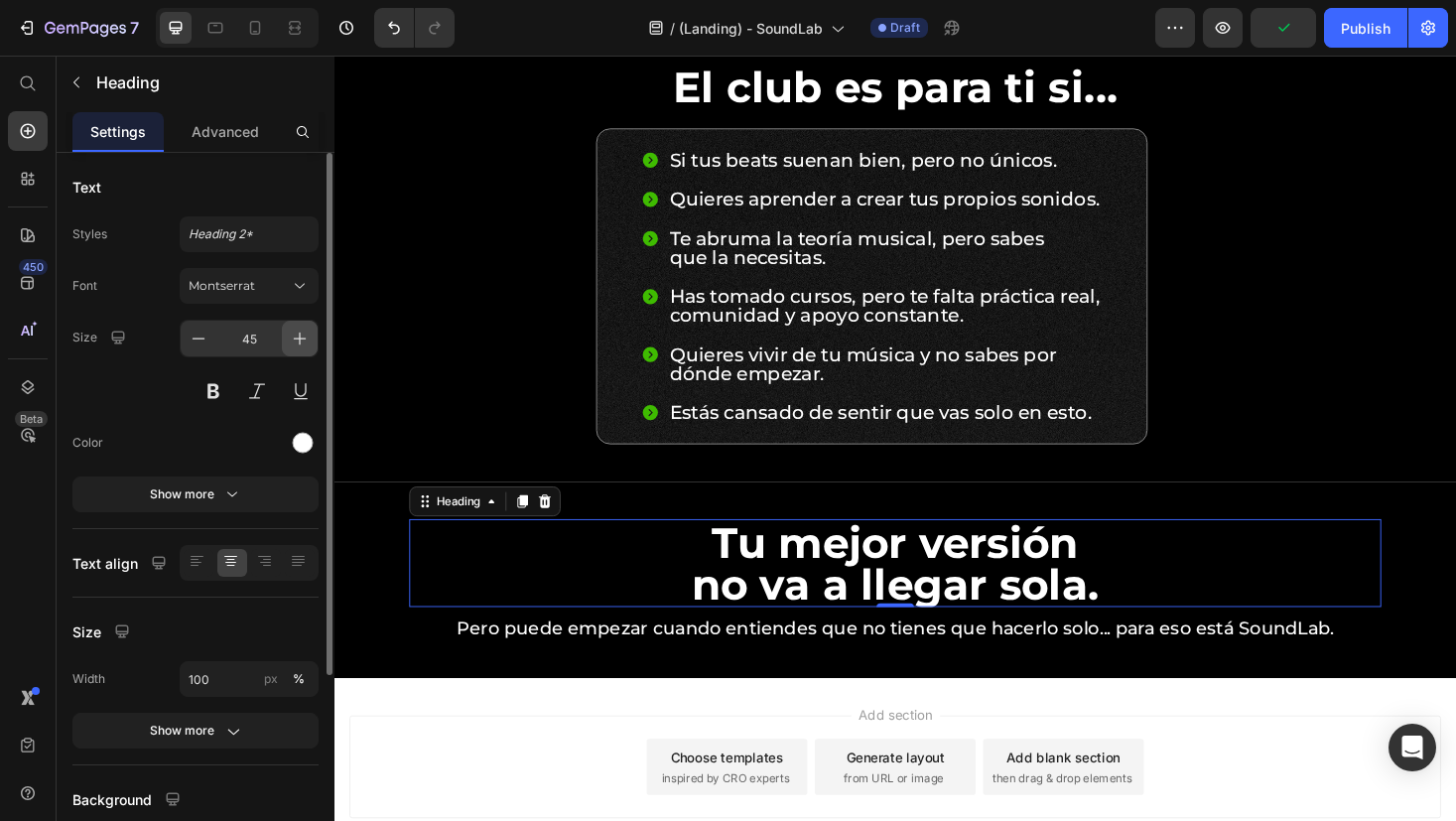 click 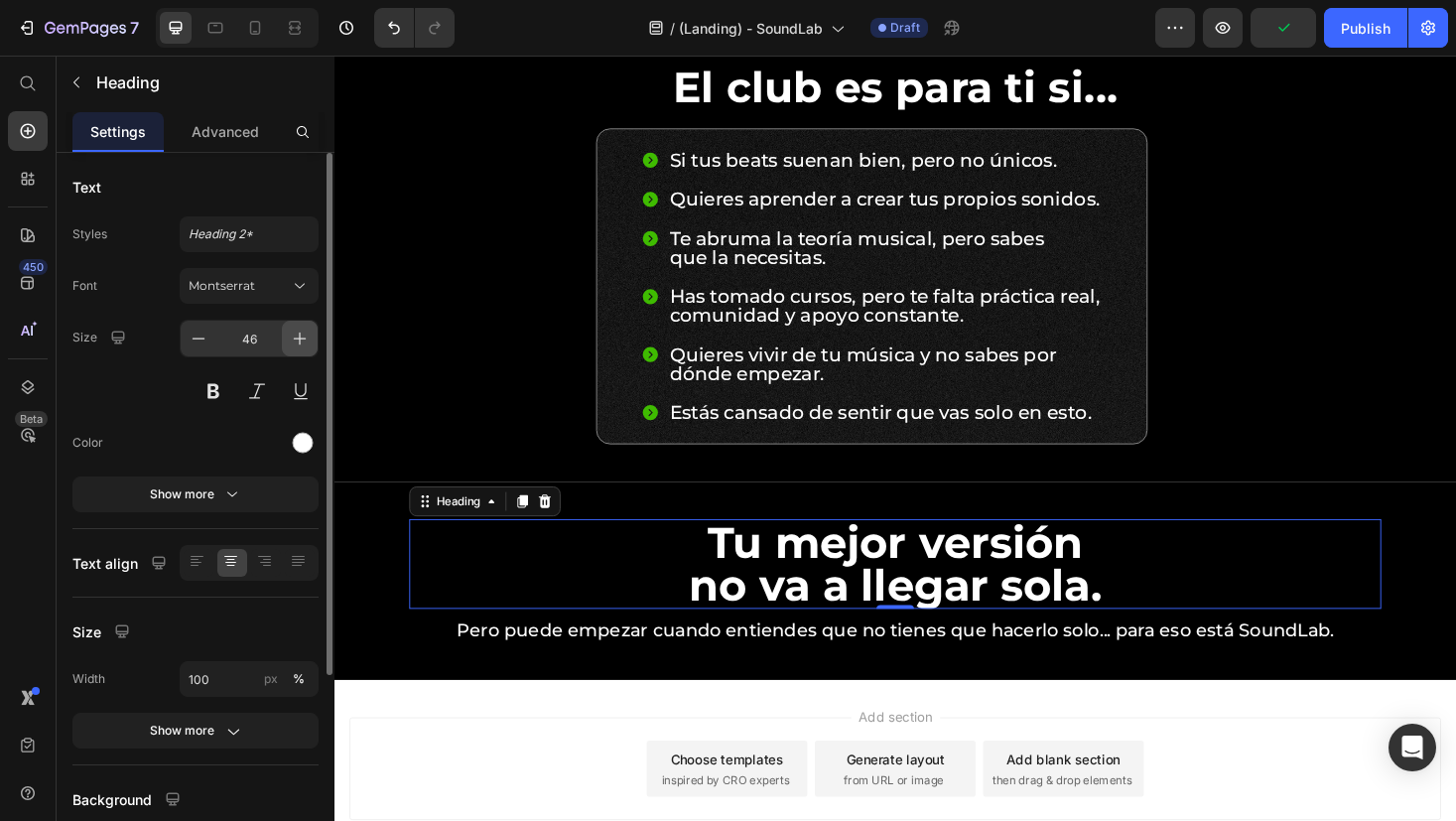 click 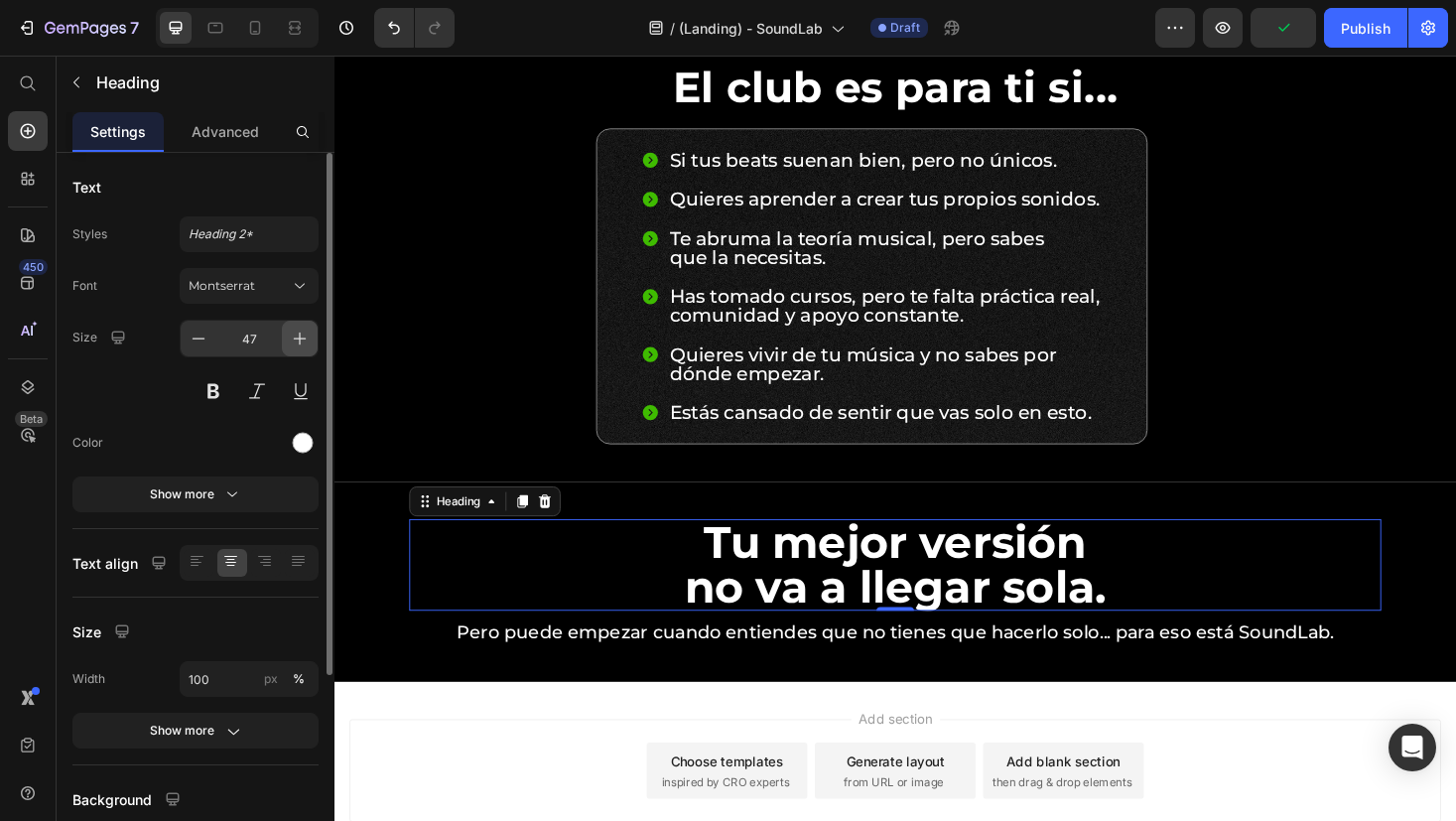 click 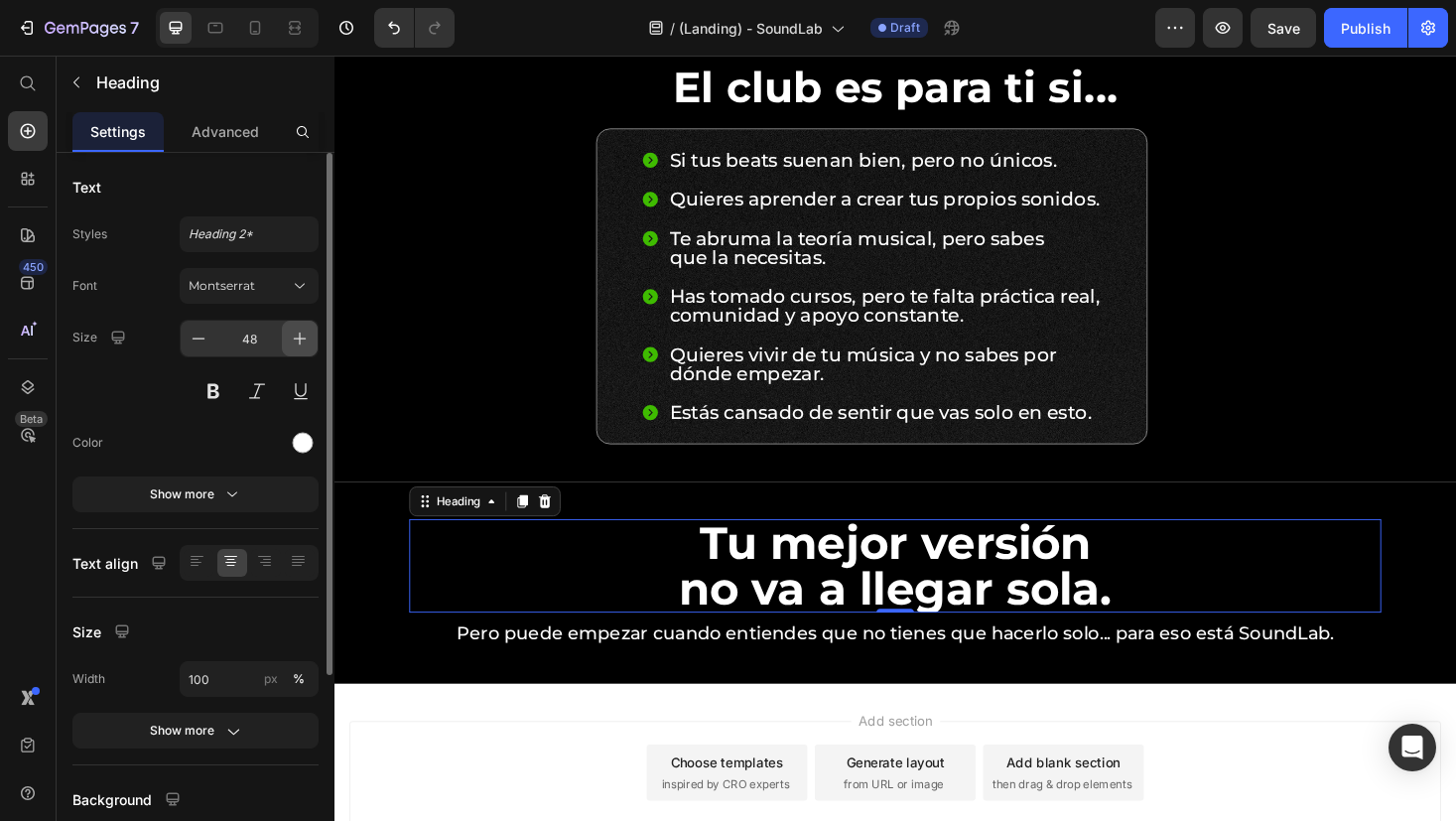 click 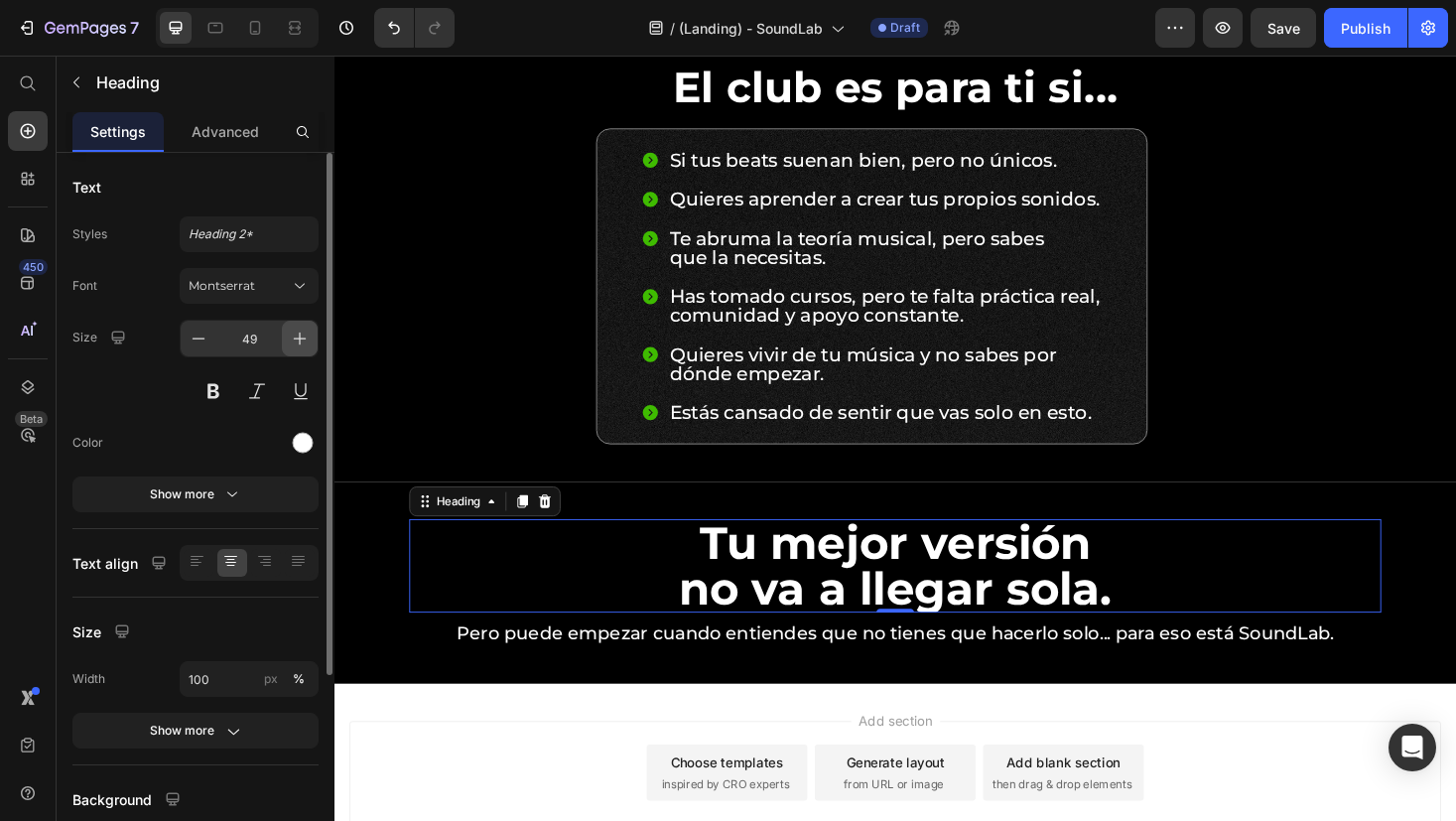 click 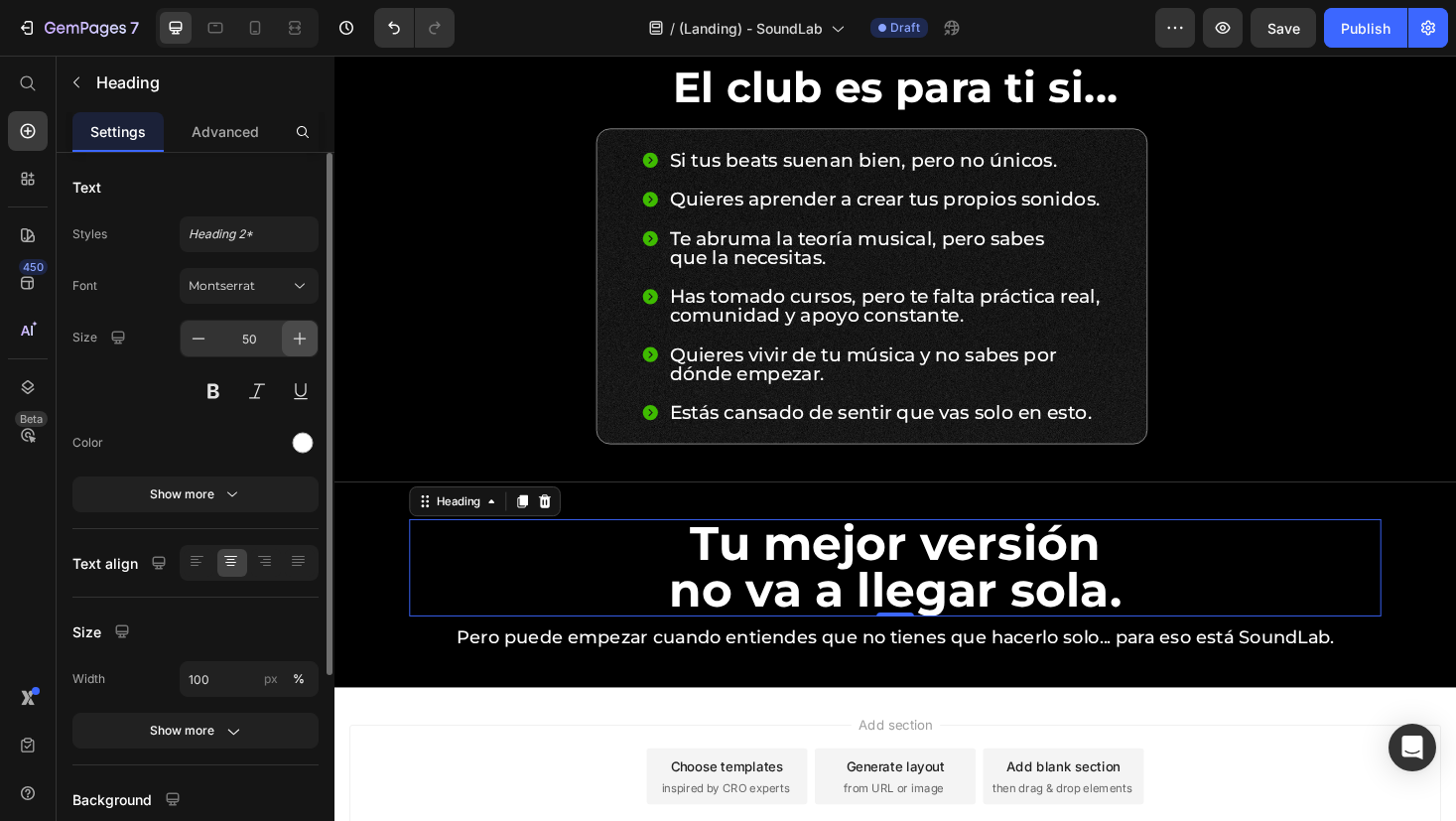 click 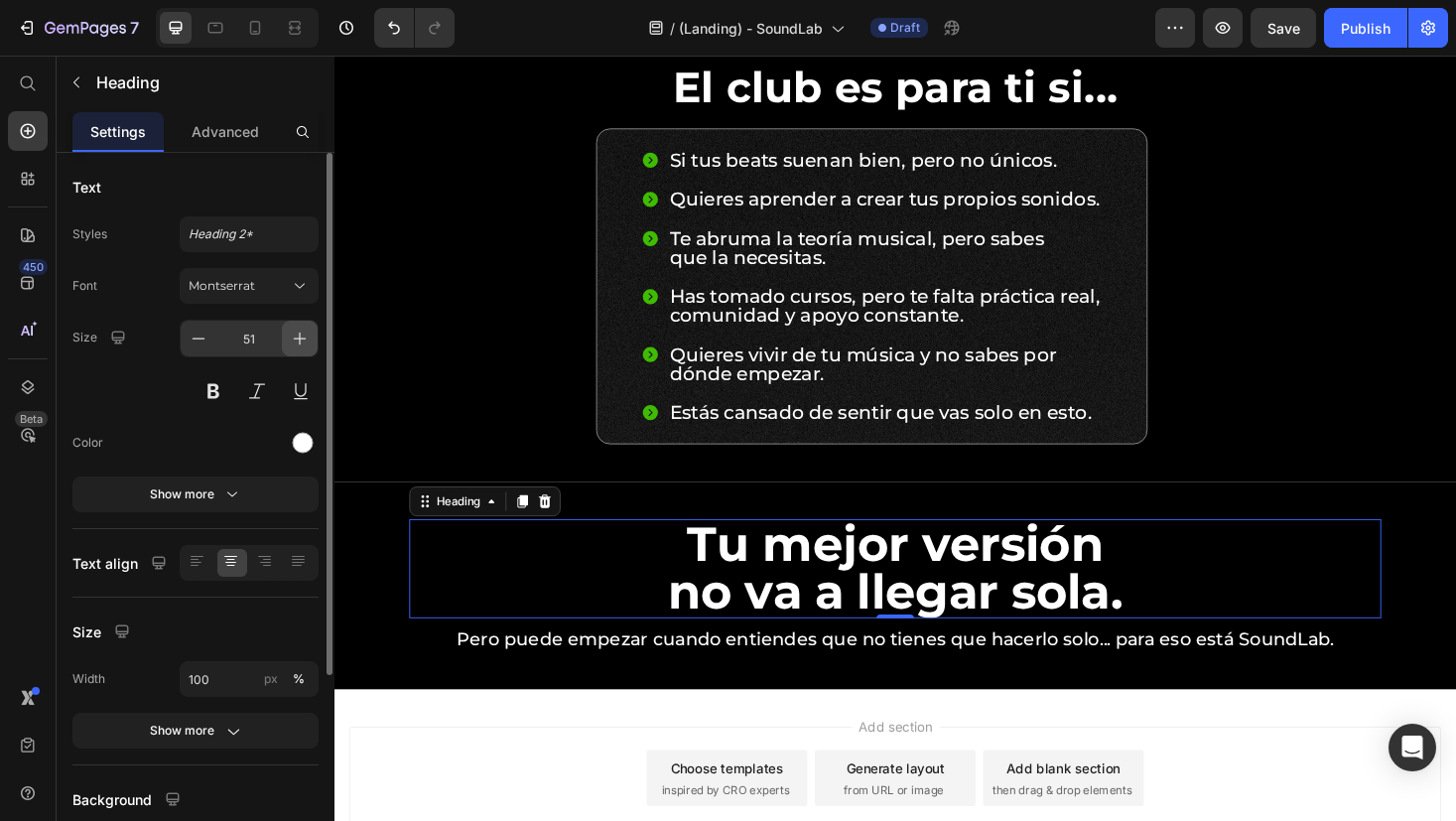 click 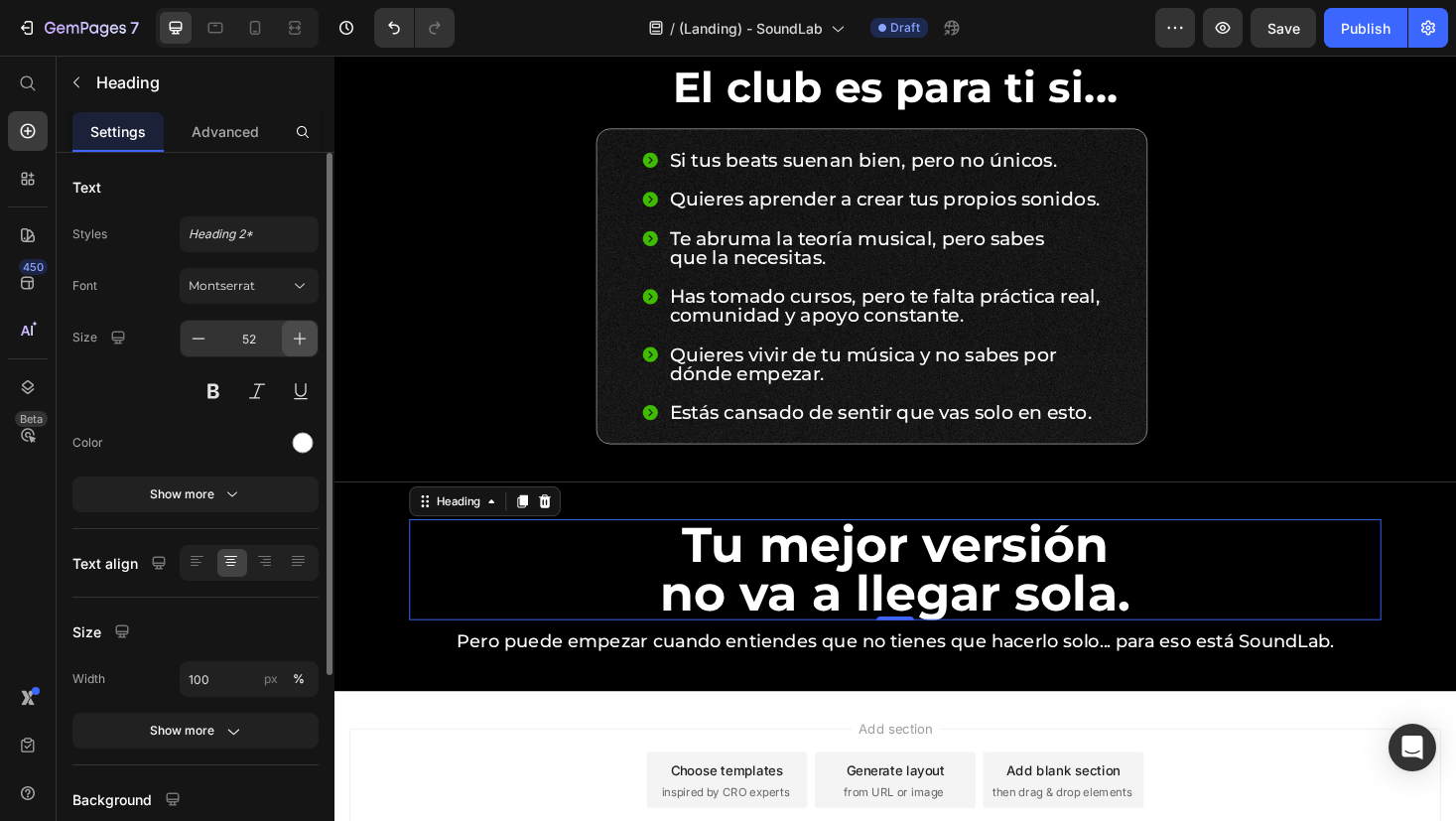 click 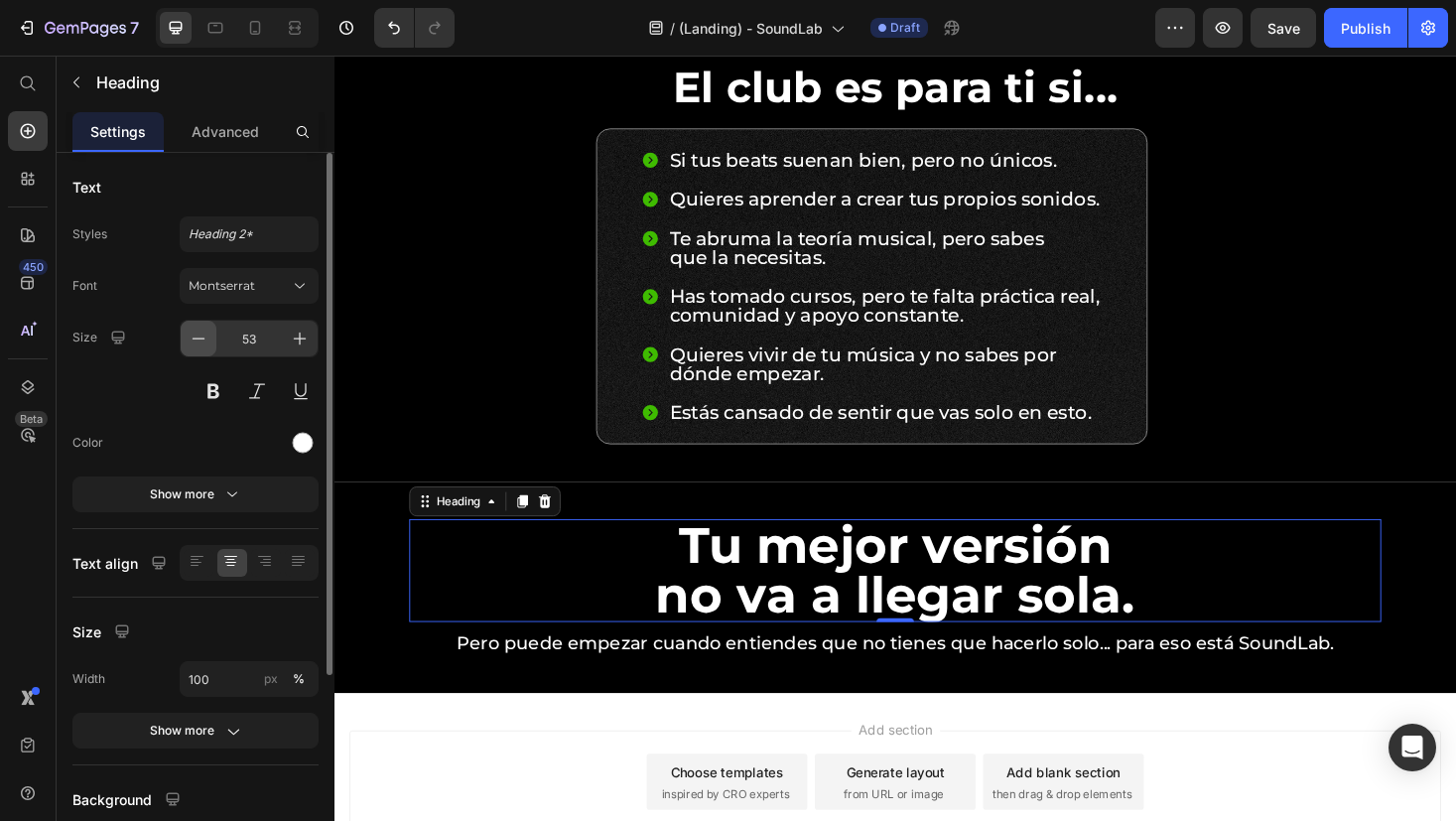 click 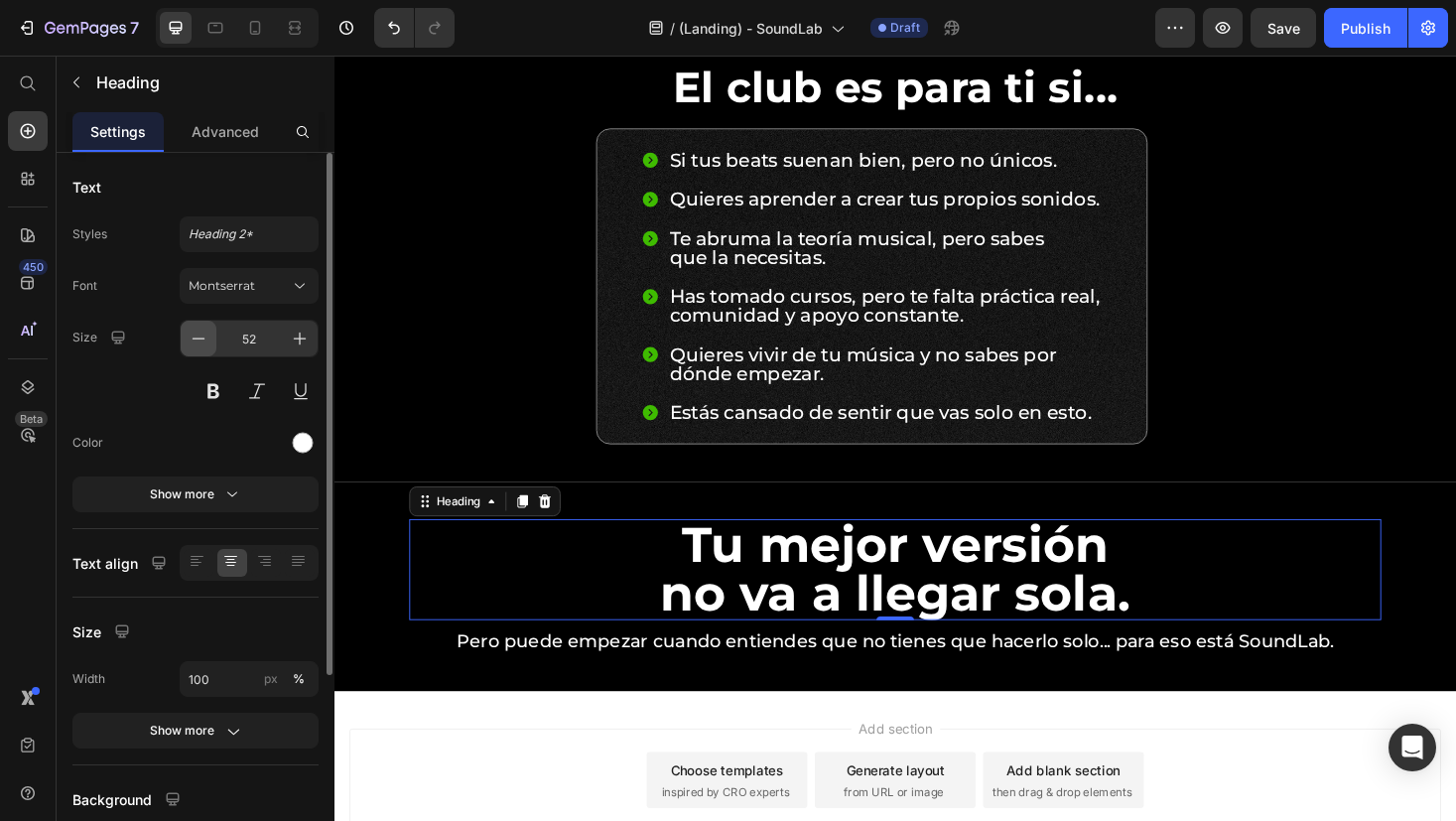 click 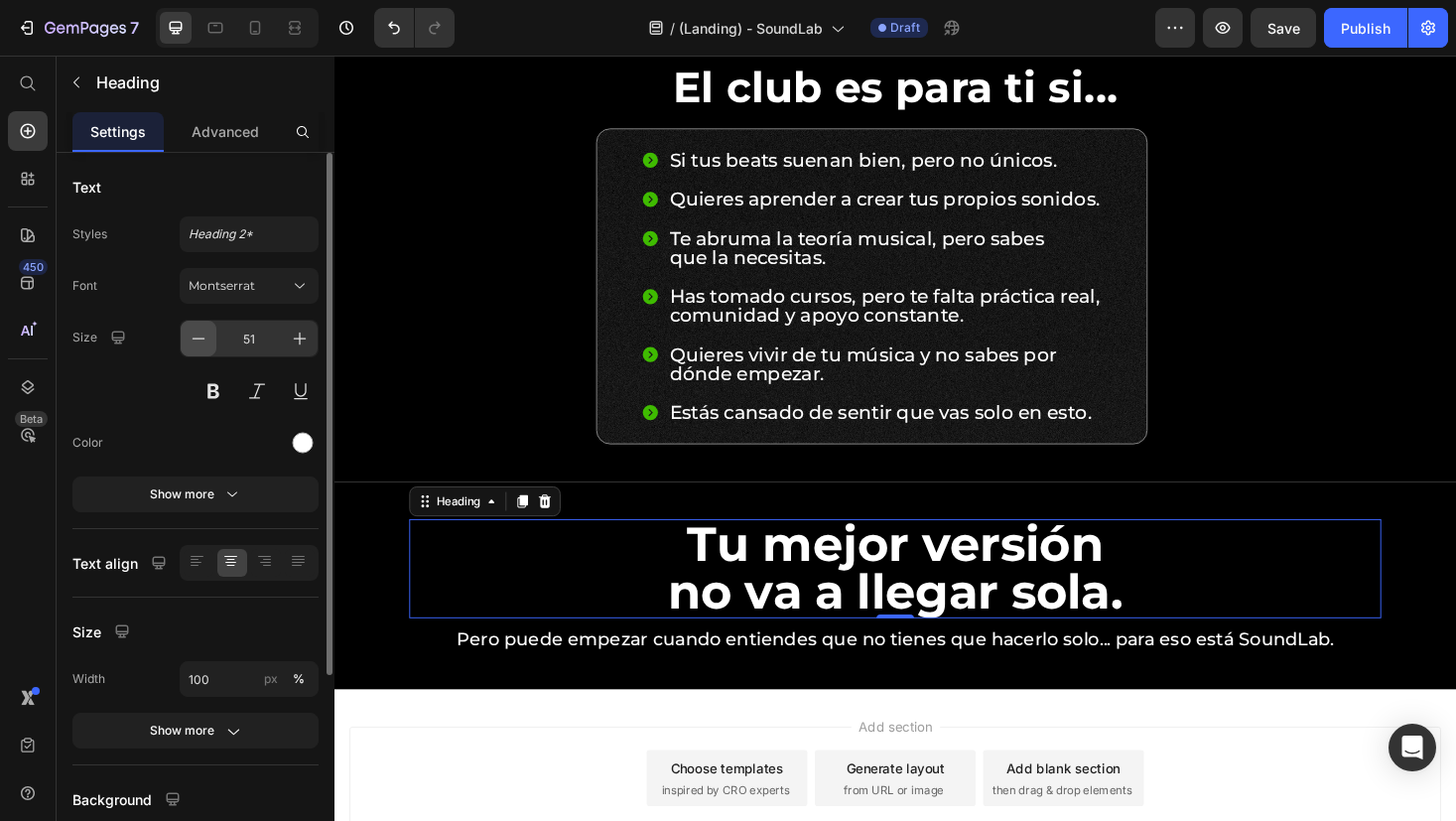 click 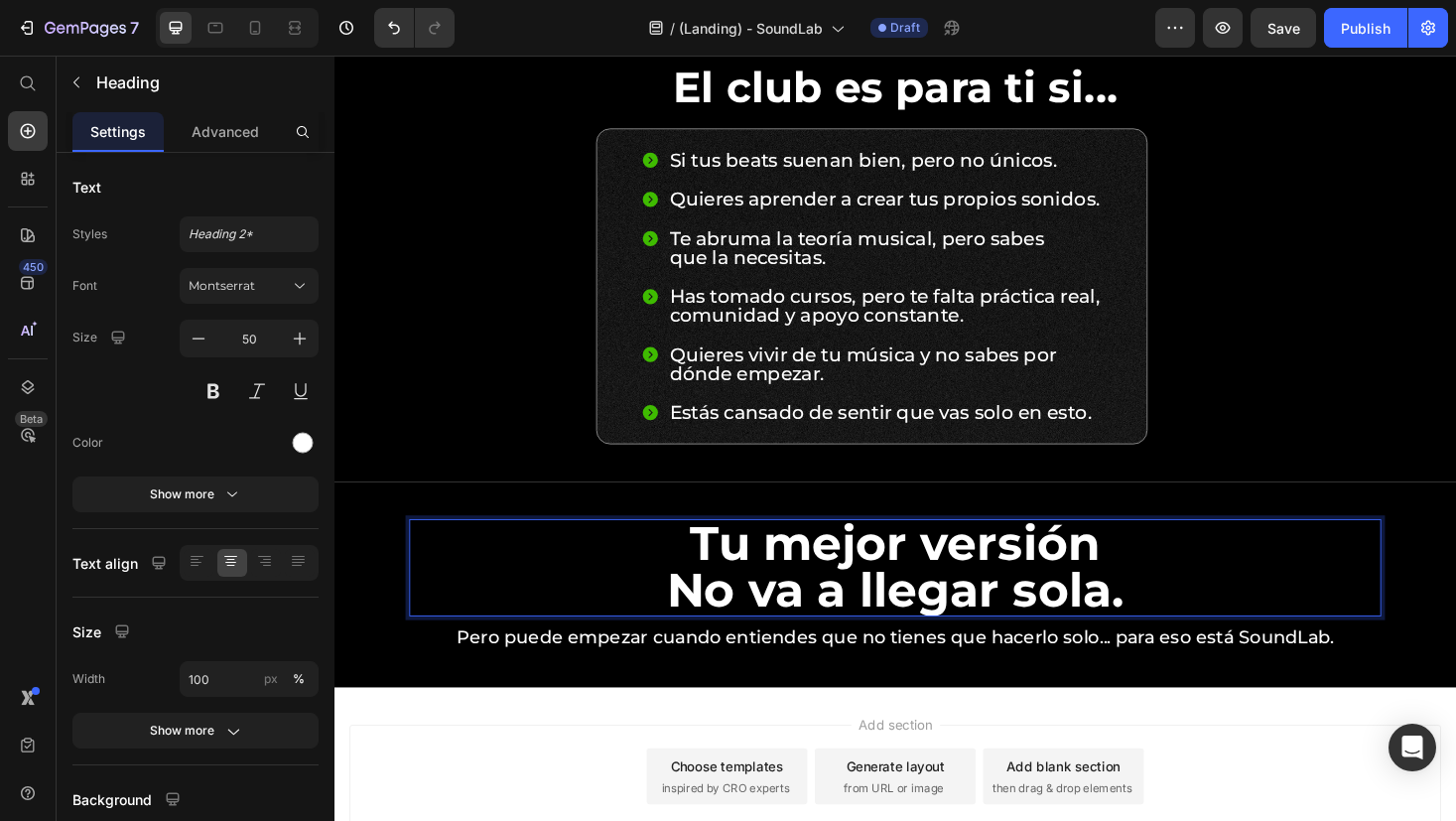 scroll, scrollTop: 3, scrollLeft: 0, axis: vertical 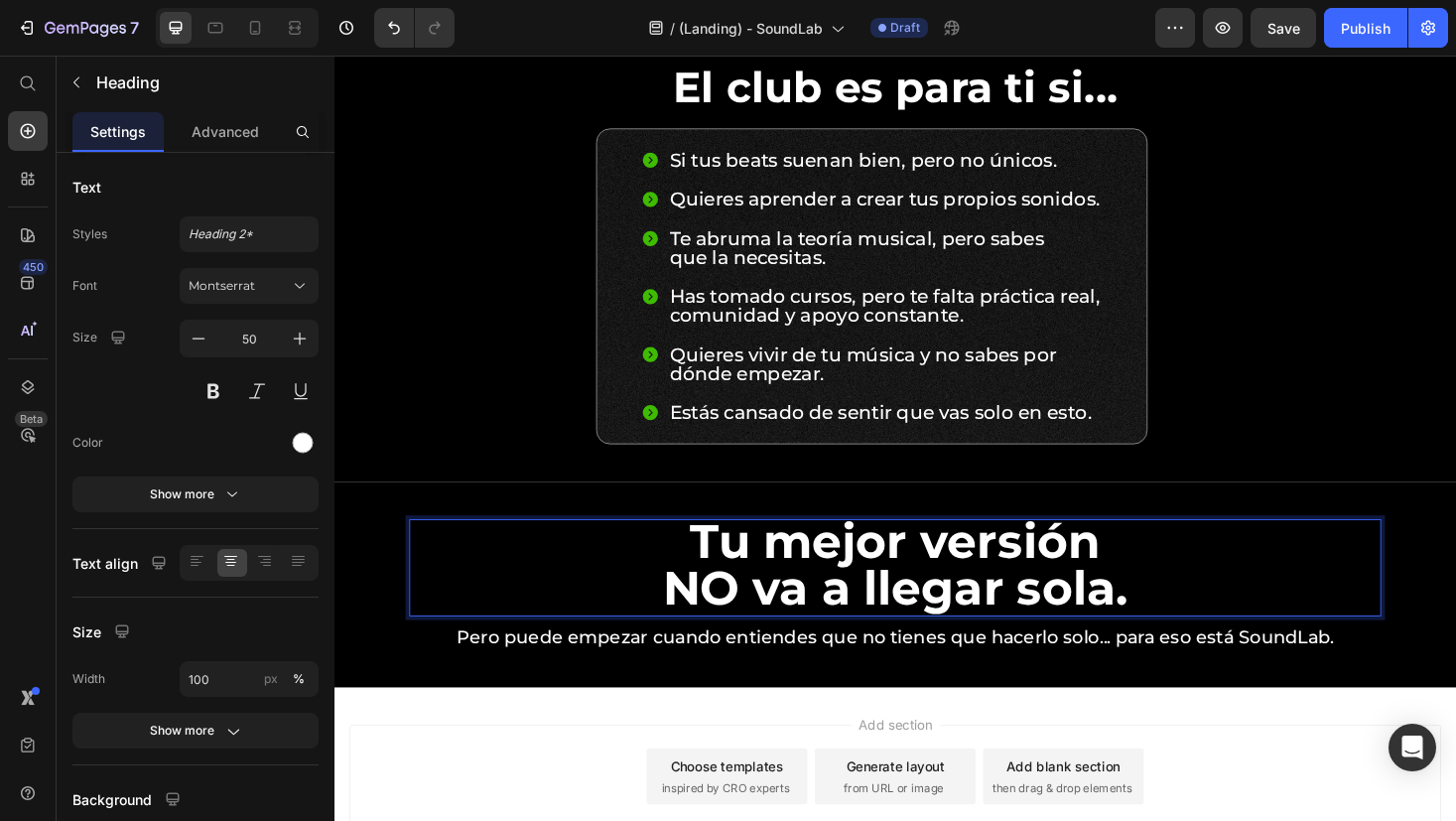 click on "Tu mejor versión  NO va a llegar sola." at bounding box center (930, 597) 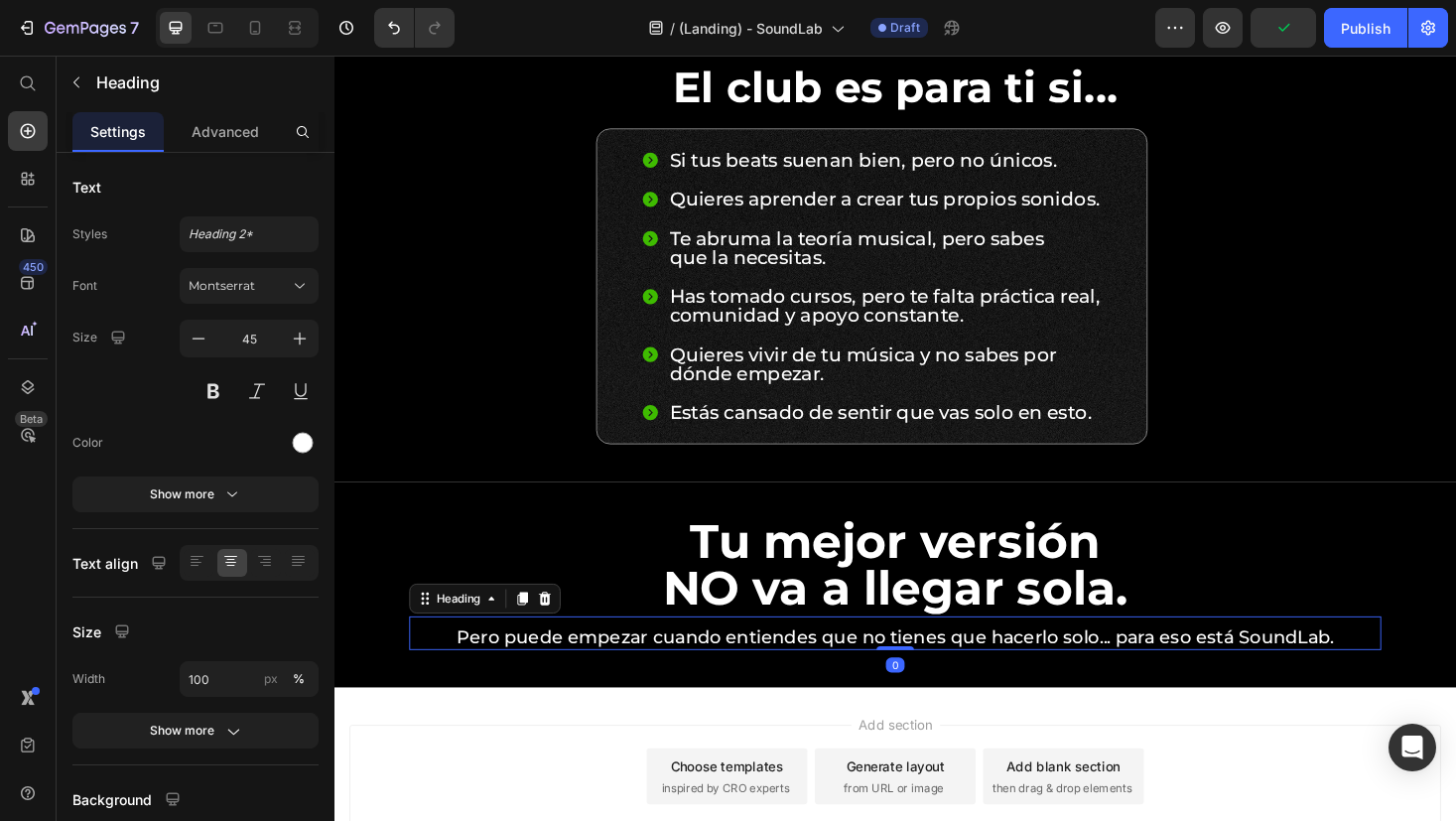 click on "Pero puede empezar cuando entiendes que no tienes que hacerlo solo... para eso está SoundLab." at bounding box center (930, 673) 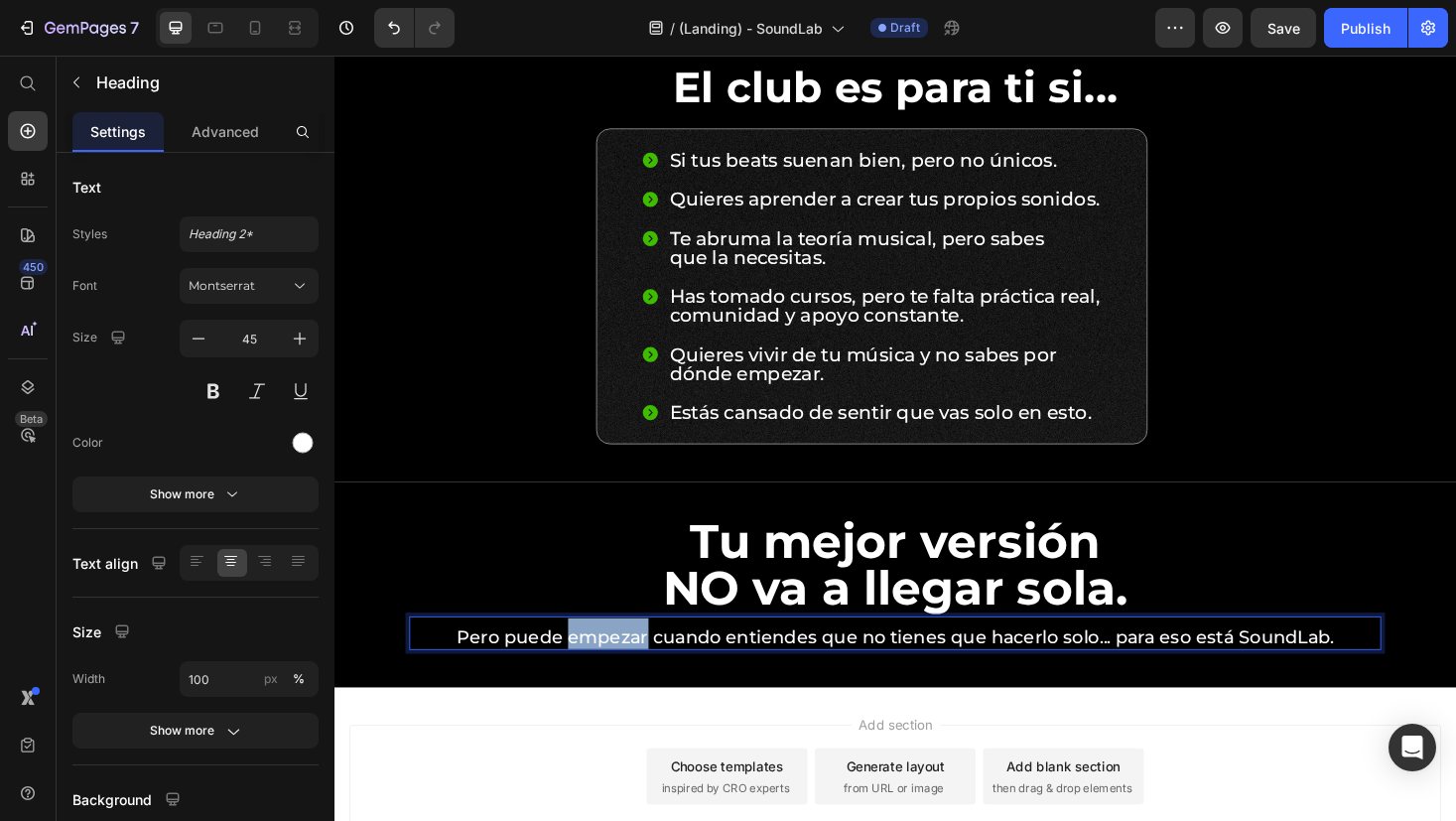 click on "Pero puede empezar cuando entiendes que no tienes que hacerlo solo... para eso está SoundLab." at bounding box center (930, 673) 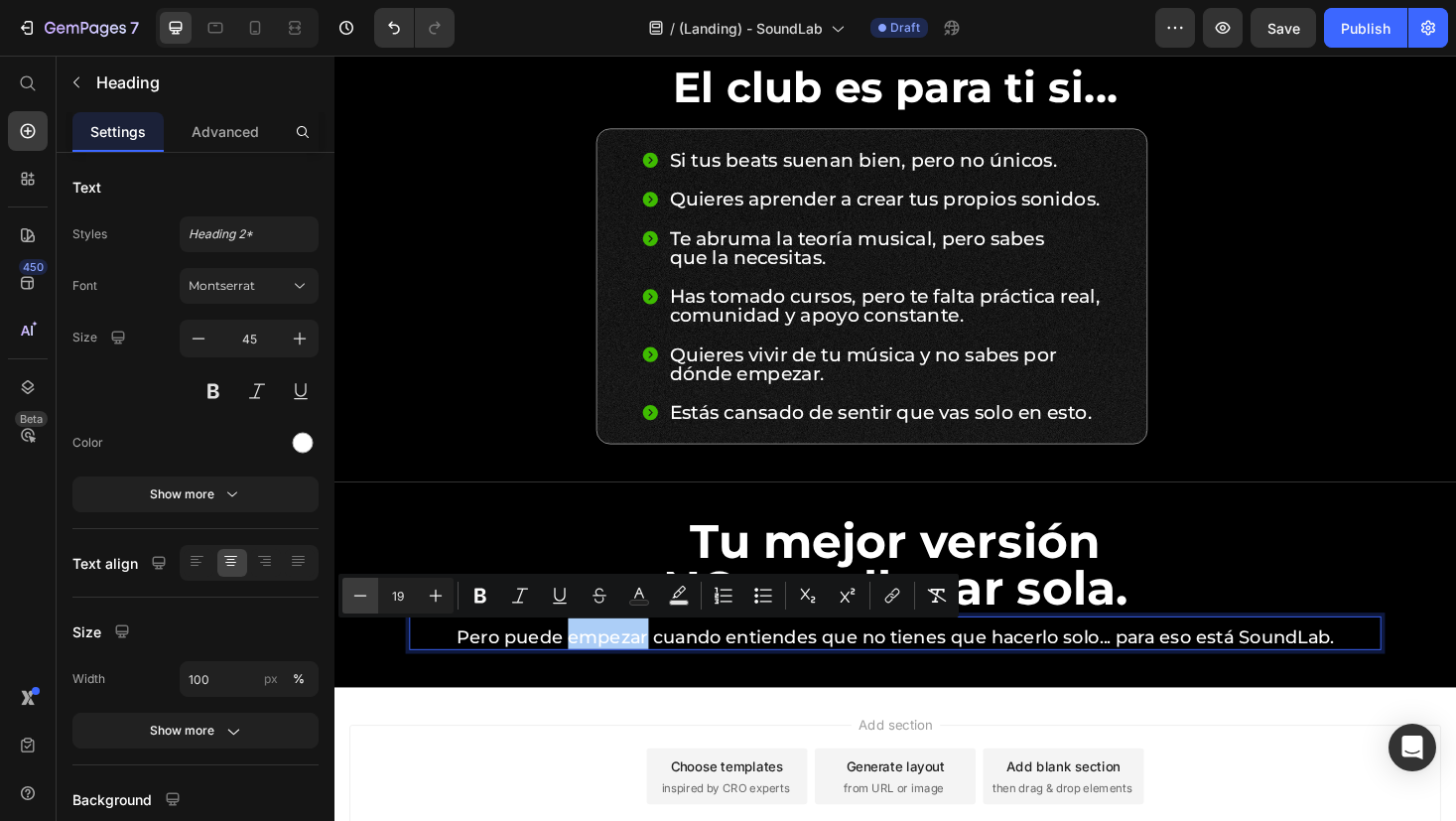 click 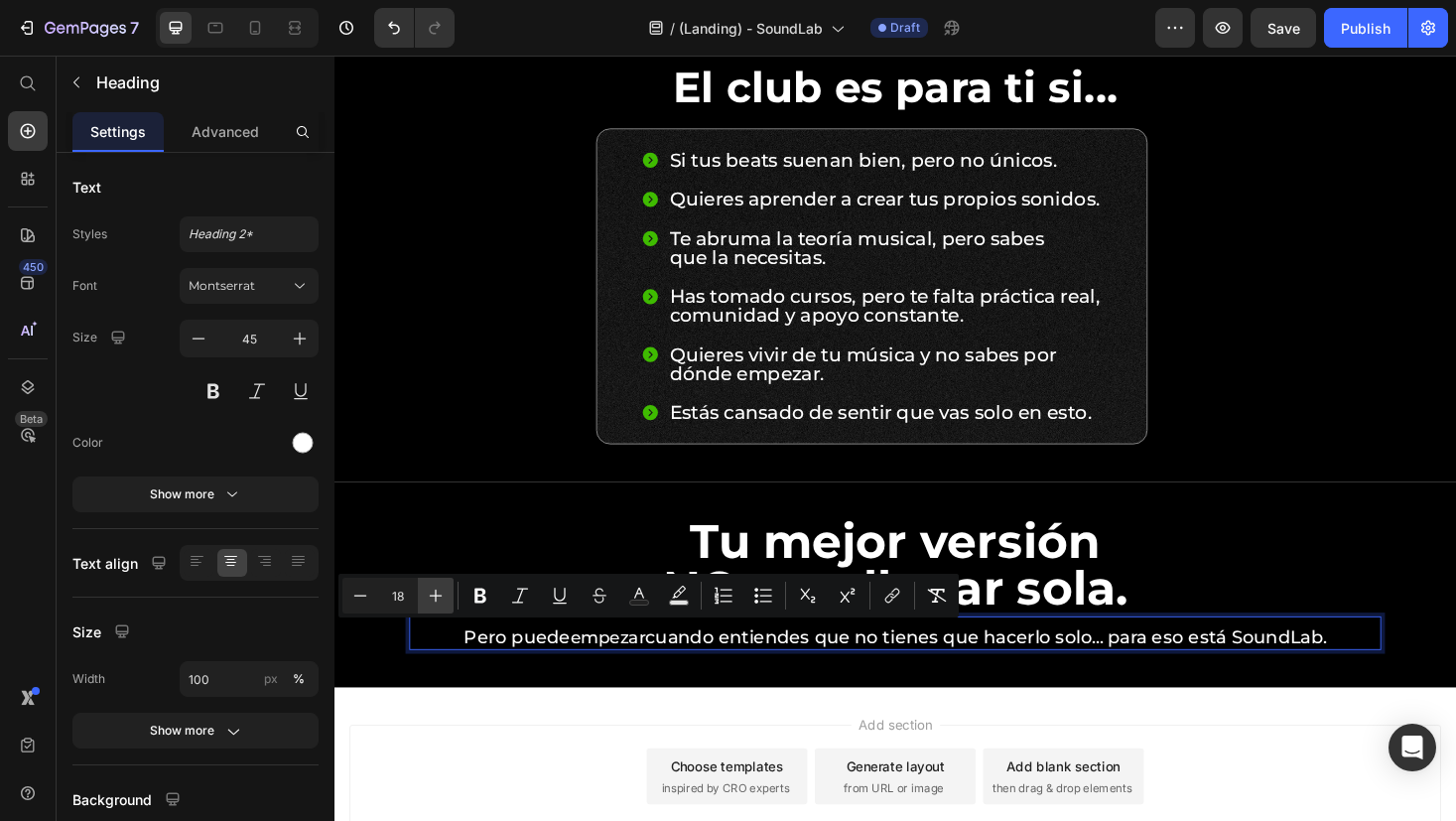 click 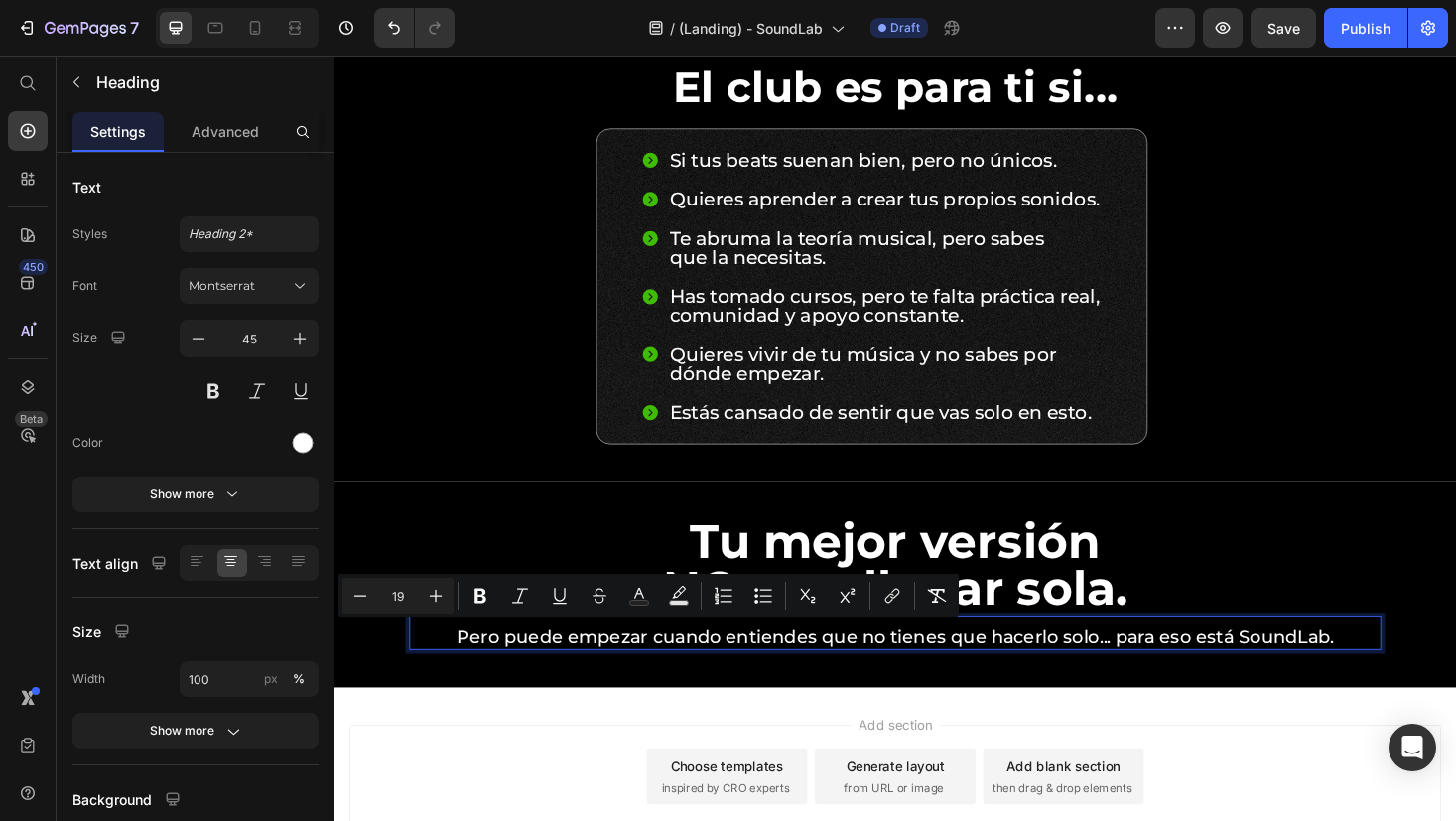 click on "Pero puede empezar cuando entiendes que no tienes que hacerlo solo... para eso está SoundLab." at bounding box center [930, 673] 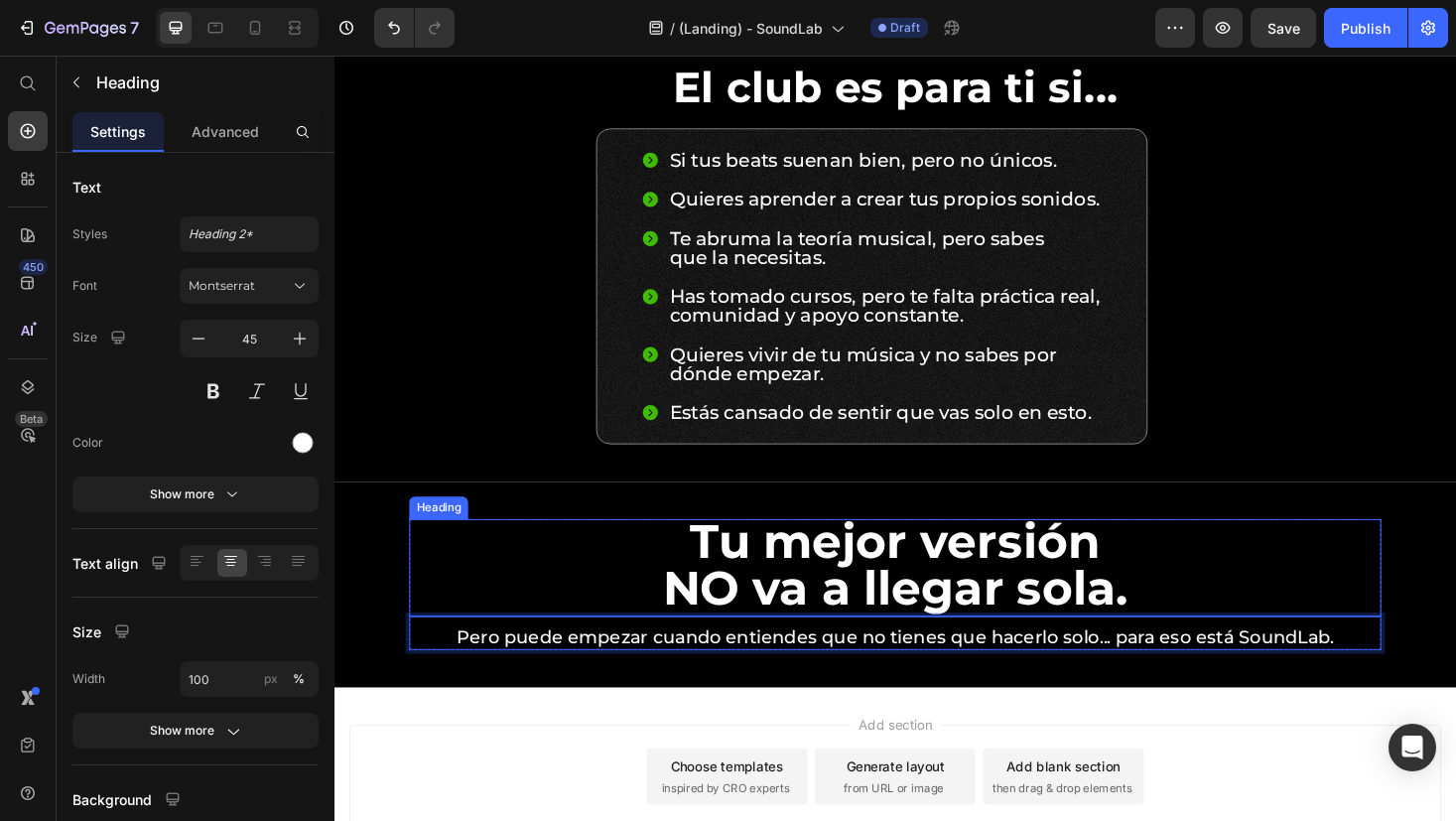 click on "Tu mejor versión  NO va a llegar sola." at bounding box center [930, 597] 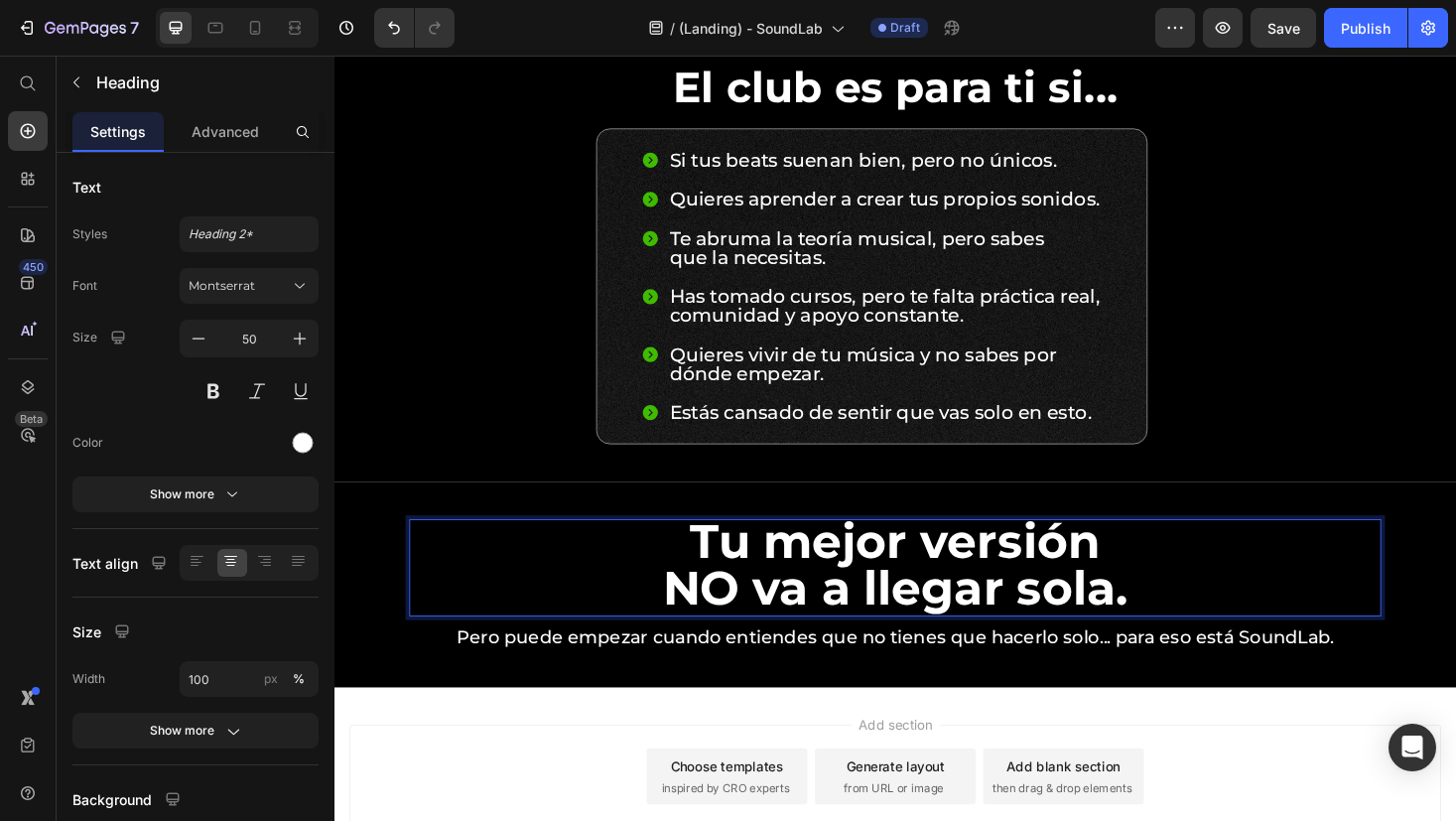 scroll, scrollTop: 0, scrollLeft: 0, axis: both 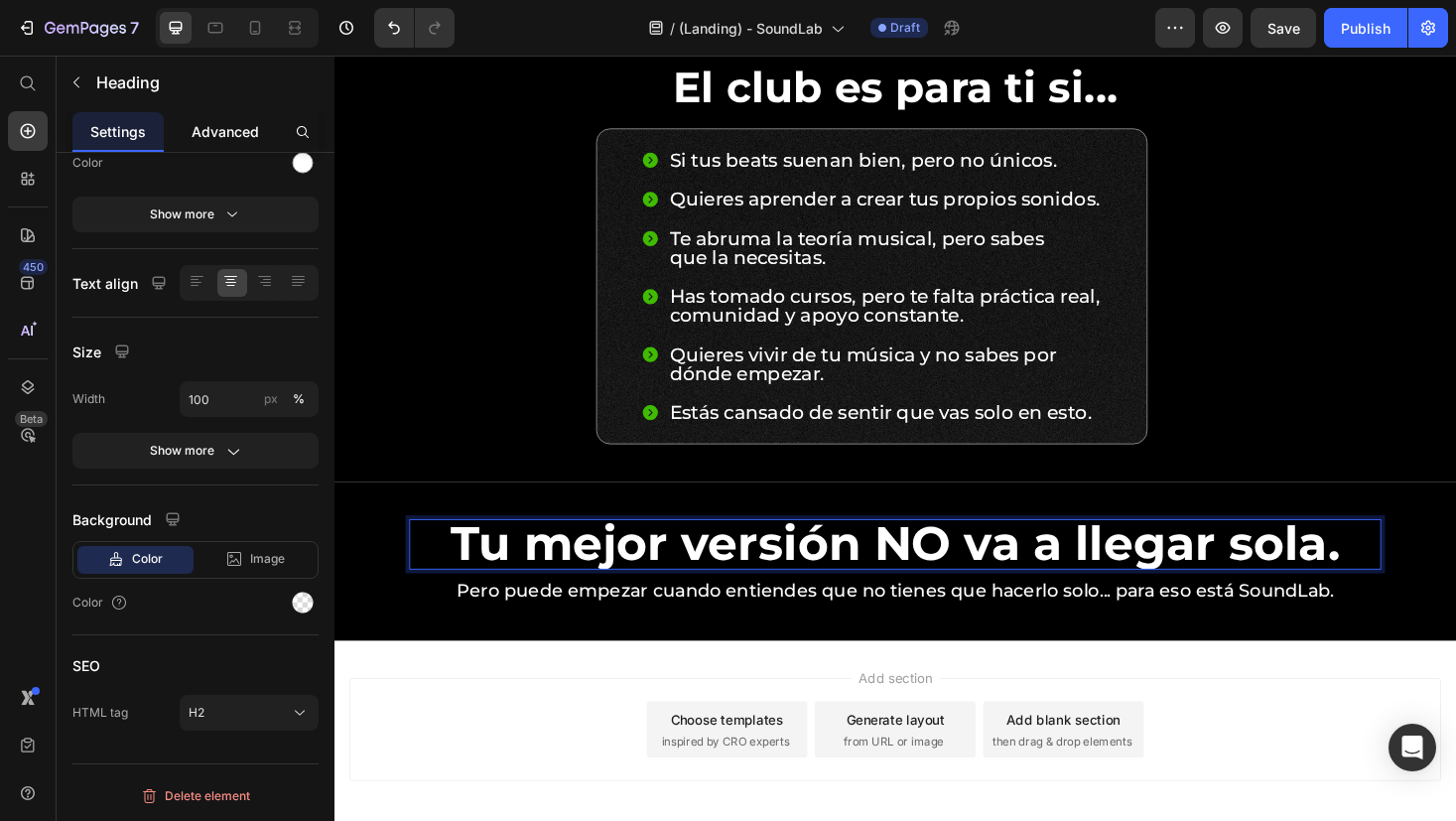 click on "Advanced" at bounding box center (225, 131) 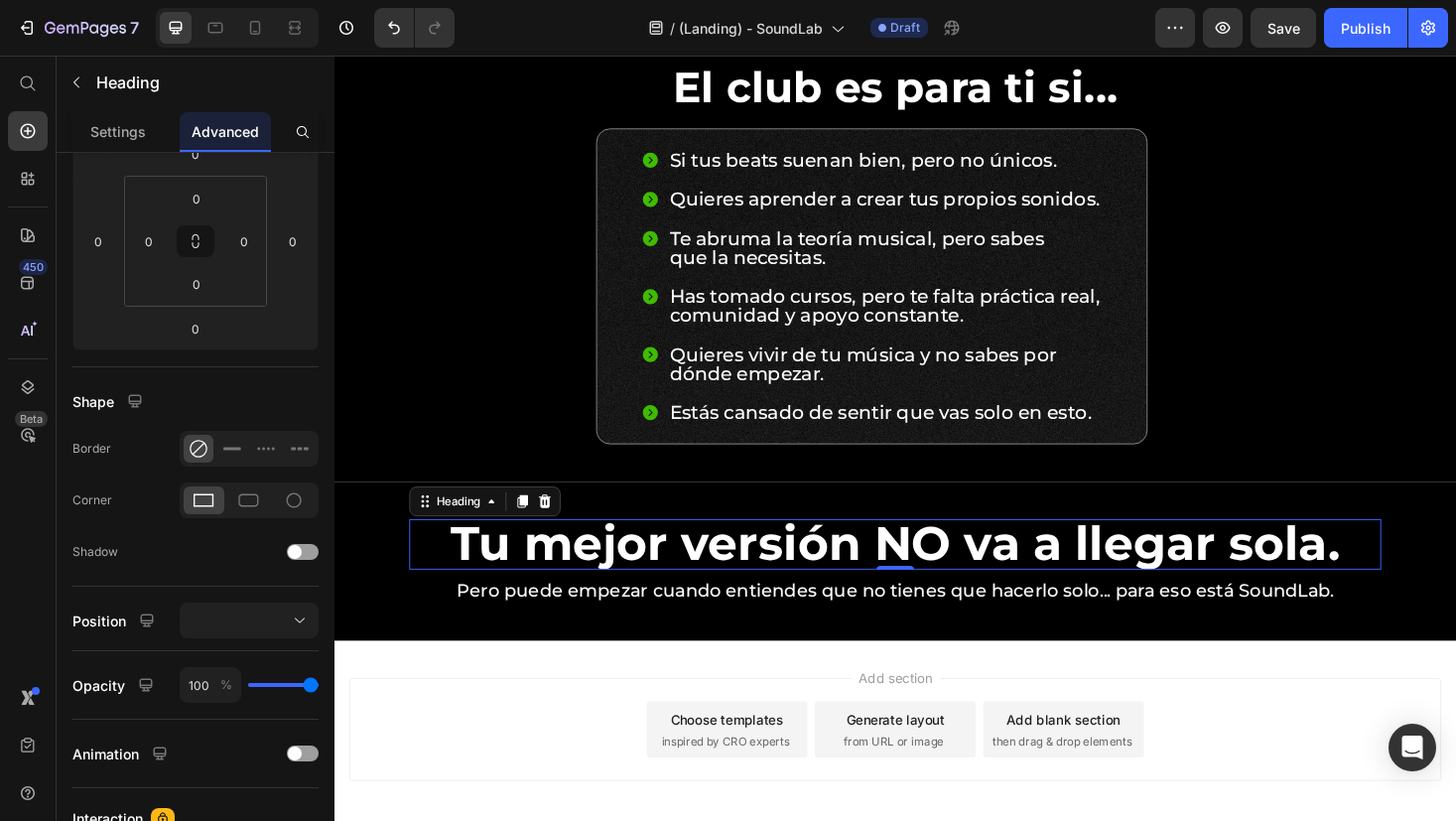 scroll, scrollTop: 0, scrollLeft: 0, axis: both 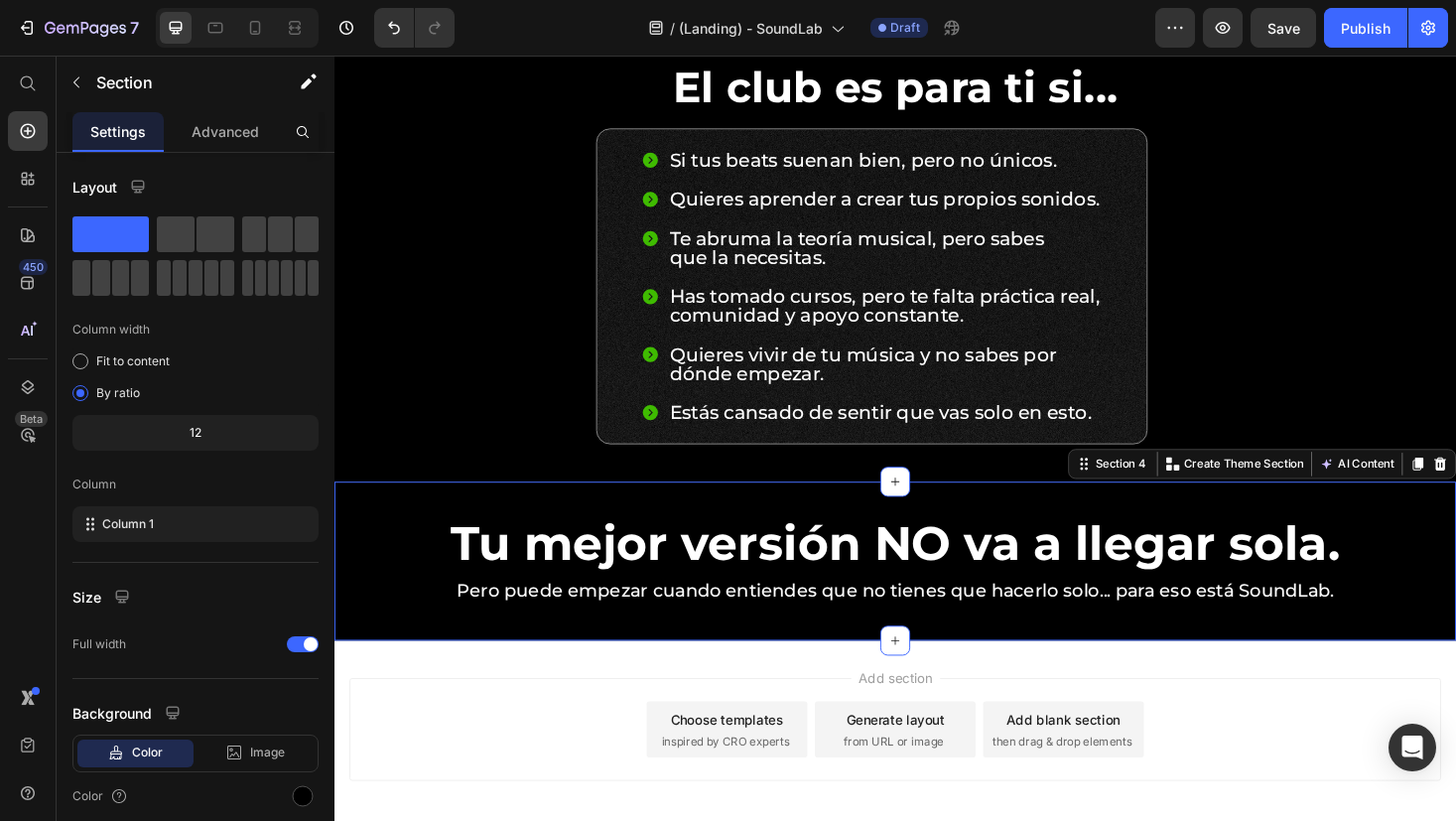 click on "Tu mejor versión NO va a llegar sola. Heading ⁠⁠⁠⁠⁠⁠⁠ Pero puede empezar cuando entiendes que no tienes que hacerlo solo... para eso está SoundLab. Heading Row Section 4   Create Theme Section AI Content Write with GemAI What would you like to describe here? Tone and Voice Persuasive Product Workshop - Aprende Sound Design en Menos de 2 Horas Show more Generate" at bounding box center [930, 593] 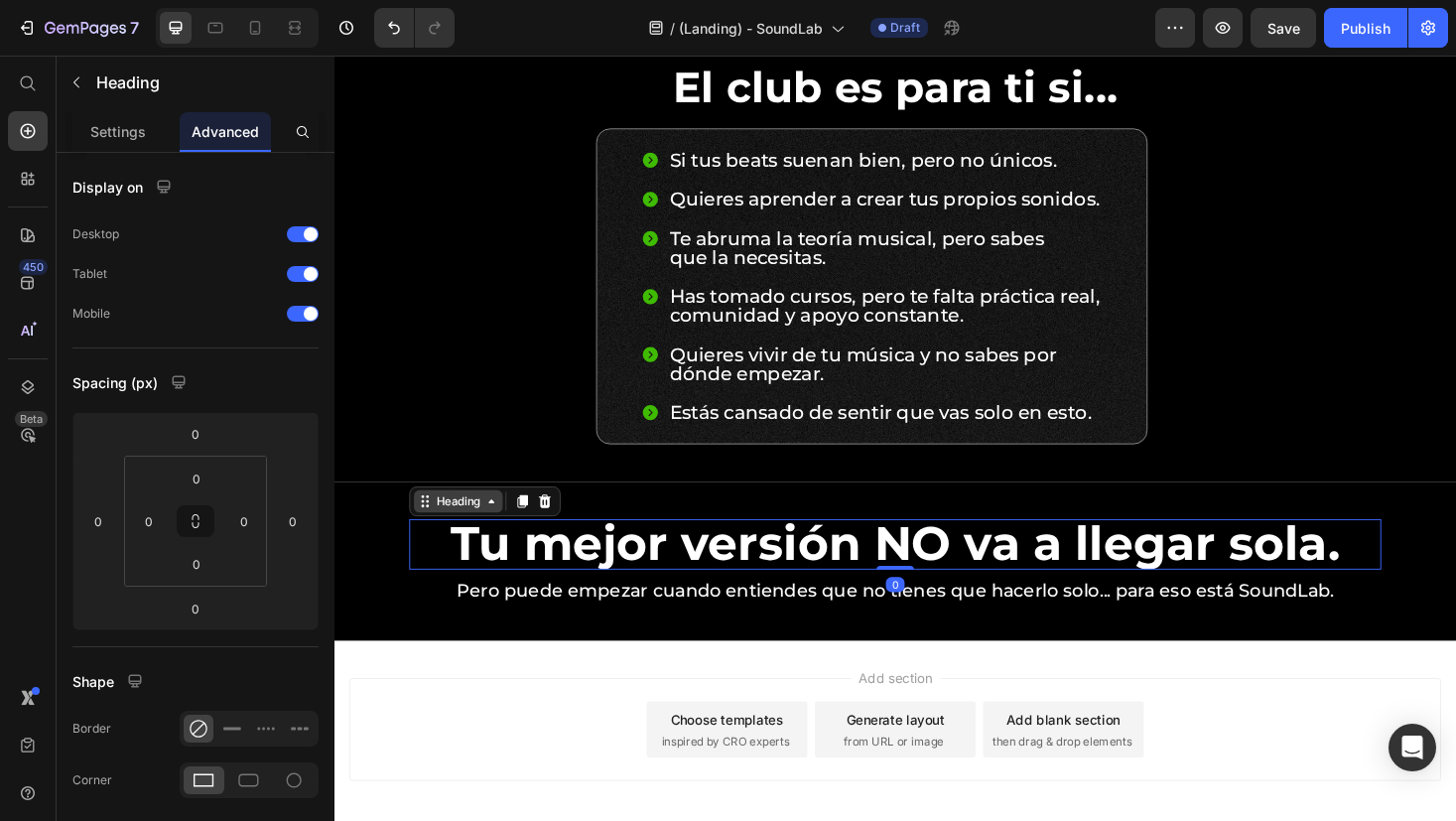 click on "Heading" at bounding box center (494, 529) 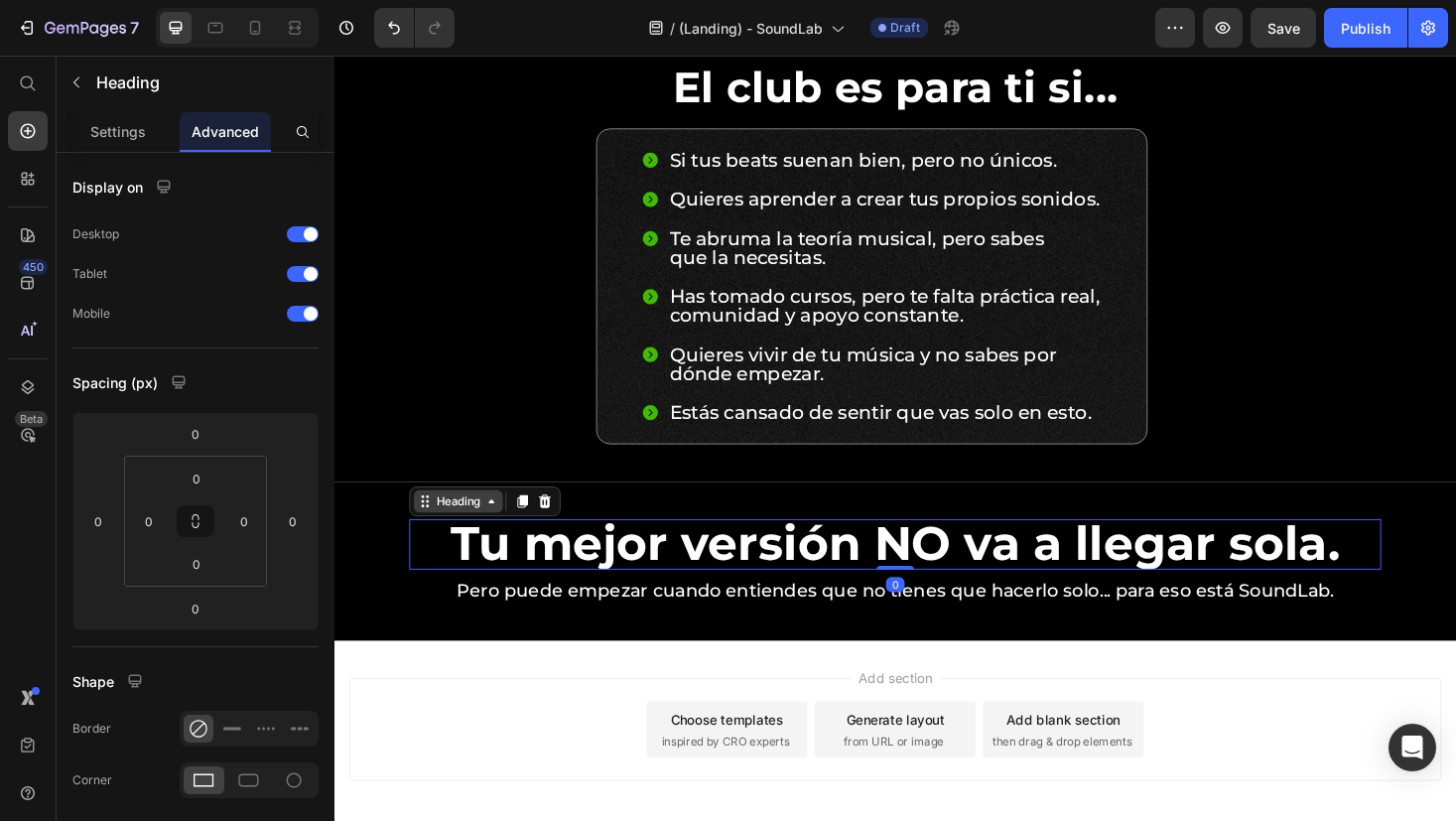 click on "Heading" at bounding box center [465, 529] 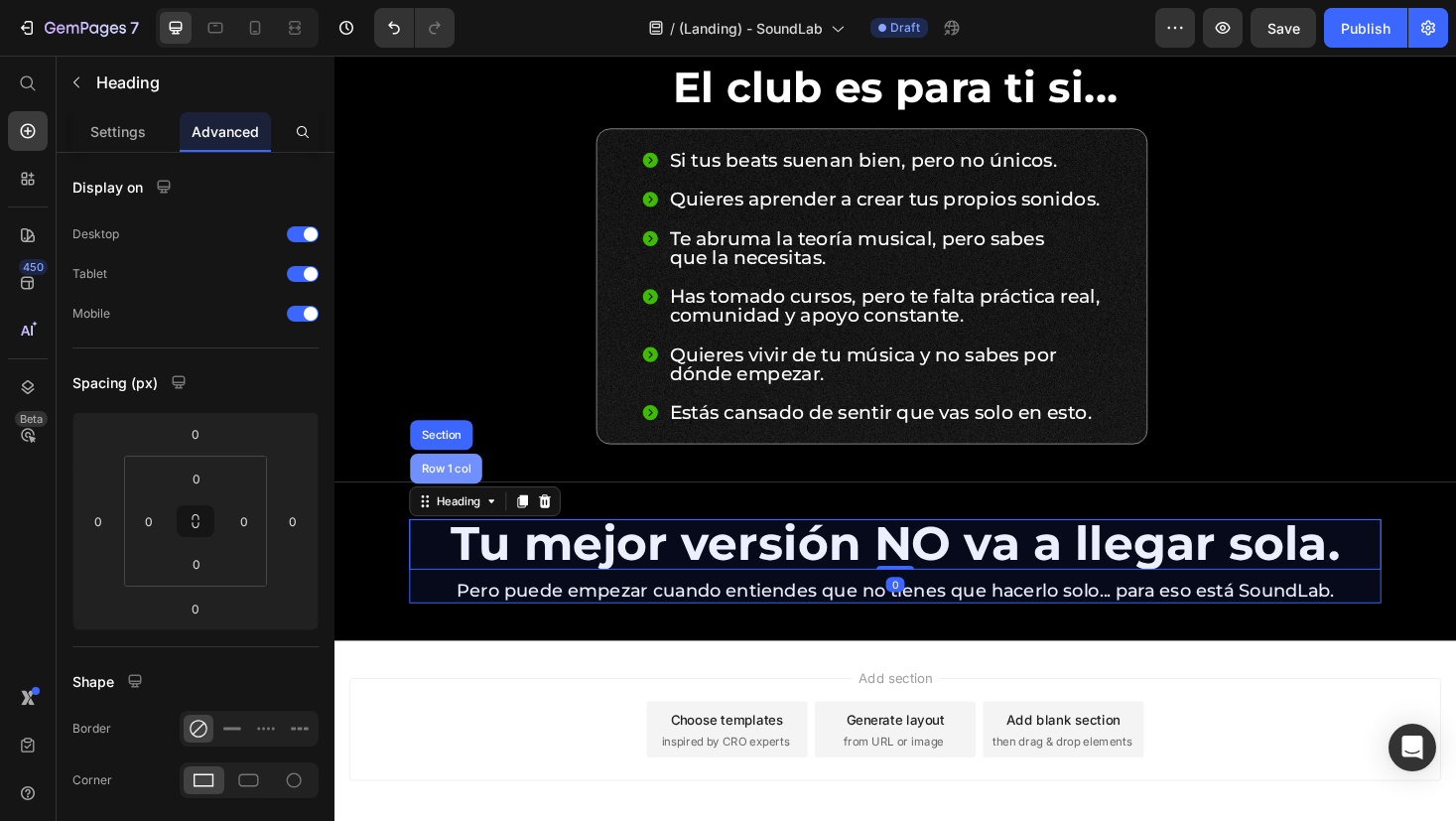 click on "Row 1 col" at bounding box center [453, 494] 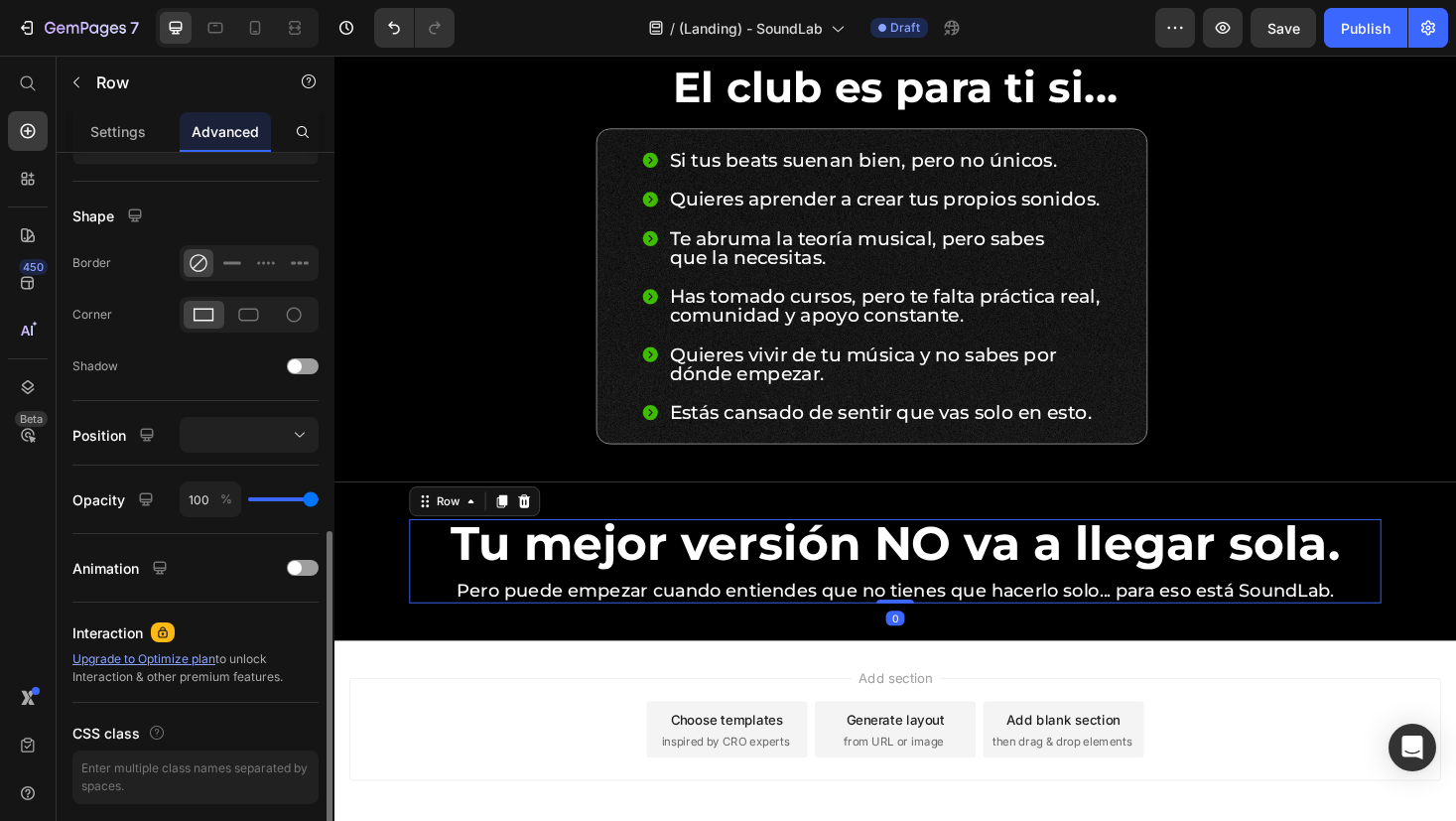 scroll, scrollTop: 535, scrollLeft: 0, axis: vertical 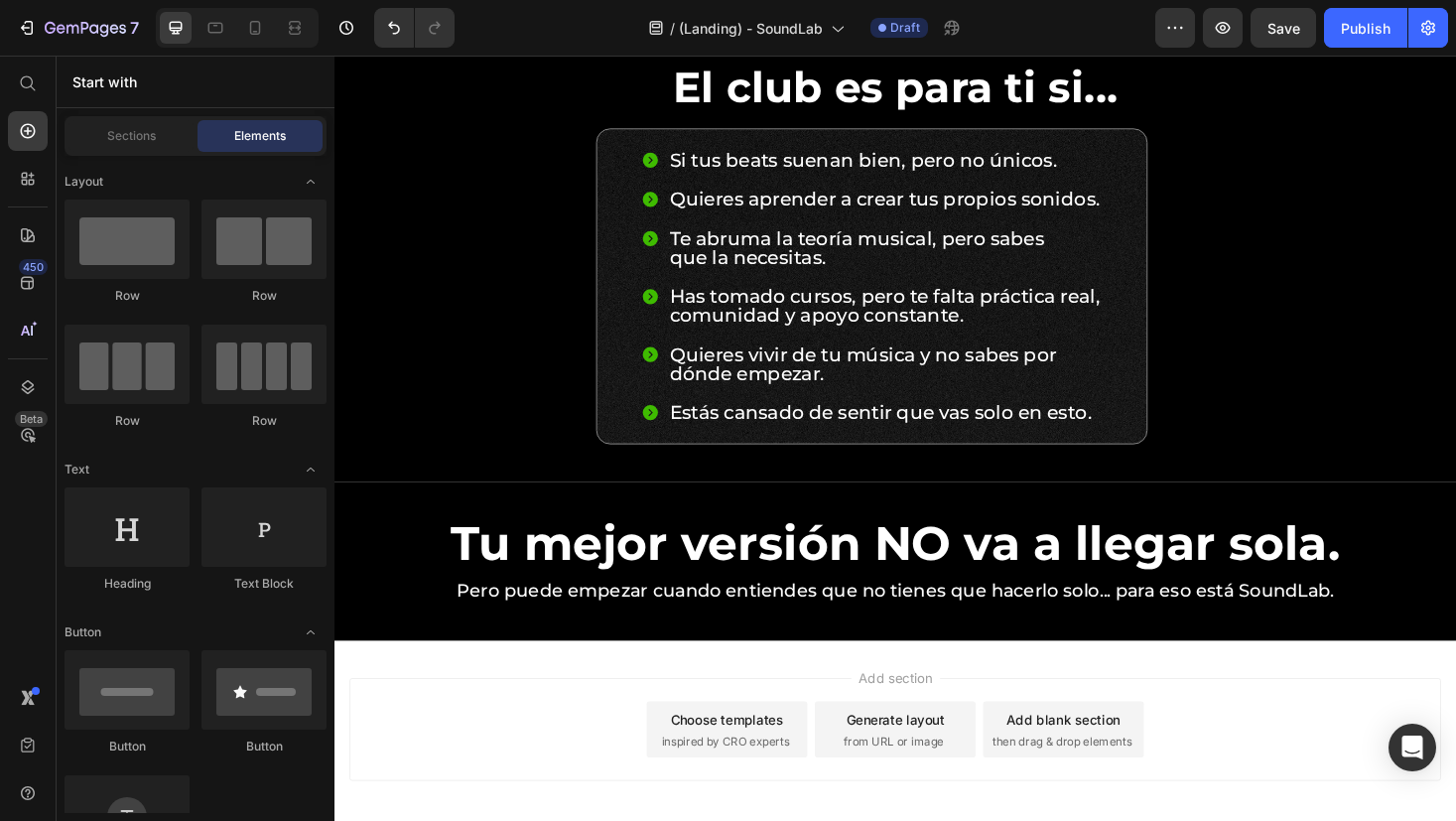 click on "Add section Choose templates inspired by CRO experts Generate layout from URL or image Add blank section then drag & drop elements" at bounding box center [930, 799] 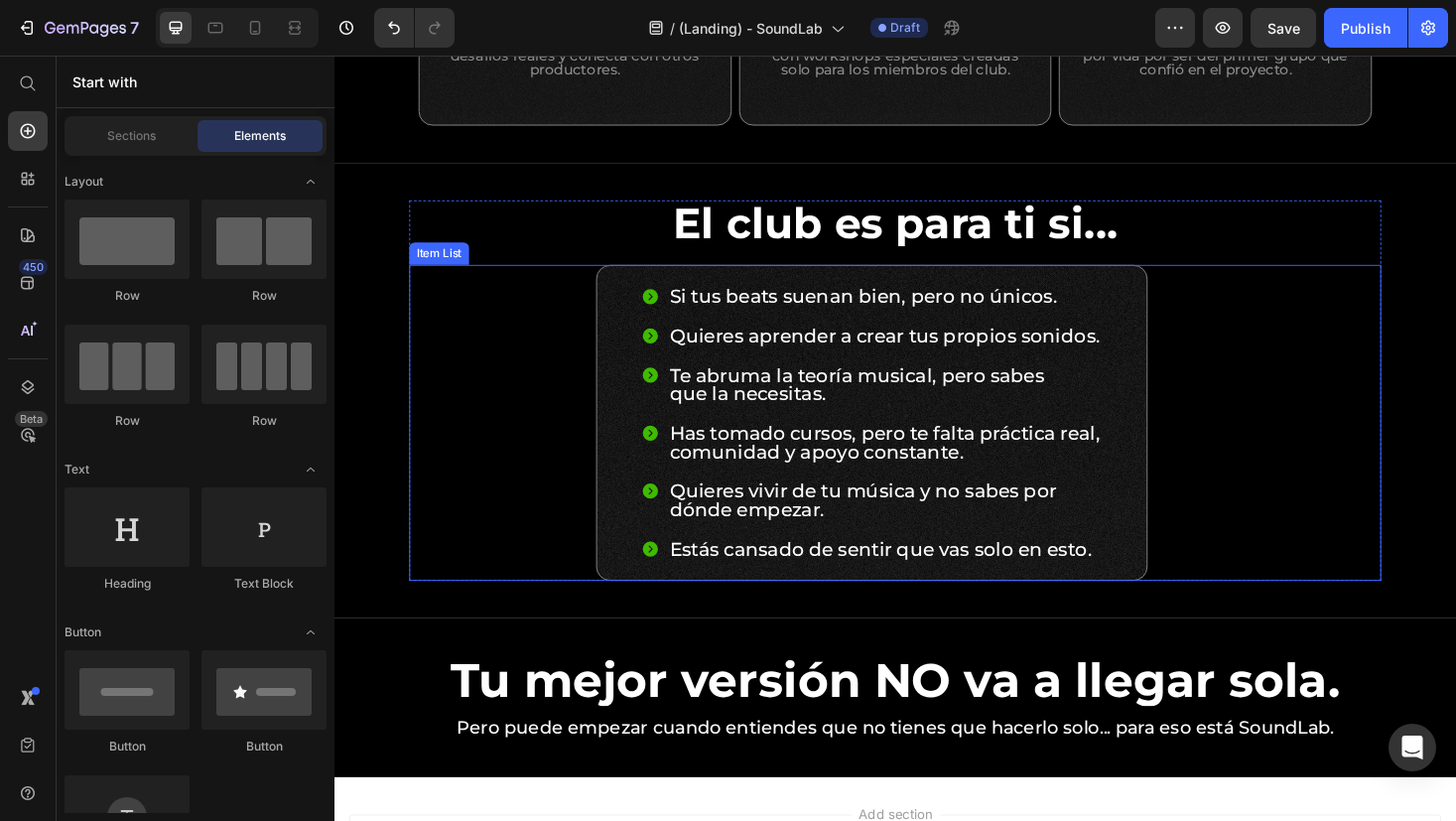 scroll, scrollTop: 1720, scrollLeft: 0, axis: vertical 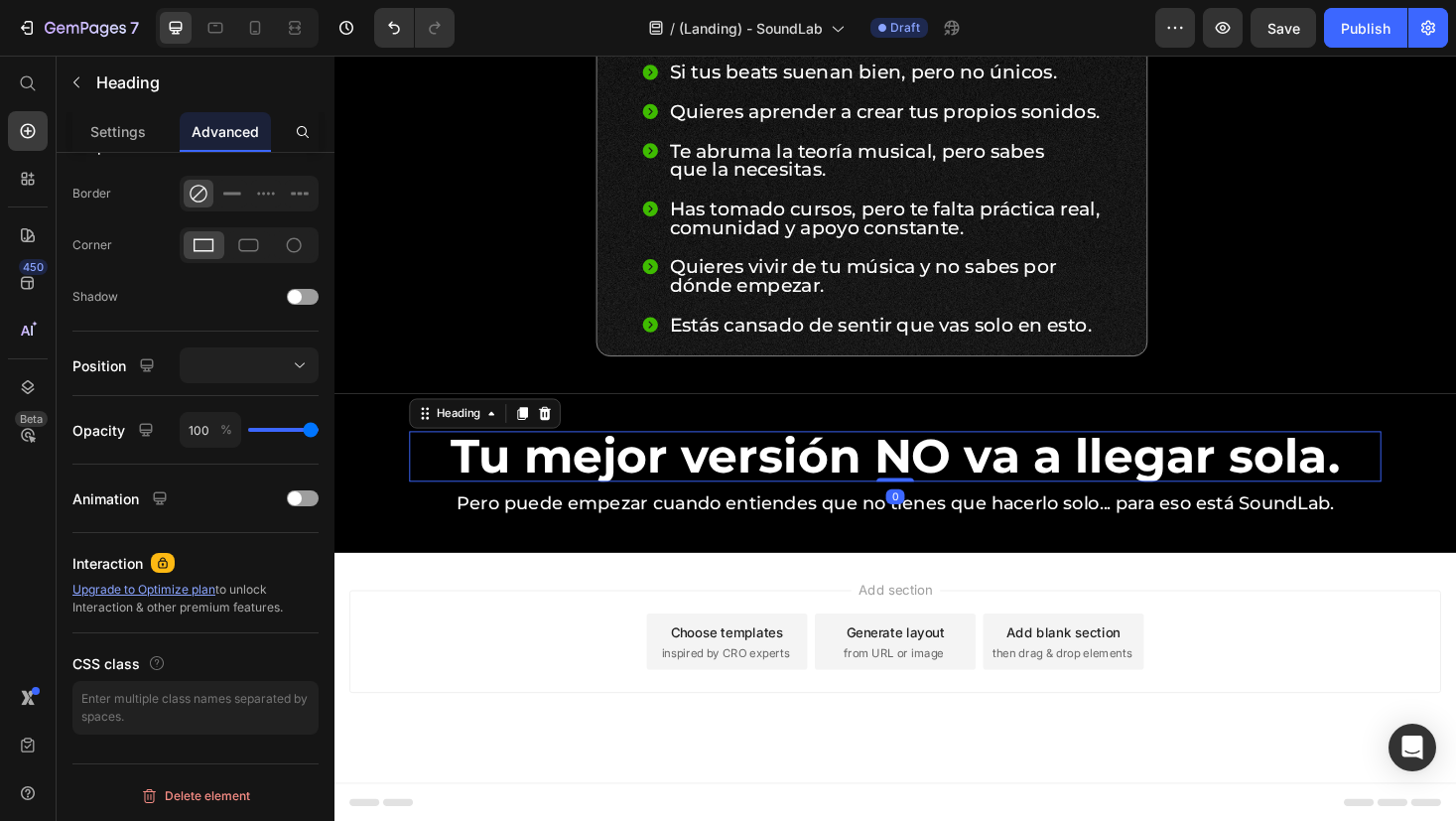 click on "Tu mejor versión NO va a llegar sola." at bounding box center (930, 481) 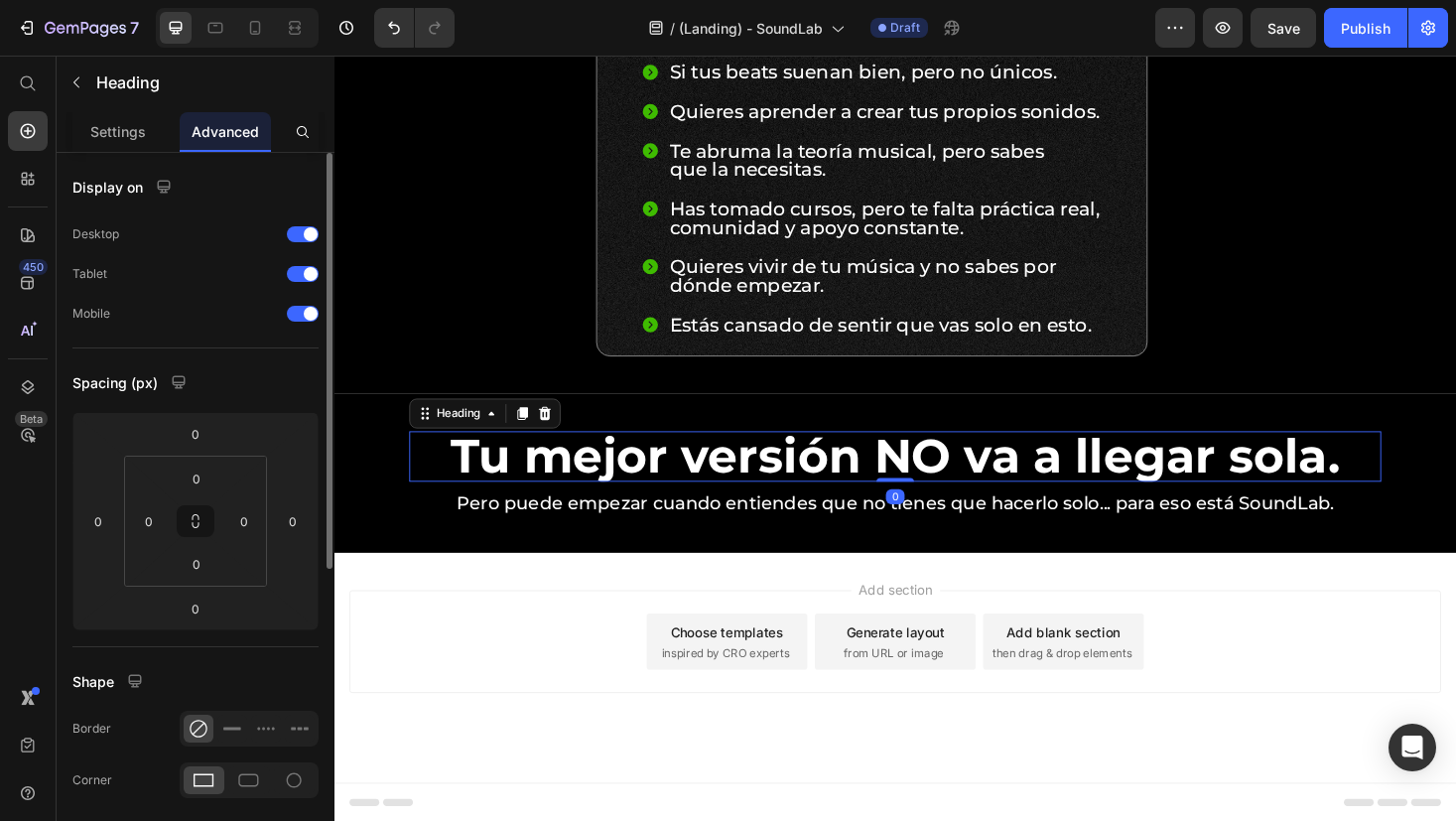 click on "Tu mejor versión NO va a llegar sola." at bounding box center (930, 481) 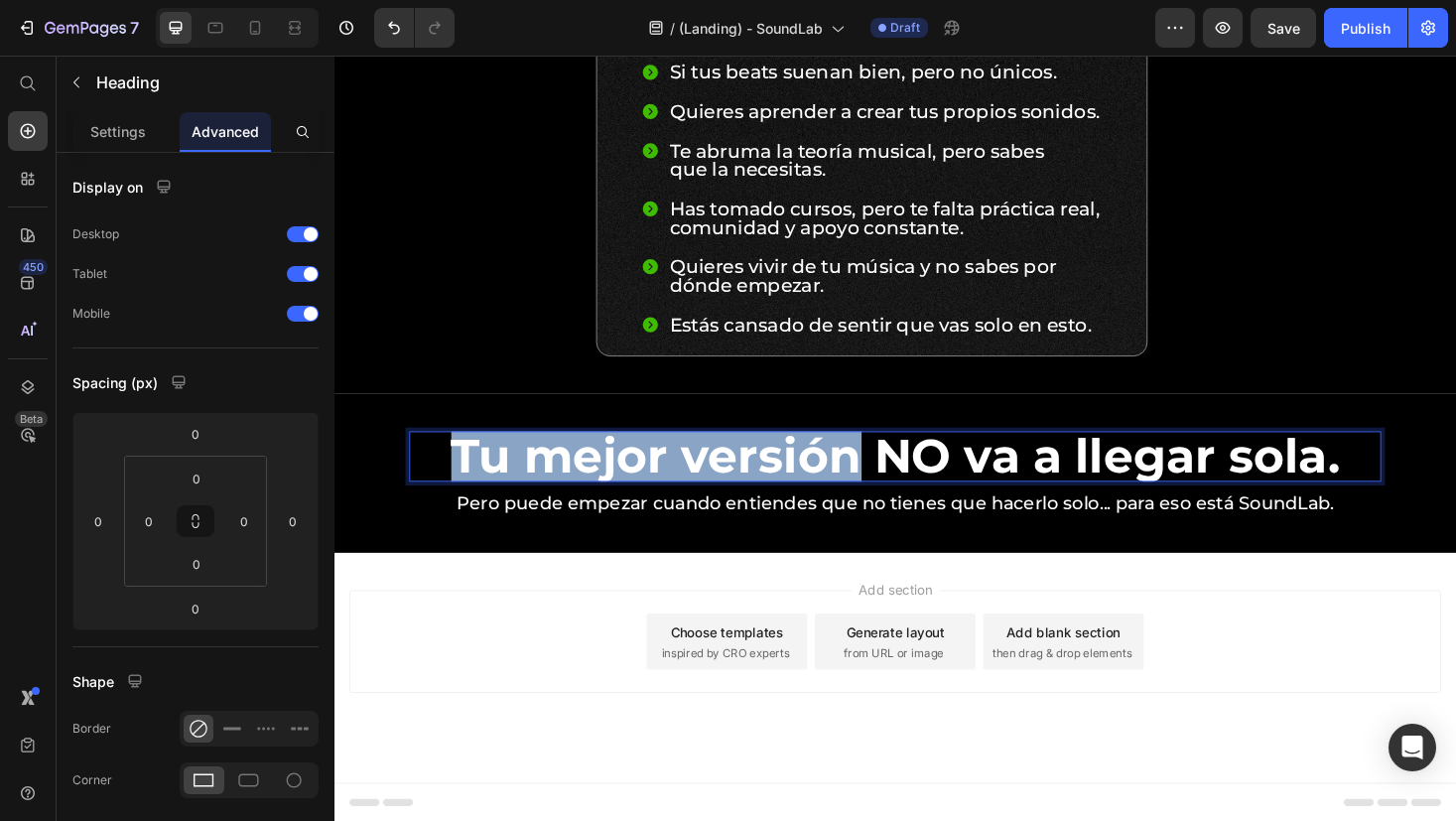 drag, startPoint x: 462, startPoint y: 478, endPoint x: 821, endPoint y: 488, distance: 359.13925 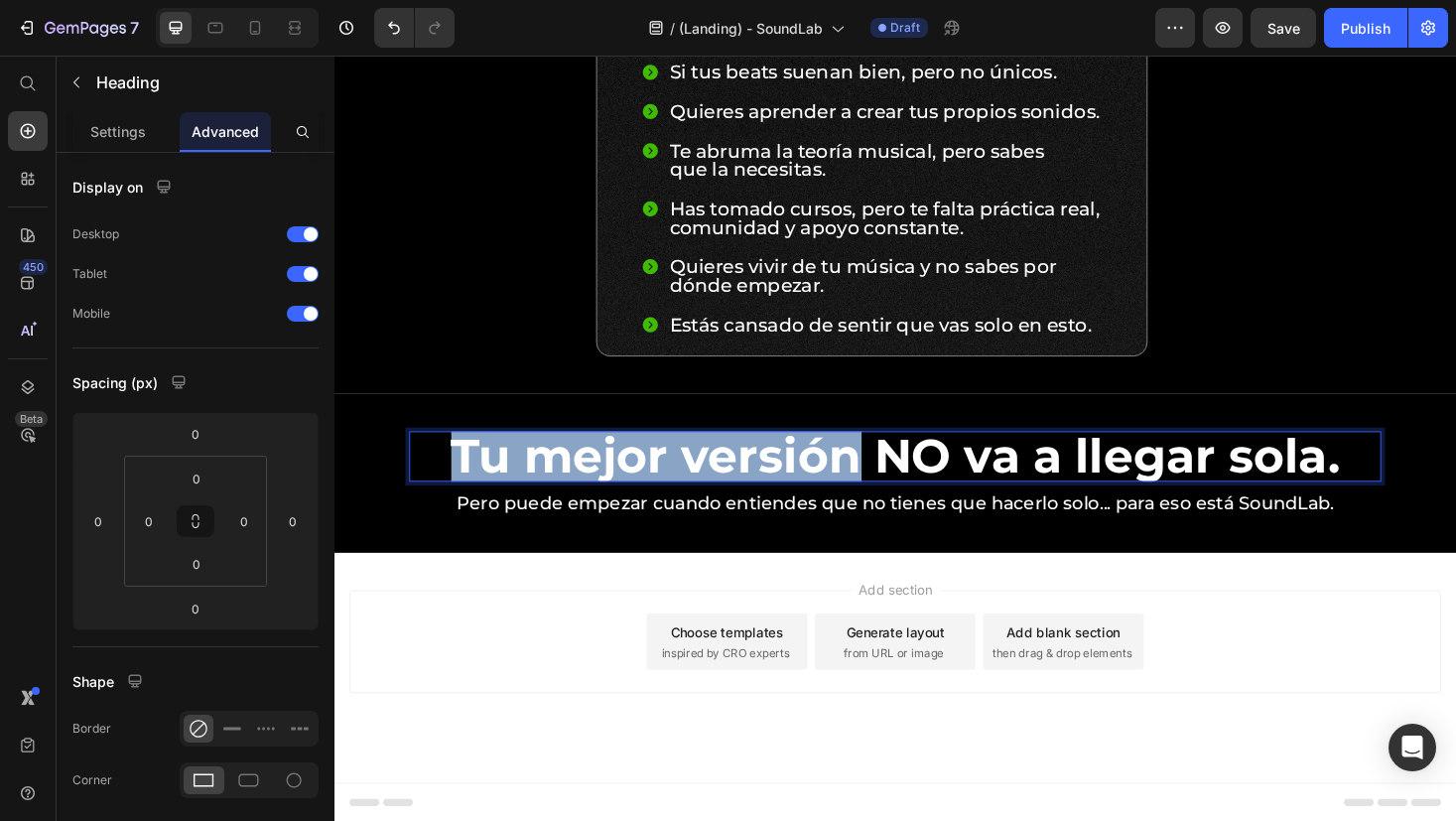 click on "Tu mejor versión NO va a llegar sola." at bounding box center (930, 481) 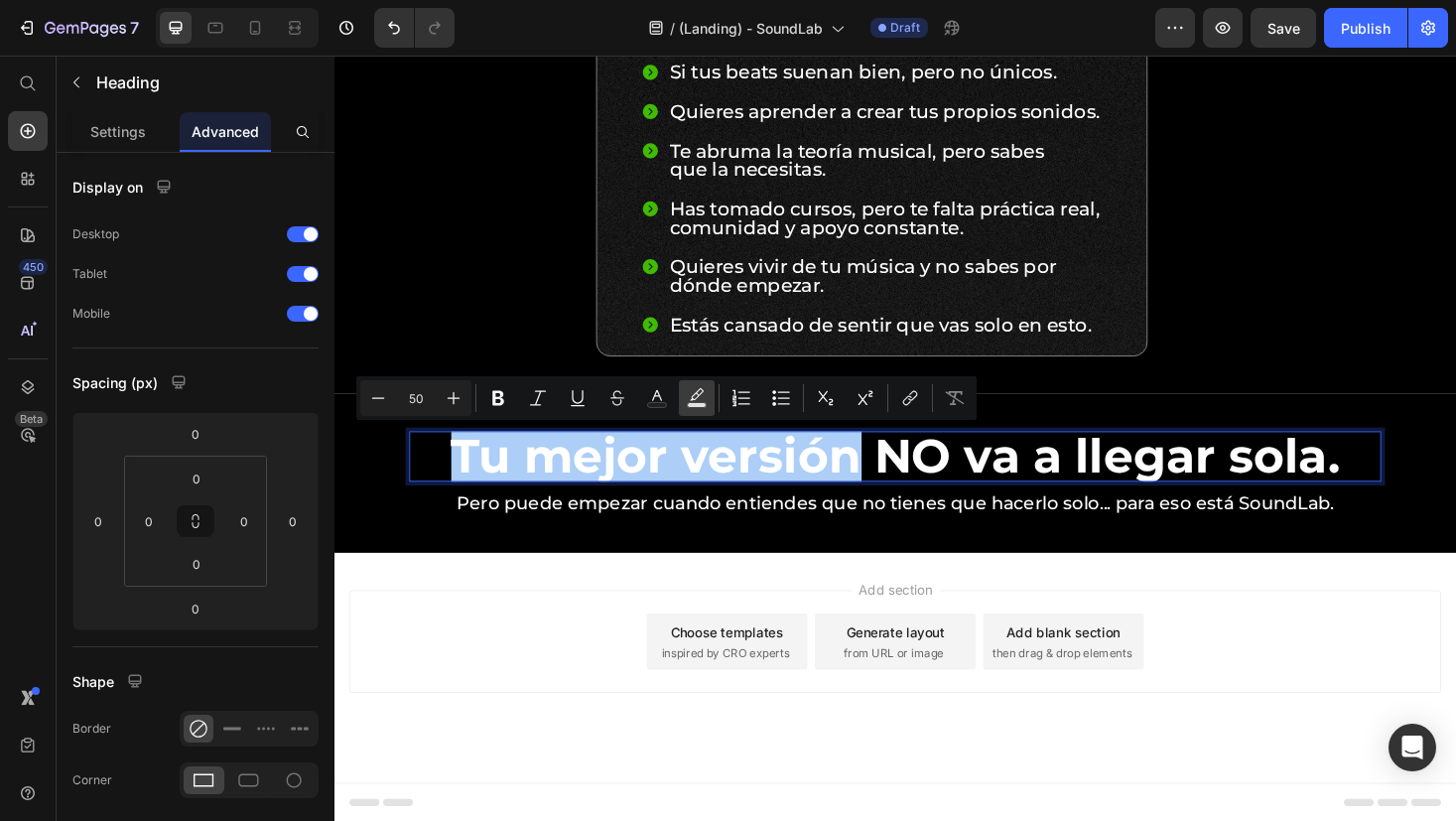 click 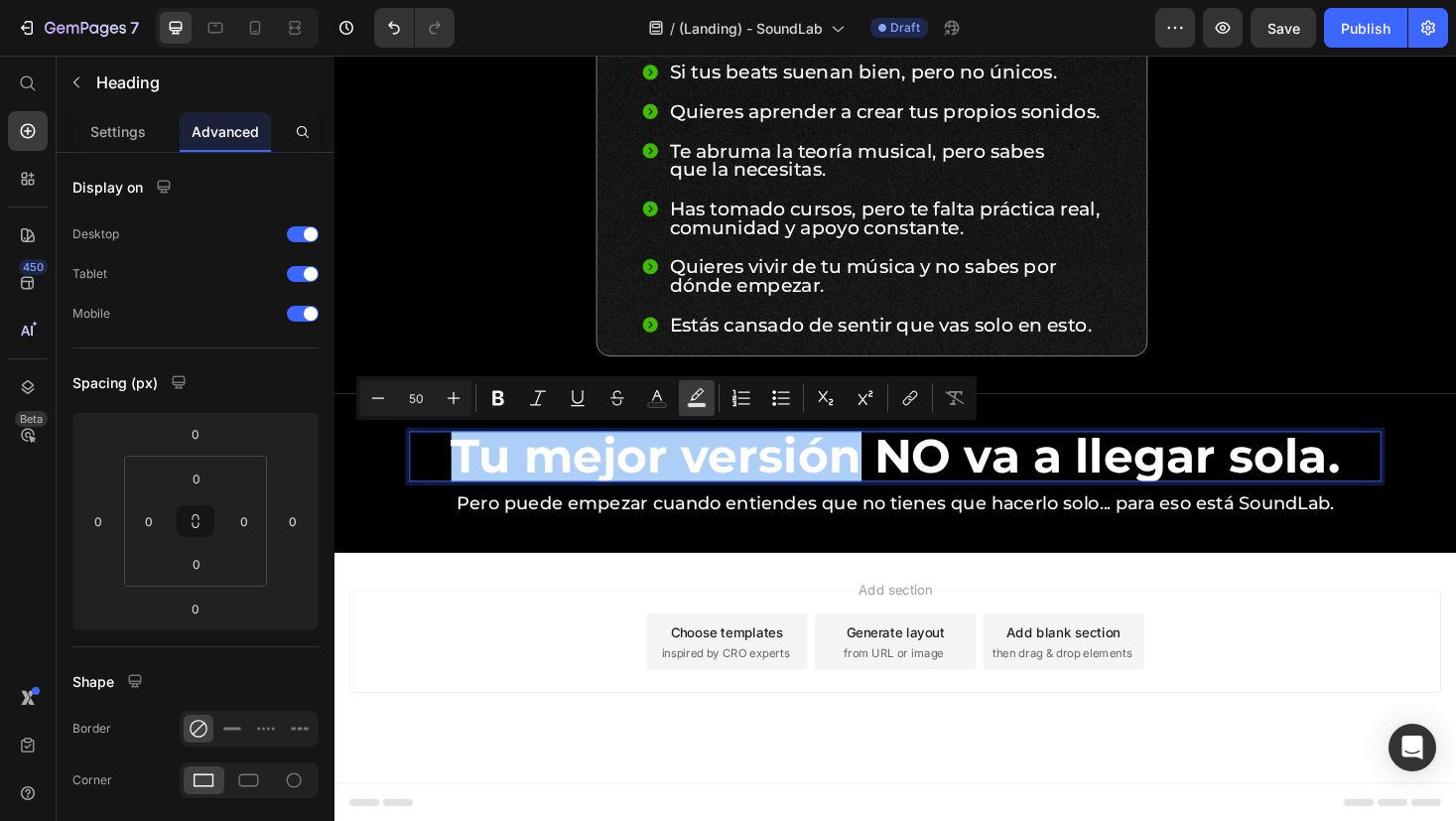 type on "000000" 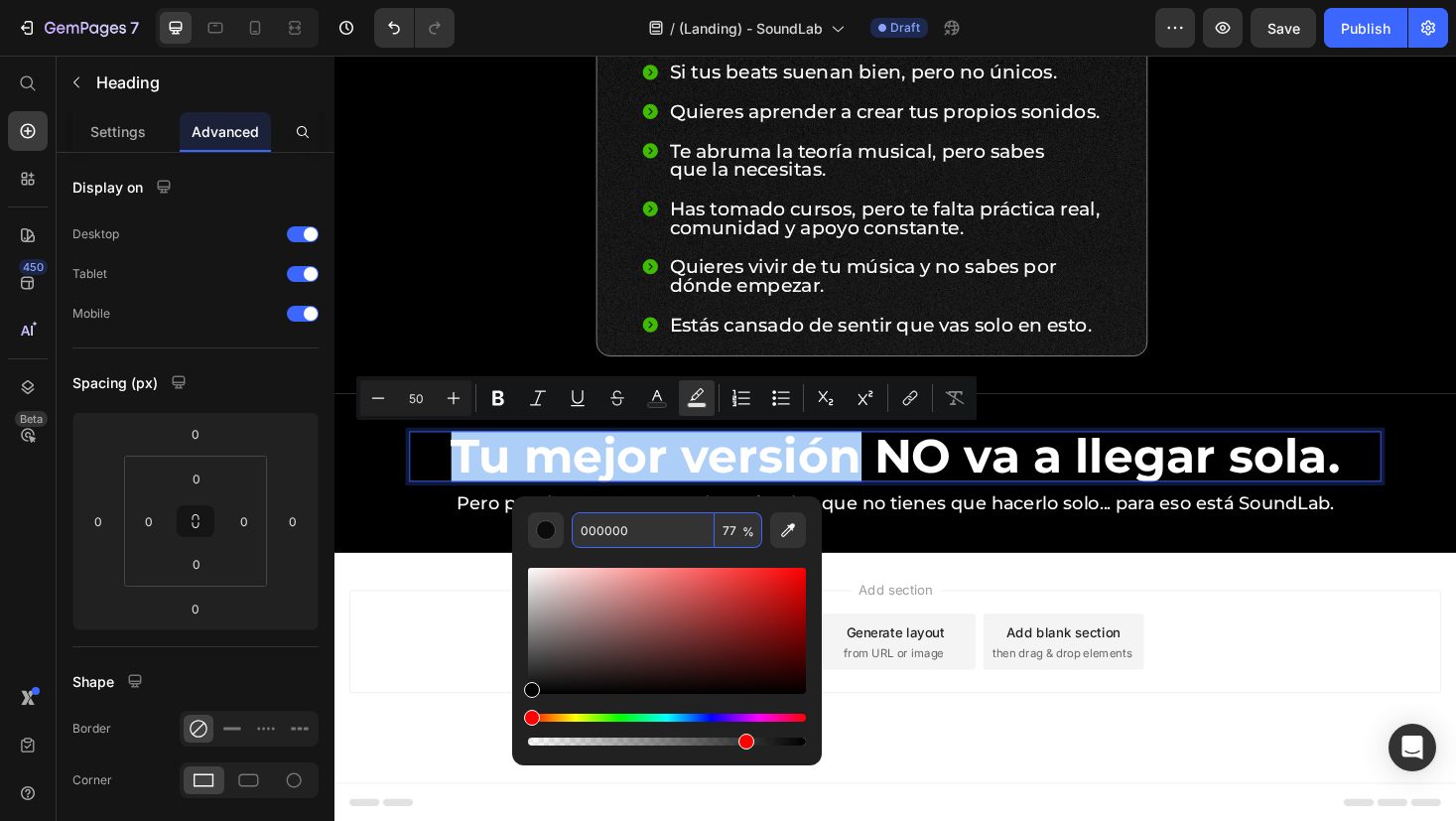 click on "000000" at bounding box center (643, 530) 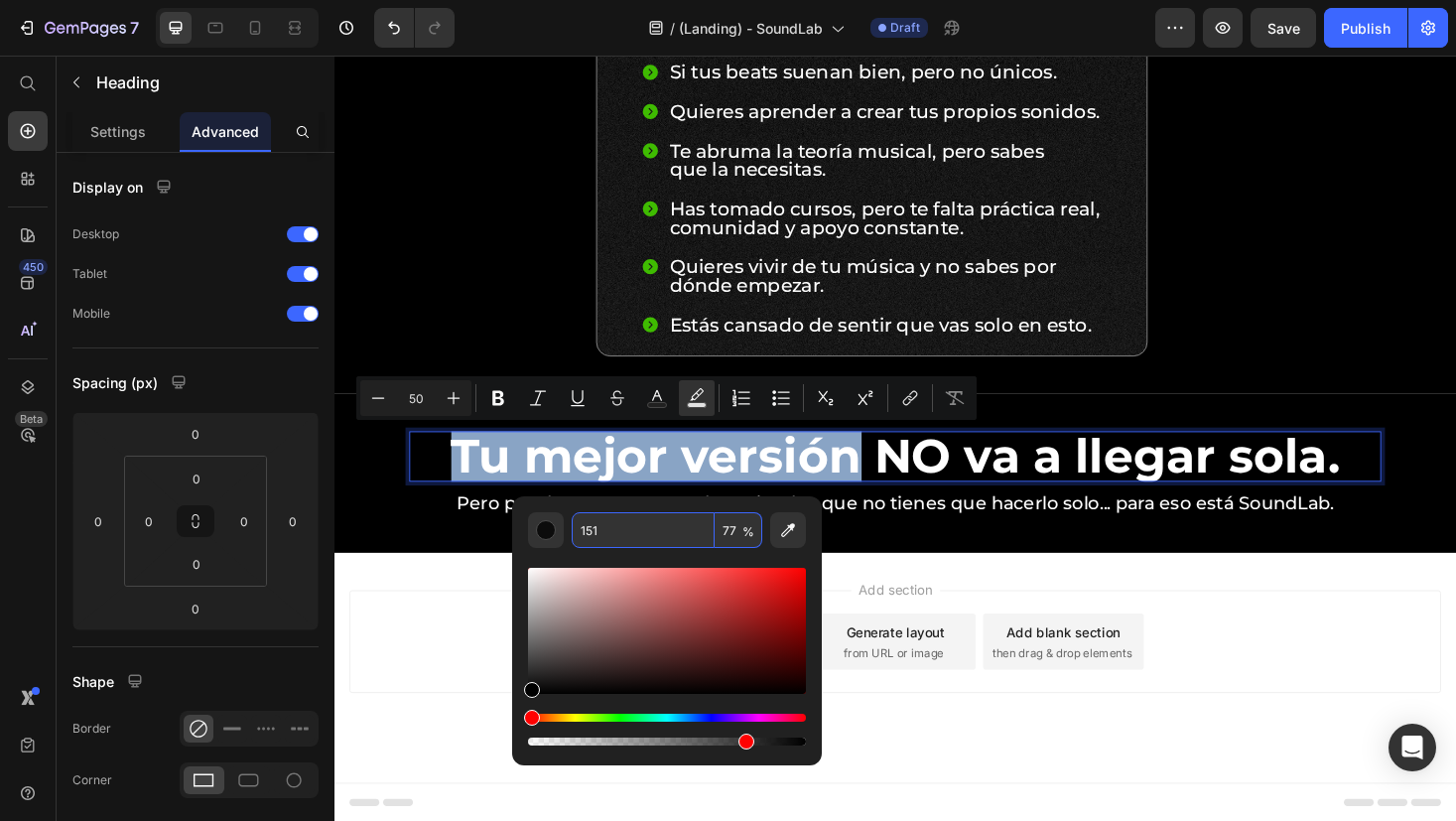 type on "115511" 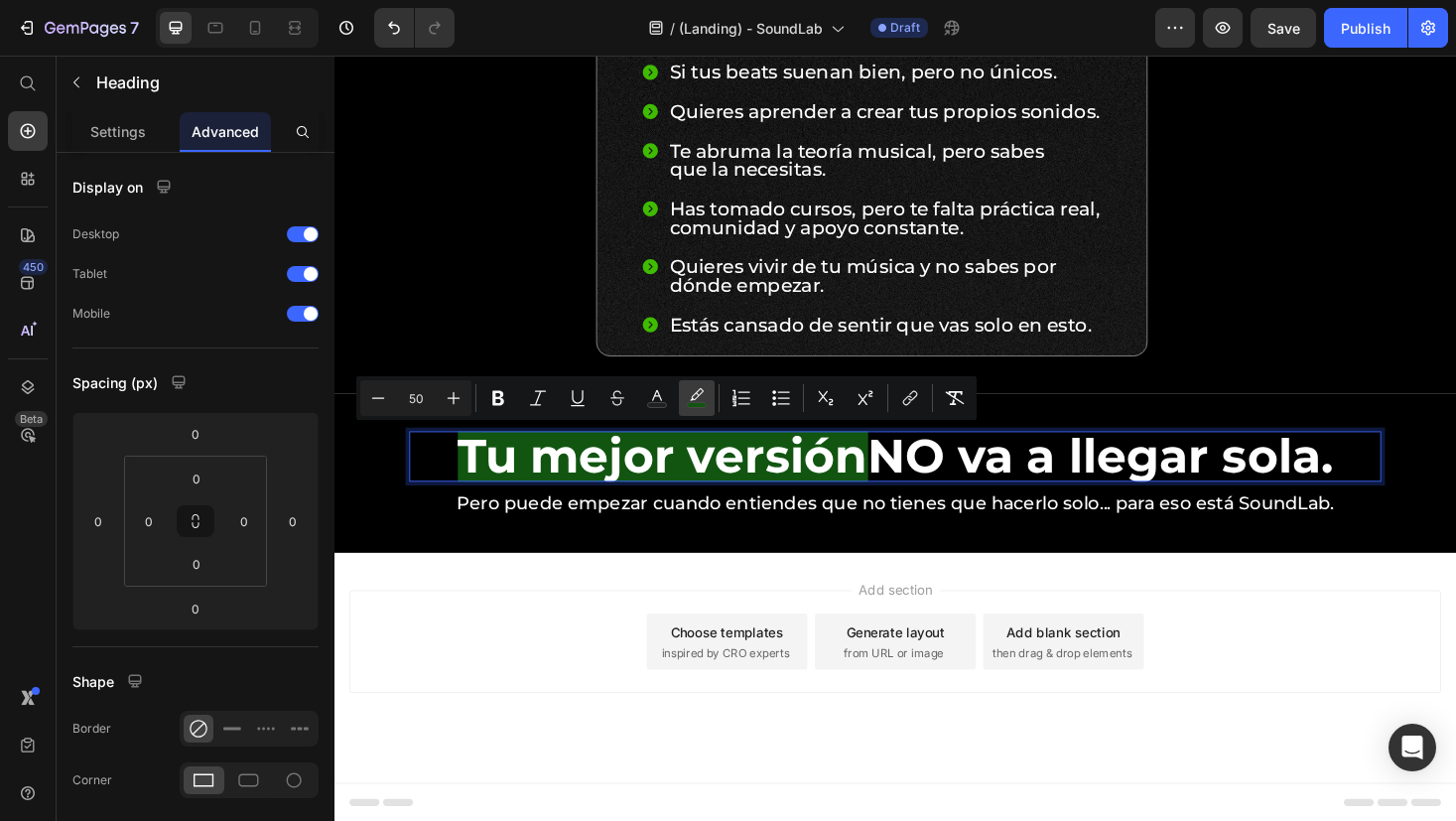click 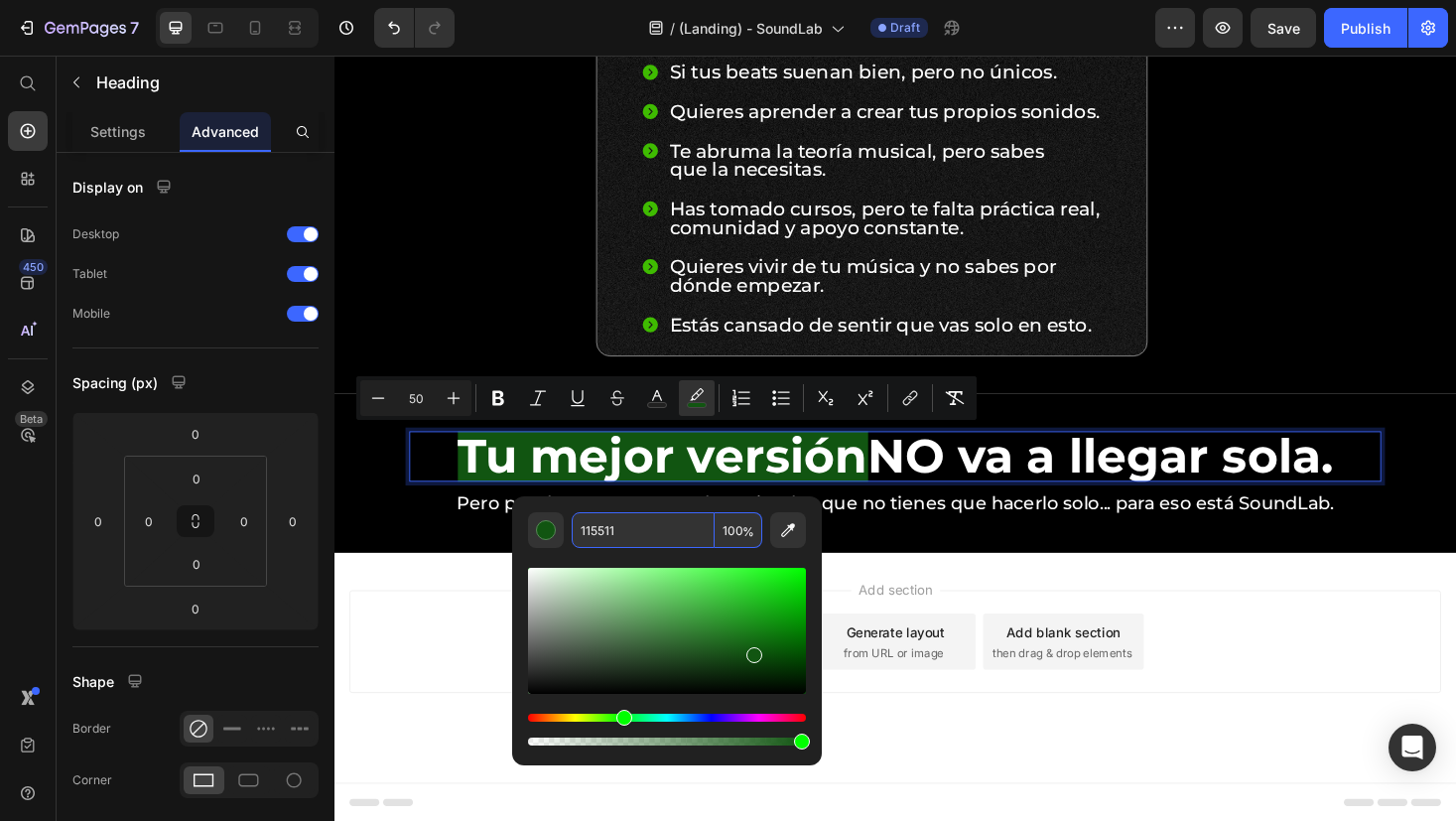 click on "115511" at bounding box center (643, 530) 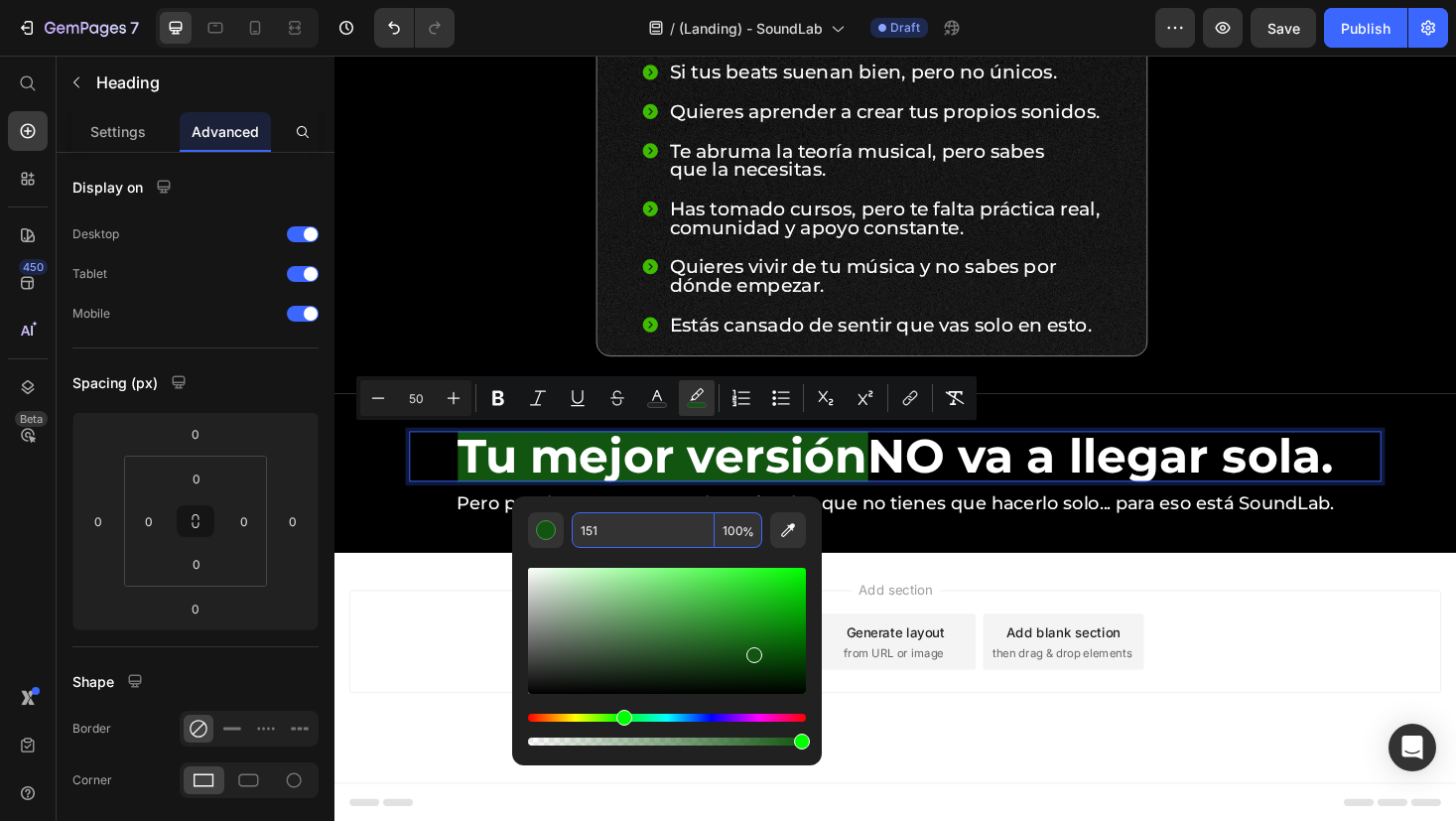type on "115511" 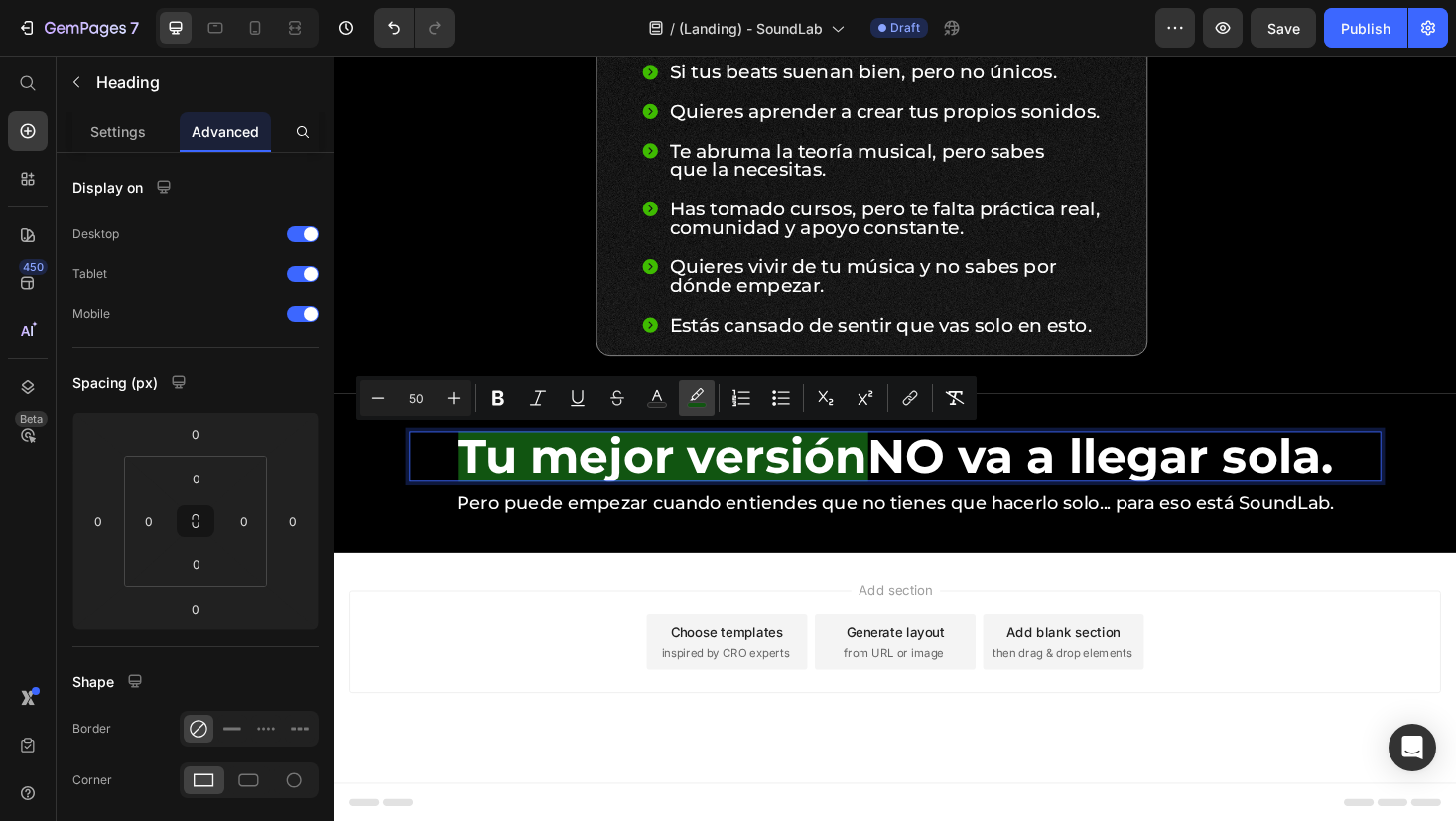 click on "color" at bounding box center (697, 398) 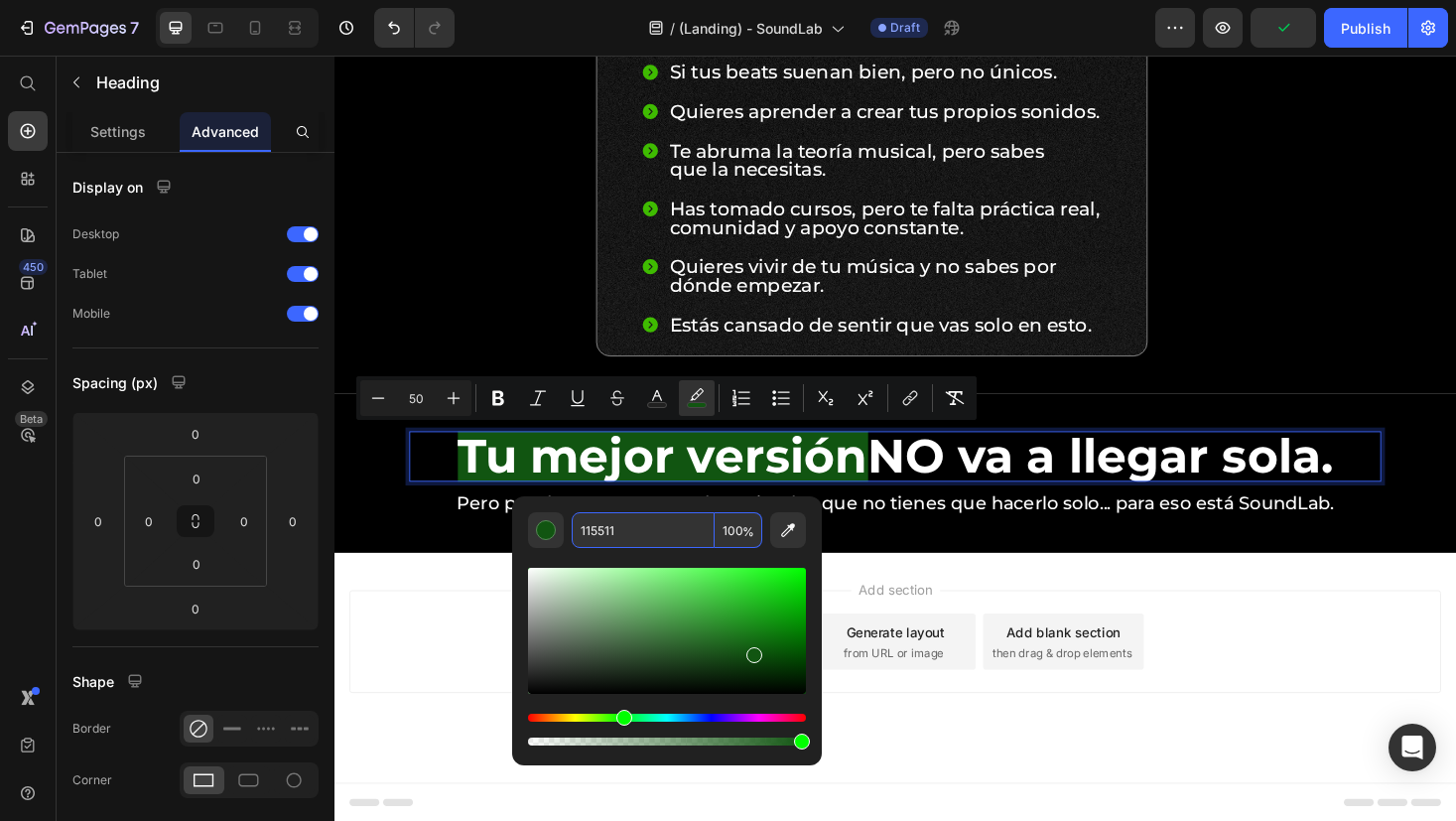 click on "115511" at bounding box center (643, 530) 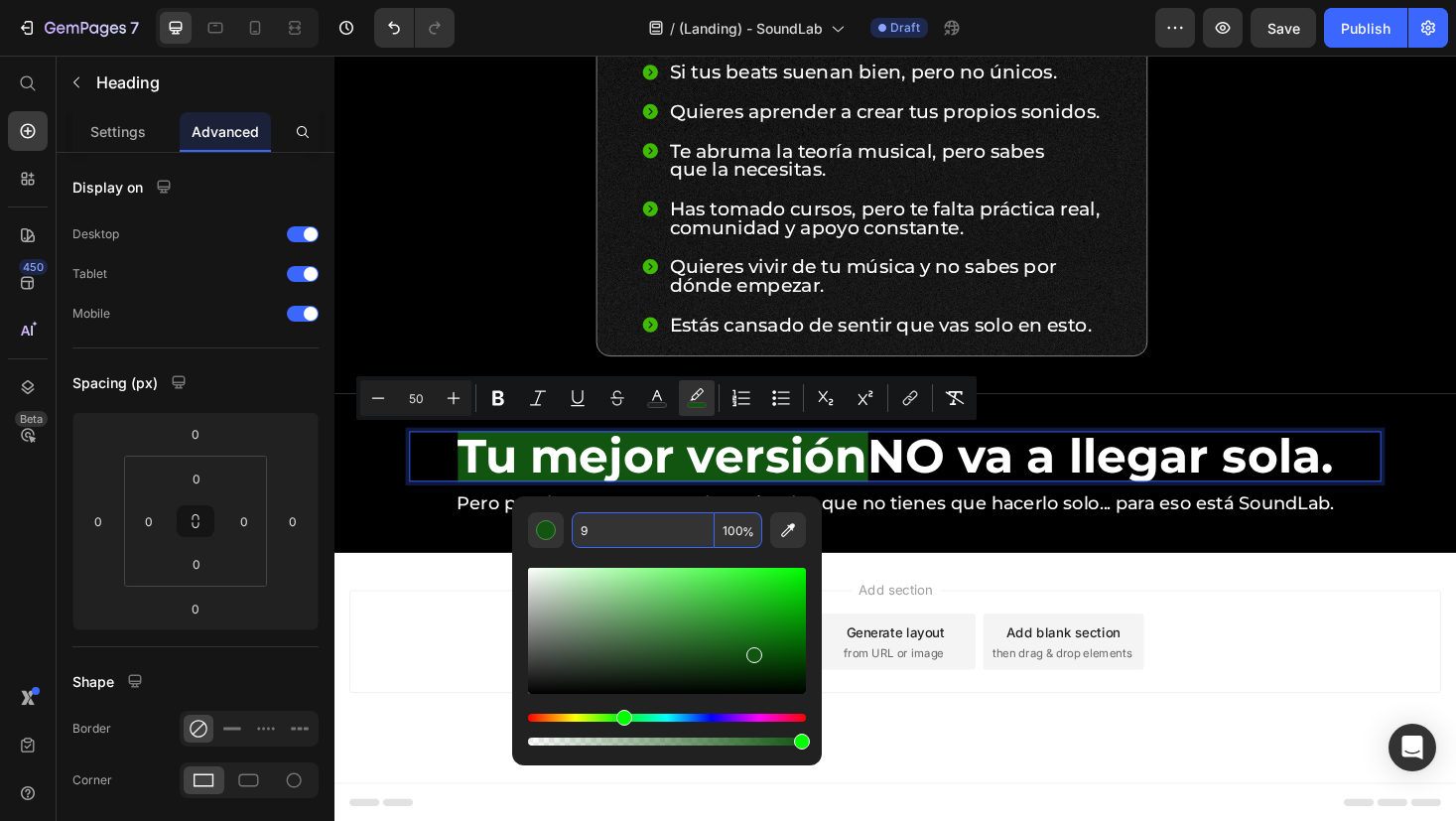 type on "115511" 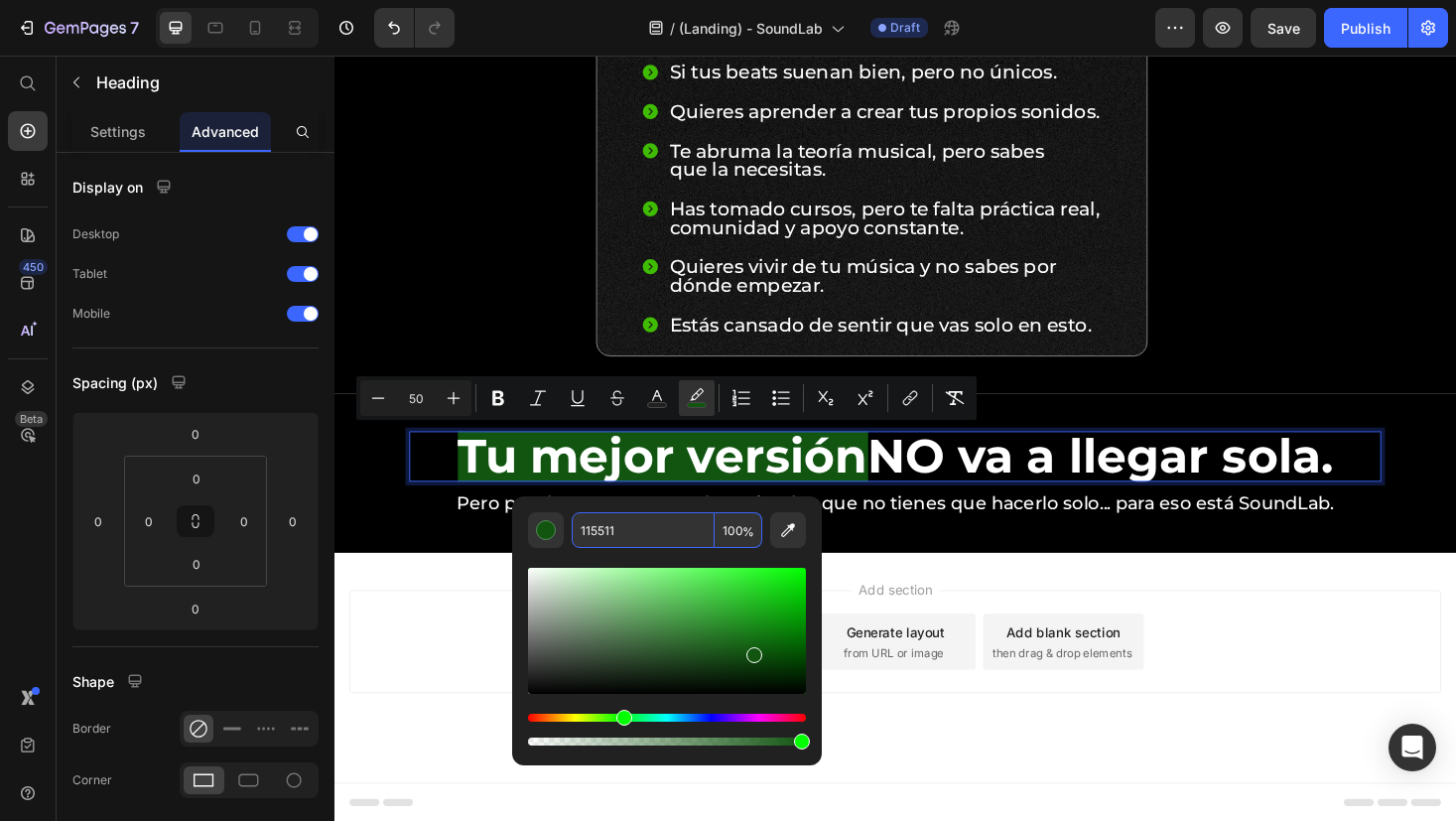 type 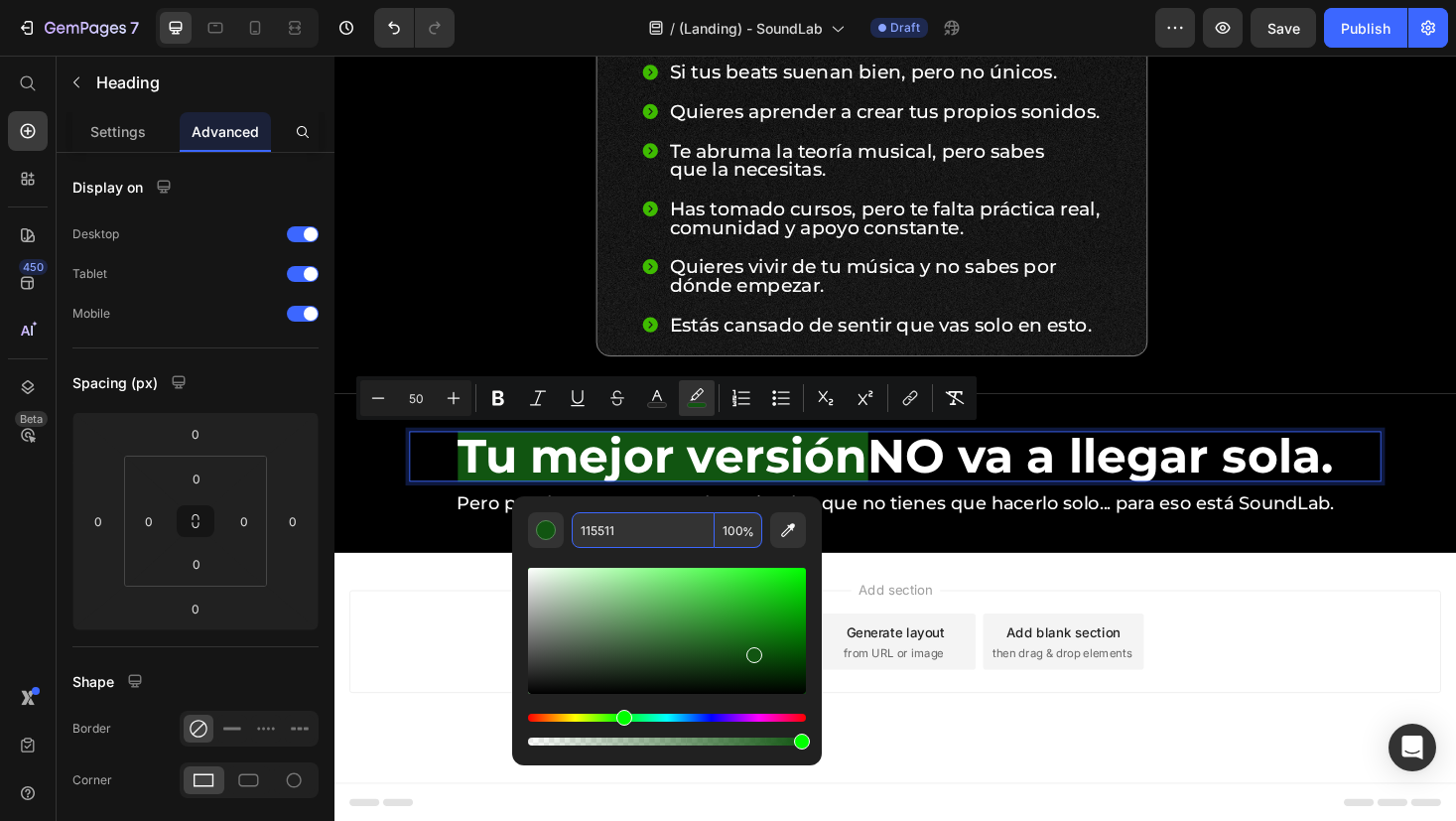 click on "115511" at bounding box center (643, 530) 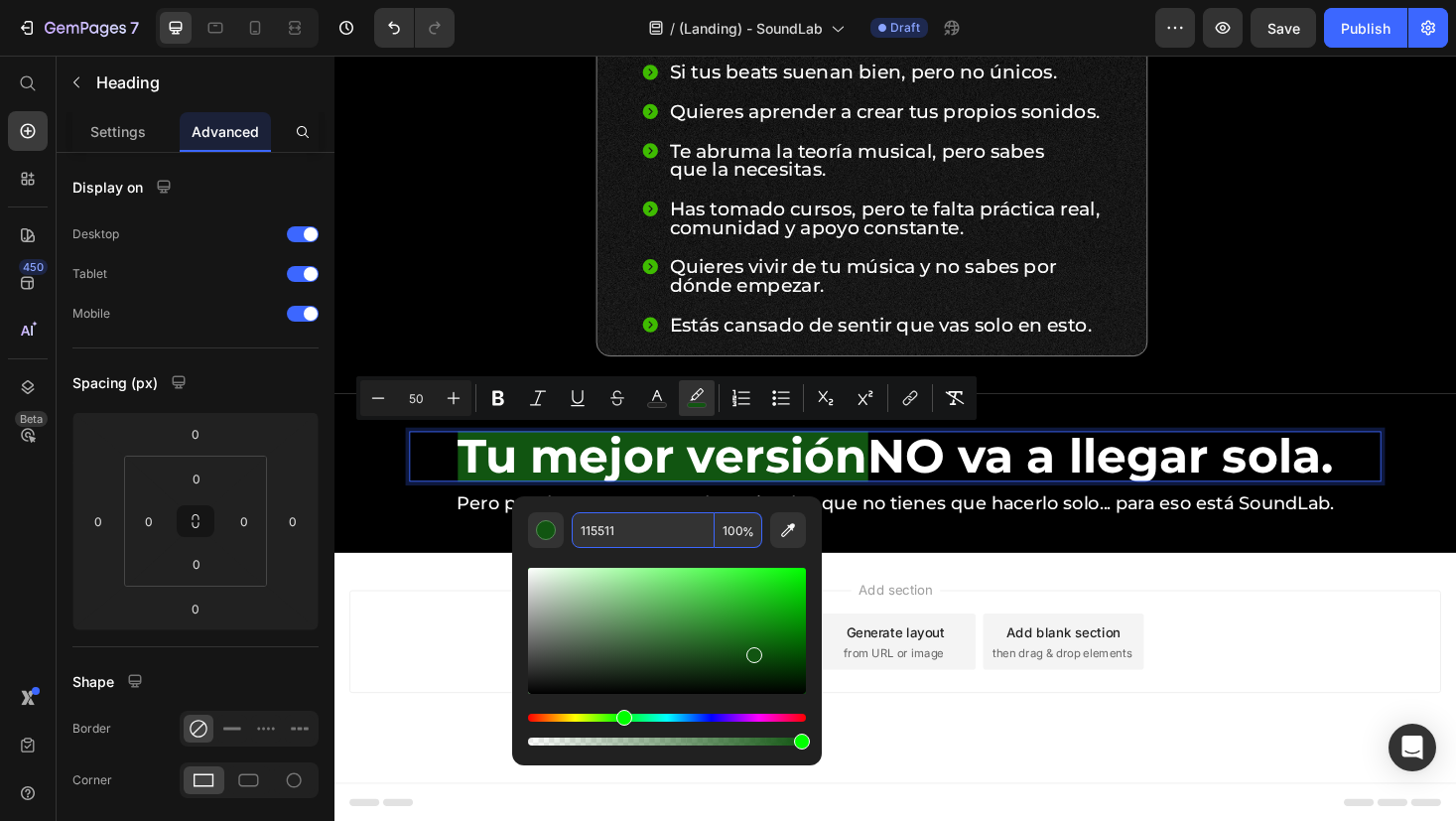 click on "115511" at bounding box center (643, 530) 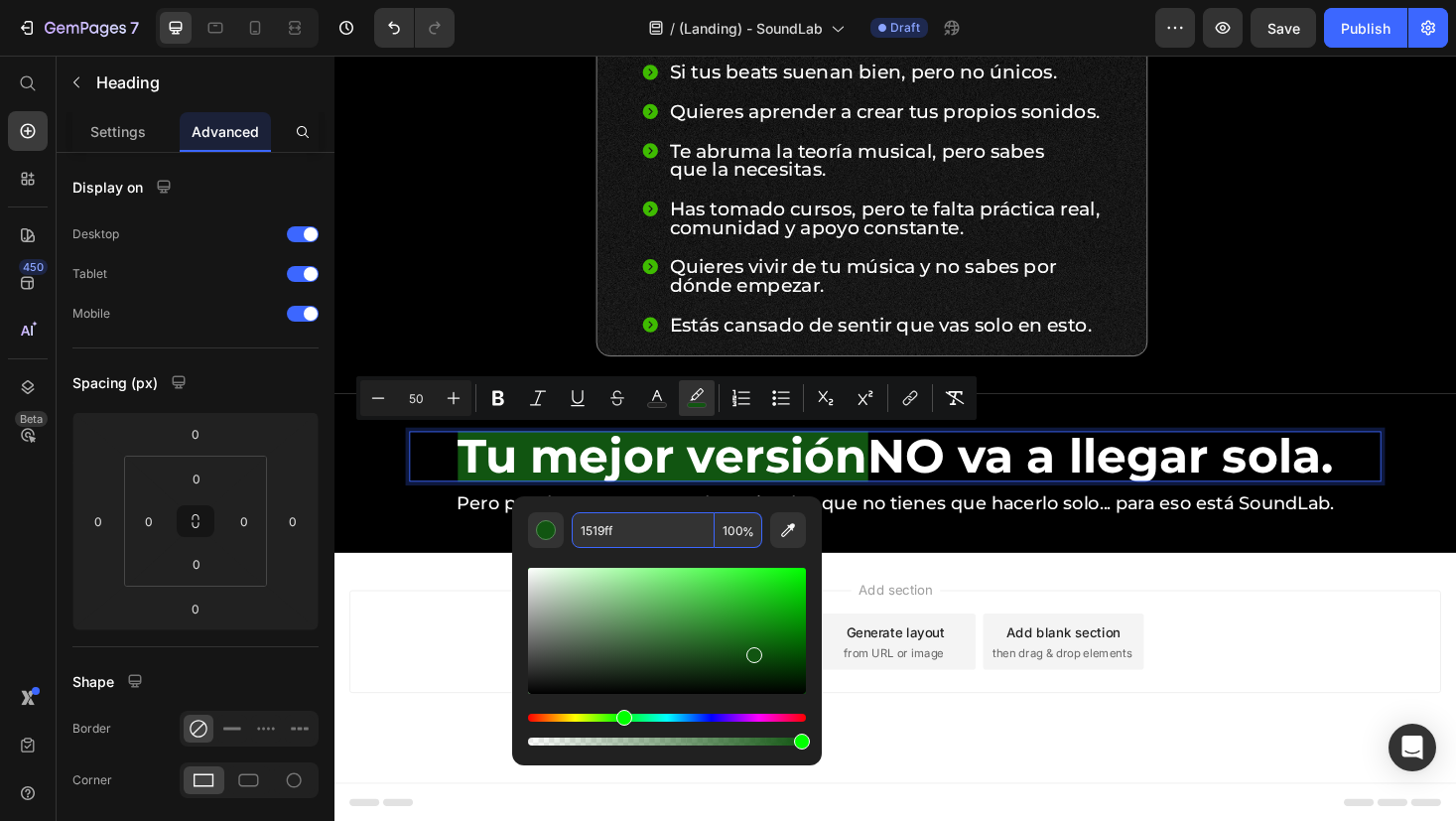 type on "1519FF" 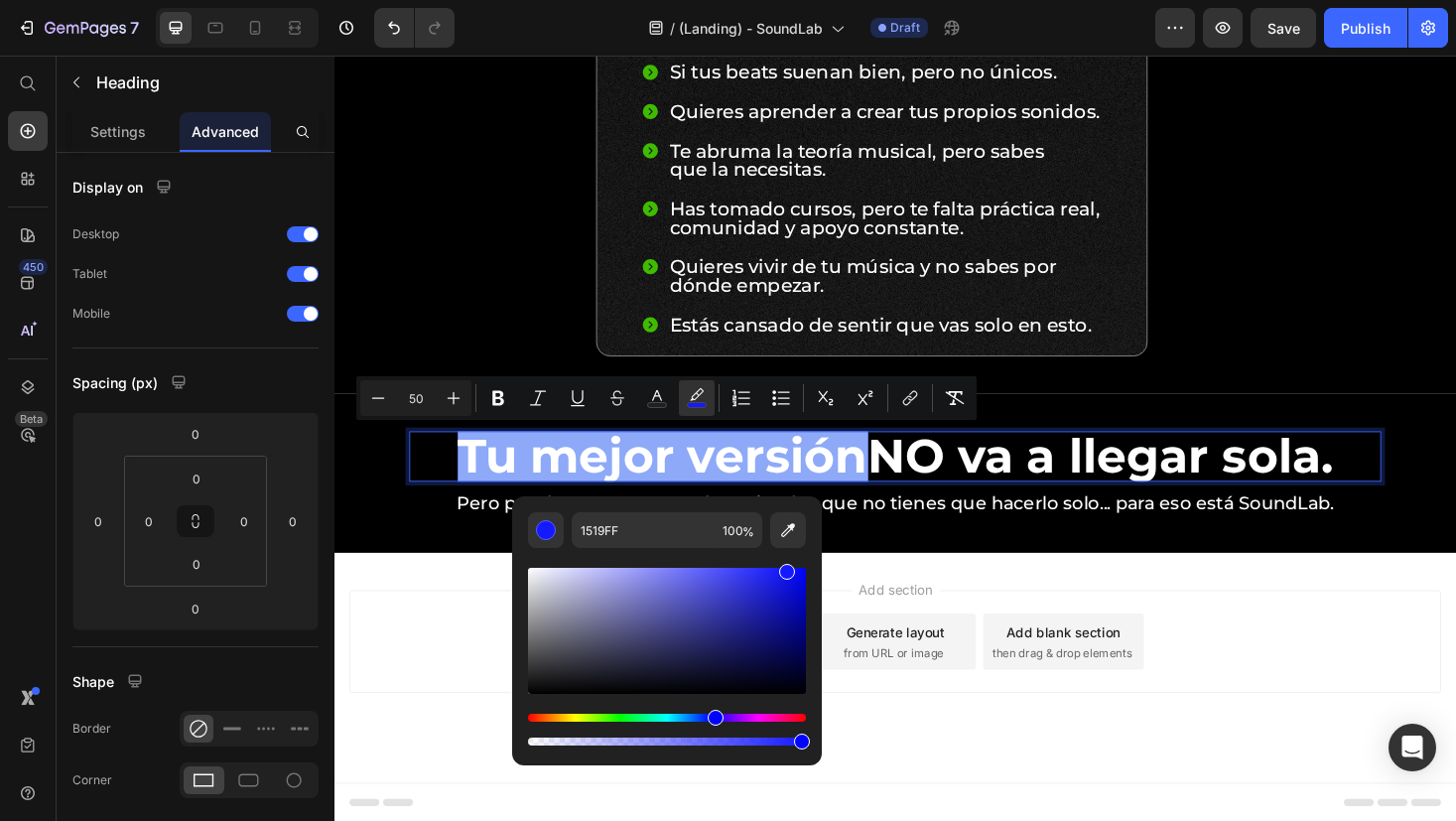 click on "Add section Choose templates inspired by CRO experts Generate layout from URL or image Add blank section then drag & drop elements" at bounding box center (930, 678) 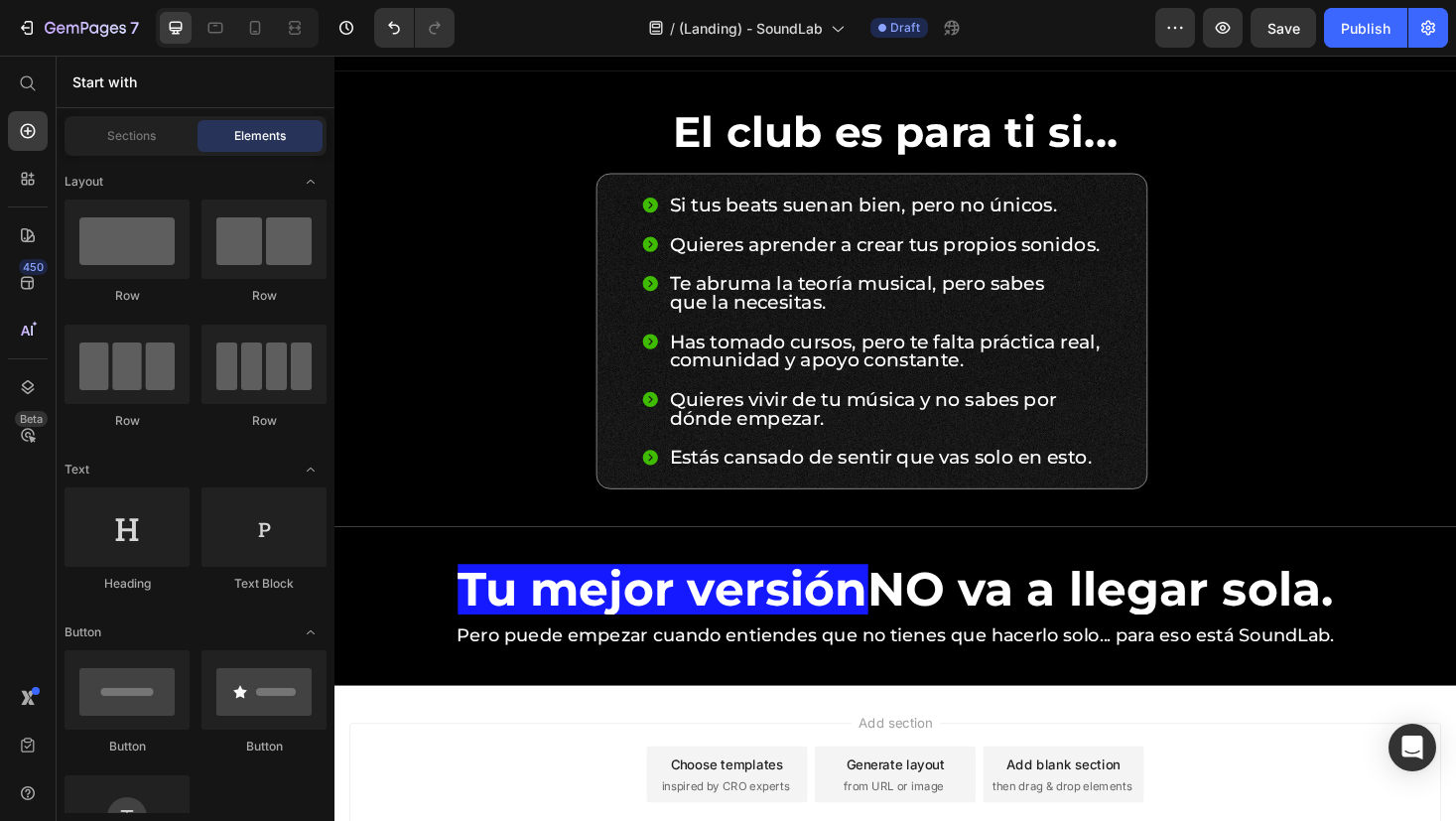 scroll, scrollTop: 1591, scrollLeft: 0, axis: vertical 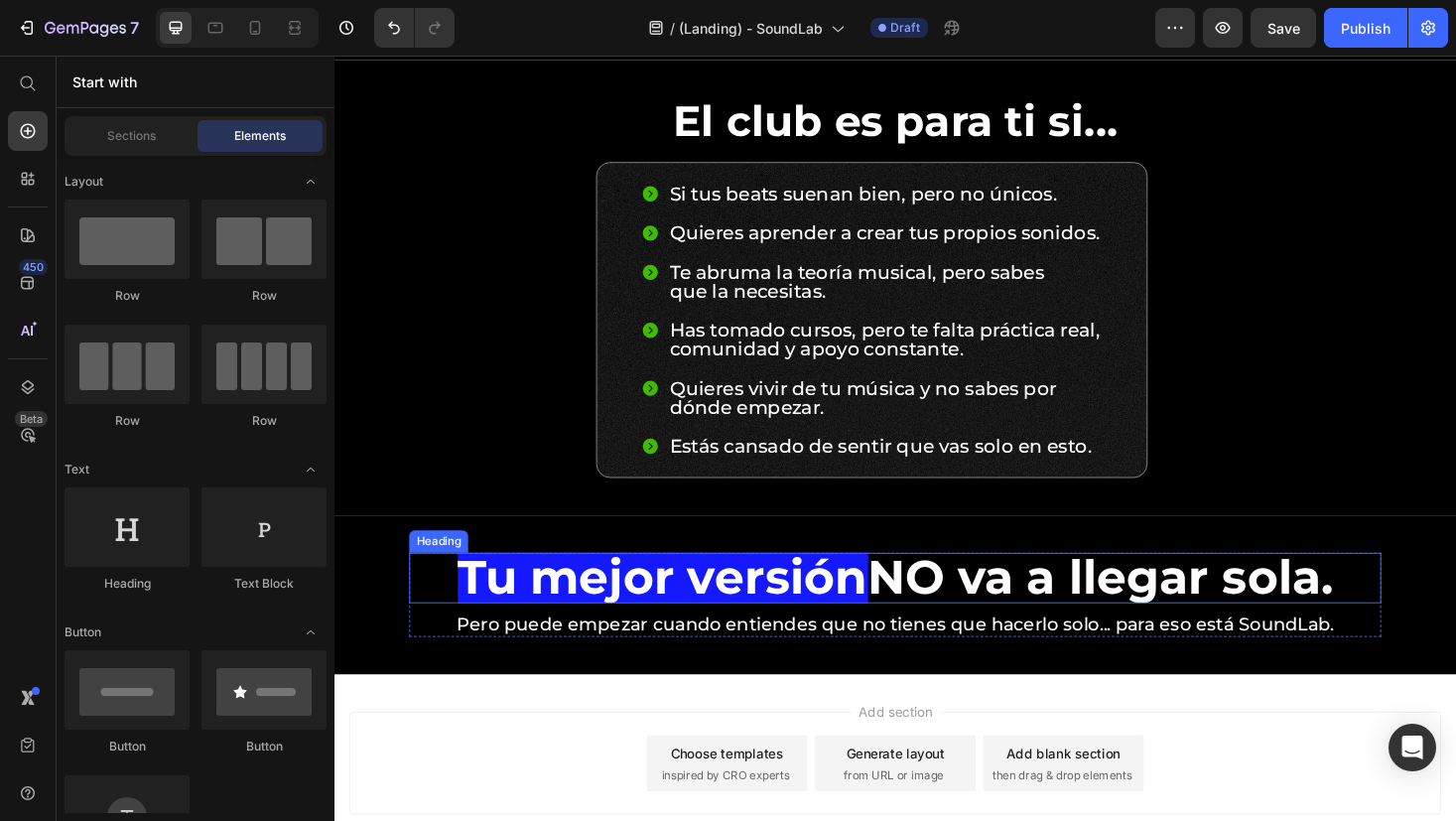 click on "Tu mejor versión" at bounding box center (683, 610) 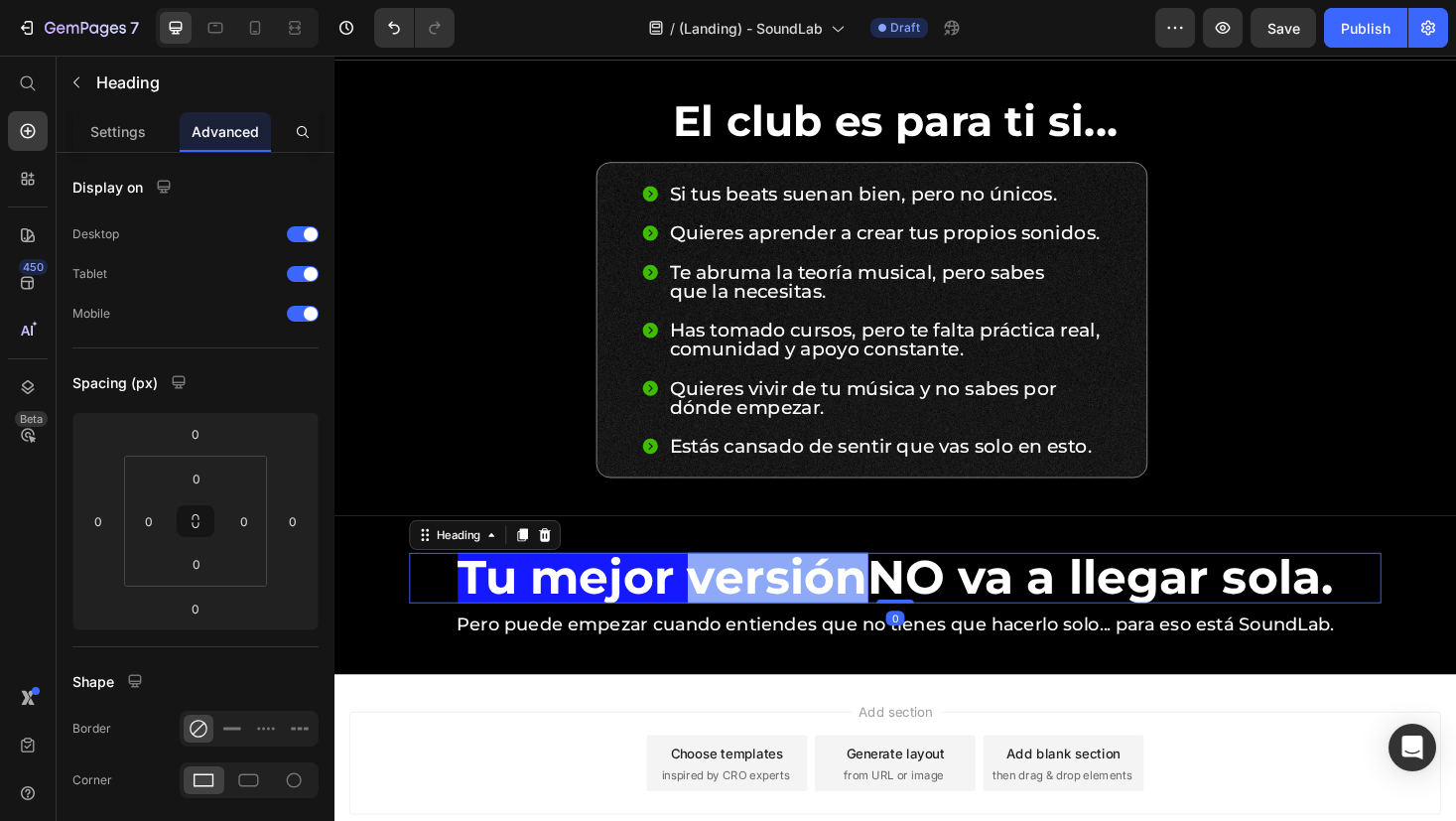 click on "Tu mejor versión" at bounding box center [683, 610] 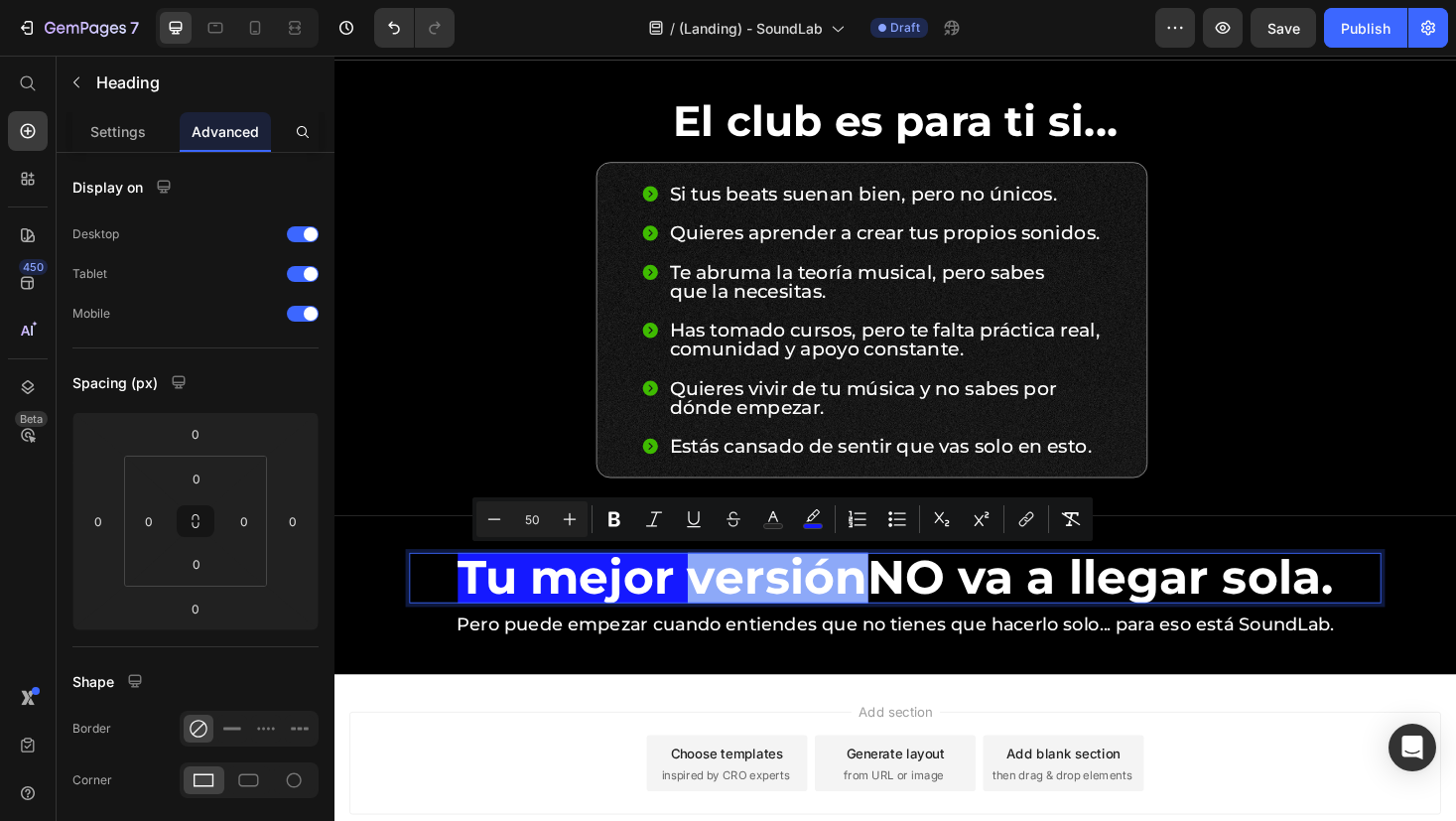click on "Tu mejor versión" at bounding box center [683, 610] 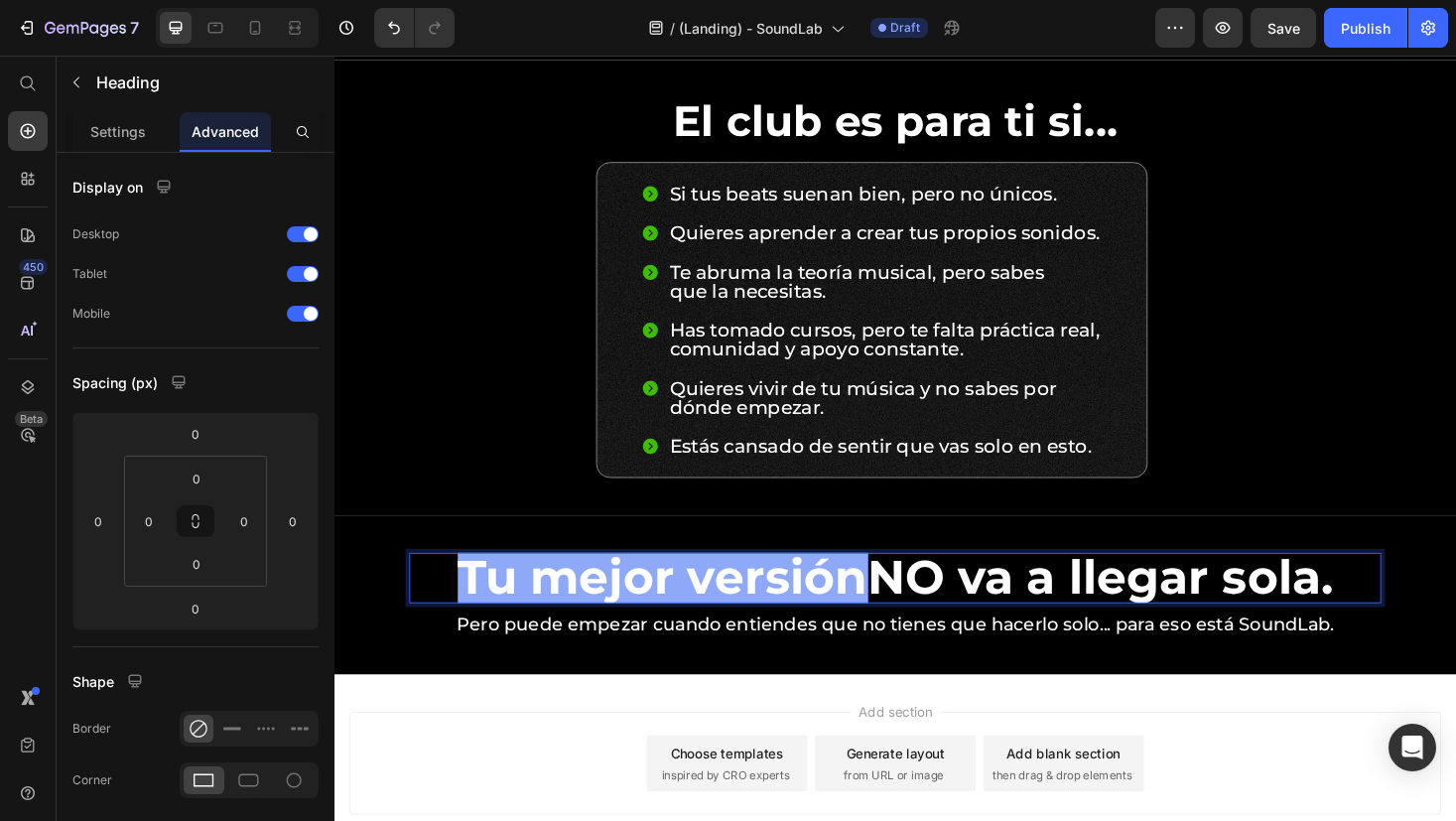 drag, startPoint x: 875, startPoint y: 612, endPoint x: 461, endPoint y: 619, distance: 414.05917 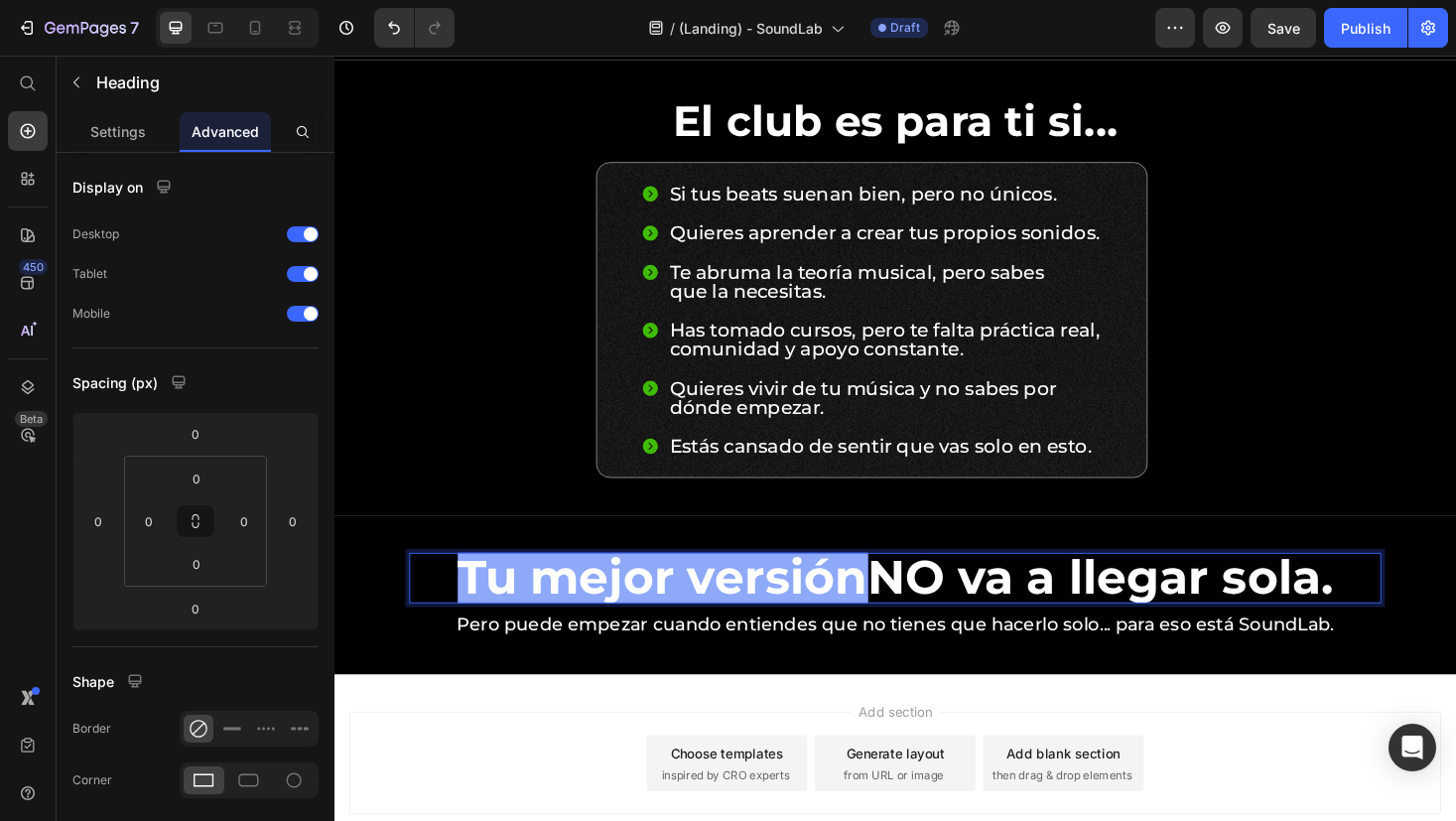 click on "Tu mejor versión" at bounding box center [683, 610] 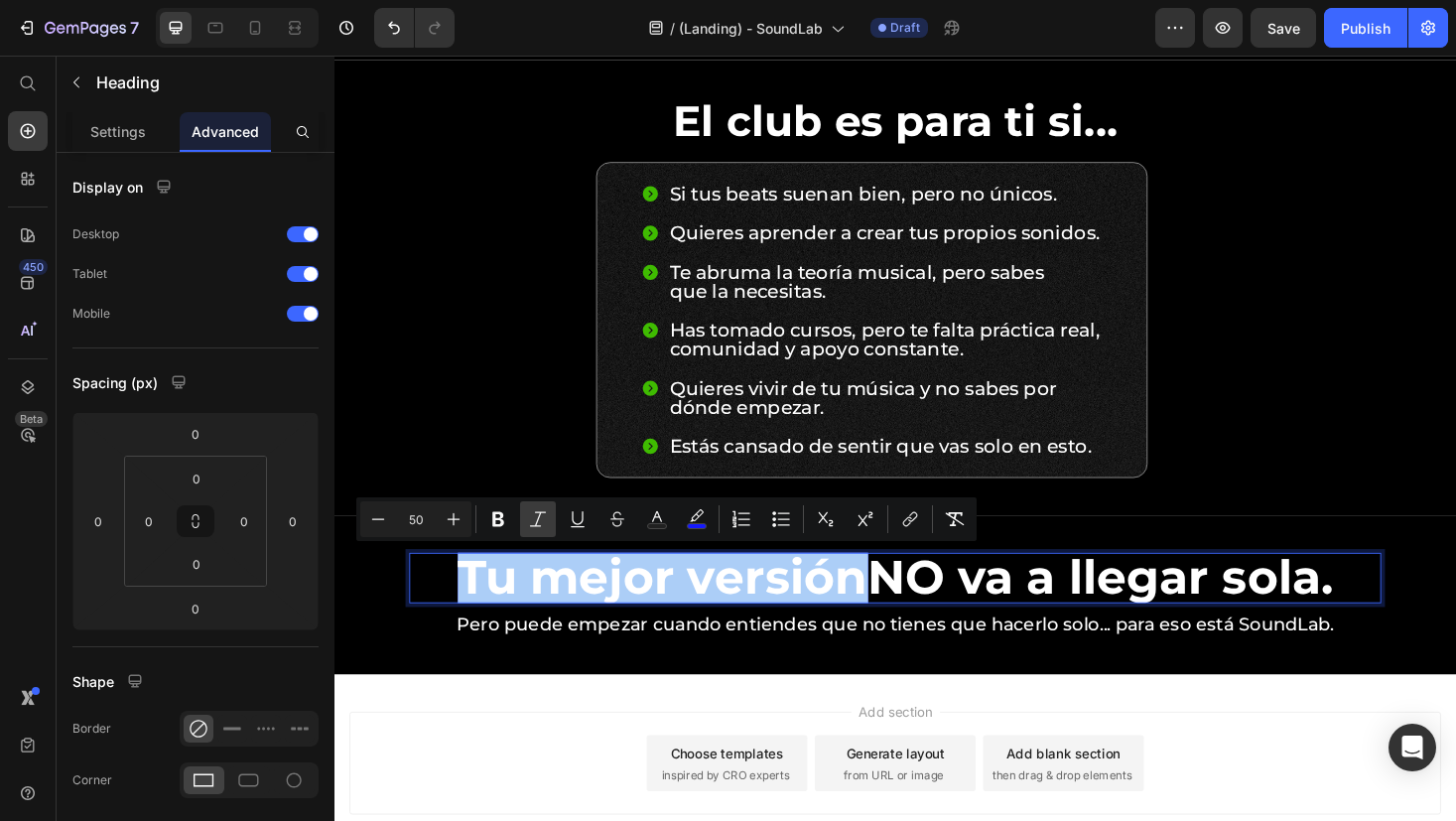 click 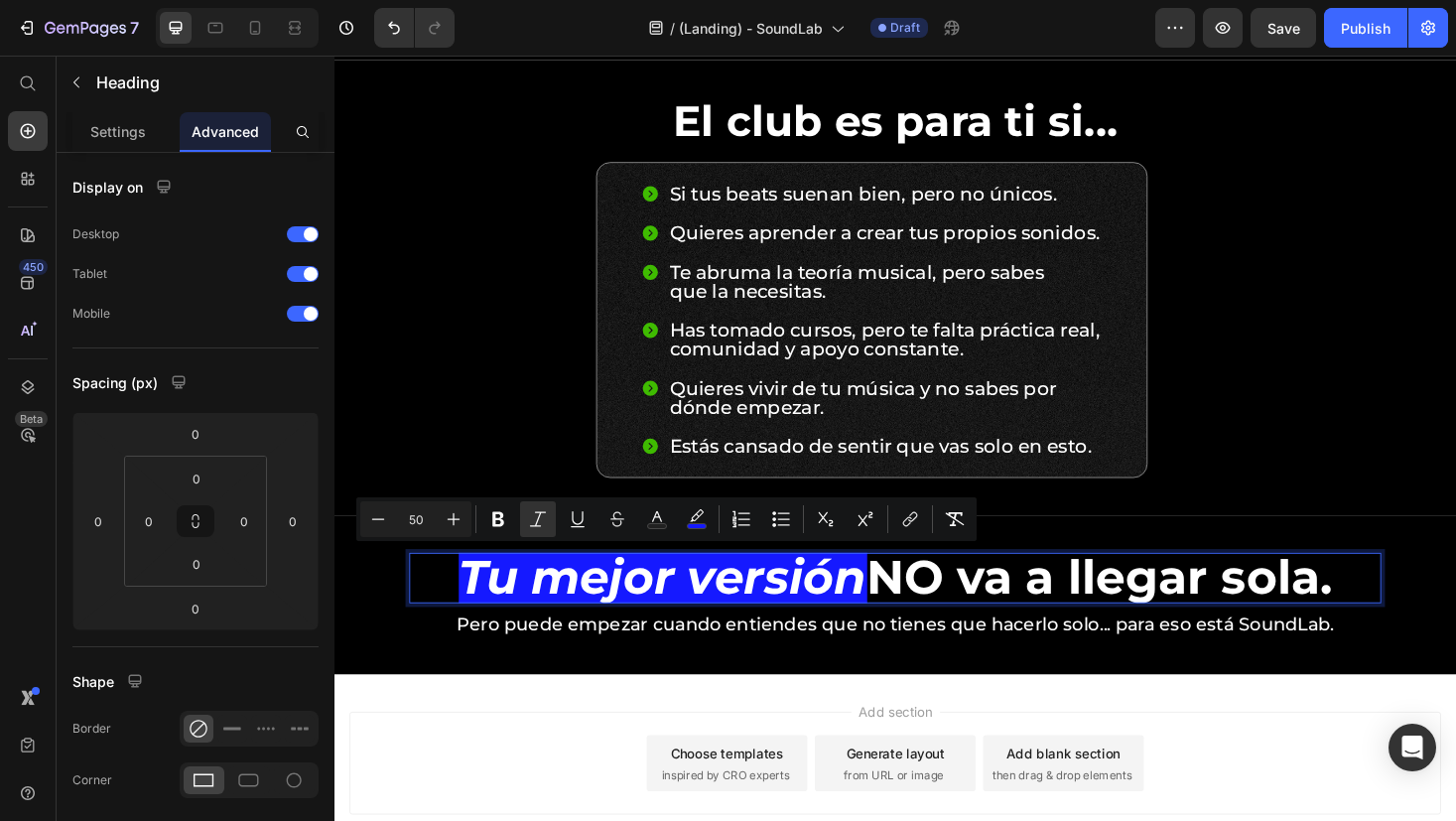 click on "Add section Choose templates inspired by CRO experts Generate layout from URL or image Add blank section then drag & drop elements" at bounding box center (930, 835) 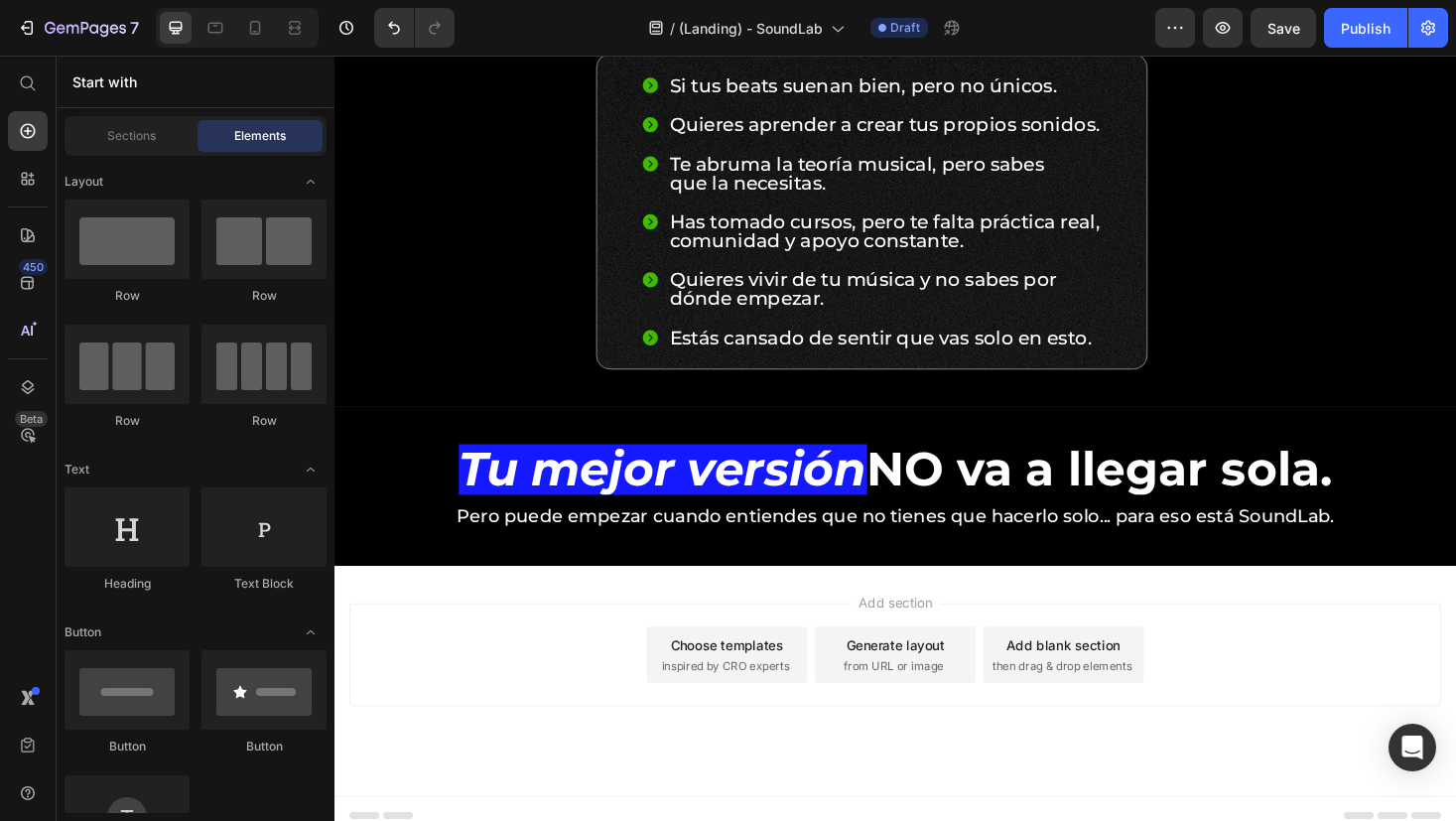 scroll, scrollTop: 1720, scrollLeft: 0, axis: vertical 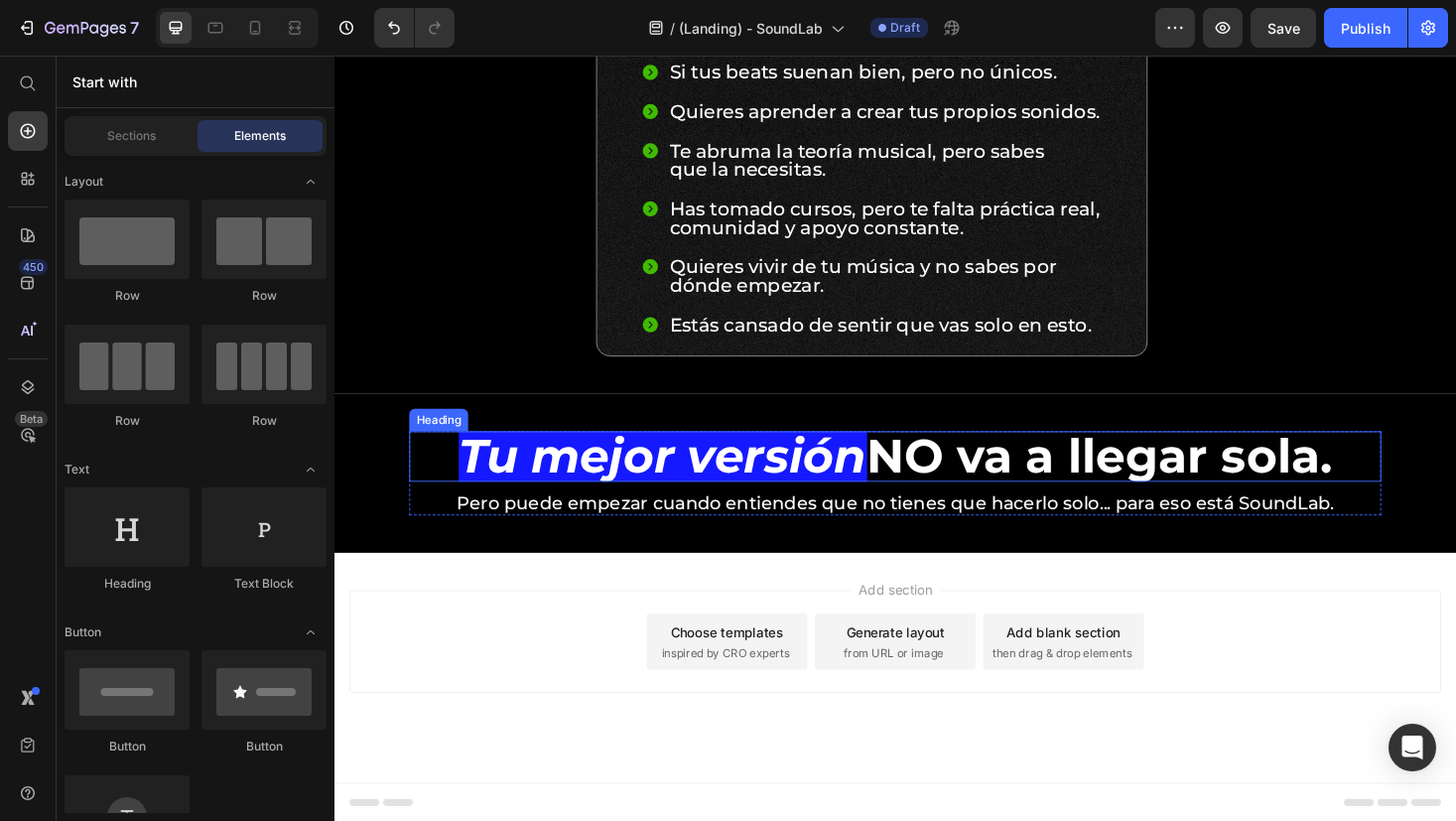 click on "Tu mejor versión" at bounding box center [683, 480] 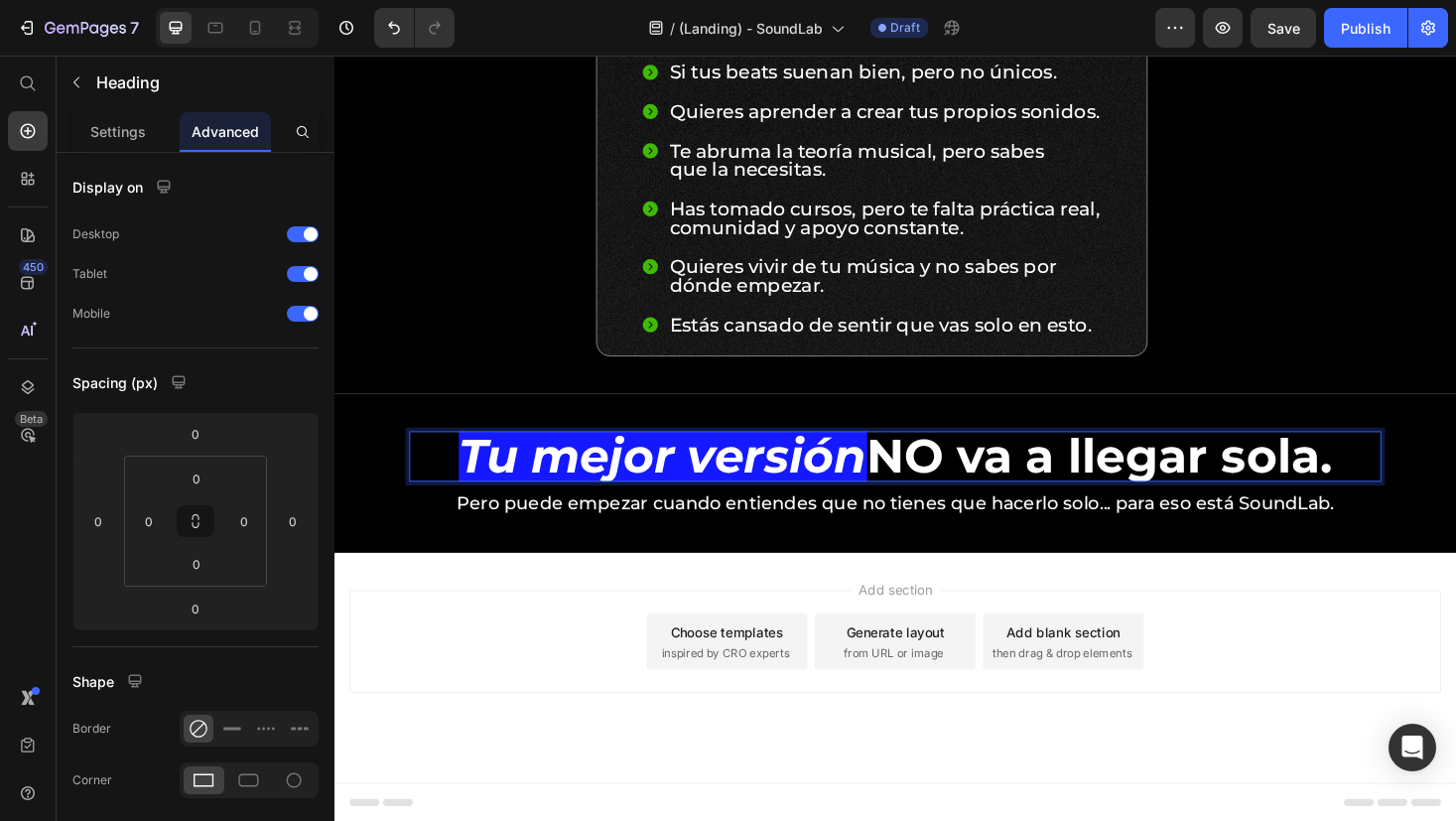 click on "Tu mejor versión" at bounding box center (683, 480) 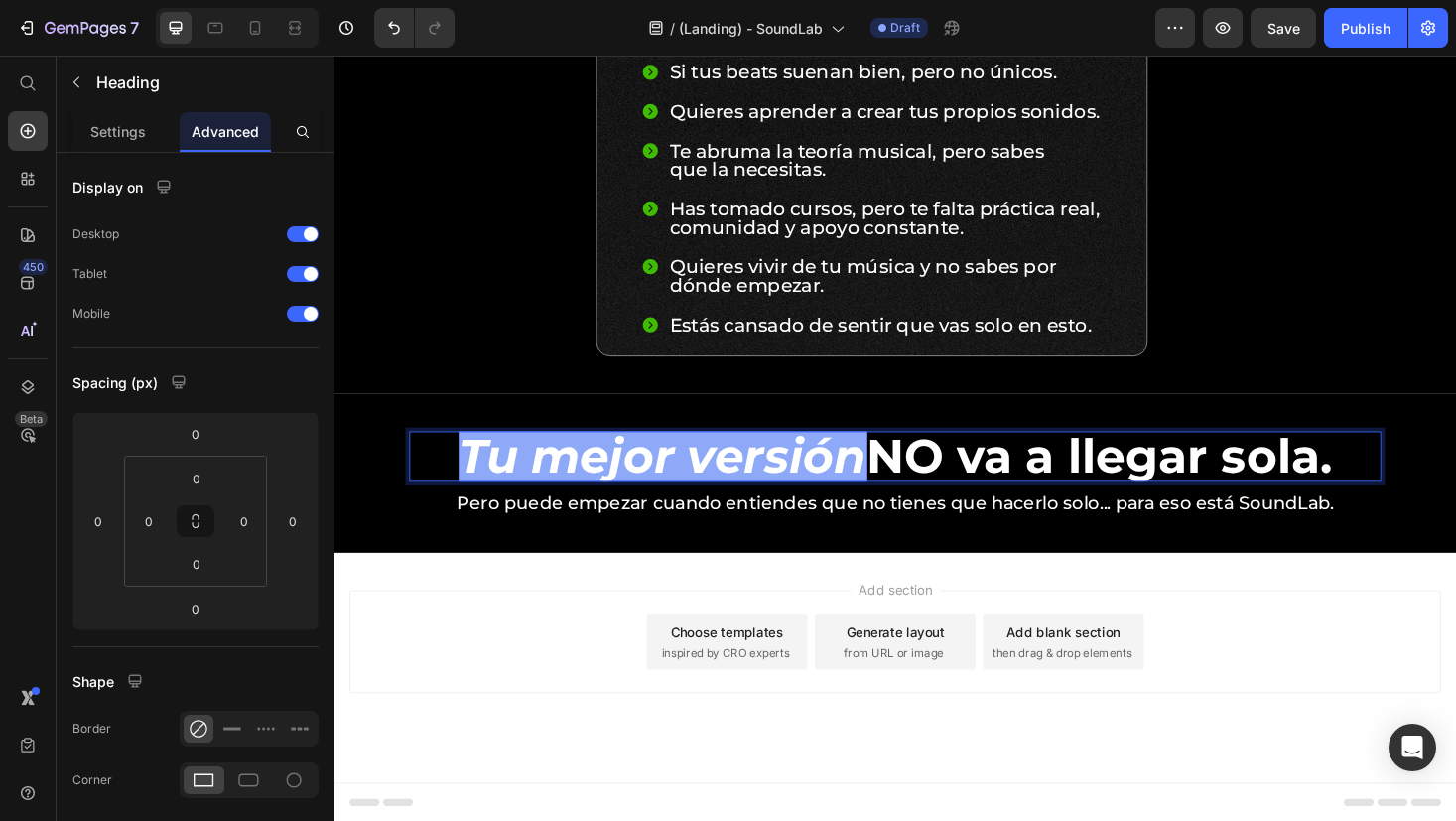 drag, startPoint x: 872, startPoint y: 485, endPoint x: 450, endPoint y: 491, distance: 422.04265 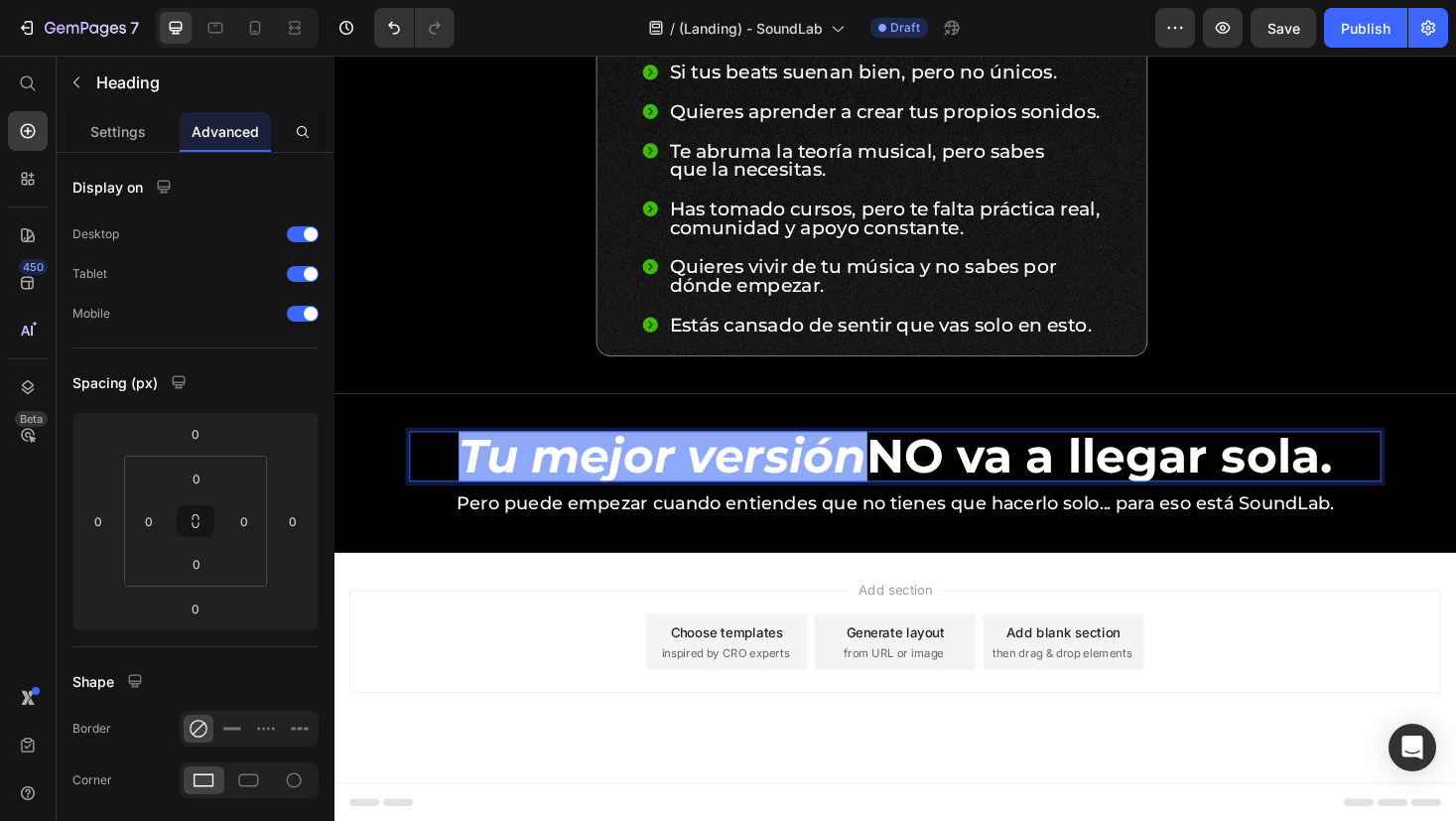 click on "Tu mejor versión  NO va a llegar sola." at bounding box center [930, 481] 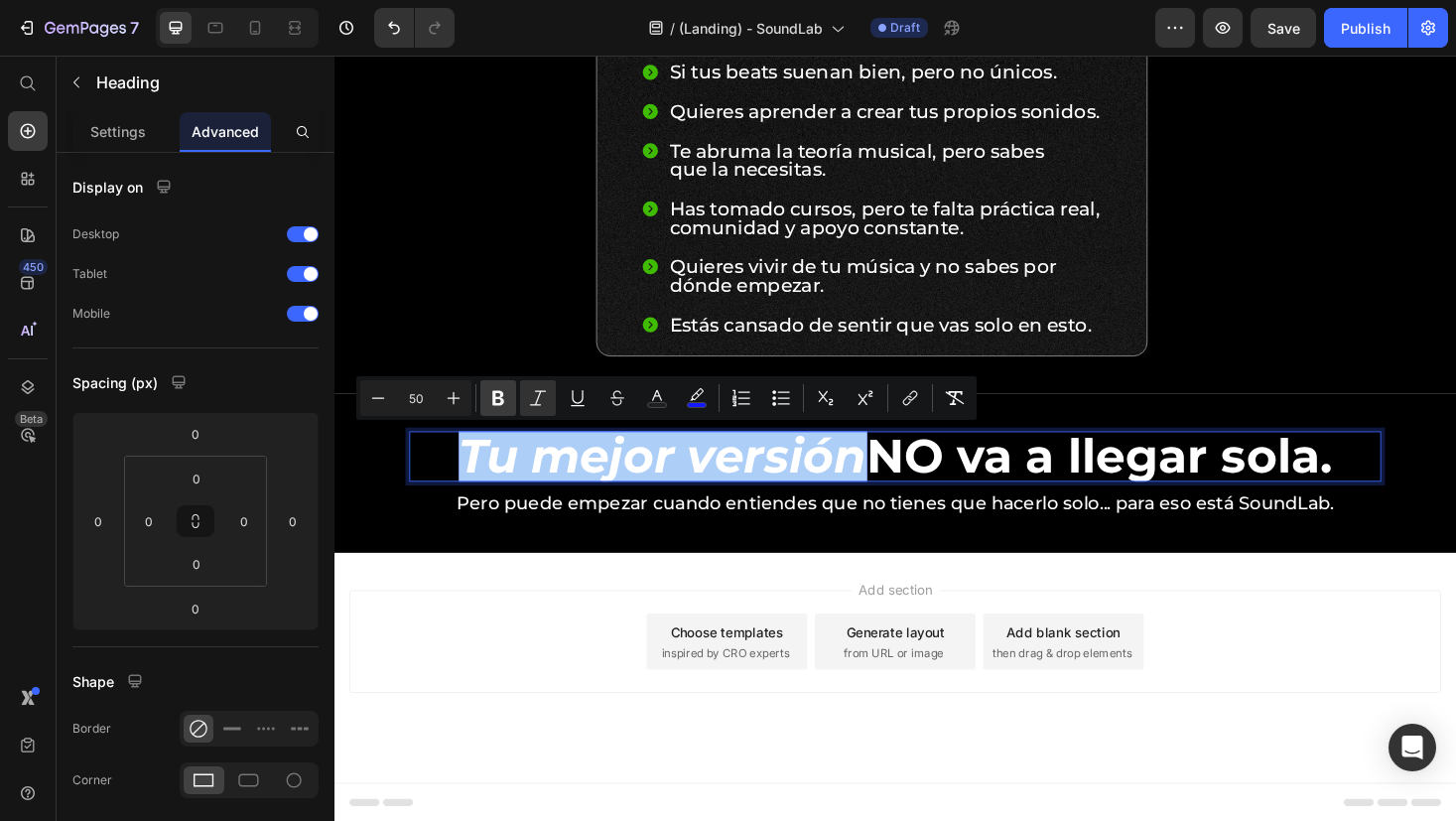 click 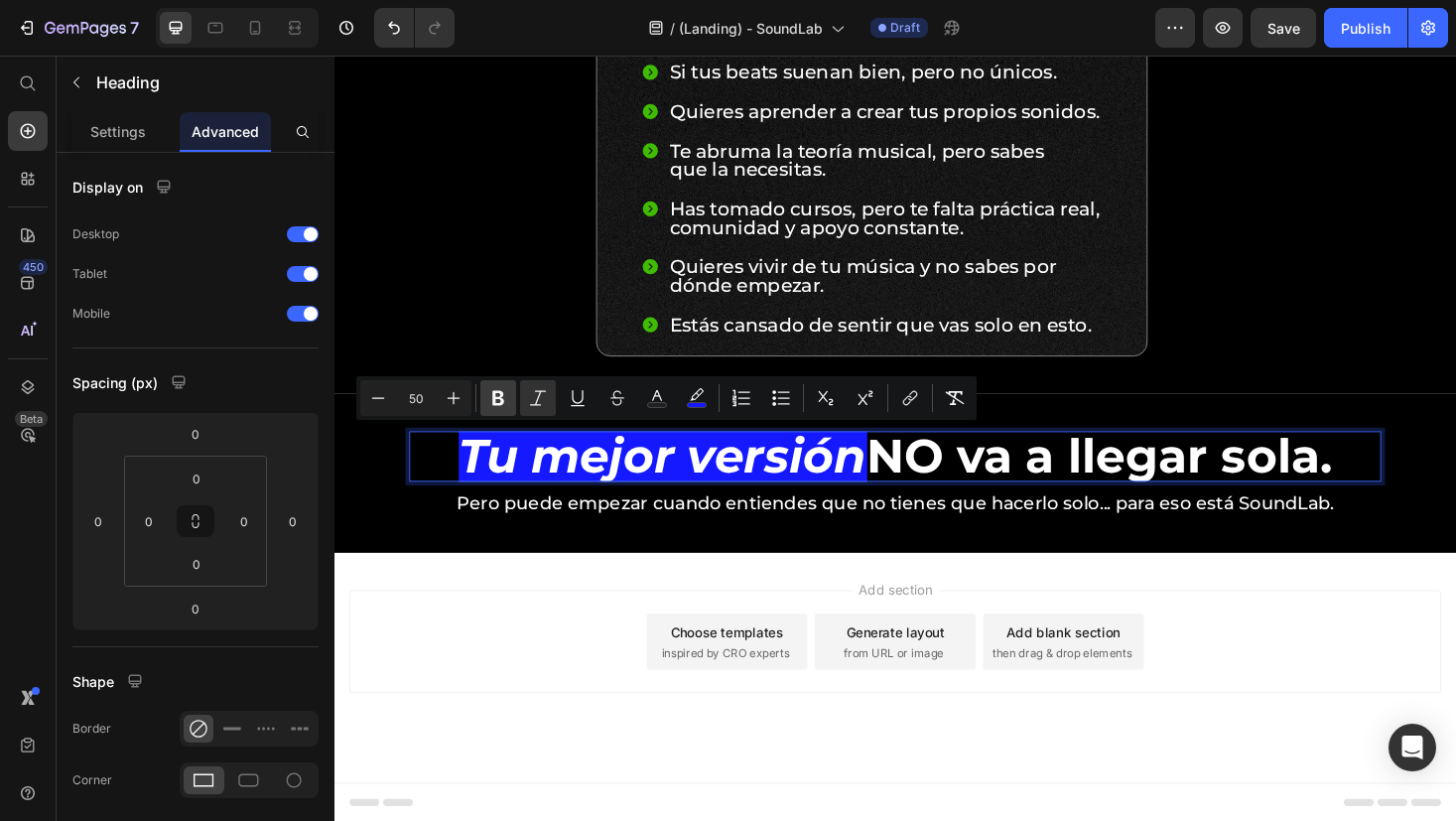 click 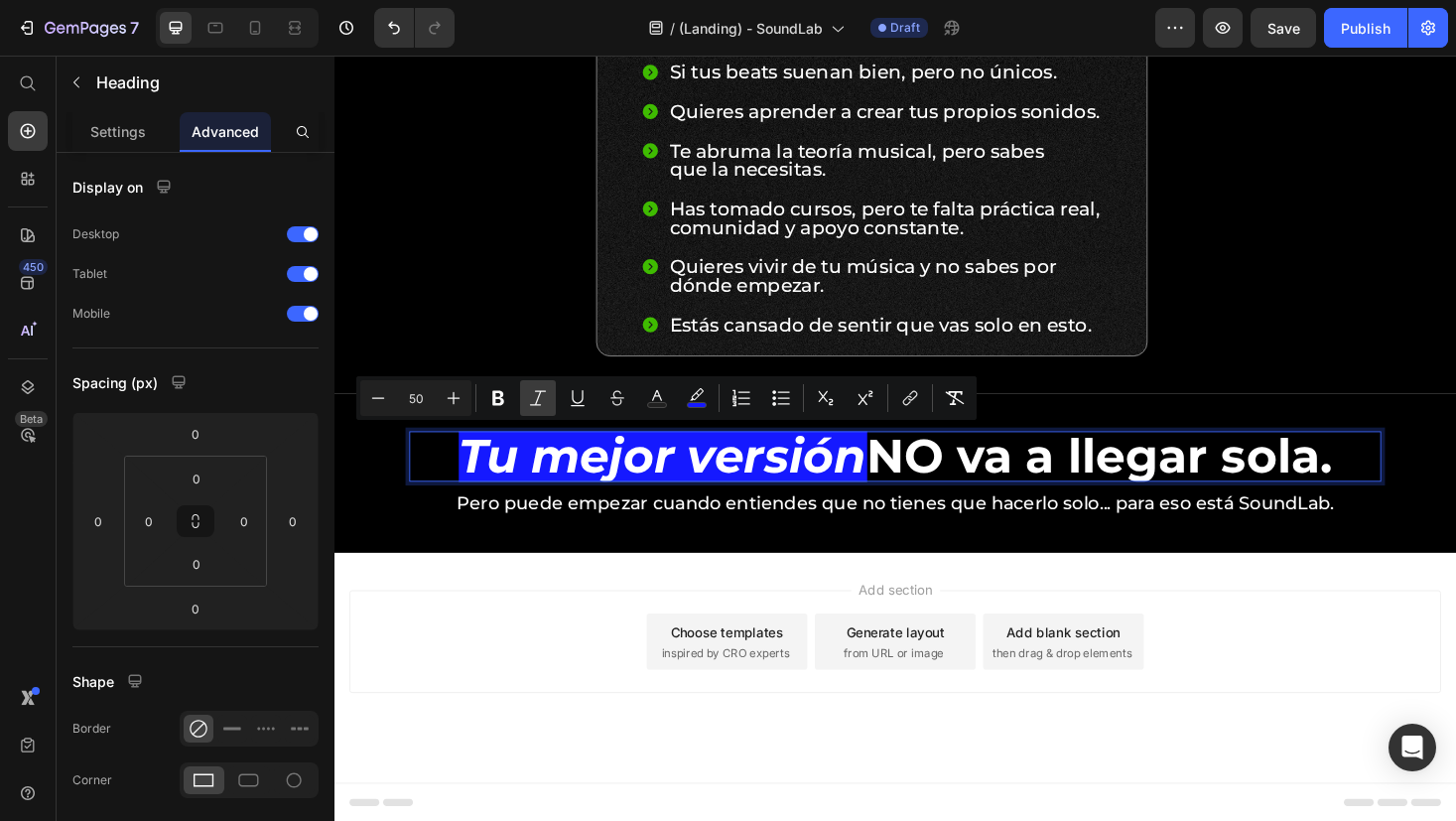 click 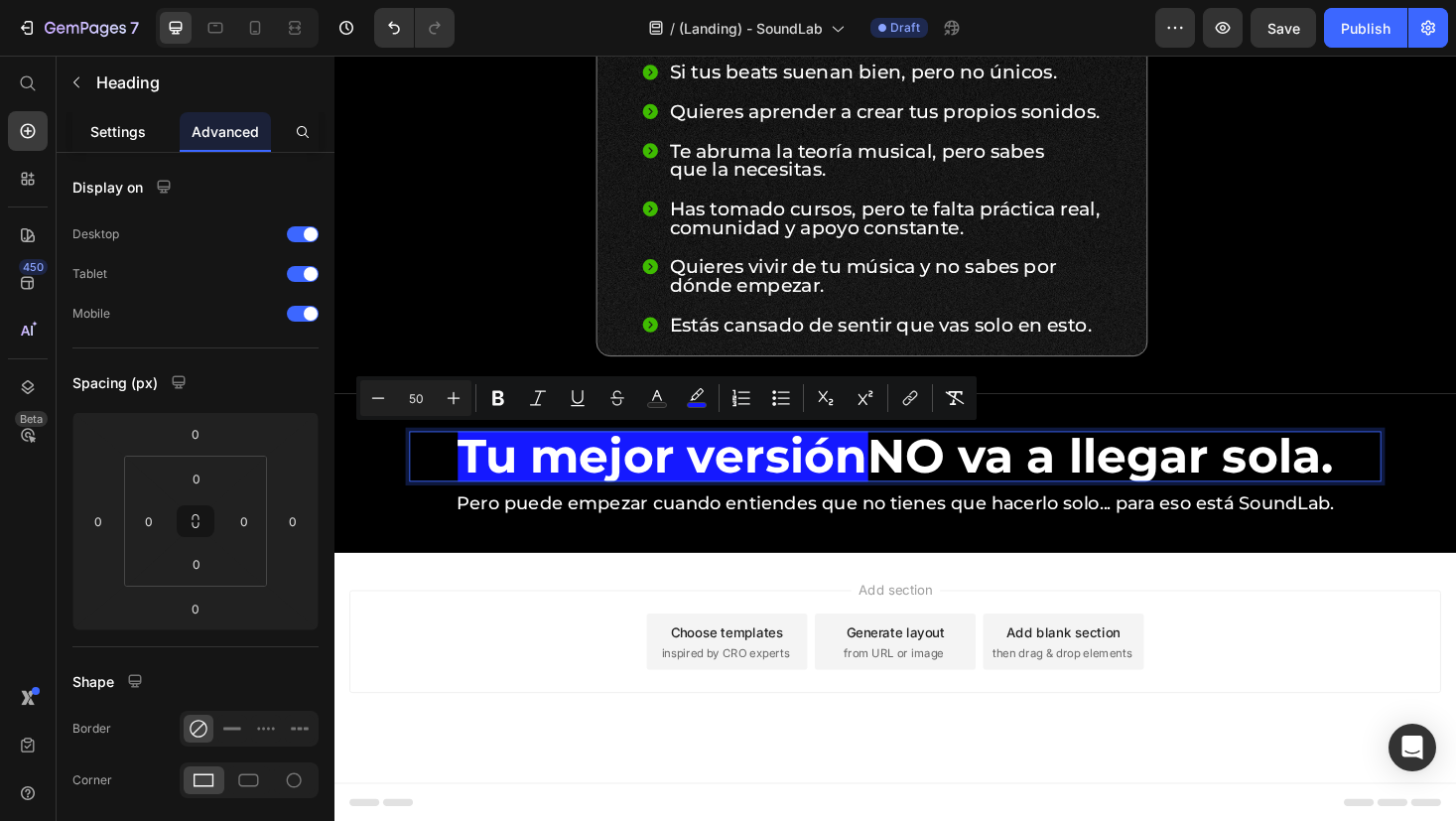 click on "Settings" at bounding box center [118, 131] 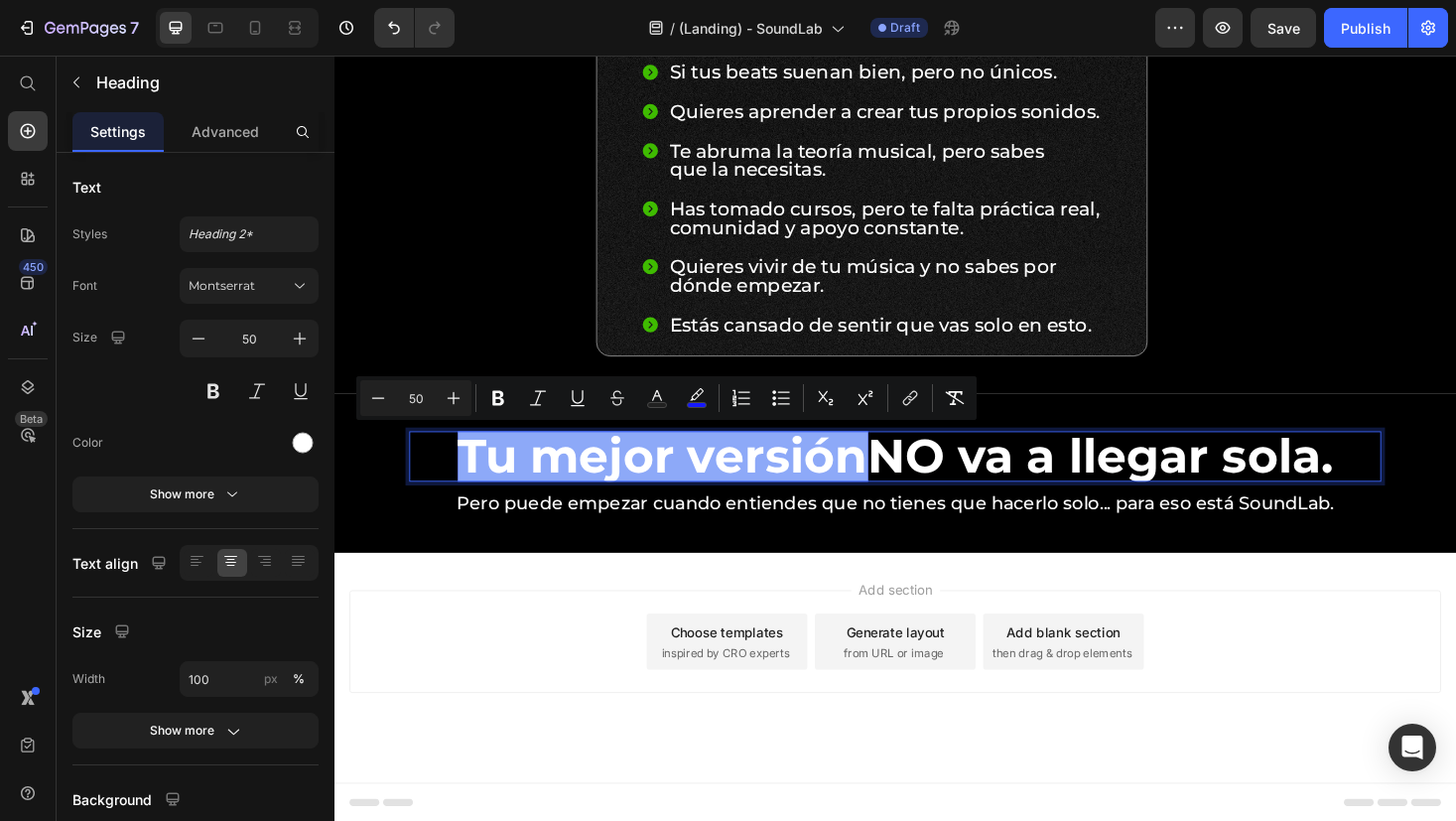 drag, startPoint x: 462, startPoint y: 479, endPoint x: 845, endPoint y: 475, distance: 383.02089 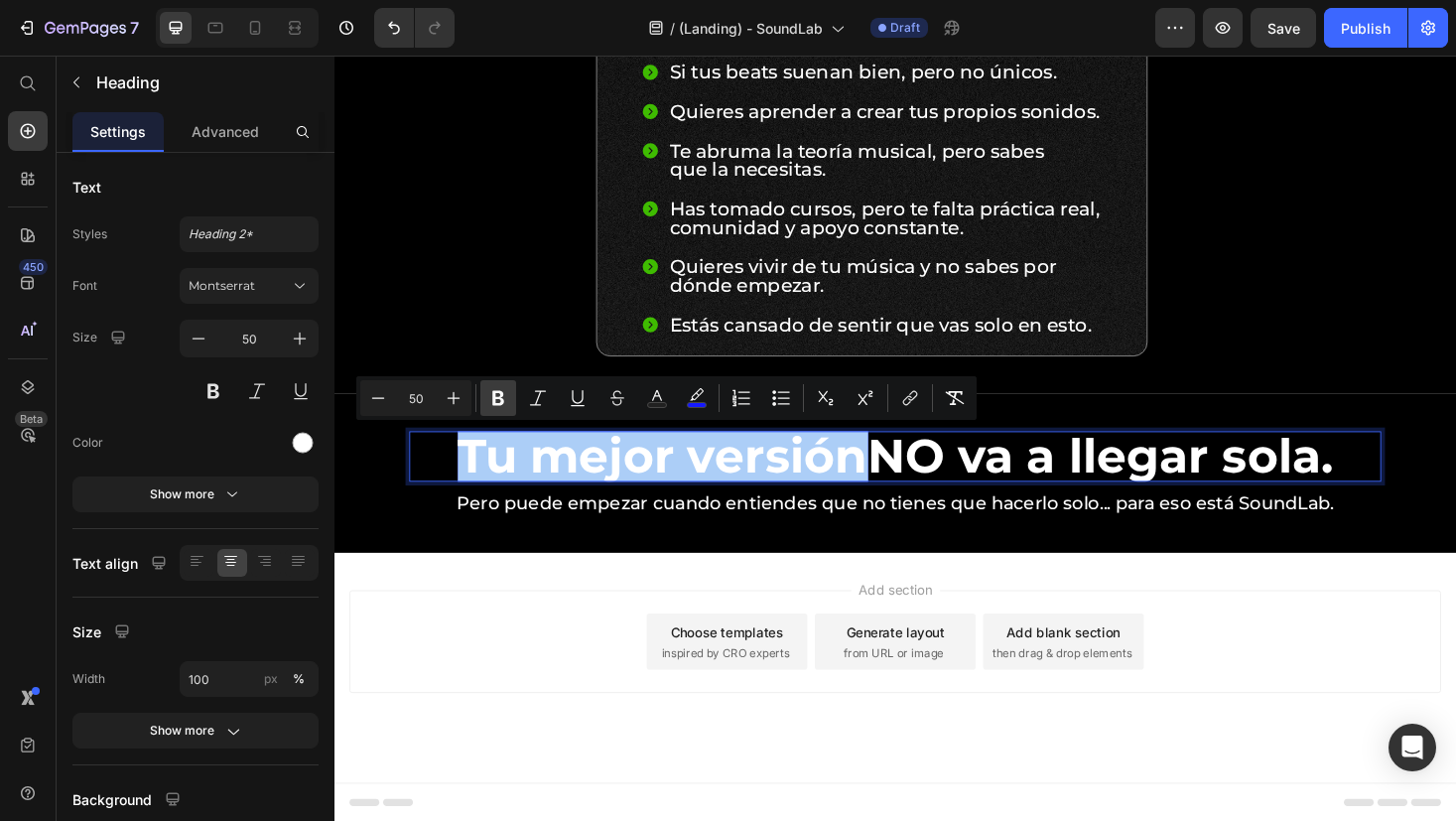 click 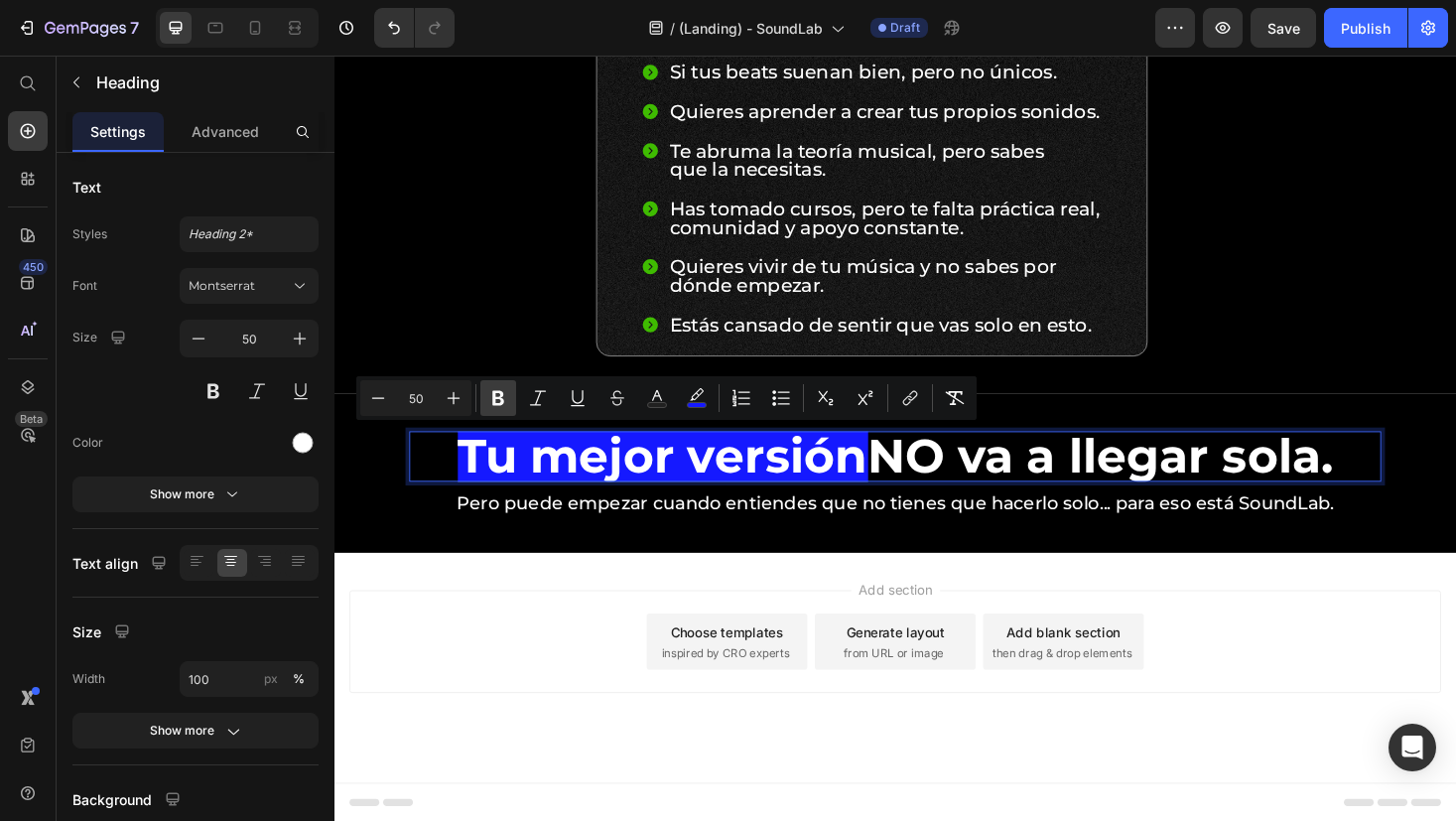 click 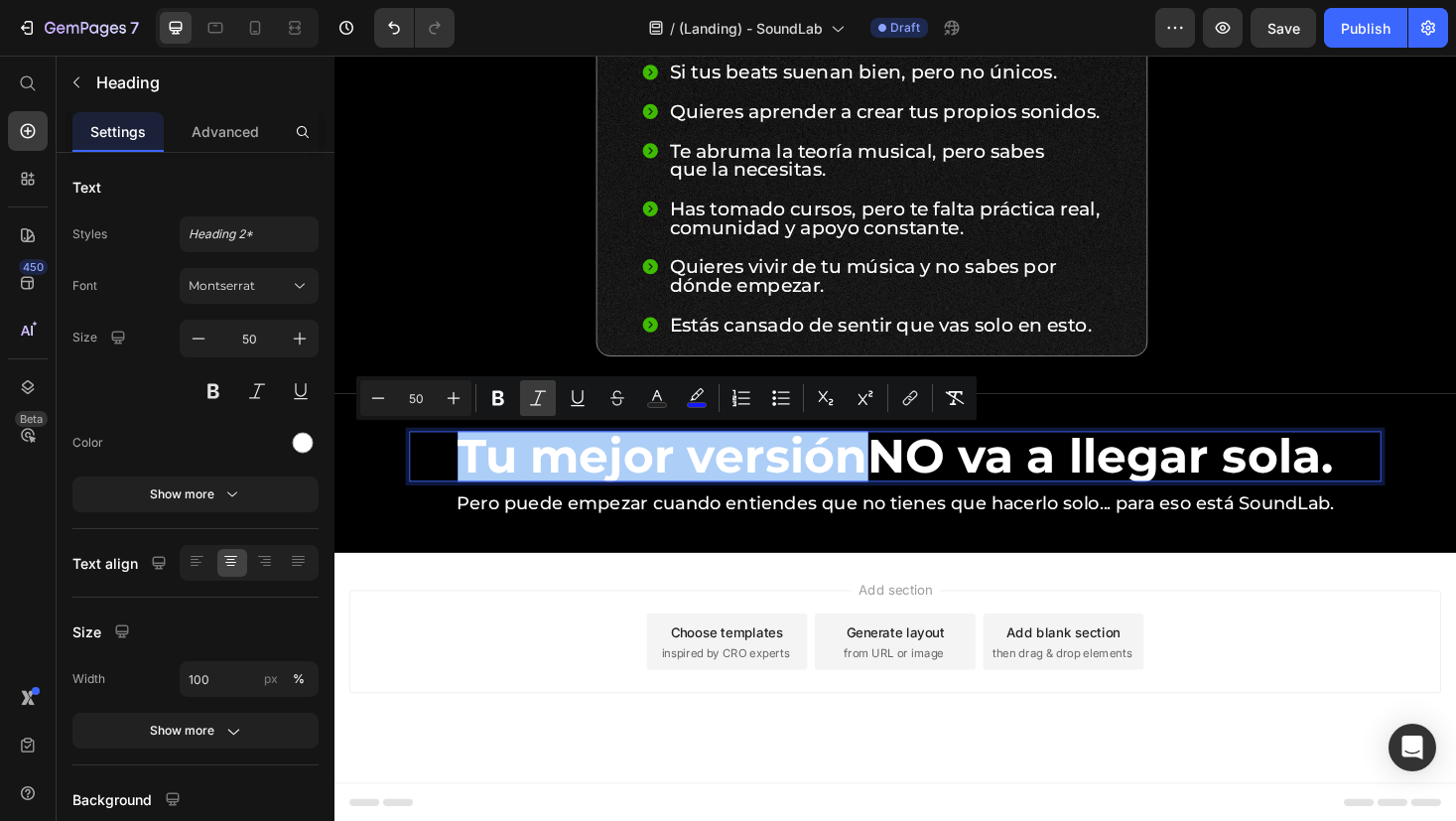 click 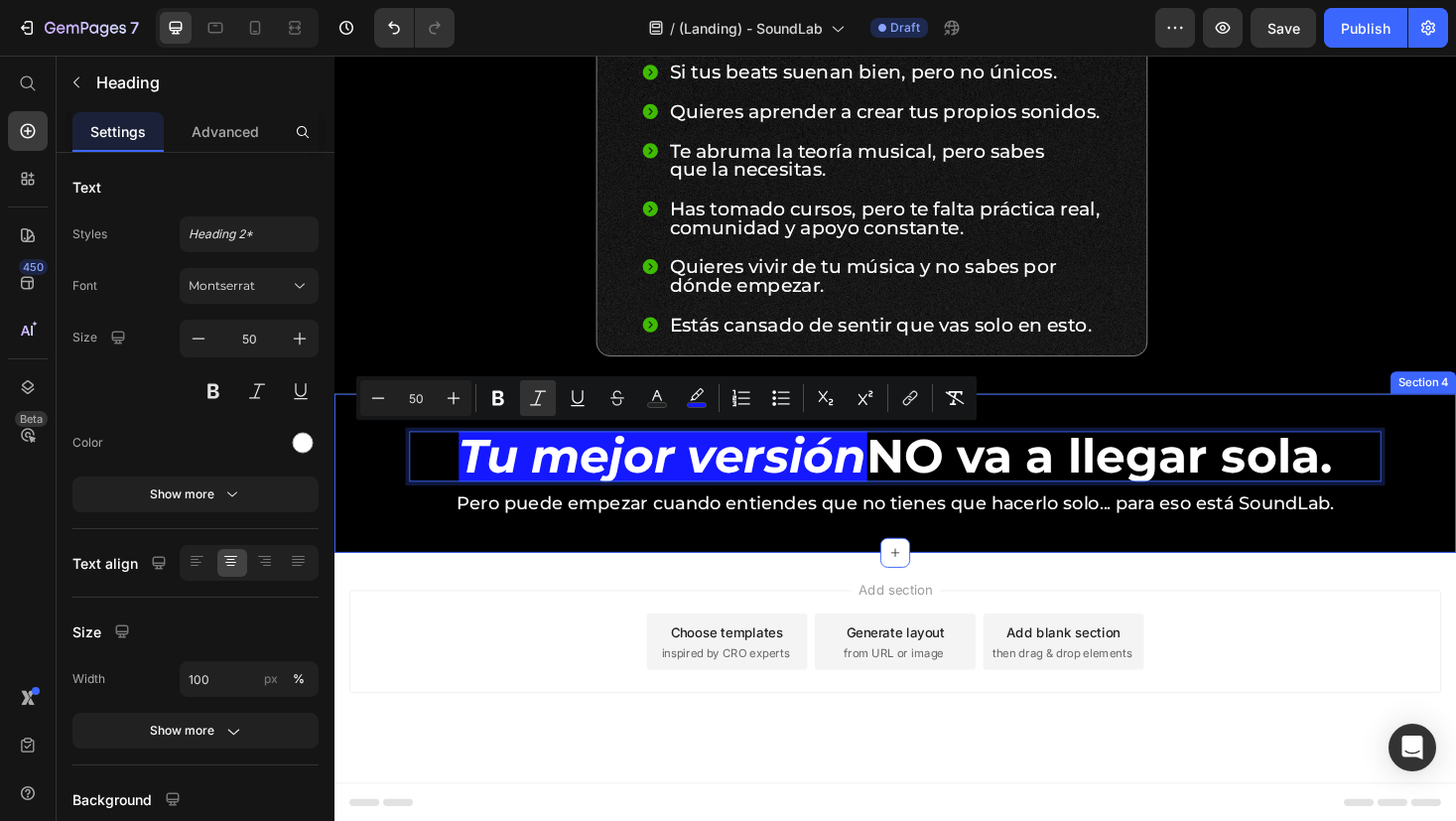click on "Add section Choose templates inspired by CRO experts Generate layout from URL or image Add blank section then drag & drop elements" at bounding box center [930, 706] 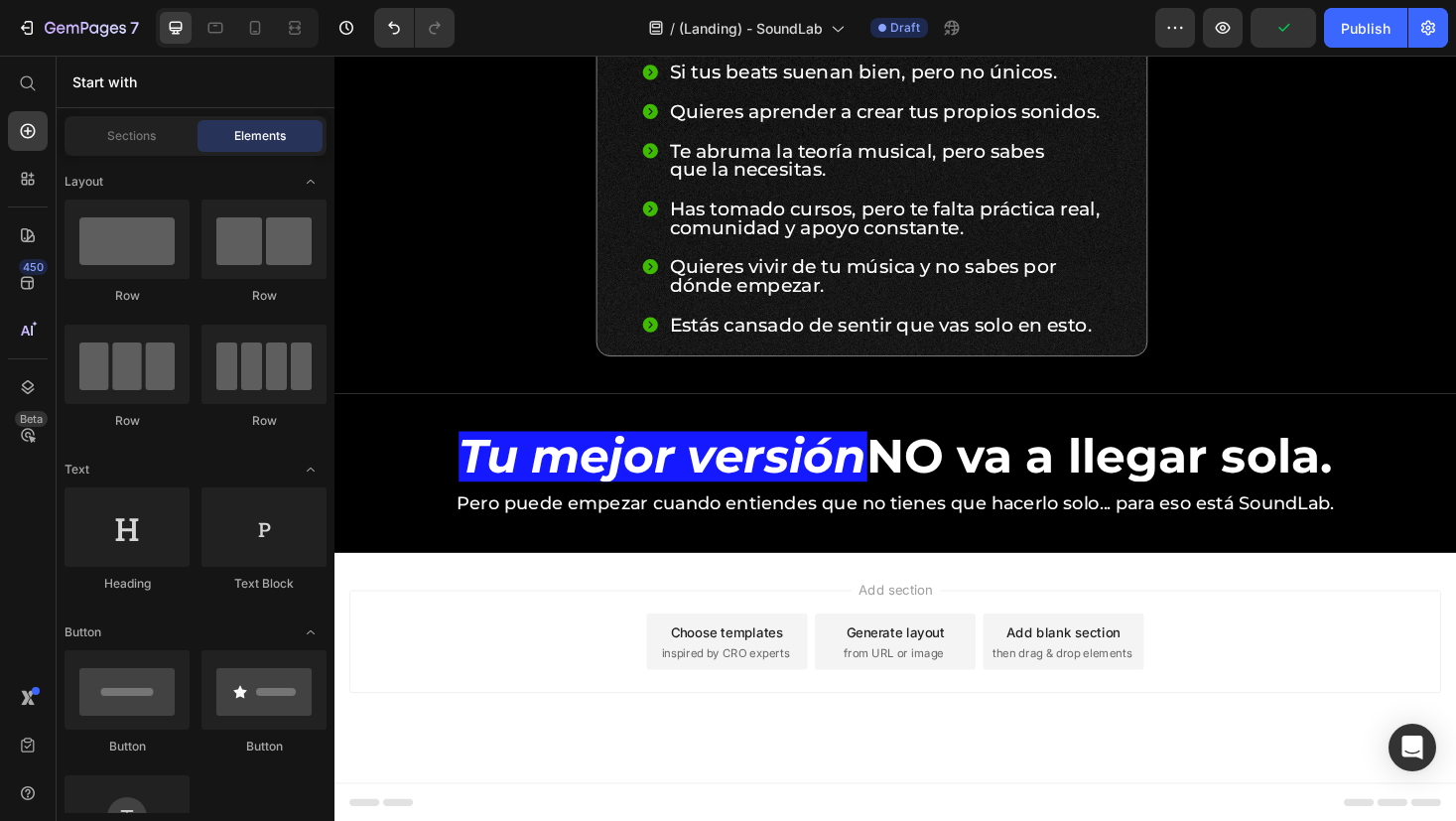 click on "Add section Choose templates inspired by CRO experts Generate layout from URL or image Add blank section then drag & drop elements" at bounding box center [930, 706] 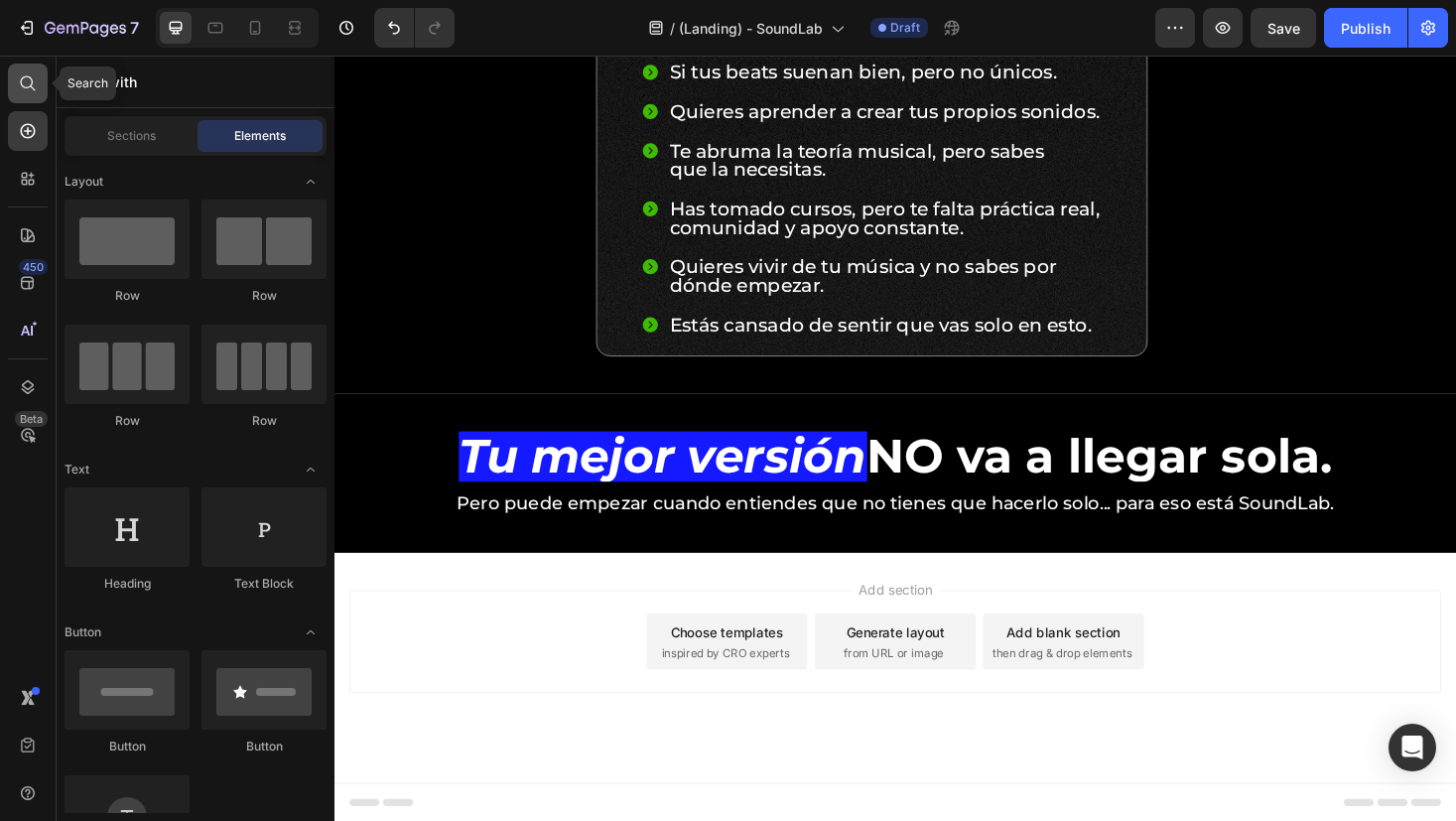 click 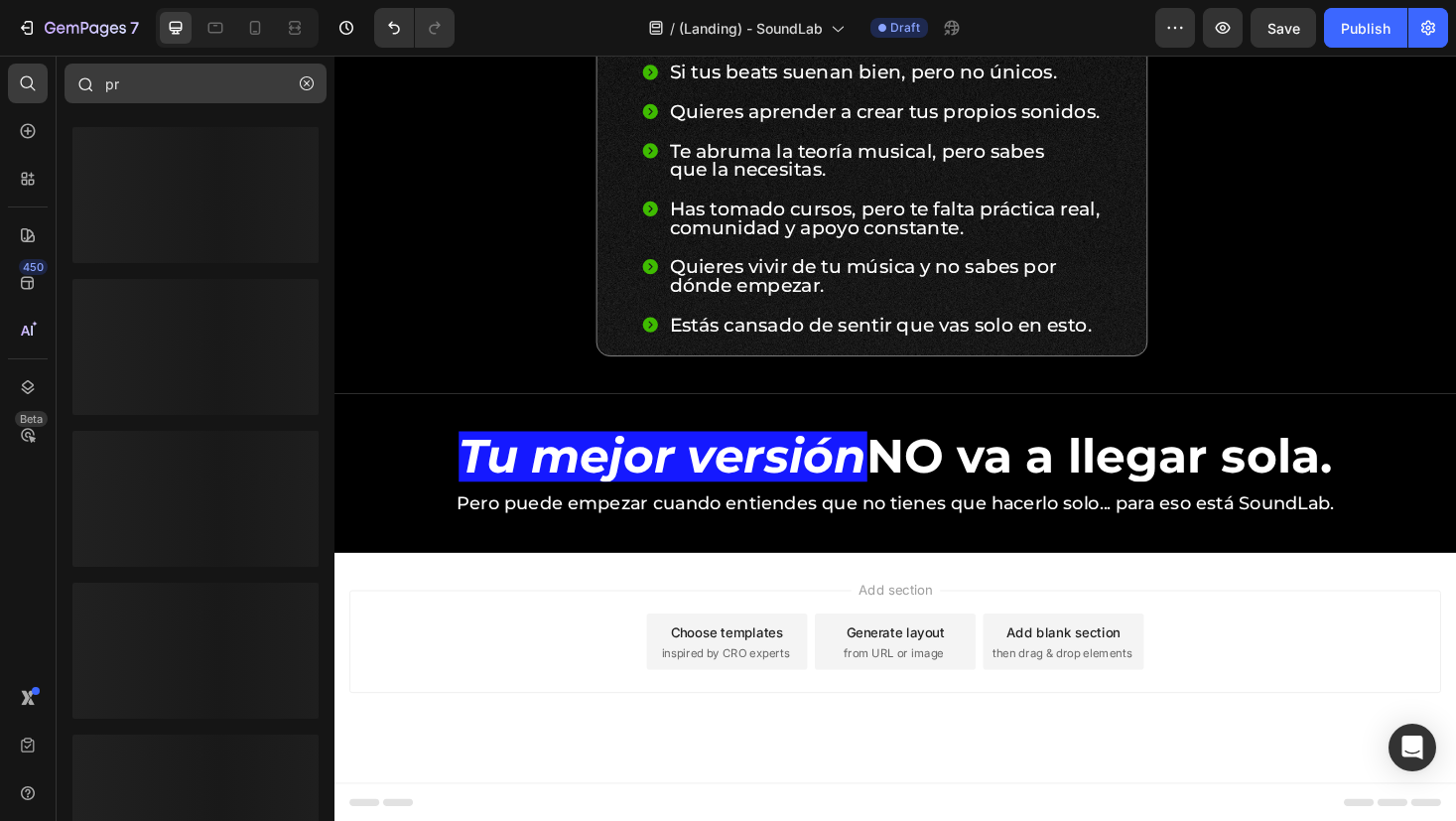 type on "p" 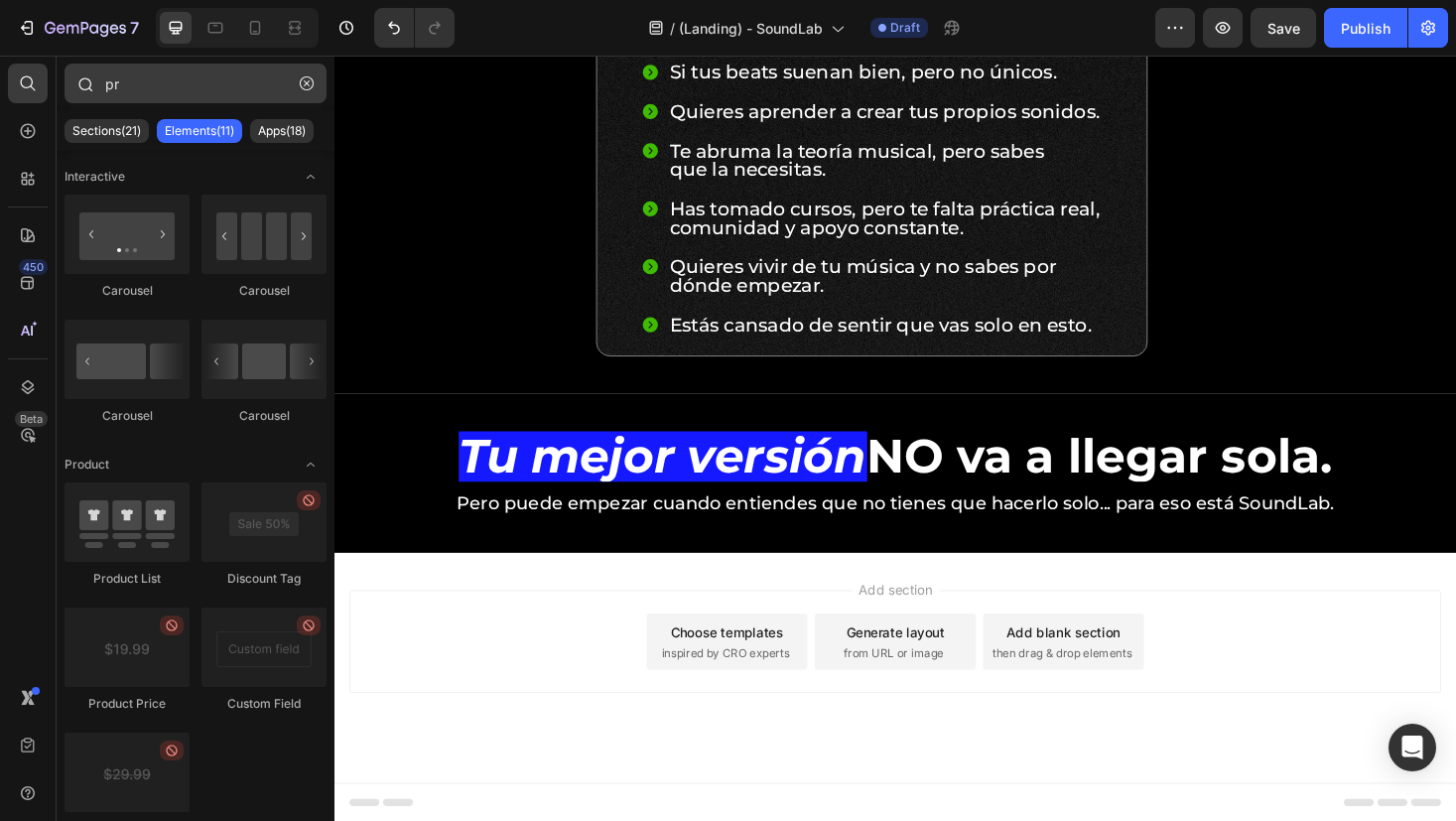 type on "p" 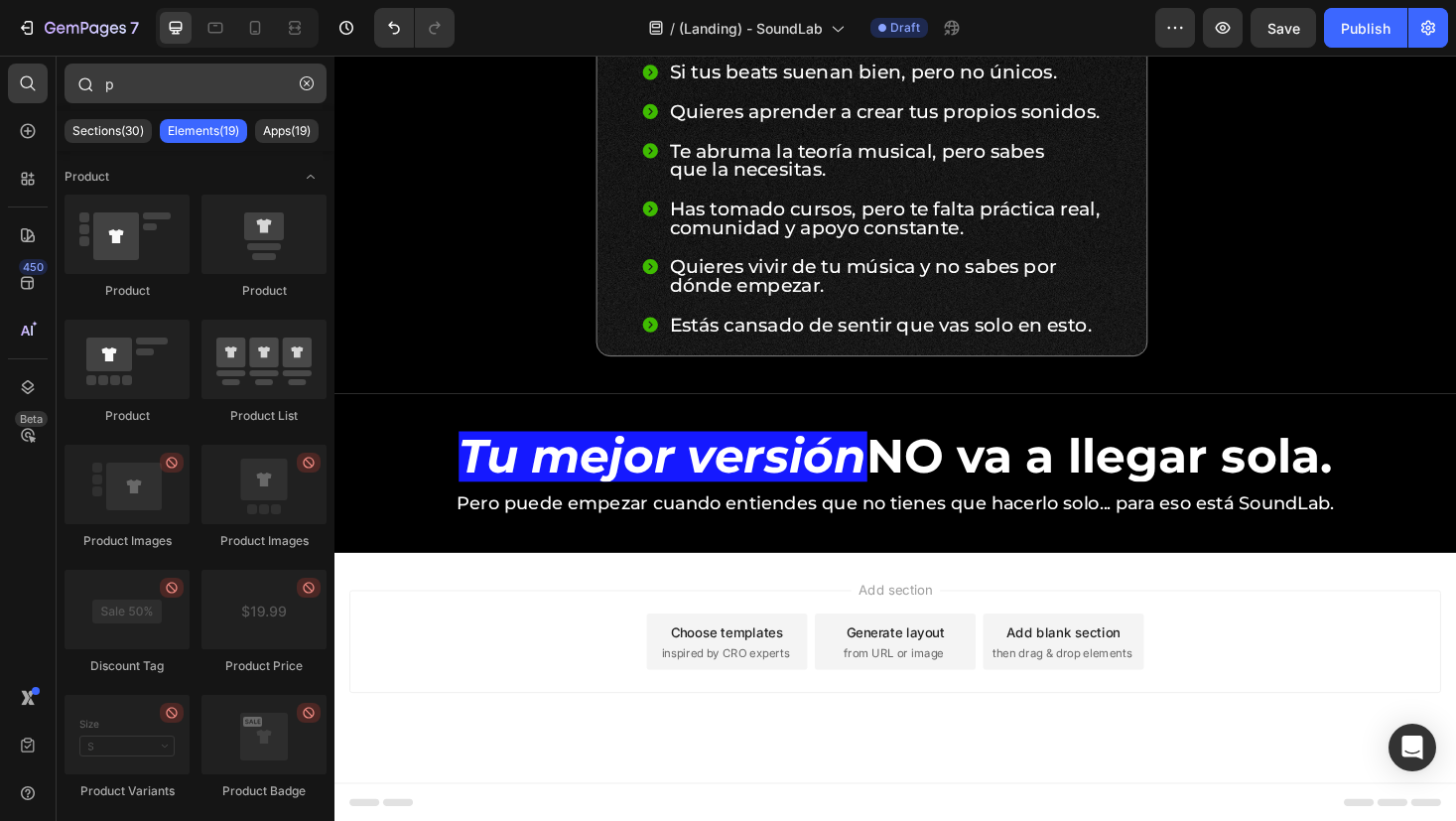 type 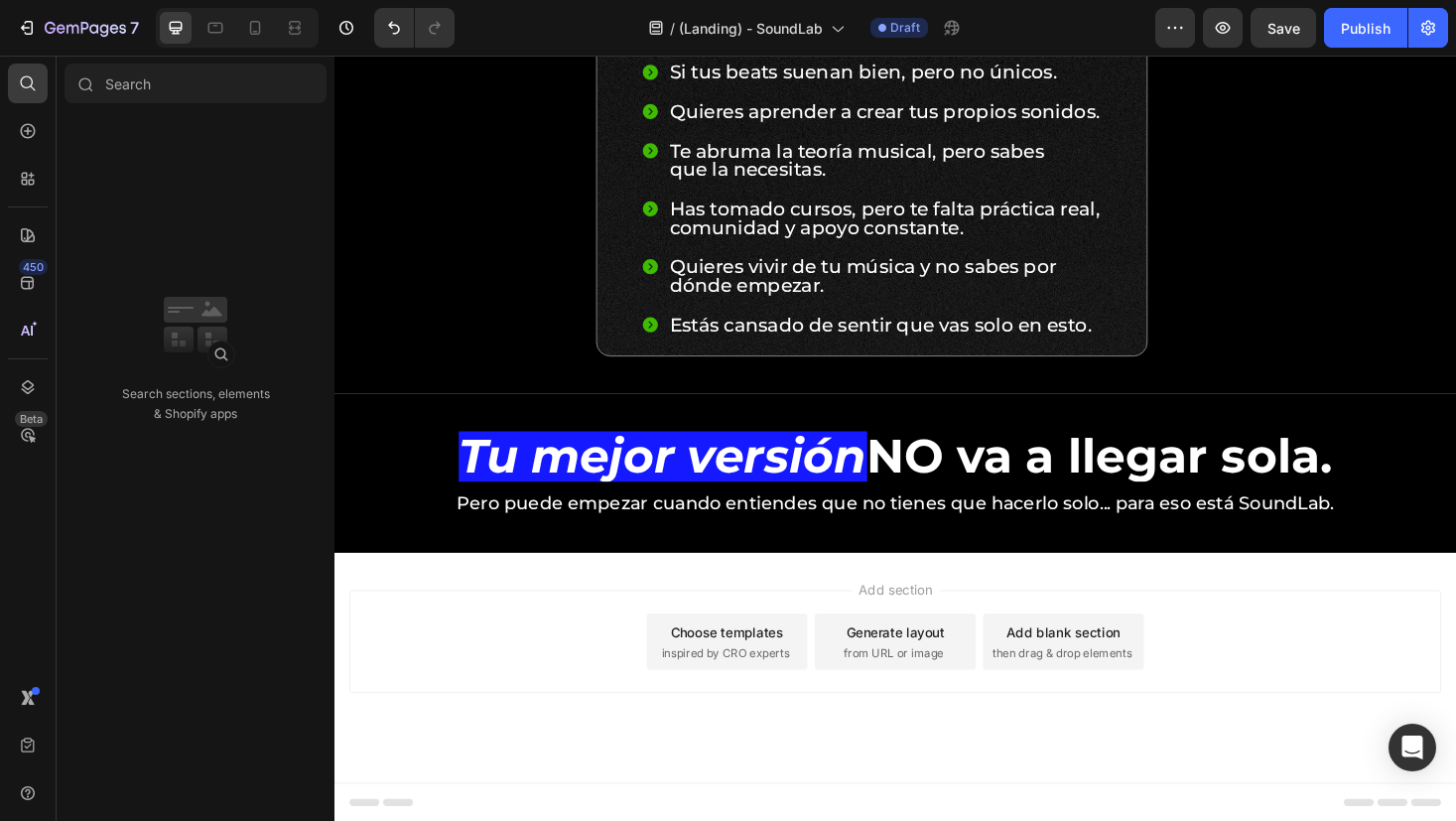 click on "Sections(30) Elements(85) Apps(113) Search sections, elements & Shopify apps" at bounding box center (196, 438) 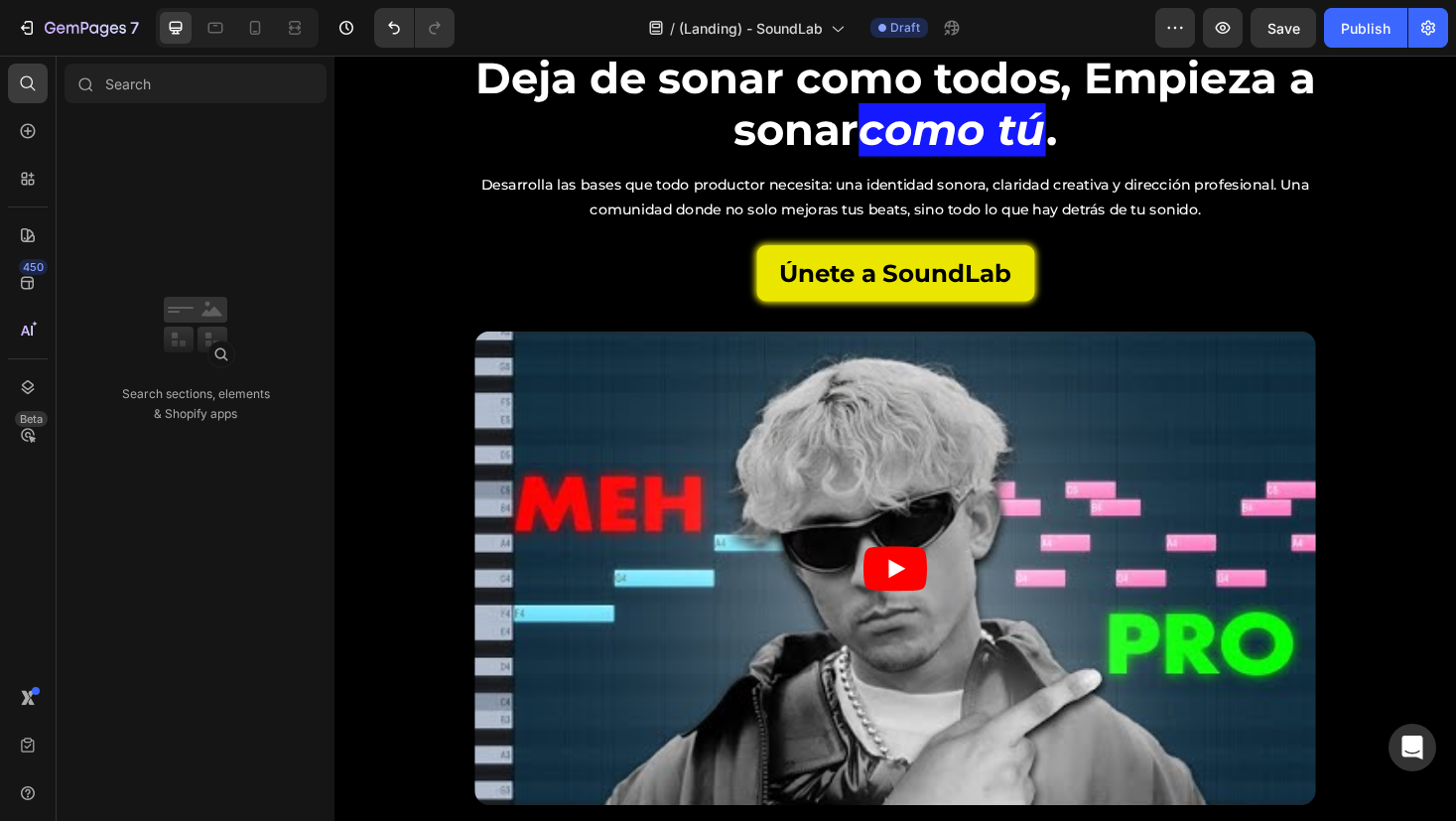 scroll, scrollTop: 0, scrollLeft: 0, axis: both 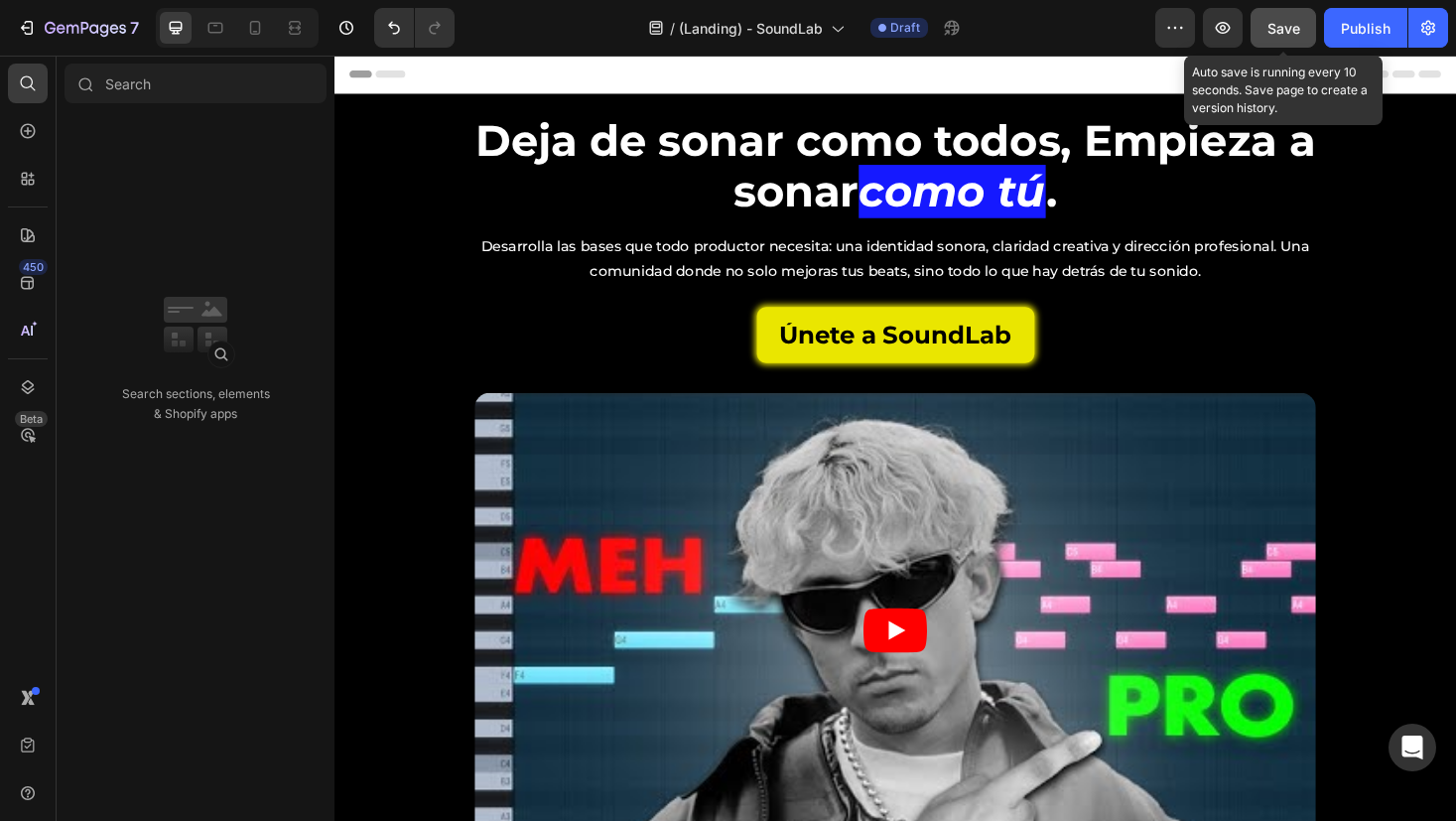 click on "Save" at bounding box center [1283, 28] 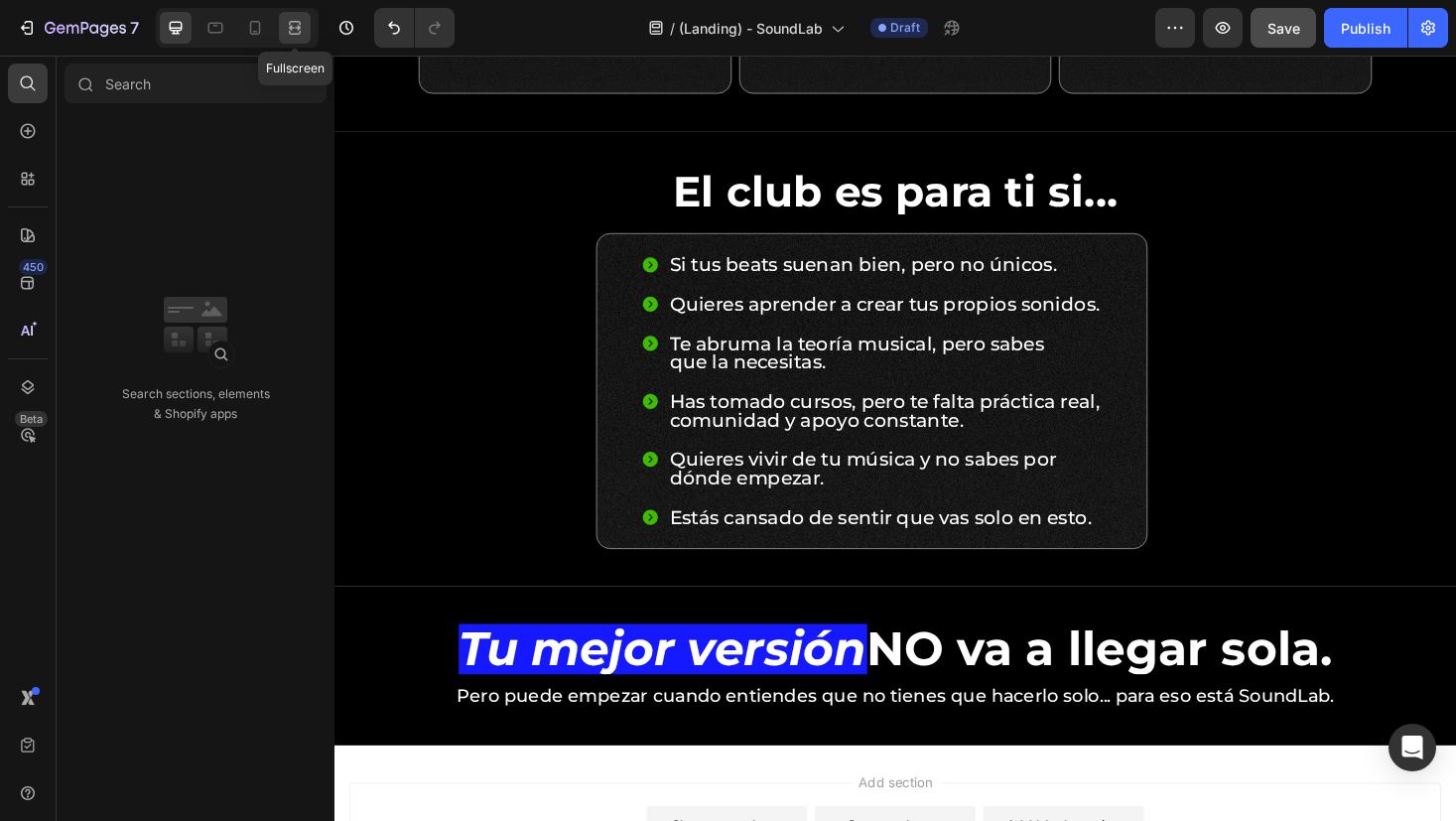 click 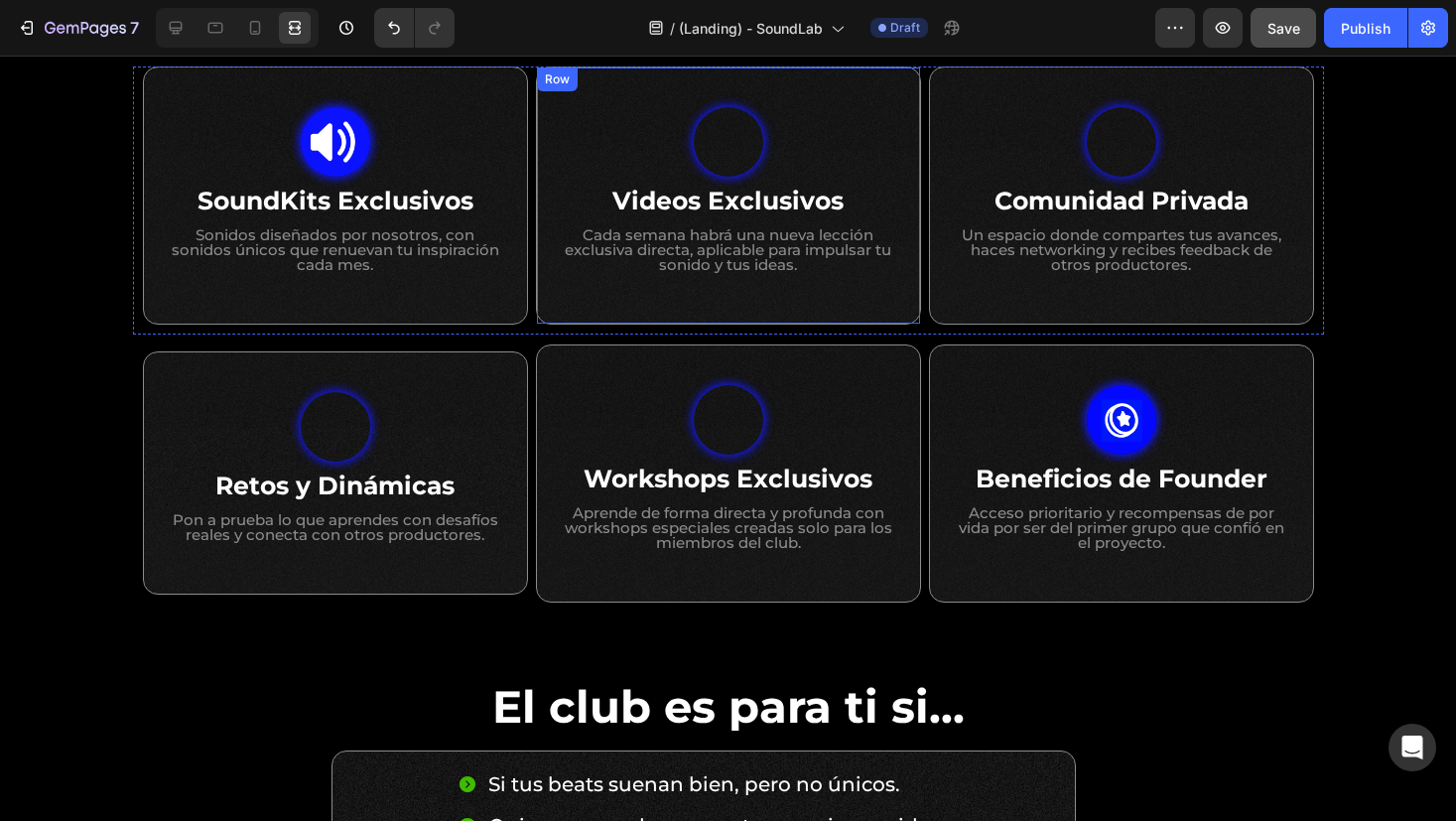 scroll, scrollTop: 996, scrollLeft: 0, axis: vertical 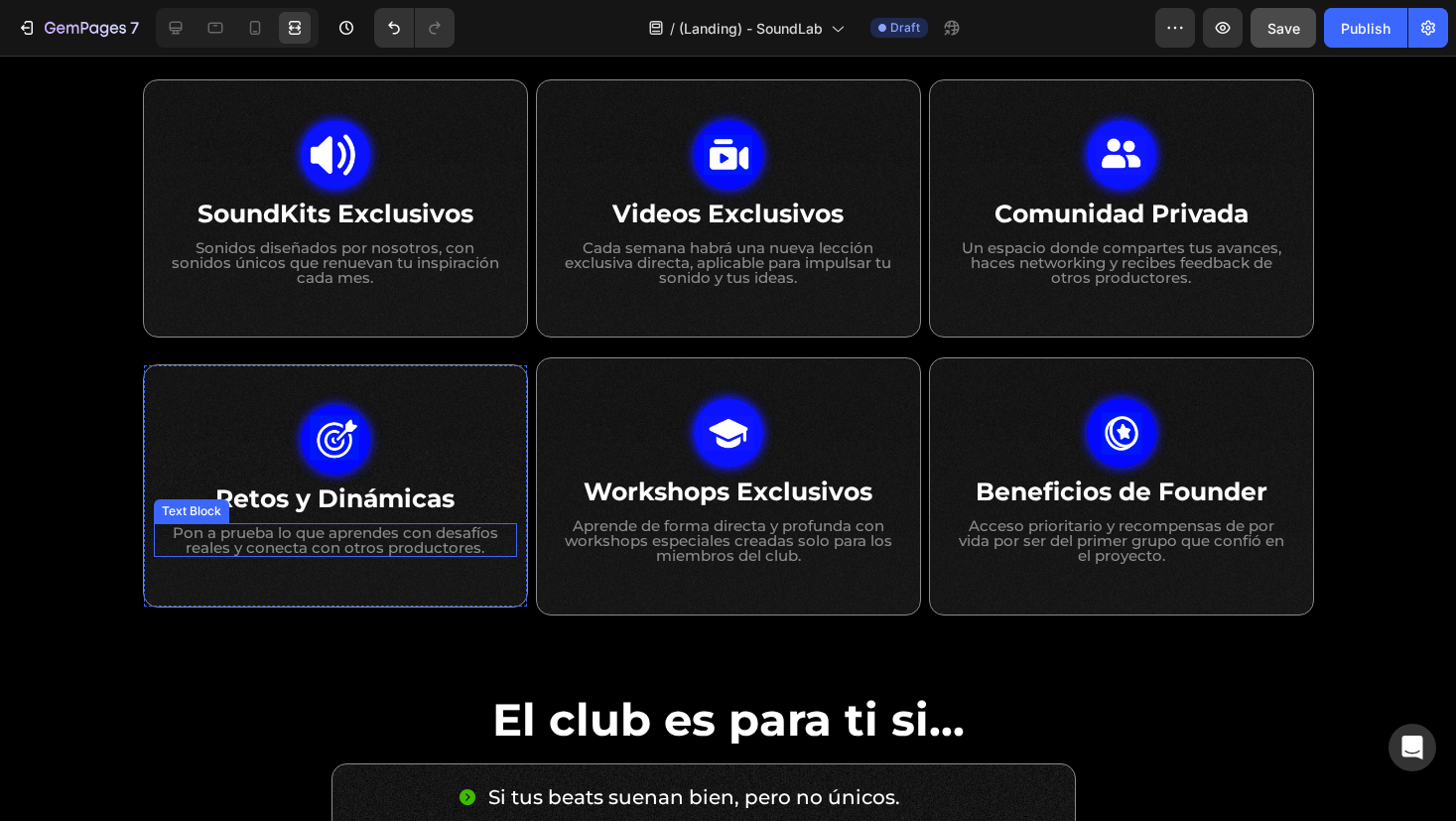 click on "Pon a prueba lo que aprendes con desafíos reales y conecta con otros productores." at bounding box center [335, 540] 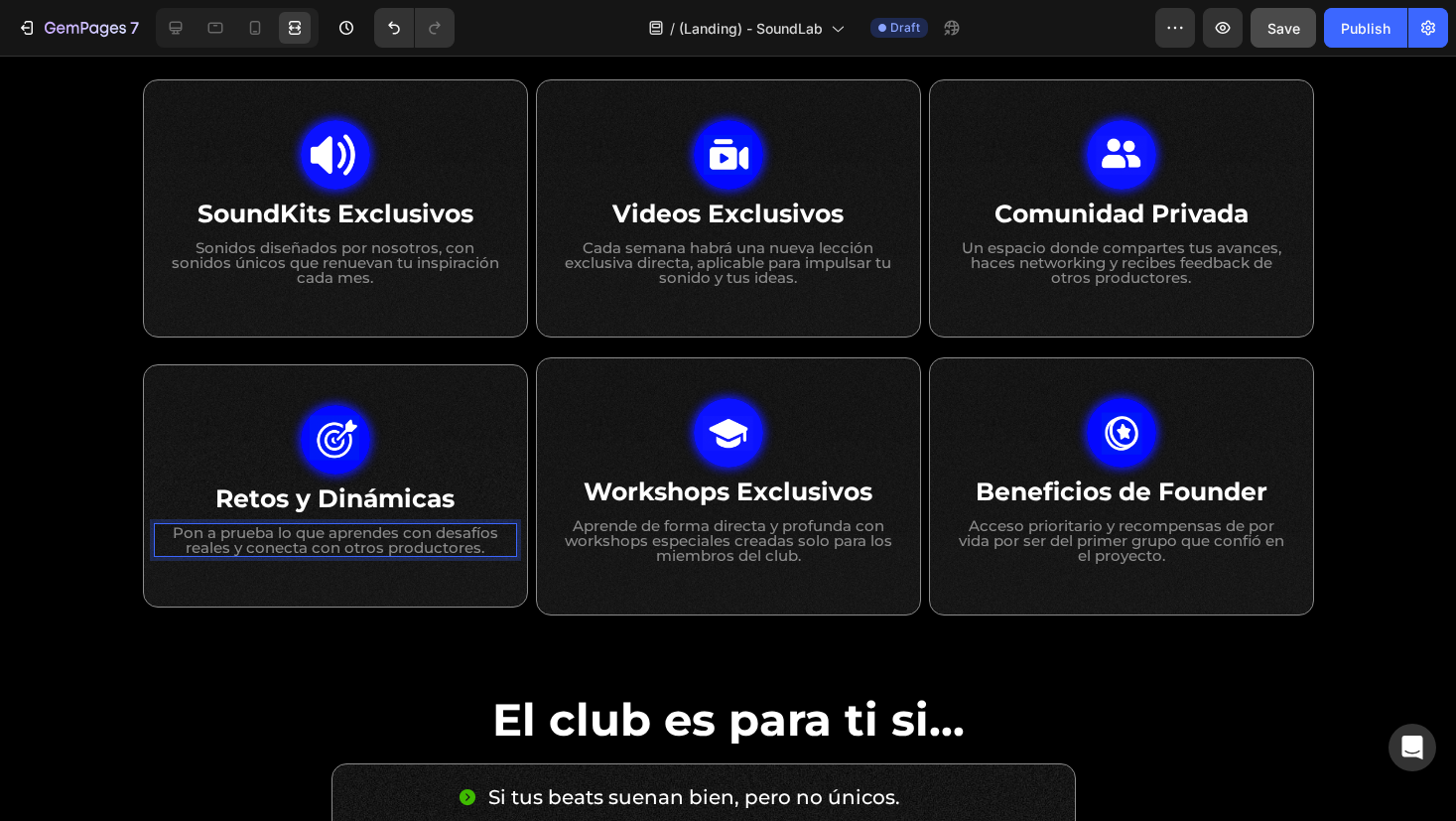 click on "Pon a prueba lo que aprendes con desafíos reales y conecta con otros productores." at bounding box center (335, 540) 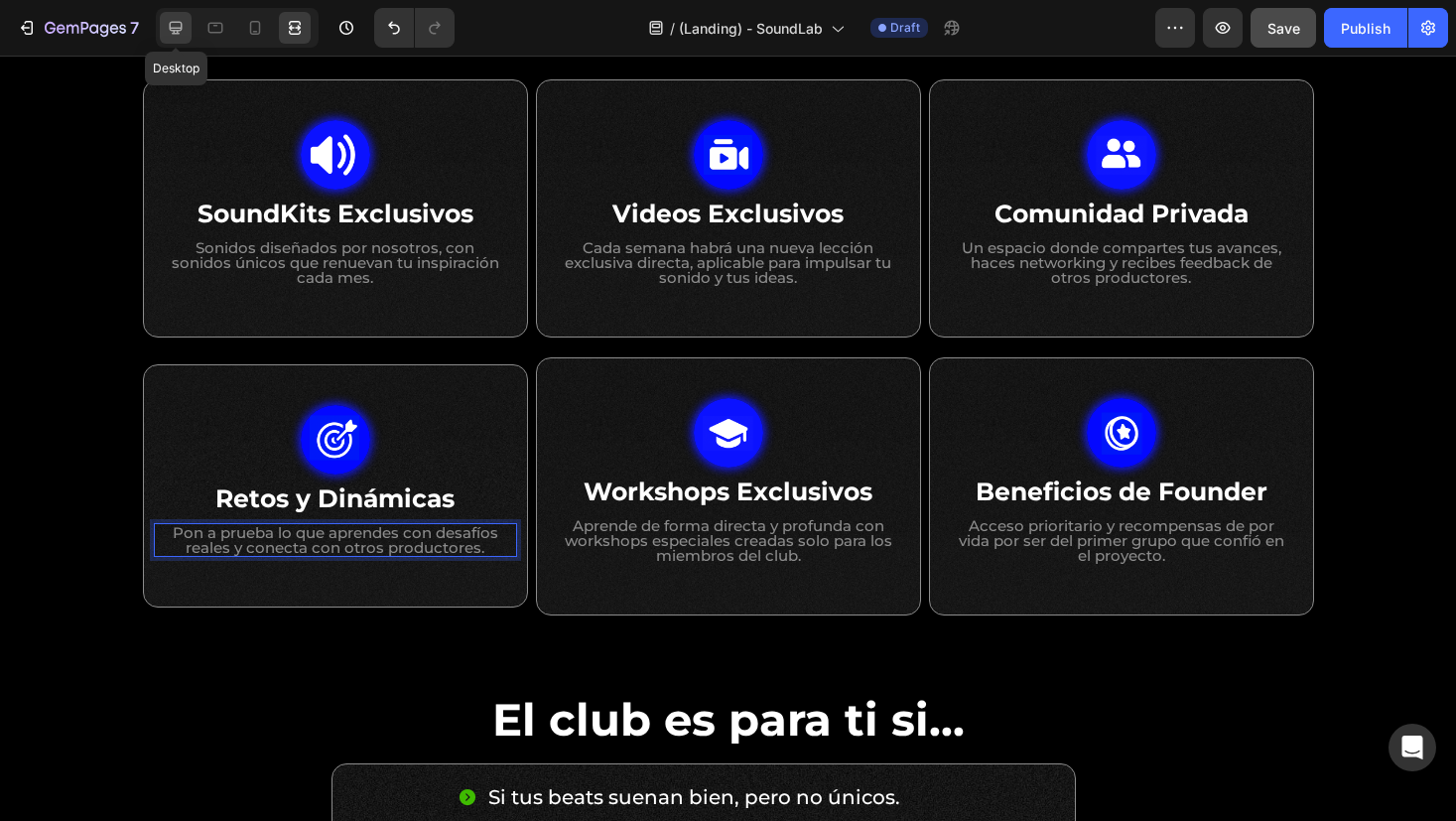 click 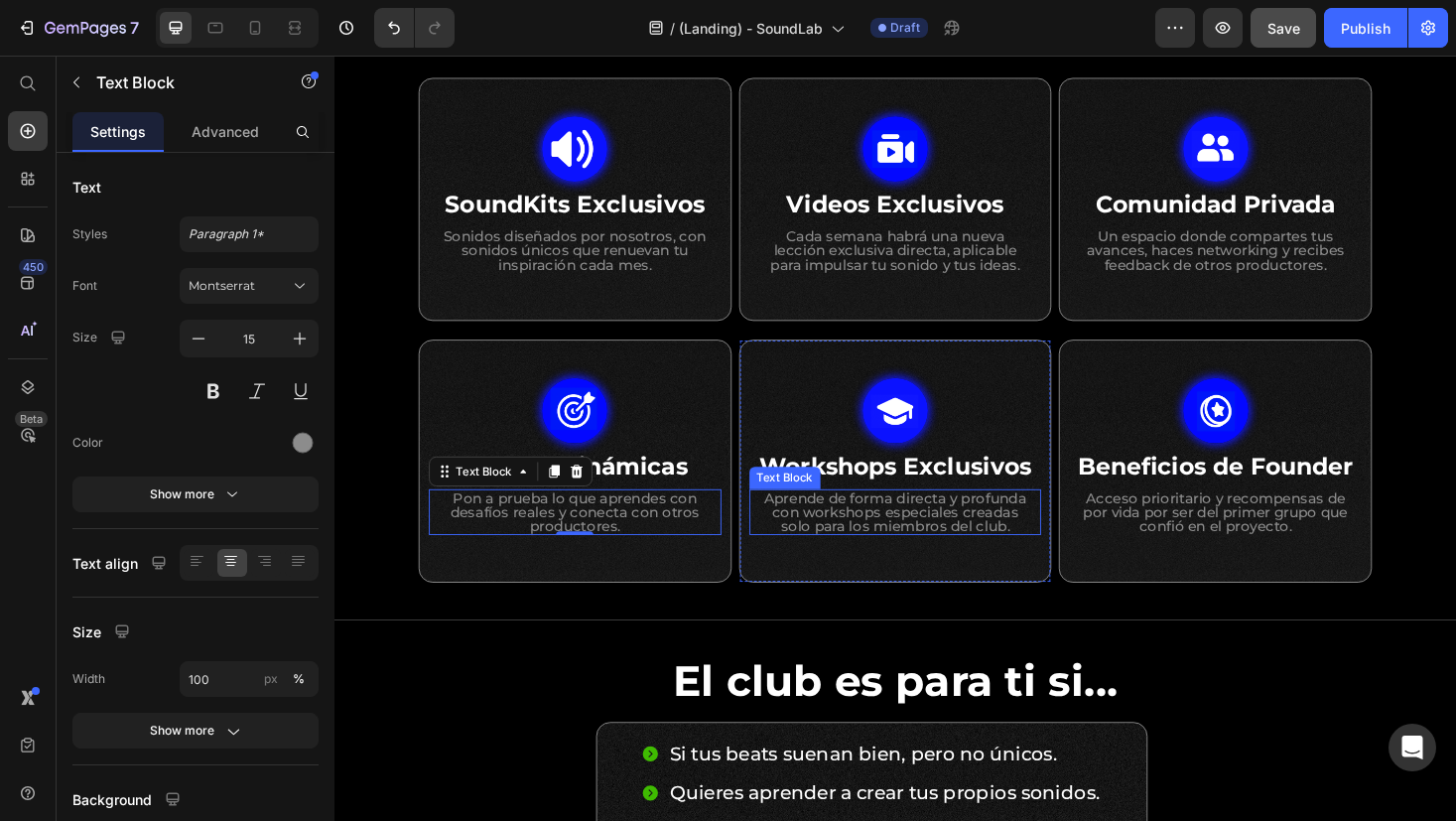 click on "Aprende de forma directa y profunda con workshops especiales creadas solo para los miembros del club." at bounding box center (930, 540) 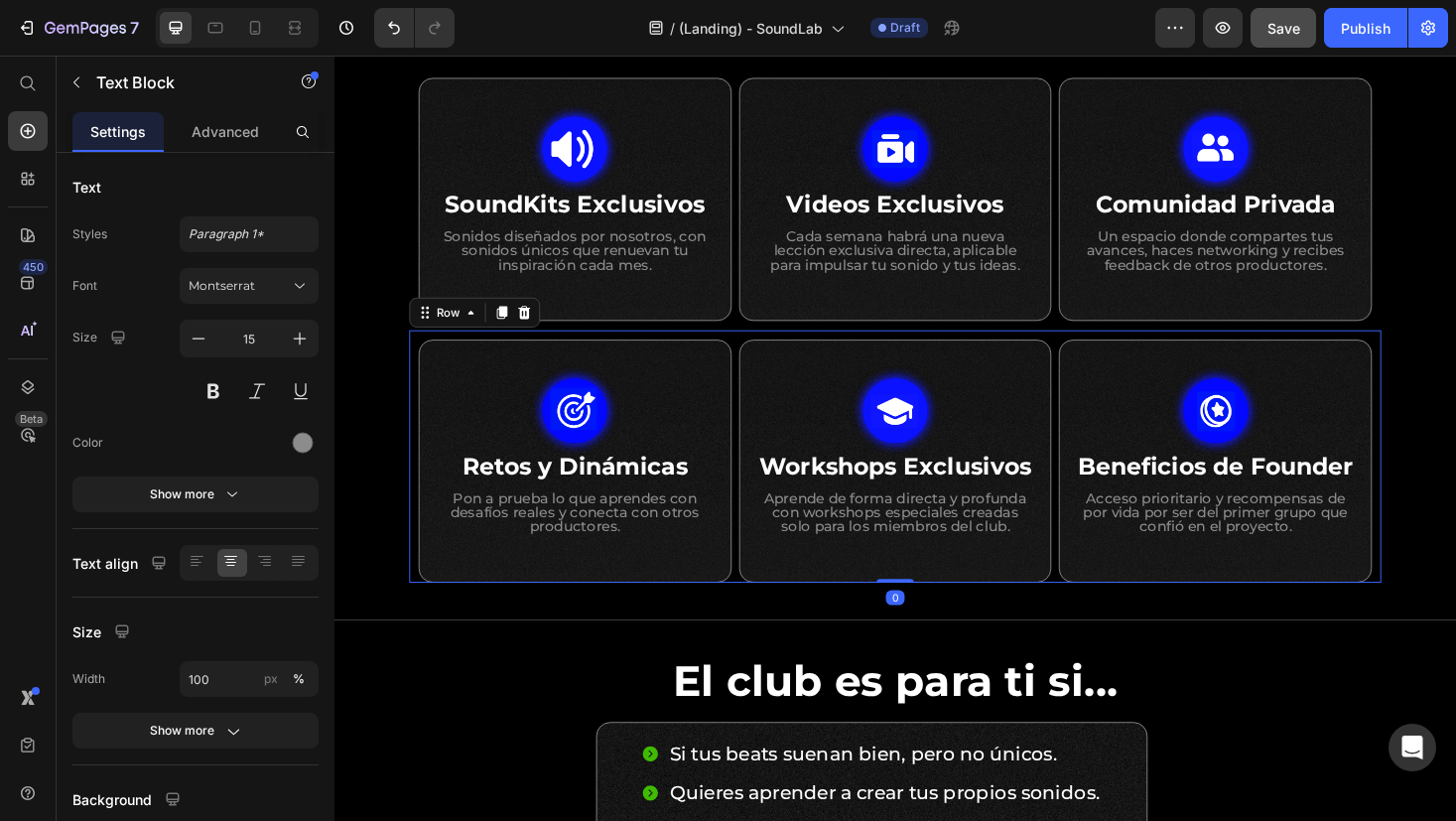 click on "Image Retos y Dinámicas Heading Pon a prueba lo que aprendes con desafíos reales y conecta con otros productores. Text Block Row Image Workshops Exclusivos Heading Aprende de forma directa y profunda con workshops especiales creadas solo para los miembros del club. Text Block Row Image Beneficios de Founder Heading Acceso prioritario y recompensas de por vida por ser del primer grupo que confió en el proyecto. Text Block Row Row Row   0" at bounding box center (930, 481) 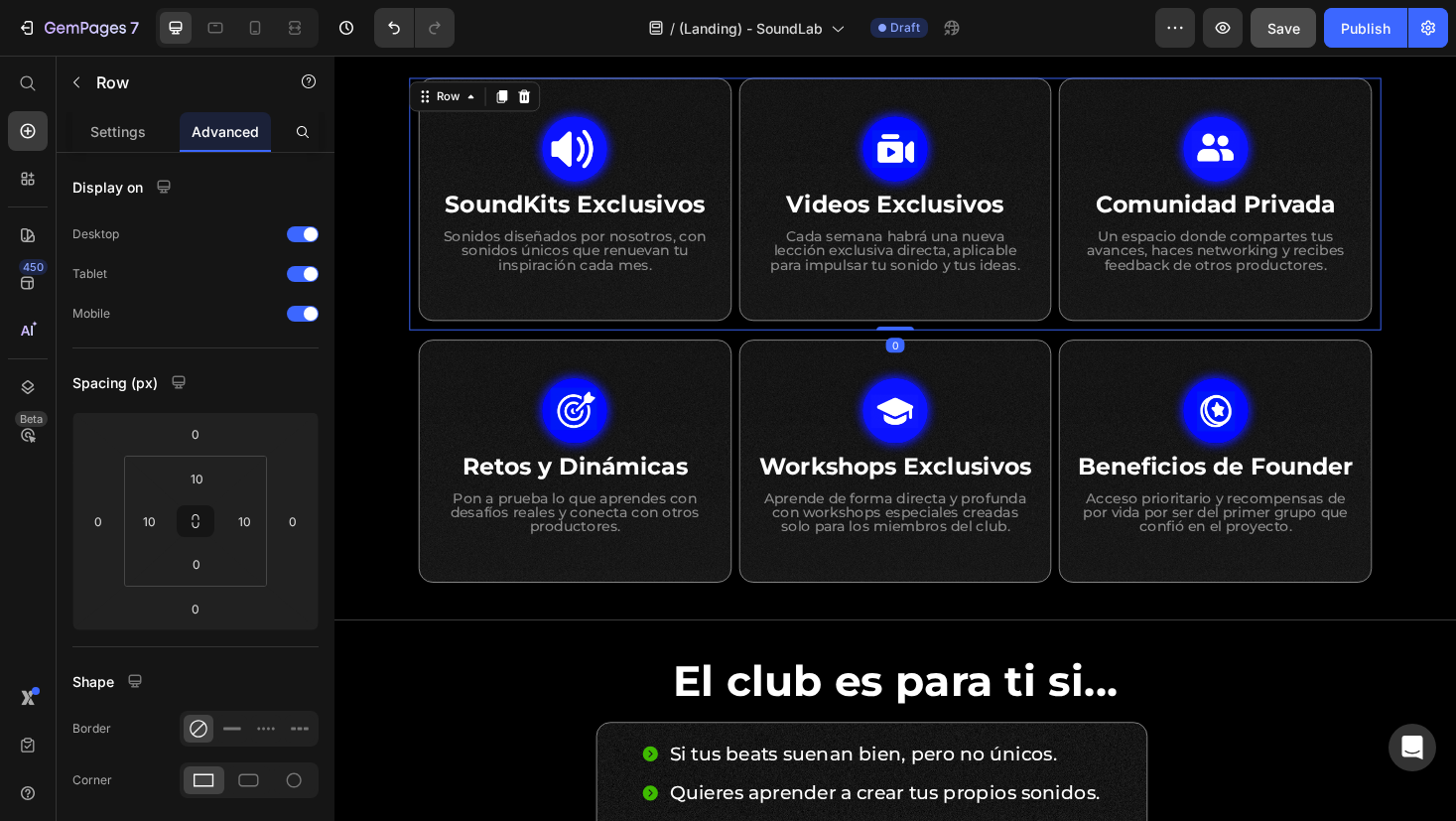 click on "Image SoundKits Exclusivos Heading Sonidos diseñados por nosotros, con sonidos únicos que renuevan tu inspiración cada mes. Text Block Row Image Videos Exclusivos Heading Cada semana habrá una nueva lección exclusiva directa, aplicable para impulsar tu sonido y tus ideas. Text Block Row Image Comunidad Privada Heading Un espacio donde compartes tus avances, haces networking y recibes feedback de otros productores. Text Block Row Row Row   0" at bounding box center (930, 213) 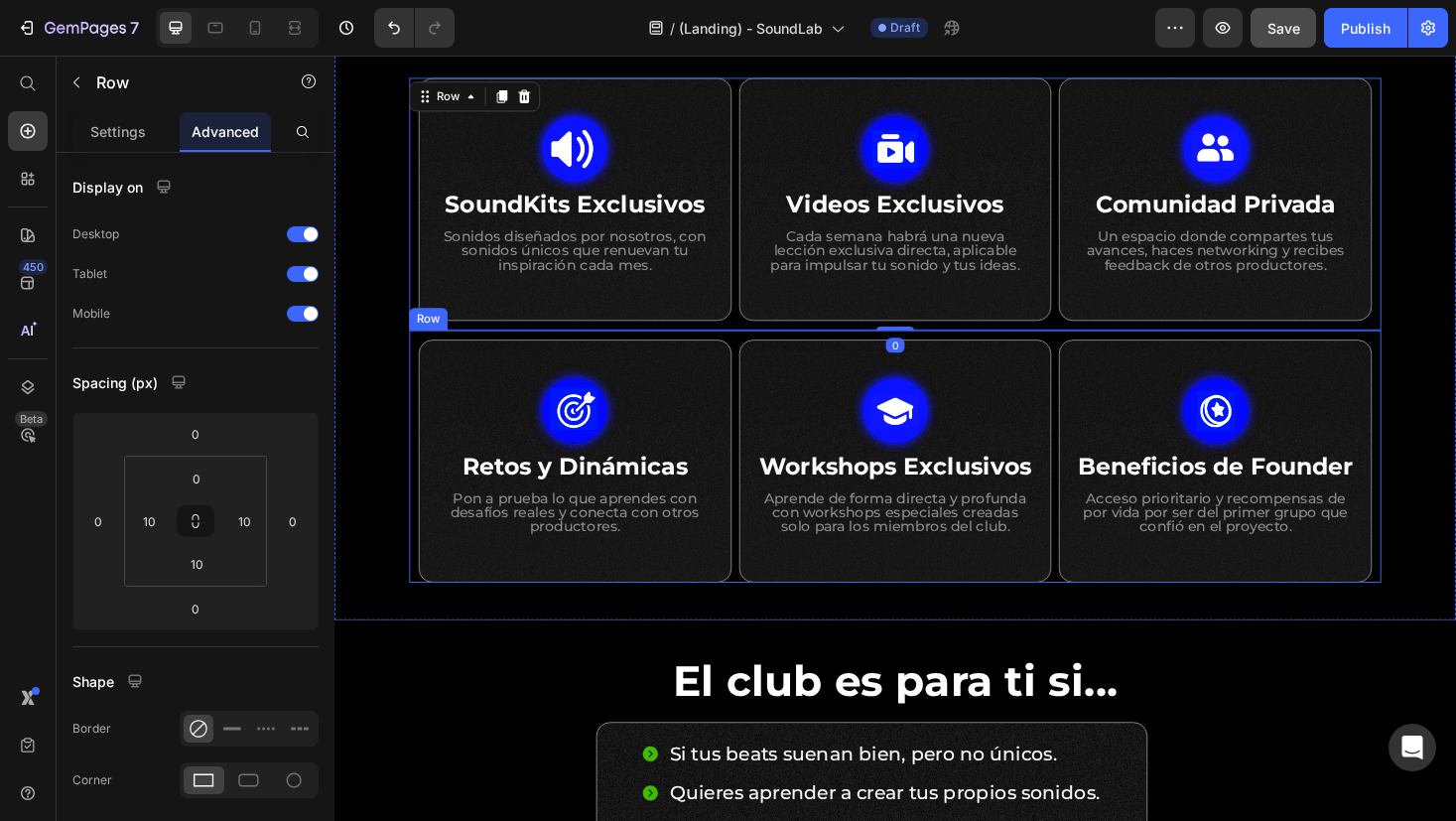 click on "Image Retos y Dinámicas Heading Pon a prueba lo que aprendes con desafíos reales y conecta con otros productores. Text Block Row Image Workshops Exclusivos Heading Aprende de forma directa y profunda con workshops especiales creadas solo para los miembros del club. Text Block Row Image Beneficios de Founder Heading Acceso prioritario y recompensas de por vida por ser del primer grupo que confió en el proyecto. Text [GEOGRAPHIC_DATA]" at bounding box center (930, 481) 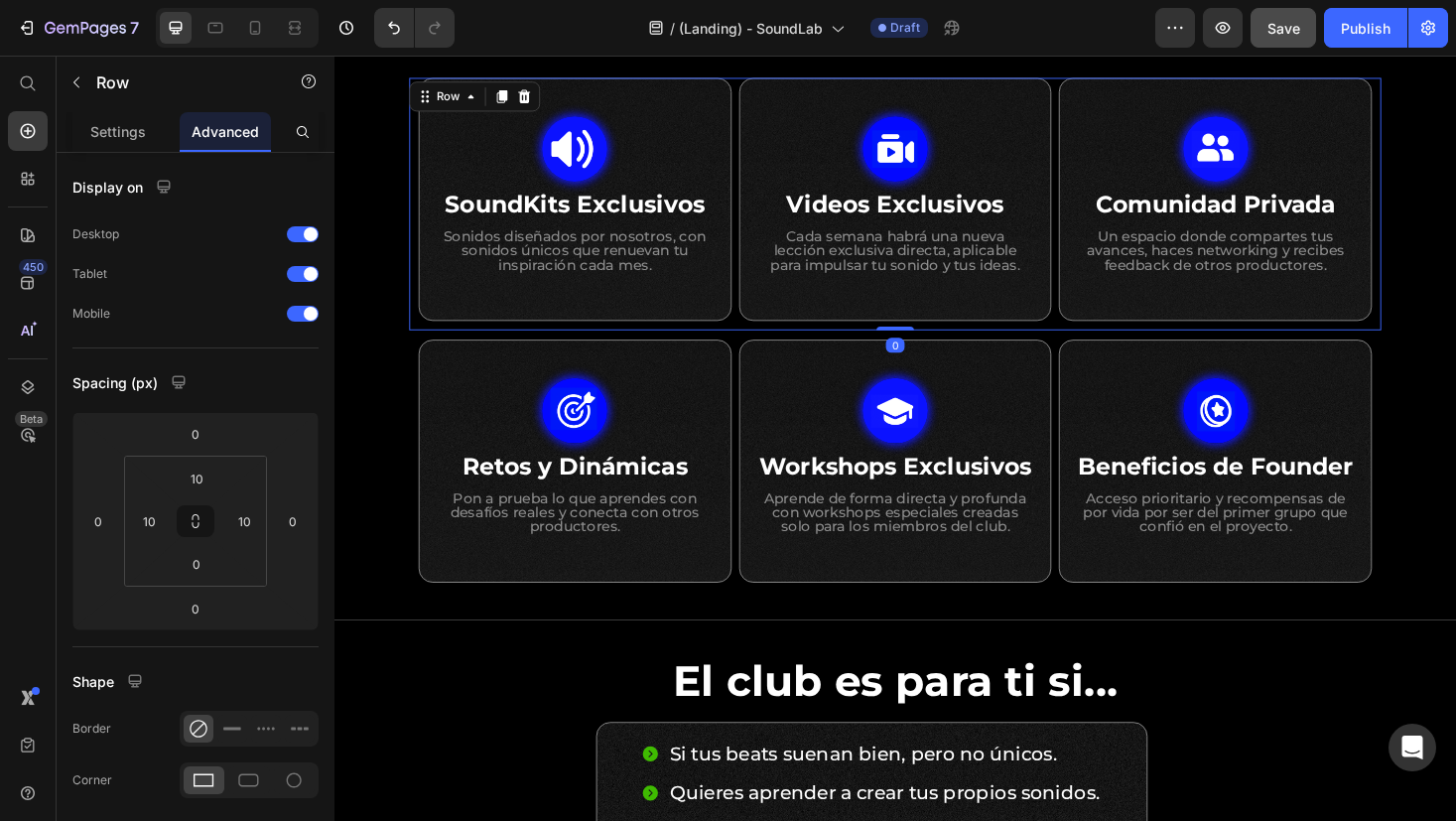 click on "Image SoundKits Exclusivos Heading Sonidos diseñados por nosotros, con sonidos únicos que renuevan tu inspiración cada mes. Text Block Row Image Videos Exclusivos Heading Cada semana habrá una nueva lección exclusiva directa, aplicable para impulsar tu sonido y tus ideas. Text Block Row Image Comunidad Privada Heading Un espacio donde compartes tus avances, haces networking y recibes feedback de otros productores. Text Block Row Row Row   0" at bounding box center [930, 213] 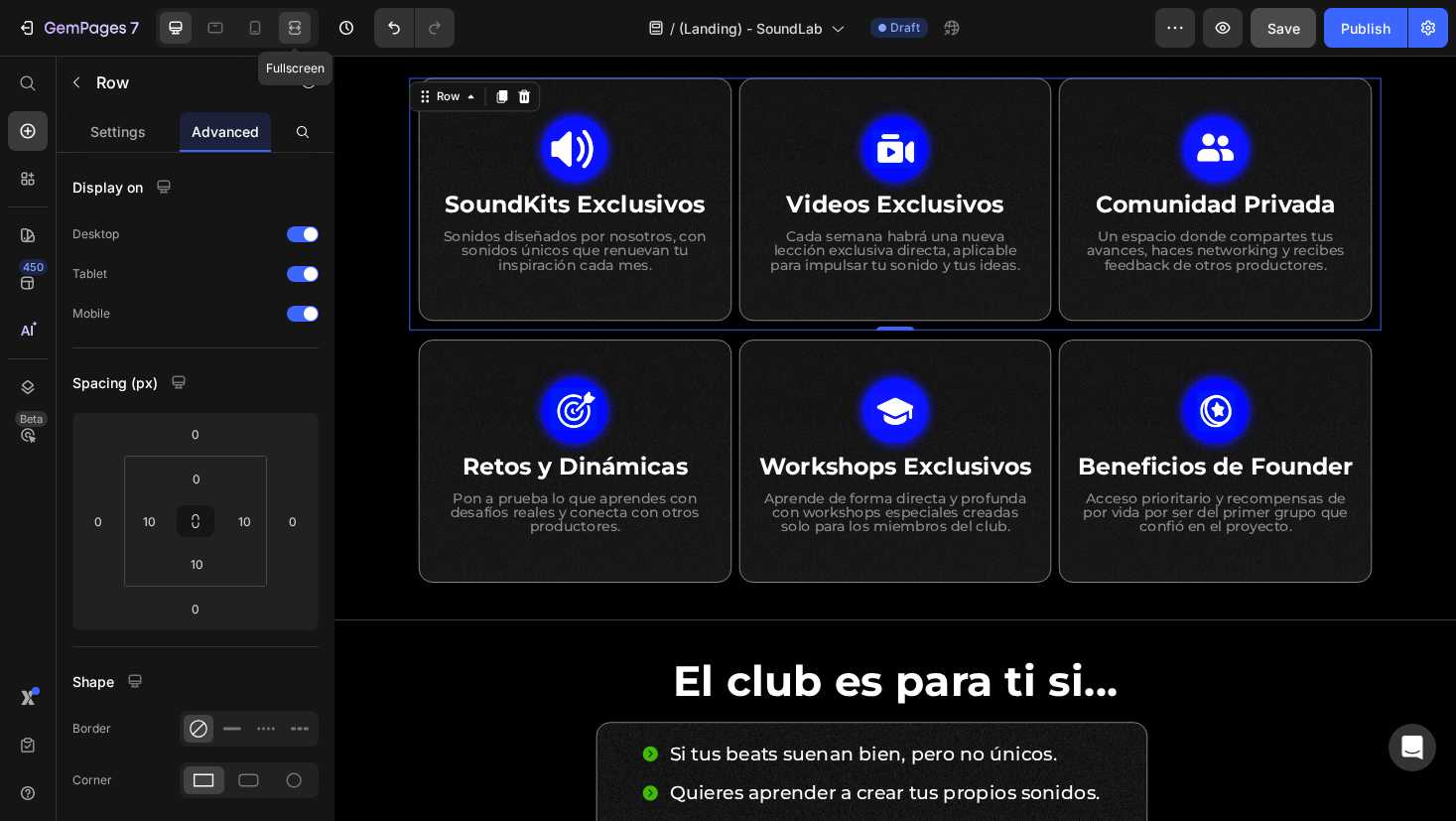 click 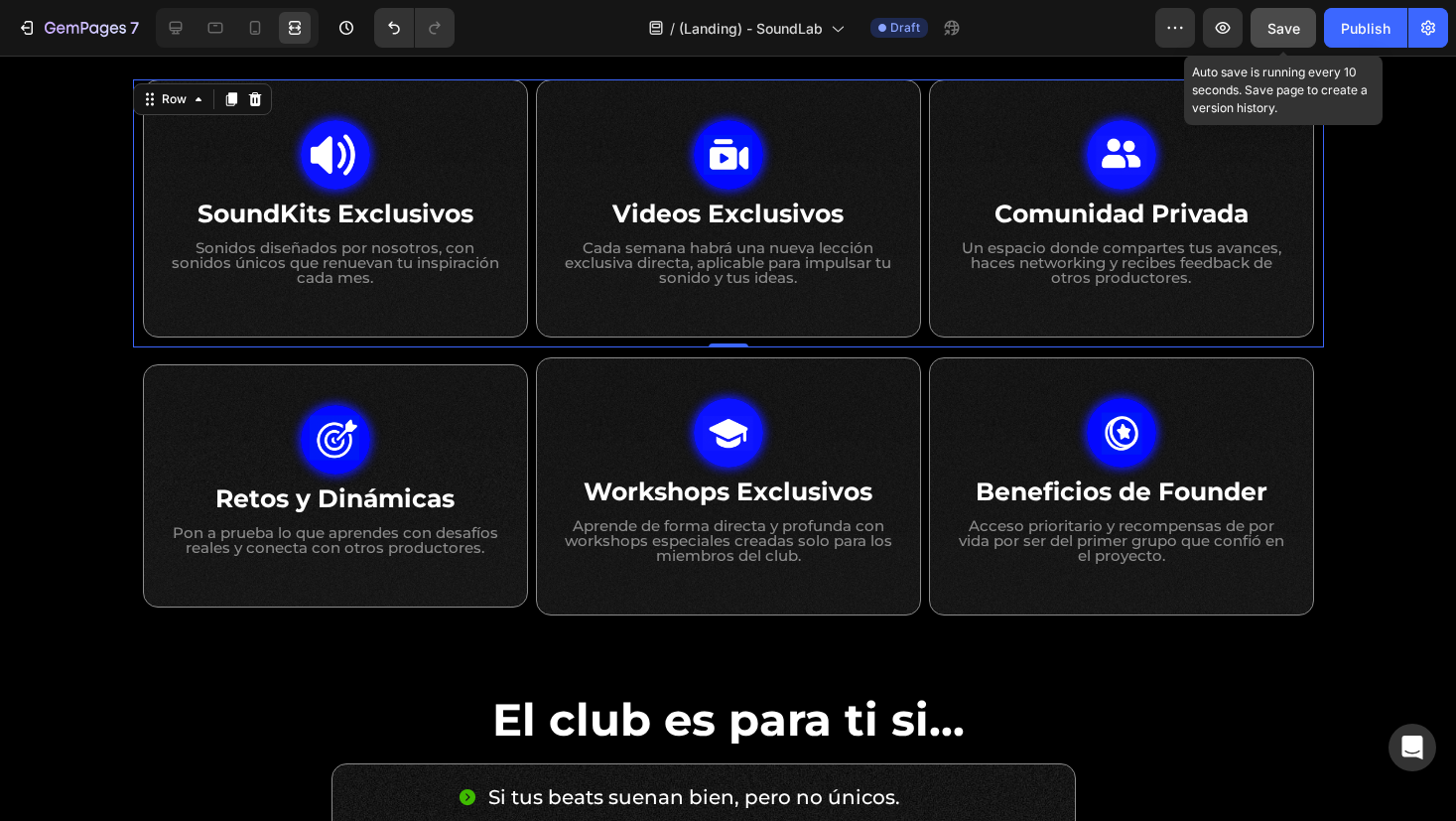 click on "Save" at bounding box center (1283, 28) 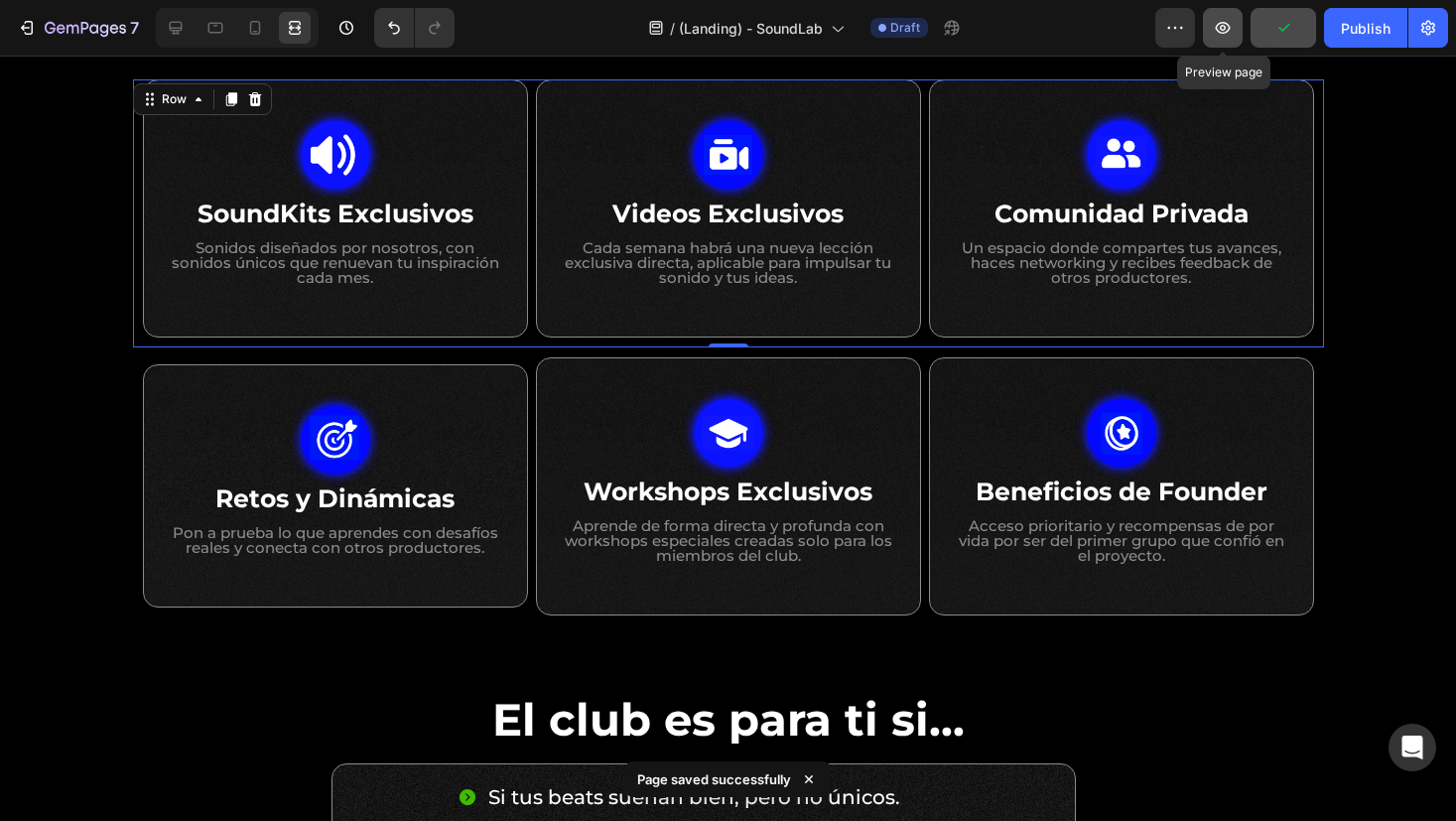 click 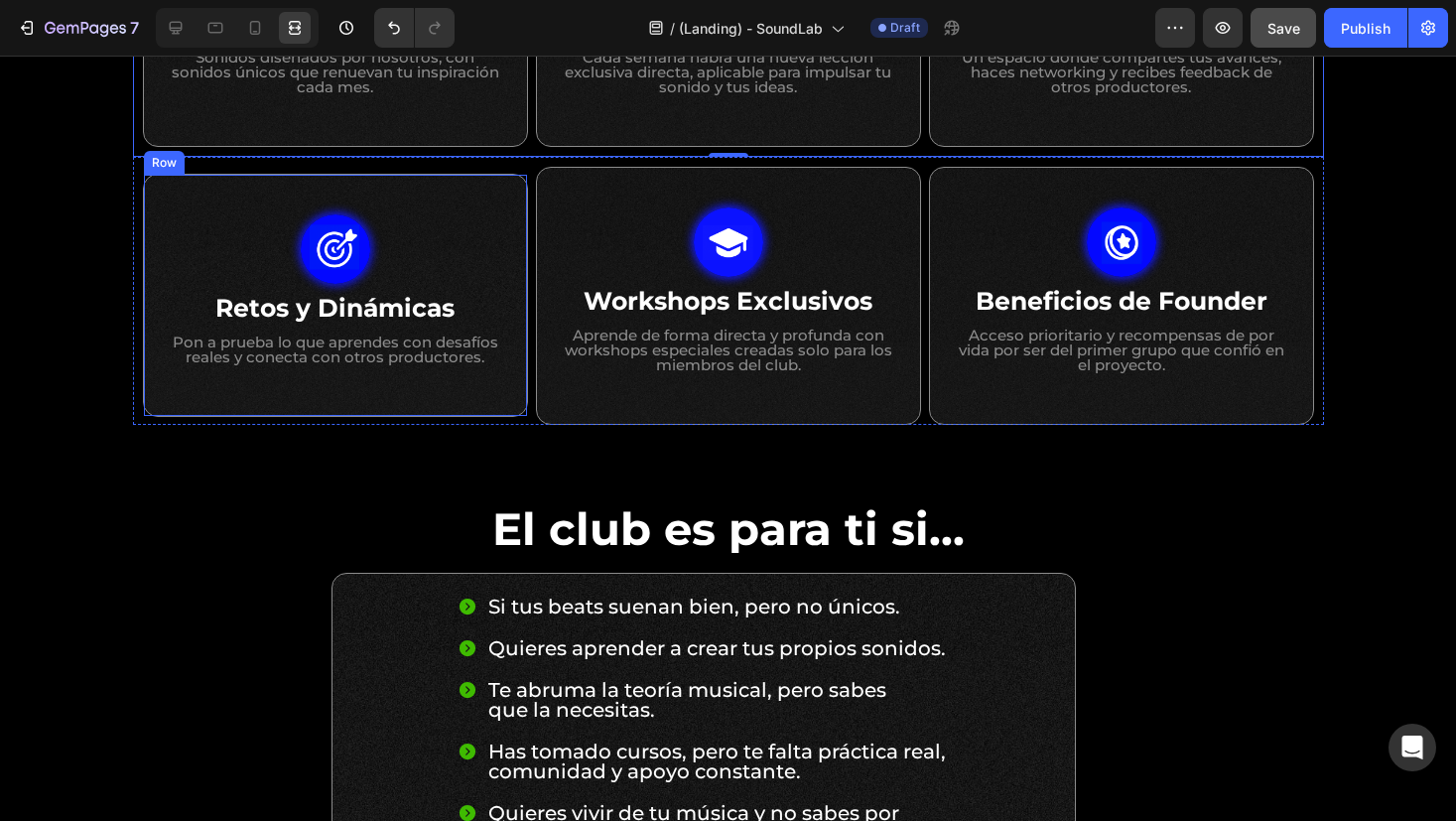 scroll, scrollTop: 1261, scrollLeft: 0, axis: vertical 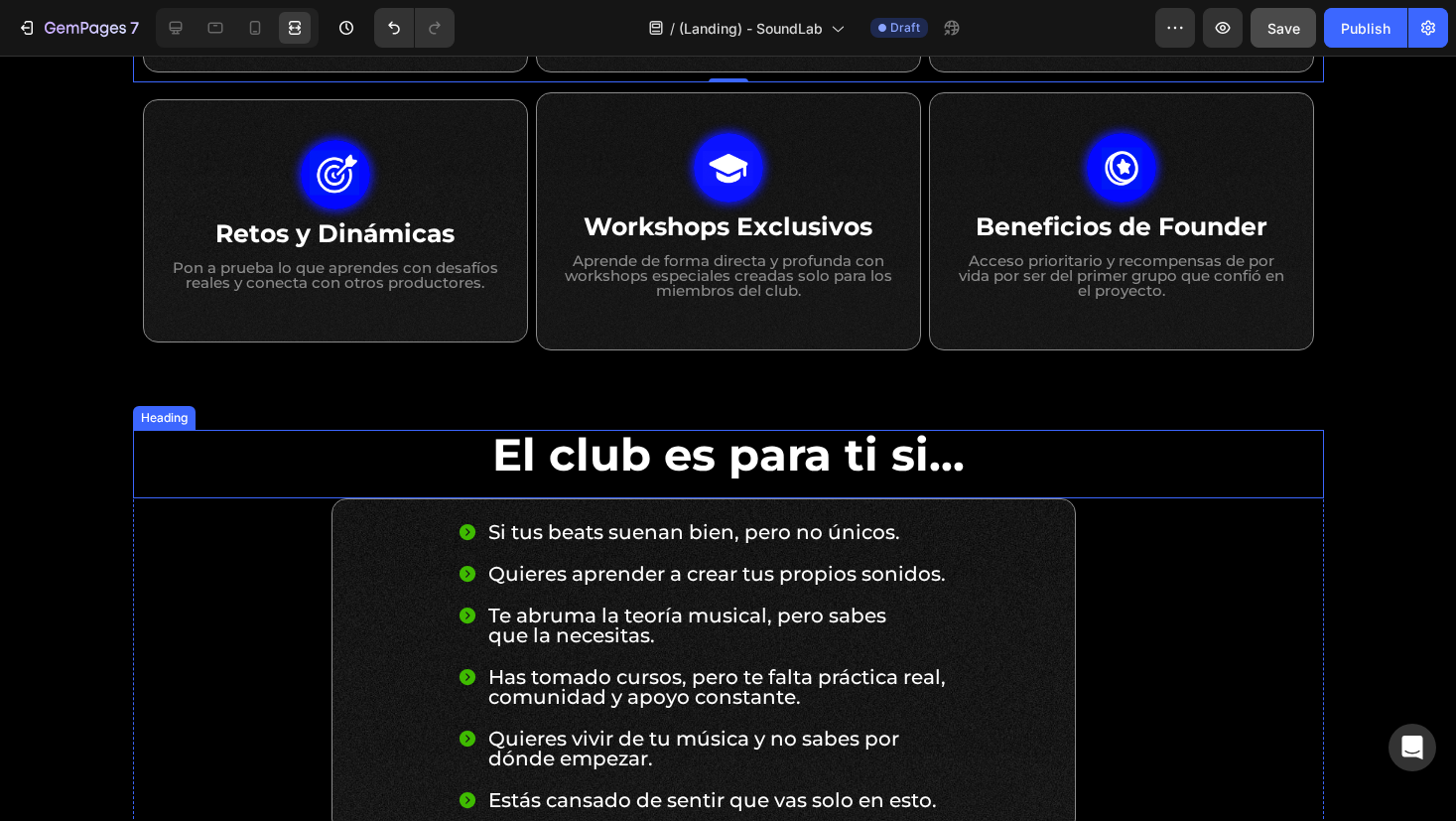 click on "El club es para ti si... Heading" at bounding box center (728, 464) 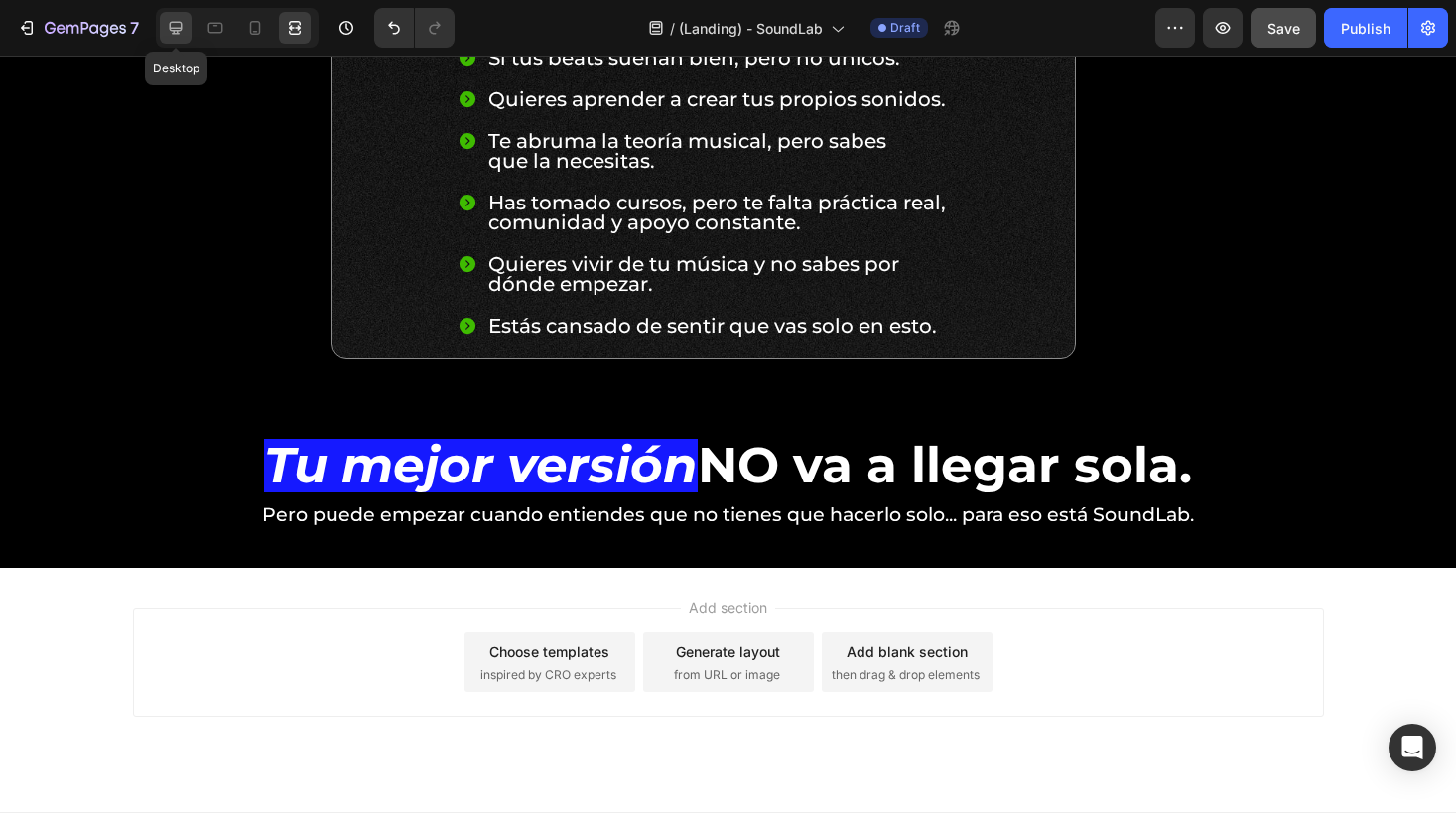 click 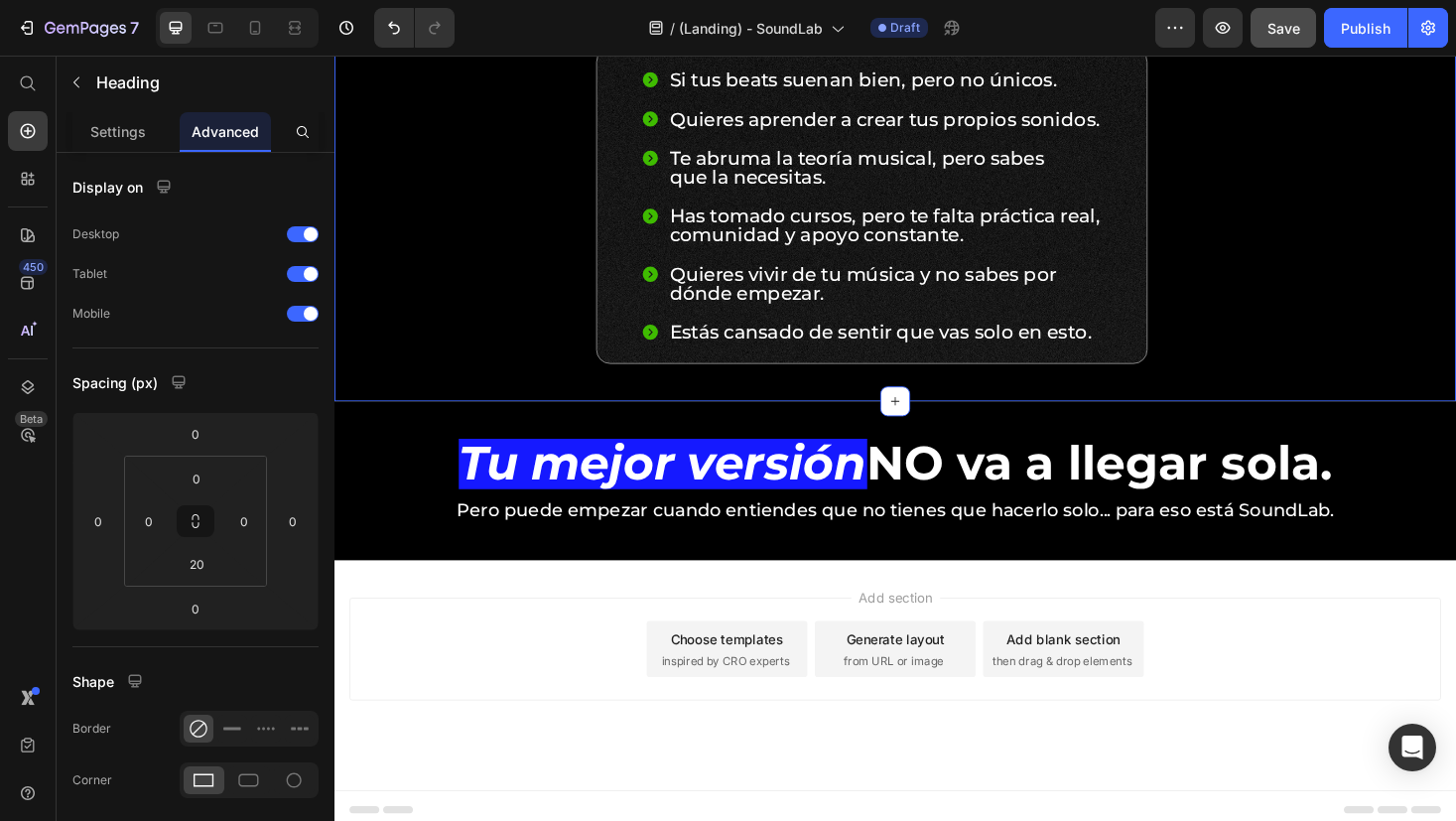 scroll, scrollTop: 1720, scrollLeft: 0, axis: vertical 